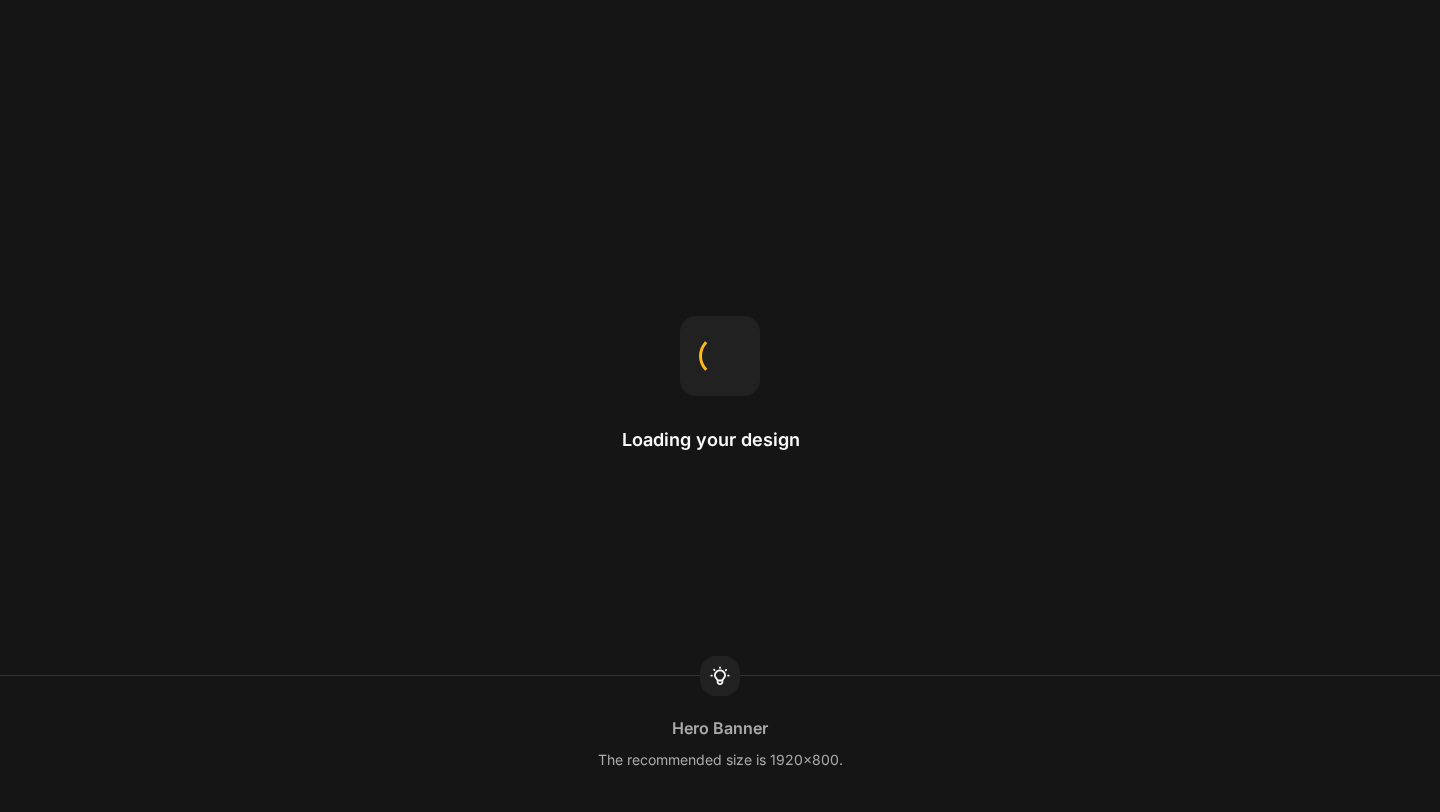 scroll, scrollTop: 0, scrollLeft: 0, axis: both 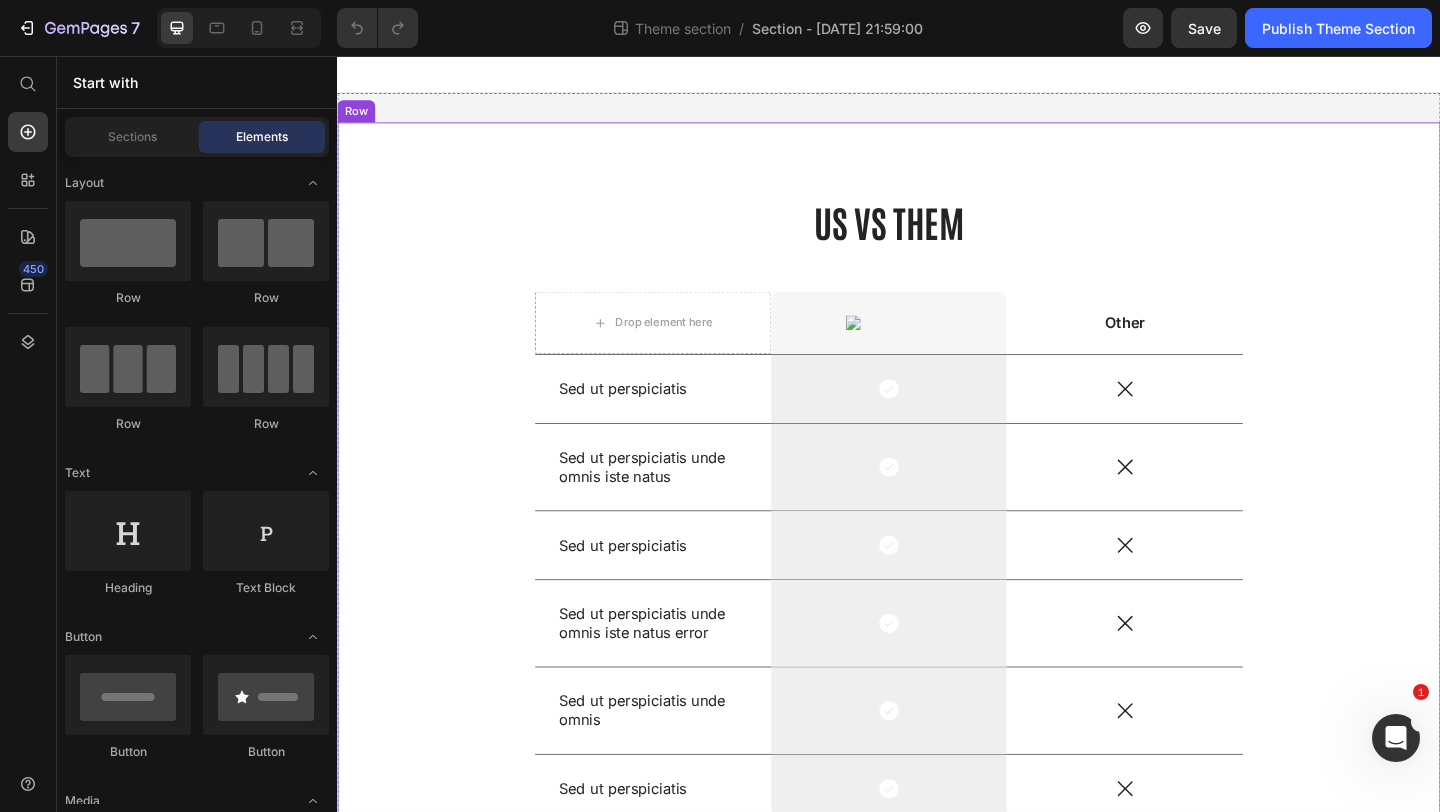 click on "US VS THEM Heading
Drop element here Image Row Other Text Block Row Sed ut perspiciatis Text Block
Icon Row
Icon Row Sed ut perspiciatis unde omnis iste natus  Text Block
Icon Row
Icon Row Sed ut perspiciatis Text Block
Icon Row
Icon Row Sed ut perspiciatis unde omnis iste natus error  Text Block
Icon Row
Icon Row Sed ut perspiciatis unde omnis Text Block
Icon Row
Icon Row Sed ut perspiciatis Text Block
Icon Row
Icon Row Sed ut perspiciatis Text Block
Icon Row
Icon Row Sed ut perspiciatis unde Text Block
Icon Row
Icon Row Row Row" at bounding box center (937, 624) 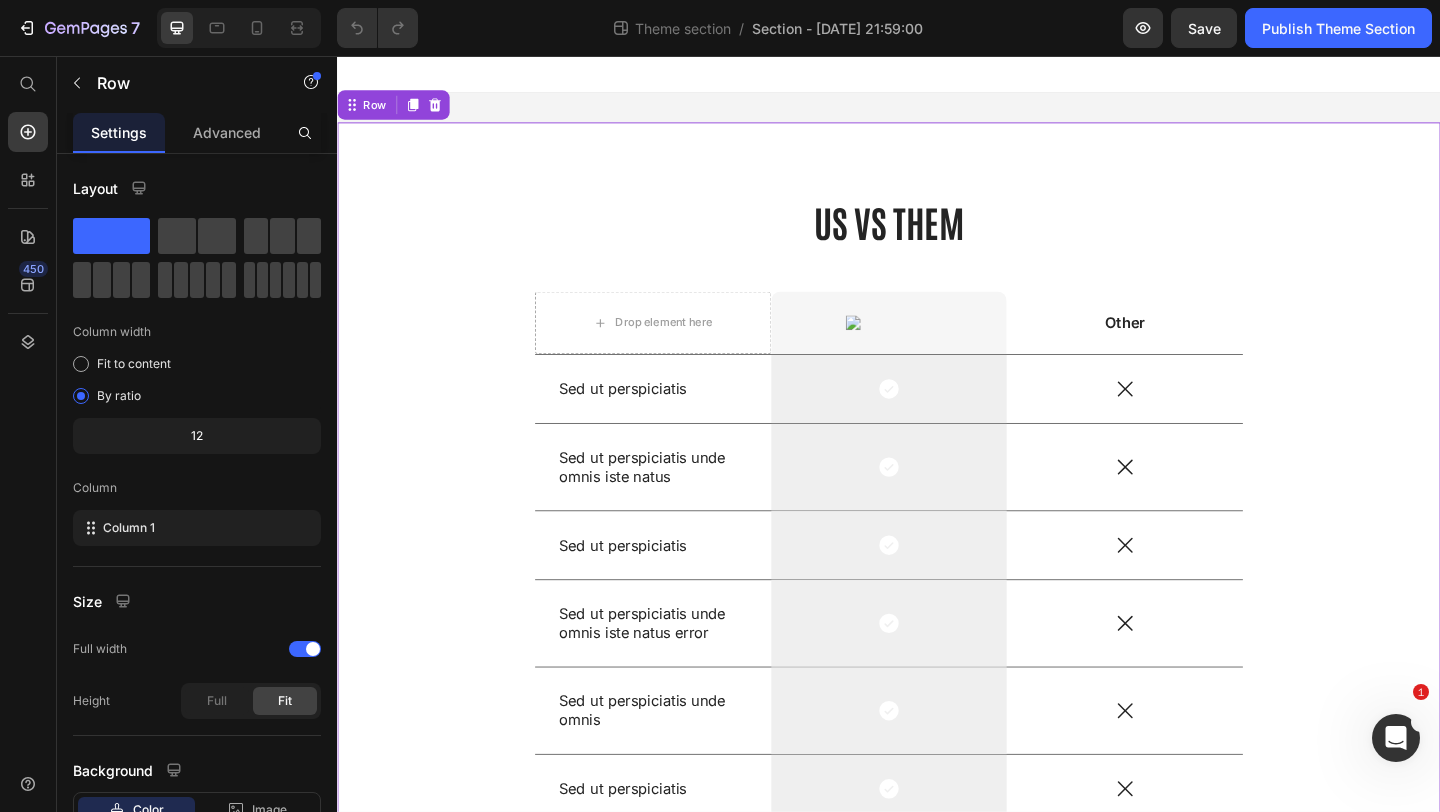 click at bounding box center (937, 76) 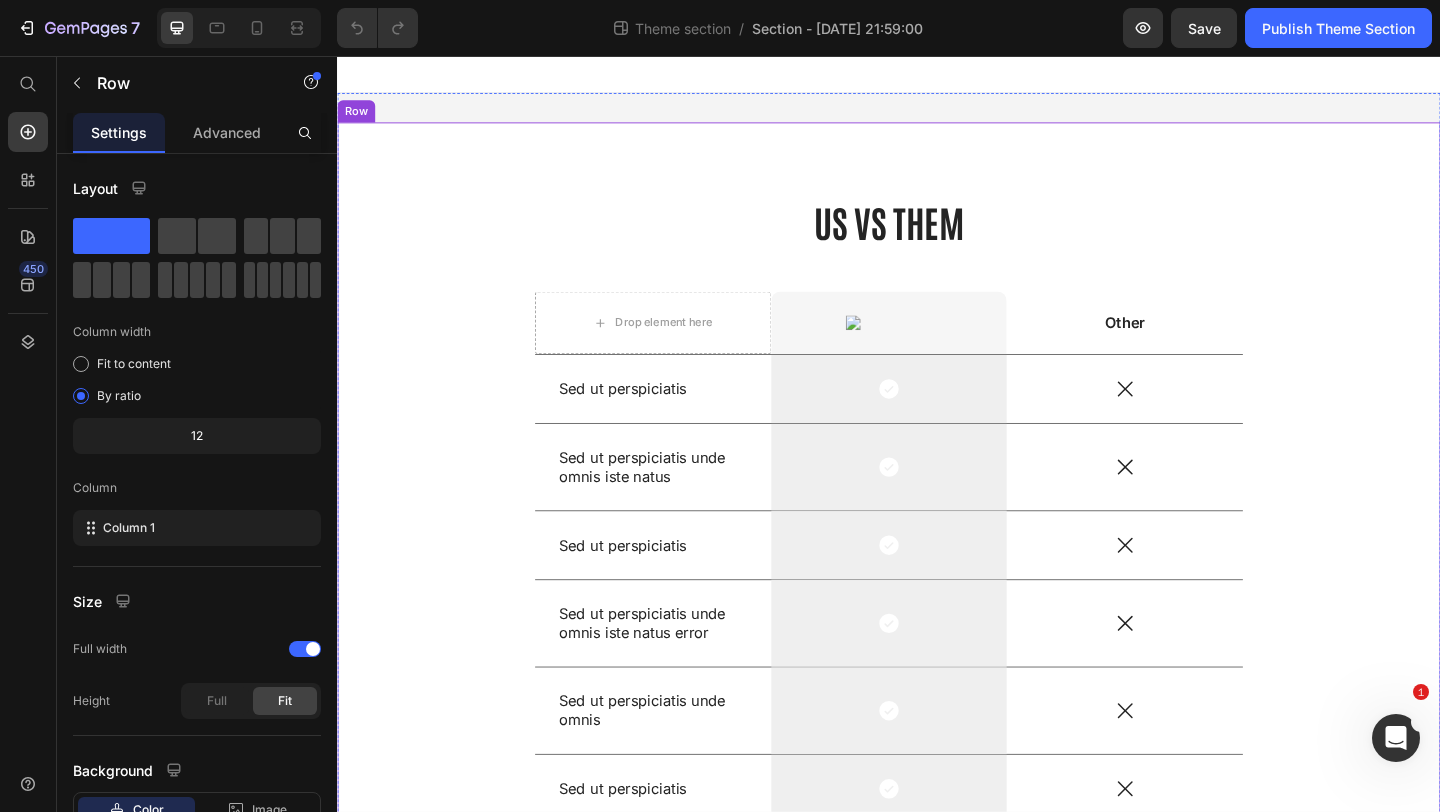 click on "US VS THEM Heading
Drop element here Image Row Other Text Block Row Sed ut perspiciatis Text Block
Icon Row
Icon Row Sed ut perspiciatis unde omnis iste natus  Text Block
Icon Row
Icon Row Sed ut perspiciatis Text Block
Icon Row
Icon Row Sed ut perspiciatis unde omnis iste natus error  Text Block
Icon Row
Icon Row Sed ut perspiciatis unde omnis Text Block
Icon Row
Icon Row Sed ut perspiciatis Text Block
Icon Row
Icon Row Sed ut perspiciatis Text Block
Icon Row
Icon Row Sed ut perspiciatis unde Text Block
Icon Row
Icon Row Row Row" at bounding box center (937, 624) 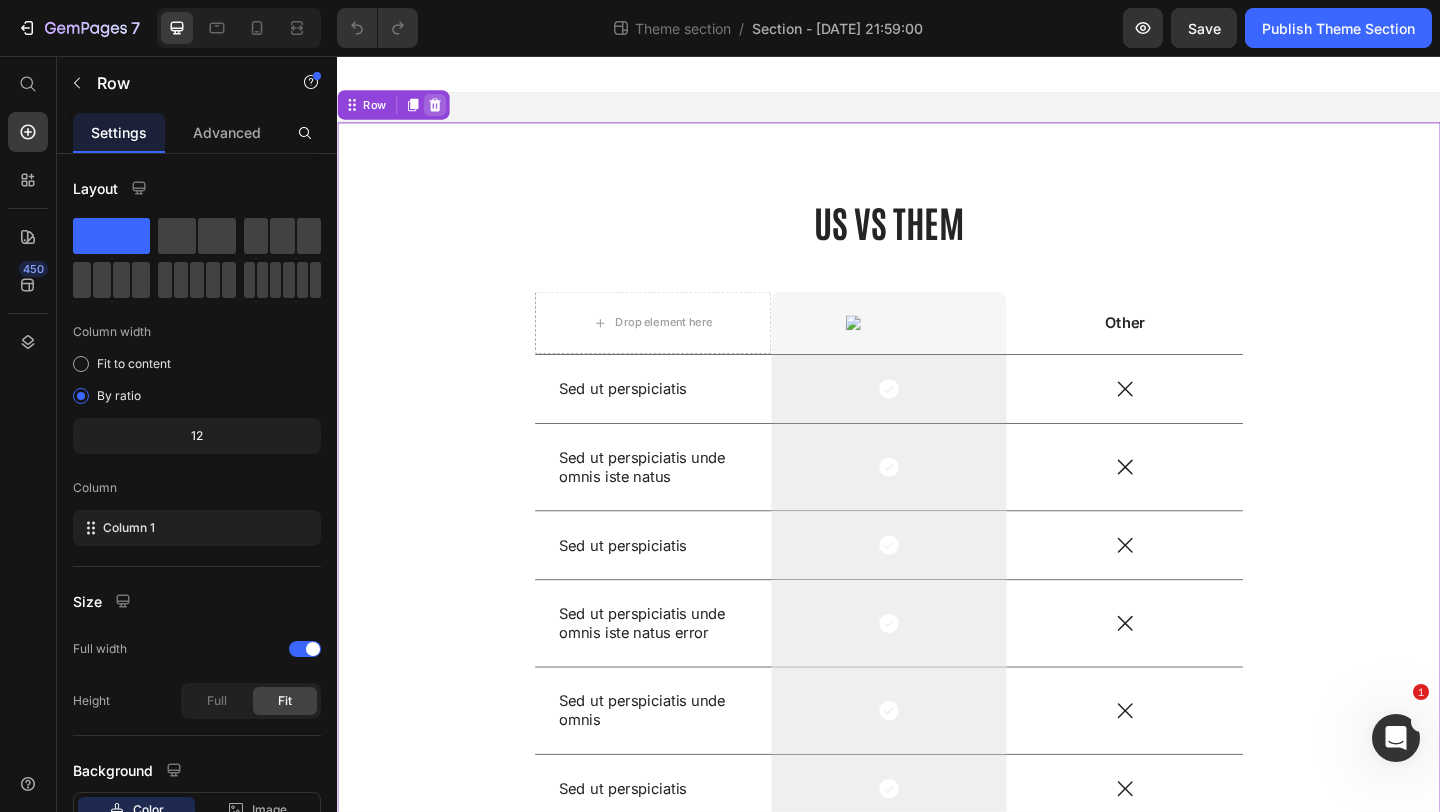 click 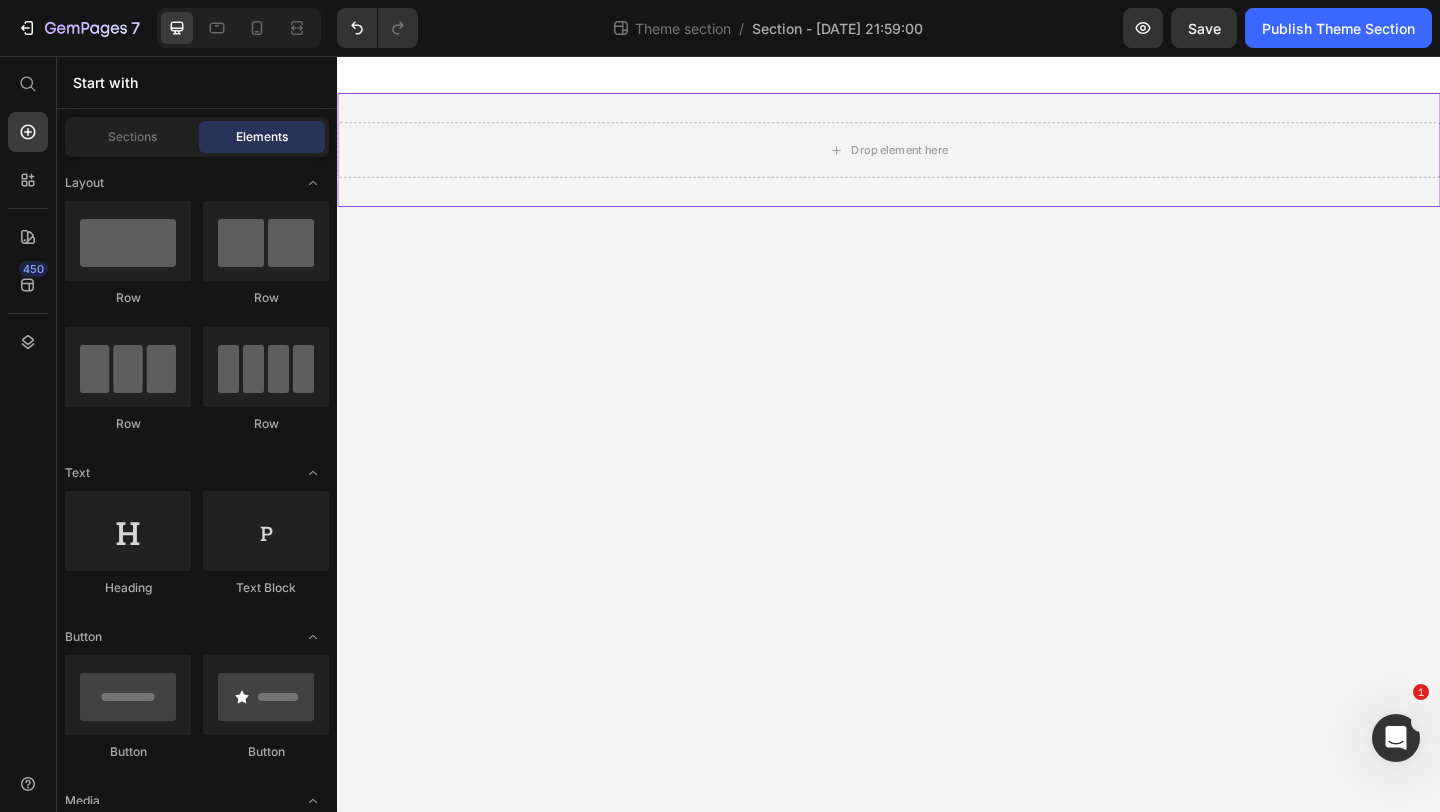 click on "Drop element here" at bounding box center [937, 158] 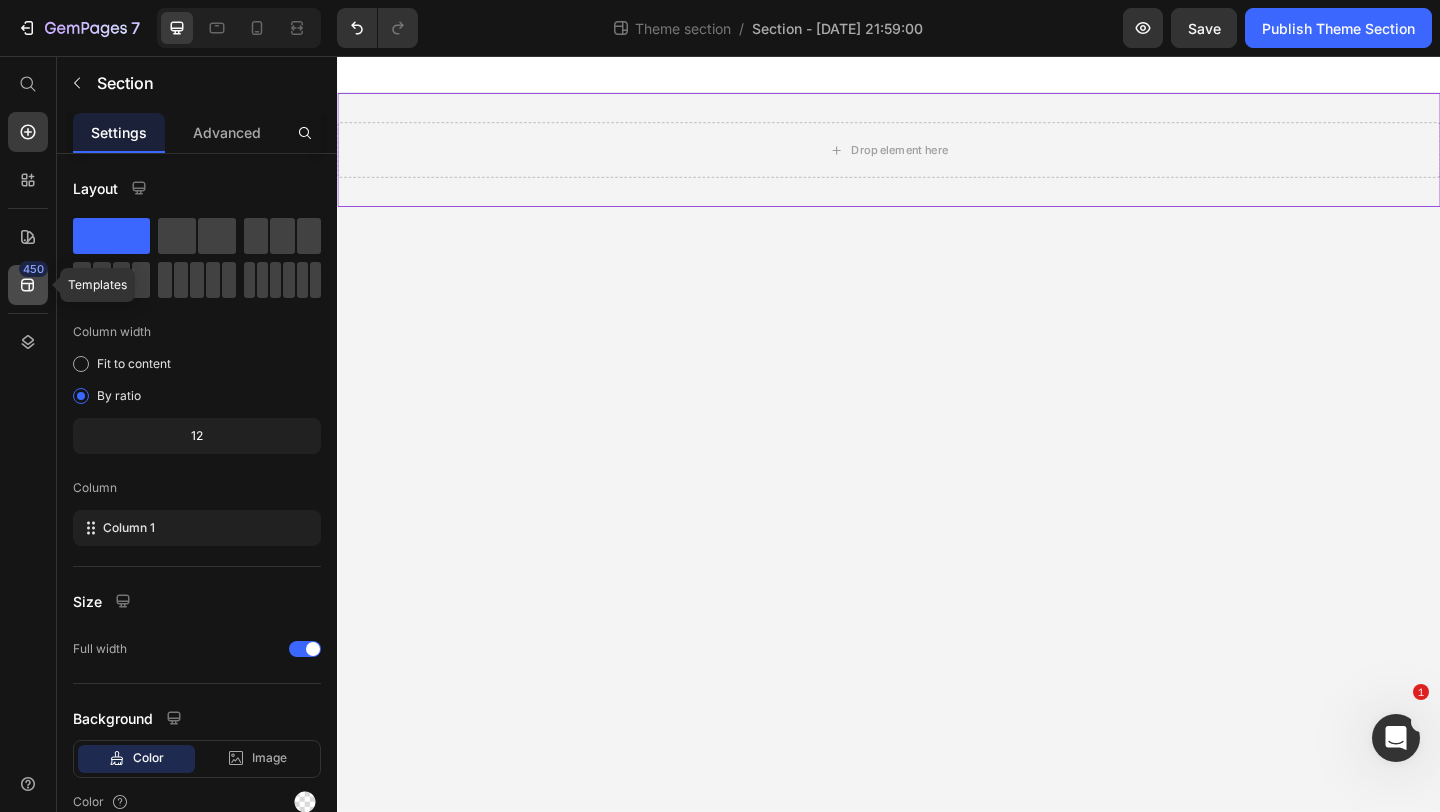 click 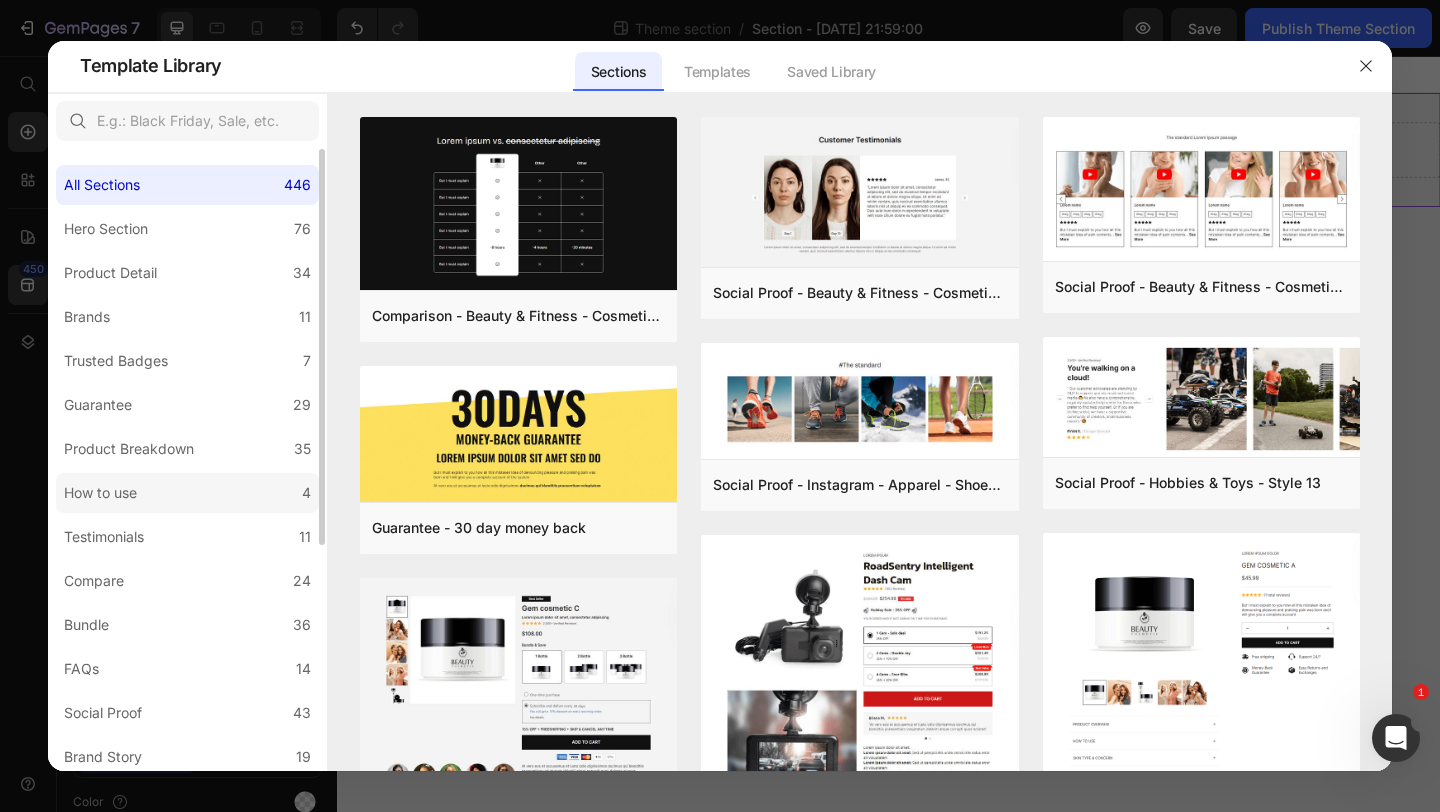 click on "How to use 4" 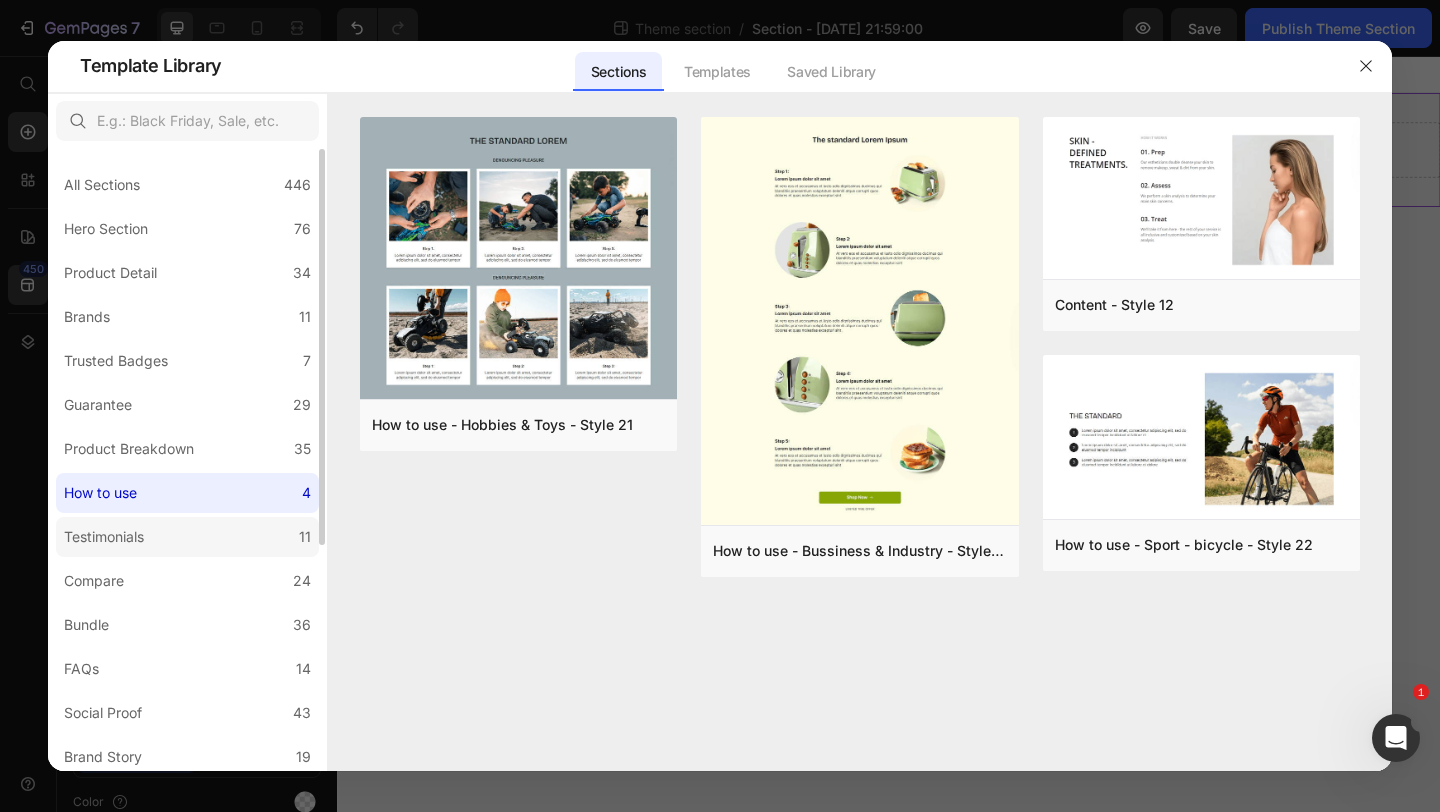 click on "Testimonials 11" 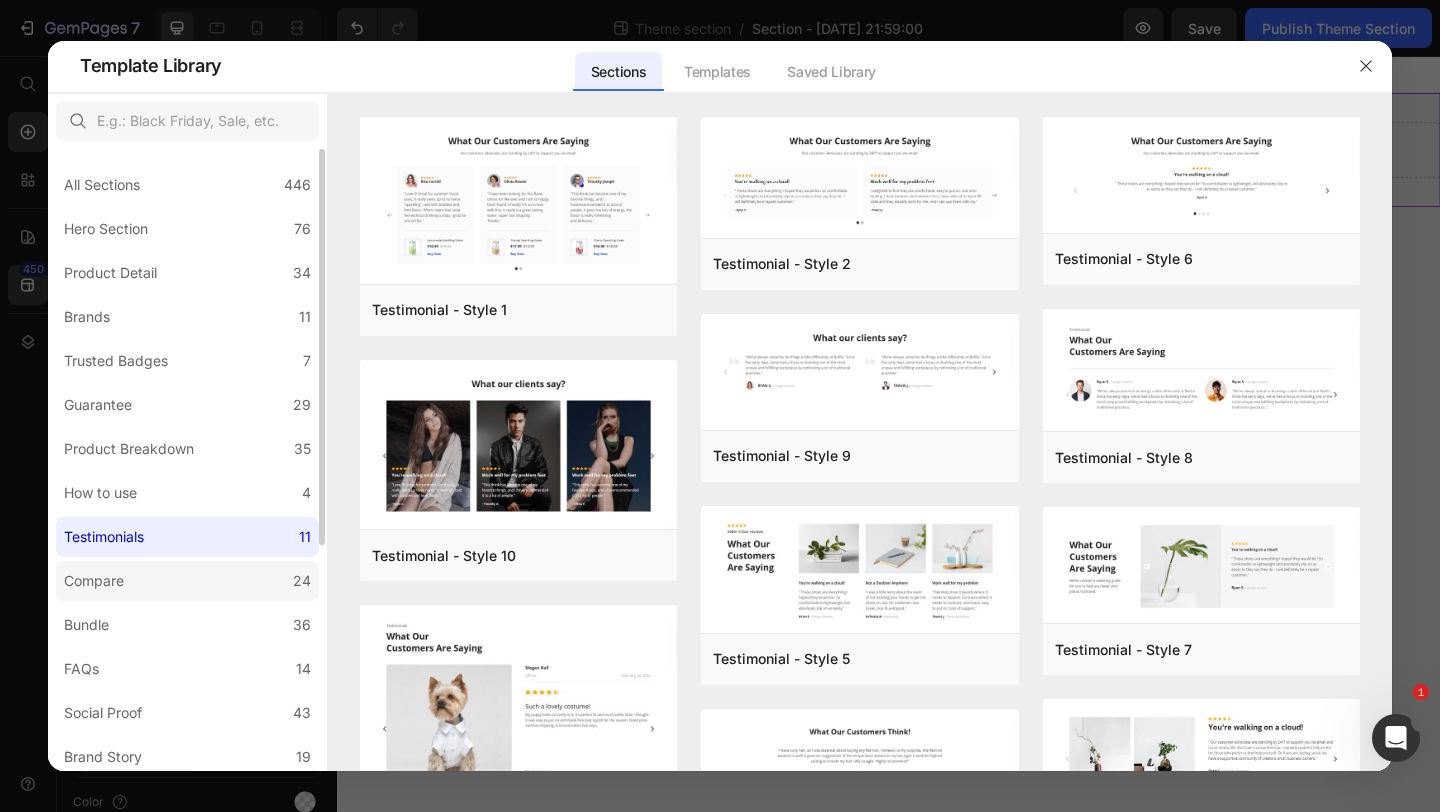 click on "Compare 24" 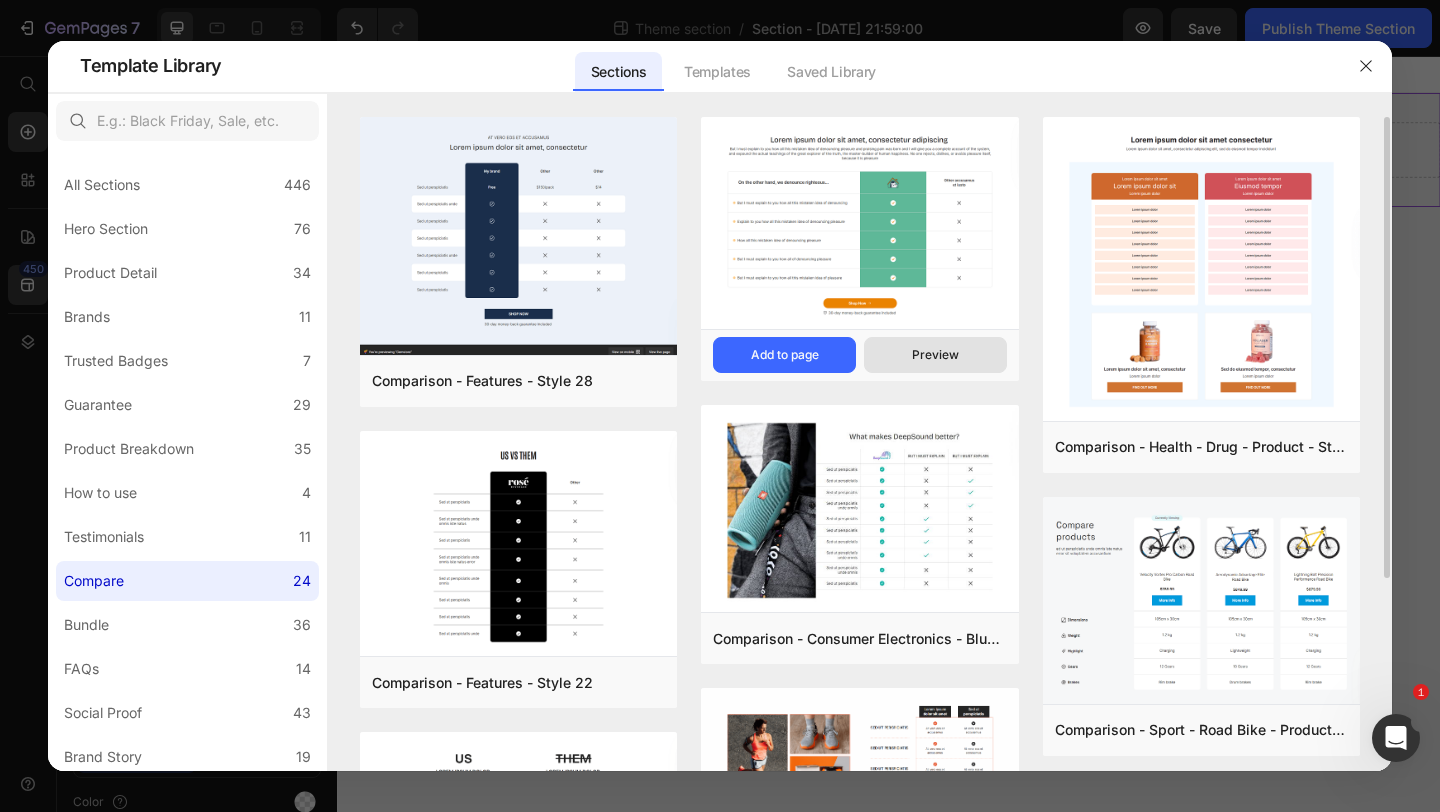 click on "Preview" at bounding box center [935, 355] 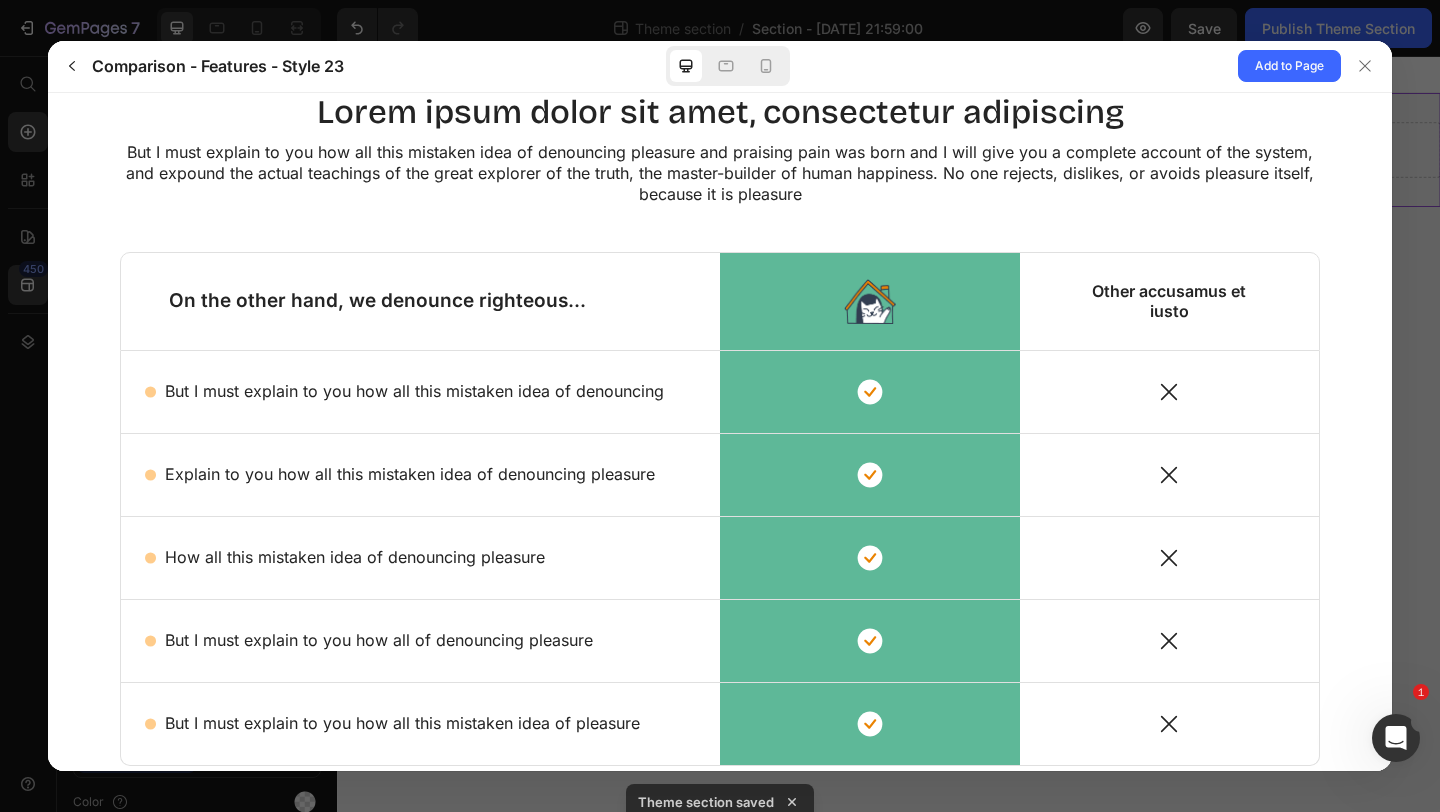 scroll, scrollTop: 0, scrollLeft: 0, axis: both 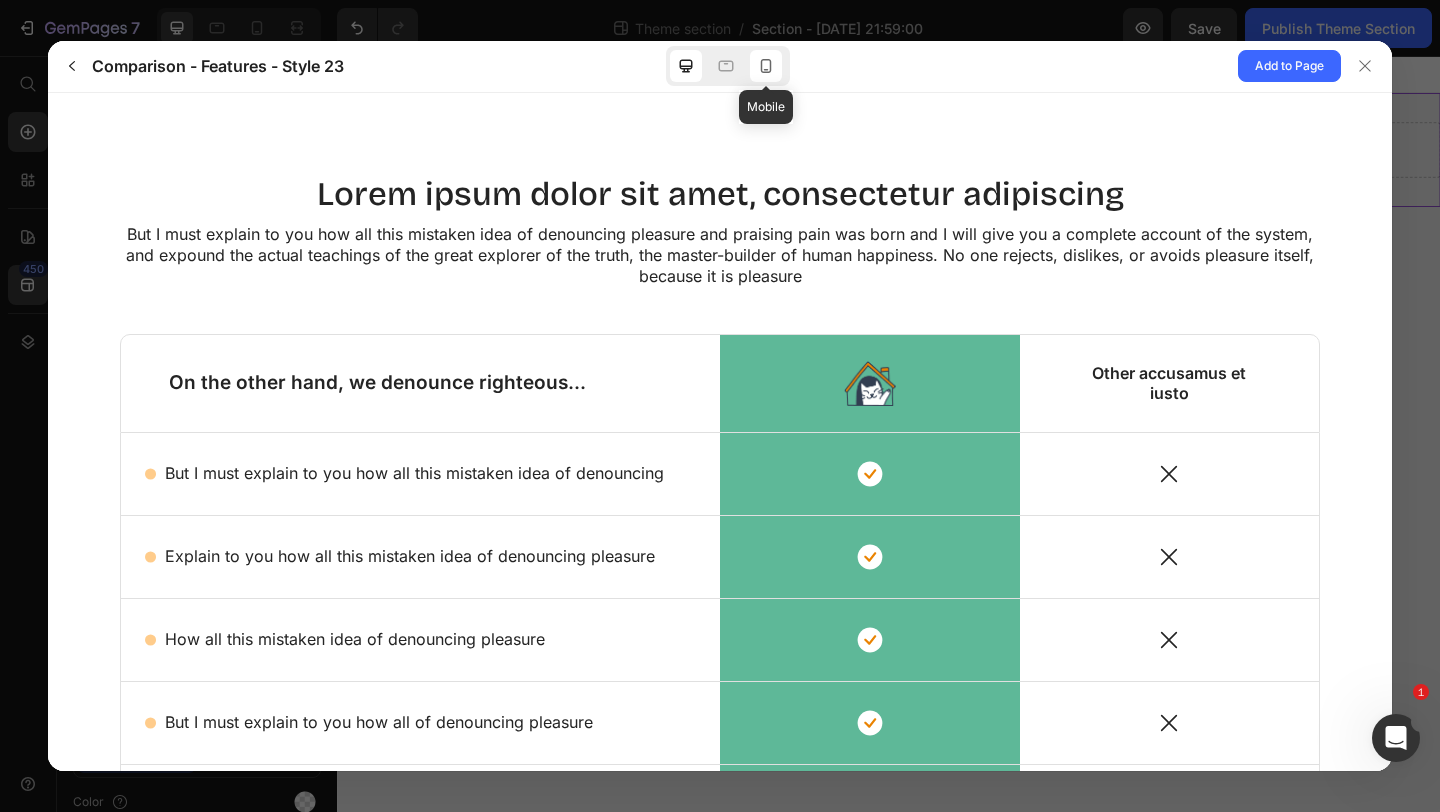 click 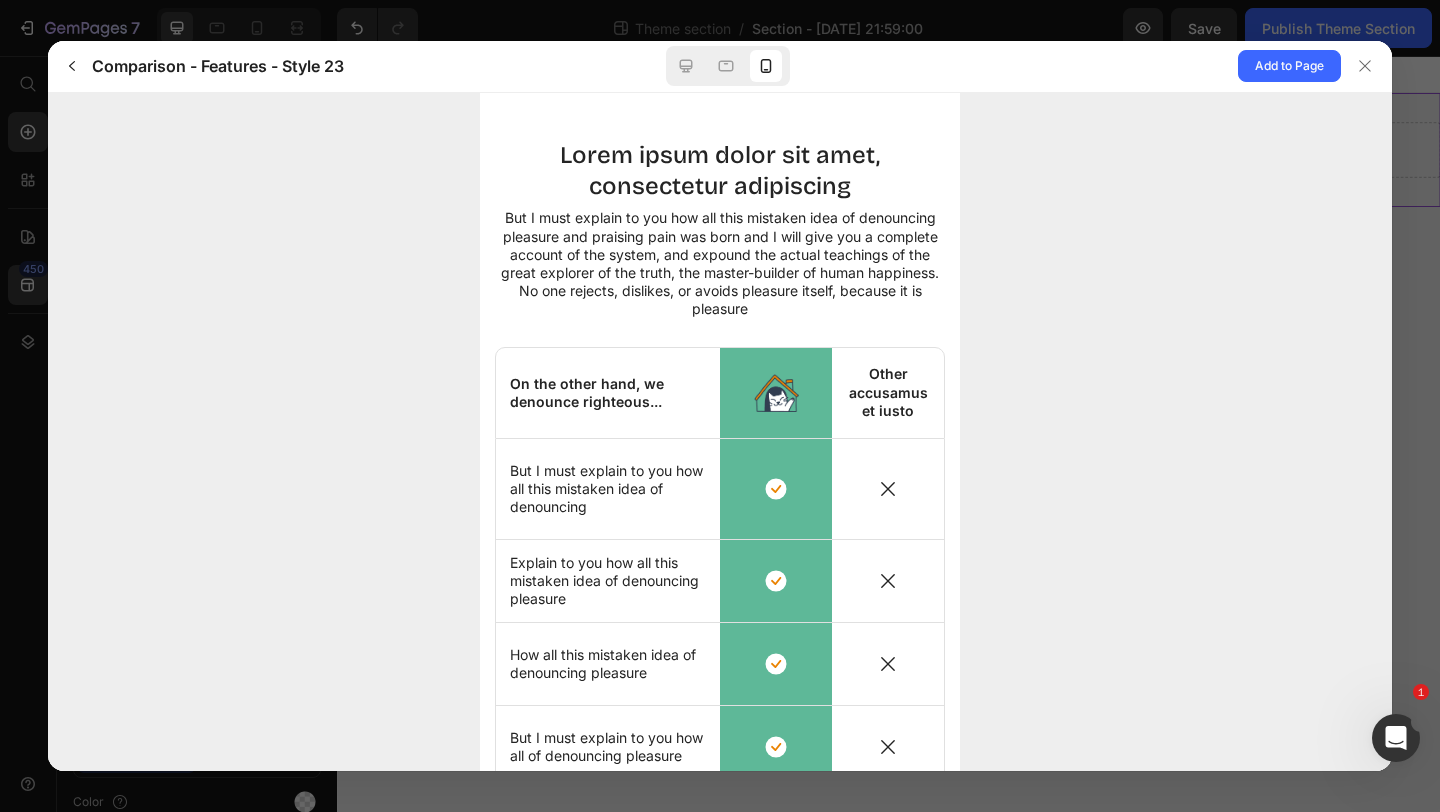 scroll, scrollTop: 0, scrollLeft: 0, axis: both 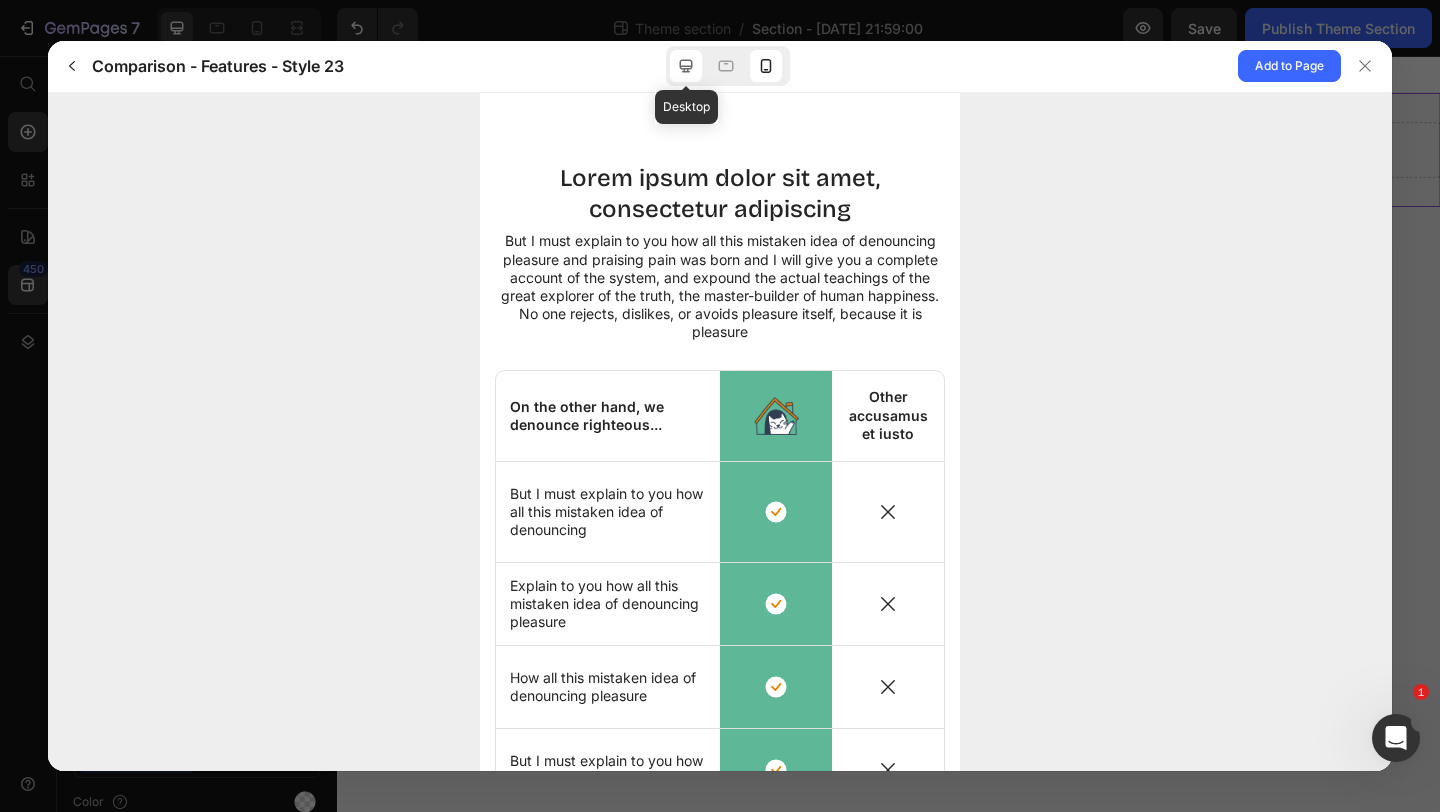 click 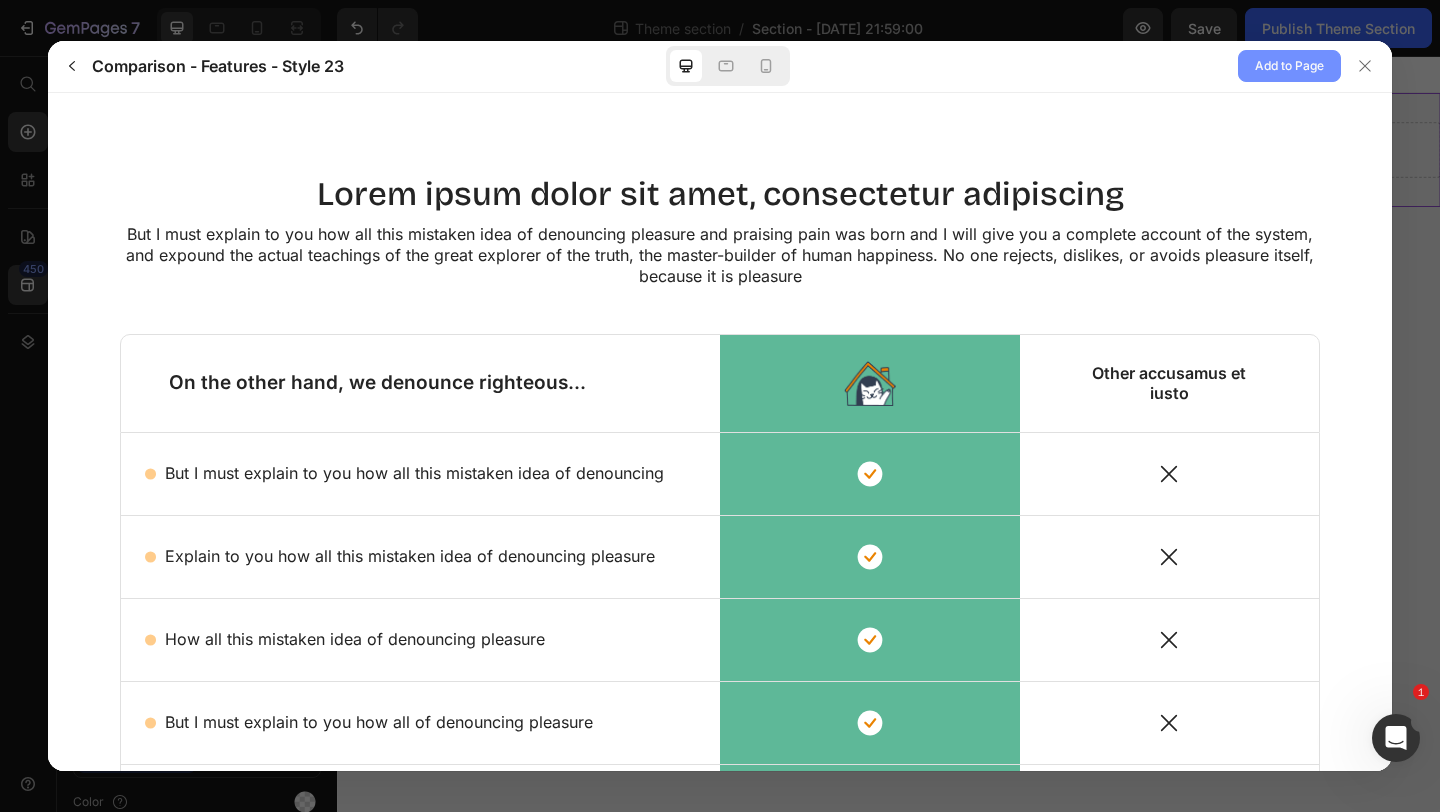click on "Add to Page" 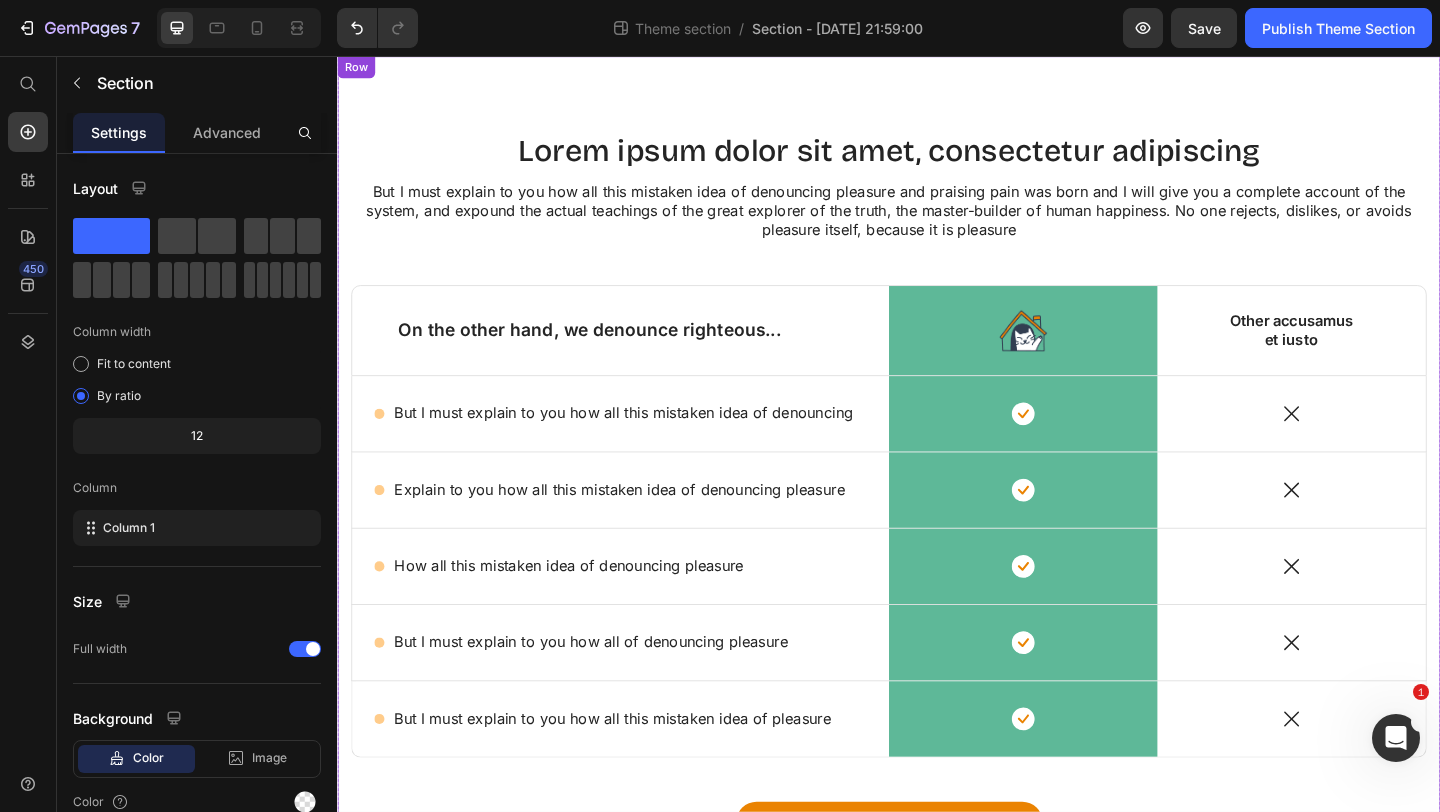 scroll, scrollTop: 259, scrollLeft: 0, axis: vertical 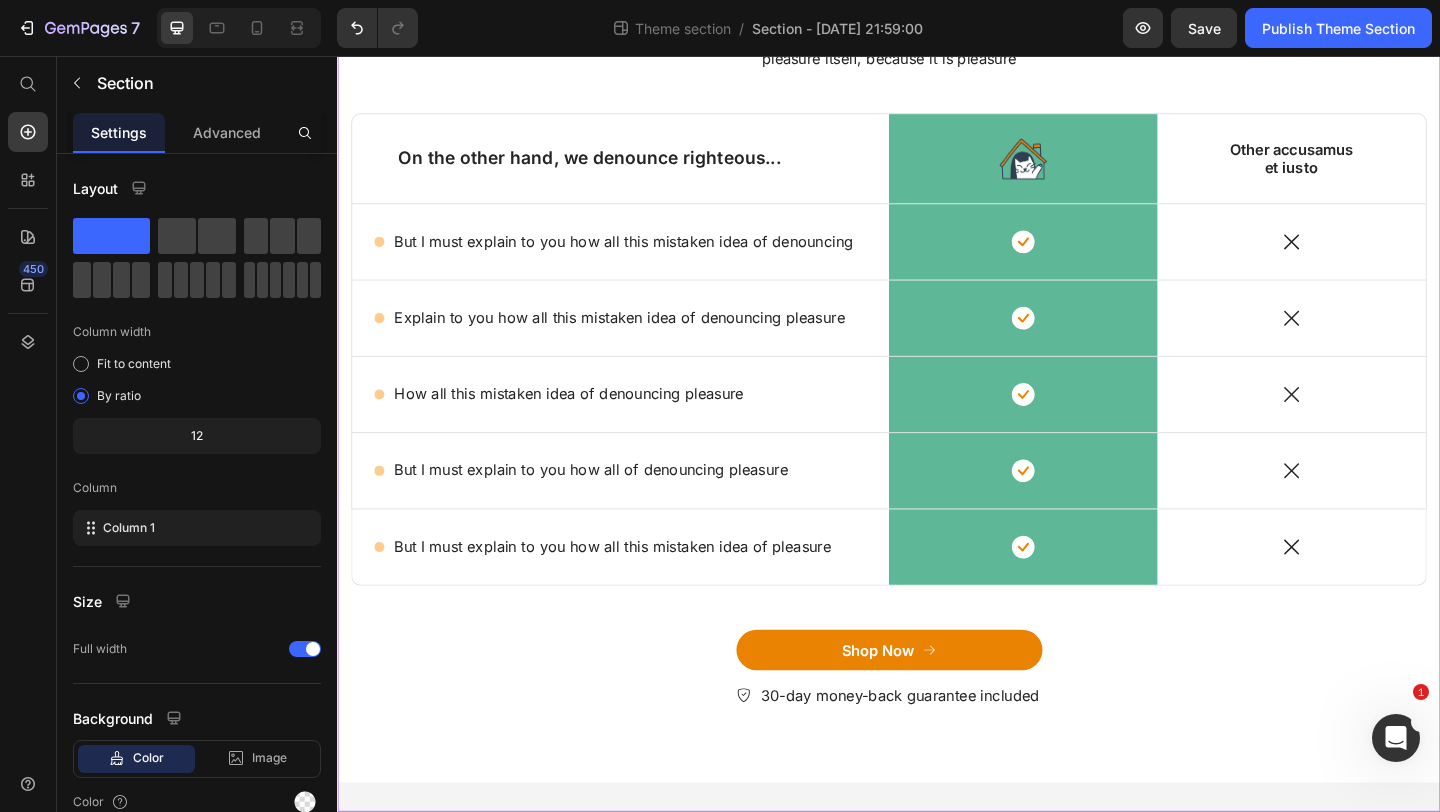 click at bounding box center (239, 28) 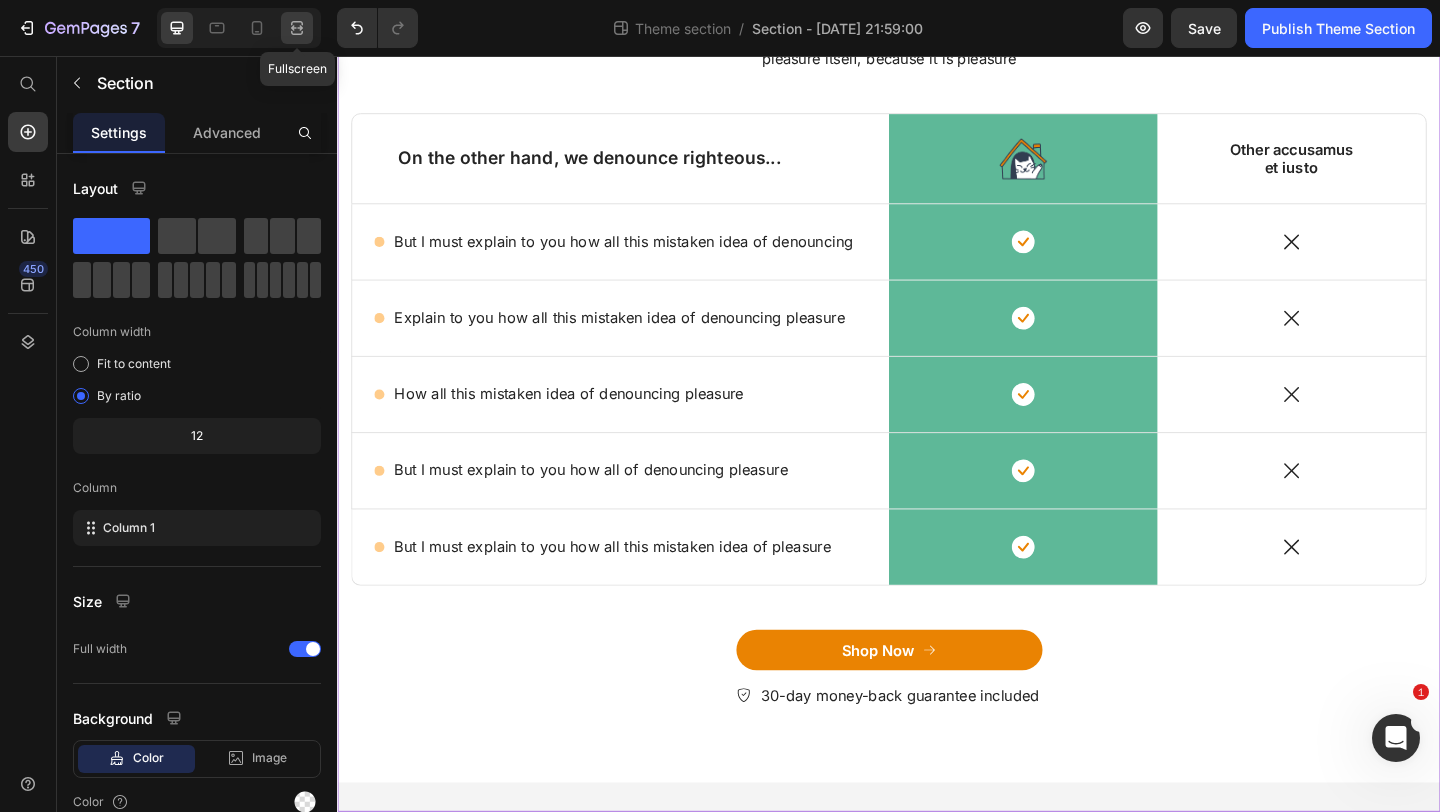 click 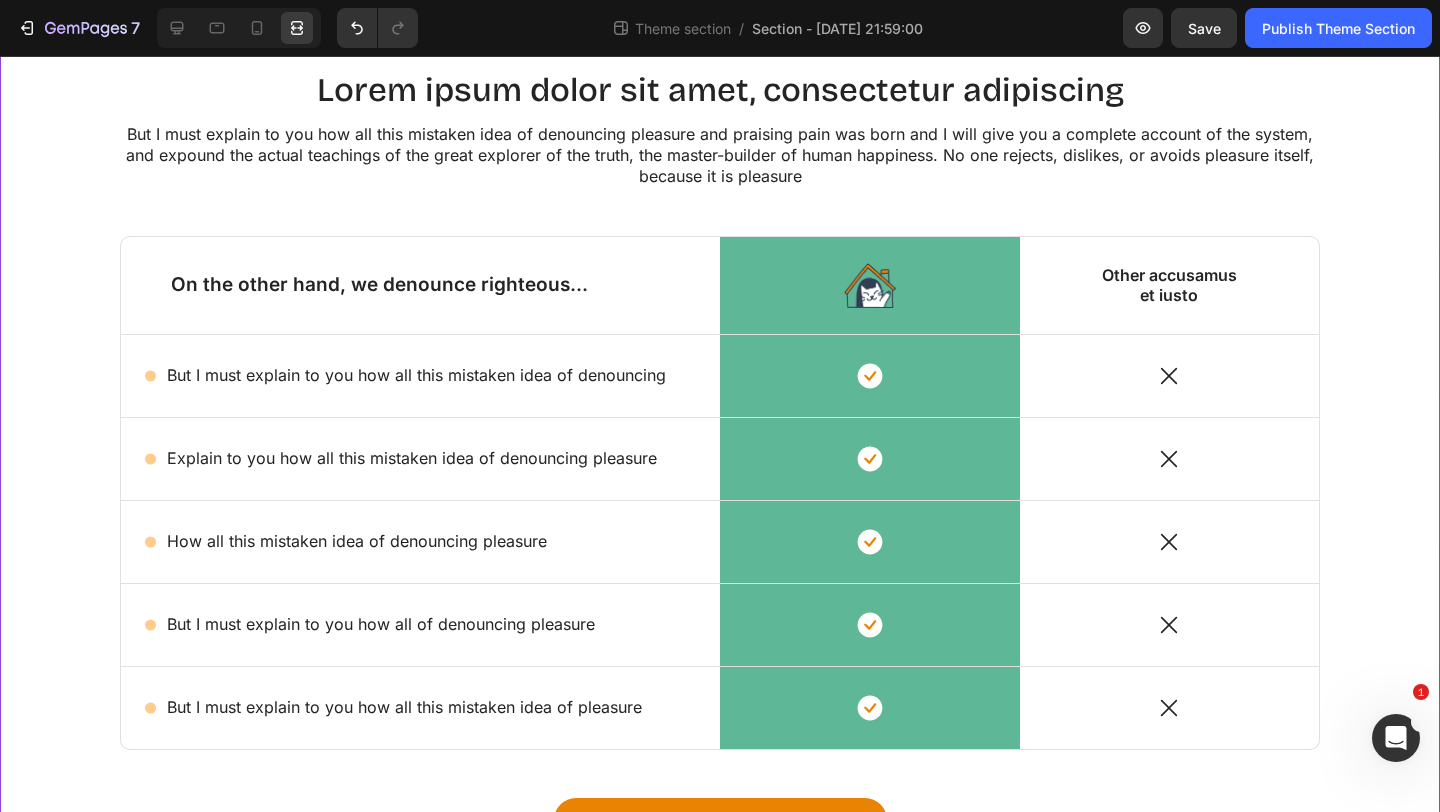 scroll, scrollTop: 146, scrollLeft: 0, axis: vertical 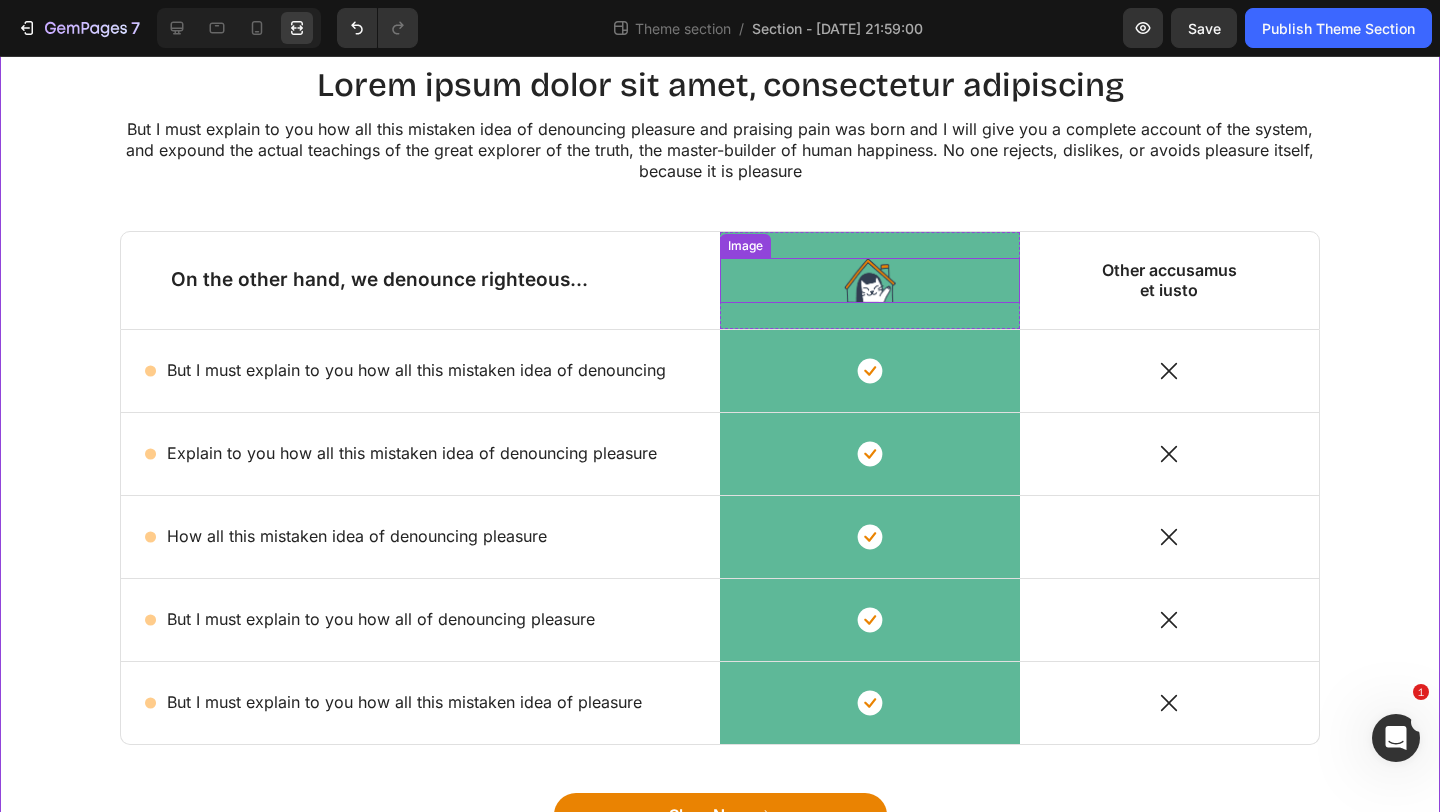 click at bounding box center (870, 280) 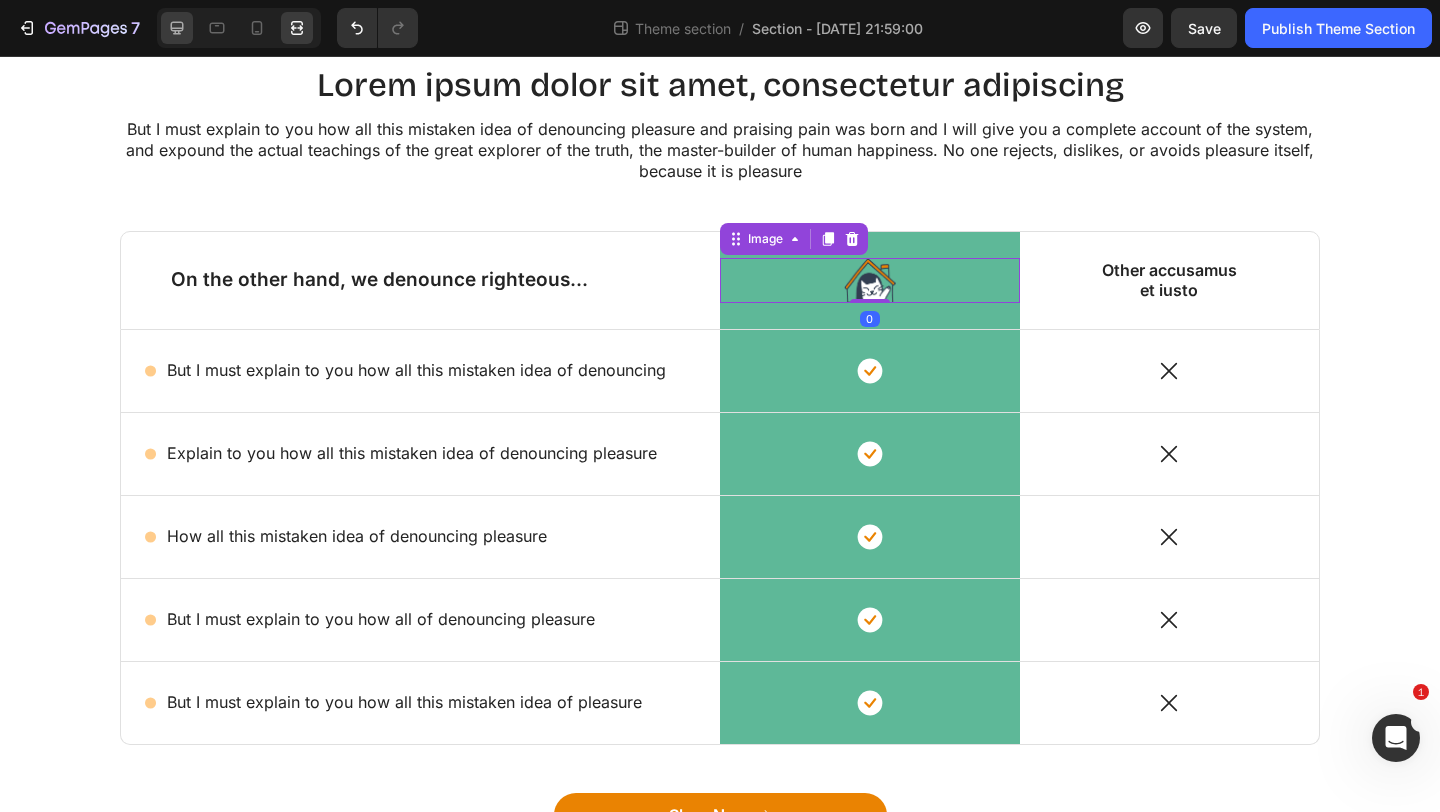 click 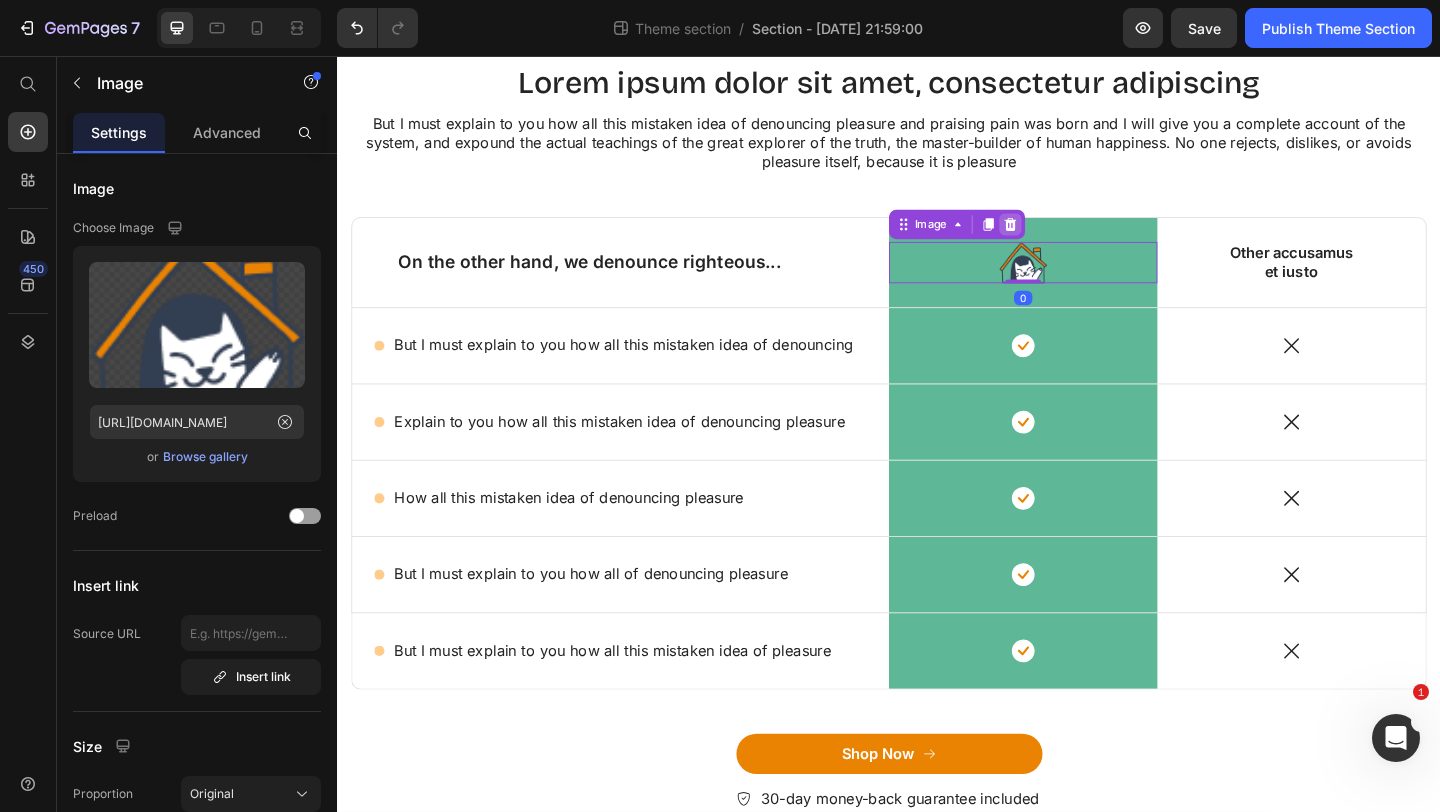 click 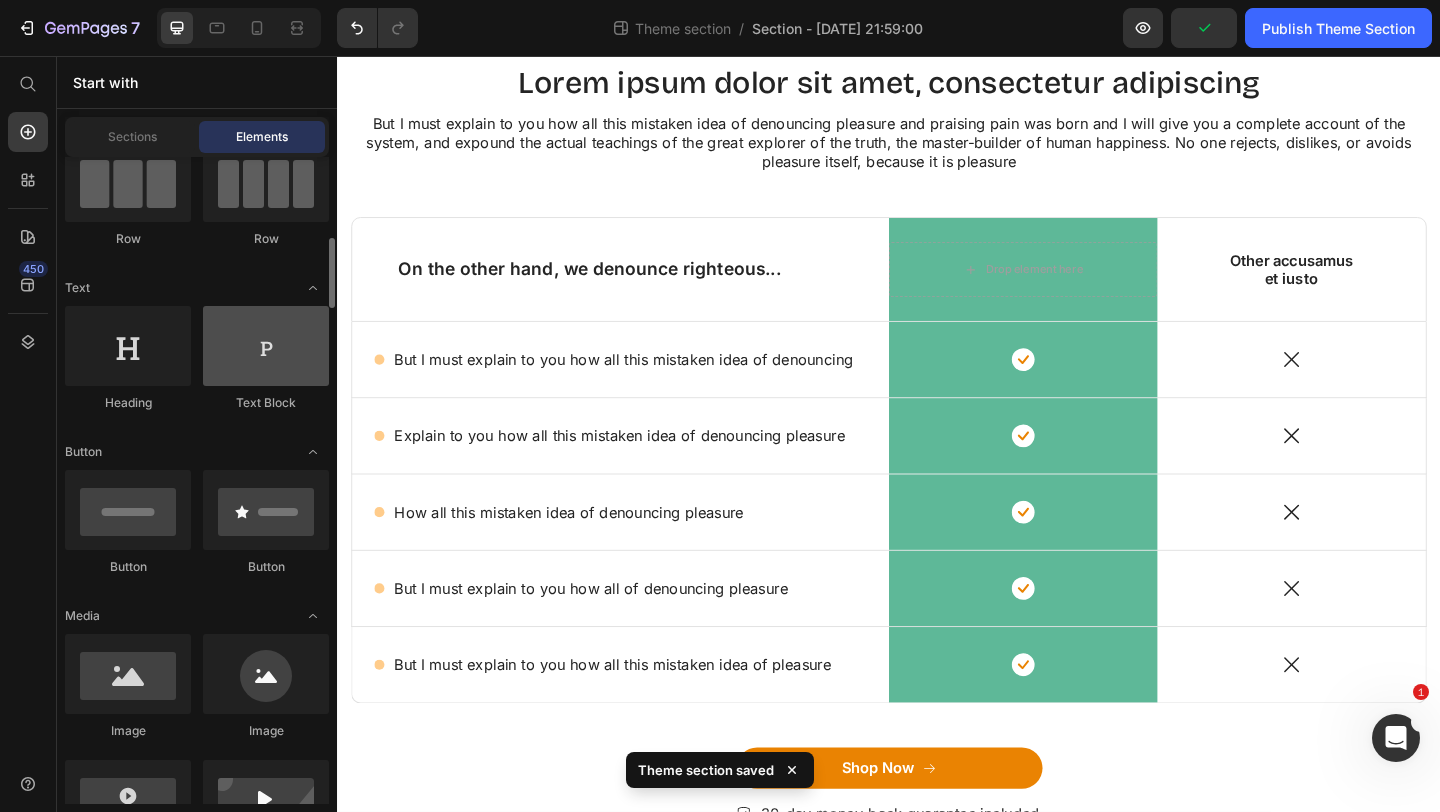 scroll, scrollTop: 271, scrollLeft: 0, axis: vertical 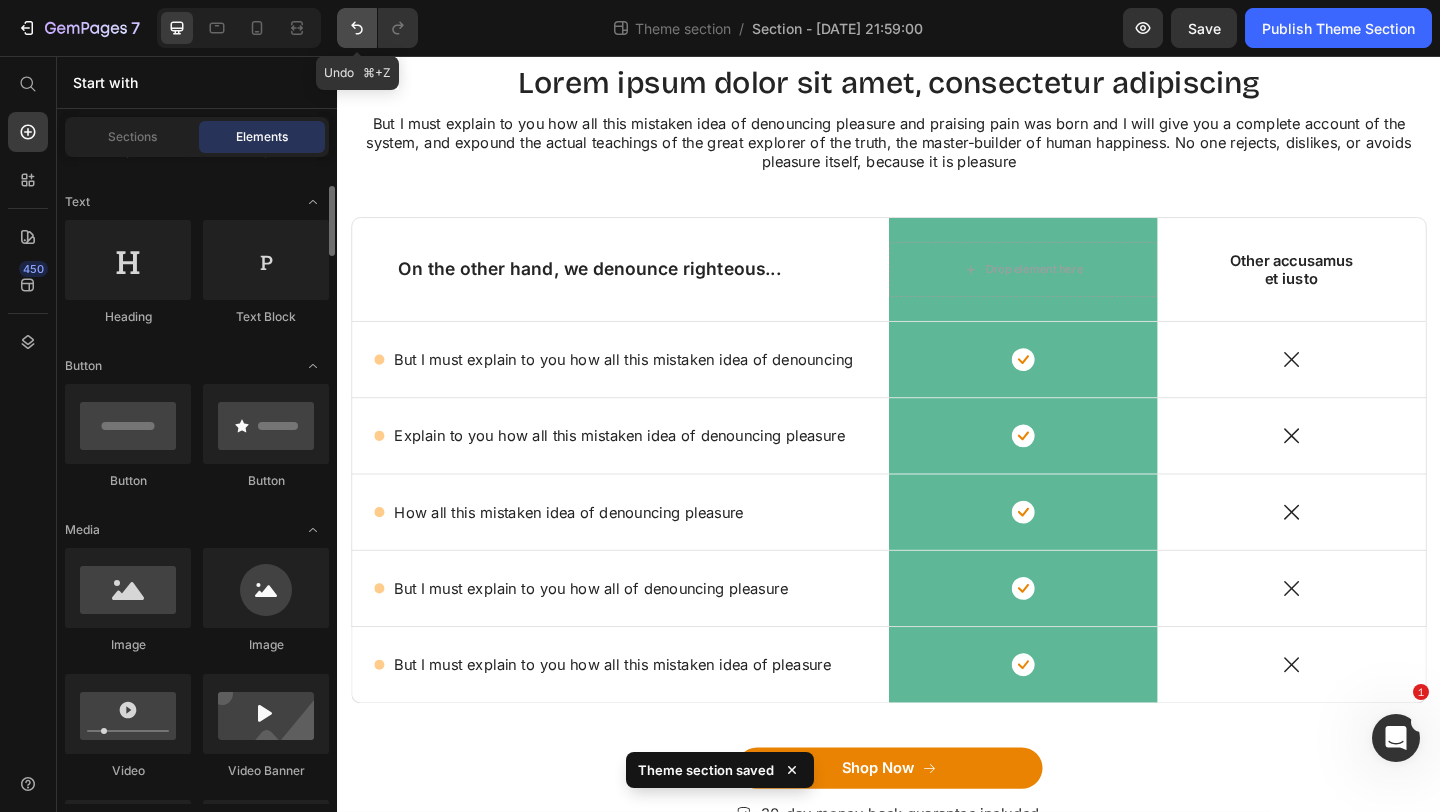 click 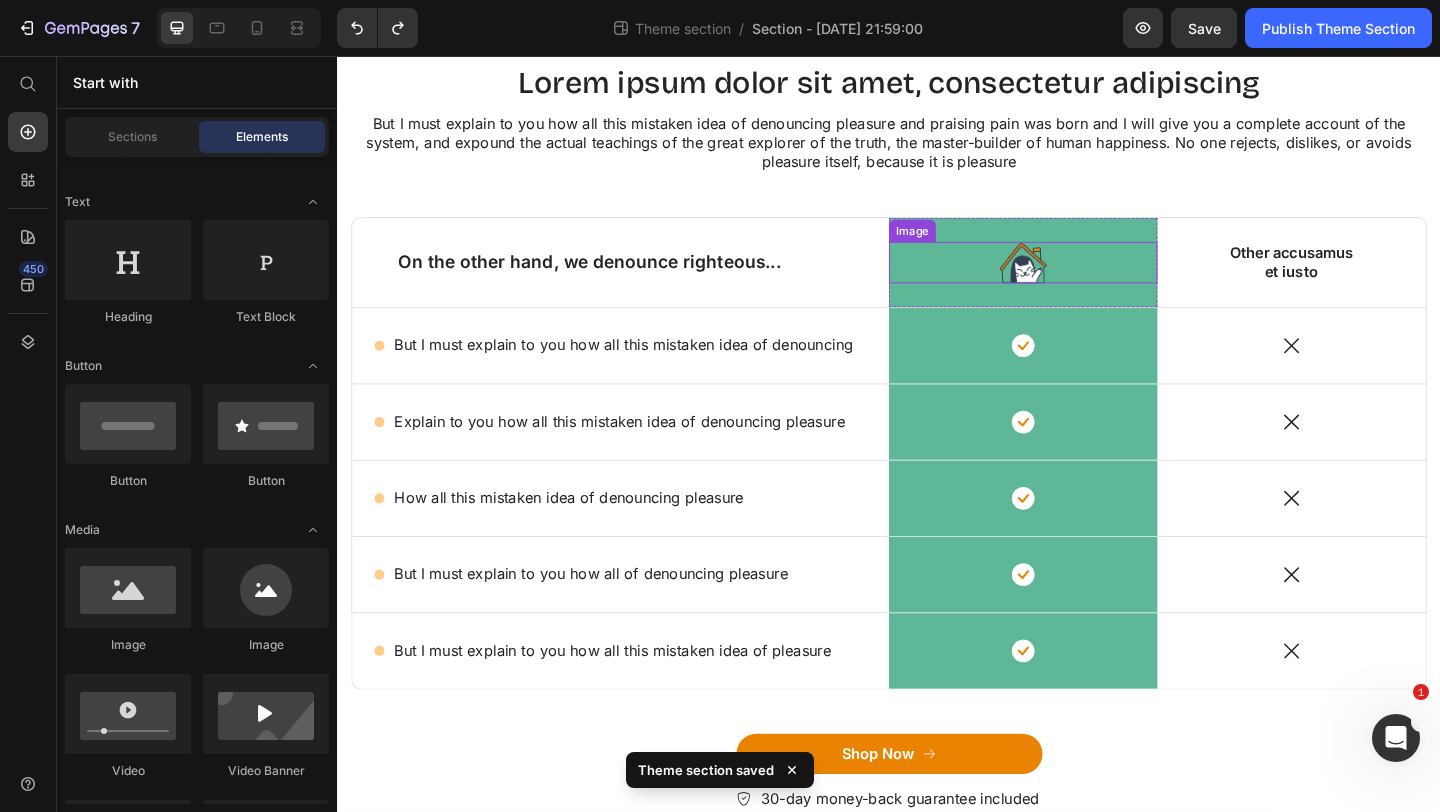click at bounding box center (1083, 280) 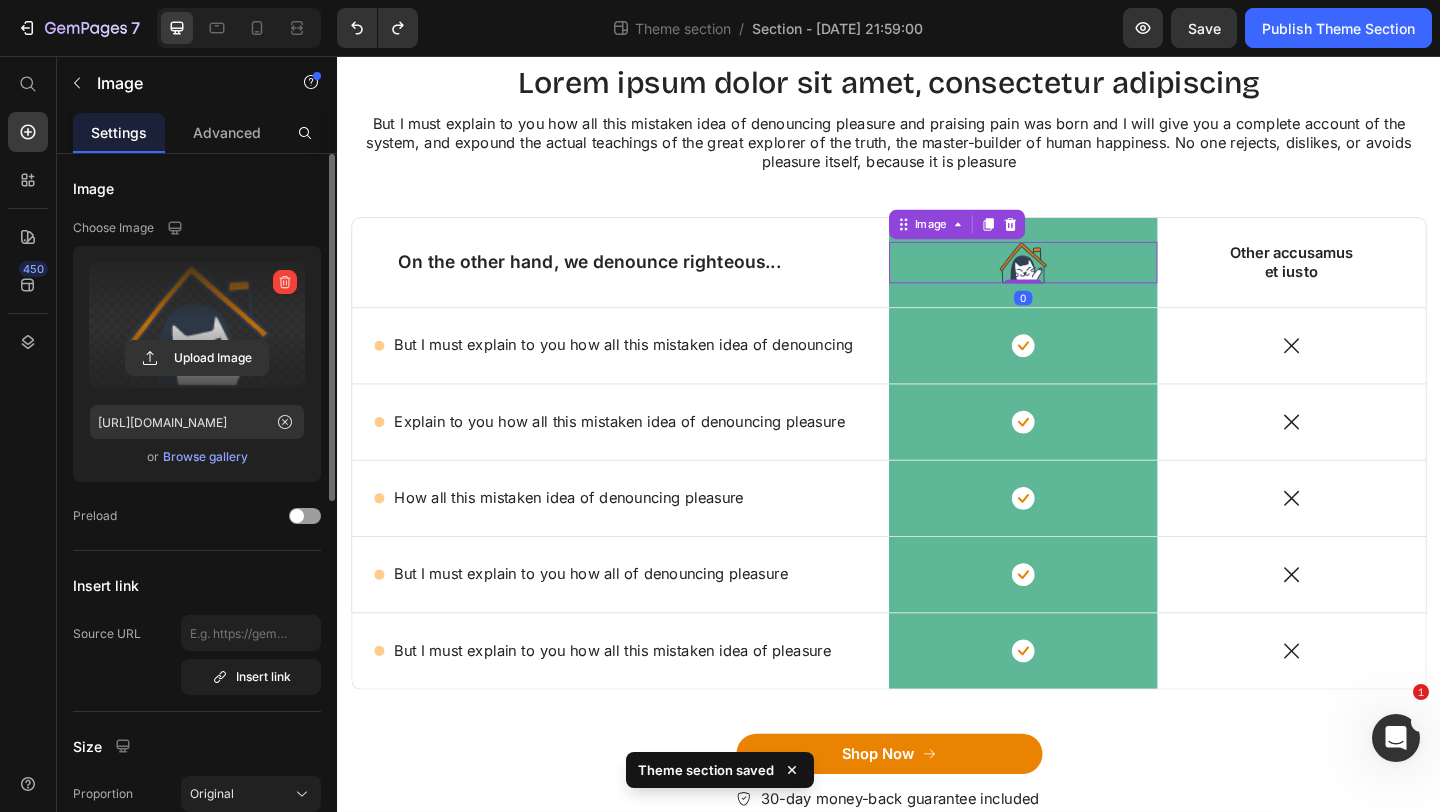 click at bounding box center [197, 325] 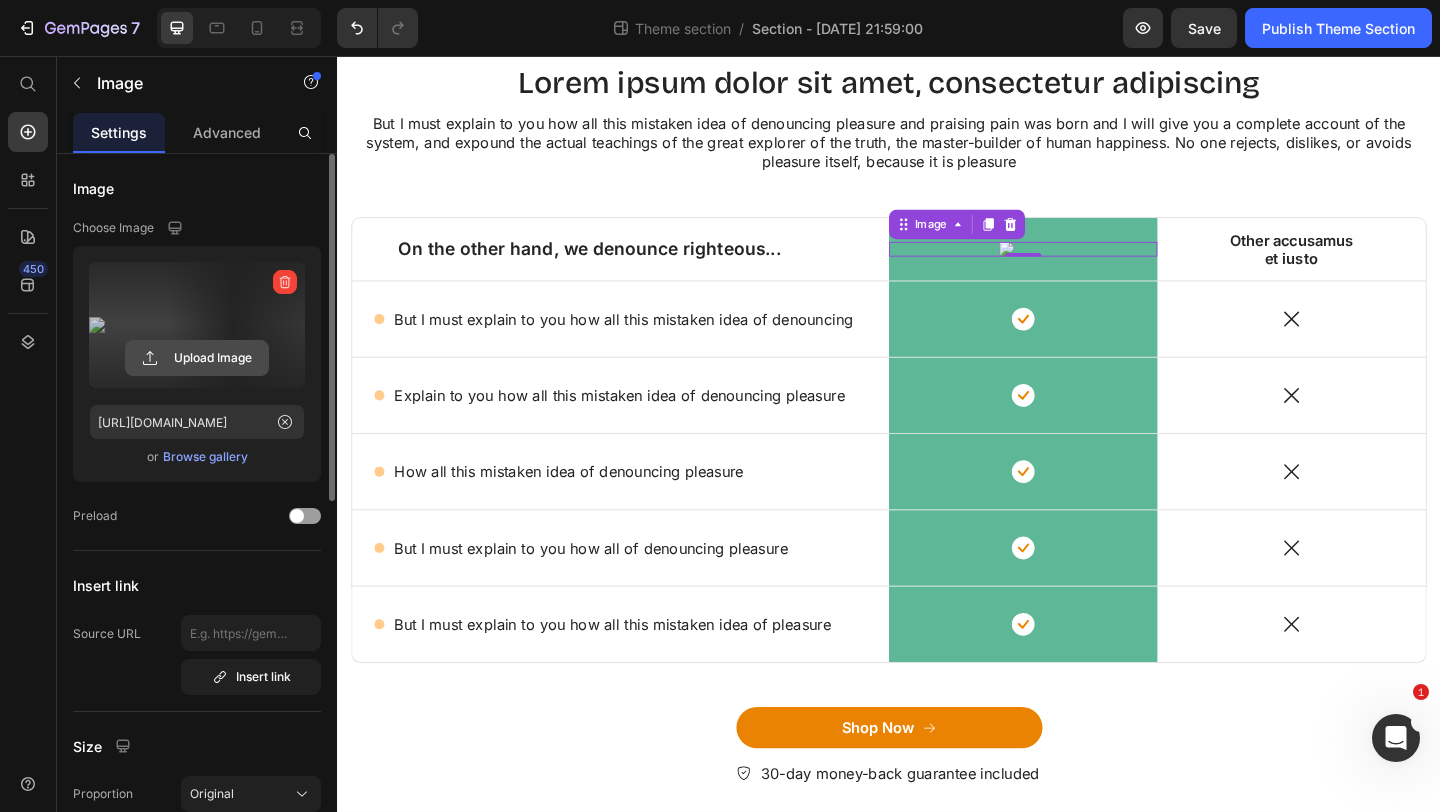 click 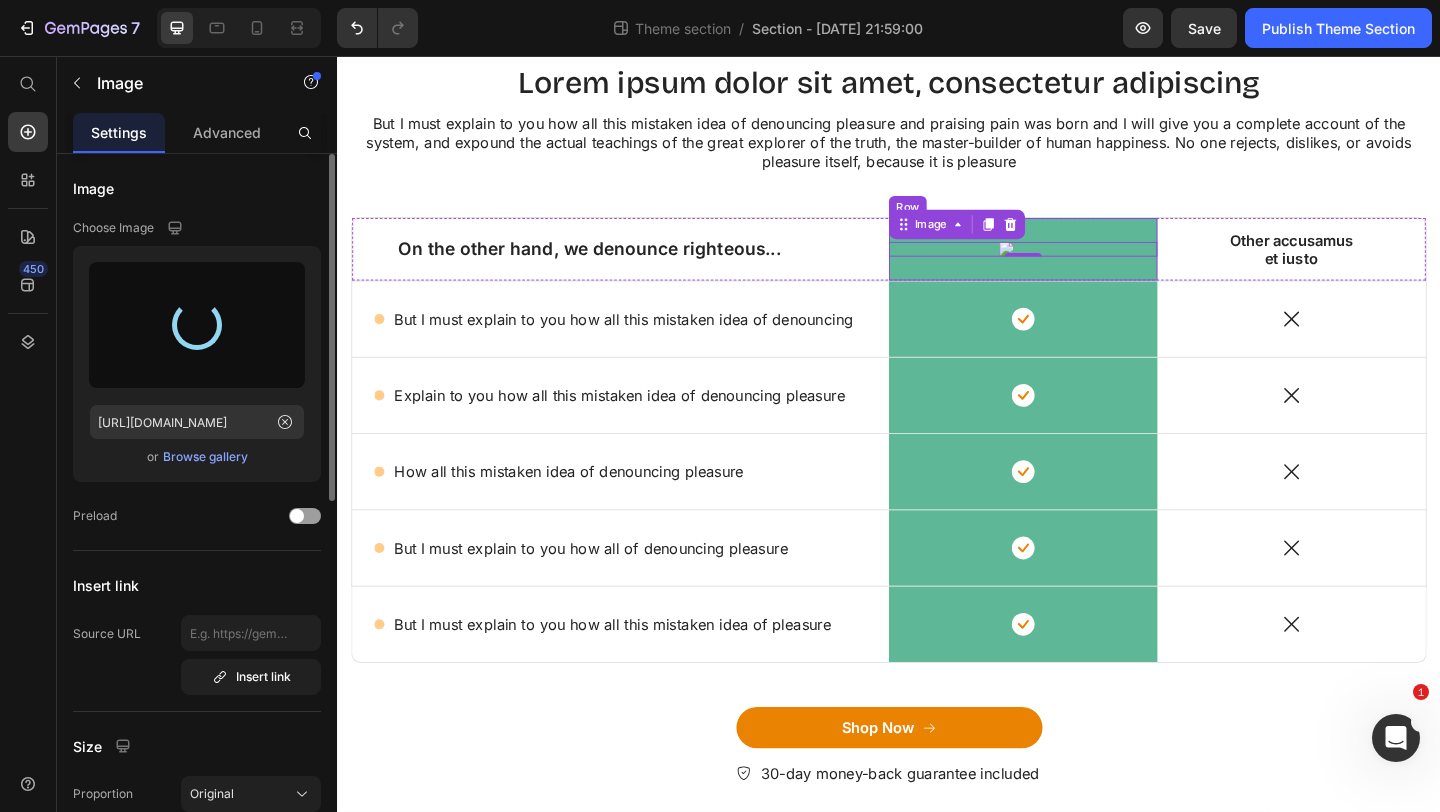 type on "[URL][DOMAIN_NAME]" 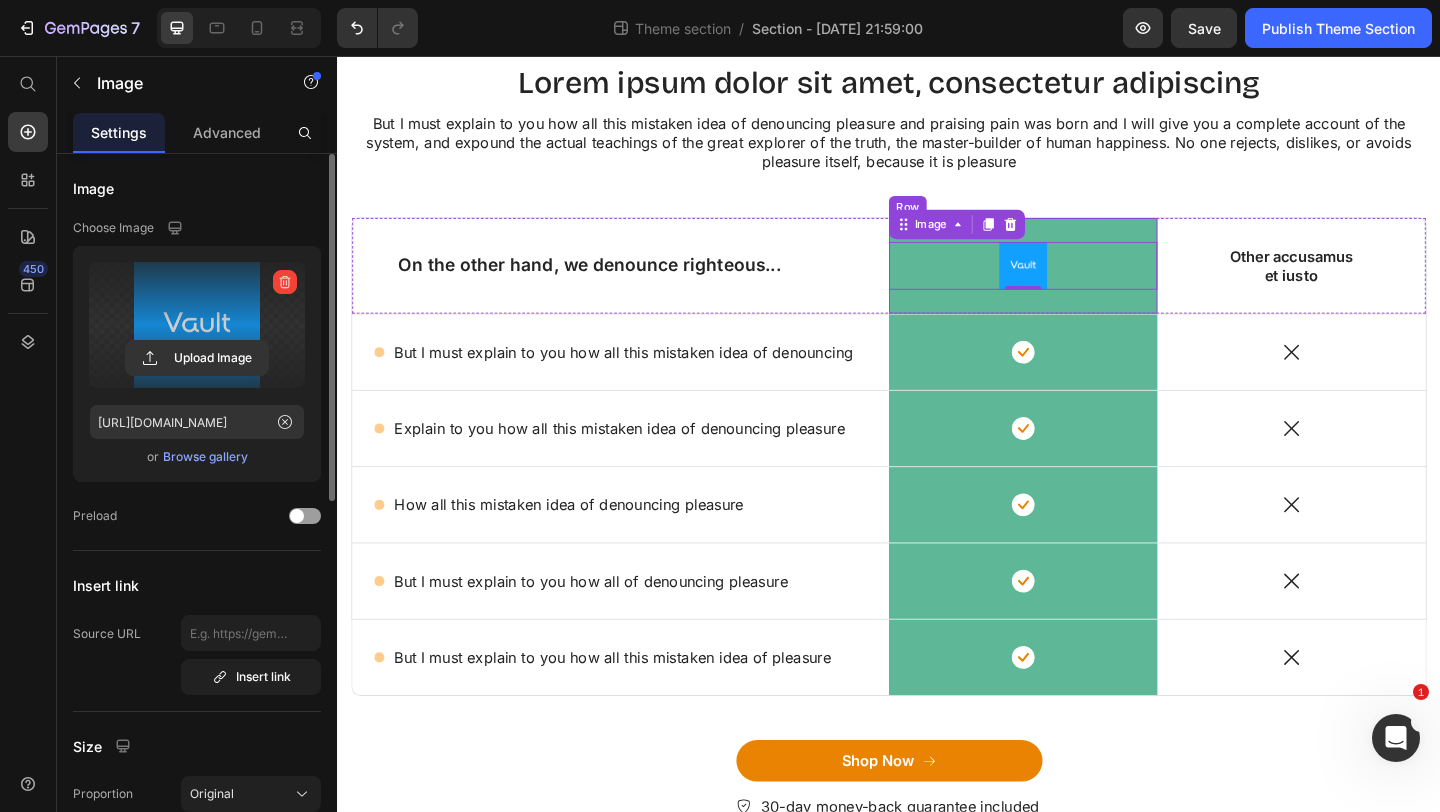 click on "Image   0 Row" at bounding box center [1083, 284] 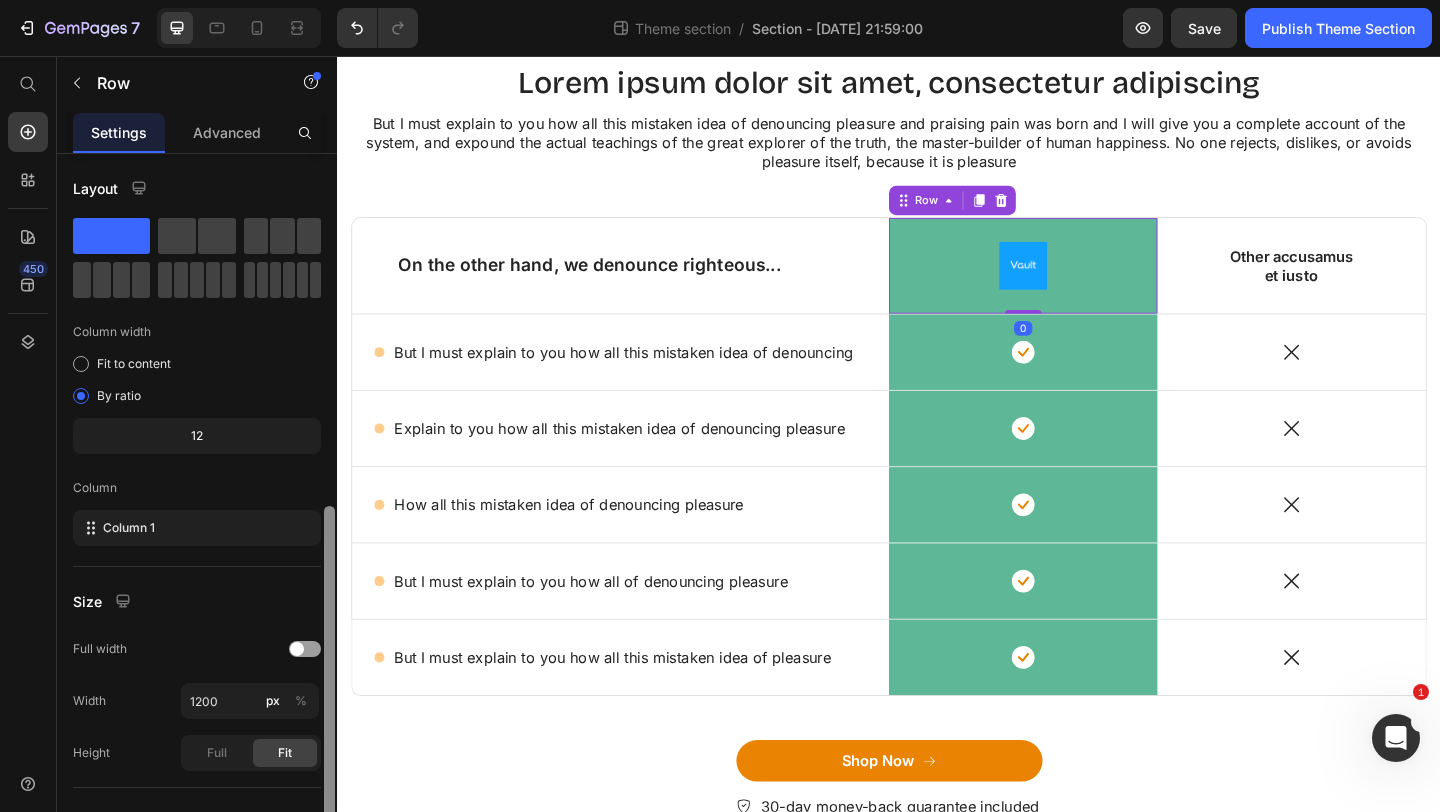 scroll, scrollTop: 197, scrollLeft: 0, axis: vertical 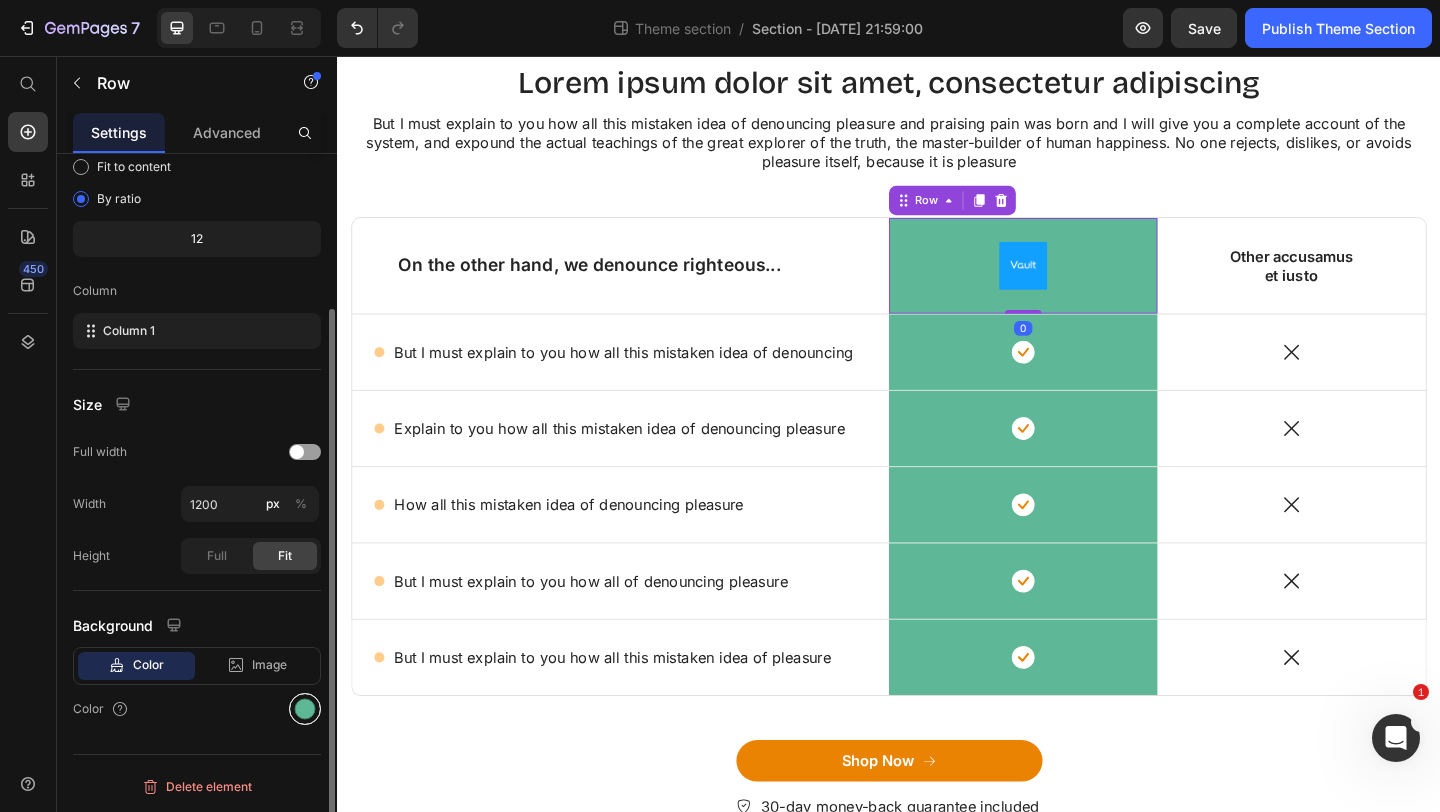 click at bounding box center (305, 709) 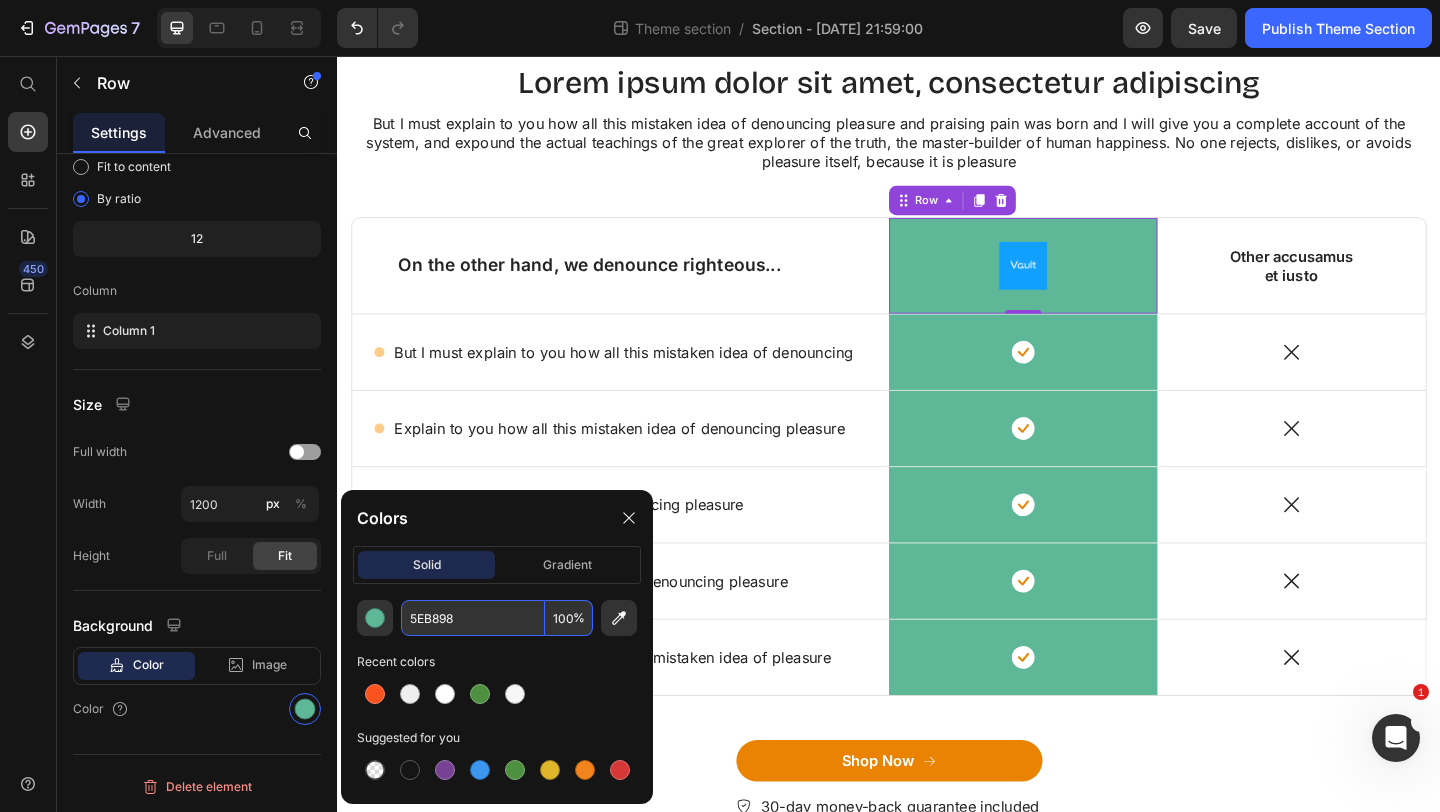 click on "5EB898" at bounding box center (473, 618) 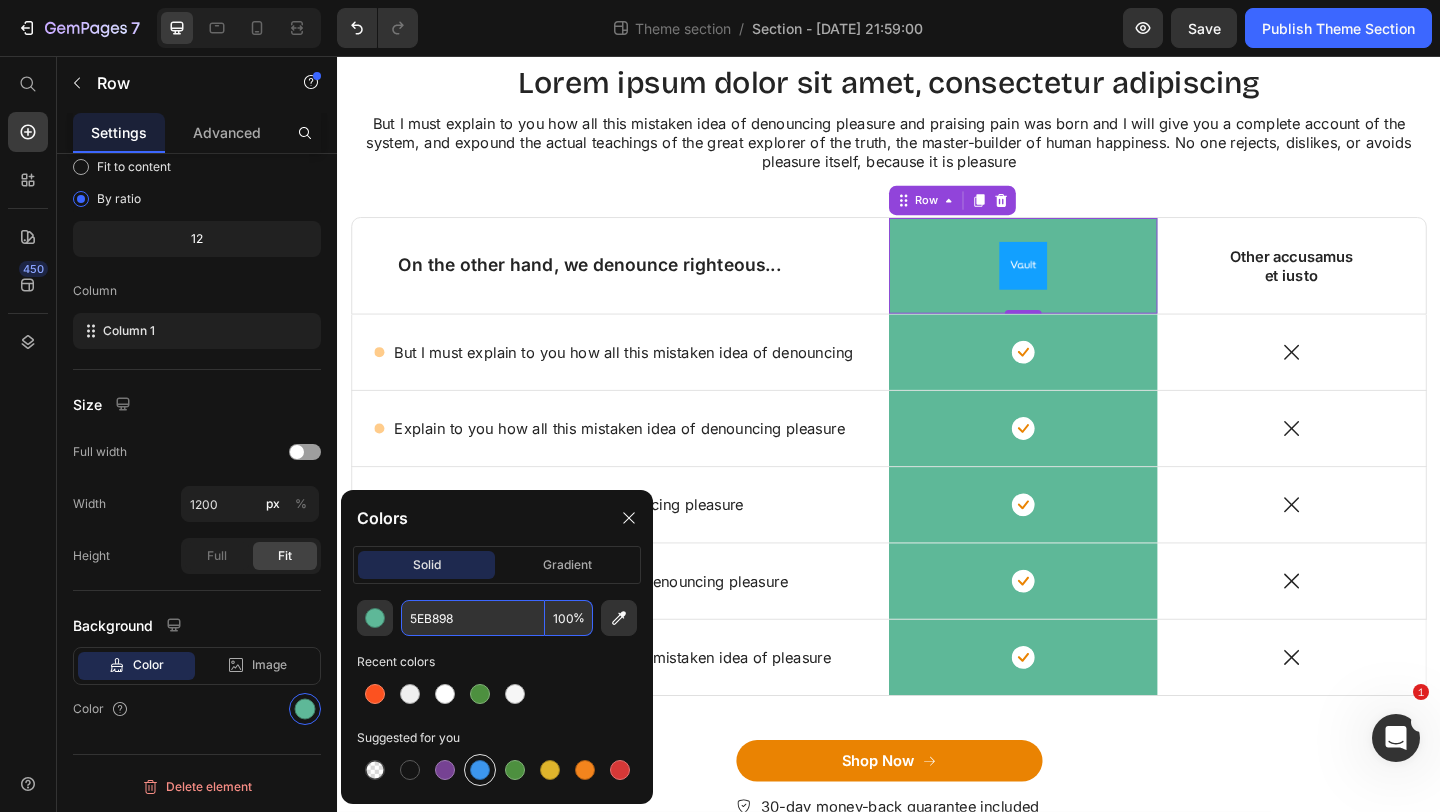 click at bounding box center [480, 770] 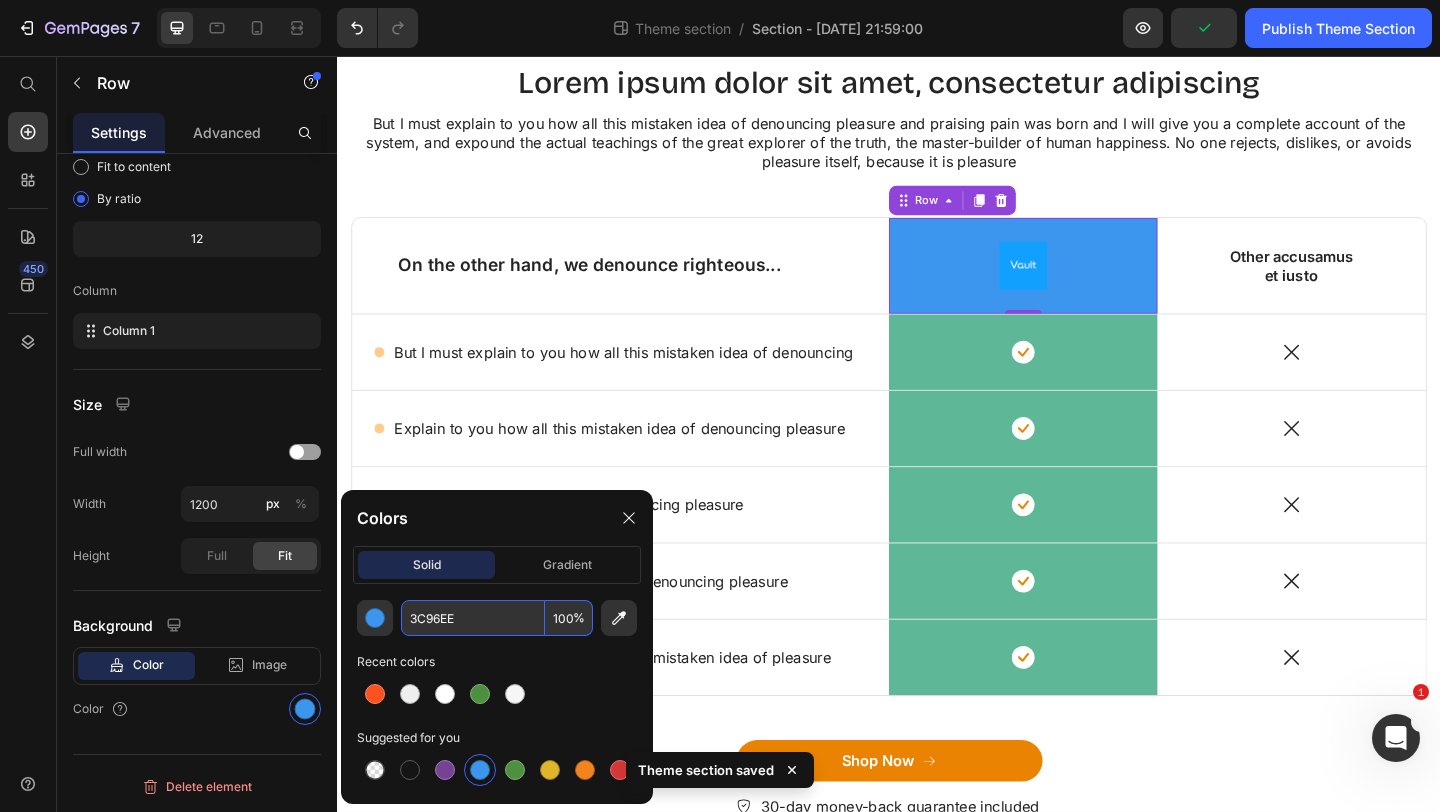 click on "3C96EE" at bounding box center [473, 618] 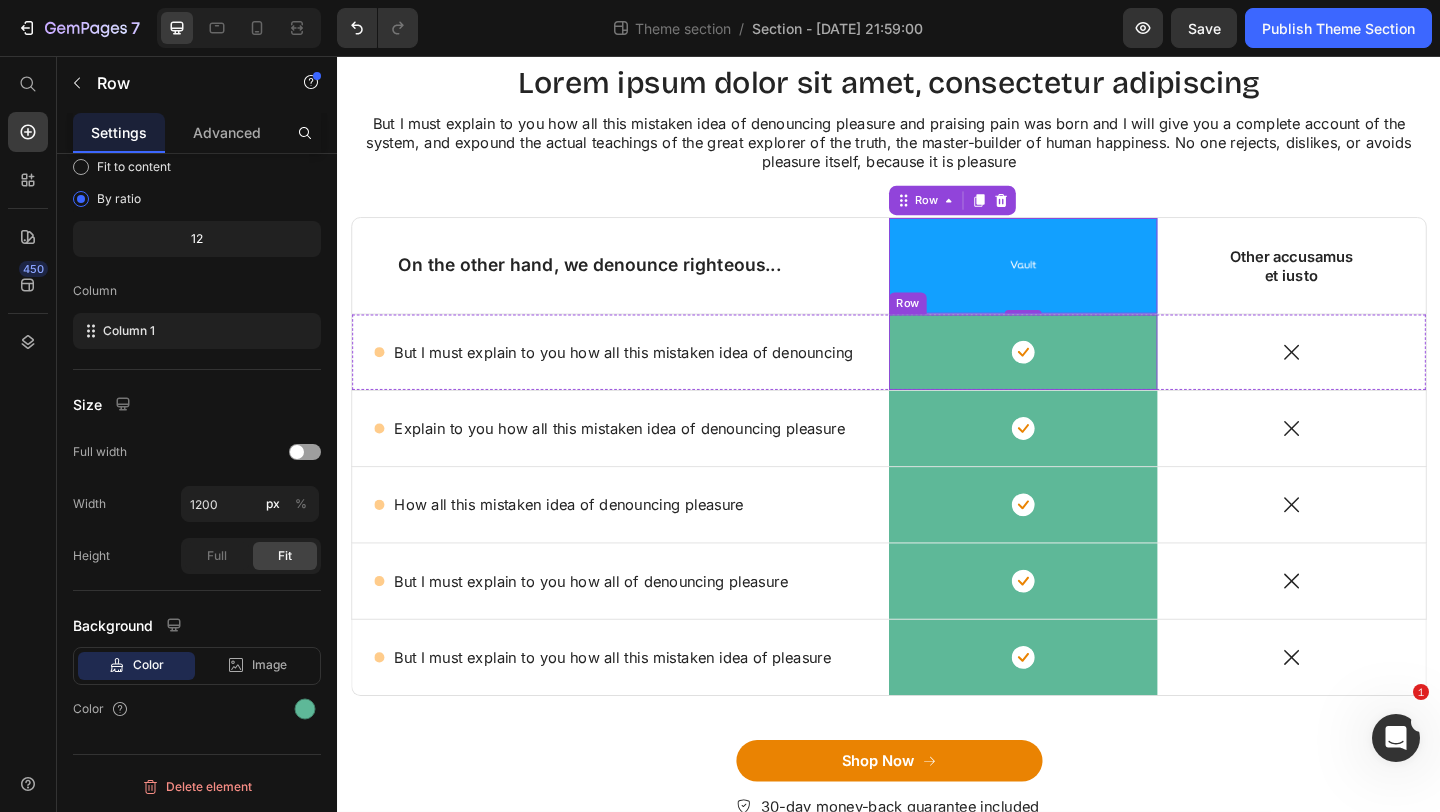 click on "Icon Row" at bounding box center (1083, 378) 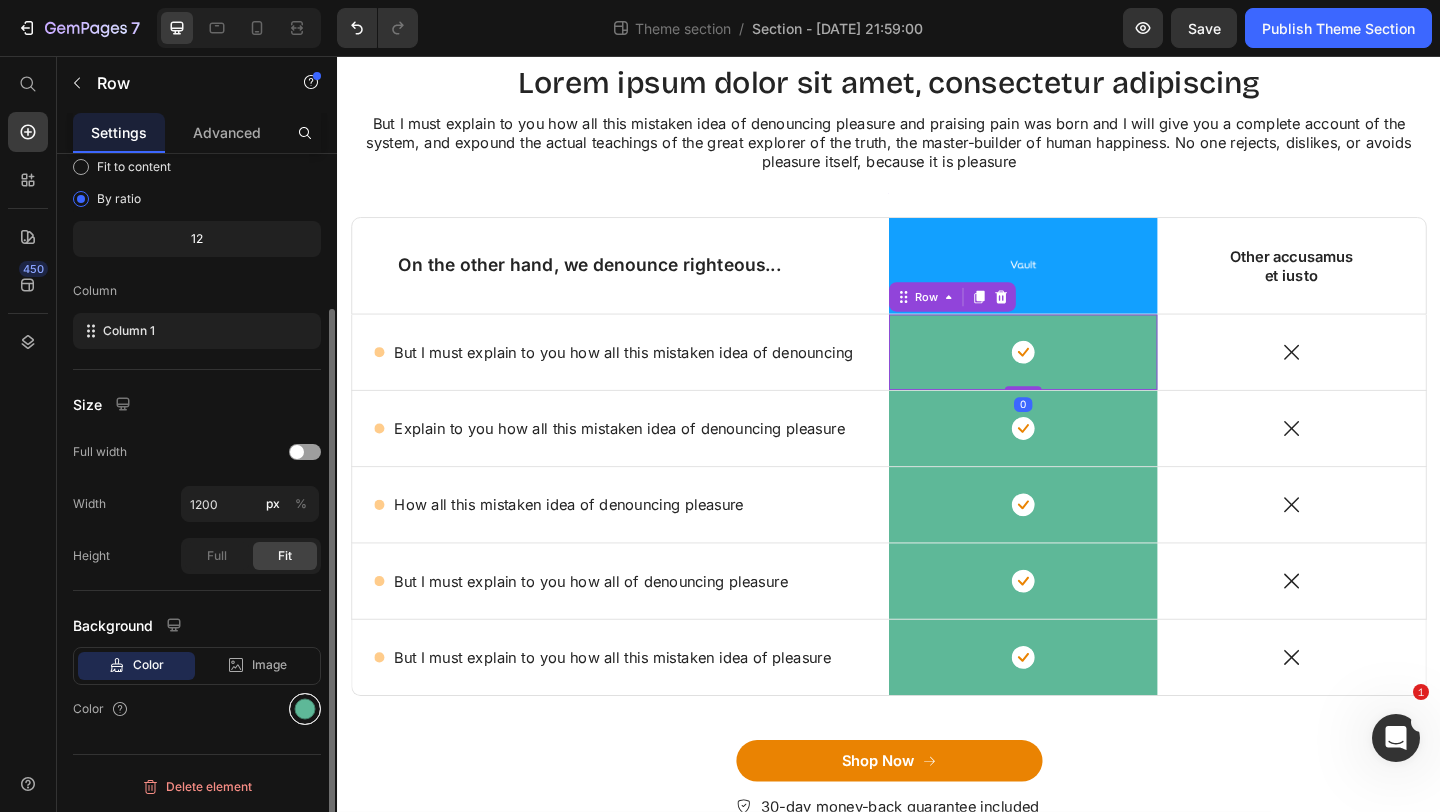 click at bounding box center (305, 709) 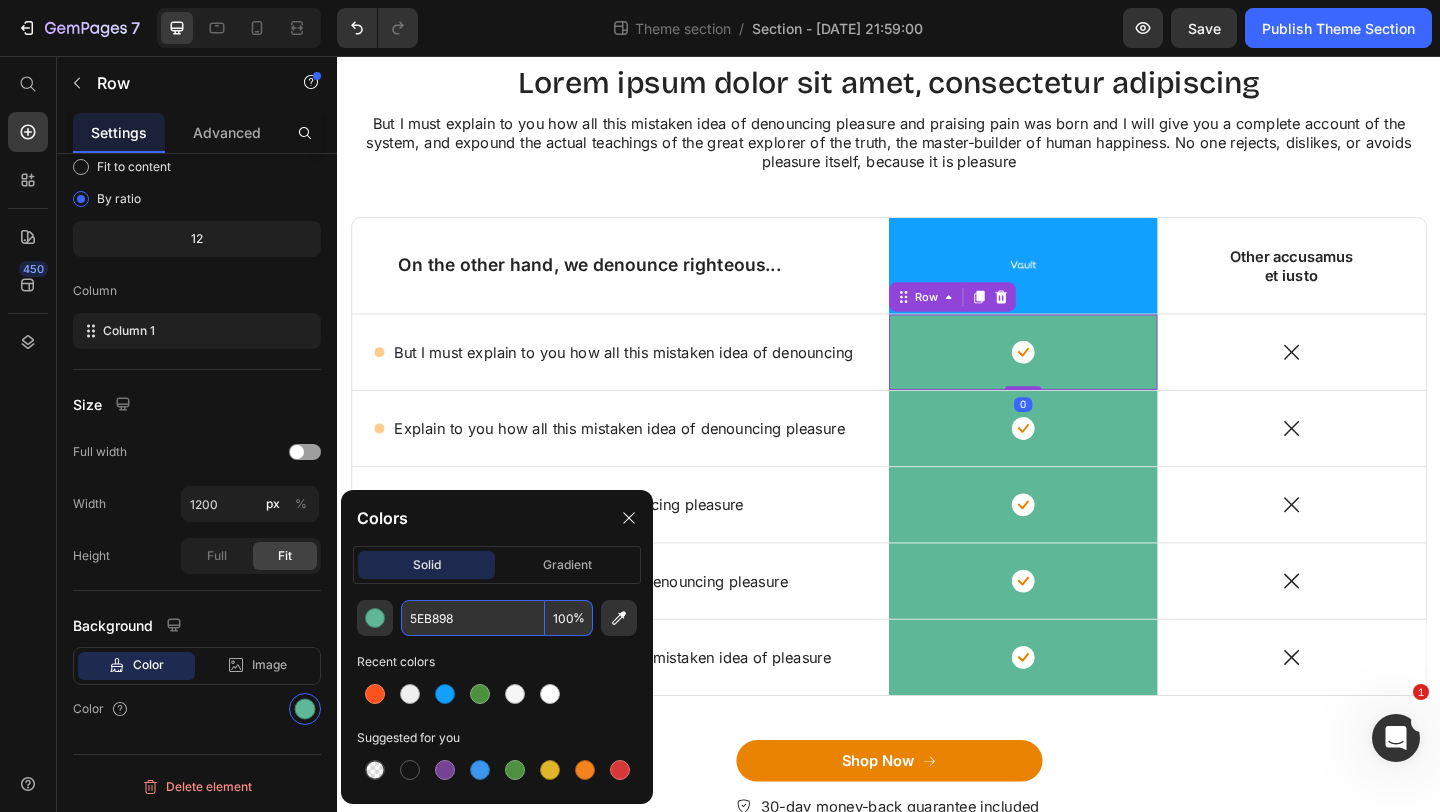 click on "5EB898" at bounding box center [473, 618] 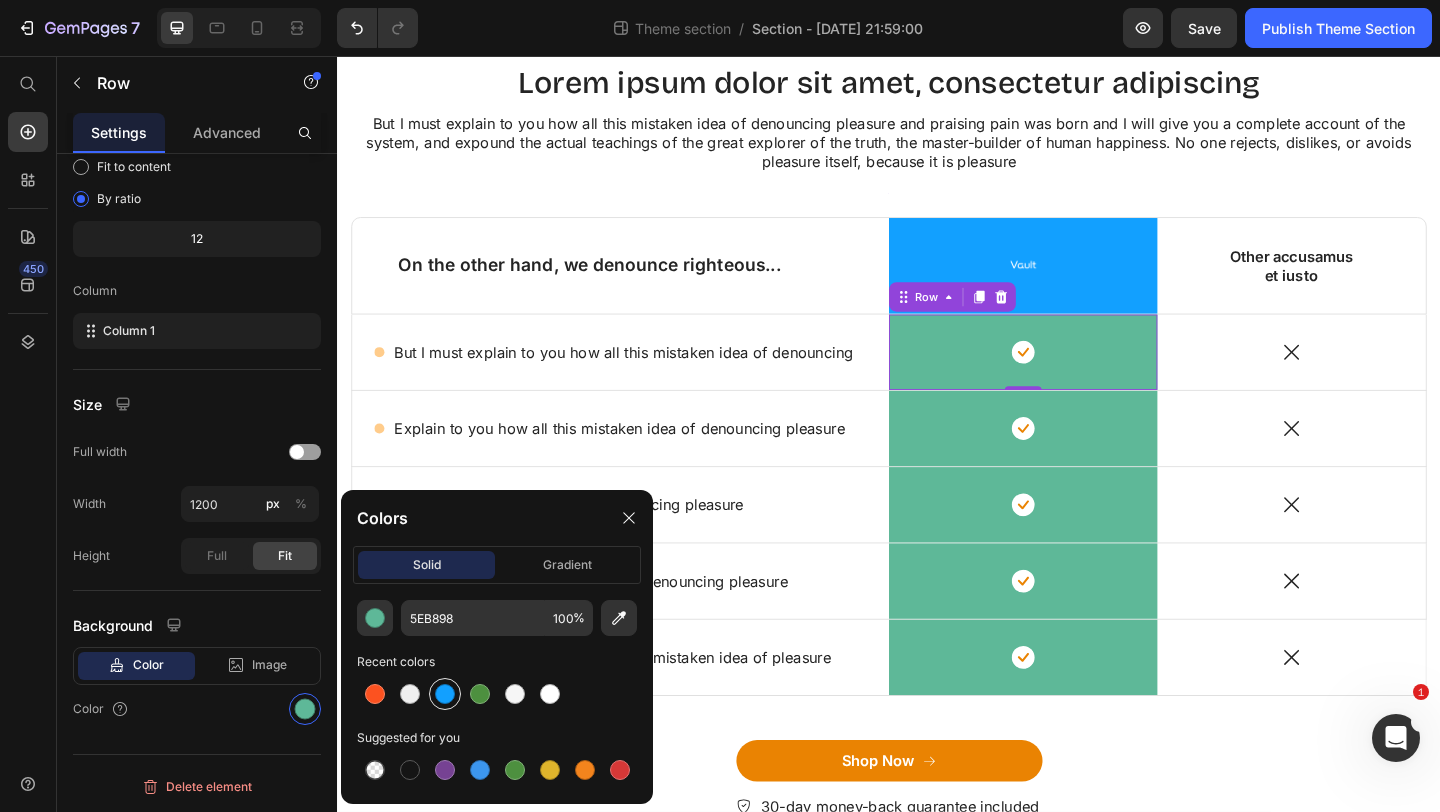 click at bounding box center (445, 694) 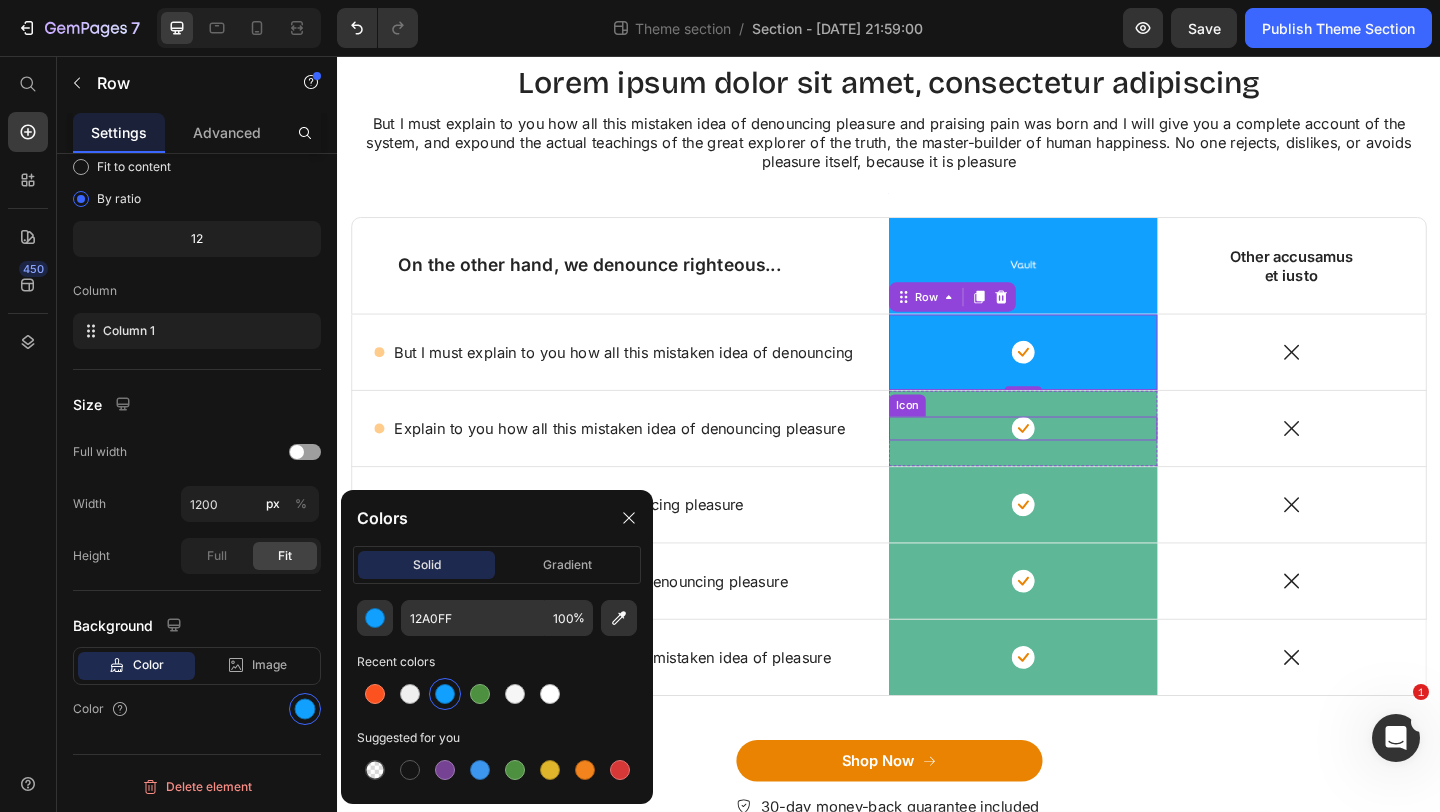 click on "Icon" at bounding box center [1083, 461] 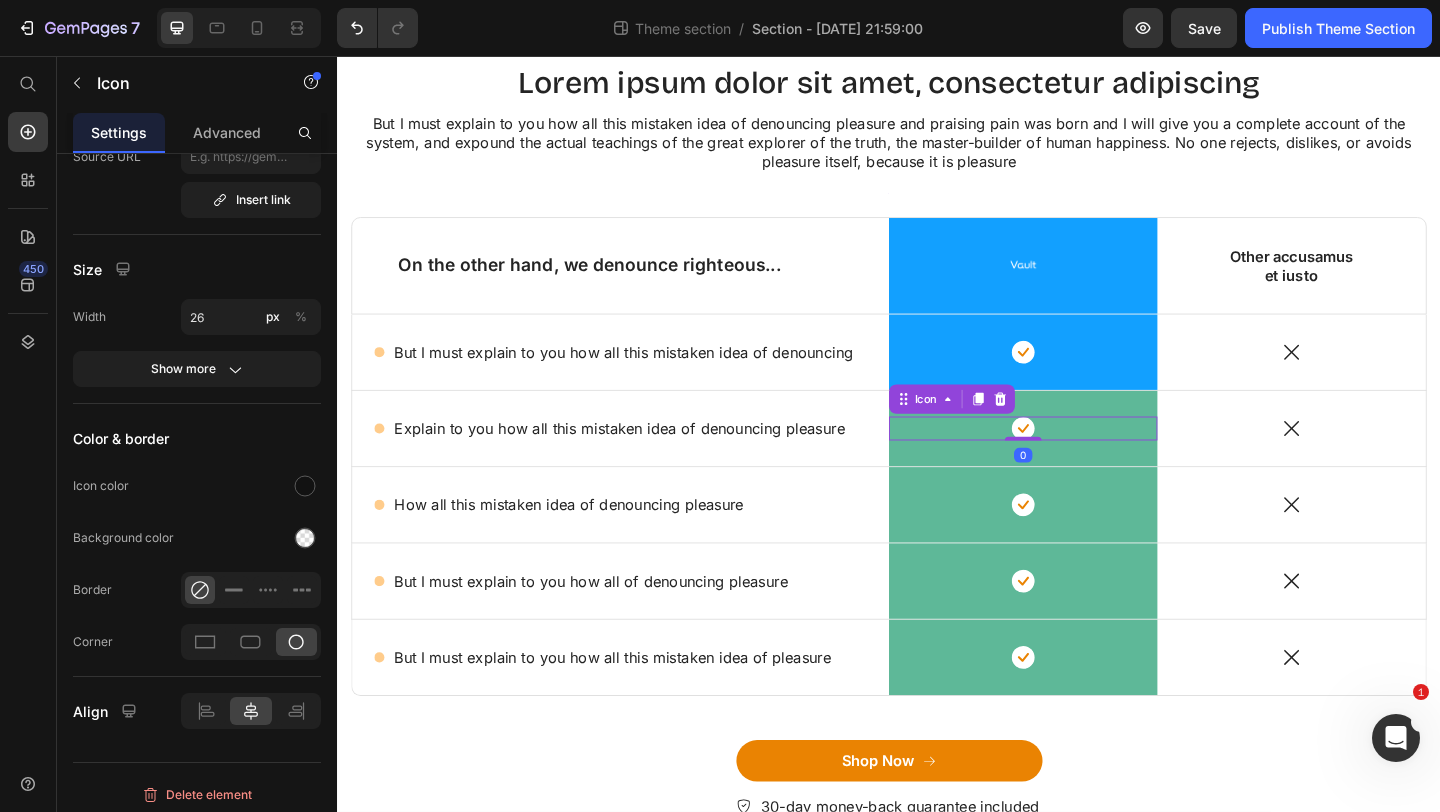 scroll, scrollTop: 0, scrollLeft: 0, axis: both 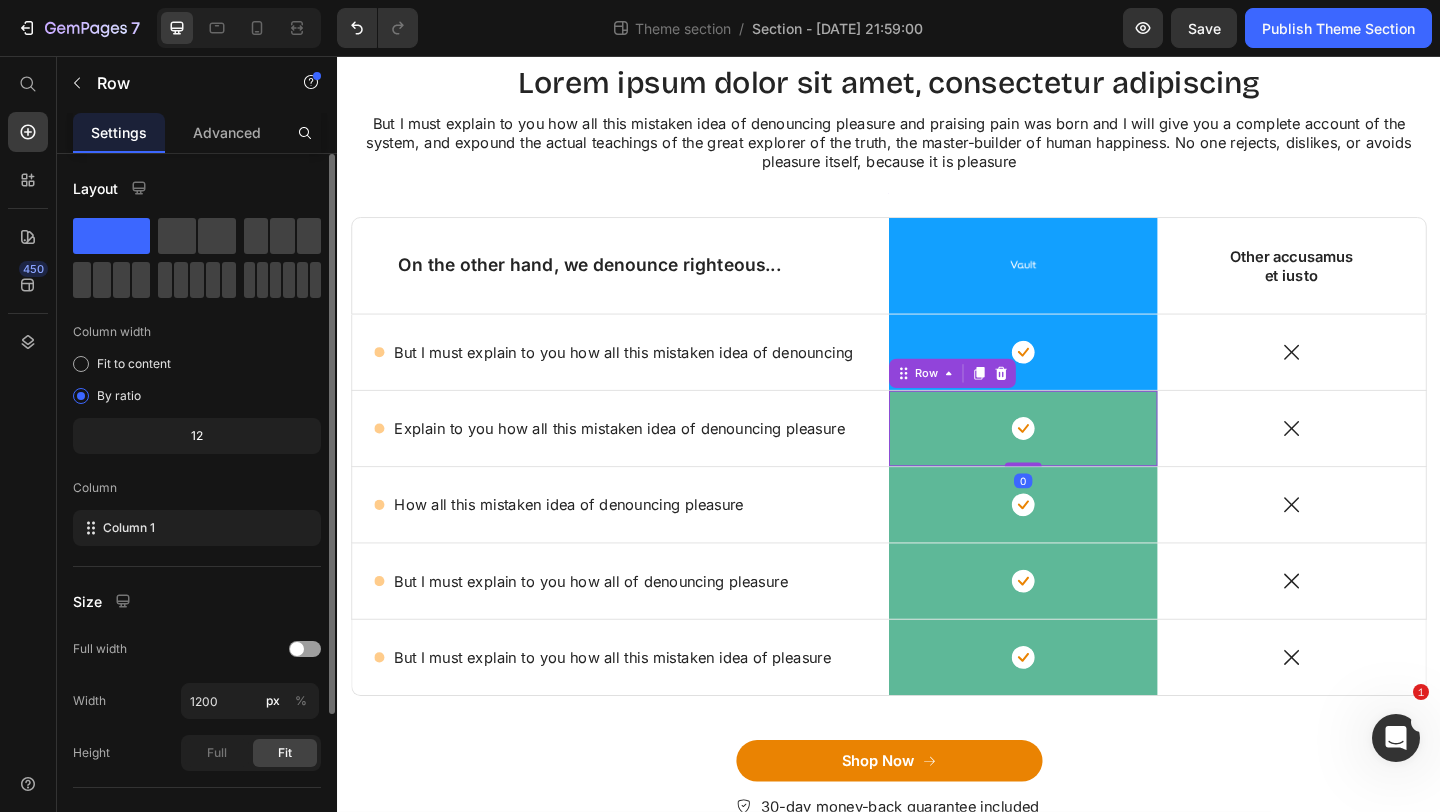 click on "Icon Row   0" at bounding box center (1083, 461) 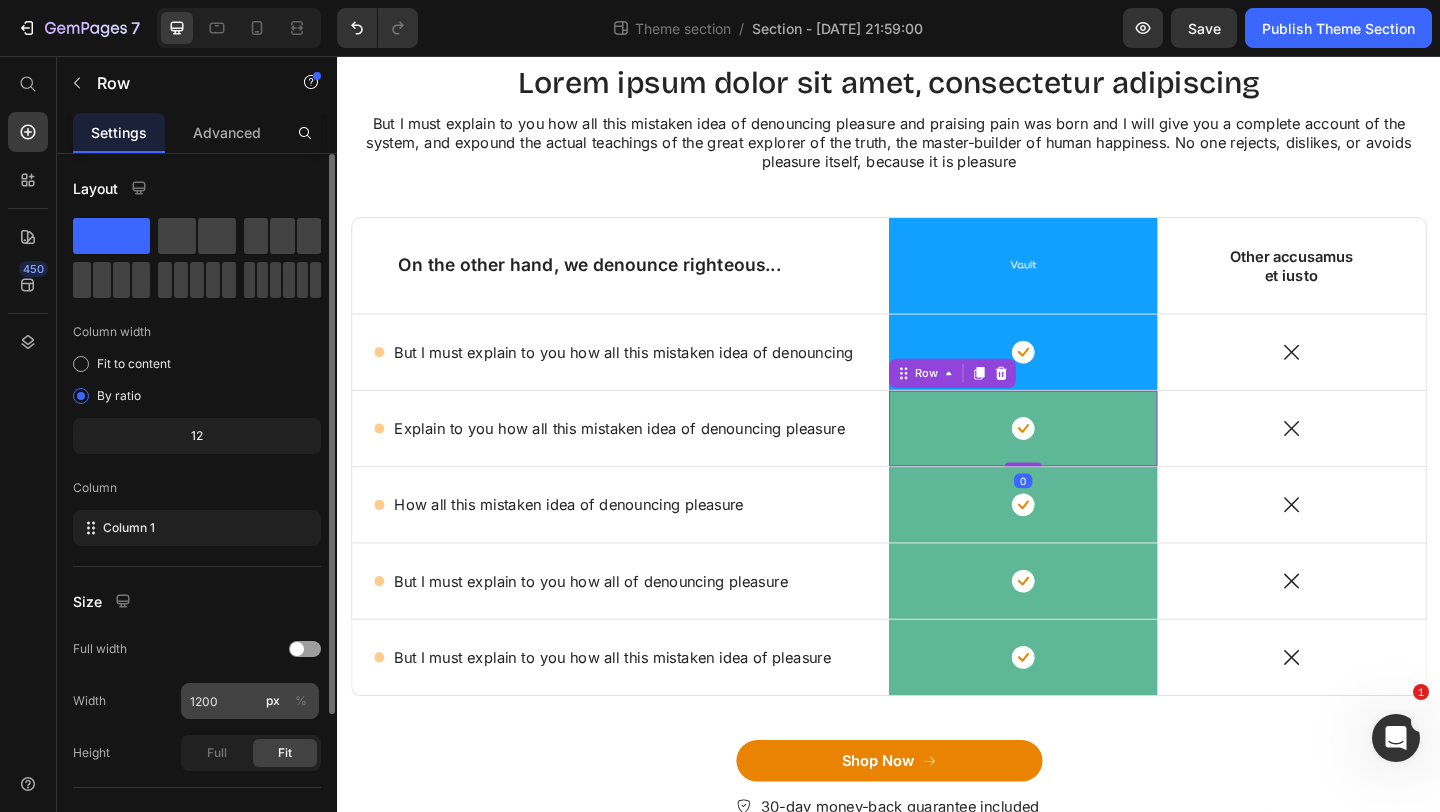 scroll, scrollTop: 197, scrollLeft: 0, axis: vertical 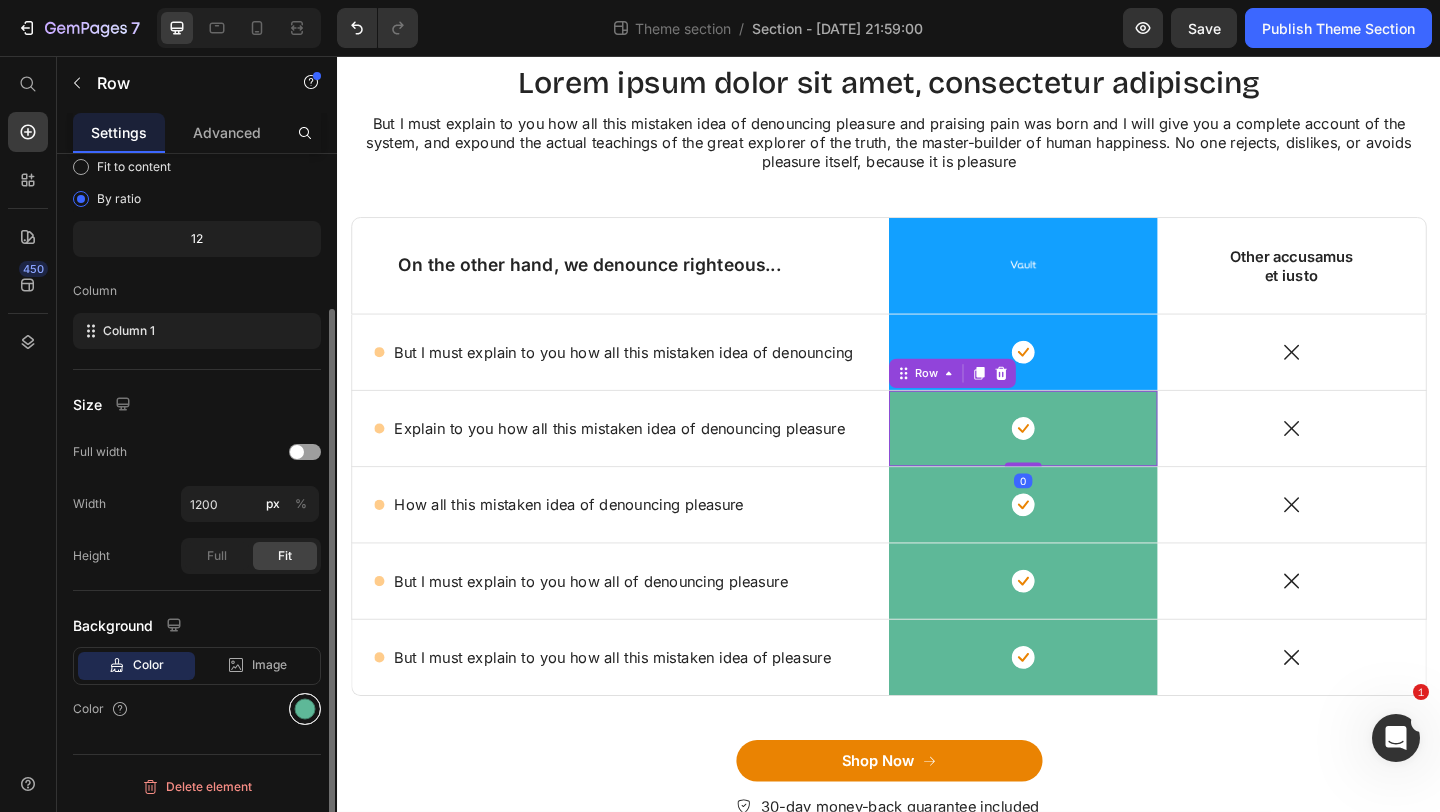 click at bounding box center (305, 709) 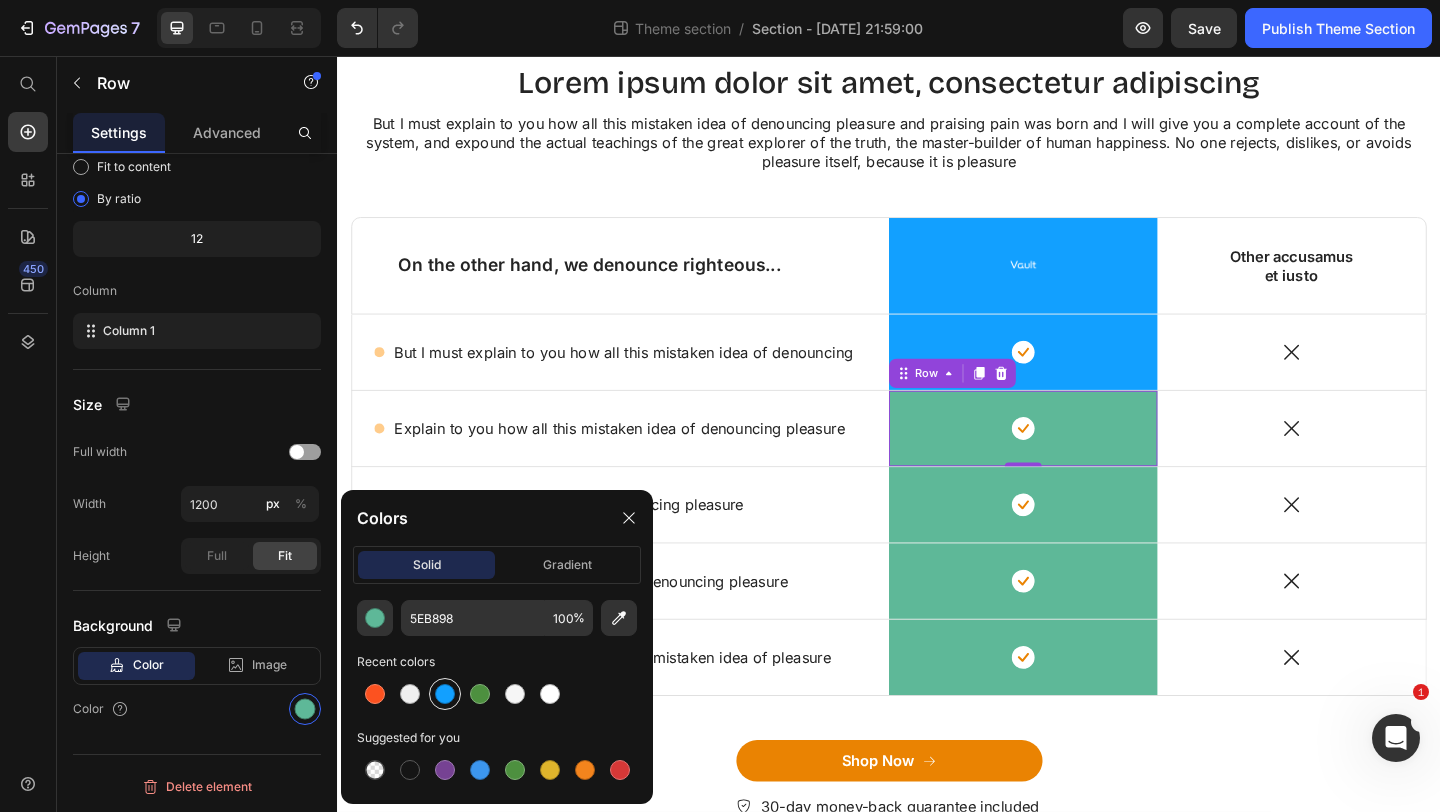 click at bounding box center [445, 694] 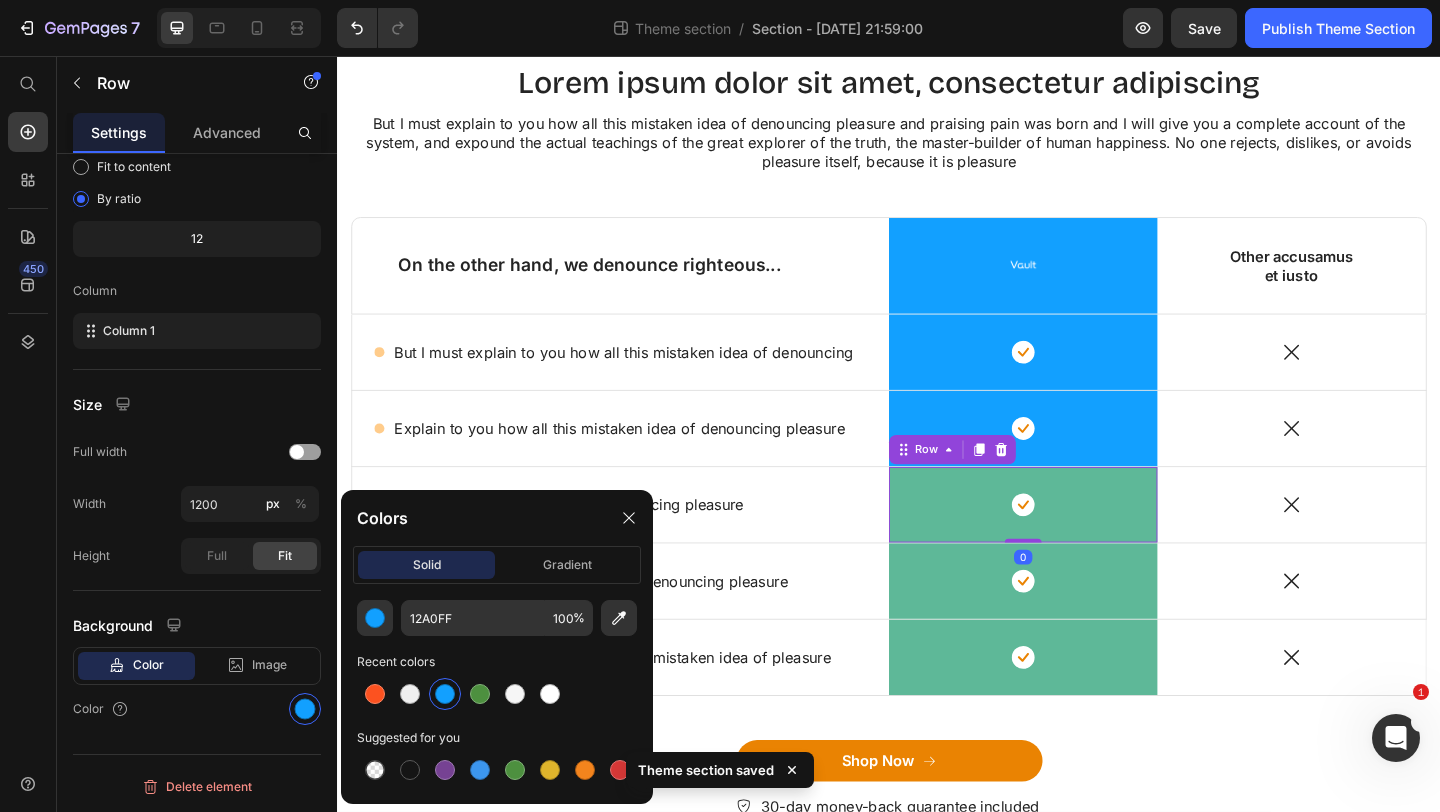 click on "Icon Row   0" at bounding box center (1083, 544) 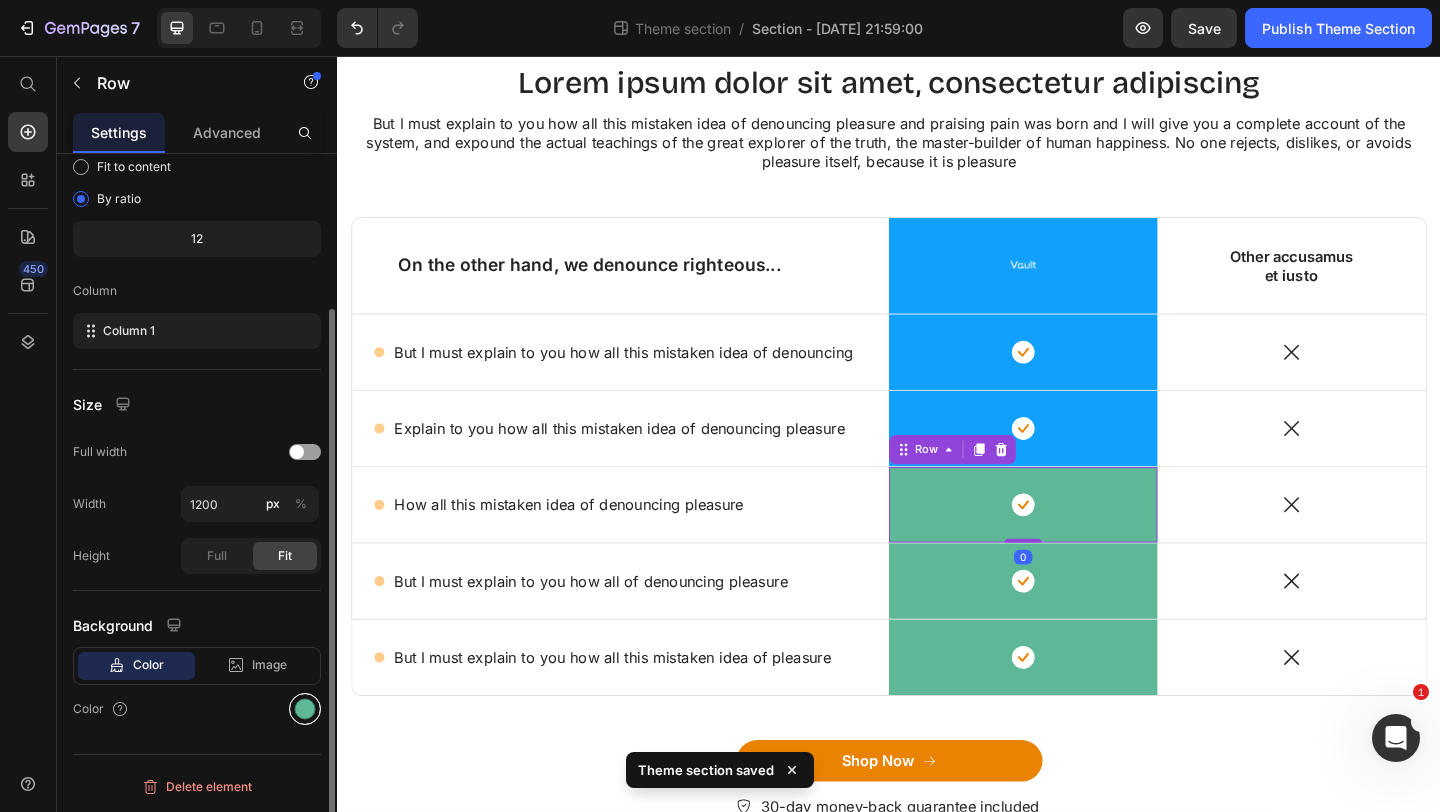 click at bounding box center (305, 709) 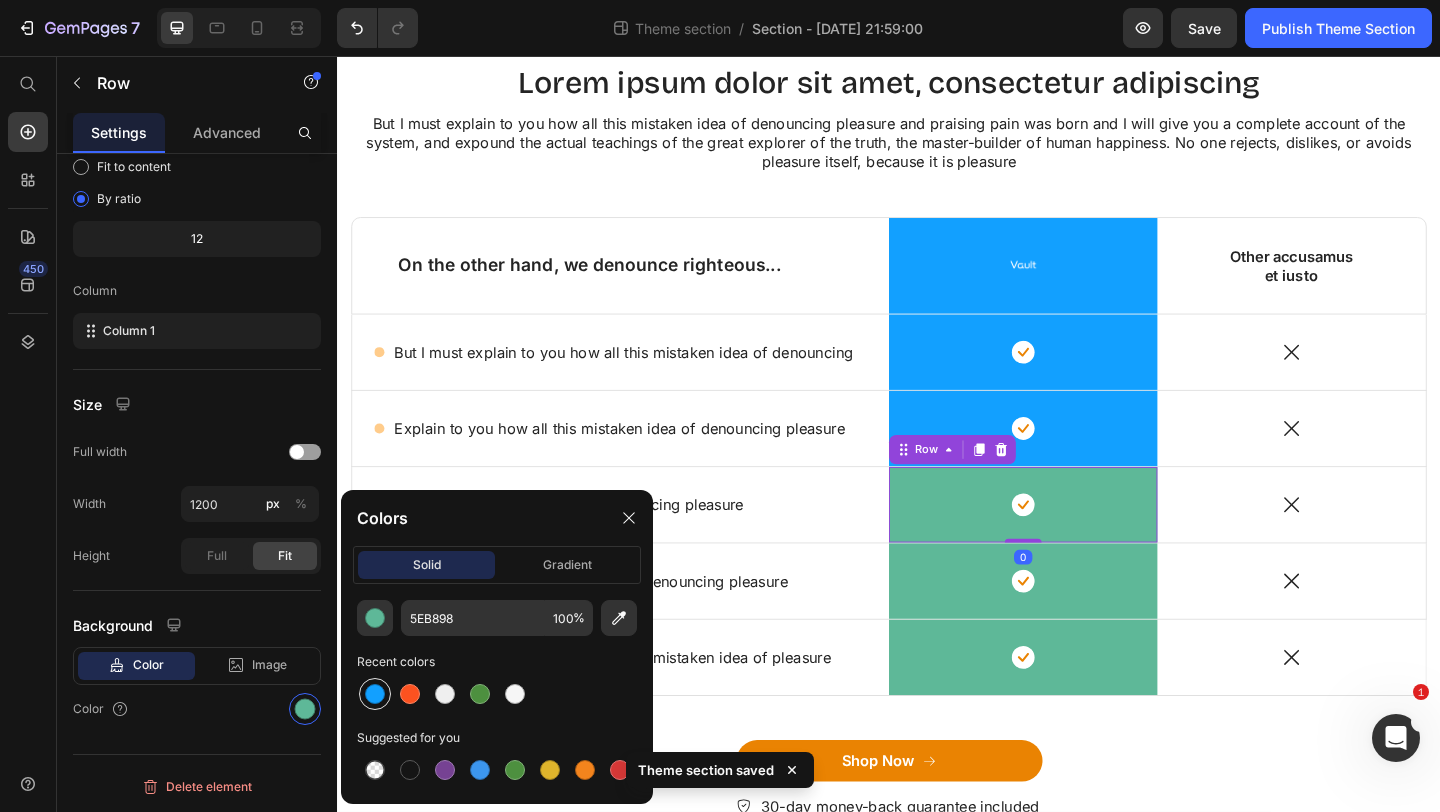 click at bounding box center [375, 694] 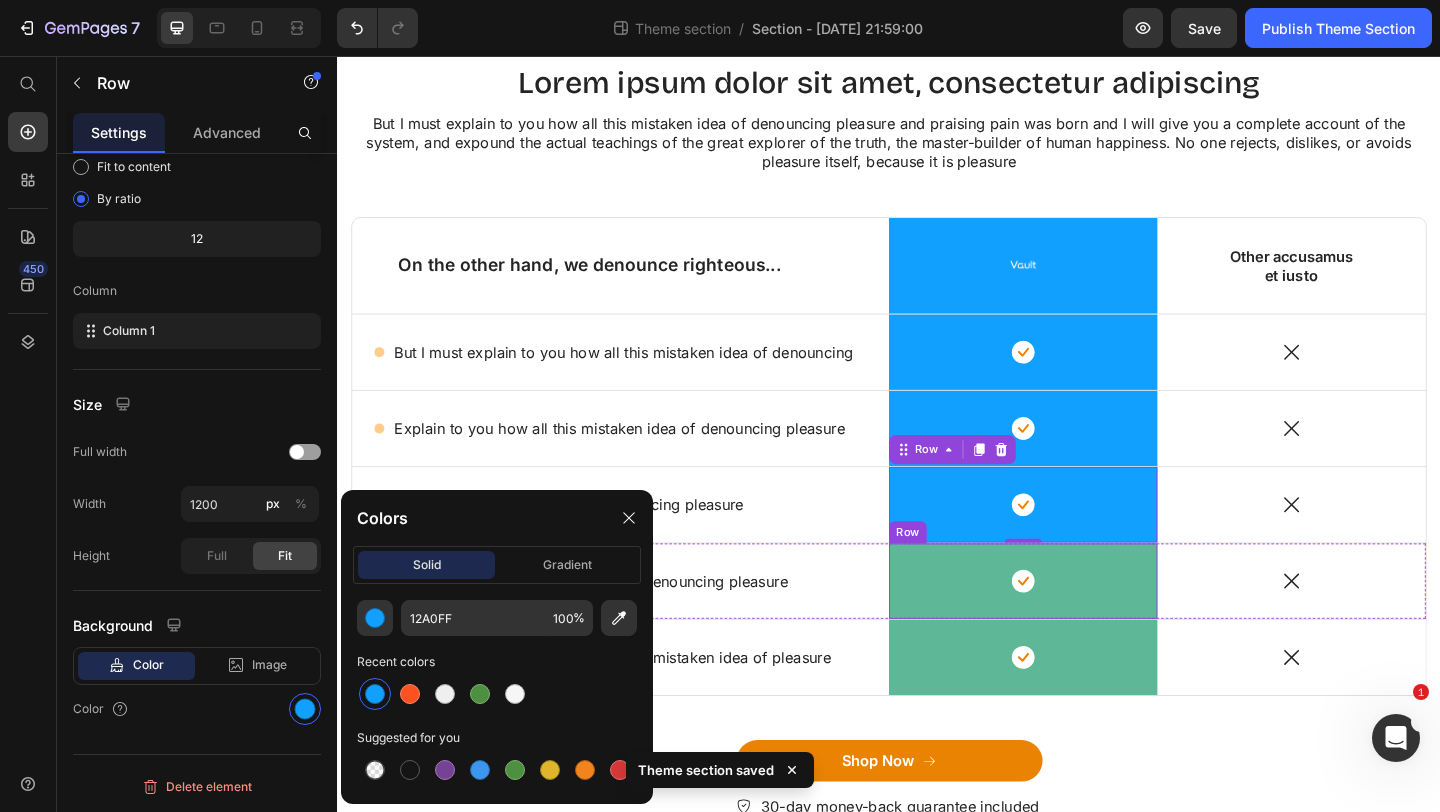 click on "Icon Row" at bounding box center (1083, 627) 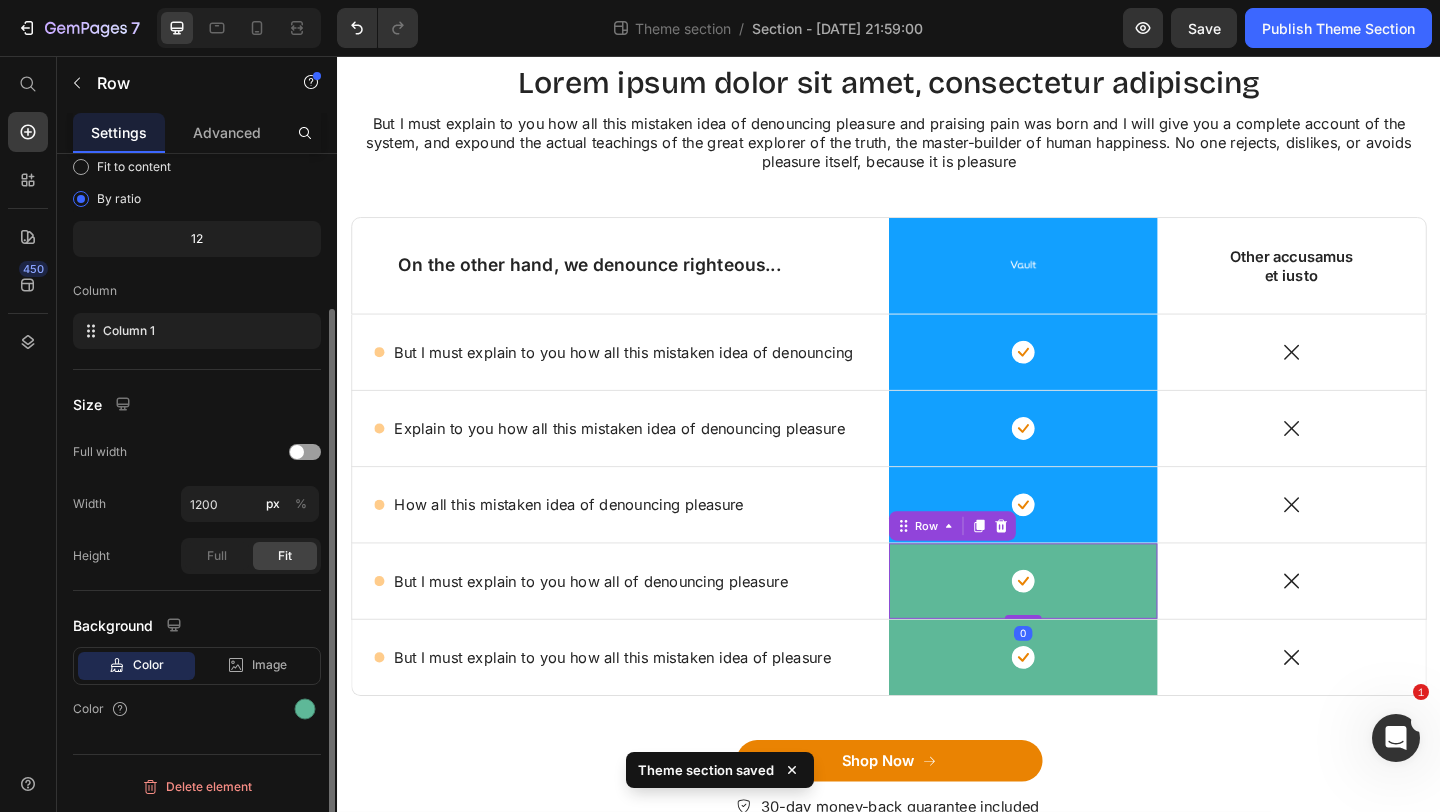 click on "Color" at bounding box center [197, 709] 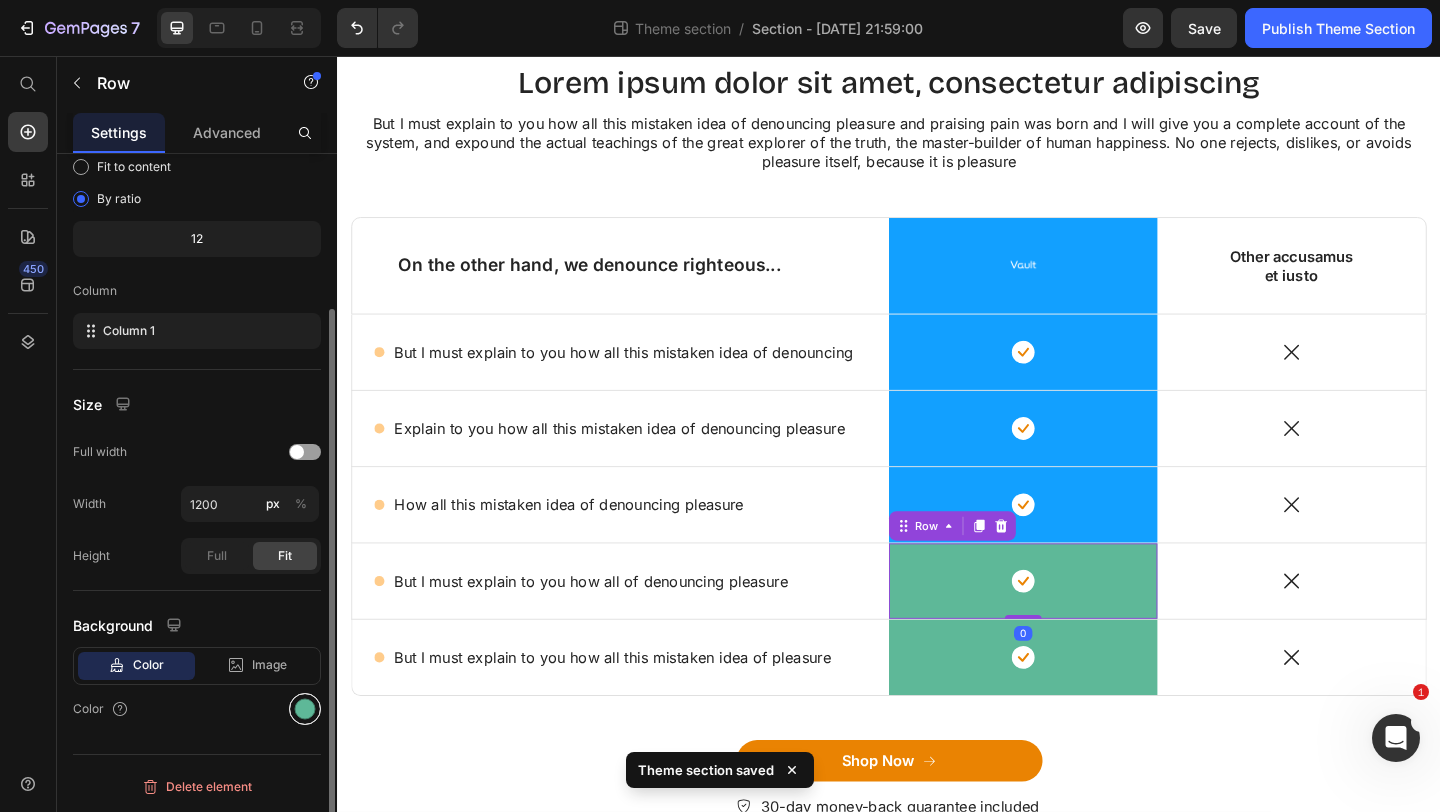 click at bounding box center [305, 709] 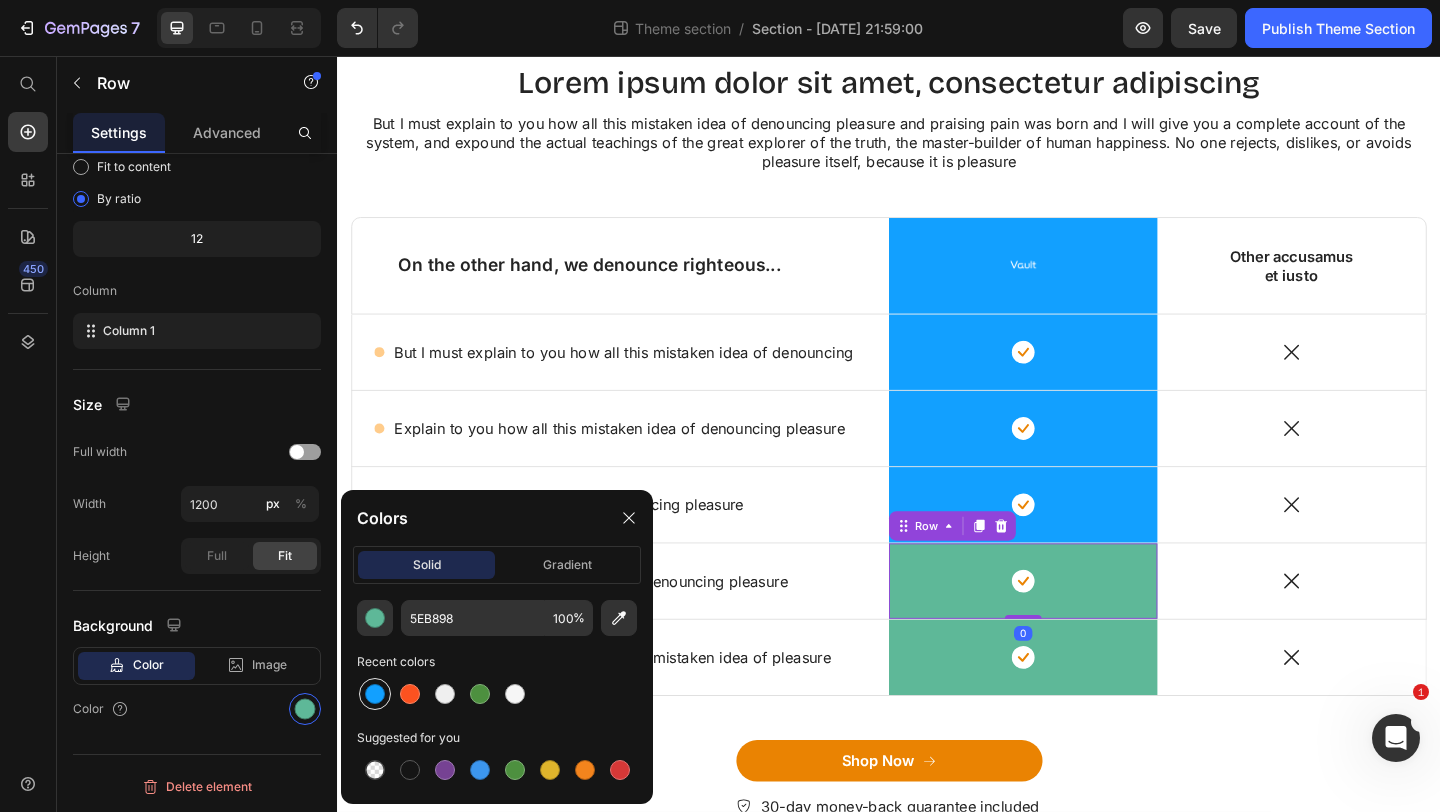 click at bounding box center [375, 694] 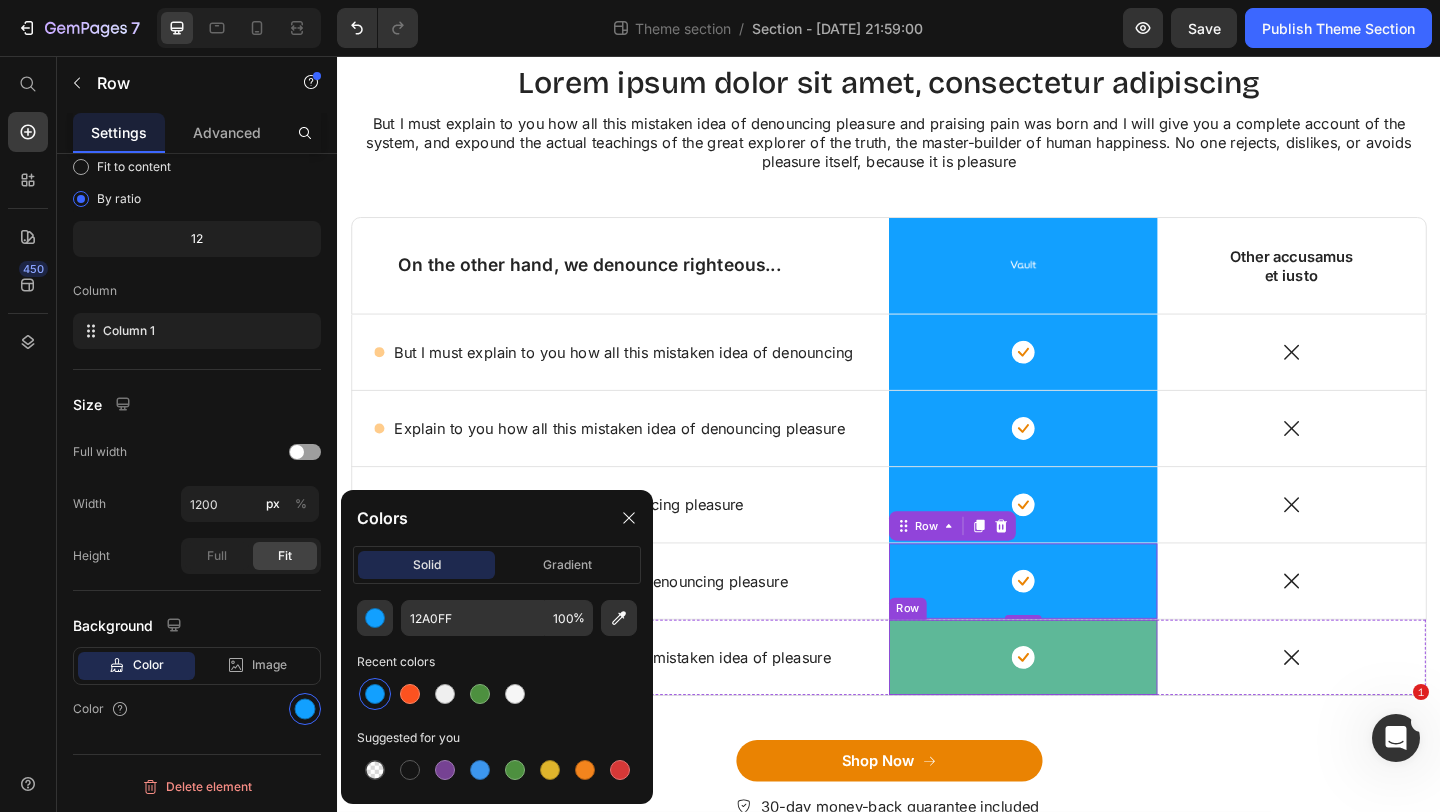 click on "Icon Row" at bounding box center (1083, 710) 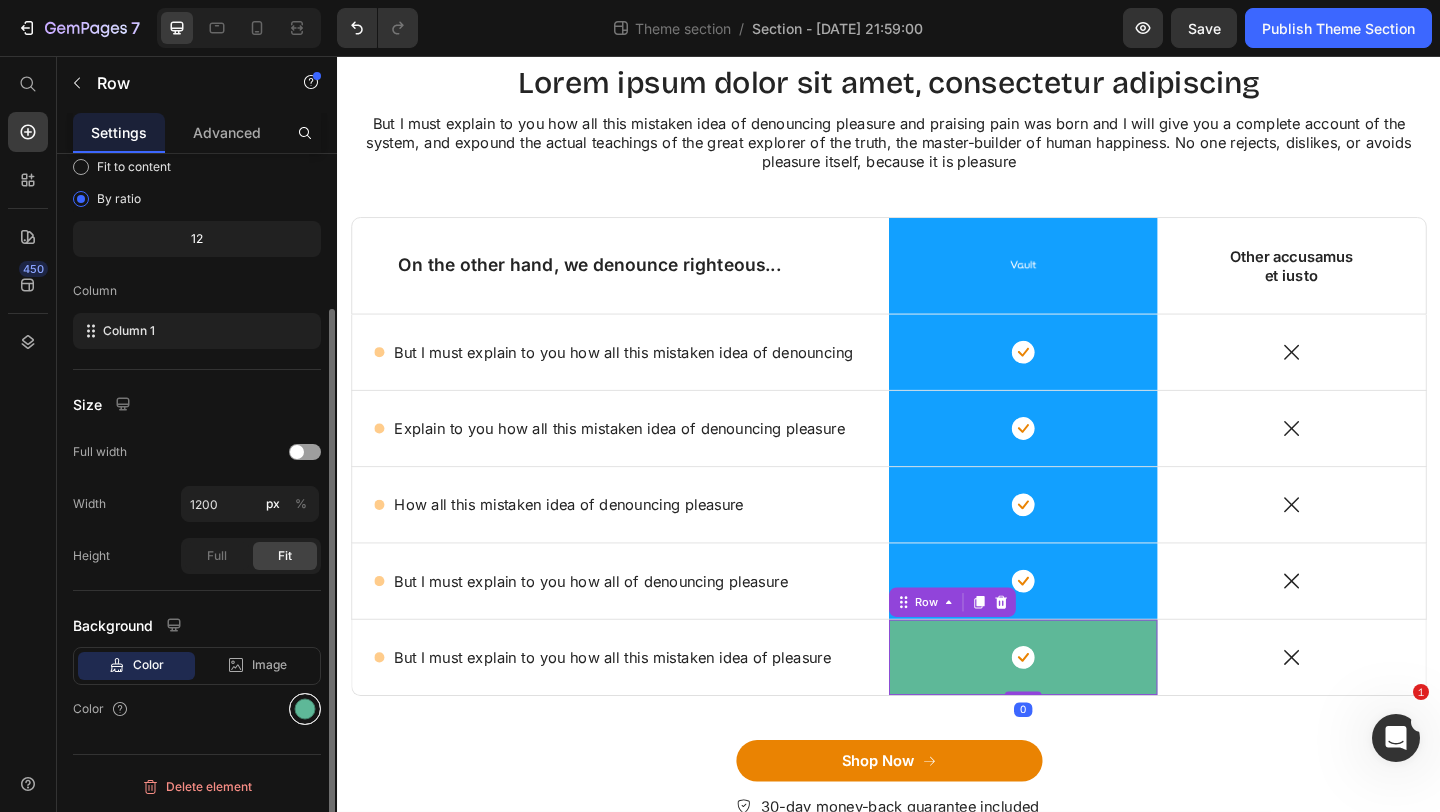 click at bounding box center [305, 709] 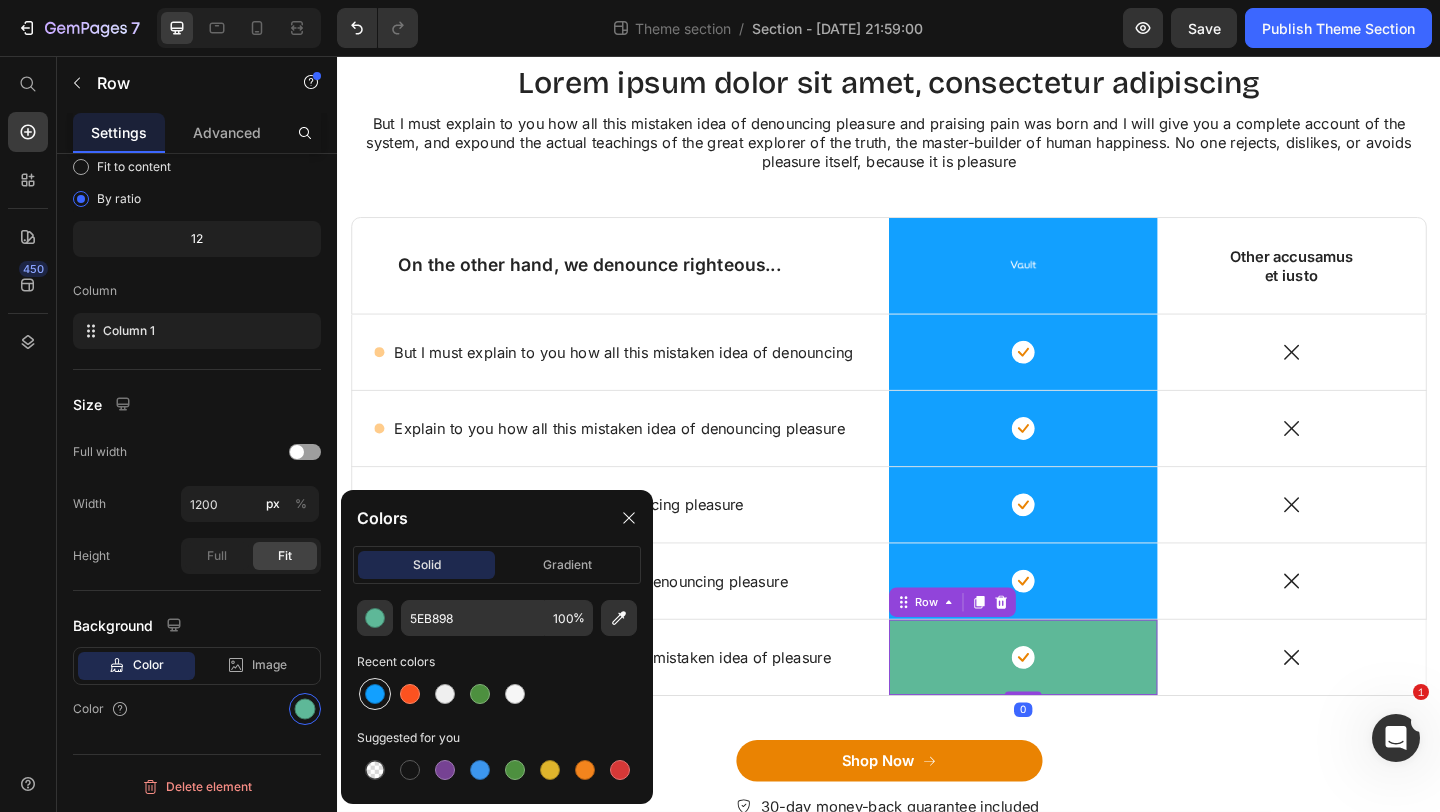 click at bounding box center [375, 694] 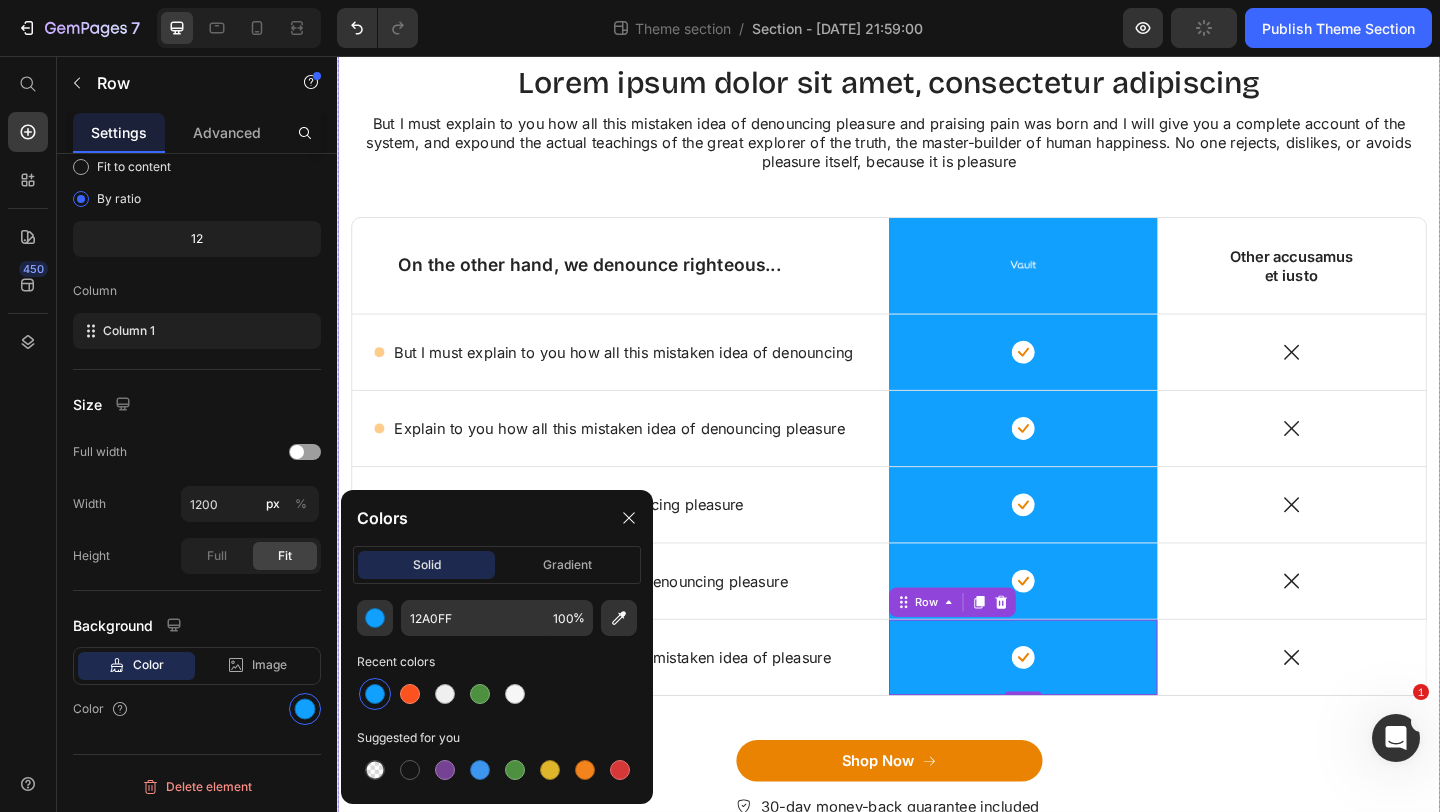 click on "Lorem ipsum dolor sit amet, consectetur adipiscing  Heading But I must explain to you how all this mistaken idea of denouncing pleasure and praising pain was born and I will give you a complete account of the system, and expound the actual teachings of the great explorer of the truth, the master-builder of human happiness. No one rejects, dislikes, or avoids pleasure itself, because it is pleasure Text Block Row On the other hand, we denounce righteous... Text Block Image Row Other accusamus et iusto Text Block Row
Icon But I must explain to you how all this mistaken idea of denouncing Text Block Row
Icon Row
Icon Row
Icon Explain to you how all this mistaken idea of denouncing pleasure Text Block Row
Icon Row
Icon Row
Icon How all this mistaken idea of denouncing pleasure Text Block Row
Icon Row
Icon Row
Icon But I must explain to you how all of denouncing pleasure Text Block Row
Icon Row
Icon Row
Row" at bounding box center (937, 490) 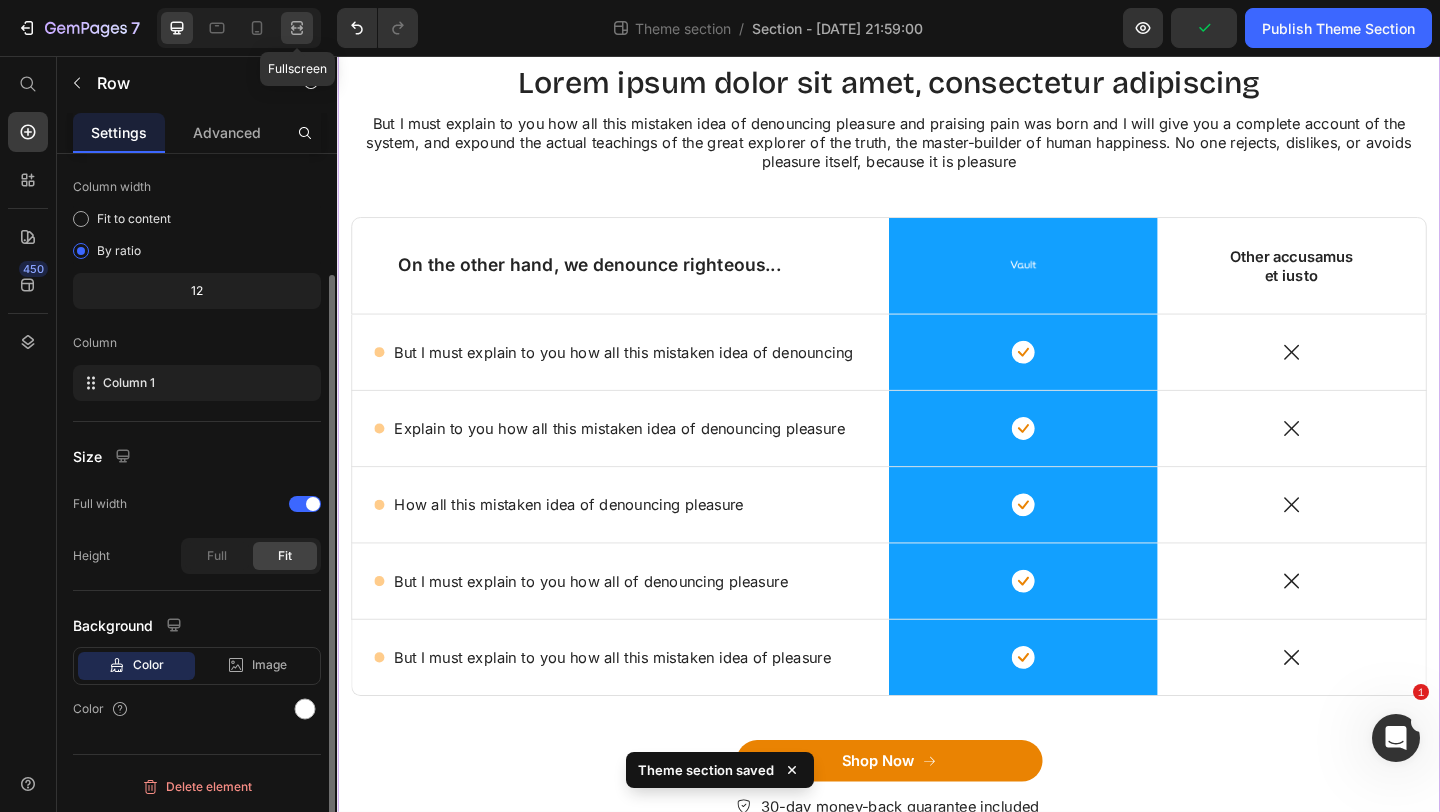 click 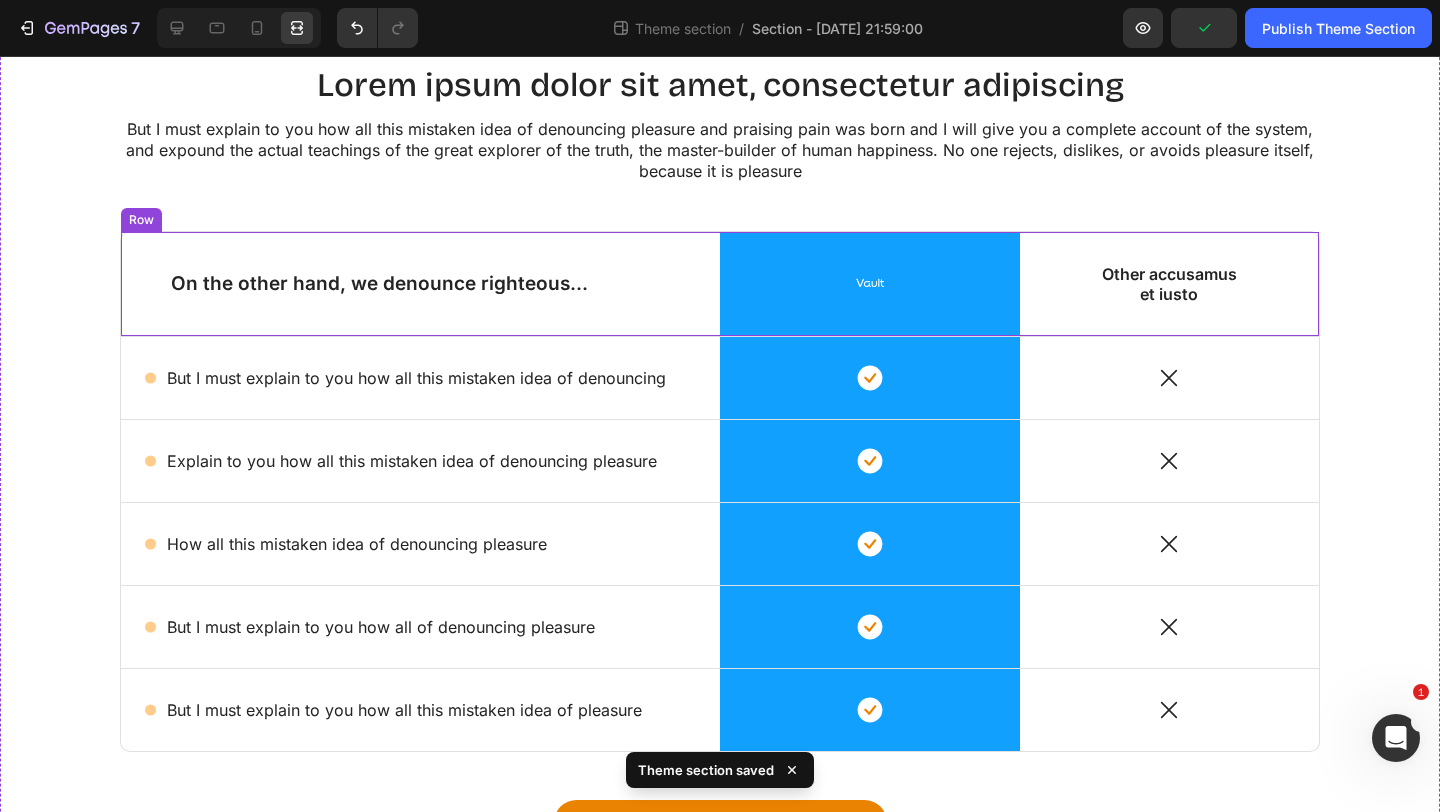 scroll, scrollTop: 0, scrollLeft: 0, axis: both 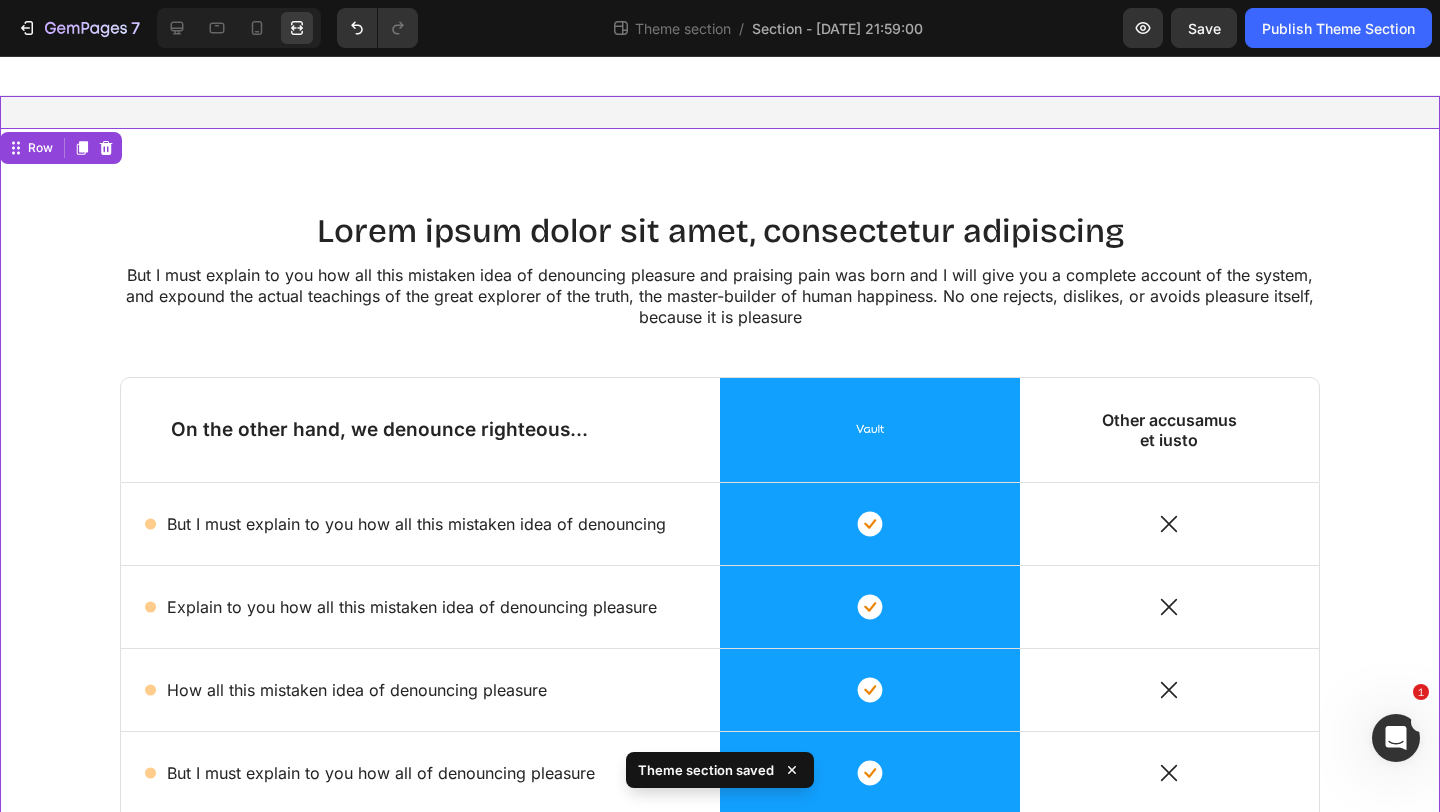 click on "Lorem ipsum dolor sit amet, consectetur adipiscing  Heading But I must explain to you how all this mistaken idea of denouncing pleasure and praising pain was born and I will give you a complete account of the system, and expound the actual teachings of the great explorer of the truth, the master-builder of human happiness. No one rejects, dislikes, or avoids pleasure itself, because it is pleasure Text Block Row On the other hand, we denounce righteous... Text Block Image Row Other accusamus et iusto Text Block Row
Icon But I must explain to you how all this mistaken idea of denouncing Text Block Row
Icon Row
Icon Row
Icon Explain to you how all this mistaken idea of denouncing pleasure Text Block Row
Icon Row
Icon Row
Icon How all this mistaken idea of denouncing pleasure Text Block Row
Icon Row
Icon Row
Icon But I must explain to you how all of denouncing pleasure Text Block Row
Icon Row
Icon Row
Row" at bounding box center (720, 620) 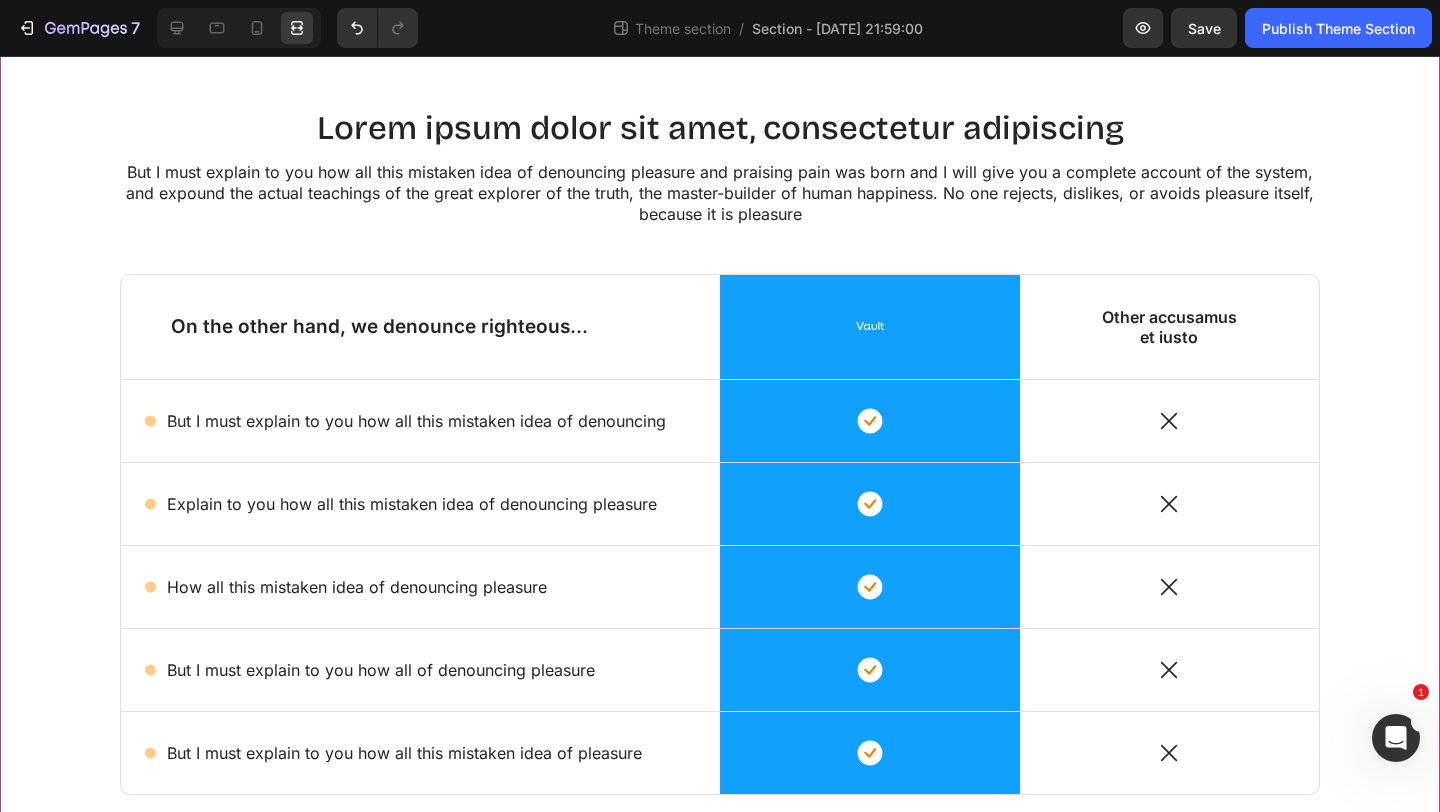 scroll, scrollTop: 104, scrollLeft: 0, axis: vertical 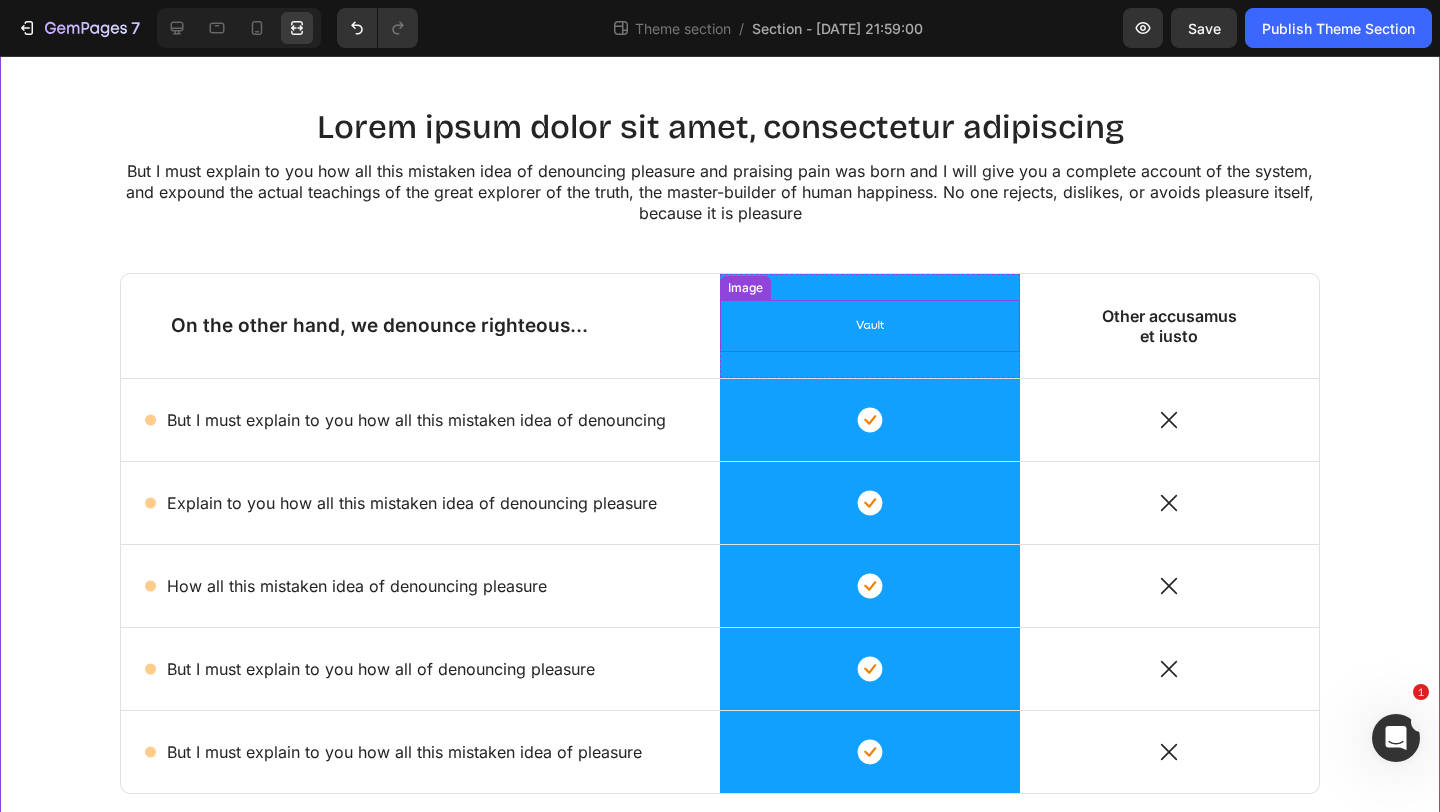 click at bounding box center (870, 326) 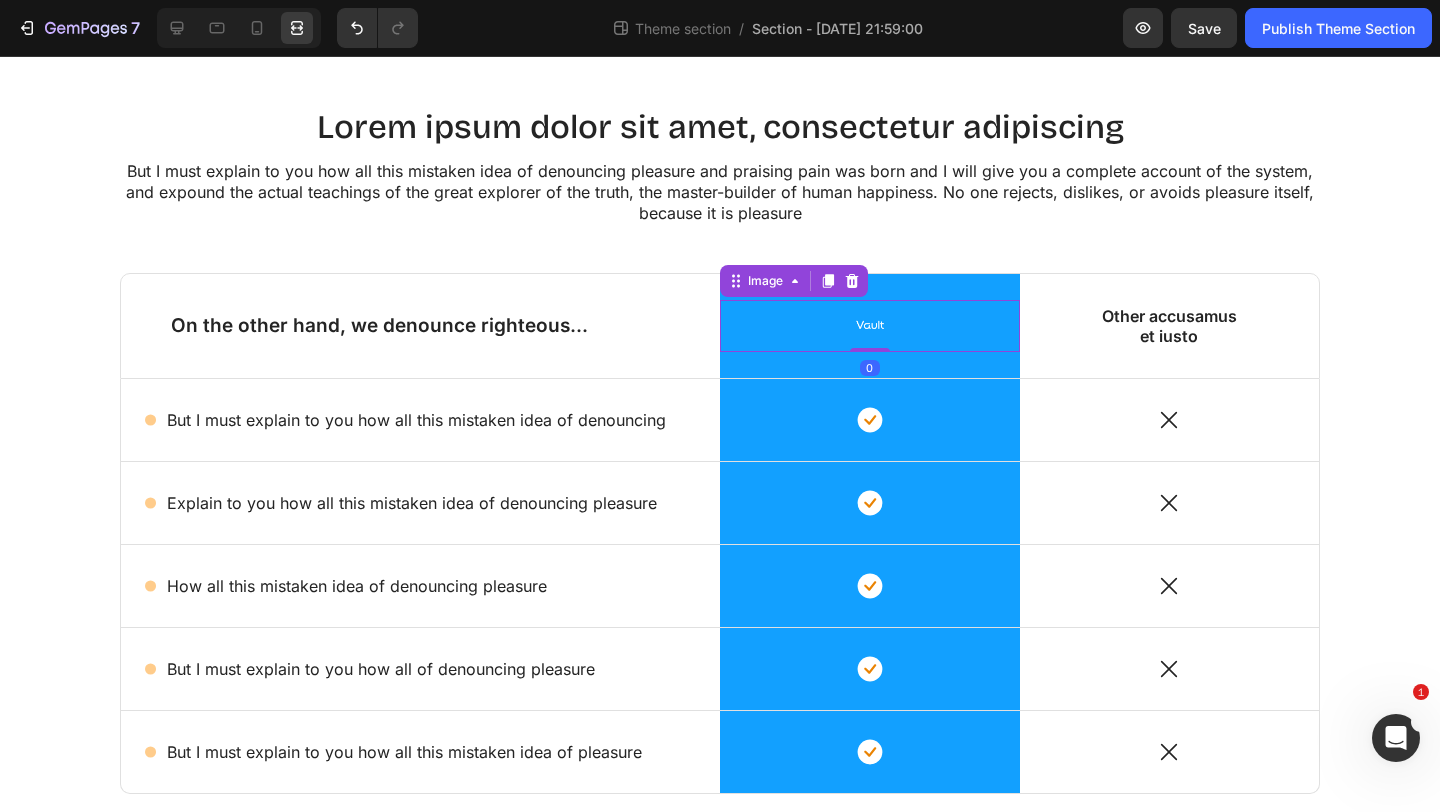 click at bounding box center (239, 28) 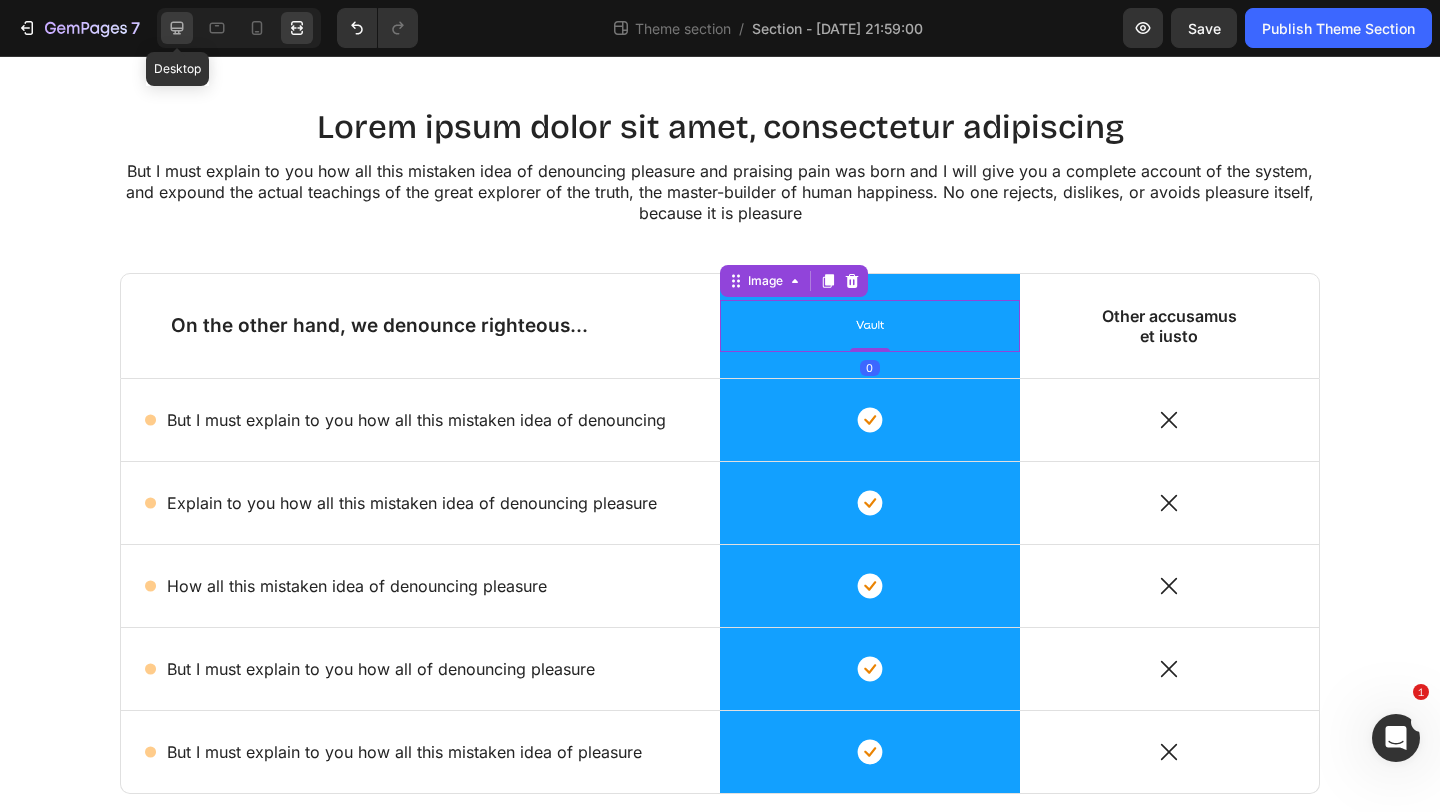 click 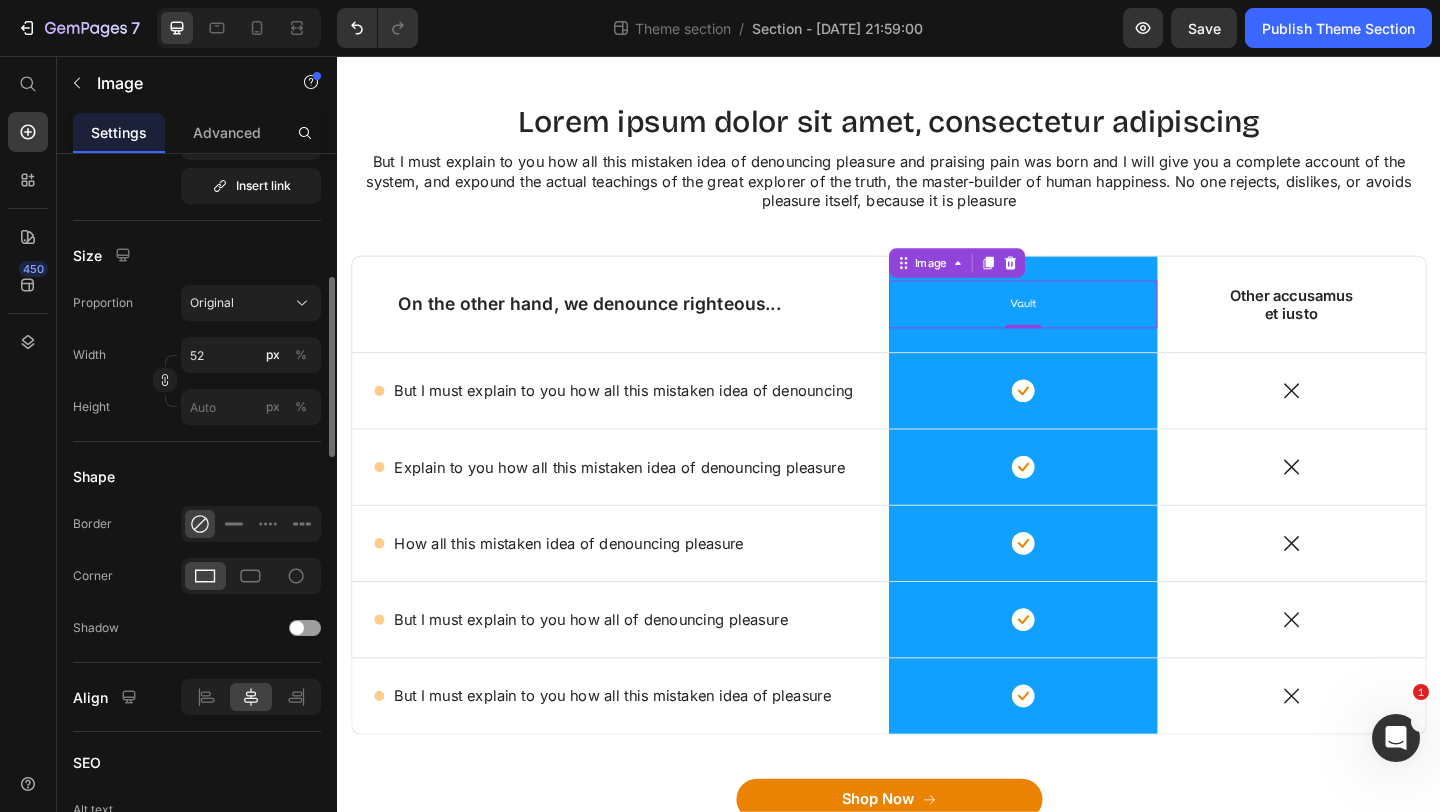 scroll, scrollTop: 497, scrollLeft: 0, axis: vertical 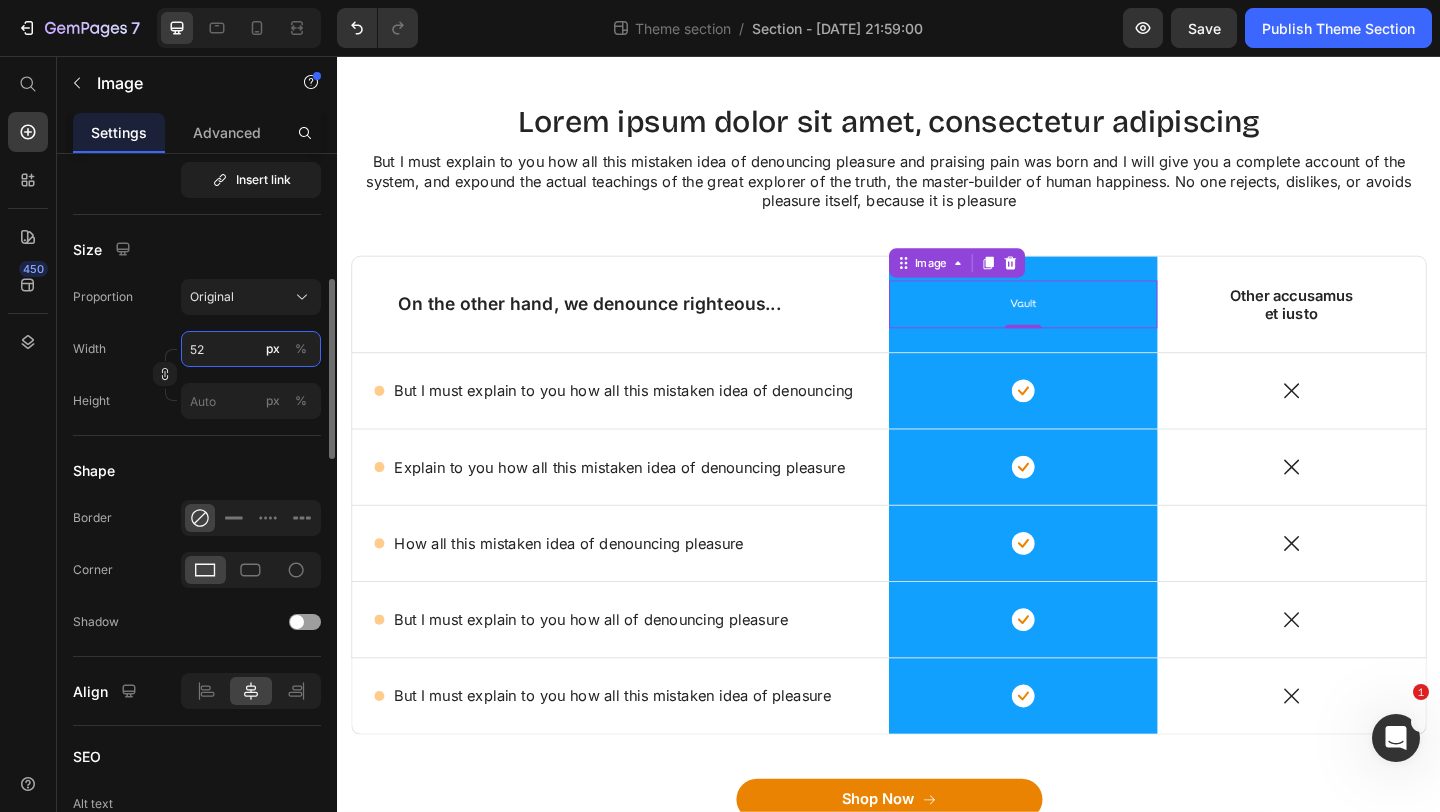 click on "52" at bounding box center (251, 349) 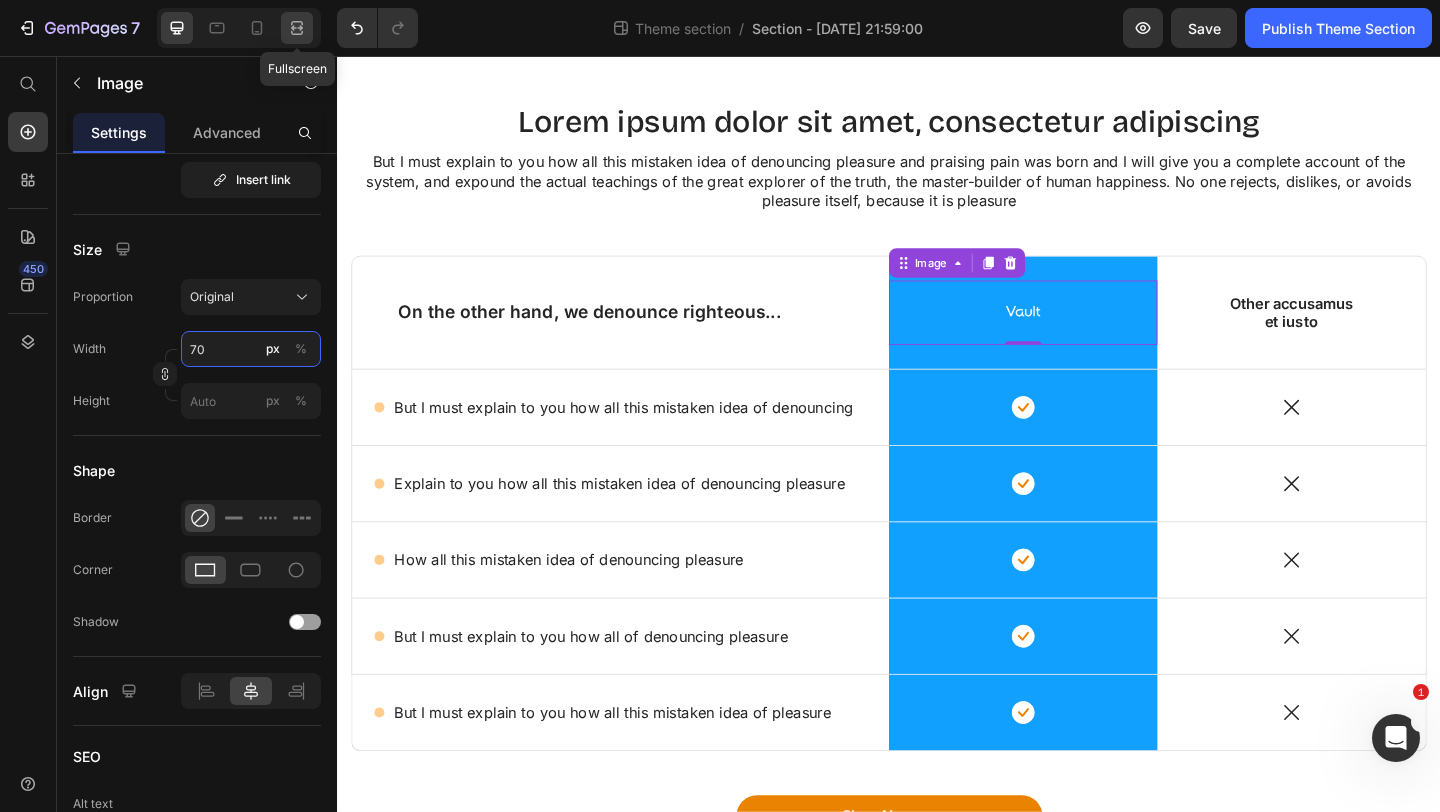 type on "70" 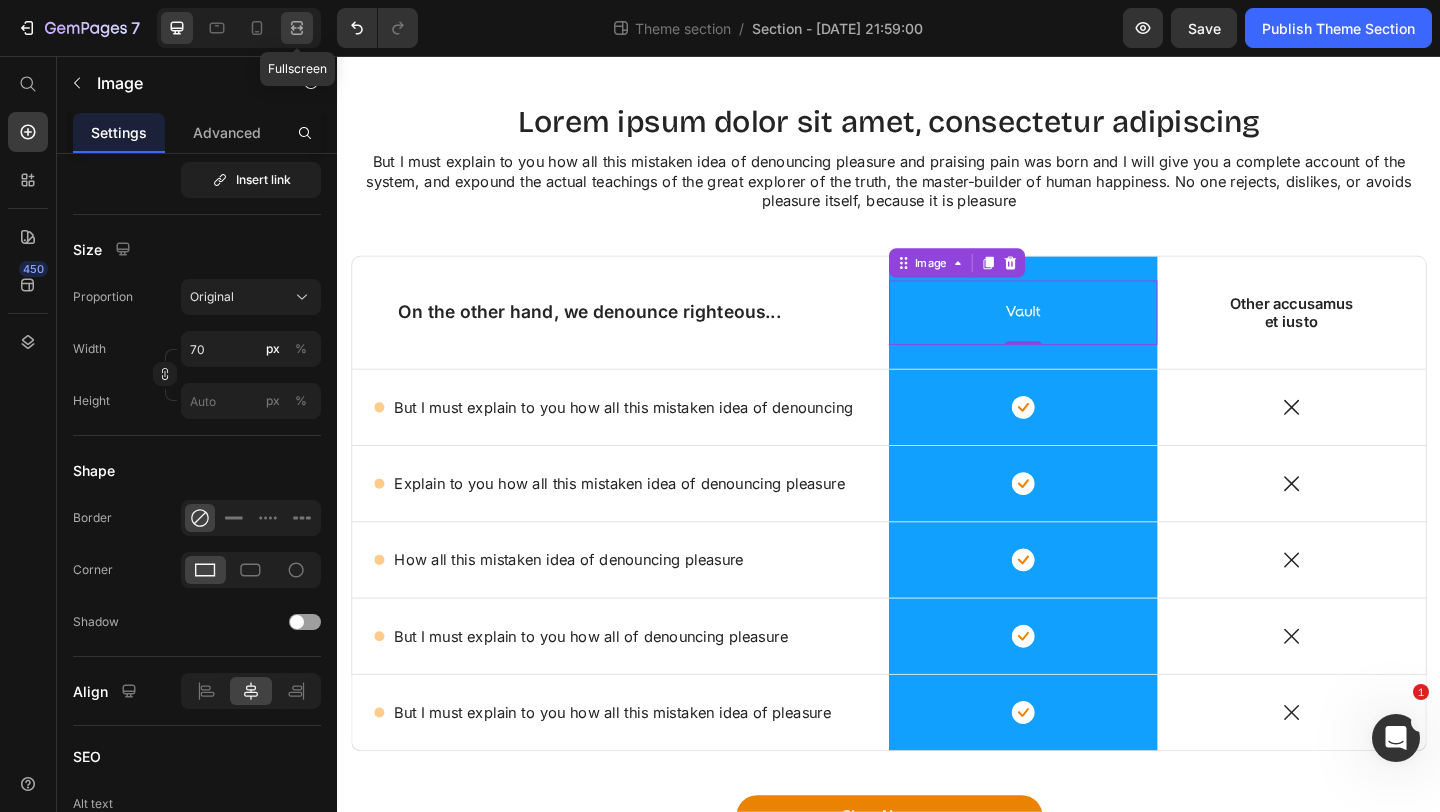 click 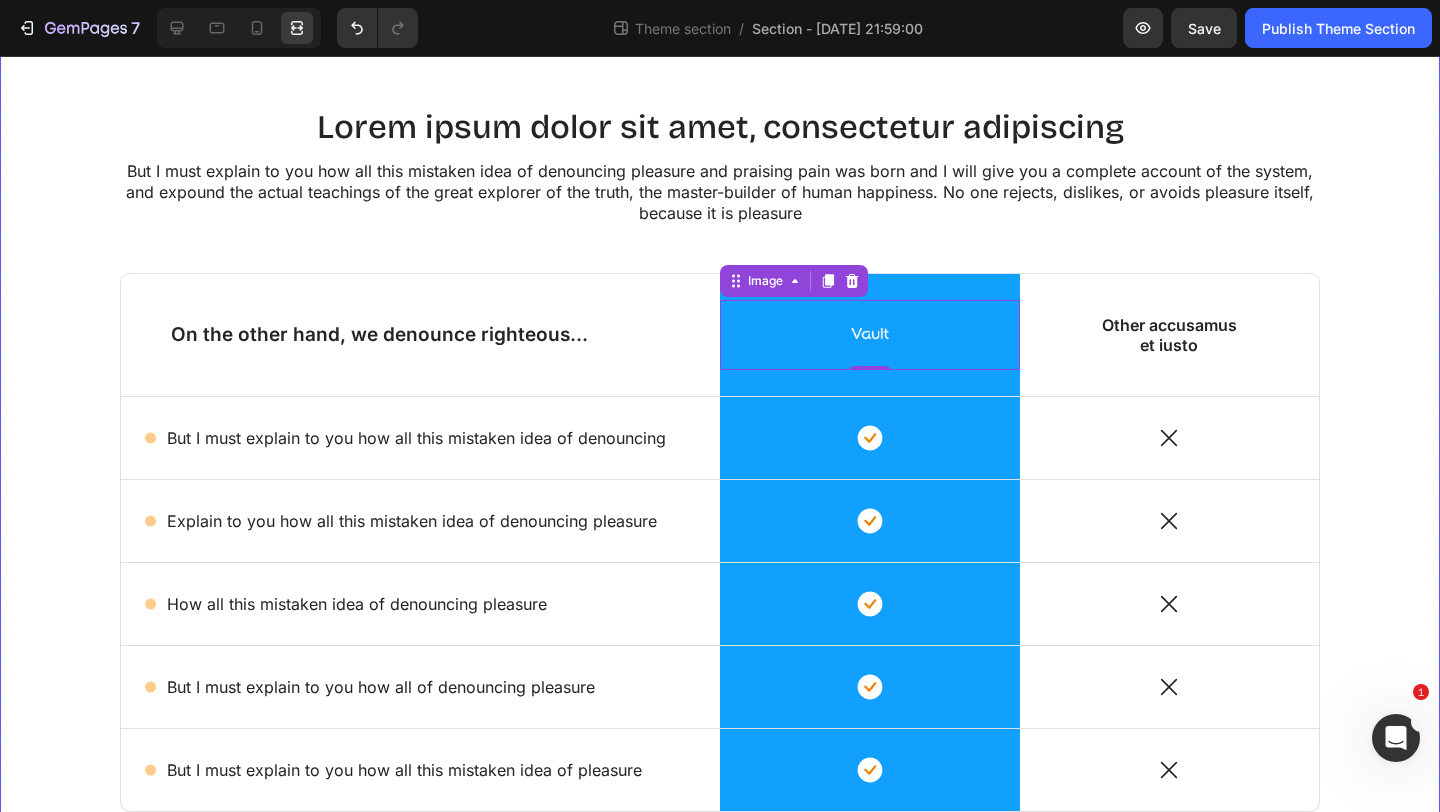 click on "Lorem ipsum dolor sit amet, consectetur adipiscing  Heading But I must explain to you how all this mistaken idea of denouncing pleasure and praising pain was born and I will give you a complete account of the system, and expound the actual teachings of the great explorer of the truth, the master-builder of human happiness. No one rejects, dislikes, or avoids pleasure itself, because it is pleasure Text Block Row On the other hand, we denounce righteous... Text Block Image   0 Row Other accusamus et iusto Text Block Row
Icon But I must explain to you how all this mistaken idea of denouncing Text Block Row
Icon Row
Icon Row
Icon Explain to you how all this mistaken idea of denouncing pleasure Text Block Row
Icon Row
Icon Row
Icon How all this mistaken idea of denouncing pleasure Text Block Row
Icon Row
Icon Row
Icon But I must explain to you how all of denouncing pleasure Text Block Row
Icon Row
Icon Row" at bounding box center [720, 541] 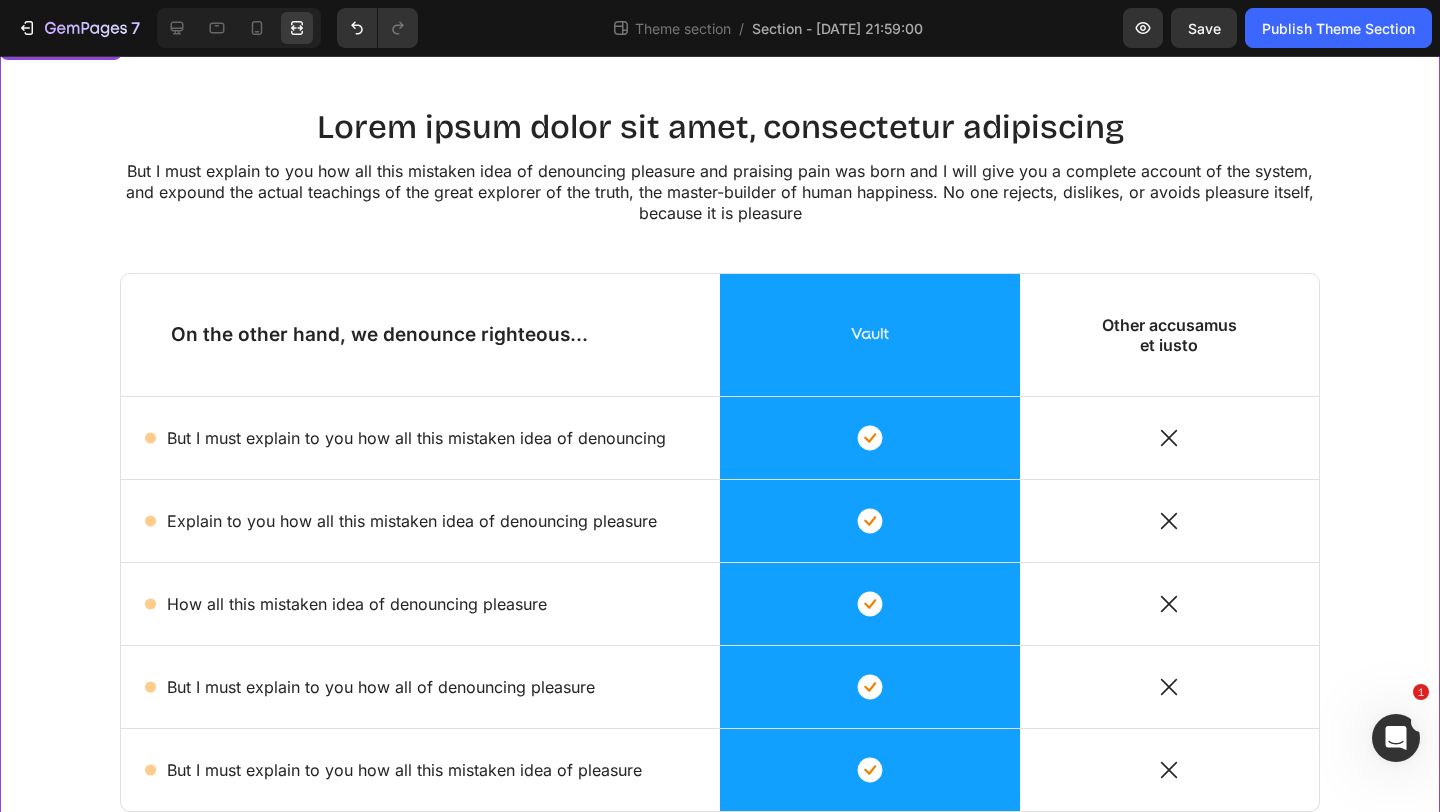 scroll, scrollTop: 0, scrollLeft: 0, axis: both 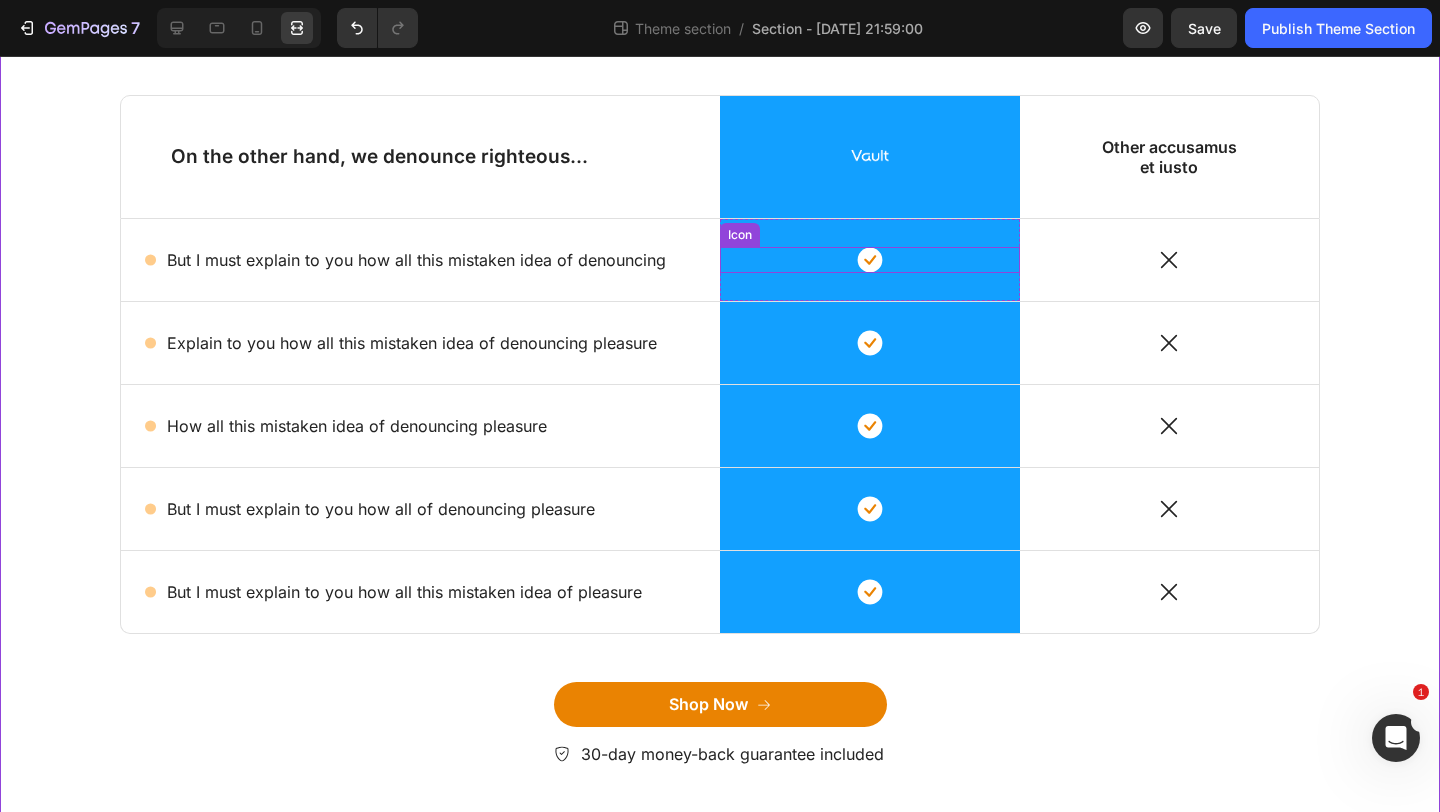 click 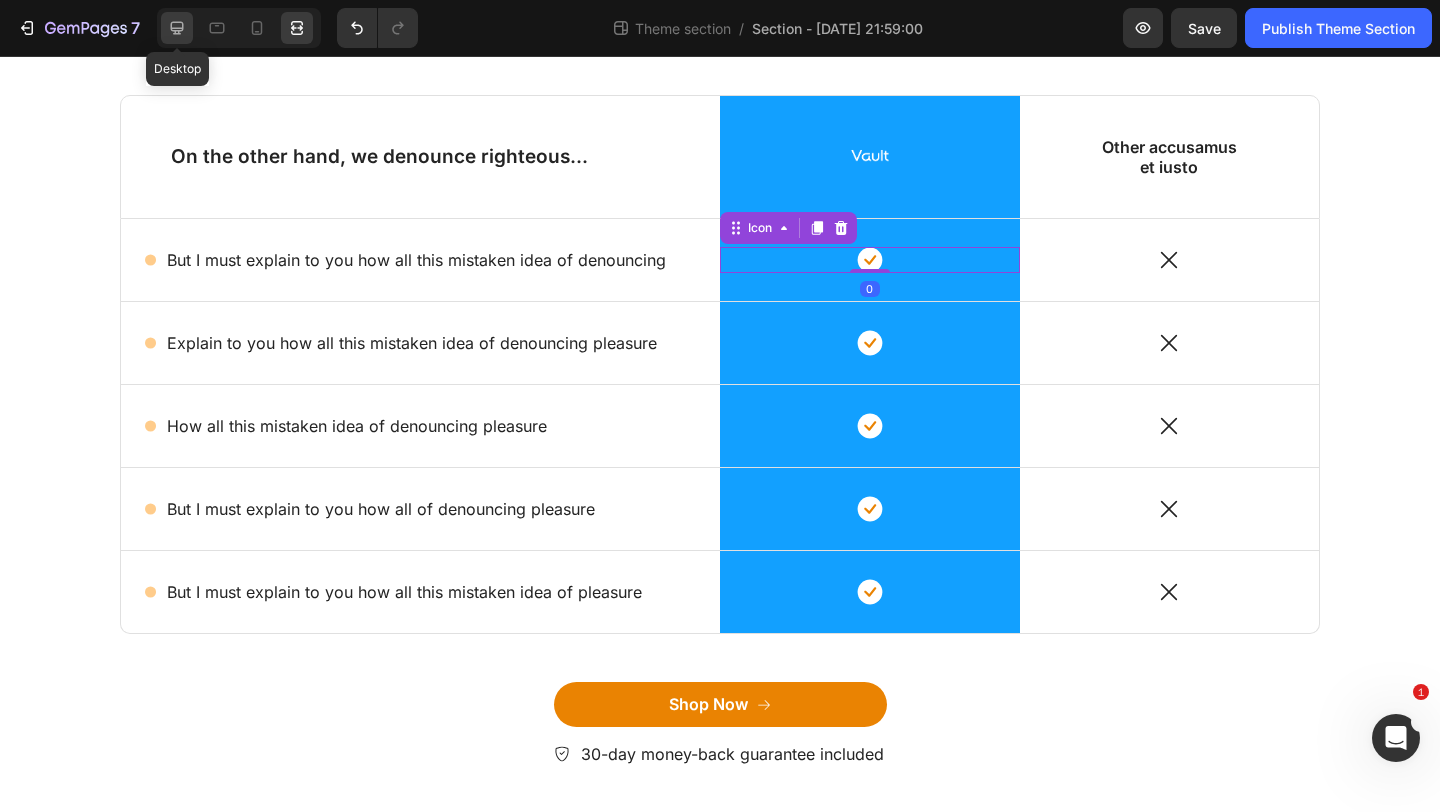 click 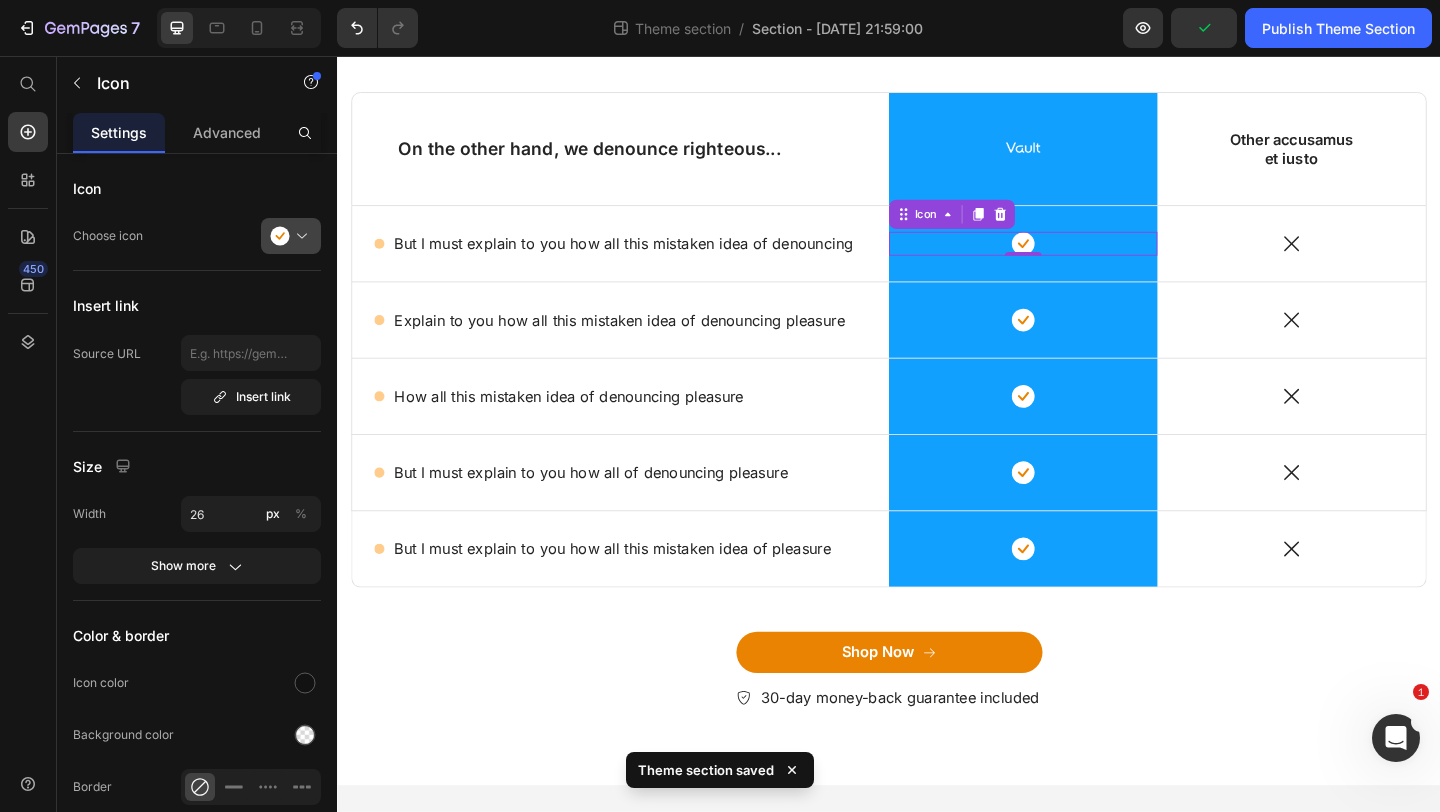 click at bounding box center [299, 236] 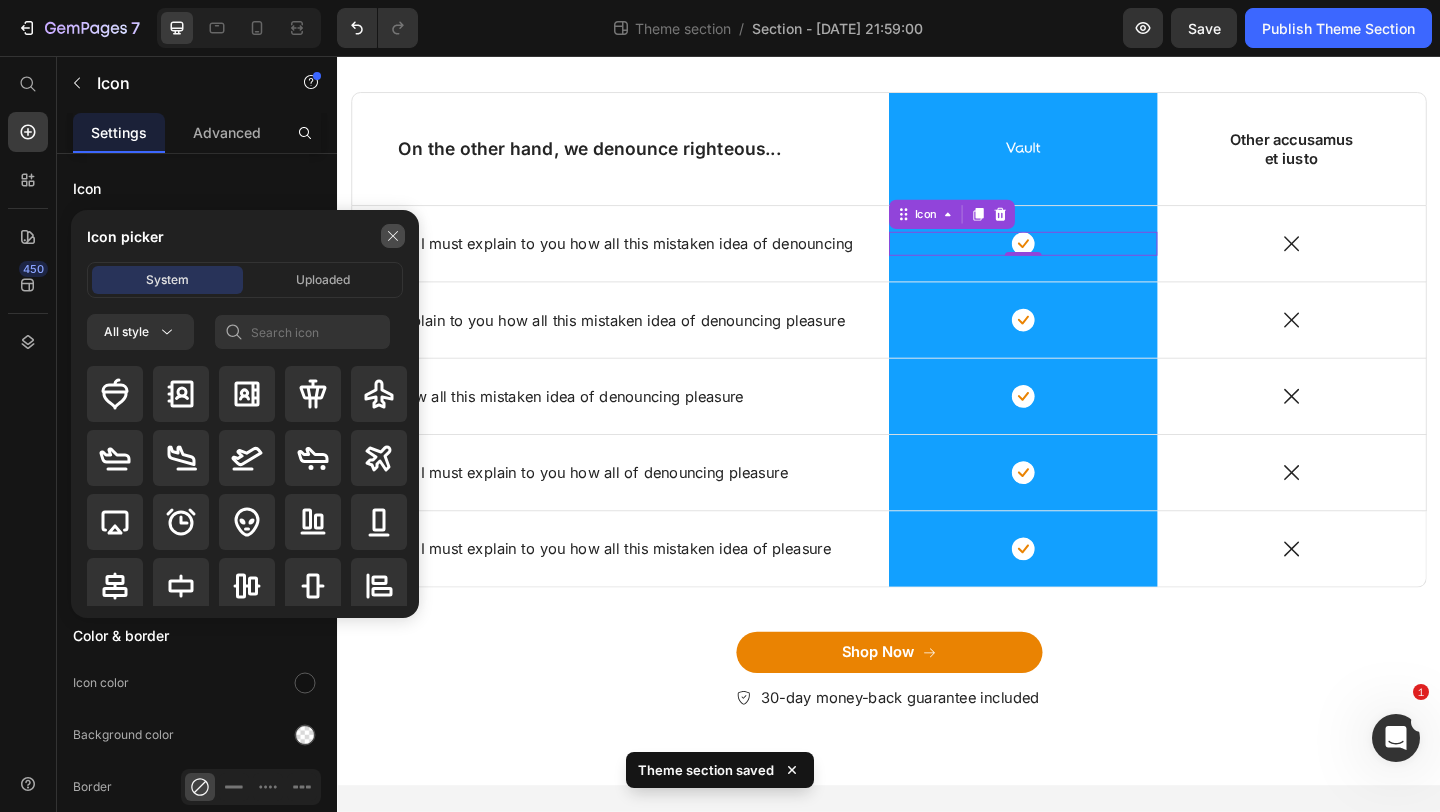 click at bounding box center [393, 236] 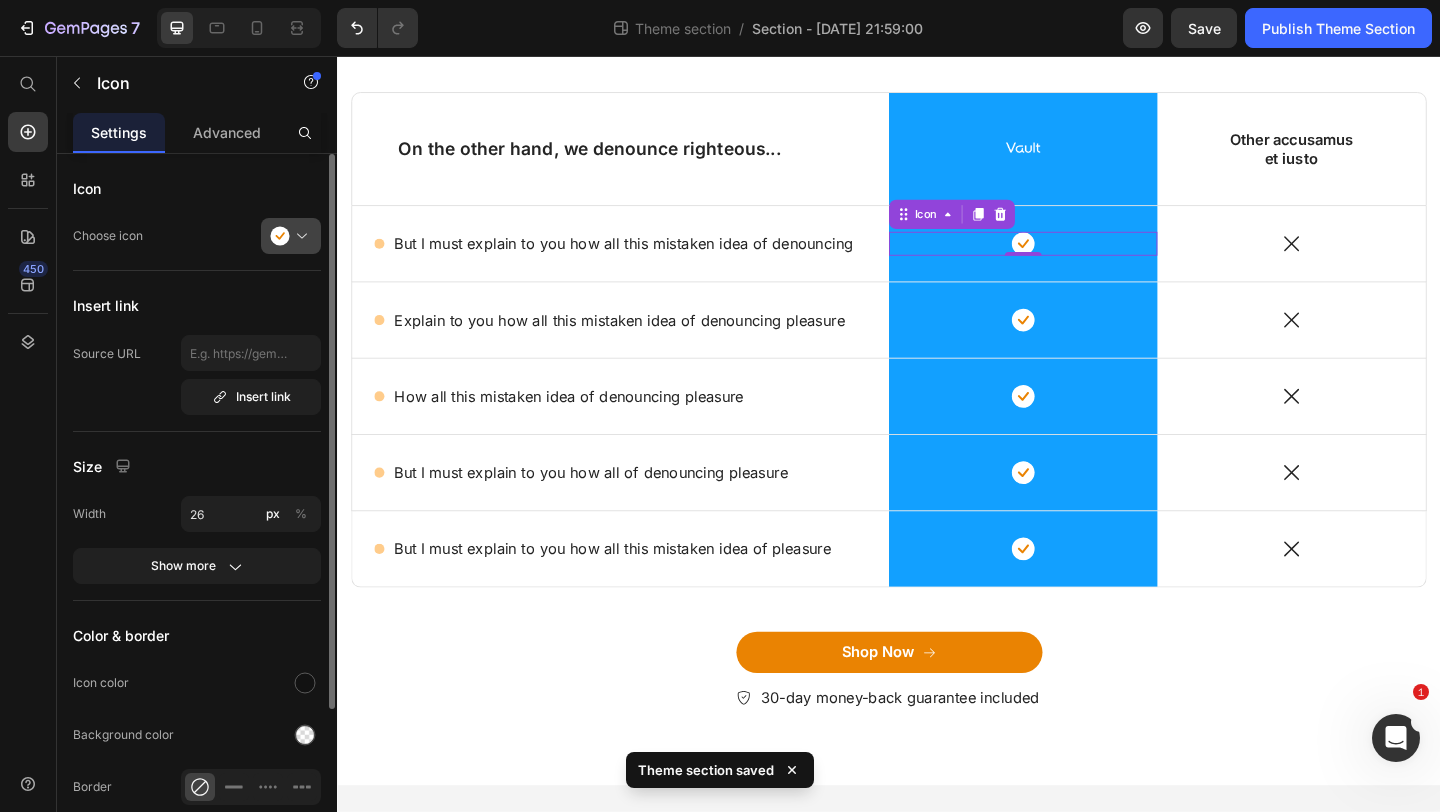 click at bounding box center [299, 236] 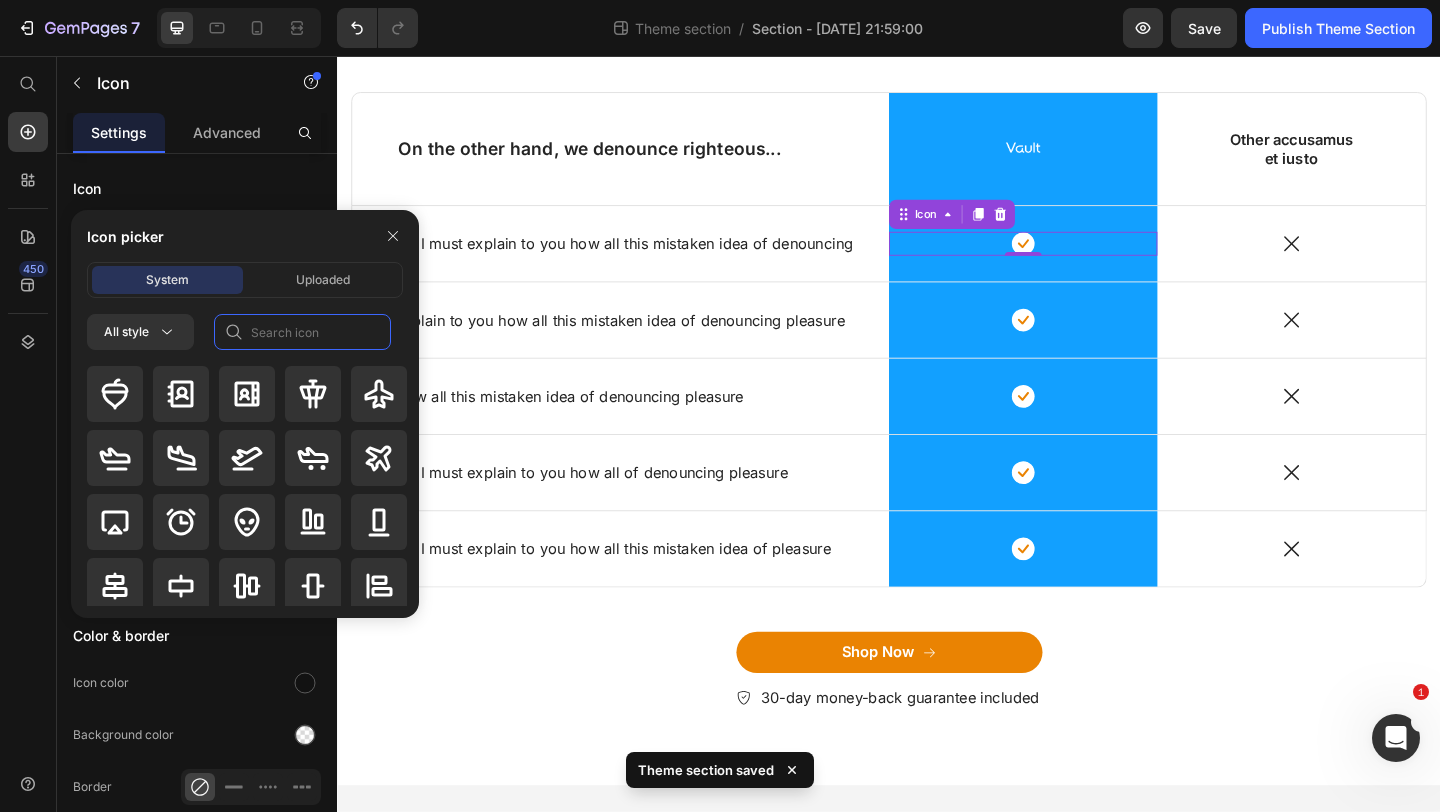 click 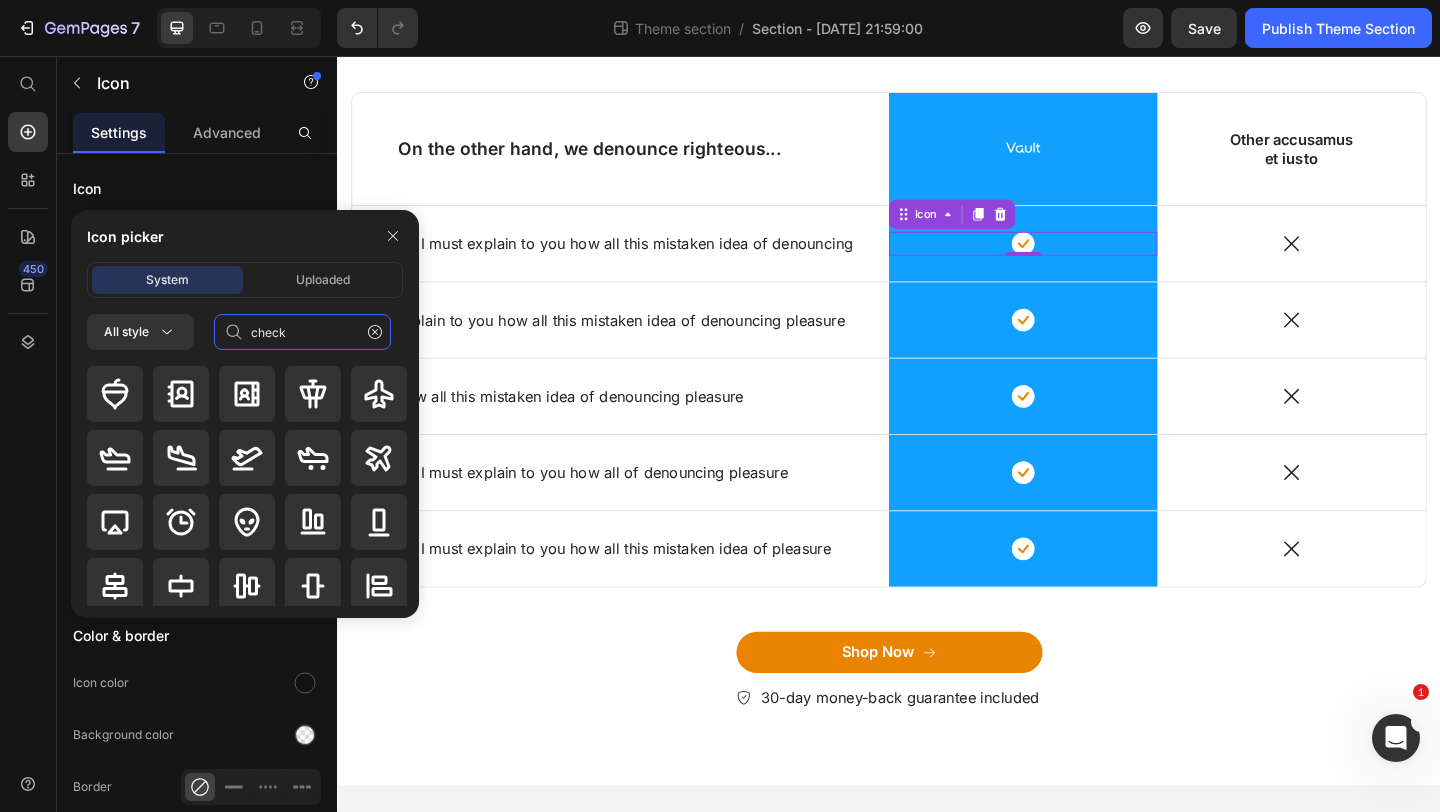 type on "check" 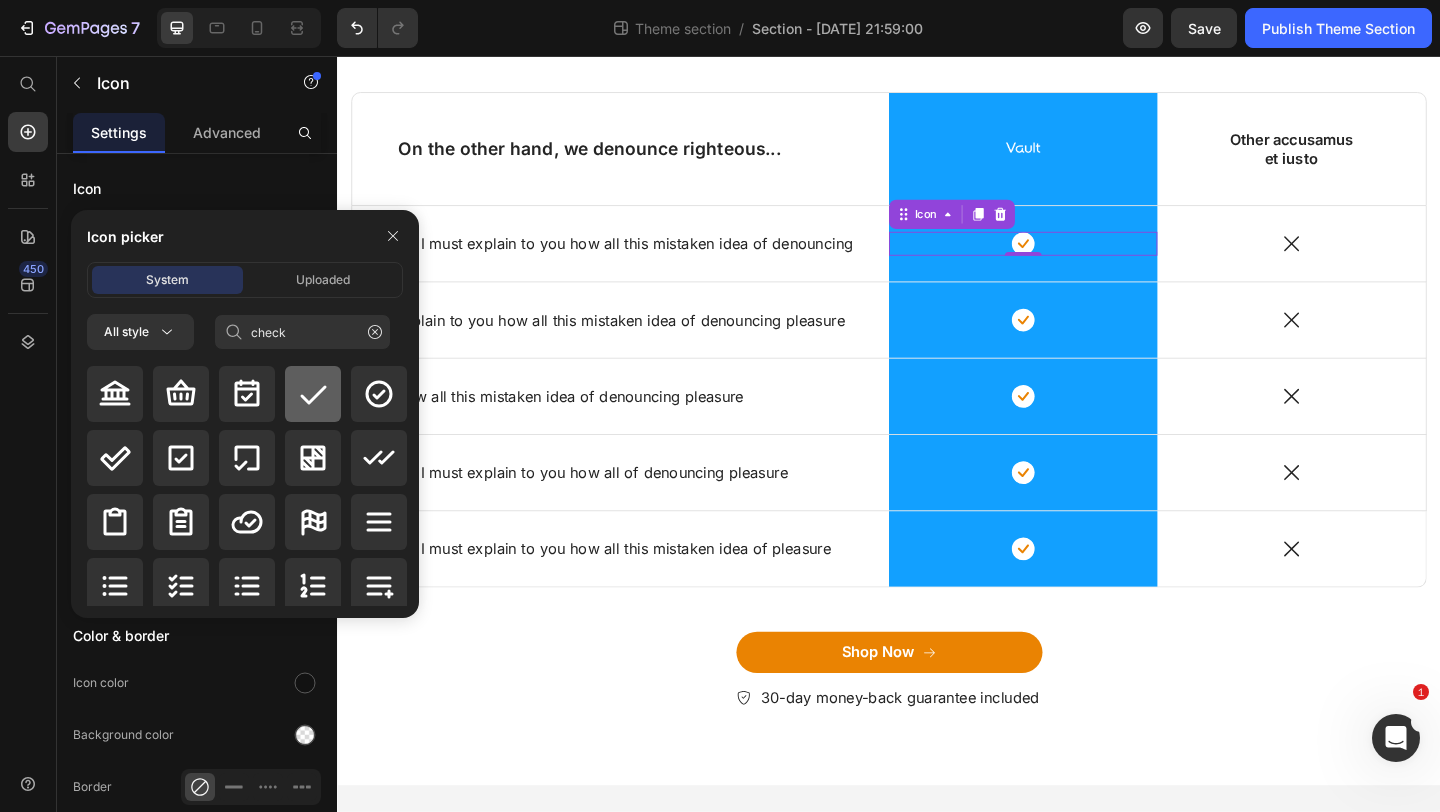 click 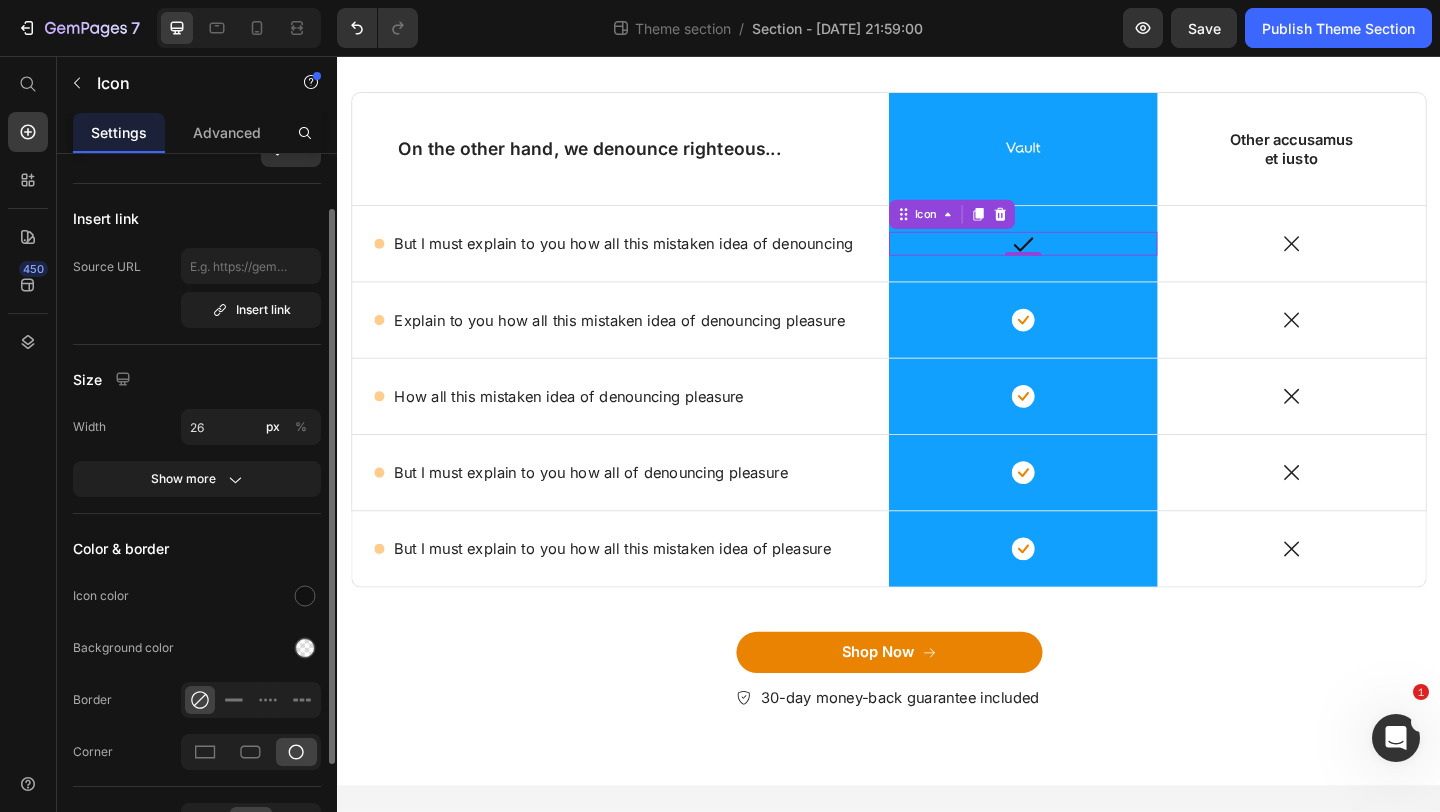 scroll, scrollTop: 102, scrollLeft: 0, axis: vertical 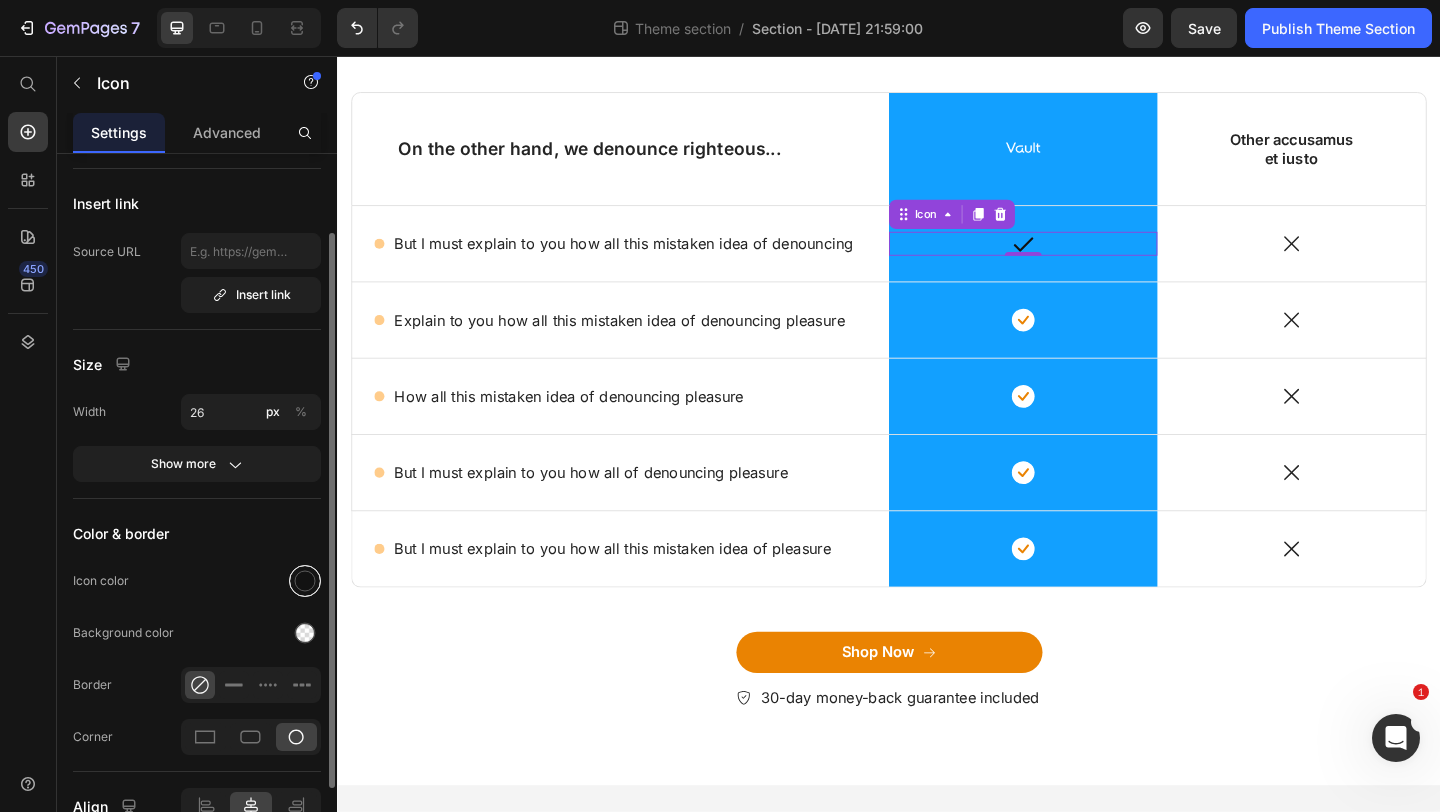click at bounding box center (305, 581) 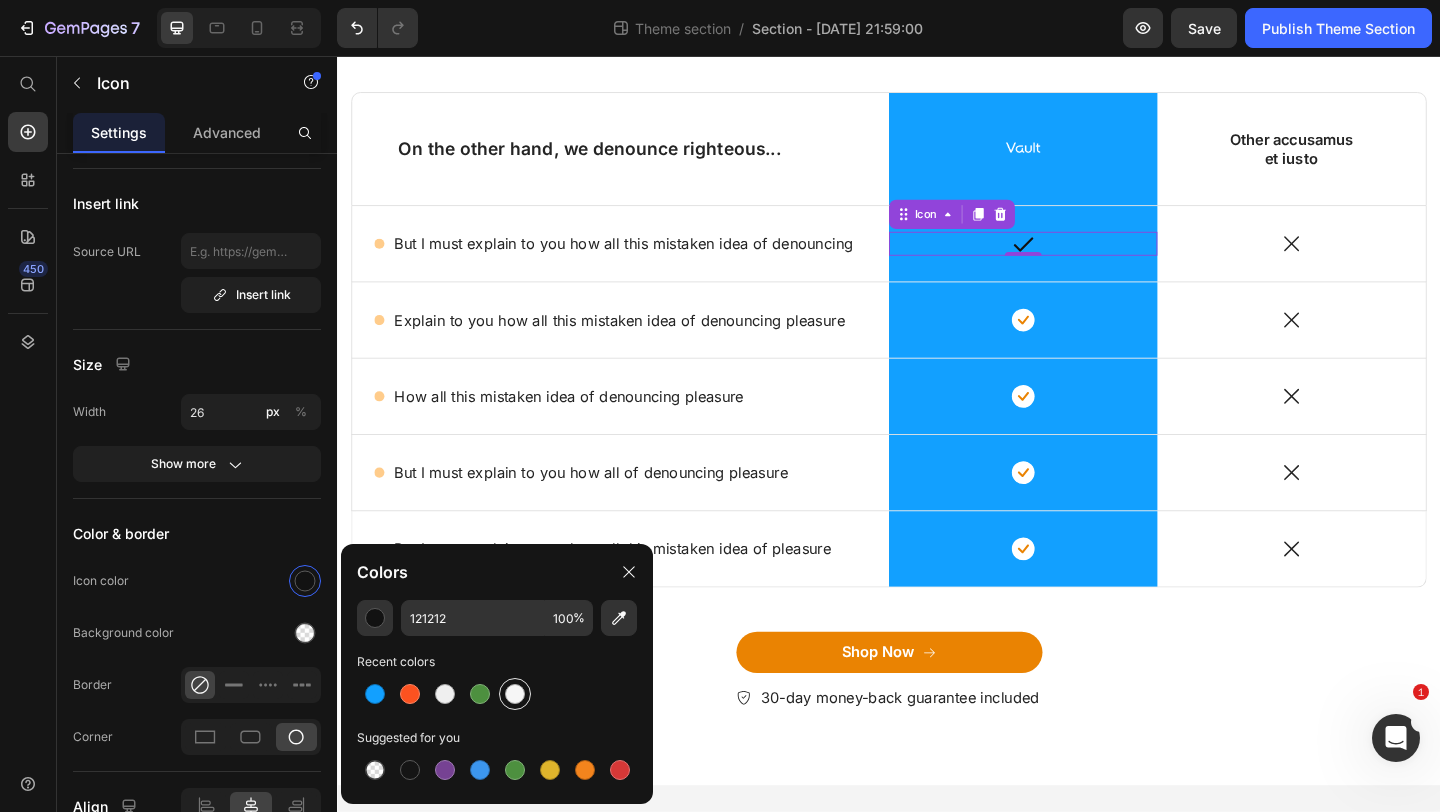 click at bounding box center (515, 694) 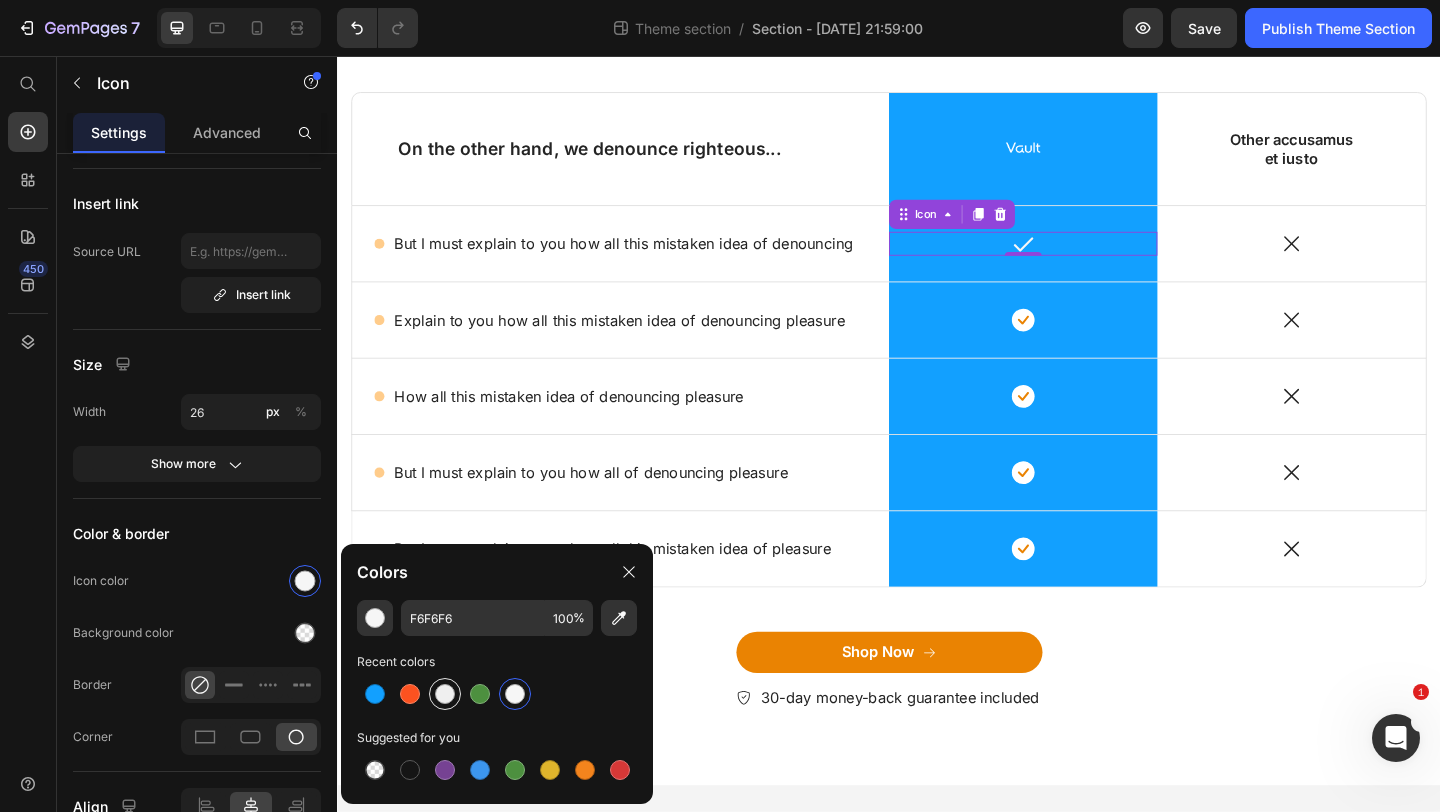click at bounding box center (445, 694) 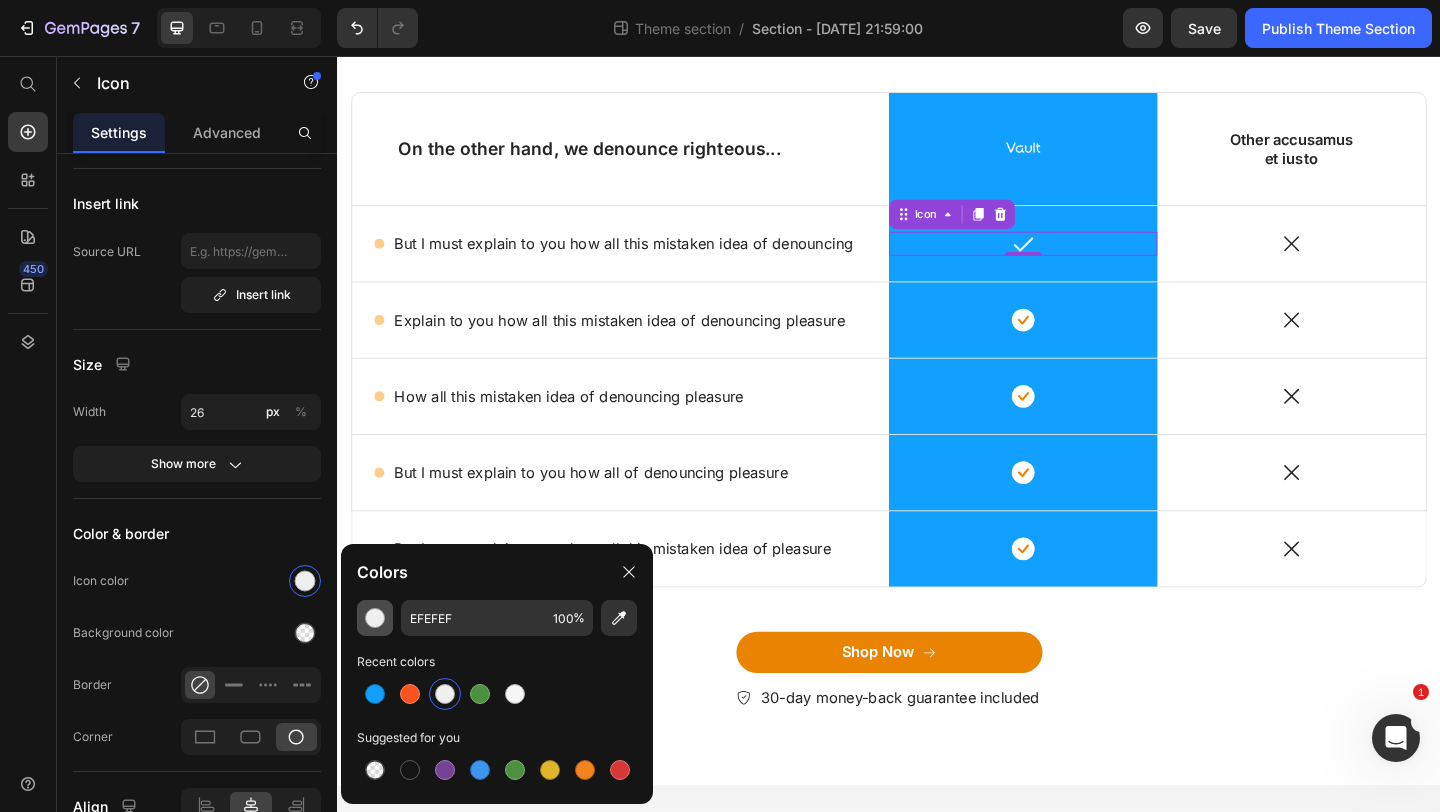 click at bounding box center [375, 618] 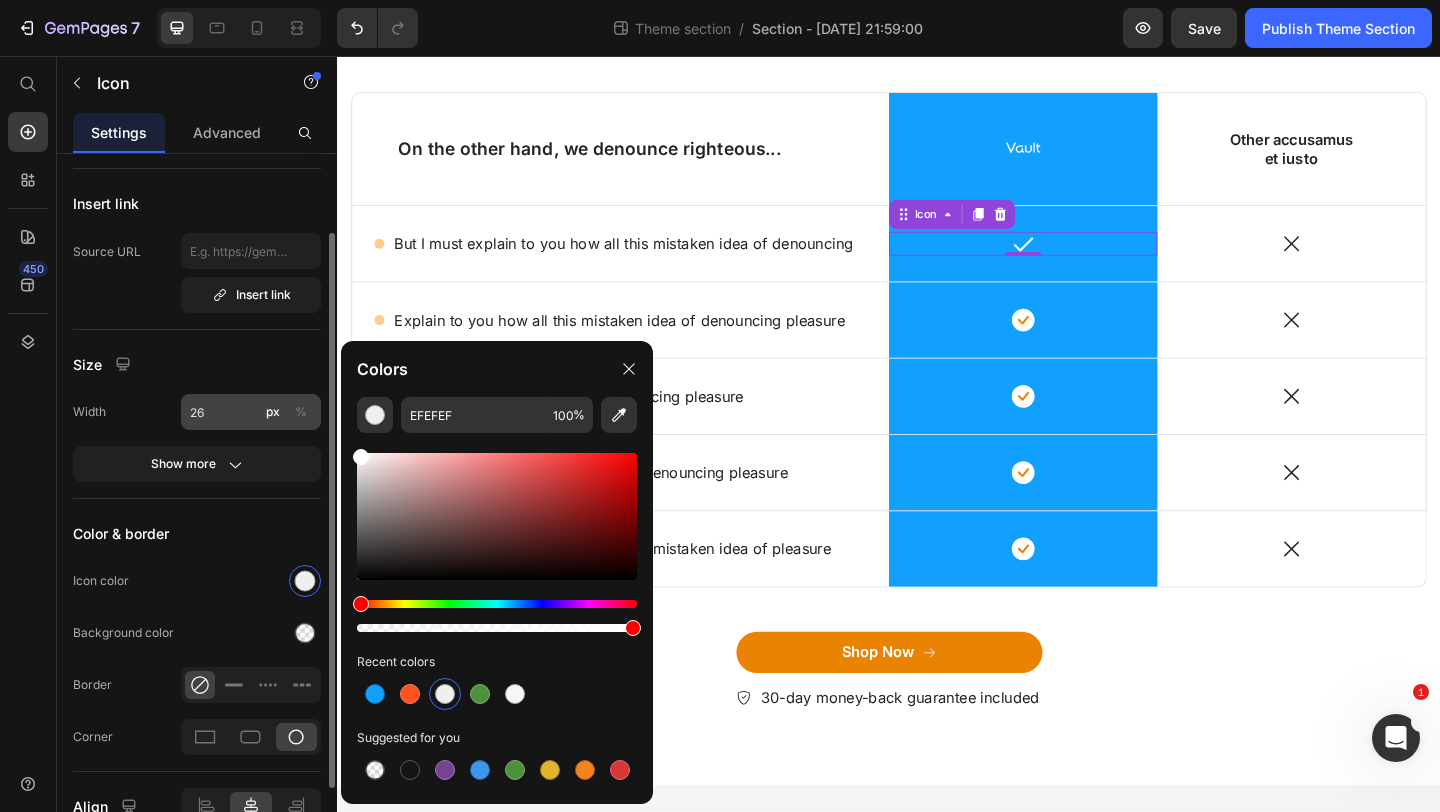 type on "FFFFFF" 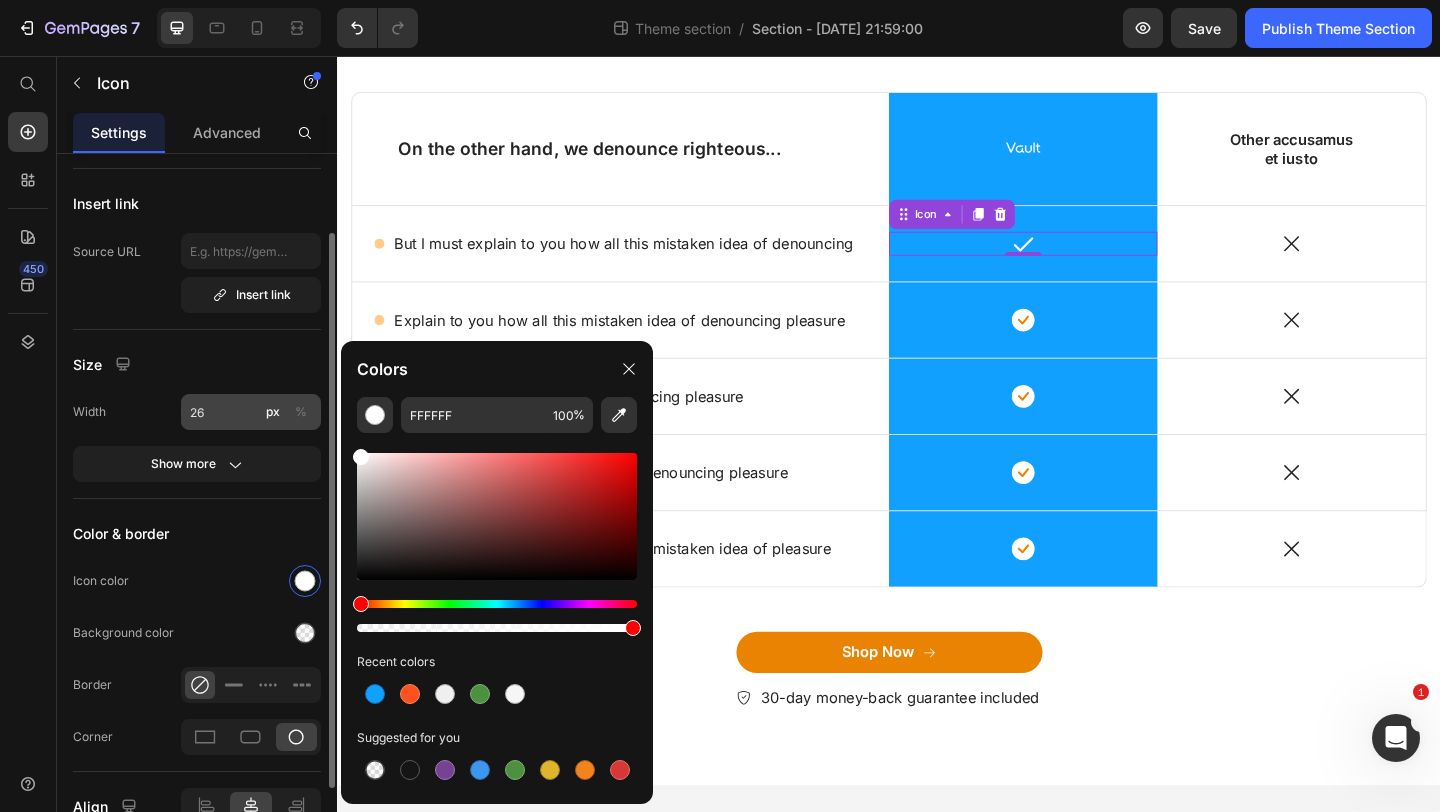 drag, startPoint x: 357, startPoint y: 465, endPoint x: 293, endPoint y: 398, distance: 92.65527 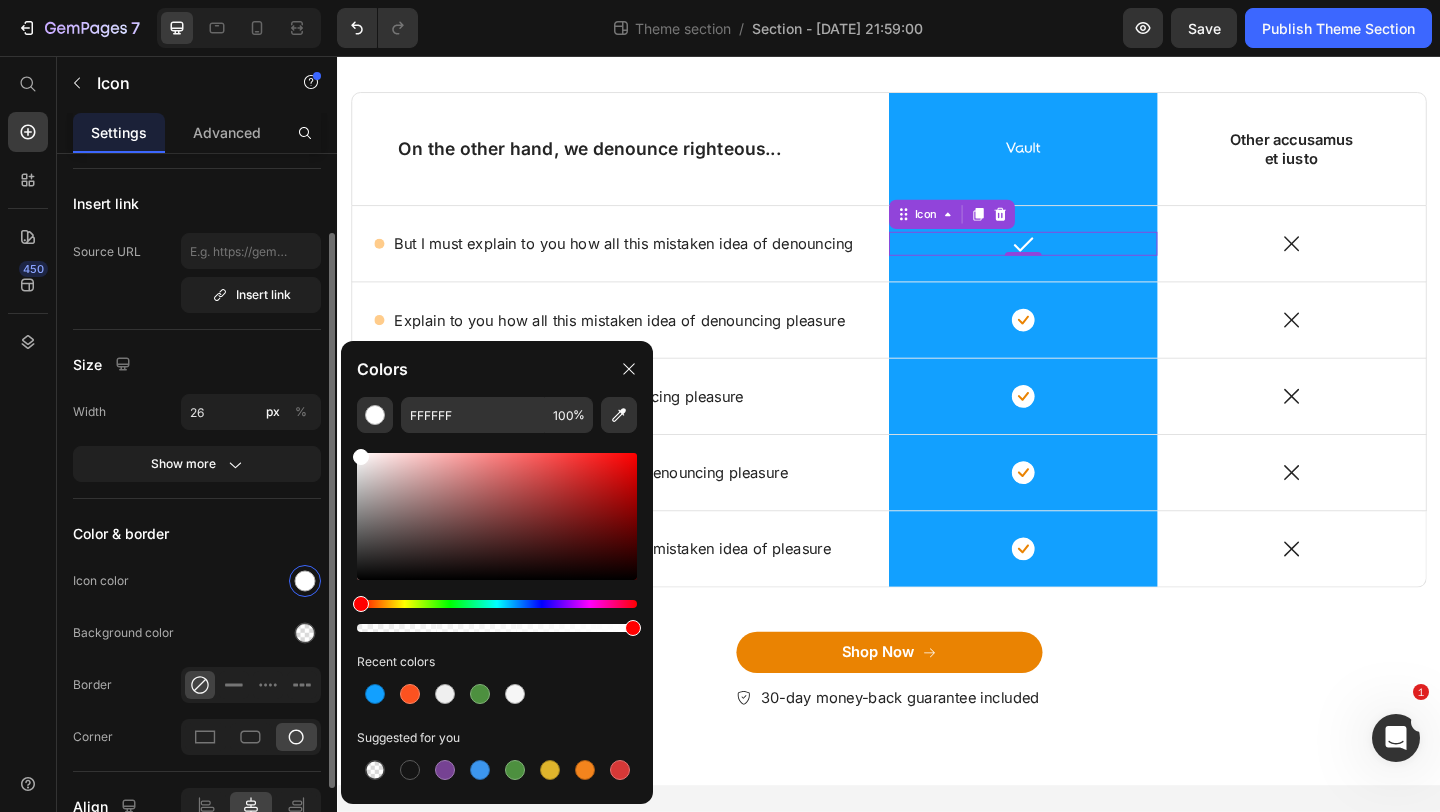 click on "Color & border" at bounding box center (197, 533) 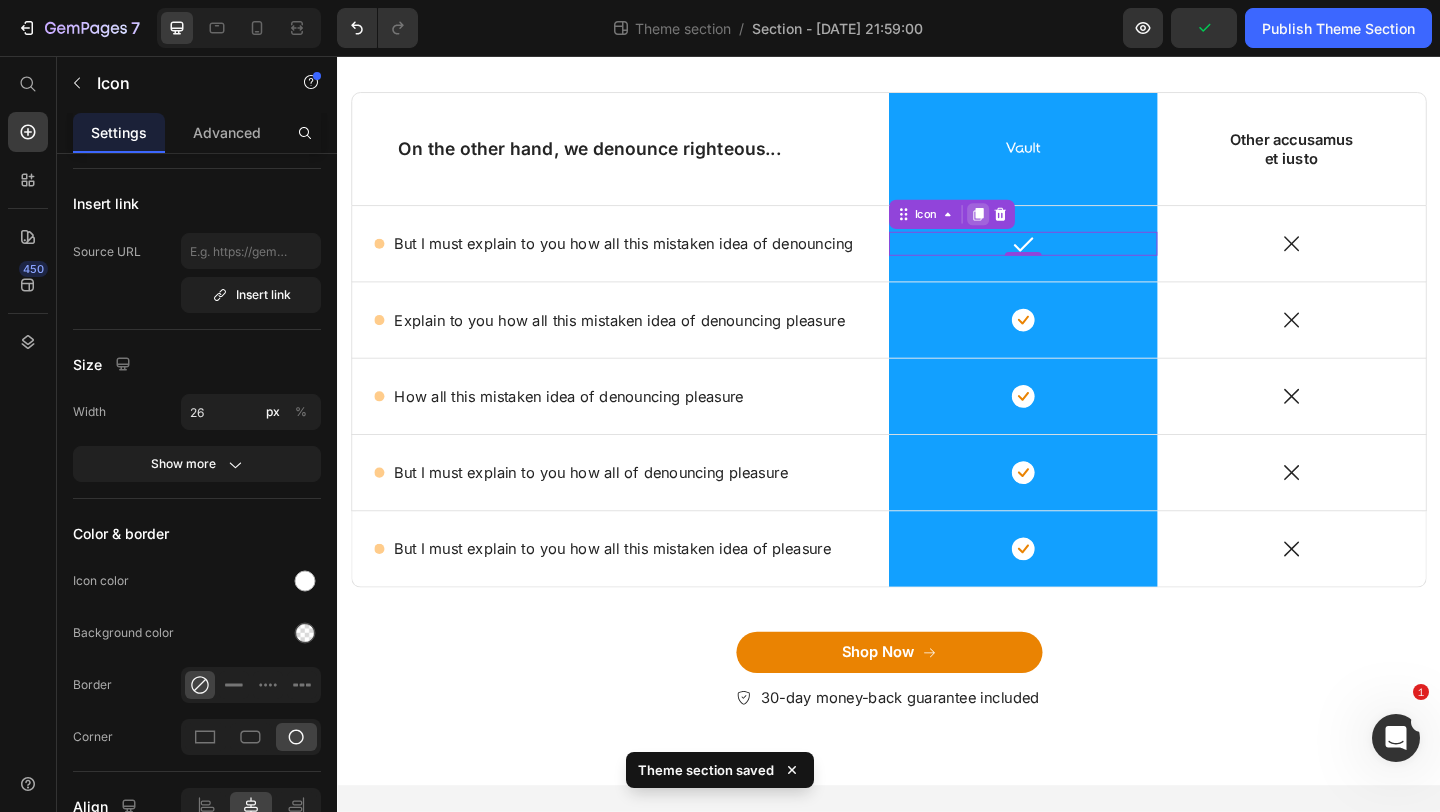 click 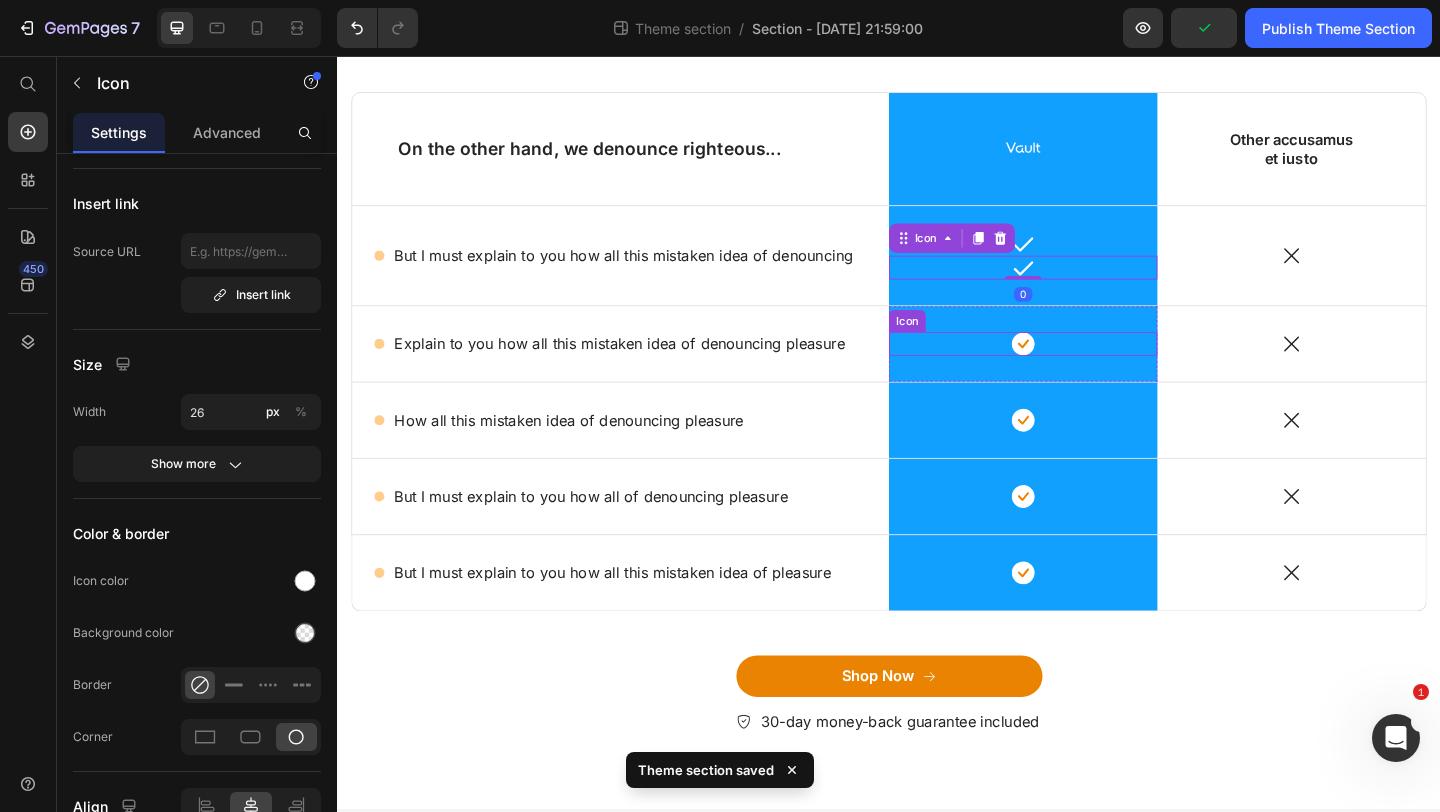 click 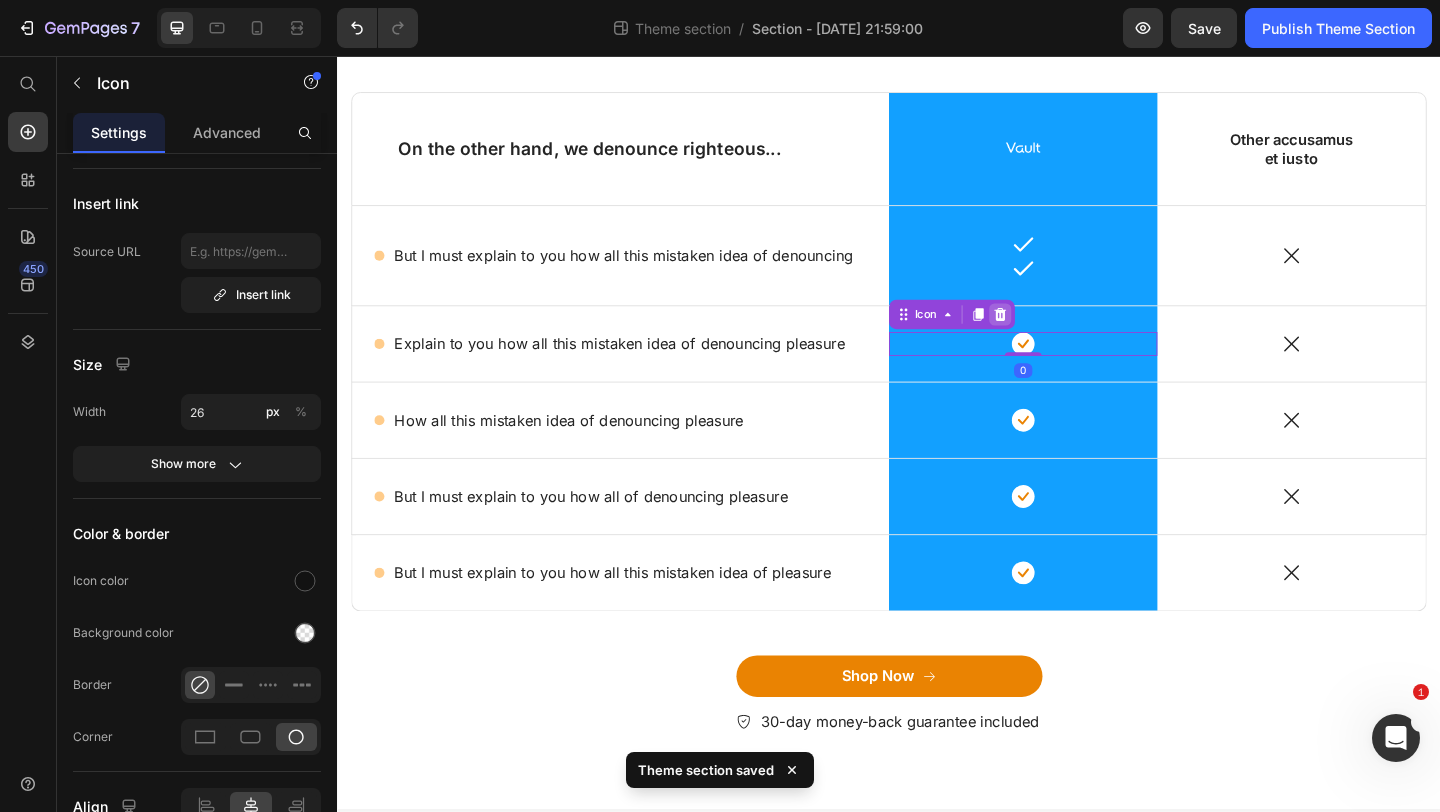 click 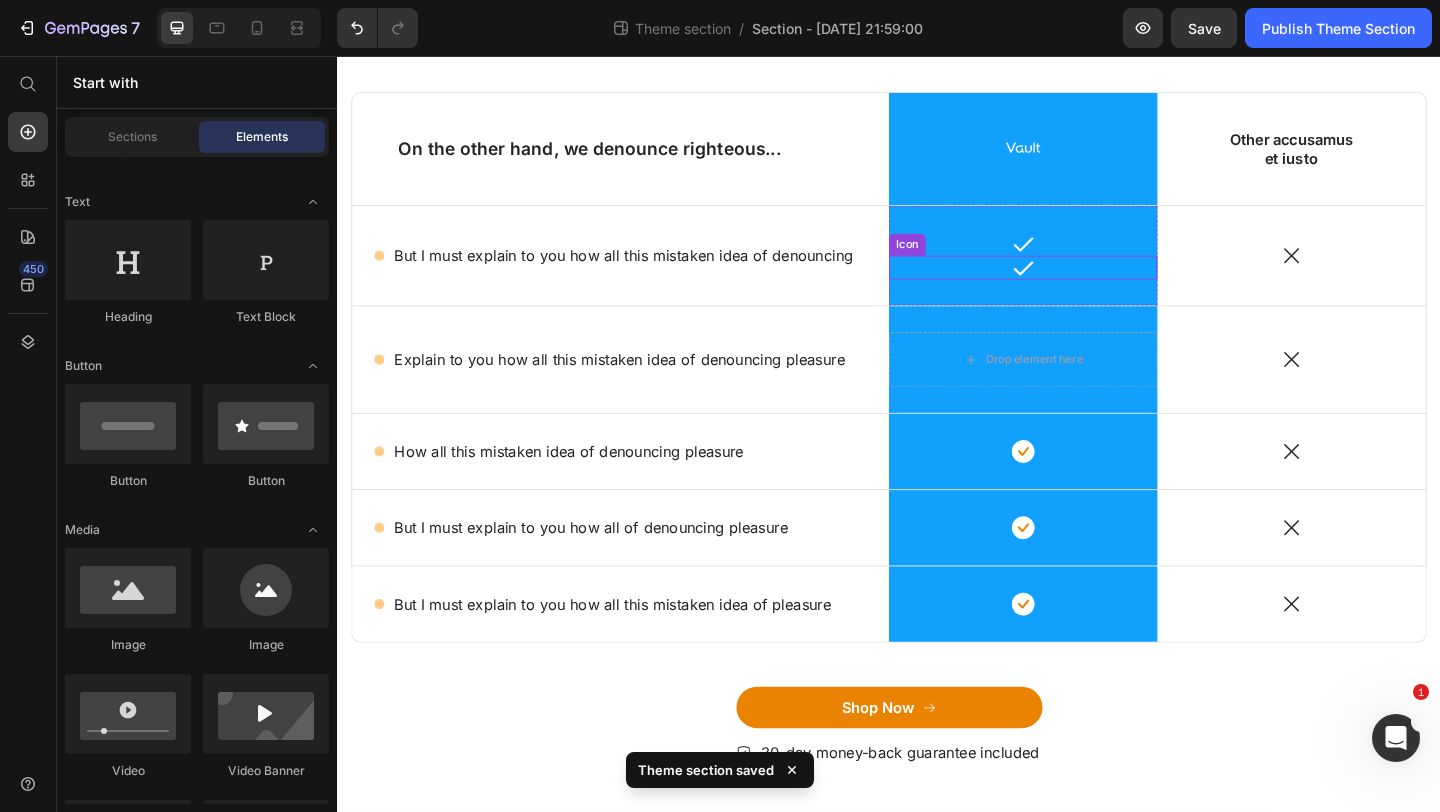 click 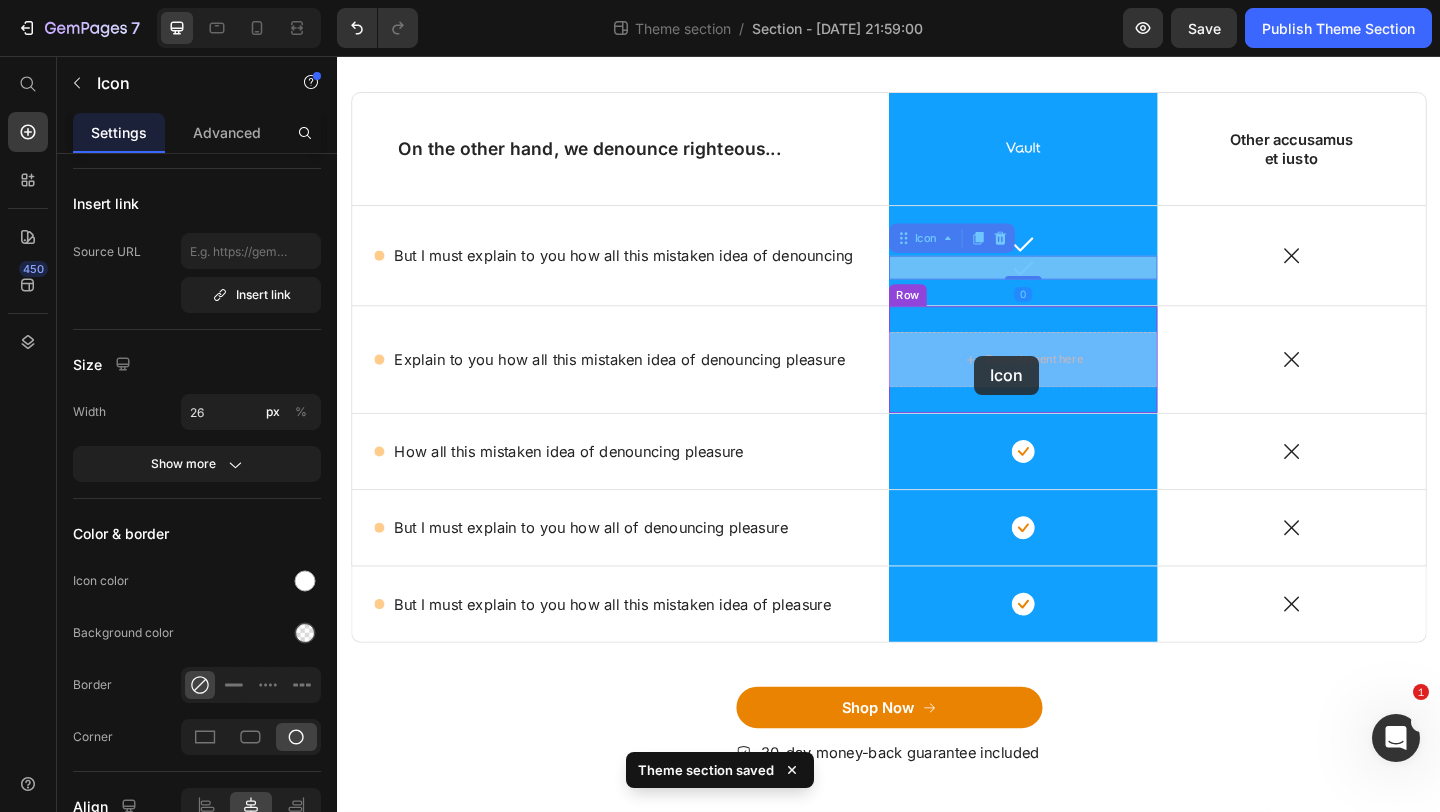 drag, startPoint x: 969, startPoint y: 249, endPoint x: 1029, endPoint y: 380, distance: 144.08678 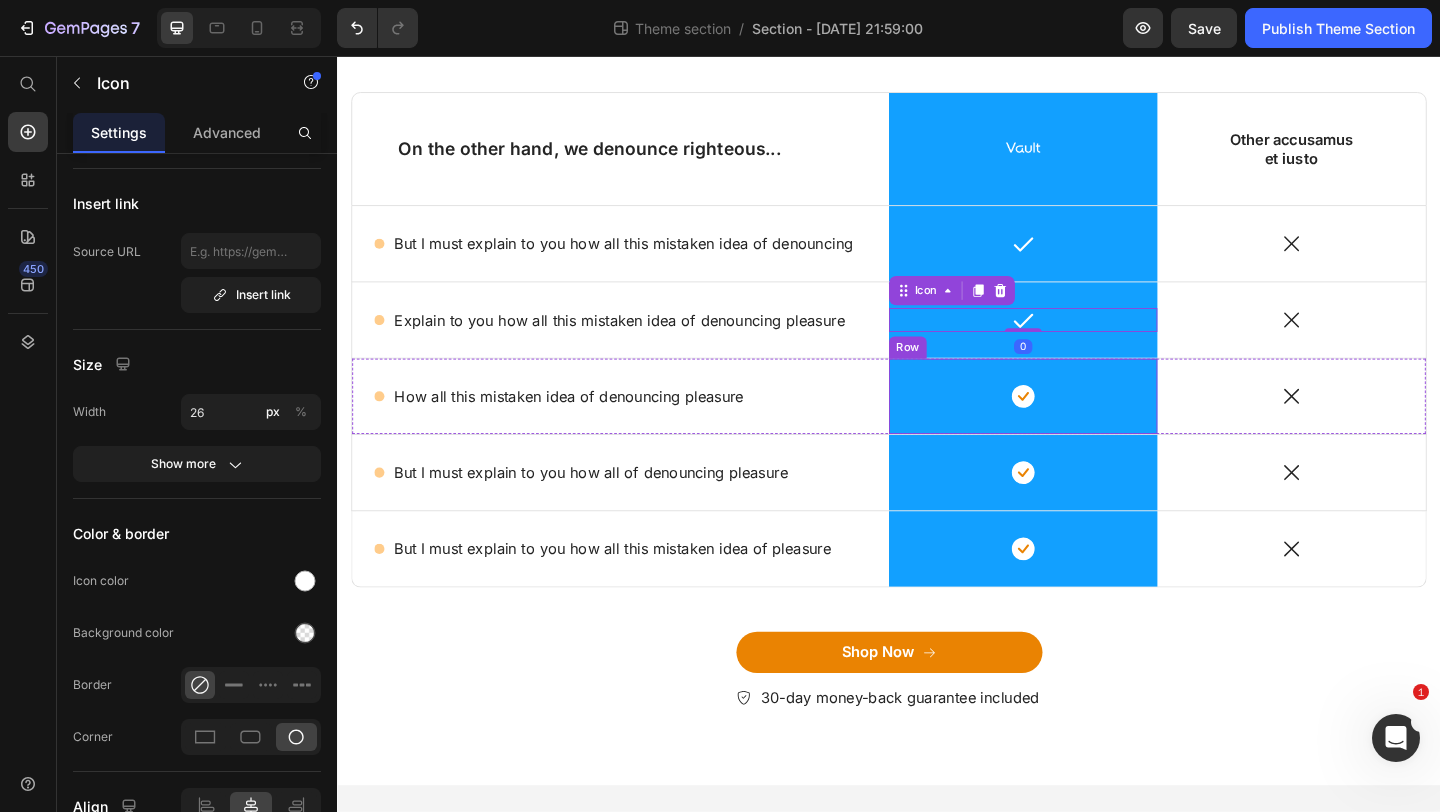 click 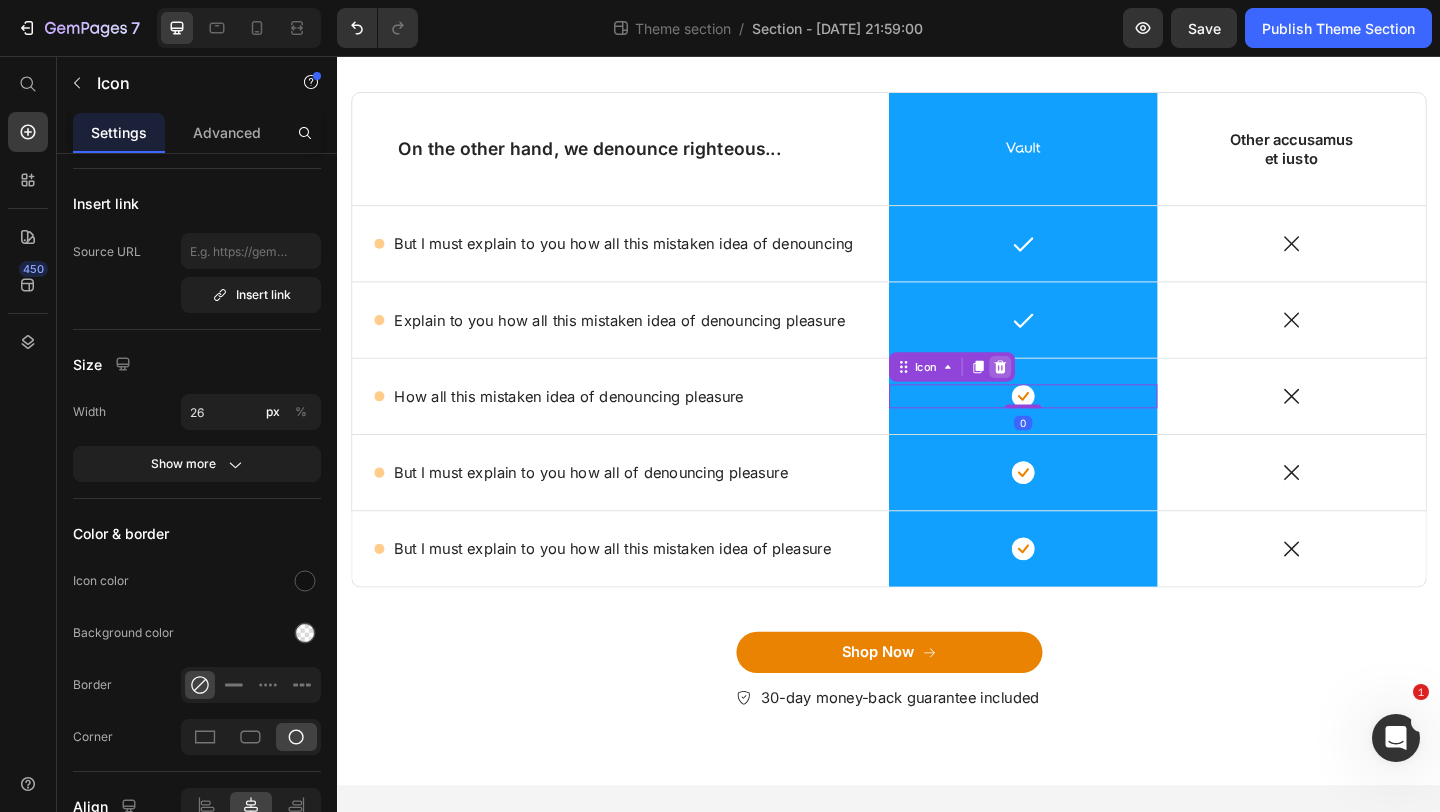 click 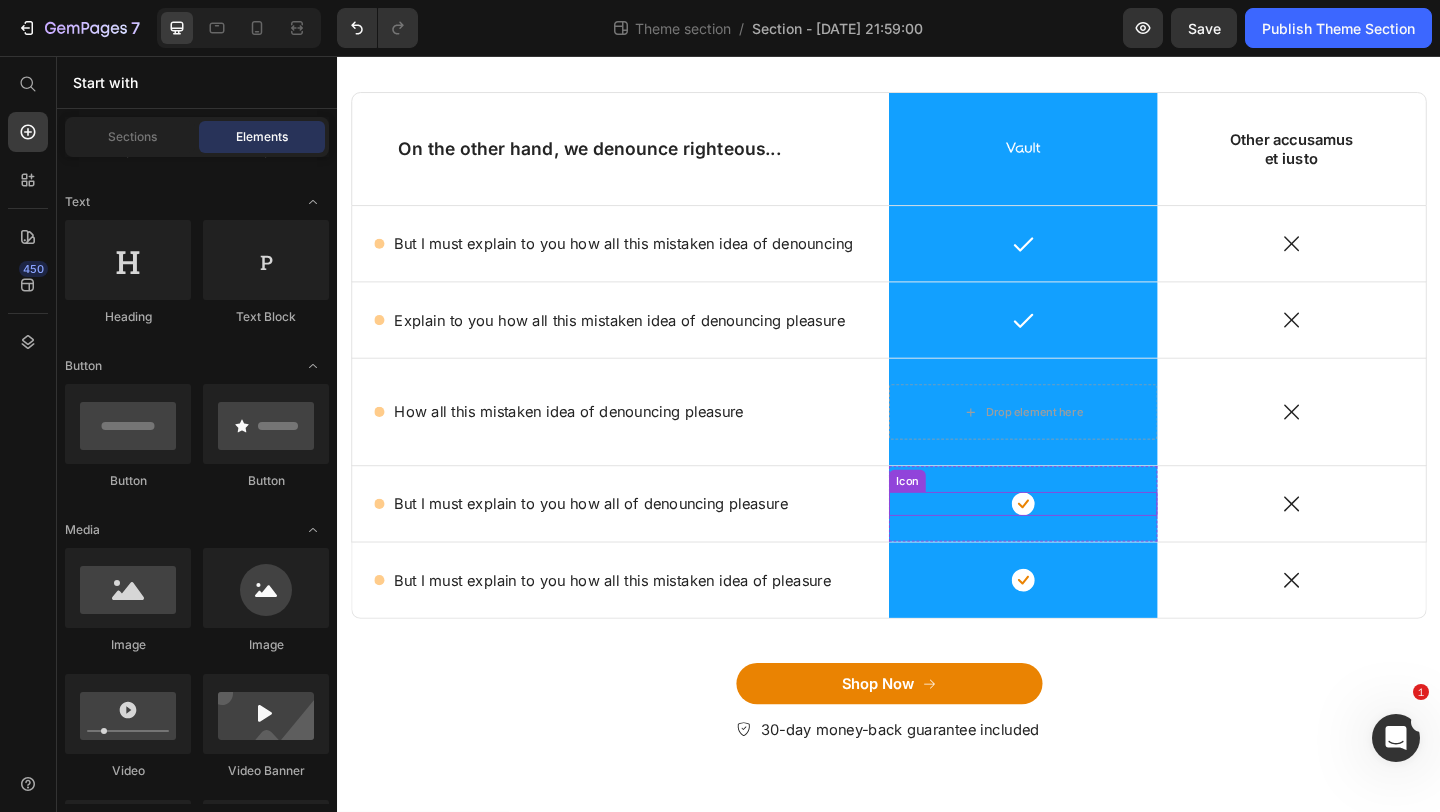 click 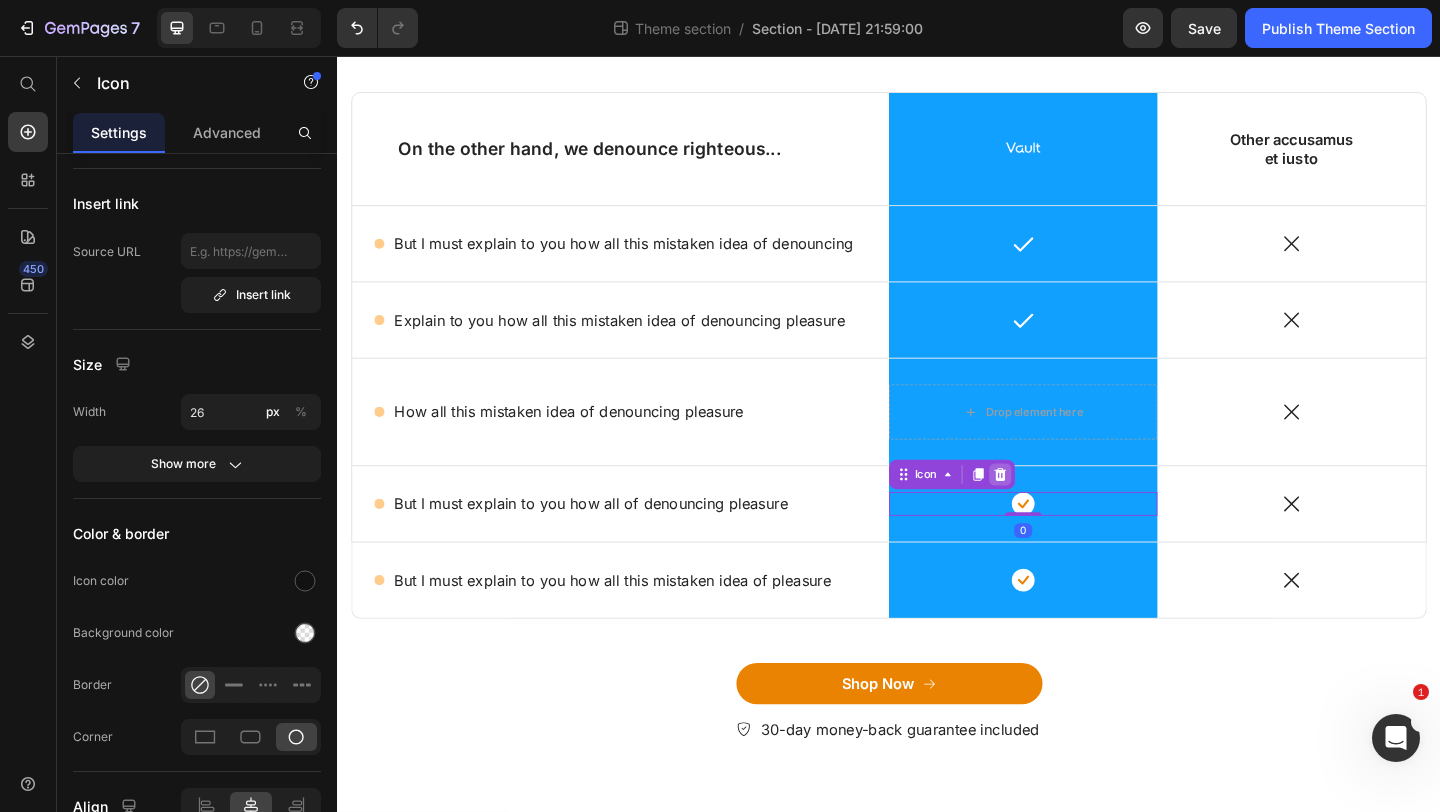 click at bounding box center [1058, 511] 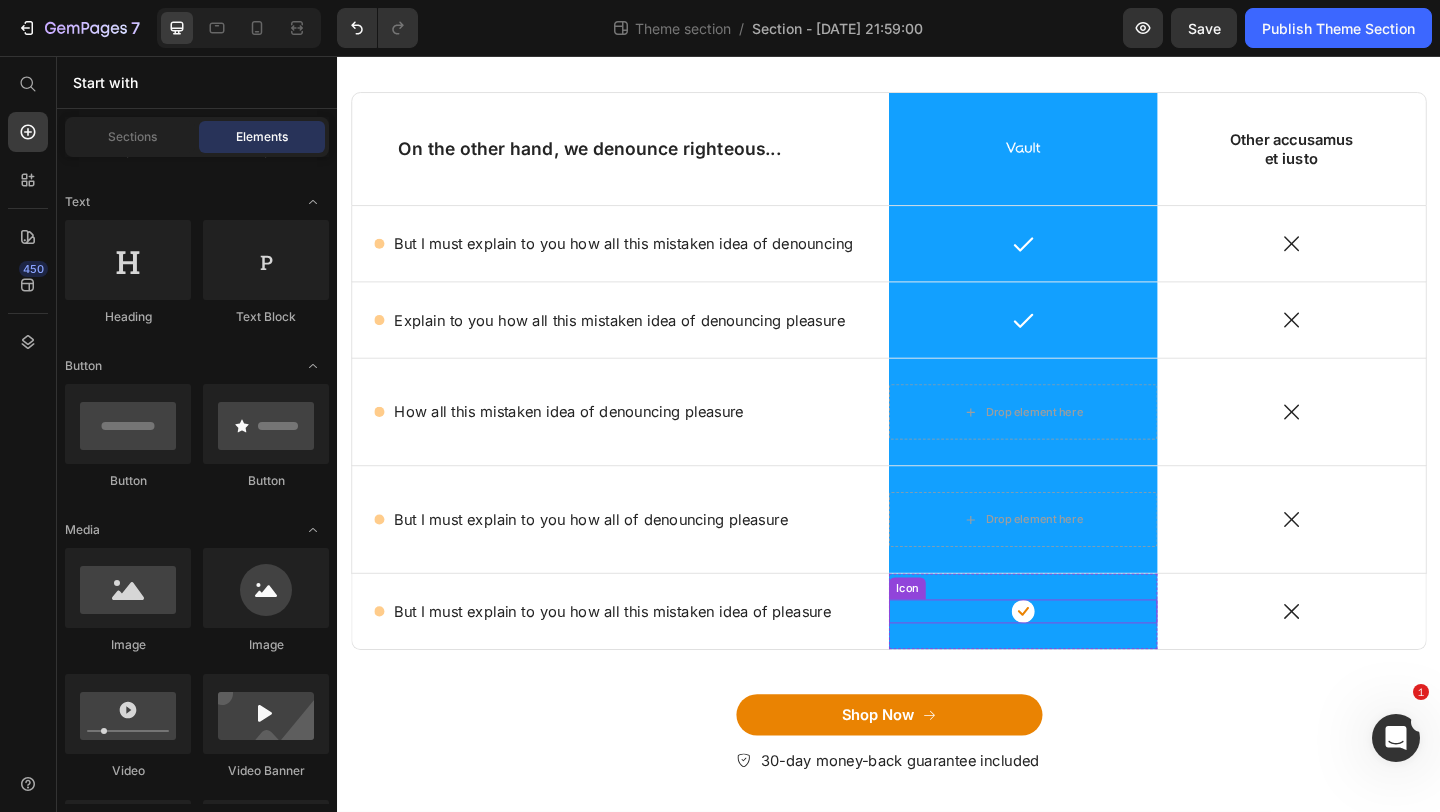 click on "Icon" at bounding box center (1083, 660) 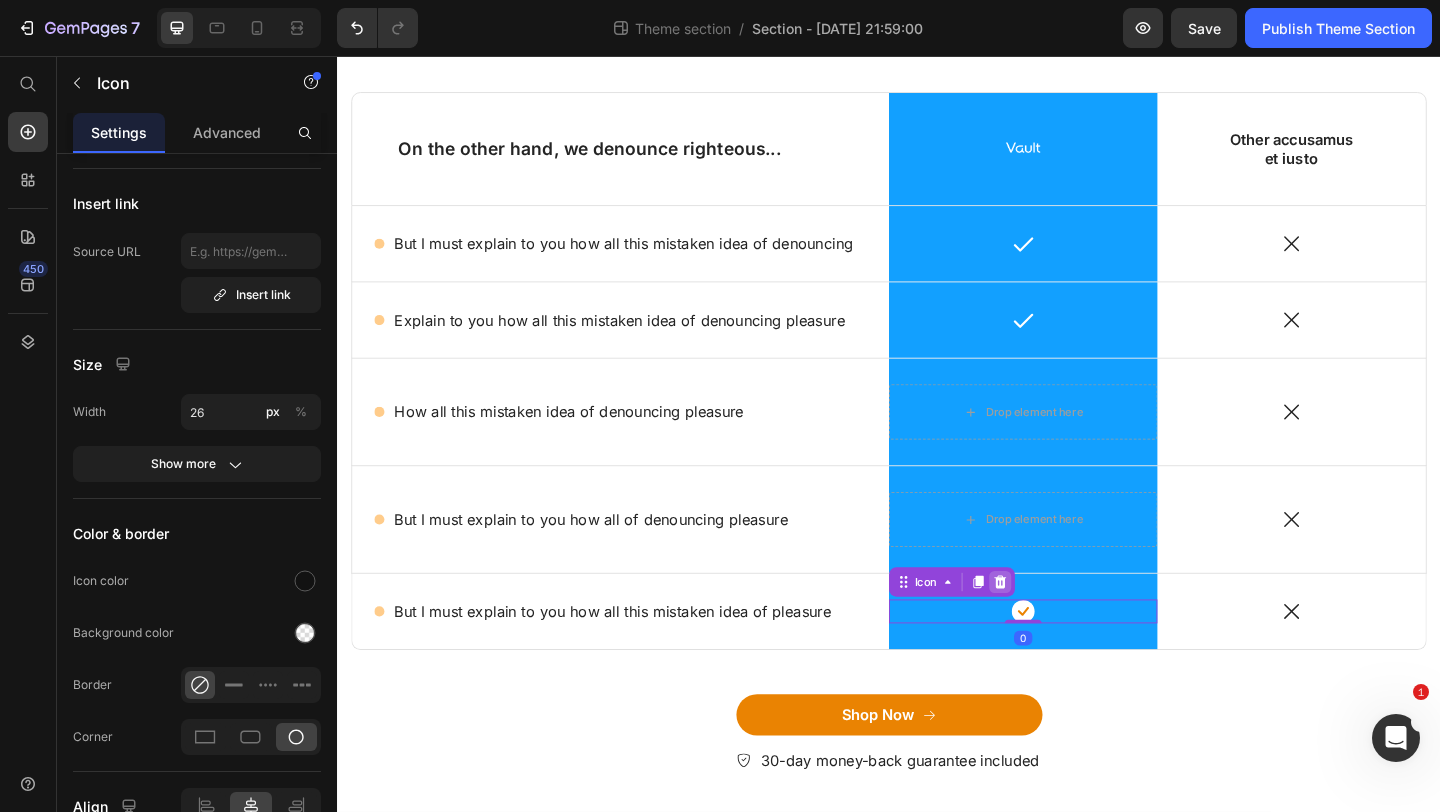 click 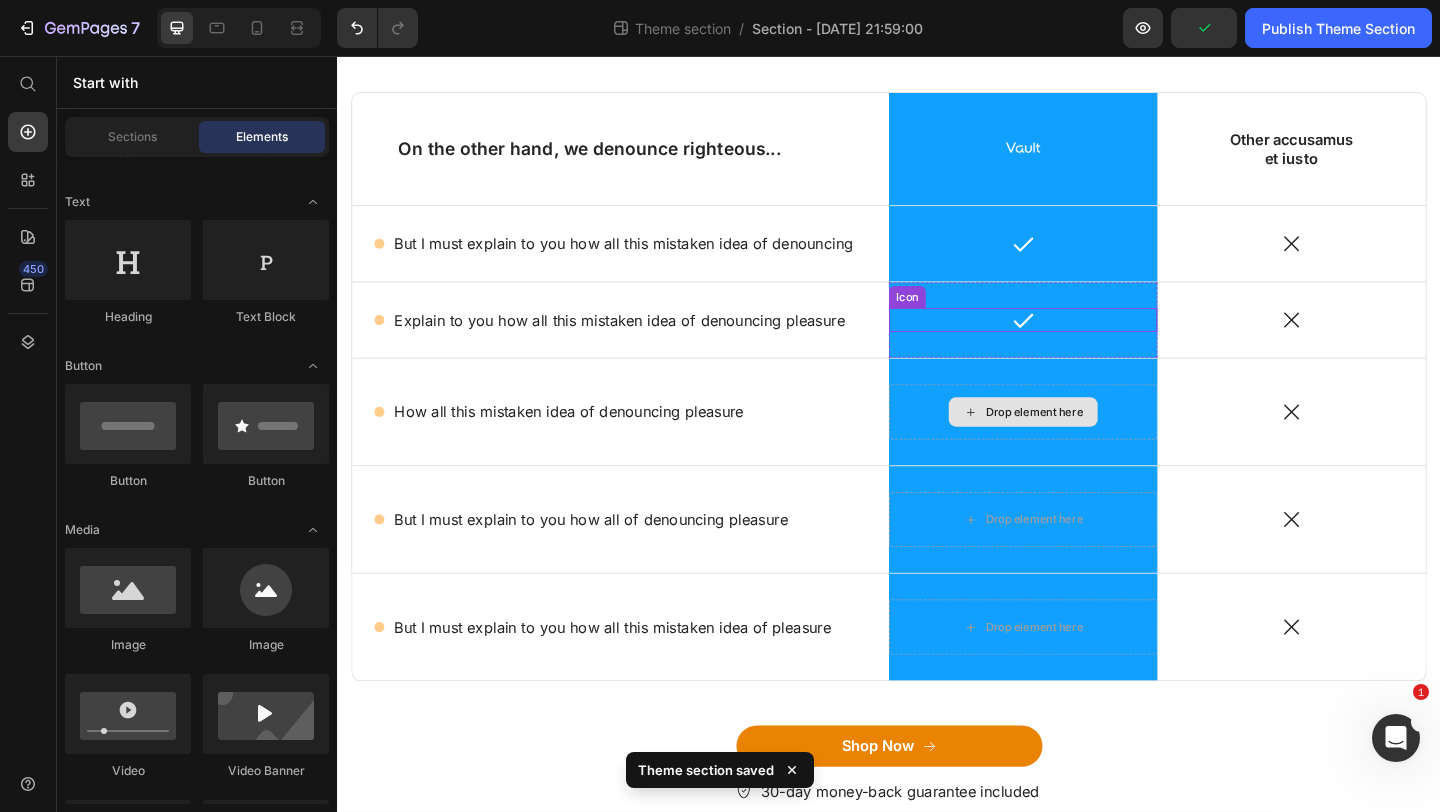 click 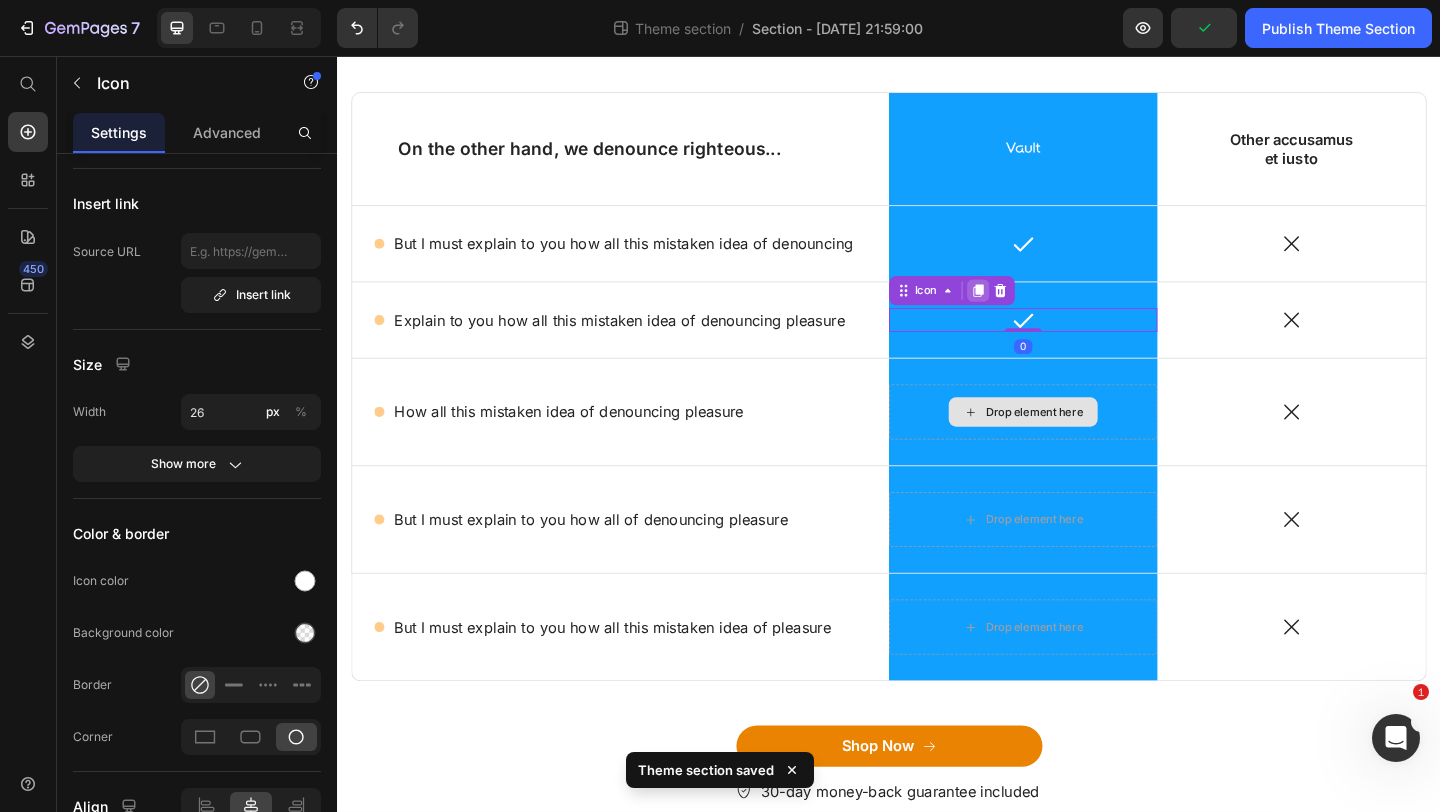 click 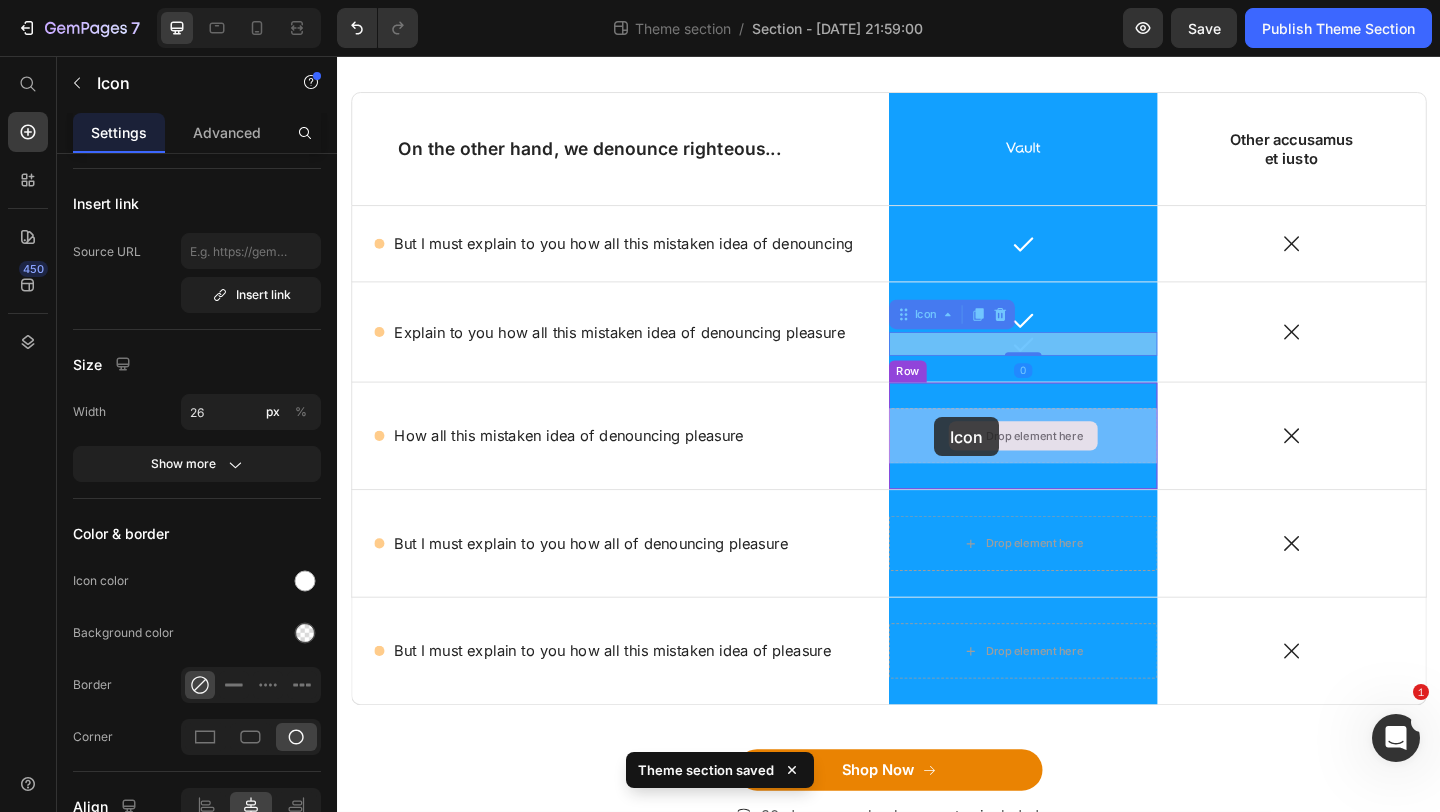 drag, startPoint x: 982, startPoint y: 334, endPoint x: 987, endPoint y: 449, distance: 115.10864 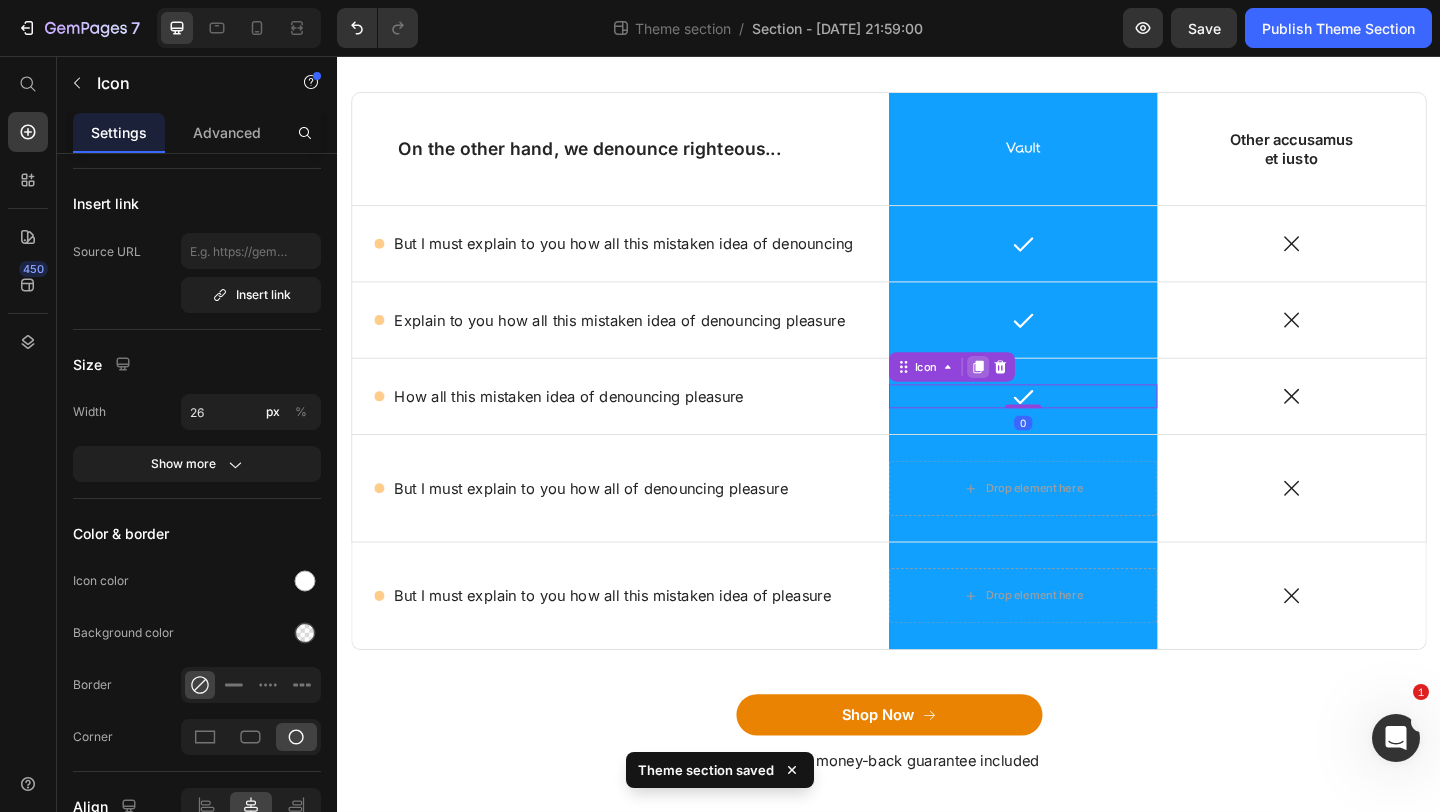 click 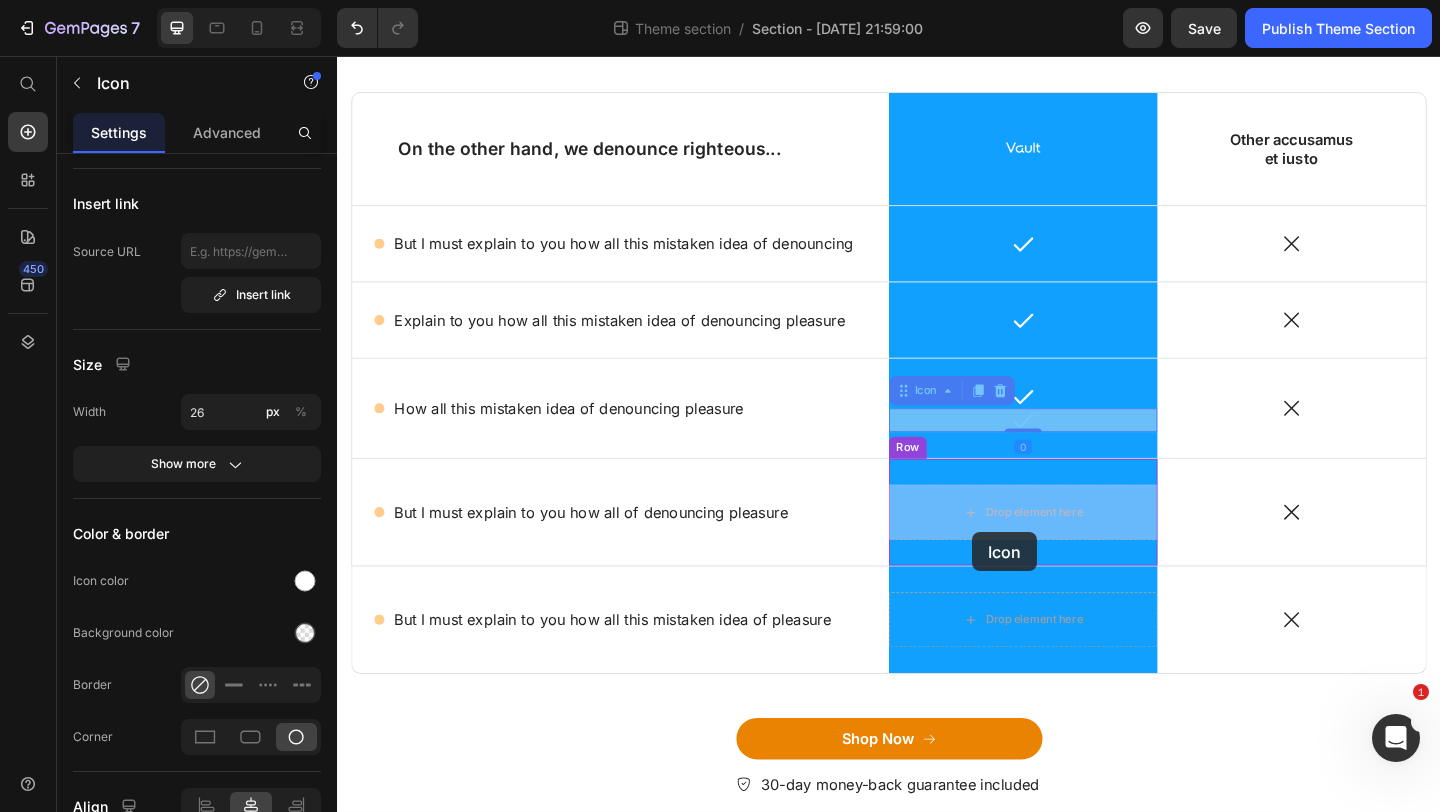 drag, startPoint x: 983, startPoint y: 422, endPoint x: 1027, endPoint y: 573, distance: 157.28 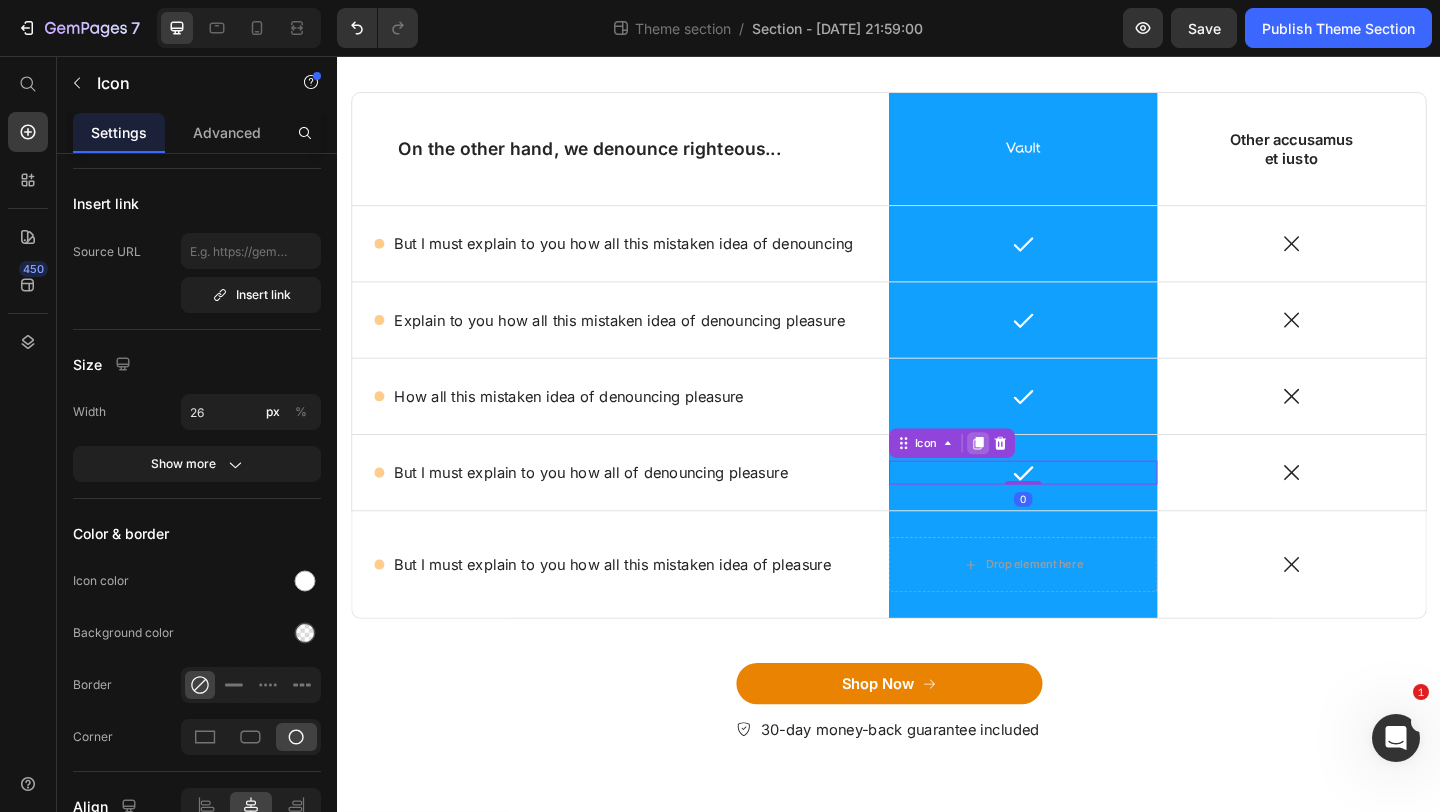 click 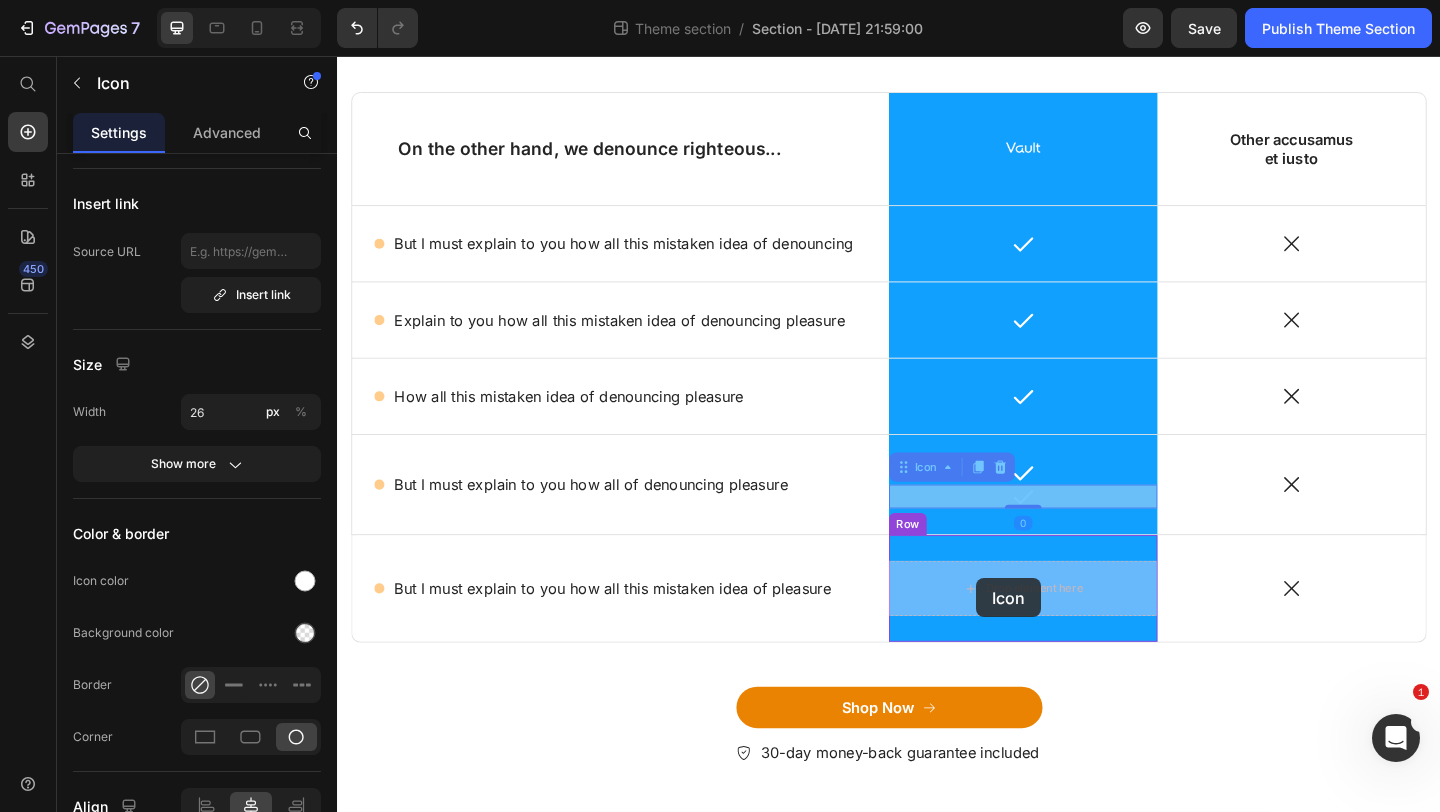 drag, startPoint x: 996, startPoint y: 503, endPoint x: 1032, endPoint y: 624, distance: 126.24183 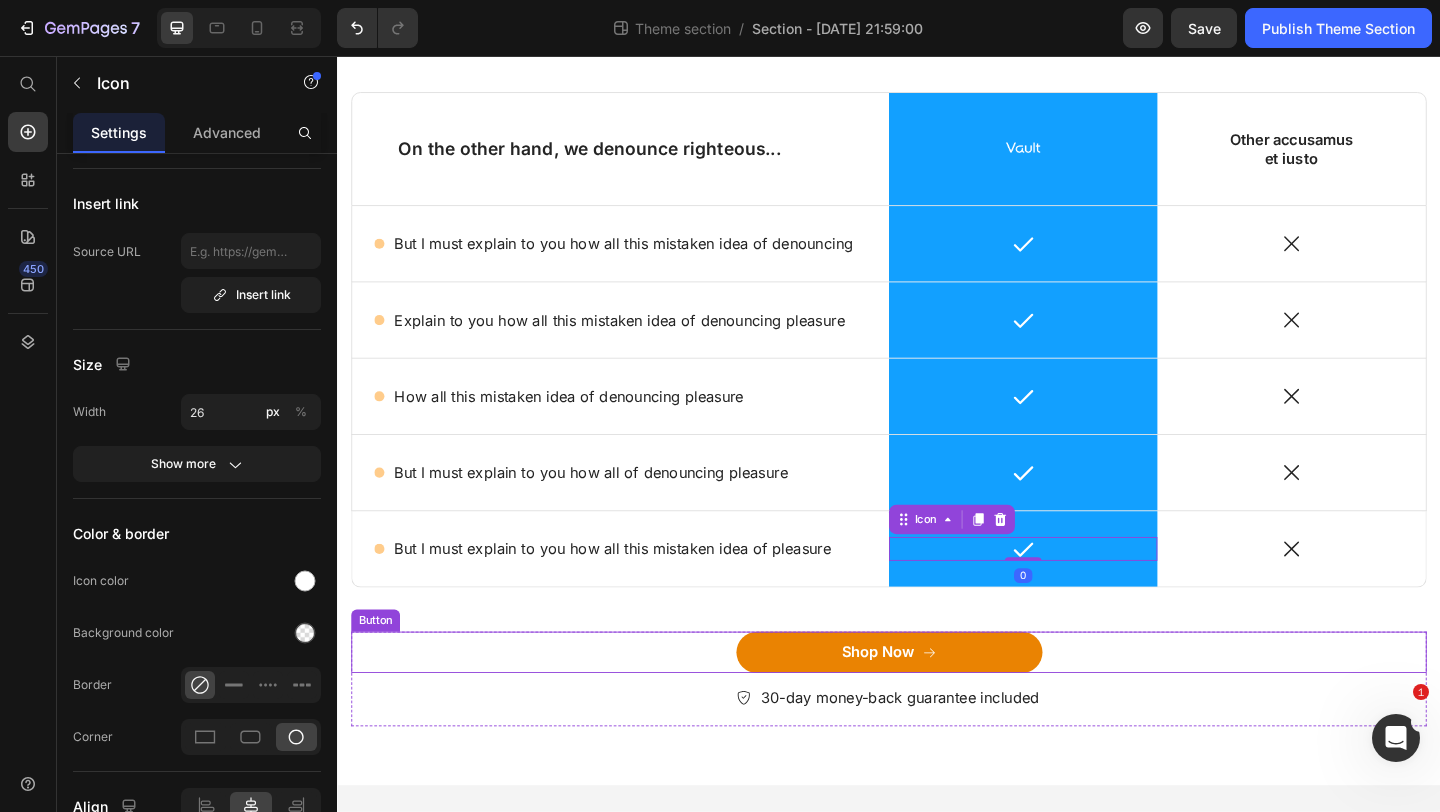 click on "Shop Now Button" at bounding box center (937, 704) 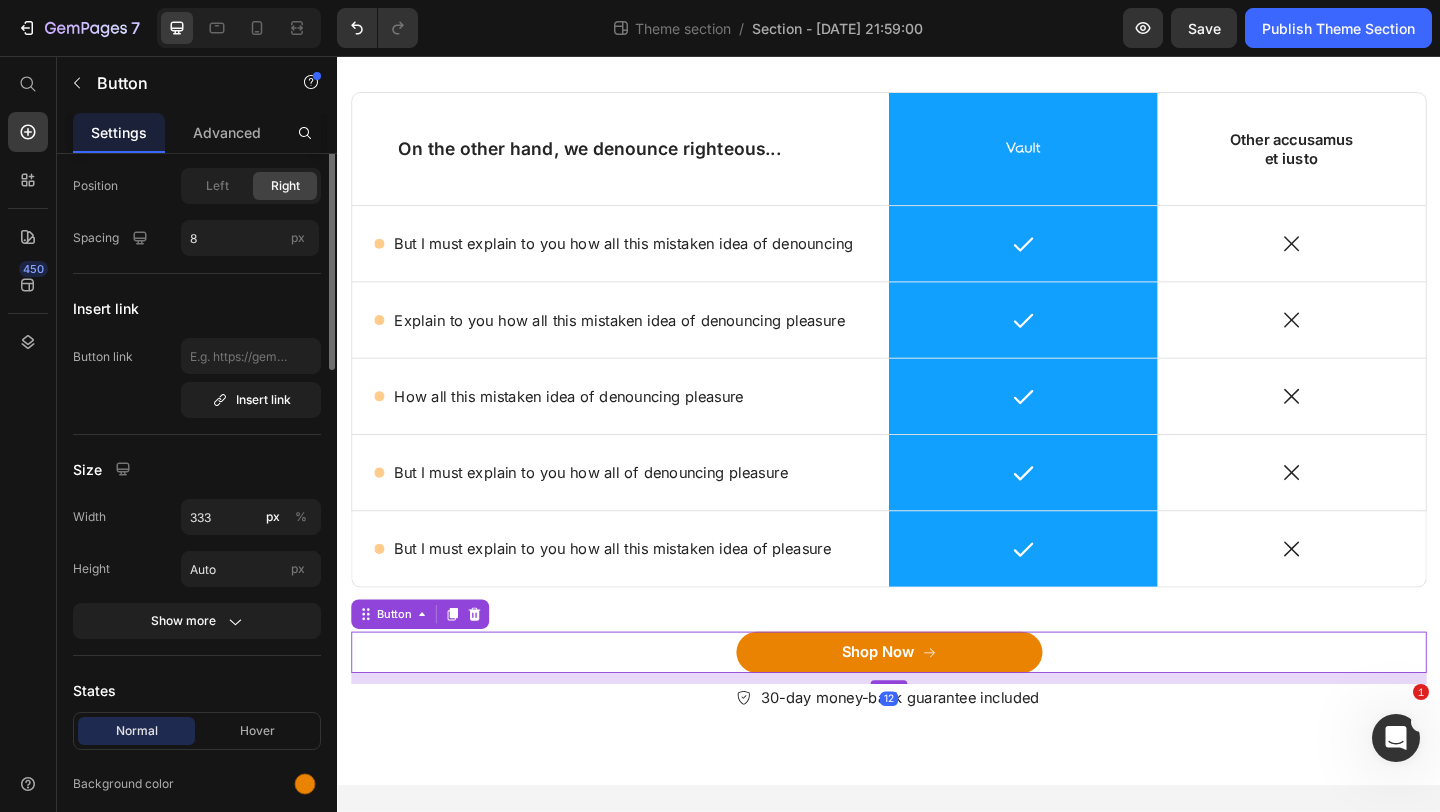 scroll, scrollTop: 0, scrollLeft: 0, axis: both 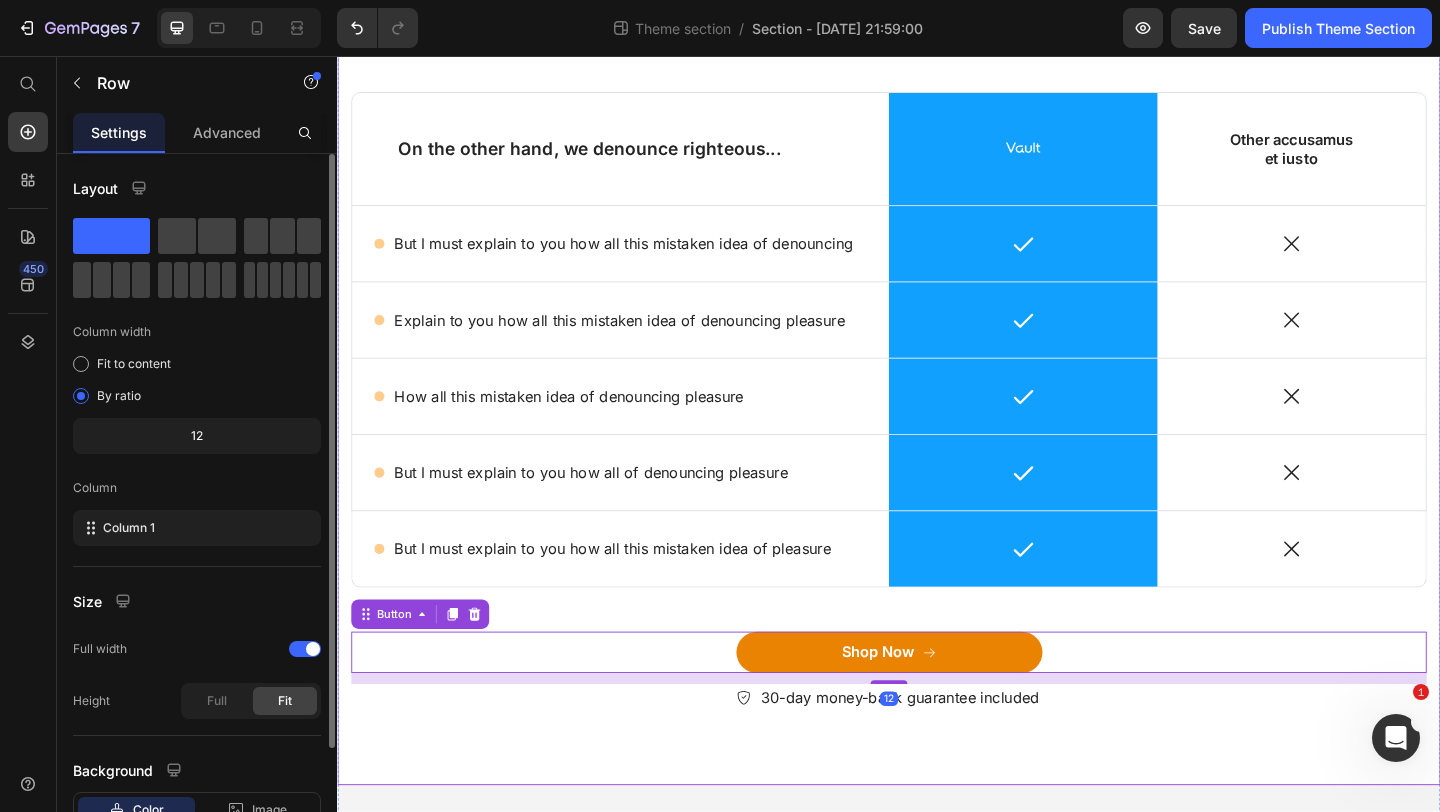 click on "Lorem ipsum dolor sit amet, consectetur adipiscing  Heading But I must explain to you how all this mistaken idea of denouncing pleasure and praising pain was born and I will give you a complete account of the system, and expound the actual teachings of the great explorer of the truth, the master-builder of human happiness. No one rejects, dislikes, or avoids pleasure itself, because it is pleasure Text Block Row On the other hand, we denounce righteous... Text Block Image Row Other accusamus et iusto Text Block Row
Icon But I must explain to you how all this mistaken idea of denouncing Text Block Row
Icon Row
Icon Row
Icon Explain to you how all this mistaken idea of denouncing pleasure Text Block Row
Icon Row
Icon Row
Icon How all this mistaken idea of denouncing pleasure Text Block Row
Icon Row
Icon Row
Icon But I must explain to you how all of denouncing pleasure Text Block Row" at bounding box center [937, 363] 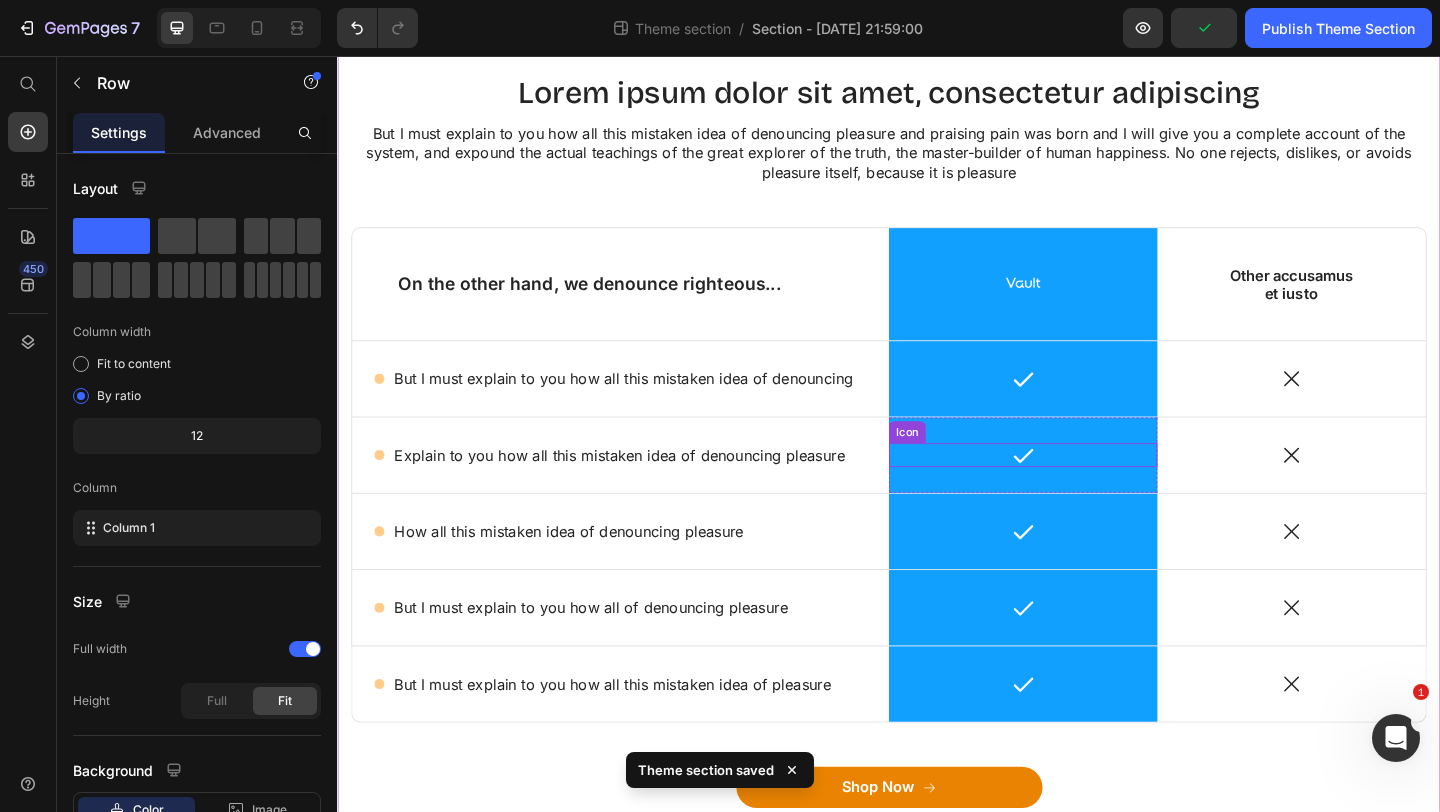 scroll, scrollTop: 138, scrollLeft: 0, axis: vertical 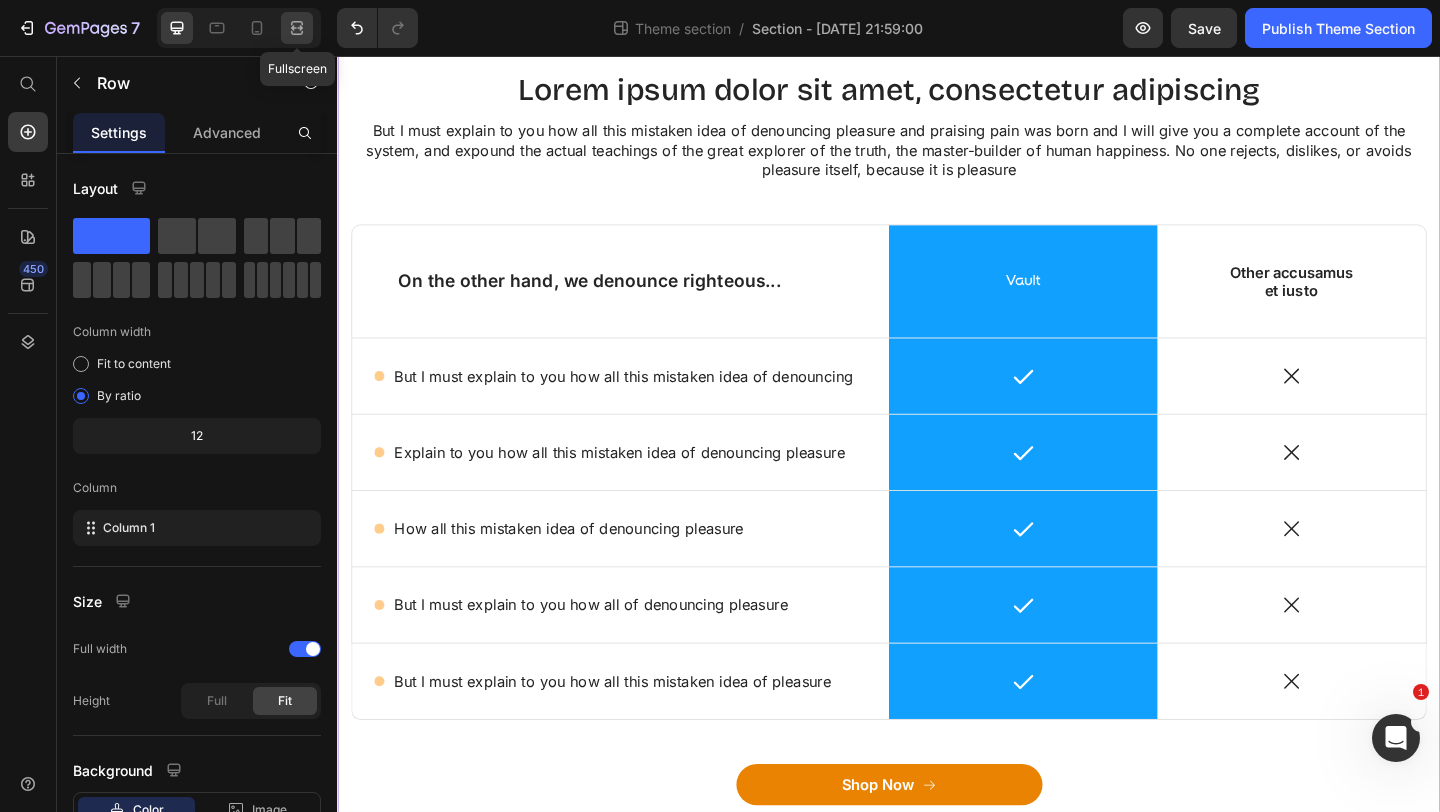 click 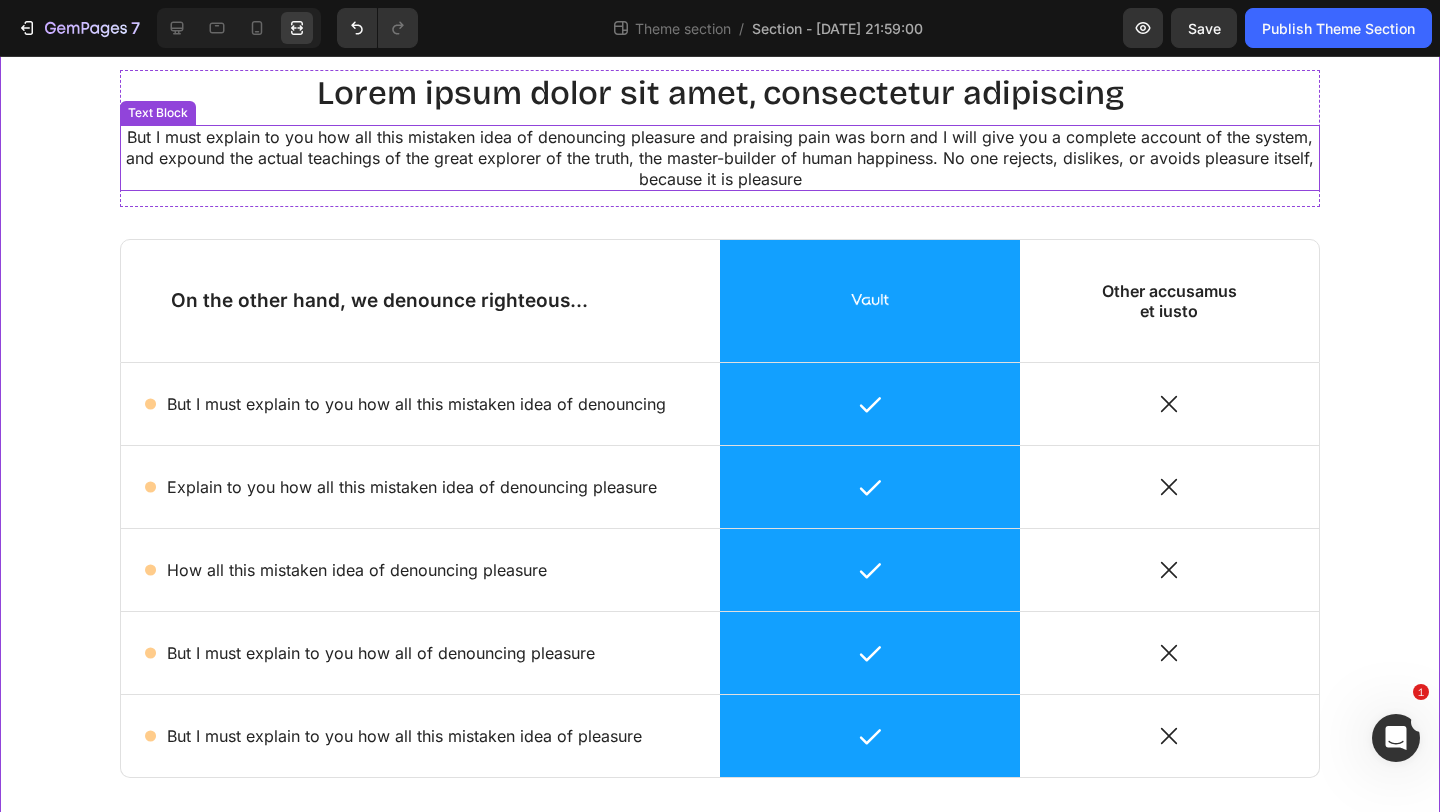 scroll, scrollTop: 0, scrollLeft: 0, axis: both 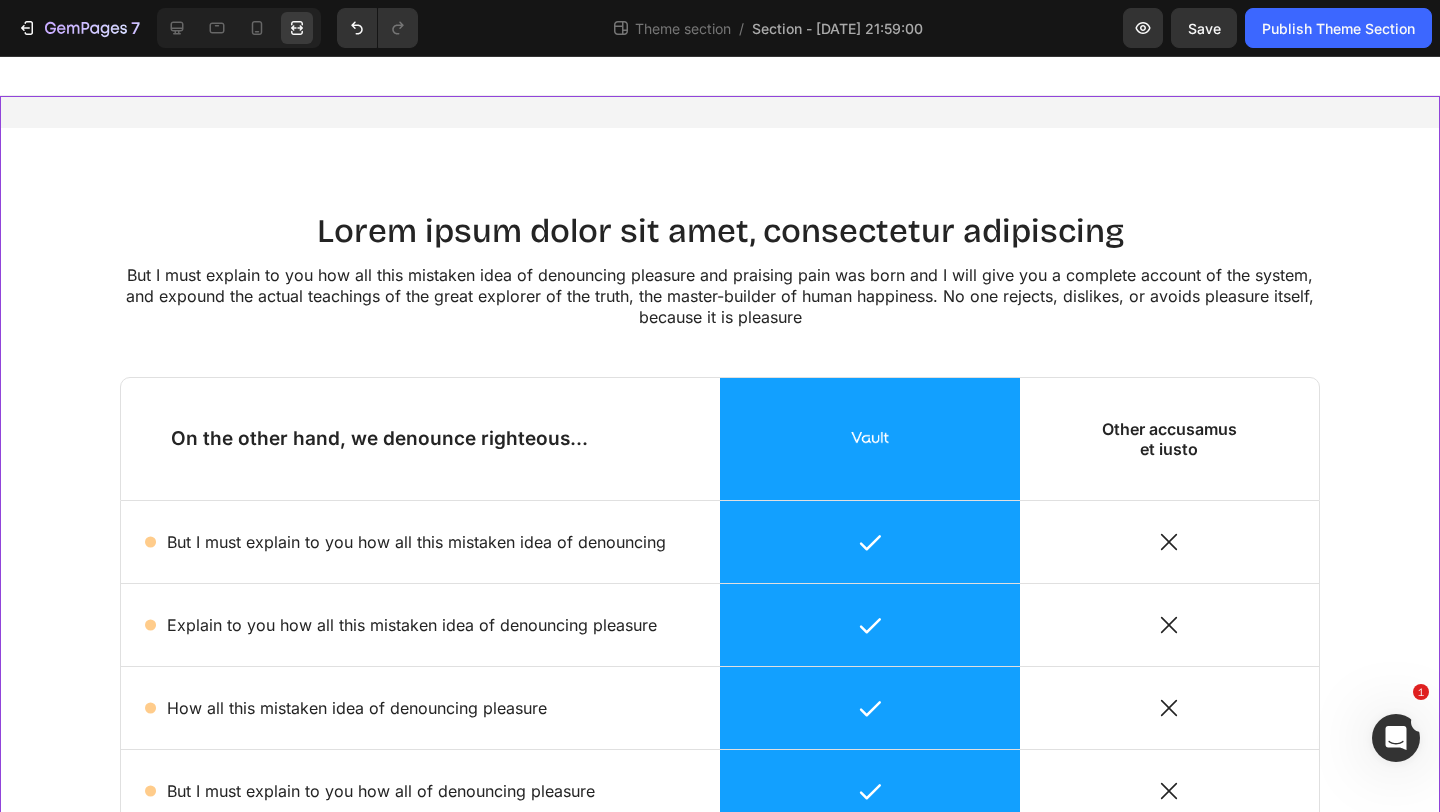 click on "Lorem ipsum dolor sit amet, consectetur adipiscing  Heading But I must explain to you how all this mistaken idea of denouncing pleasure and praising pain was born and I will give you a complete account of the system, and expound the actual teachings of the great explorer of the truth, the master-builder of human happiness. No one rejects, dislikes, or avoids pleasure itself, because it is pleasure Text Block Row On the other hand, we denounce righteous... Text Block Image Row Other accusamus et iusto Text Block Row
Icon But I must explain to you how all this mistaken idea of denouncing Text Block Row
Icon Row
Icon Row
Icon Explain to you how all this mistaken idea of denouncing pleasure Text Block Row
Icon Row
Icon Row
Icon How all this mistaken idea of denouncing pleasure Text Block Row
Icon Row
Icon Row
Icon But I must explain to you how all of denouncing pleasure Text Block Row" at bounding box center (720, 629) 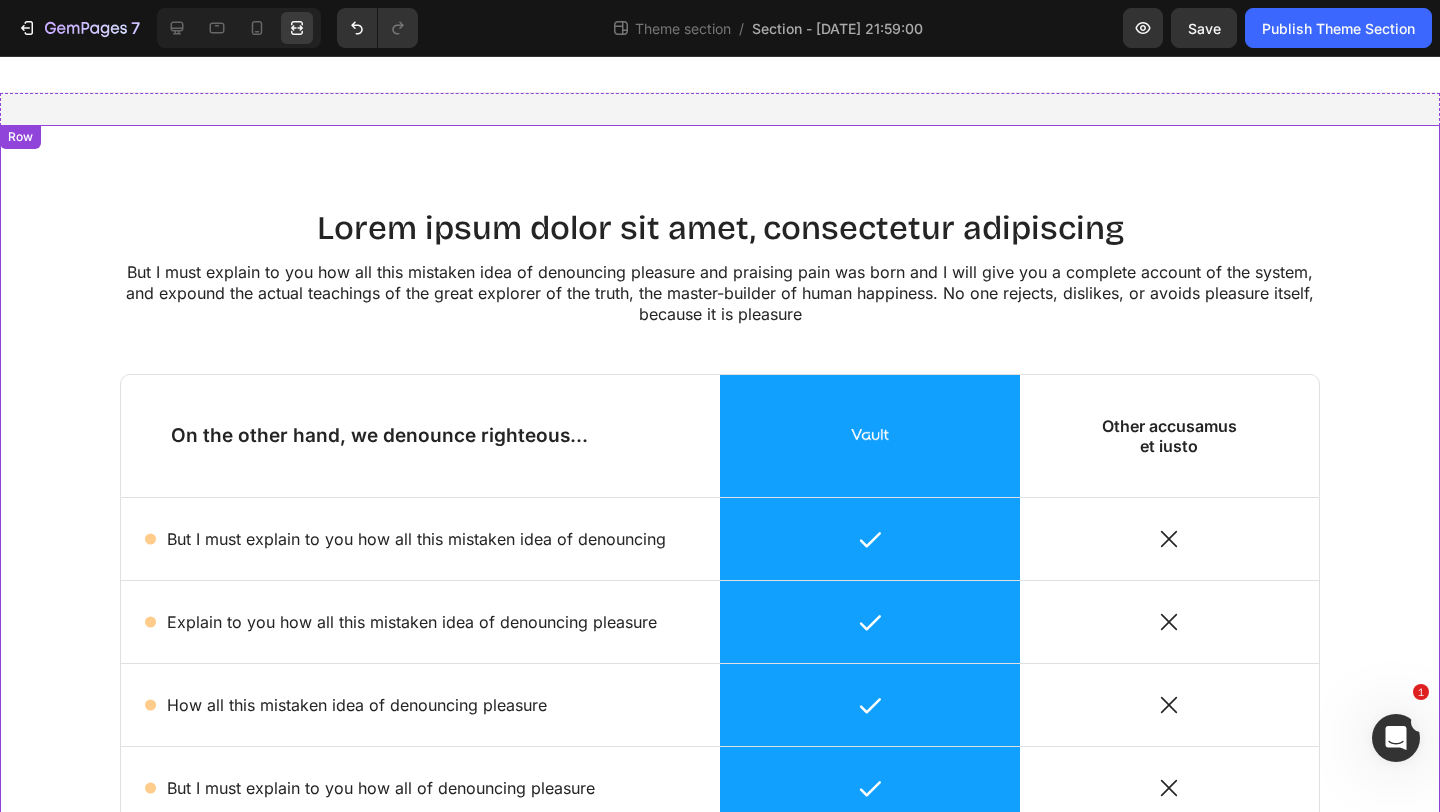 scroll, scrollTop: 0, scrollLeft: 0, axis: both 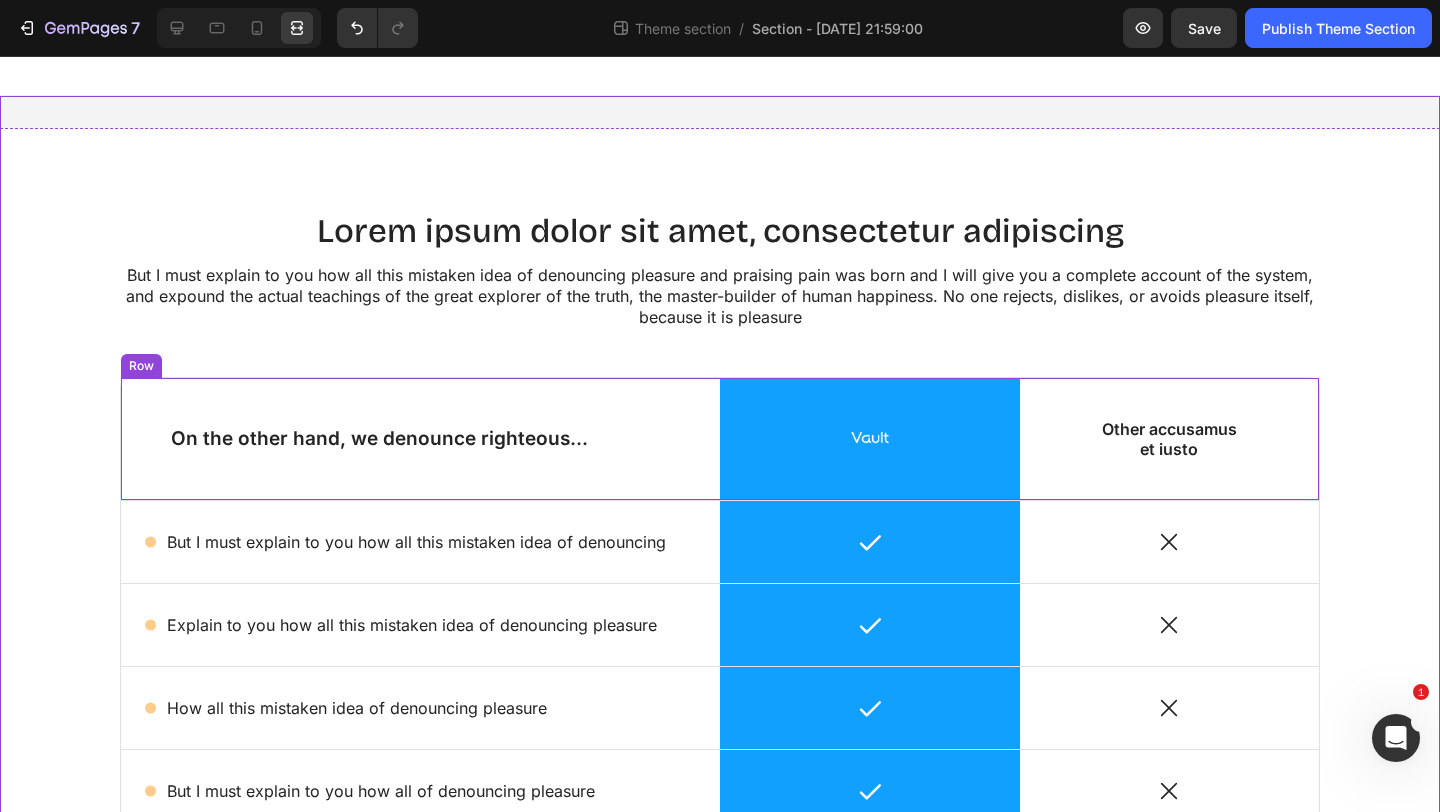 click on "Other accusamus et iusto Text Block" at bounding box center (1170, 439) 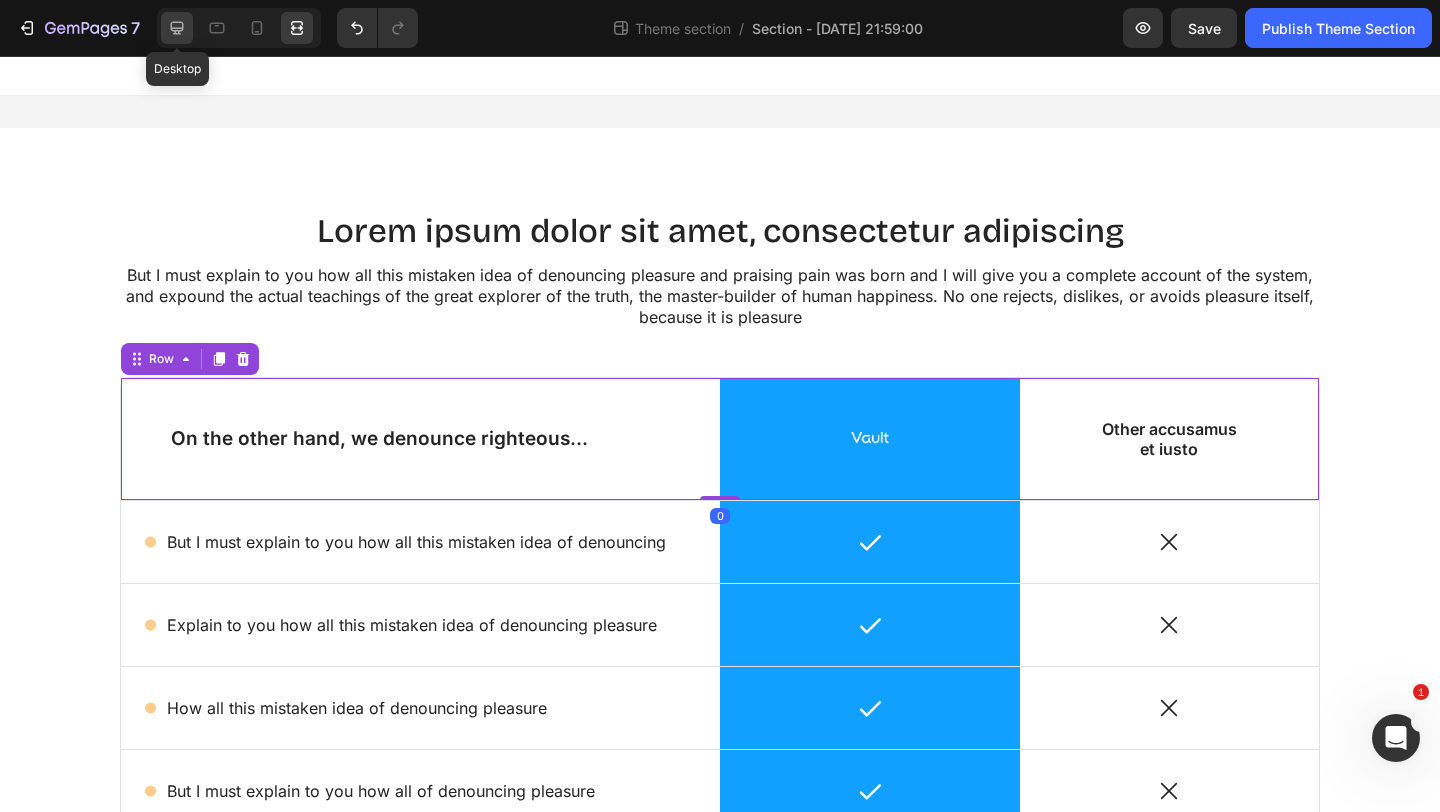 click 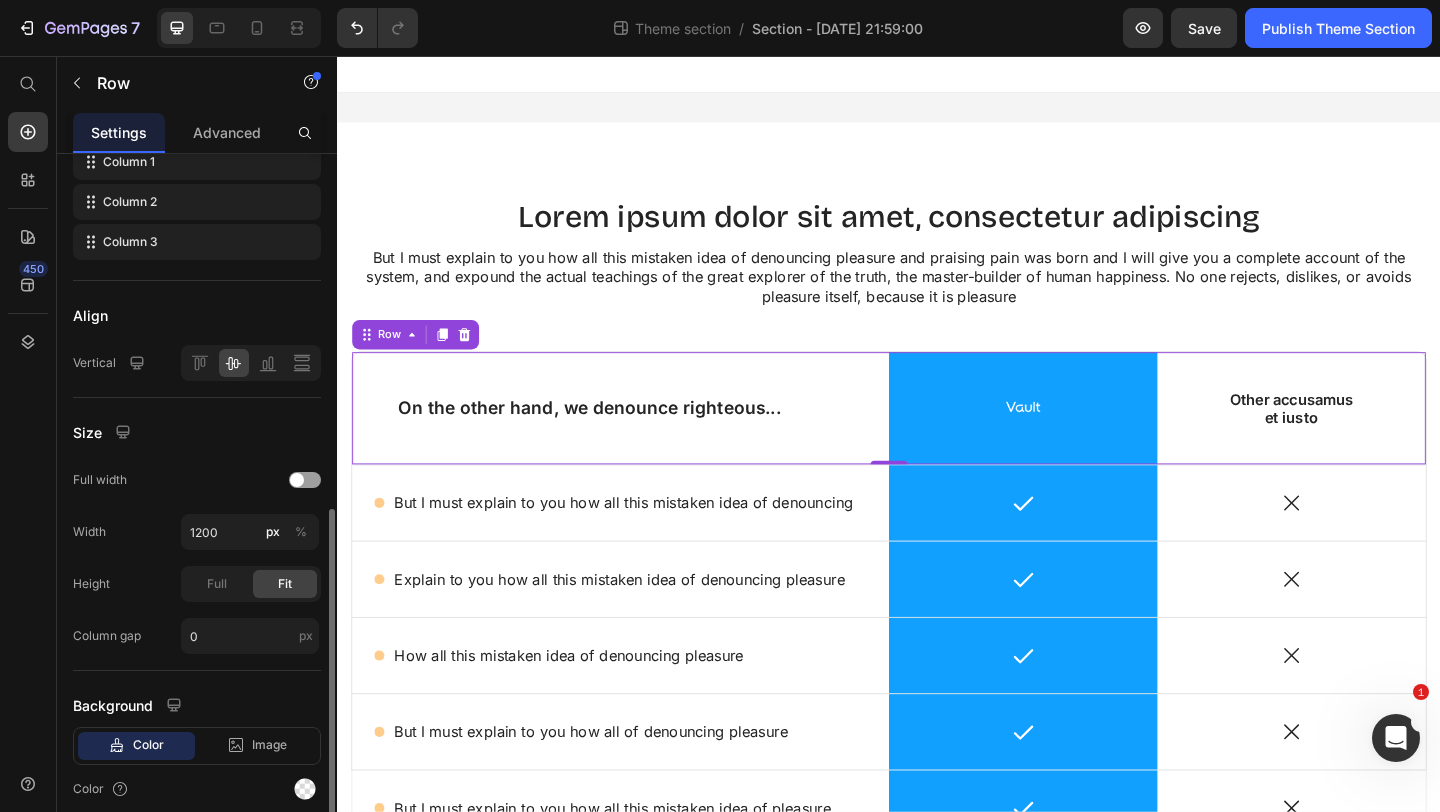 scroll, scrollTop: 446, scrollLeft: 0, axis: vertical 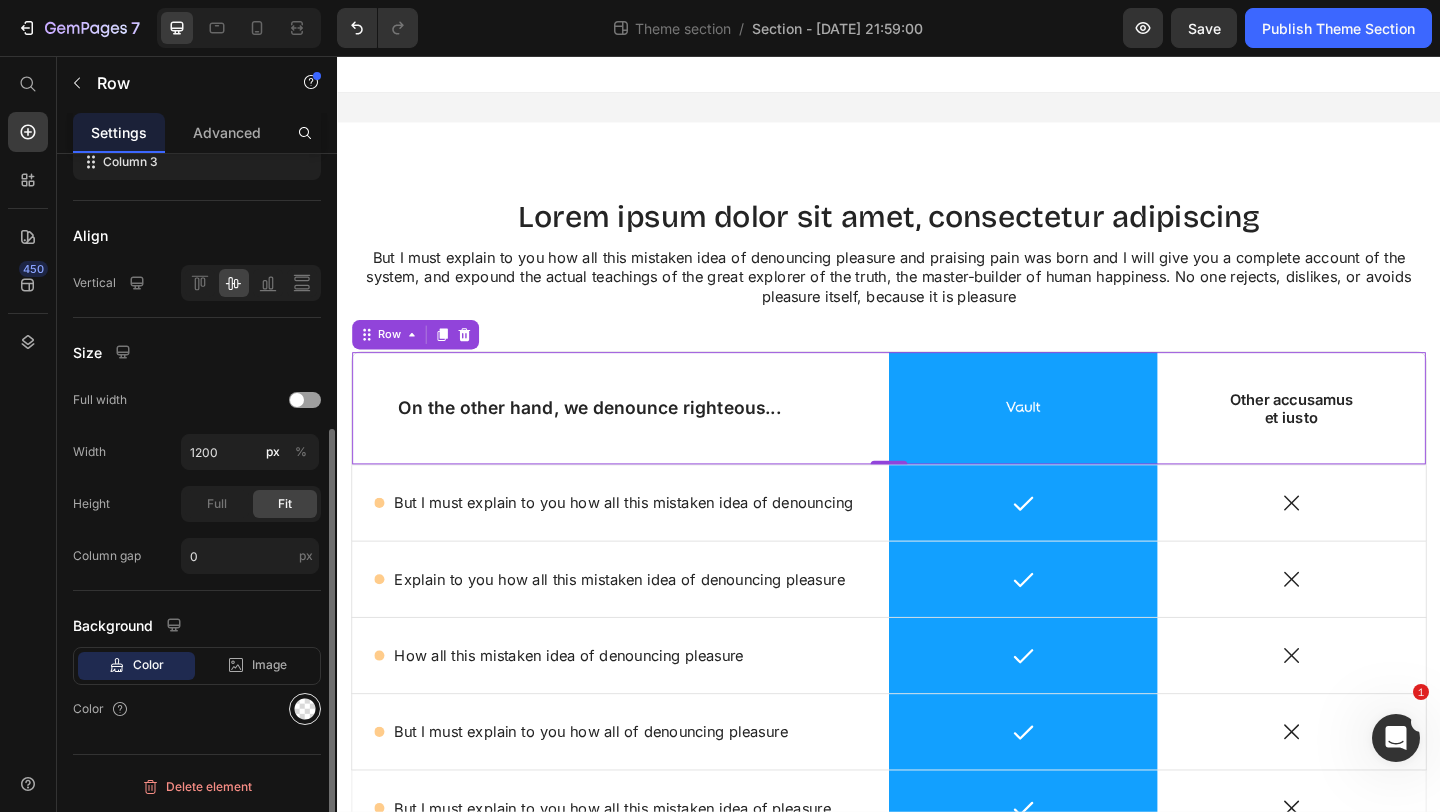 click at bounding box center (305, 709) 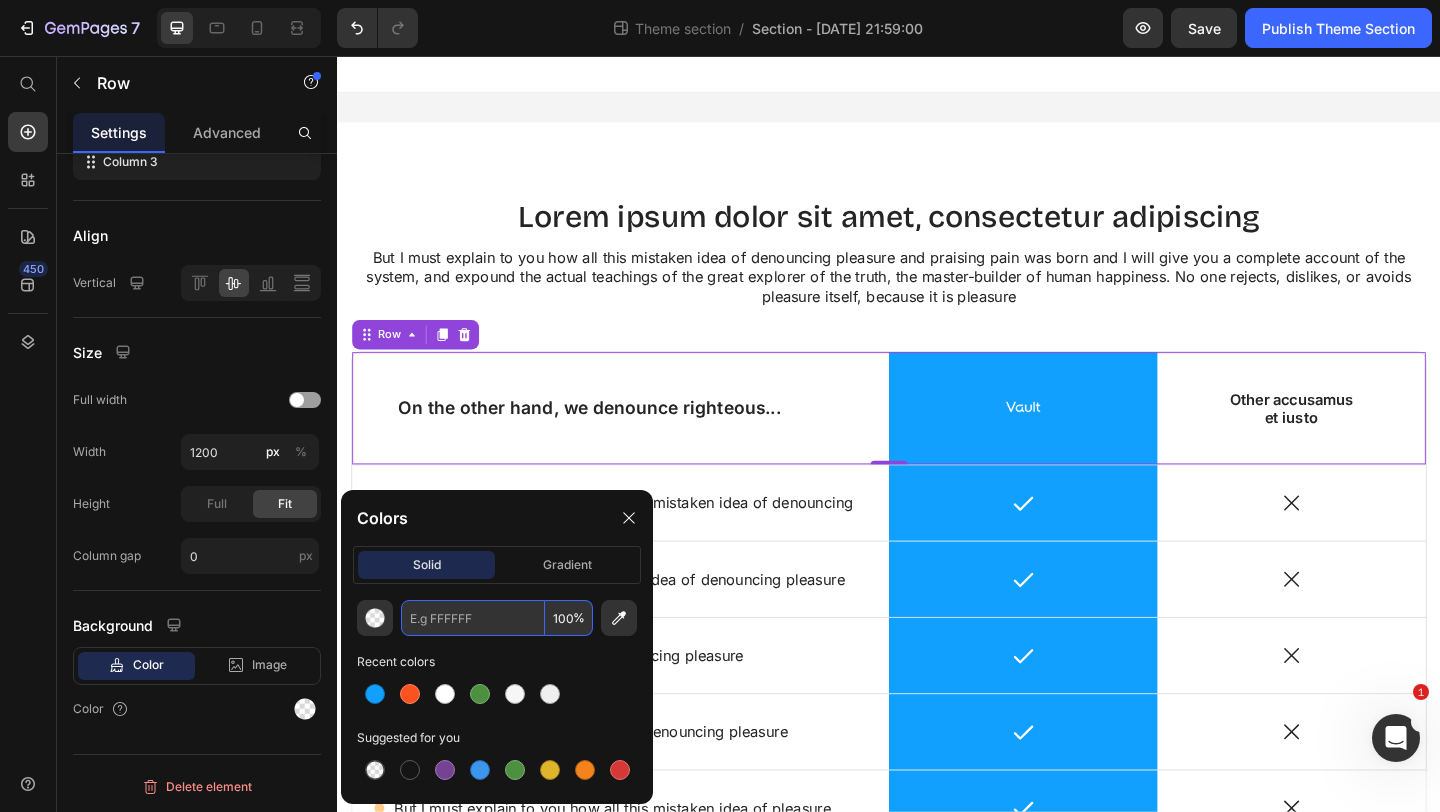 click at bounding box center [473, 618] 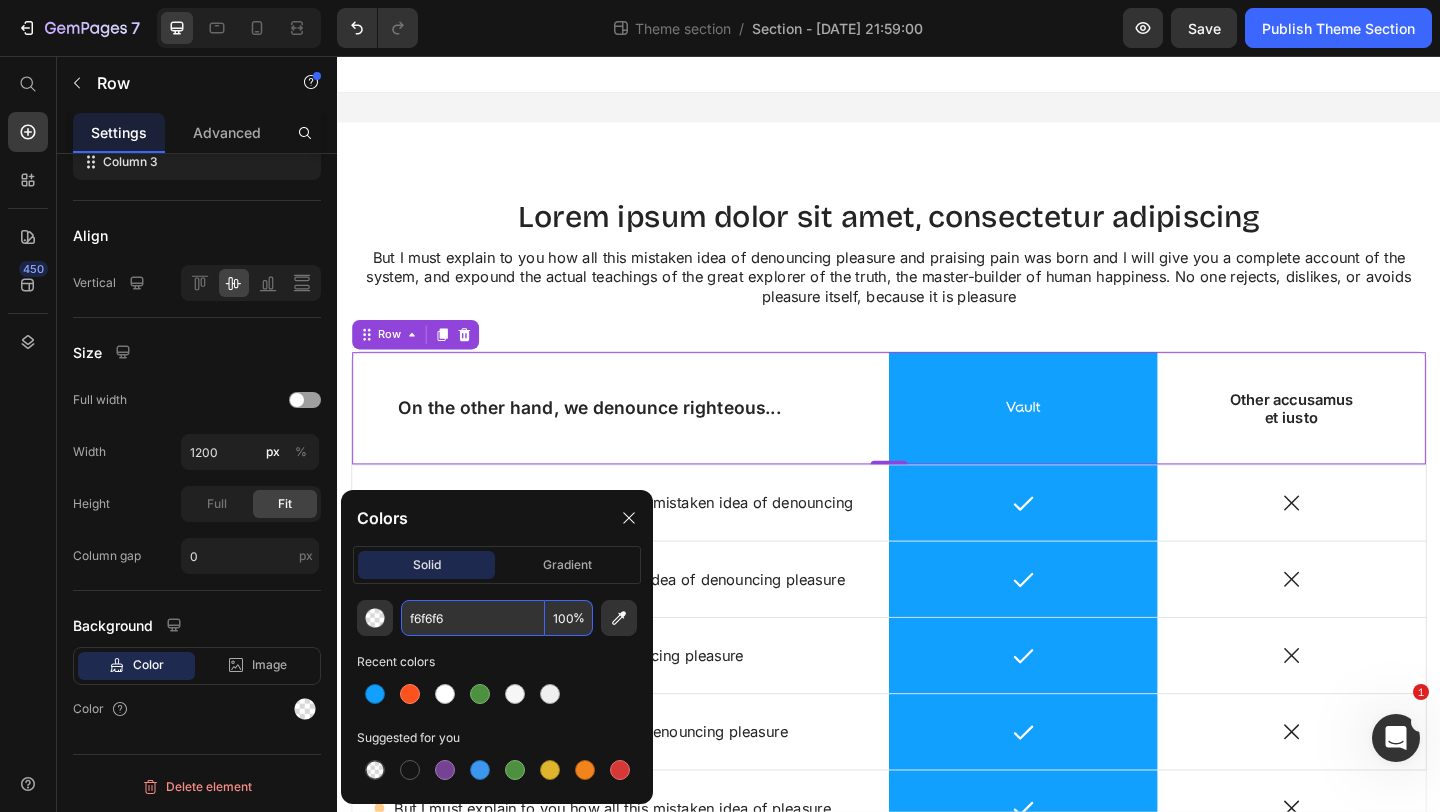 type on "F6F6F6" 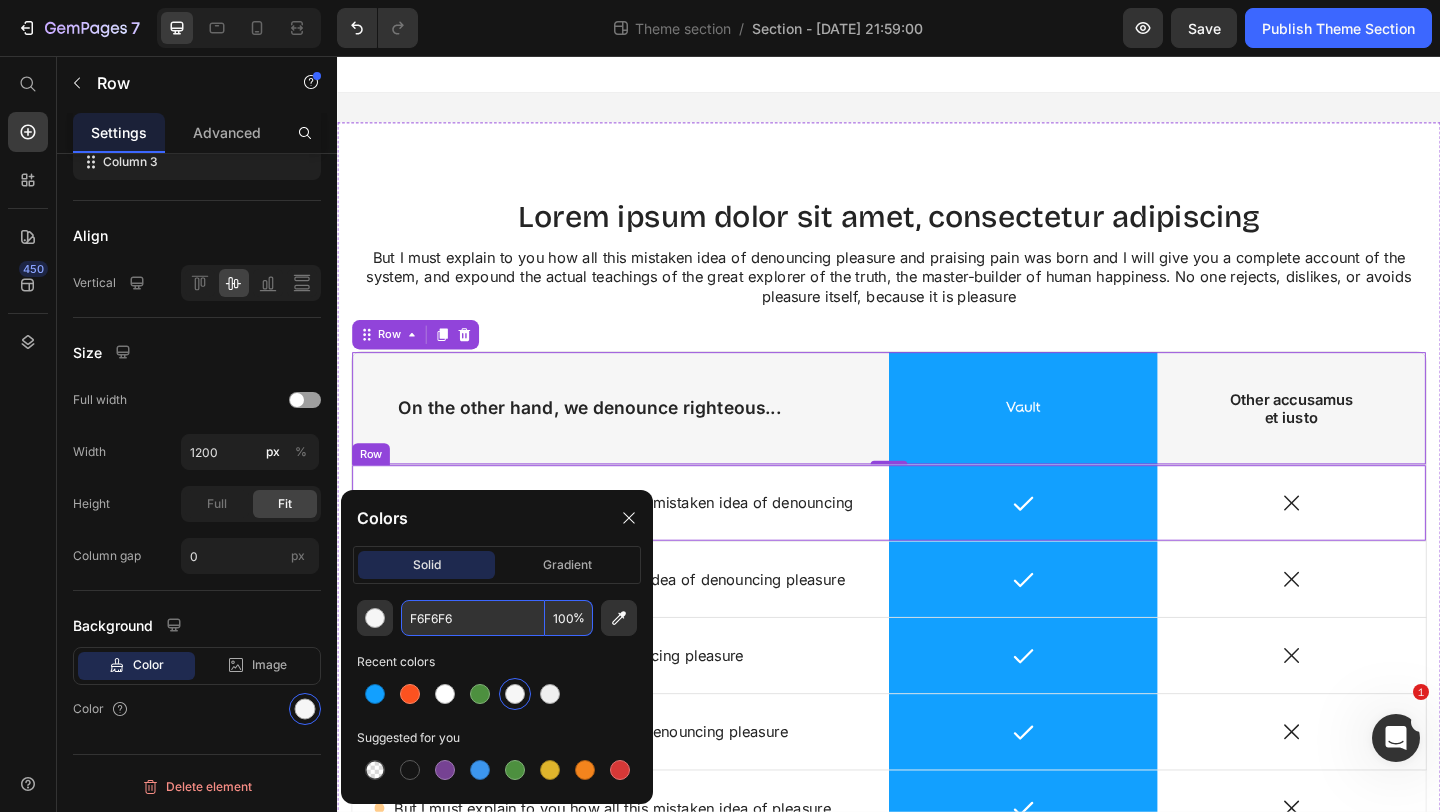 click on "Icon But I must explain to you how all this mistaken idea of denouncing Text Block Row" at bounding box center [645, 542] 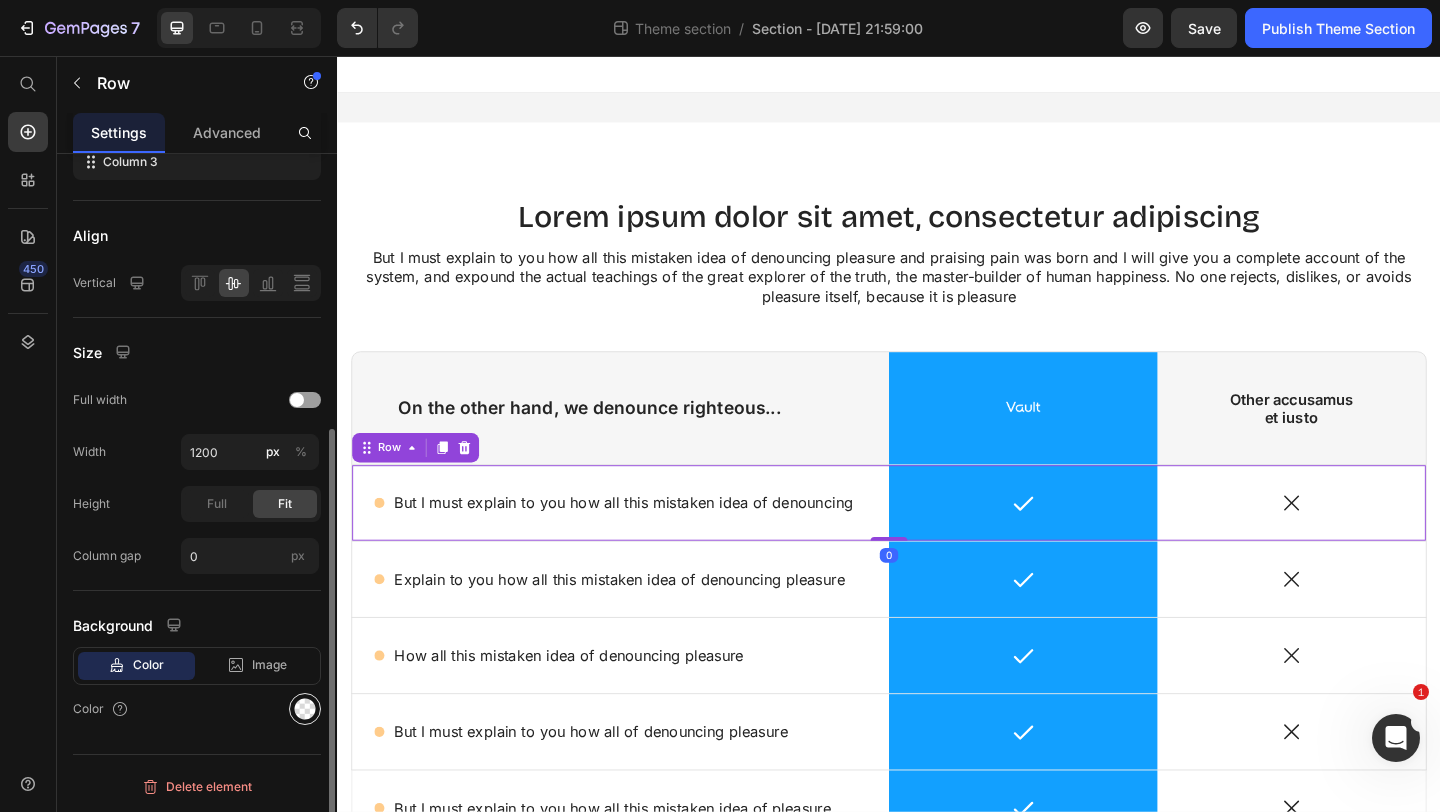 click at bounding box center (305, 709) 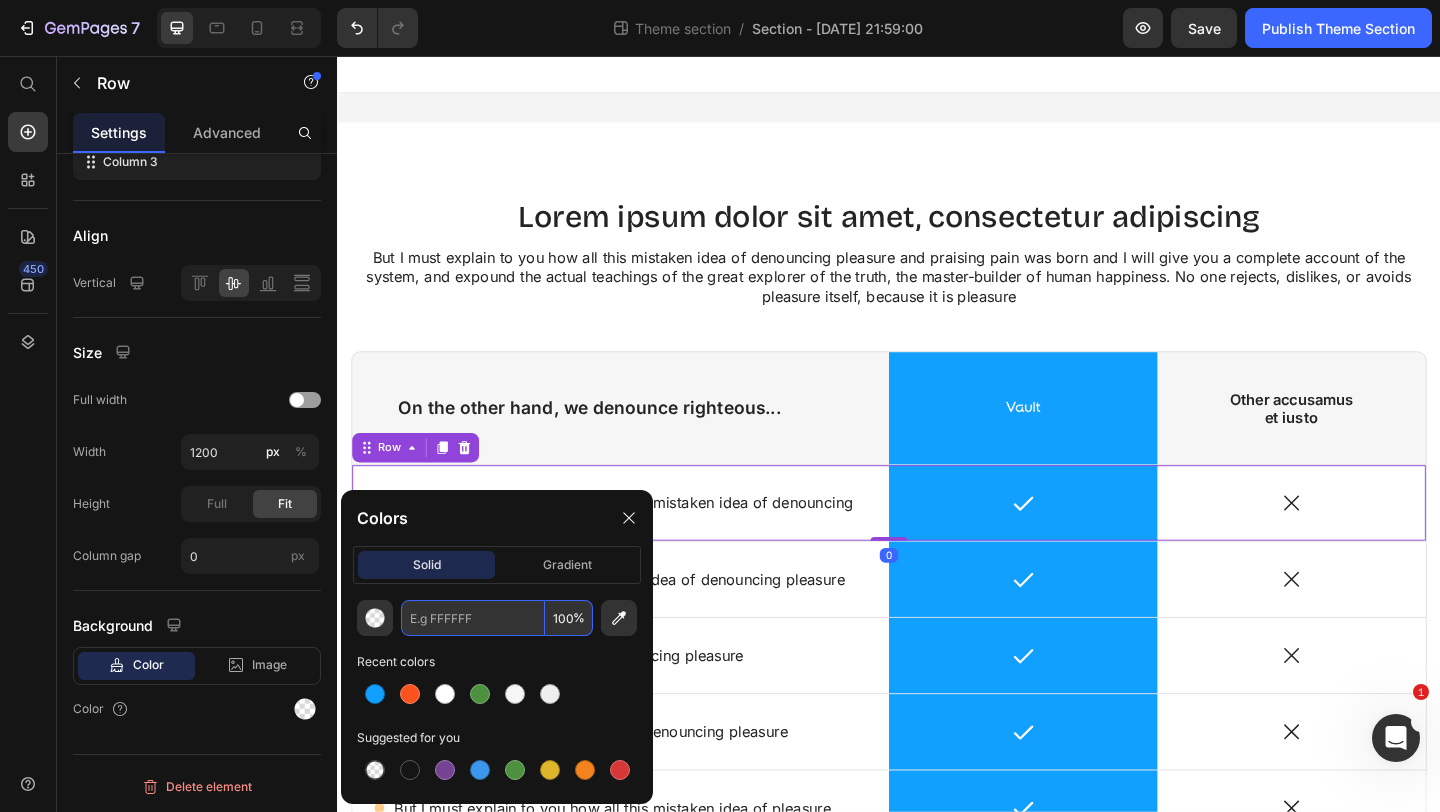 click at bounding box center [473, 618] 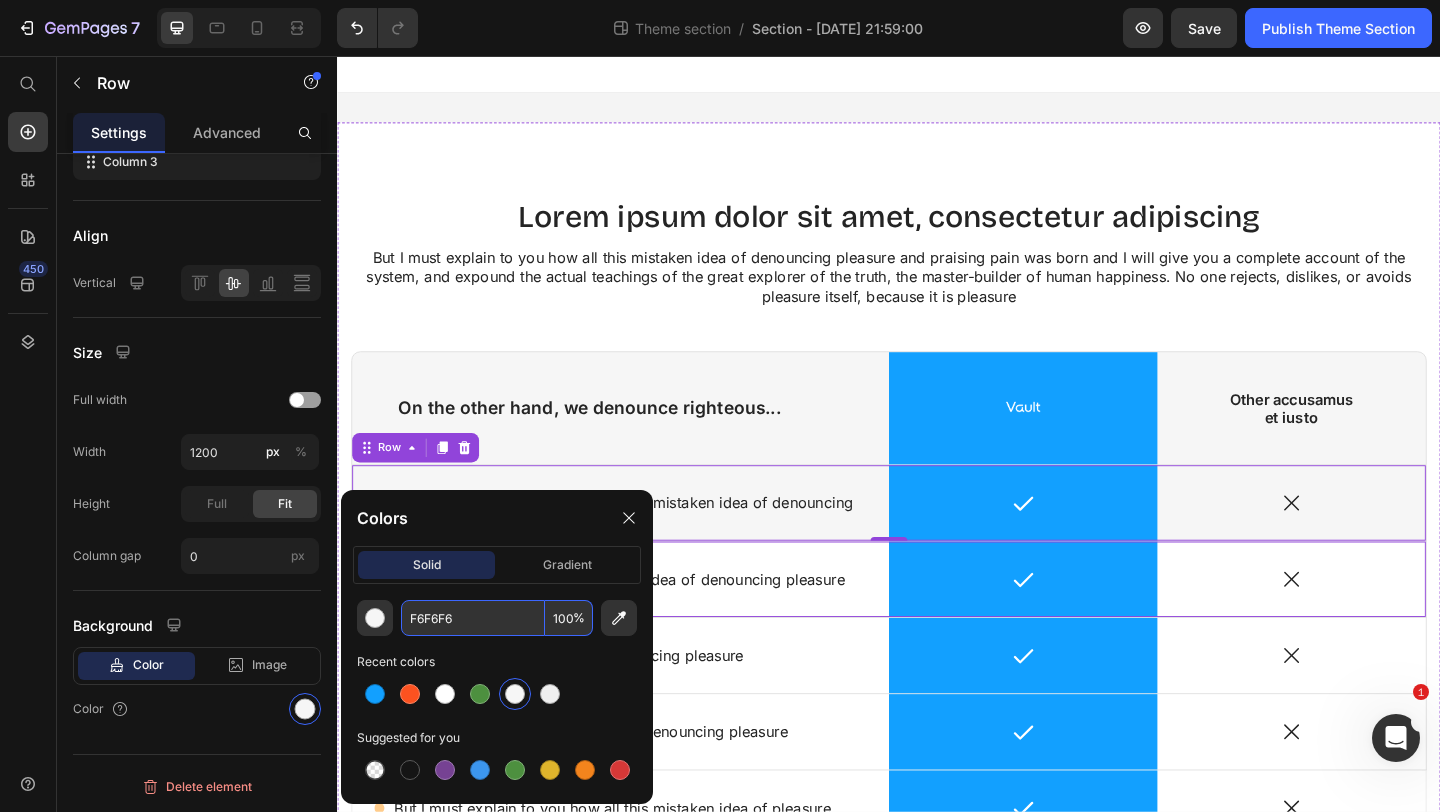 click on "Icon Explain to you how all this mistaken idea of denouncing pleasure Text Block Row" at bounding box center (645, 625) 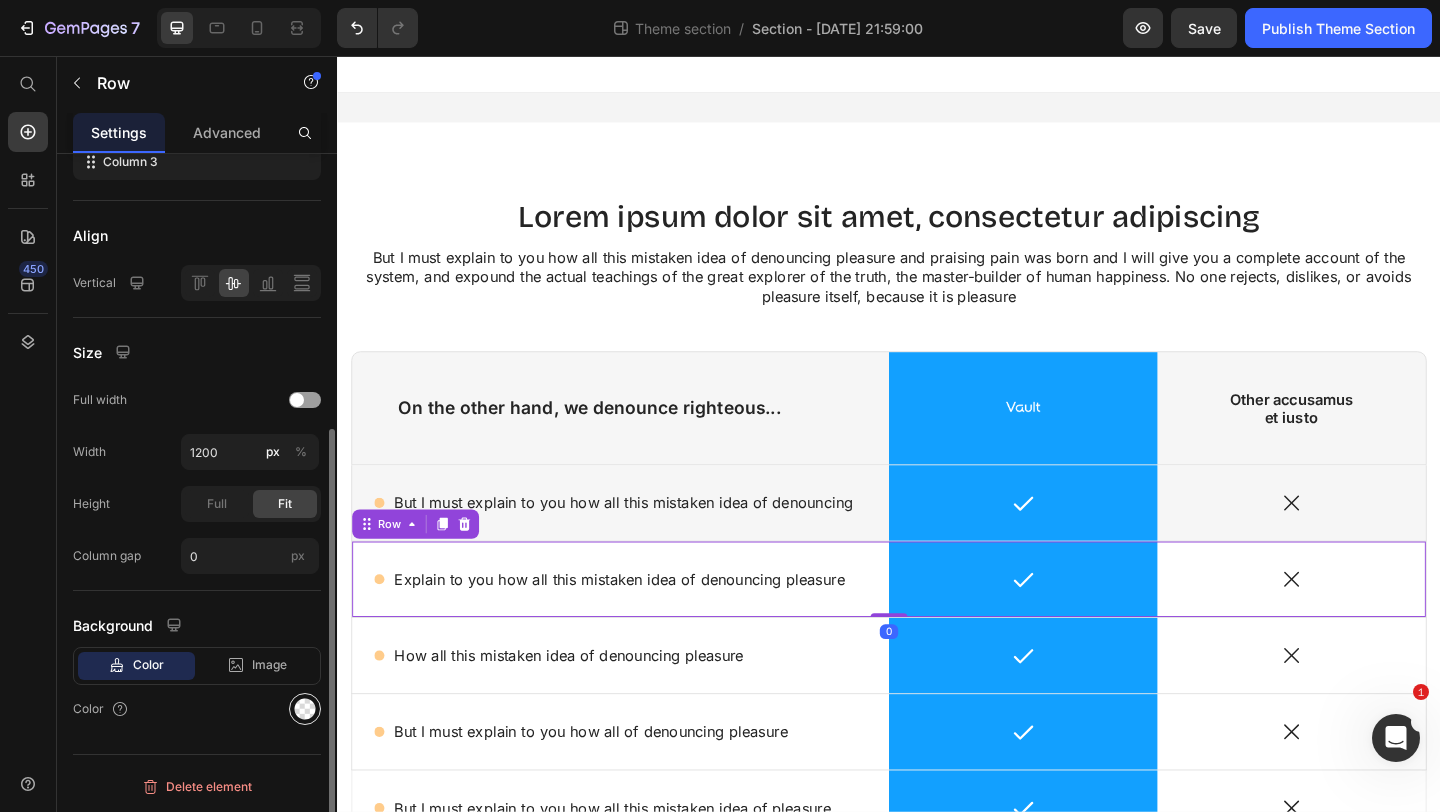 click at bounding box center [305, 709] 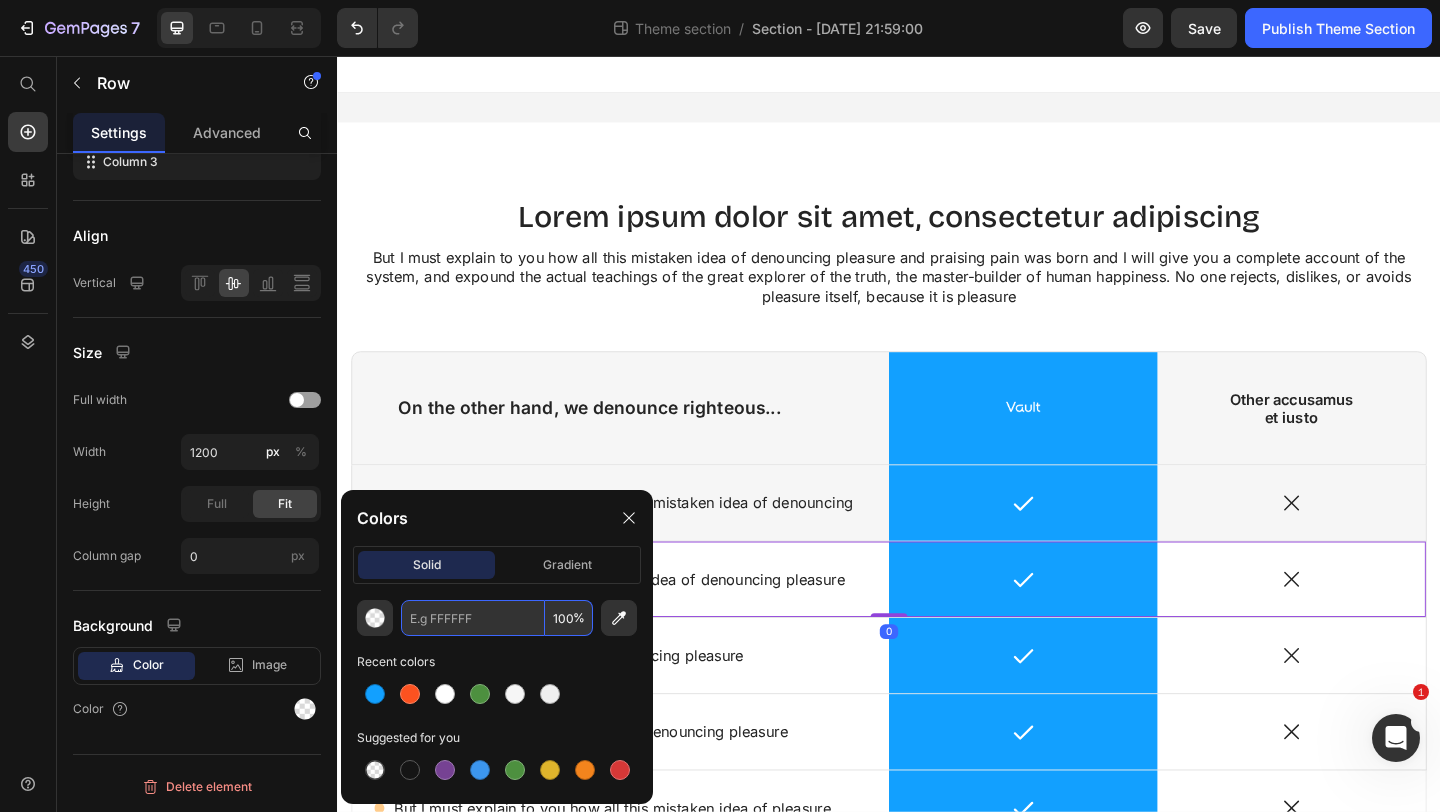 click at bounding box center [473, 618] 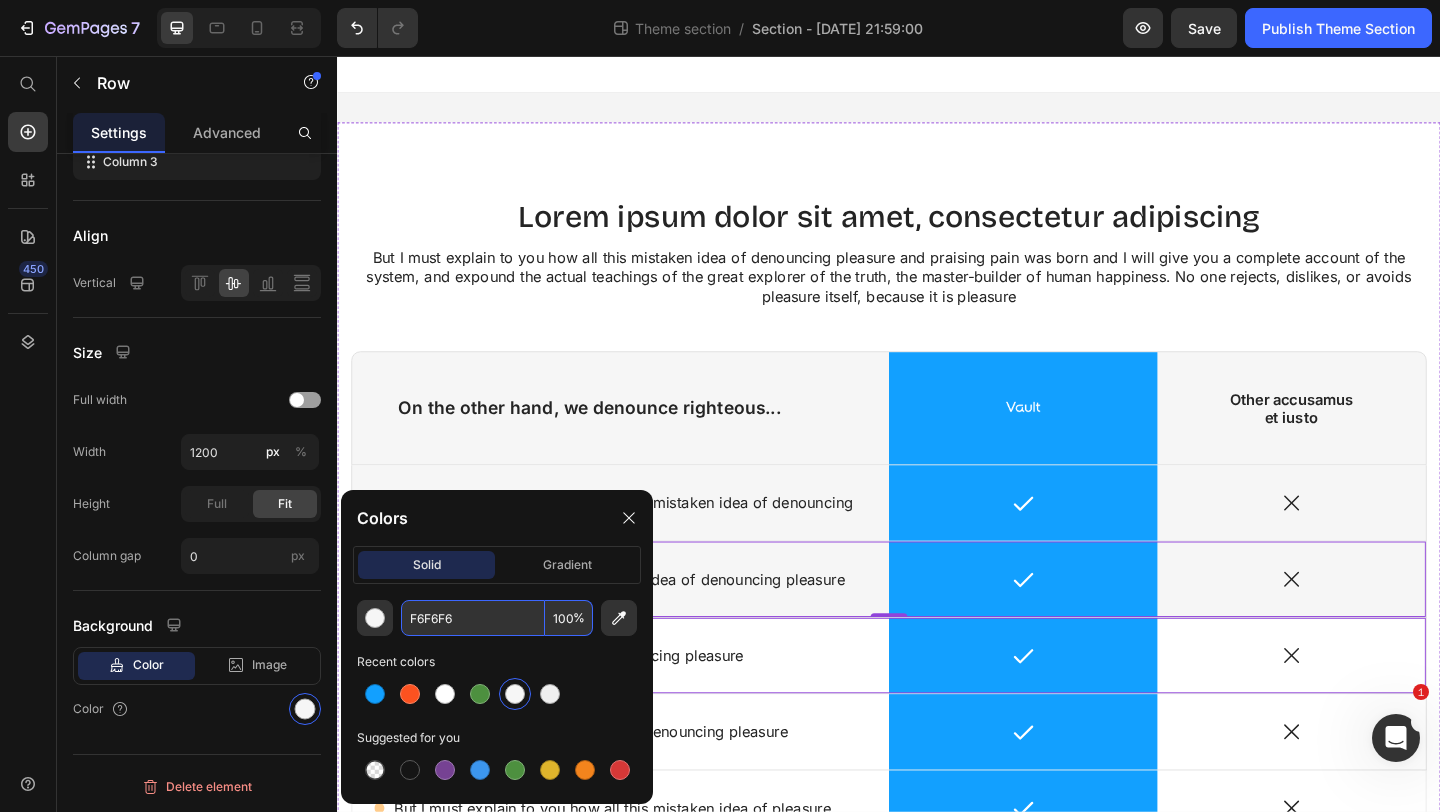 click on "Icon How all this mistaken idea of denouncing pleasure Text Block Row" at bounding box center [645, 708] 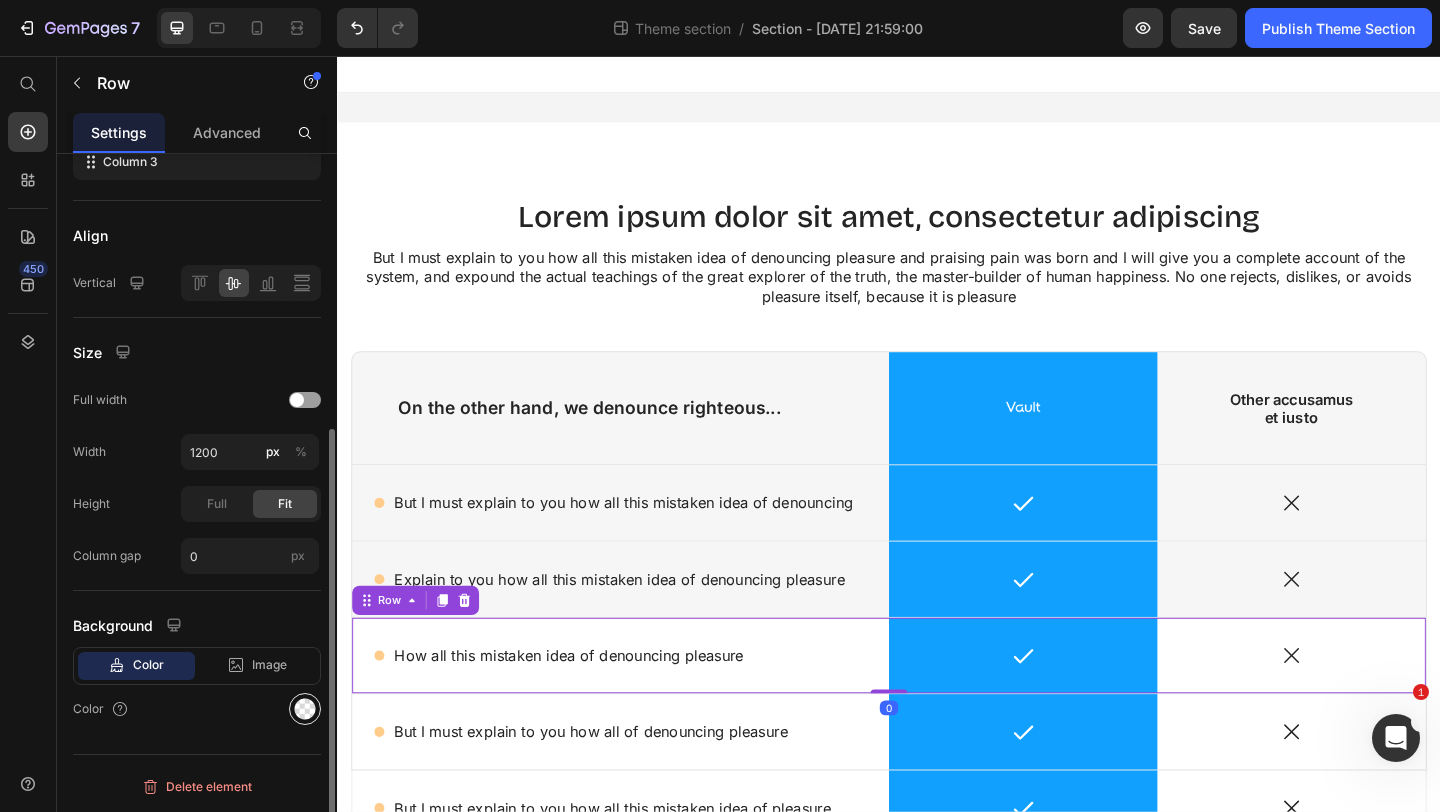 click at bounding box center (305, 709) 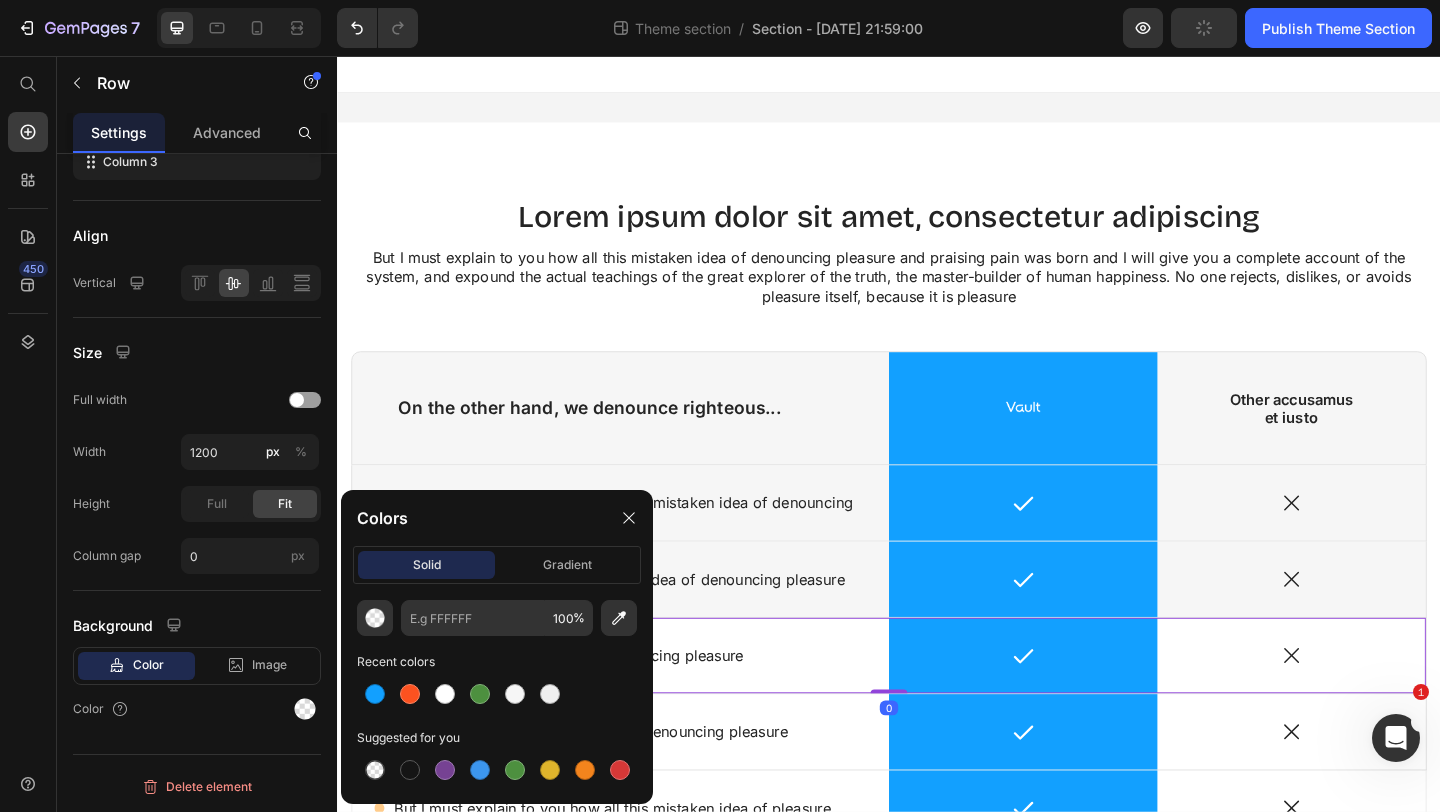 click on "100 % Recent colors Suggested for you" 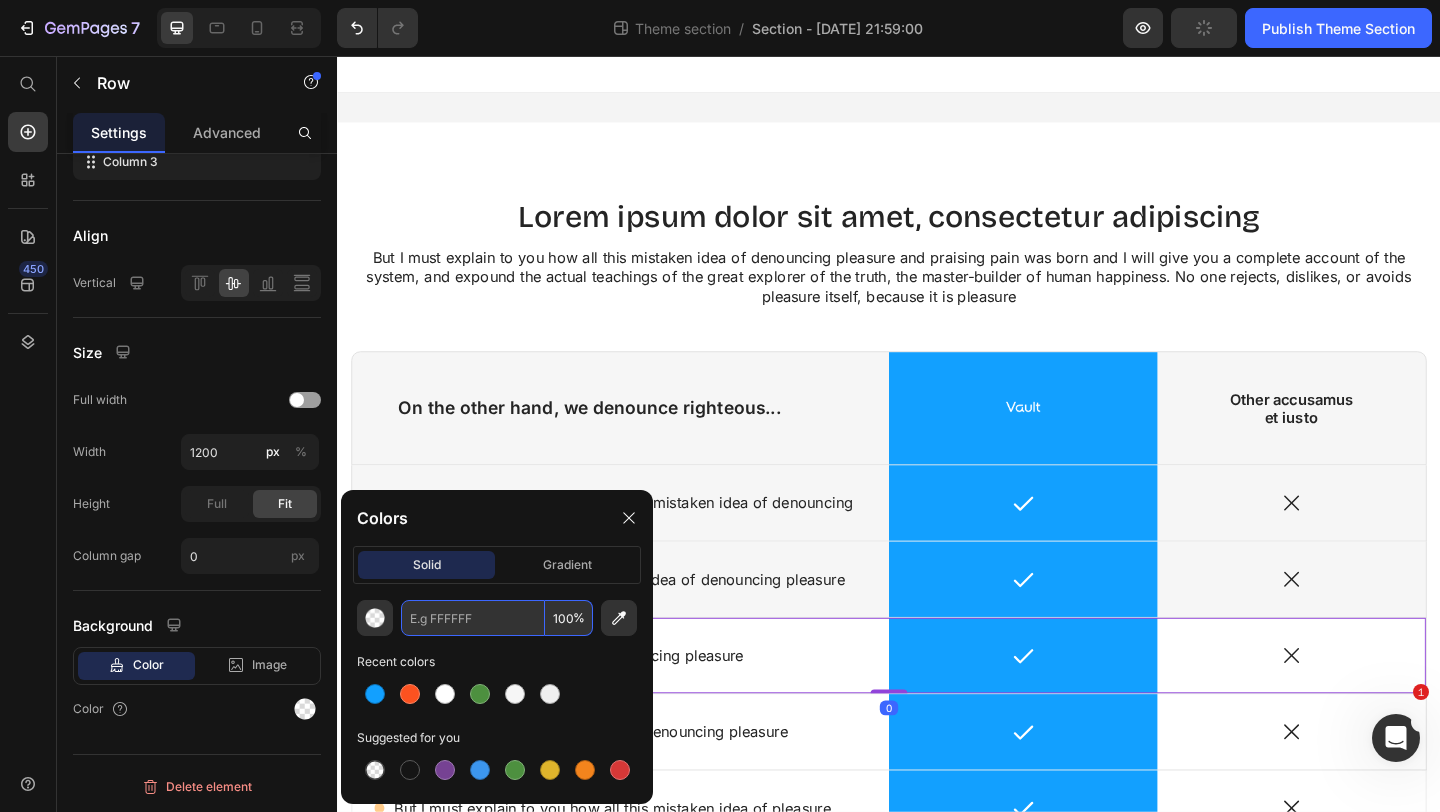 click at bounding box center [473, 618] 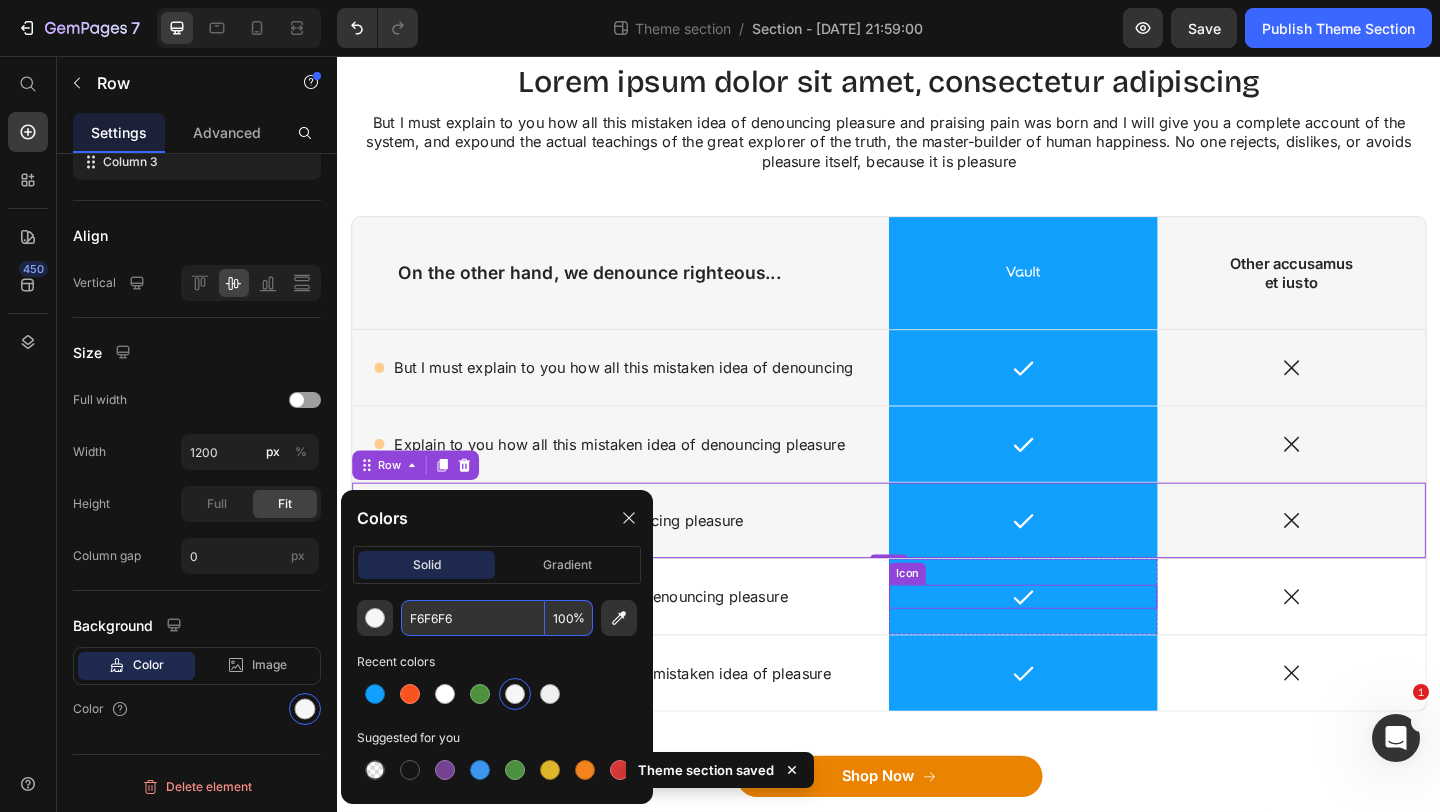 scroll, scrollTop: 163, scrollLeft: 0, axis: vertical 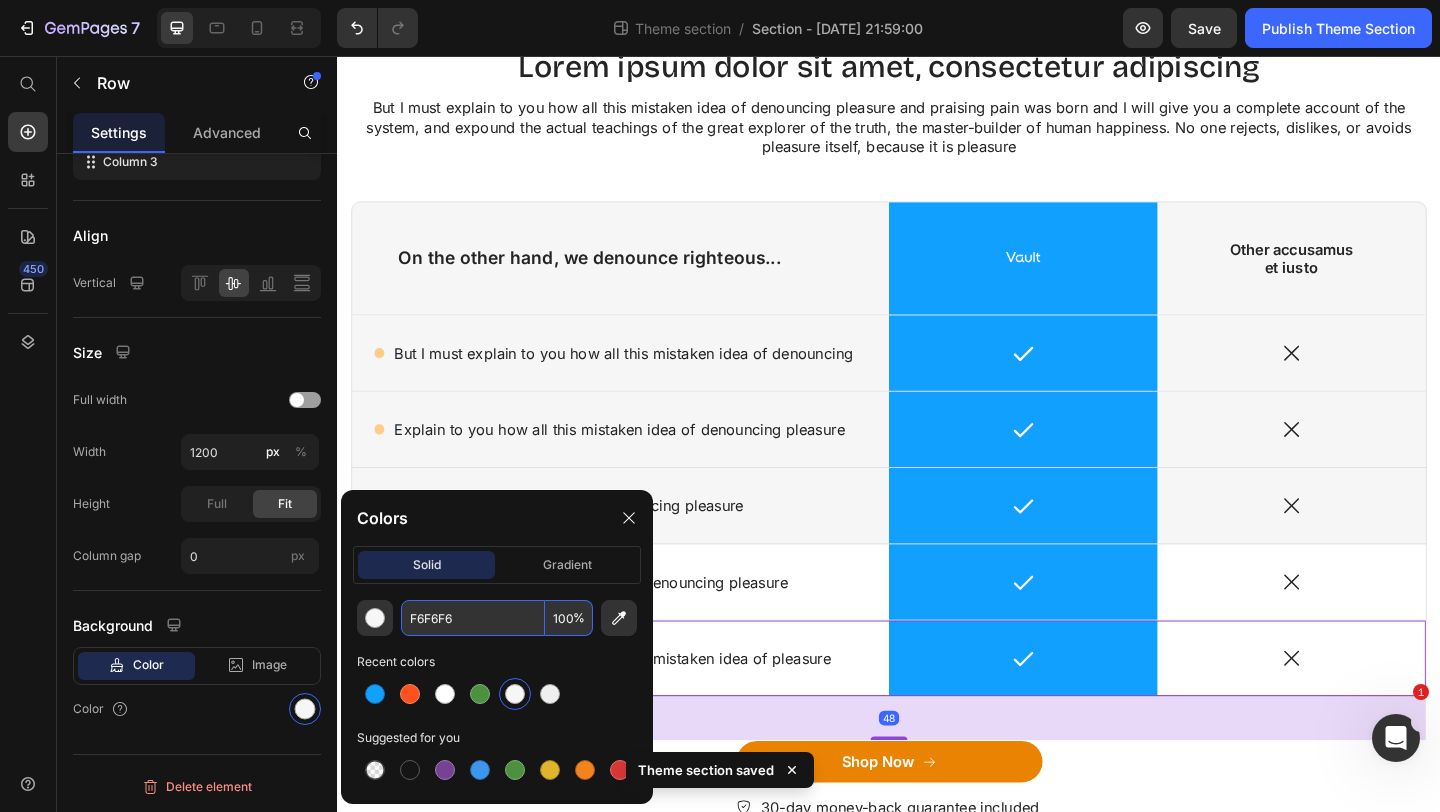 click on "Icon But I must explain to you how all this mistaken idea of pleasure Text Block Row" at bounding box center [645, 711] 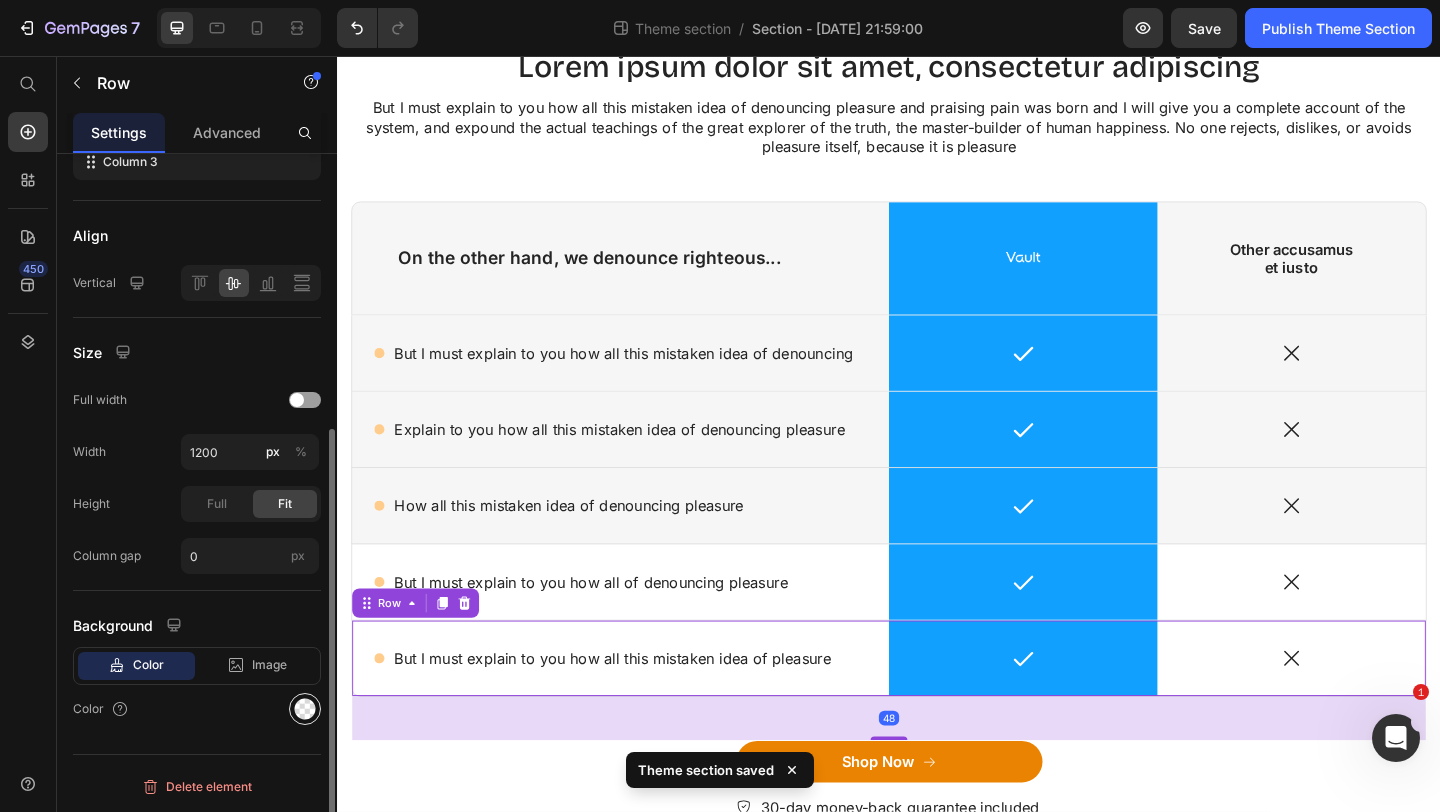 click 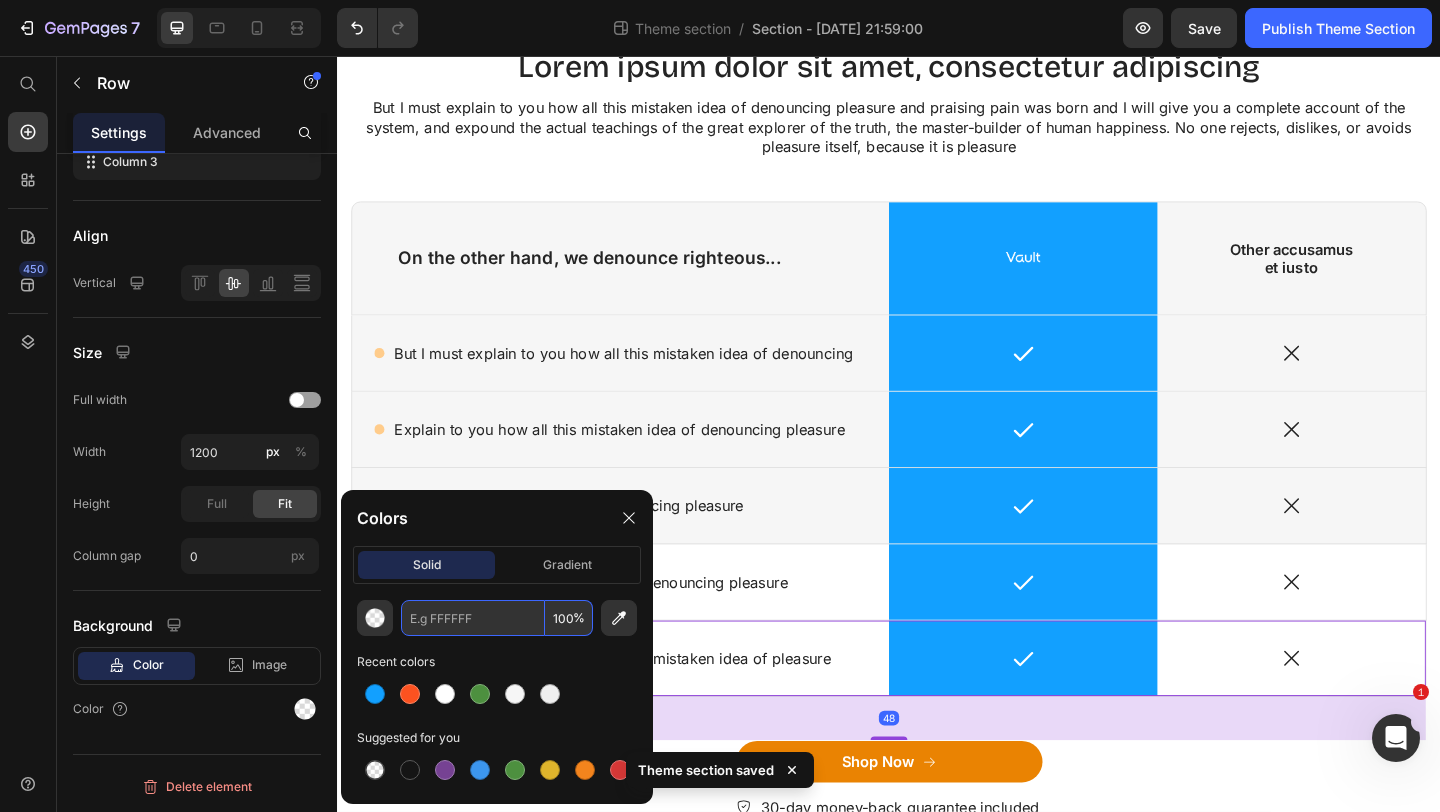 click at bounding box center (473, 618) 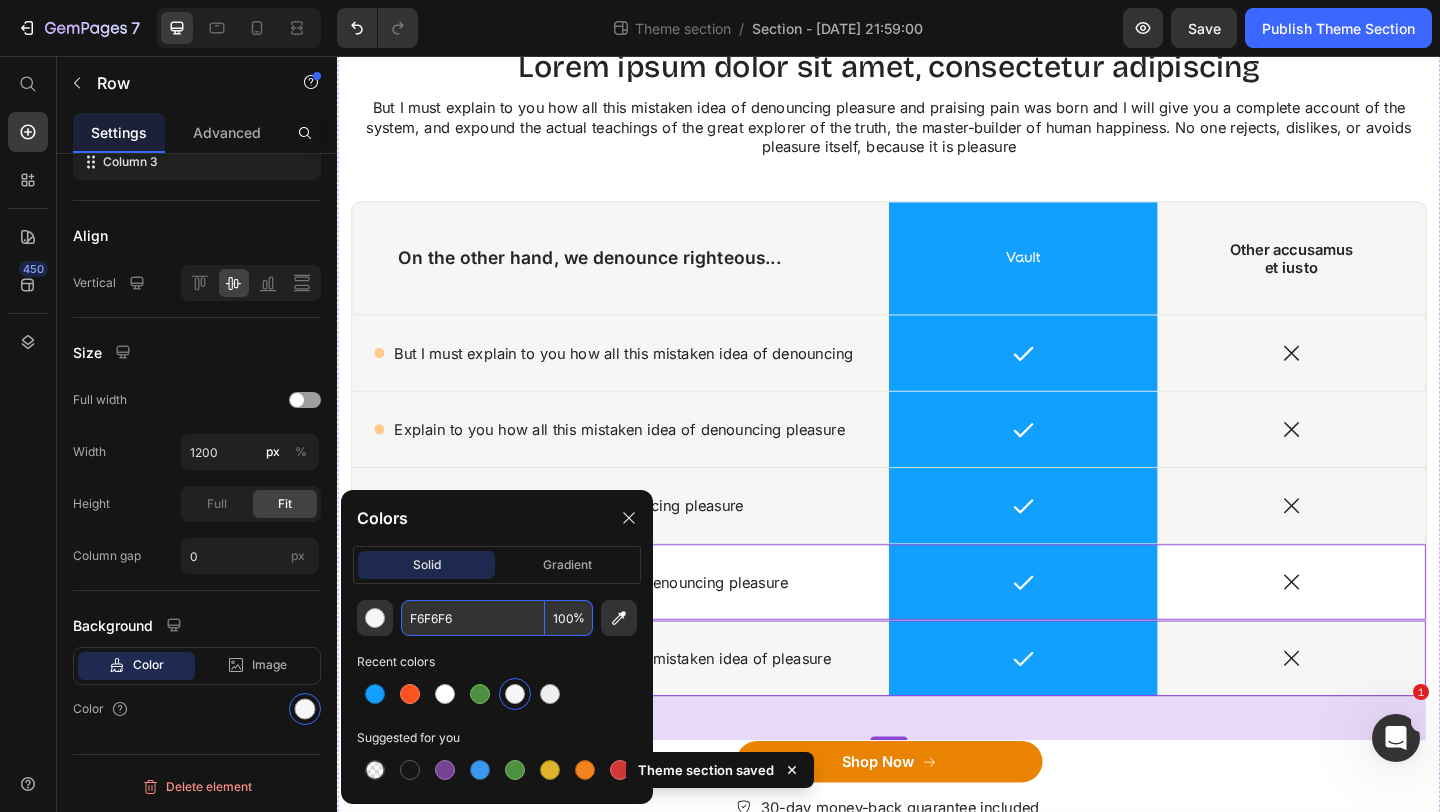click on "Icon But I must explain to you how all of denouncing pleasure Text Block Row" at bounding box center (645, 628) 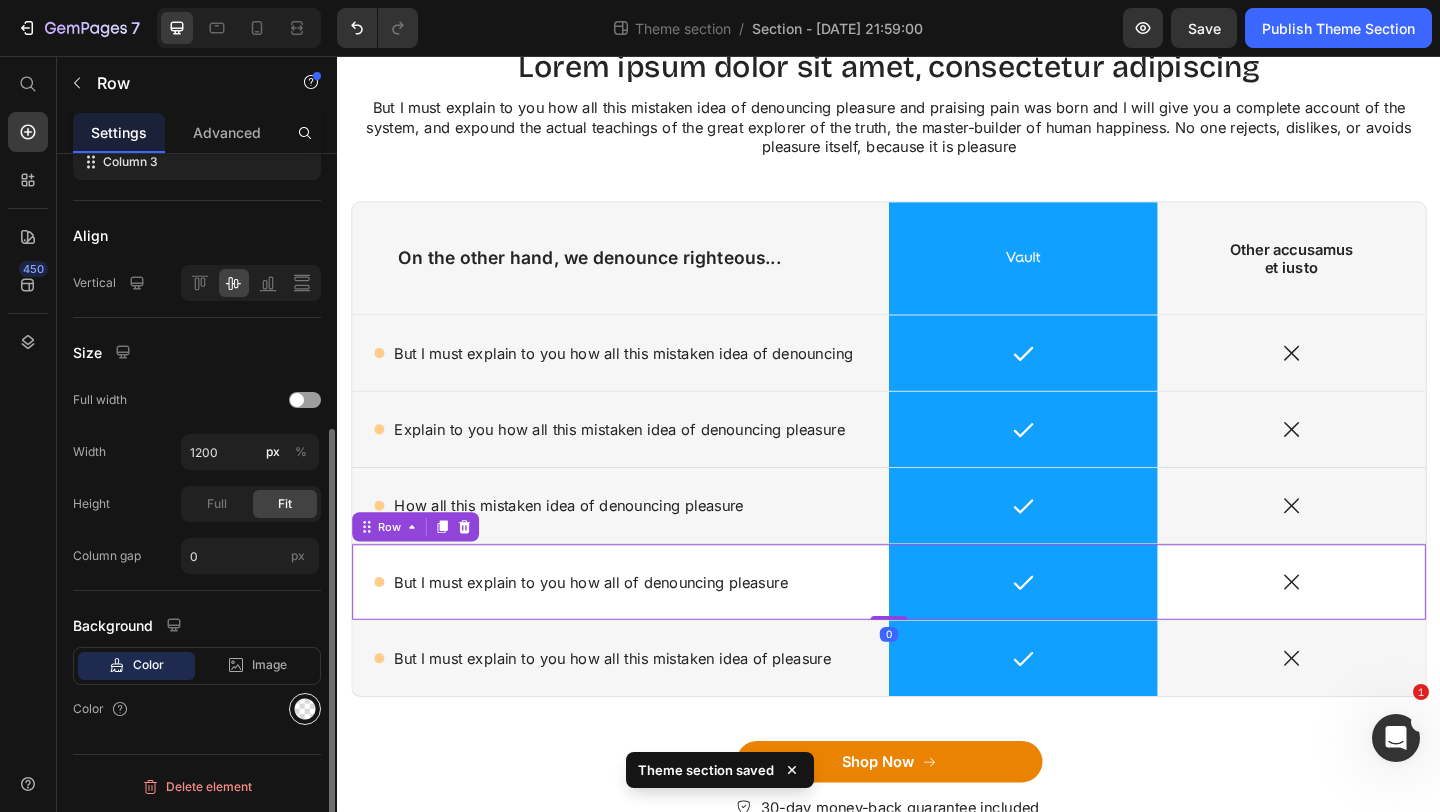 click at bounding box center [305, 709] 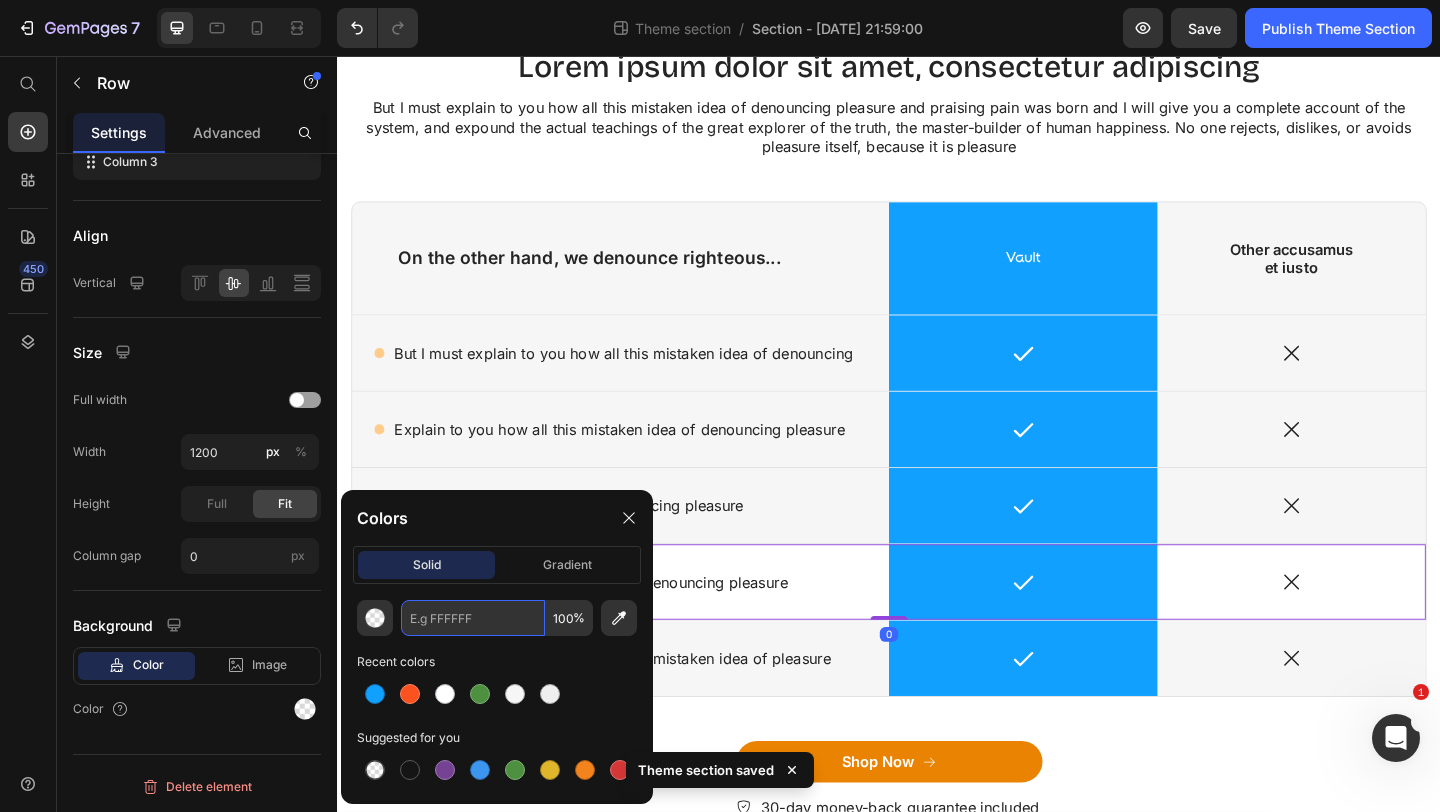 click at bounding box center [473, 618] 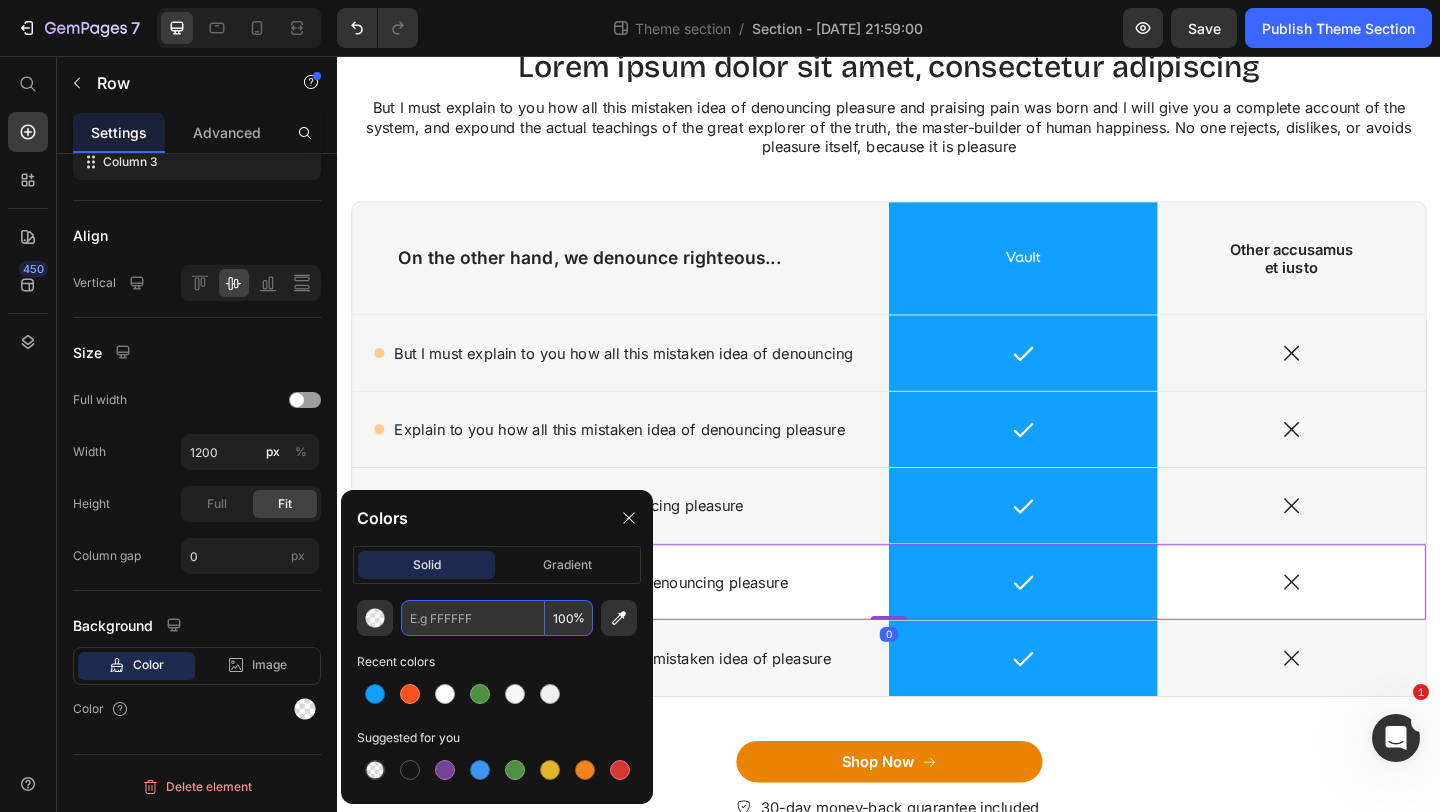 paste on "F6F6F6" 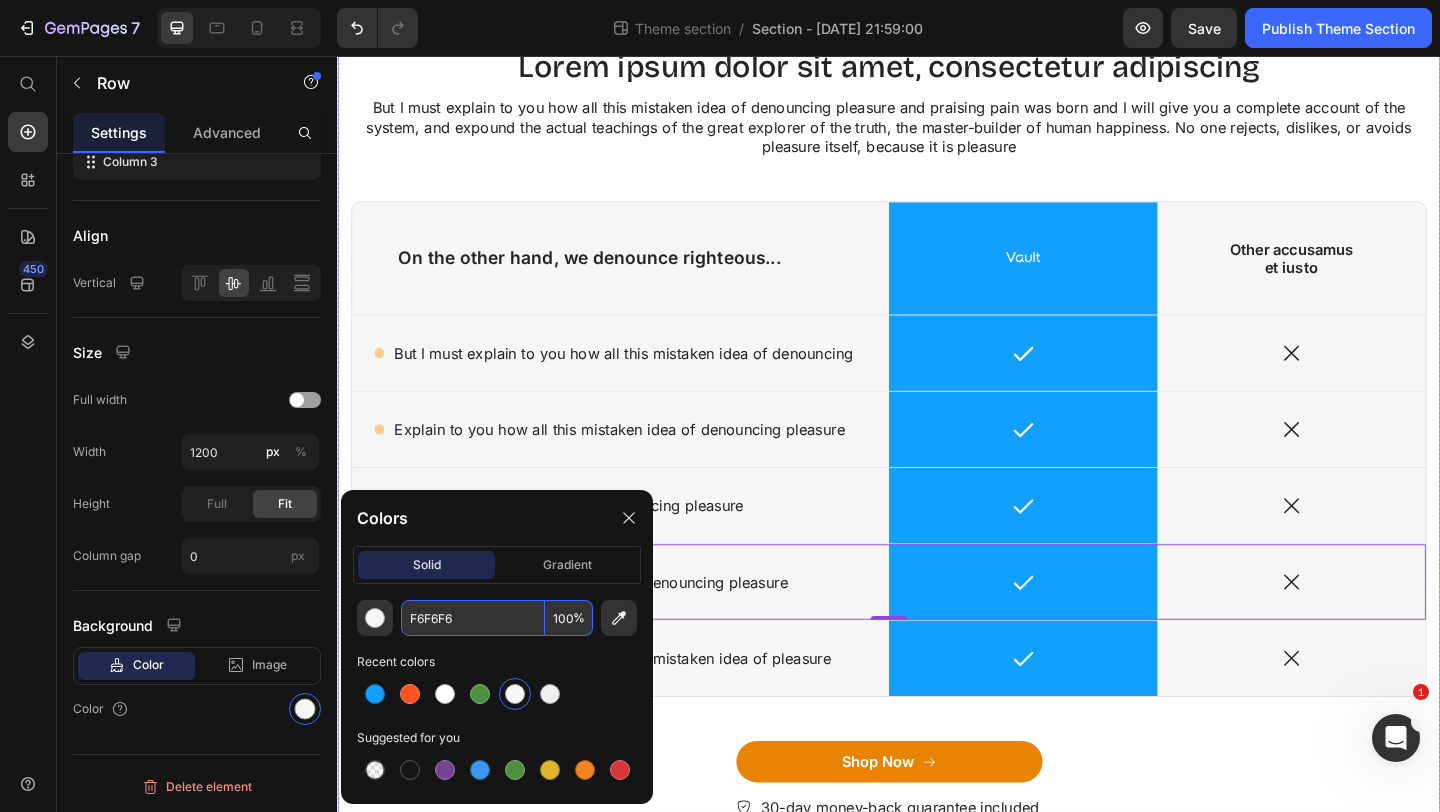 click on "Lorem ipsum dolor sit amet, consectetur adipiscing  Heading But I must explain to you how all this mistaken idea of denouncing pleasure and praising pain was born and I will give you a complete account of the system, and expound the actual teachings of the great explorer of the truth, the master-builder of human happiness. No one rejects, dislikes, or avoids pleasure itself, because it is pleasure Text Block Row On the other hand, we denounce righteous... Text Block Image Row Other accusamus et iusto Text Block Row
Icon But I must explain to you how all this mistaken idea of denouncing Text Block Row
Icon Row
Icon Row
Icon Explain to you how all this mistaken idea of denouncing pleasure Text Block Row
Icon Row
Icon Row
Icon How all this mistaken idea of denouncing pleasure Text Block Row
Icon Row
Icon Row
Icon But I must explain to you how all of denouncing pleasure Text Block Row" at bounding box center (937, 482) 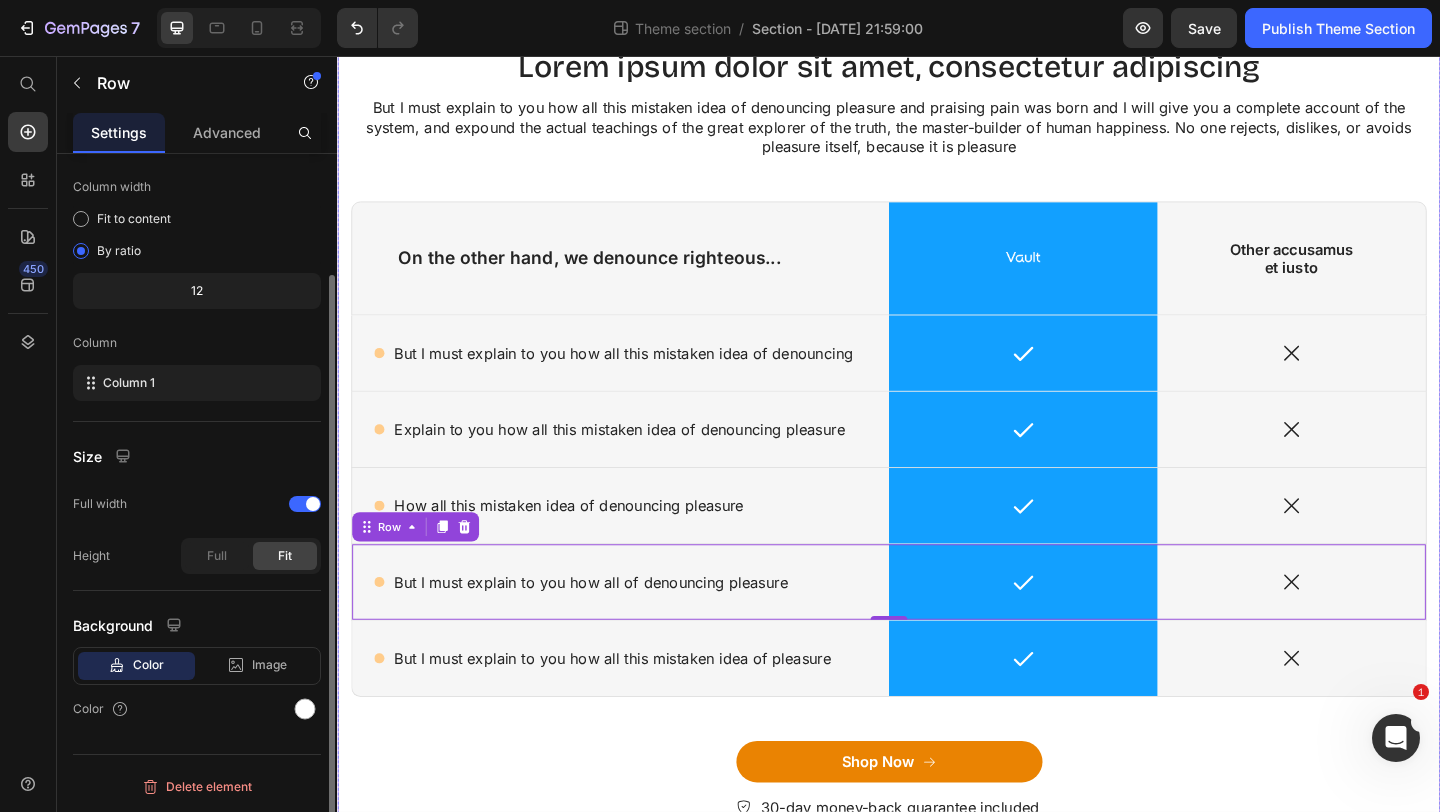 scroll, scrollTop: 145, scrollLeft: 0, axis: vertical 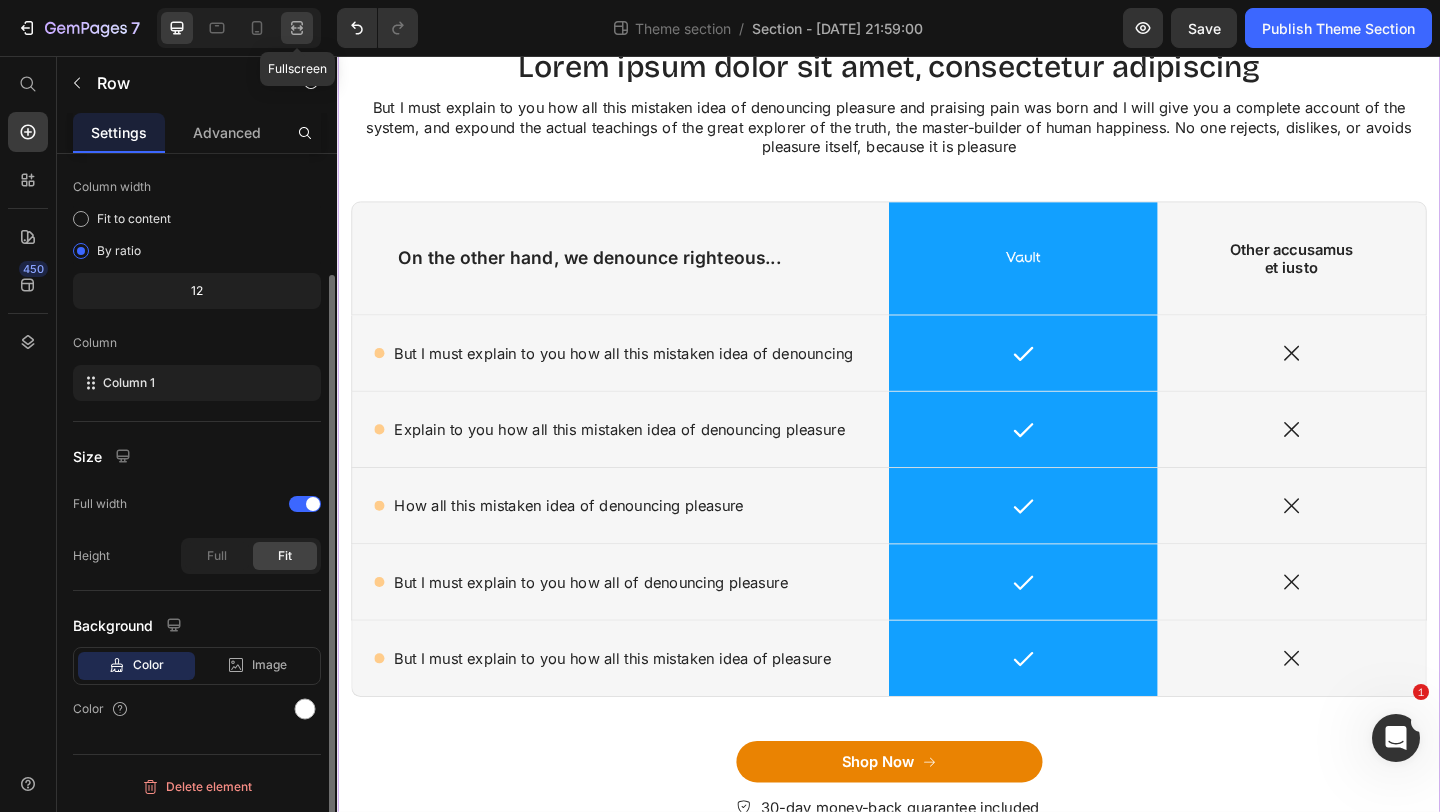 click 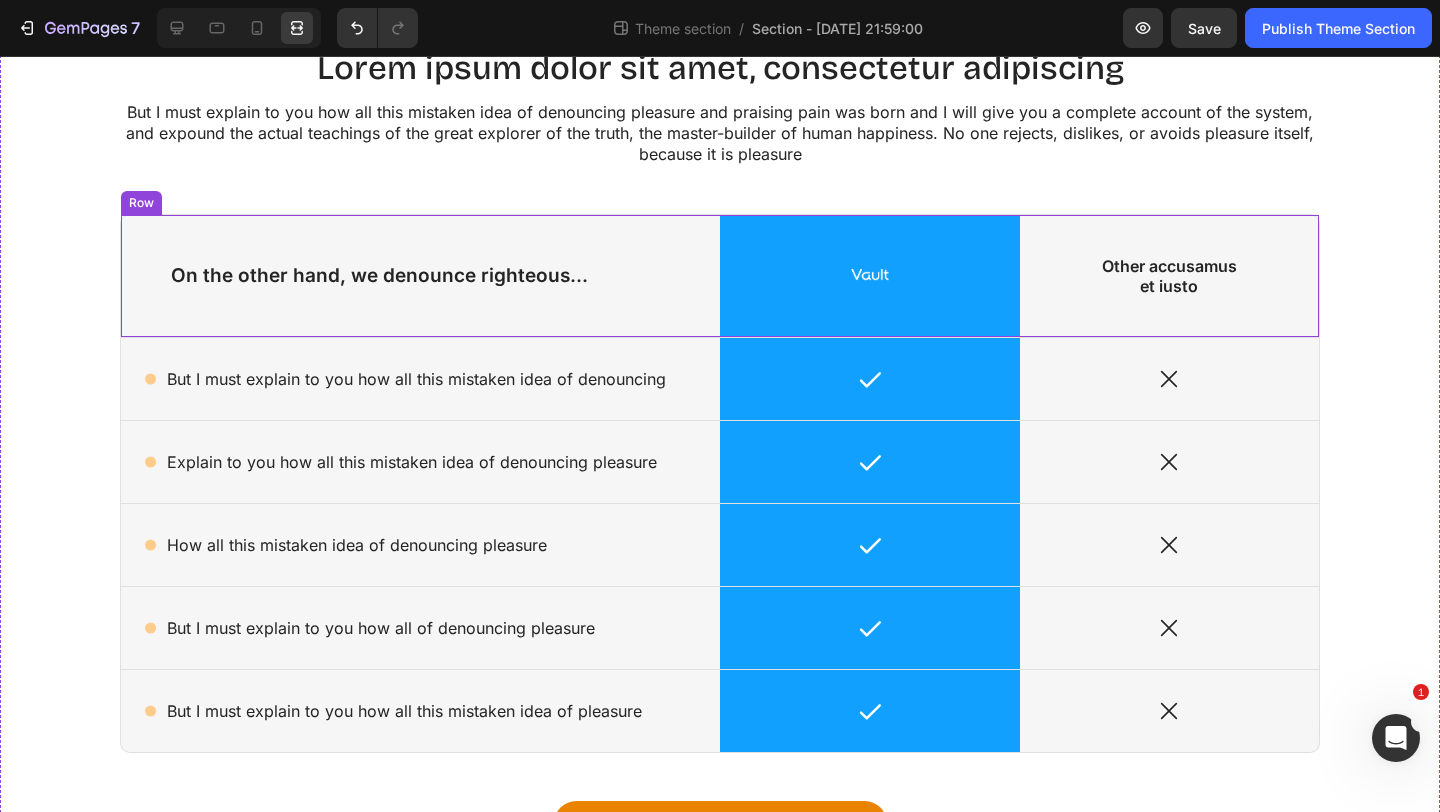click on "On the other hand, we denounce righteous... Text Block" at bounding box center [420, 276] 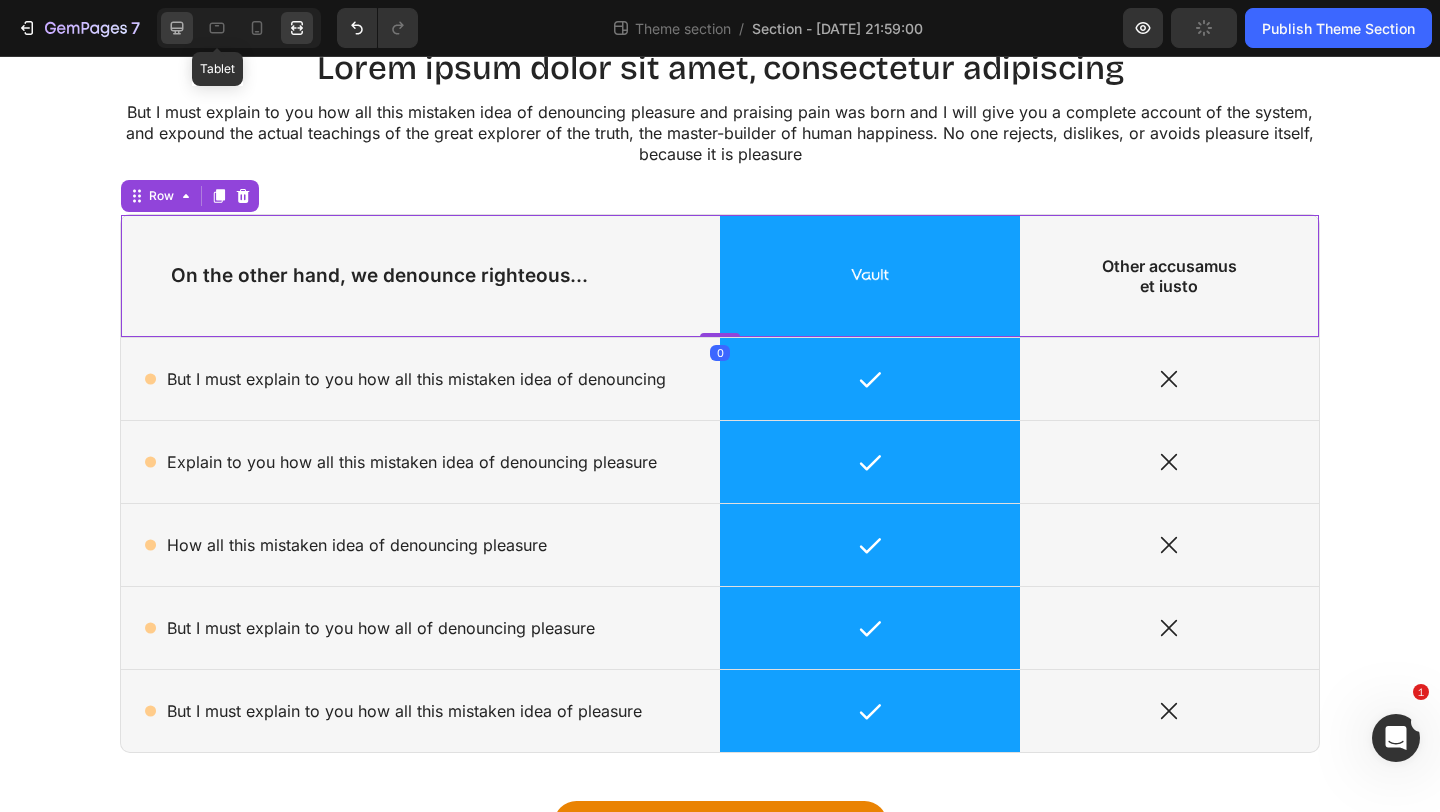 click 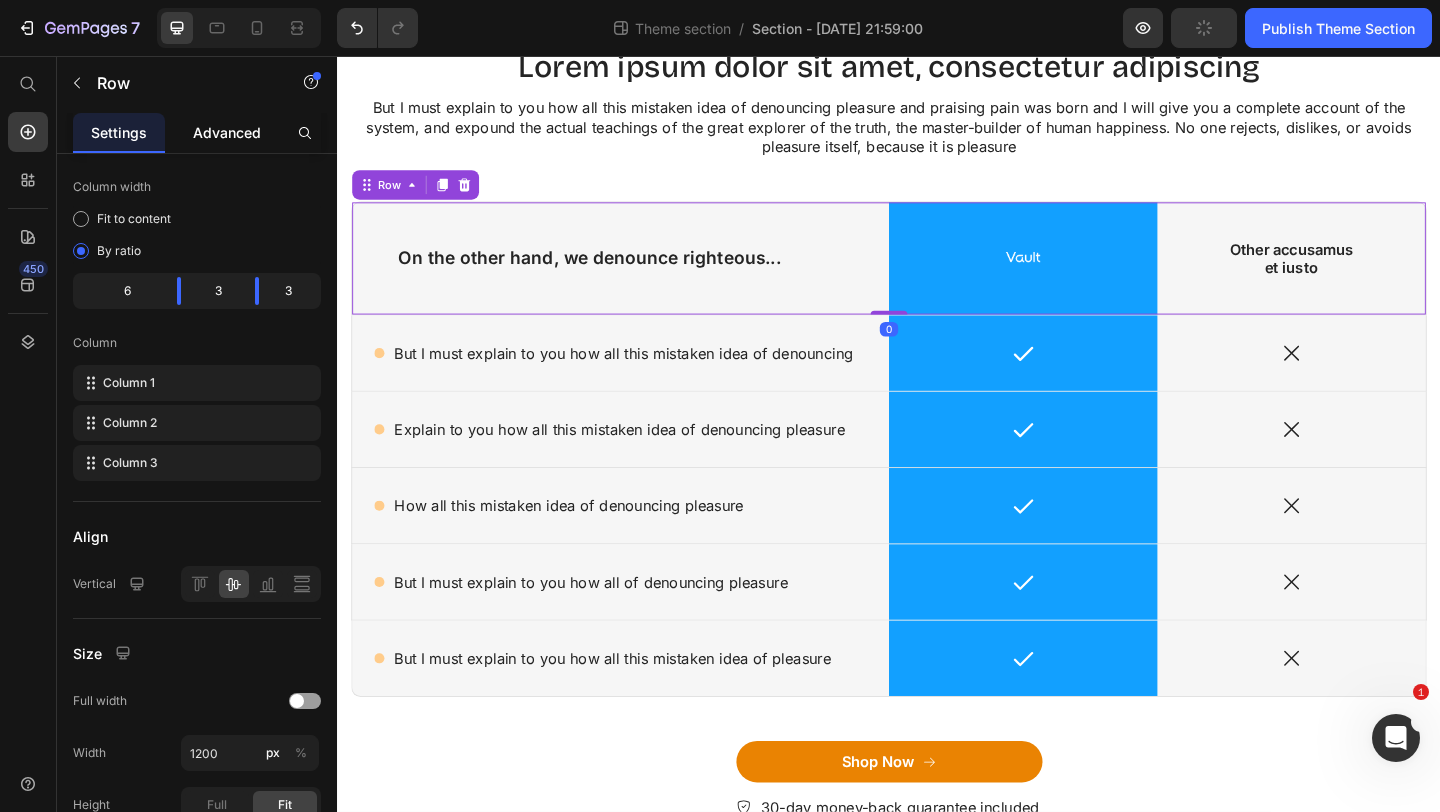 click on "Advanced" 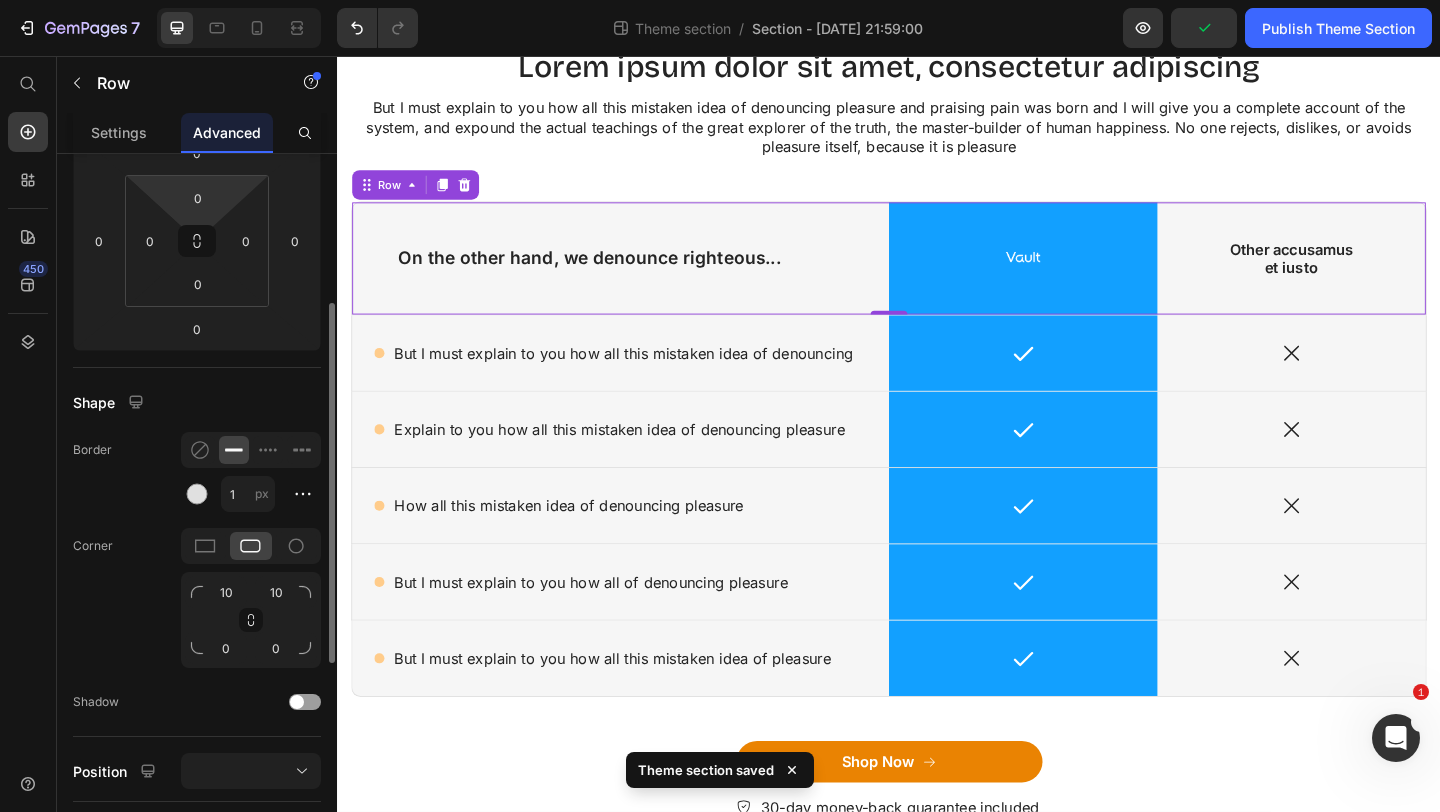 scroll, scrollTop: 288, scrollLeft: 0, axis: vertical 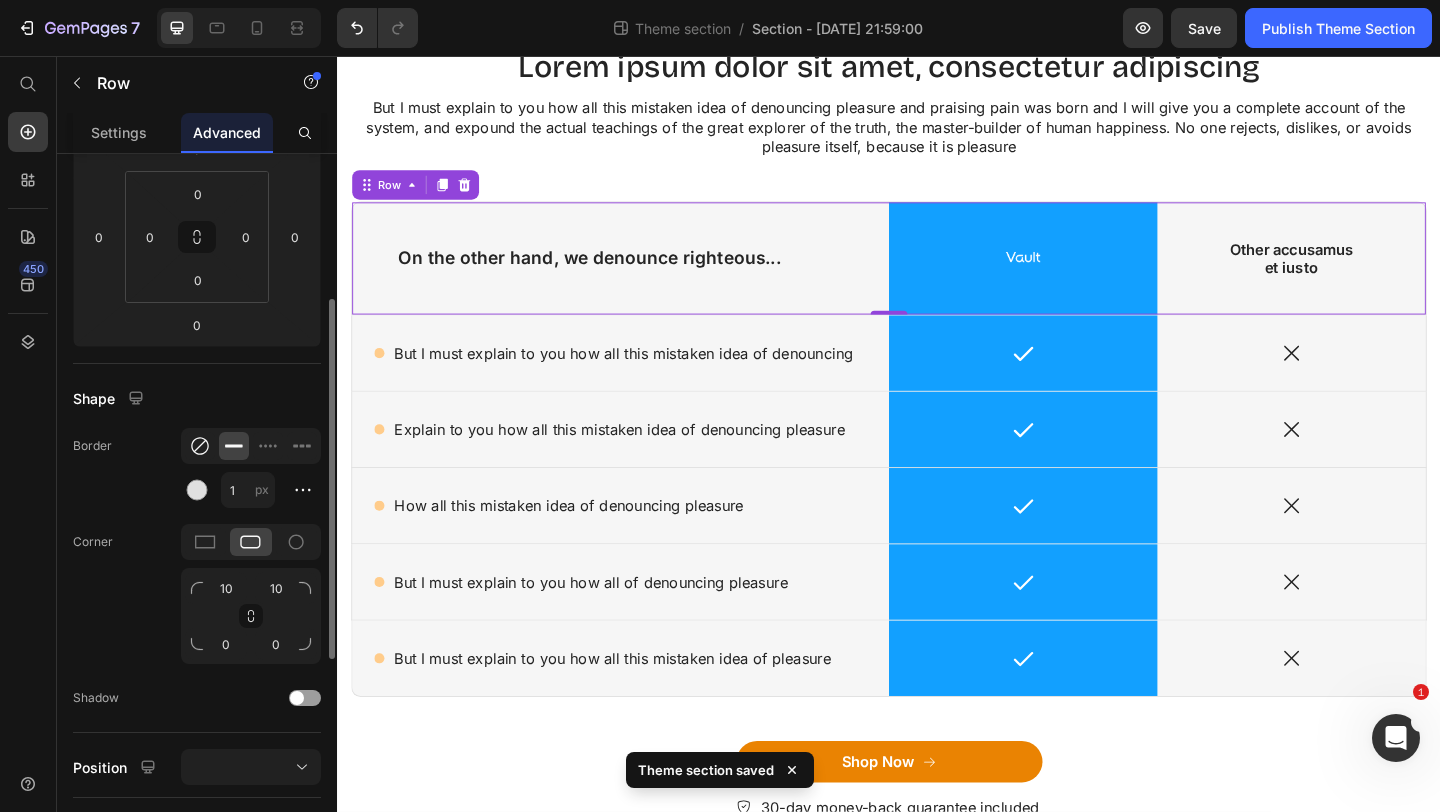 click 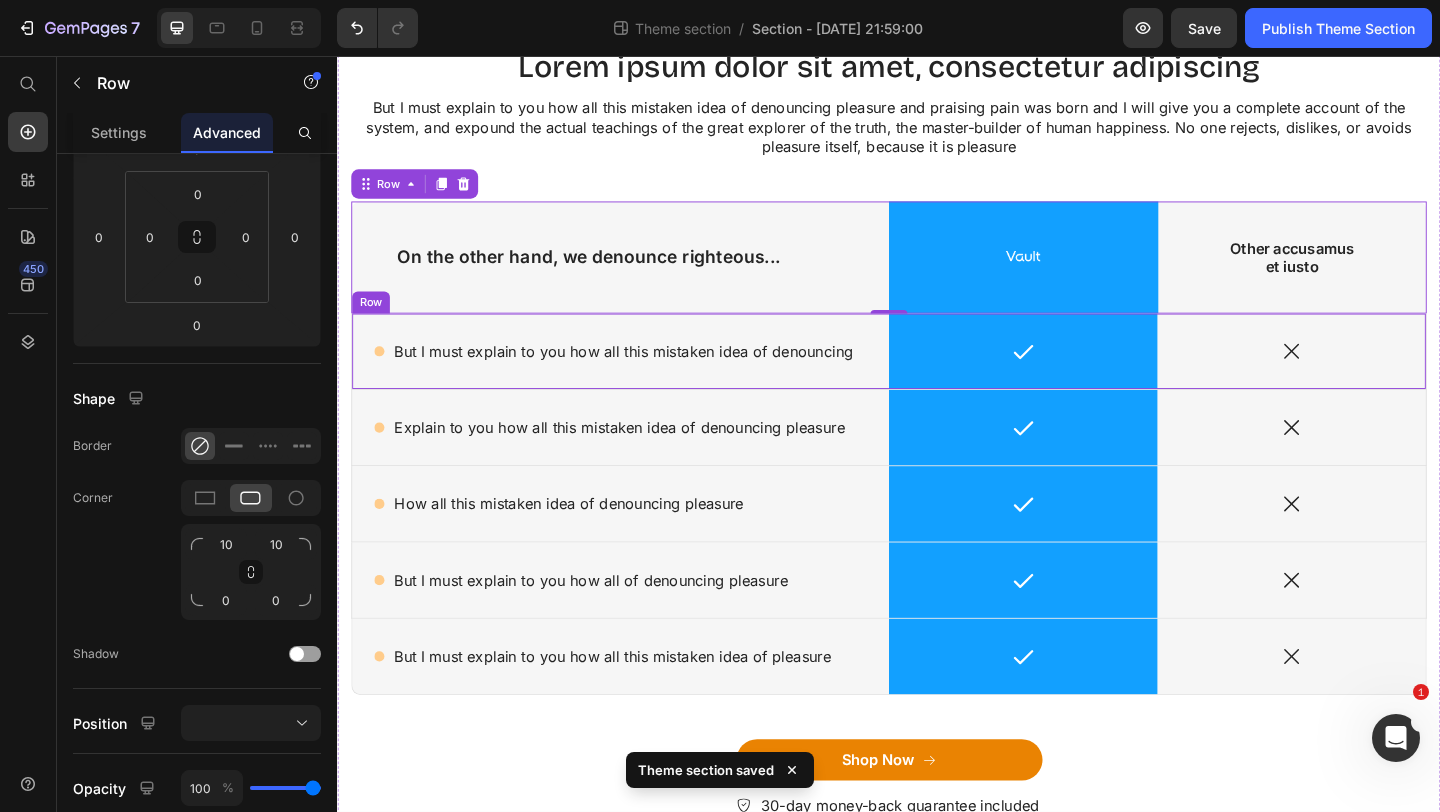 click on "Icon But I must explain to you how all this mistaken idea of denouncing Text Block Row" at bounding box center (645, 377) 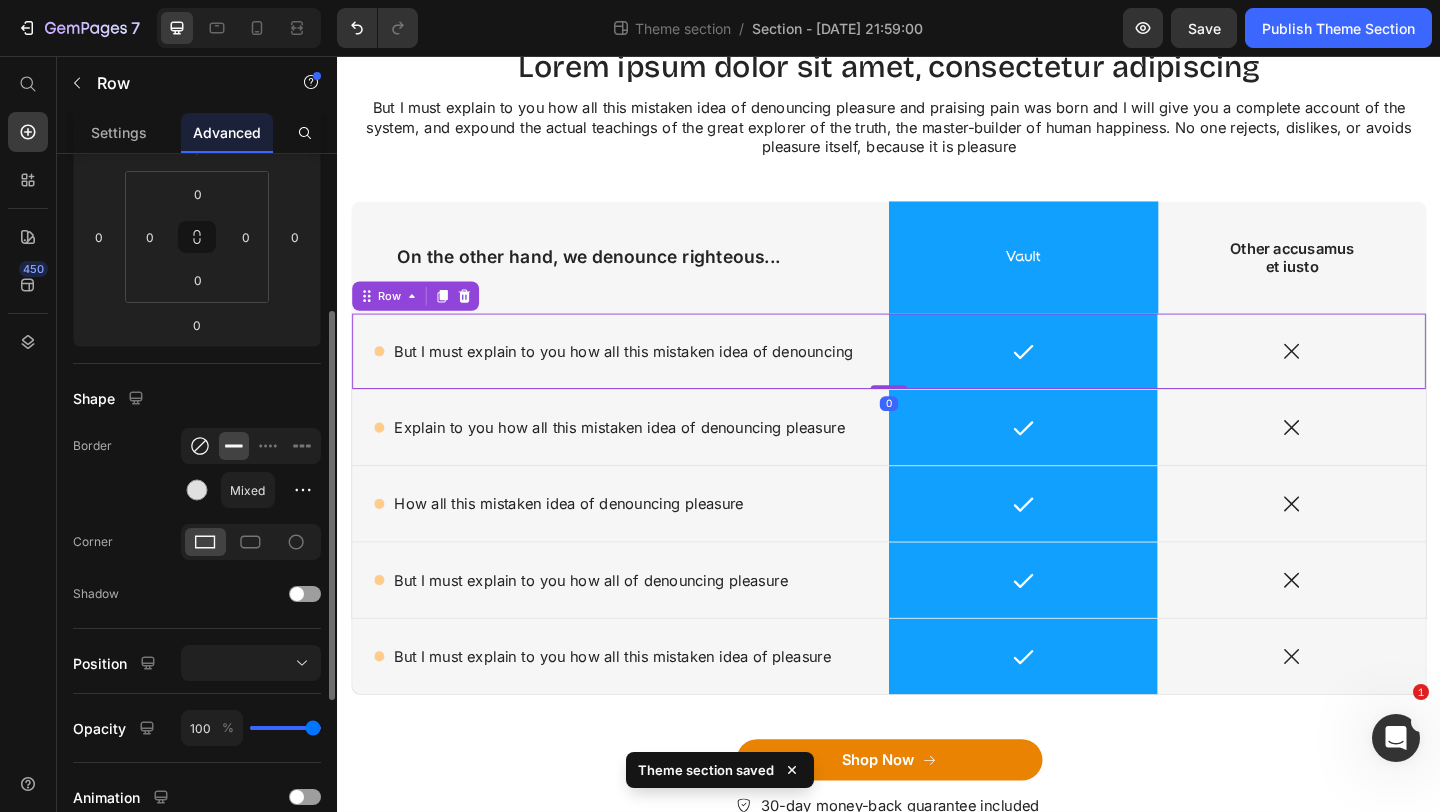 click 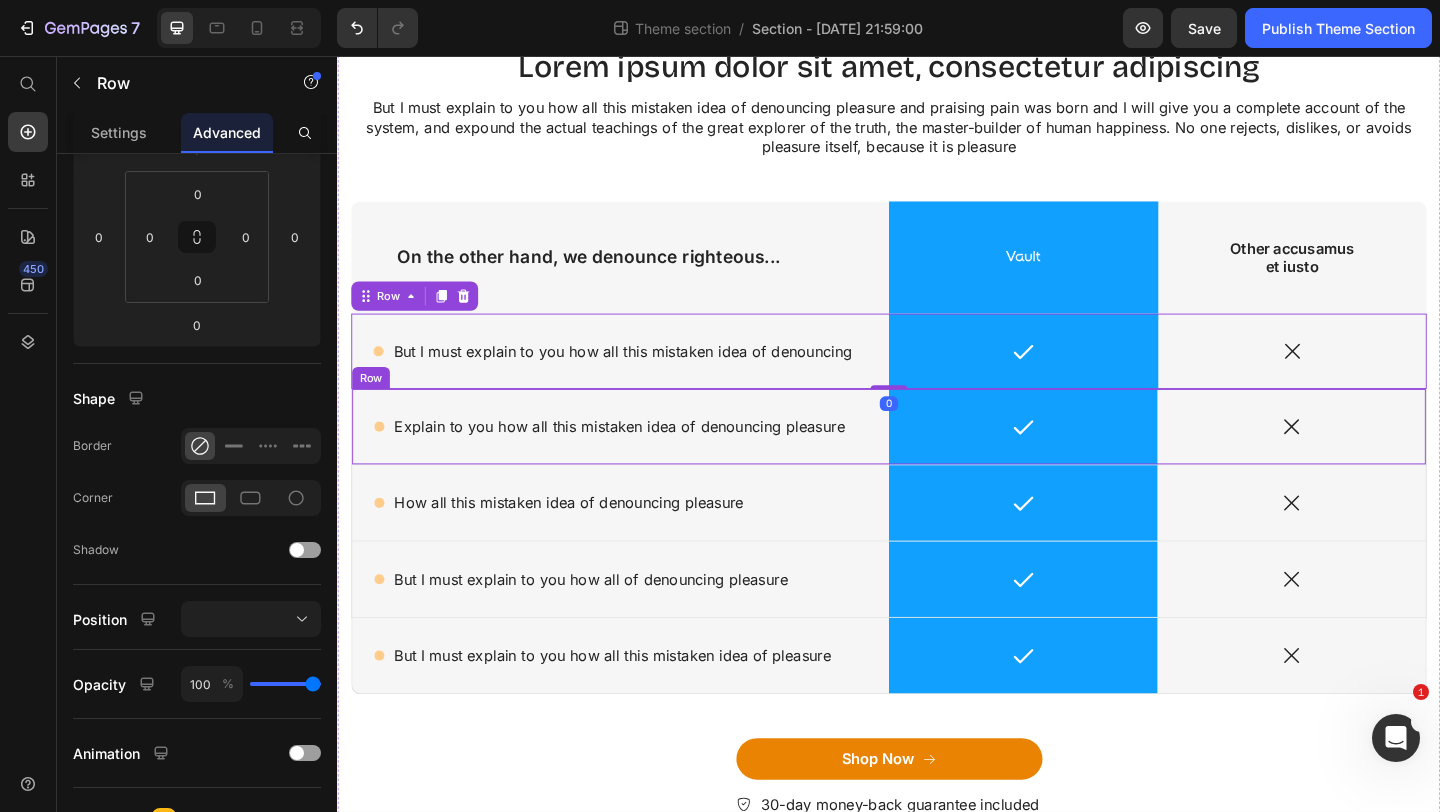 click on "Icon Explain to you how all this mistaken idea of denouncing pleasure Text Block Row" at bounding box center [645, 459] 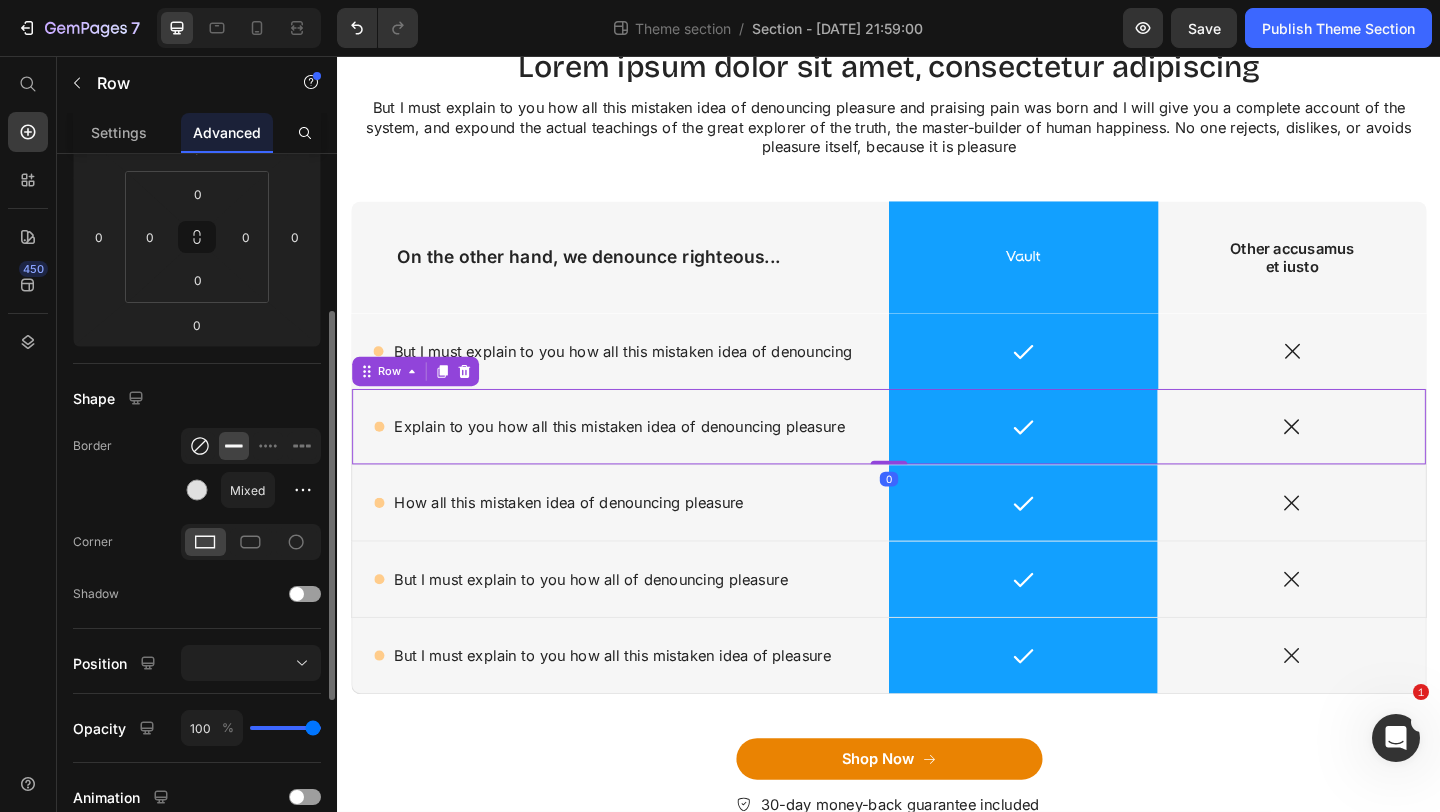 click 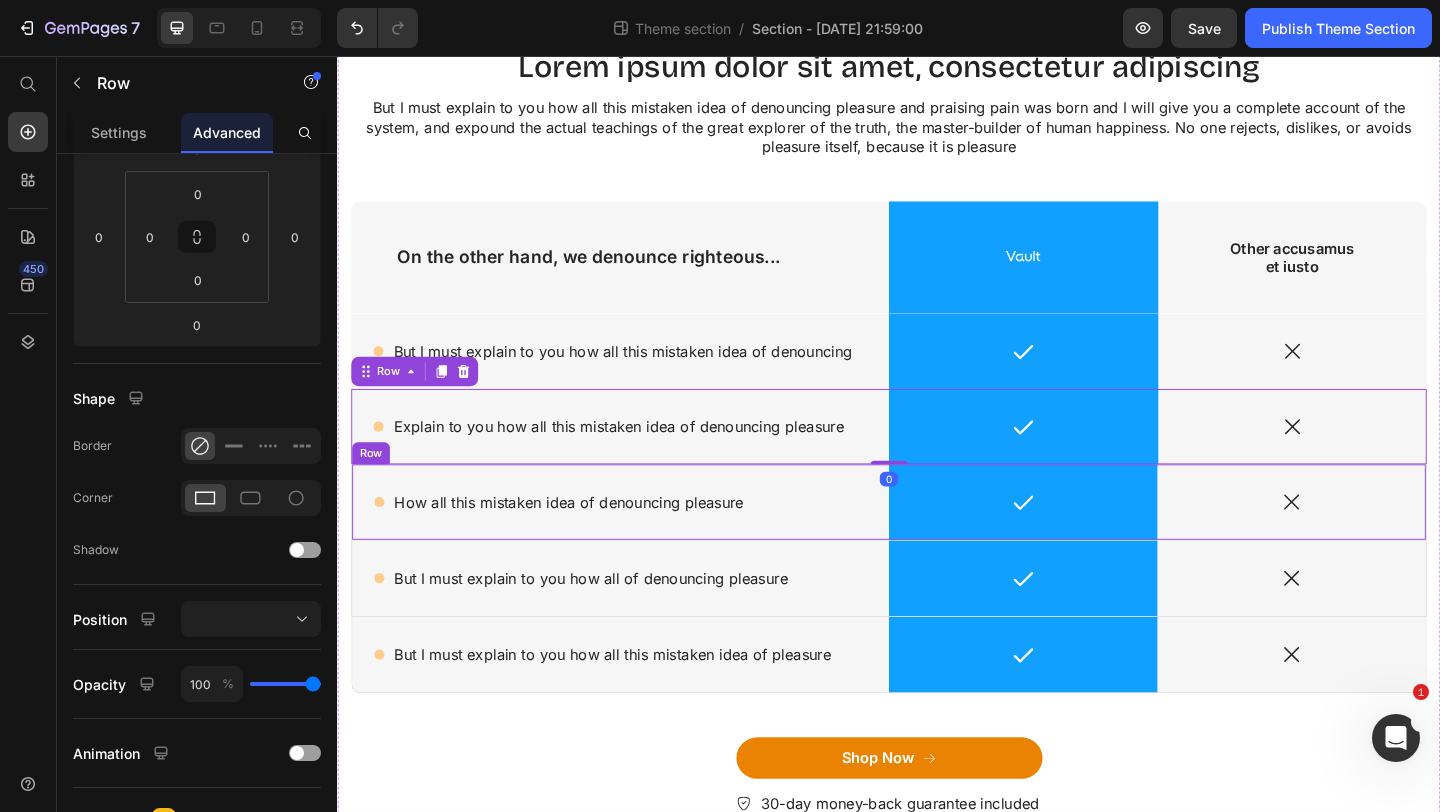 click on "Icon How all this mistaken idea of denouncing pleasure Text Block Row" at bounding box center (645, 541) 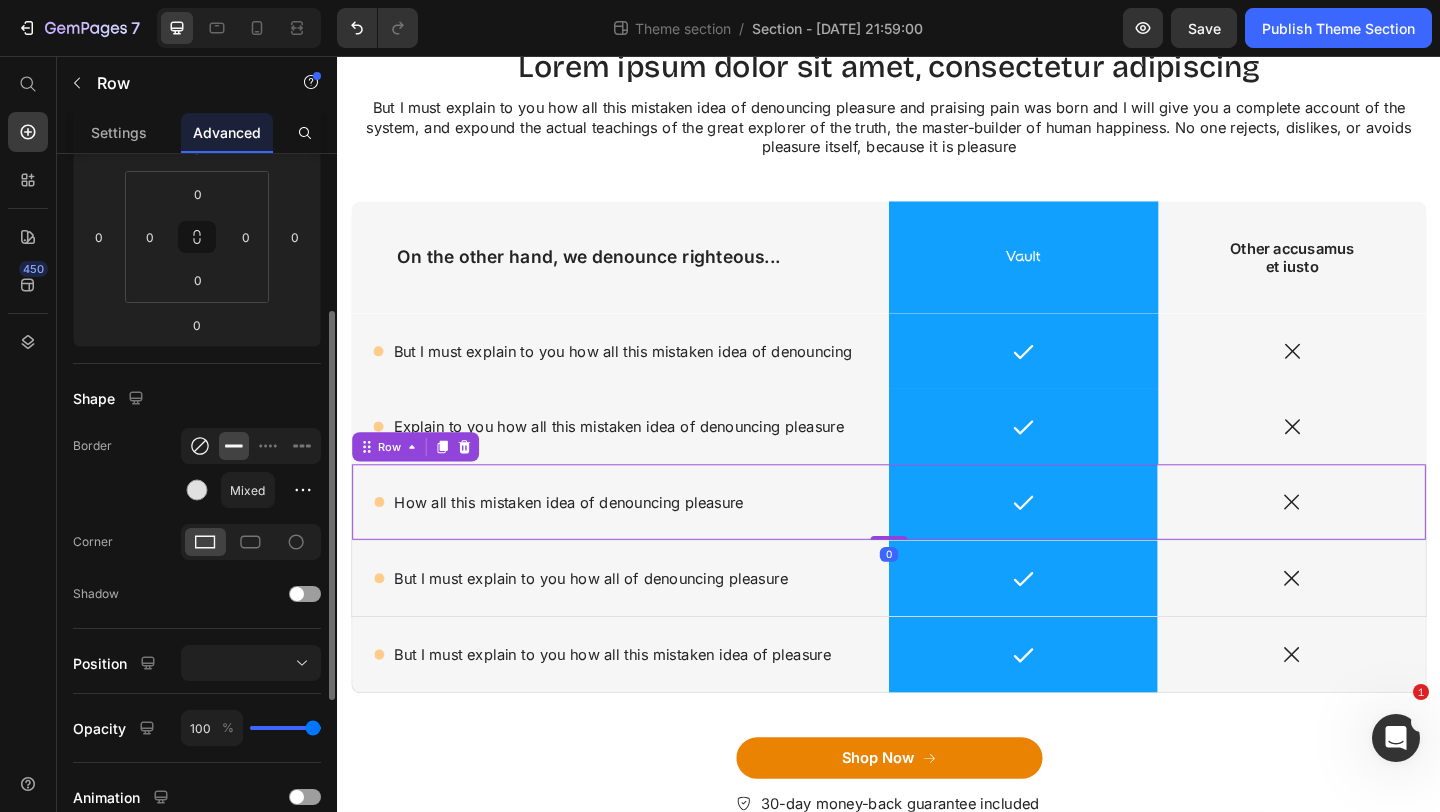click 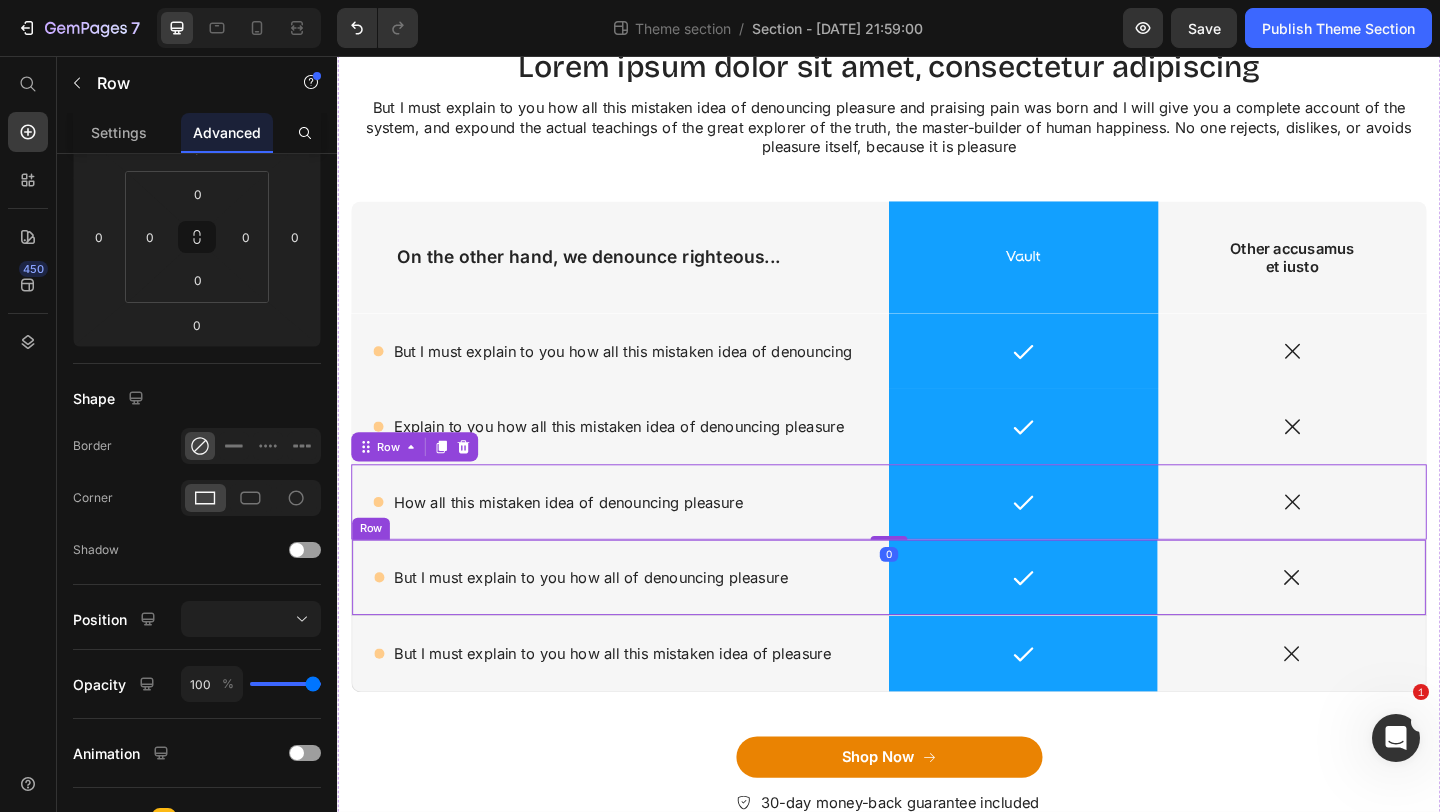 click on "Icon But I must explain to you how all of denouncing pleasure Text Block Row" at bounding box center (645, 623) 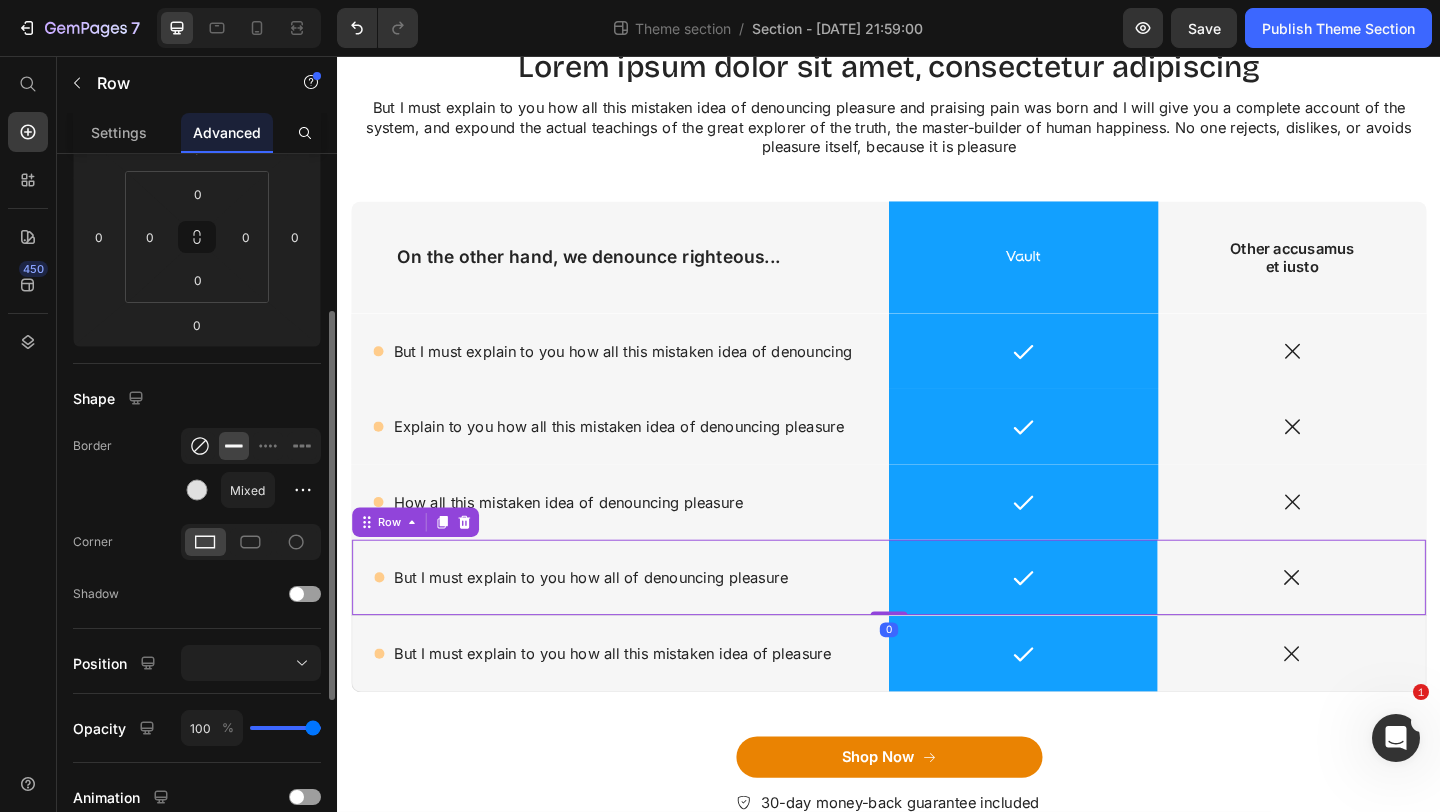 click 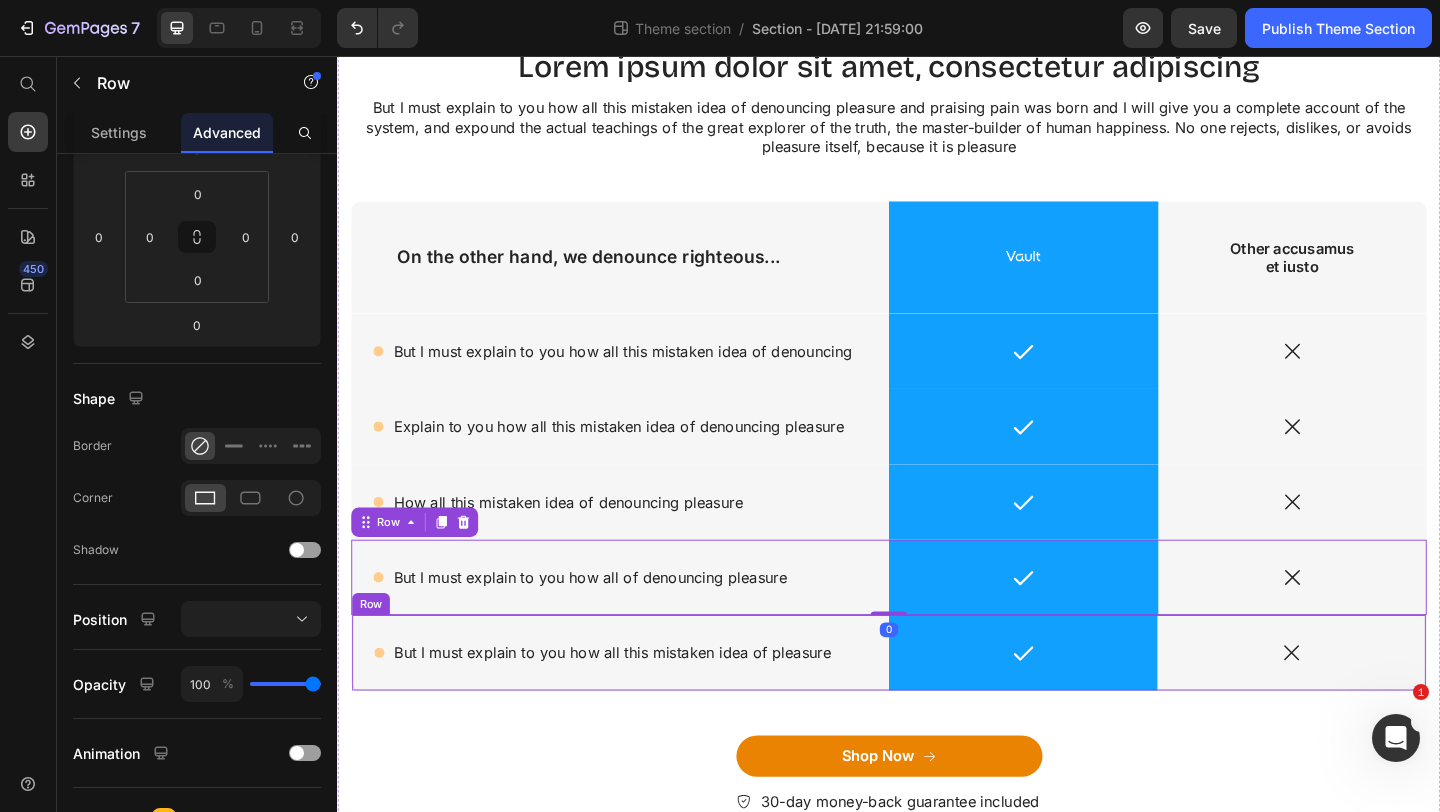 click on "Icon But I must explain to you how all this mistaken idea of pleasure Text Block Row" at bounding box center [645, 705] 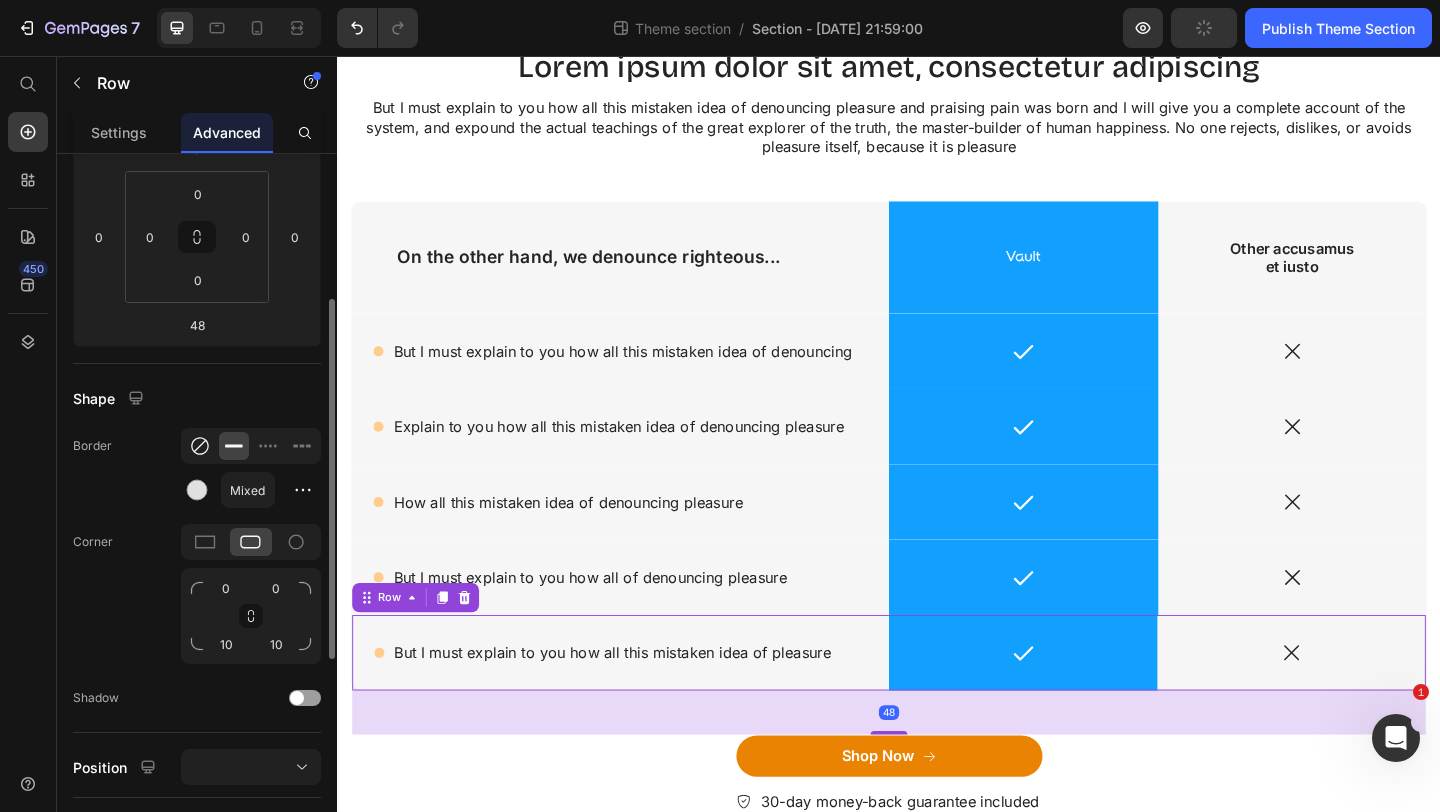 click 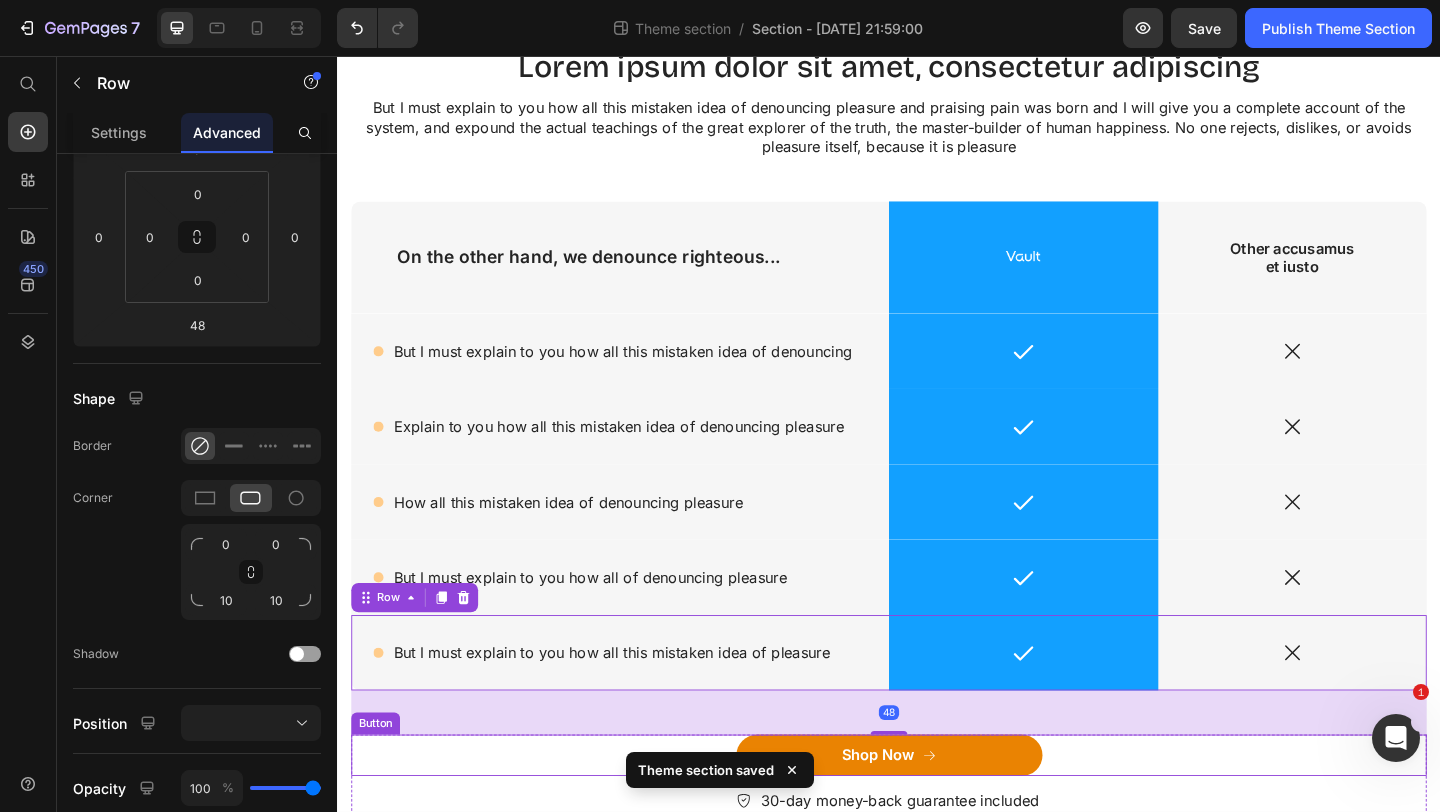 click on "Shop Now Button" at bounding box center (937, 816) 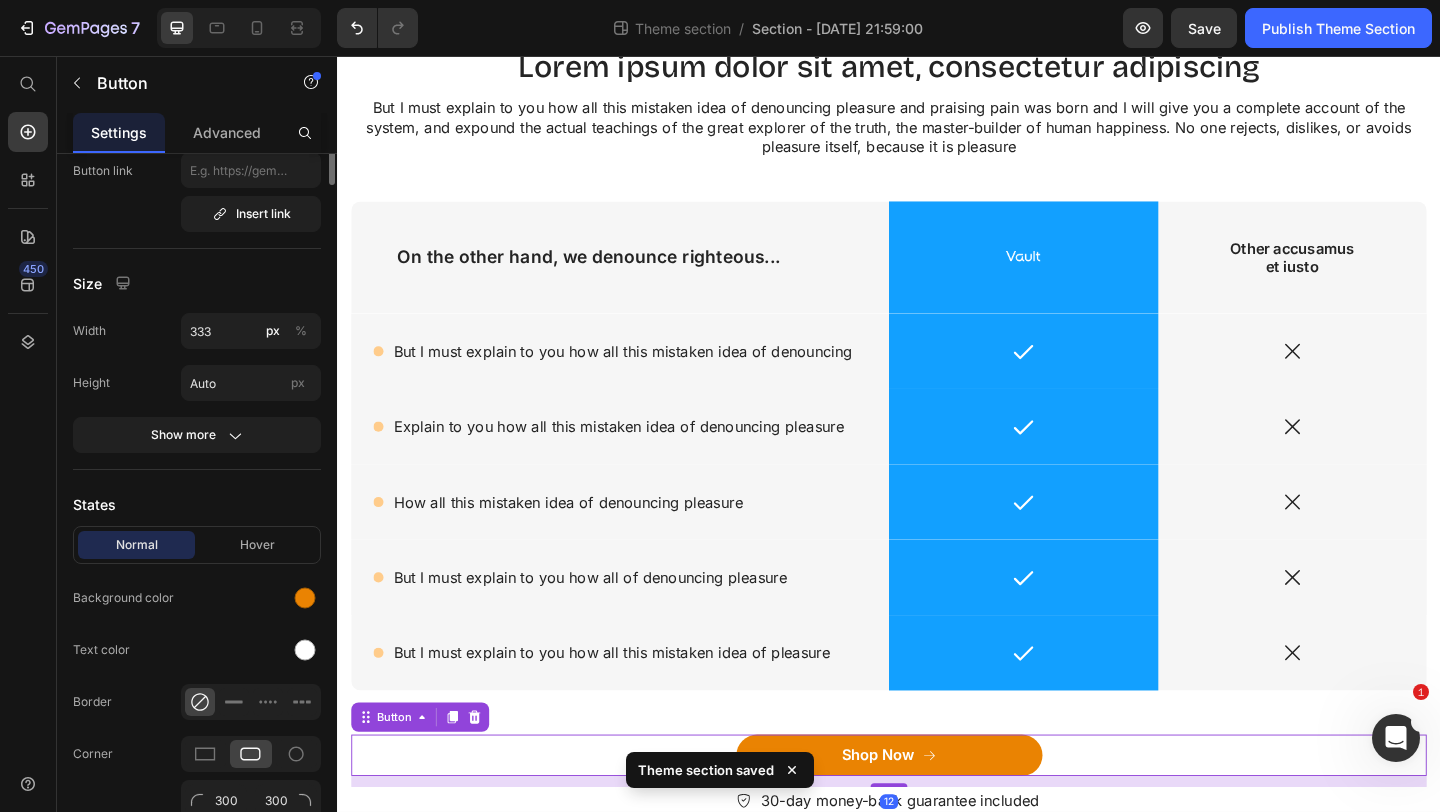 scroll, scrollTop: 0, scrollLeft: 0, axis: both 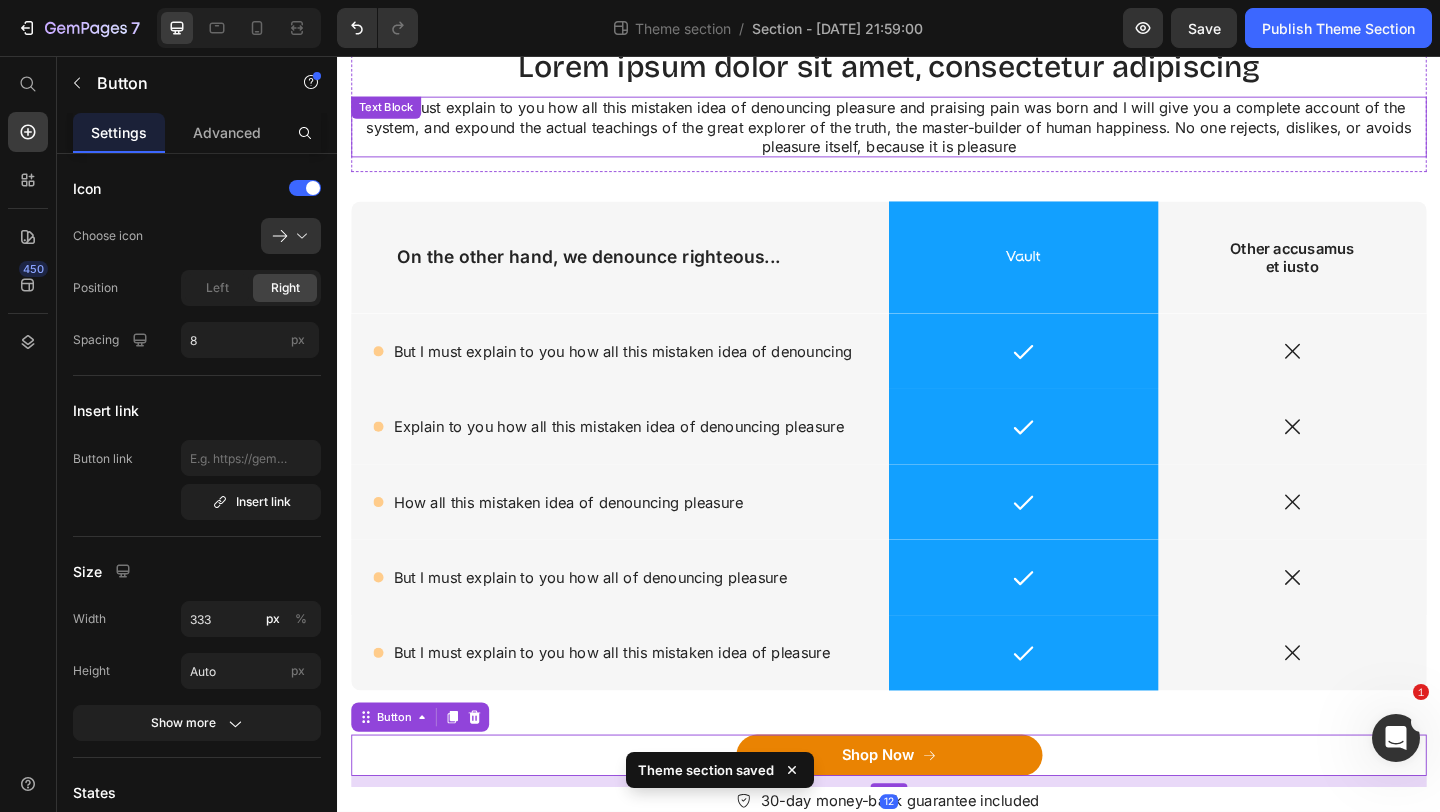 click on "Lorem ipsum dolor sit amet, consectetur adipiscing  Heading But I must explain to you how all this mistaken idea of denouncing pleasure and praising pain was born and I will give you a complete account of the system, and expound the actual teachings of the great explorer of the truth, the master-builder of human happiness. No one rejects, dislikes, or avoids pleasure itself, because it is pleasure Text Block" at bounding box center (937, 113) 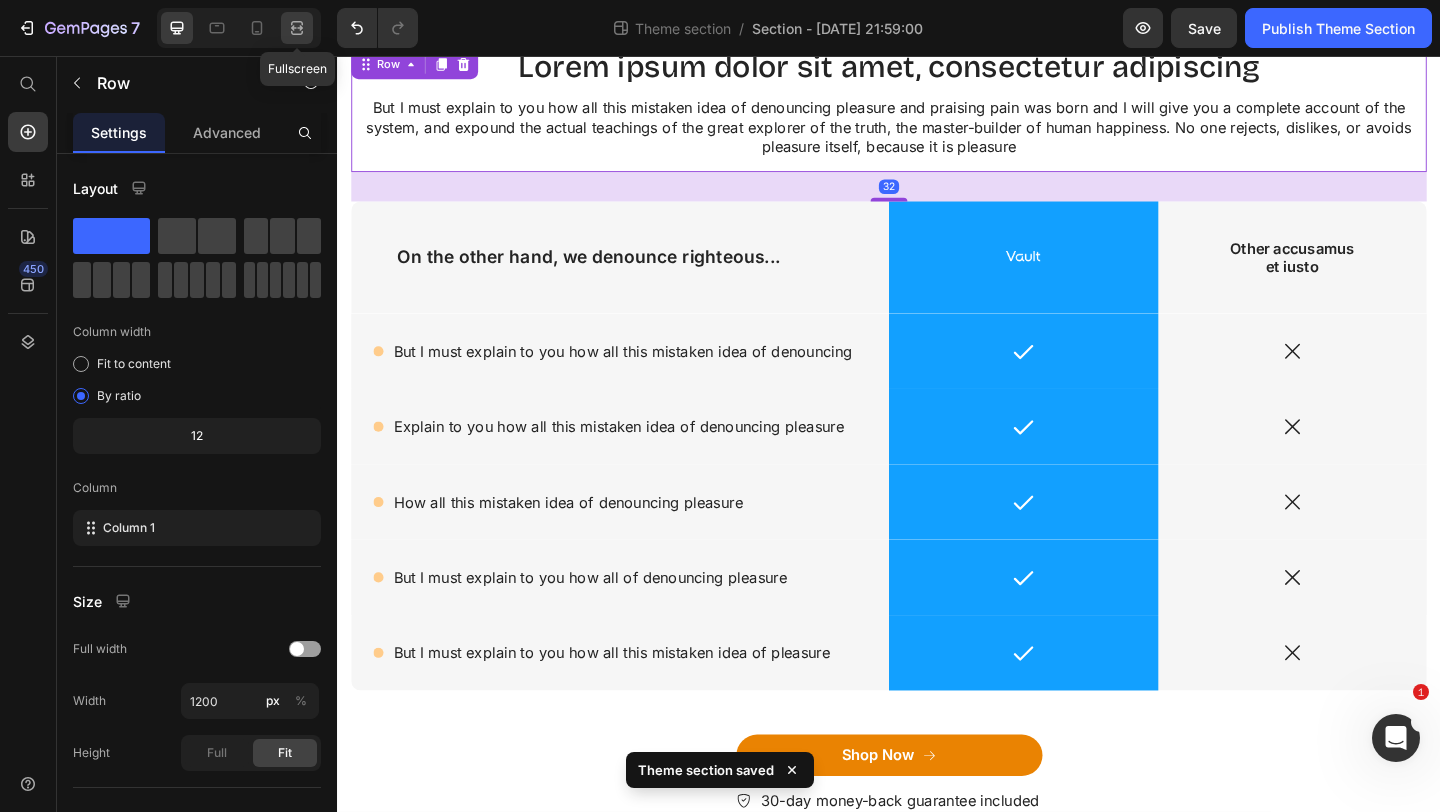 click 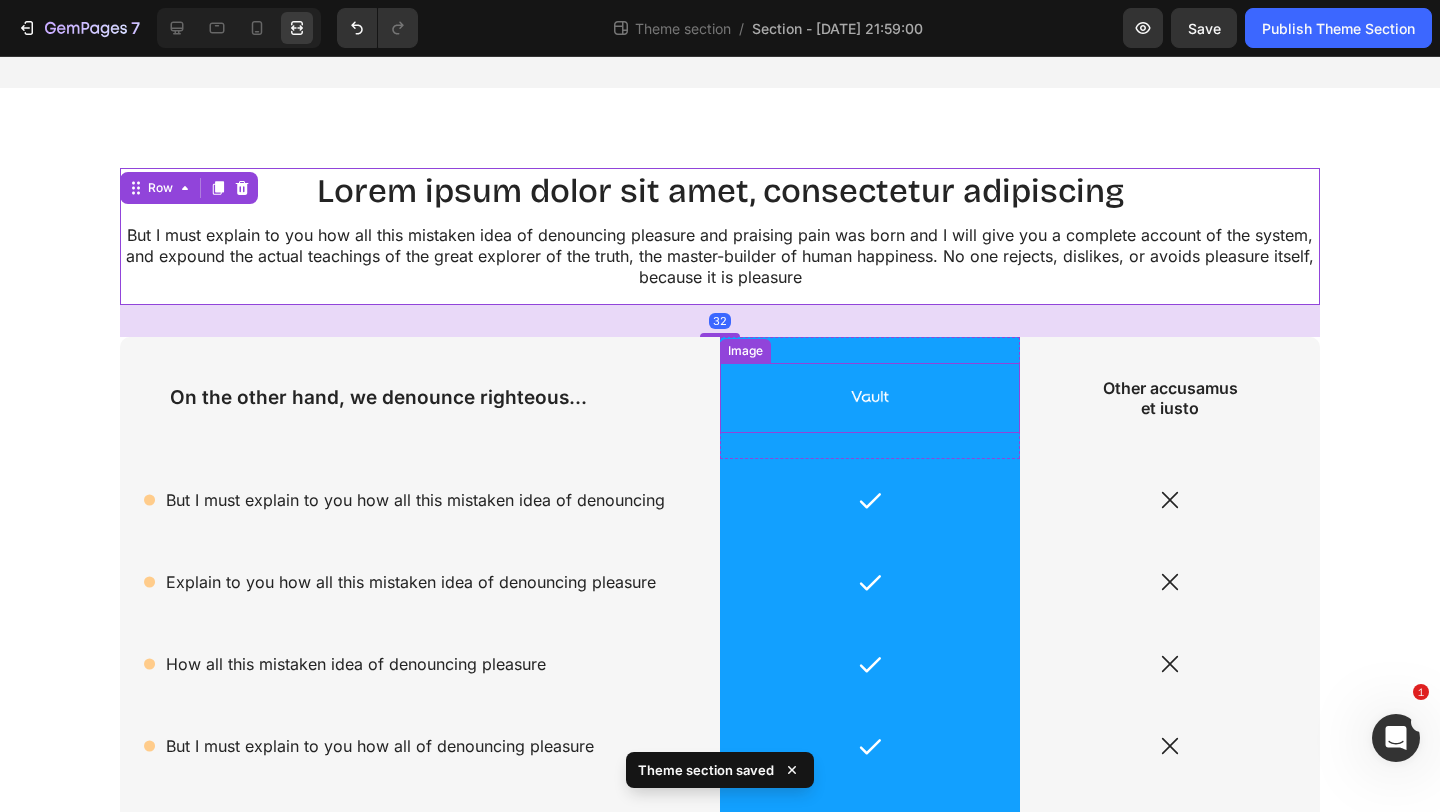 scroll, scrollTop: 0, scrollLeft: 0, axis: both 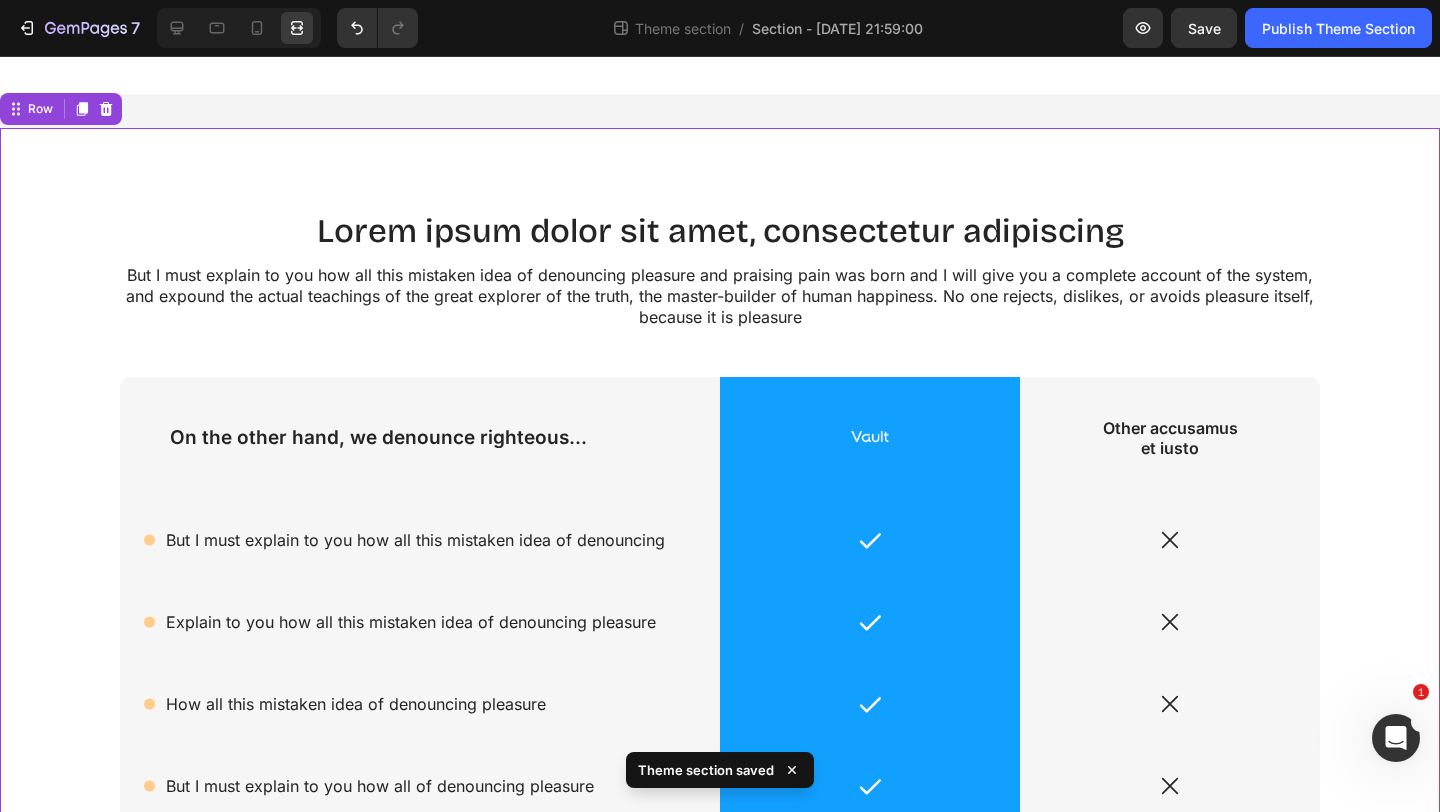 click on "Lorem ipsum dolor sit amet, consectetur adipiscing  Heading But I must explain to you how all this mistaken idea of denouncing pleasure and praising pain was born and I will give you a complete account of the system, and expound the actual teachings of the great explorer of the truth, the master-builder of human happiness. No one rejects, dislikes, or avoids pleasure itself, because it is pleasure Text Block Row On the other hand, we denounce righteous... Text Block Image Row Other accusamus et iusto Text Block Row
Icon But I must explain to you how all this mistaken idea of denouncing Text Block Row
Icon Row
Icon Row
Icon Explain to you how all this mistaken idea of denouncing pleasure Text Block Row
Icon Row
Icon Row
Icon How all this mistaken idea of denouncing pleasure Text Block Row
Icon Row
Icon Row
Icon But I must explain to you how all of denouncing pleasure Text Block Row" at bounding box center [720, 626] 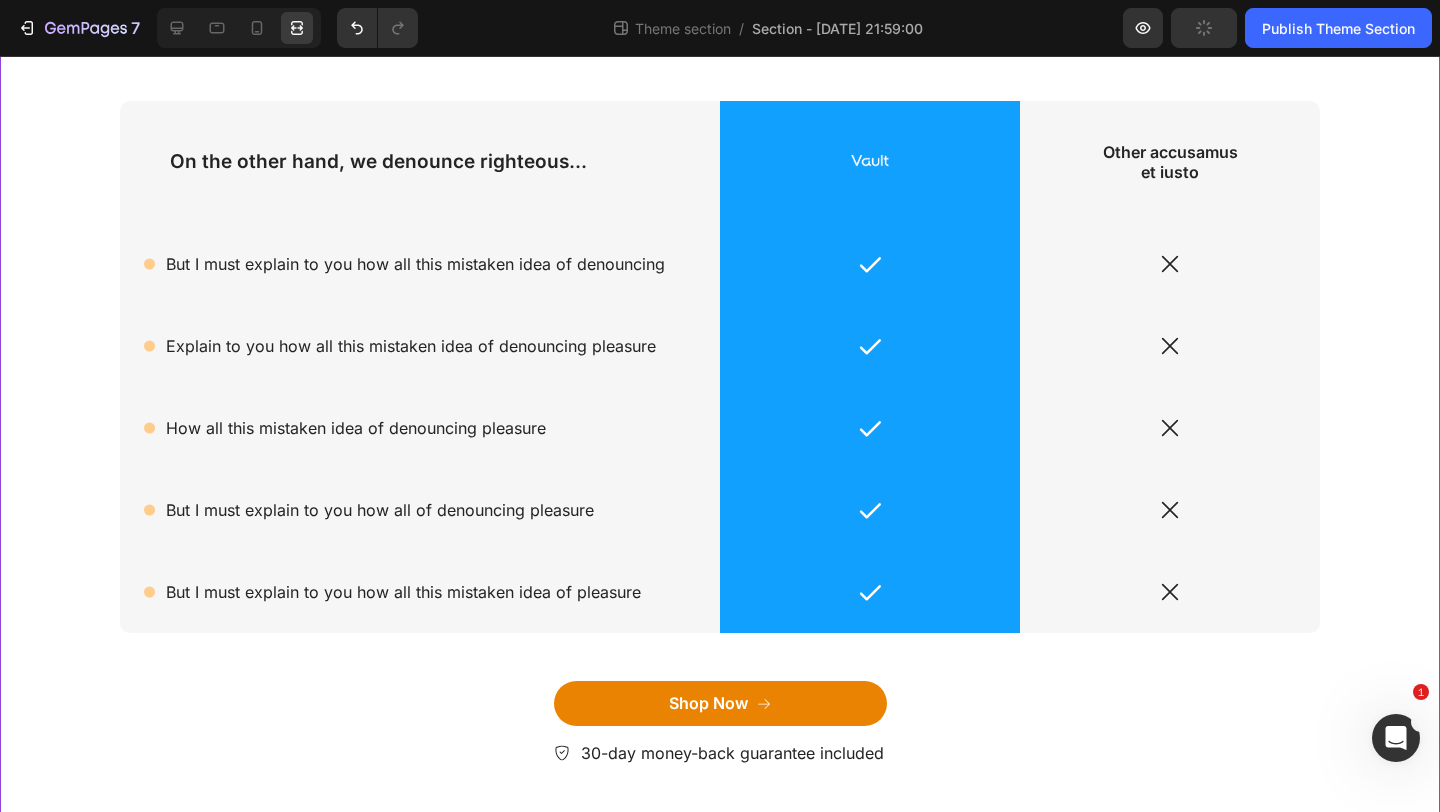scroll, scrollTop: 272, scrollLeft: 0, axis: vertical 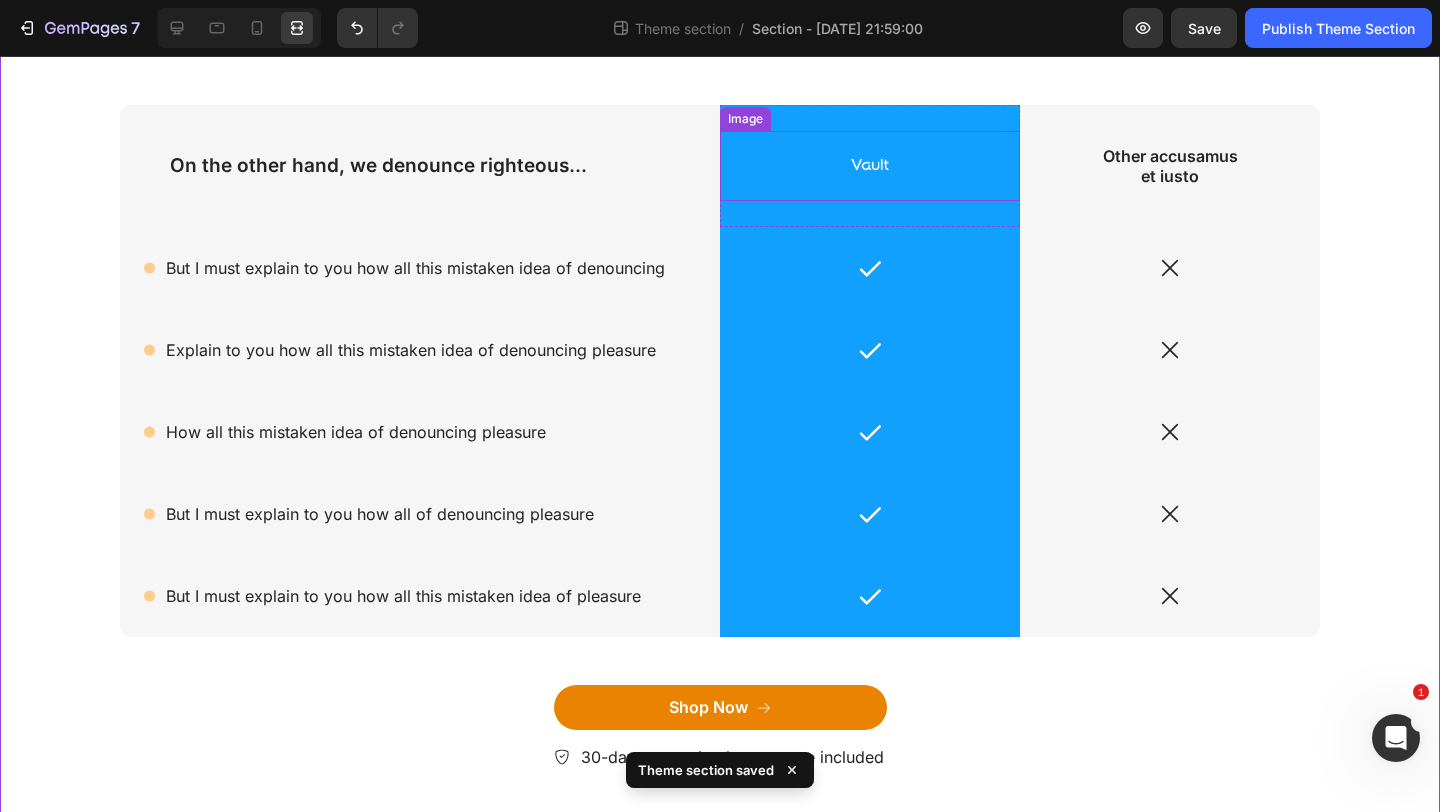 click at bounding box center (870, 166) 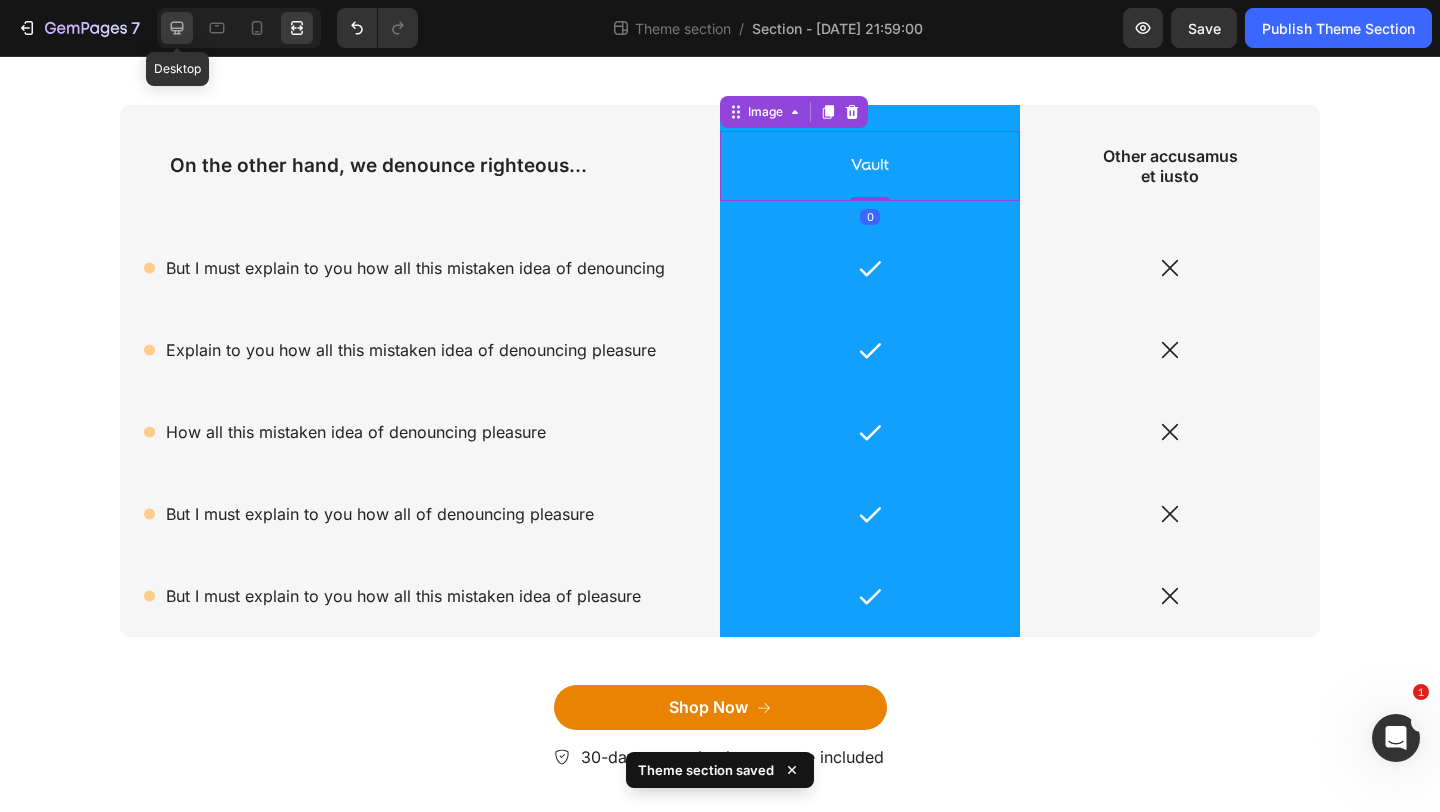 click 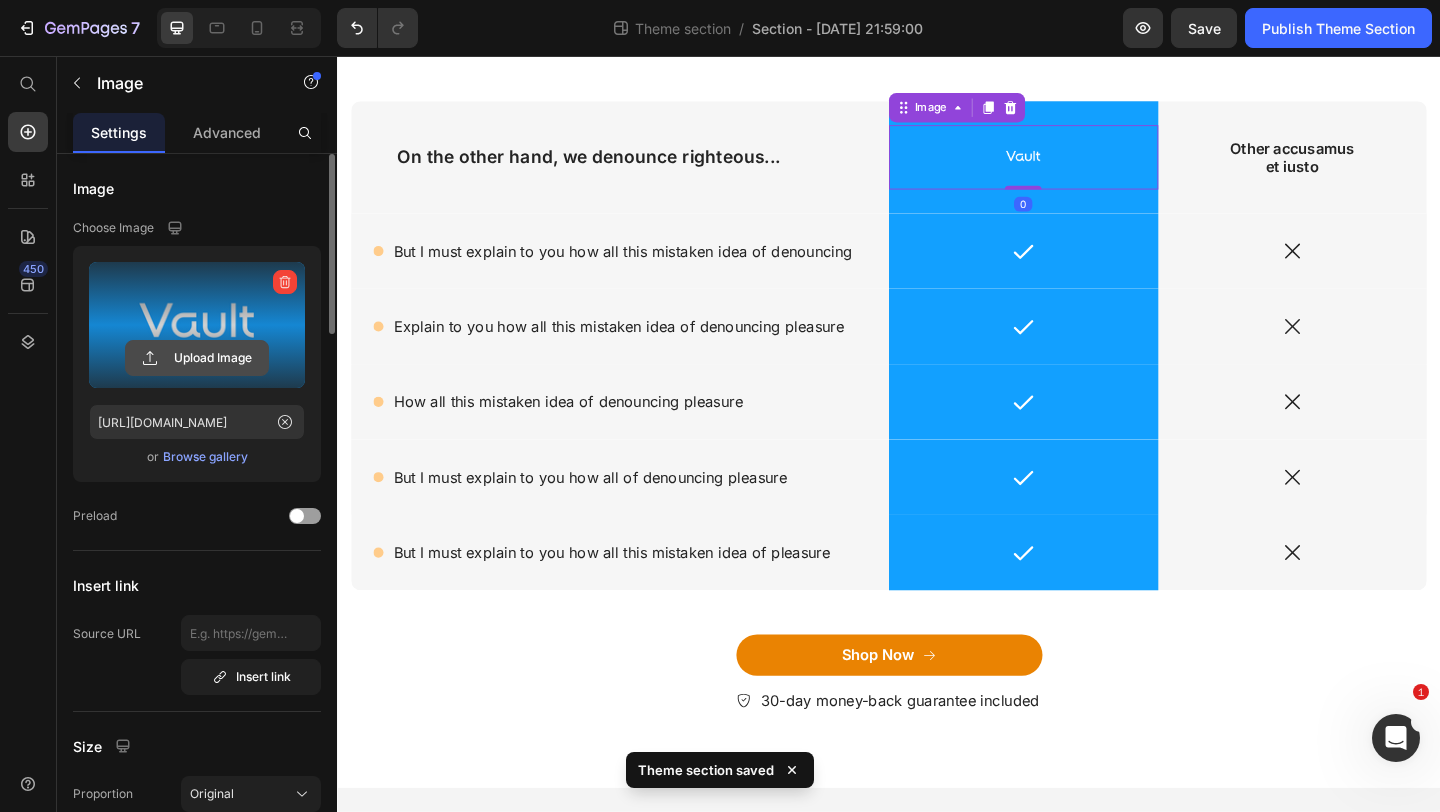 click on "Upload Image" at bounding box center (197, 358) 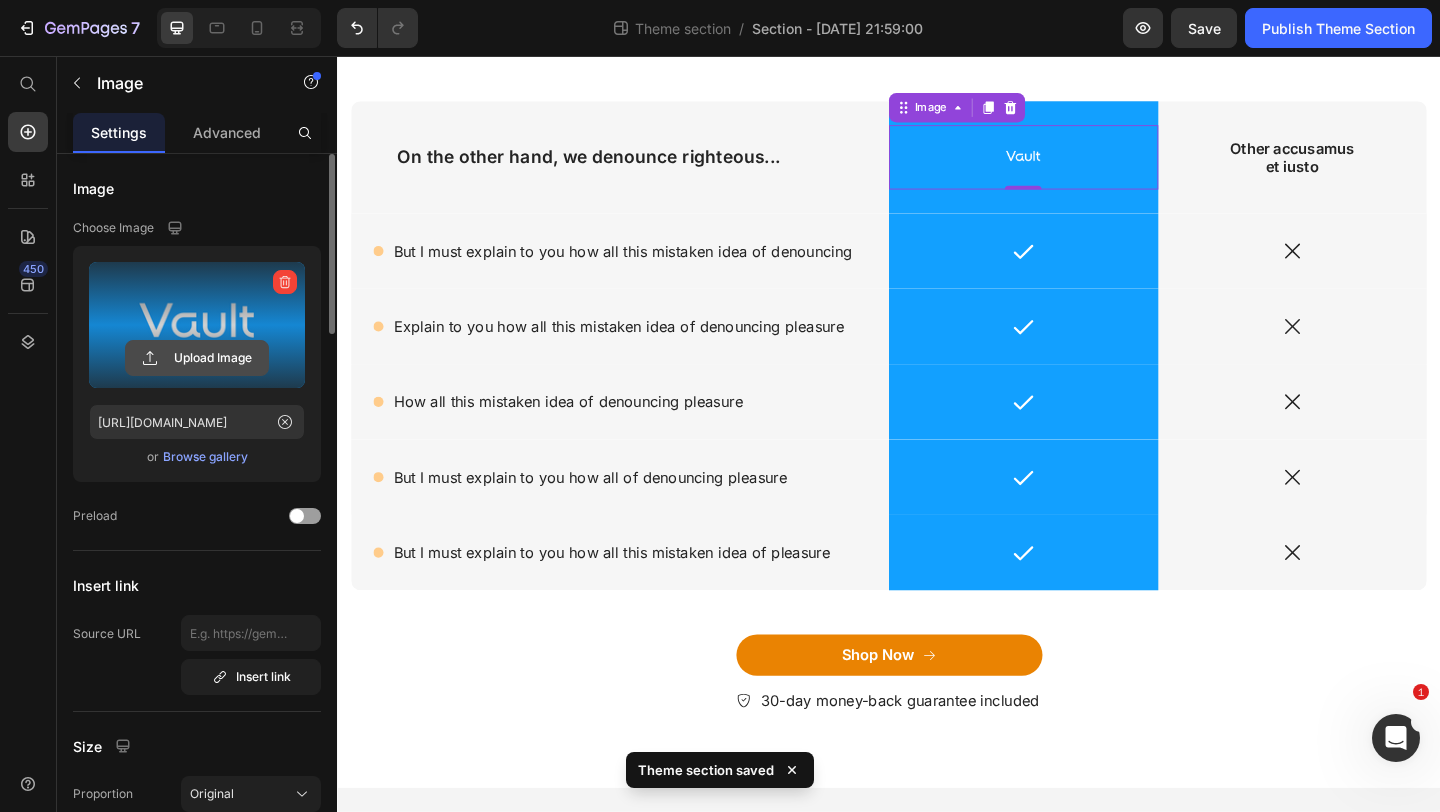 click 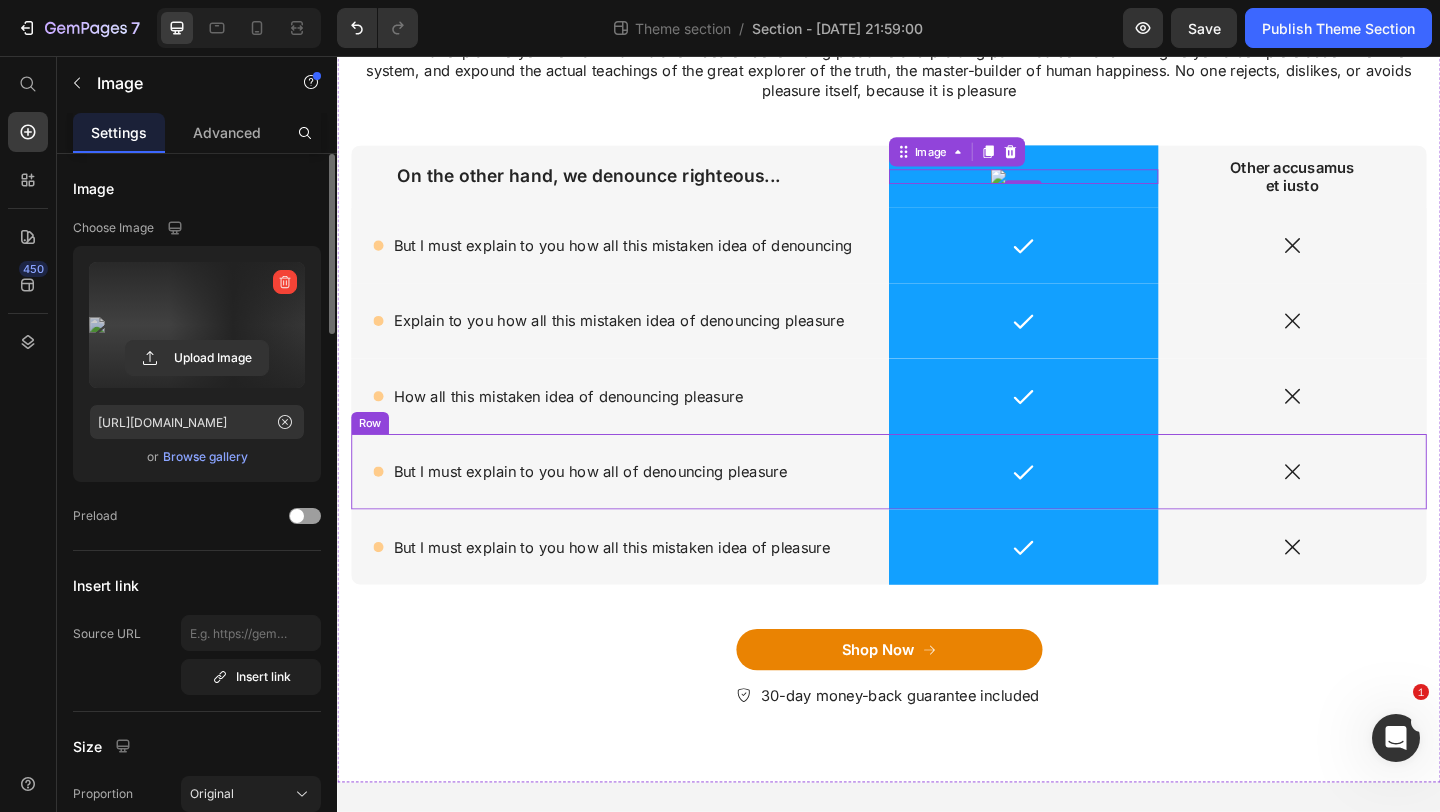 scroll, scrollTop: 223, scrollLeft: 0, axis: vertical 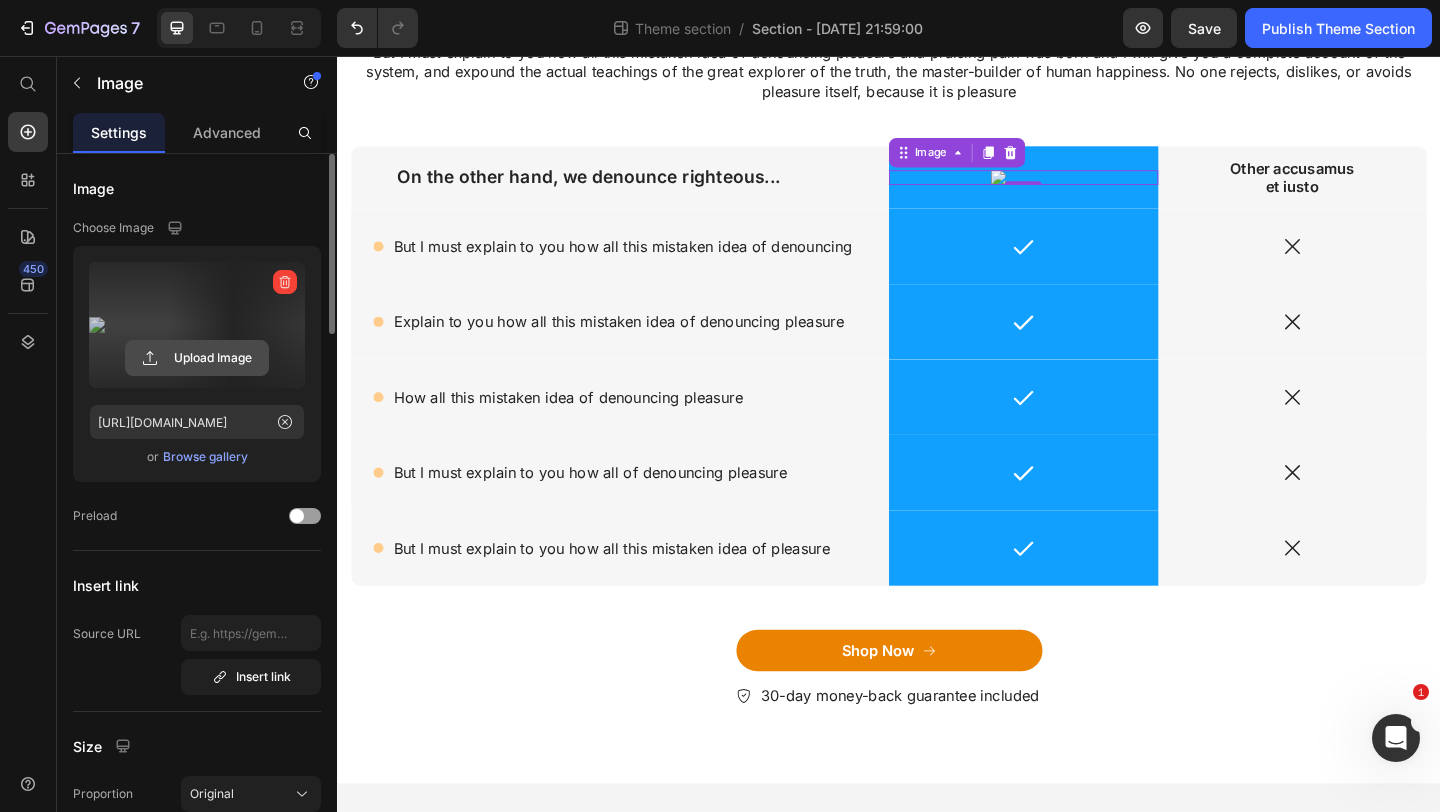 click 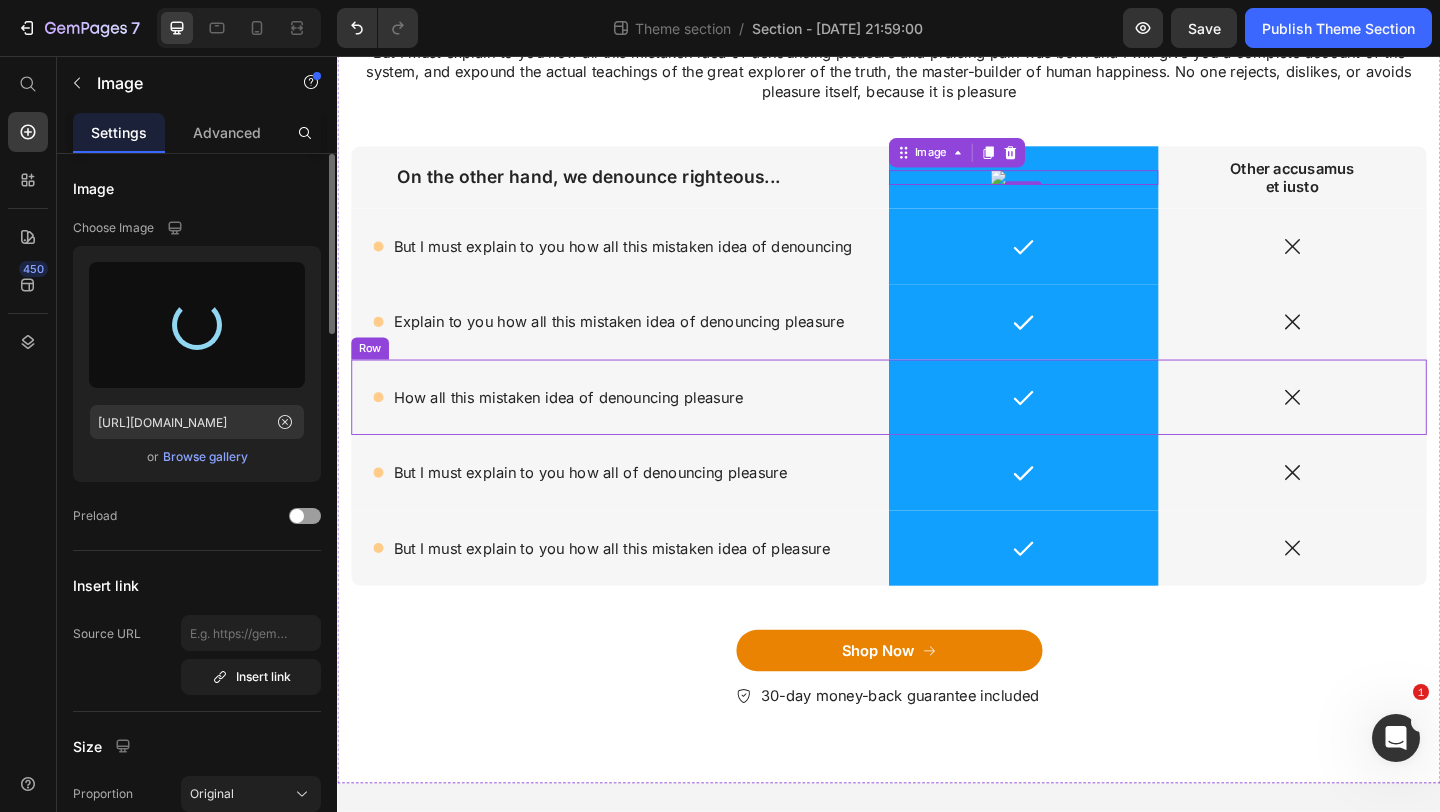 type on "[URL][DOMAIN_NAME]" 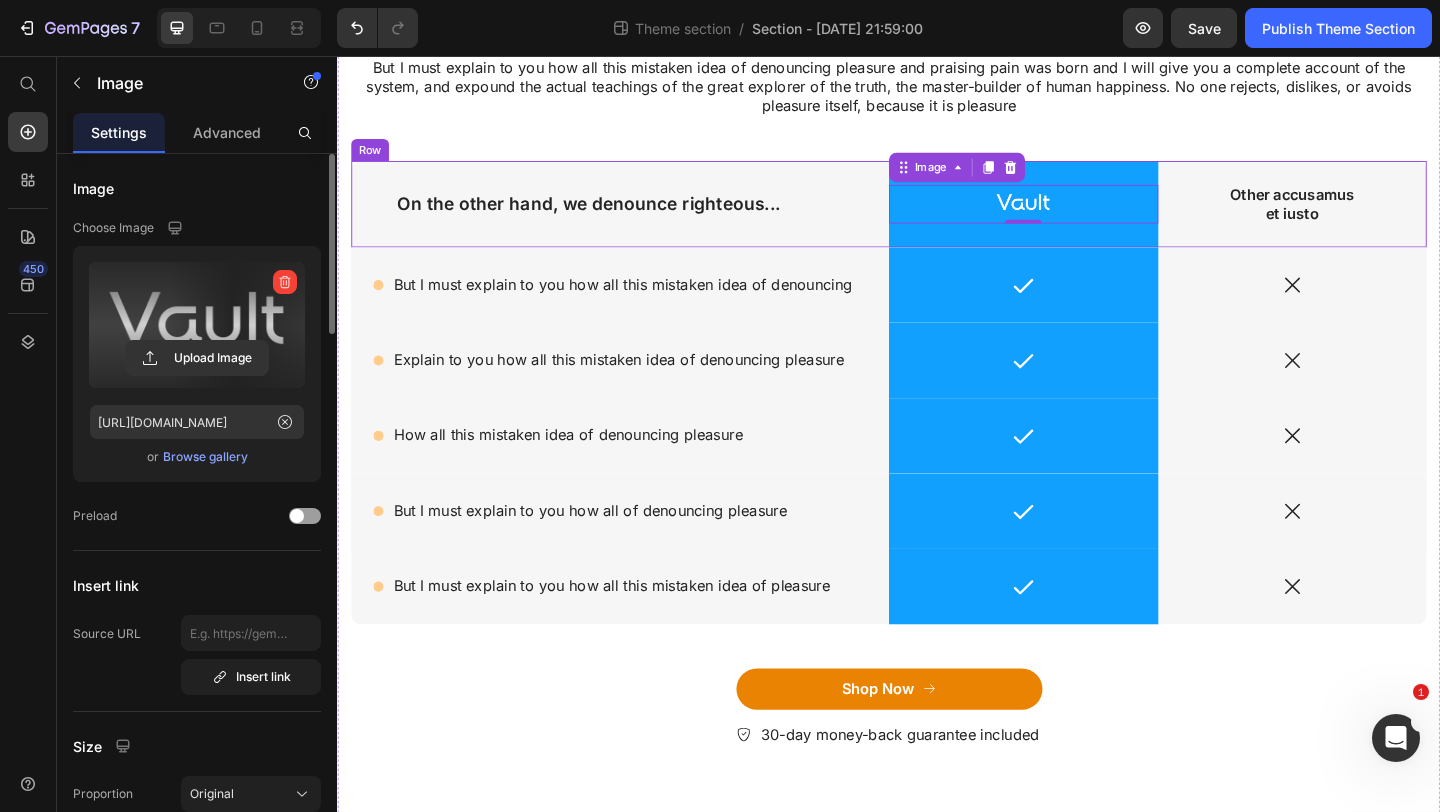 scroll, scrollTop: 249, scrollLeft: 0, axis: vertical 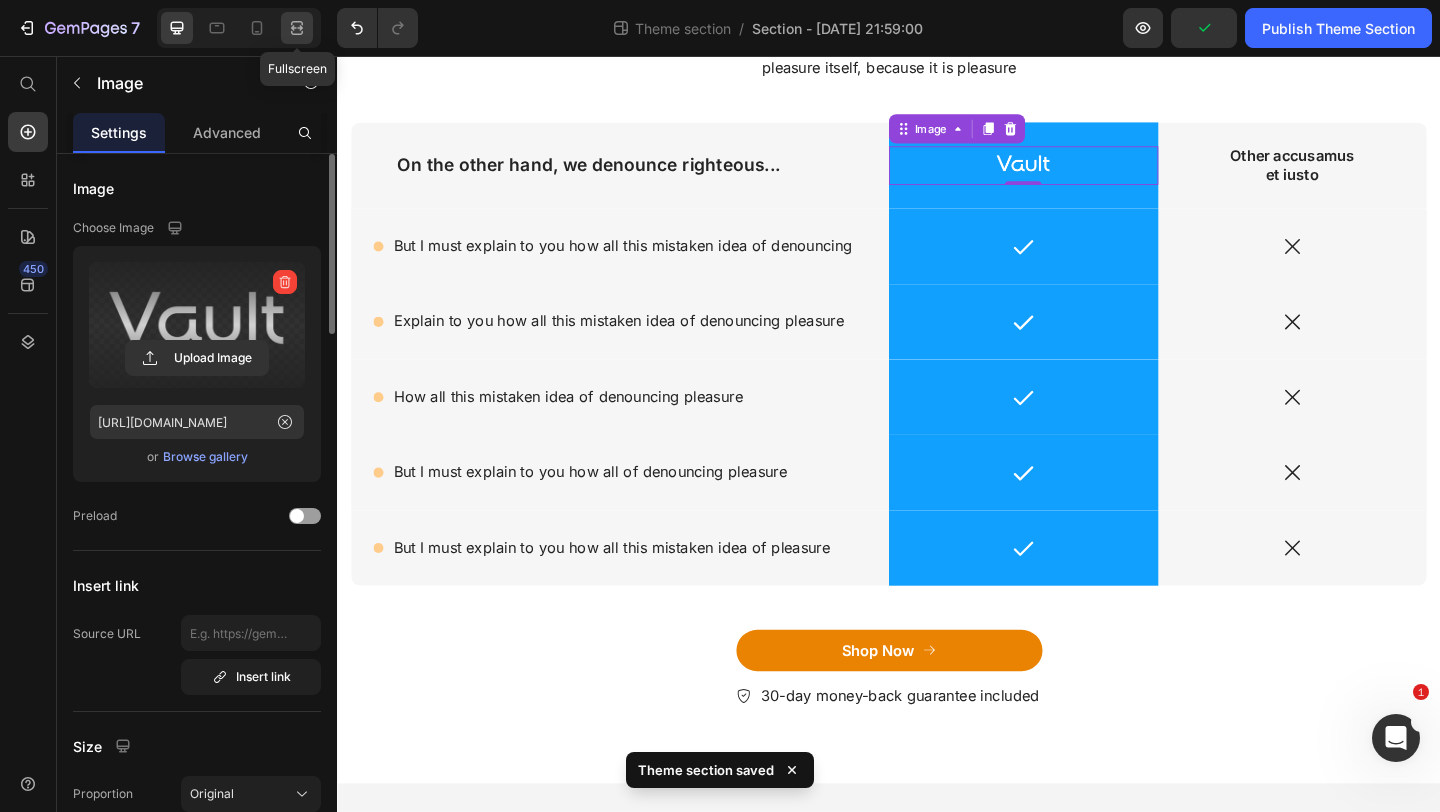 click 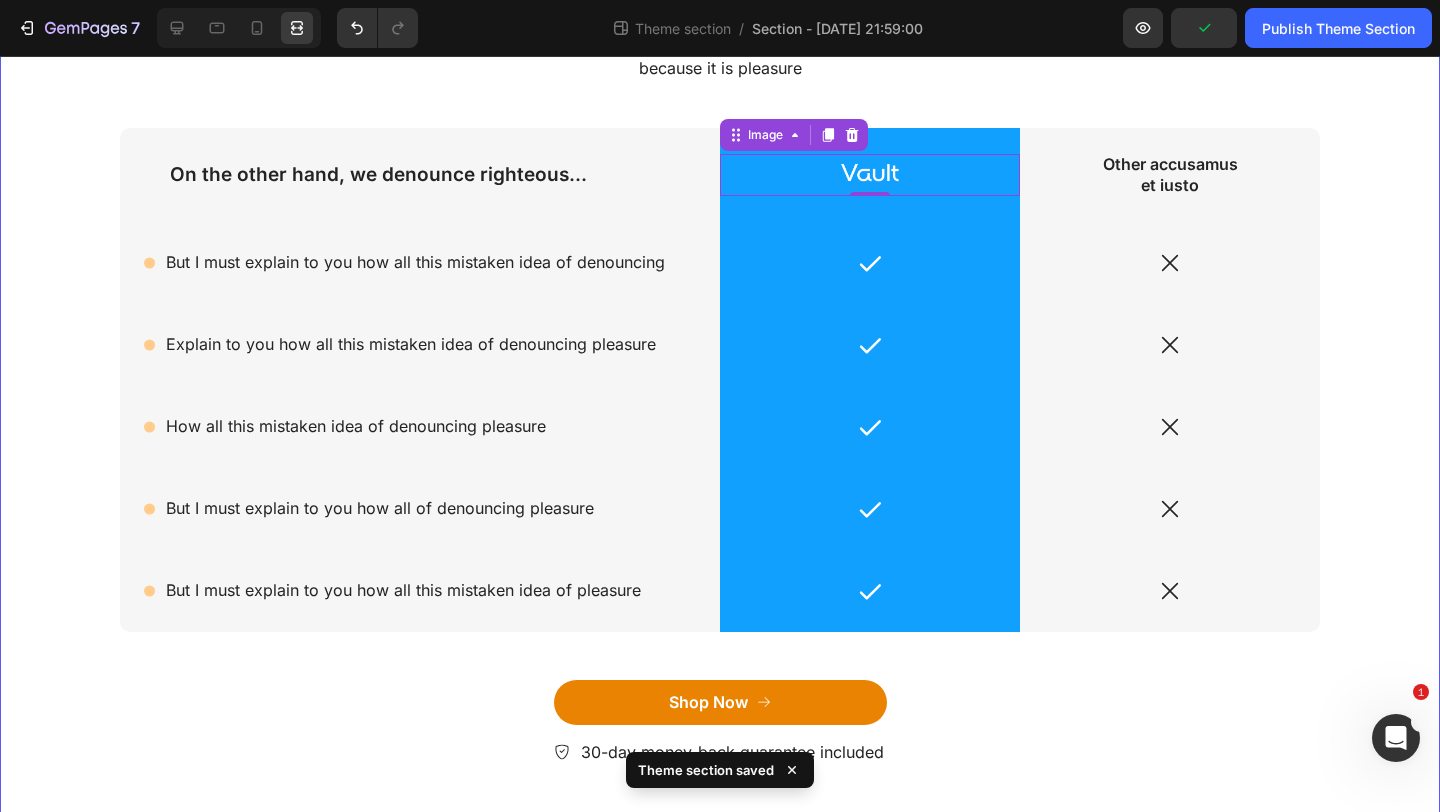 click on "Lorem ipsum dolor sit amet, consectetur adipiscing  Heading But I must explain to you how all this mistaken idea of denouncing pleasure and praising pain was born and I will give you a complete account of the system, and expound the actual teachings of the great explorer of the truth, the master-builder of human happiness. No one rejects, dislikes, or avoids pleasure itself, because it is pleasure Text Block Row On the other hand, we denounce righteous... Text Block Image   0 Row Other accusamus et iusto Text Block Row
Icon But I must explain to you how all this mistaken idea of denouncing Text Block Row
Icon Row
Icon Row
Icon Explain to you how all this mistaken idea of denouncing pleasure Text Block Row
Icon Row
Icon Row
Icon How all this mistaken idea of denouncing pleasure Text Block Row
Icon Row
Icon Row
Icon But I must explain to you how all of denouncing pleasure Text Block Row Icon Row Icon" at bounding box center [720, 379] 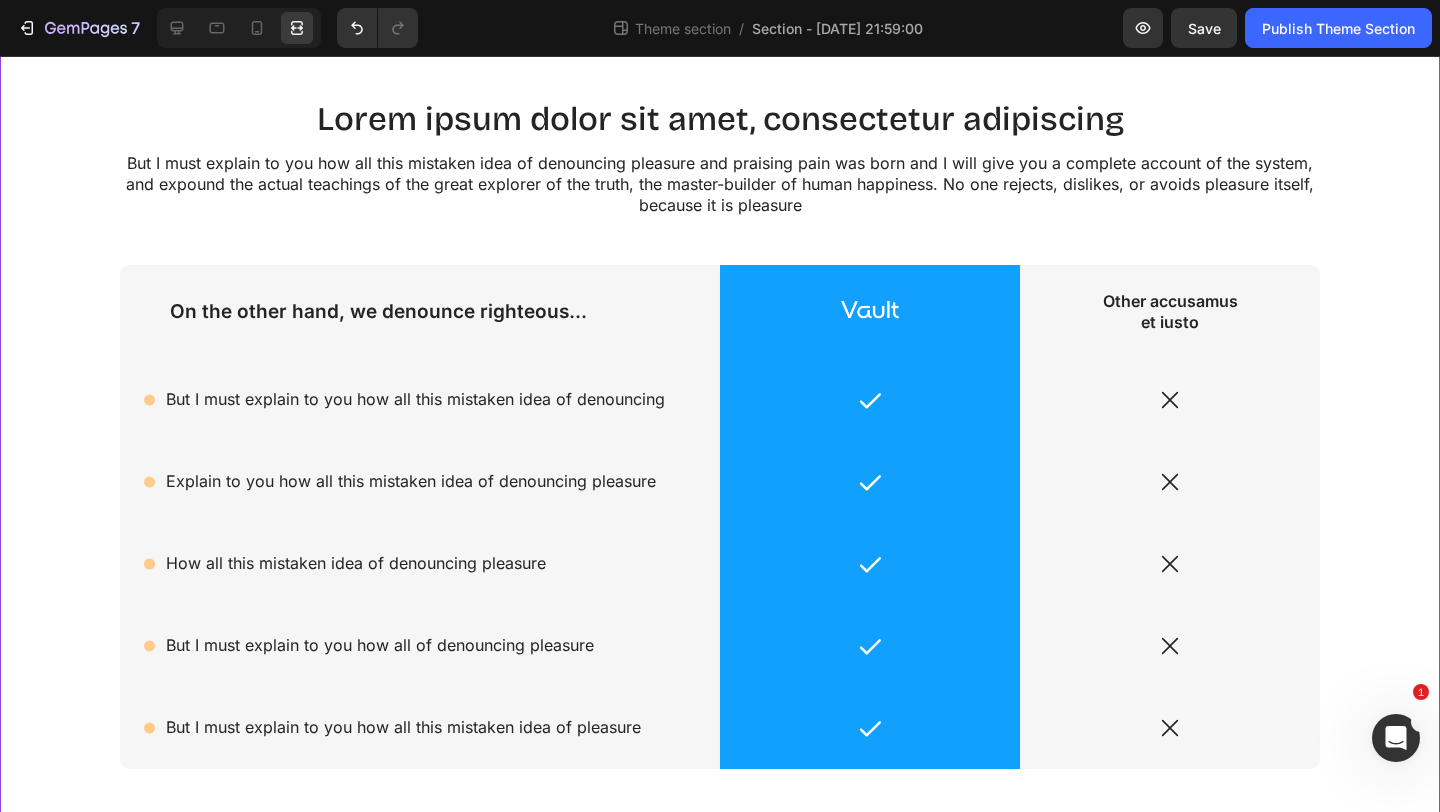 scroll, scrollTop: 117, scrollLeft: 0, axis: vertical 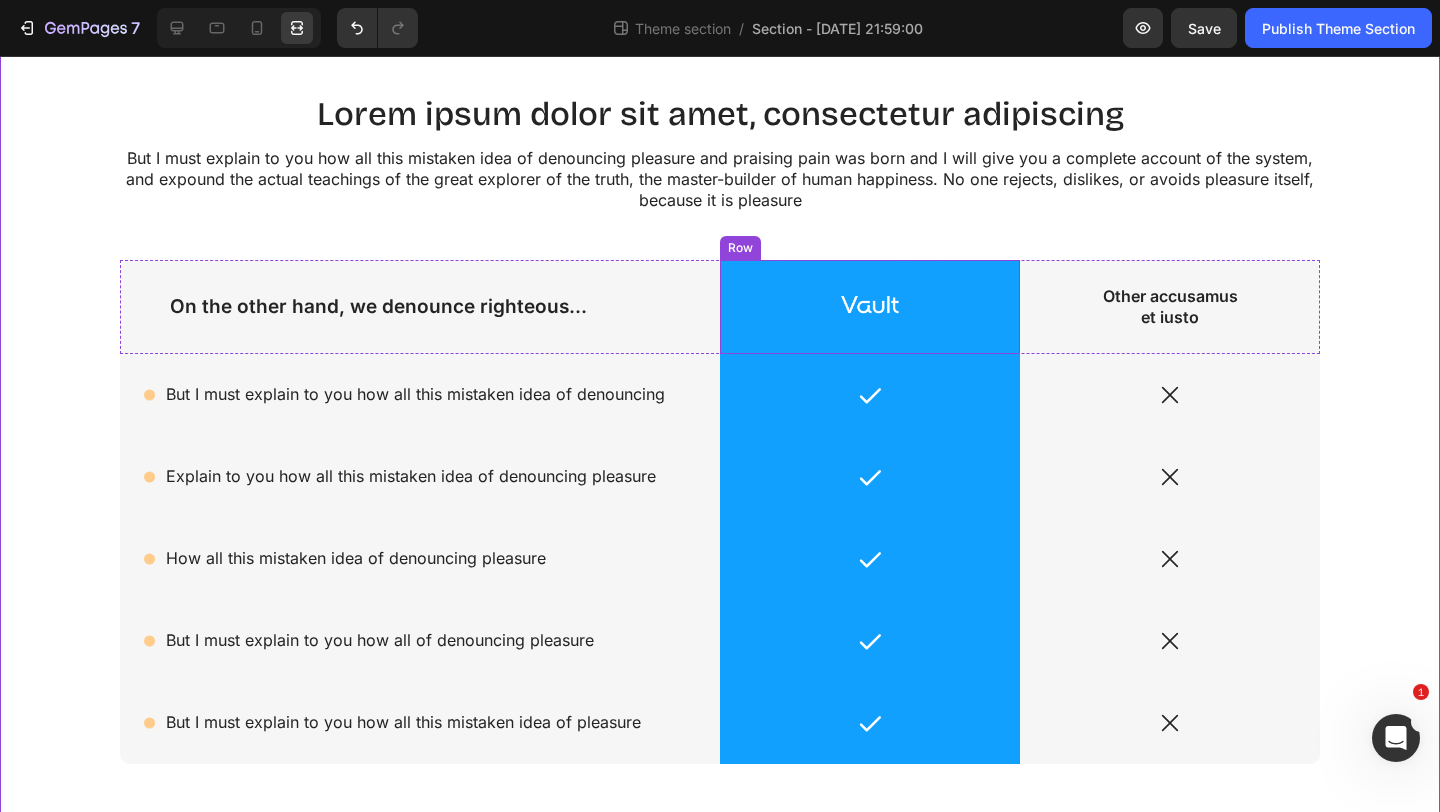 click on "Image Row" at bounding box center [870, 307] 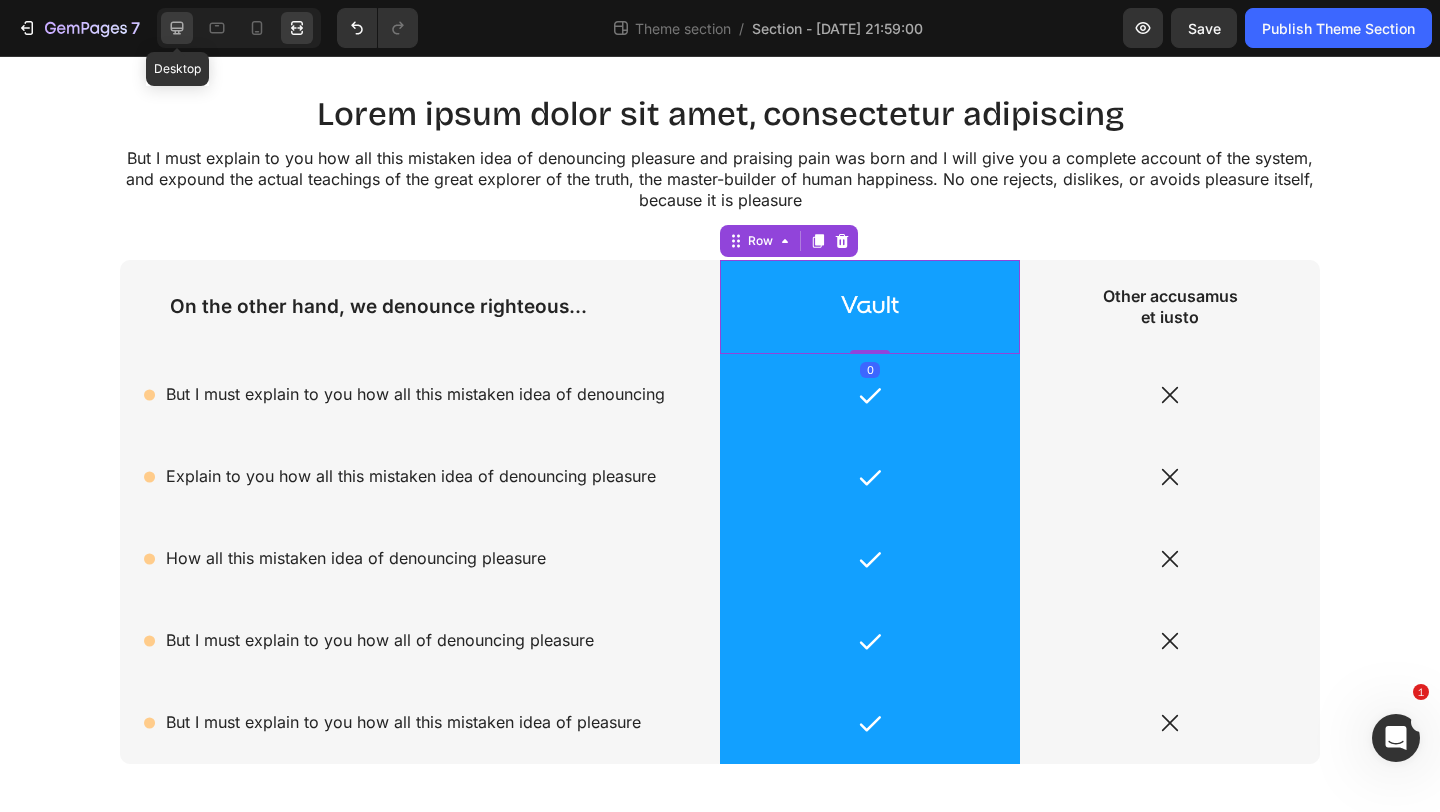 click 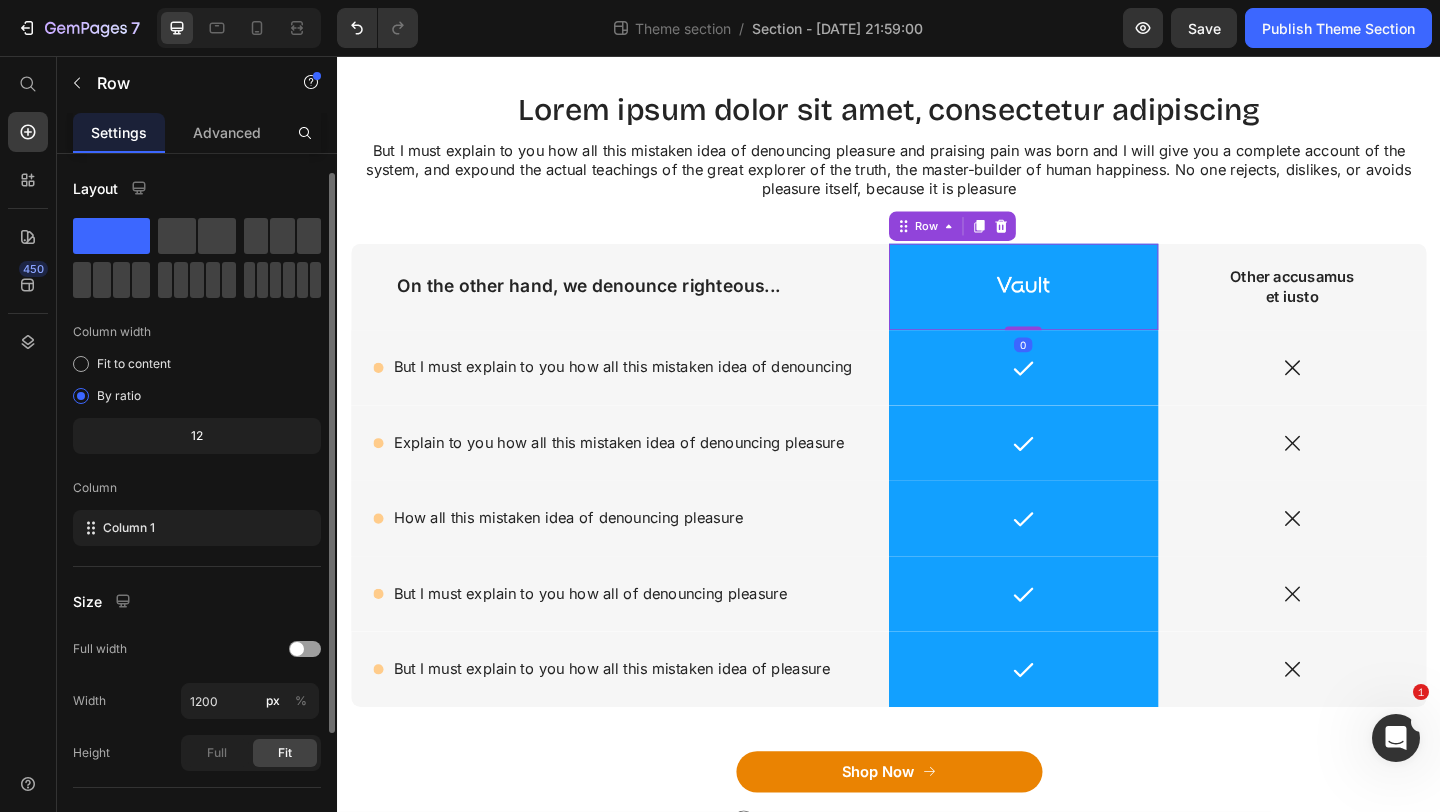 scroll, scrollTop: 197, scrollLeft: 0, axis: vertical 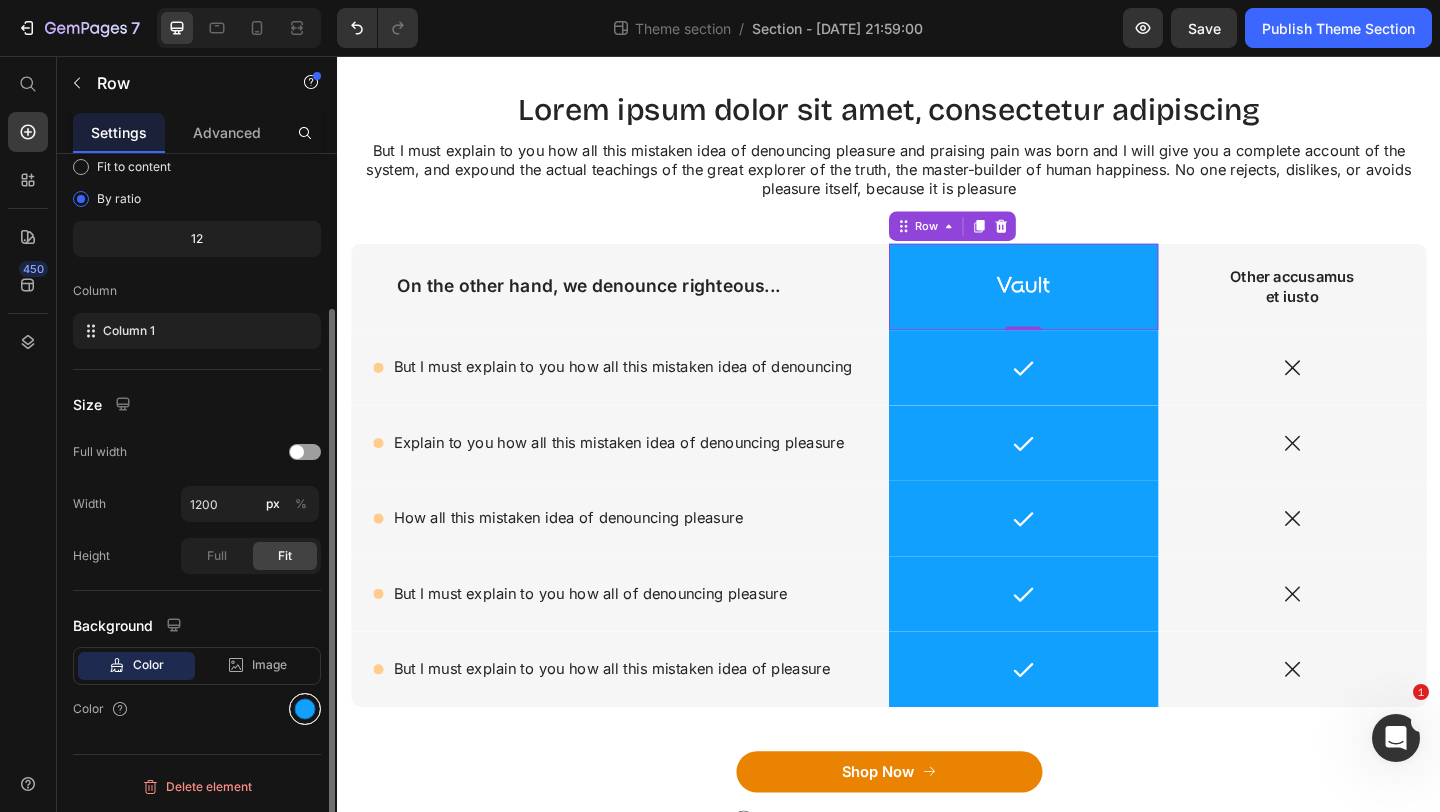 click at bounding box center [305, 709] 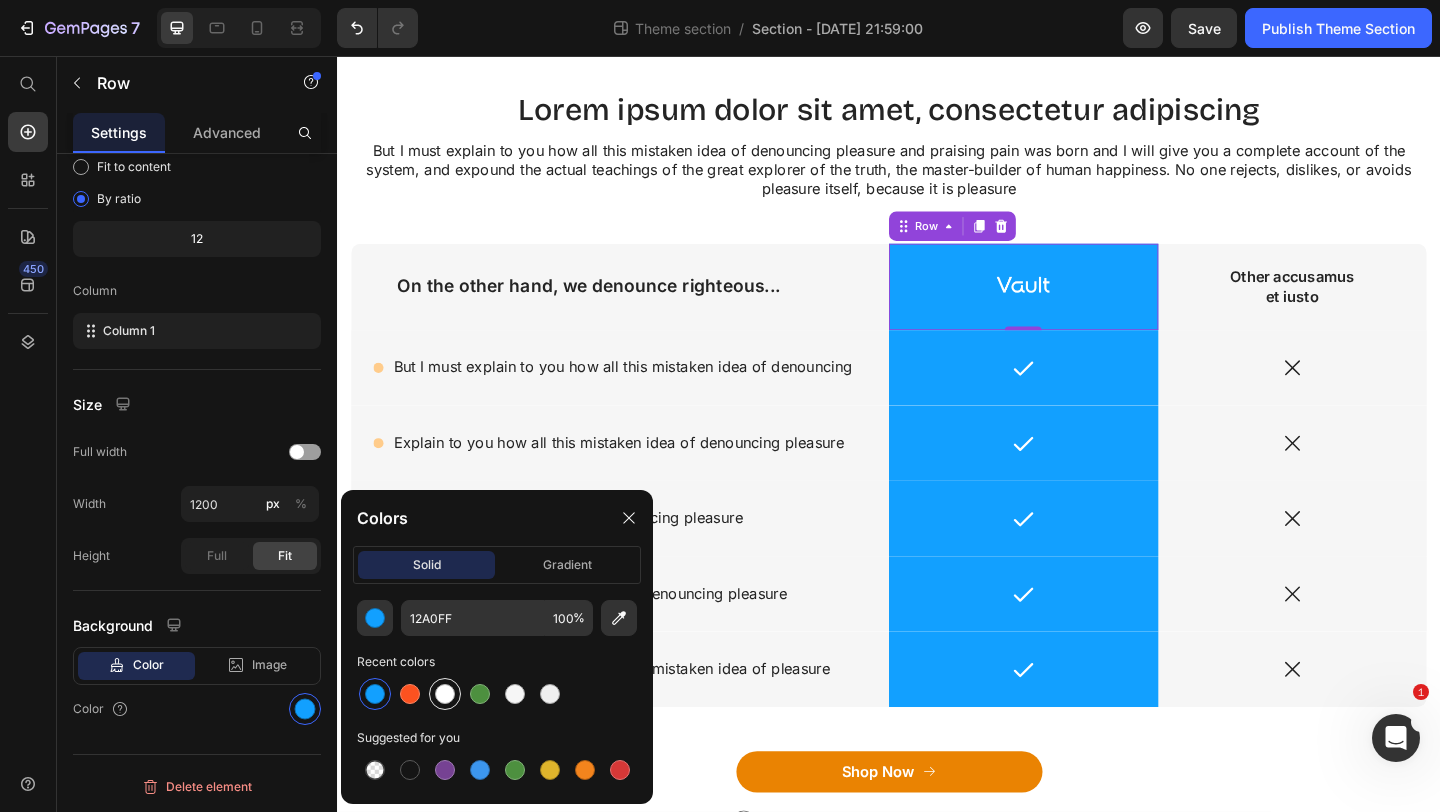click at bounding box center (445, 694) 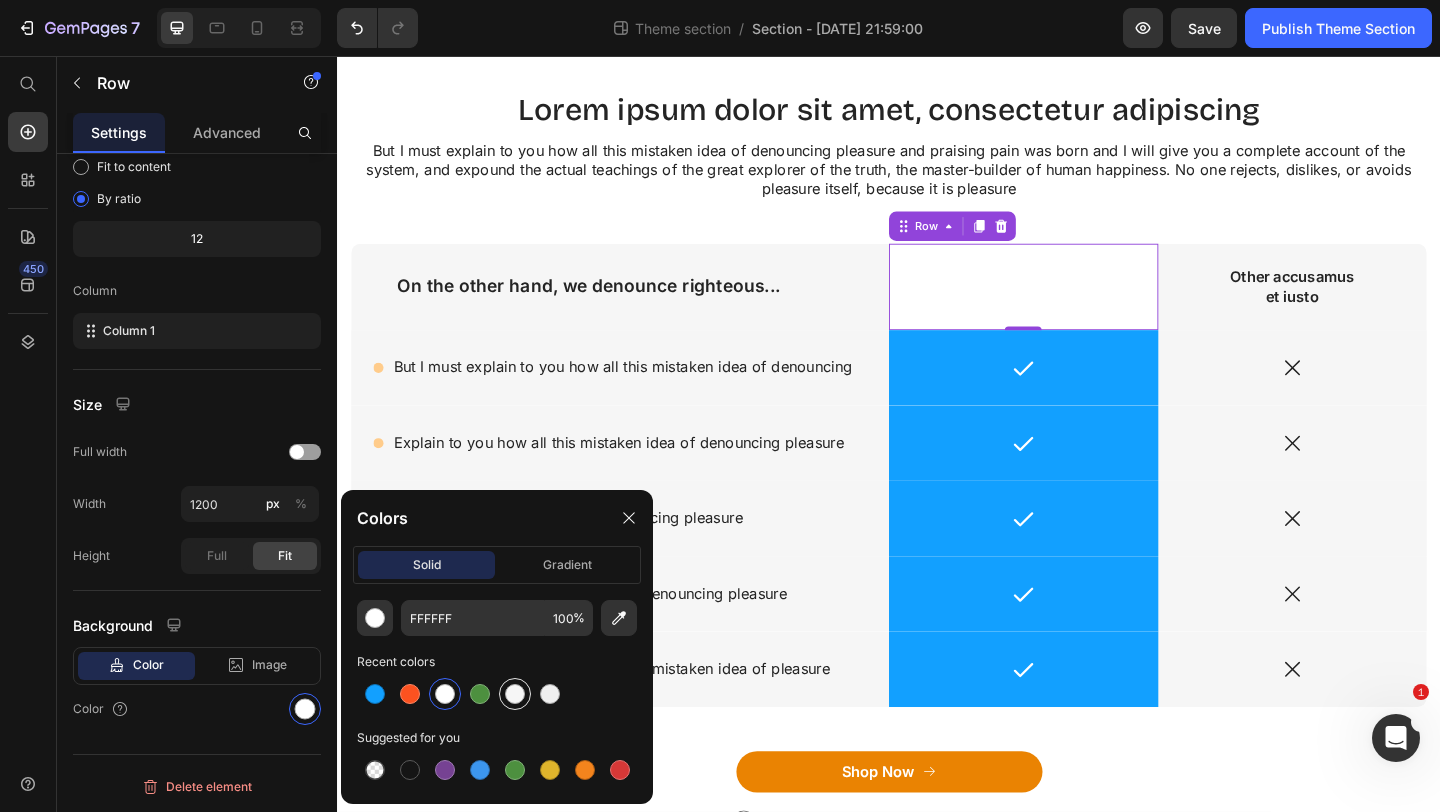 click at bounding box center [515, 694] 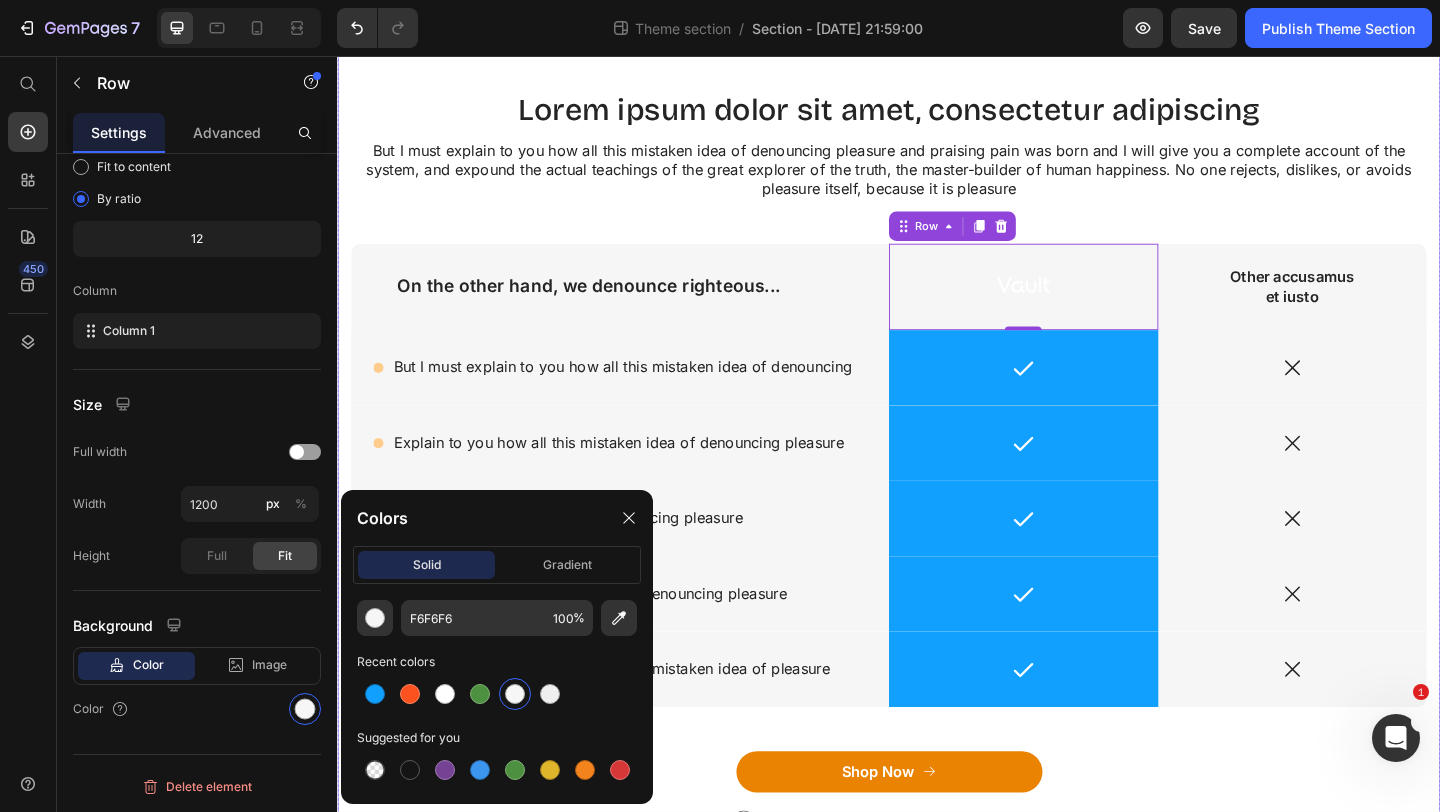 click on "Lorem ipsum dolor sit amet, consectetur adipiscing  Heading But I must explain to you how all this mistaken idea of denouncing pleasure and praising pain was born and I will give you a complete account of the system, and expound the actual teachings of the great explorer of the truth, the master-builder of human happiness. No one rejects, dislikes, or avoids pleasure itself, because it is pleasure Text Block Row On the other hand, we denounce righteous... Text Block Image Row   0 Other accusamus et iusto Text Block Row
Icon But I must explain to you how all this mistaken idea of denouncing Text Block Row
Icon Row
Icon Row
Icon Explain to you how all this mistaken idea of denouncing pleasure Text Block Row
Icon Row
Icon Row
Icon How all this mistaken idea of denouncing pleasure Text Block Row
Icon Row
Icon Row
Icon But I must explain to you how all of denouncing pleasure Text Block Row Icon Row Icon" at bounding box center [937, 511] 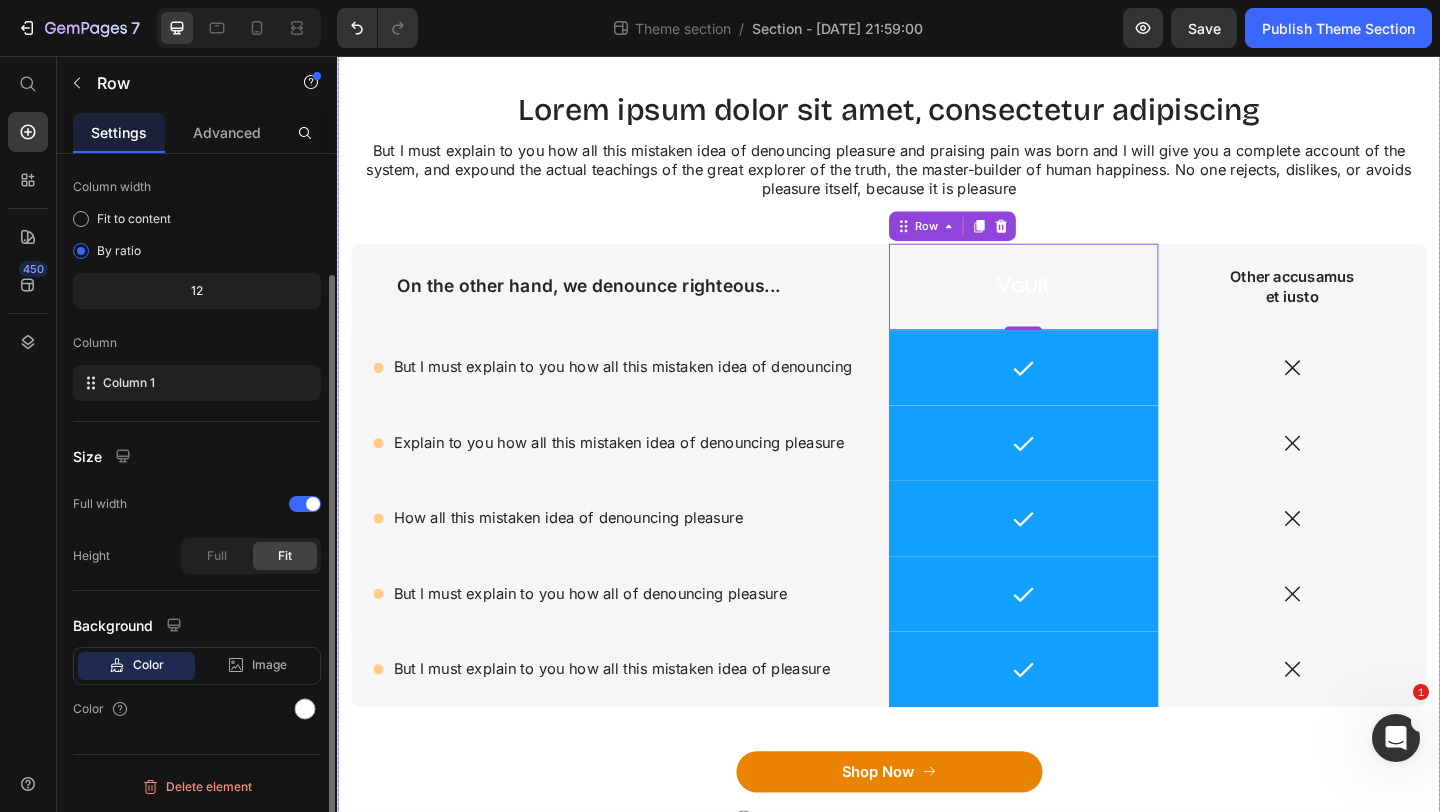 scroll, scrollTop: 145, scrollLeft: 0, axis: vertical 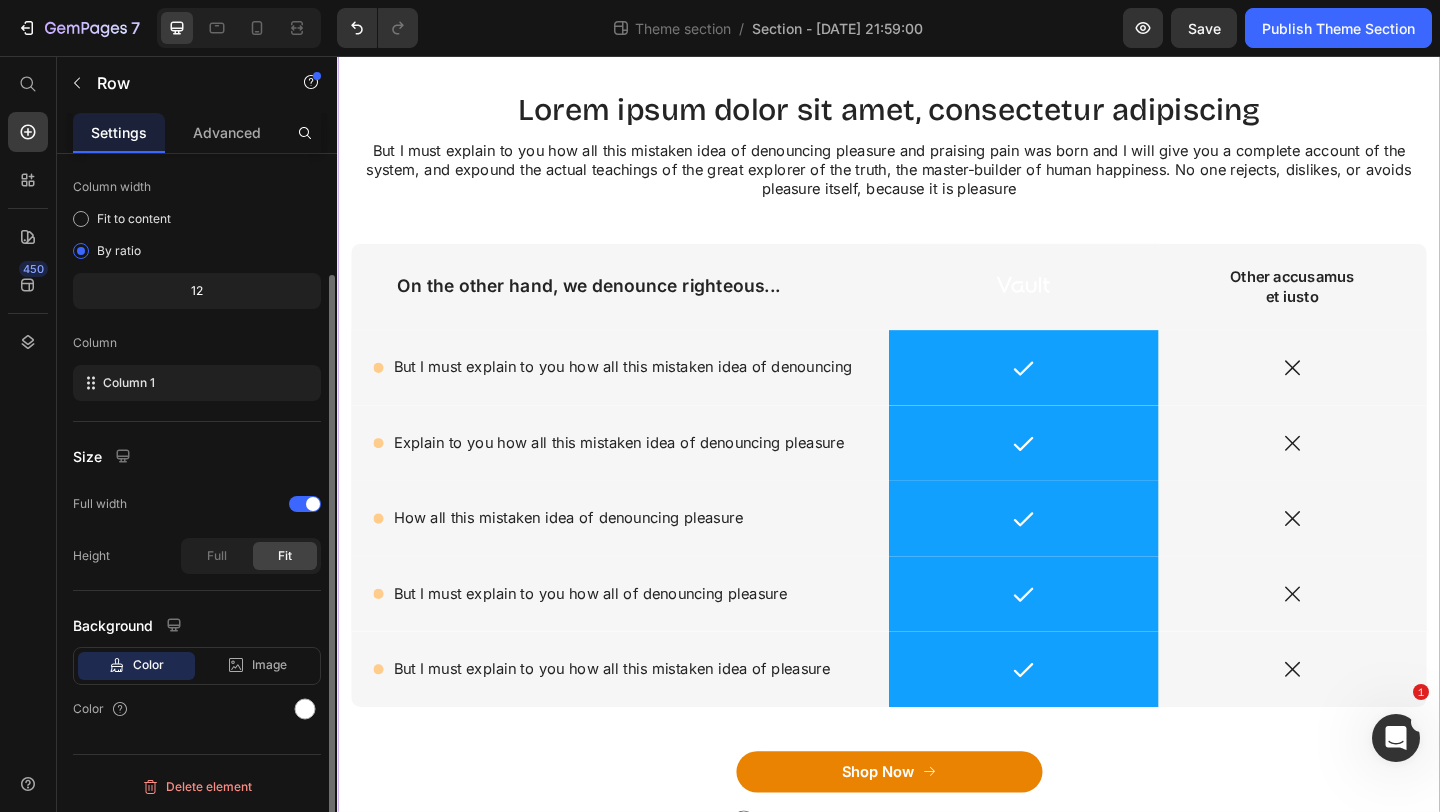 click at bounding box center [239, 28] 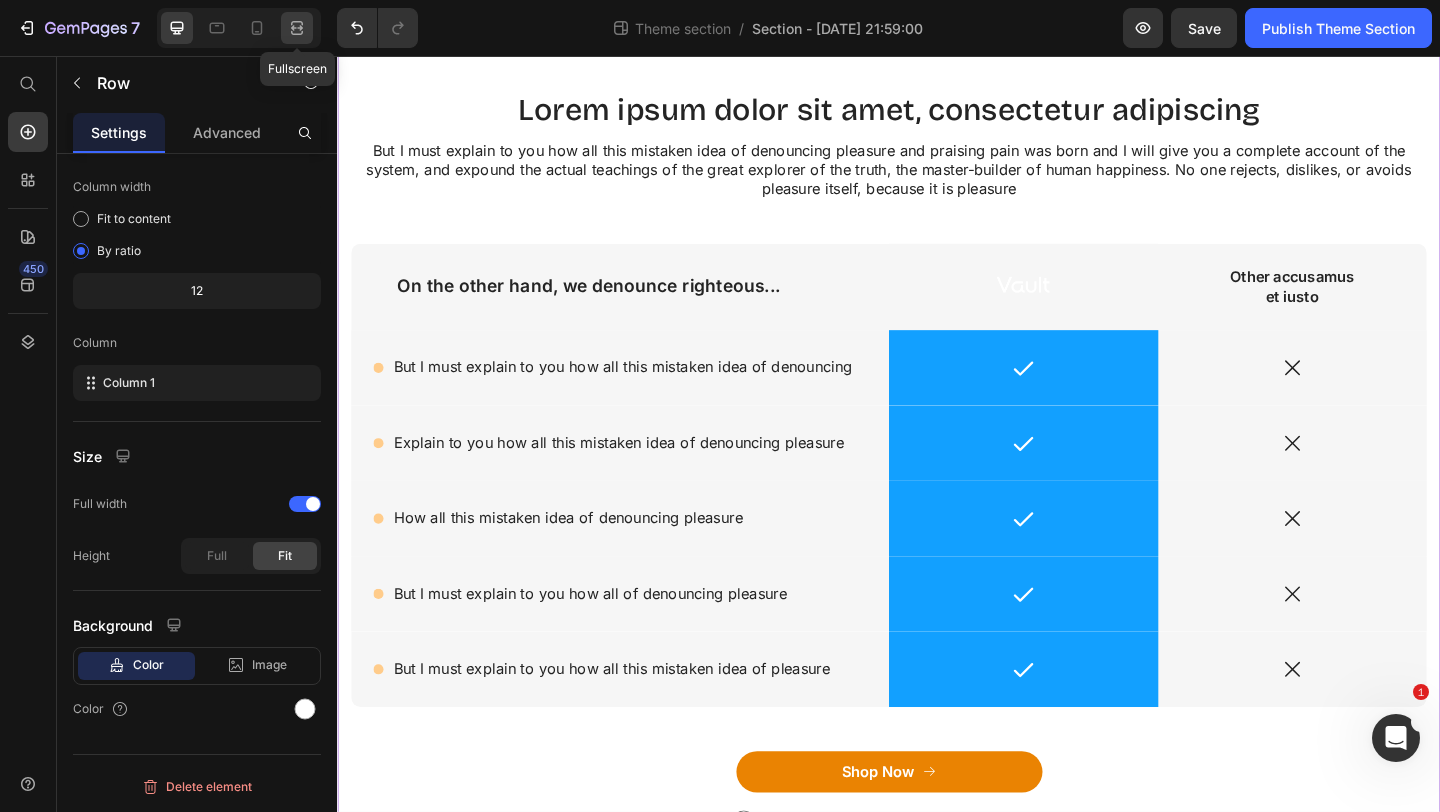 click 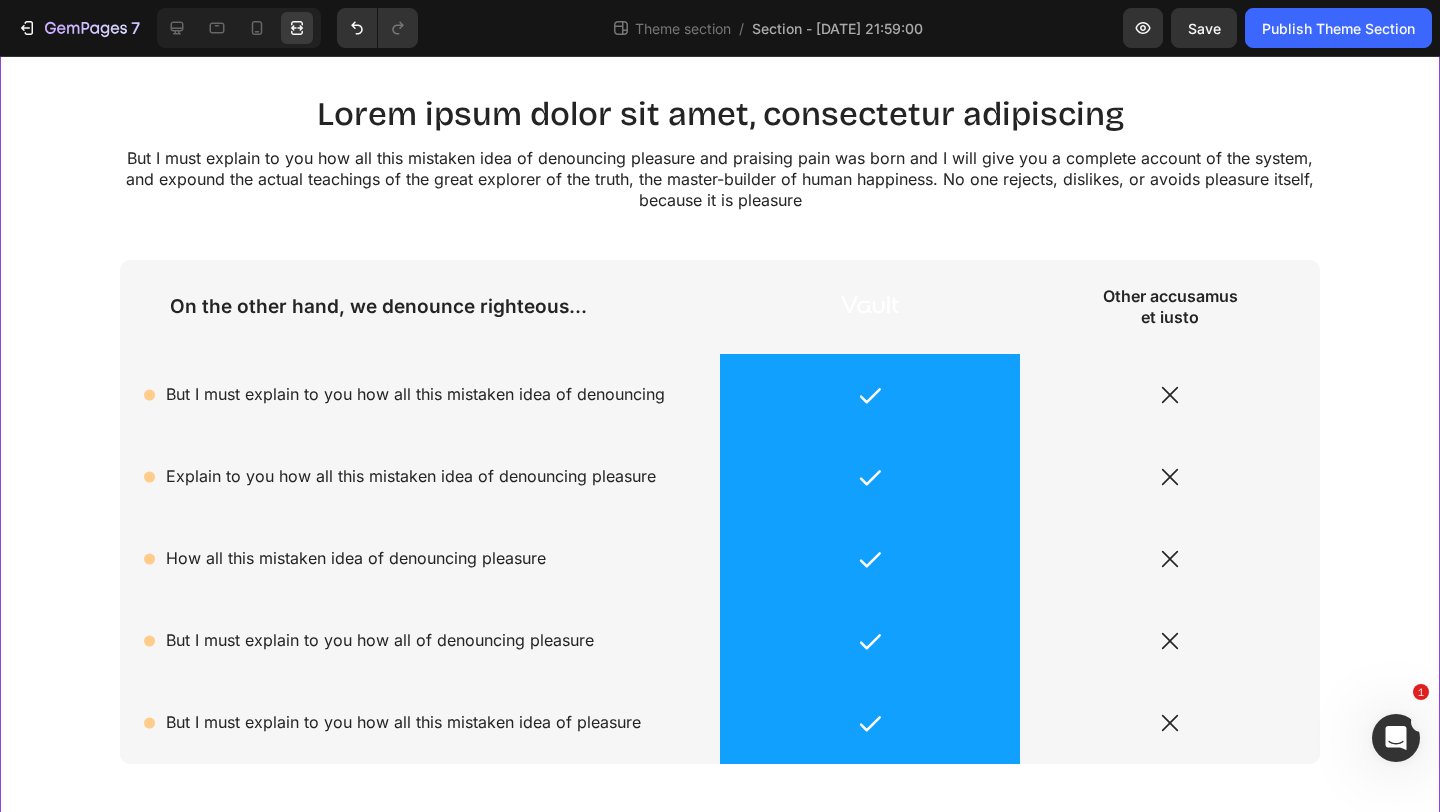 click on "Lorem ipsum dolor sit amet, consectetur adipiscing  Heading But I must explain to you how all this mistaken idea of denouncing pleasure and praising pain was born and I will give you a complete account of the system, and expound the actual teachings of the great explorer of the truth, the master-builder of human happiness. No one rejects, dislikes, or avoids pleasure itself, because it is pleasure Text Block Row On the other hand, we denounce righteous... Text Block Image Row Other accusamus et iusto Text Block Row
Icon But I must explain to you how all this mistaken idea of denouncing Text Block Row
Icon Row
Icon Row
Icon Explain to you how all this mistaken idea of denouncing pleasure Text Block Row
Icon Row
Icon Row
Icon How all this mistaken idea of denouncing pleasure Text Block Row
Icon Row
Icon Row
Icon But I must explain to you how all of denouncing pleasure Text Block Row" at bounding box center (720, 511) 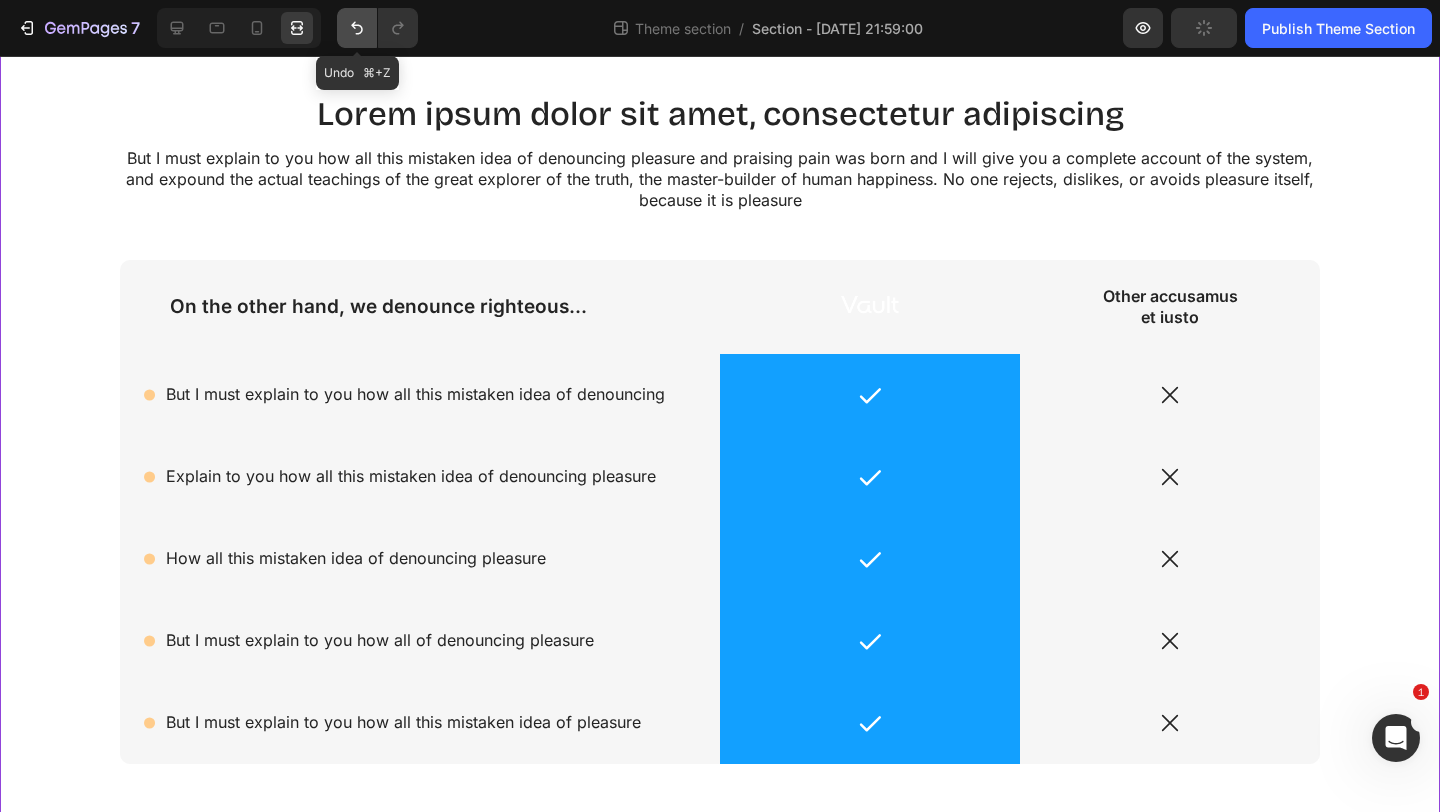 click 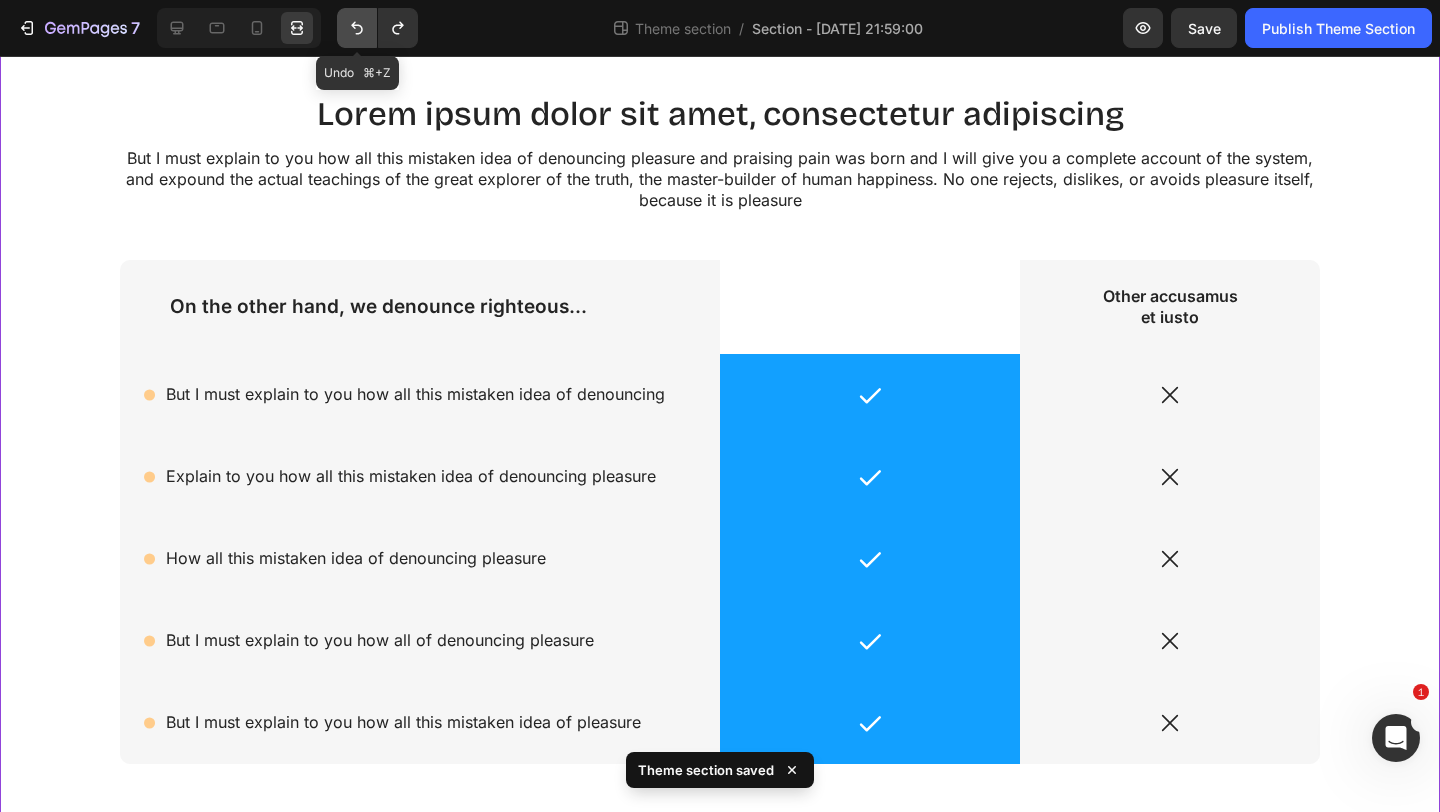 click 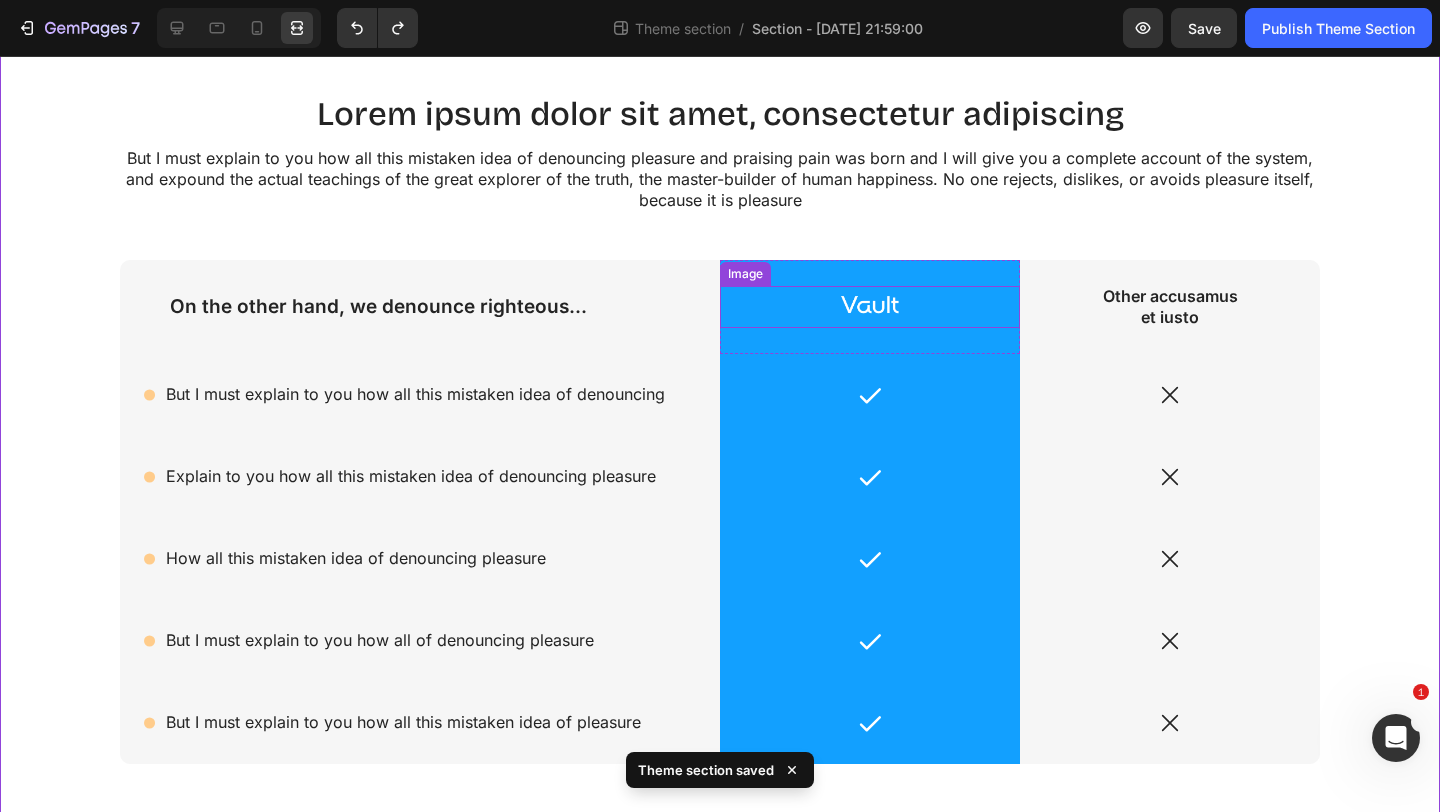 click on "Image Row" at bounding box center [870, 307] 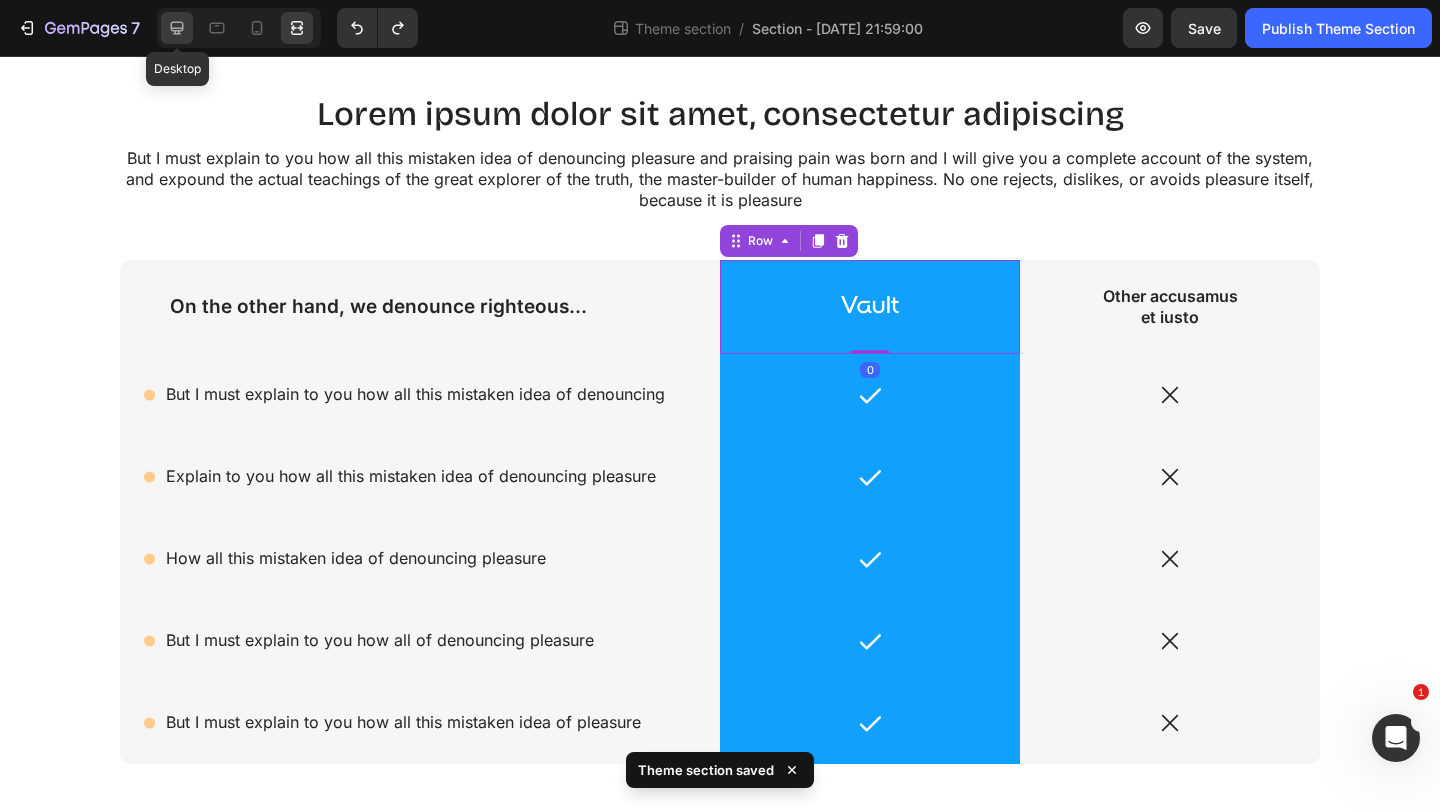 click 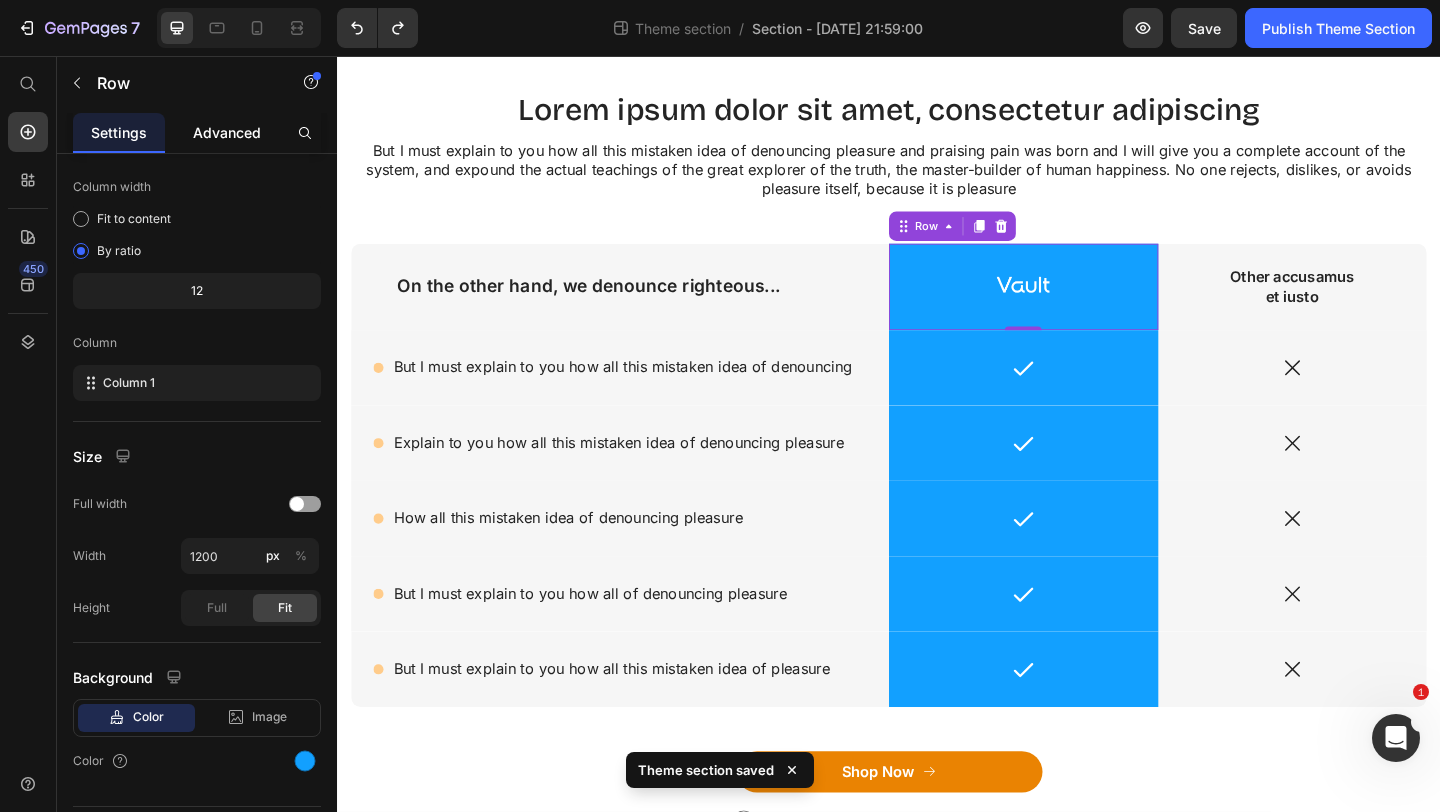 click on "Advanced" 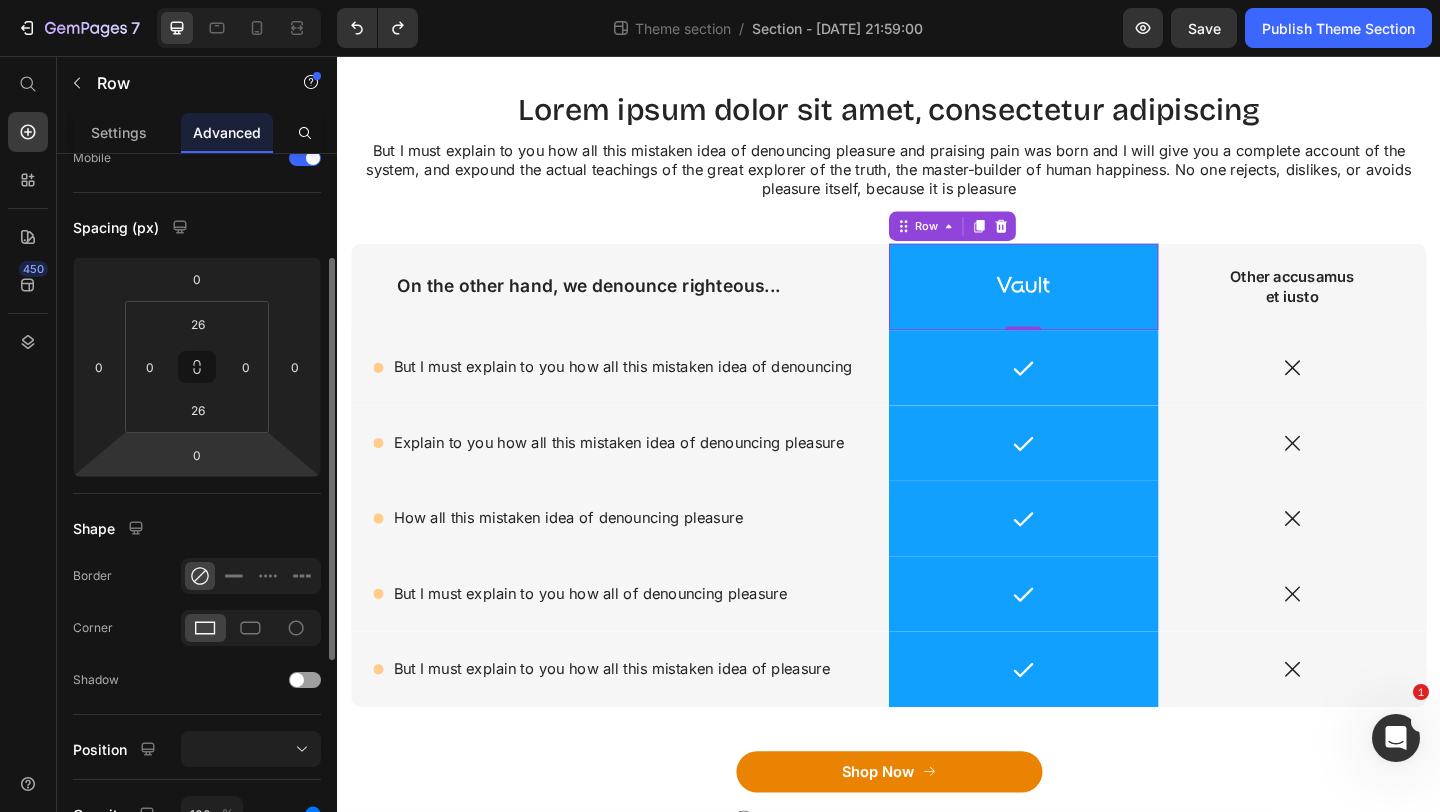 scroll, scrollTop: 168, scrollLeft: 0, axis: vertical 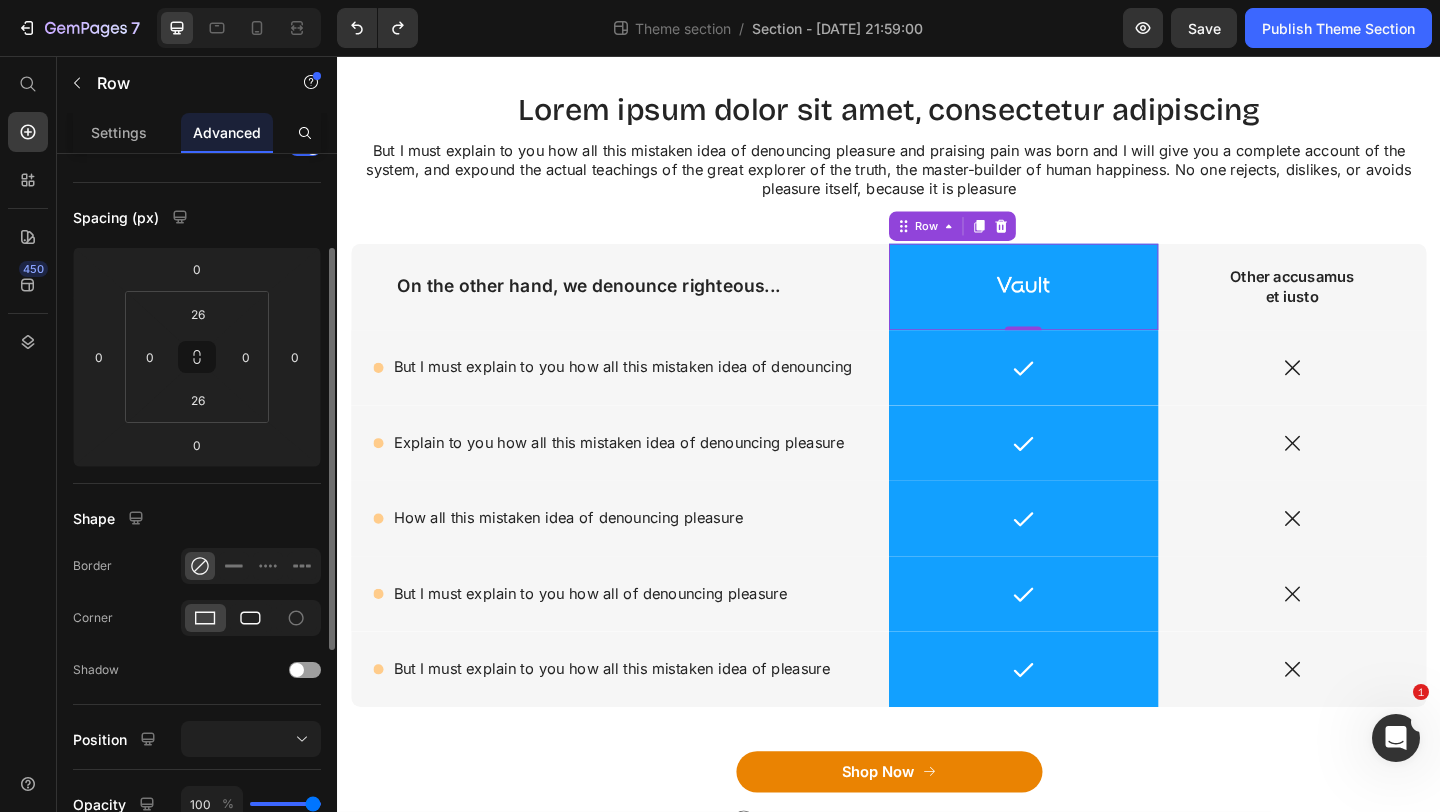 click 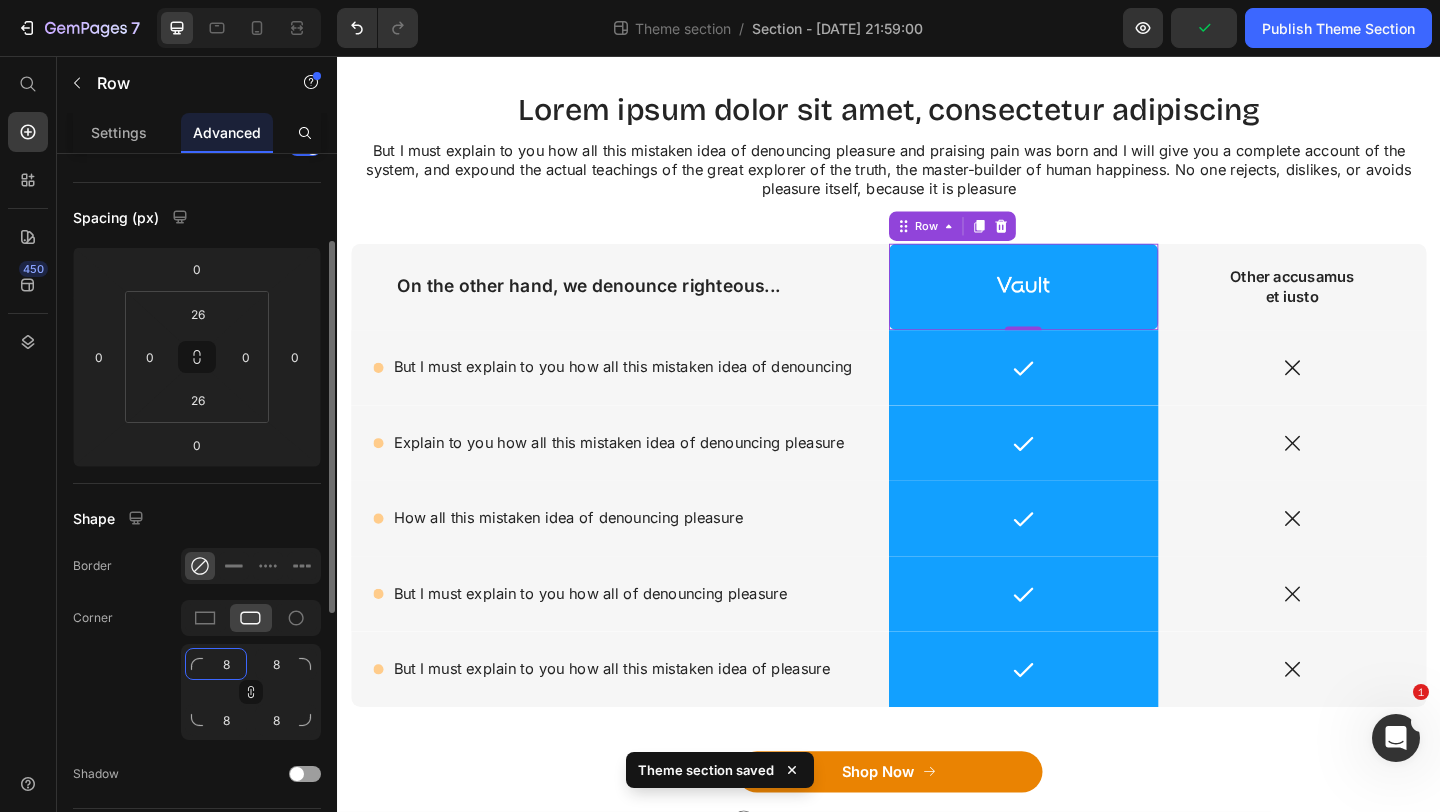 click on "8" 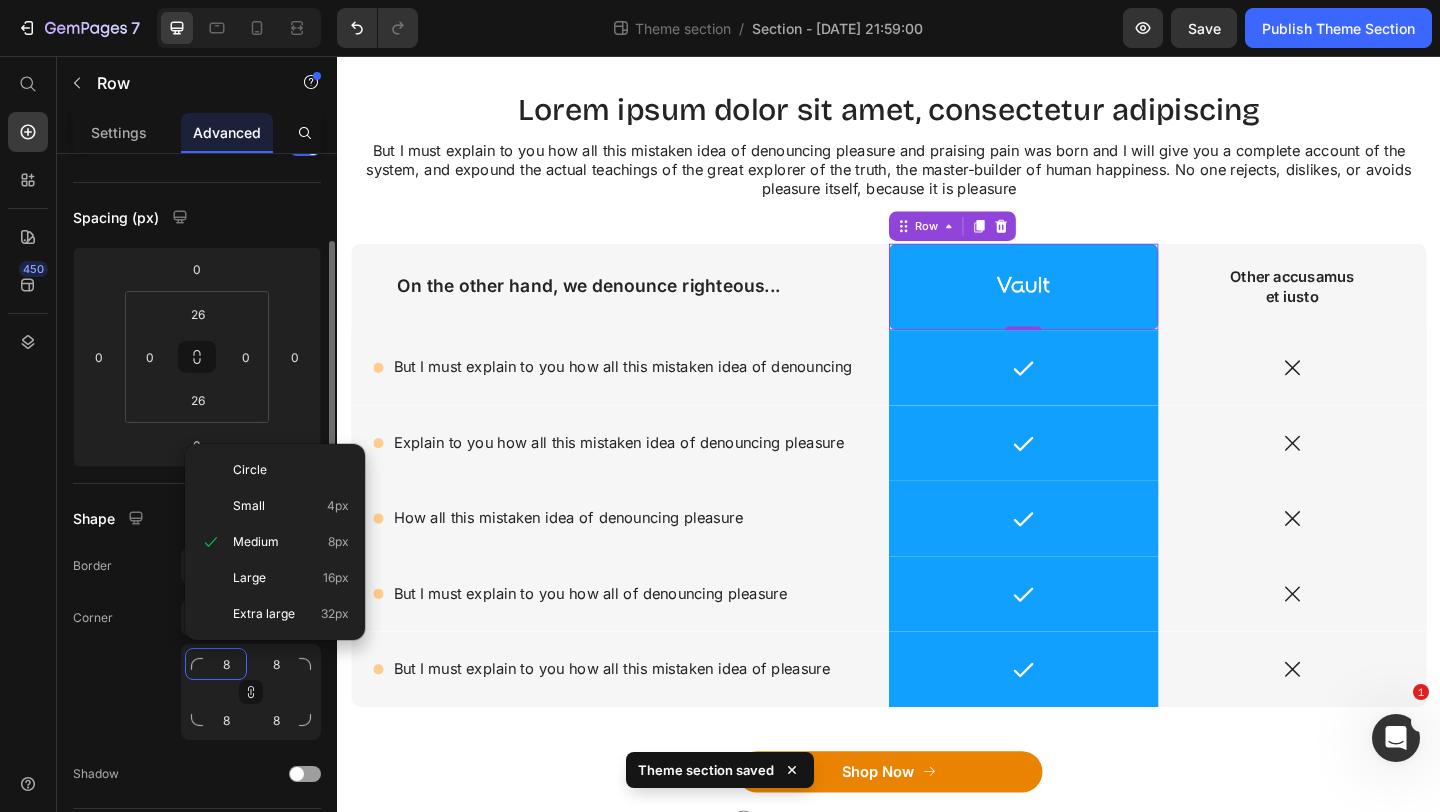 type on "1" 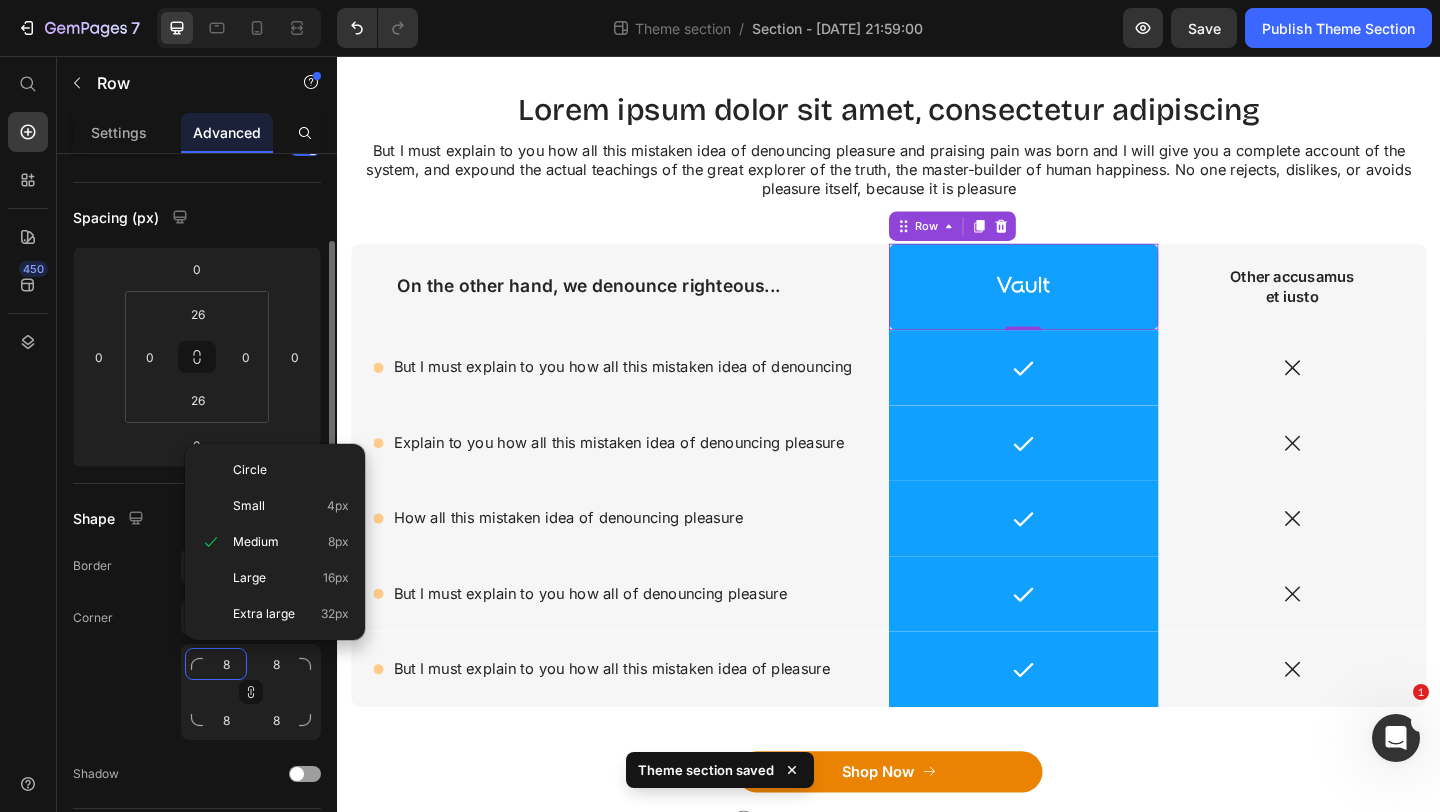 type on "1" 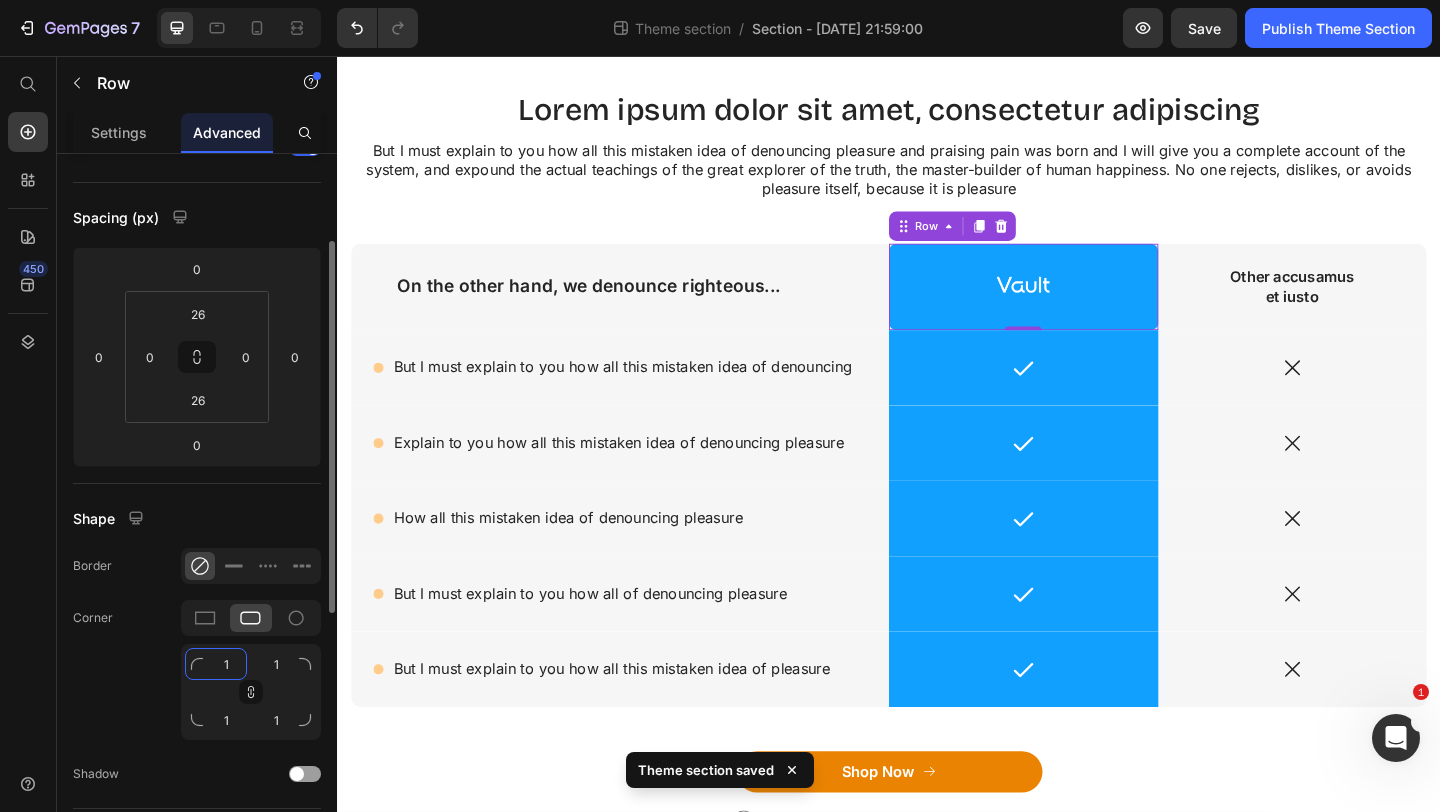 type on "12" 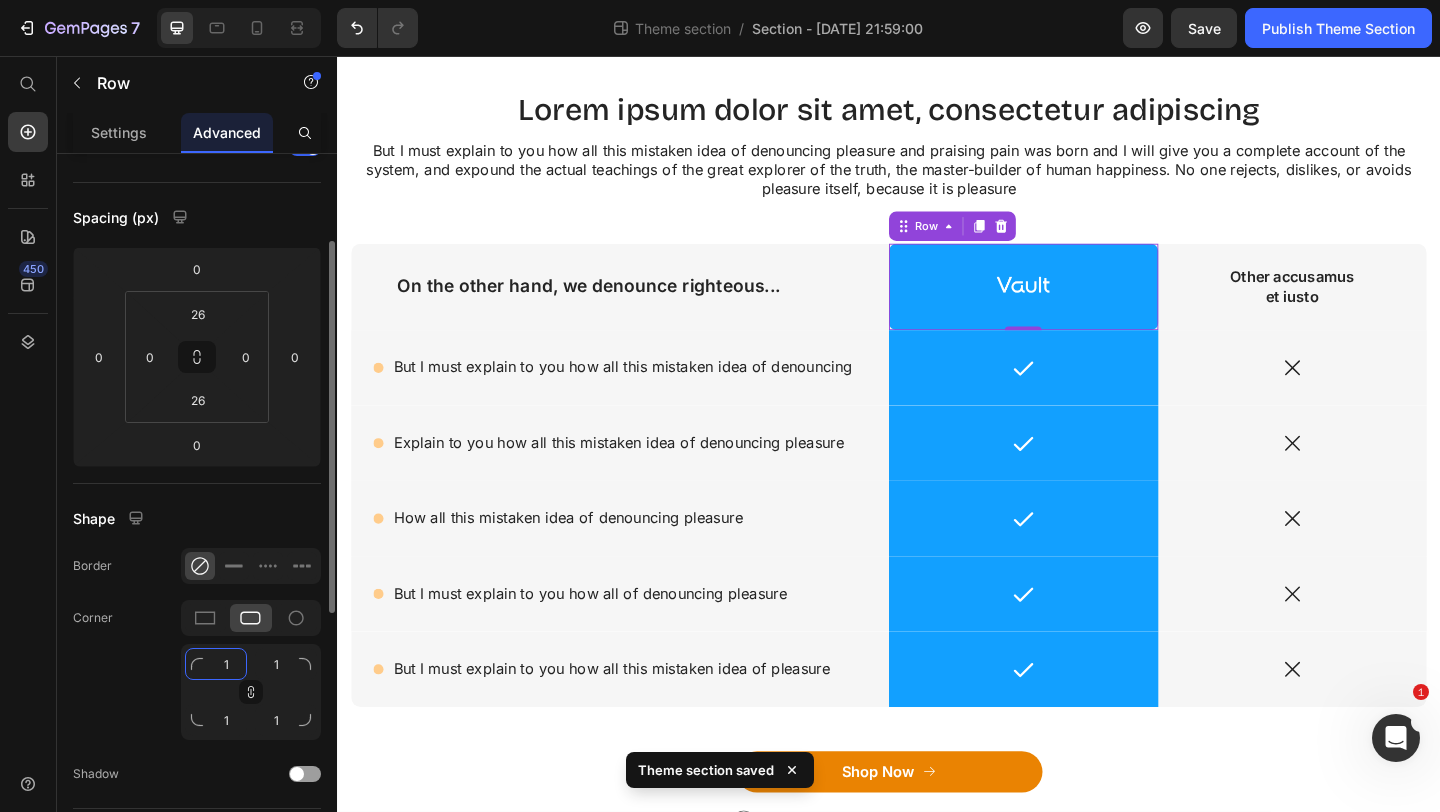 type on "12" 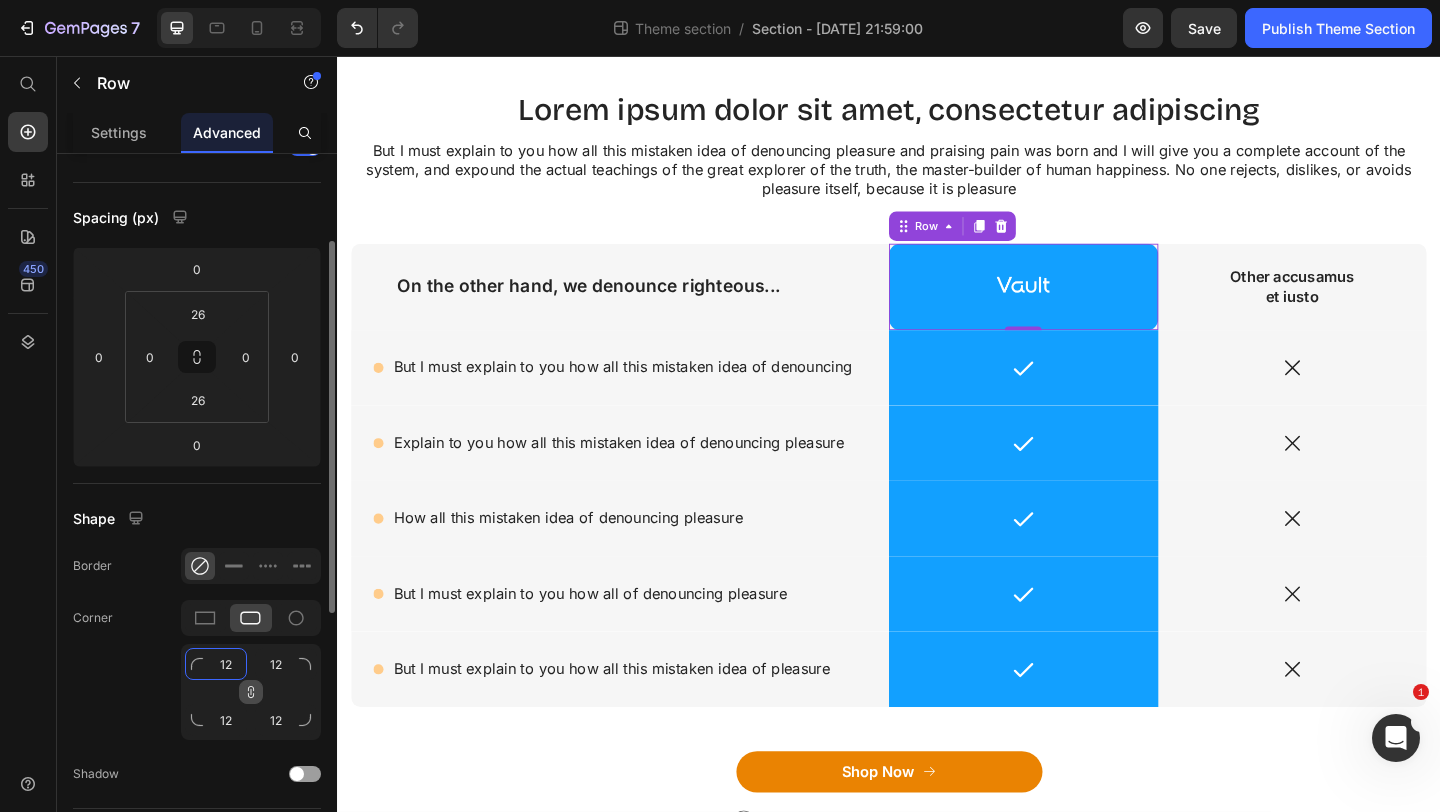 type on "12" 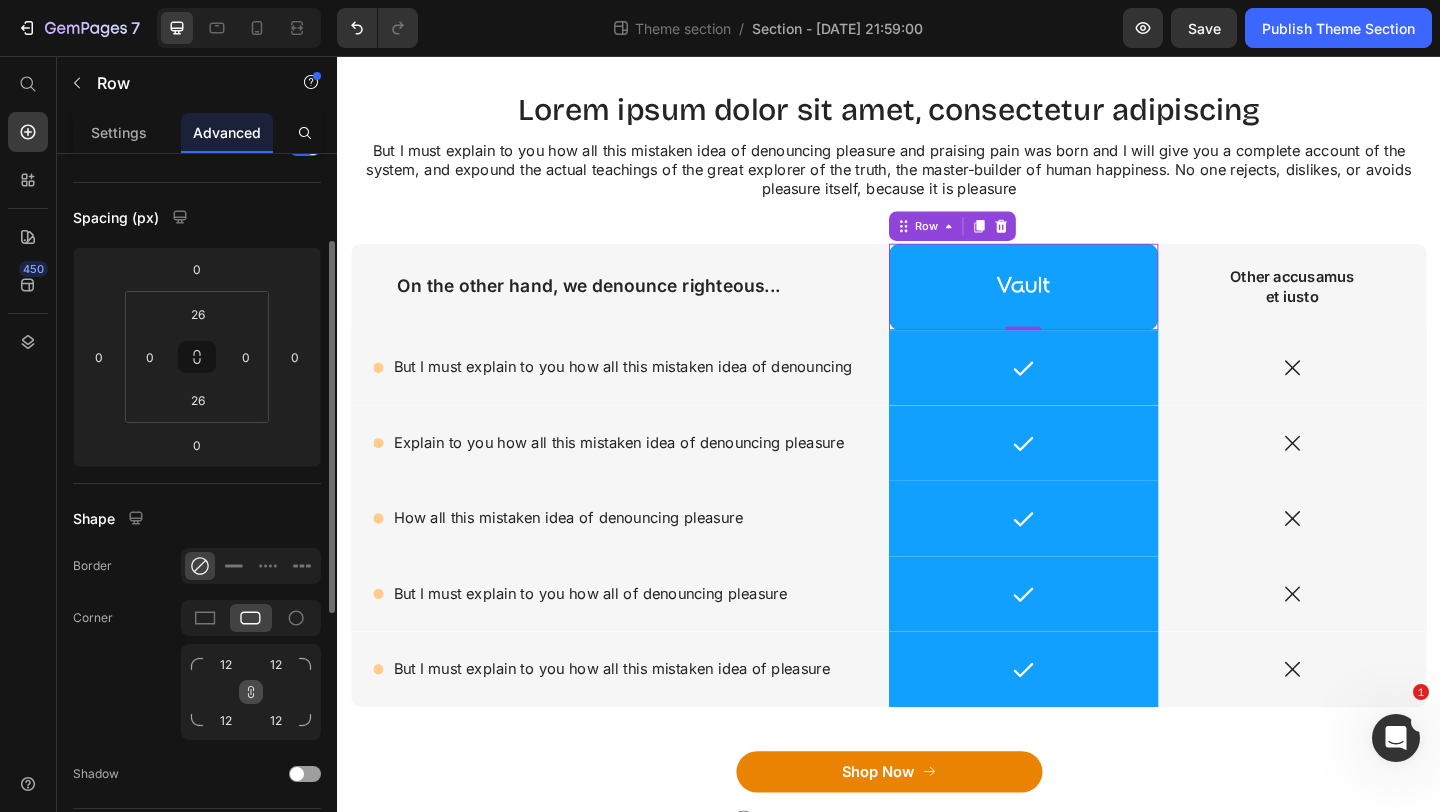 click 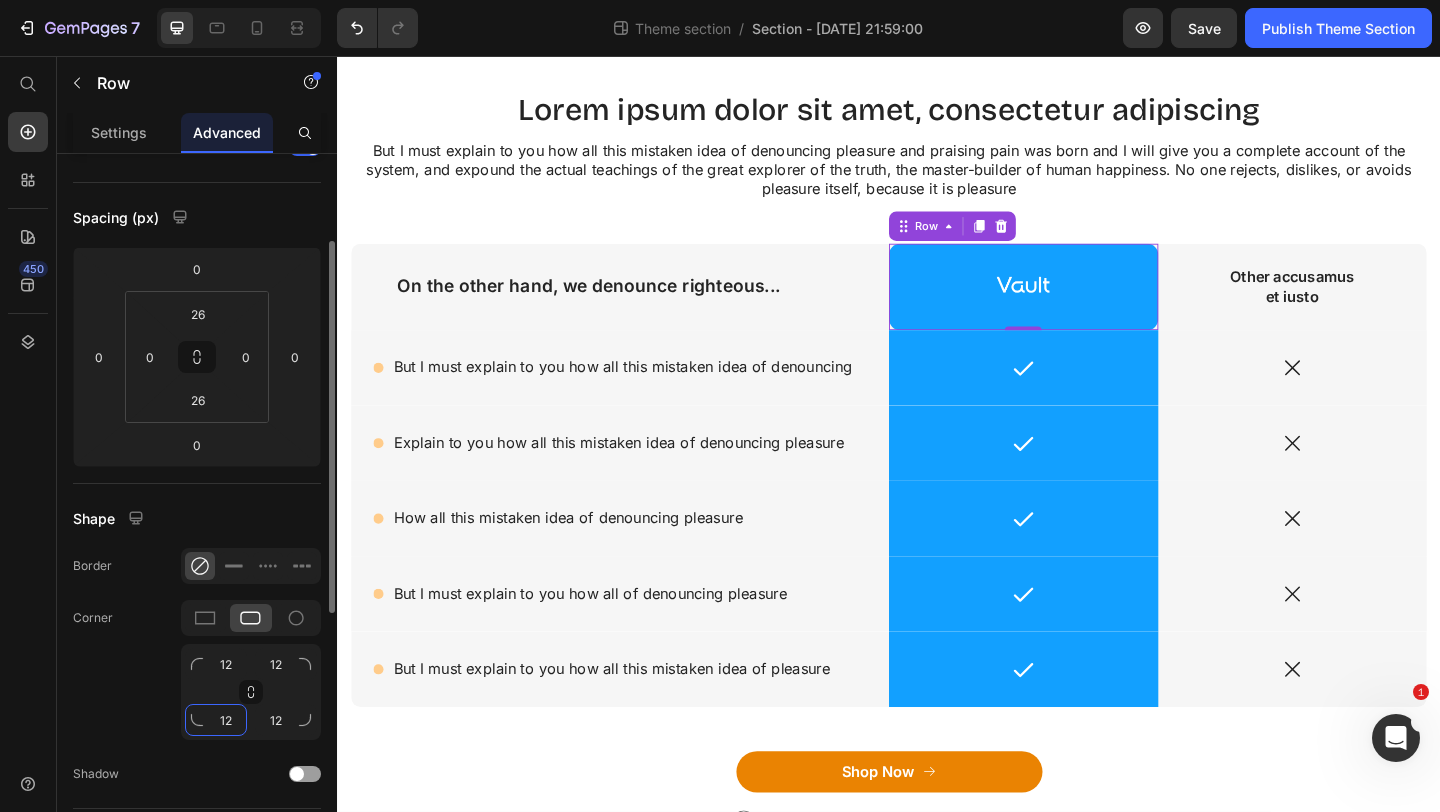 click on "12" 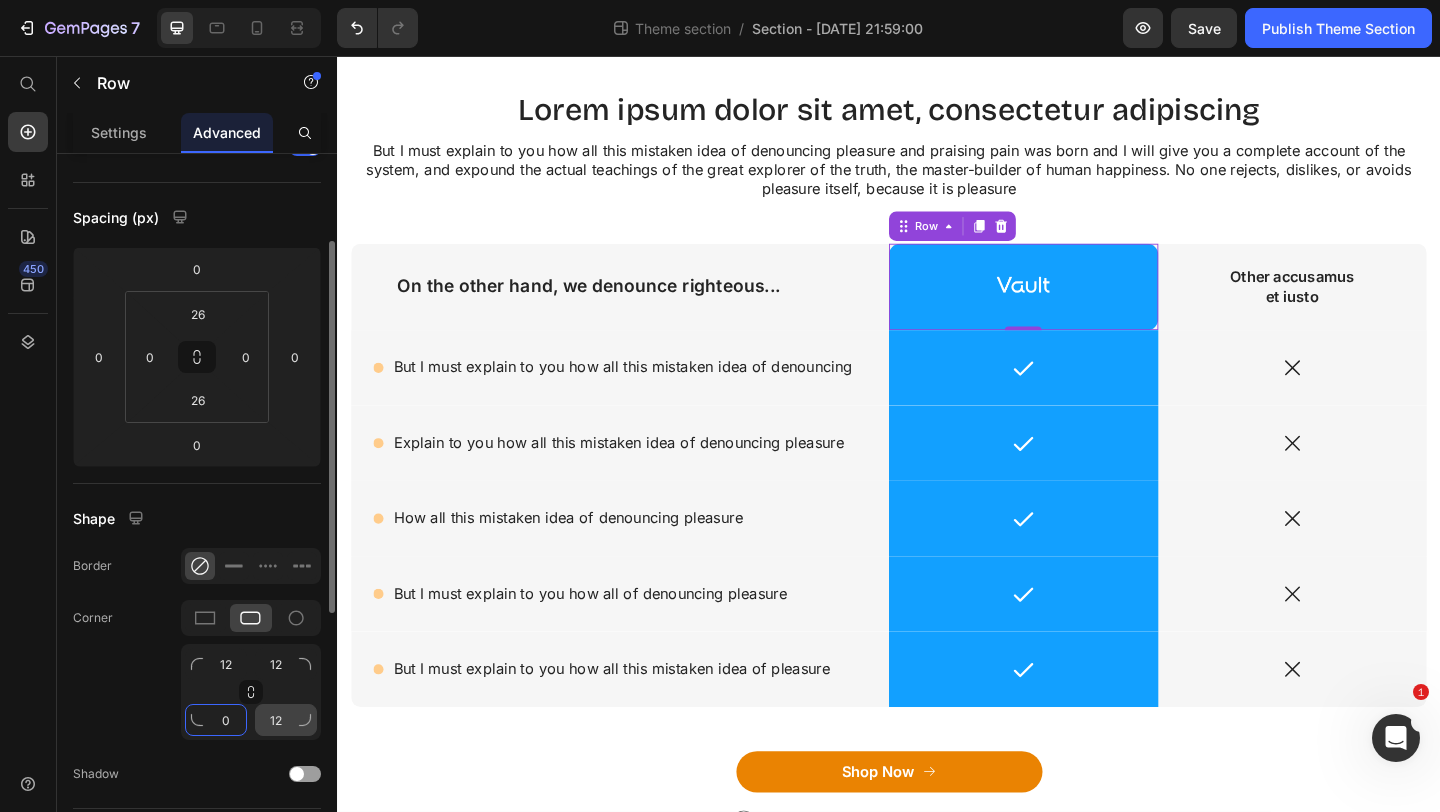 type on "0" 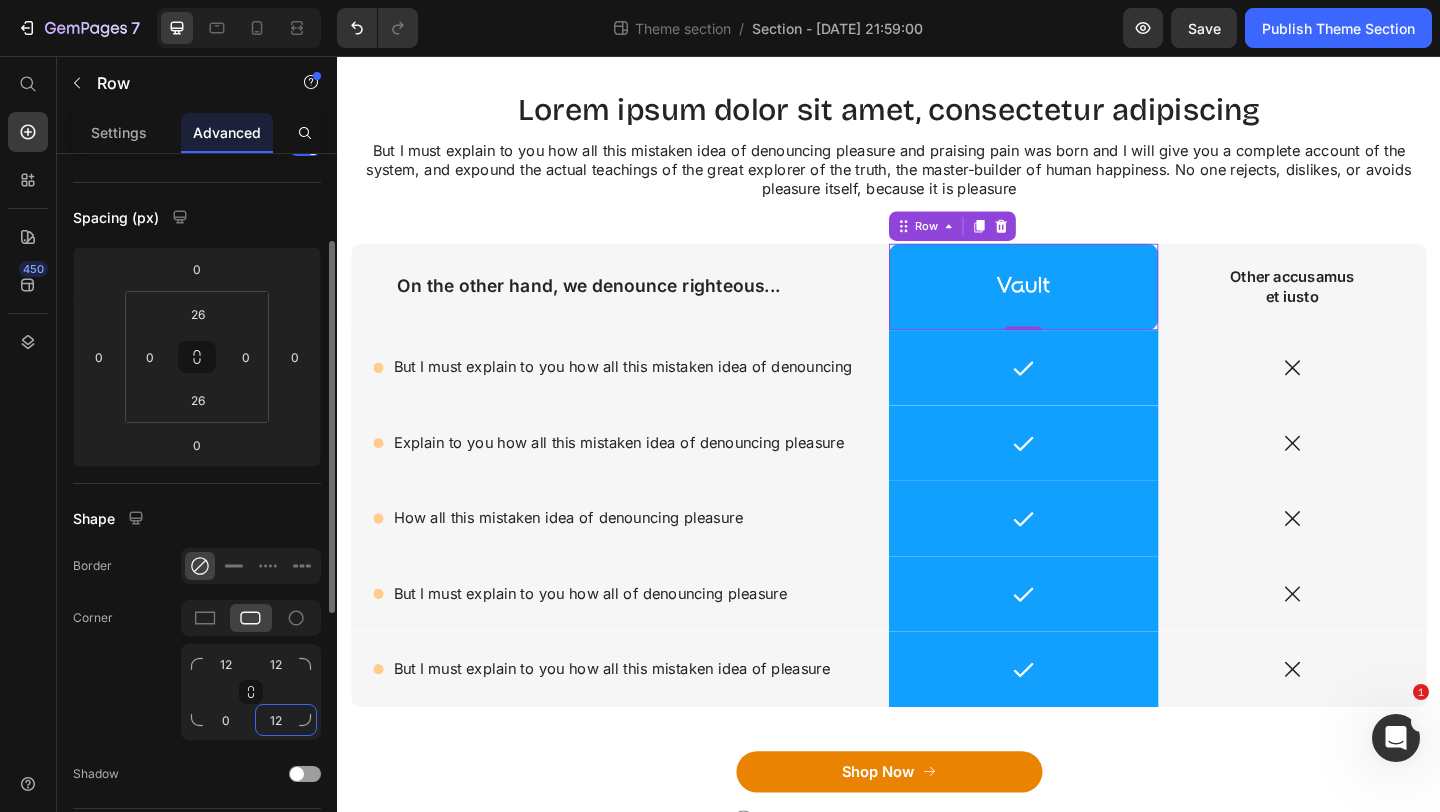 click on "12" 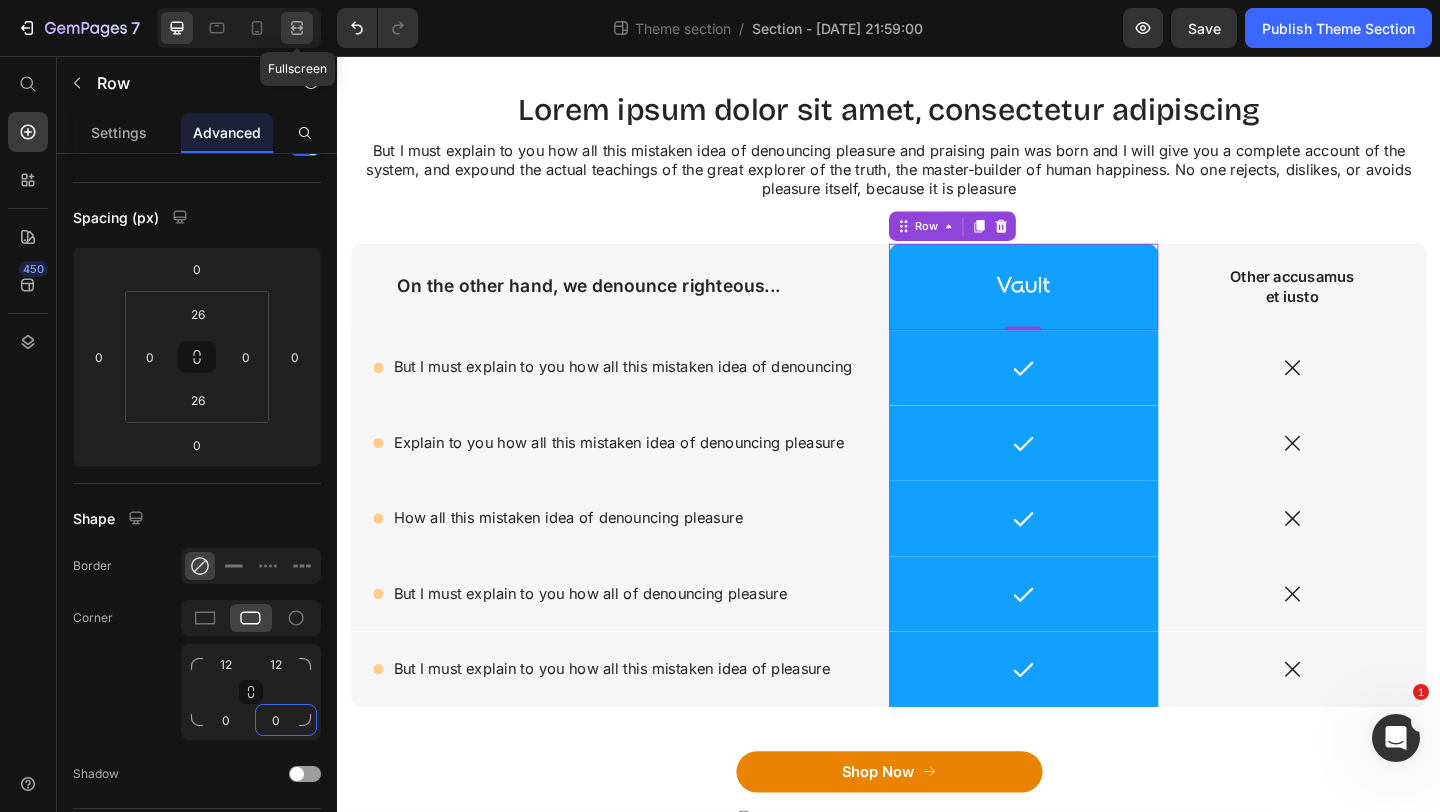type on "0" 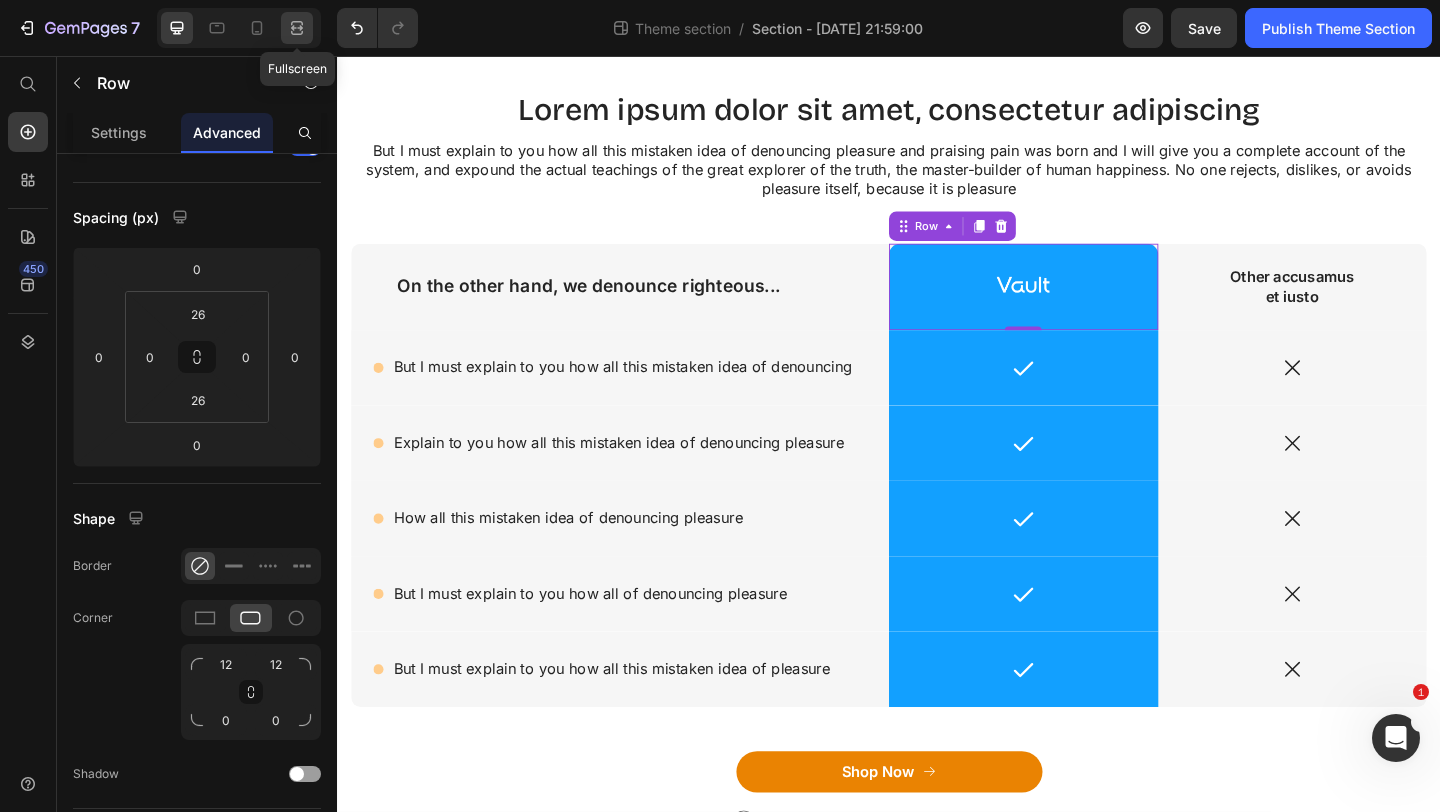 click 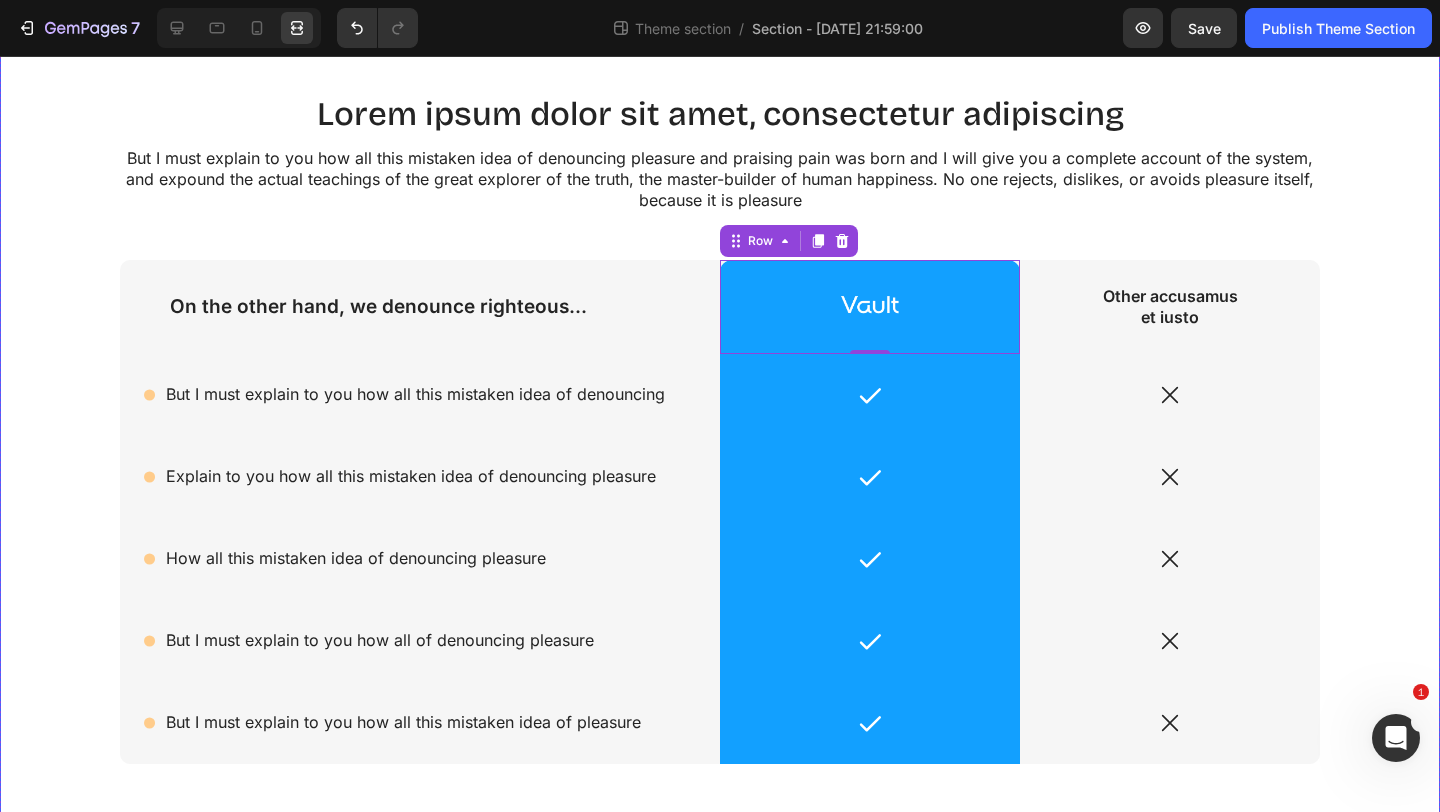 click on "Lorem ipsum dolor sit amet, consectetur adipiscing  Heading But I must explain to you how all this mistaken idea of denouncing pleasure and praising pain was born and I will give you a complete account of the system, and expound the actual teachings of the great explorer of the truth, the master-builder of human happiness. No one rejects, dislikes, or avoids pleasure itself, because it is pleasure Text Block Row On the other hand, we denounce righteous... Text Block Image Row   0 Other accusamus et iusto Text Block Row
Icon But I must explain to you how all this mistaken idea of denouncing Text Block Row
Icon Row
Icon Row
Icon Explain to you how all this mistaken idea of denouncing pleasure Text Block Row
Icon Row
Icon Row
Icon How all this mistaken idea of denouncing pleasure Text Block Row
Icon Row
Icon Row
Icon But I must explain to you how all of denouncing pleasure Text Block Row Icon Row Icon" at bounding box center (720, 511) 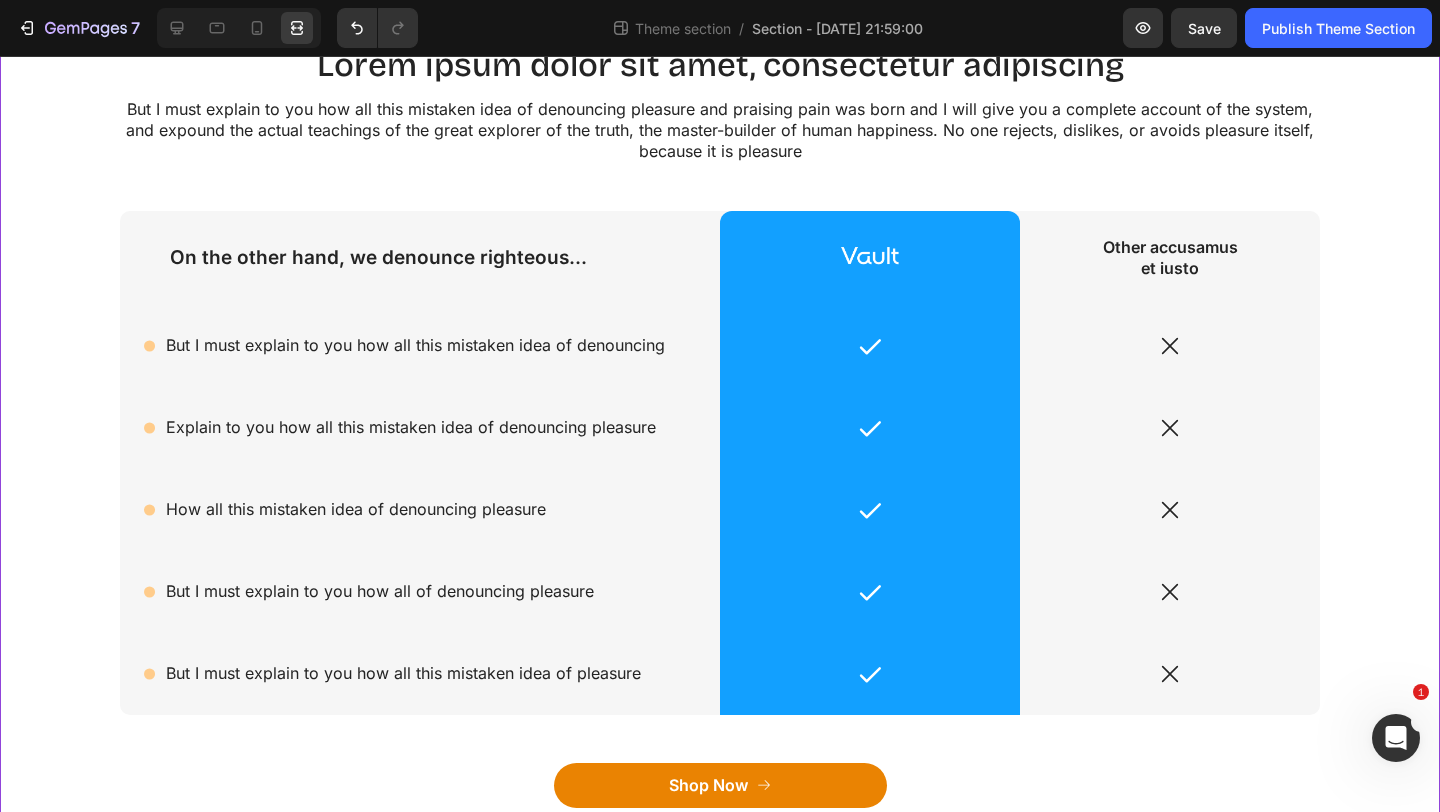 scroll, scrollTop: 168, scrollLeft: 0, axis: vertical 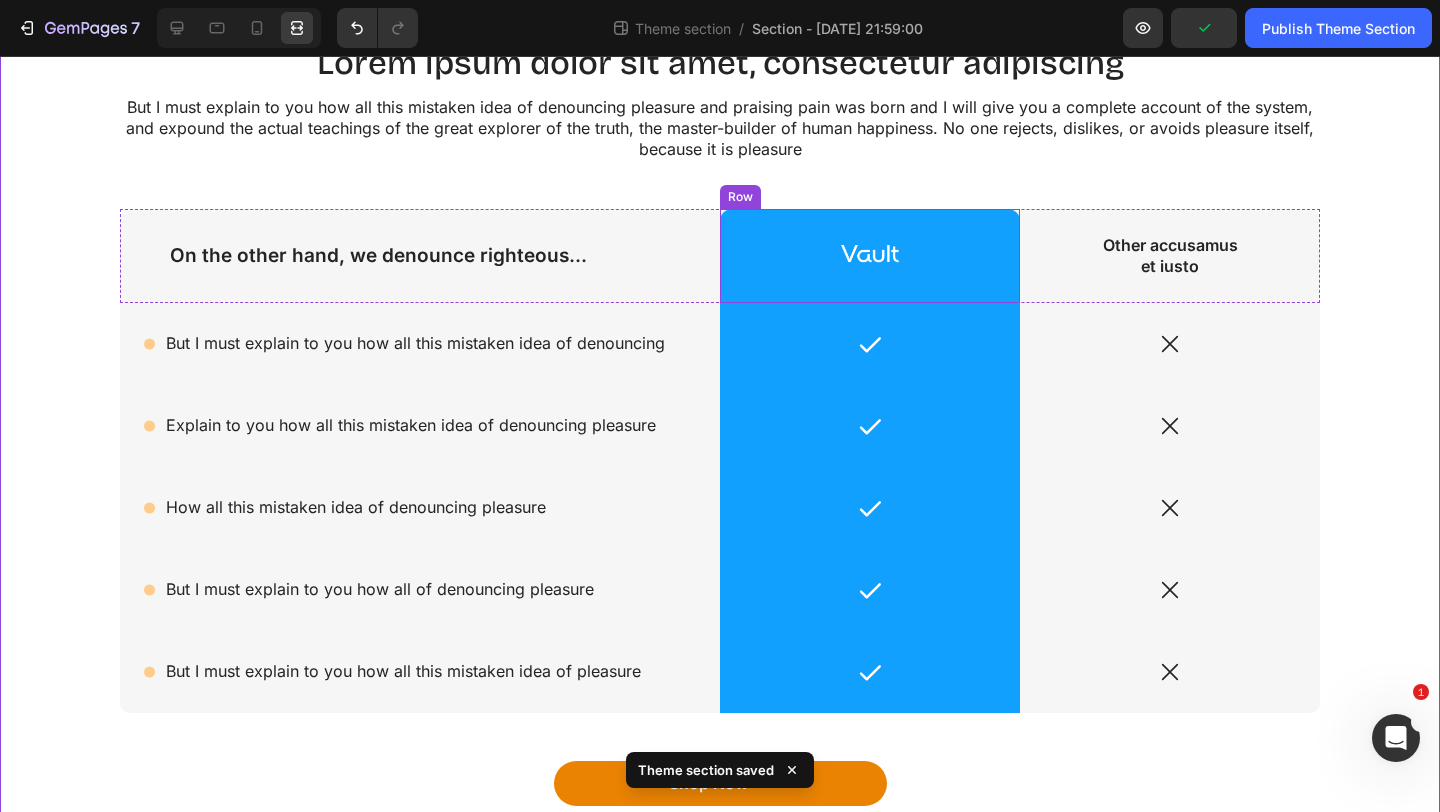 click on "Image Row" at bounding box center [870, 256] 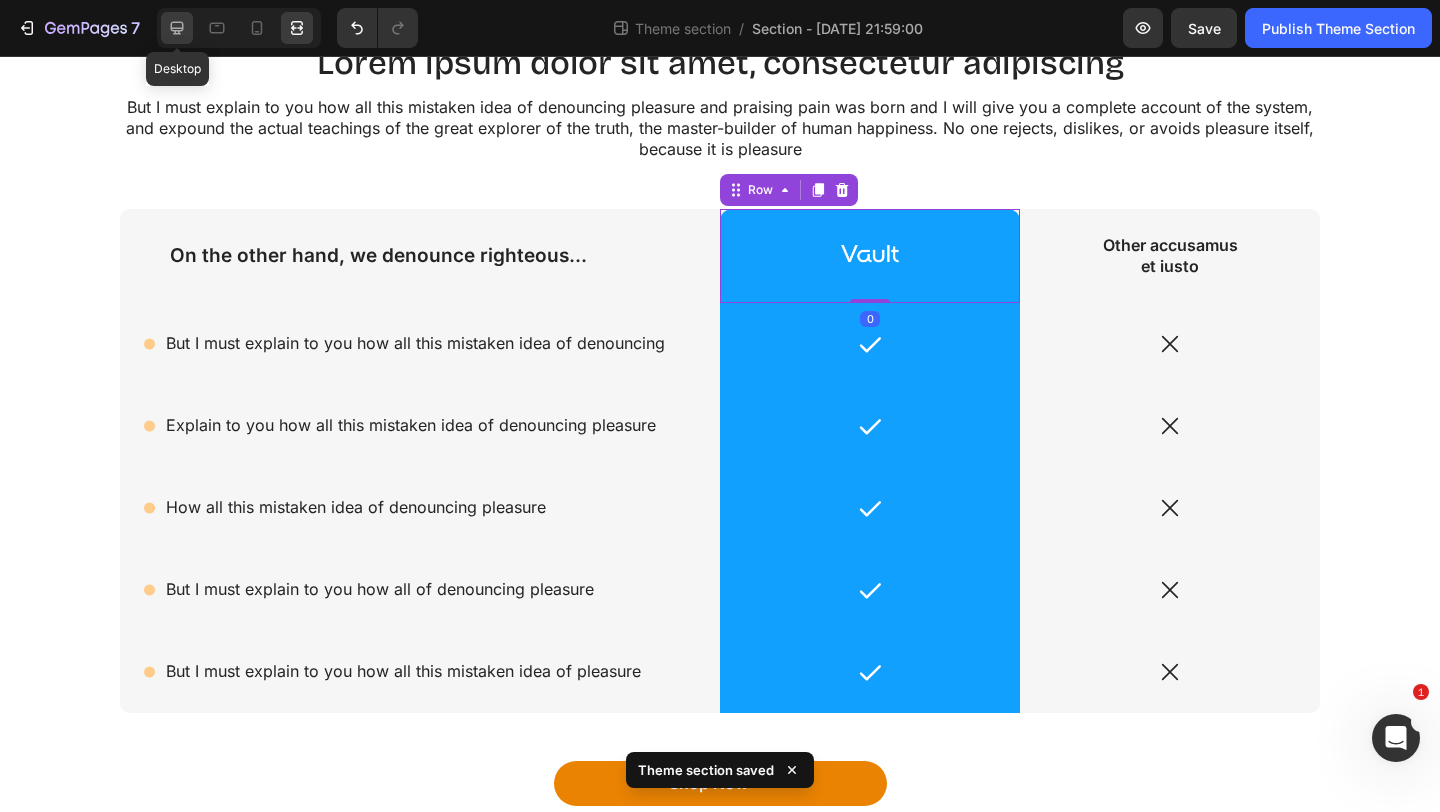 click 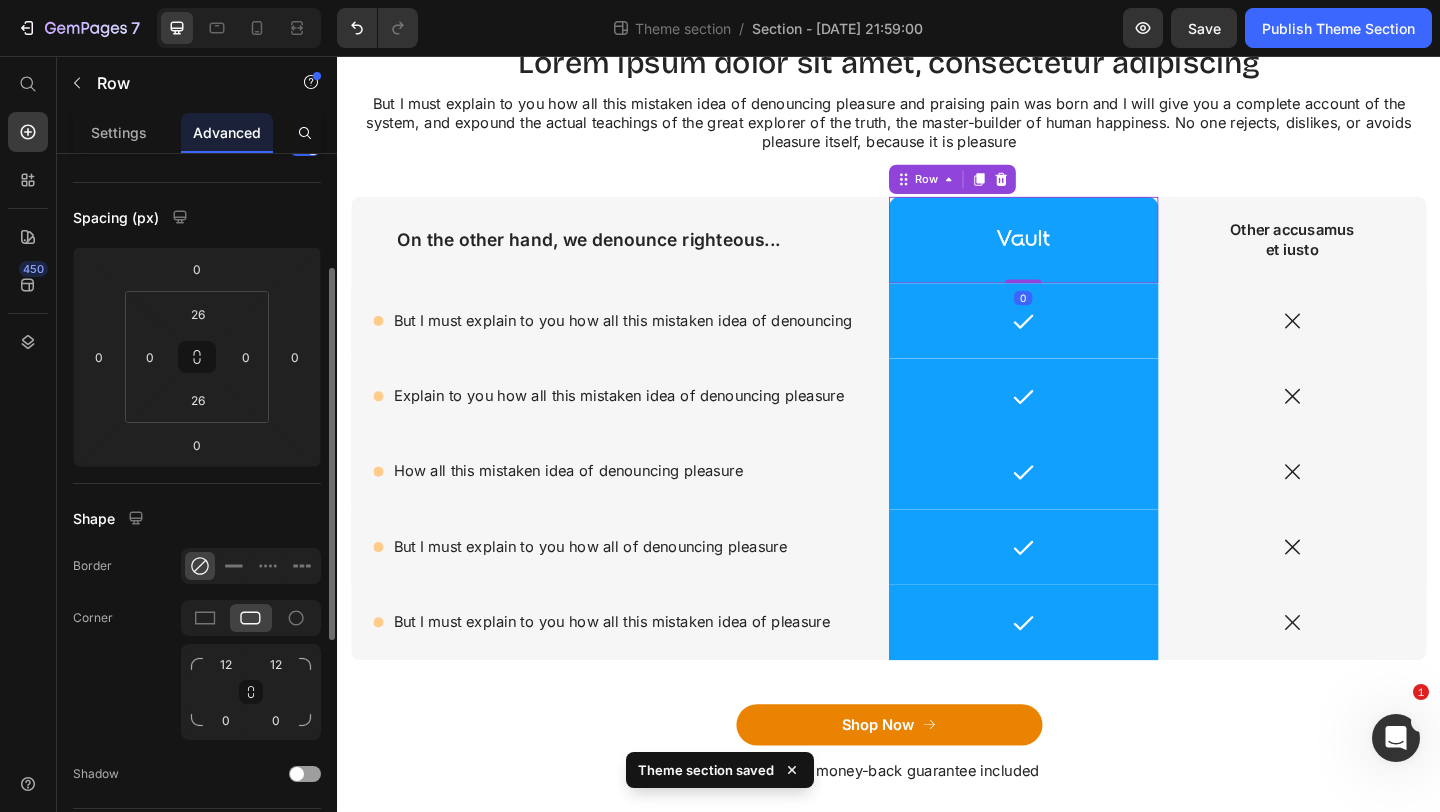 scroll, scrollTop: 207, scrollLeft: 0, axis: vertical 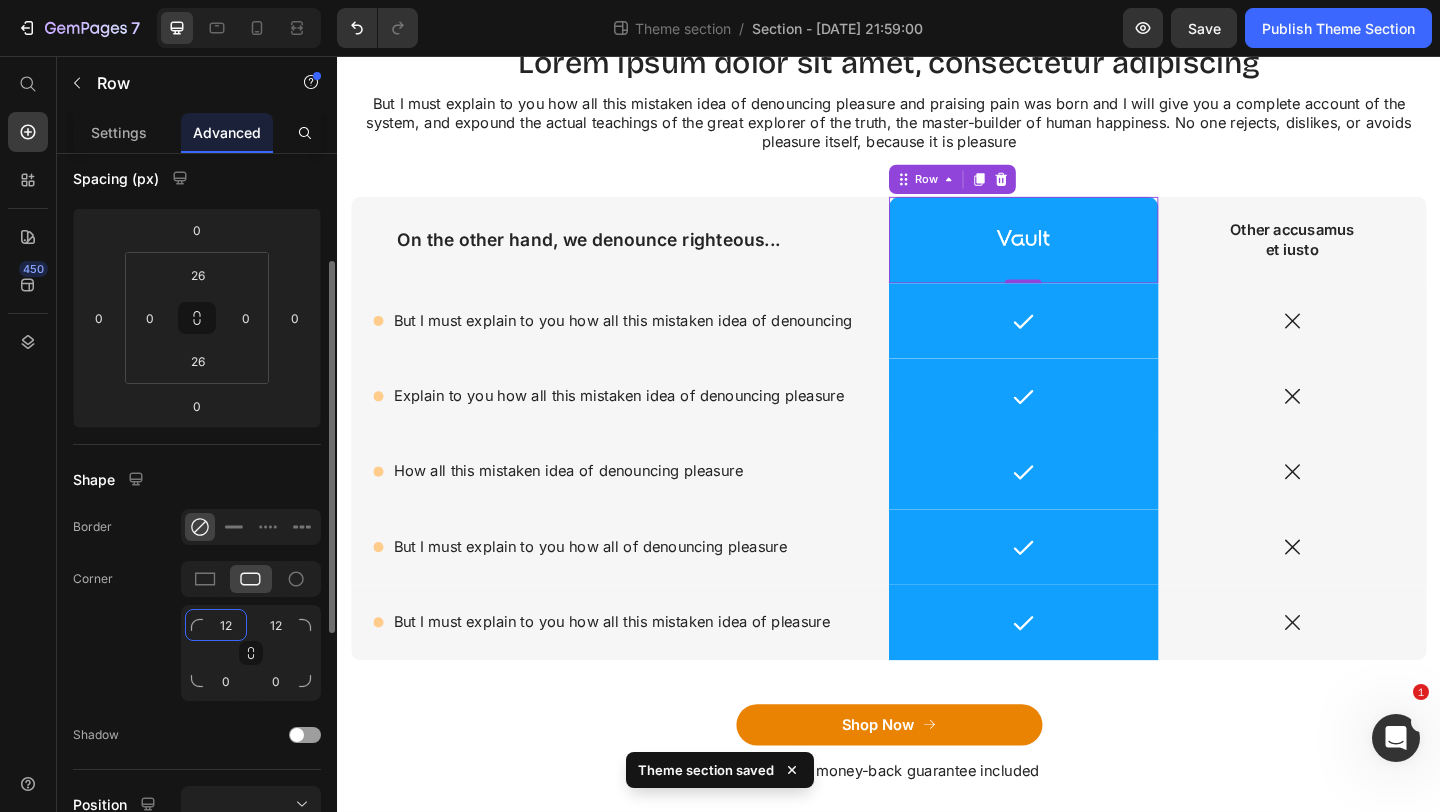 click on "12" 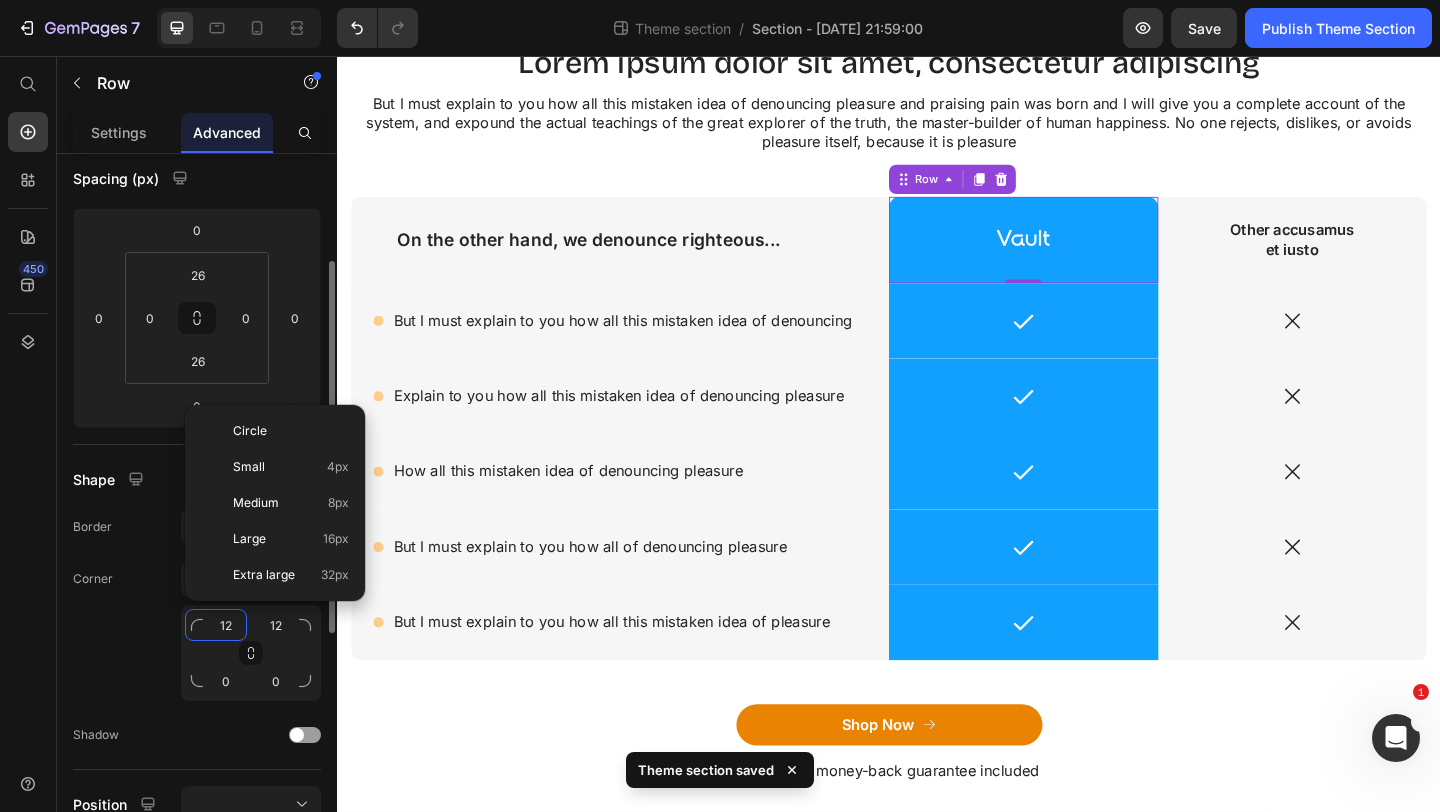 click on "12" 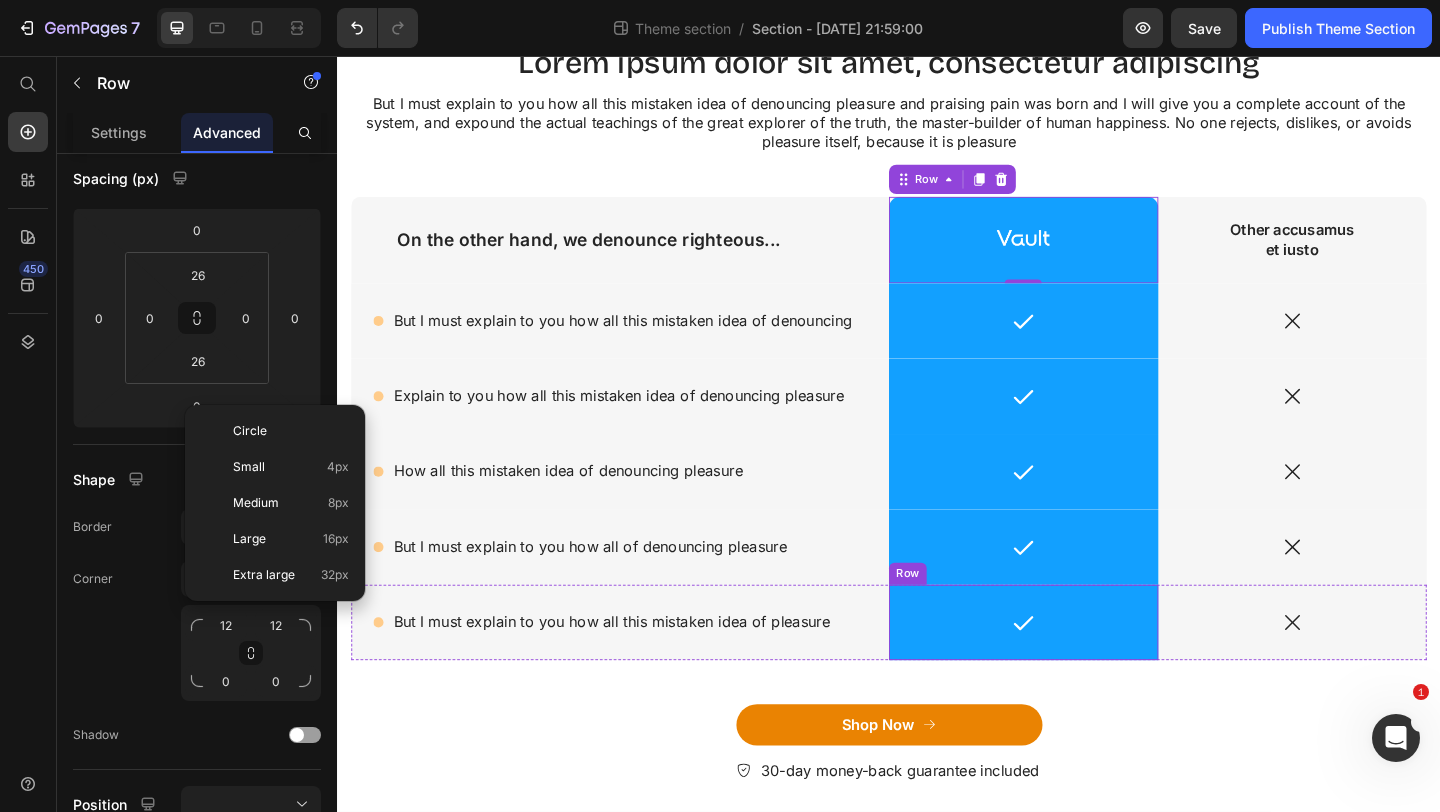 click on "Icon Row" at bounding box center (1083, 672) 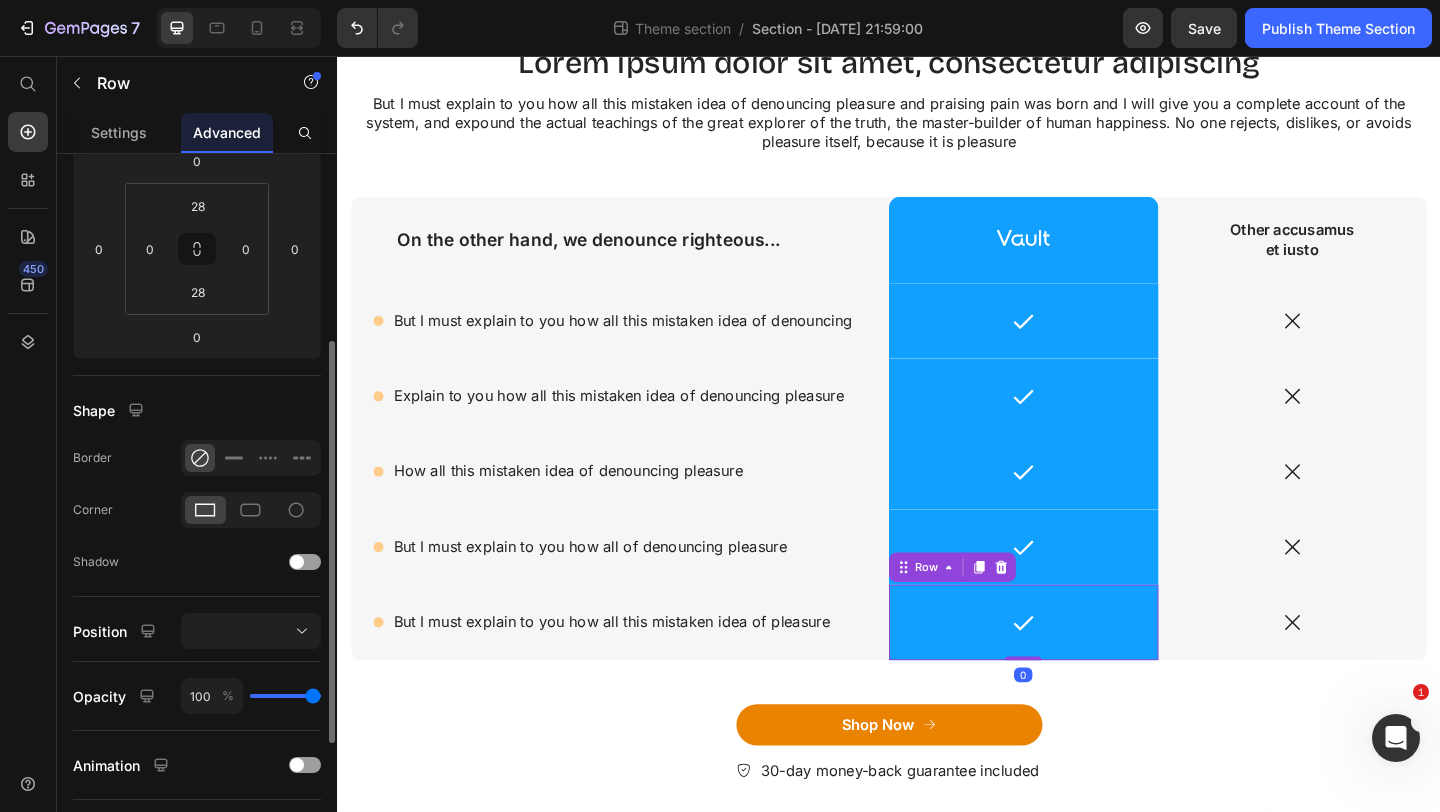 scroll, scrollTop: 241, scrollLeft: 0, axis: vertical 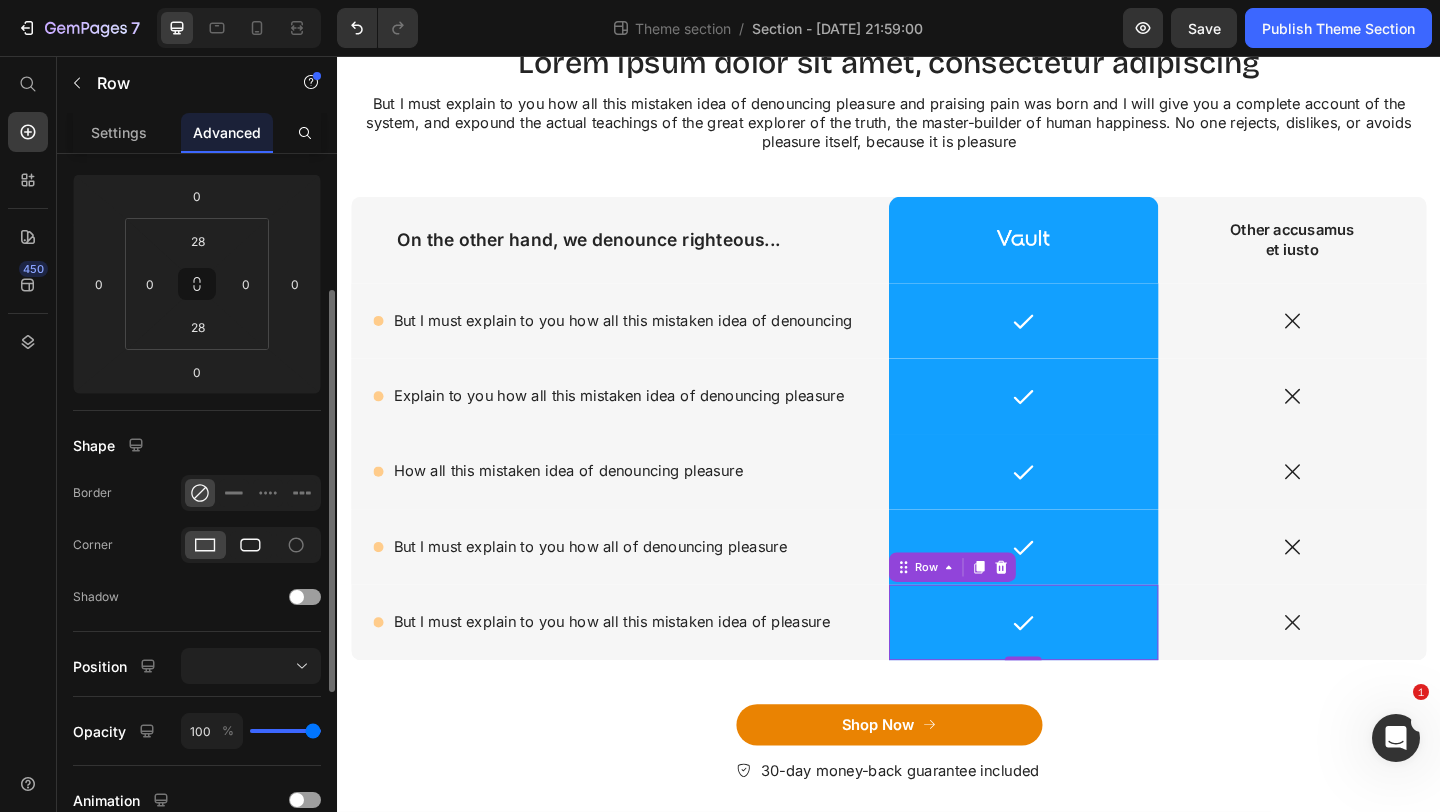 click 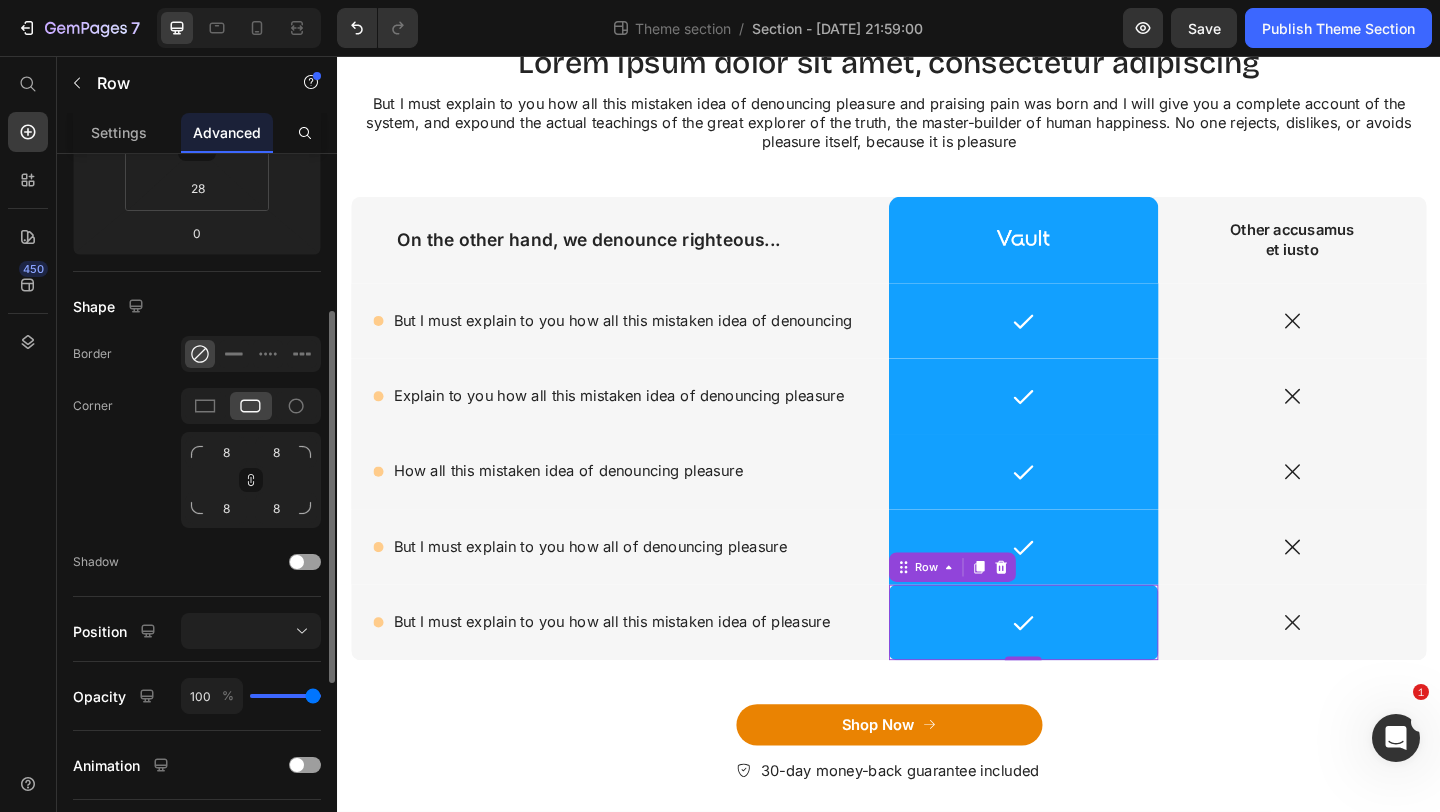scroll, scrollTop: 391, scrollLeft: 0, axis: vertical 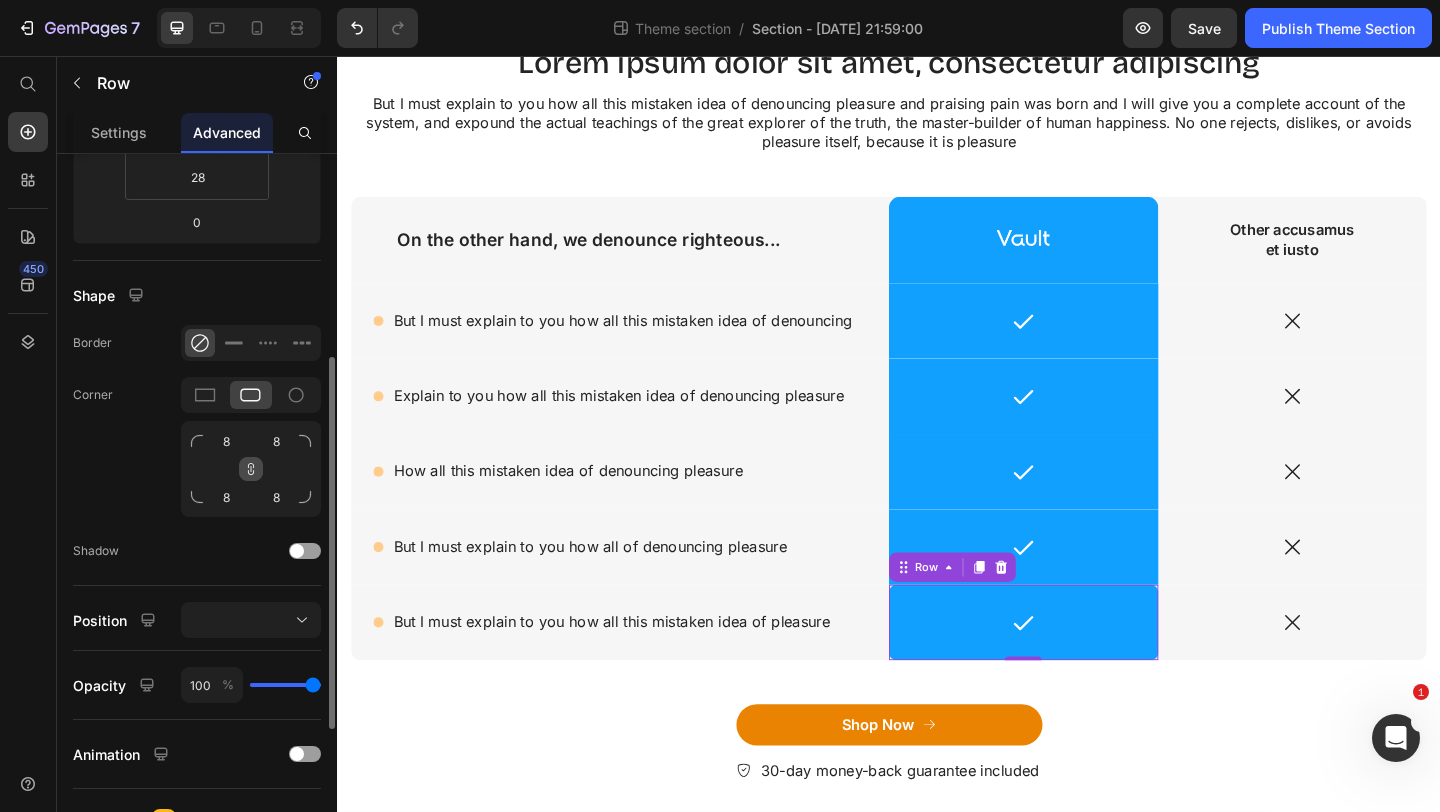 click 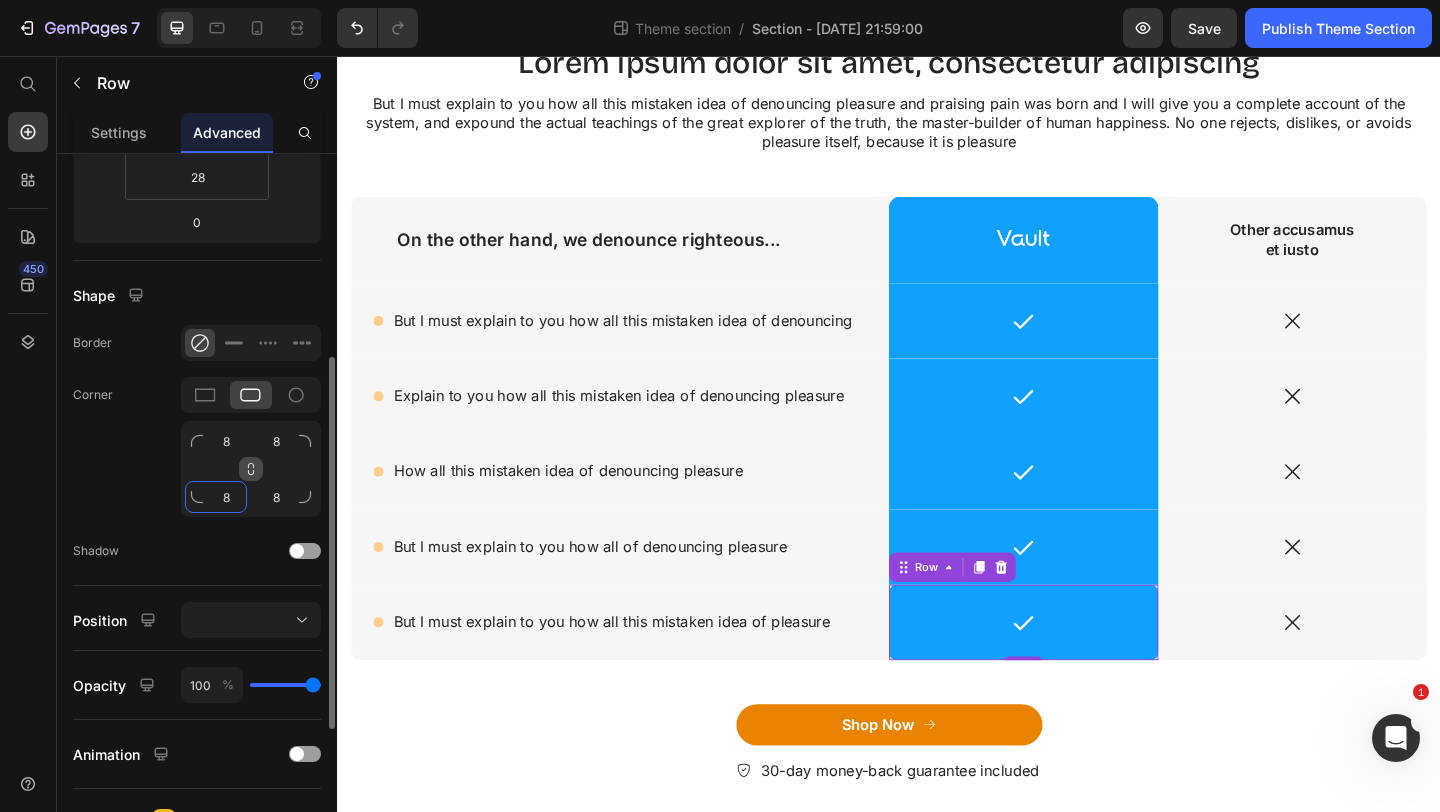 click on "8" 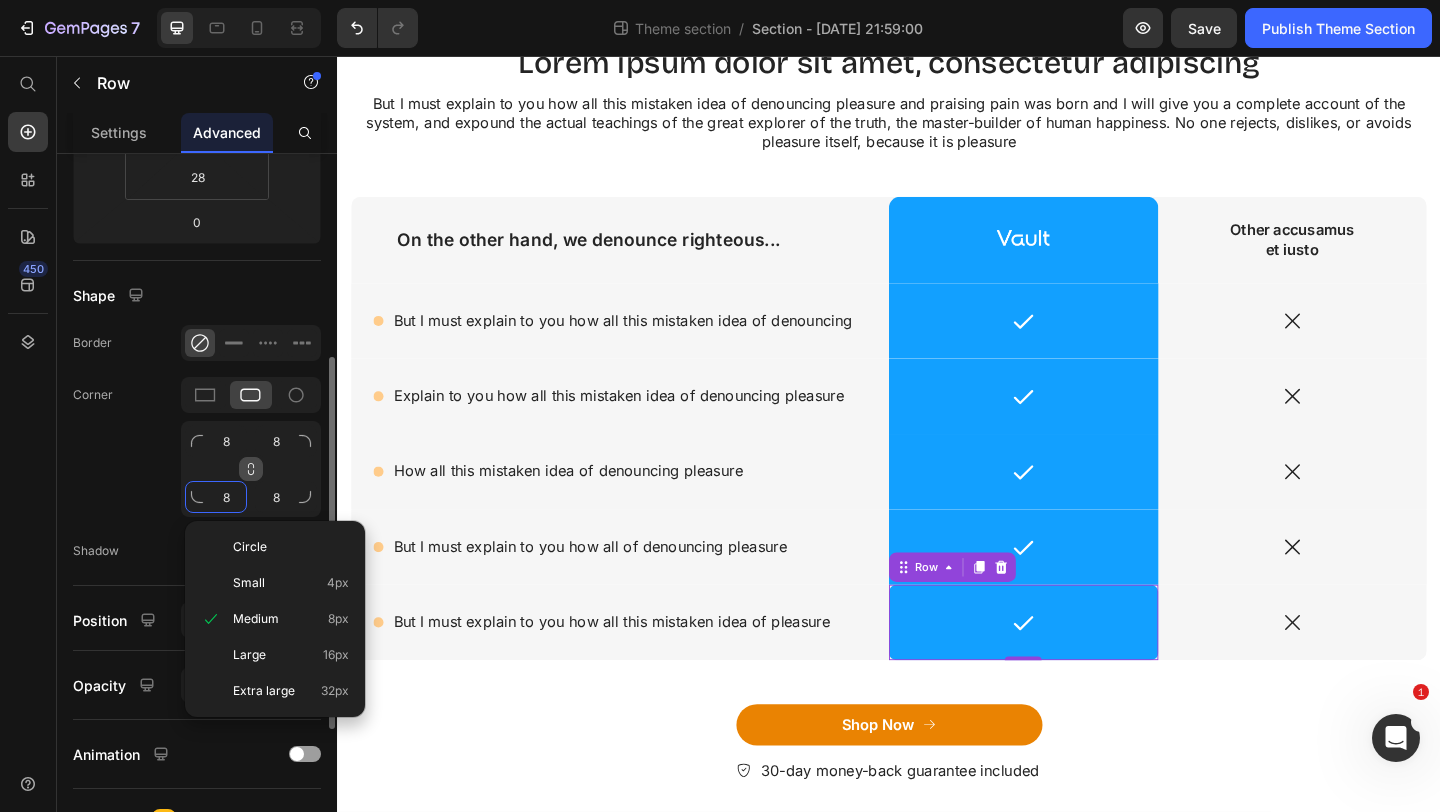 paste on "12" 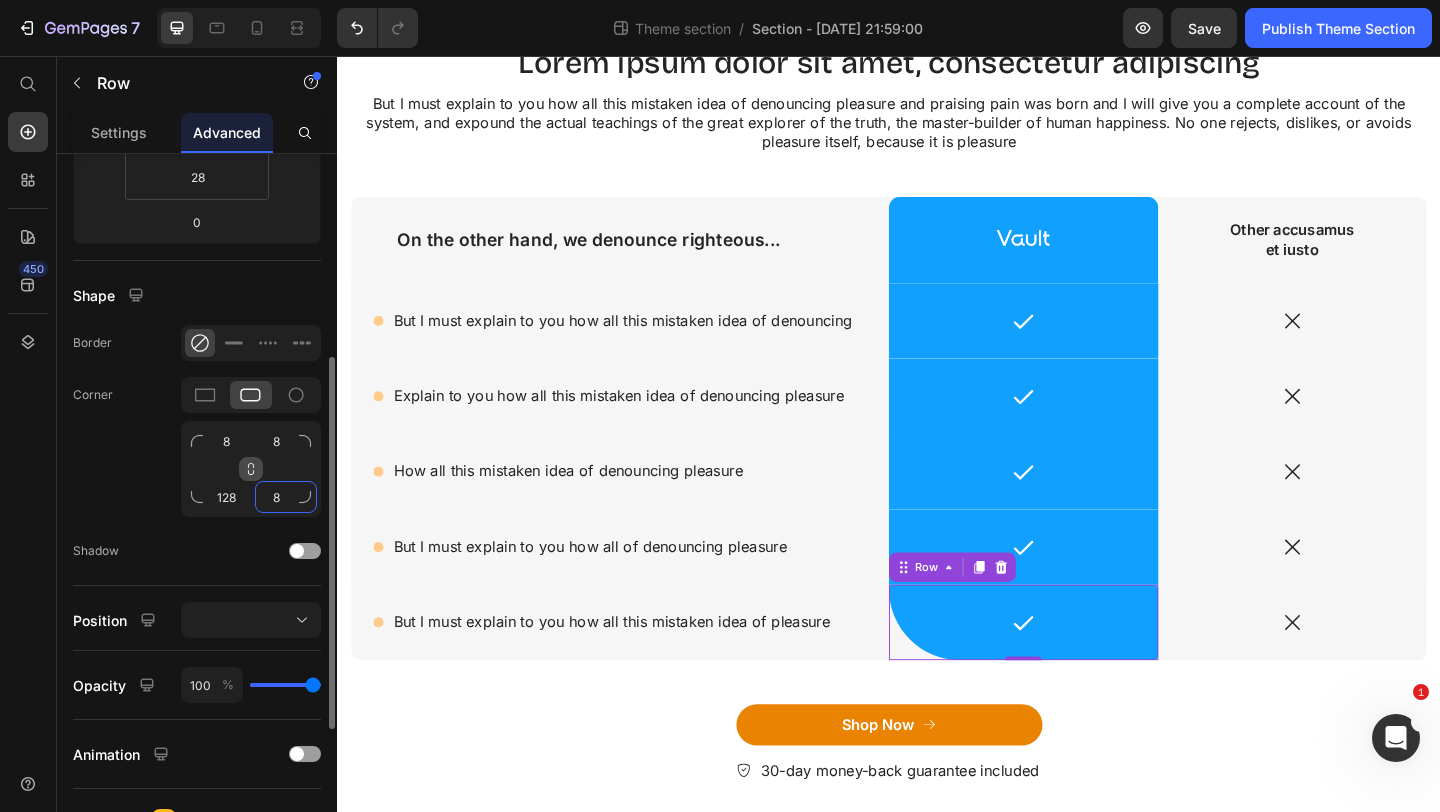 click on "8" 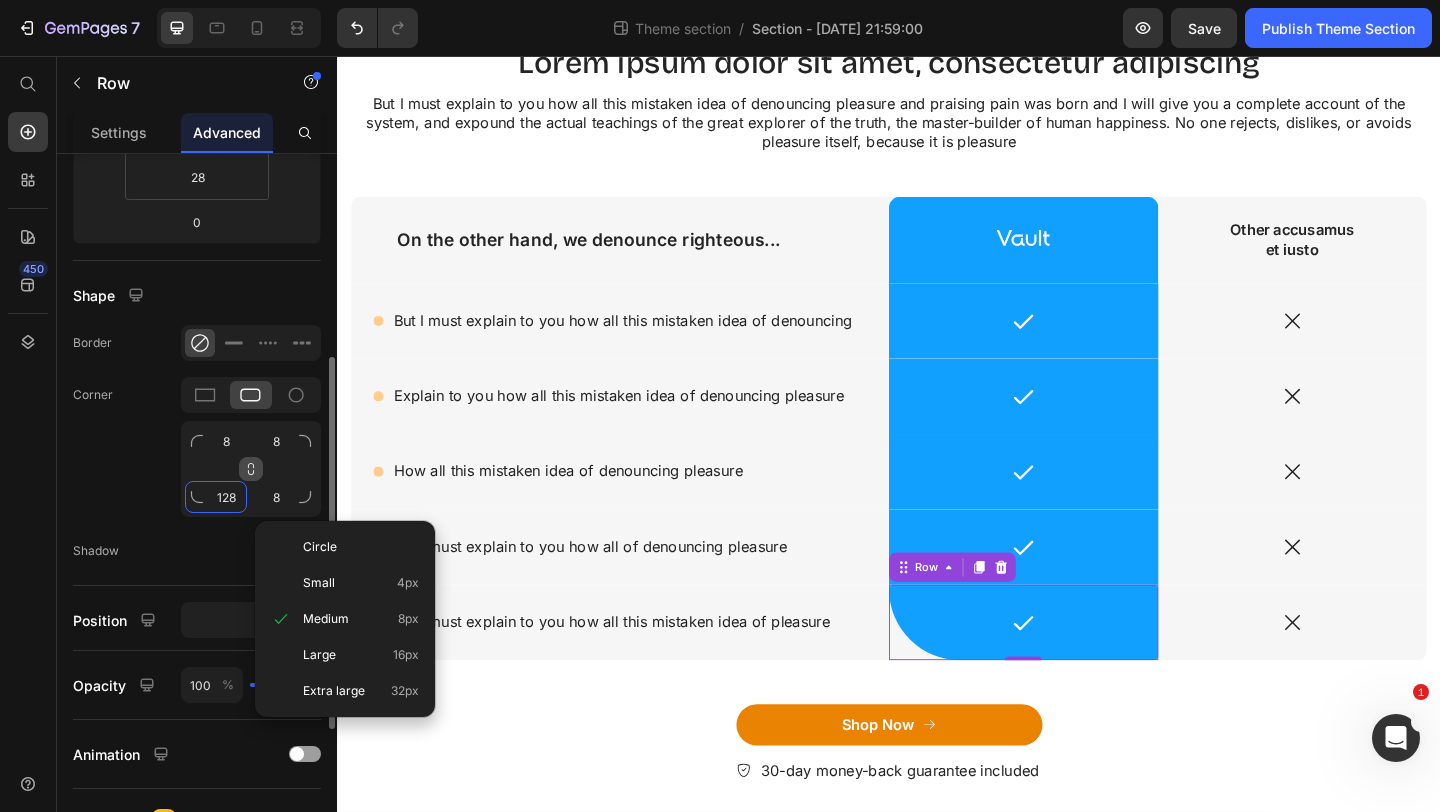 click on "128" 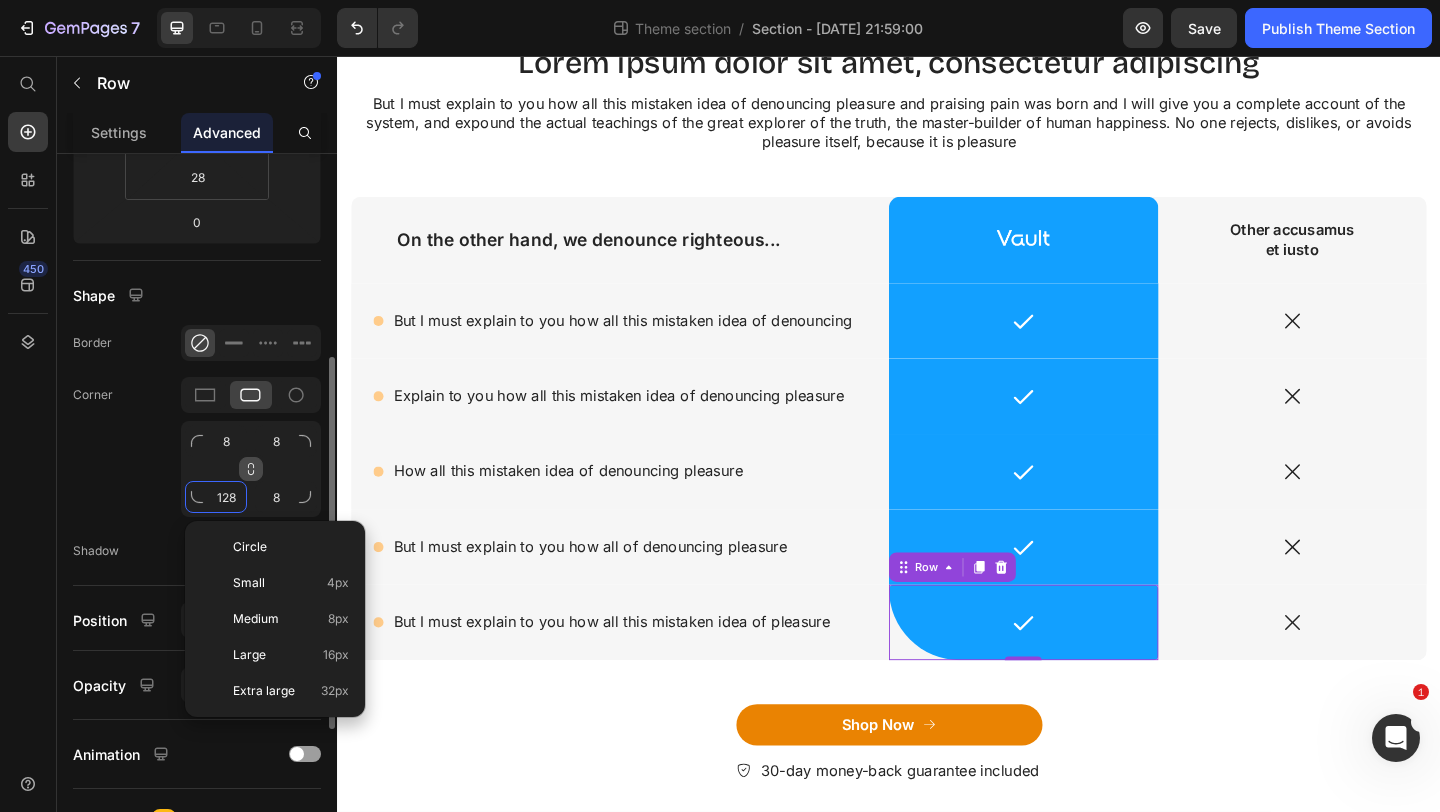 paste 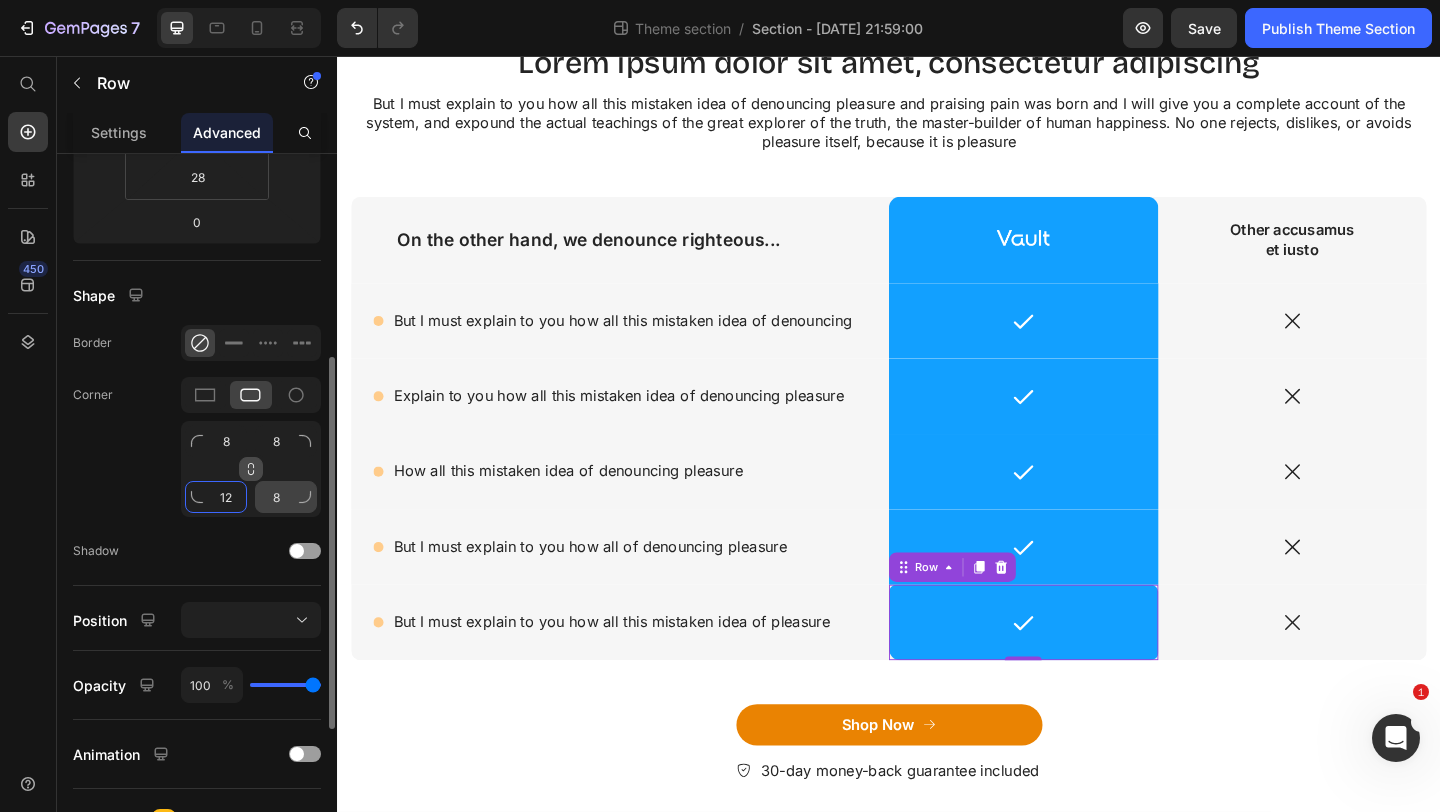 type on "12" 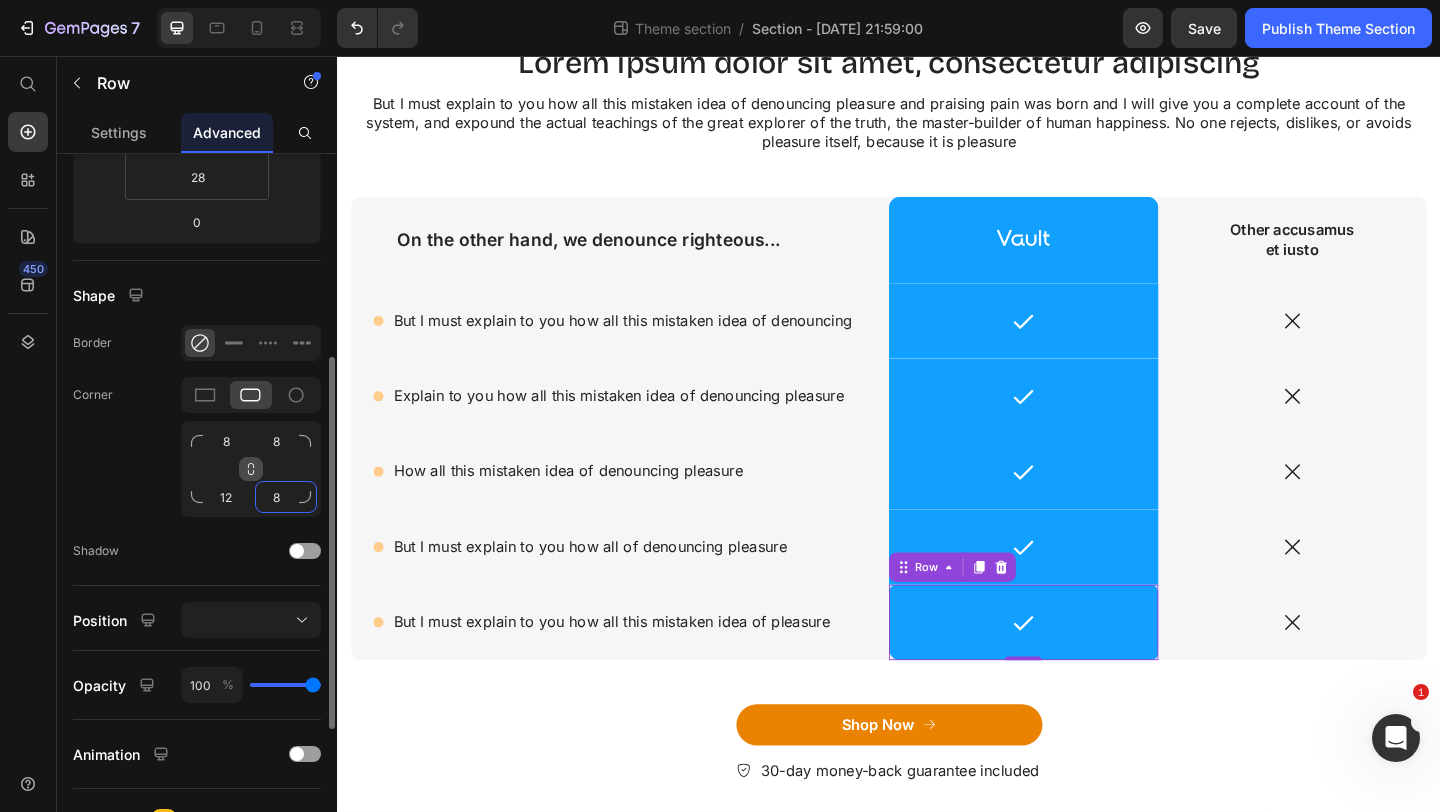click on "8" 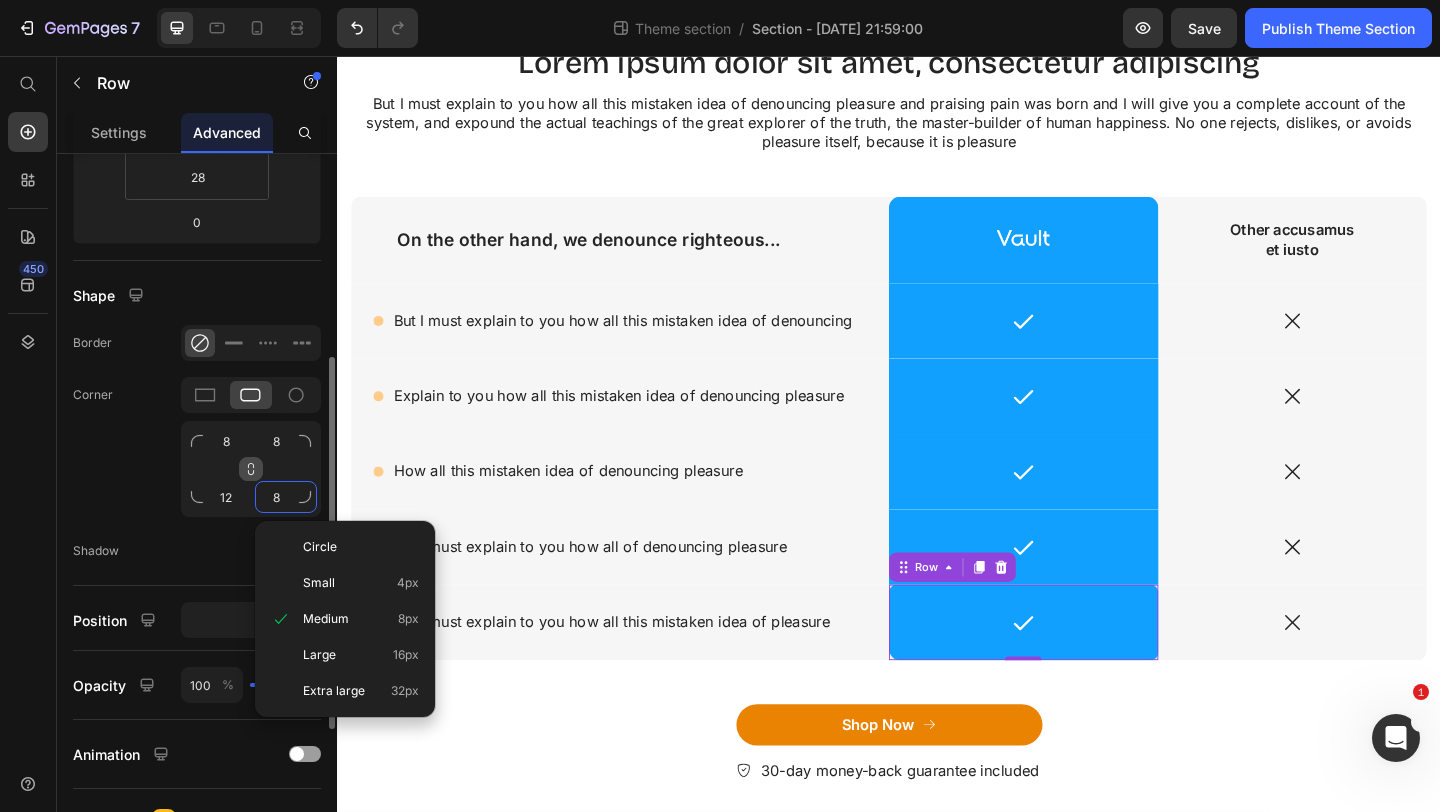 paste on "12" 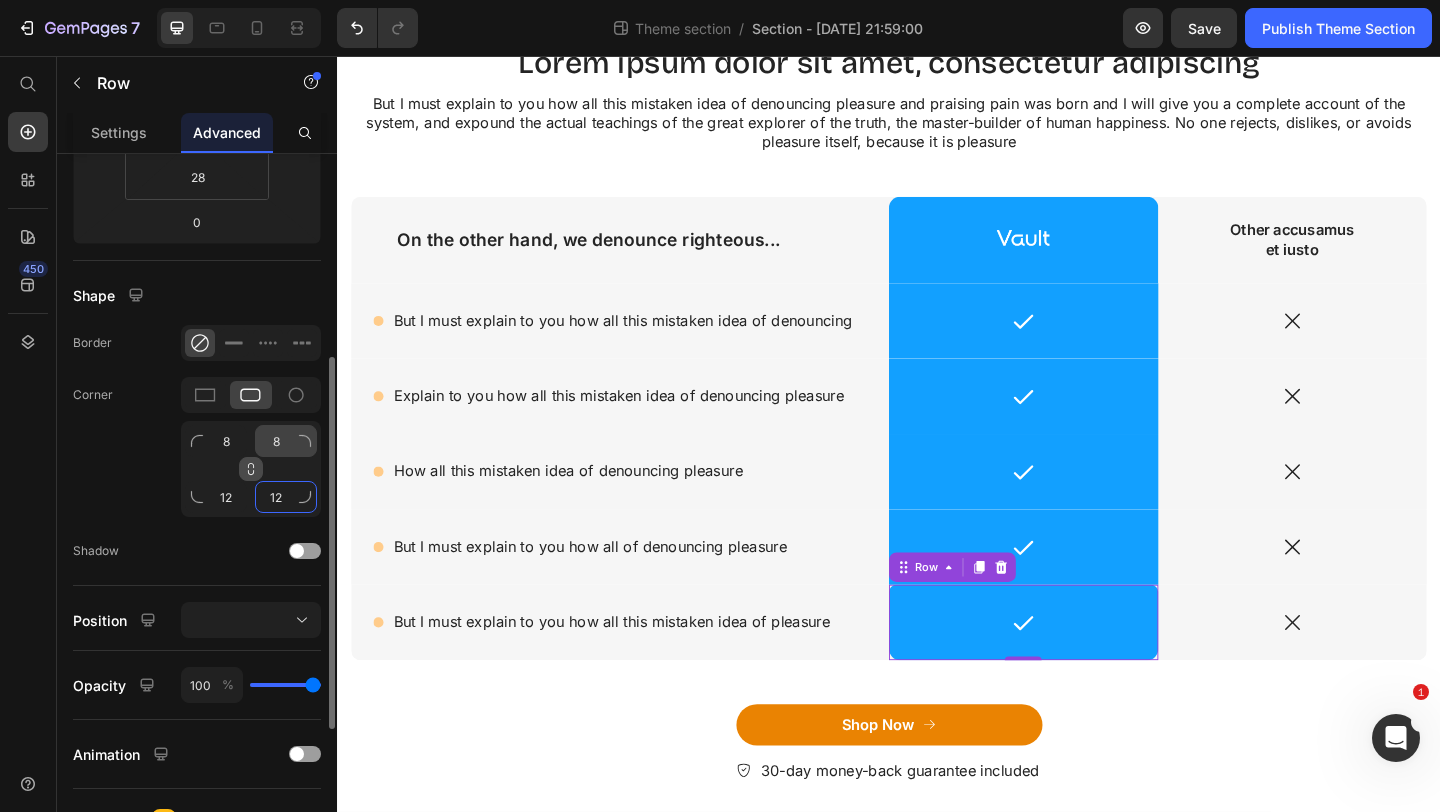 type on "12" 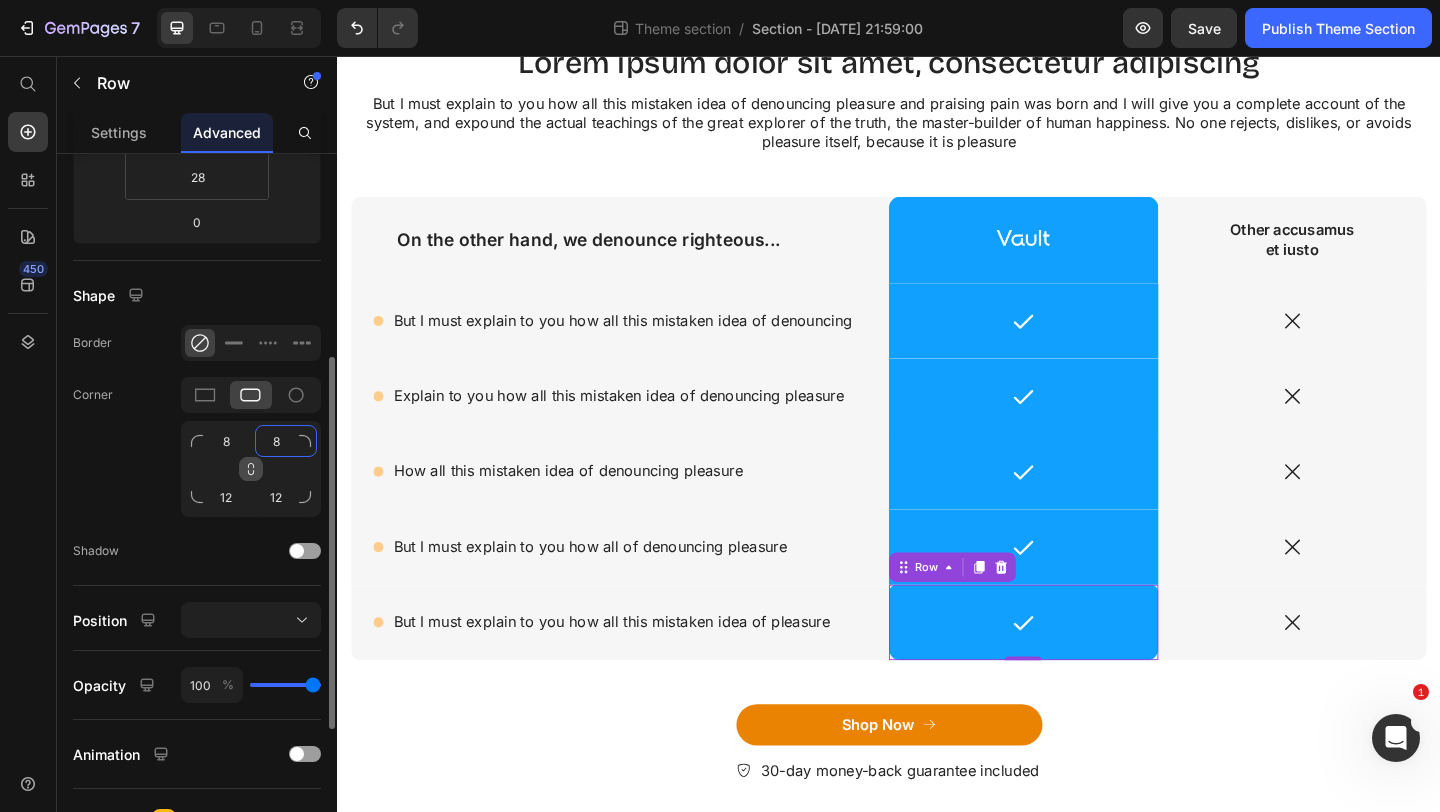 click on "8" 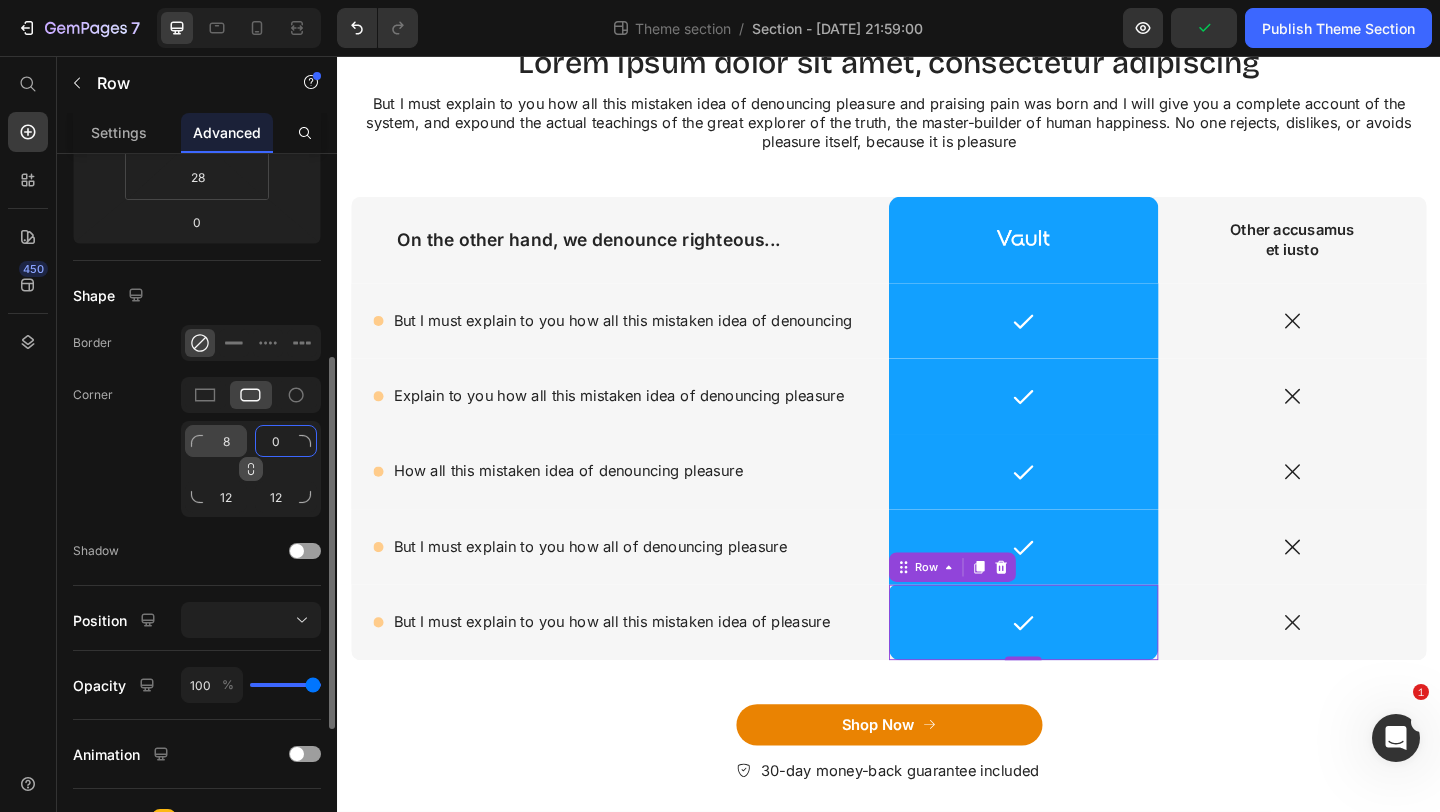 type on "0" 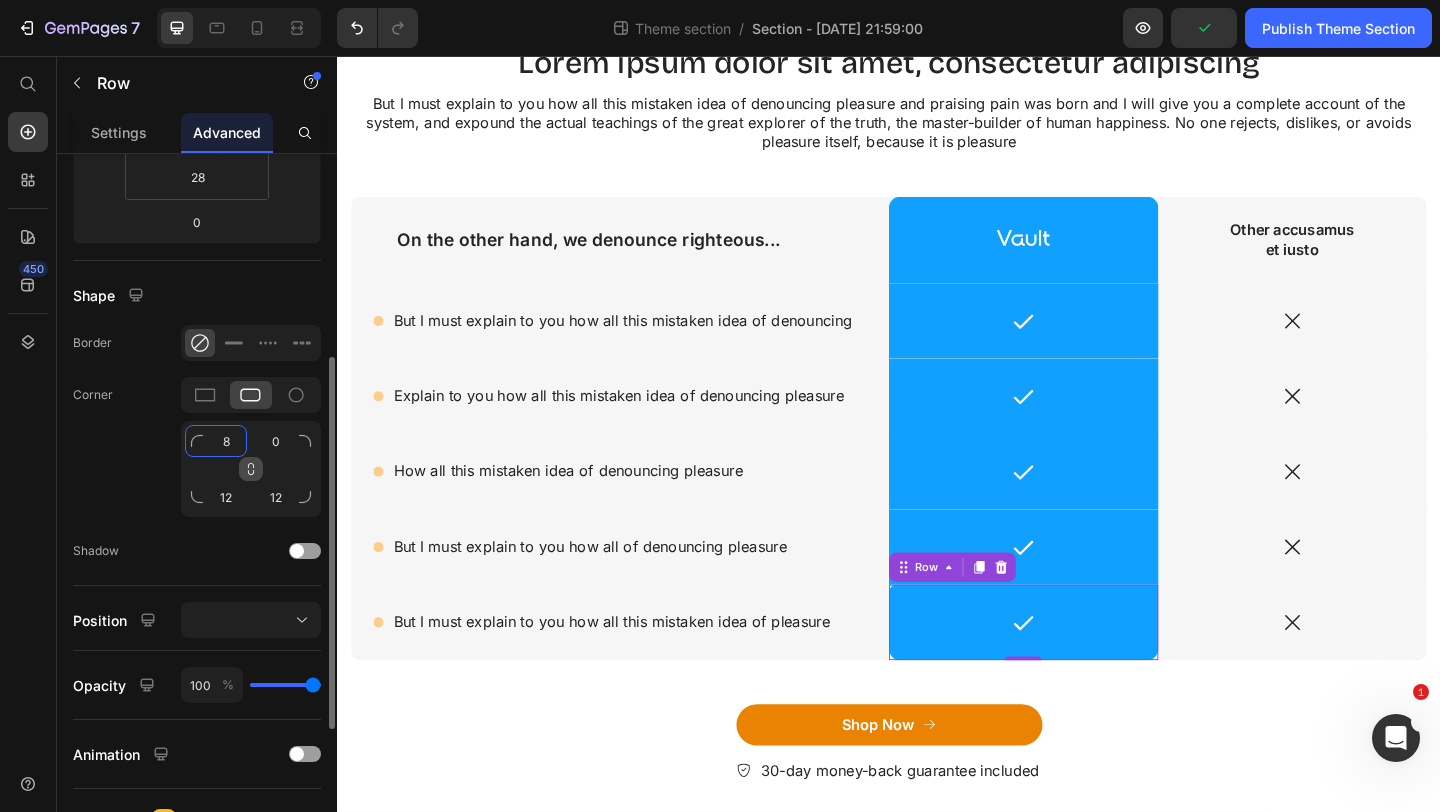 click on "8" 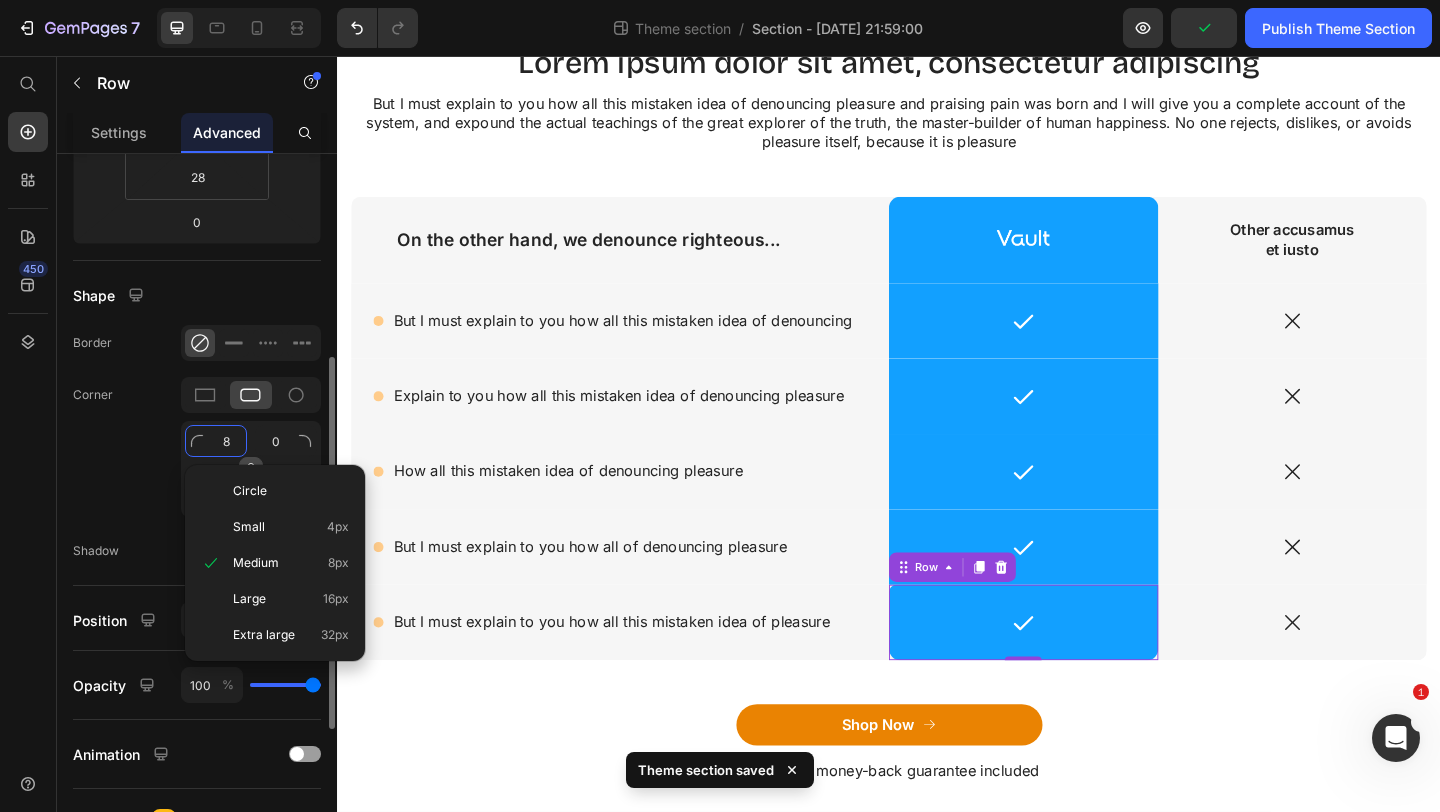 type on "0" 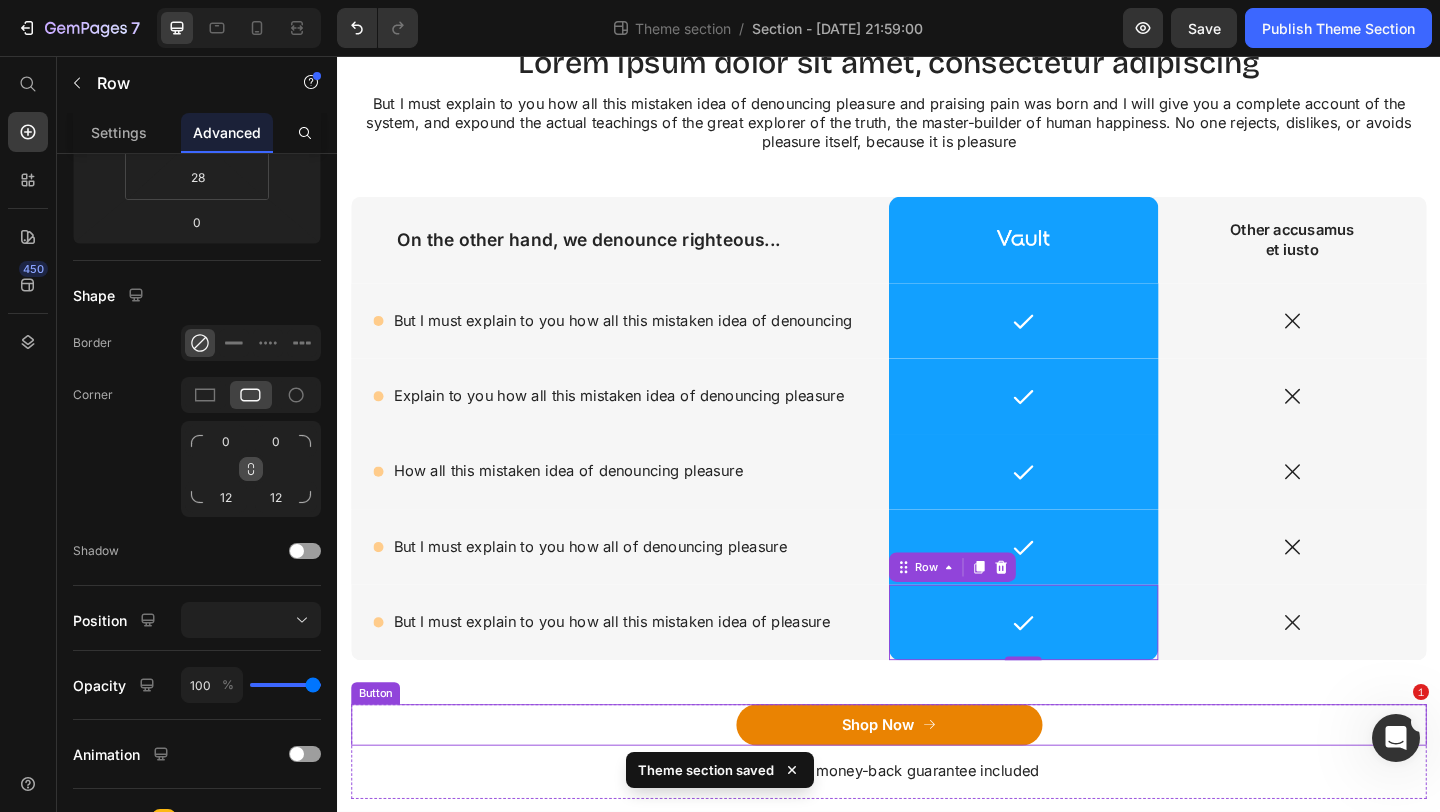 click on "Shop Now Button" at bounding box center [937, 783] 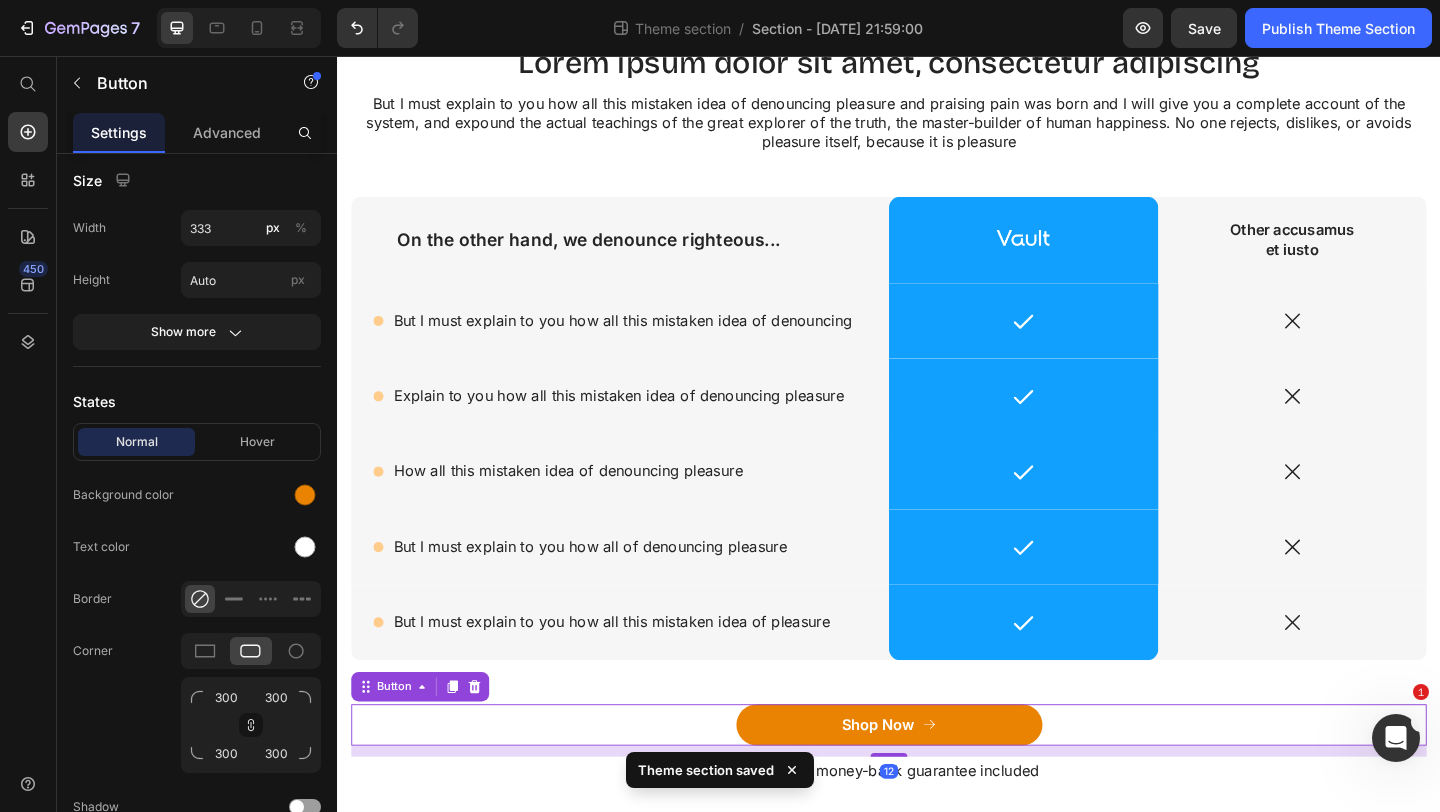 scroll, scrollTop: 0, scrollLeft: 0, axis: both 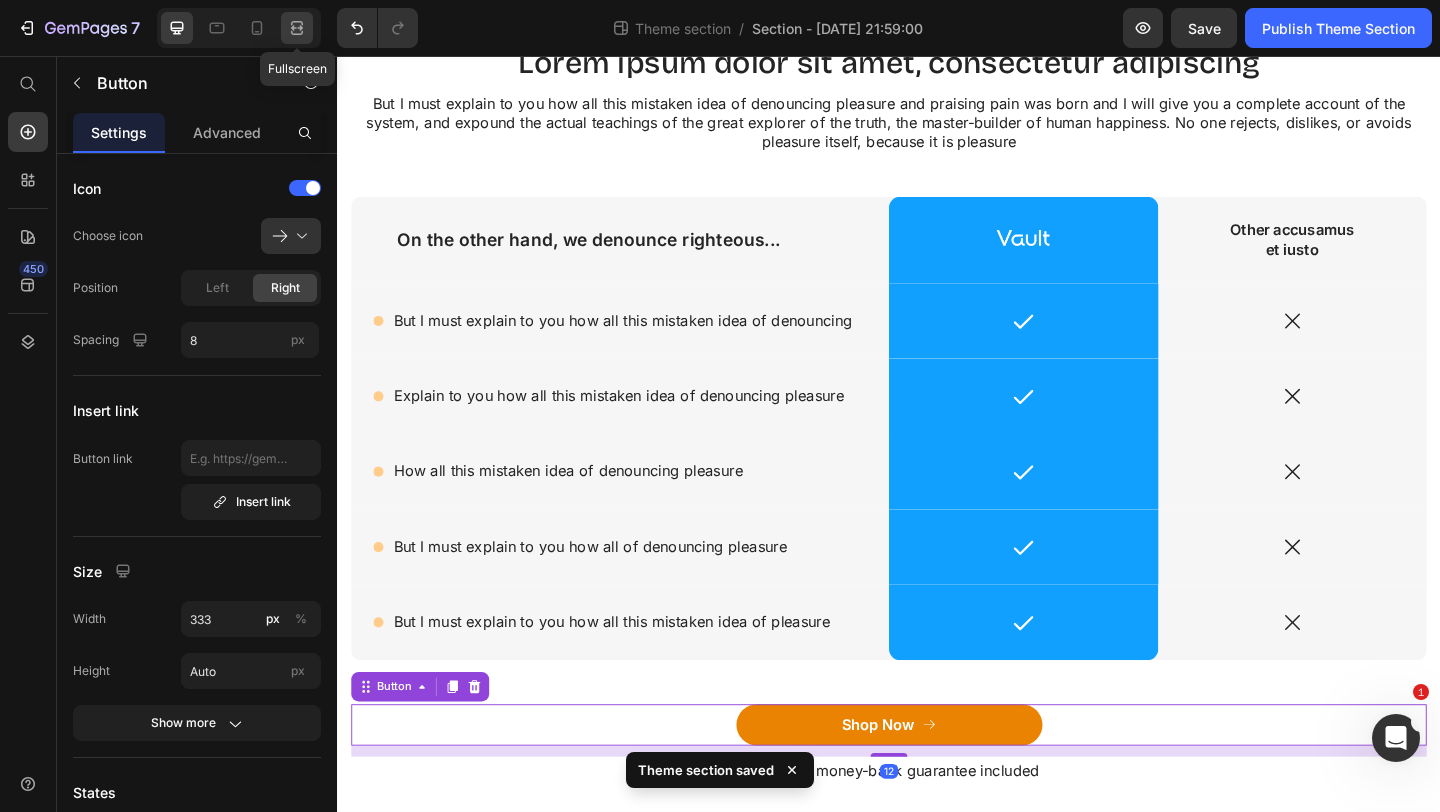click 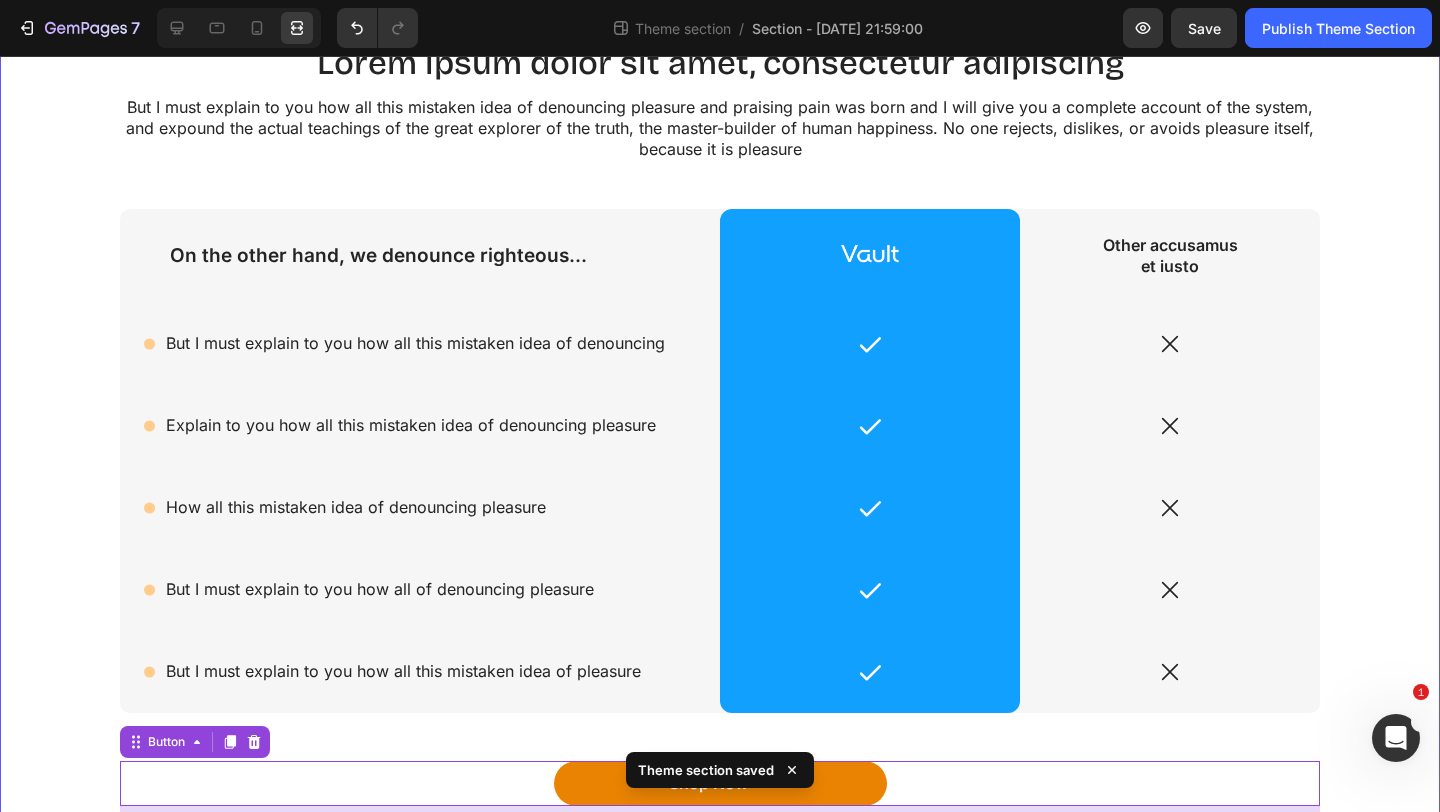 click on "Lorem ipsum dolor sit amet, consectetur adipiscing  Heading But I must explain to you how all this mistaken idea of denouncing pleasure and praising pain was born and I will give you a complete account of the system, and expound the actual teachings of the great explorer of the truth, the master-builder of human happiness. No one rejects, dislikes, or avoids pleasure itself, because it is pleasure Text Block Row On the other hand, we denounce righteous... Text Block Image Row Other accusamus et iusto Text Block Row
Icon But I must explain to you how all this mistaken idea of denouncing Text Block Row
Icon Row
Icon Row
Icon Explain to you how all this mistaken idea of denouncing pleasure Text Block Row
Icon Row
Icon Row
Icon How all this mistaken idea of denouncing pleasure Text Block Row
Icon Row
Icon Row
Icon But I must explain to you how all of denouncing pleasure Text Block Row" at bounding box center [720, 460] 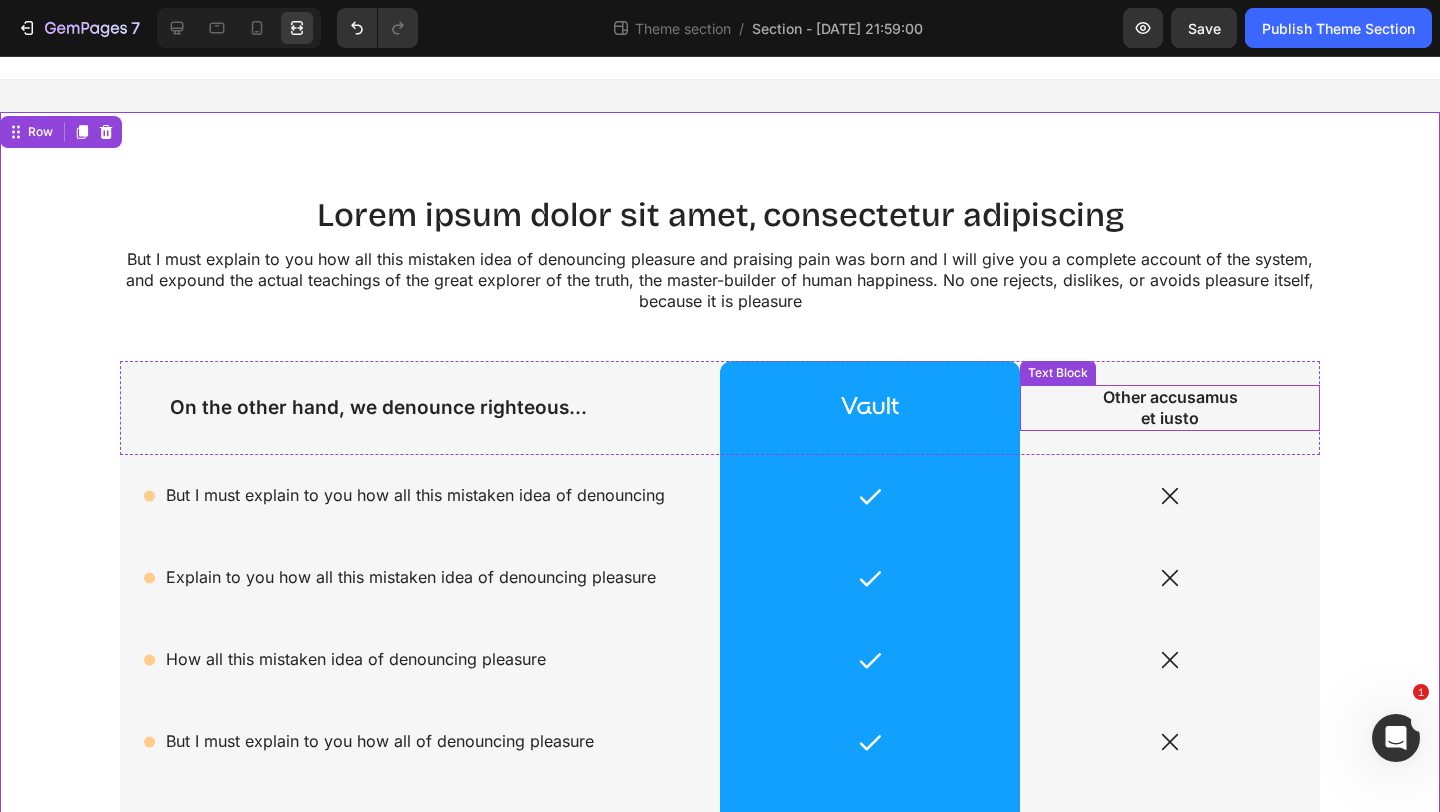 scroll, scrollTop: 2, scrollLeft: 0, axis: vertical 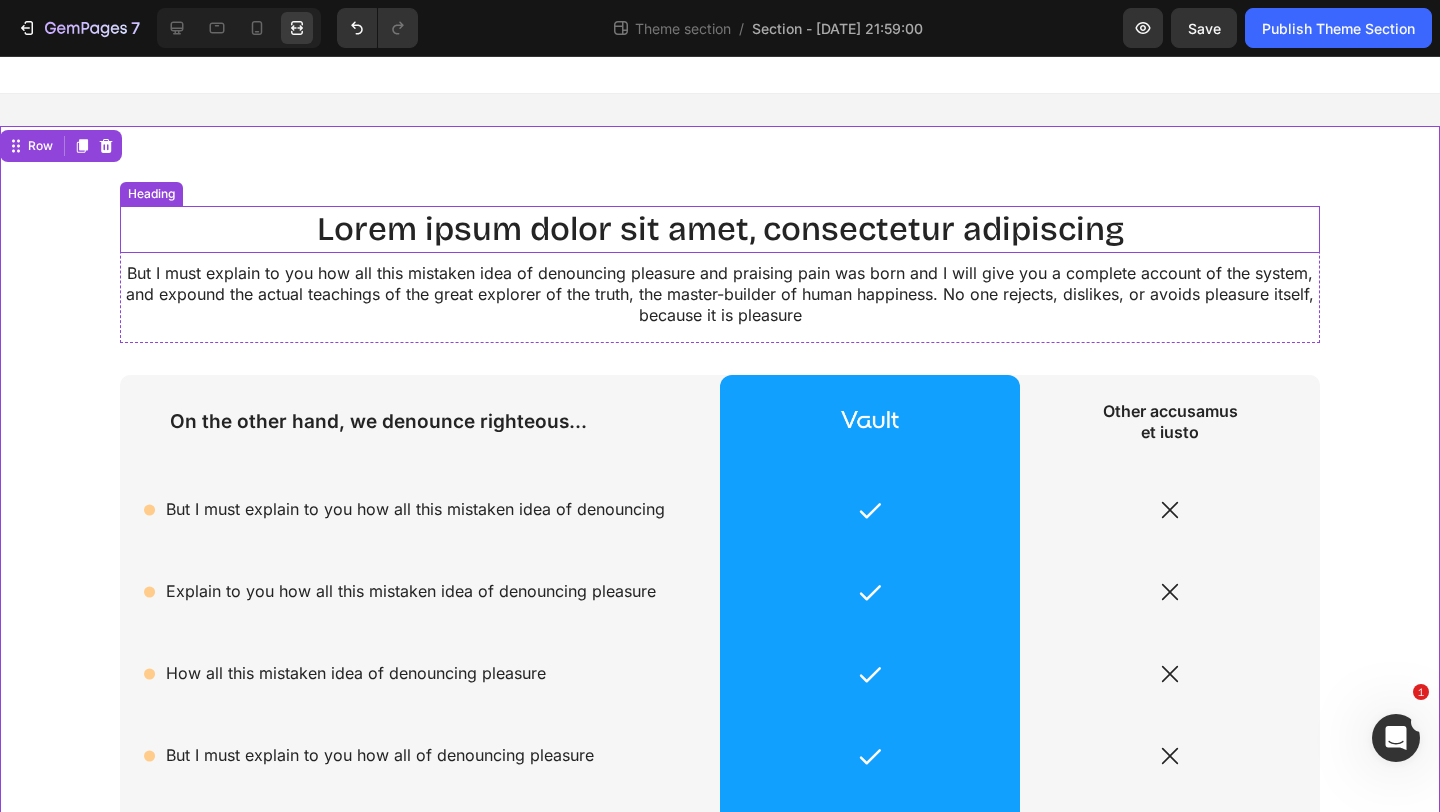 click on "Lorem ipsum dolor sit amet, consectetur adipiscing" at bounding box center [720, 229] 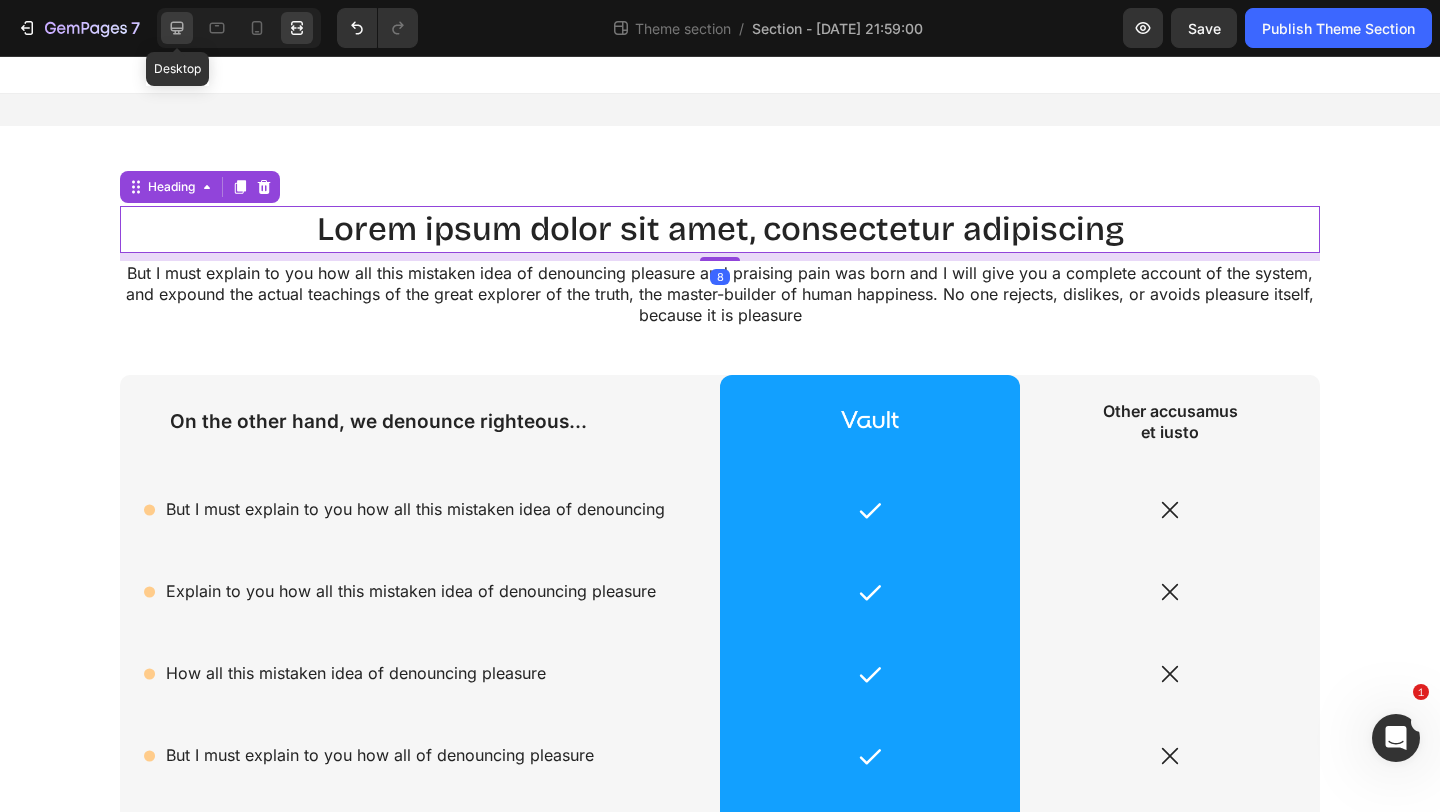 click 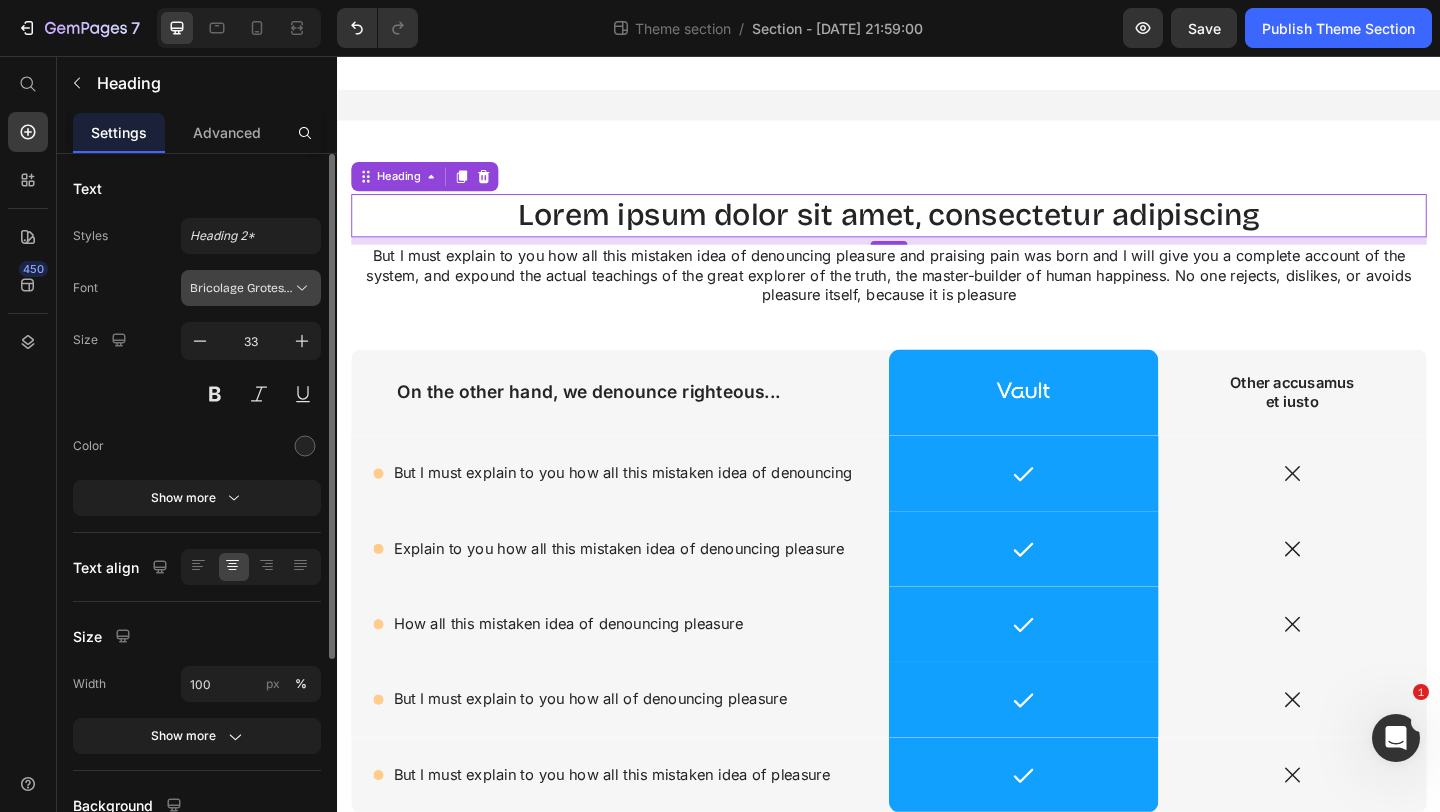 click on "Bricolage Grotesque" at bounding box center (241, 288) 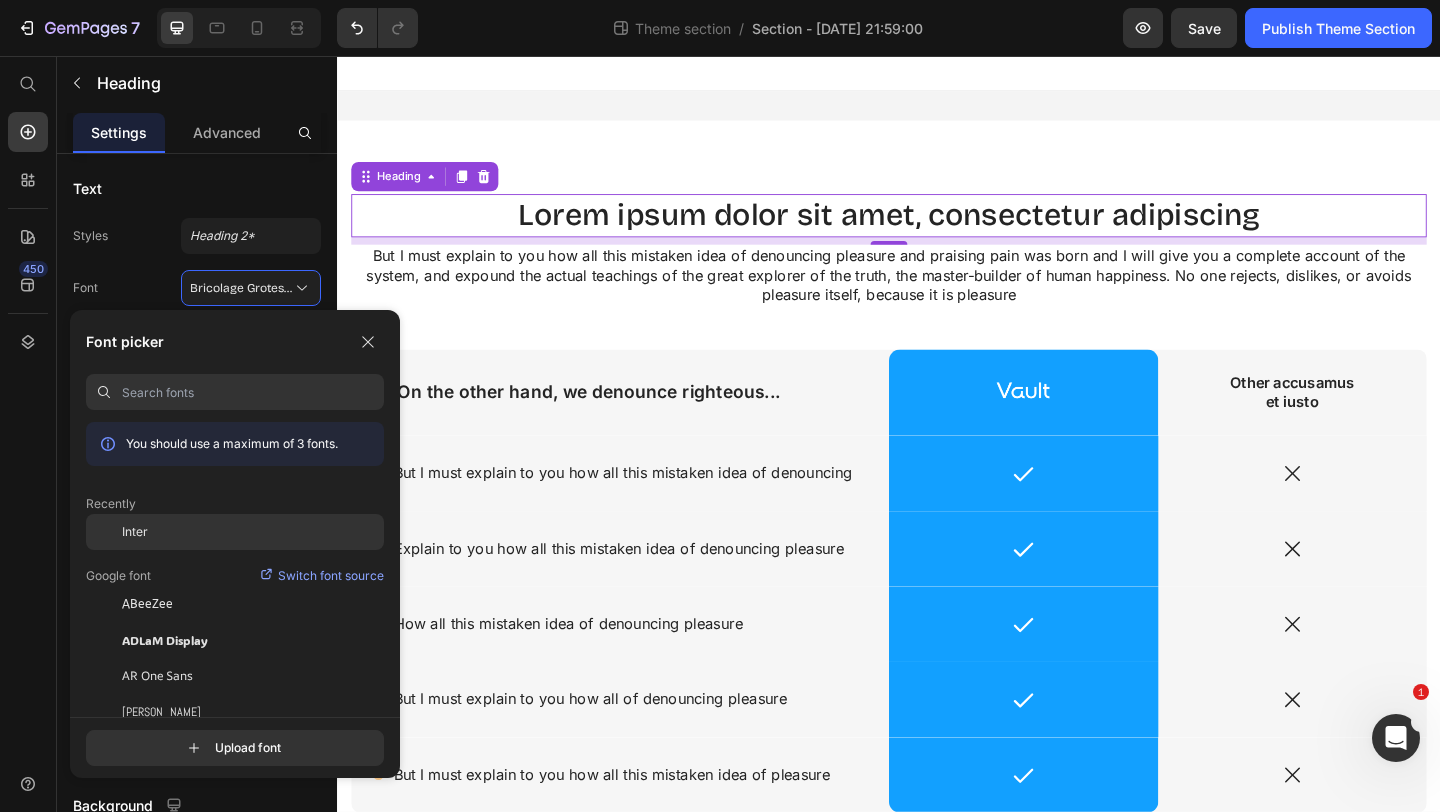 click on "Inter" 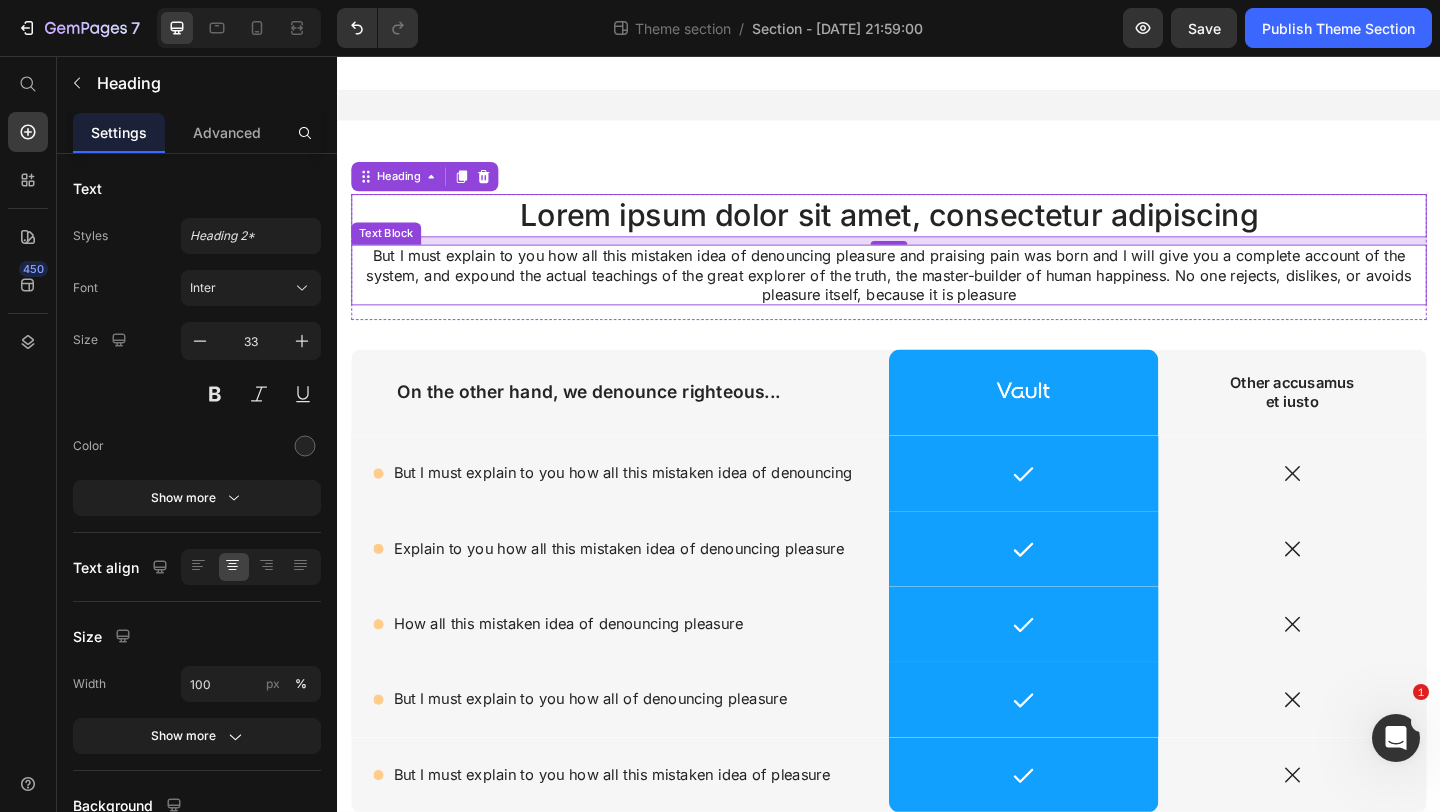 click on "But I must explain to you how all this mistaken idea of denouncing pleasure and praising pain was born and I will give you a complete account of the system, and expound the actual teachings of the great explorer of the truth, the master-builder of human happiness. No one rejects, dislikes, or avoids pleasure itself, because it is pleasure" at bounding box center (937, 294) 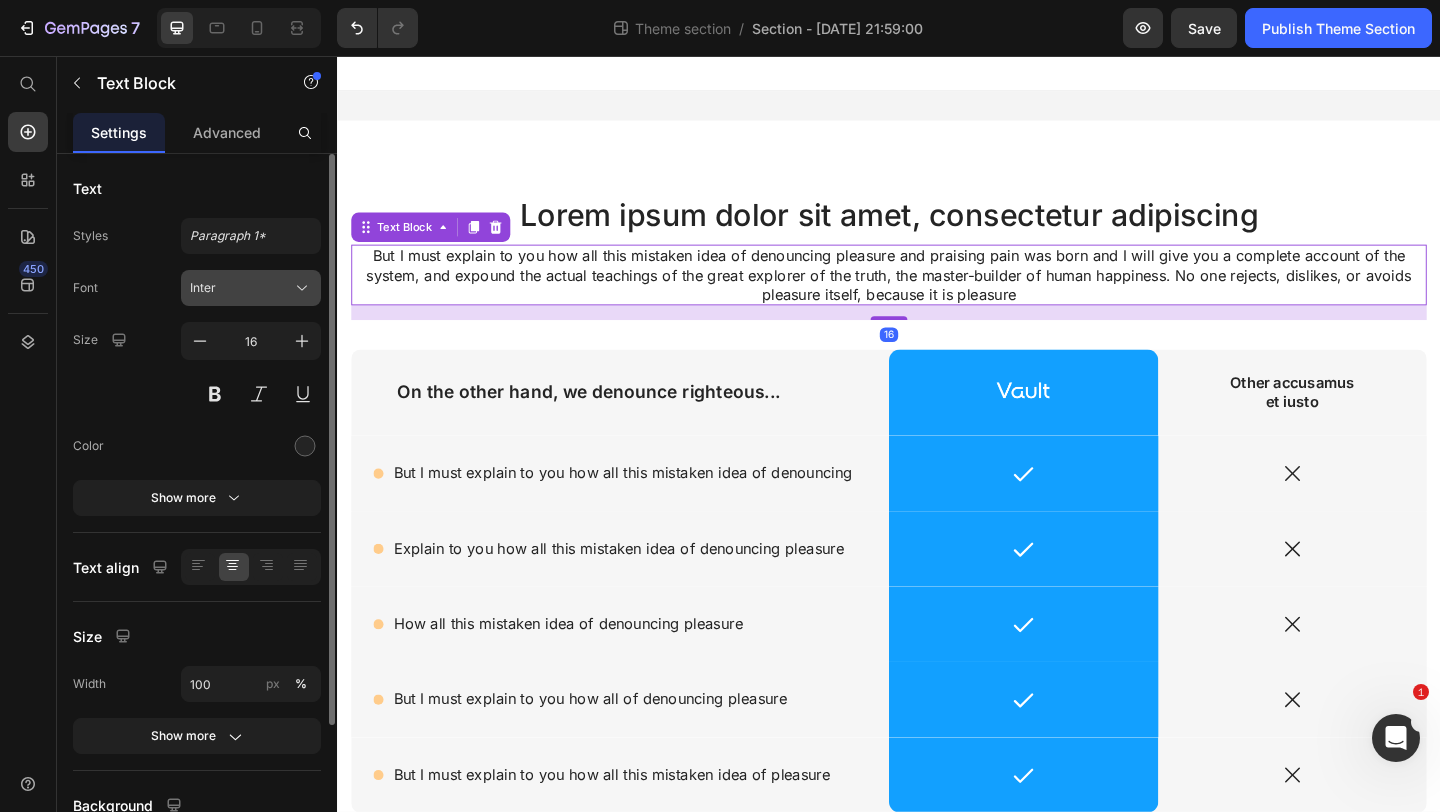 click on "Inter" at bounding box center (241, 288) 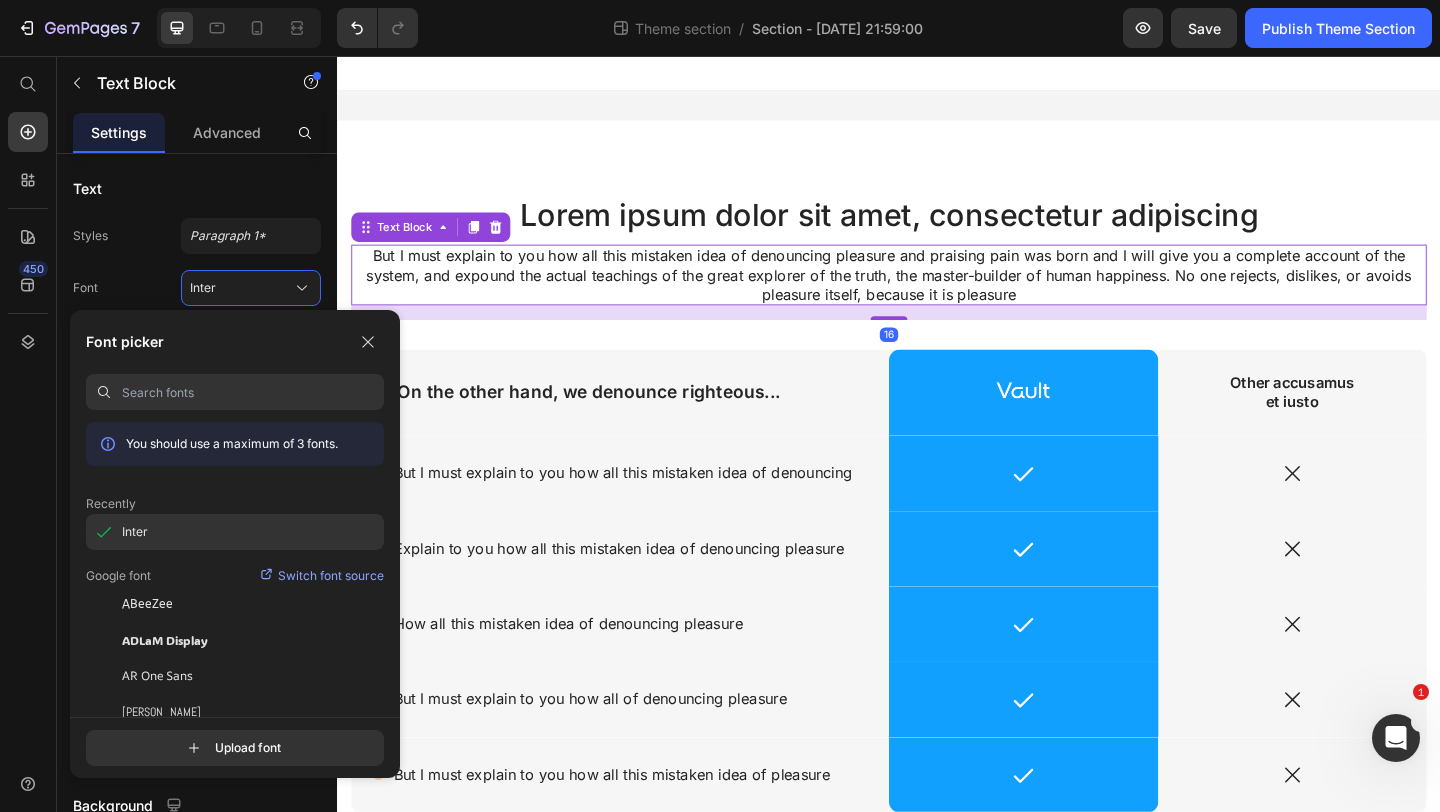 click on "Inter" 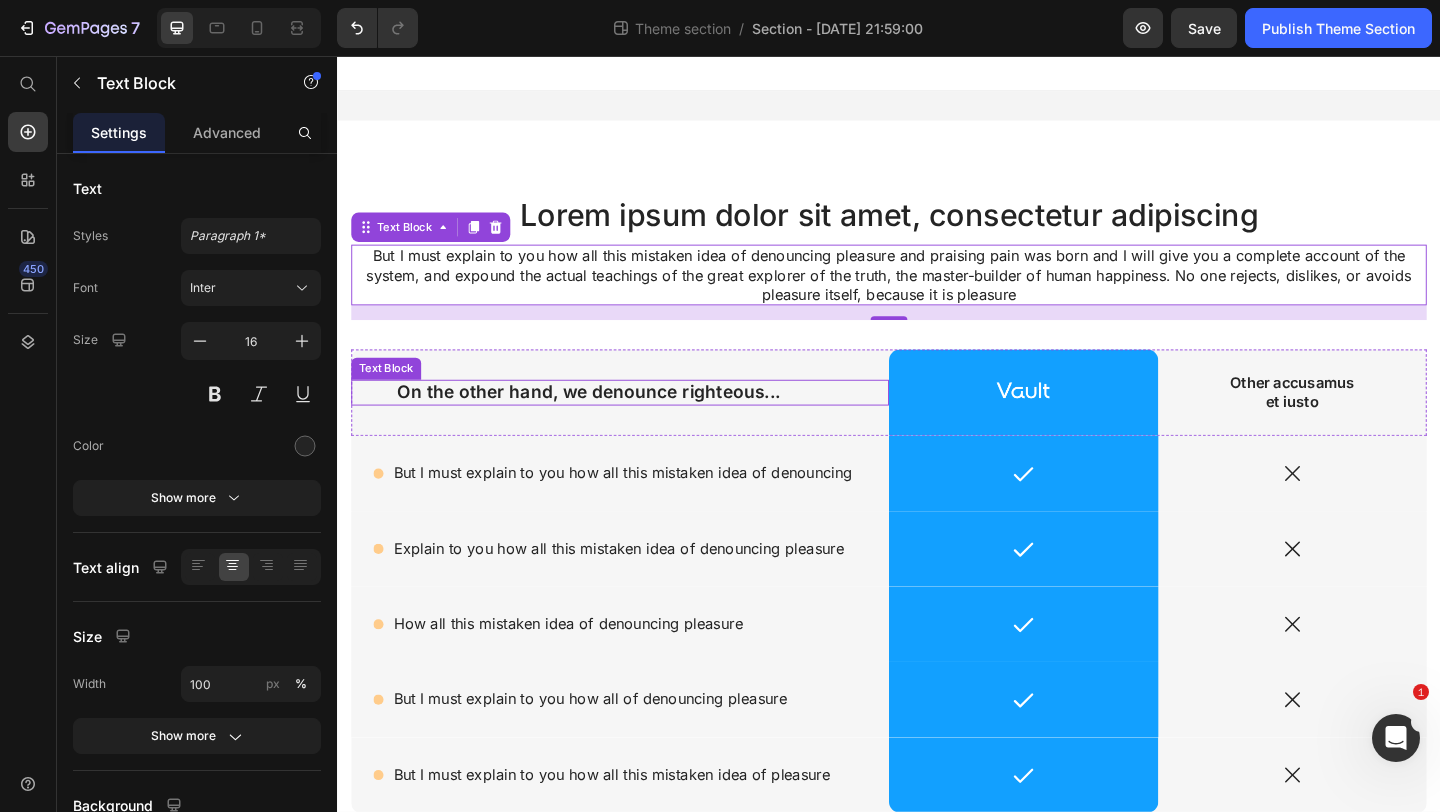 click on "On the other hand, we denounce righteous..." at bounding box center [644, 422] 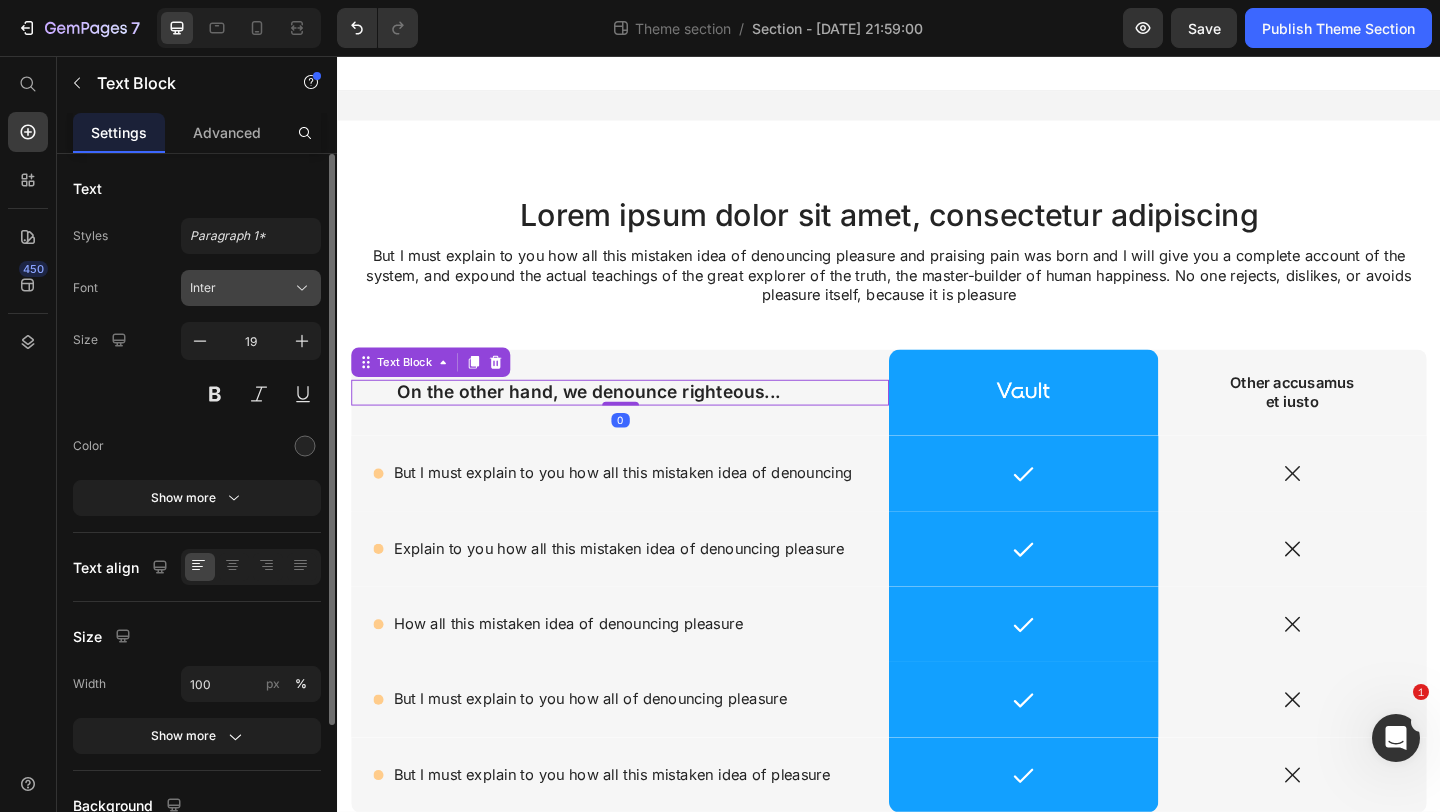 click on "Inter" at bounding box center [241, 288] 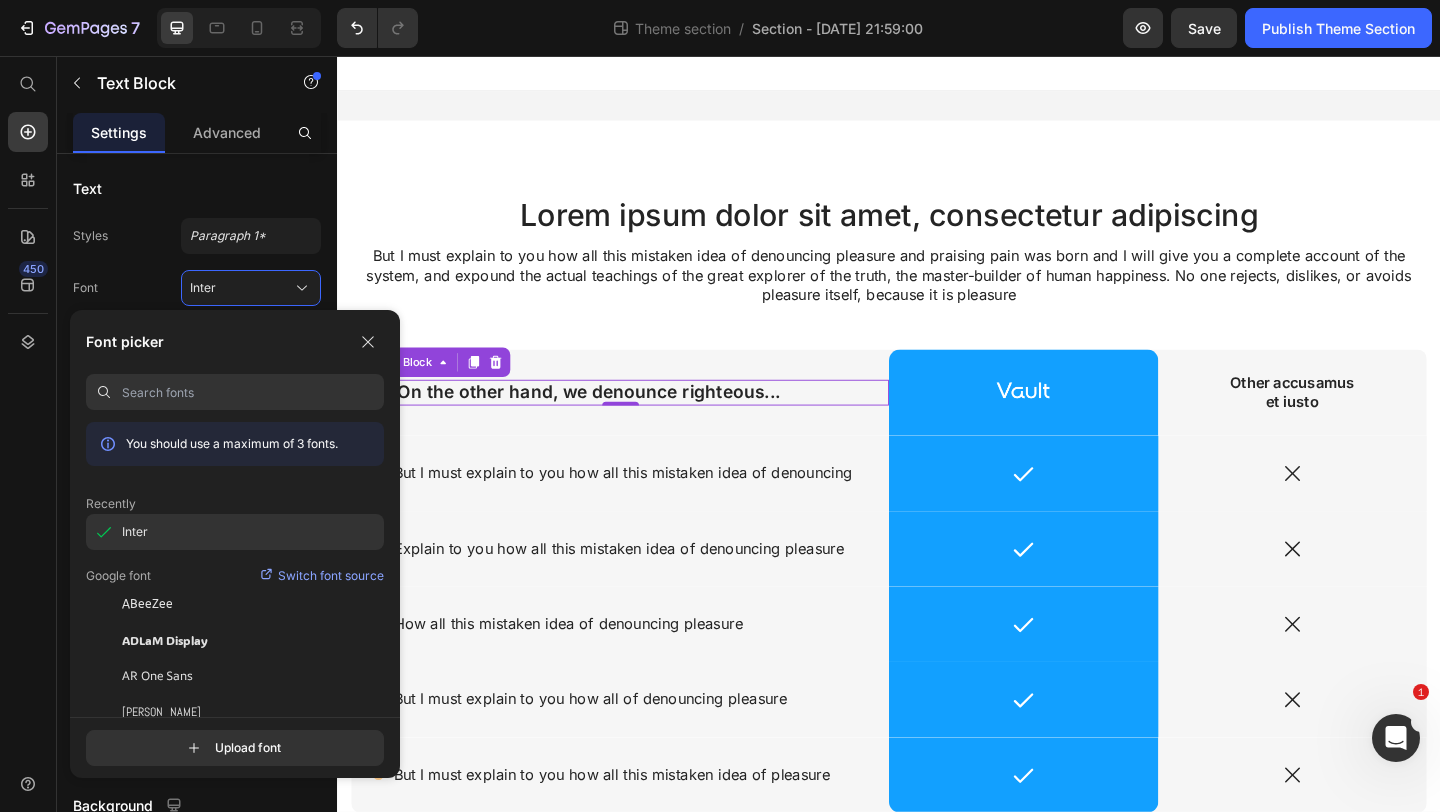 click on "Inter" 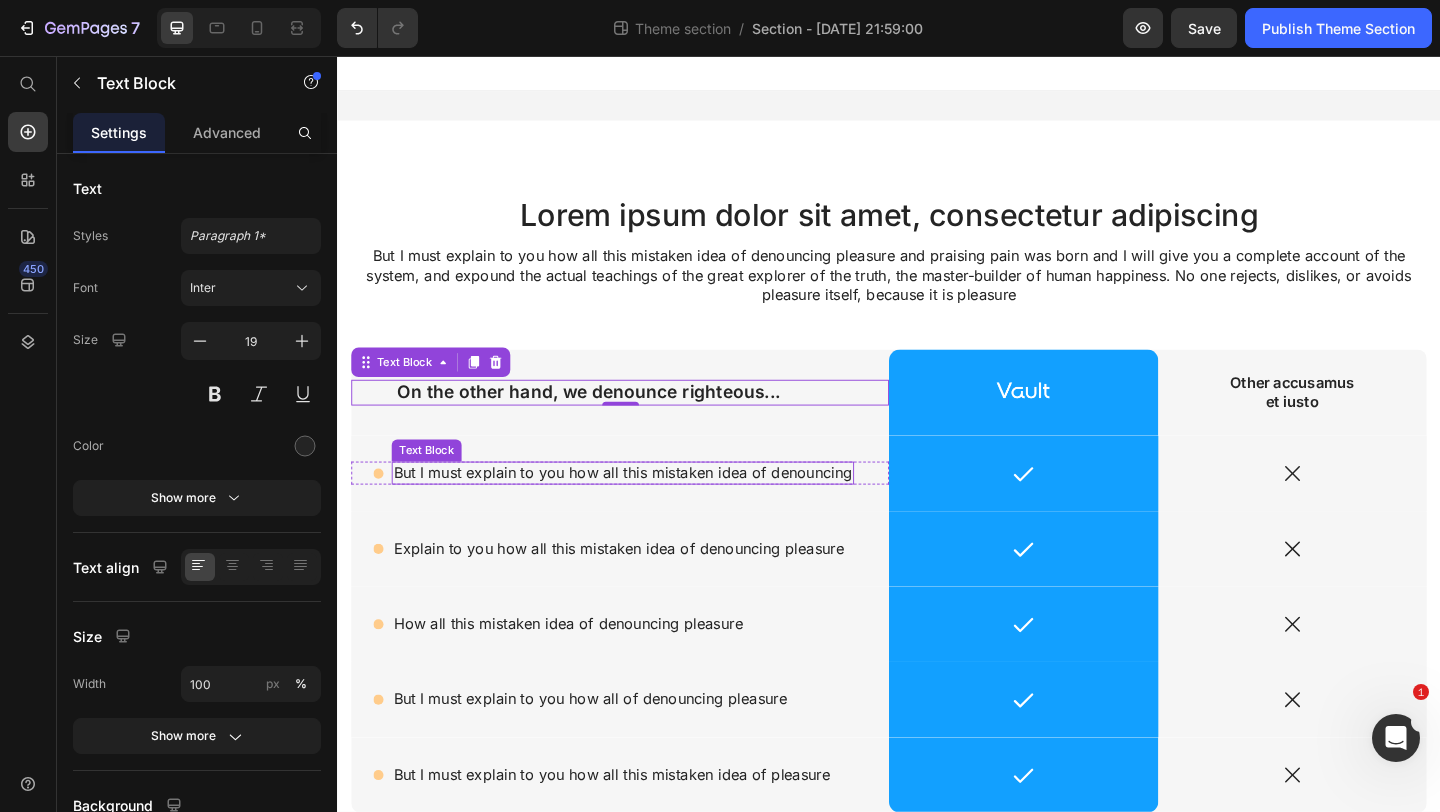 click on "But I must explain to you how all this mistaken idea of denouncing" at bounding box center (647, 509) 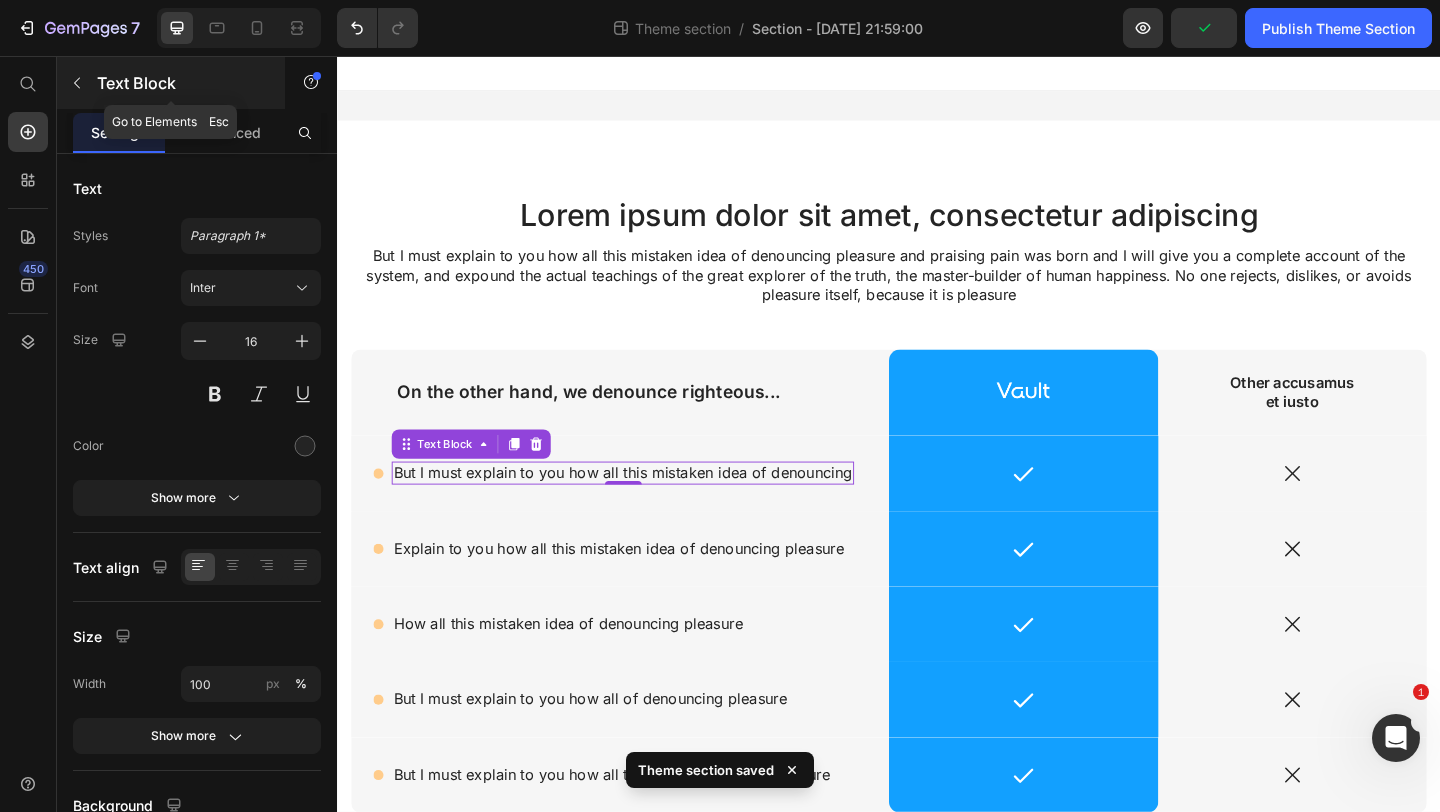 click at bounding box center [77, 83] 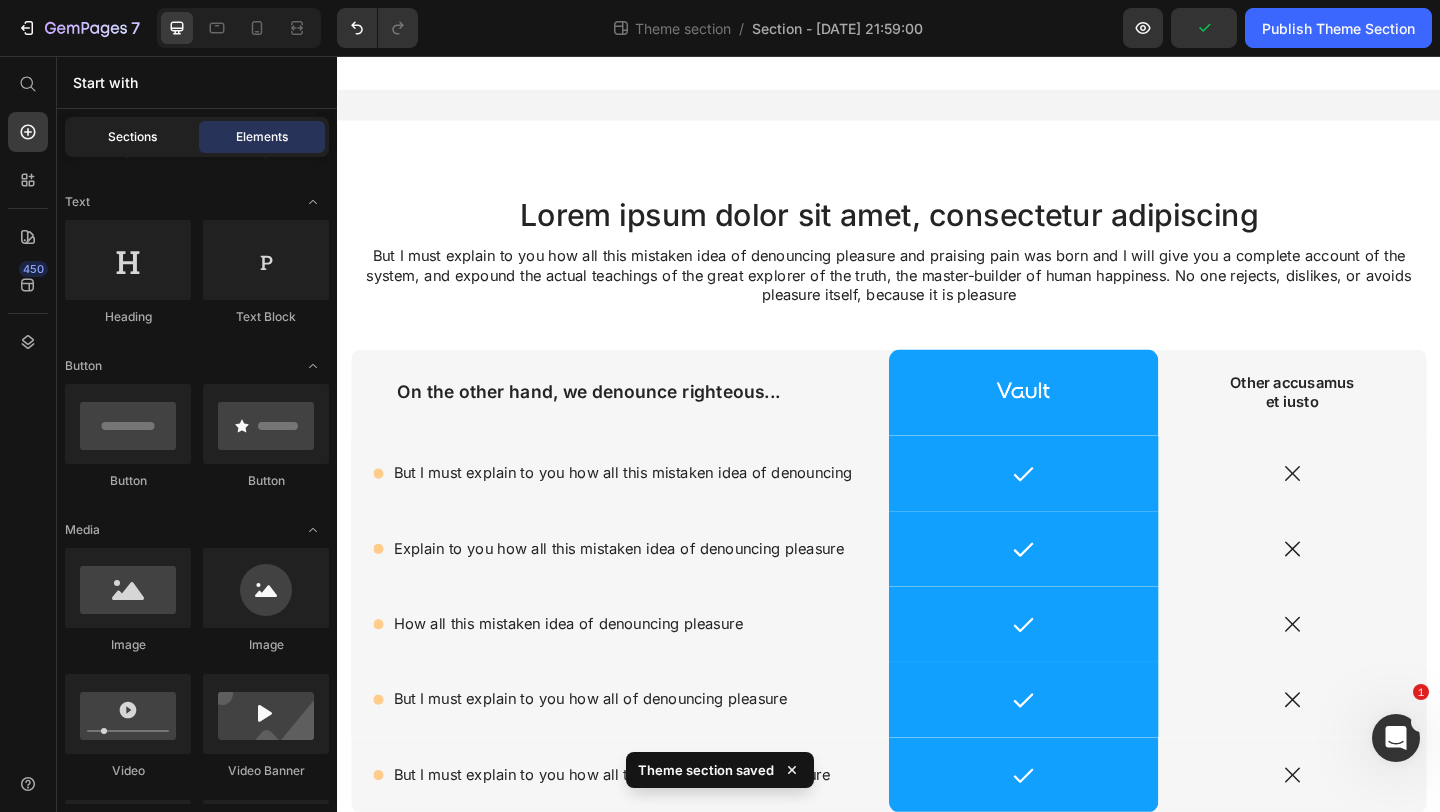 click on "Sections" at bounding box center [132, 137] 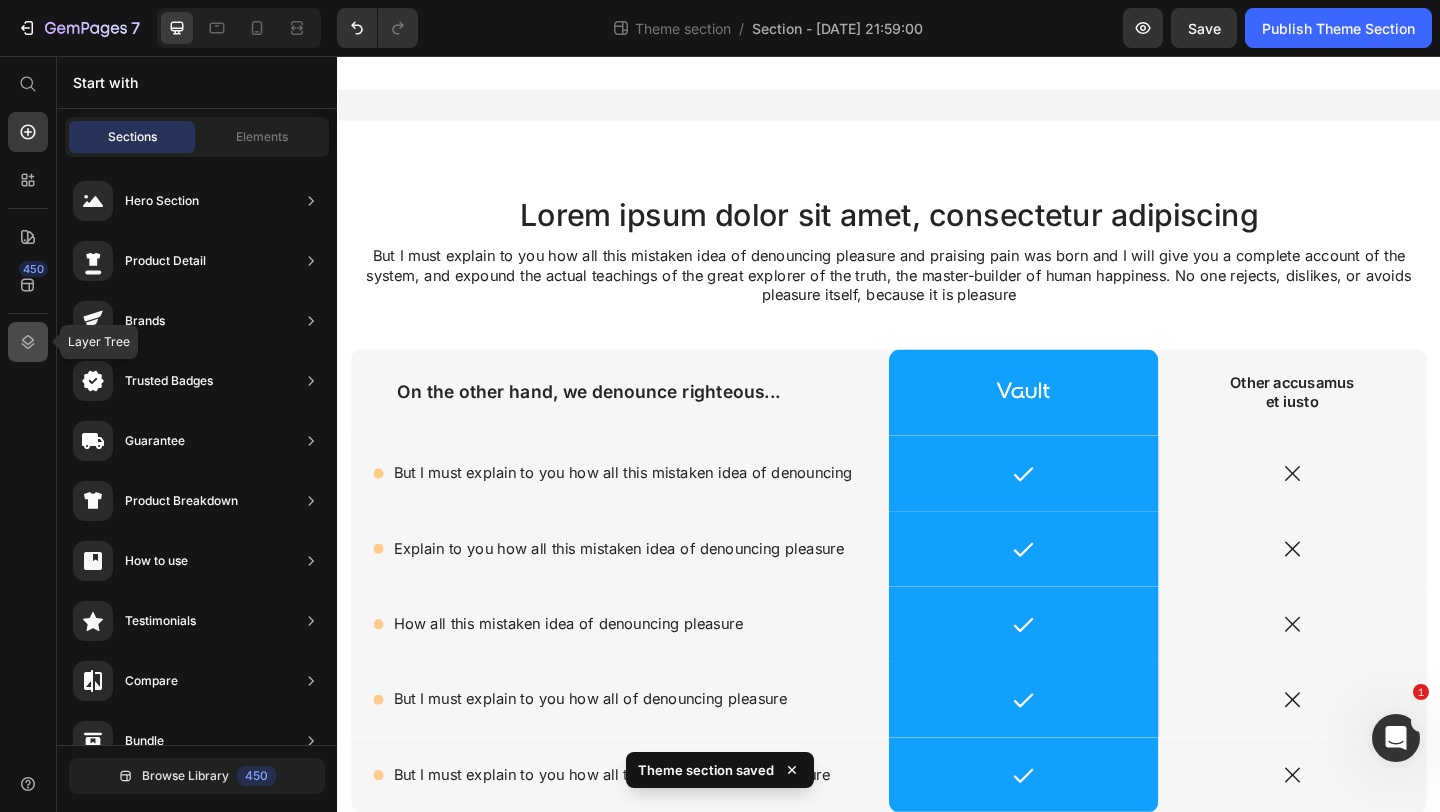 click 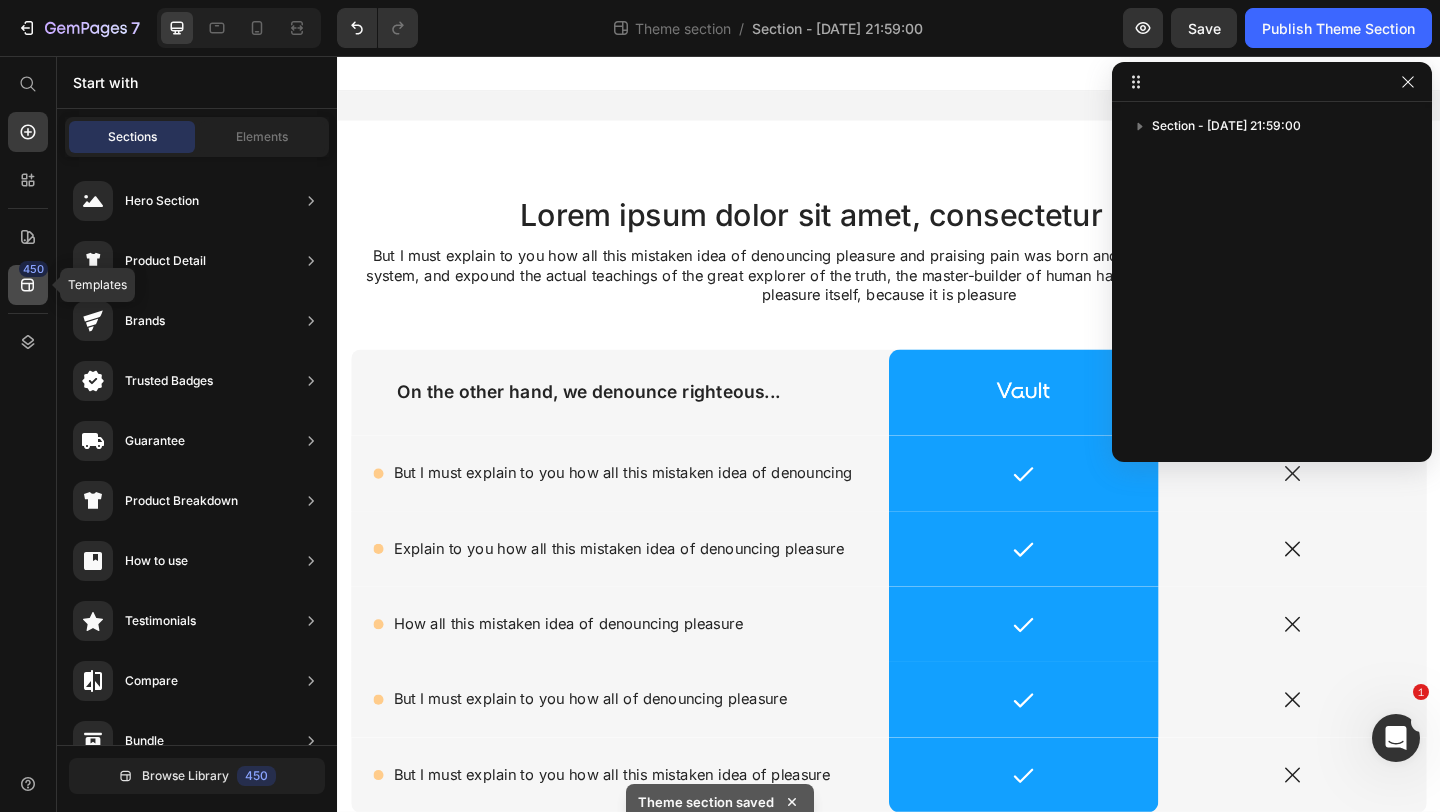 click 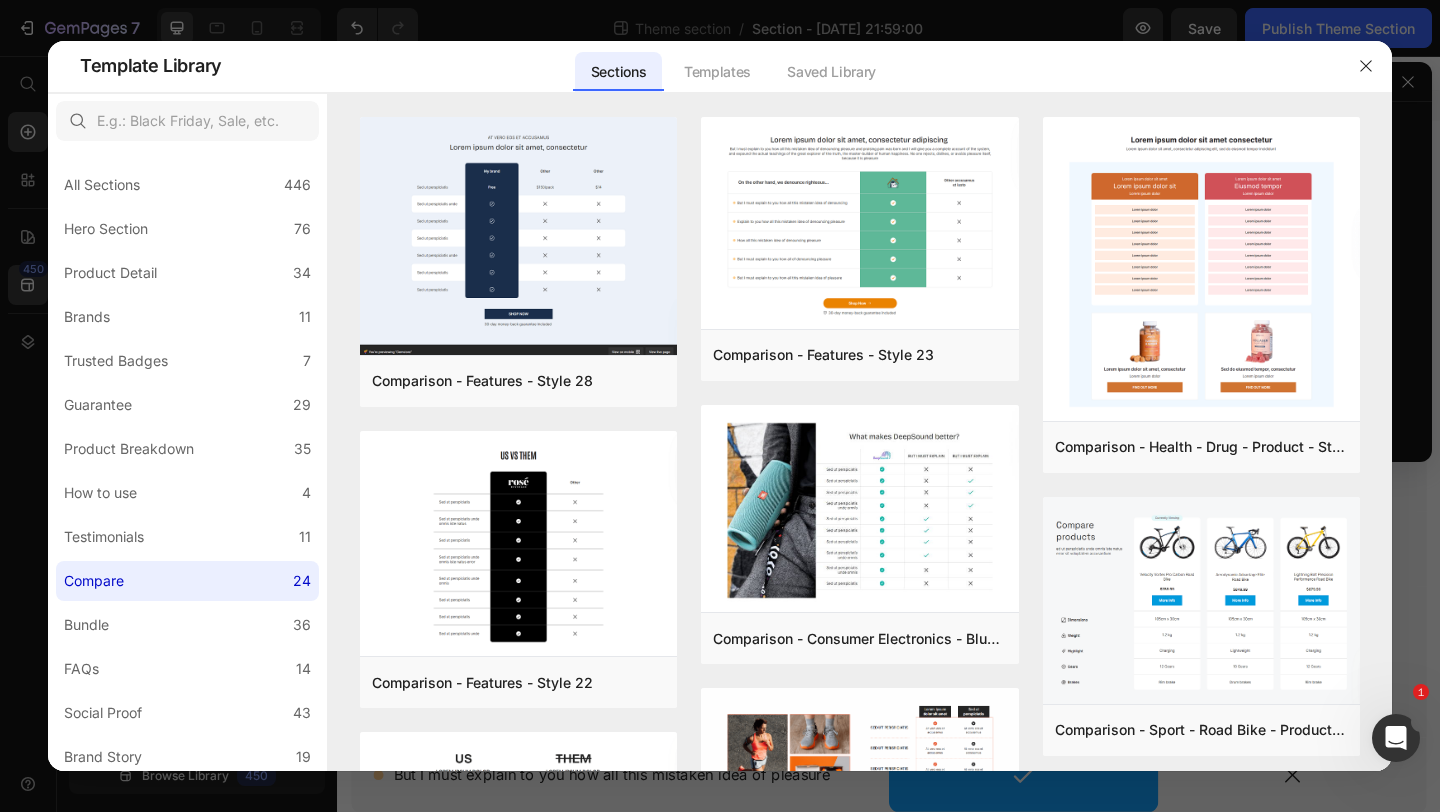 click at bounding box center [720, 406] 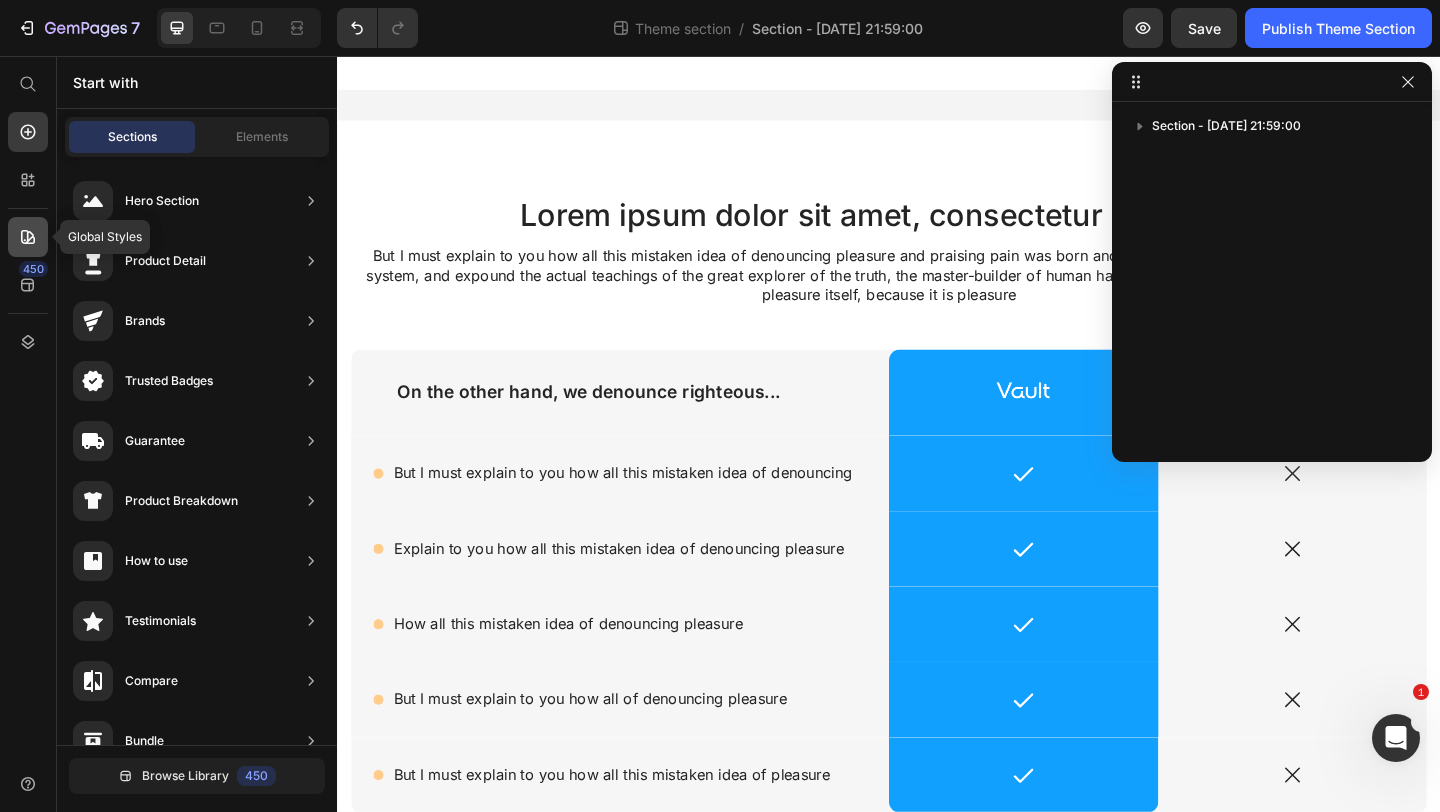 click 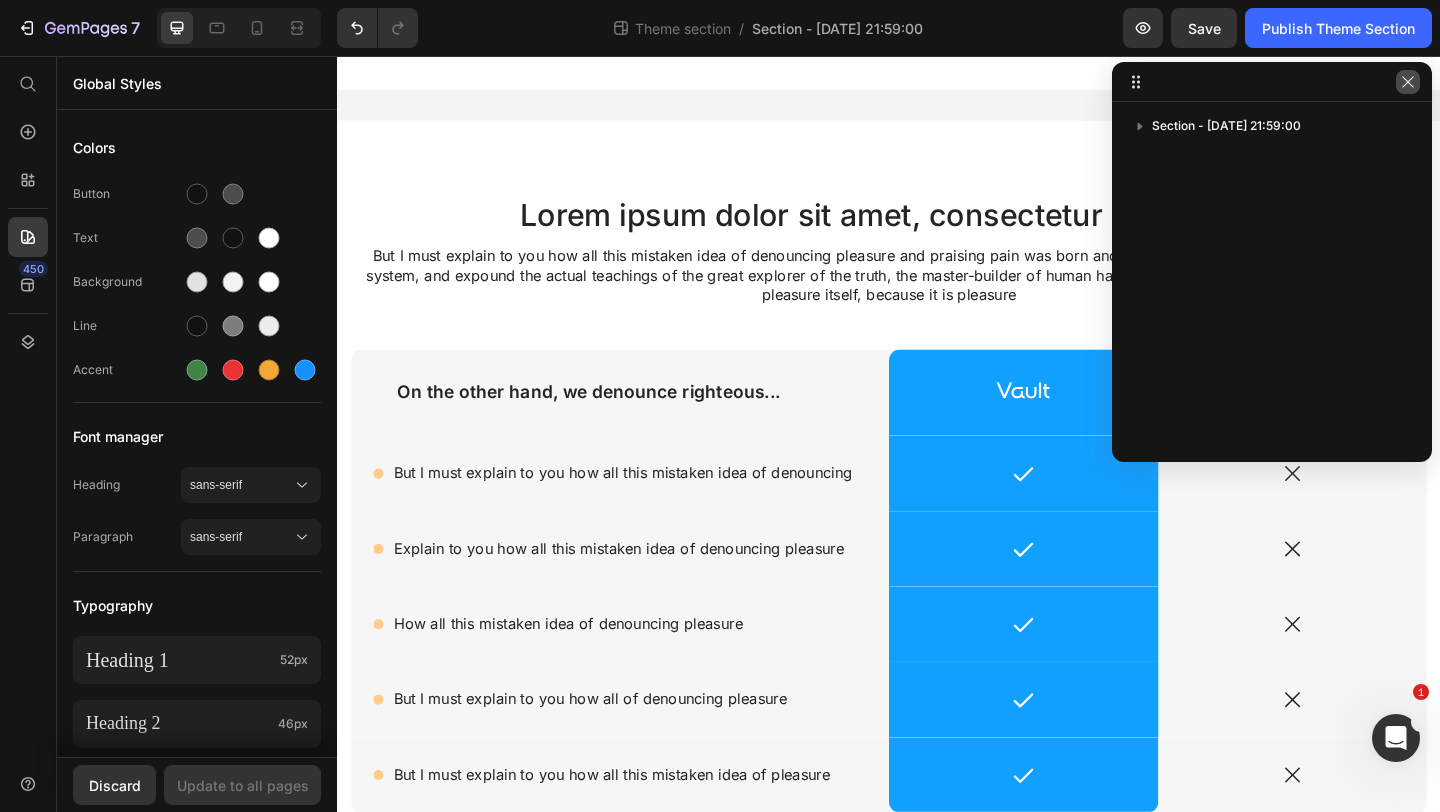 click 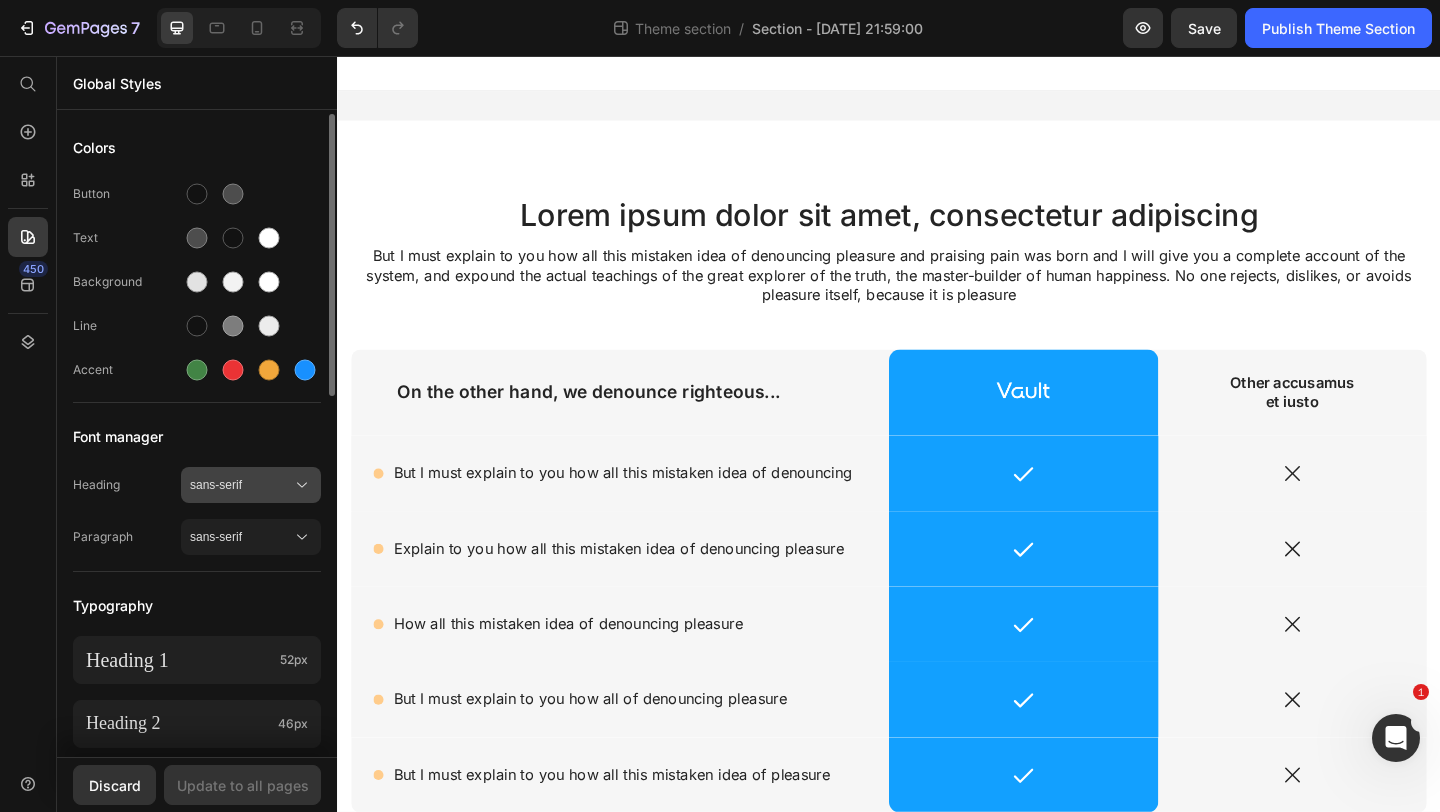 click on "sans-serif" at bounding box center [241, 485] 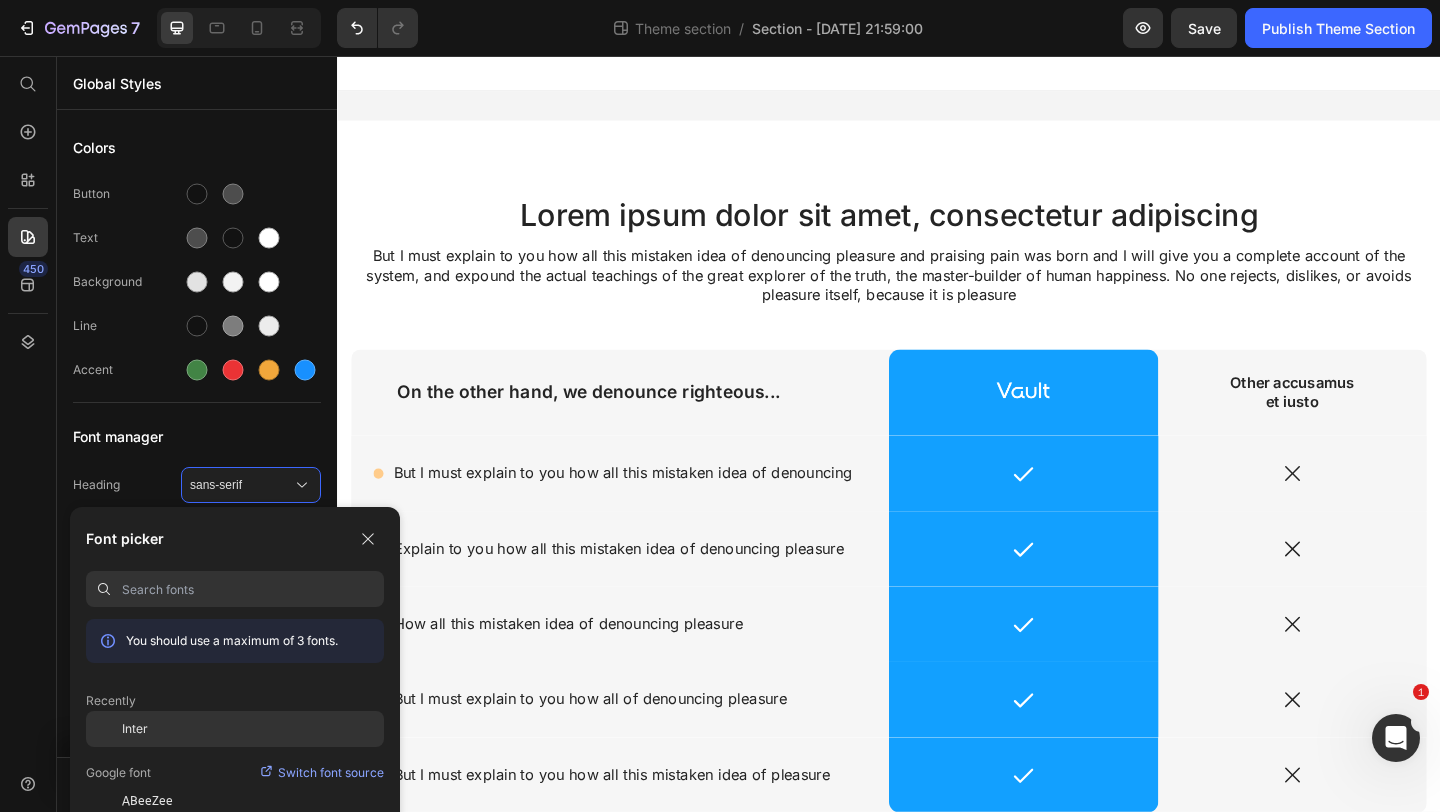 click on "Inter" 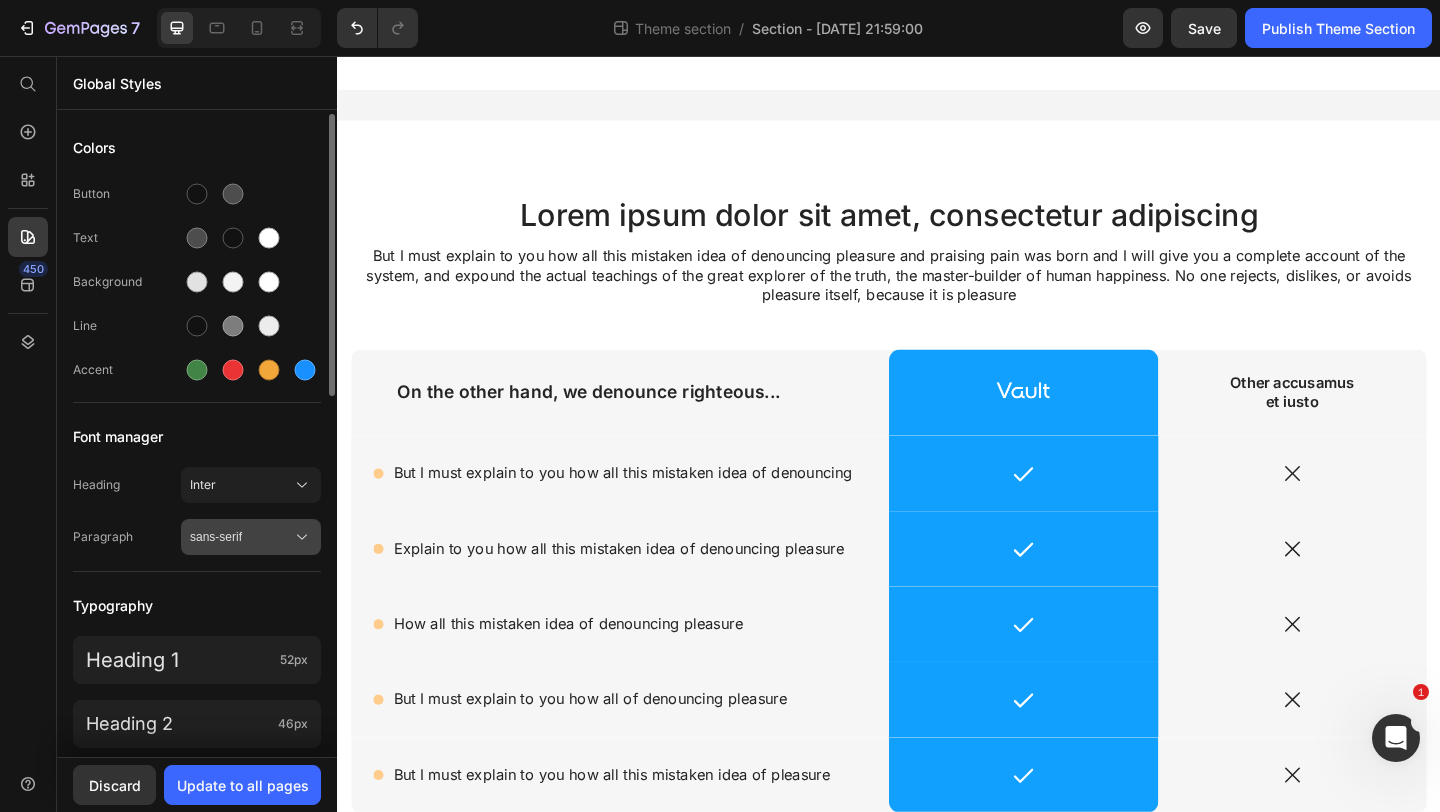 click on "sans-serif" at bounding box center (241, 537) 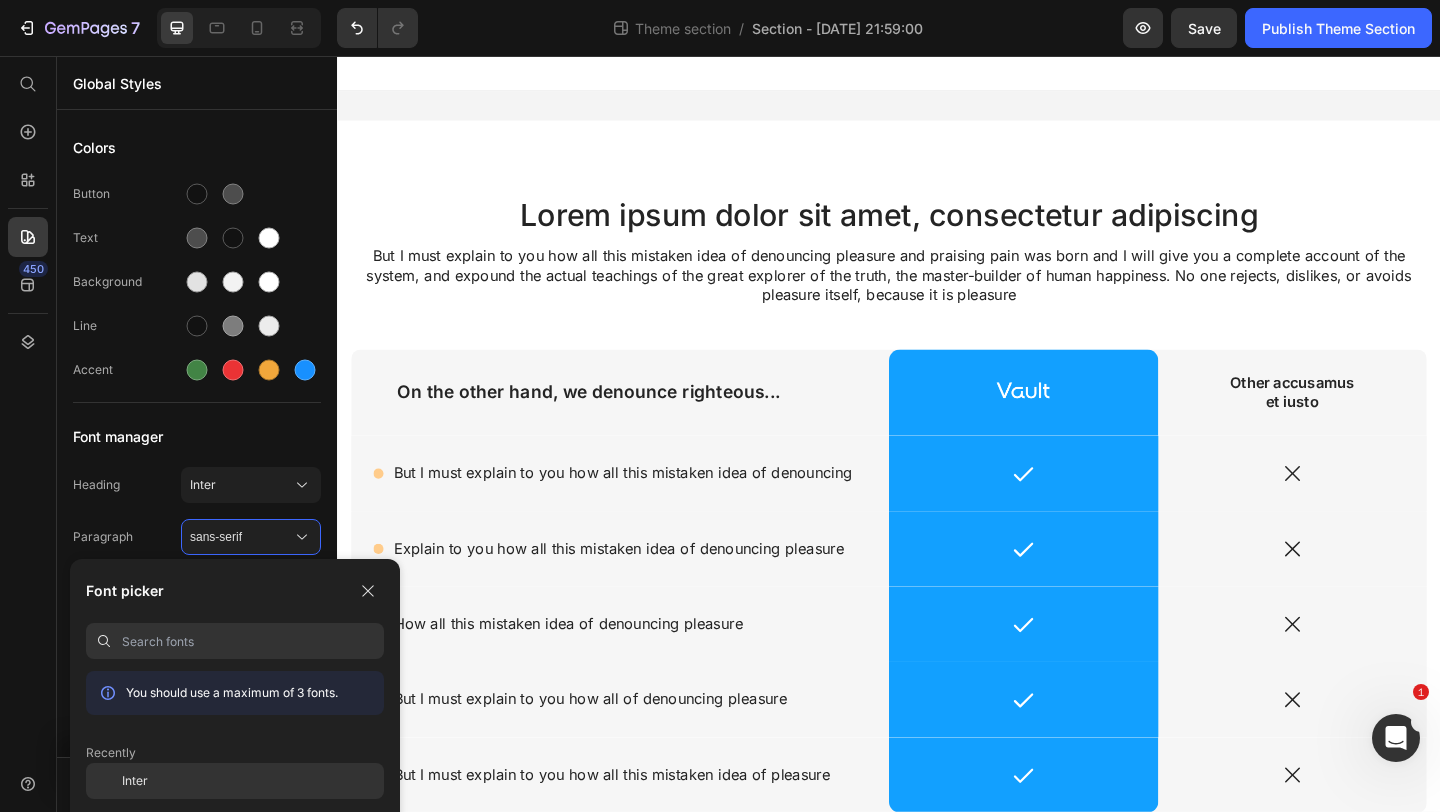 click on "Inter" 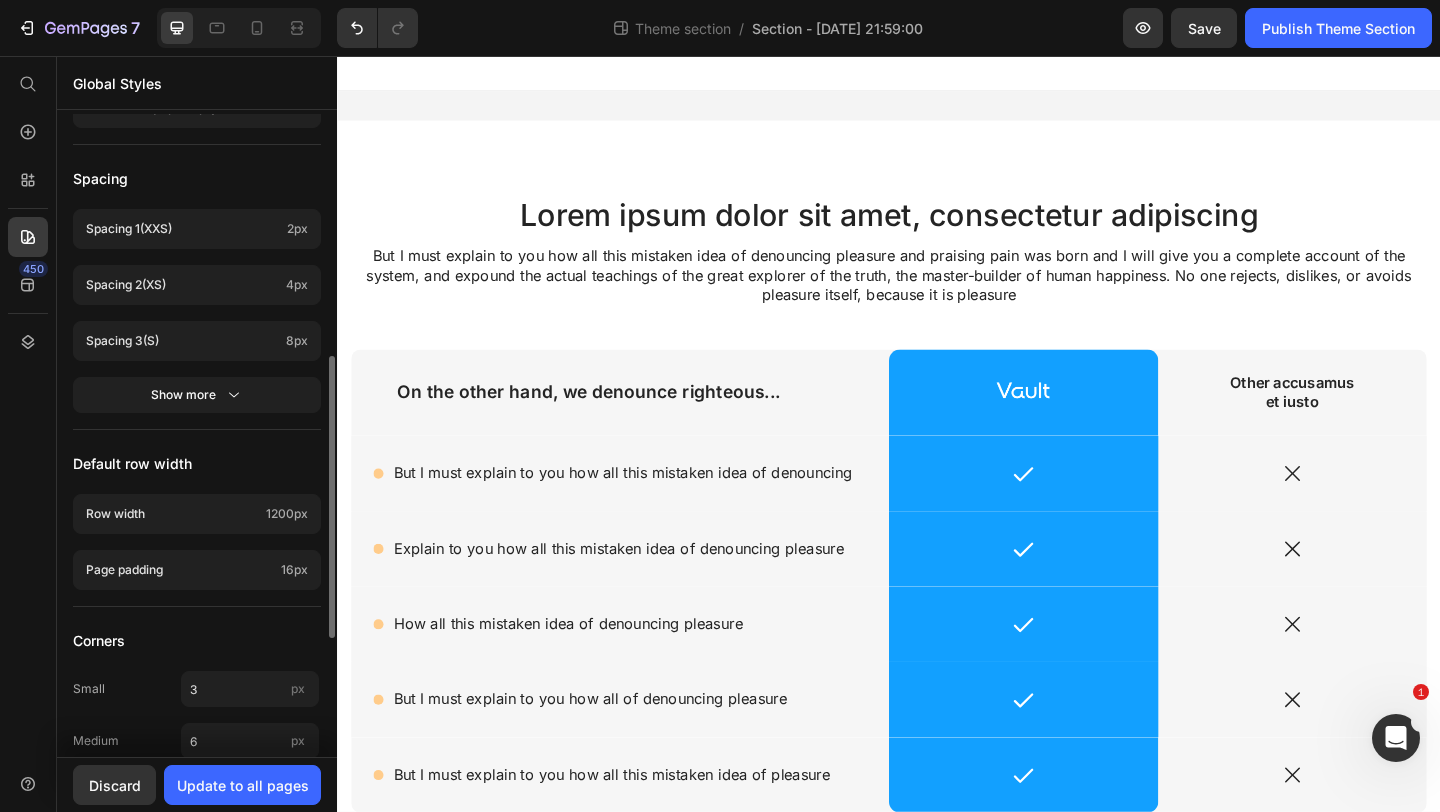 scroll, scrollTop: 821, scrollLeft: 0, axis: vertical 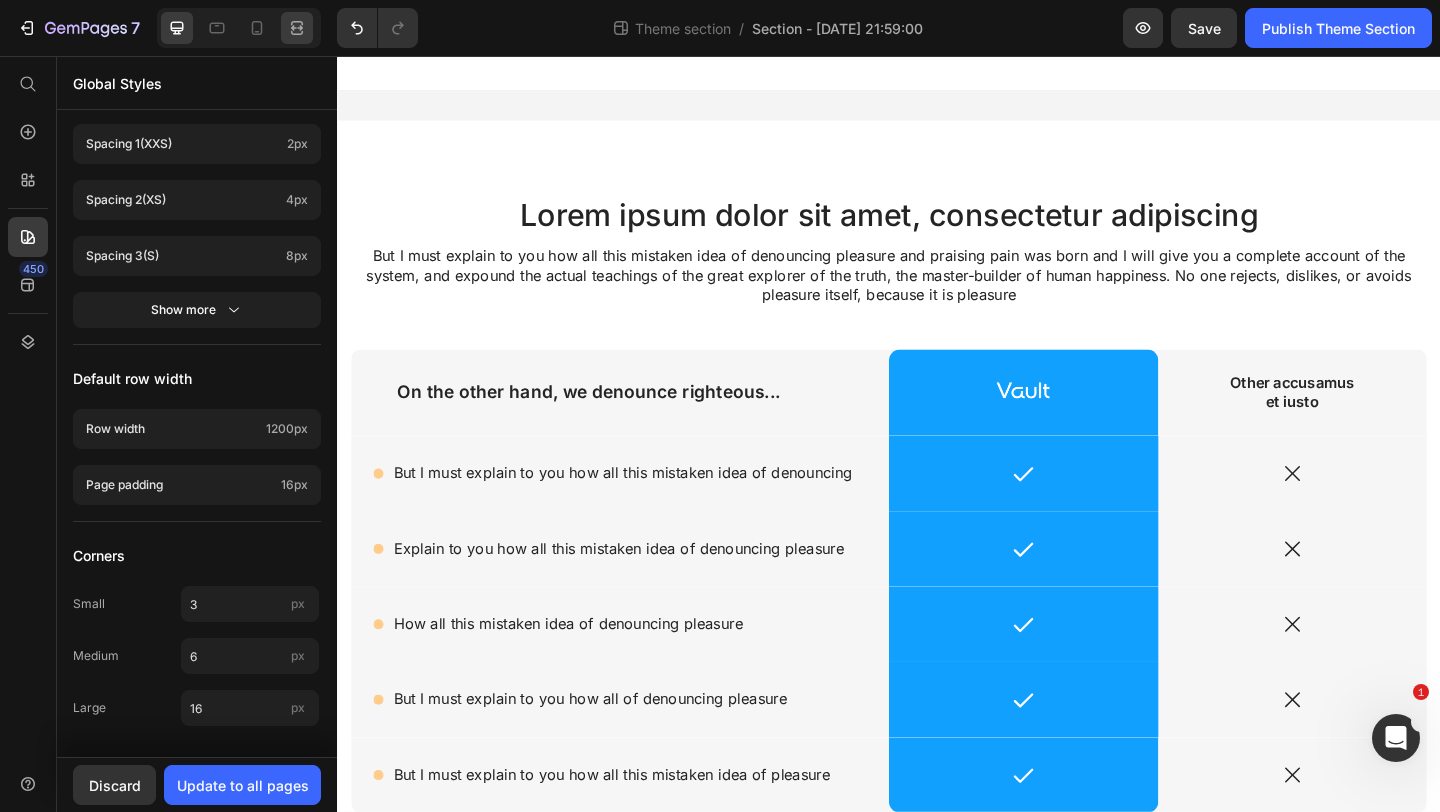 click 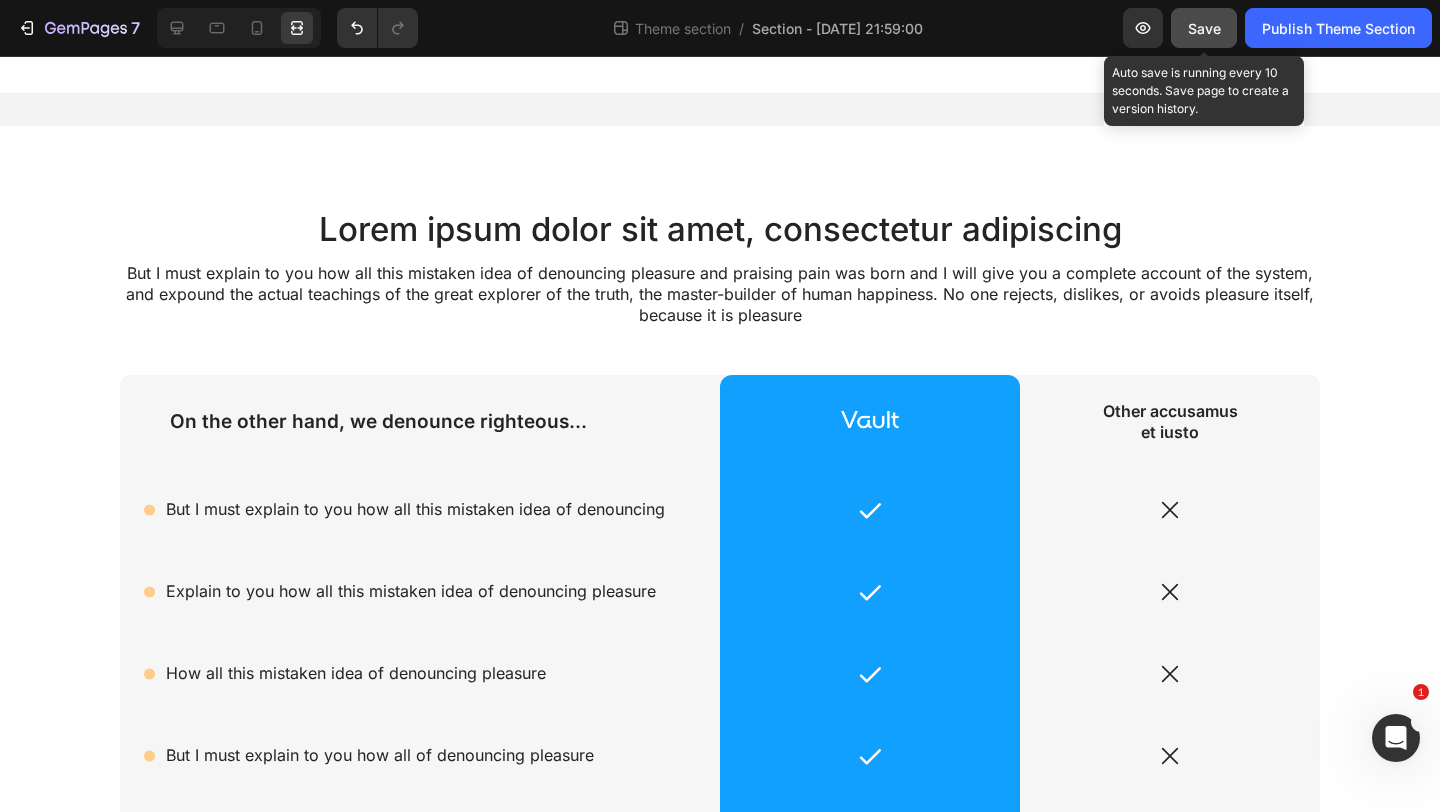 click on "Save" 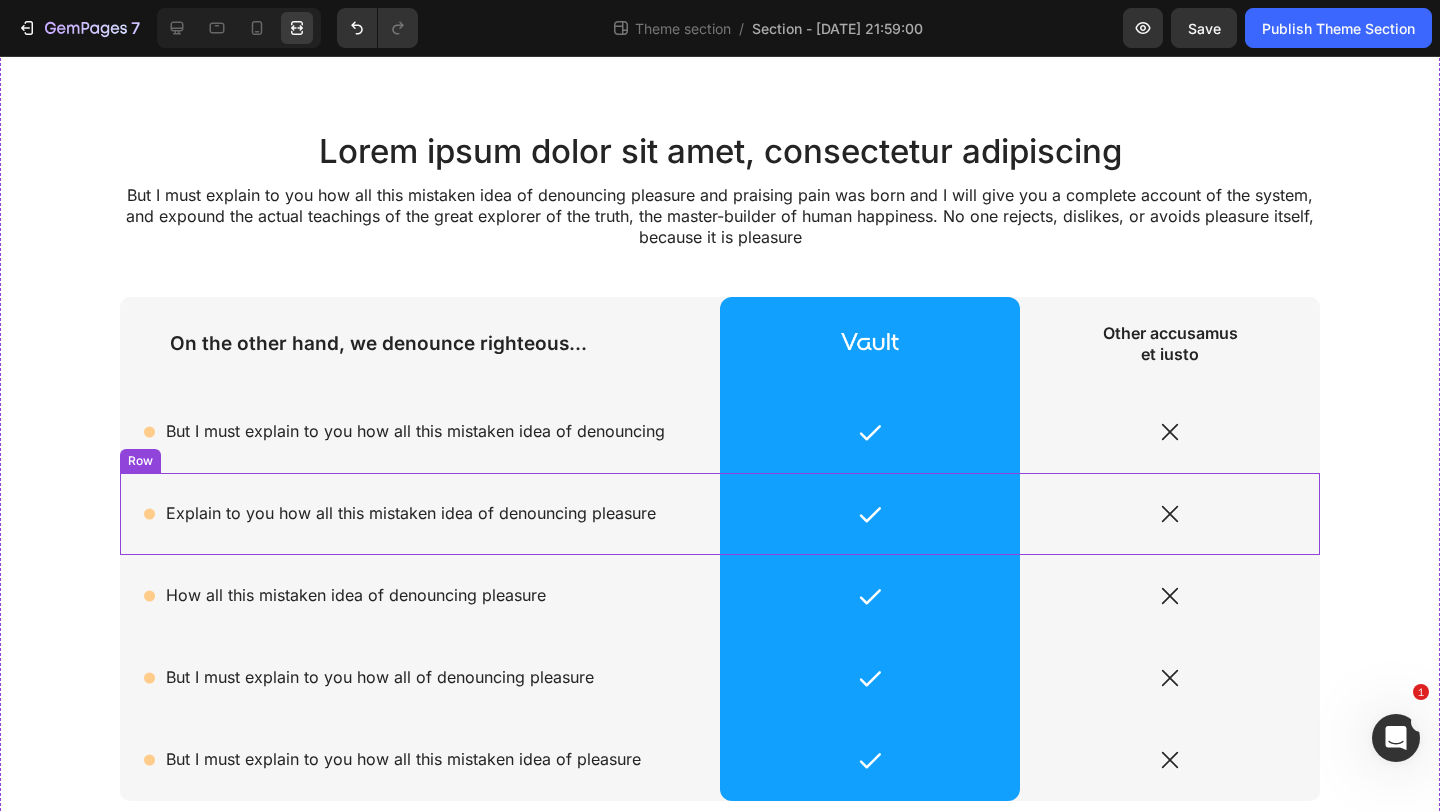 scroll, scrollTop: 84, scrollLeft: 0, axis: vertical 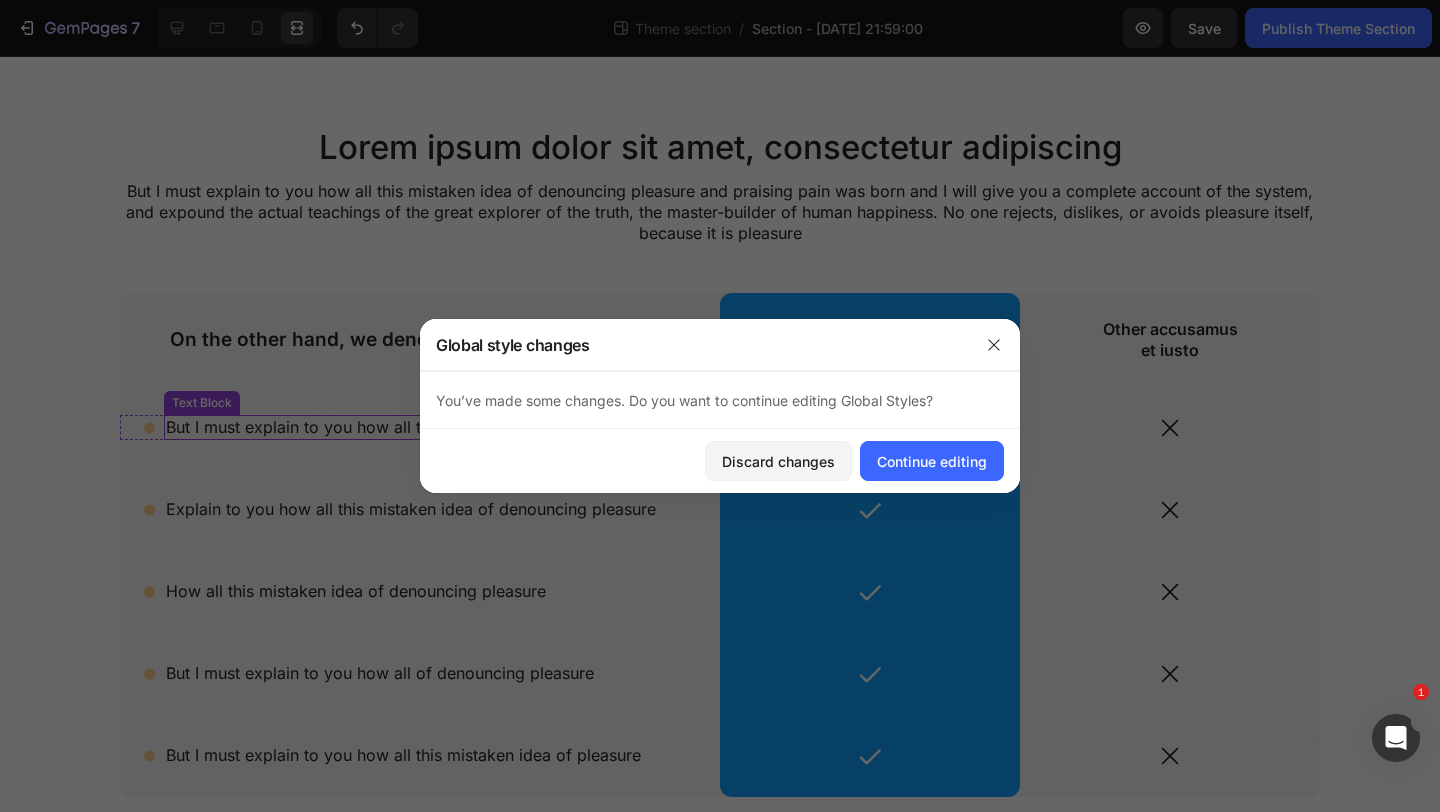 click on "But I must explain to you how all this mistaken idea of denouncing" at bounding box center [415, 427] 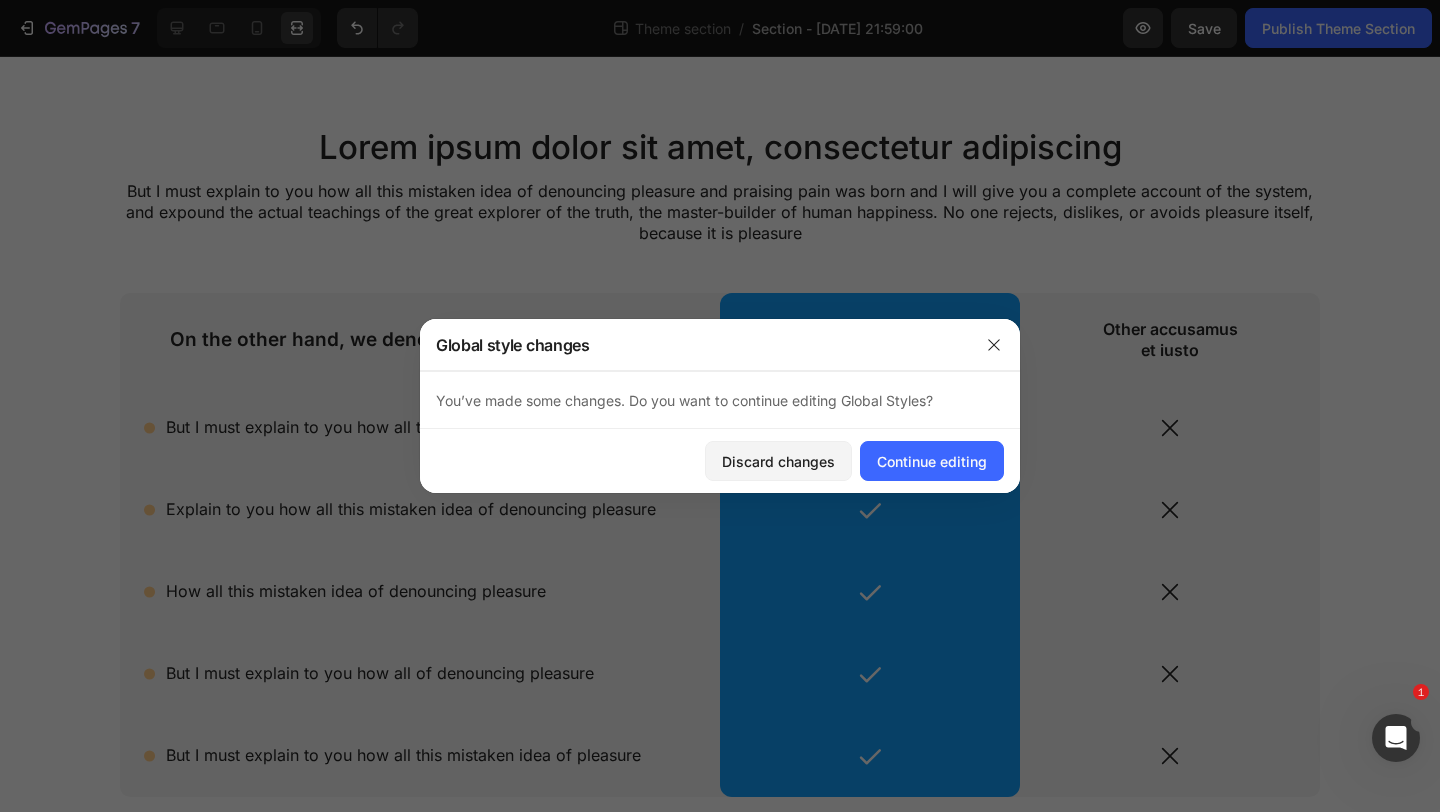 click at bounding box center (720, 428) 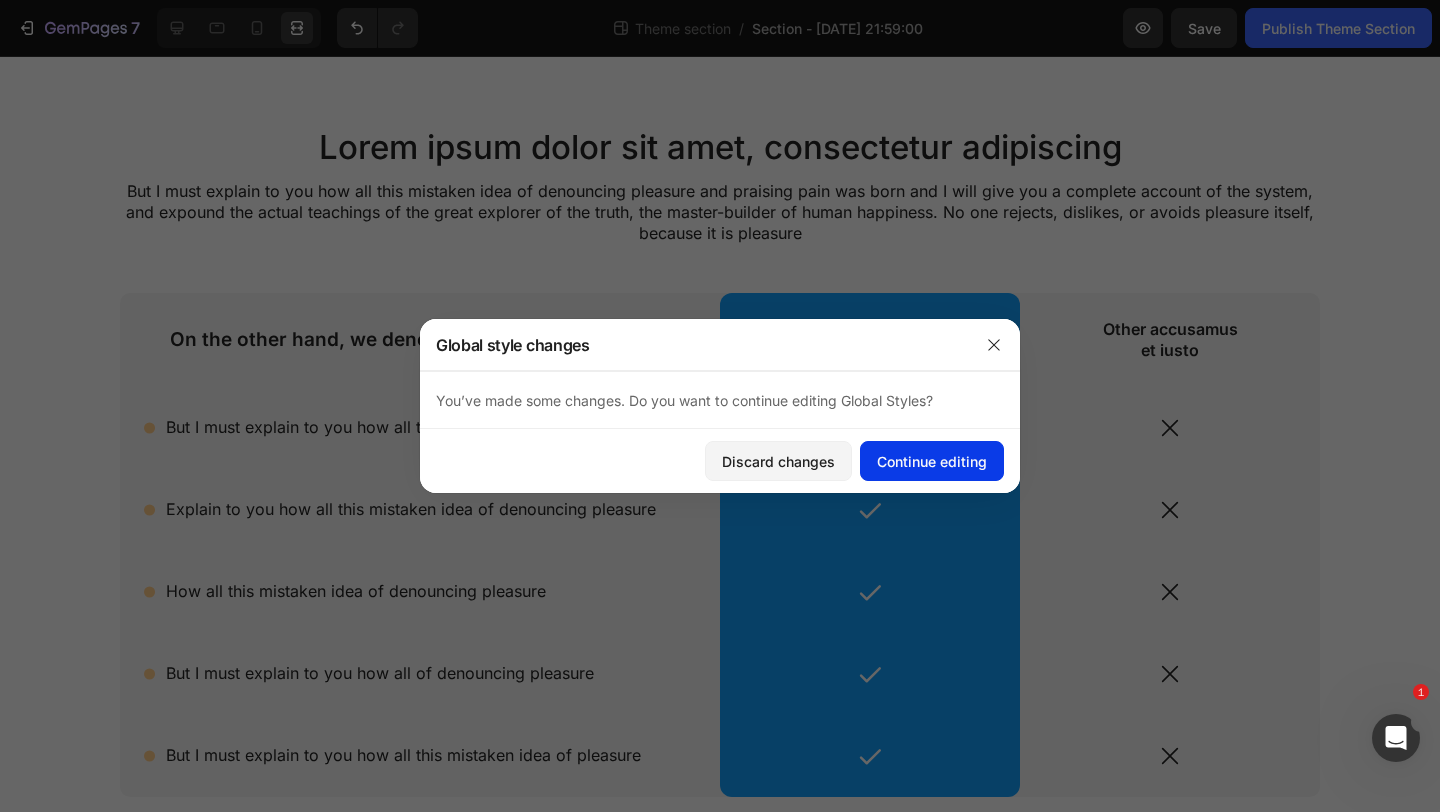 click on "Continue editing" at bounding box center (932, 461) 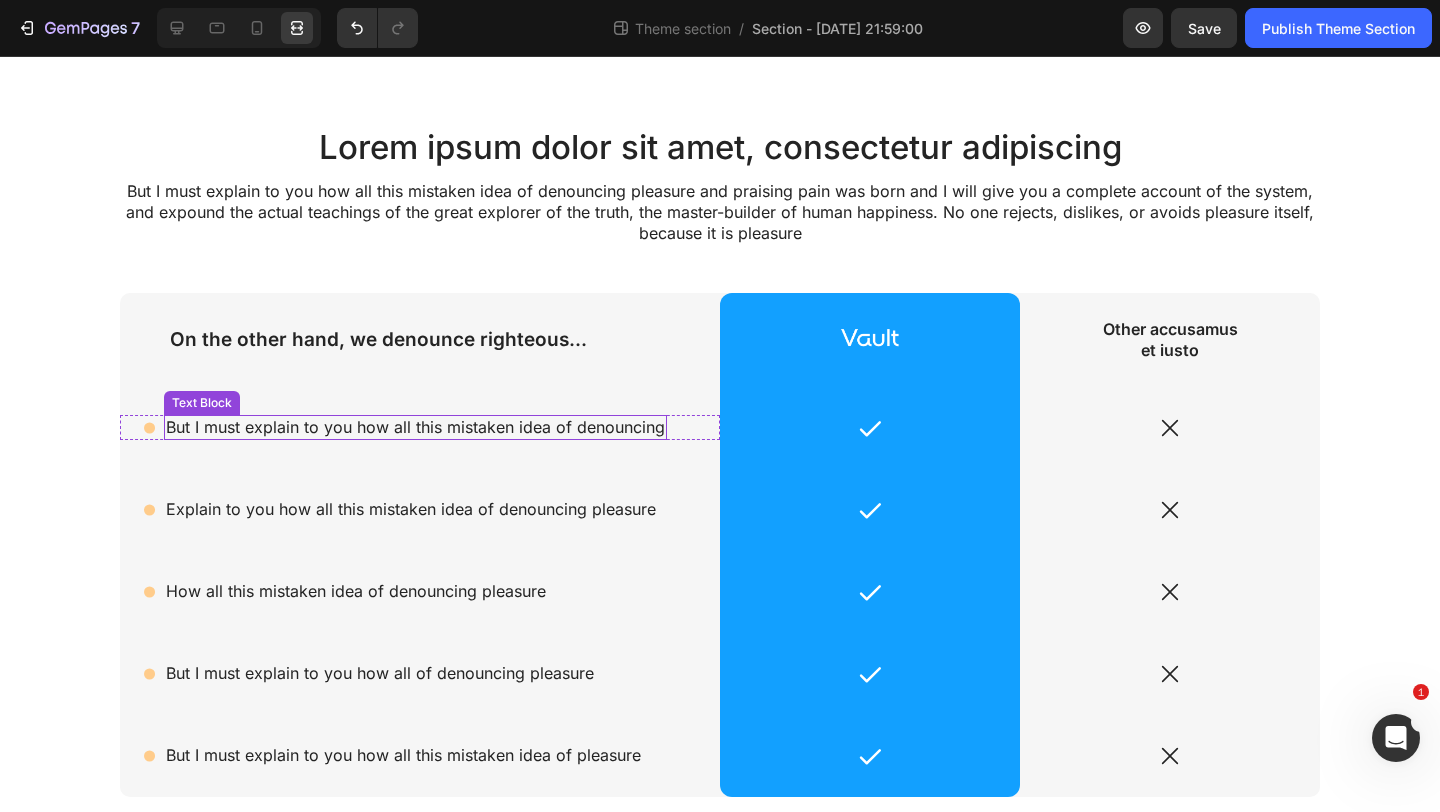 click on "But I must explain to you how all this mistaken idea of denouncing" at bounding box center [415, 427] 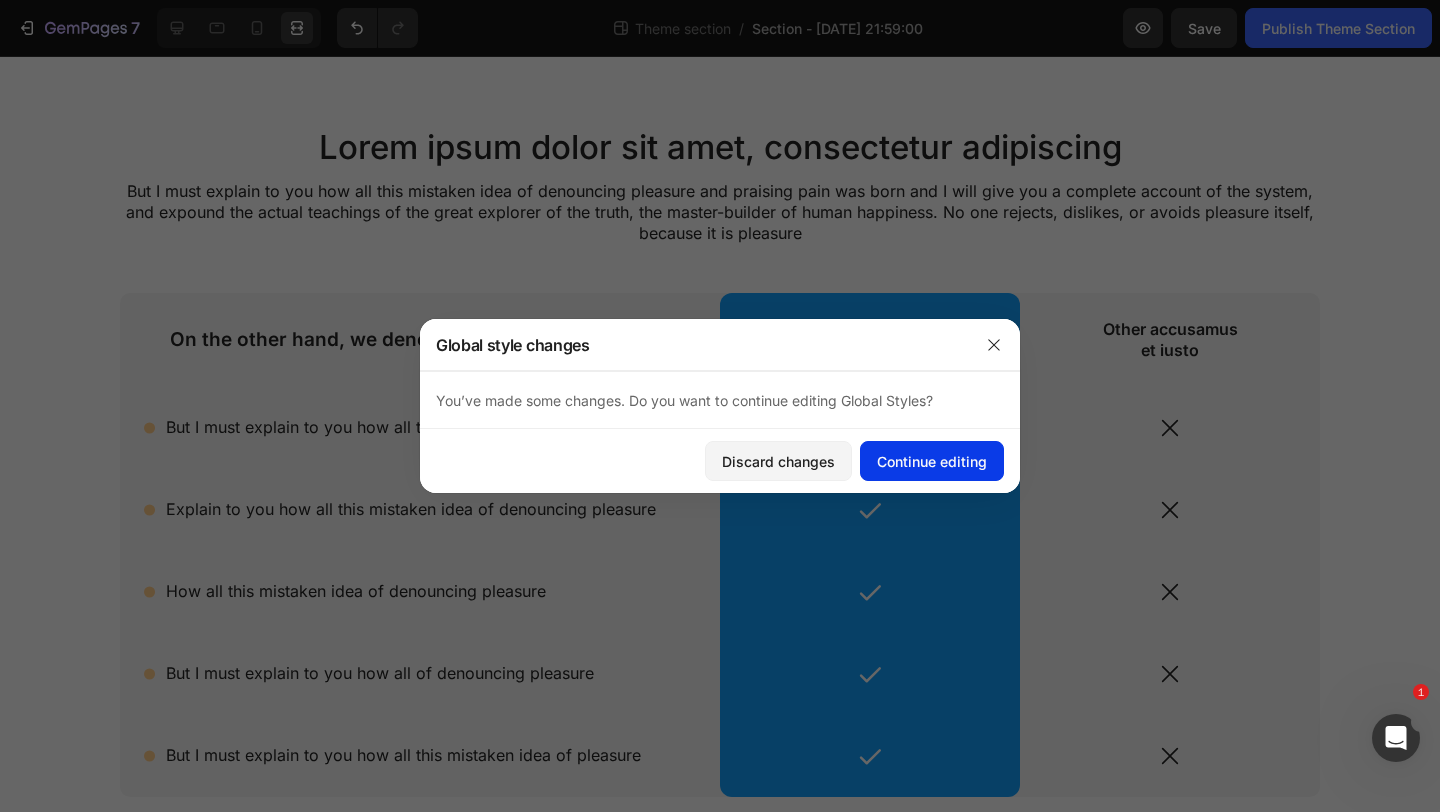 click on "Continue editing" at bounding box center (932, 461) 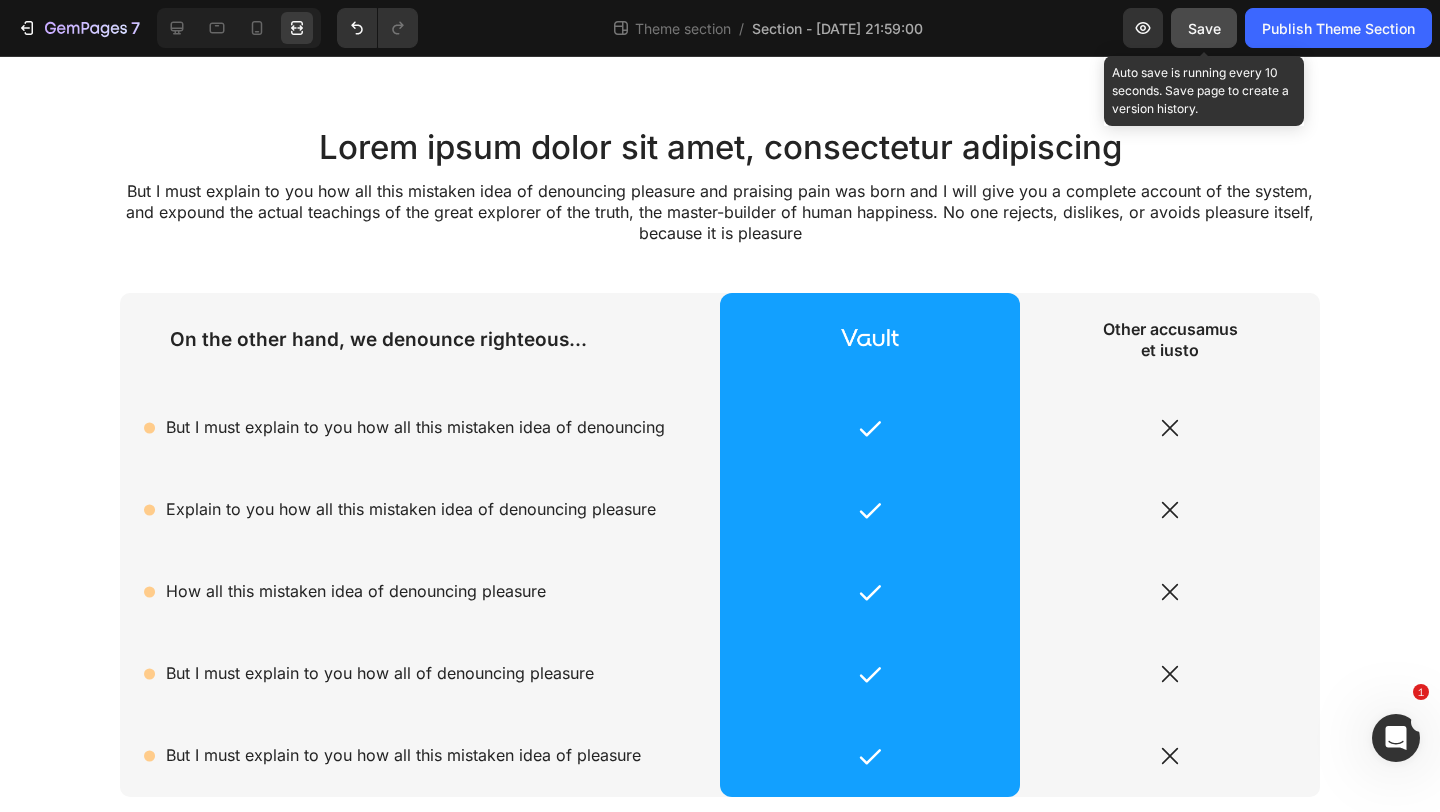 click on "Save" at bounding box center (1204, 28) 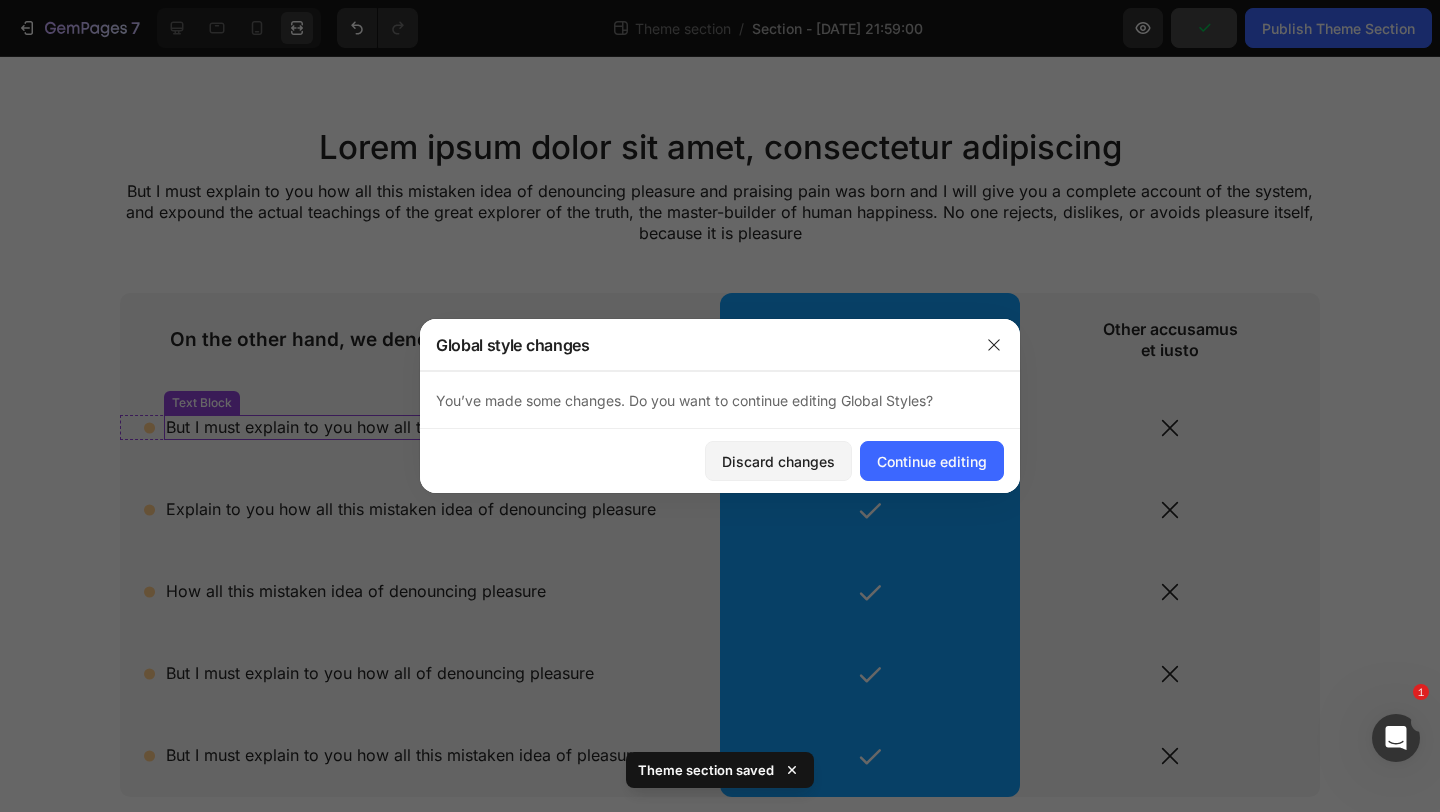 click on "But I must explain to you how all this mistaken idea of denouncing" at bounding box center (415, 427) 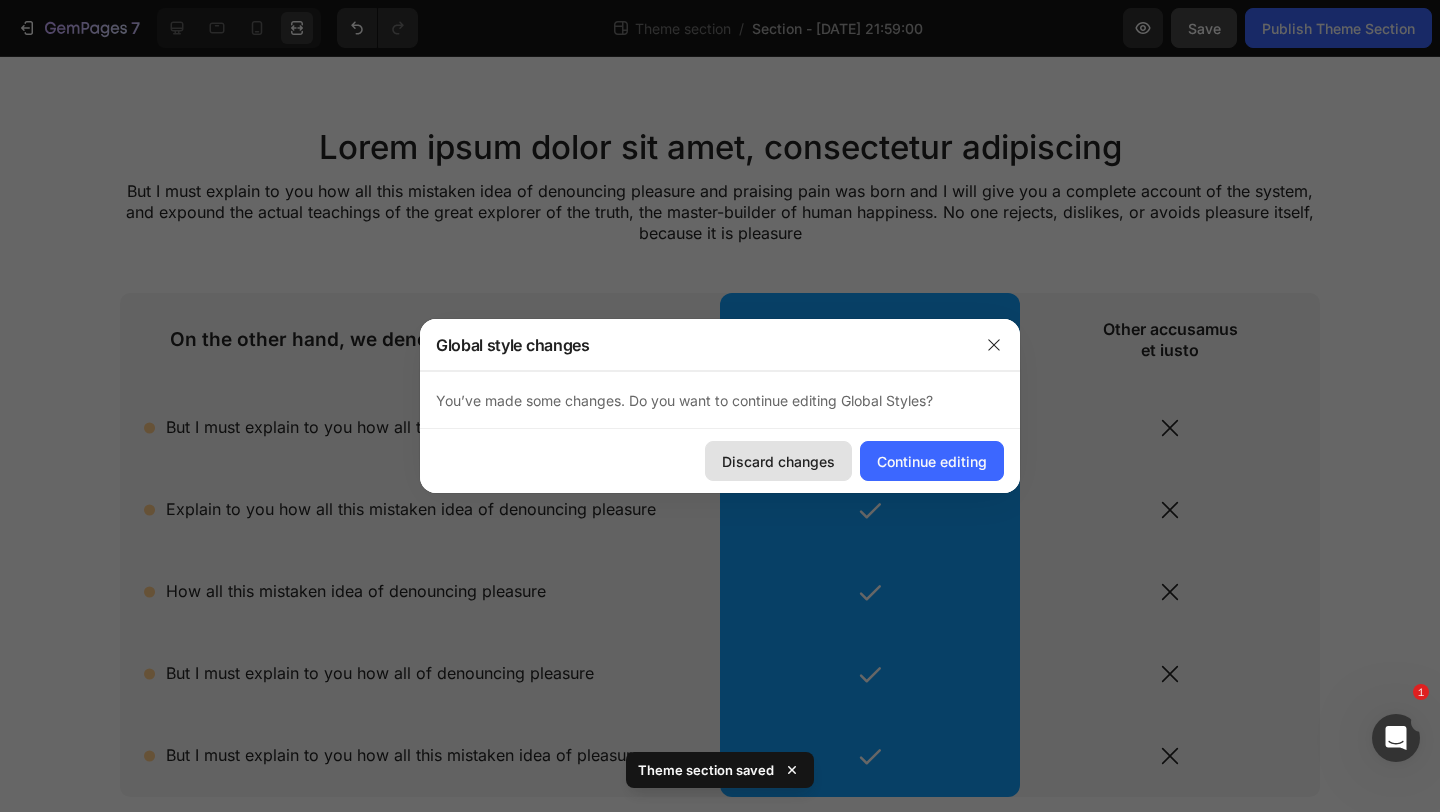 click on "Discard changes" at bounding box center [778, 461] 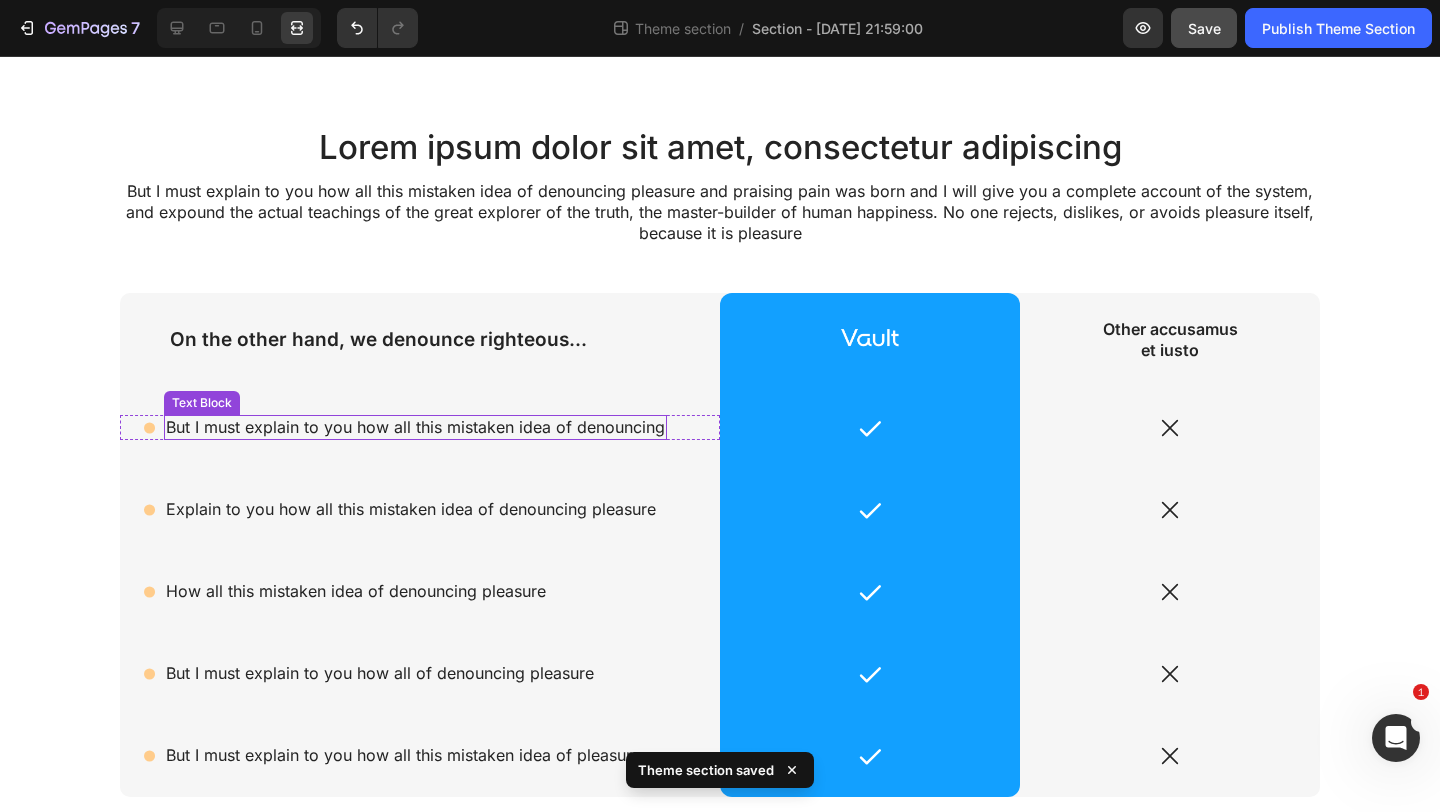 click on "But I must explain to you how all this mistaken idea of denouncing" at bounding box center [415, 427] 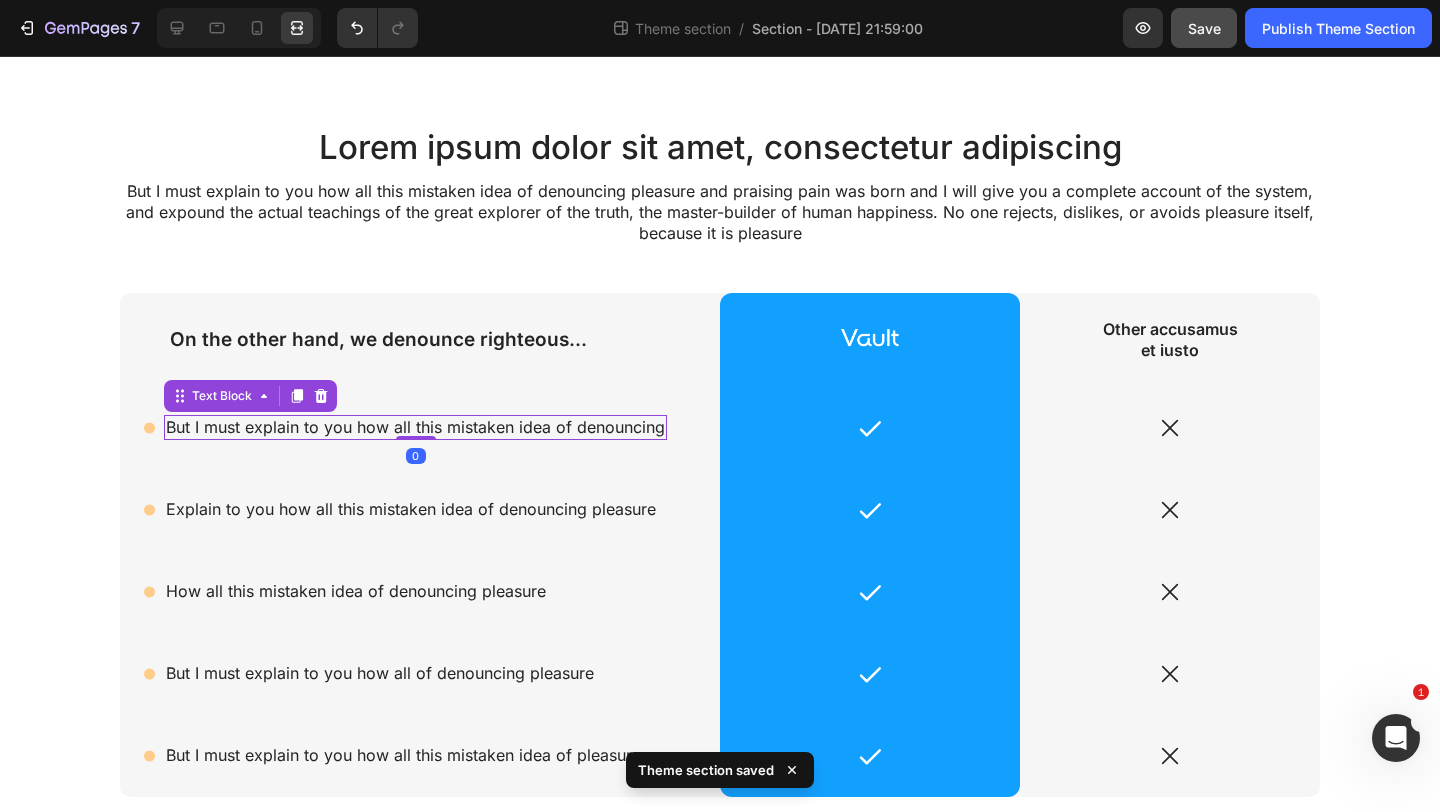 click on "But I must explain to you how all this mistaken idea of denouncing" at bounding box center [415, 427] 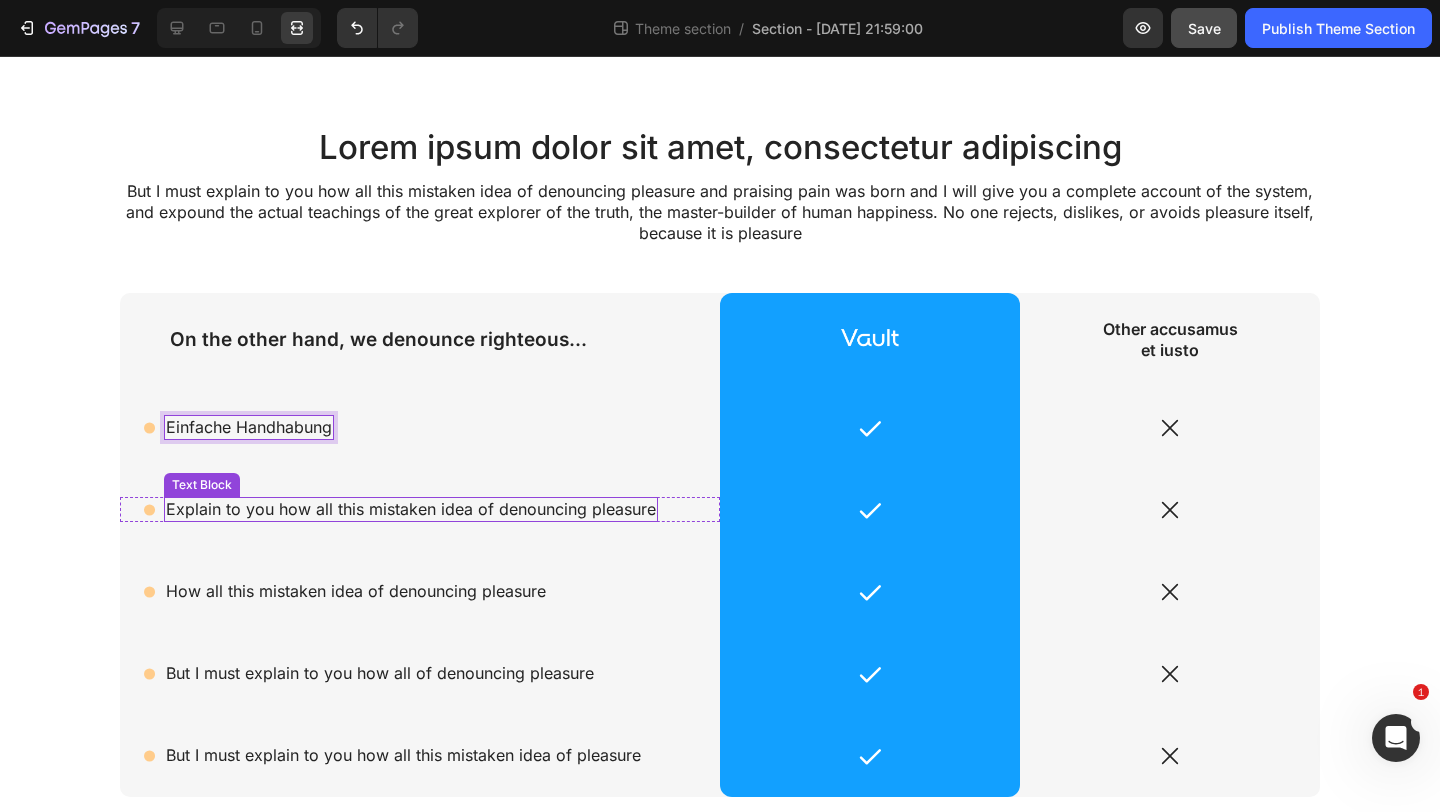 click on "Explain to you how all this mistaken idea of denouncing pleasure" at bounding box center [411, 509] 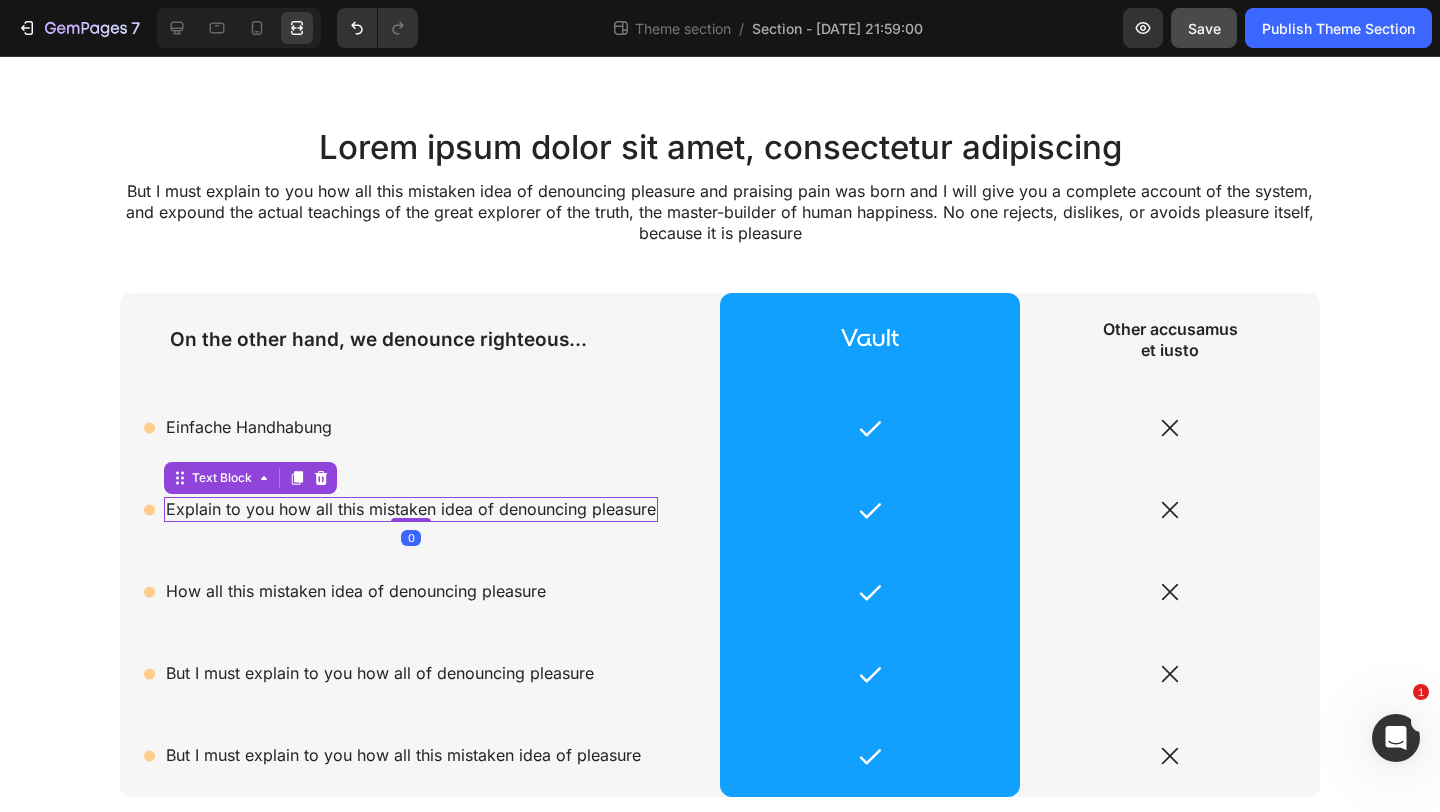 click on "Explain to you how all this mistaken idea of denouncing pleasure" at bounding box center (411, 509) 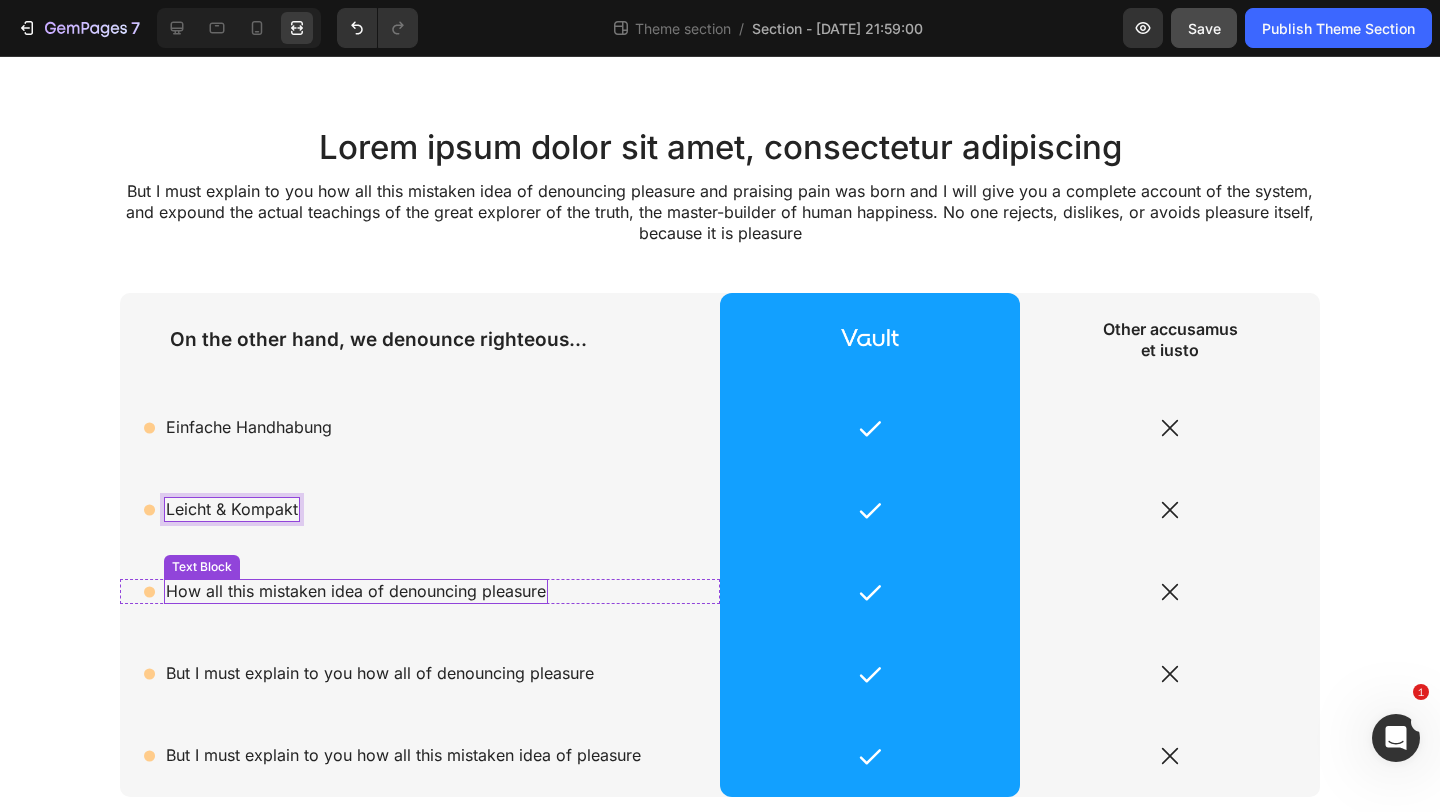 click on "How all this mistaken idea of denouncing pleasure" at bounding box center [356, 591] 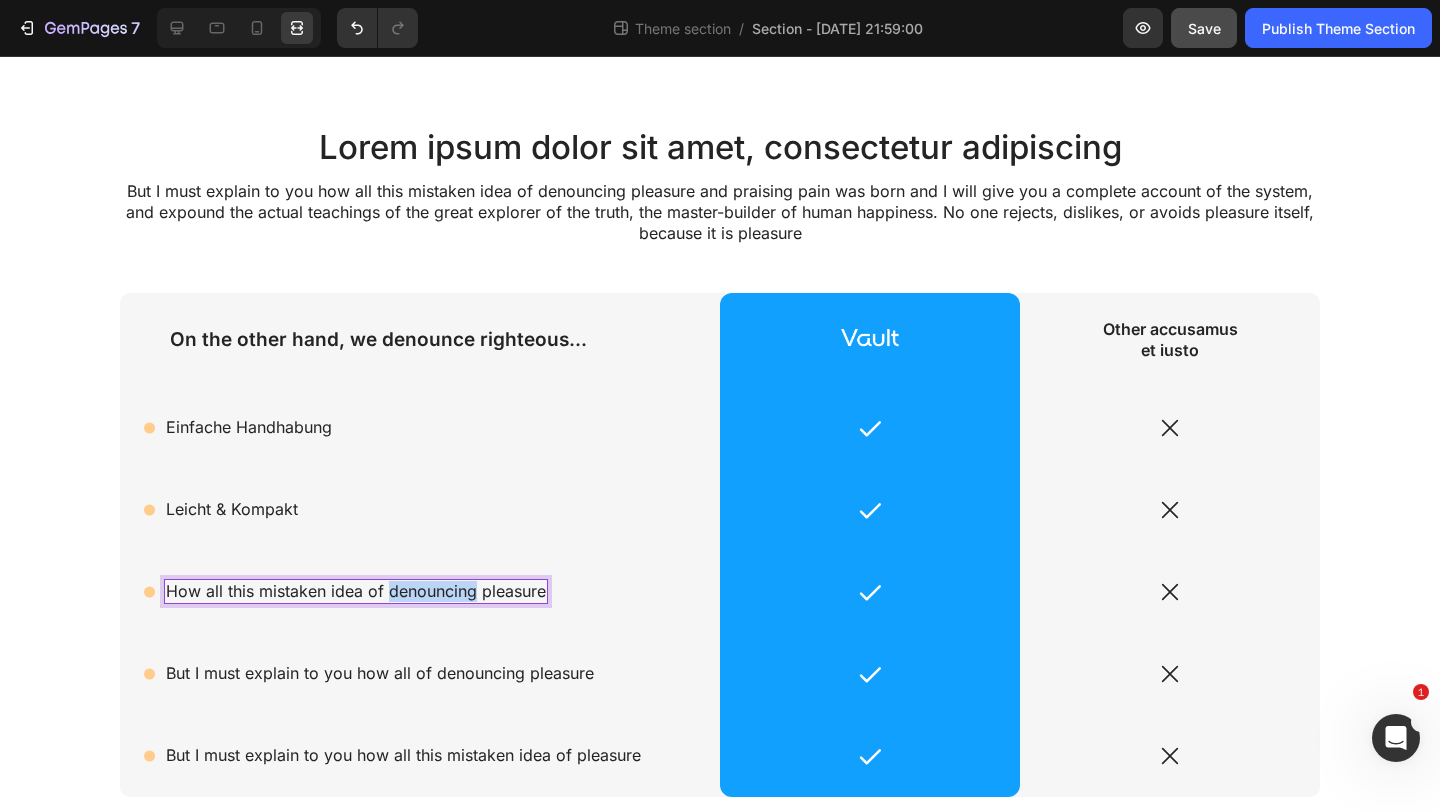 click on "How all this mistaken idea of denouncing pleasure" at bounding box center [356, 591] 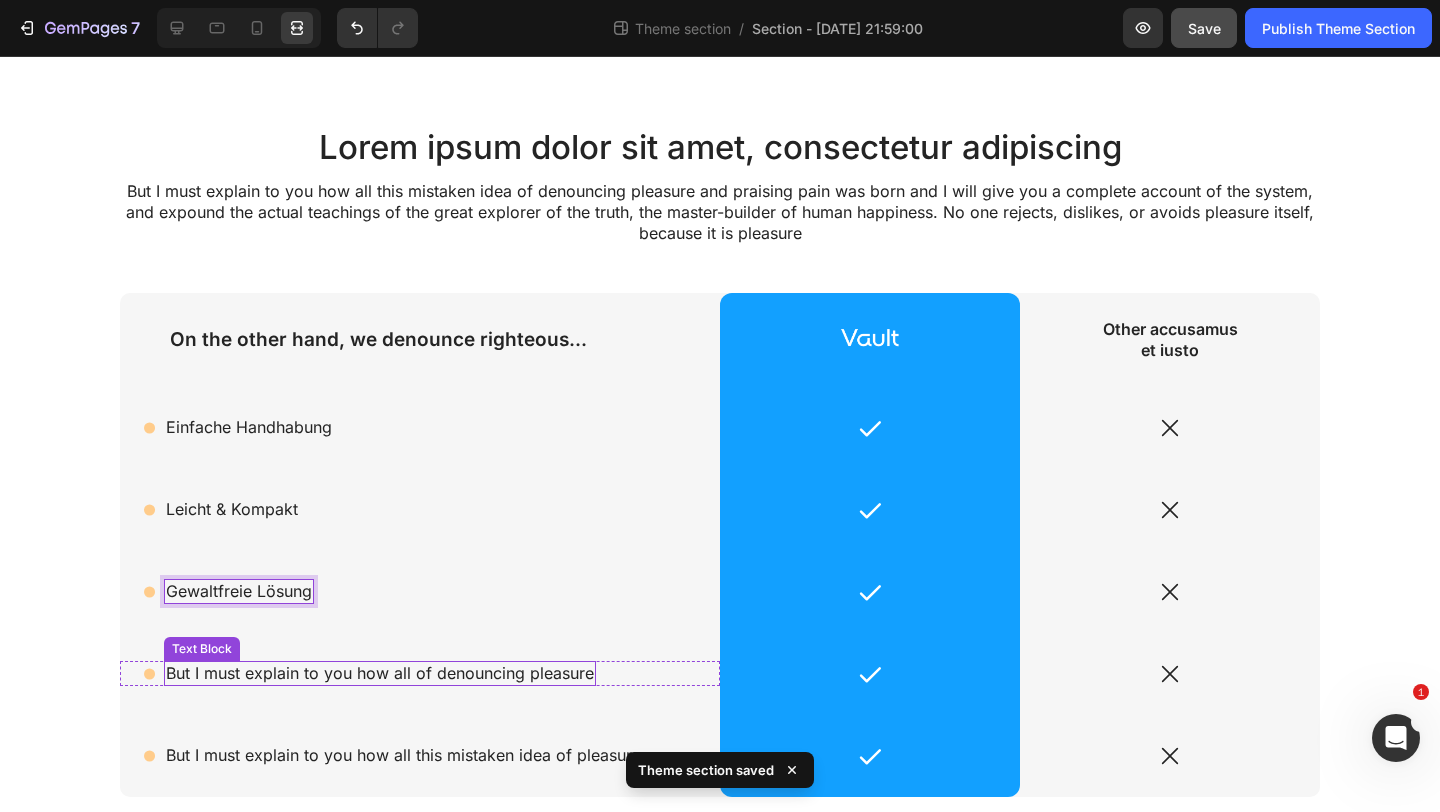 click on "But I must explain to you how all of denouncing pleasure" at bounding box center [380, 673] 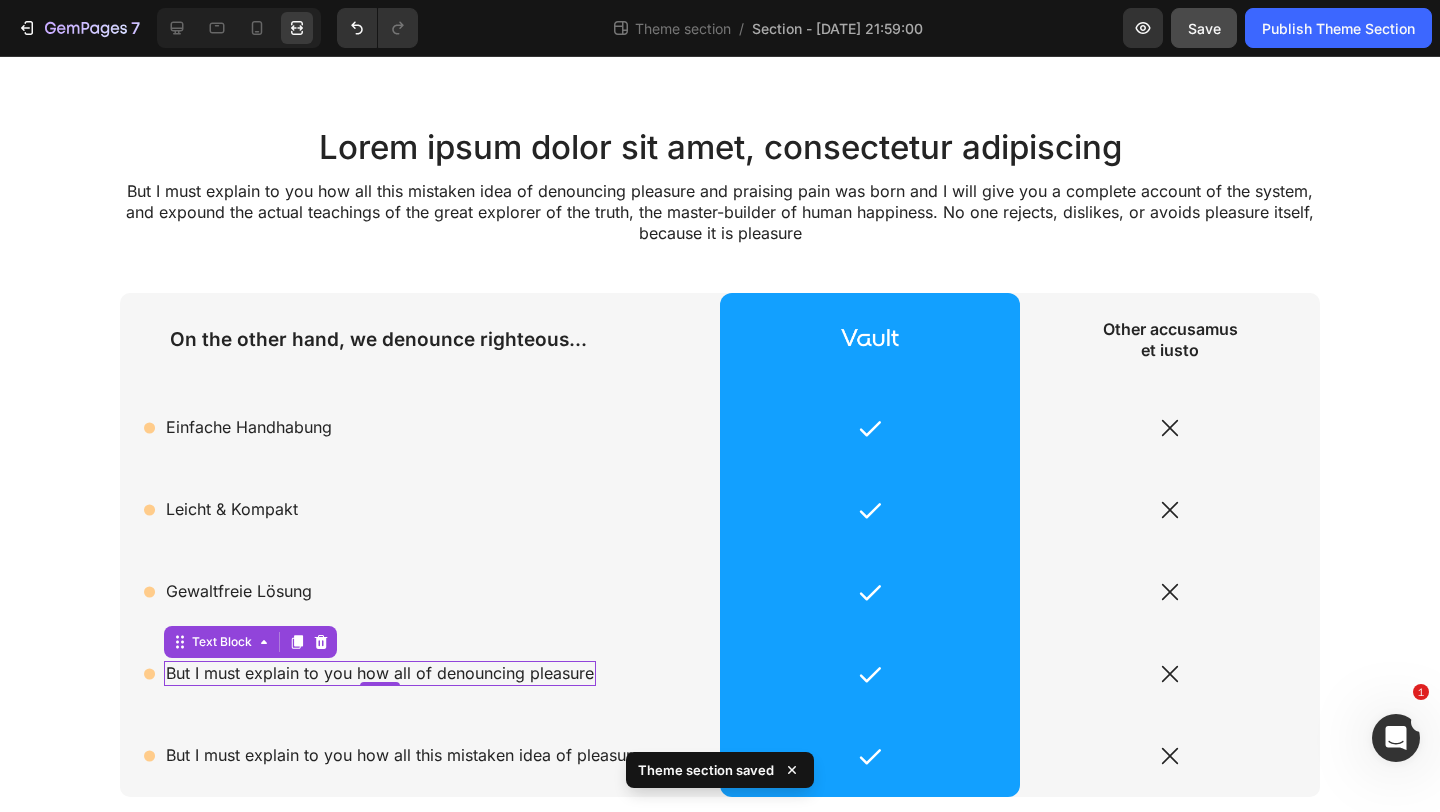 click on "But I must explain to you how all of denouncing pleasure" at bounding box center (380, 673) 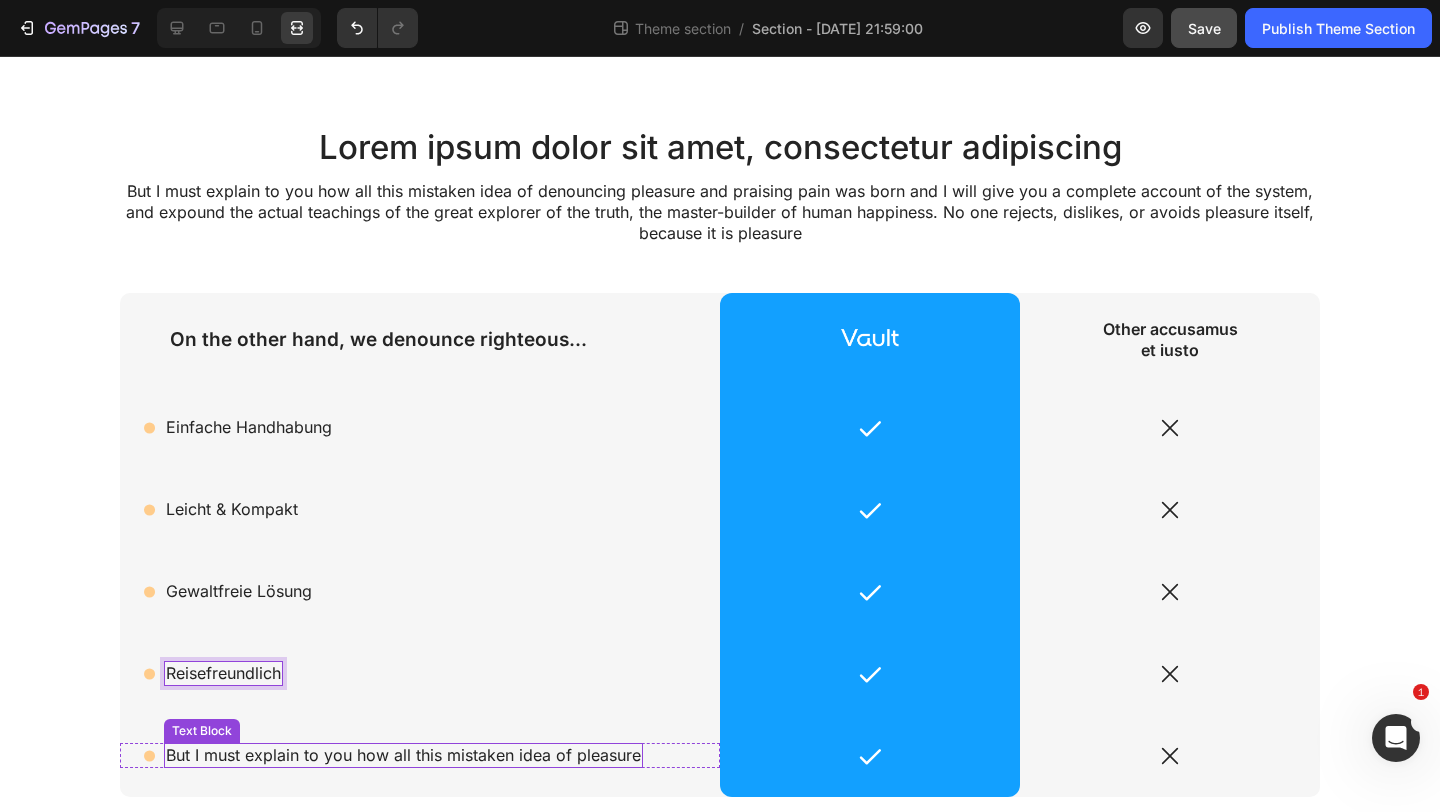 click on "But I must explain to you how all this mistaken idea of pleasure" at bounding box center (403, 755) 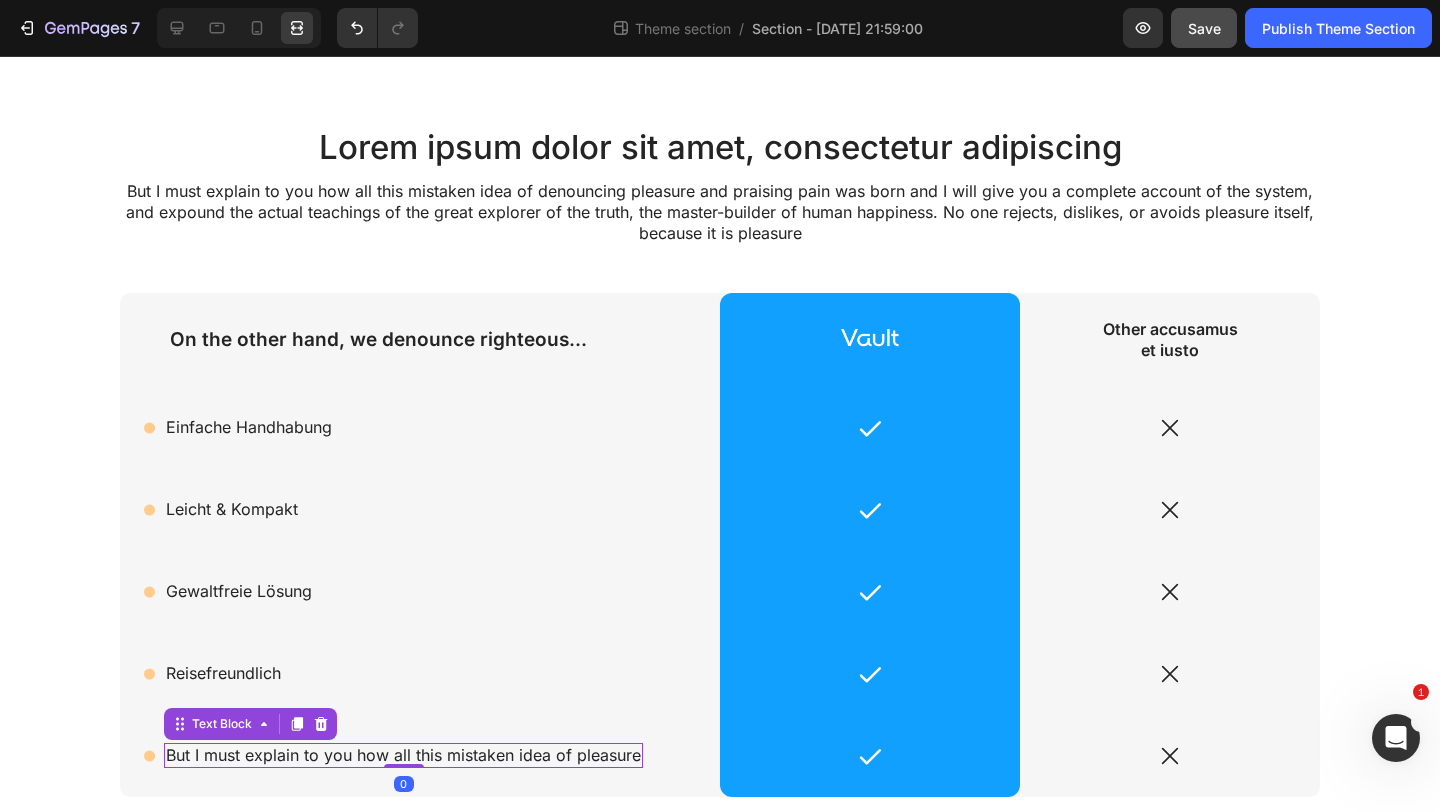 click on "But I must explain to you how all this mistaken idea of pleasure" at bounding box center [403, 755] 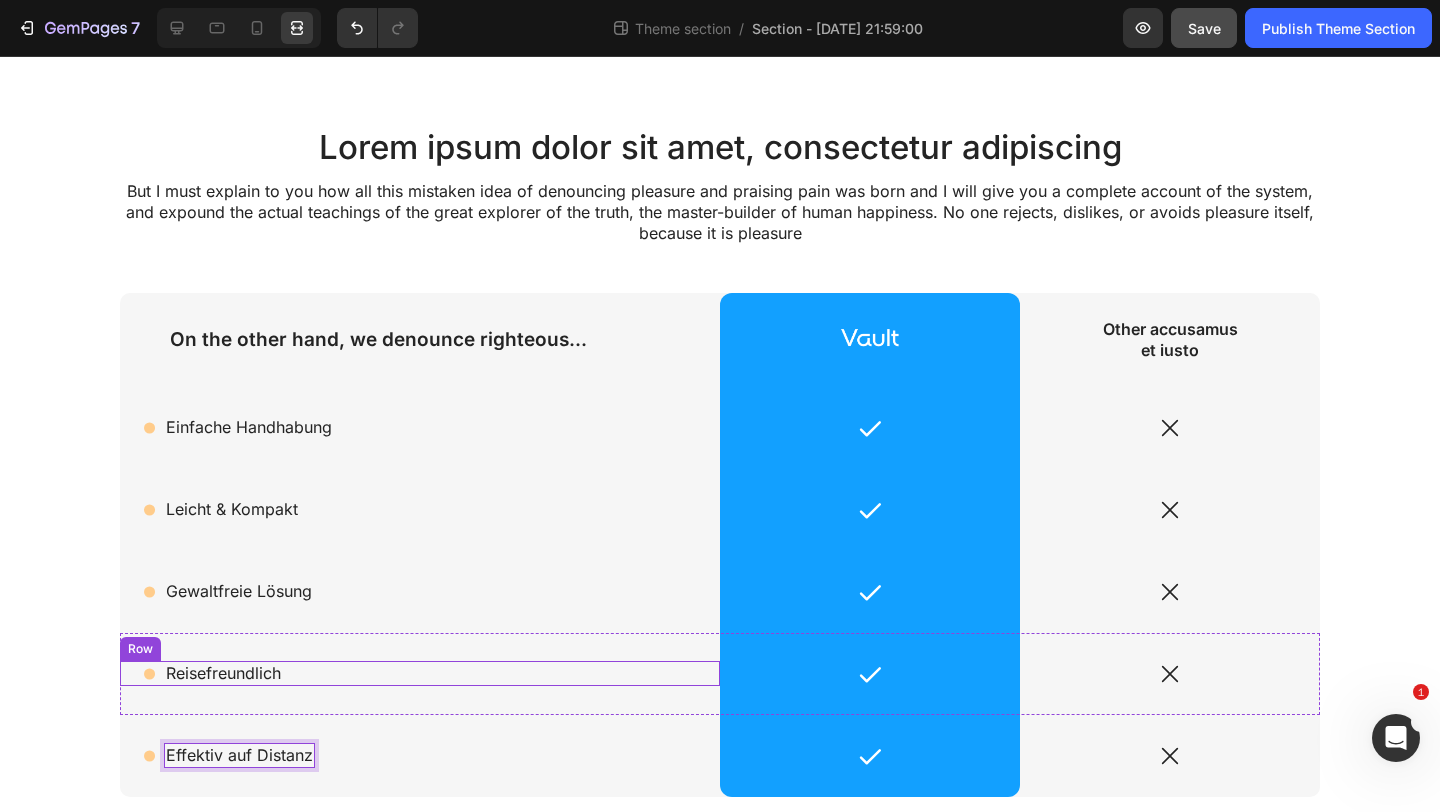 click on "Icon Reisefreundlich Text Block Row" at bounding box center [420, 673] 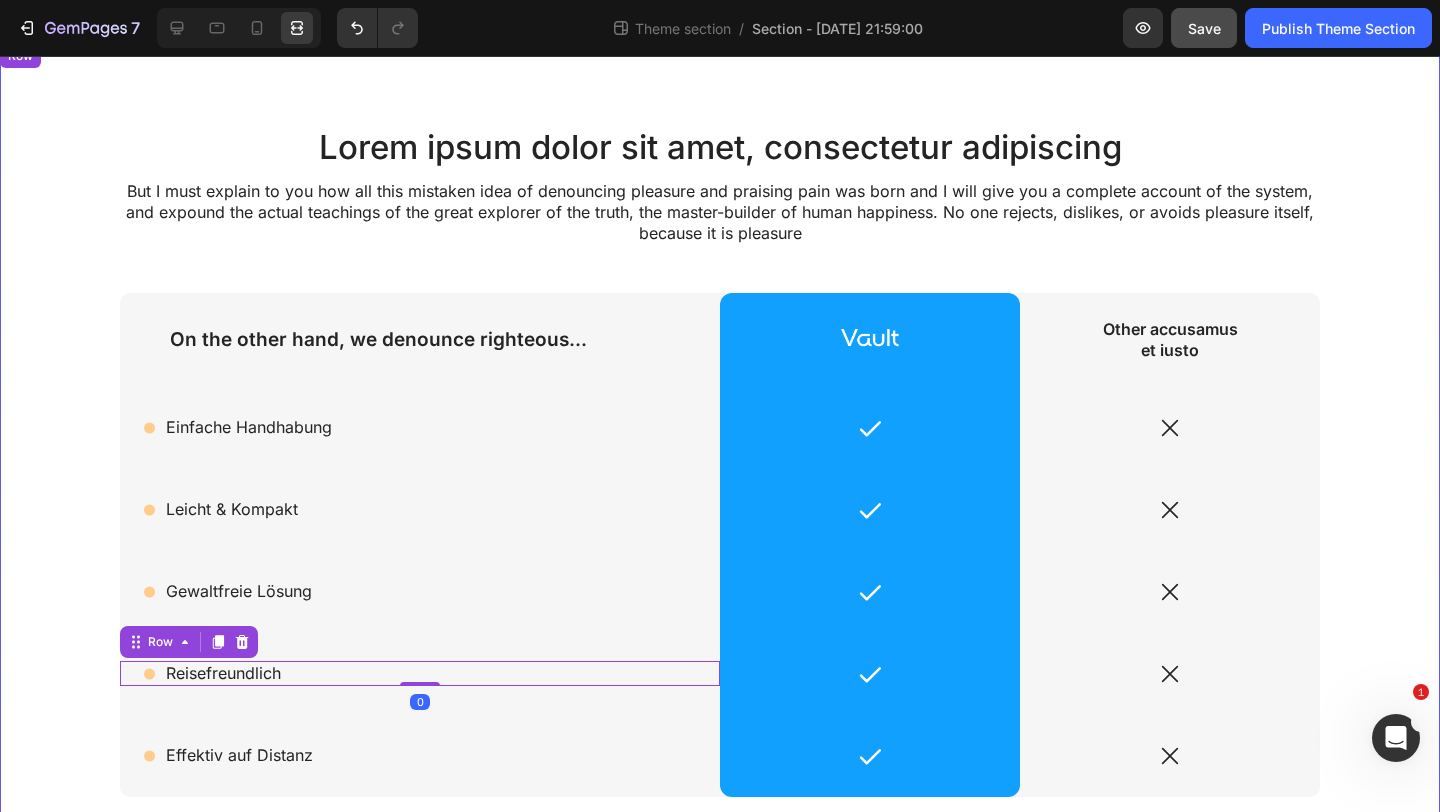 click on "Lorem ipsum dolor sit amet, consectetur adipiscing  Heading But I must explain to you how all this mistaken idea of denouncing pleasure and praising pain was born and I will give you a complete account of the system, and expound the actual teachings of the great explorer of the truth, the master-builder of human happiness. No one rejects, dislikes, or avoids pleasure itself, because it is pleasure Text Block Row On the other hand, we denounce righteous... Text Block Image Row Other accusamus et iusto Text Block Row
Icon Einfache Handhabung Text Block Row
Icon Row
Icon Row
Icon [PERSON_NAME] & Kompakt Text Block Row
Icon Row
Icon Row
Icon Gewaltfreie Lösung Text Block Row
Icon Row
Icon Row
Icon Reisefreundlich Text Block Row   0
Icon Row
Icon Row
Icon Effektiv auf Distanz Text Block Row
Icon Row
Icon Row
Shop Now Button" at bounding box center (720, 544) 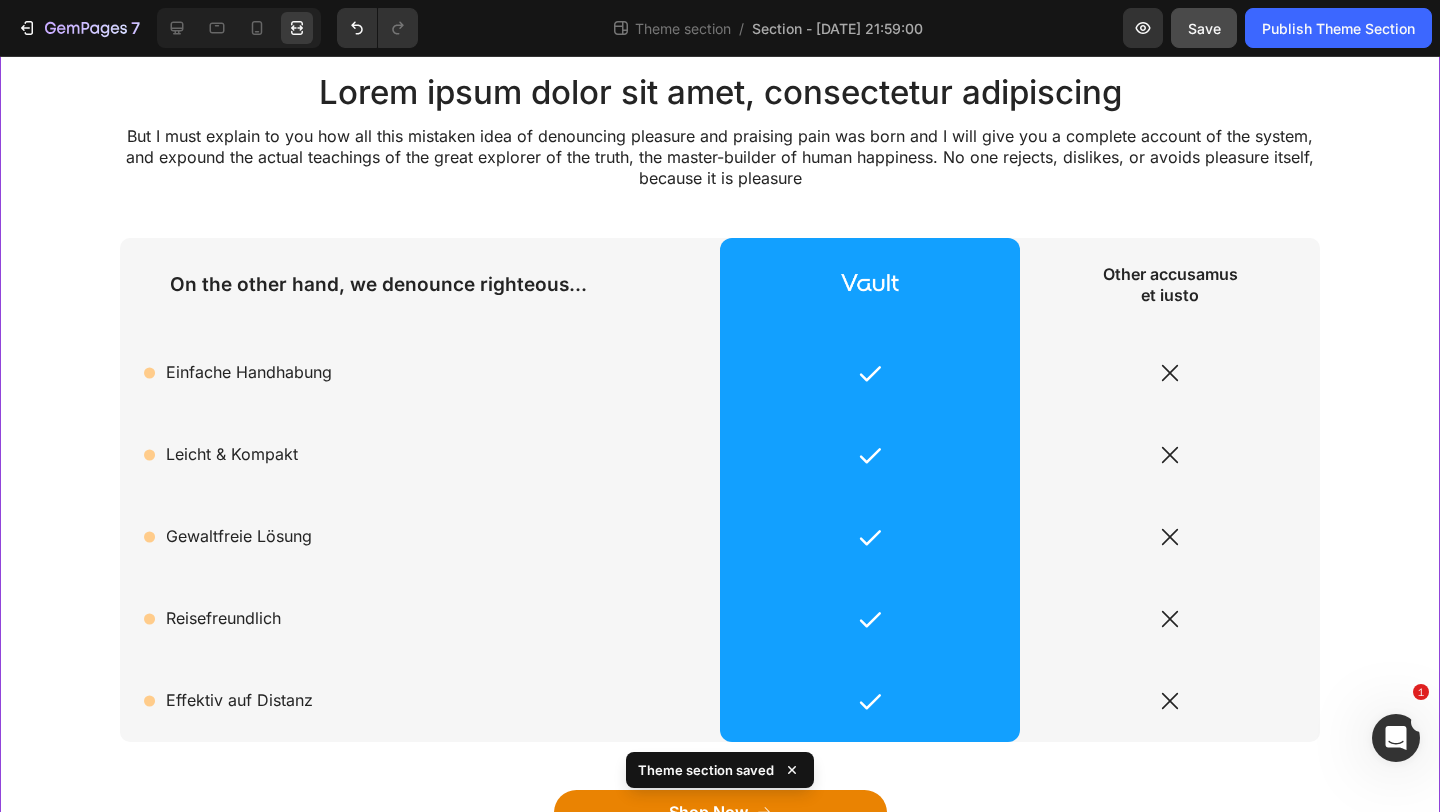 scroll, scrollTop: 133, scrollLeft: 0, axis: vertical 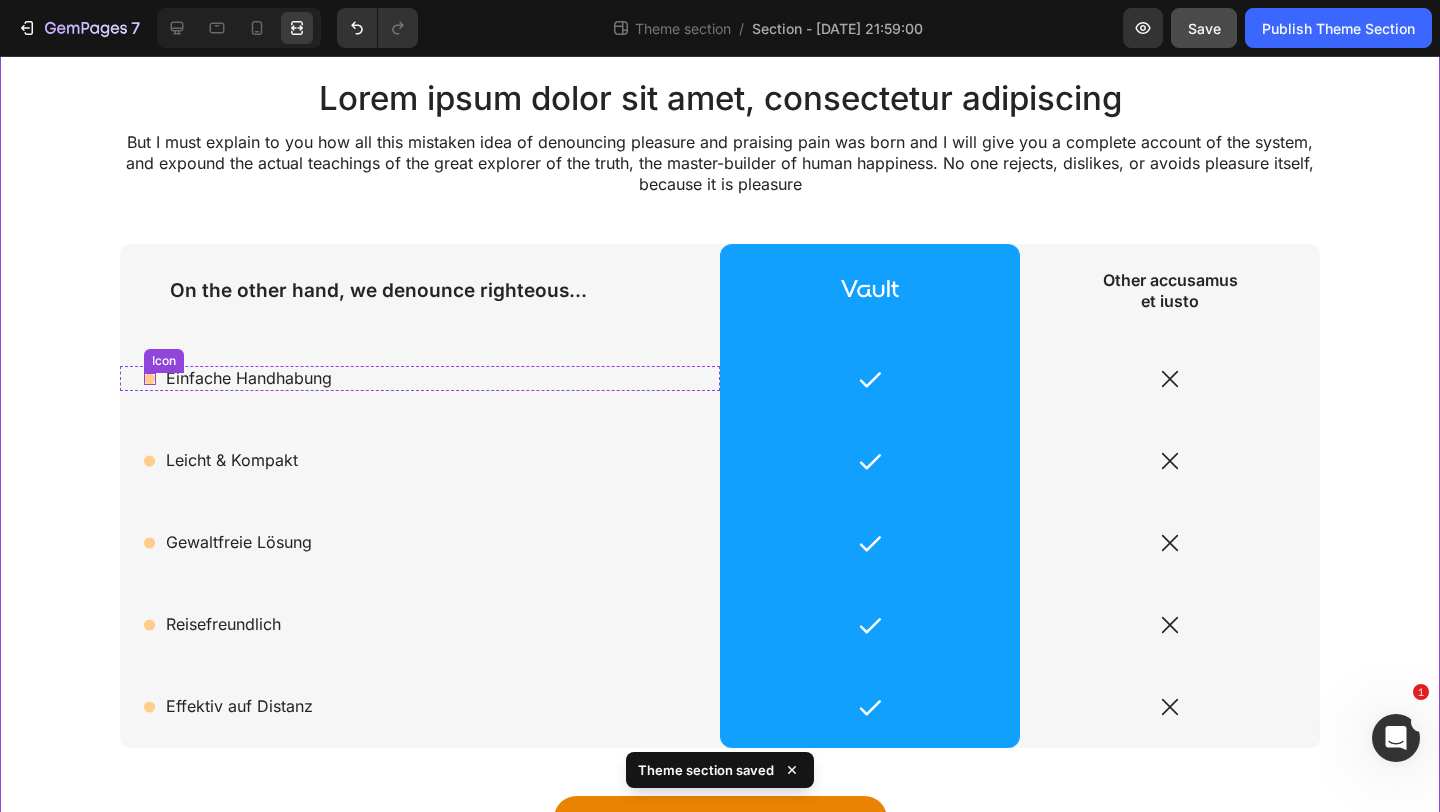 click 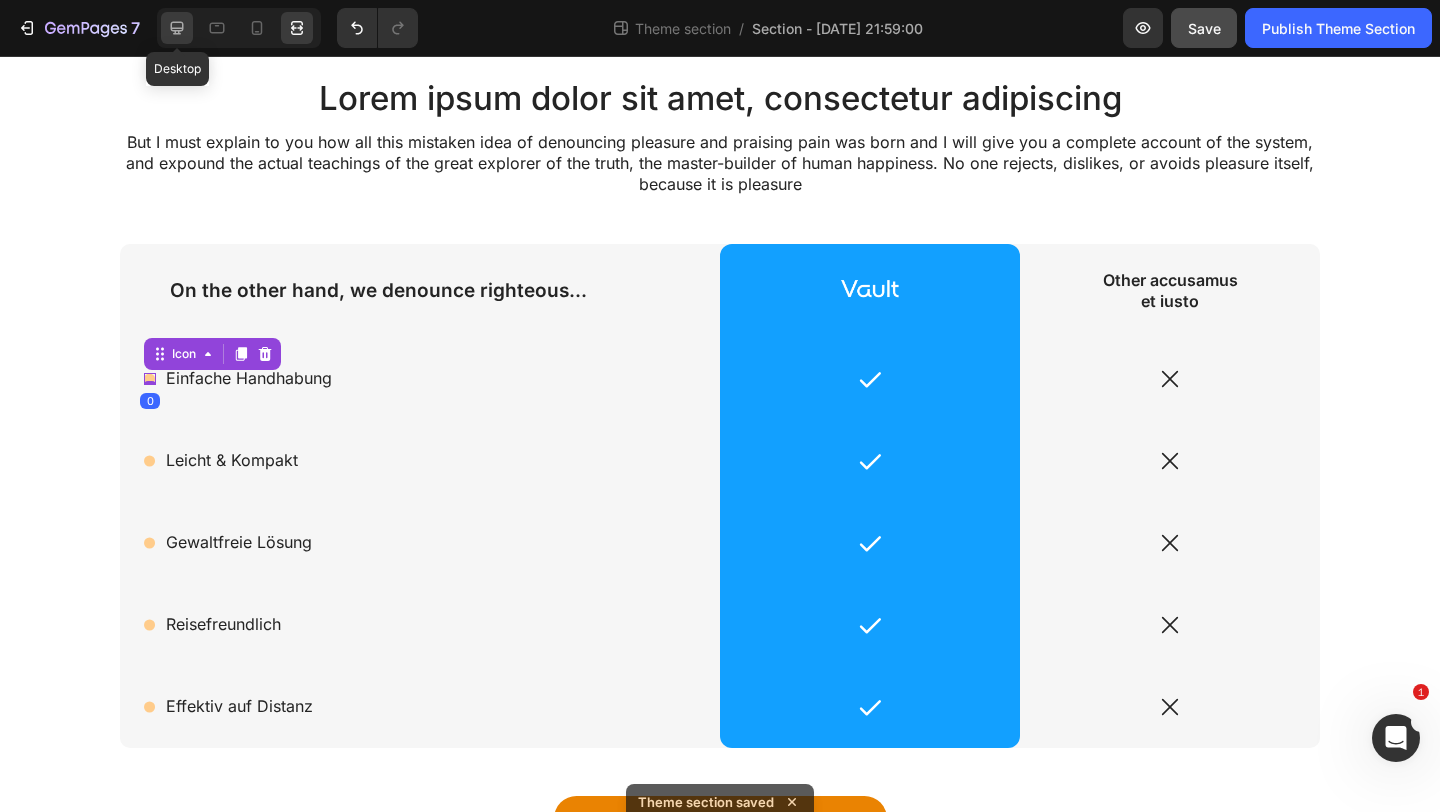 click 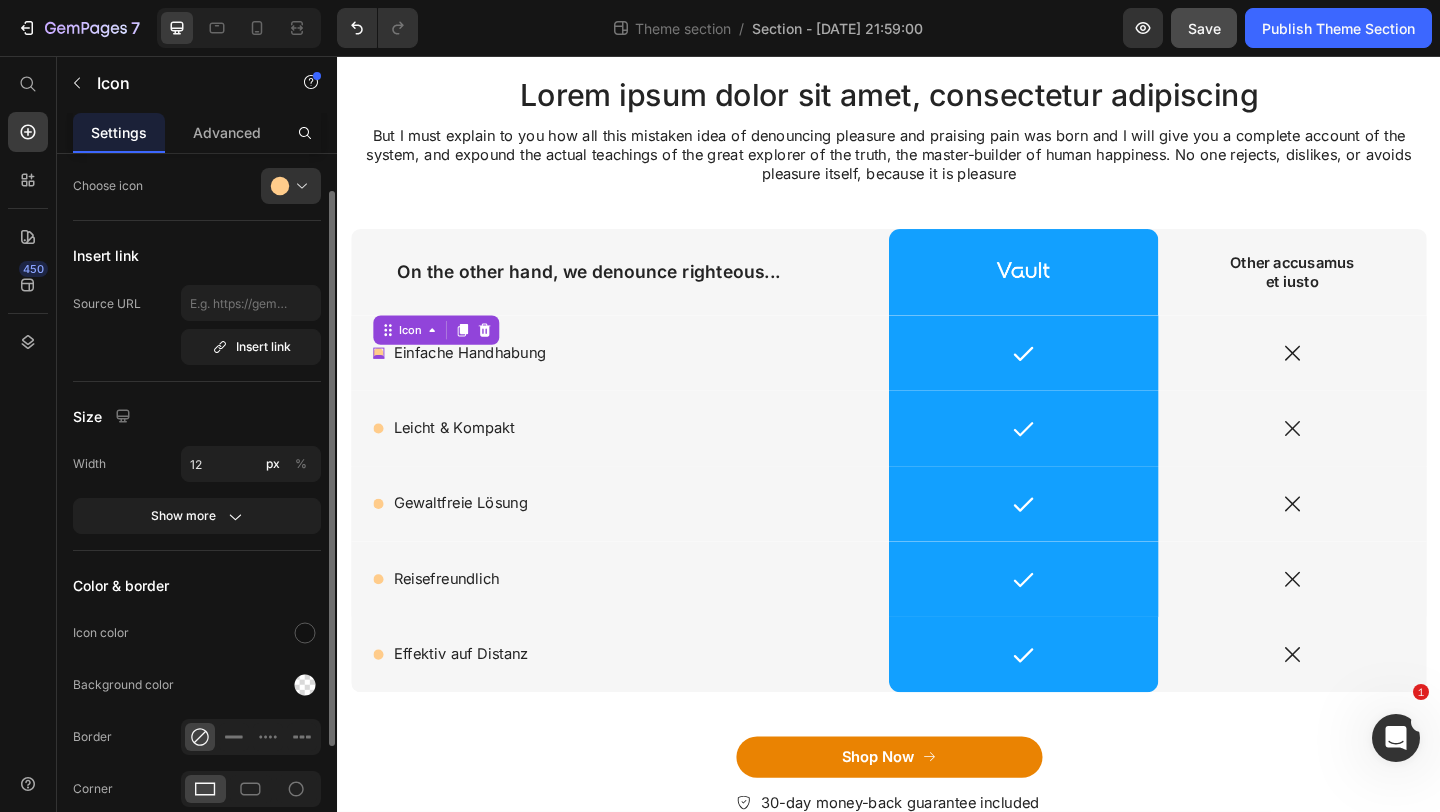 scroll, scrollTop: 0, scrollLeft: 0, axis: both 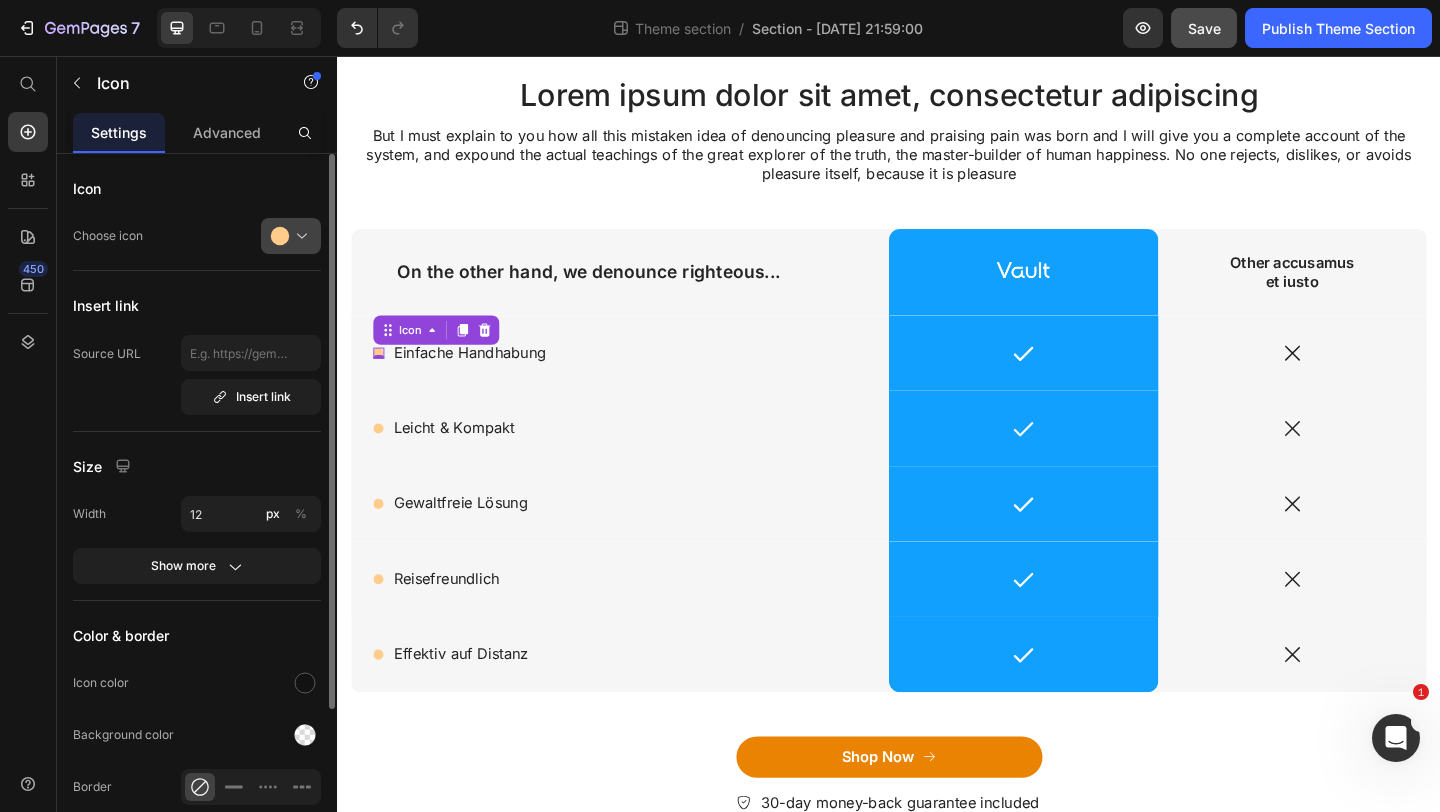 click at bounding box center [299, 236] 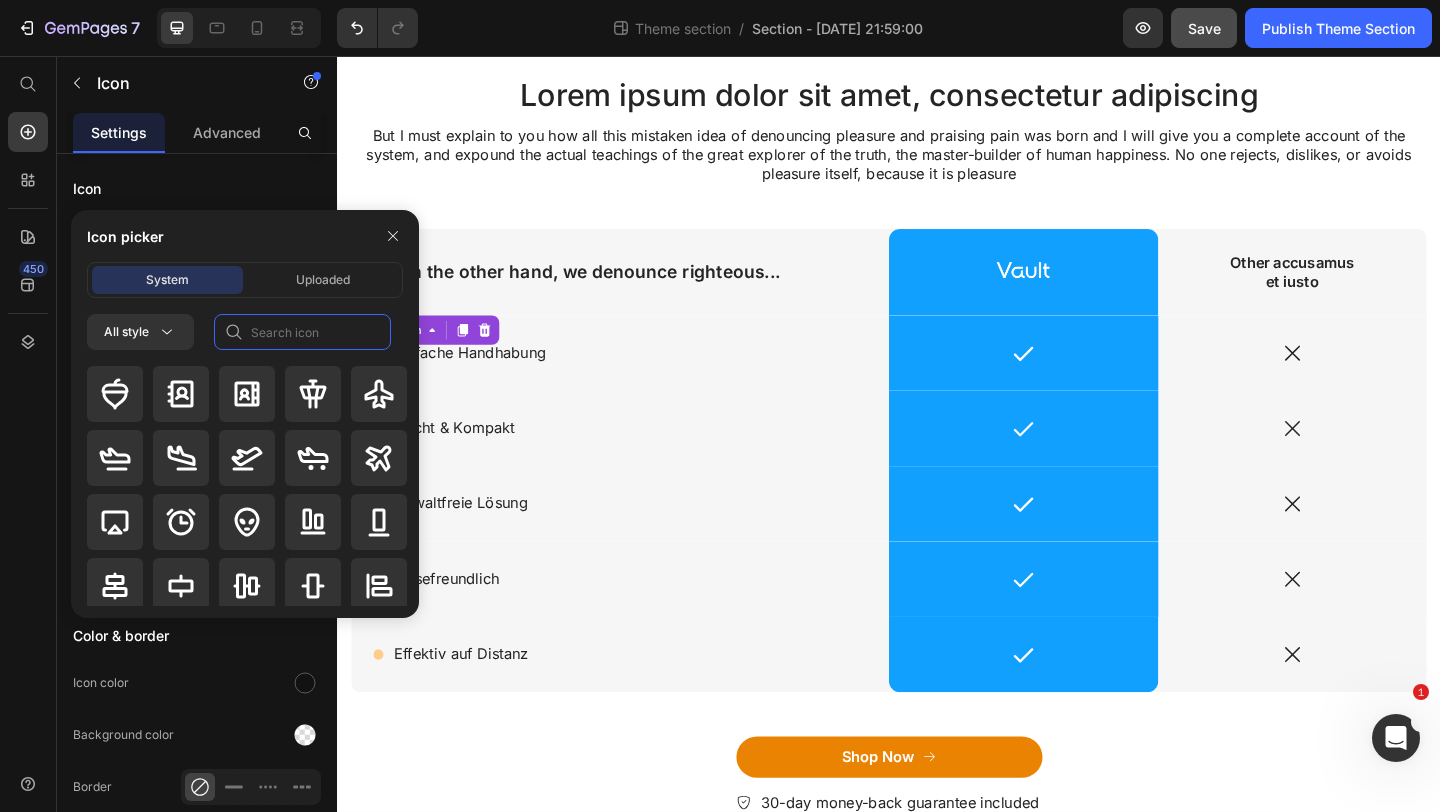 click 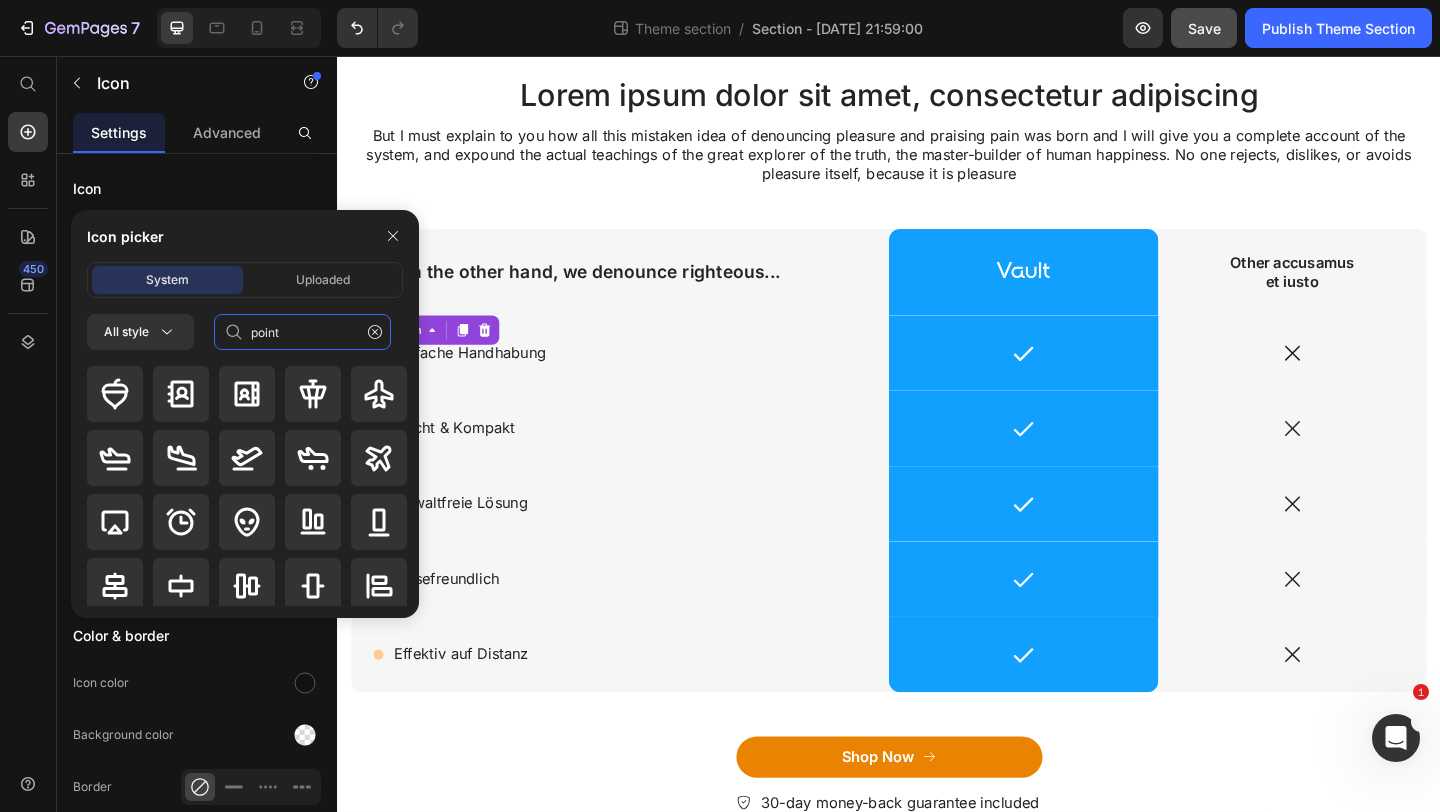 type on "point" 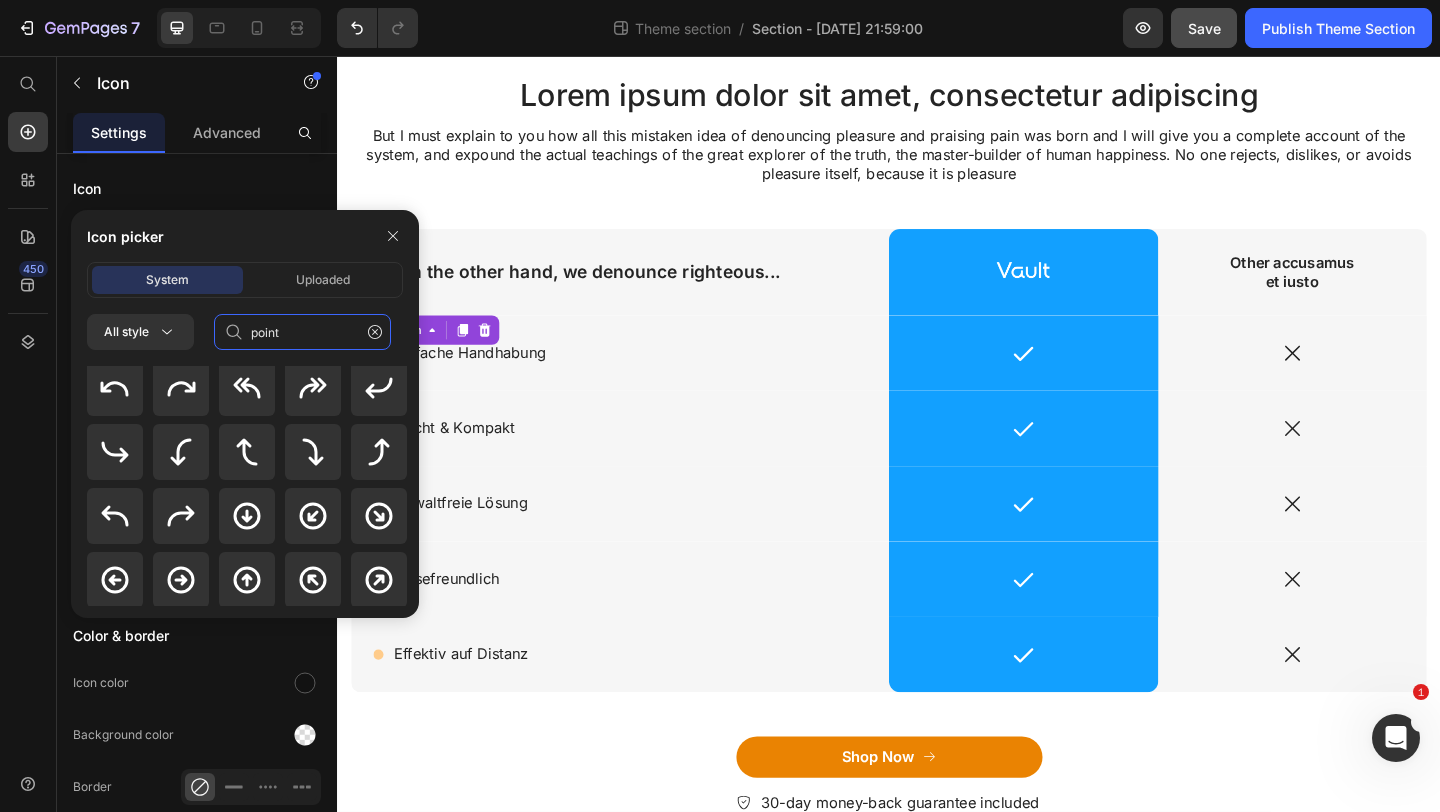 scroll, scrollTop: 0, scrollLeft: 0, axis: both 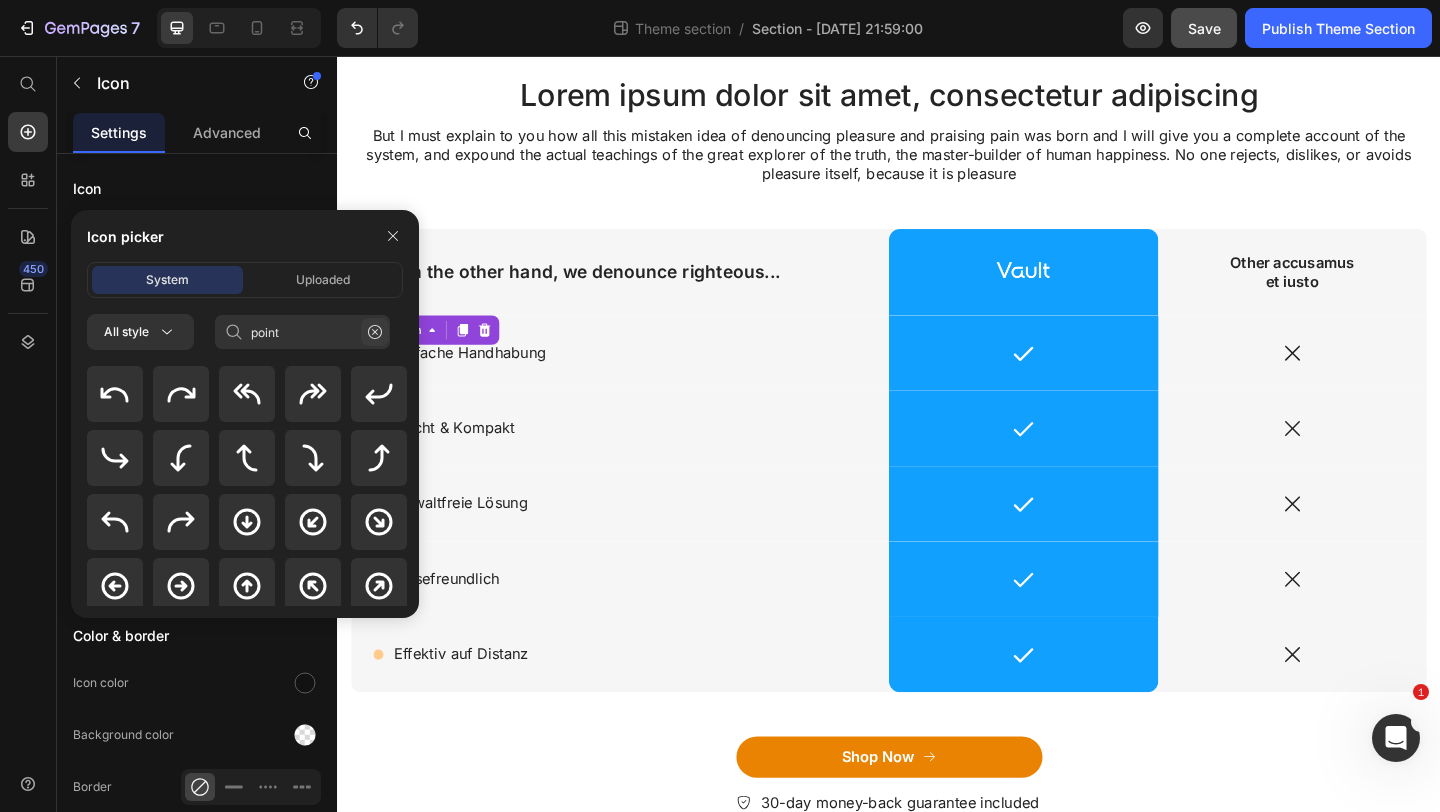 click 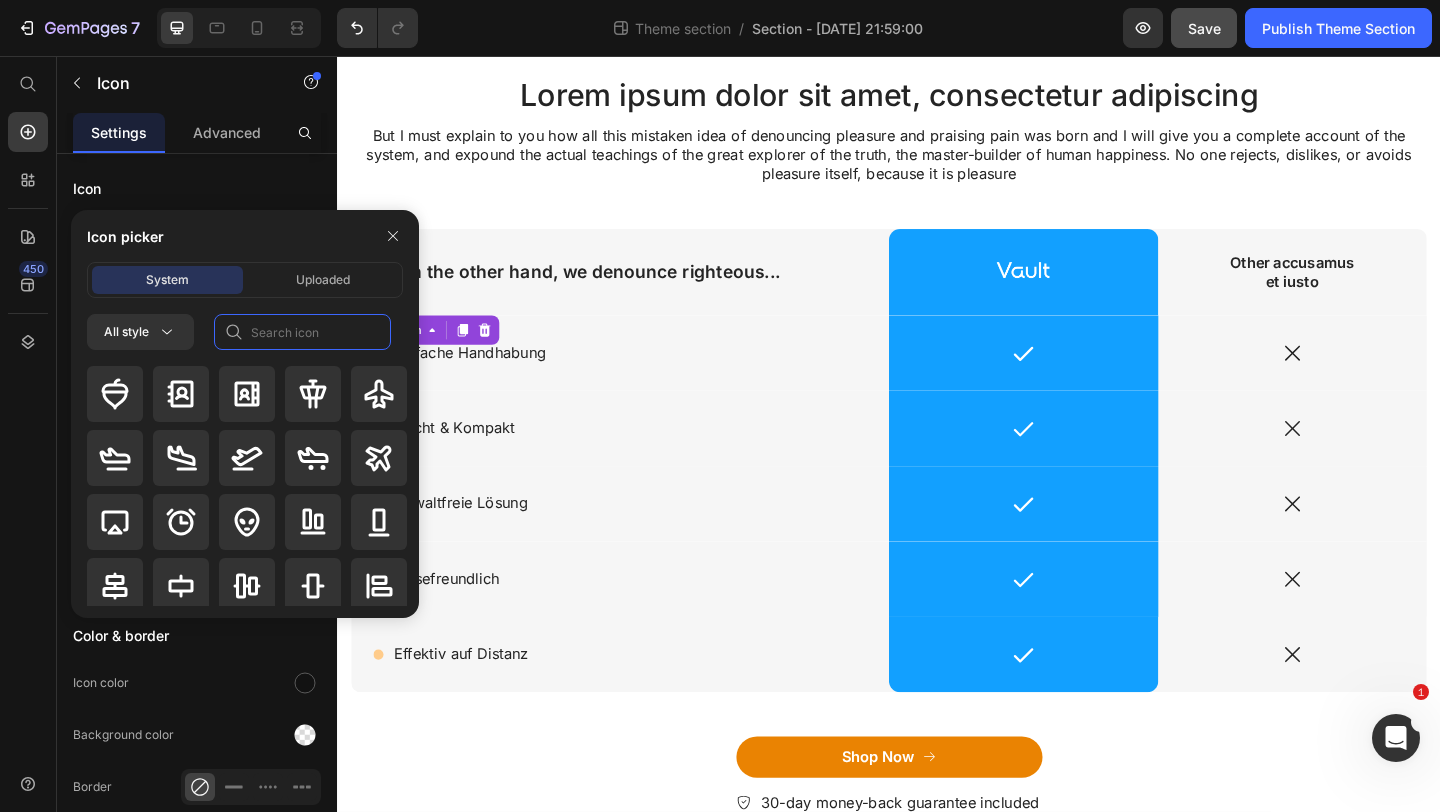 click 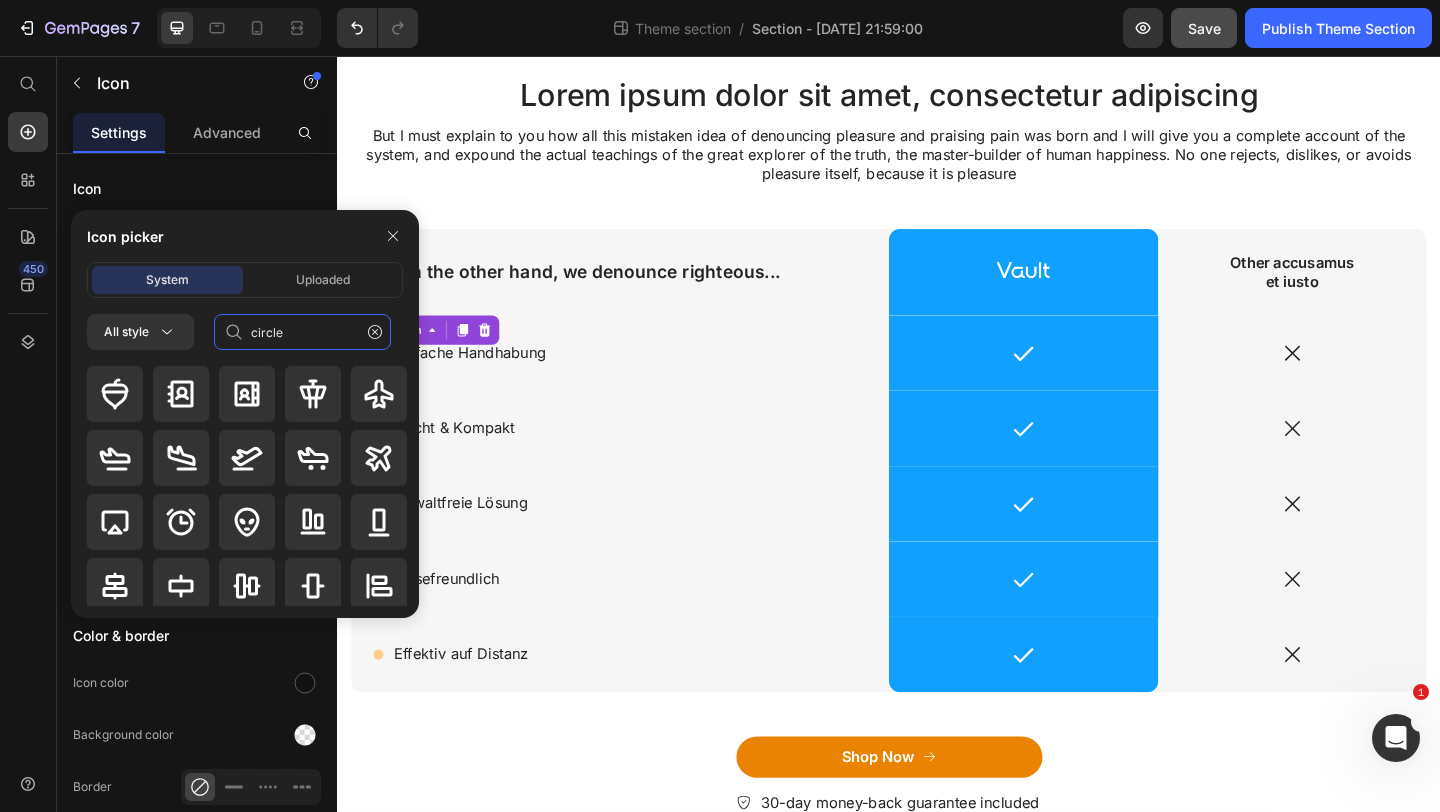 type on "circle" 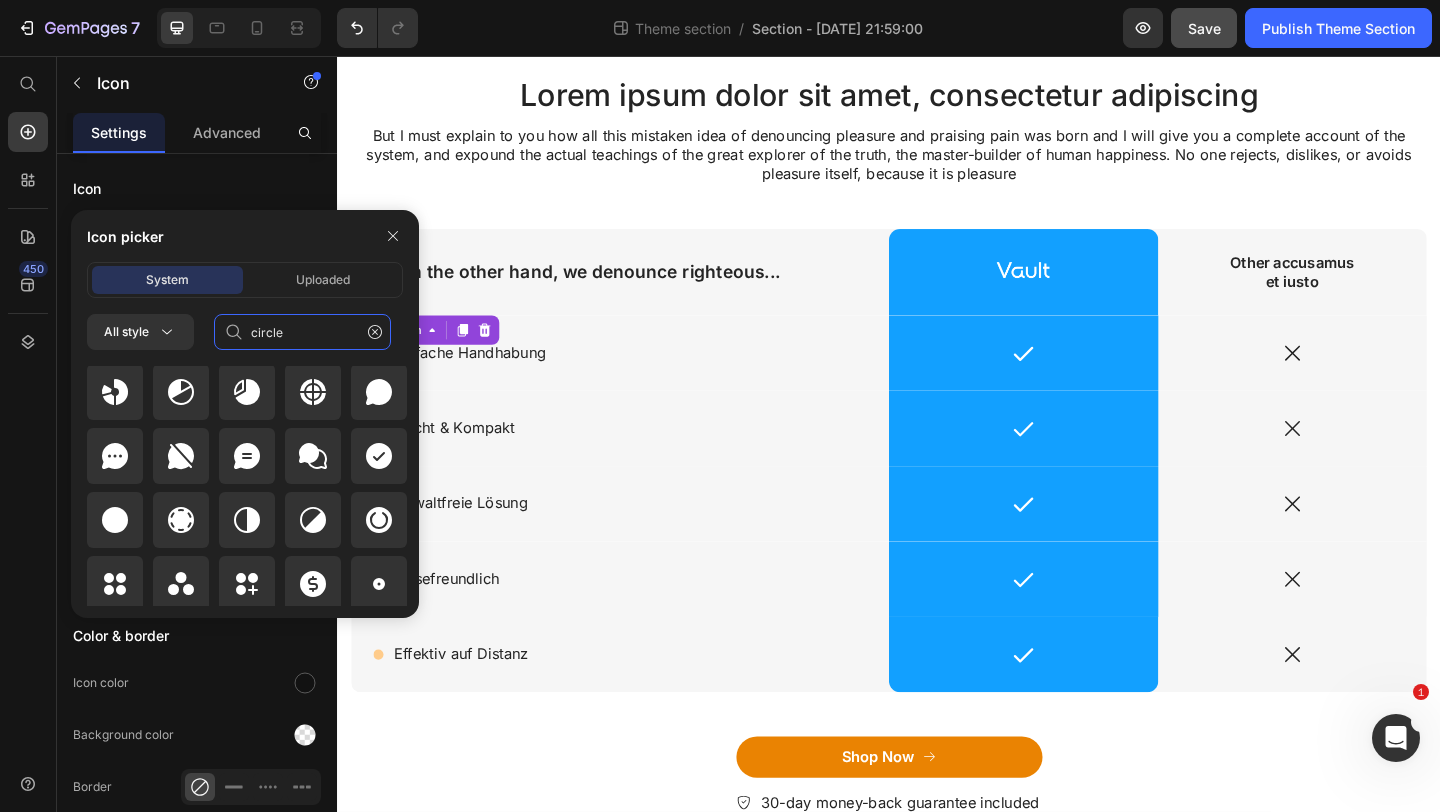 scroll, scrollTop: 3448, scrollLeft: 0, axis: vertical 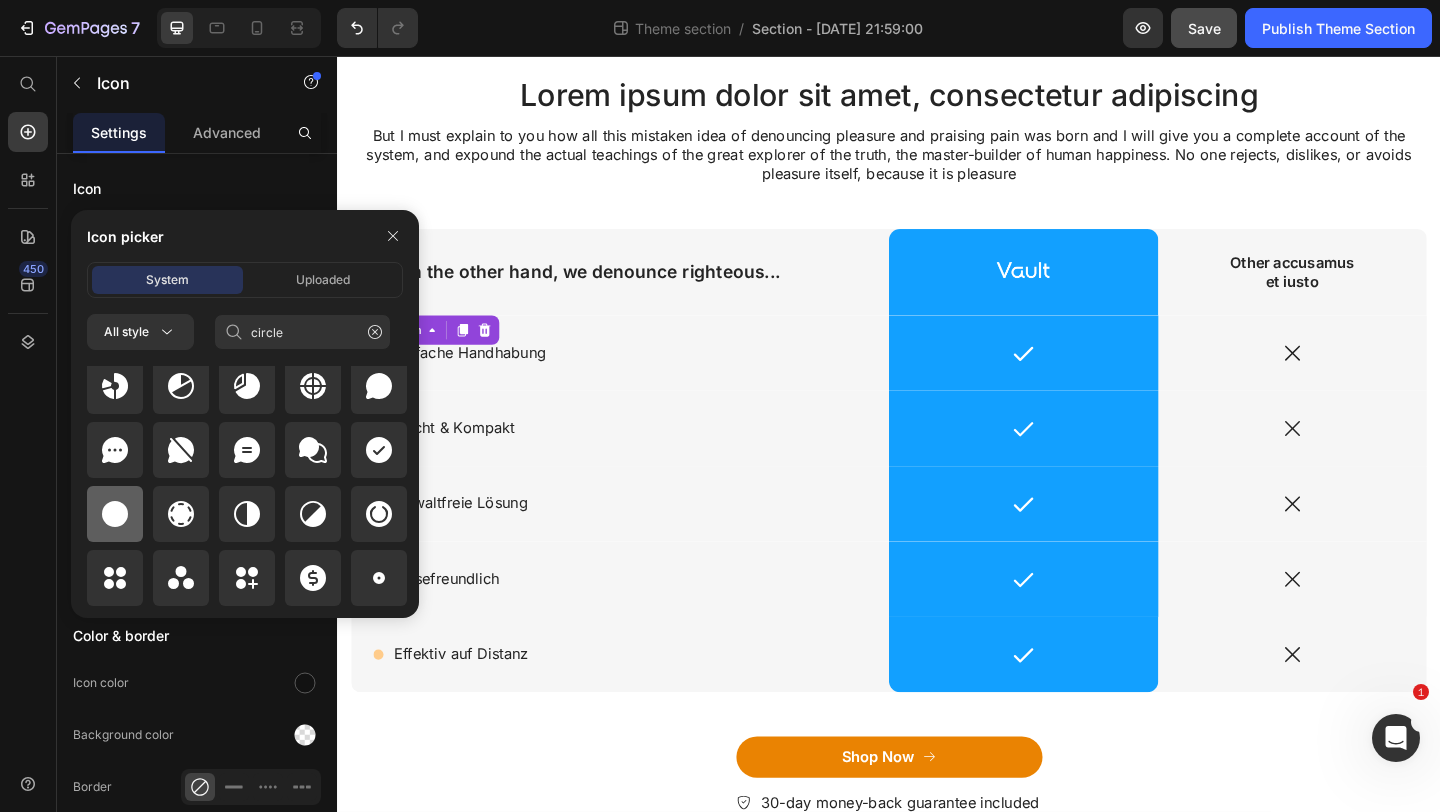 click 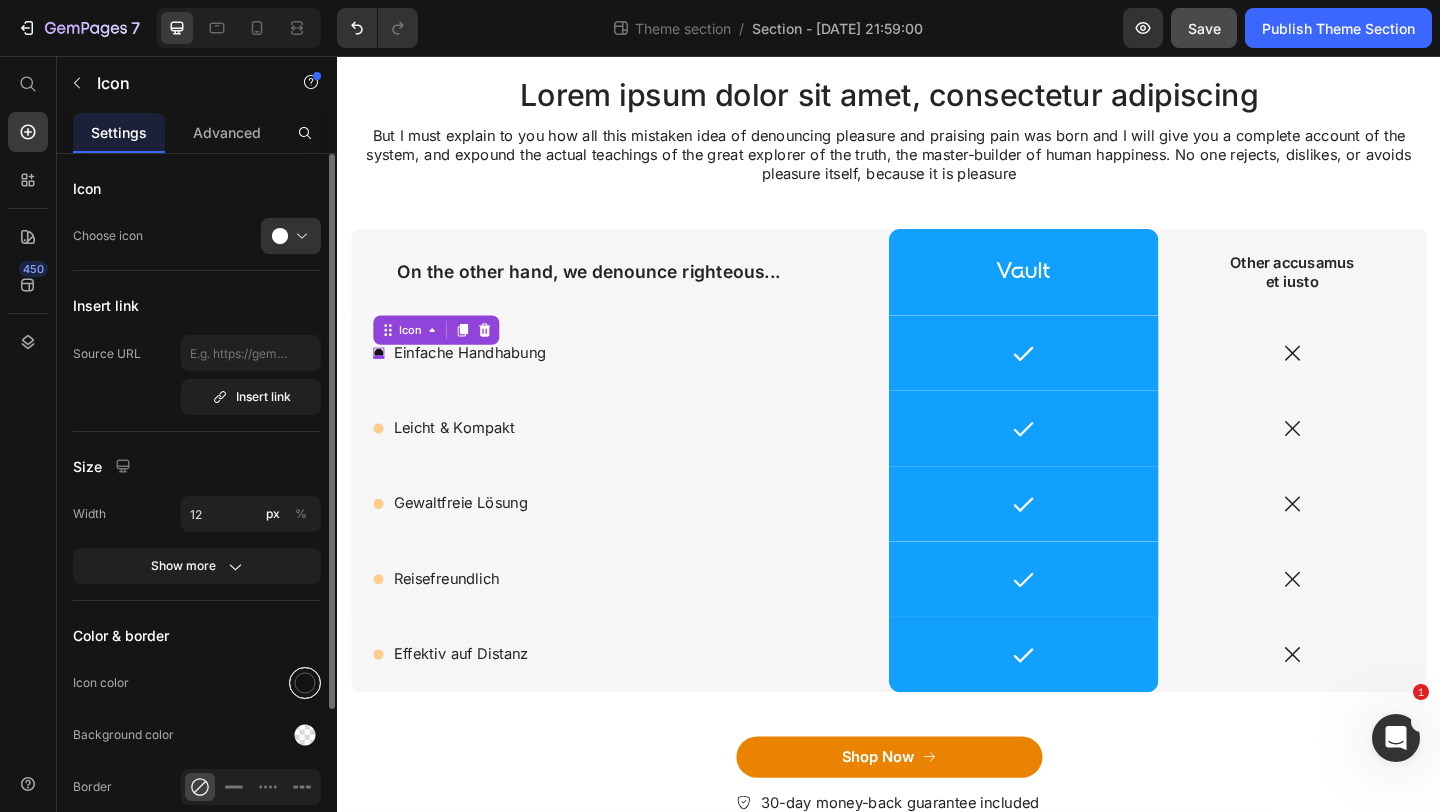 click at bounding box center [305, 683] 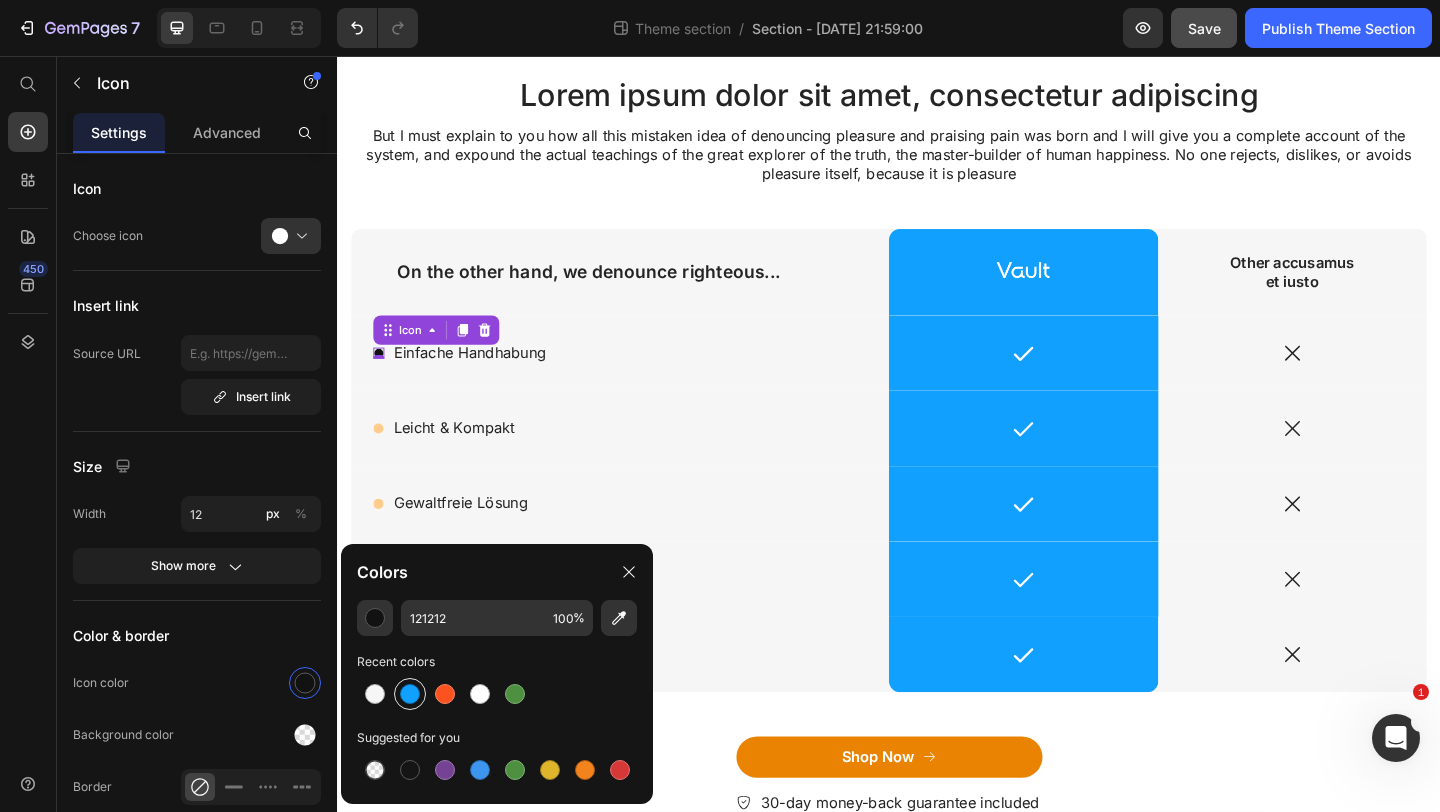 click at bounding box center (410, 694) 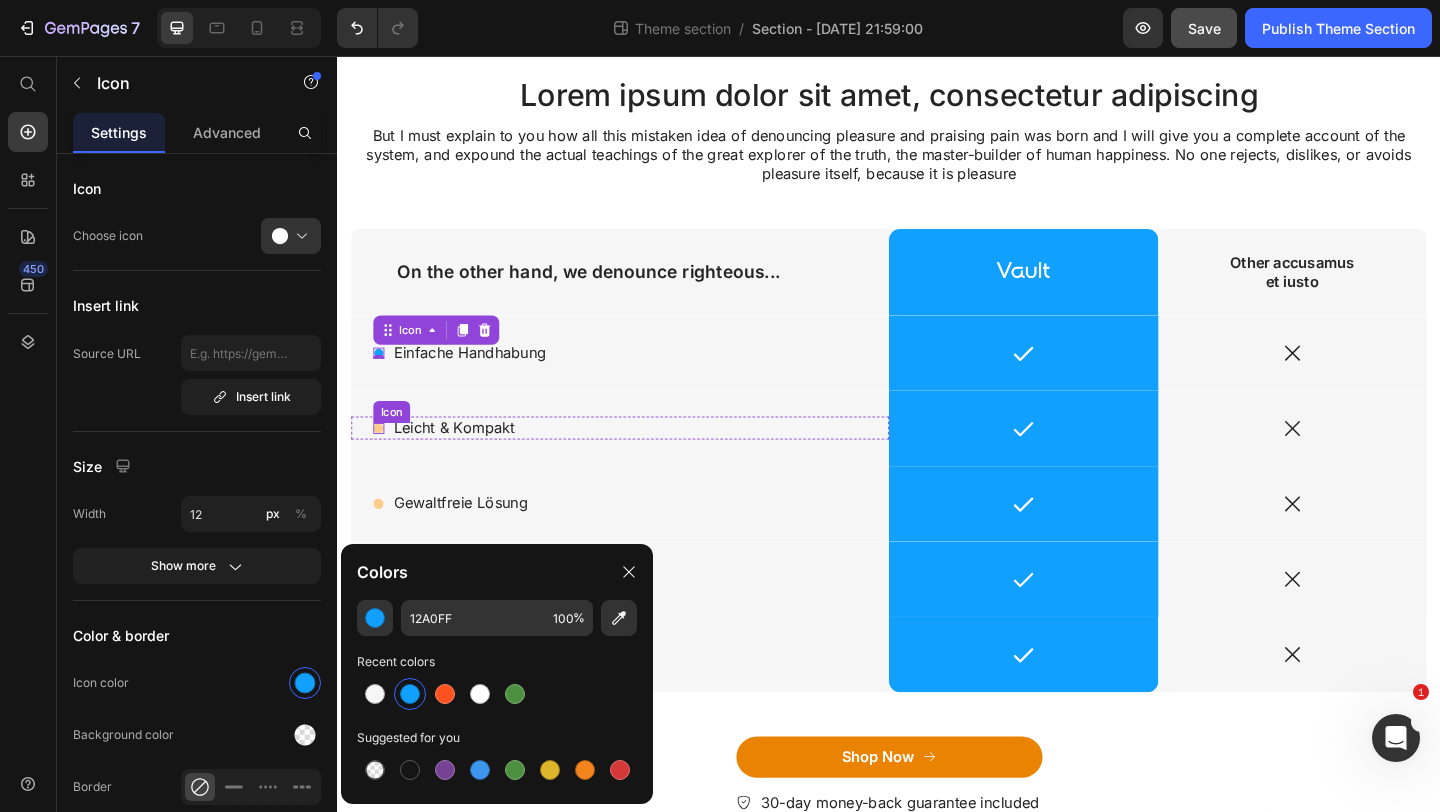 click 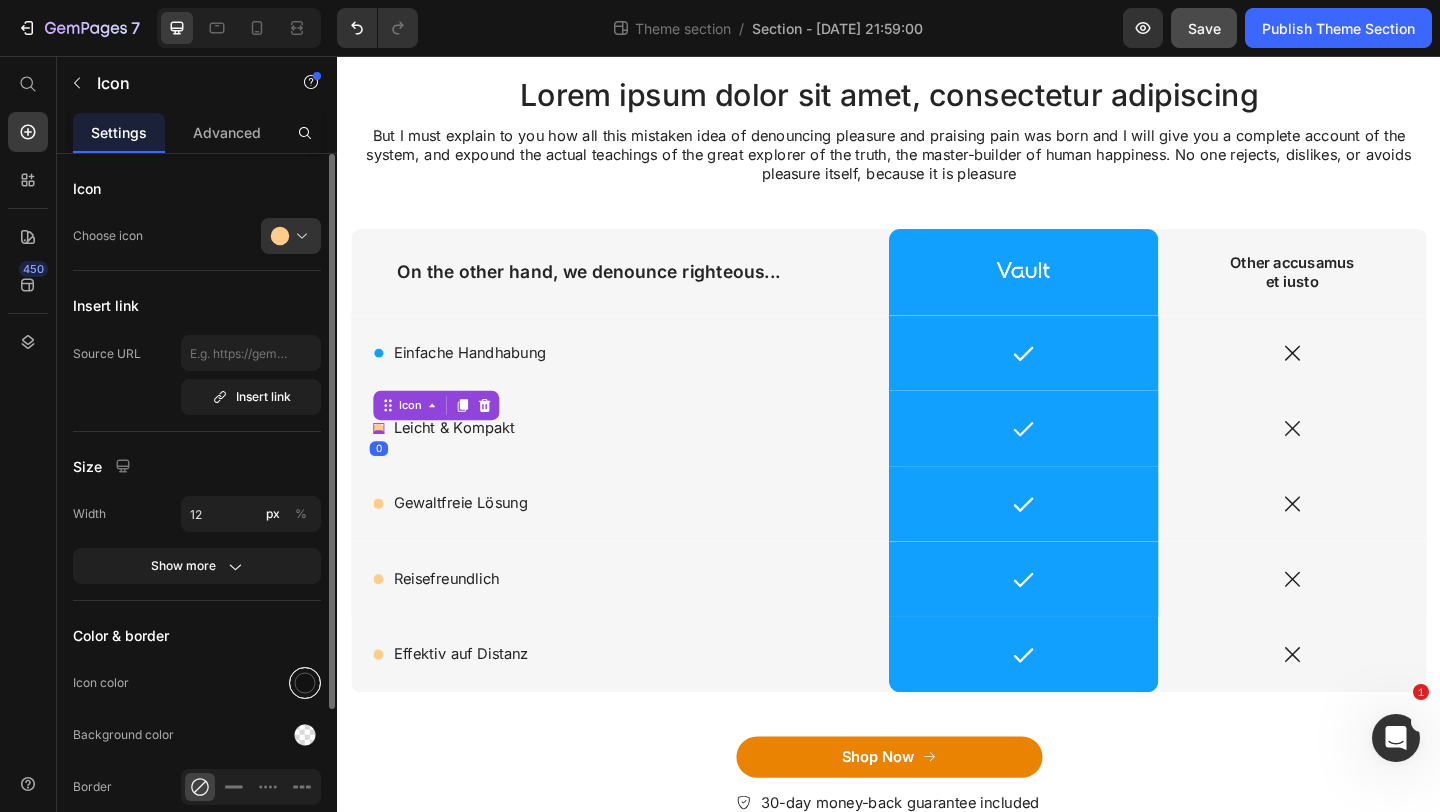 click at bounding box center [305, 683] 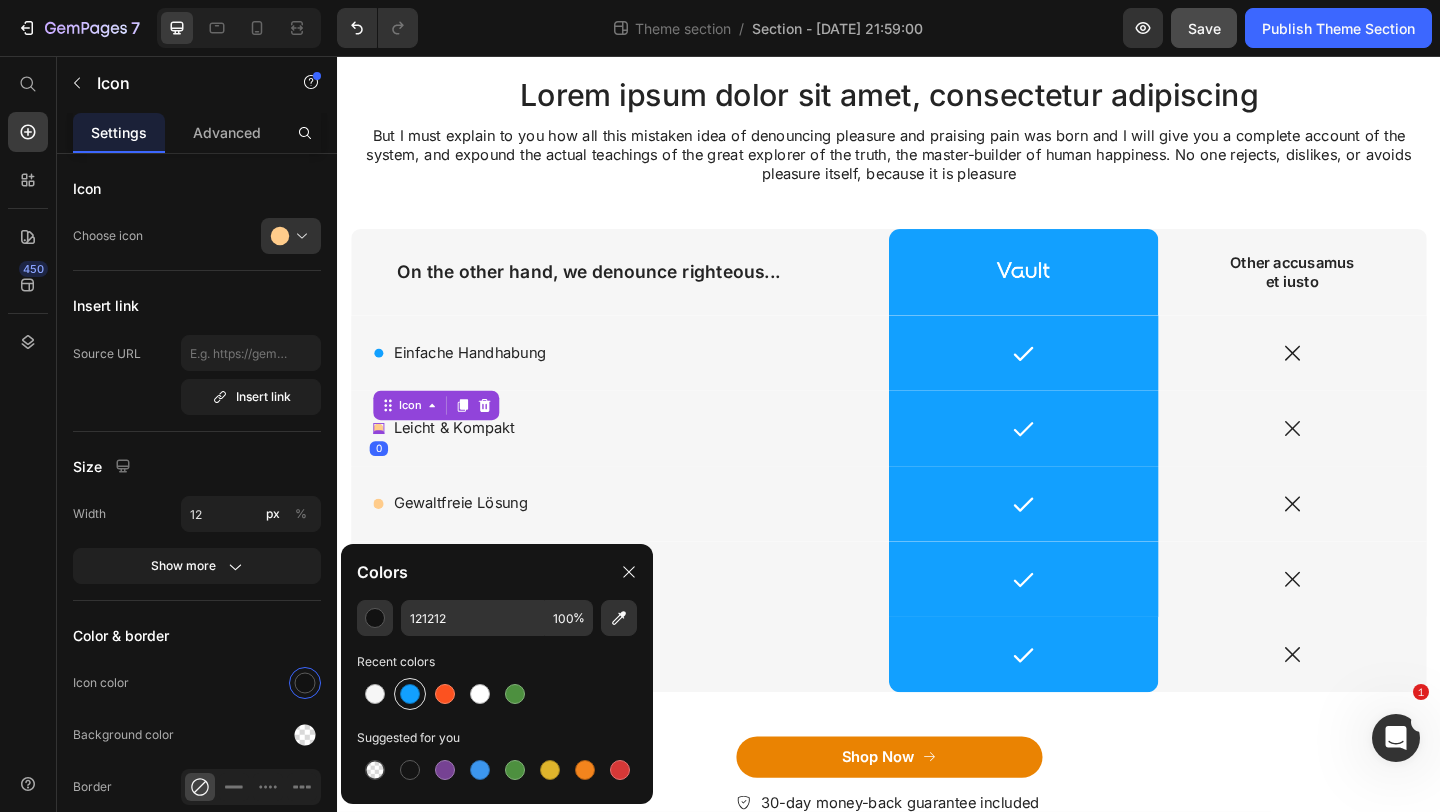 click at bounding box center (410, 694) 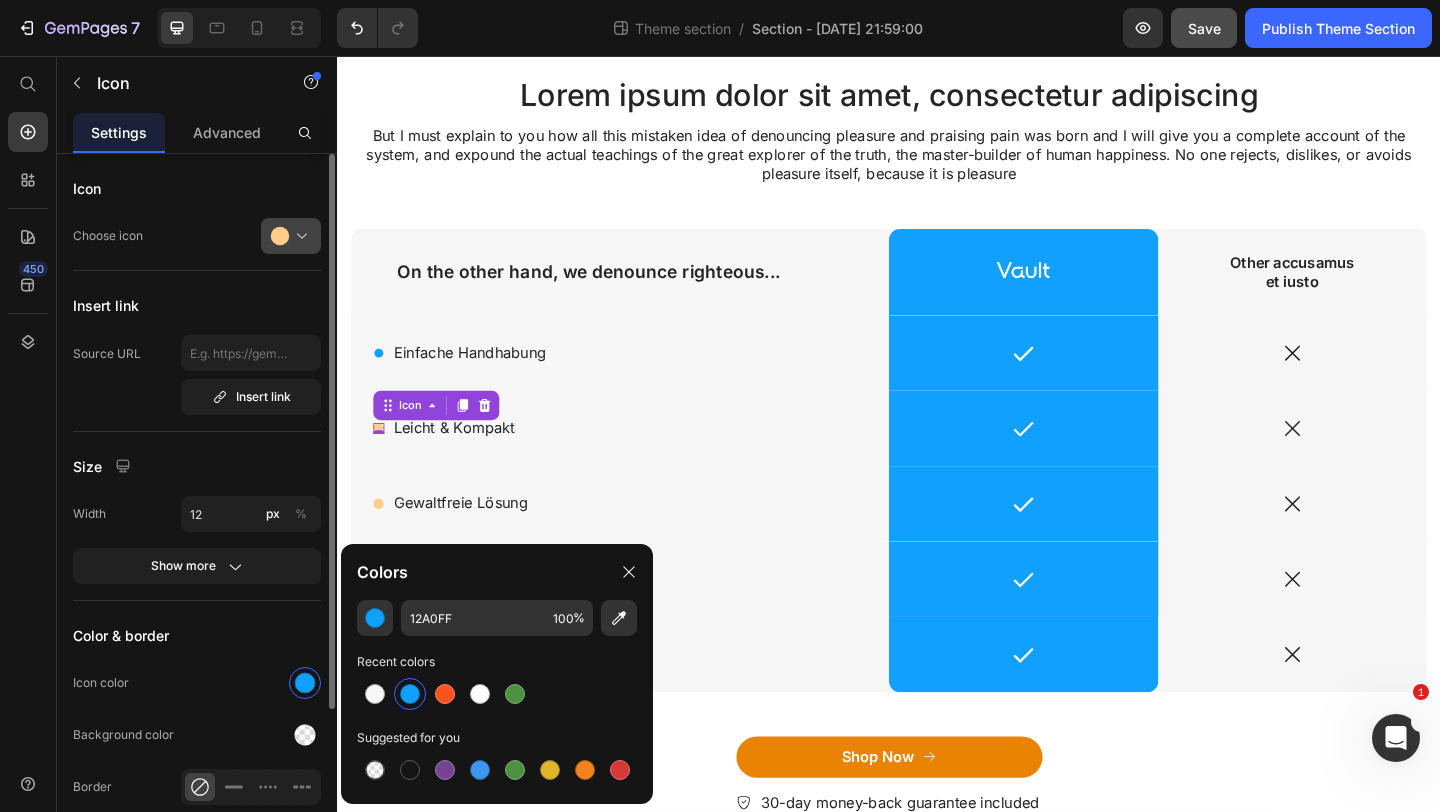 click at bounding box center (299, 236) 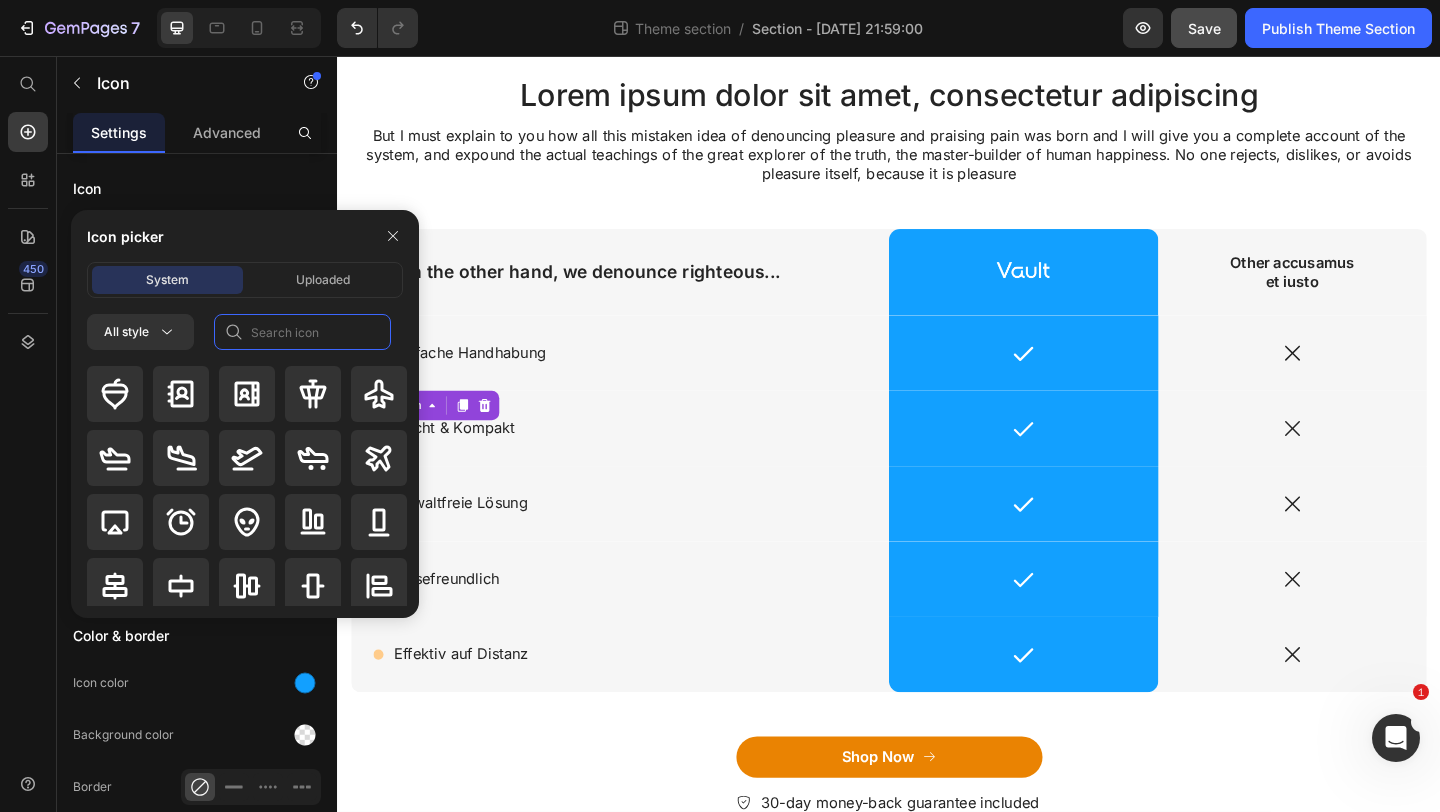 click 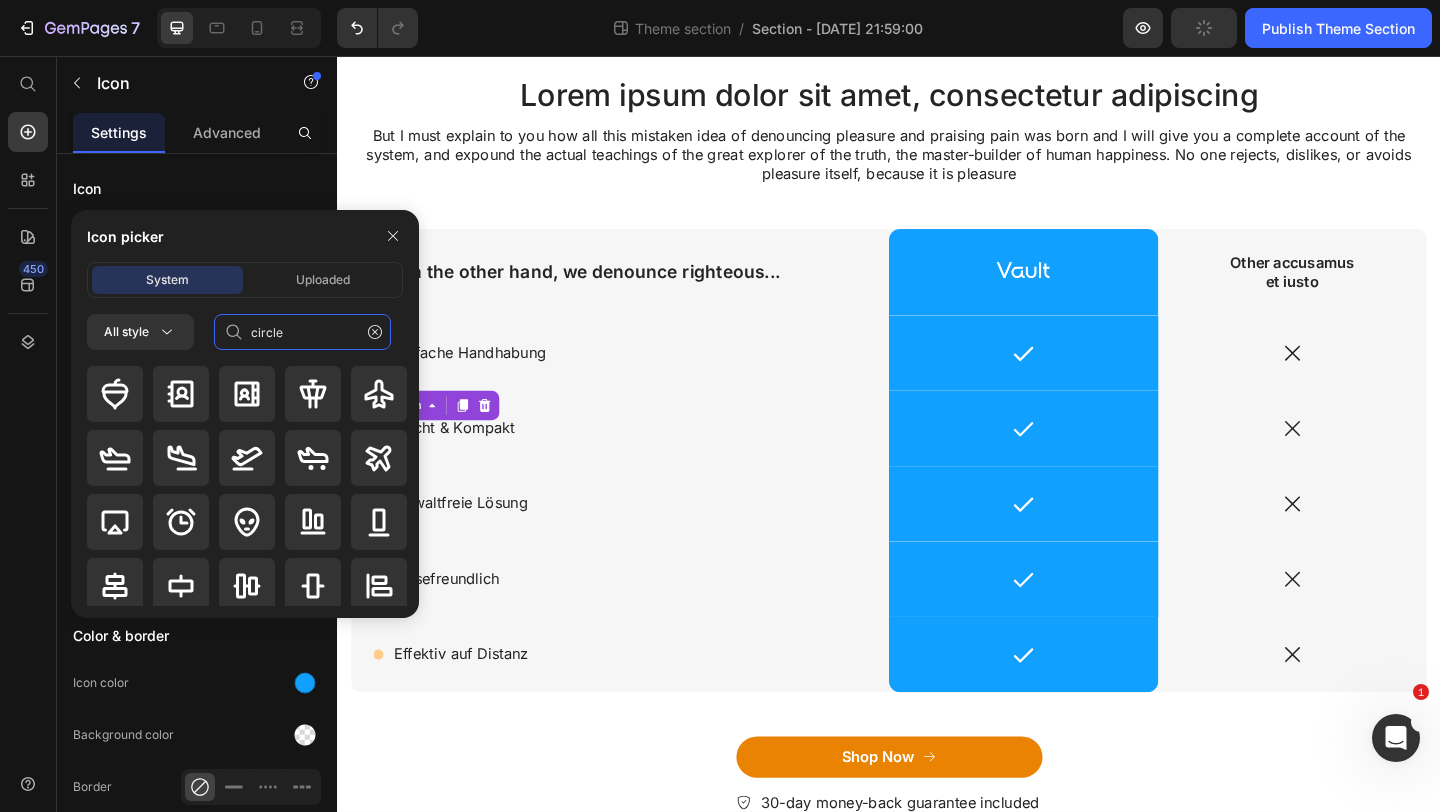 type on "circle" 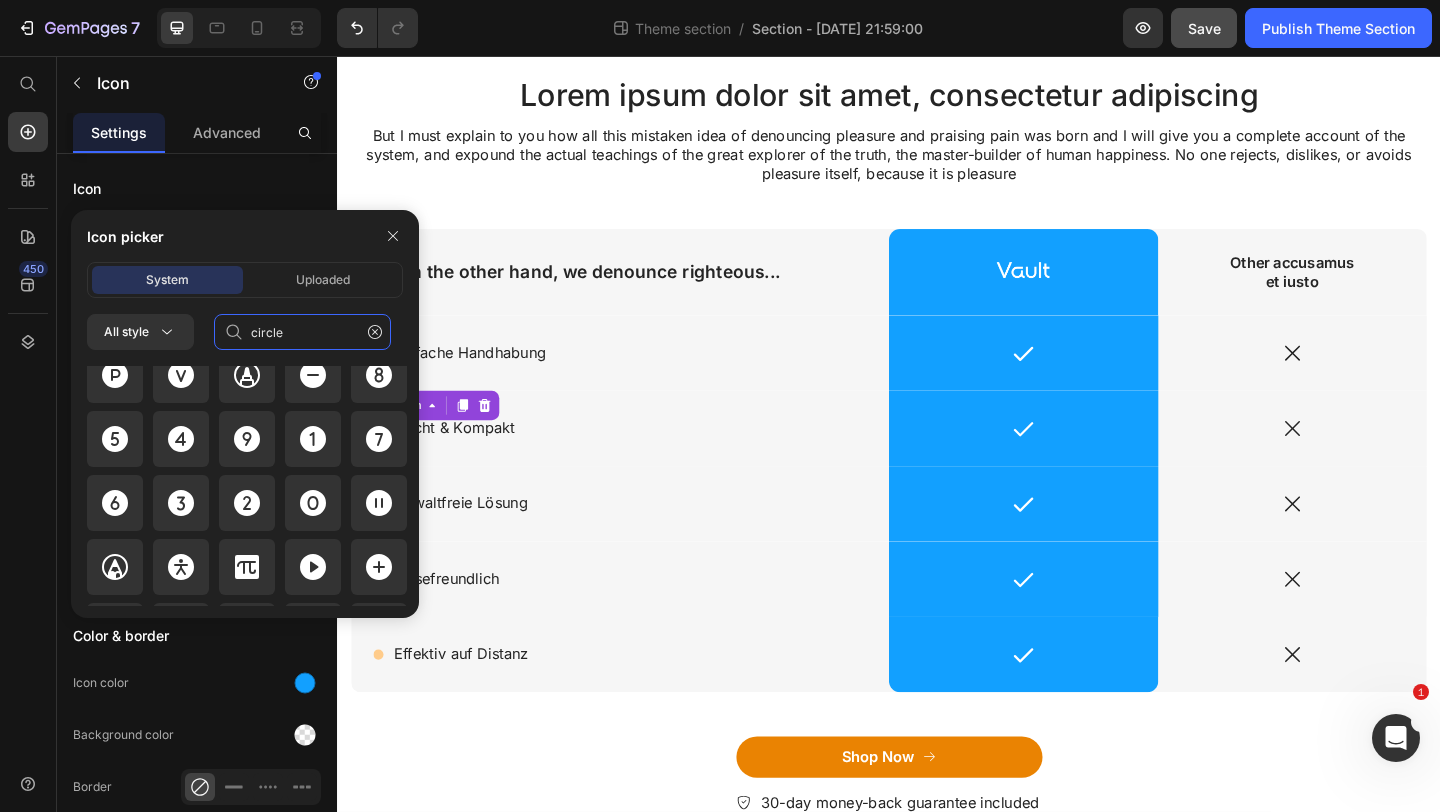 scroll, scrollTop: 3903, scrollLeft: 0, axis: vertical 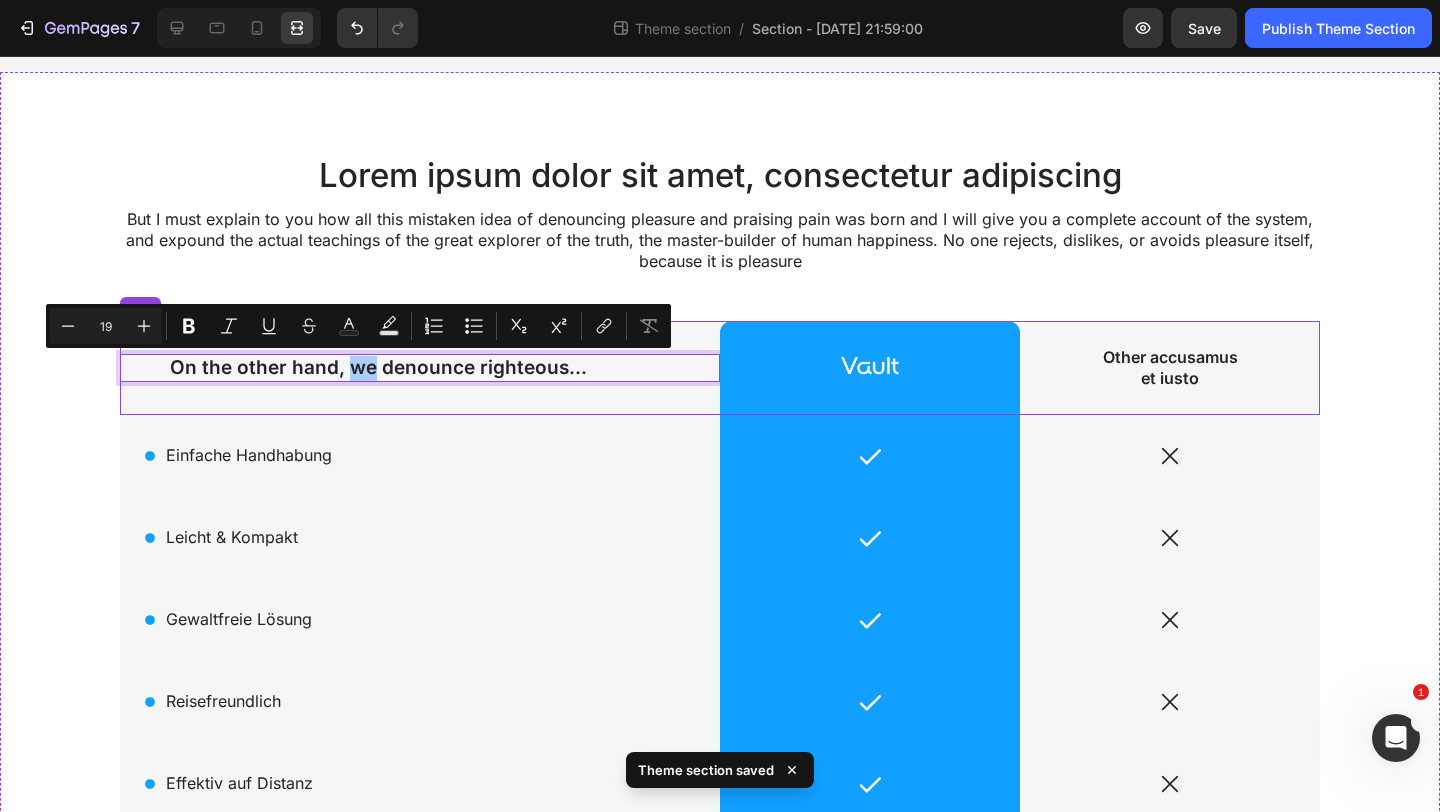 click on "Icon Einfache Handhabung Text Block Row" at bounding box center (420, 455) 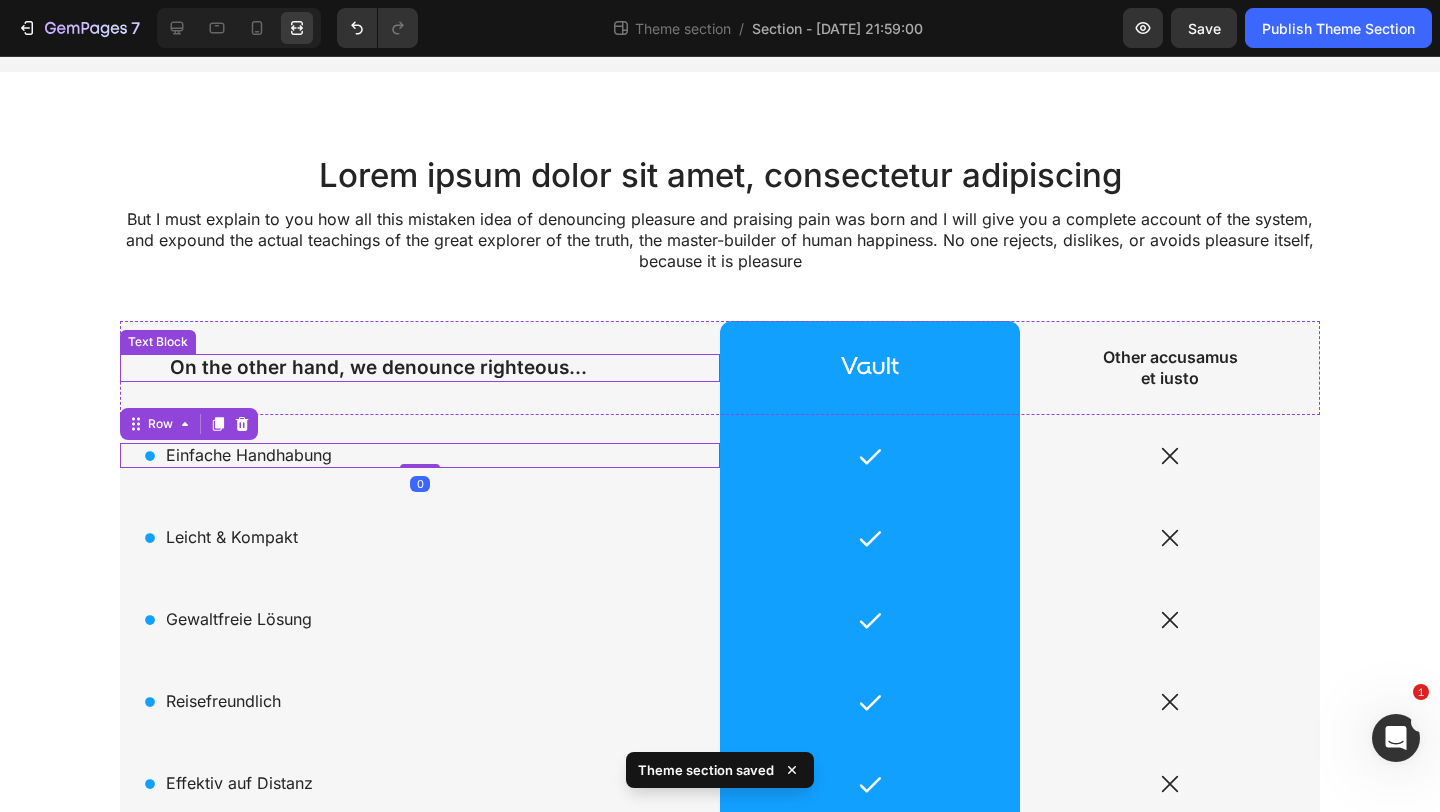 click on "On the other hand, we denounce righteous..." at bounding box center [420, 368] 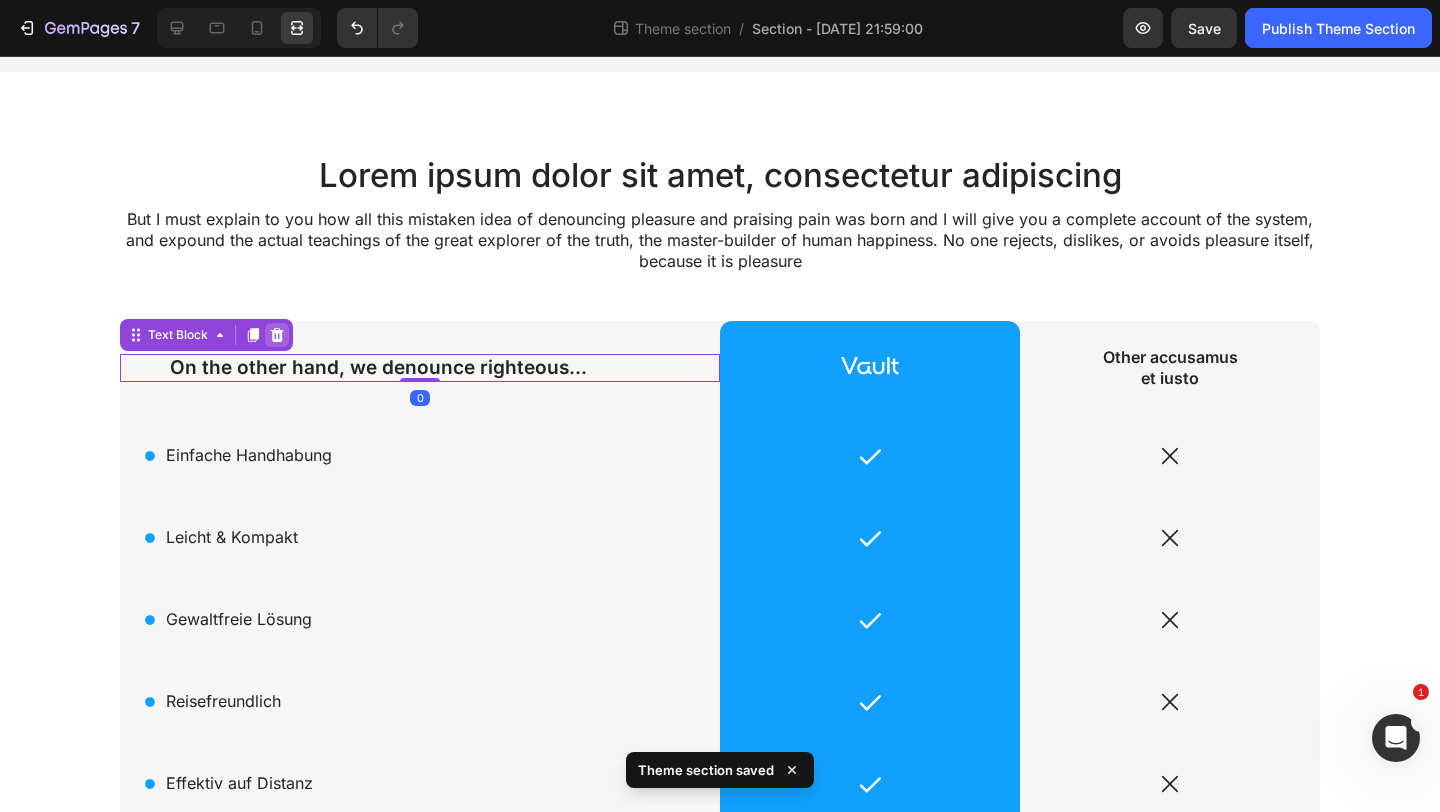 click at bounding box center [277, 335] 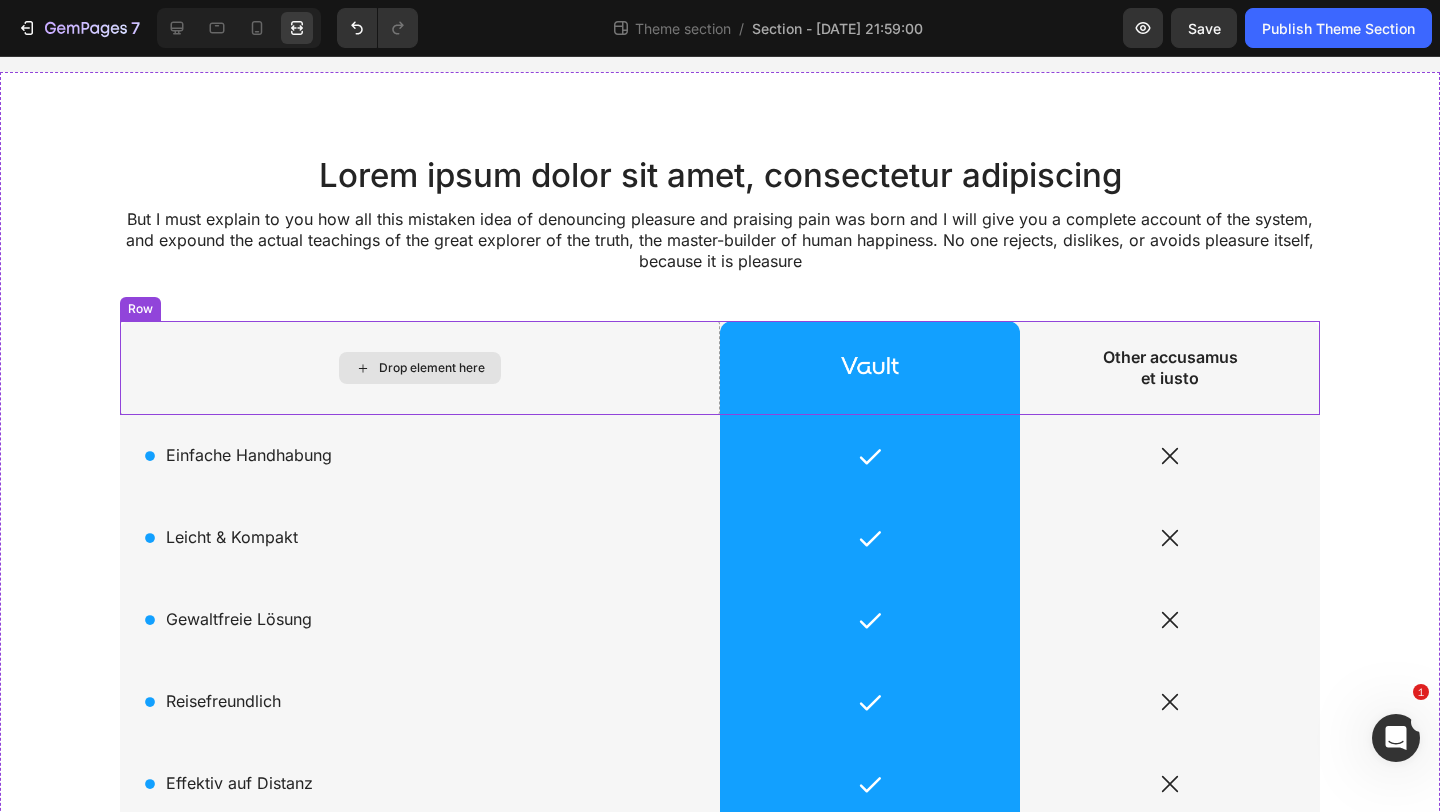 click on "Drop element here" at bounding box center [420, 368] 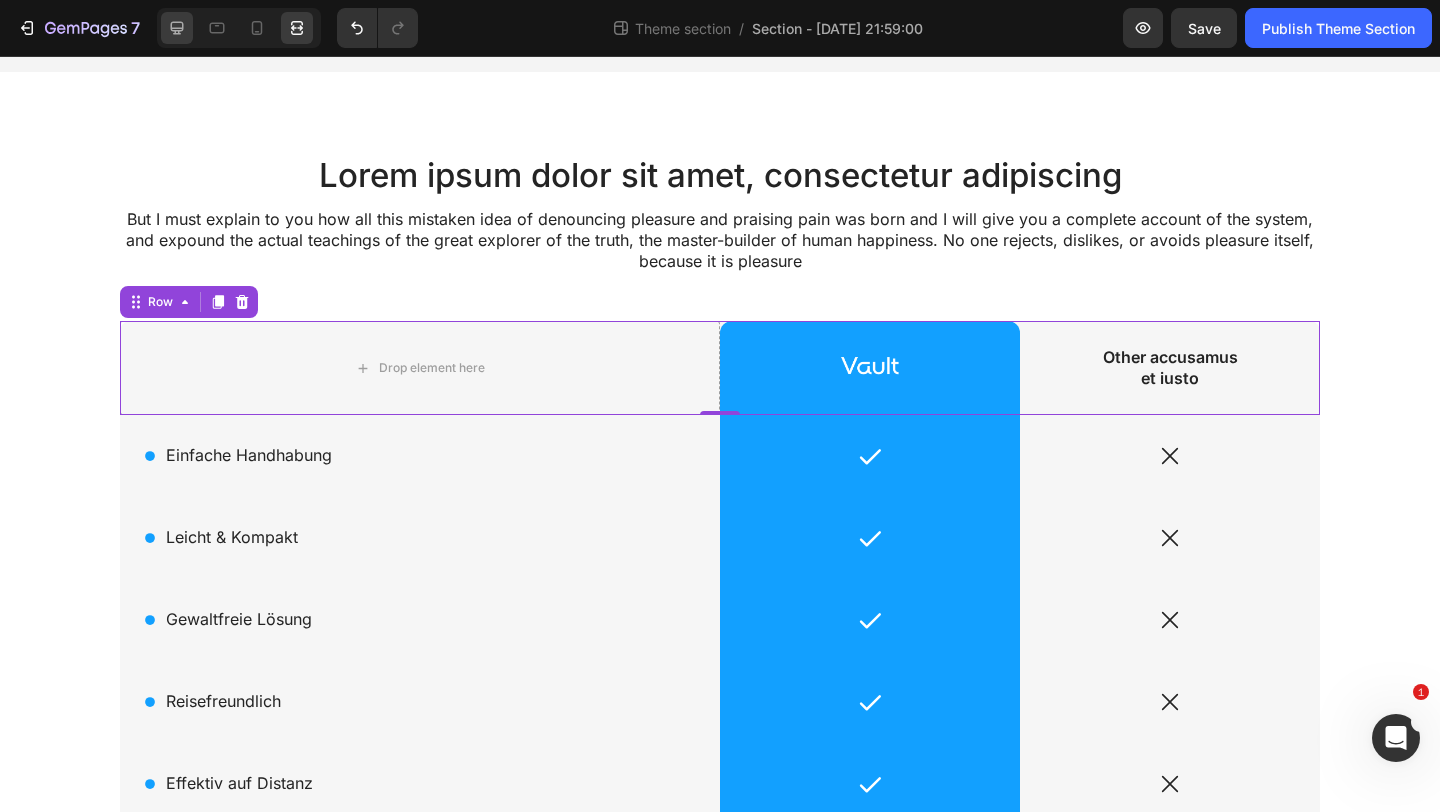 click 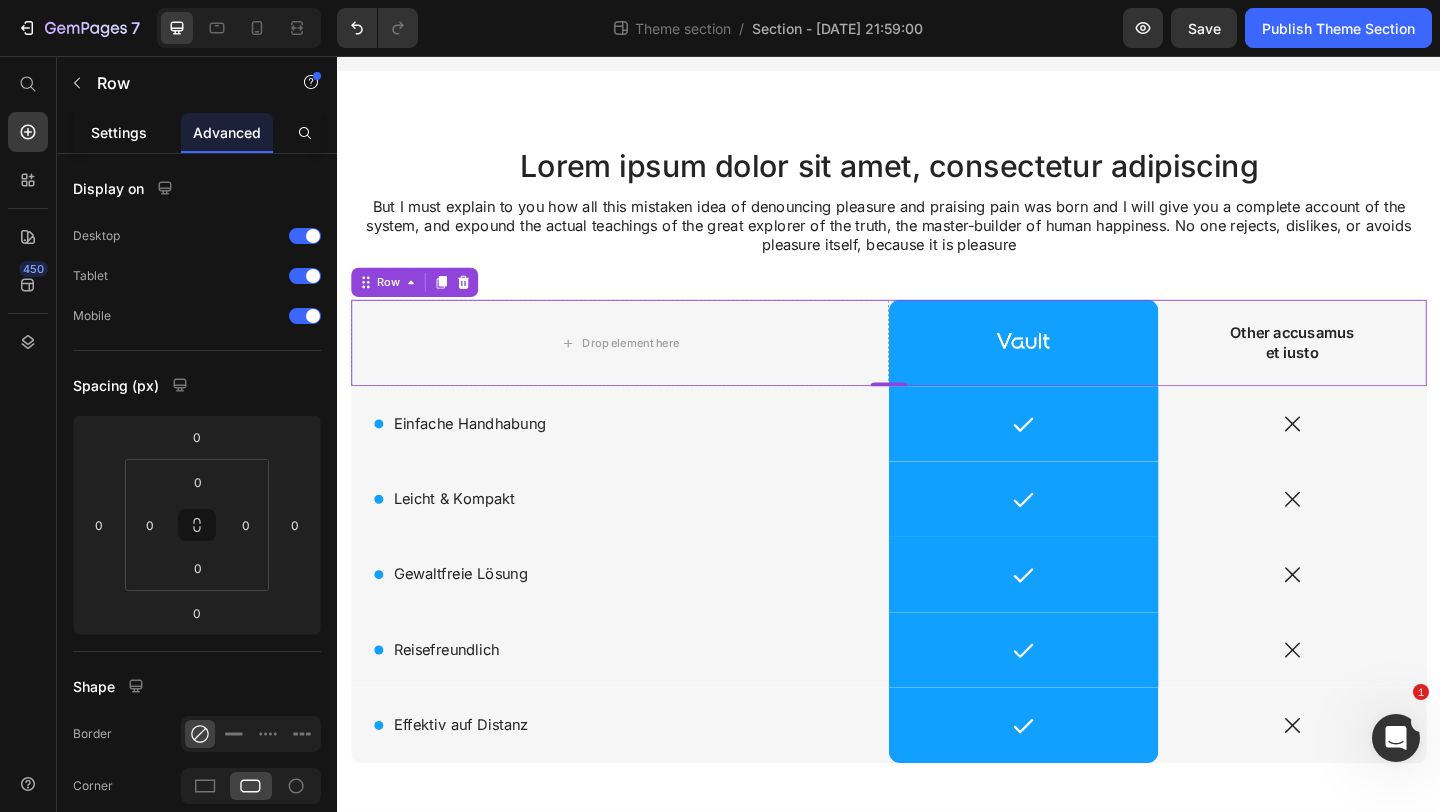 click on "Settings" 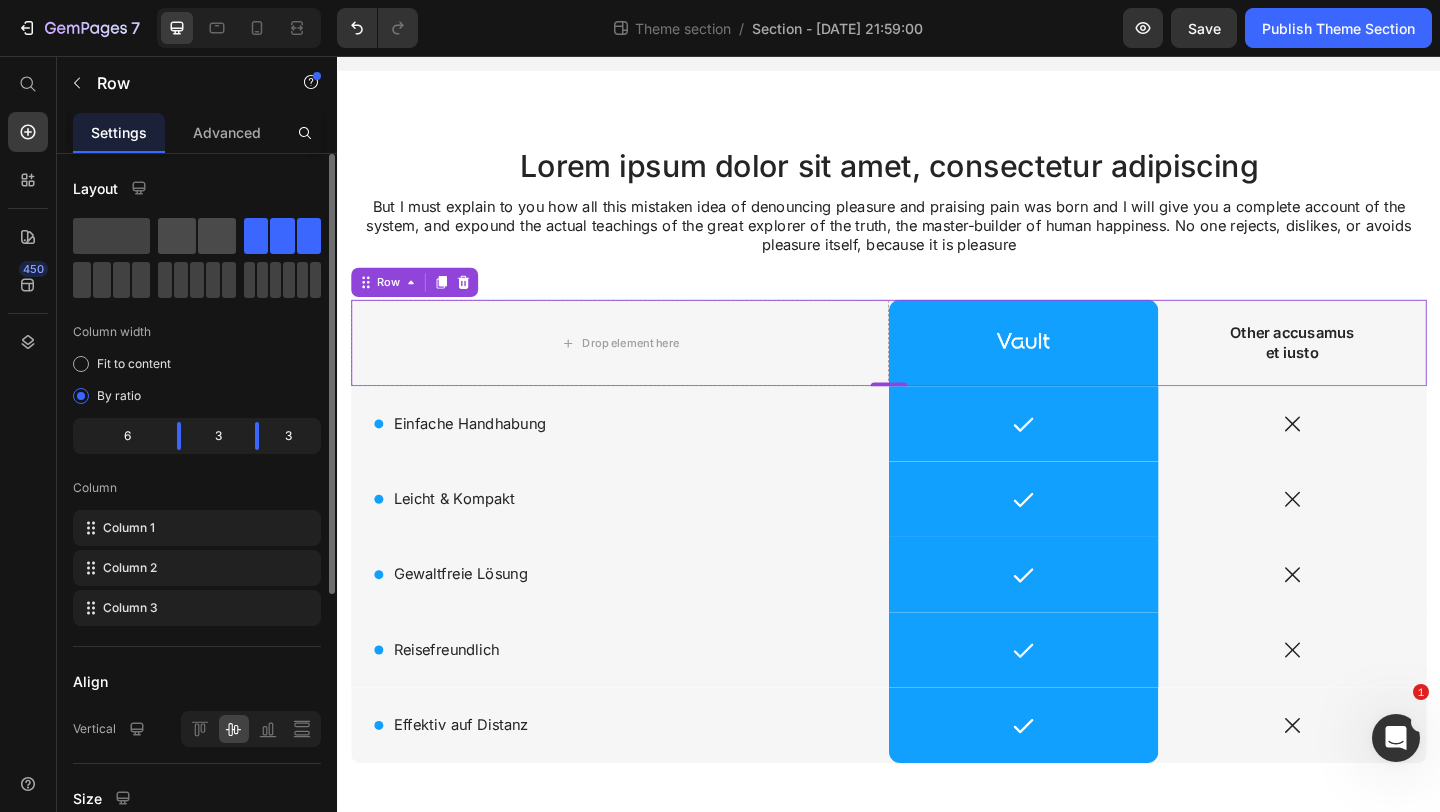 click 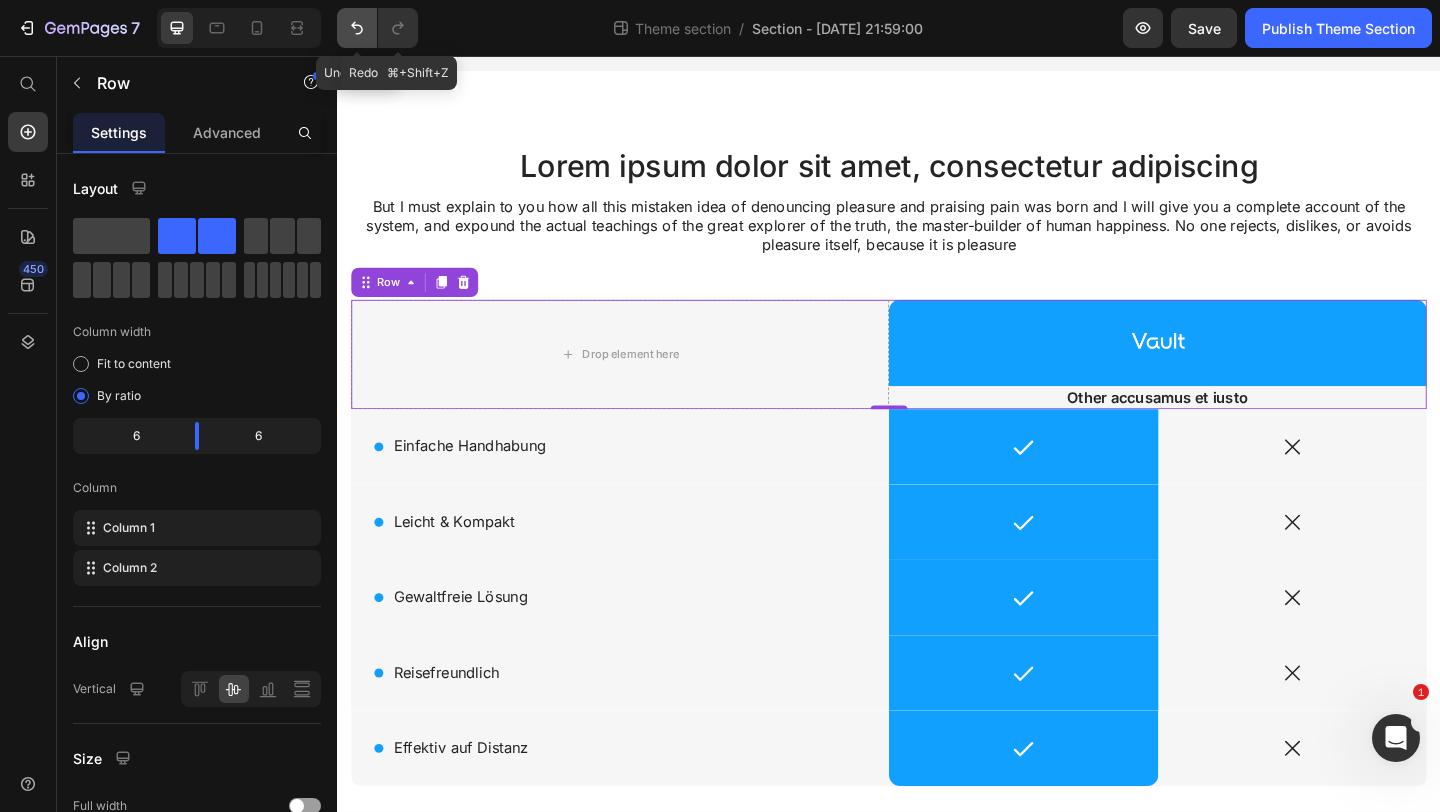 click 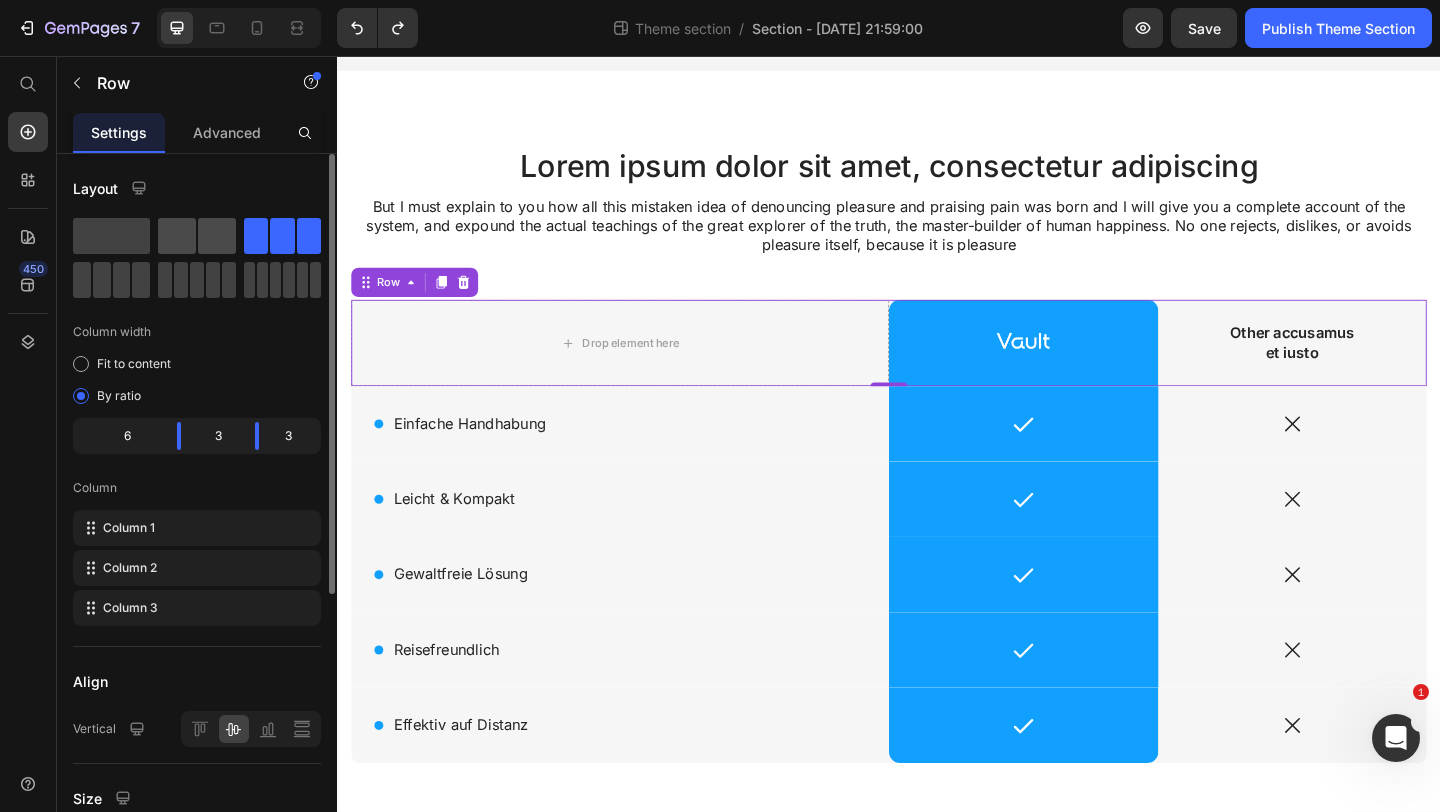 click 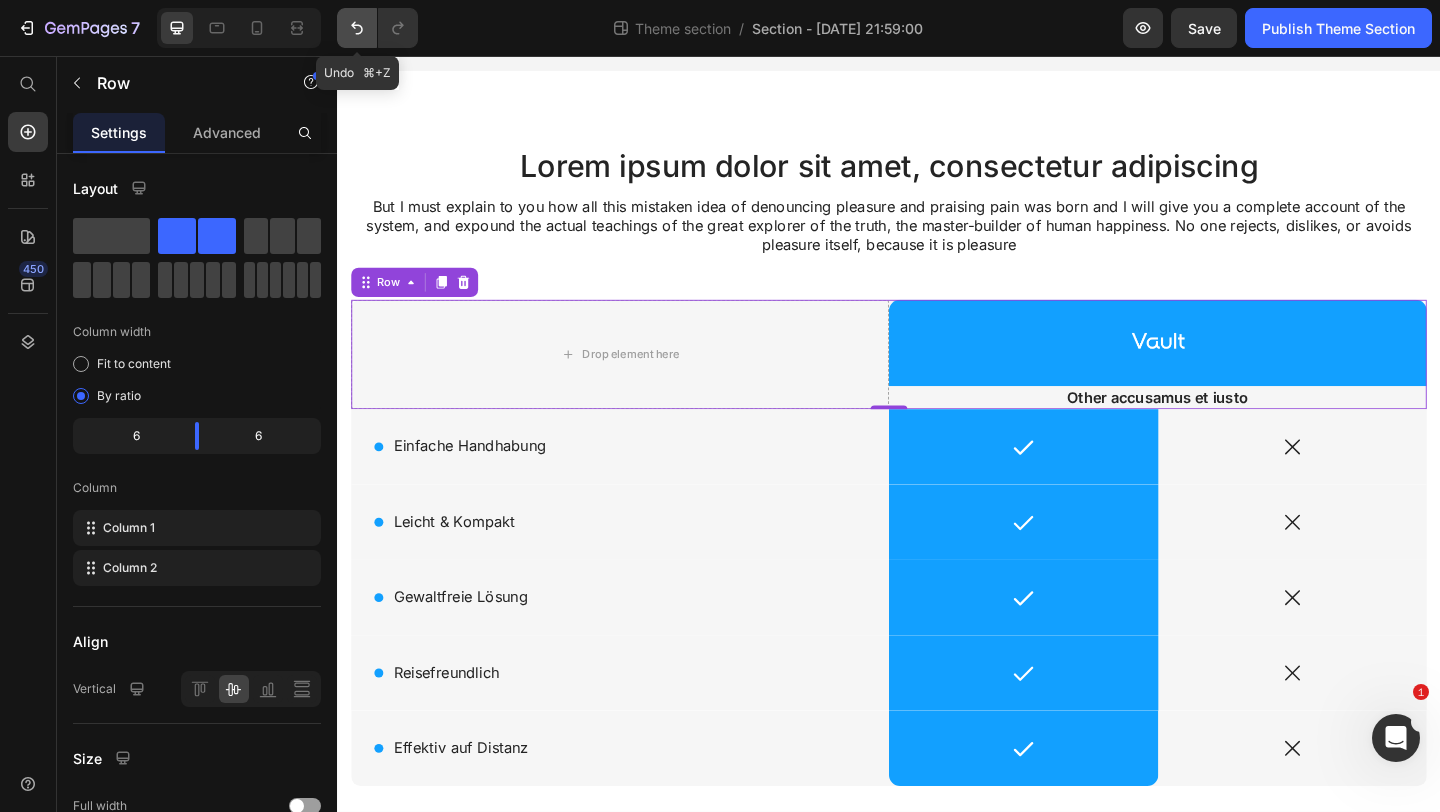 click 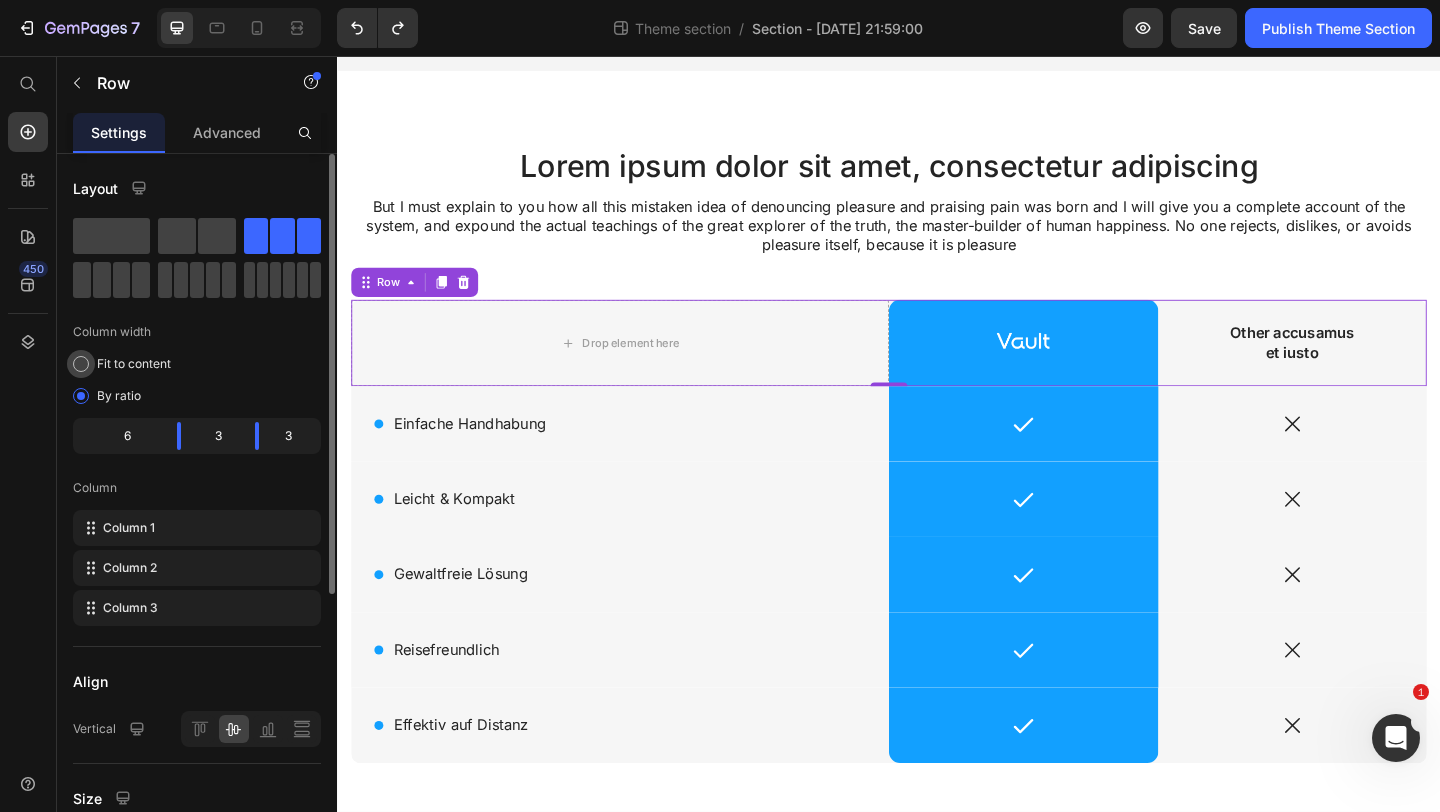 click on "Fit to content" at bounding box center (134, 364) 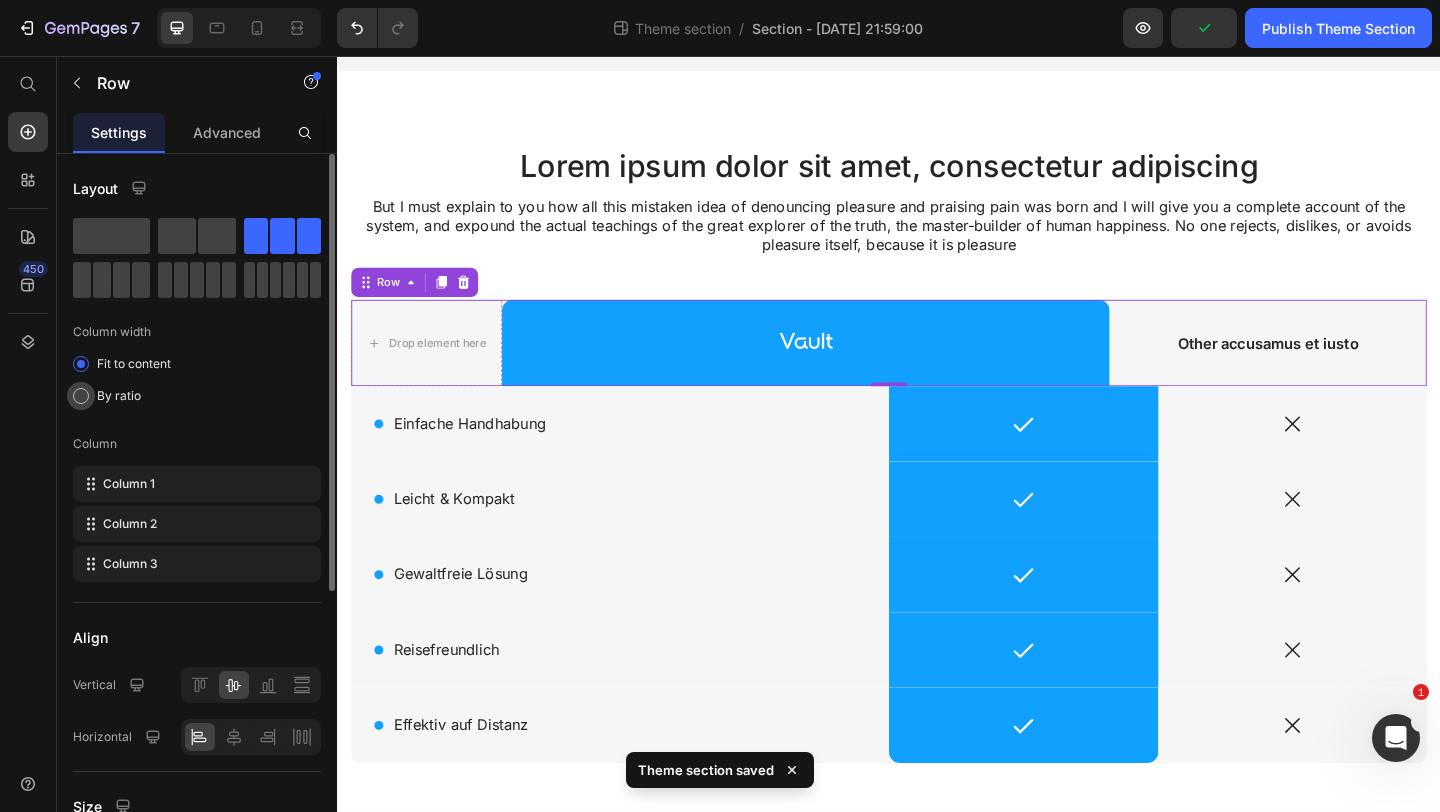 click on "By ratio" 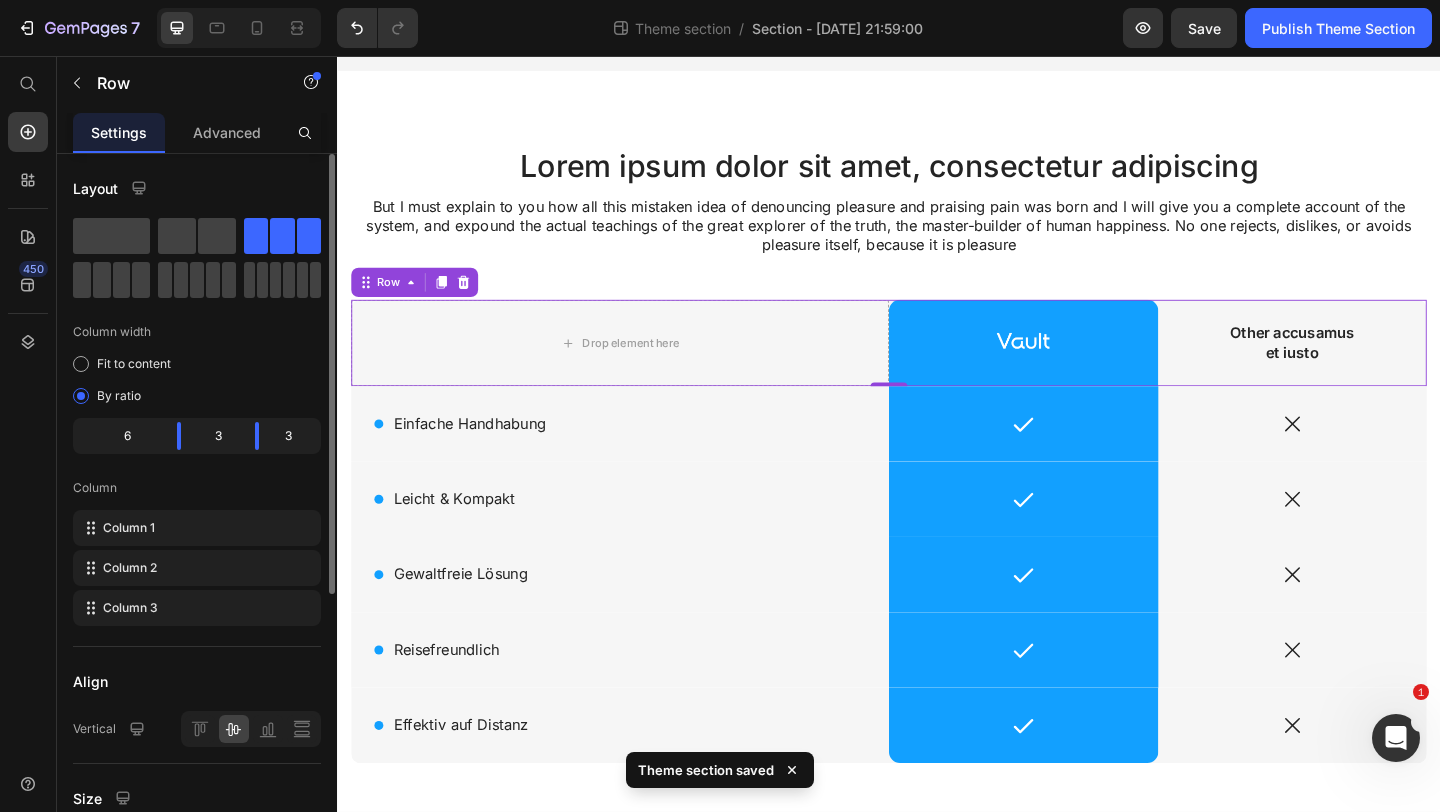 click on "Column" at bounding box center (197, 488) 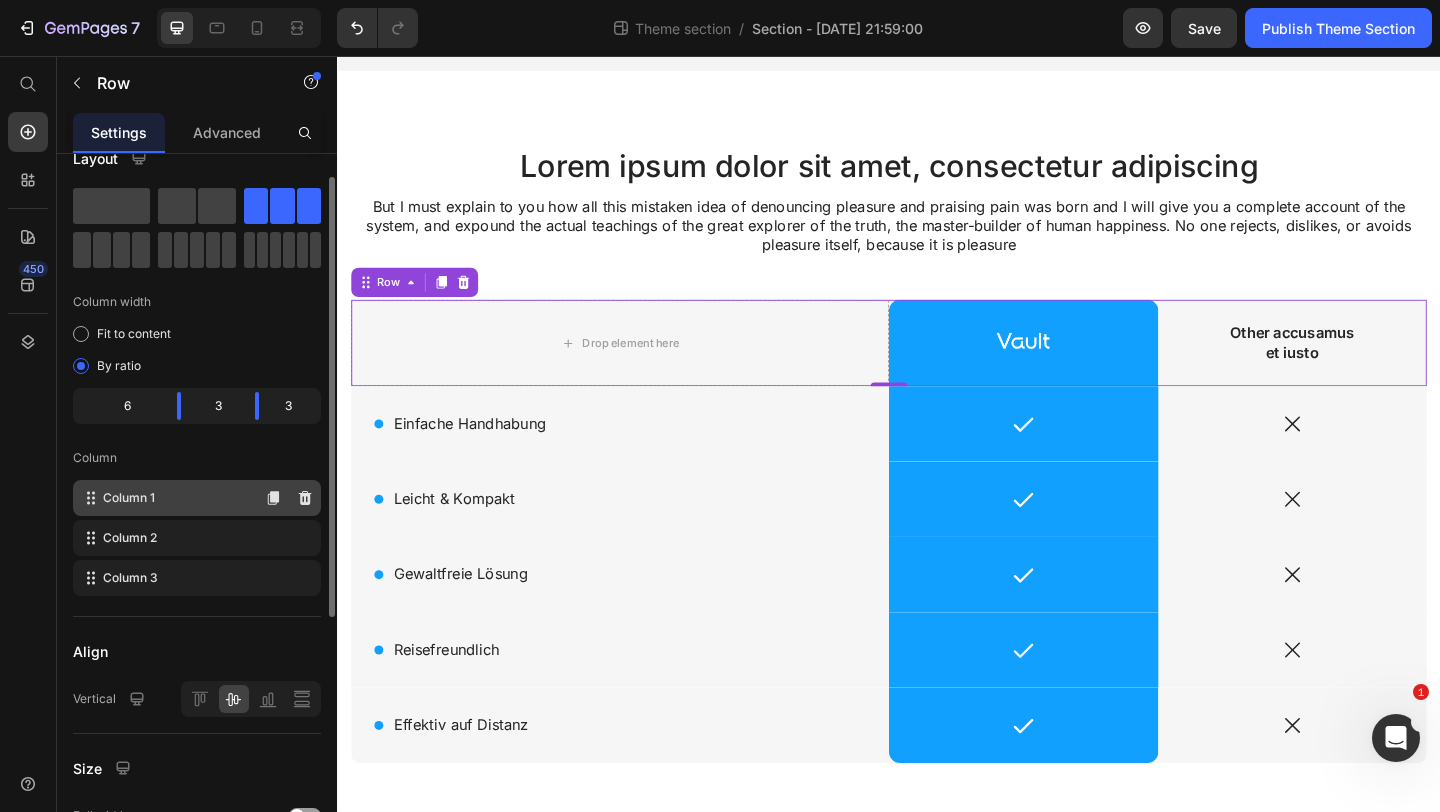 scroll, scrollTop: 33, scrollLeft: 0, axis: vertical 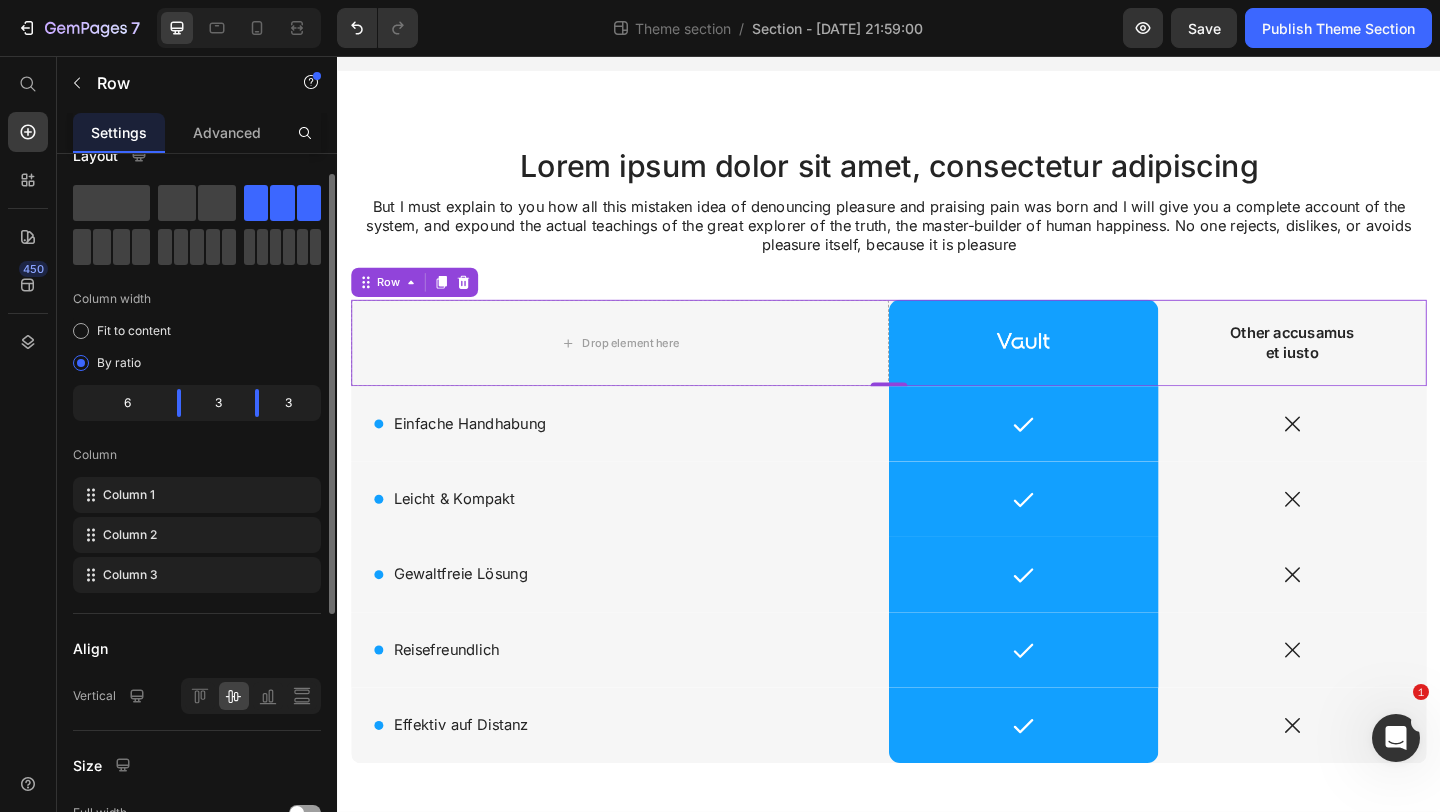 click 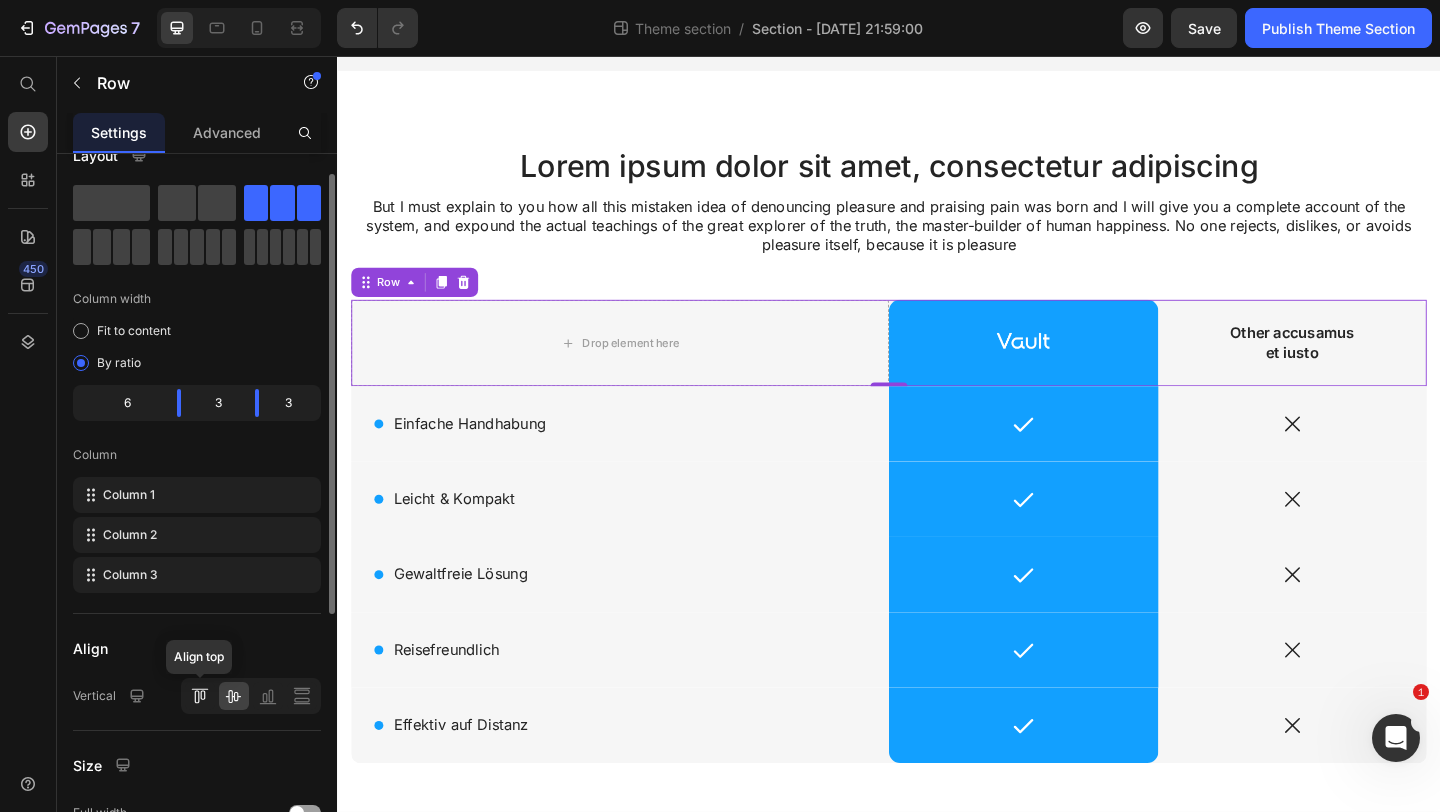 click 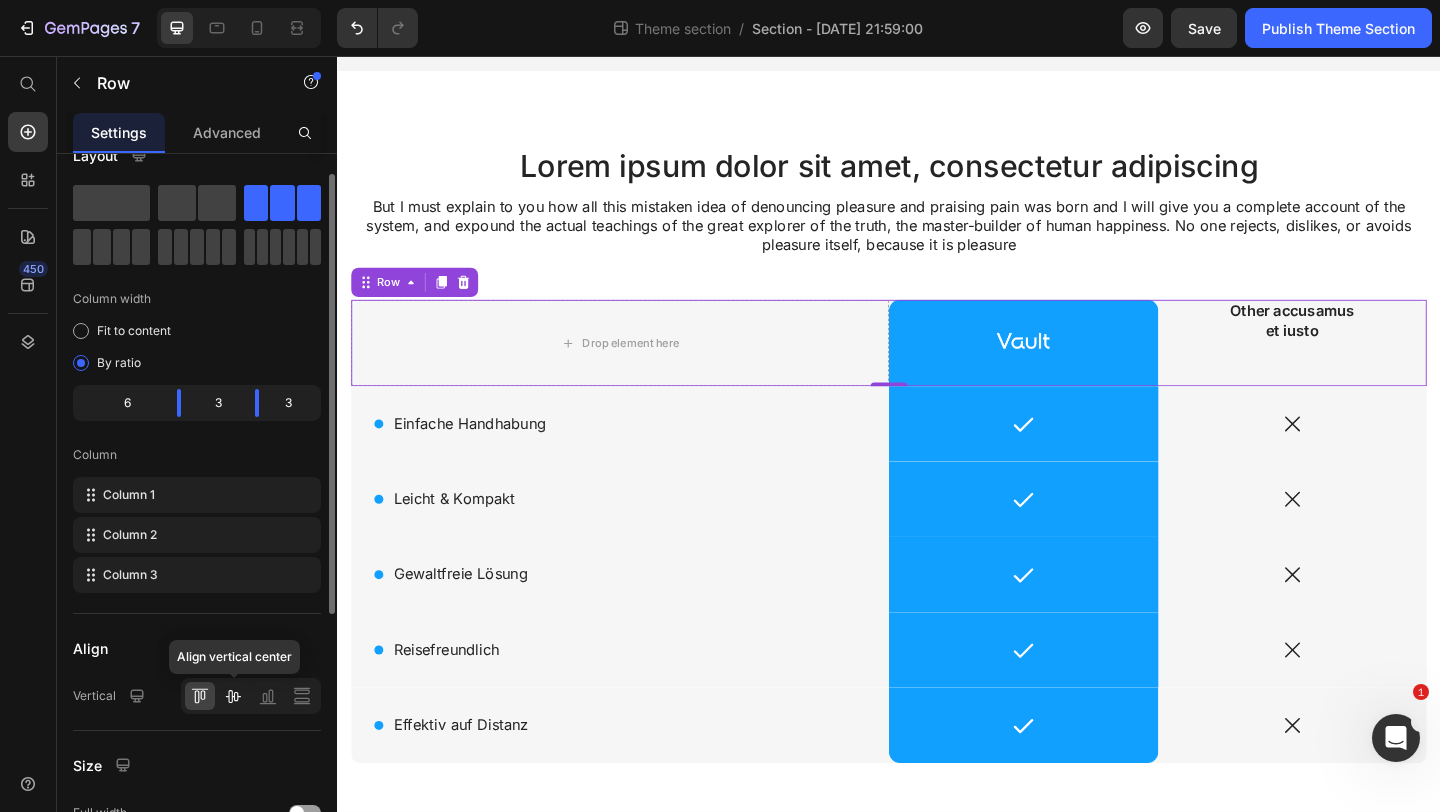 click 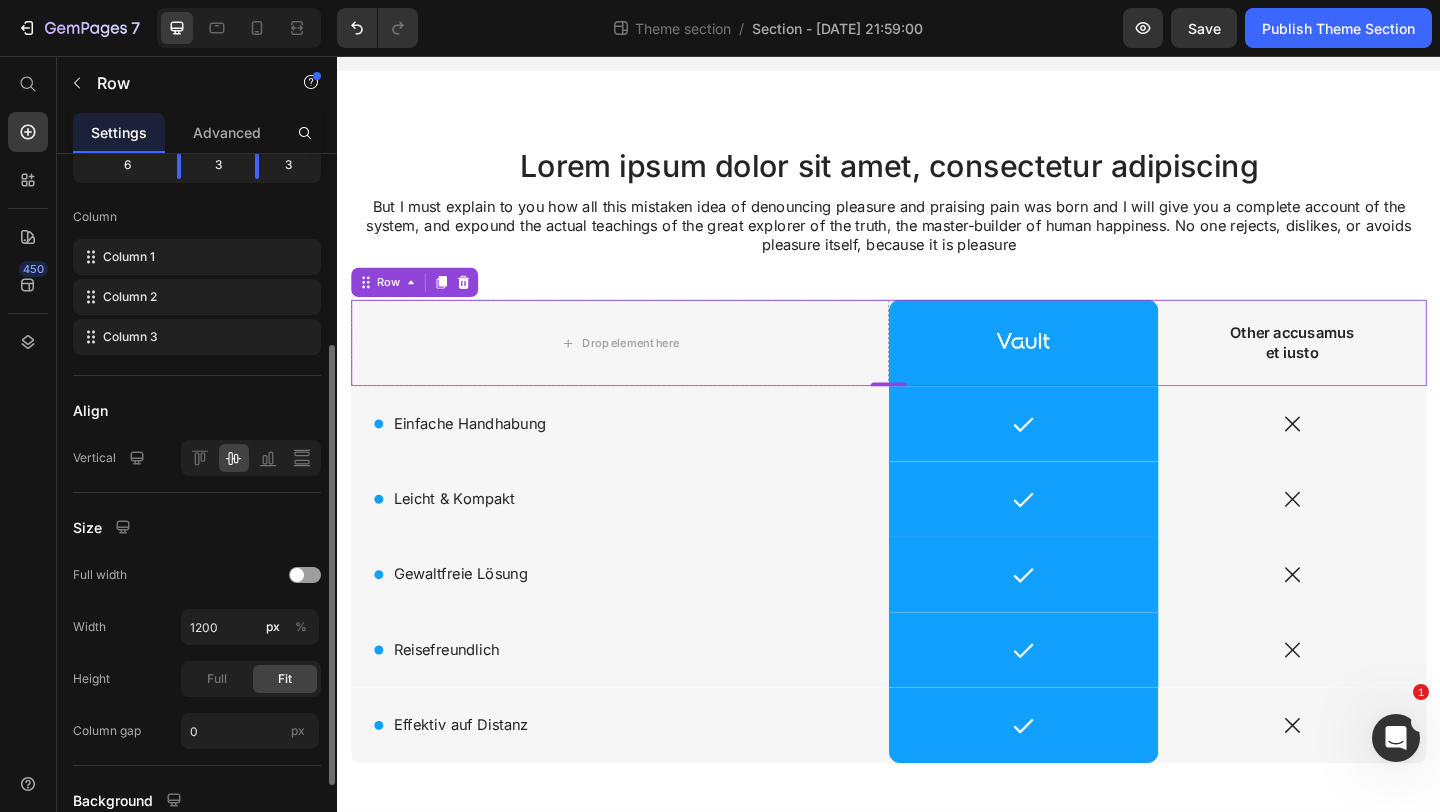 scroll, scrollTop: 286, scrollLeft: 0, axis: vertical 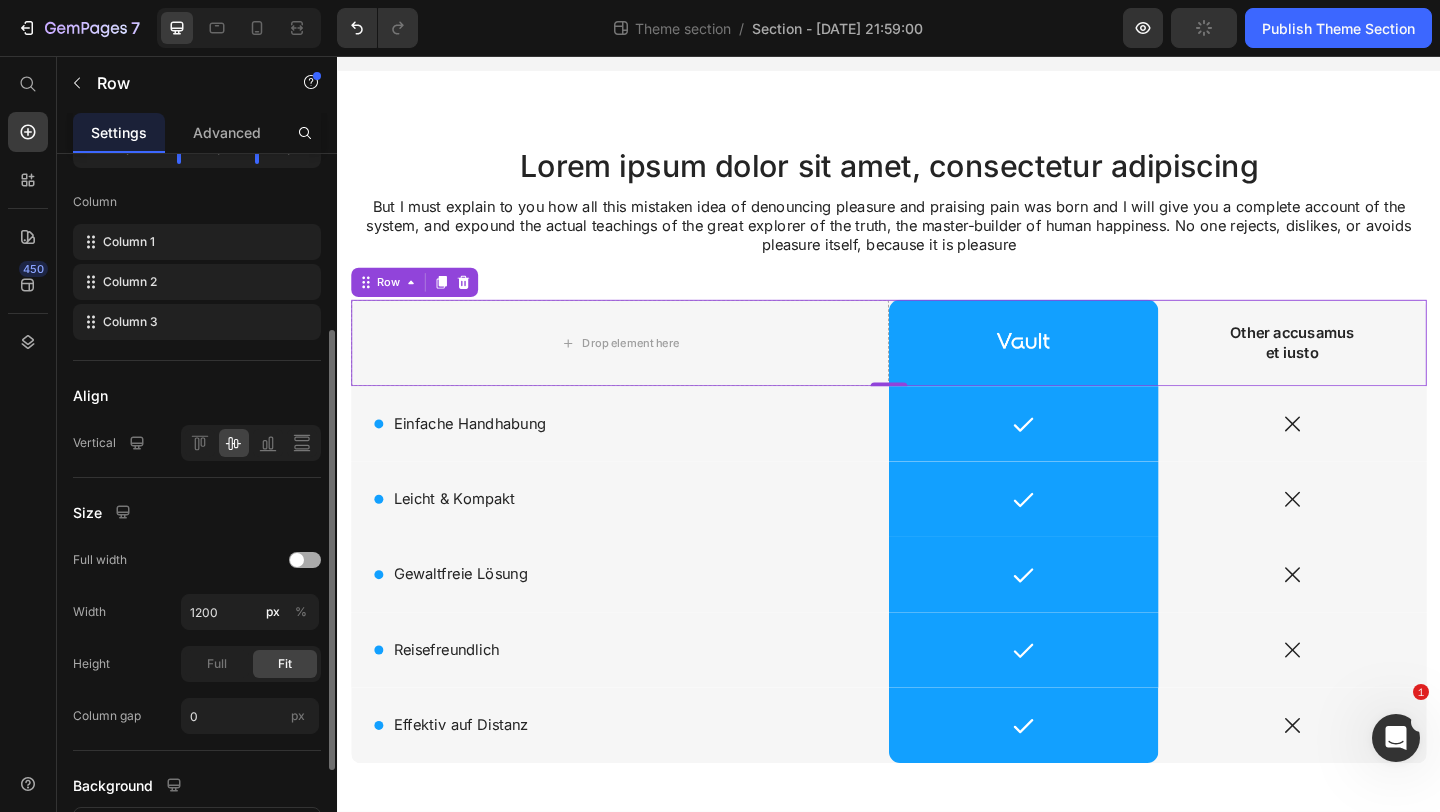 click at bounding box center (297, 560) 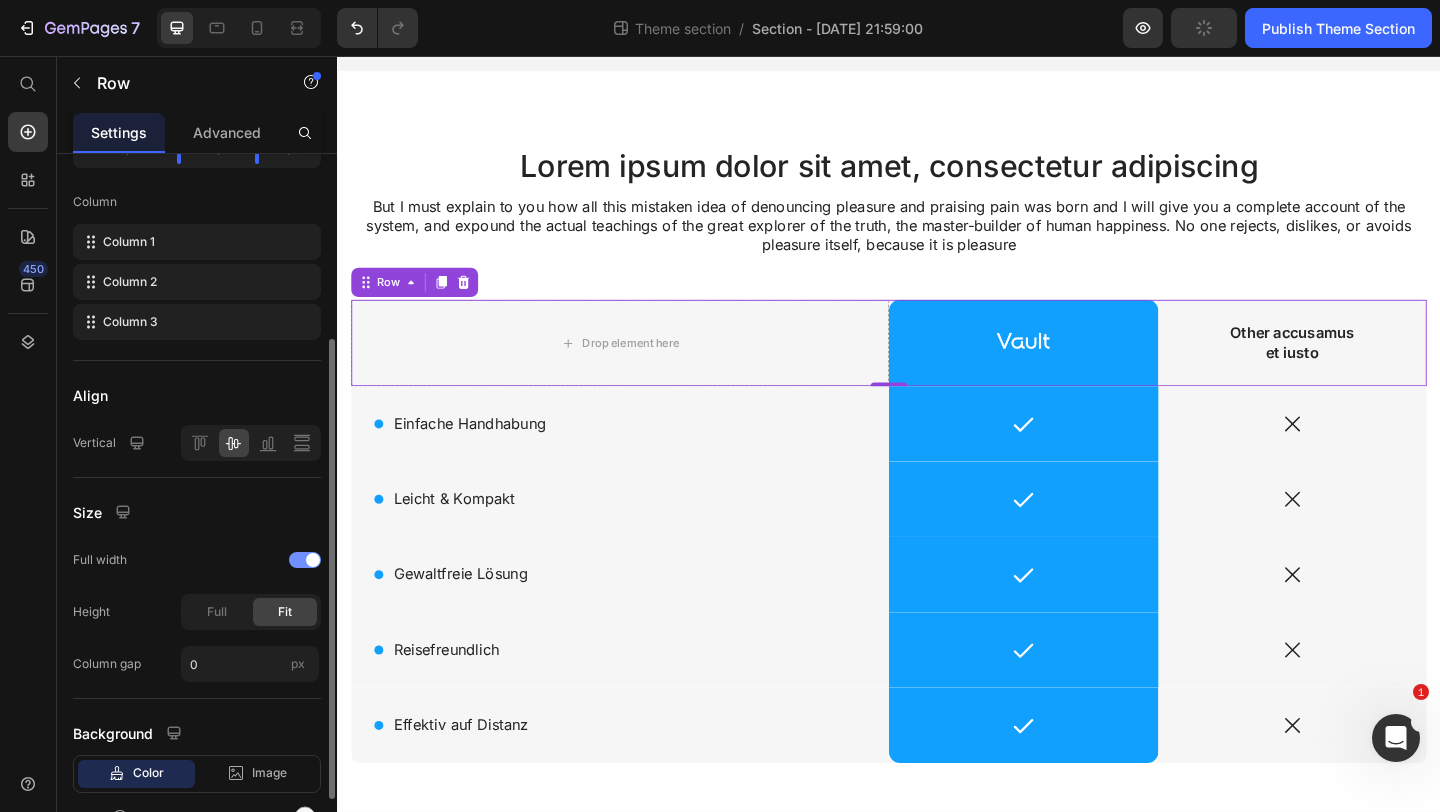 click at bounding box center [305, 560] 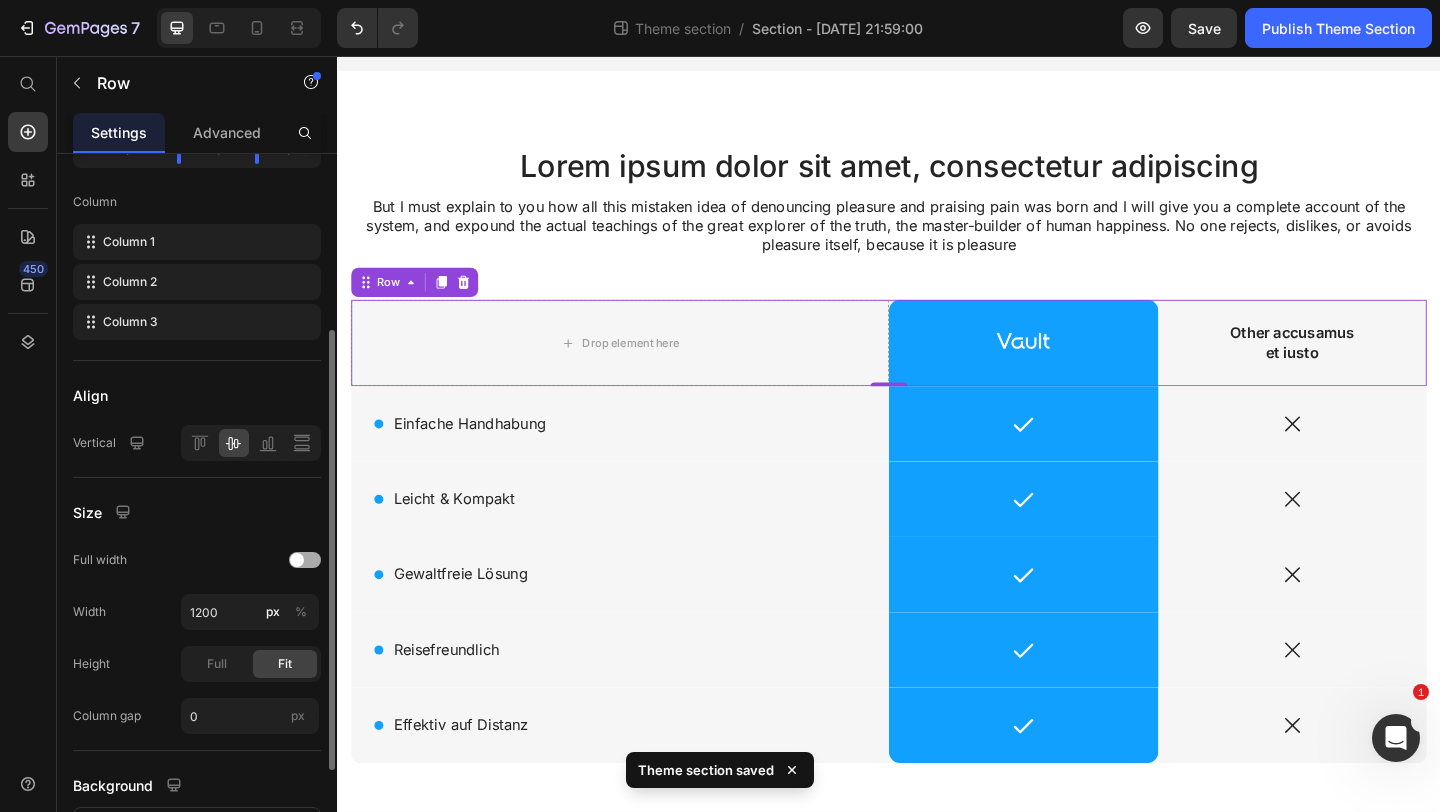 click at bounding box center [297, 560] 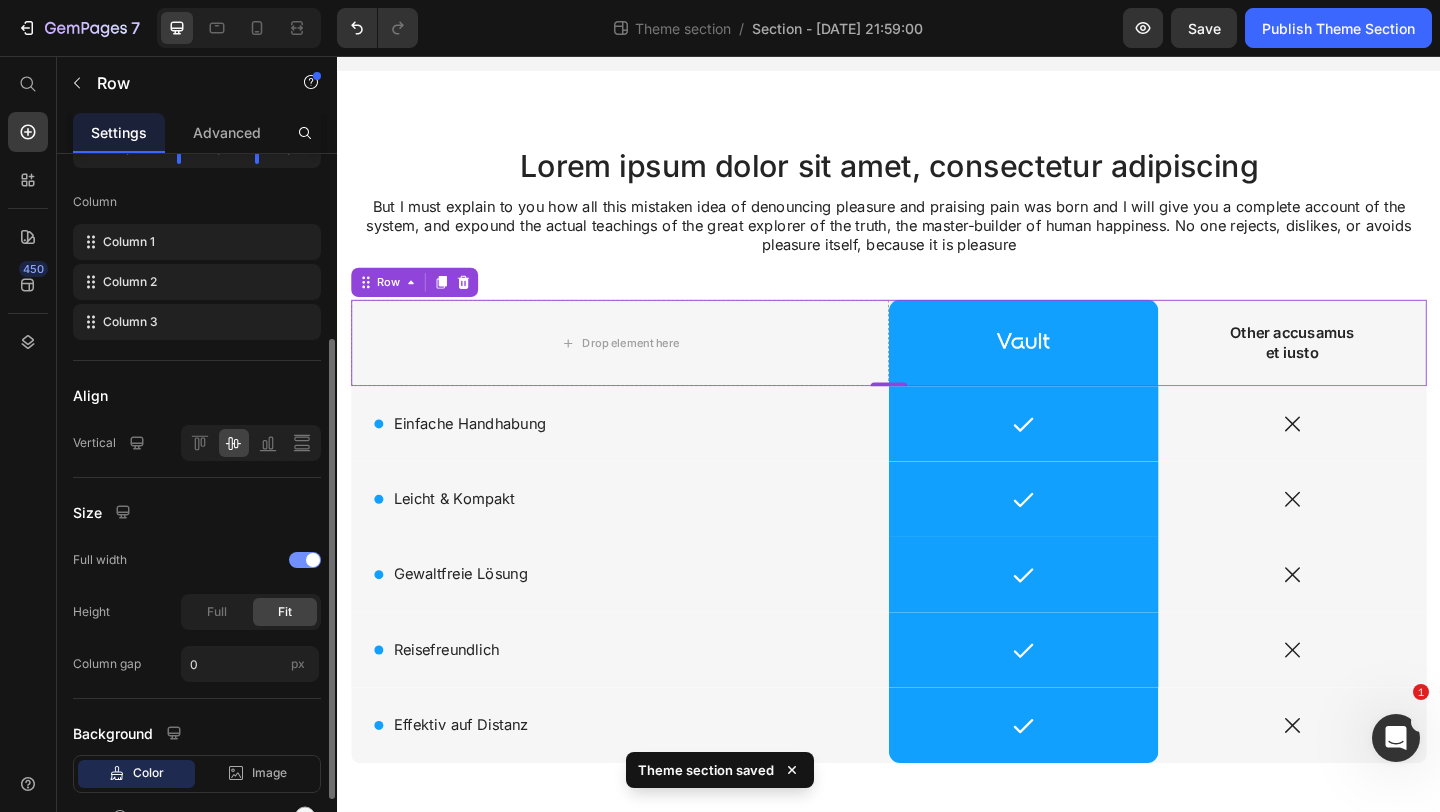 click at bounding box center [305, 560] 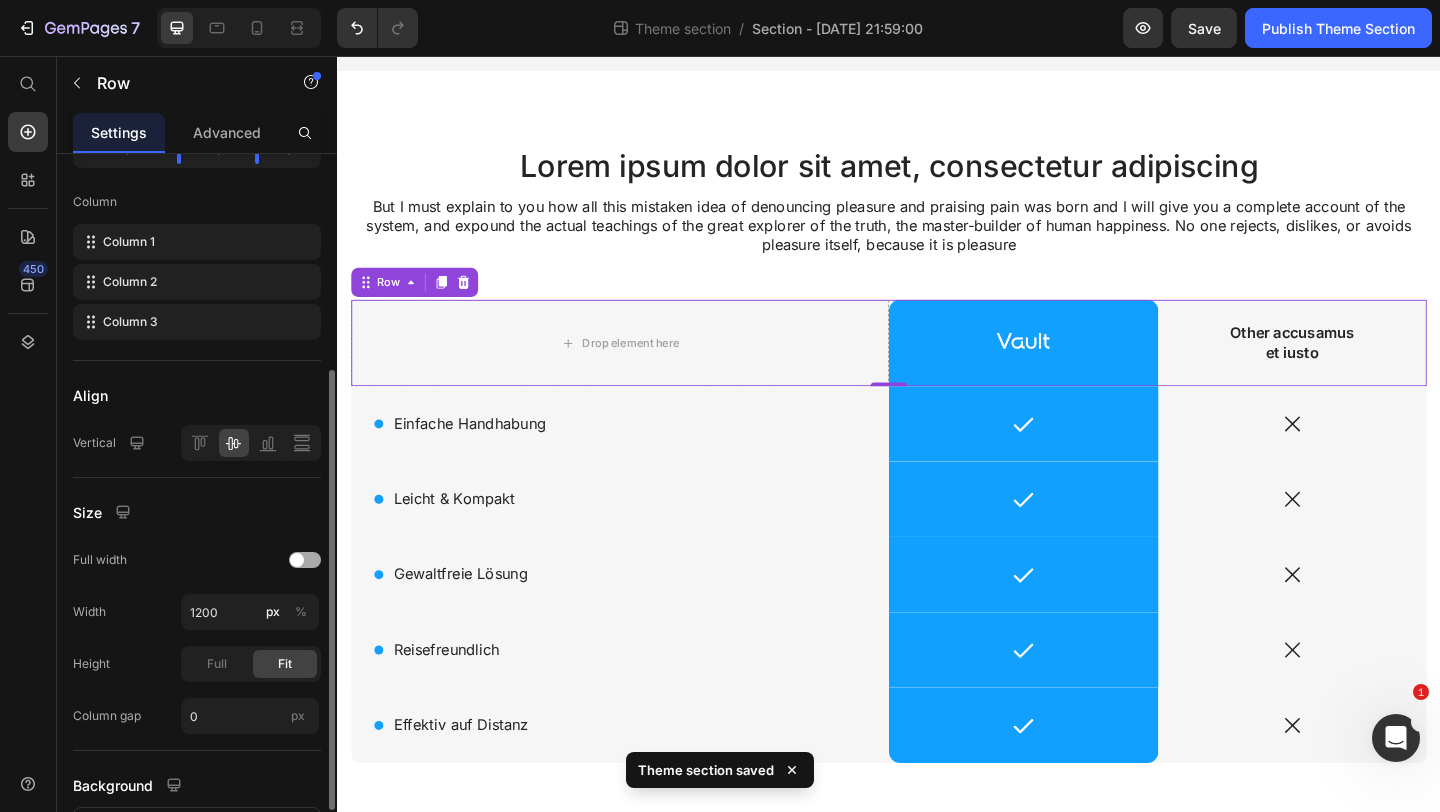 scroll, scrollTop: 446, scrollLeft: 0, axis: vertical 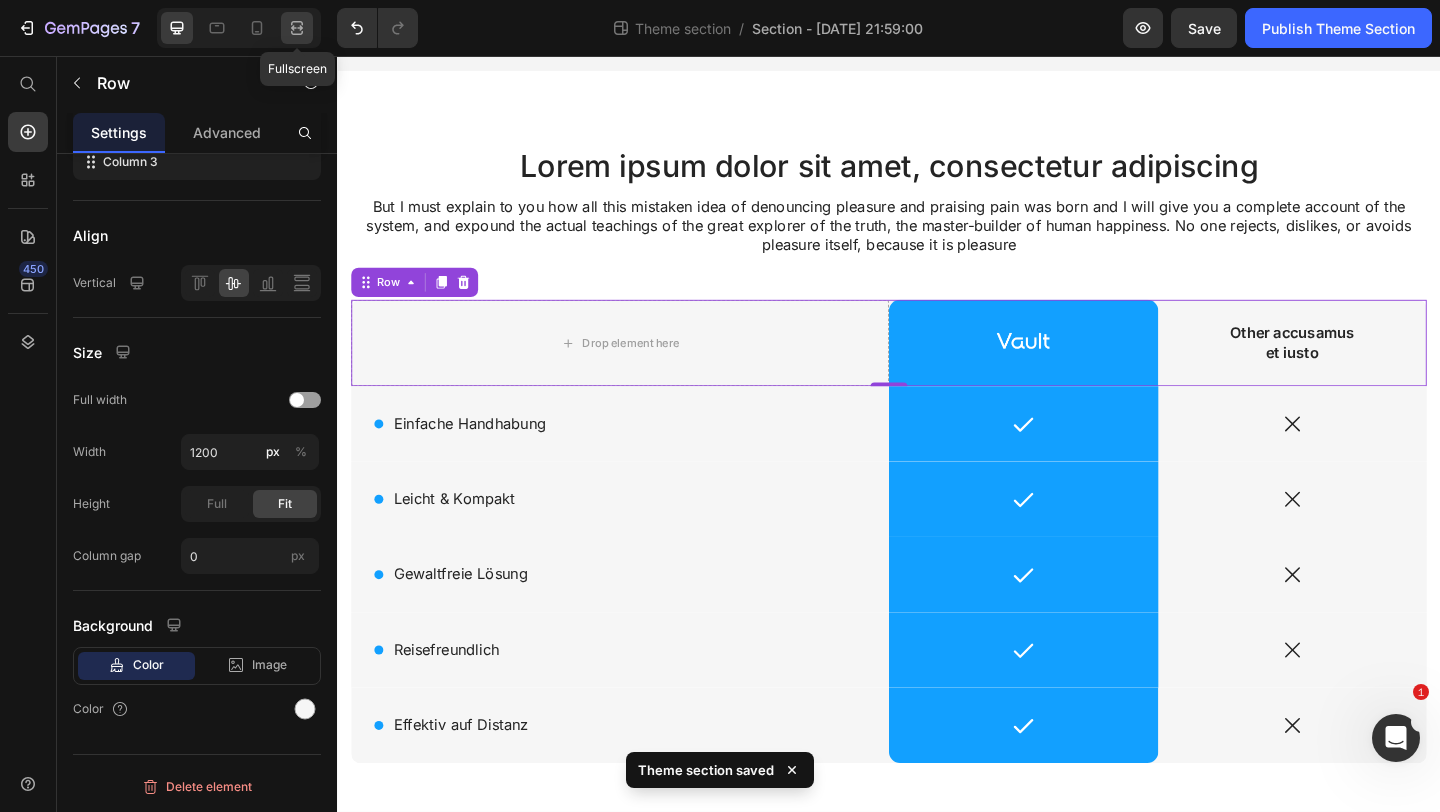 click 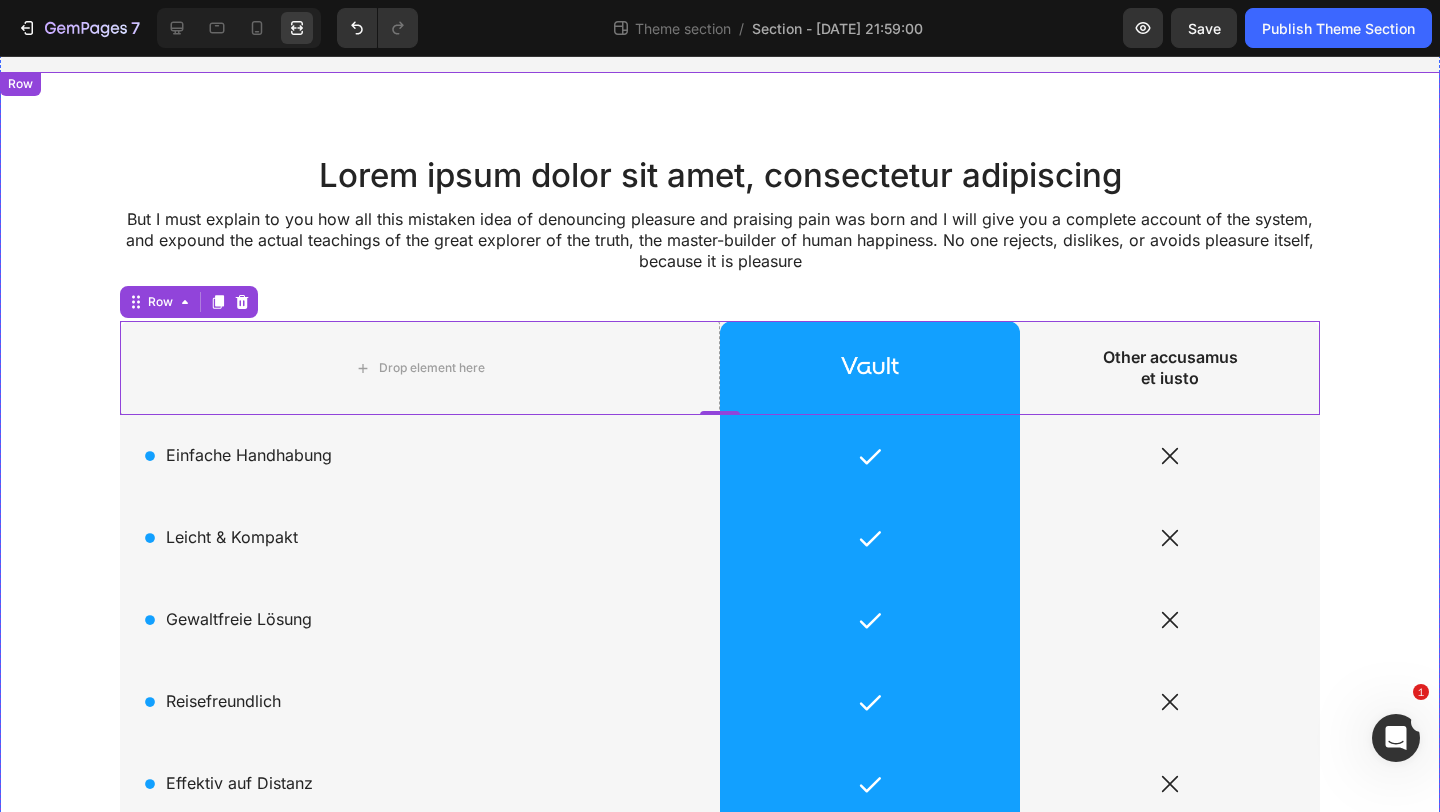 click on "Lorem ipsum dolor sit amet, consectetur adipiscing  Heading But I must explain to you how all this mistaken idea of denouncing pleasure and praising pain was born and I will give you a complete account of the system, and expound the actual teachings of the great explorer of the truth, the master-builder of human happiness. No one rejects, dislikes, or avoids pleasure itself, because it is pleasure Text Block Row
Drop element here Image Row Other accusamus et iusto Text Block Row   0
Icon Einfache Handhabung Text Block Row
Icon Row
Icon Row
Icon Leicht & Kompakt Text Block Row
Icon Row
Icon Row
Icon Gewaltfreie Lösung Text Block Row
Icon Row
Icon Row
Icon Reisefreundlich Text Block Row
Icon Row
Icon Row
Icon Effektiv auf Distanz Text Block Row
Icon Row" at bounding box center [720, 512] 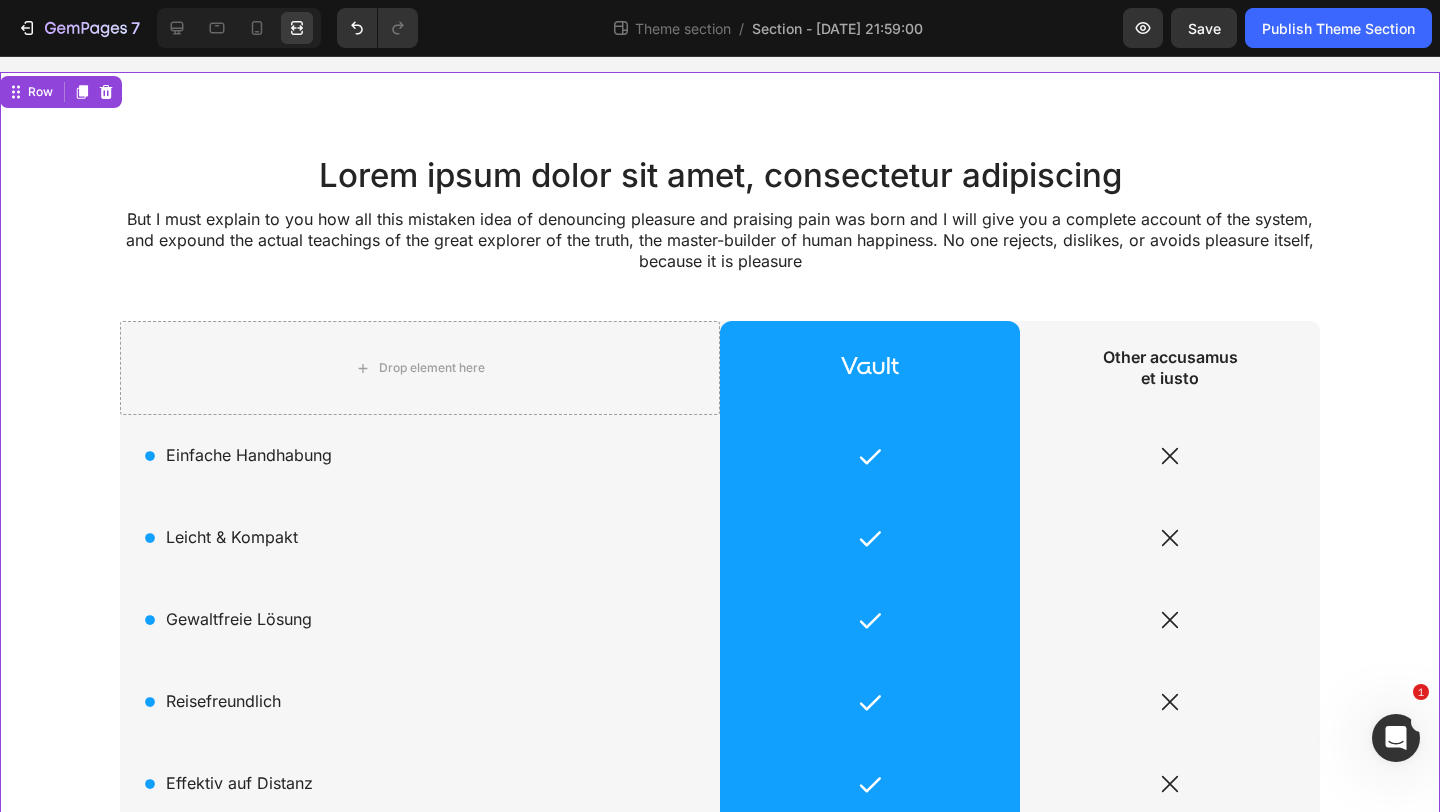 scroll, scrollTop: 145, scrollLeft: 0, axis: vertical 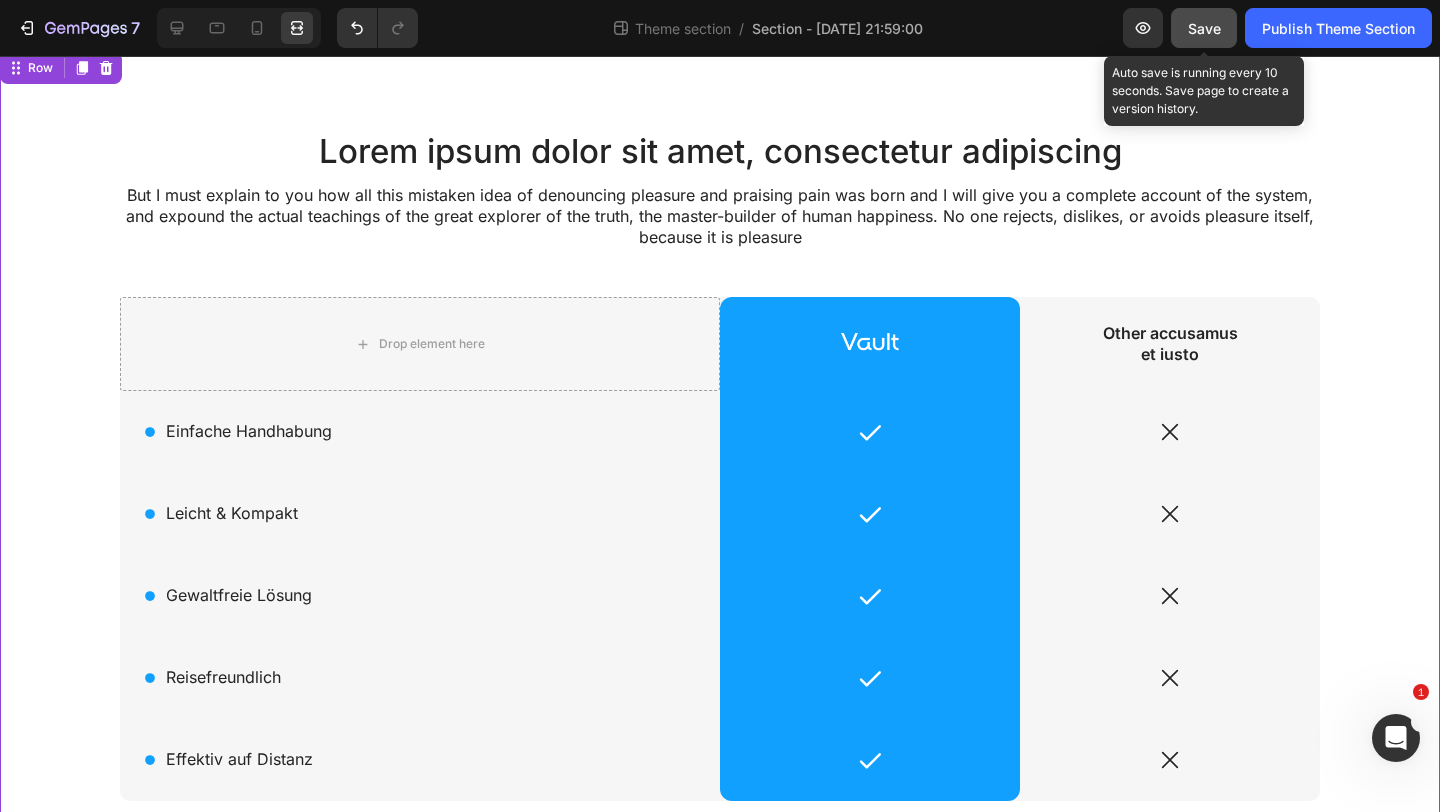 click on "Save" at bounding box center [1204, 28] 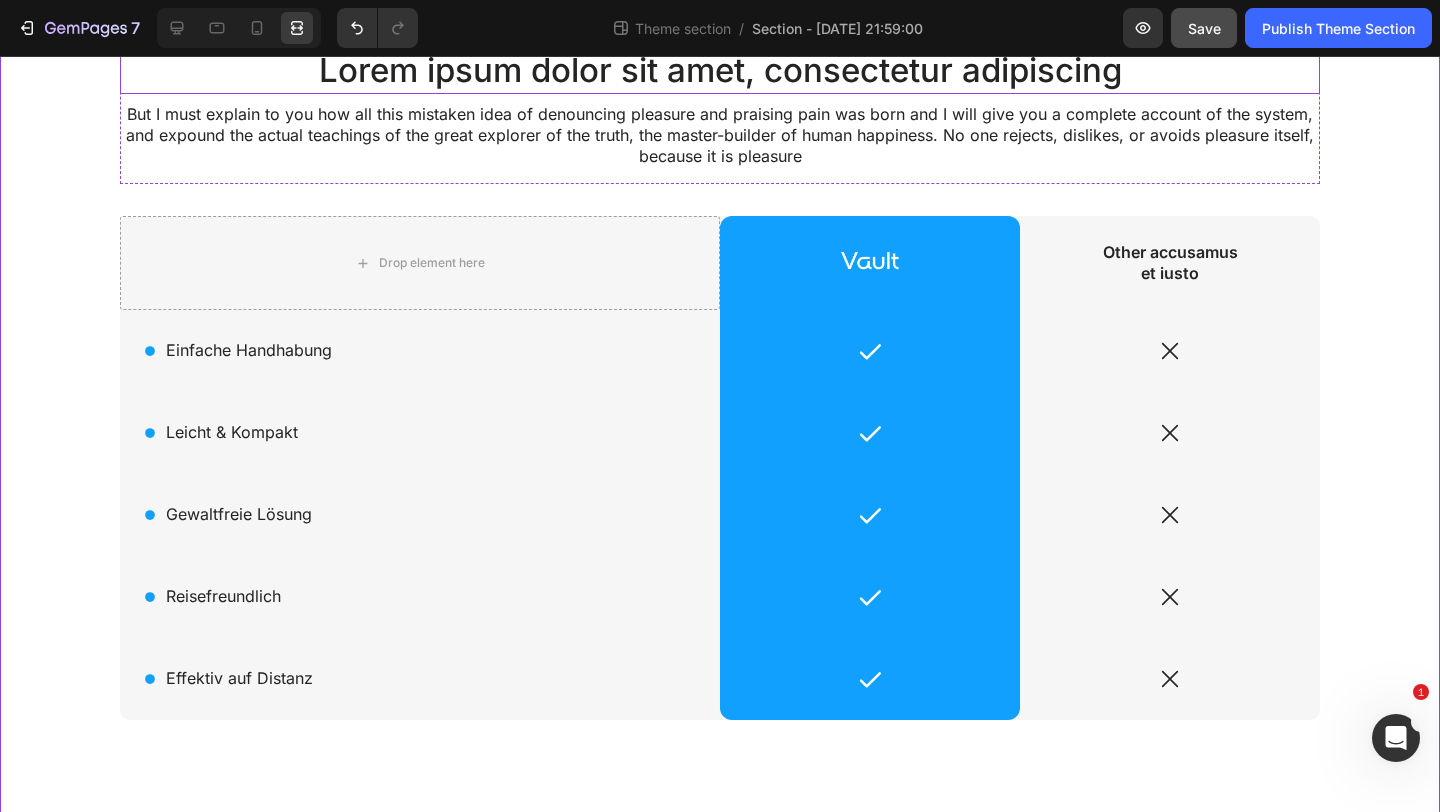 scroll, scrollTop: 149, scrollLeft: 0, axis: vertical 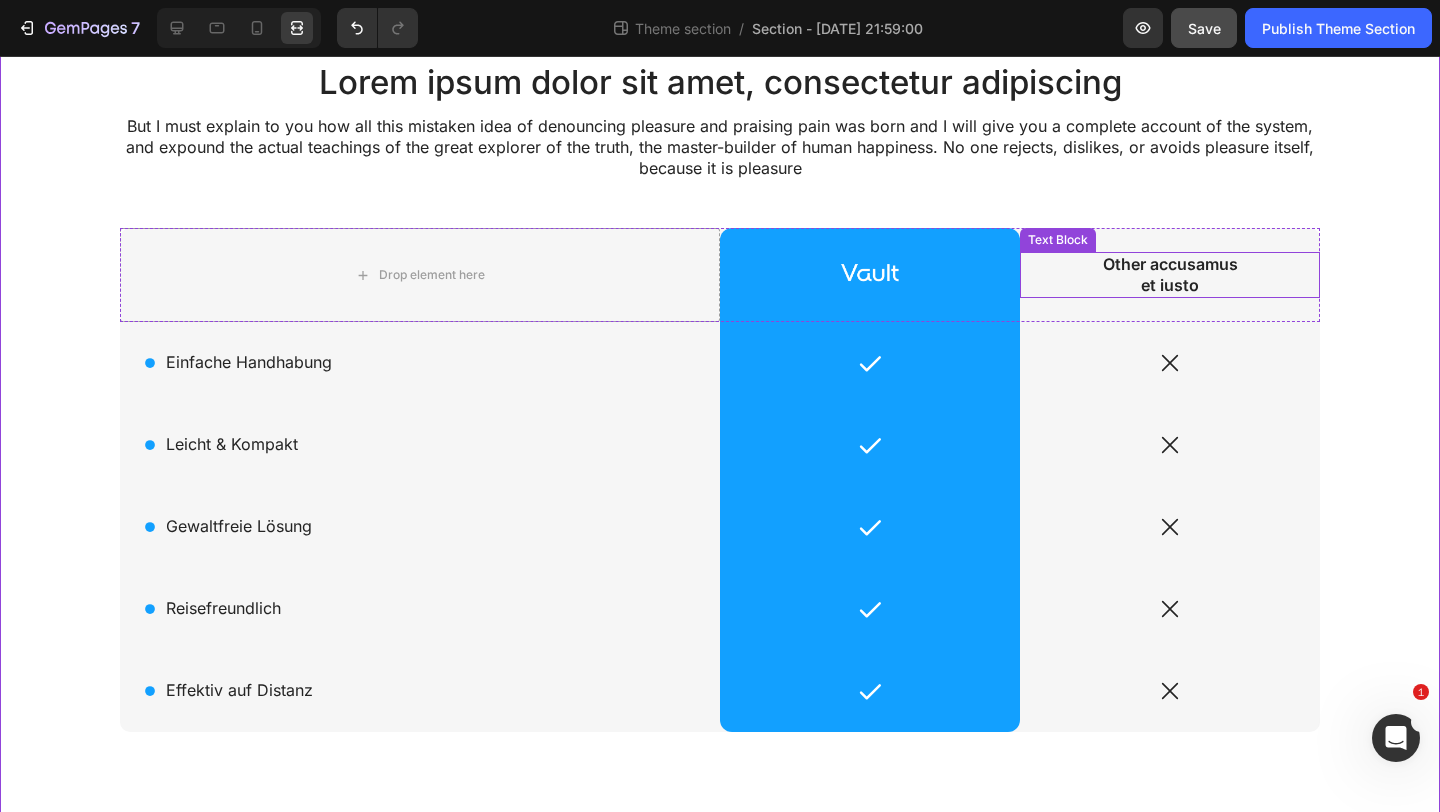 click on "Other accusamus et iusto" at bounding box center [1170, 275] 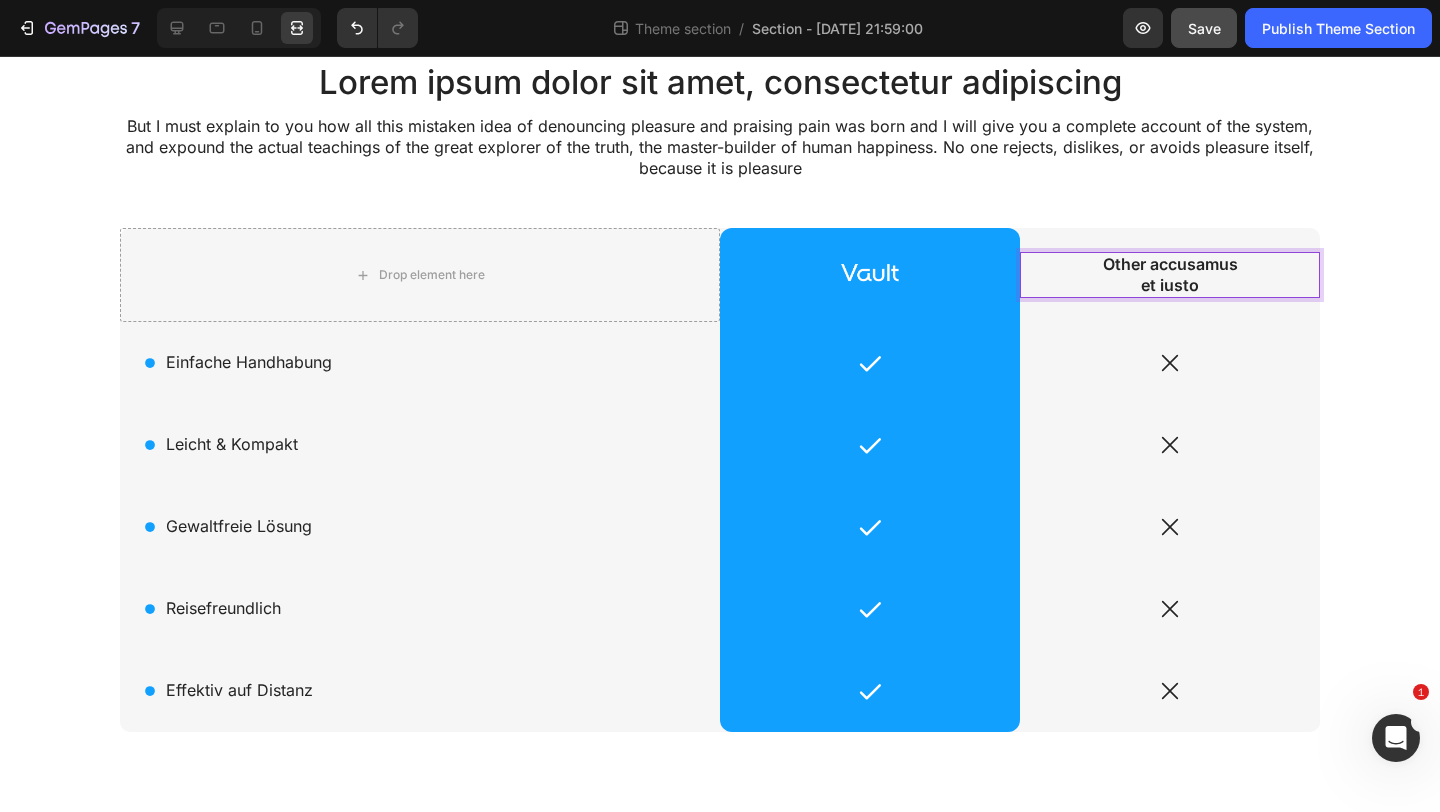 click on "Other accusamus et iusto" at bounding box center [1170, 275] 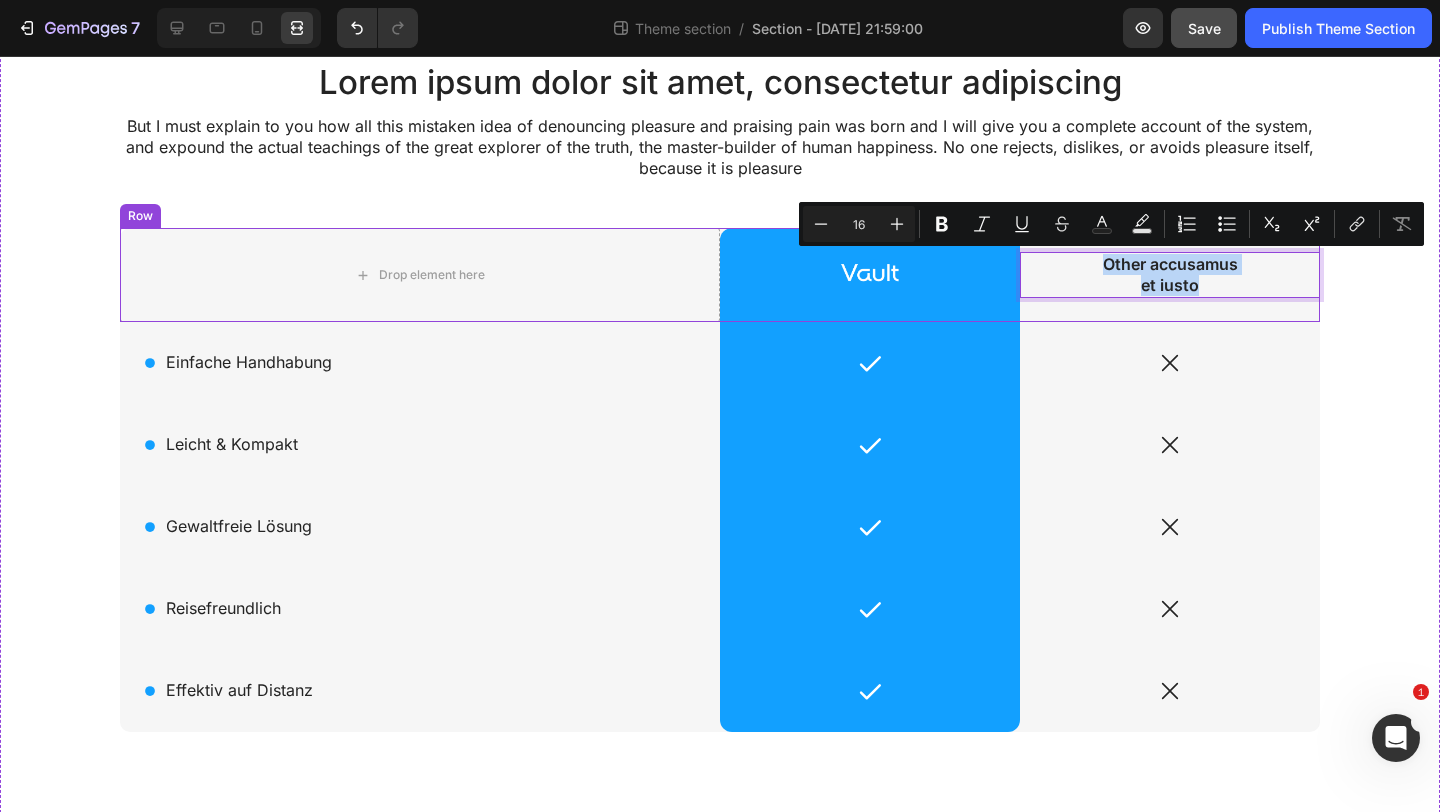 scroll, scrollTop: 159, scrollLeft: 0, axis: vertical 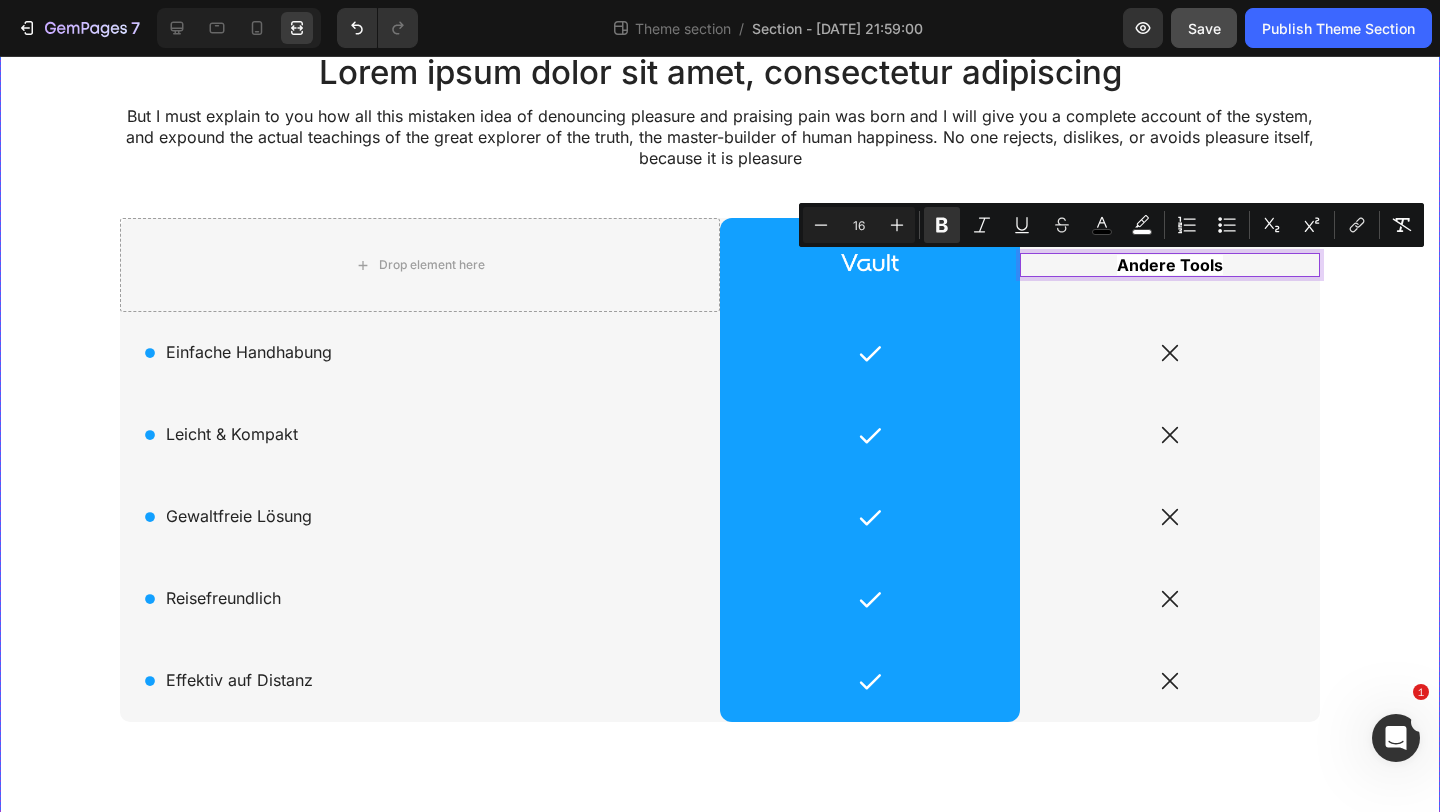 click on "Lorem ipsum dolor sit amet, consectetur adipiscing  Heading But I must explain to you how all this mistaken idea of denouncing pleasure and praising pain was born and I will give you a complete account of the system, and expound the actual teachings of the great explorer of the truth, the master-builder of human happiness. No one rejects, dislikes, or avoids pleasure itself, because it is pleasure Text Block Row
Drop element here Image Row Andere Tools Text Block   0 Row
Icon Einfache Handhabung Text Block Row
Icon Row
Icon Row
Icon Leicht & Kompakt Text Block Row
Icon Row
Icon Row
Icon Gewaltfreie Lösung Text Block Row
Icon Row
Icon Row
Icon Reisefreundlich Text Block Row
Icon Row
Icon Row
Icon Effektiv auf Distanz Text Block Row
Icon Row
Icon Row" at bounding box center (720, 409) 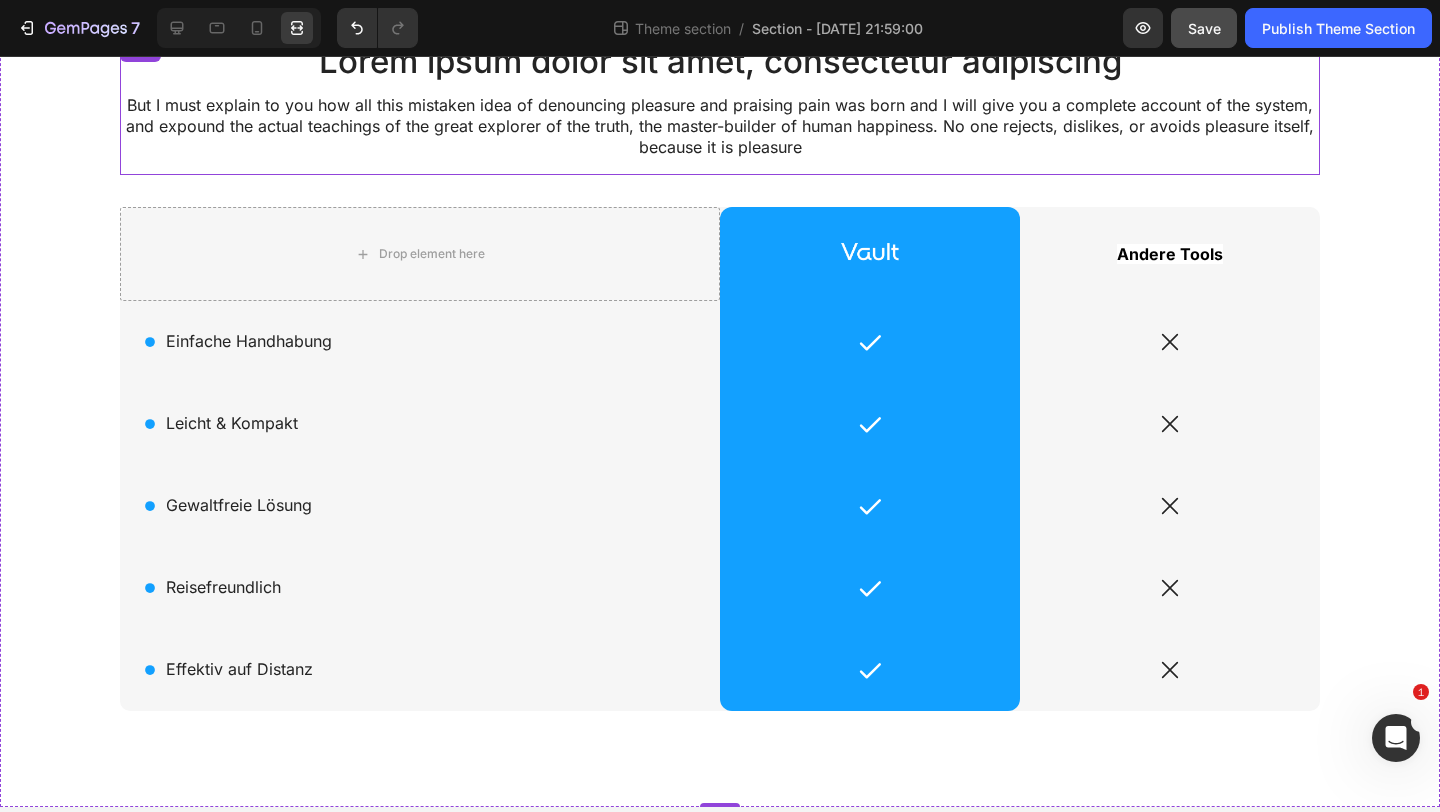 scroll, scrollTop: 172, scrollLeft: 0, axis: vertical 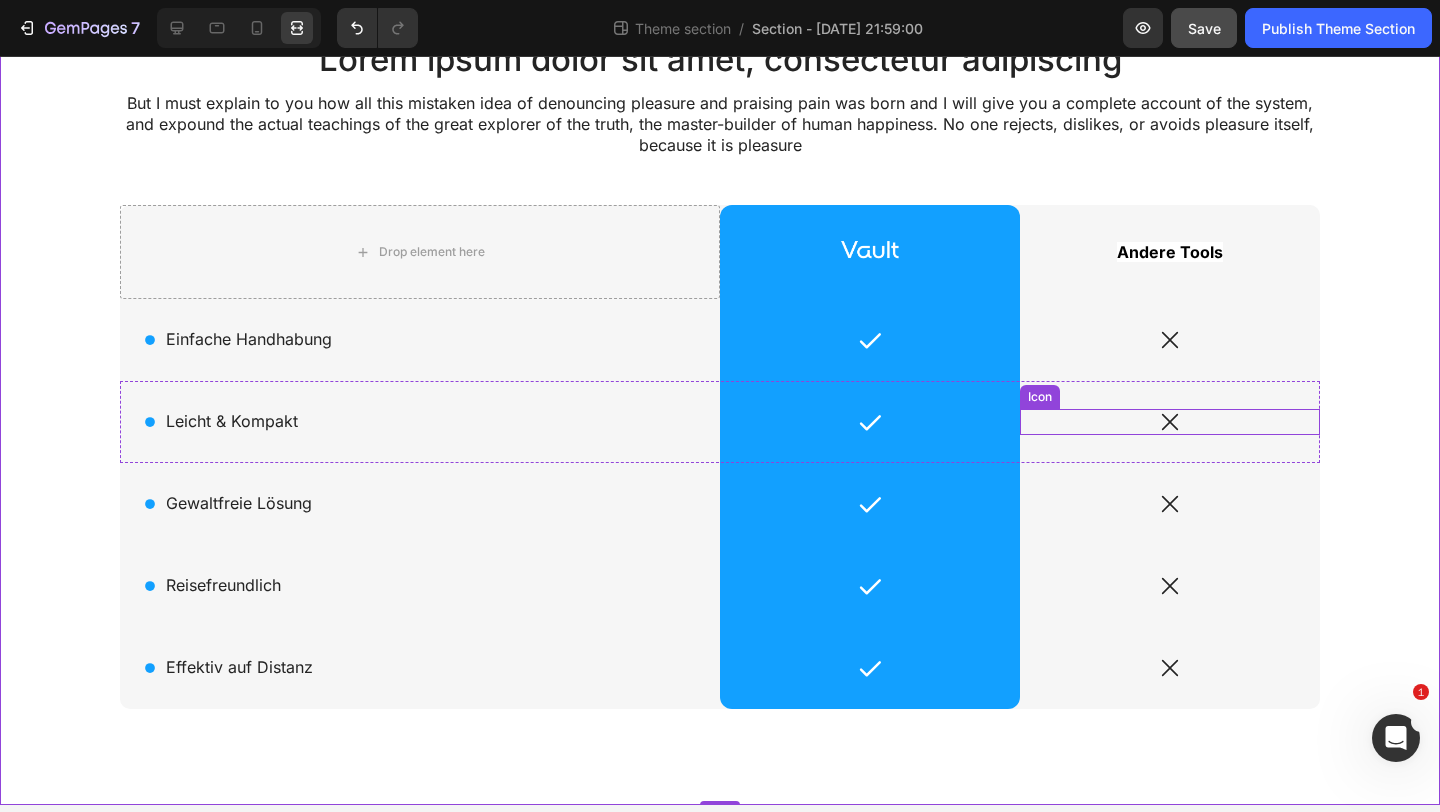 click 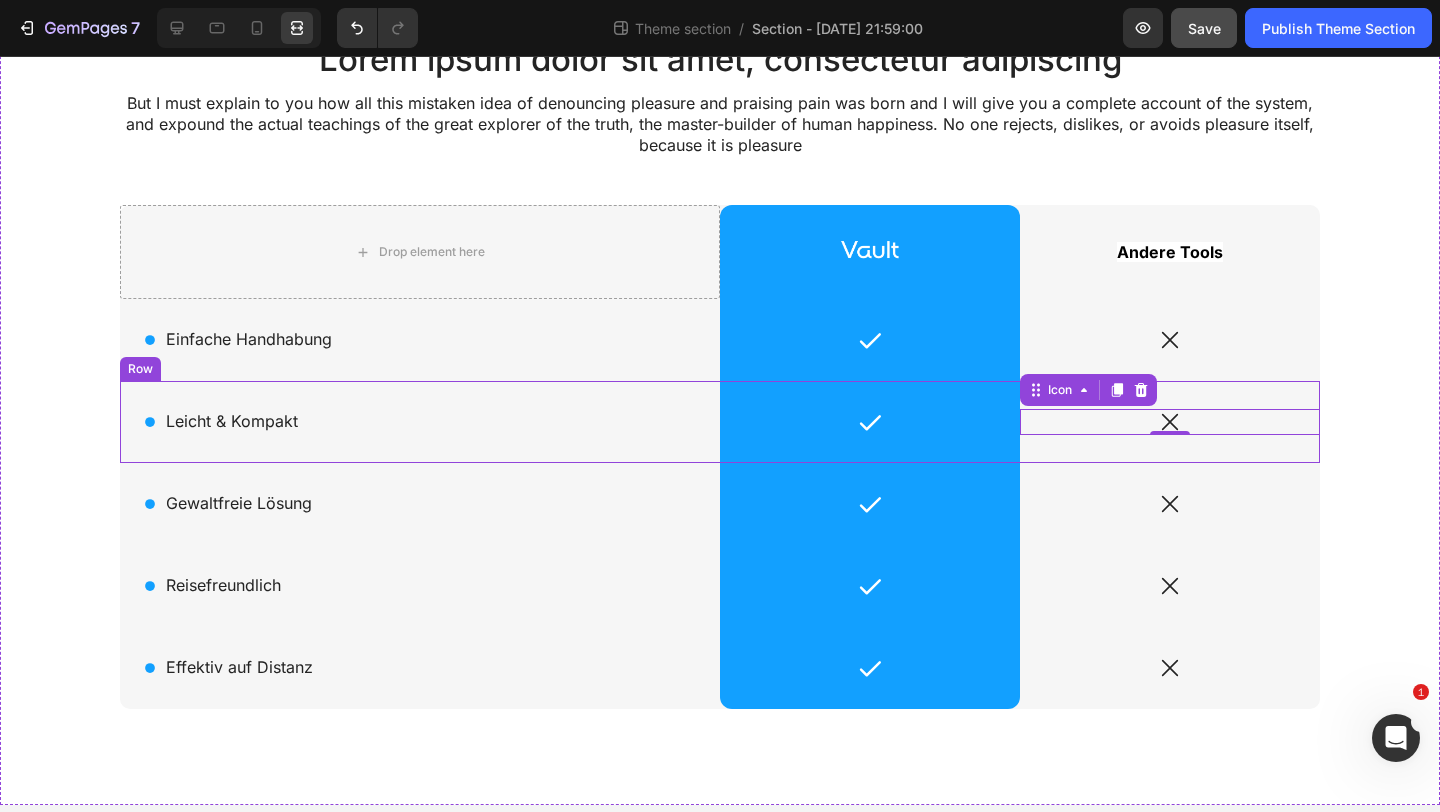 click on "Icon   0" at bounding box center (1170, 422) 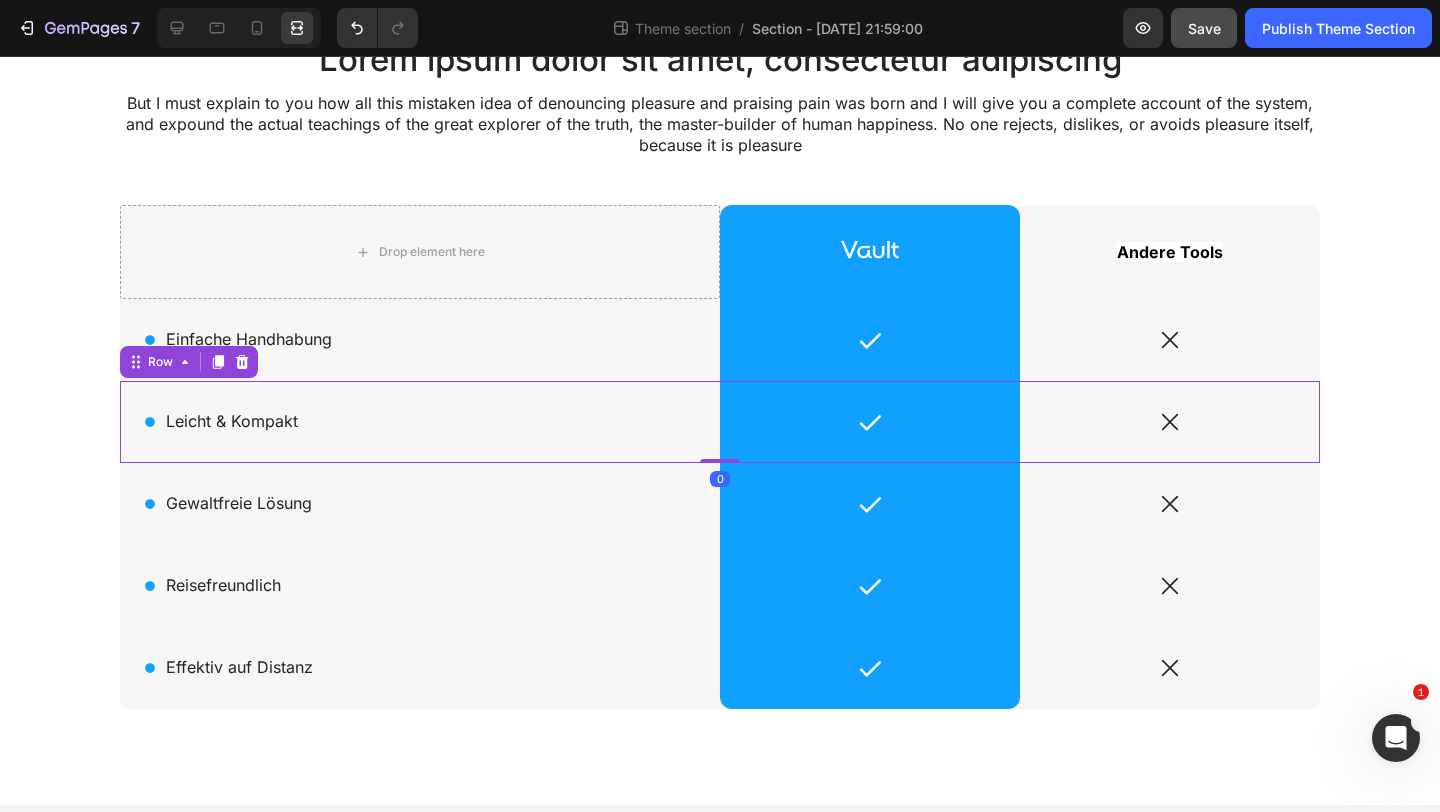 click on "Icon" at bounding box center (1170, 422) 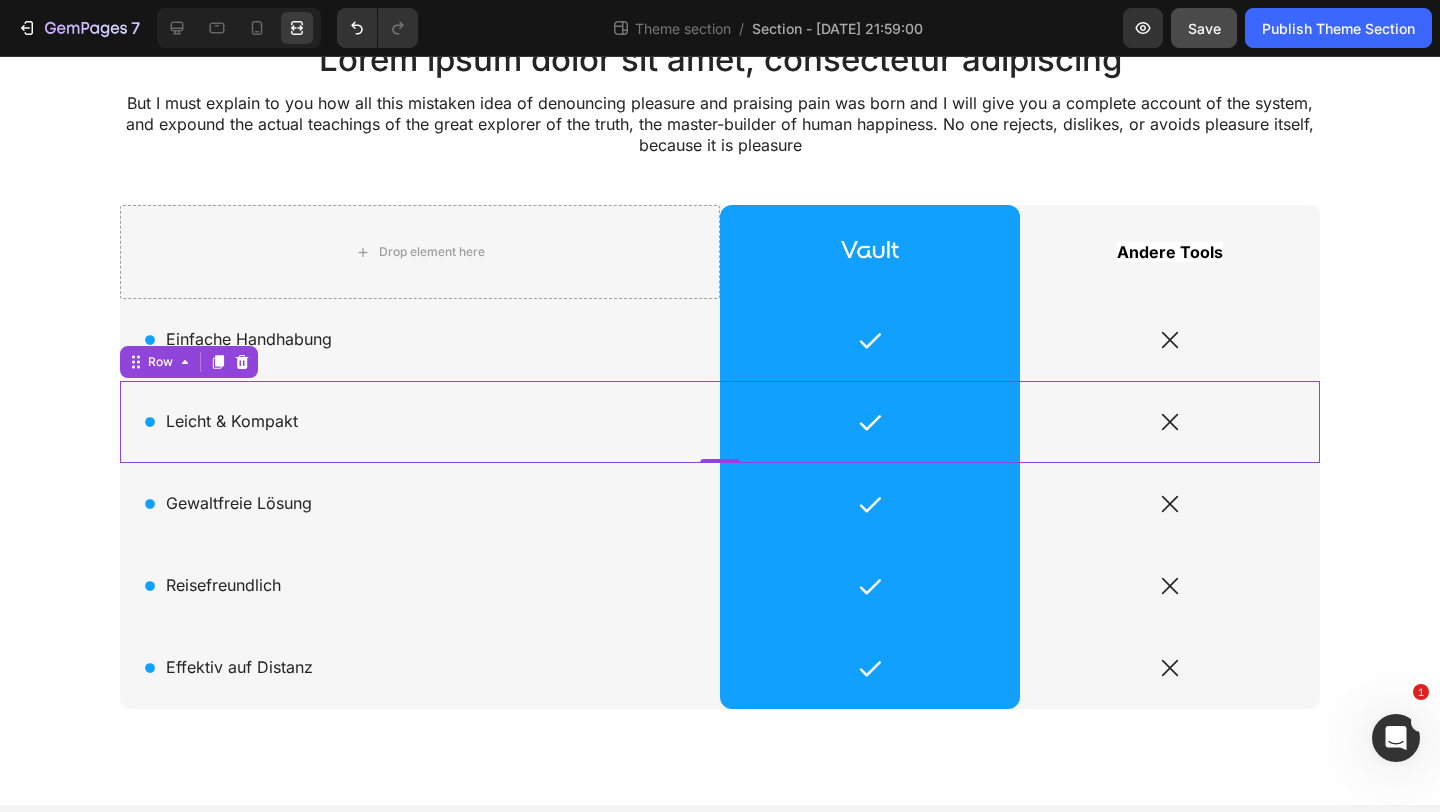 click on "Icon" at bounding box center (1170, 422) 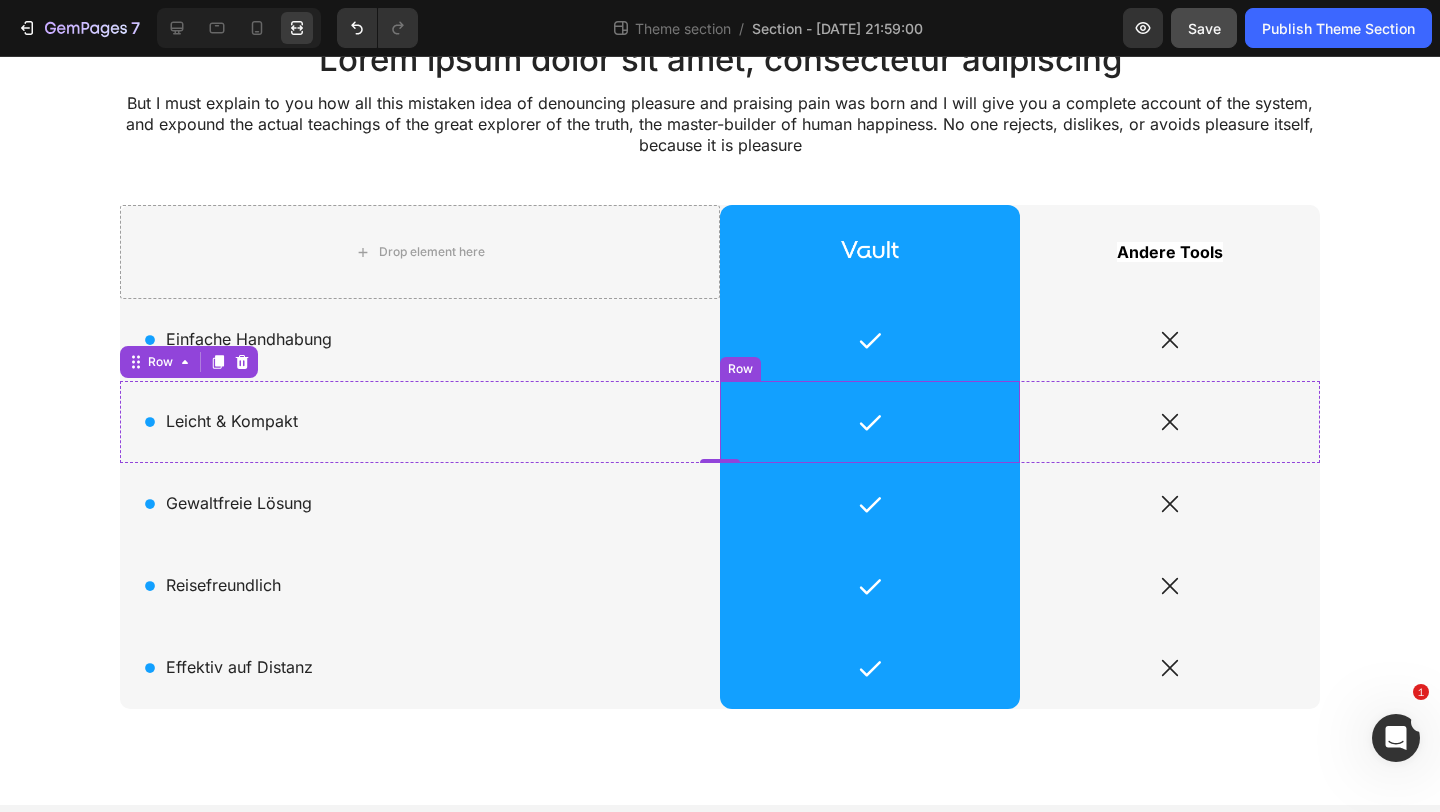 click on "Icon Row" at bounding box center [870, 422] 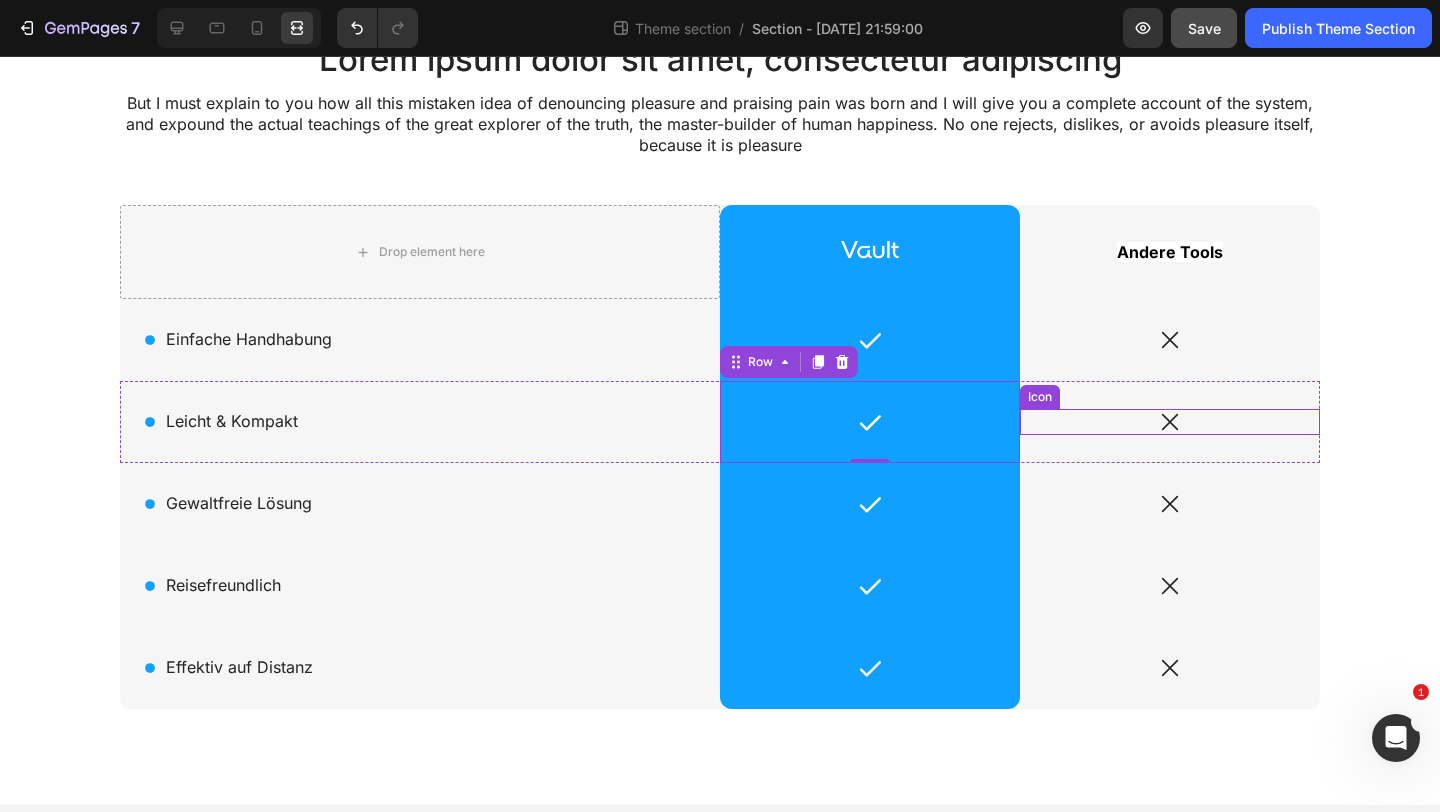 click on "Icon" at bounding box center (1170, 422) 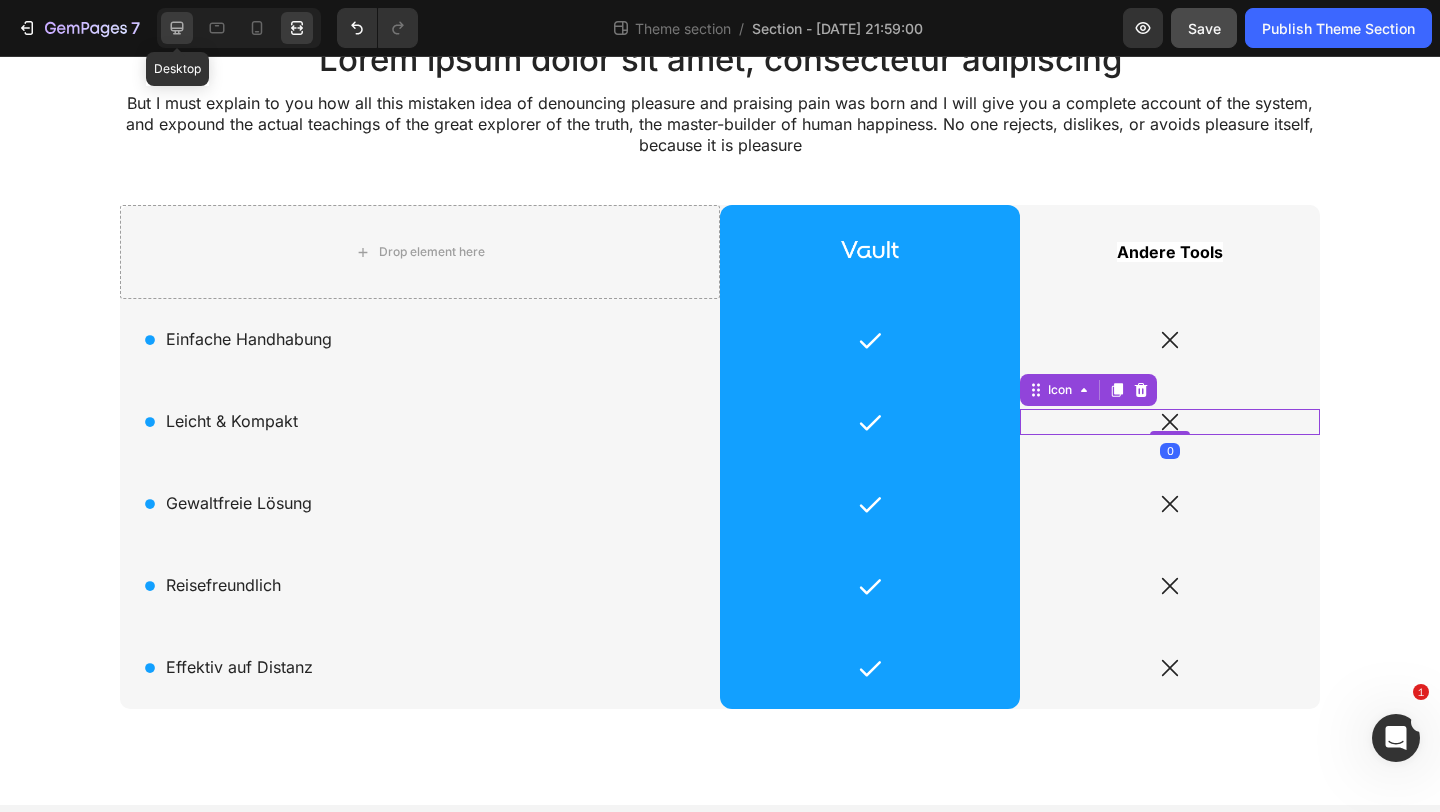 click 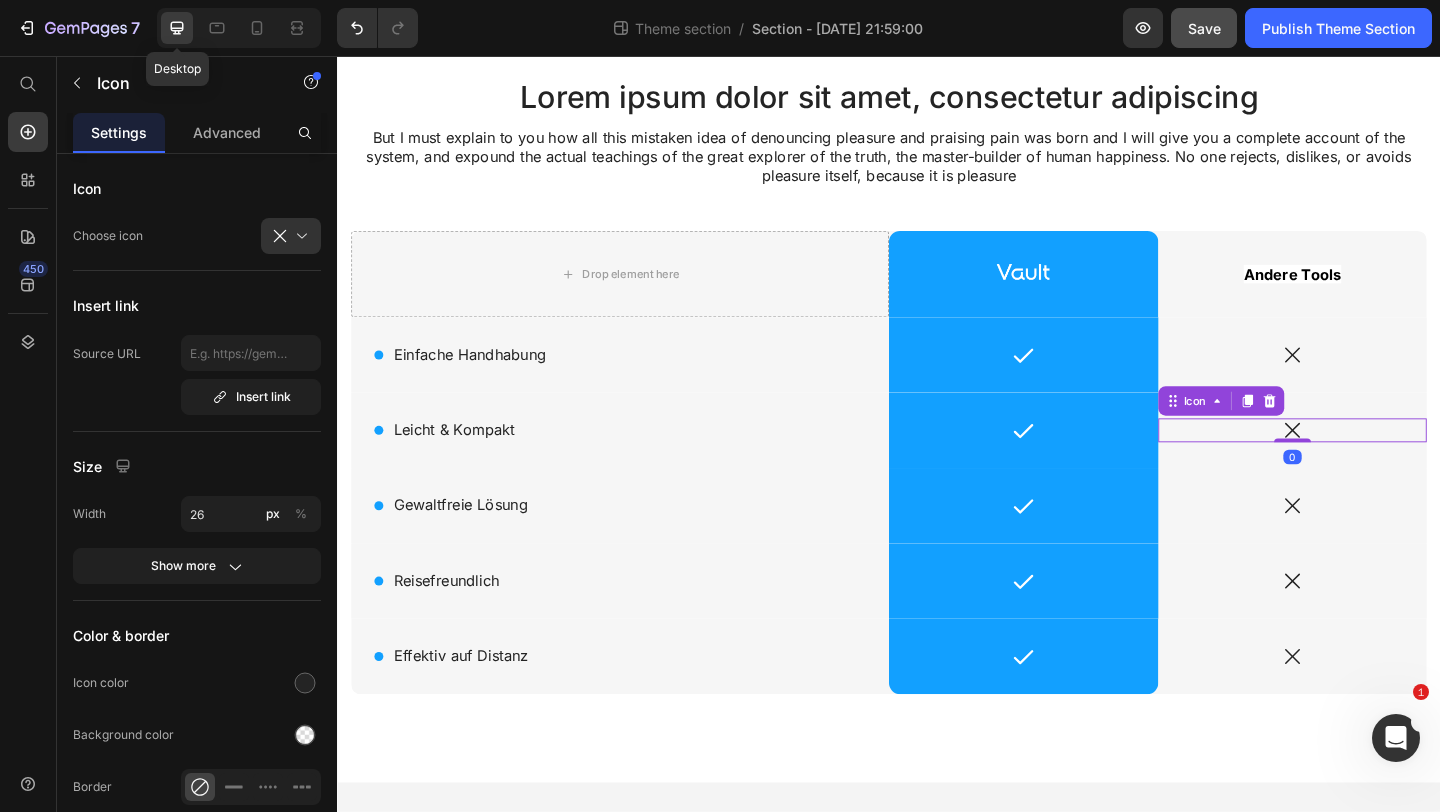 scroll, scrollTop: 130, scrollLeft: 0, axis: vertical 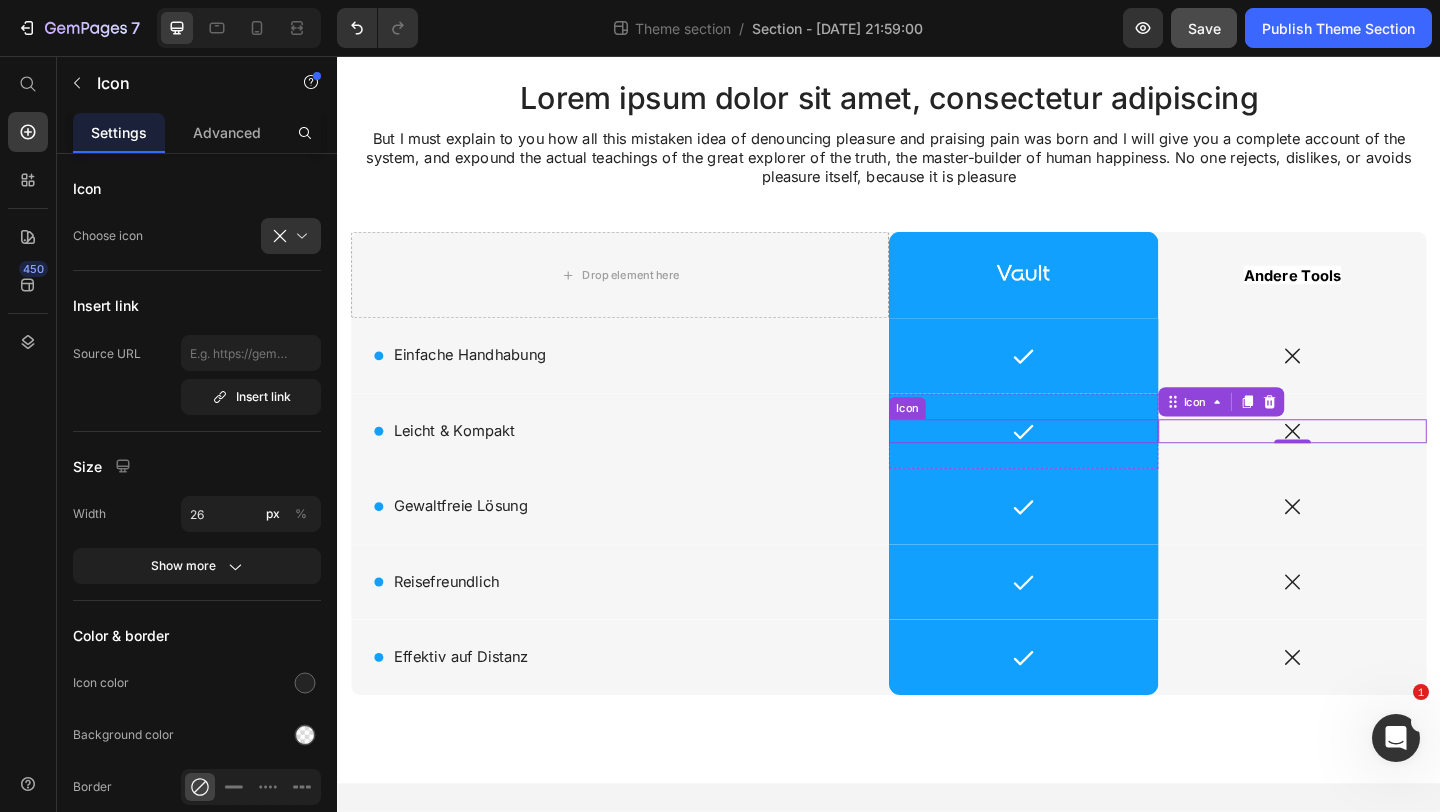 click on "Icon" at bounding box center [1083, 464] 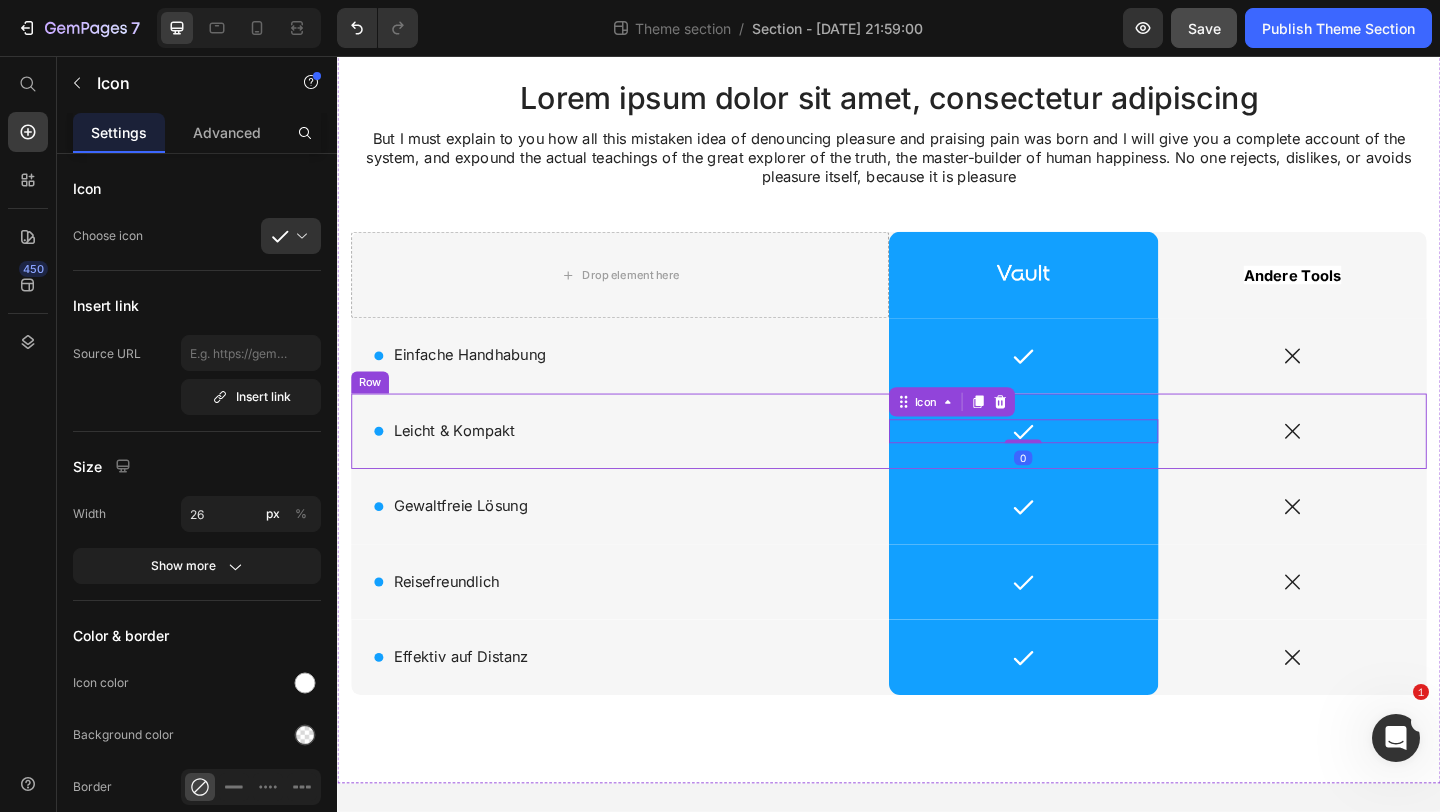 click 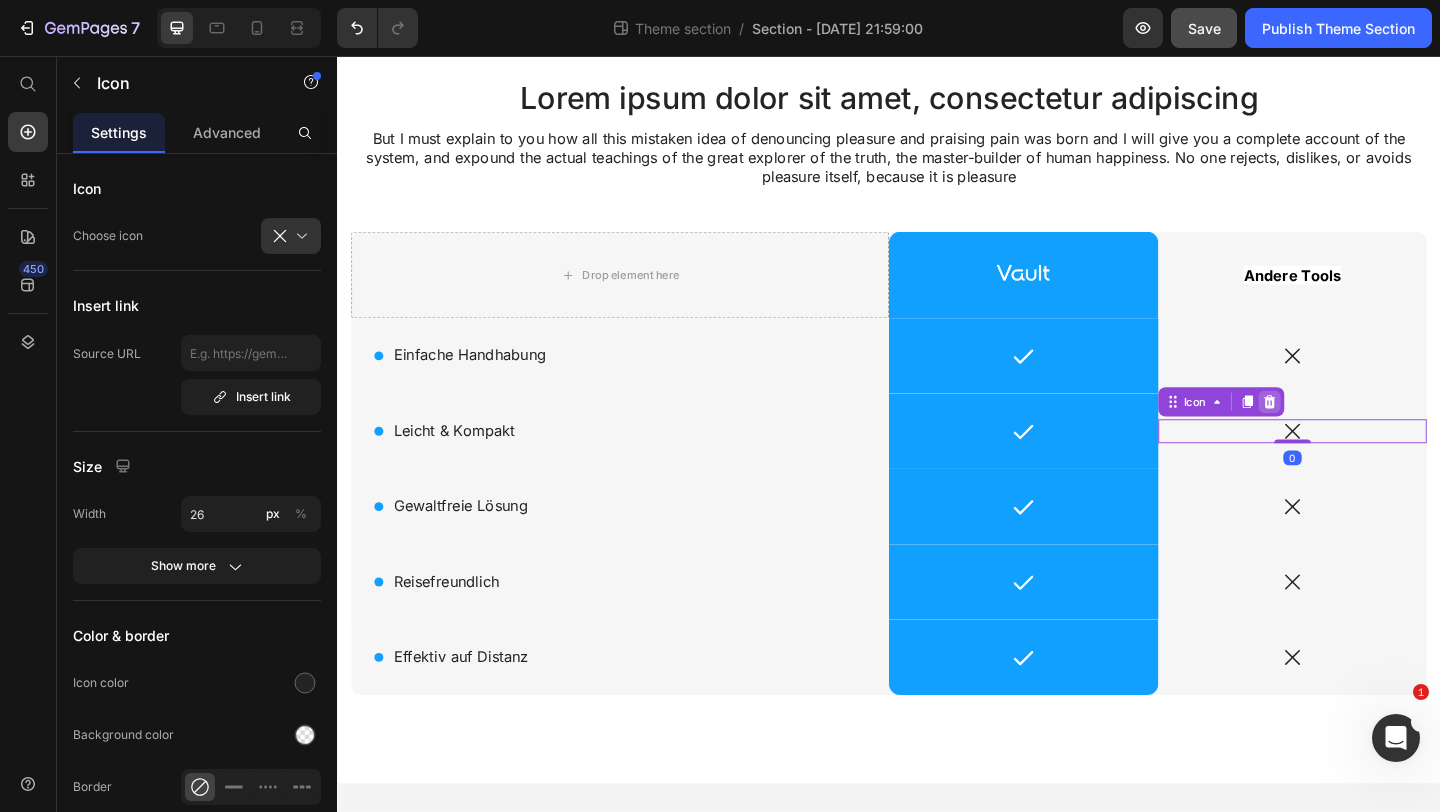 click 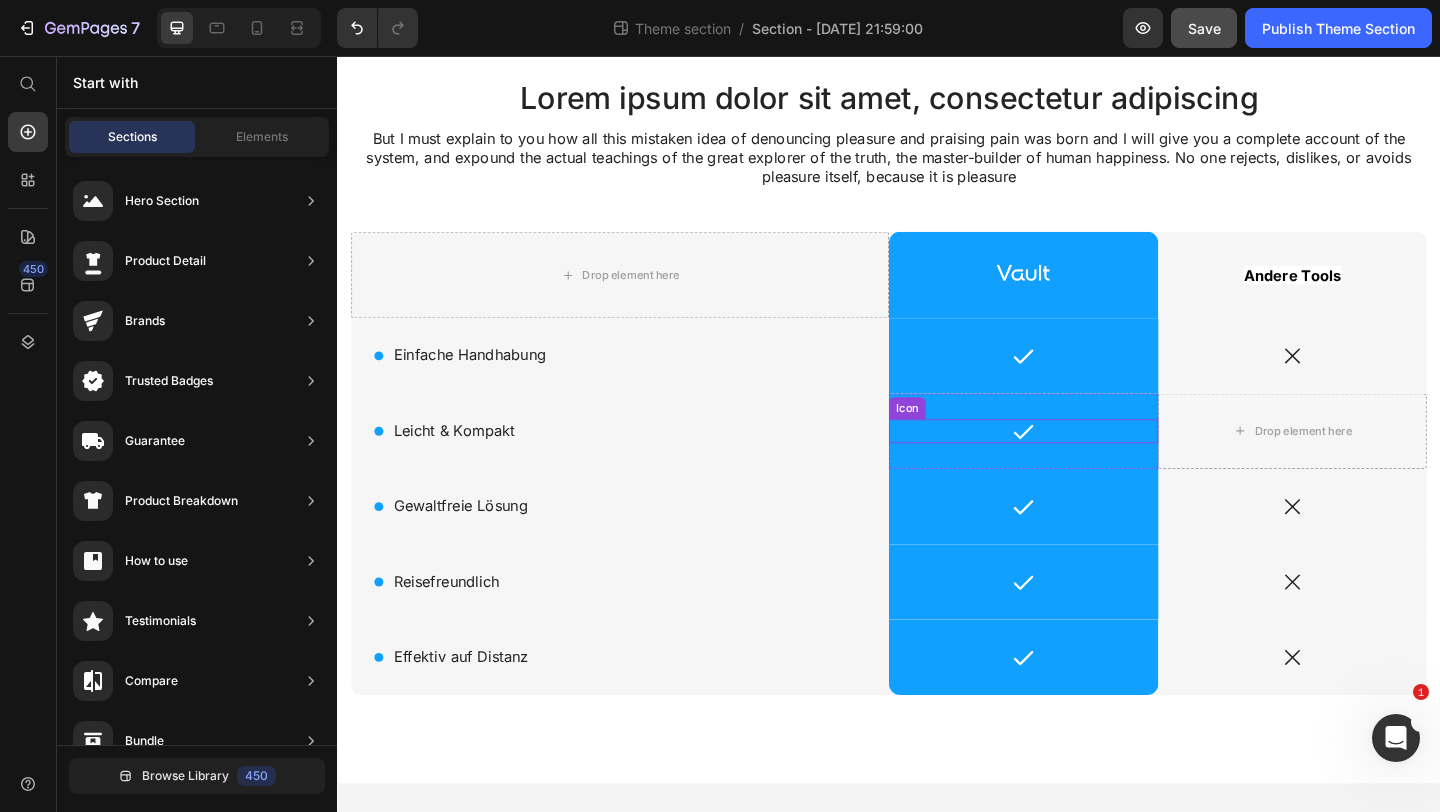 click 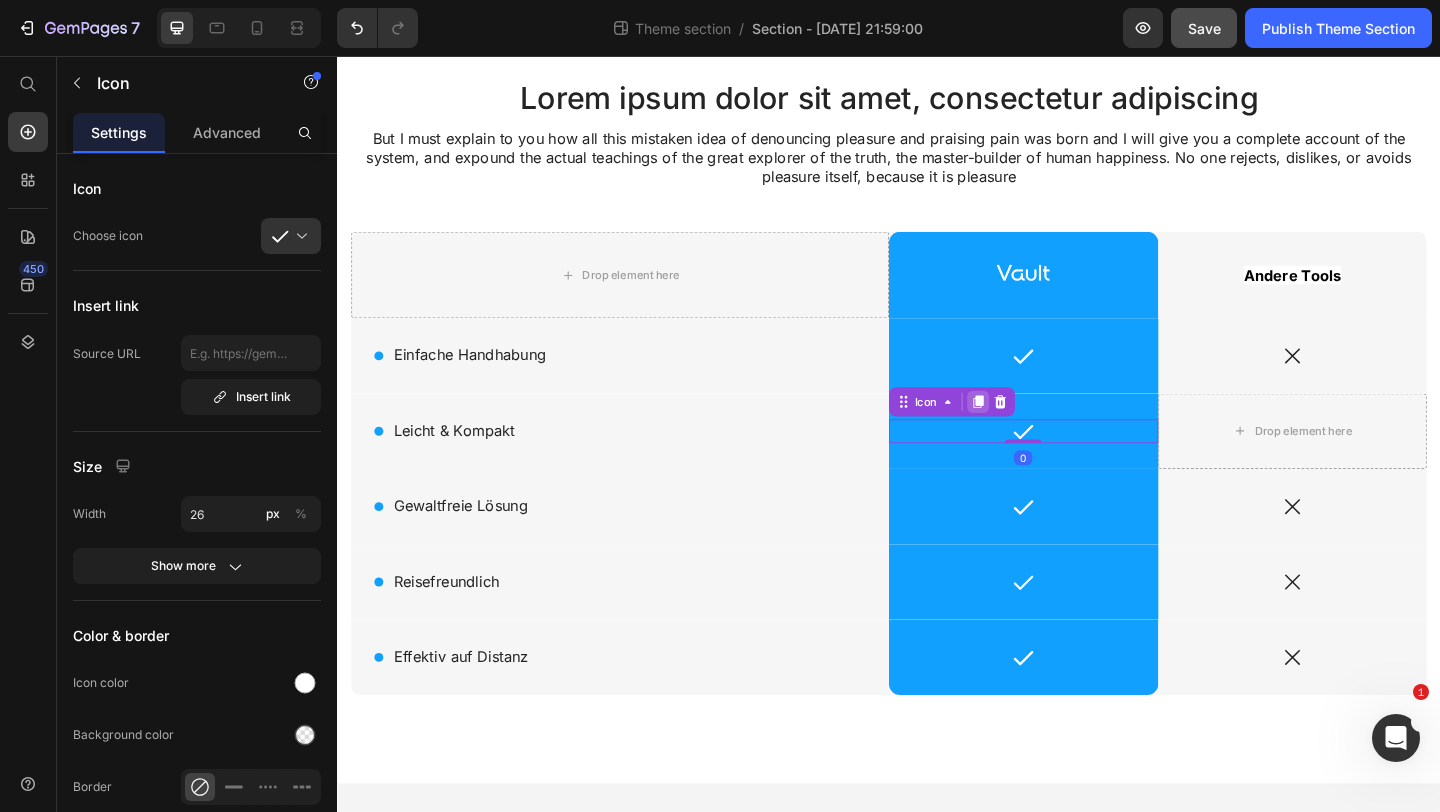 click 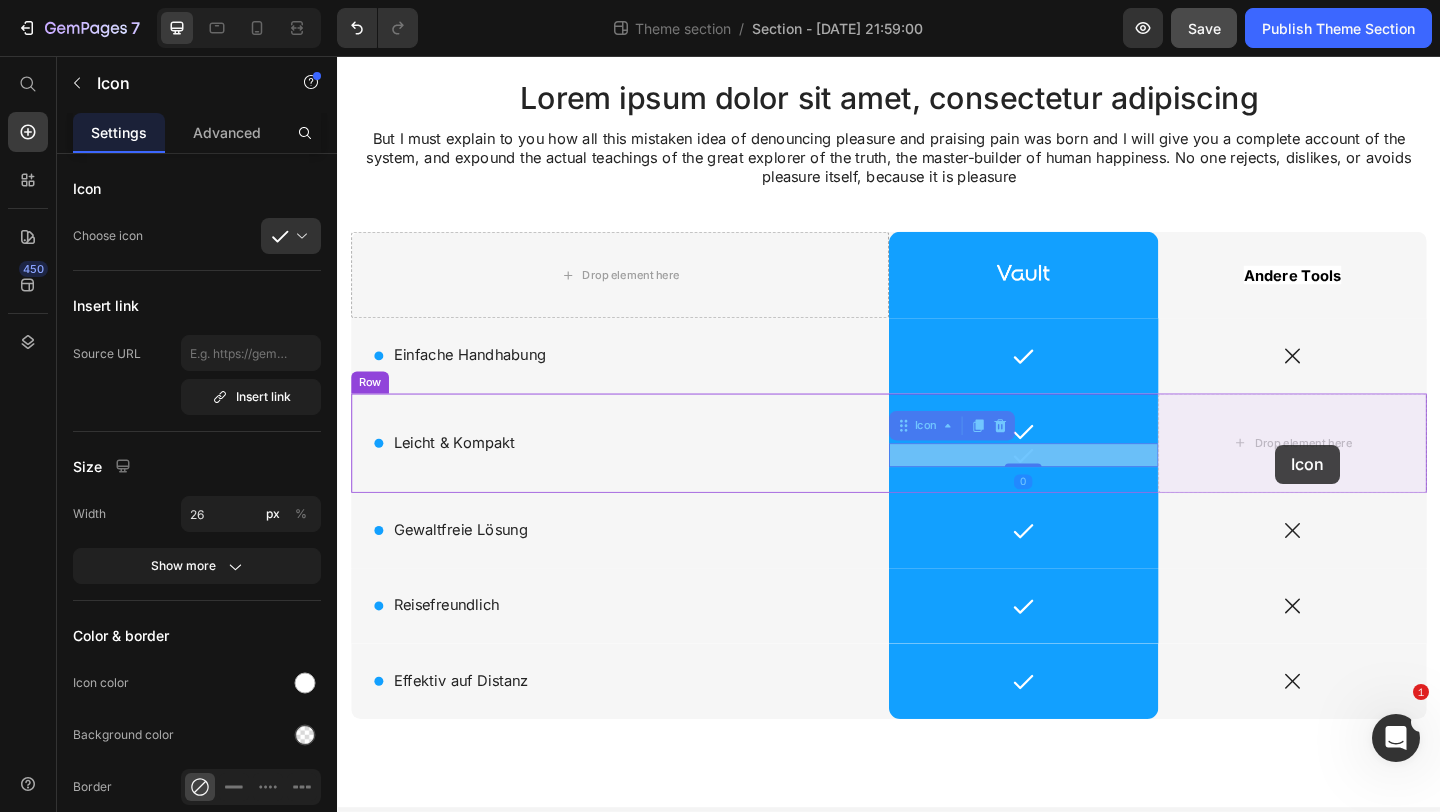 drag, startPoint x: 982, startPoint y: 459, endPoint x: 1356, endPoint y: 478, distance: 374.4823 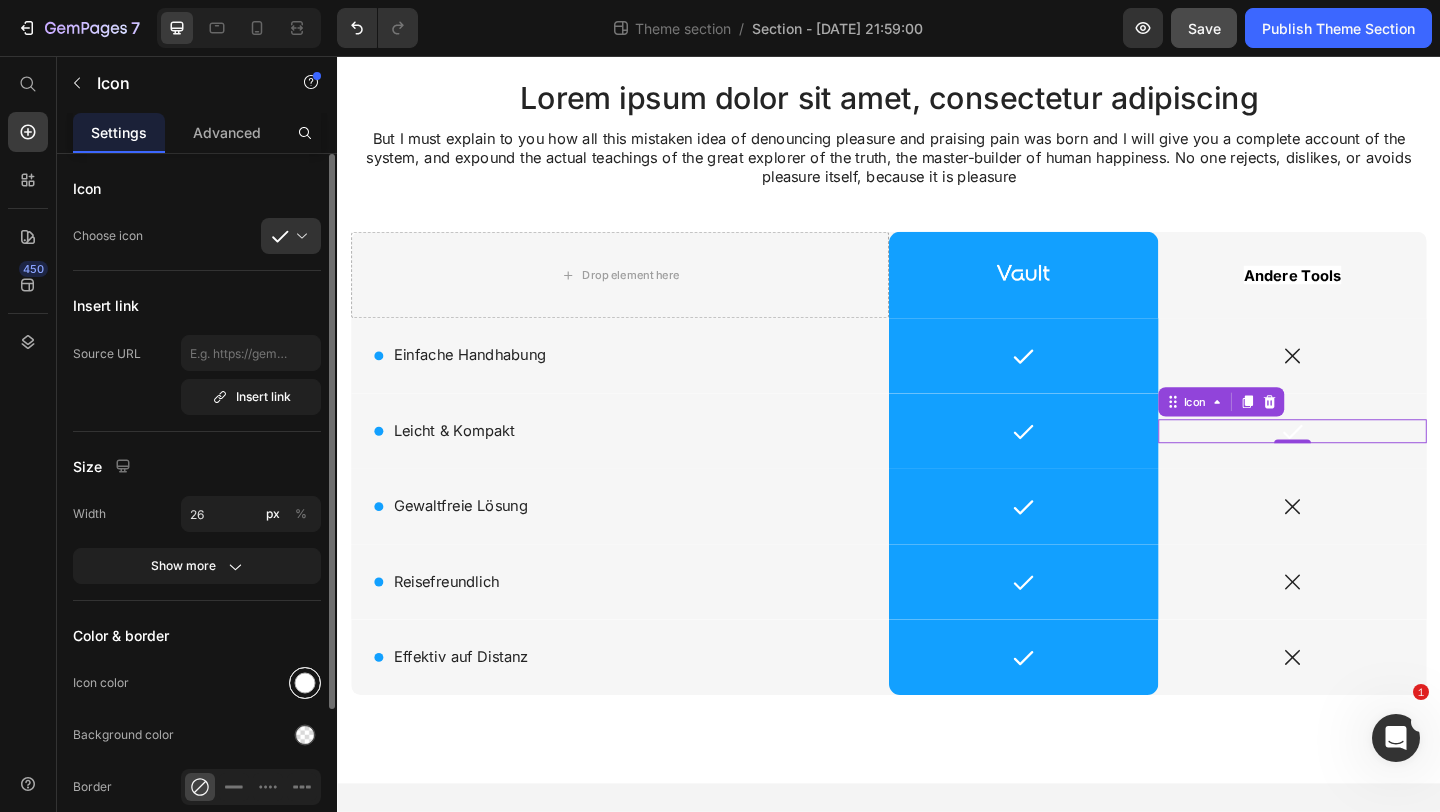 click at bounding box center (305, 683) 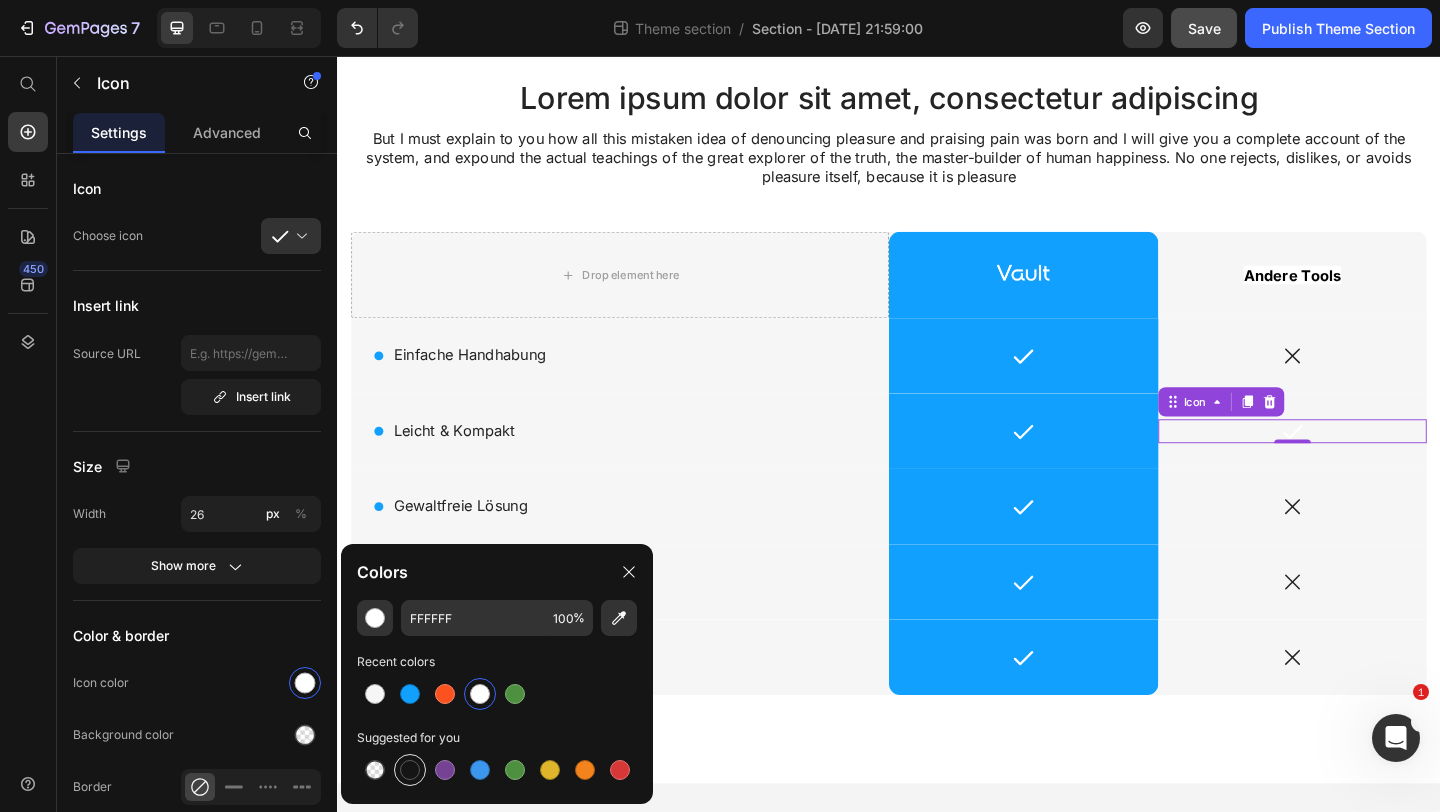 click at bounding box center [410, 770] 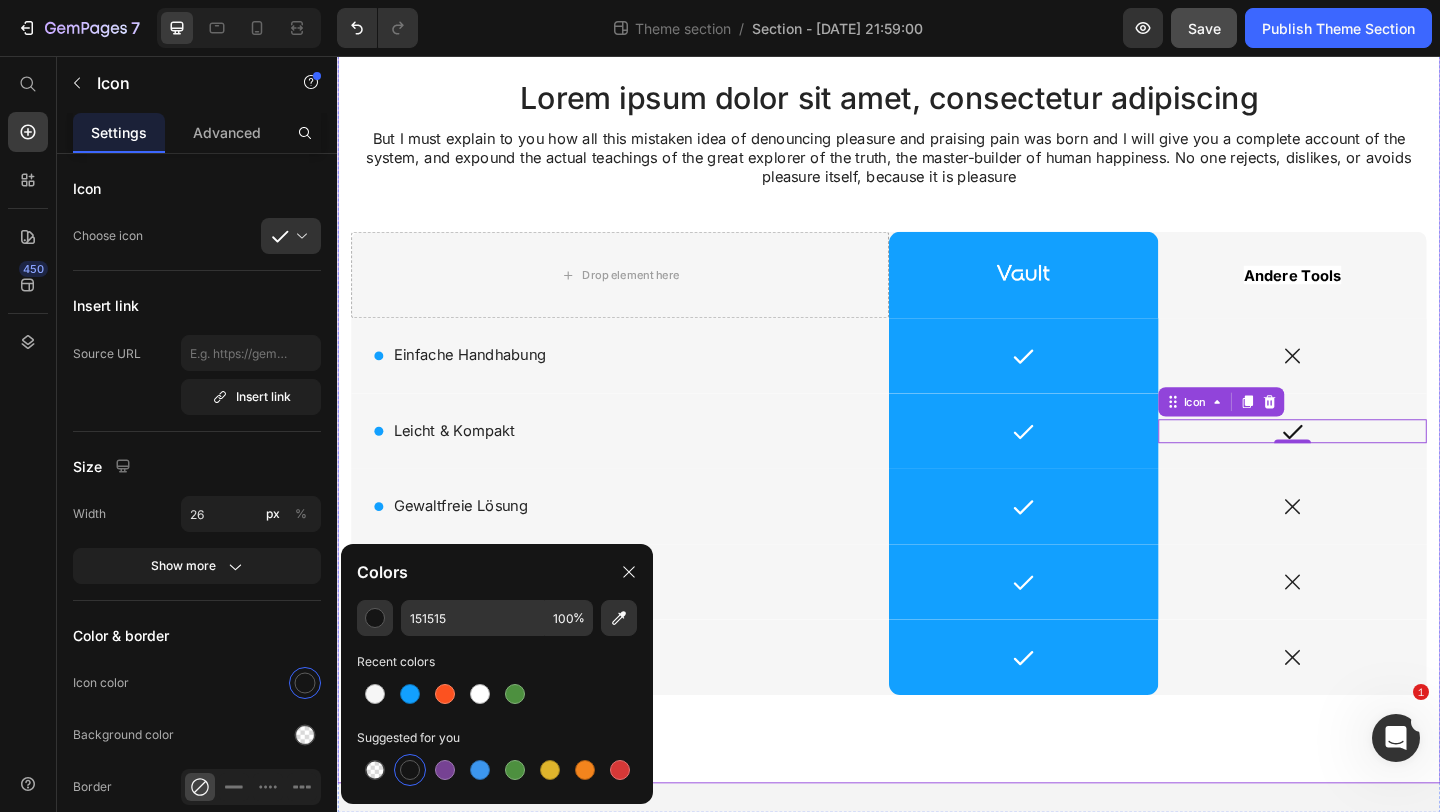 click on "Lorem ipsum dolor sit amet, consectetur adipiscing  Heading But I must explain to you how all this mistaken idea of denouncing pleasure and praising pain was born and I will give you a complete account of the system, and expound the actual teachings of the great explorer of the truth, the master-builder of human happiness. No one rejects, dislikes, or avoids pleasure itself, because it is pleasure Text Block Row
Drop element here Image Row Andere Tools Text Block Row
Icon Einfache Handhabung Text Block Row
Icon Row
Icon Row
Icon Leicht & Kompakt Text Block Row
Icon Row
Icon   0 Row
Icon Gewaltfreie Lösung Text Block Row
Icon Row
Icon Row
Icon Reisefreundlich Text Block Row
Icon Row
Icon Row
Icon Effektiv auf Distanz Text Block Row
Icon Row
Icon Row" at bounding box center (937, 438) 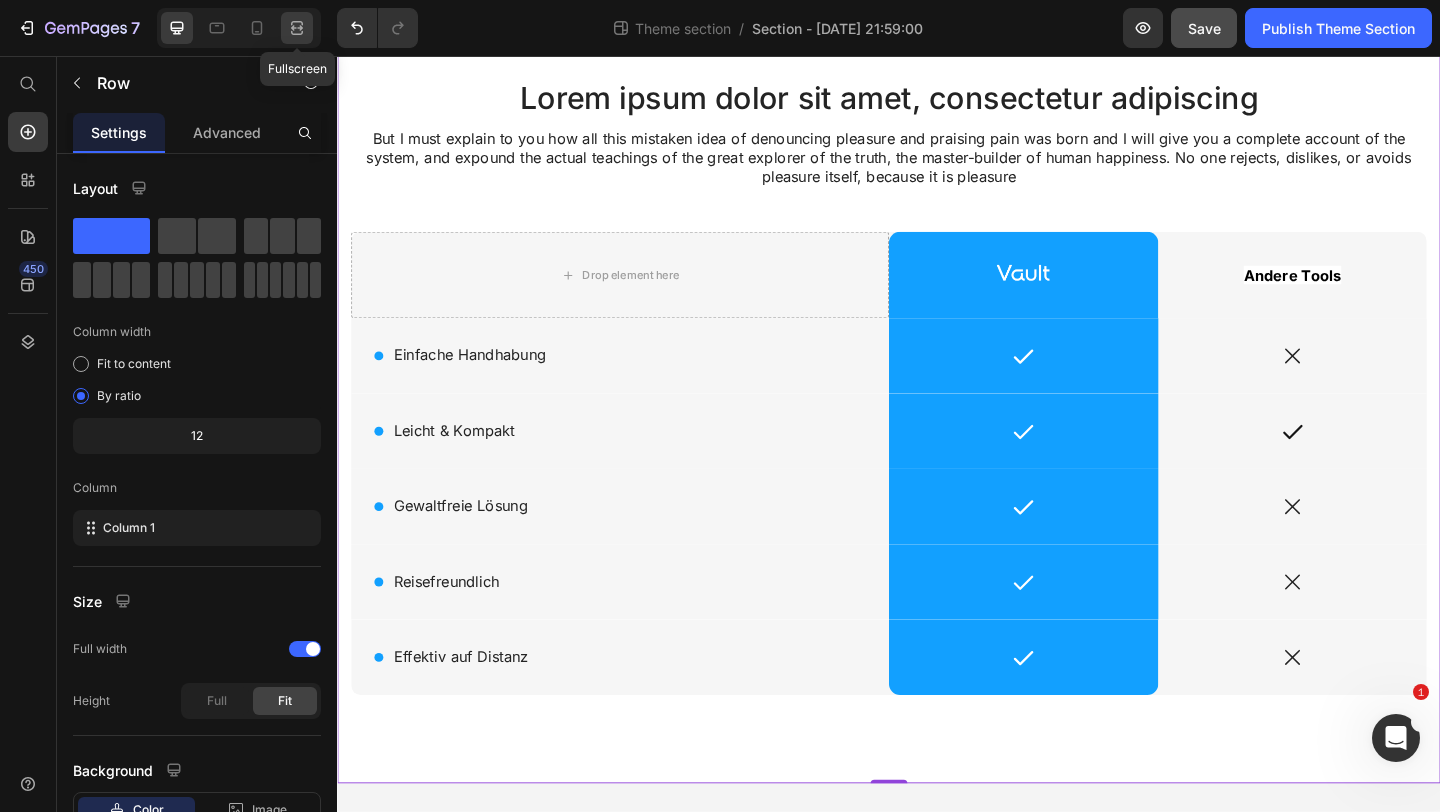 click 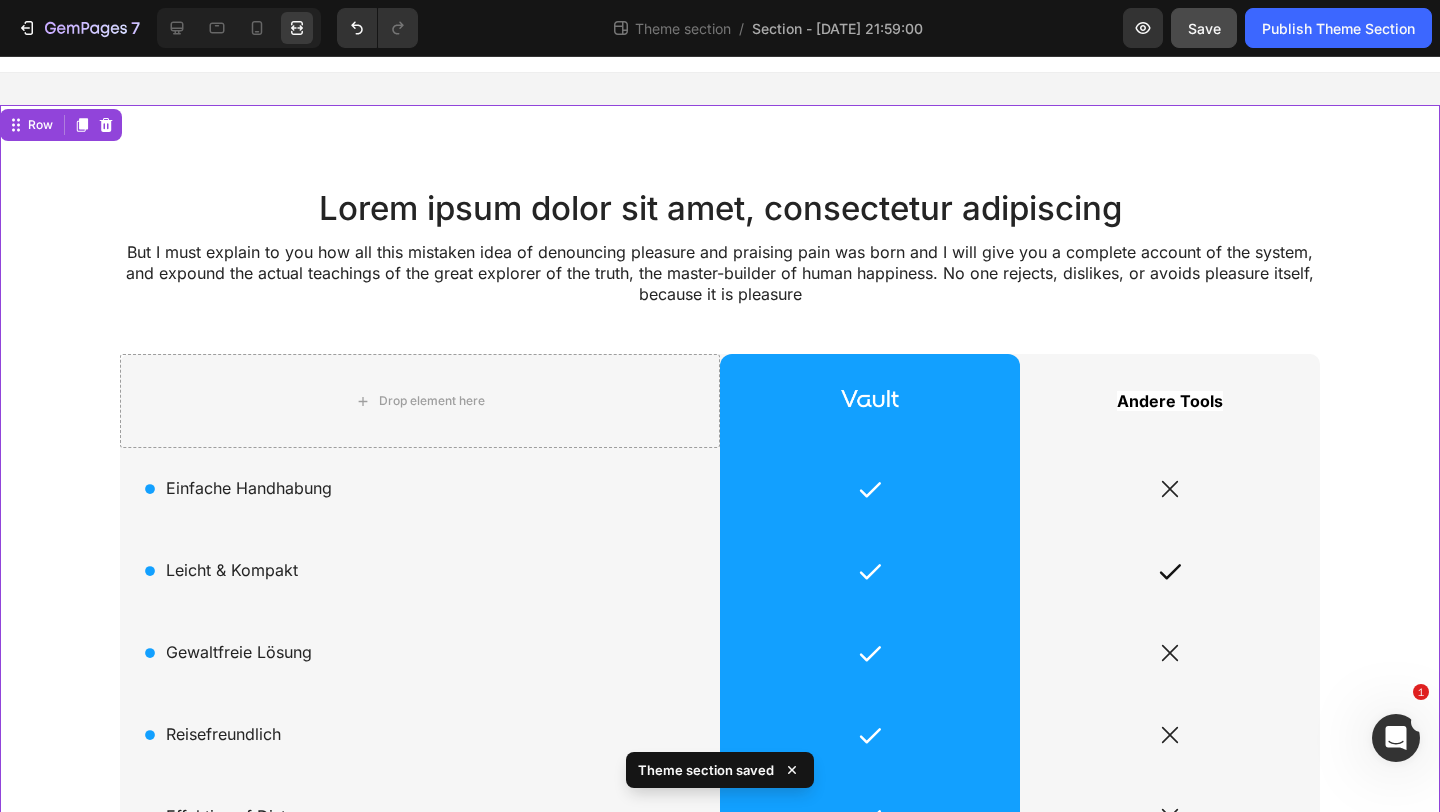 scroll, scrollTop: 0, scrollLeft: 0, axis: both 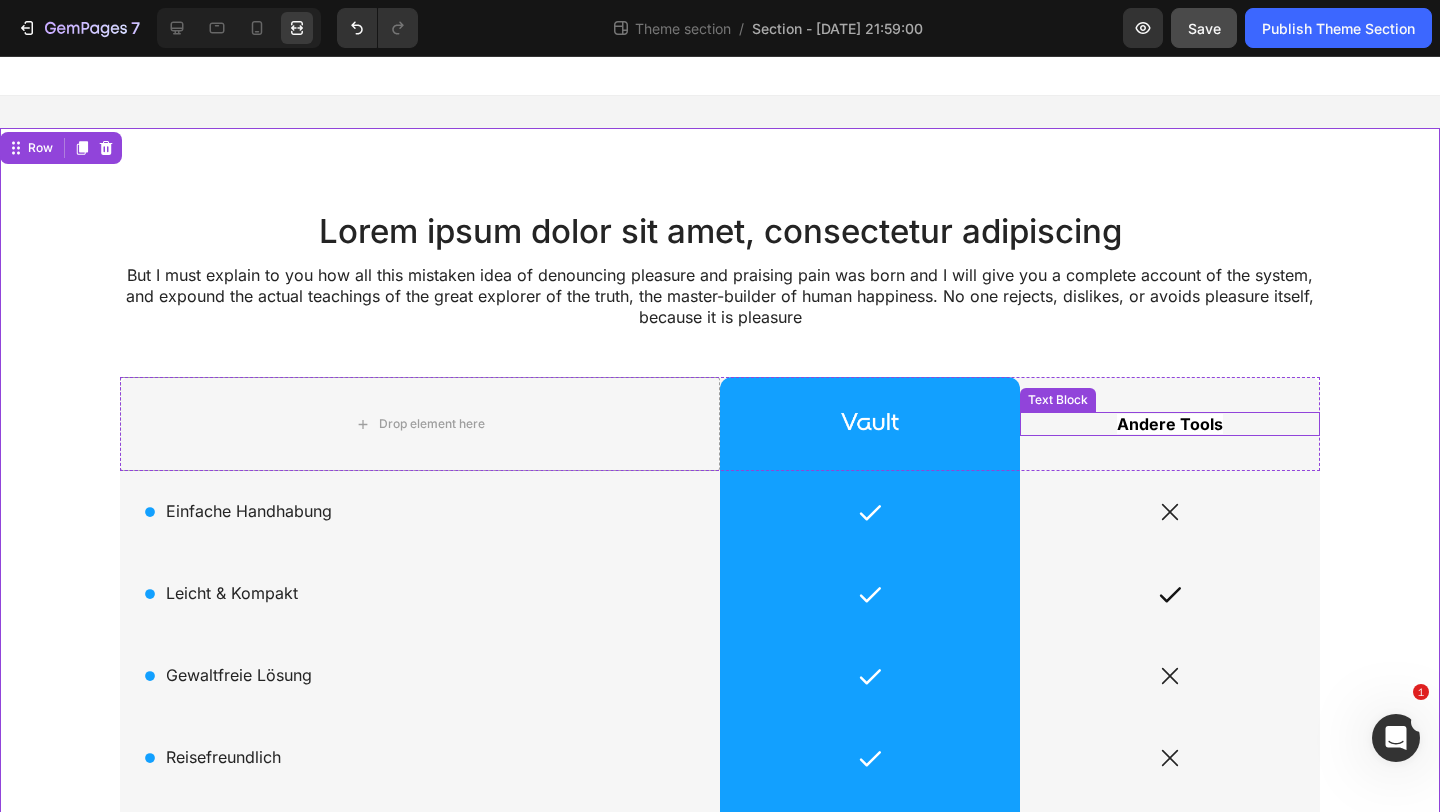 click on "Andere Tools" at bounding box center [1170, 424] 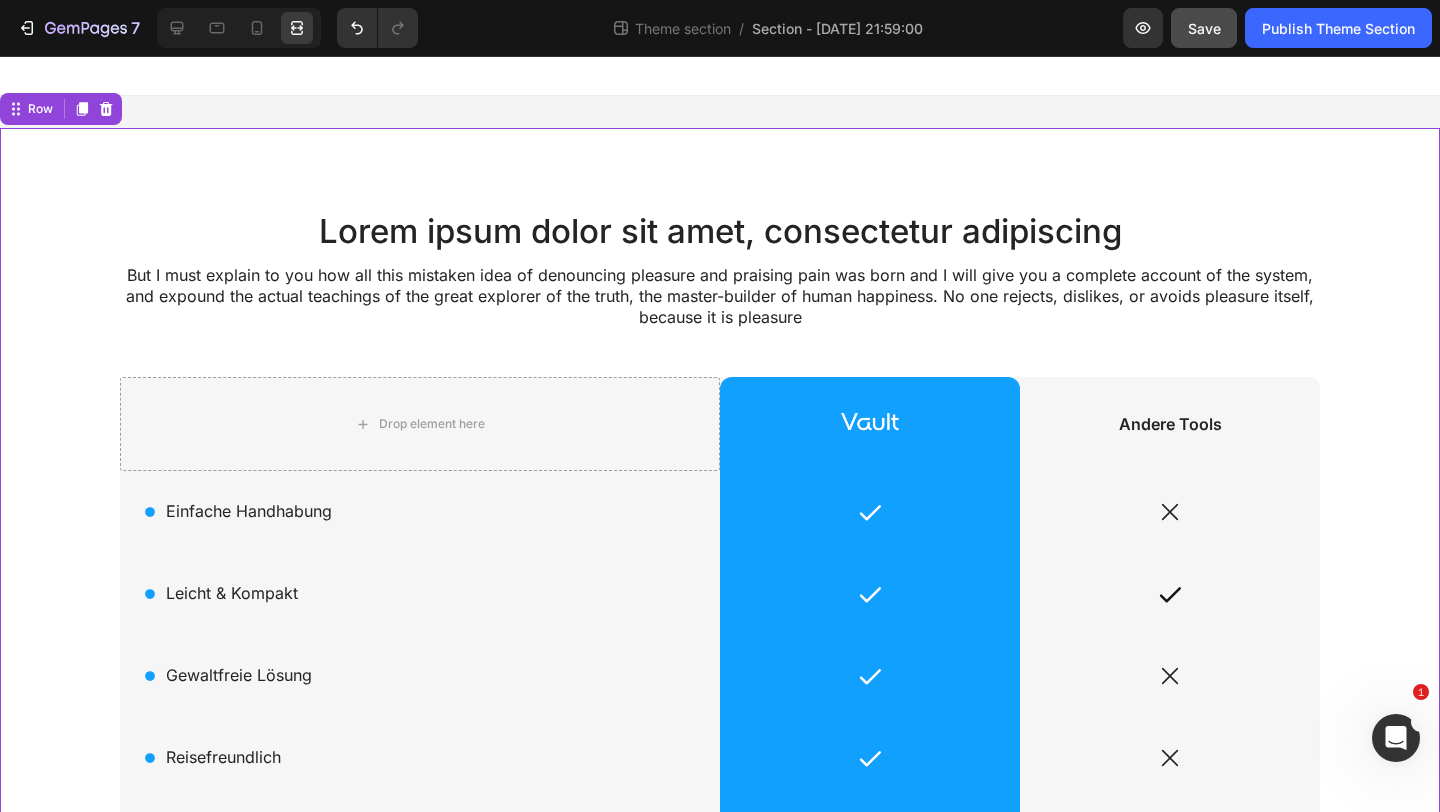 click on "Lorem ipsum dolor sit amet, consectetur adipiscing  Heading But I must explain to you how all this mistaken idea of denouncing pleasure and praising pain was born and I will give you a complete account of the system, and expound the actual teachings of the great explorer of the truth, the master-builder of human happiness. No one rejects, dislikes, or avoids pleasure itself, because it is pleasure Text Block Row
Drop element here Image Row Andere Tools Text Block Row
Icon Einfache Handhabung Text Block Row
Icon Row
Icon Row
Icon Leicht & Kompakt Text Block Row
Icon Row
Icon Row
Icon Gewaltfreie Lösung Text Block Row
Icon Row
Icon Row
Icon Reisefreundlich Text Block Row
Icon Row
Icon Row
Icon Effektiv auf Distanz Text Block Row
Icon Row
Icon Row" at bounding box center (720, 568) 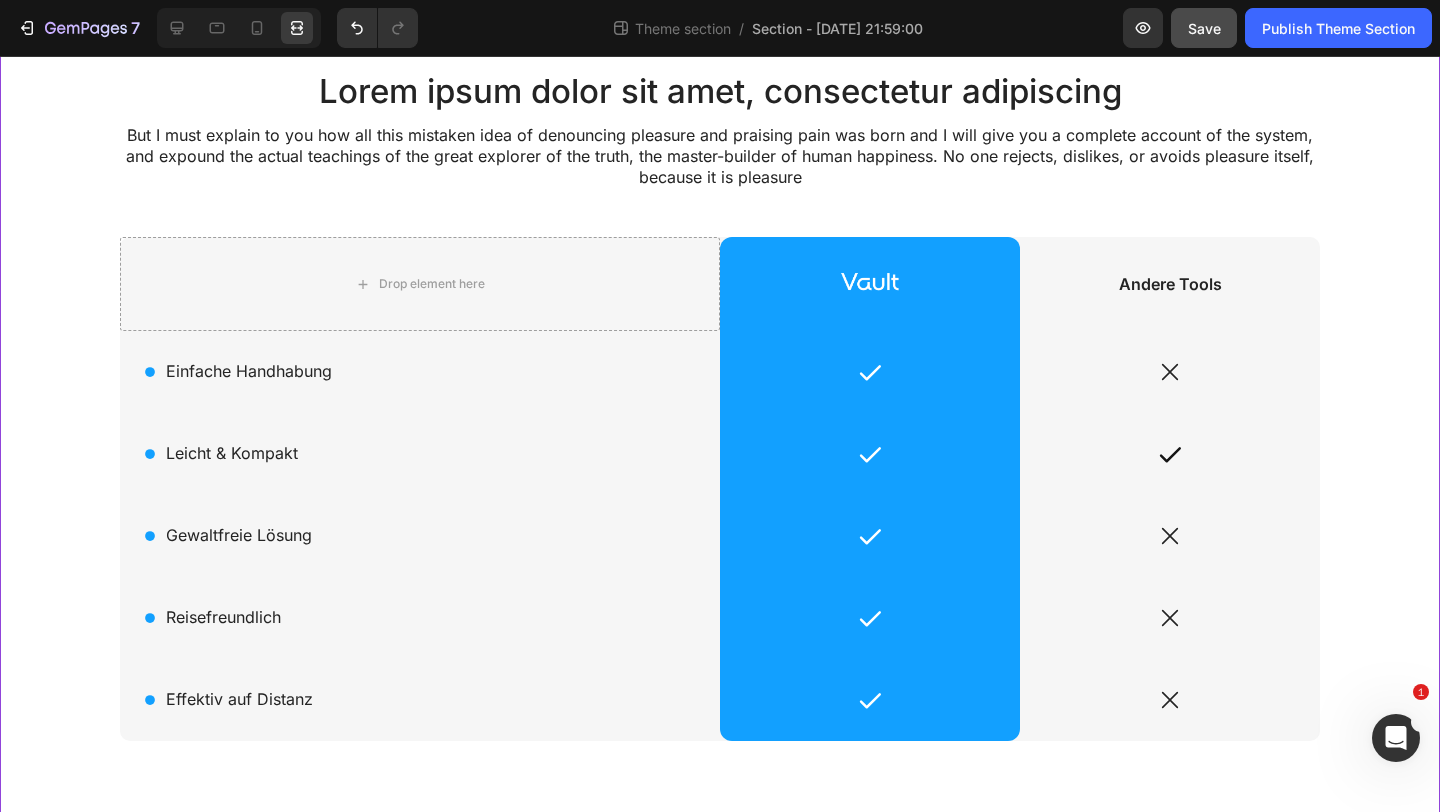 scroll, scrollTop: 197, scrollLeft: 0, axis: vertical 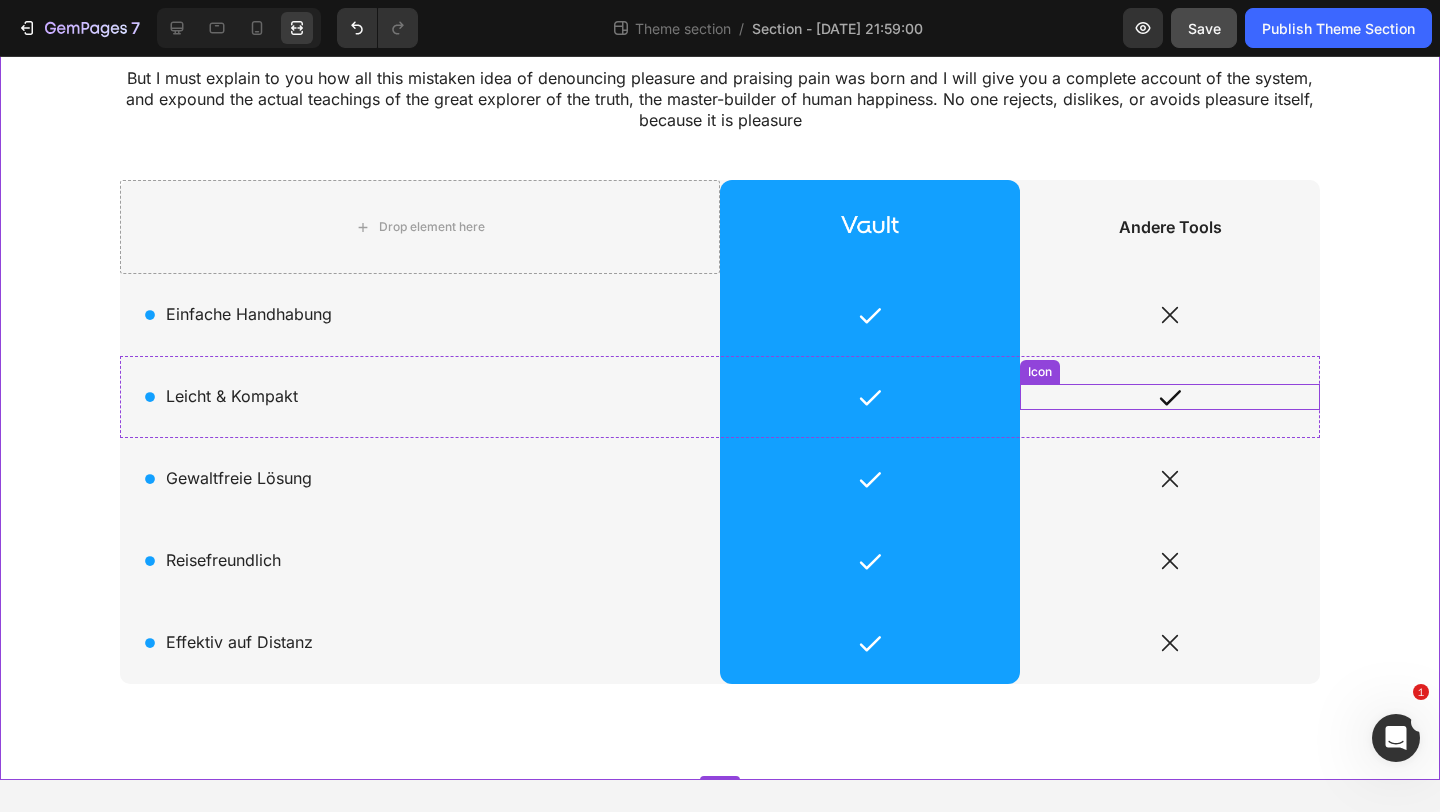 click 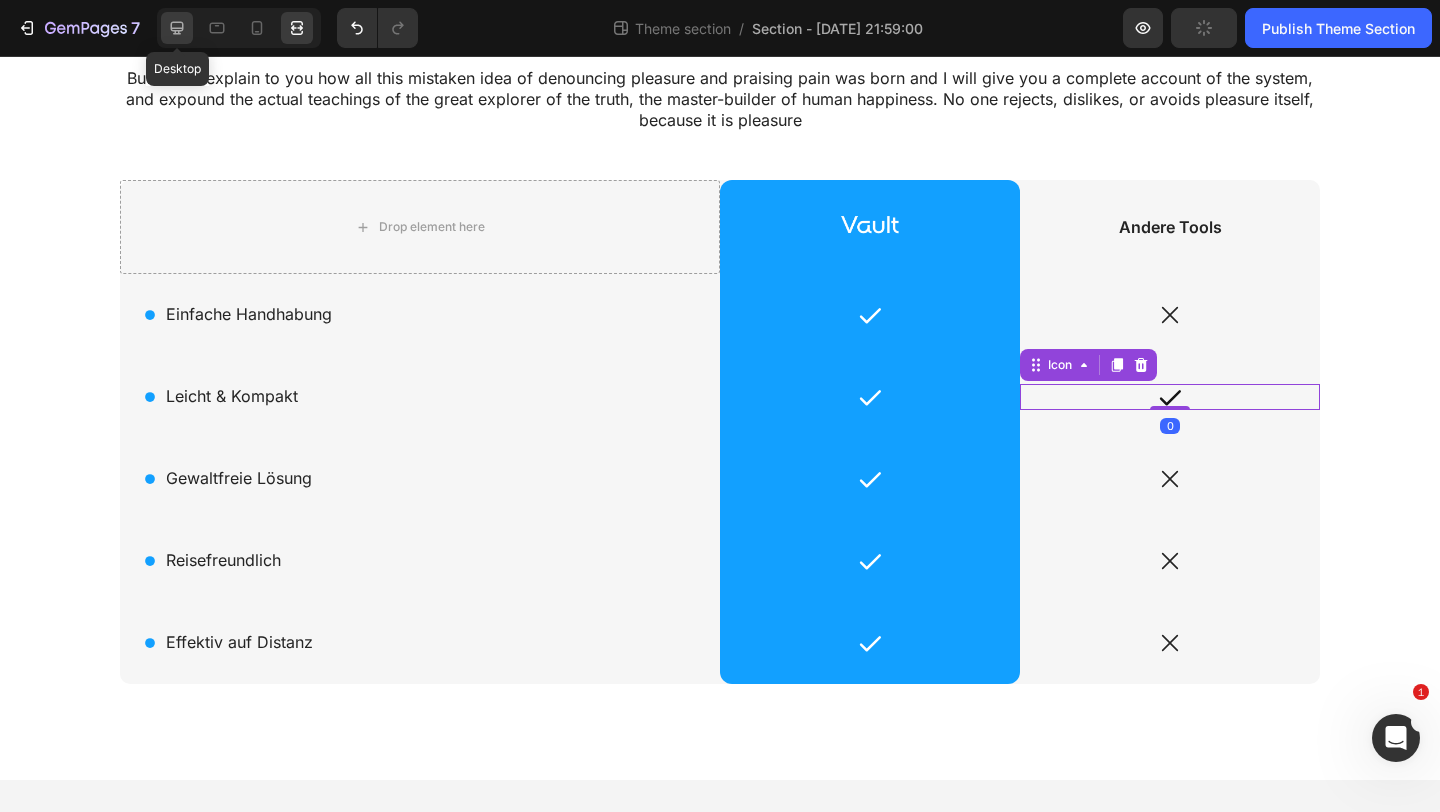 click 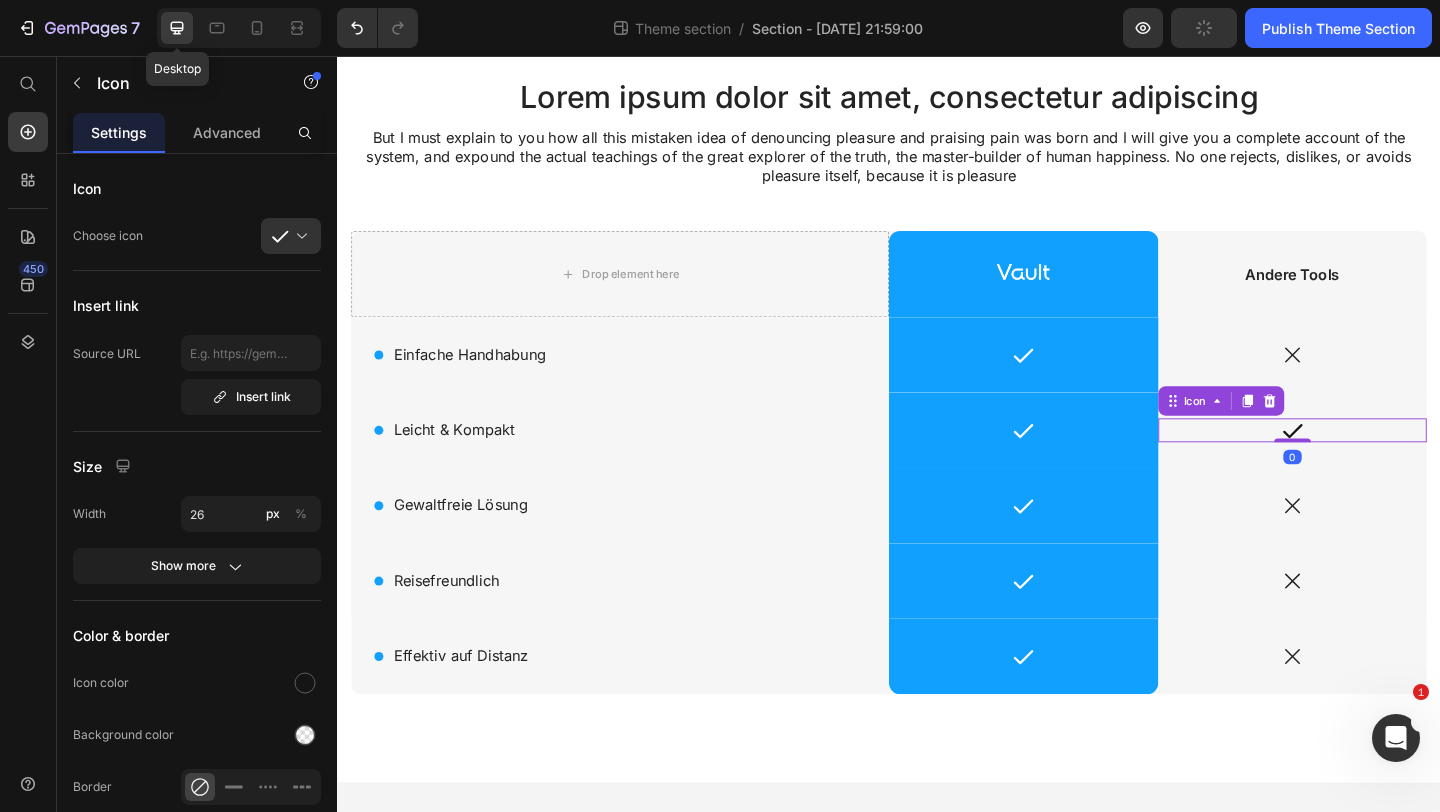 scroll, scrollTop: 130, scrollLeft: 0, axis: vertical 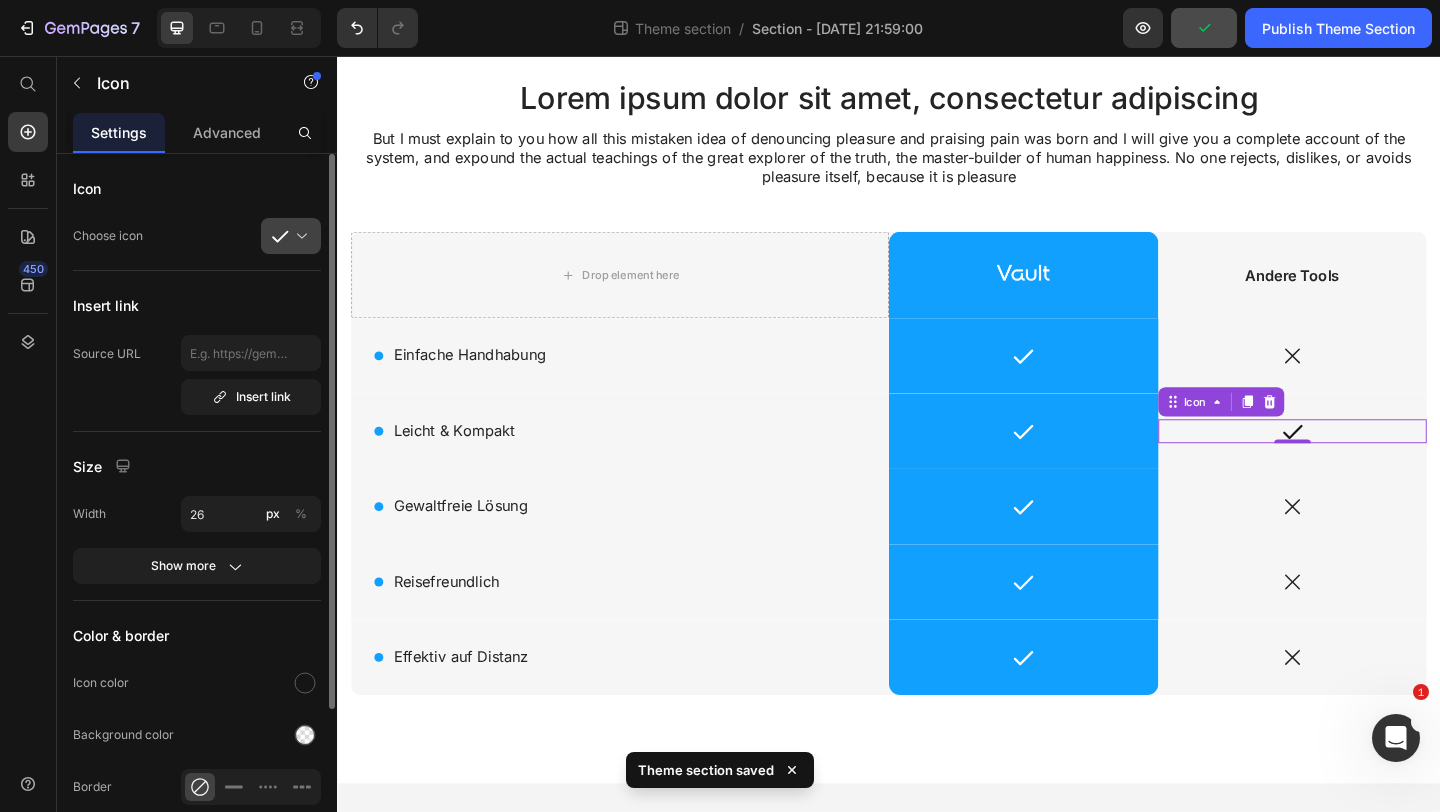 click at bounding box center (299, 236) 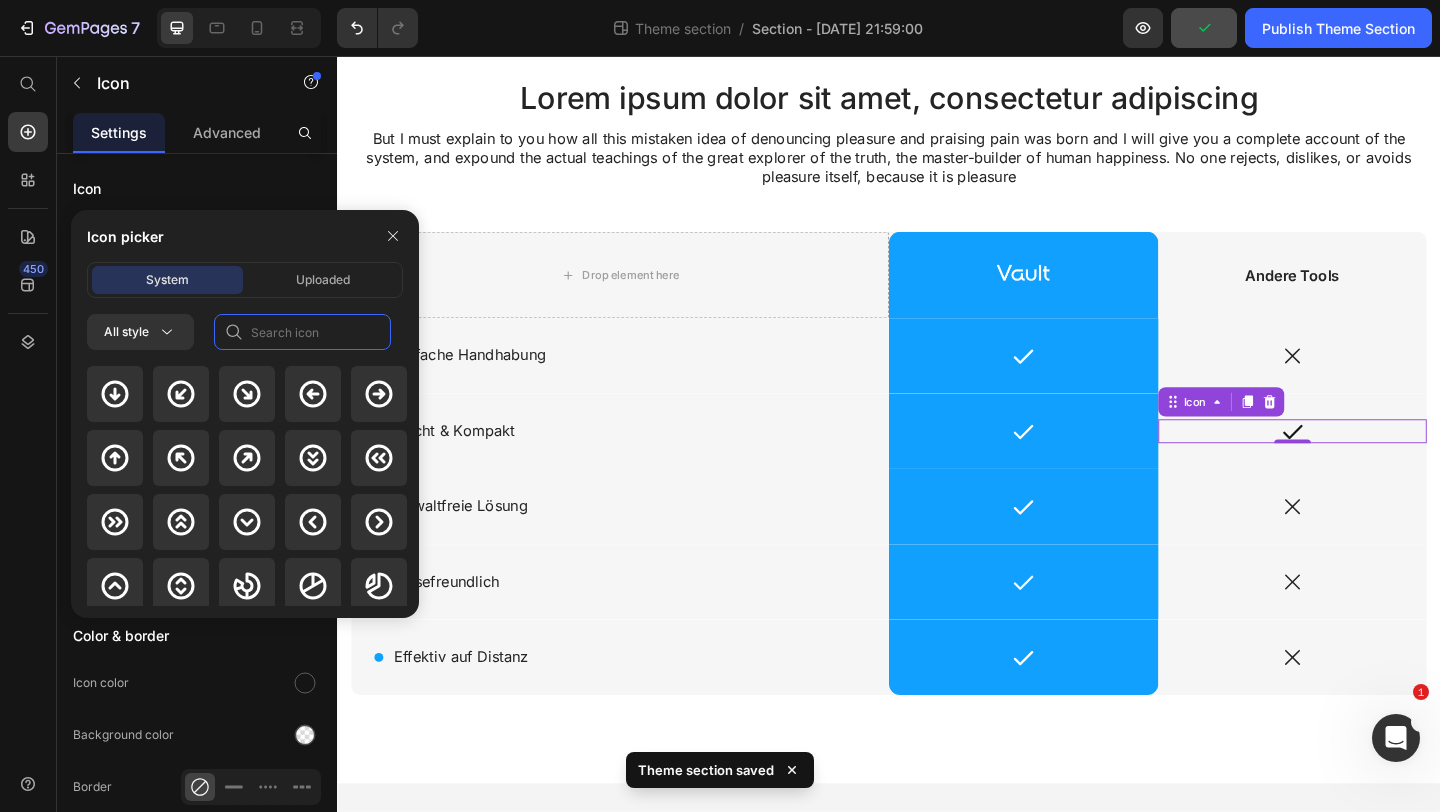 click 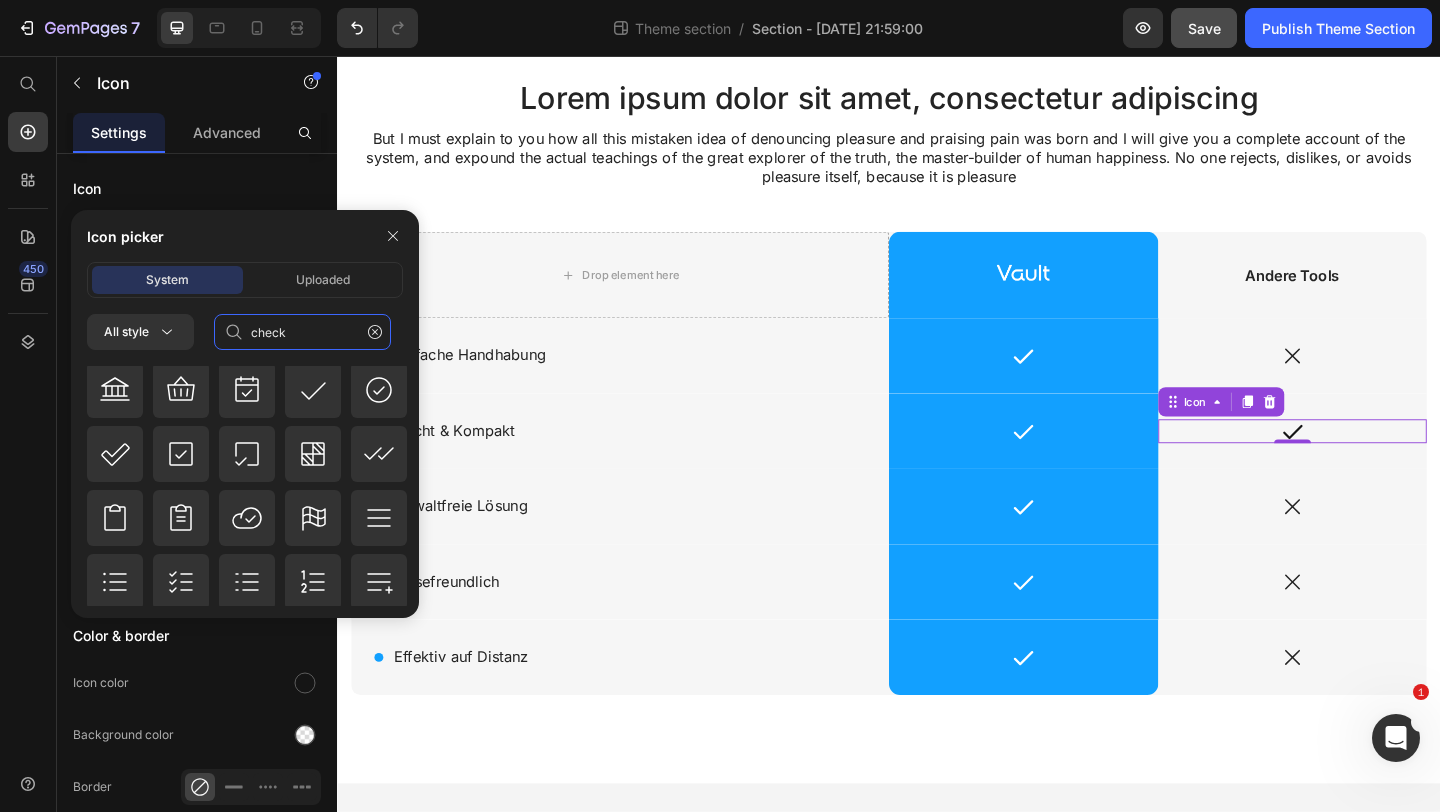 scroll, scrollTop: 351, scrollLeft: 0, axis: vertical 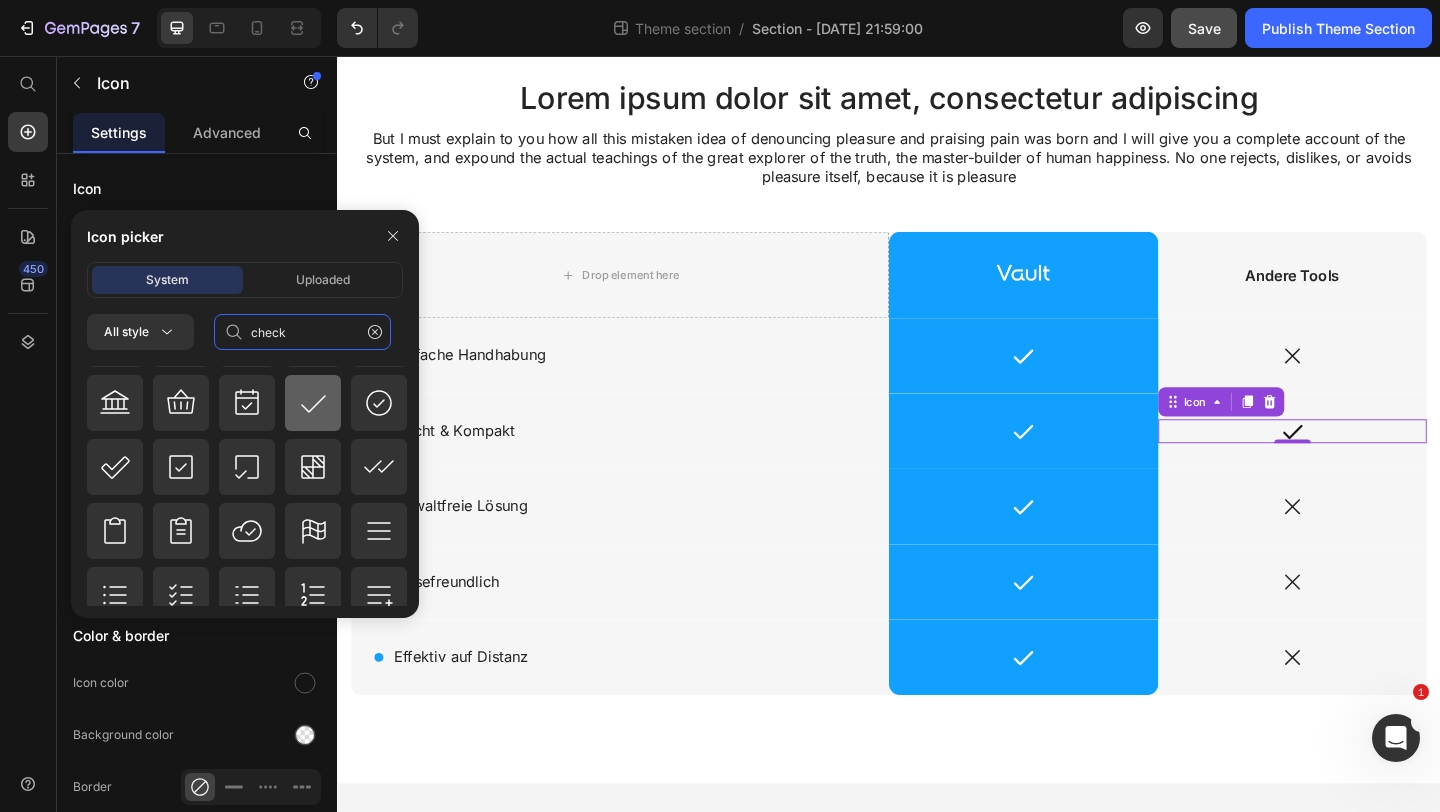 type on "check" 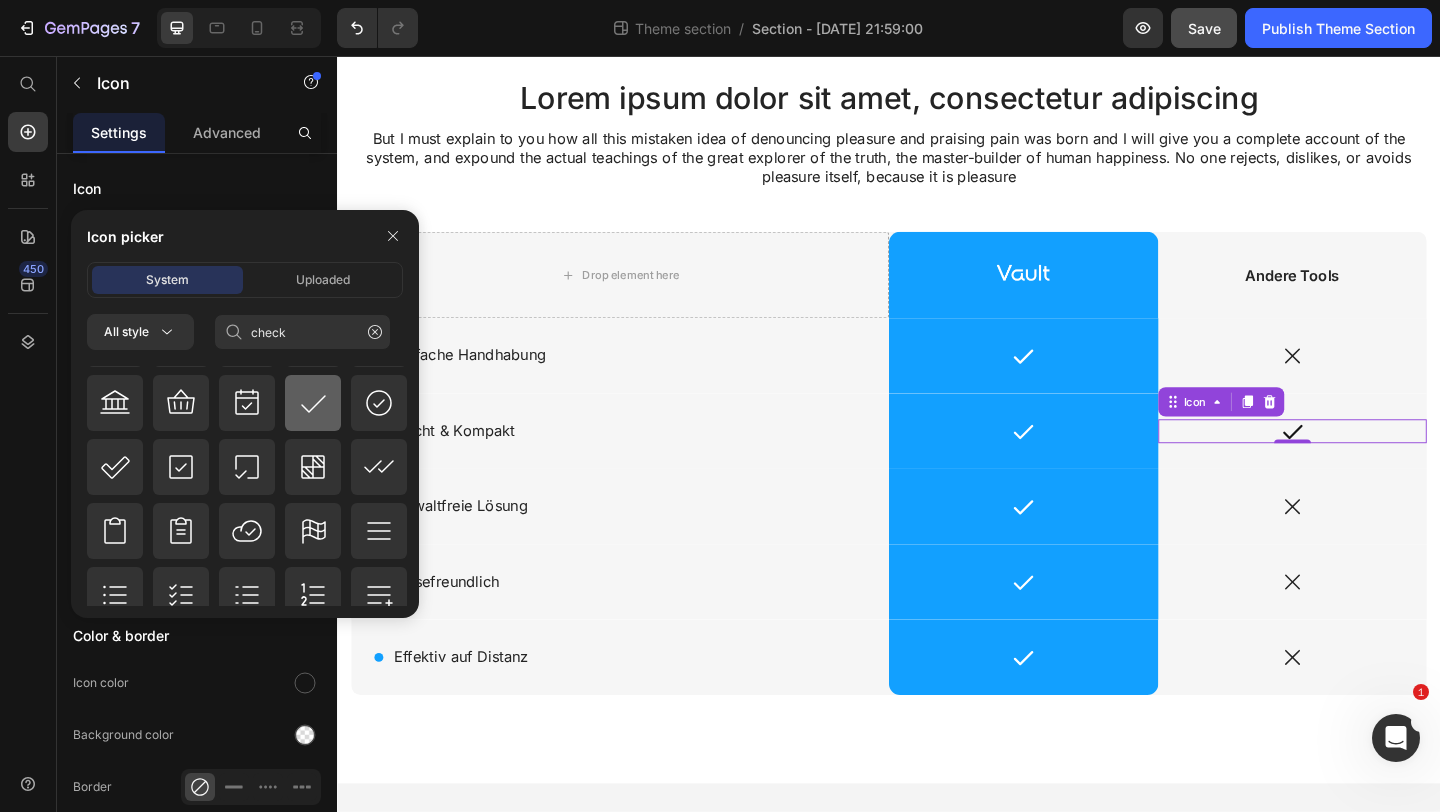 click 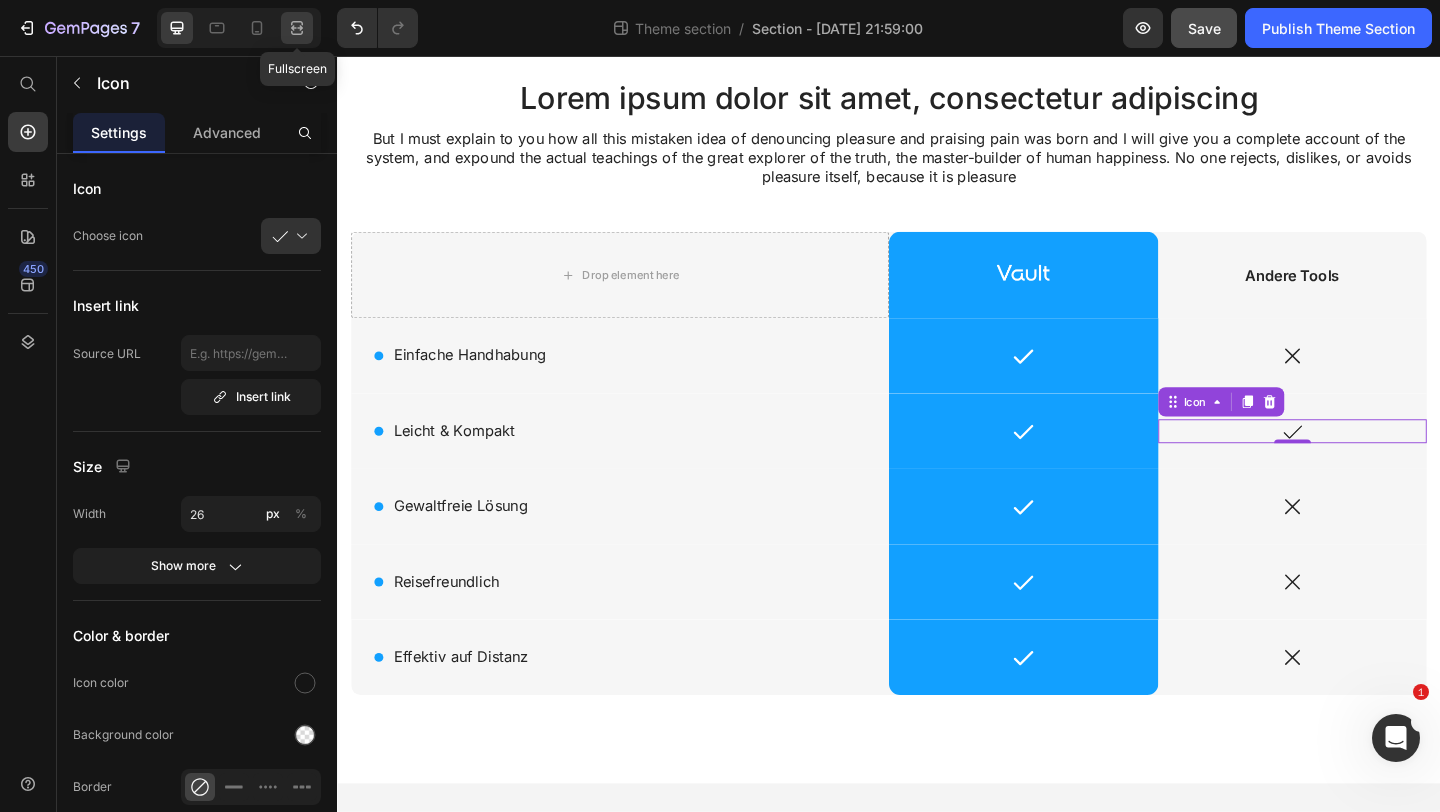 click 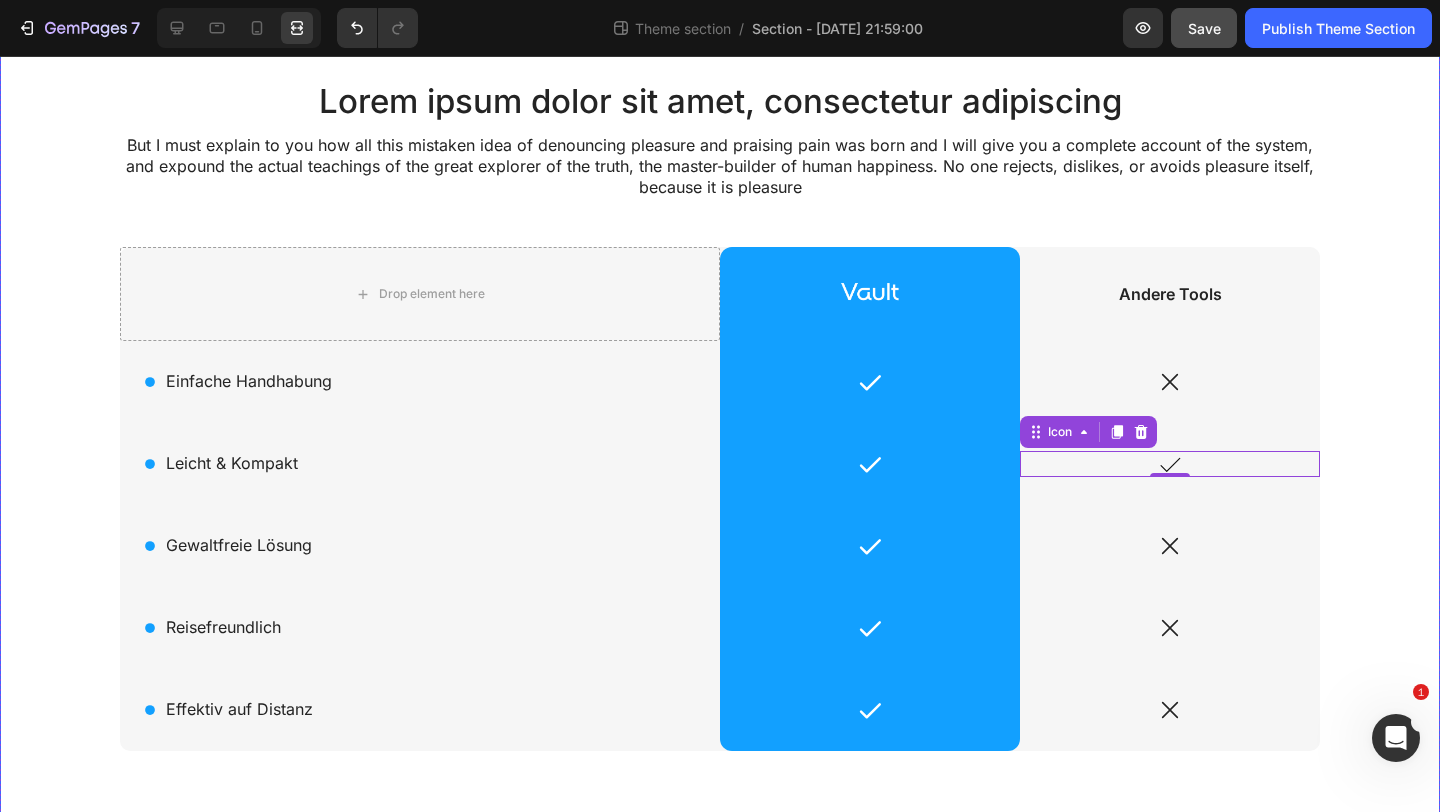 click on "Lorem ipsum dolor sit amet, consectetur adipiscing  Heading But I must explain to you how all this mistaken idea of denouncing pleasure and praising pain was born and I will give you a complete account of the system, and expound the actual teachings of the great explorer of the truth, the master-builder of human happiness. No one rejects, dislikes, or avoids pleasure itself, because it is pleasure Text Block Row
Drop element here Image Row Andere Tools Text Block Row
Icon Einfache Handhabung Text Block Row
Icon Row
Icon Row
Icon Leicht & Kompakt Text Block Row
Icon Row
Icon   0 Row
Icon Gewaltfreie Lösung Text Block Row
Icon Row
Icon Row
Icon Reisefreundlich Text Block Row
Icon Row
Icon Row
Icon Effektiv auf Distanz Text Block Row
Icon Row
Icon Row" at bounding box center (720, 438) 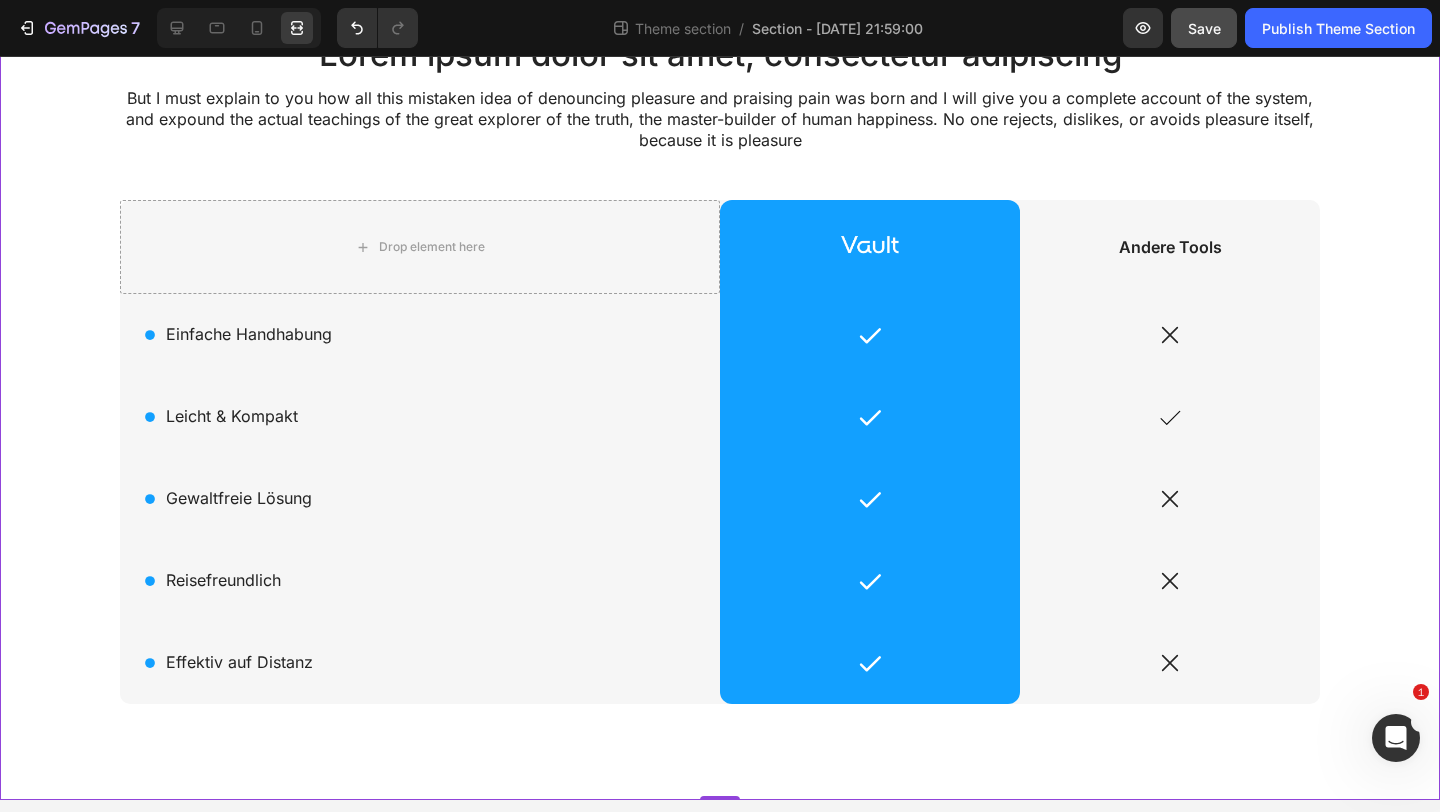 scroll, scrollTop: 184, scrollLeft: 0, axis: vertical 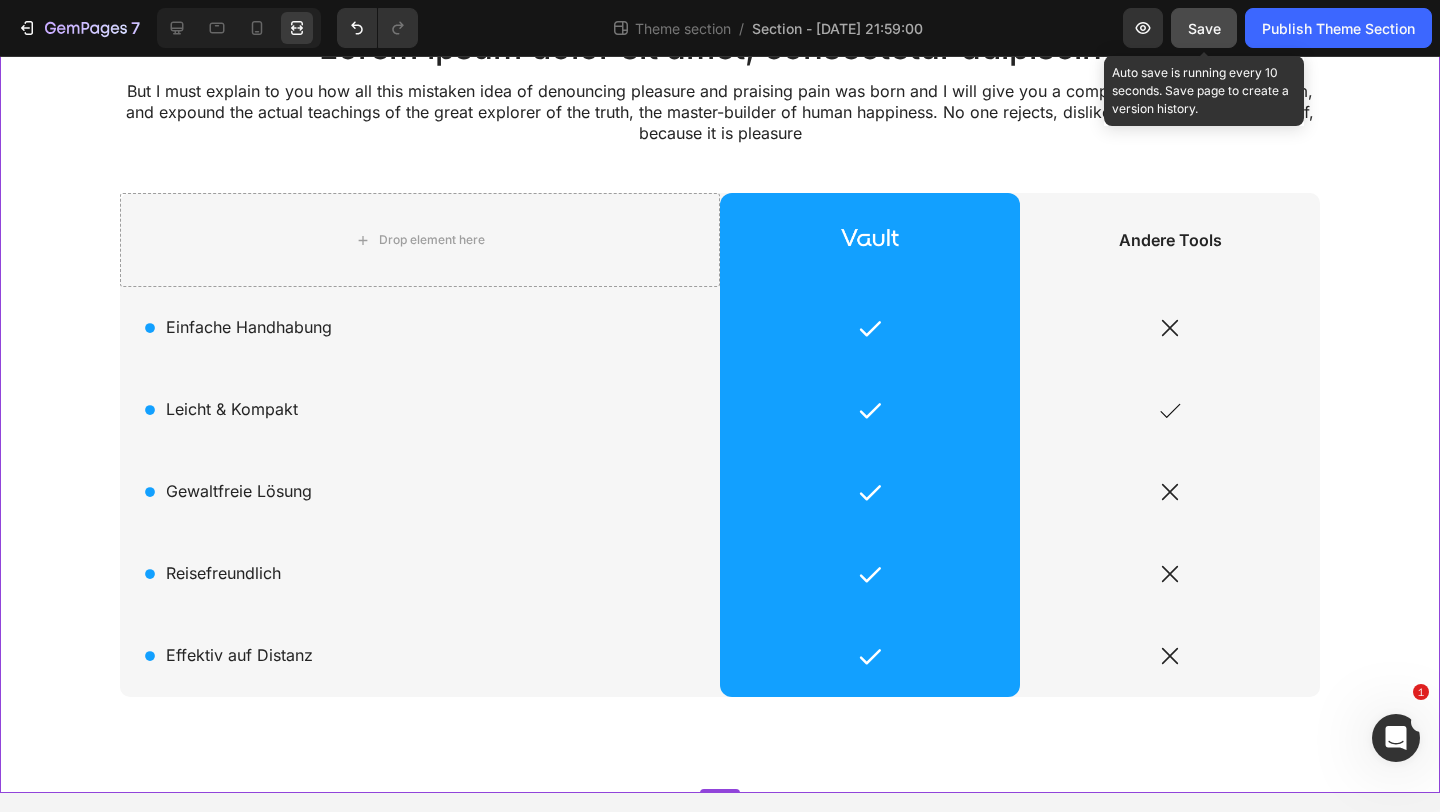 click on "Save" at bounding box center [1204, 28] 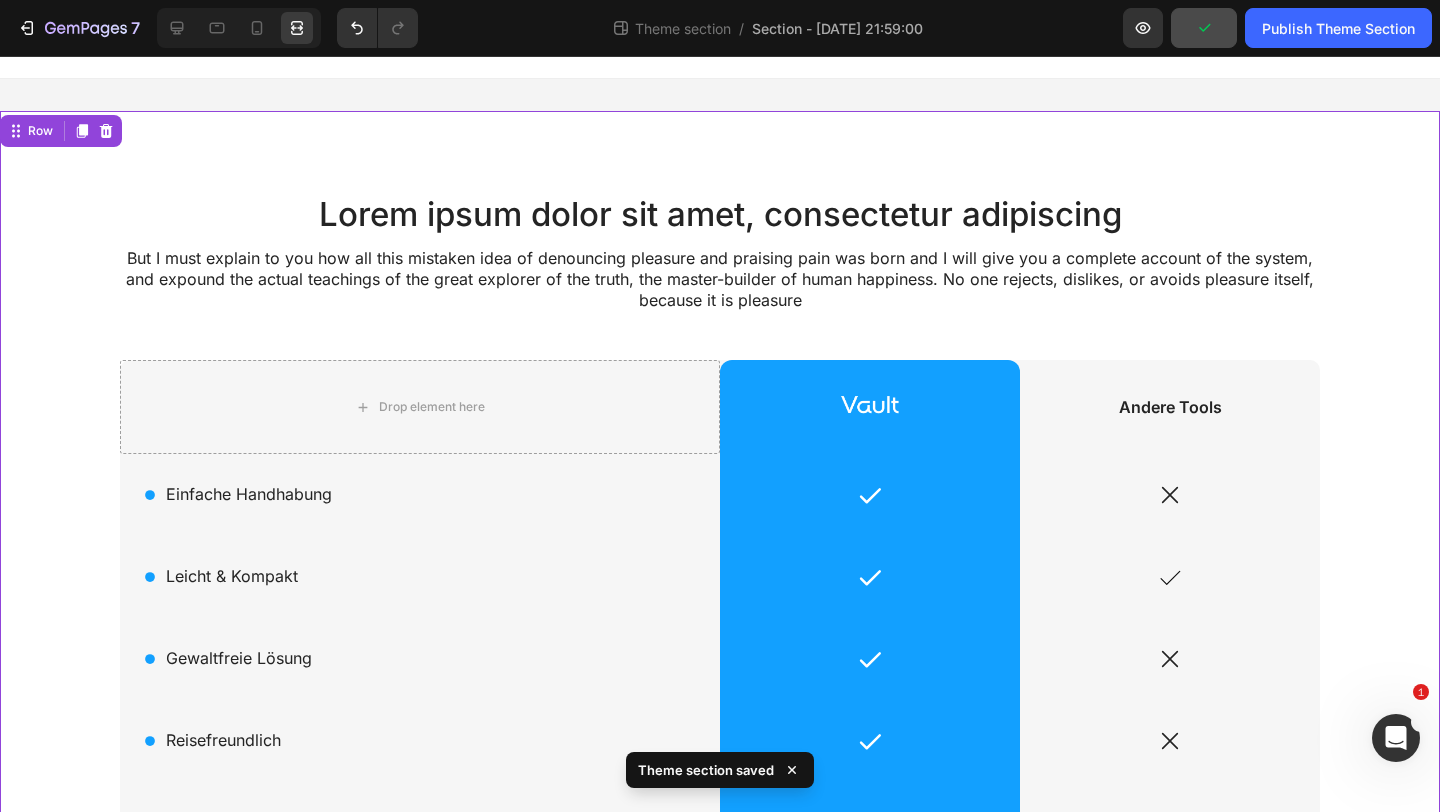scroll, scrollTop: 16, scrollLeft: 0, axis: vertical 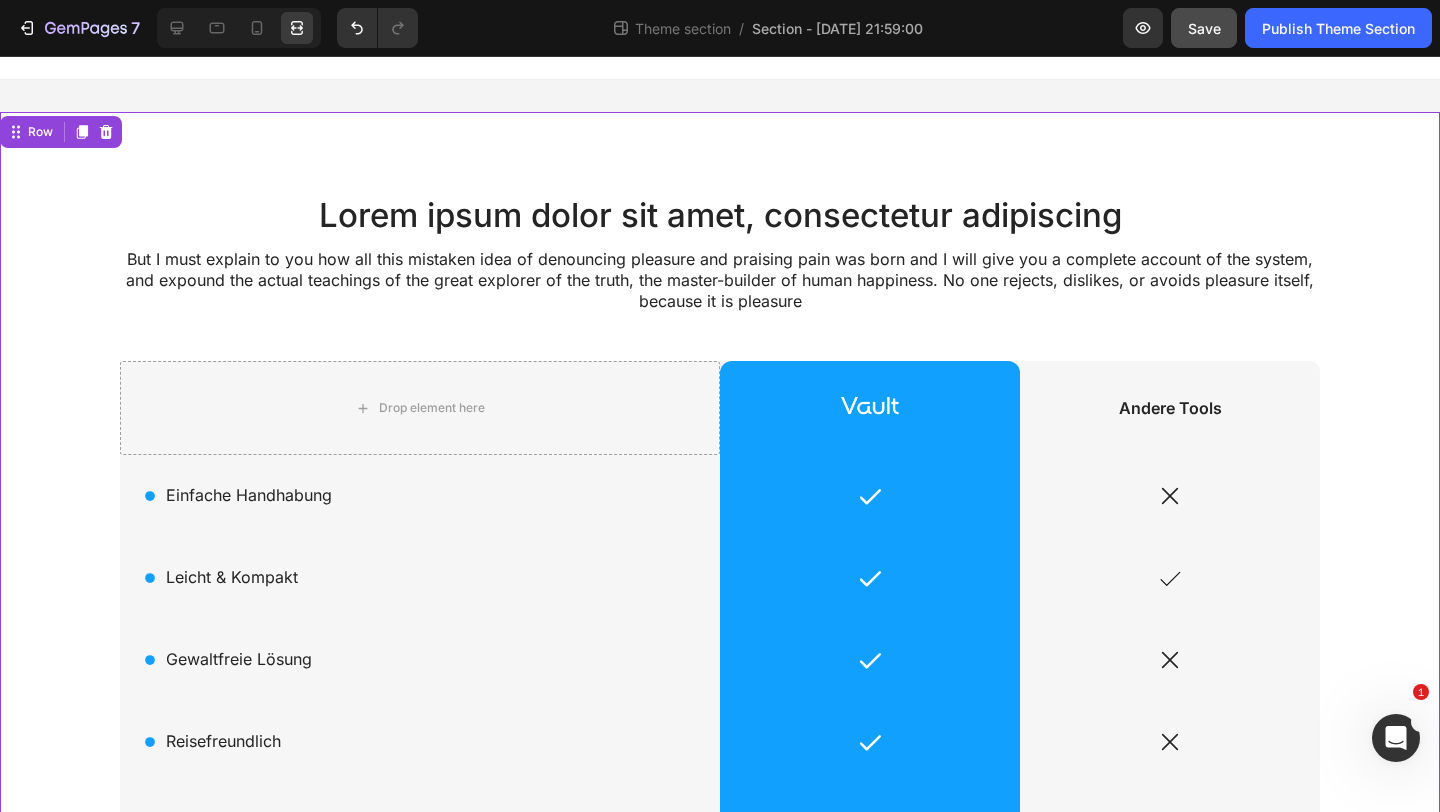 click on "Lorem ipsum dolor sit amet, consectetur adipiscing  Heading But I must explain to you how all this mistaken idea of denouncing pleasure and praising pain was born and I will give you a complete account of the system, and expound the actual teachings of the great explorer of the truth, the master-builder of human happiness. No one rejects, dislikes, or avoids pleasure itself, because it is pleasure Text Block Row
Drop element here Image Row Andere Tools Text Block Row
Icon Einfache Handhabung Text Block Row
Icon Row
Icon Row
Icon Leicht & Kompakt Text Block Row
Icon Row
Icon Row
Icon Gewaltfreie Lösung Text Block Row
Icon Row
Icon Row
Icon Reisefreundlich Text Block Row
Icon Row
Icon Row
Icon Effektiv auf Distanz Text Block Row
Icon Row
Icon Row Row   0" at bounding box center [720, 536] 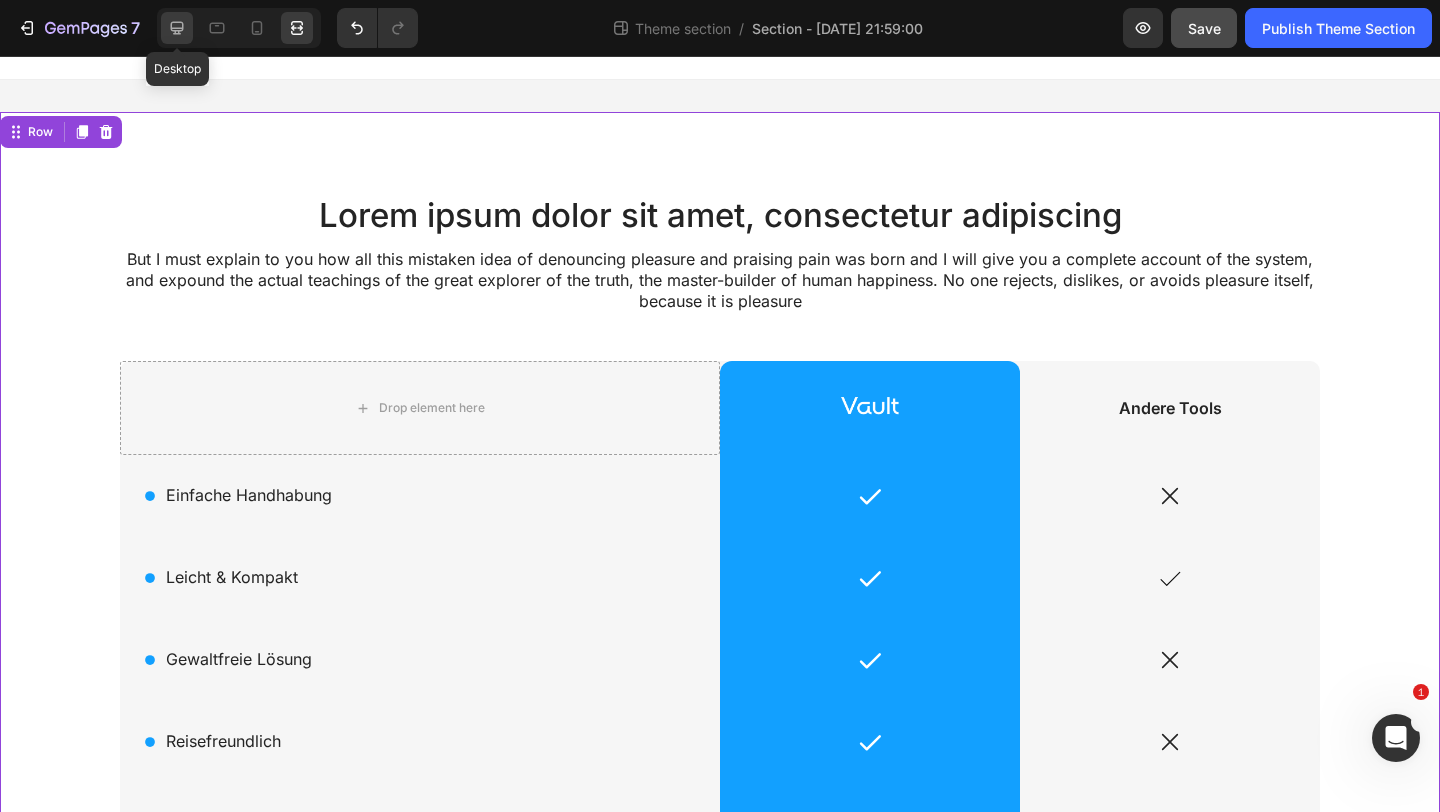 click 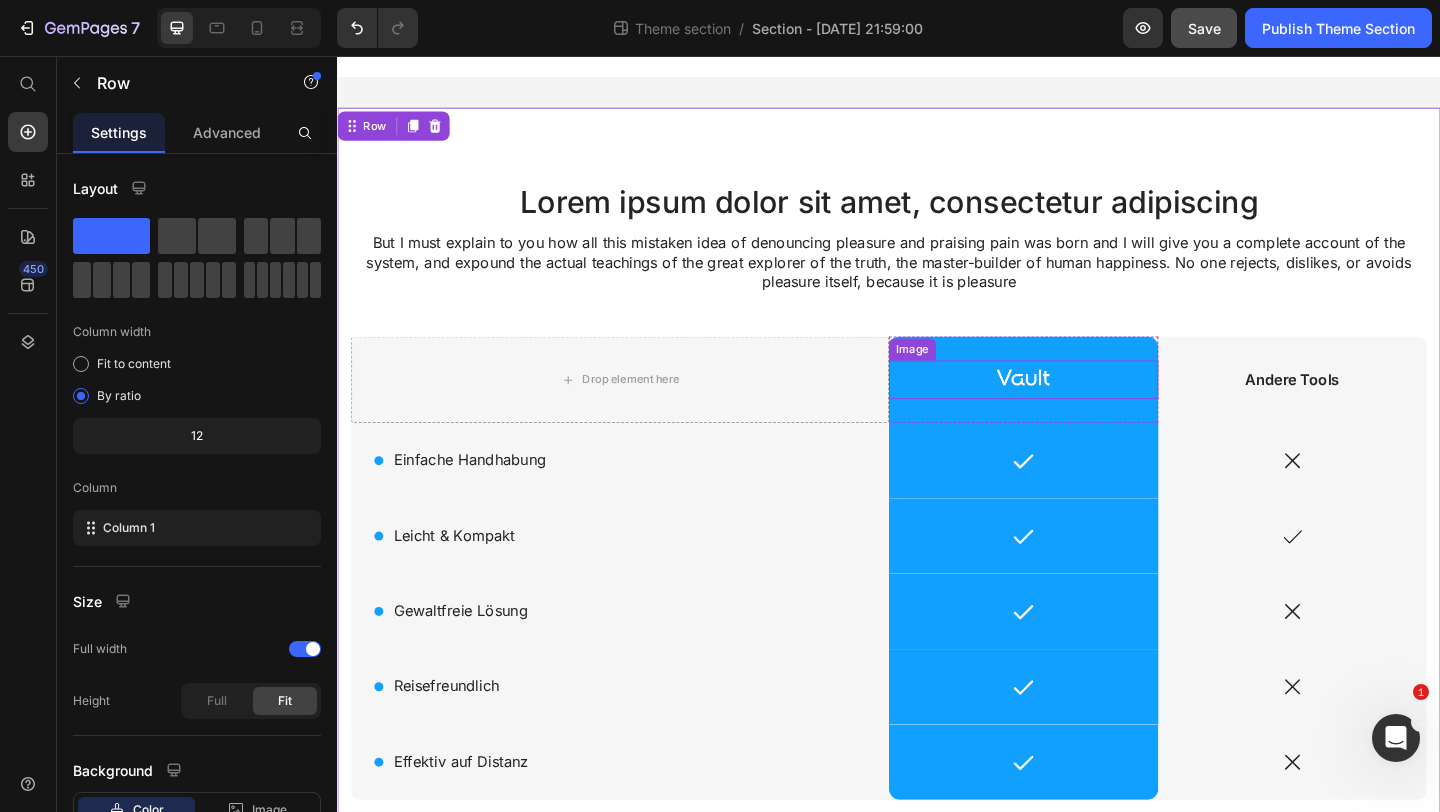 click at bounding box center (1083, 408) 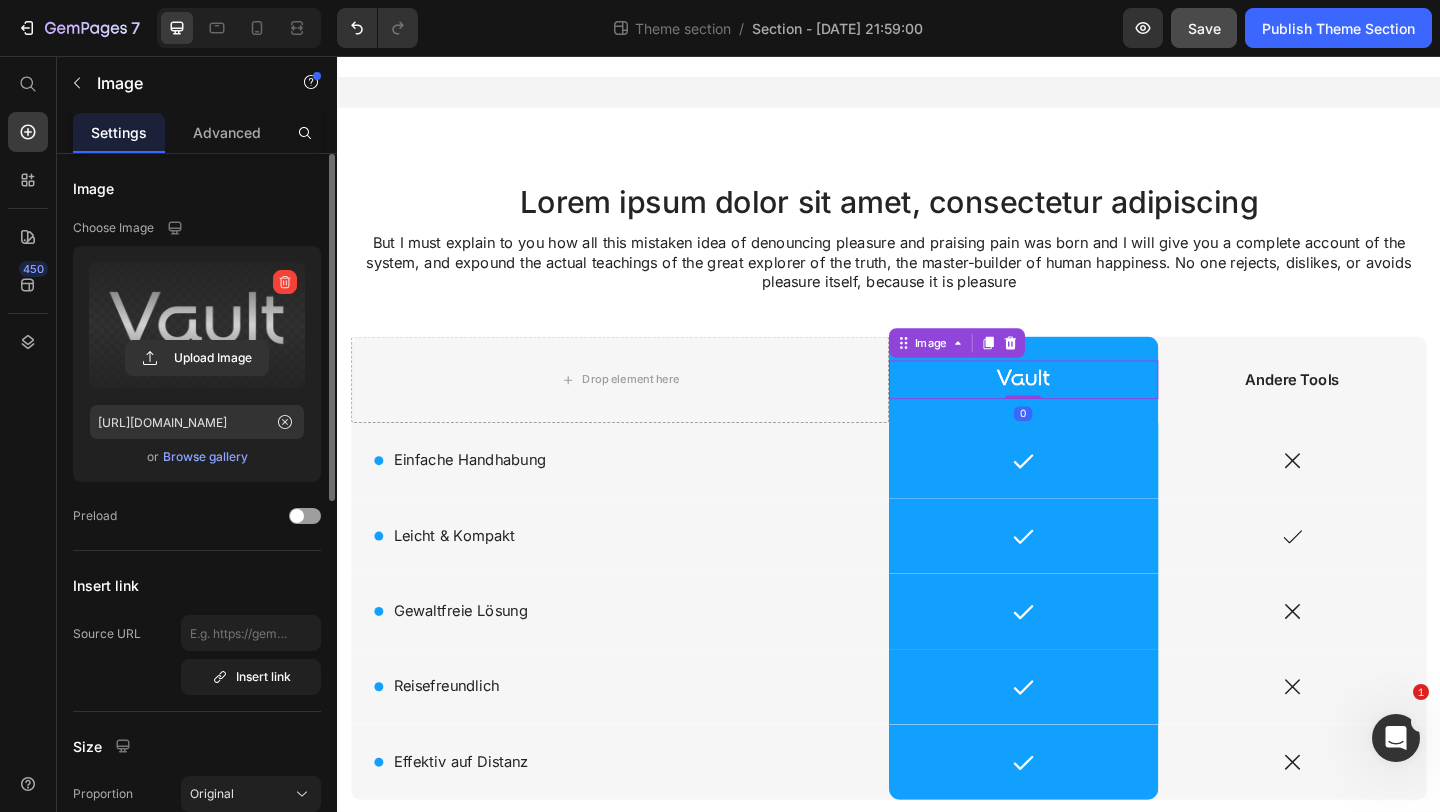 click at bounding box center (197, 325) 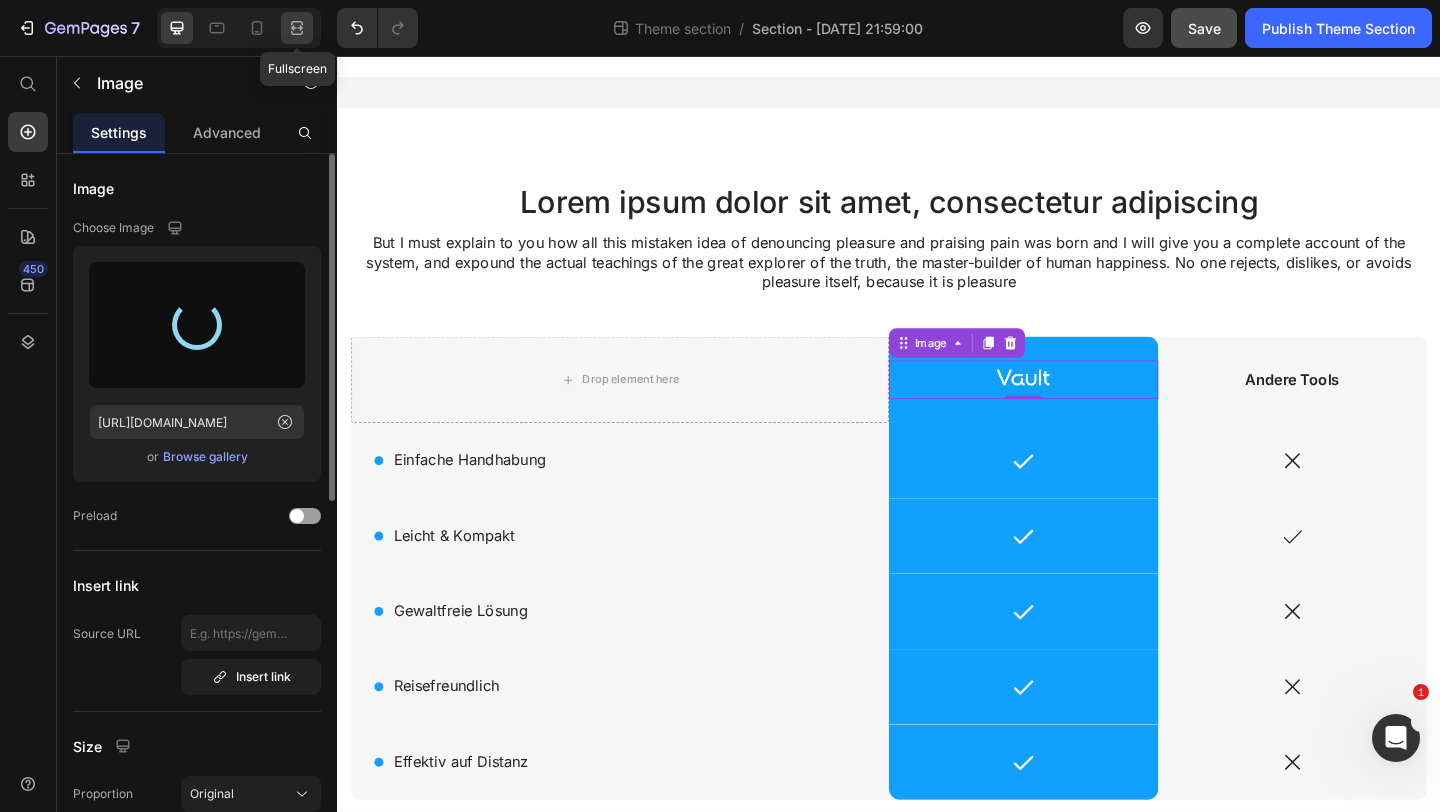 click 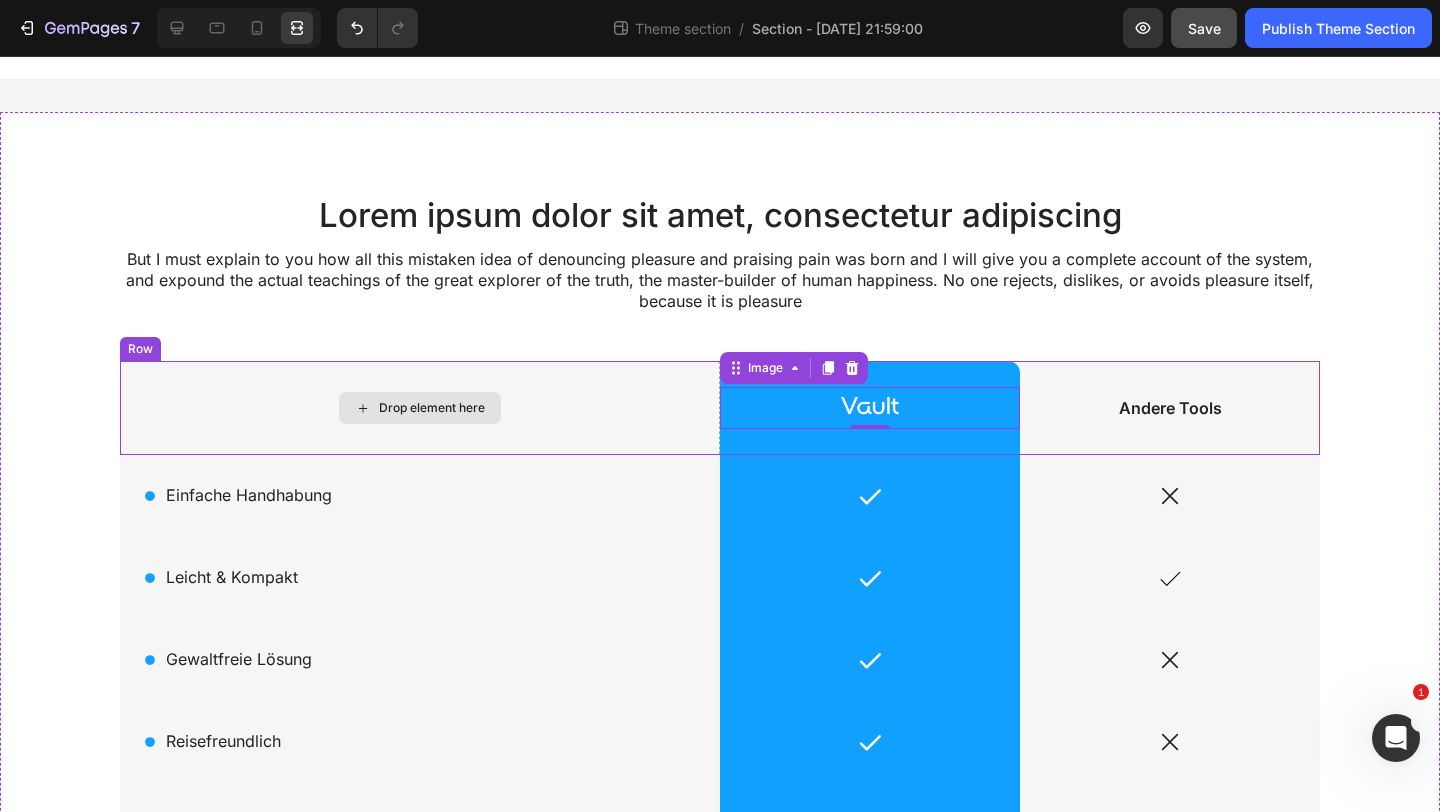 type on "https://cdn.shopify.com/s/files/1/0926/4260/7488/files/gempages_571668979009979207-8f3e04ed-de8f-4e76-bbde-a922babbbfe5.png" 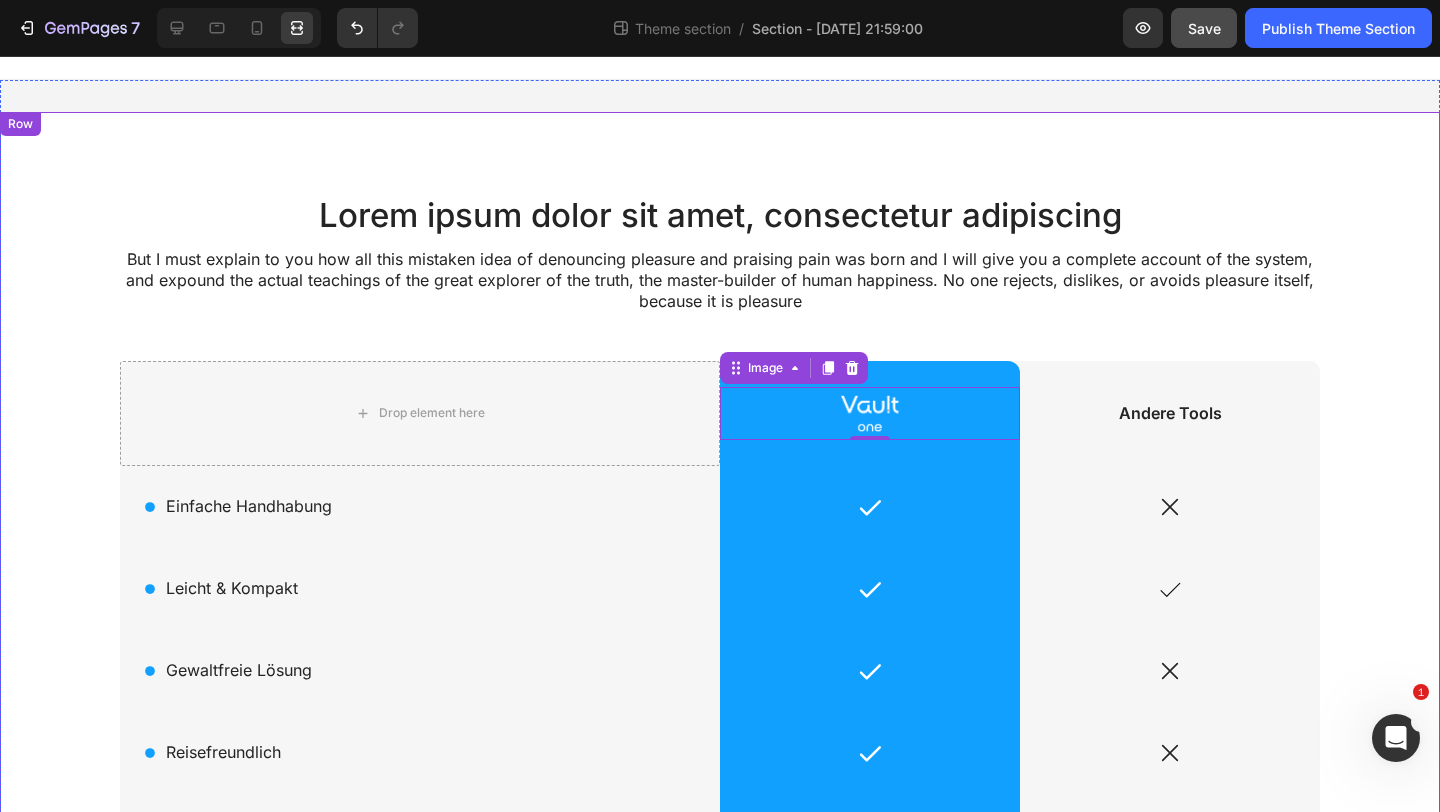 click on "Lorem ipsum dolor sit amet, consectetur adipiscing  Heading But I must explain to you how all this mistaken idea of denouncing pleasure and praising pain was born and I will give you a complete account of the system, and expound the actual teachings of the great explorer of the truth, the master-builder of human happiness. No one rejects, dislikes, or avoids pleasure itself, because it is pleasure Text Block Row
Drop element here Image   0 Row Andere Tools Text Block Row
Icon Einfache Handhabung Text Block Row
Icon Row
Icon Row
Icon Leicht & Kompakt Text Block Row
Icon Row
Icon Row
Icon Gewaltfreie Lösung Text Block Row
Icon Row
Icon Row
Icon Reisefreundlich Text Block Row
Icon Row
Icon Row
Icon Effektiv auf Distanz Text Block Row
Icon Row
Icon Row Row" at bounding box center [720, 542] 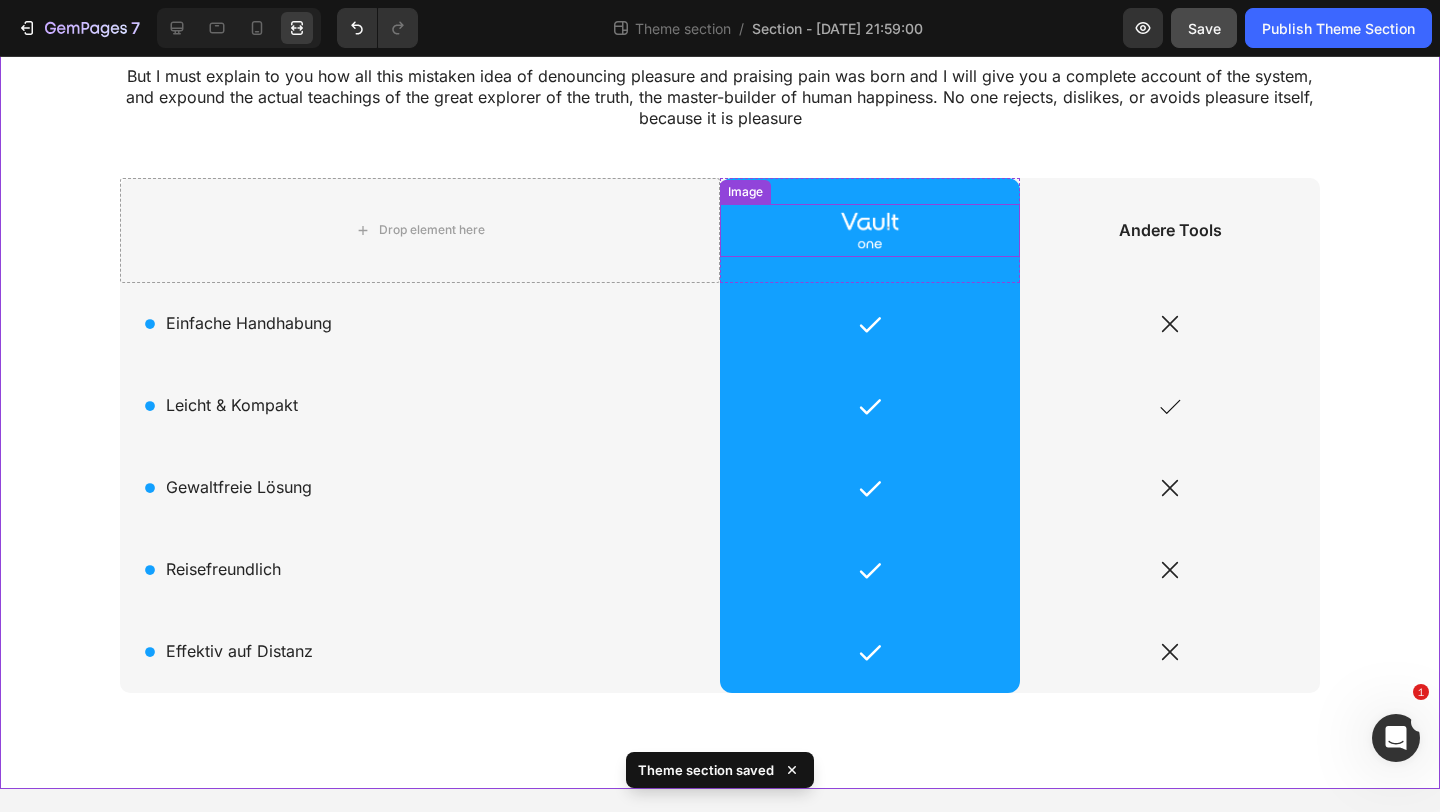 scroll, scrollTop: 207, scrollLeft: 0, axis: vertical 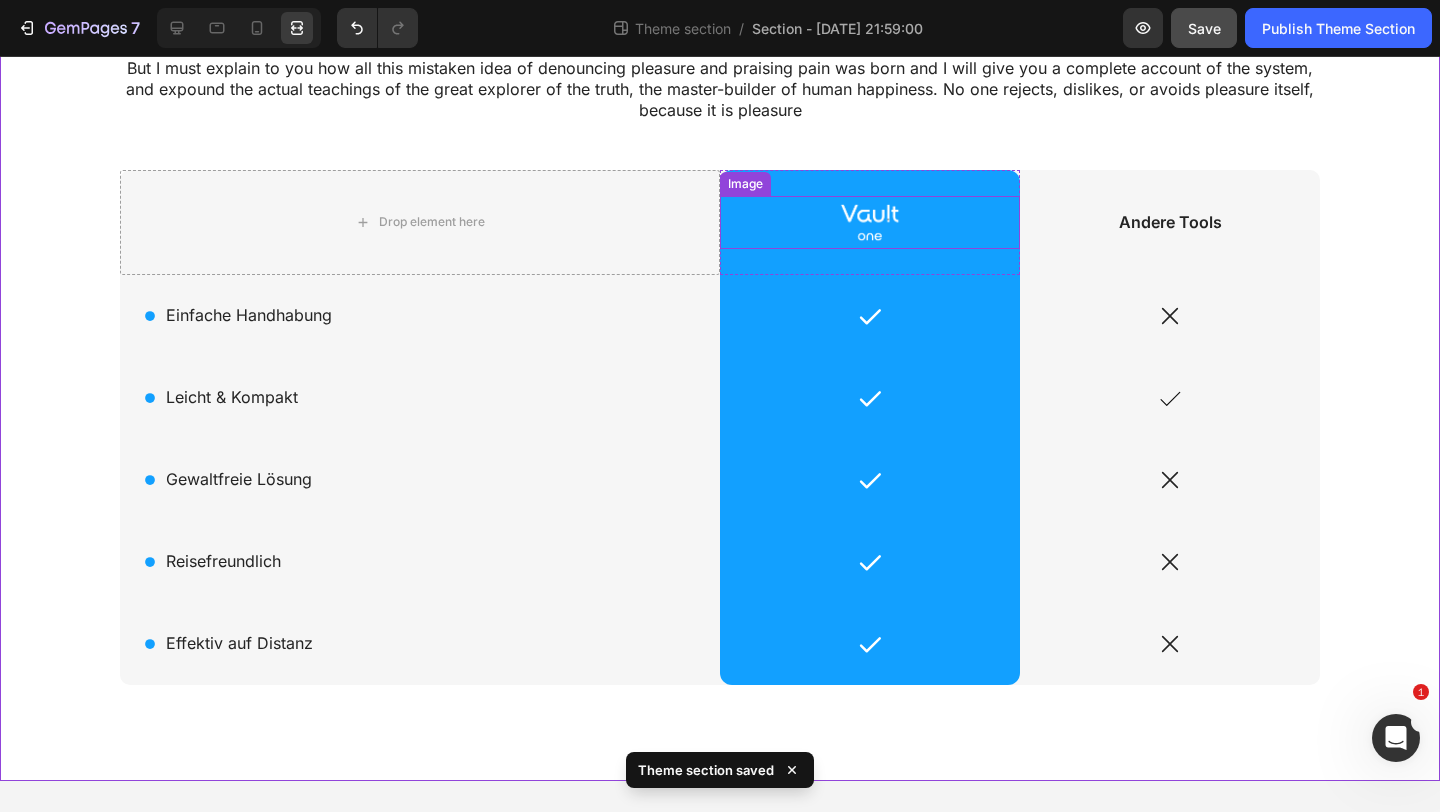 click at bounding box center (870, 222) 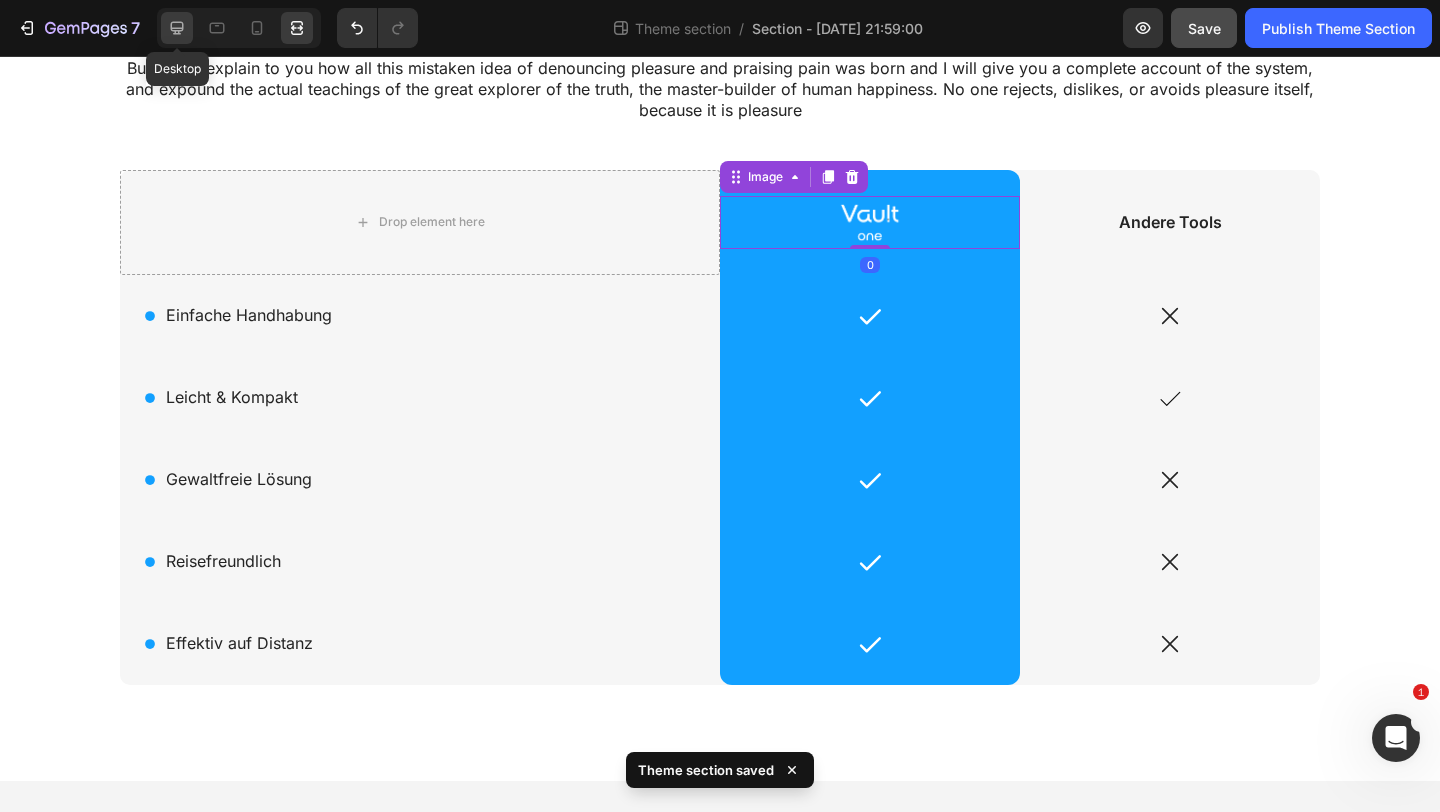 click 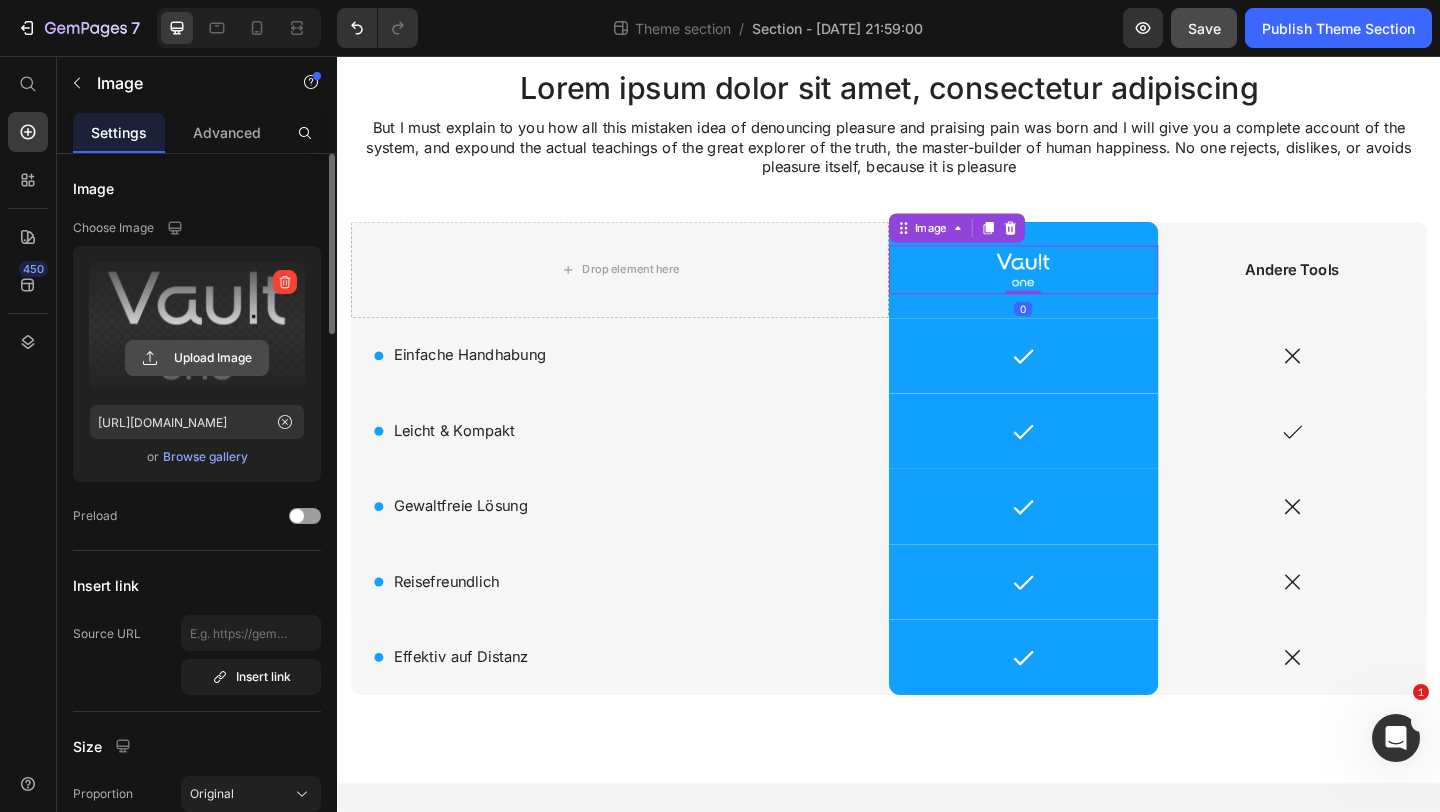 click 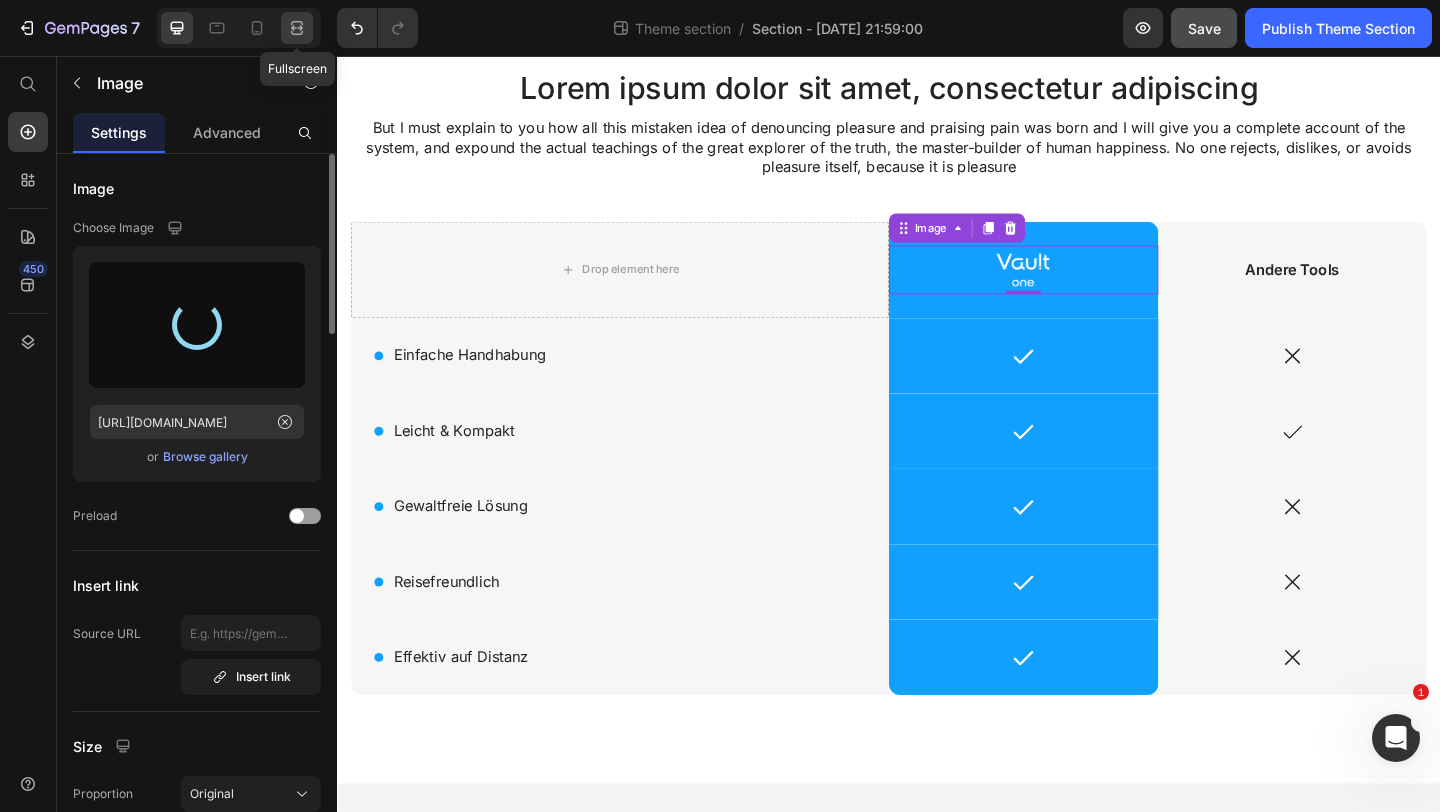 click 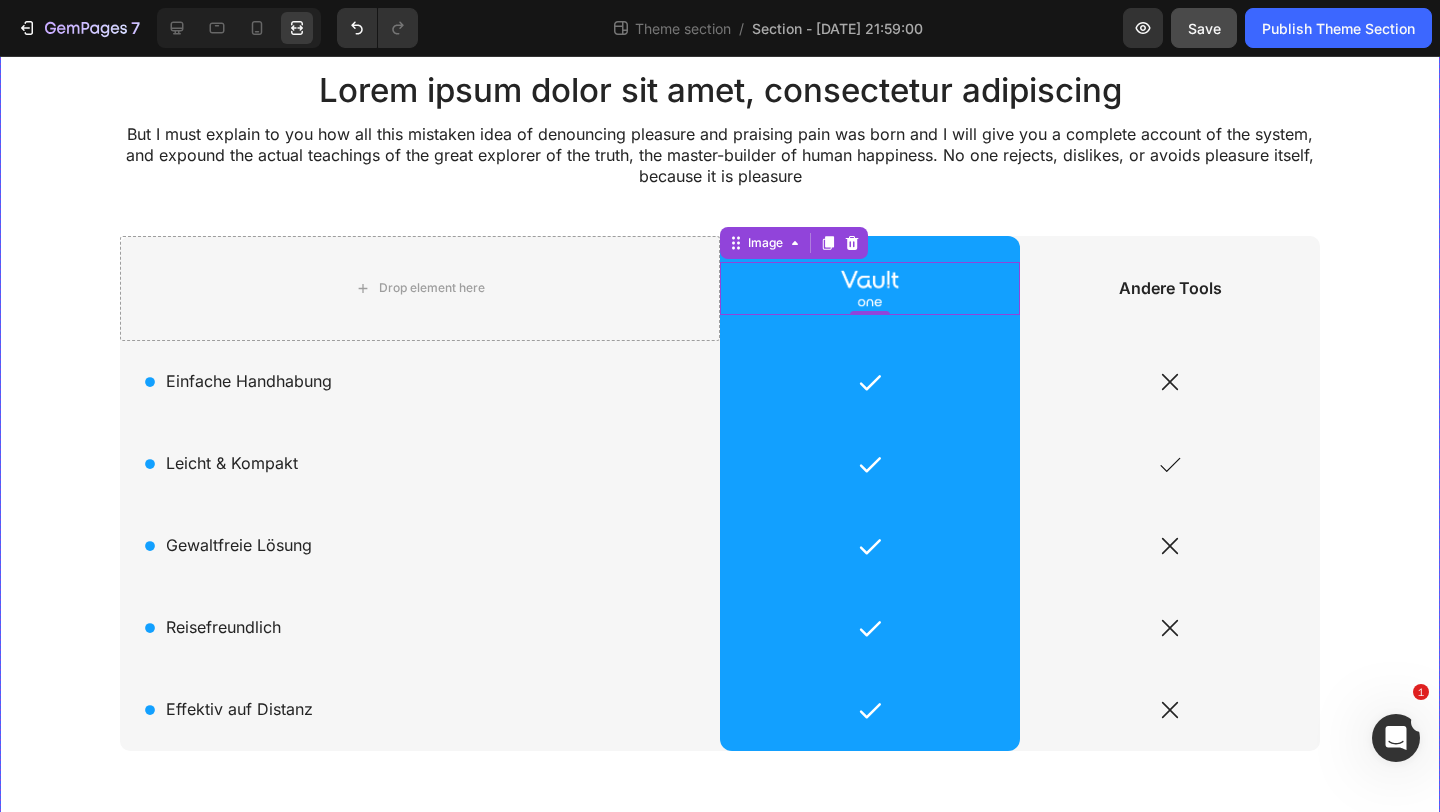 type on "https://cdn.shopify.com/s/files/1/0926/4260/7488/files/gempages_571668979009979207-8bf3765c-1bd5-4666-8f69-99e4d9436bc0.png" 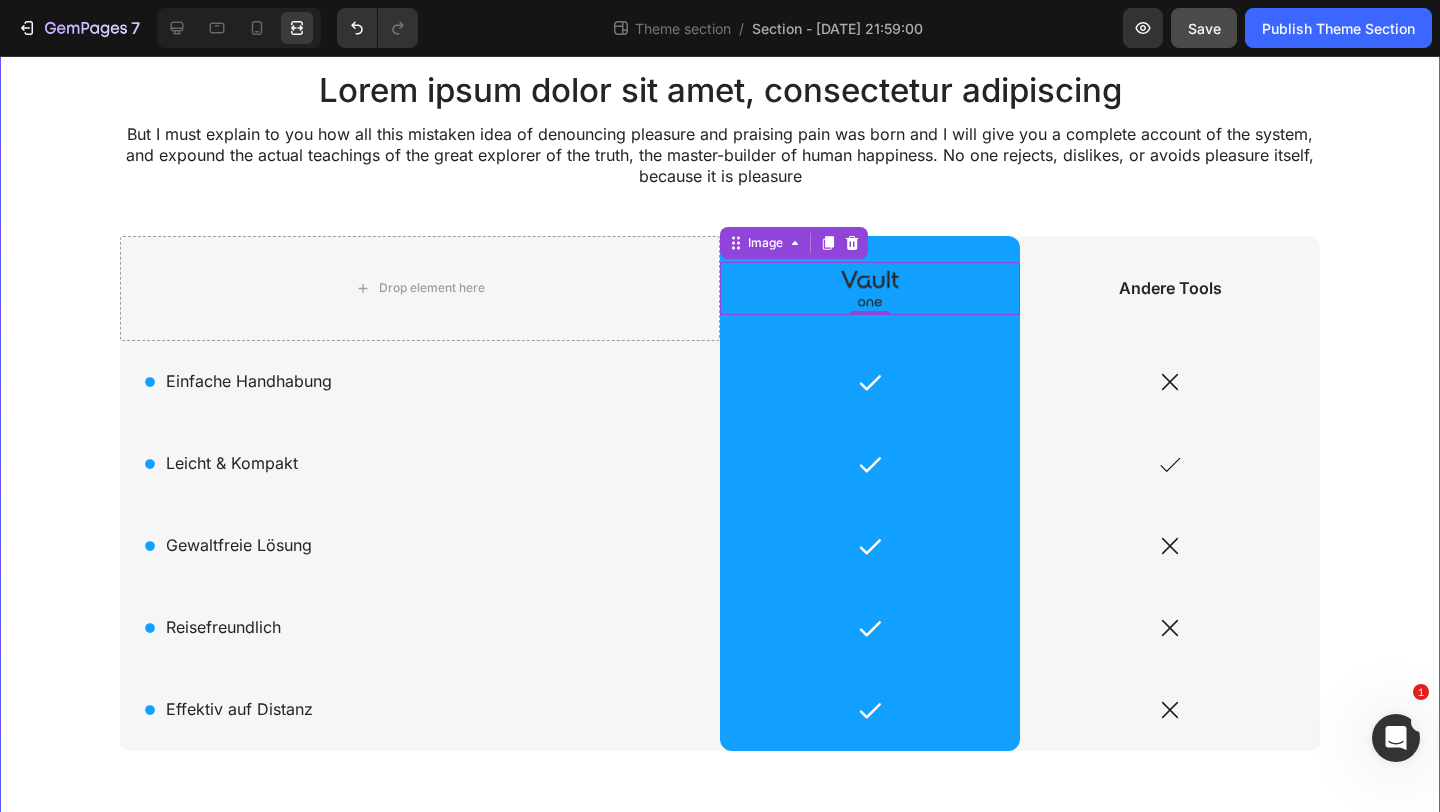 click on "Lorem ipsum dolor sit amet, consectetur adipiscing  Heading But I must explain to you how all this mistaken idea of denouncing pleasure and praising pain was born and I will give you a complete account of the system, and expound the actual teachings of the great explorer of the truth, the master-builder of human happiness. No one rejects, dislikes, or avoids pleasure itself, because it is pleasure Text Block Row
Drop element here Image   0 Row Andere Tools Text Block Row
Icon Einfache Handhabung Text Block Row
Icon Row
Icon Row
Icon Leicht & Kompakt Text Block Row
Icon Row
Icon Row
Icon Gewaltfreie Lösung Text Block Row
Icon Row
Icon Row
Icon Reisefreundlich Text Block Row
Icon Row
Icon Row
Icon Effektiv auf Distanz Text Block Row
Icon Row
Icon Row" at bounding box center (720, 433) 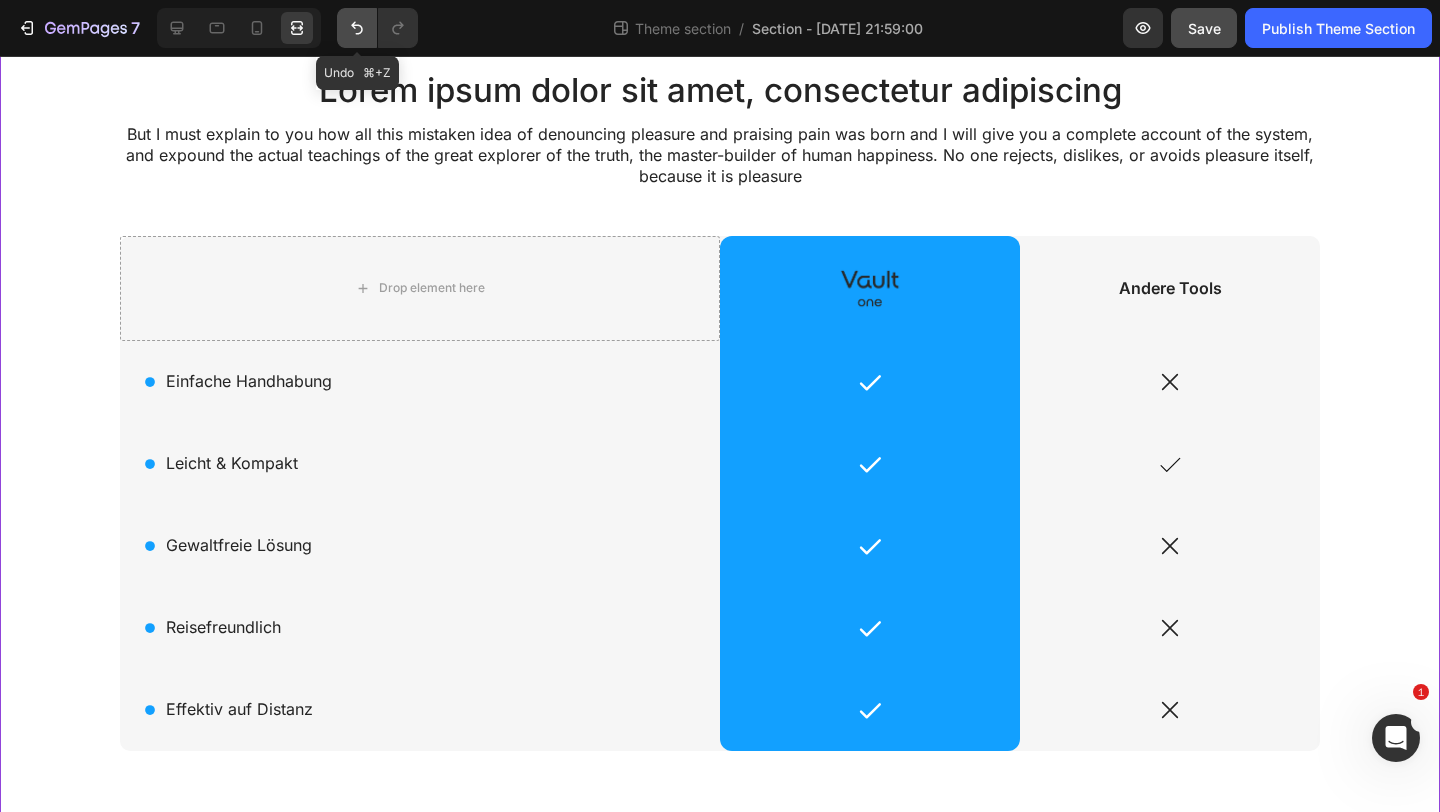click 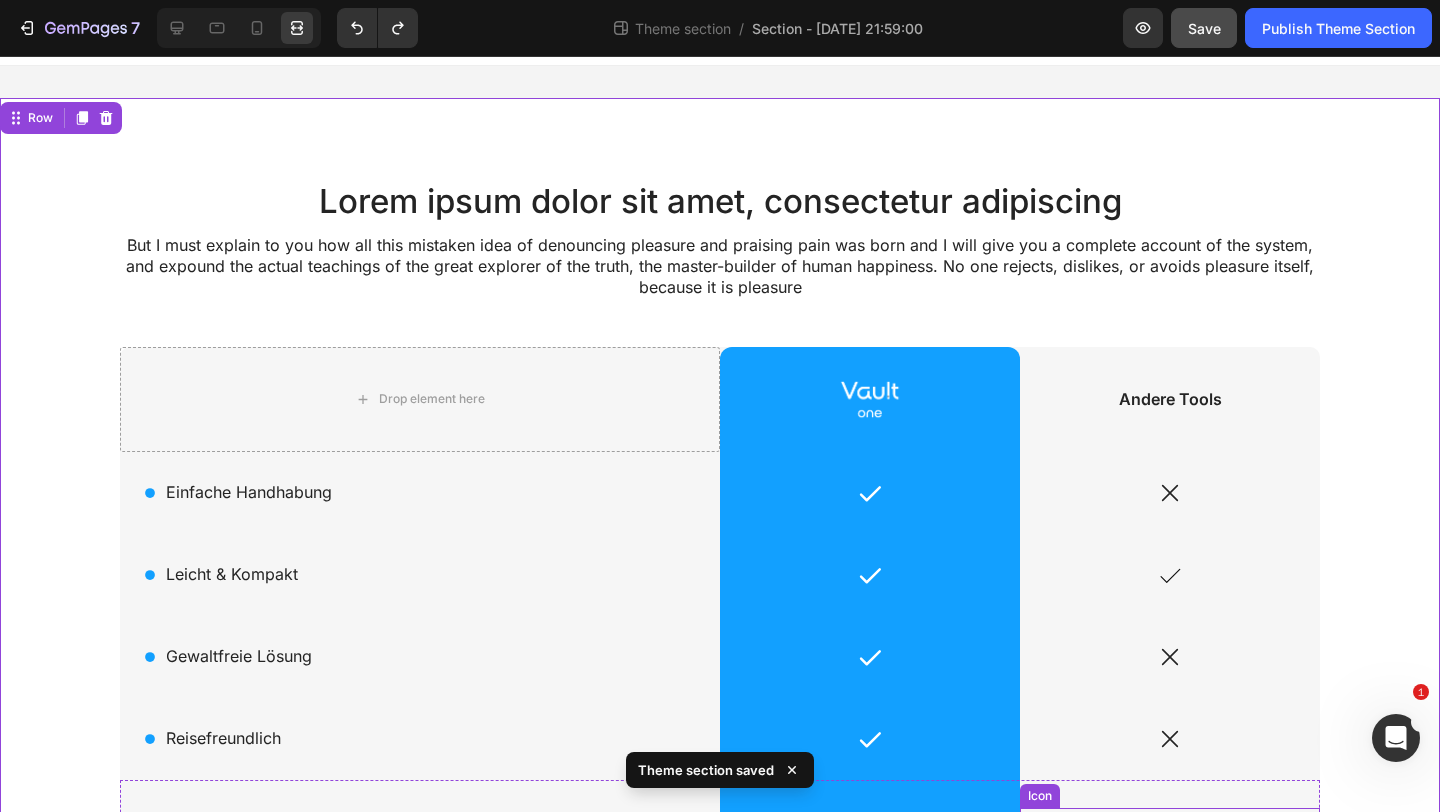 scroll, scrollTop: 16, scrollLeft: 0, axis: vertical 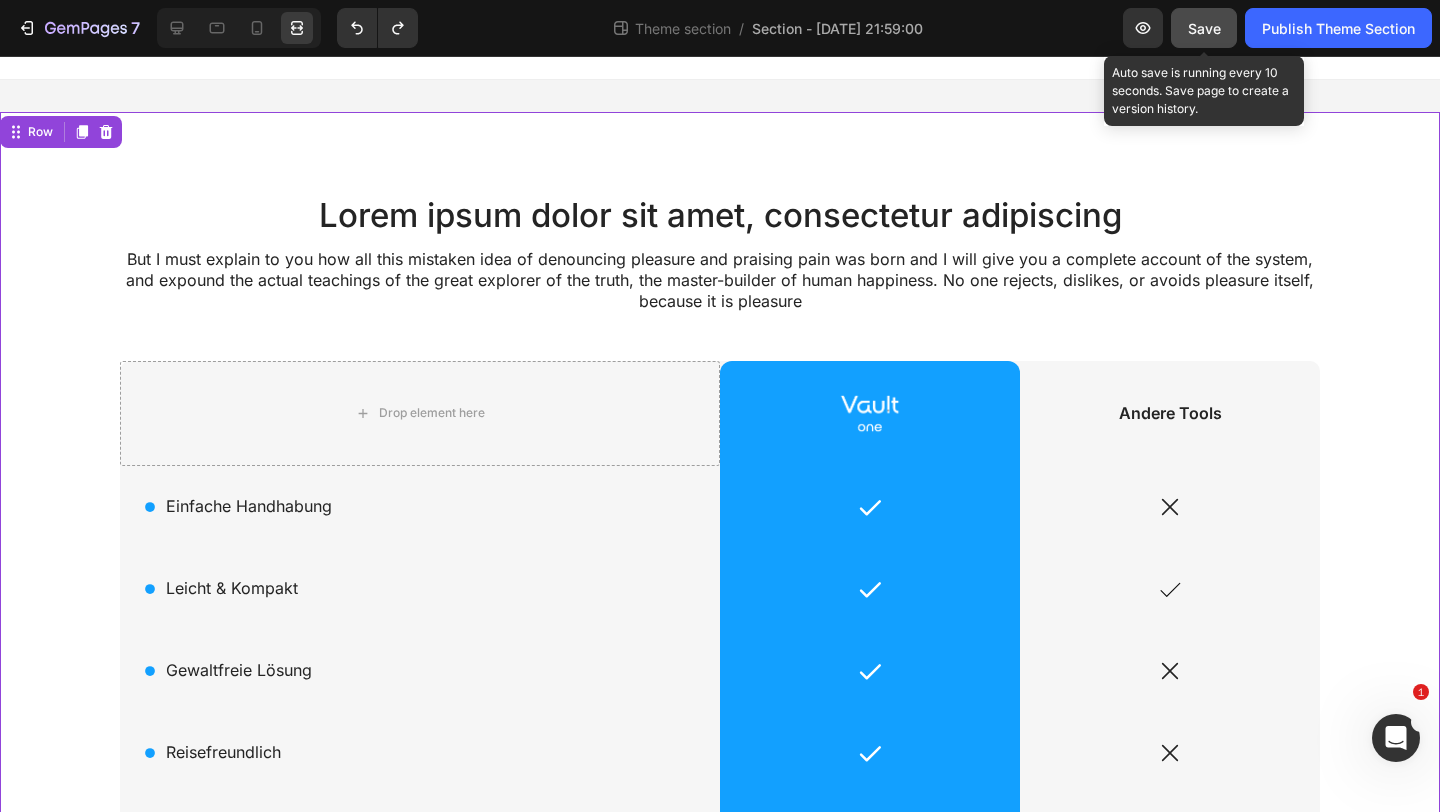 click on "Save" at bounding box center (1204, 28) 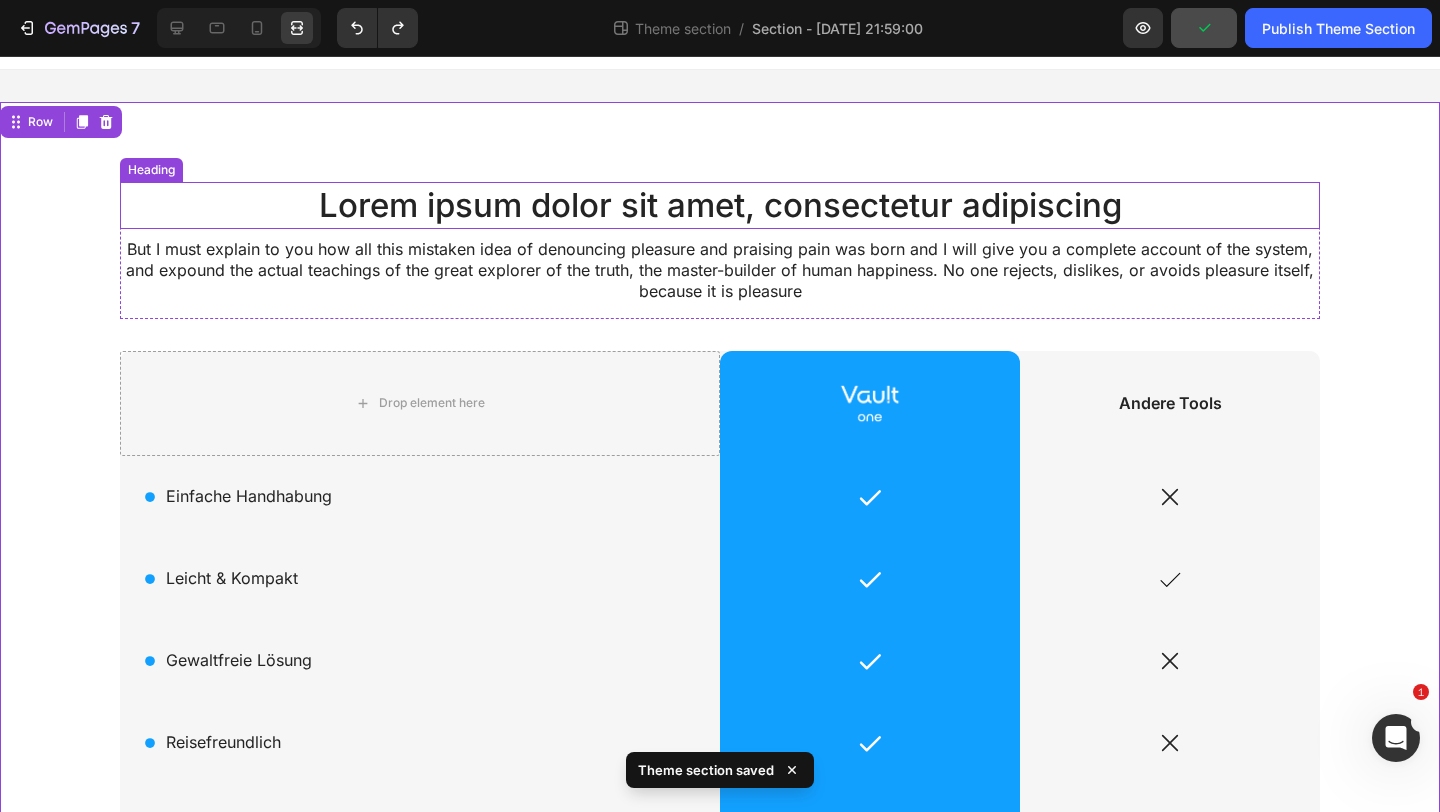 scroll, scrollTop: 29, scrollLeft: 0, axis: vertical 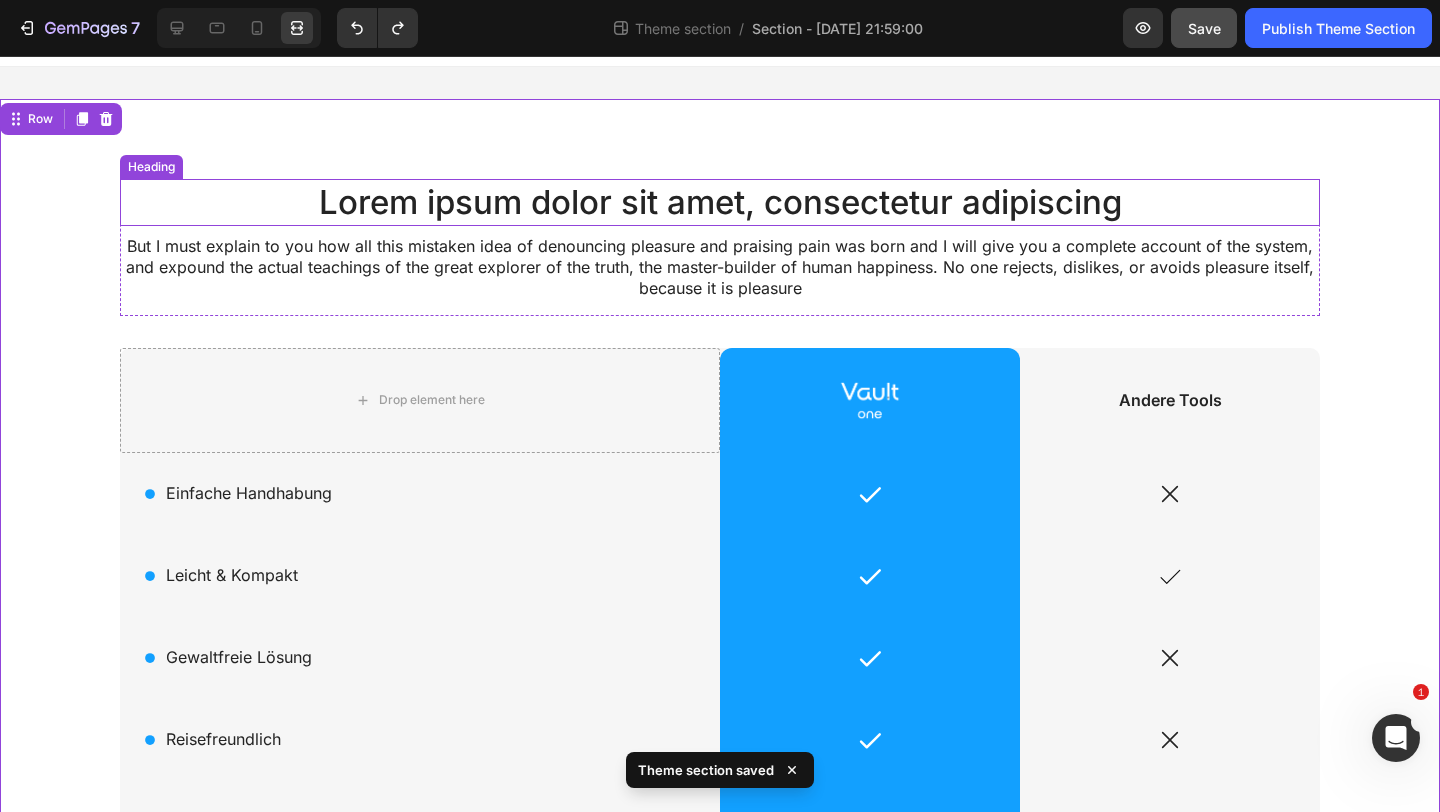 click on "Lorem ipsum dolor sit amet, consectetur adipiscing" at bounding box center (720, 202) 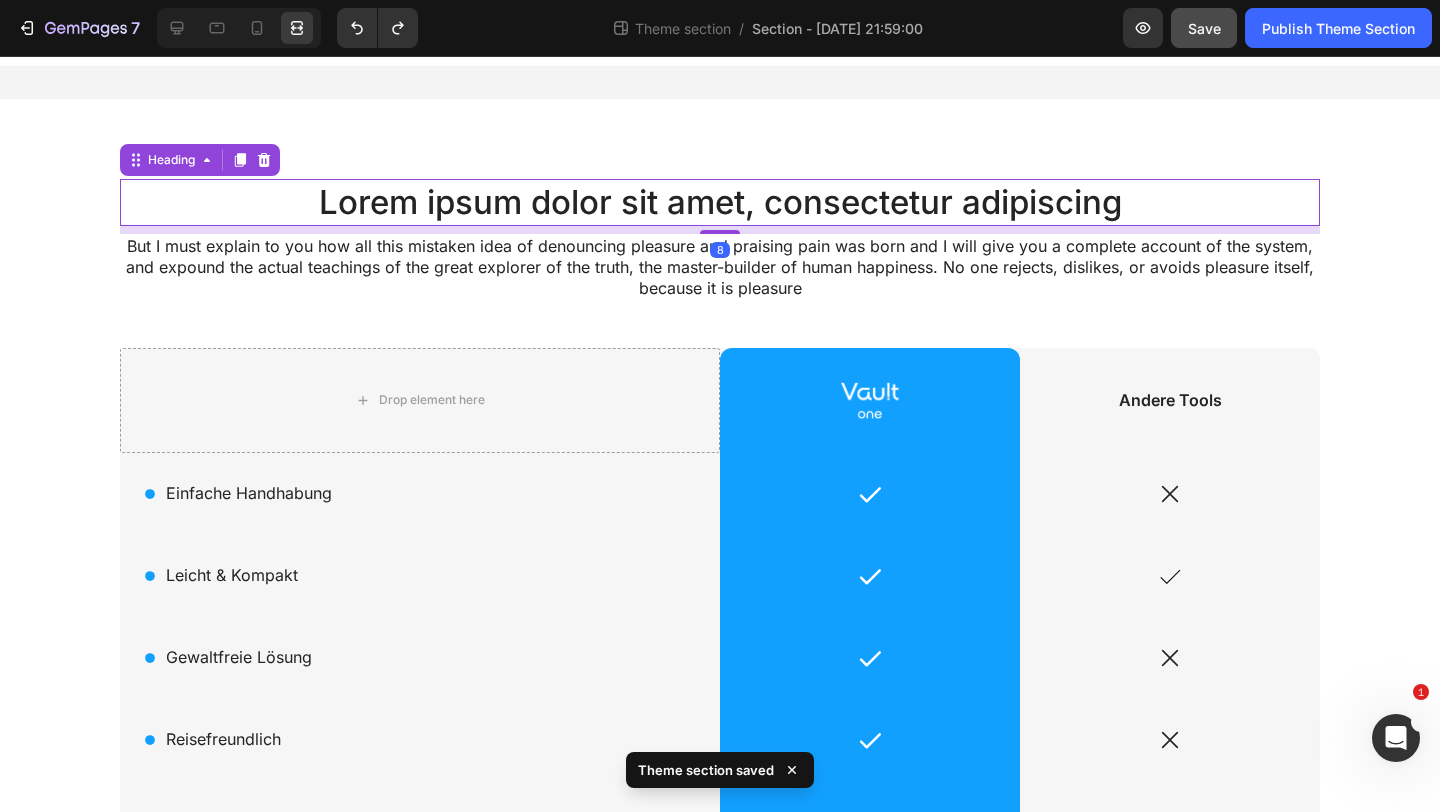 click on "Lorem ipsum dolor sit amet, consectetur adipiscing" at bounding box center (720, 202) 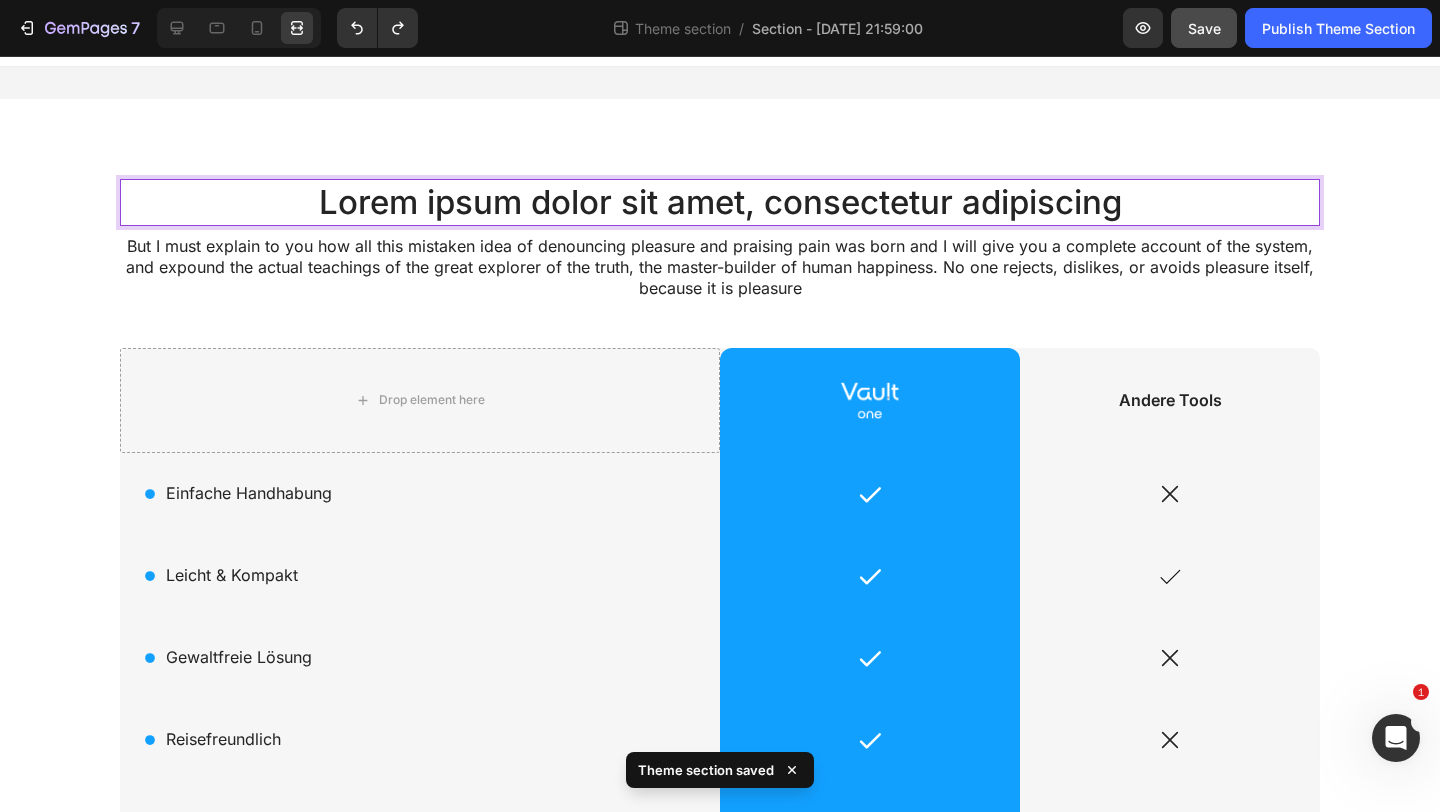 click on "Lorem ipsum dolor sit amet, consectetur adipiscing" at bounding box center (720, 202) 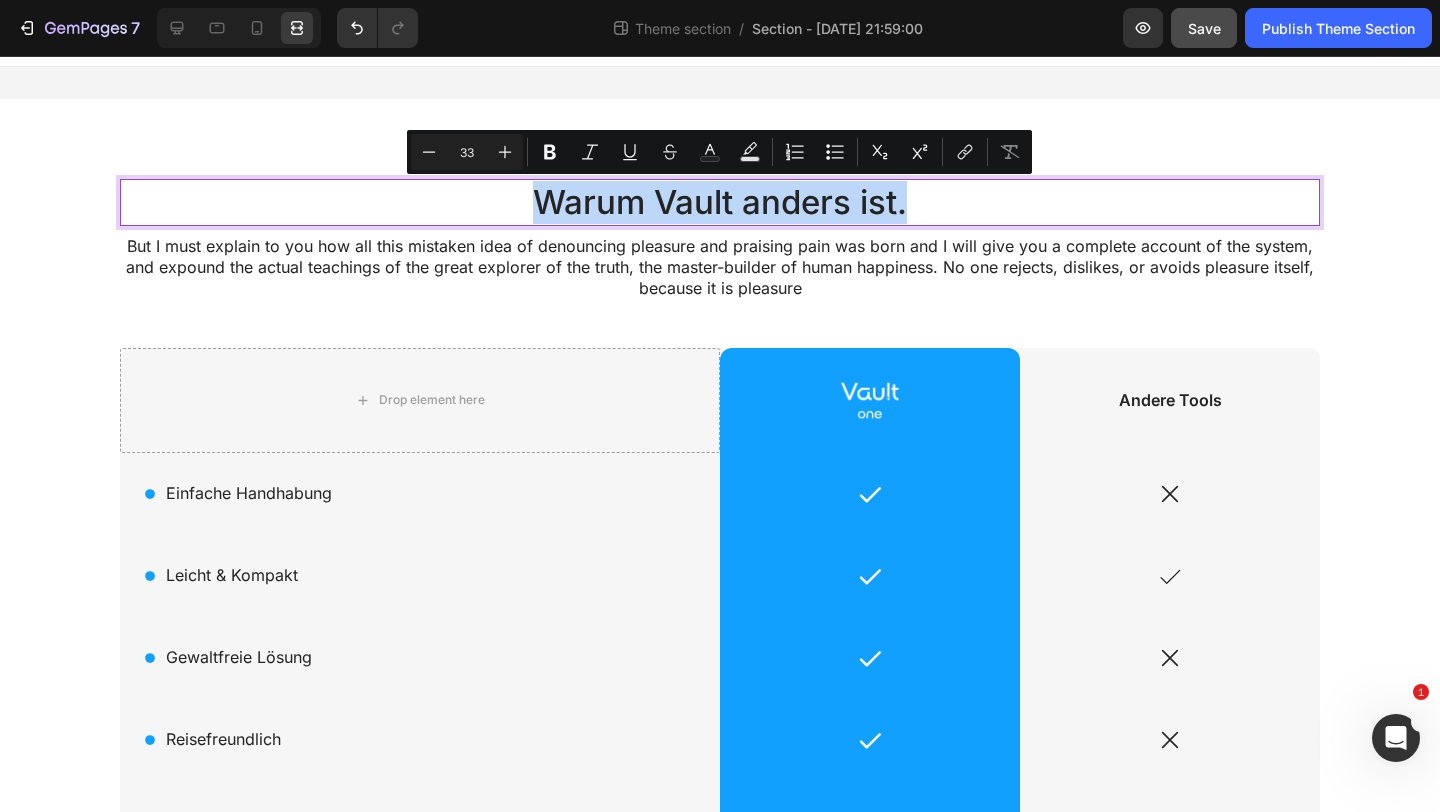 click on "Warum Vault anders ist." at bounding box center (720, 202) 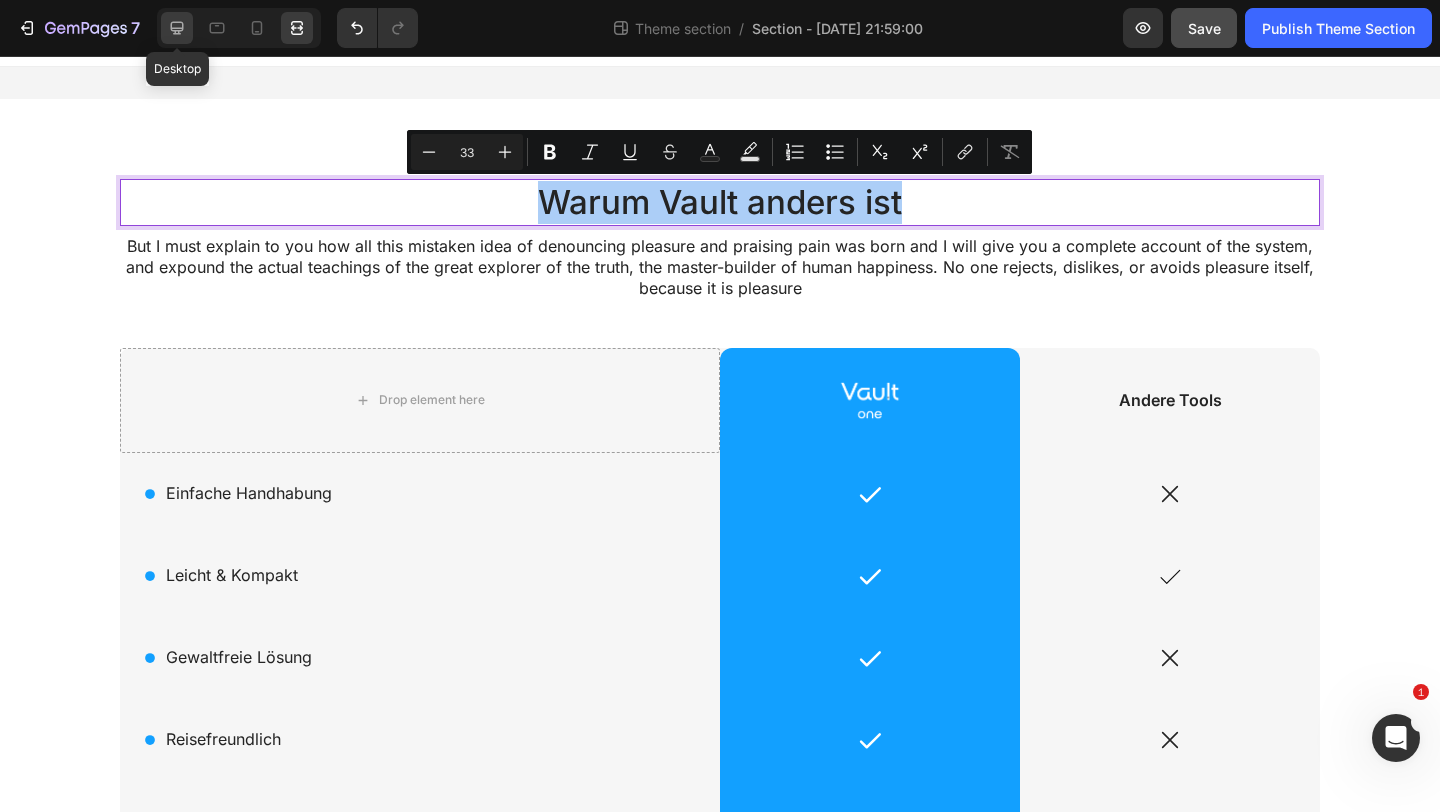 click 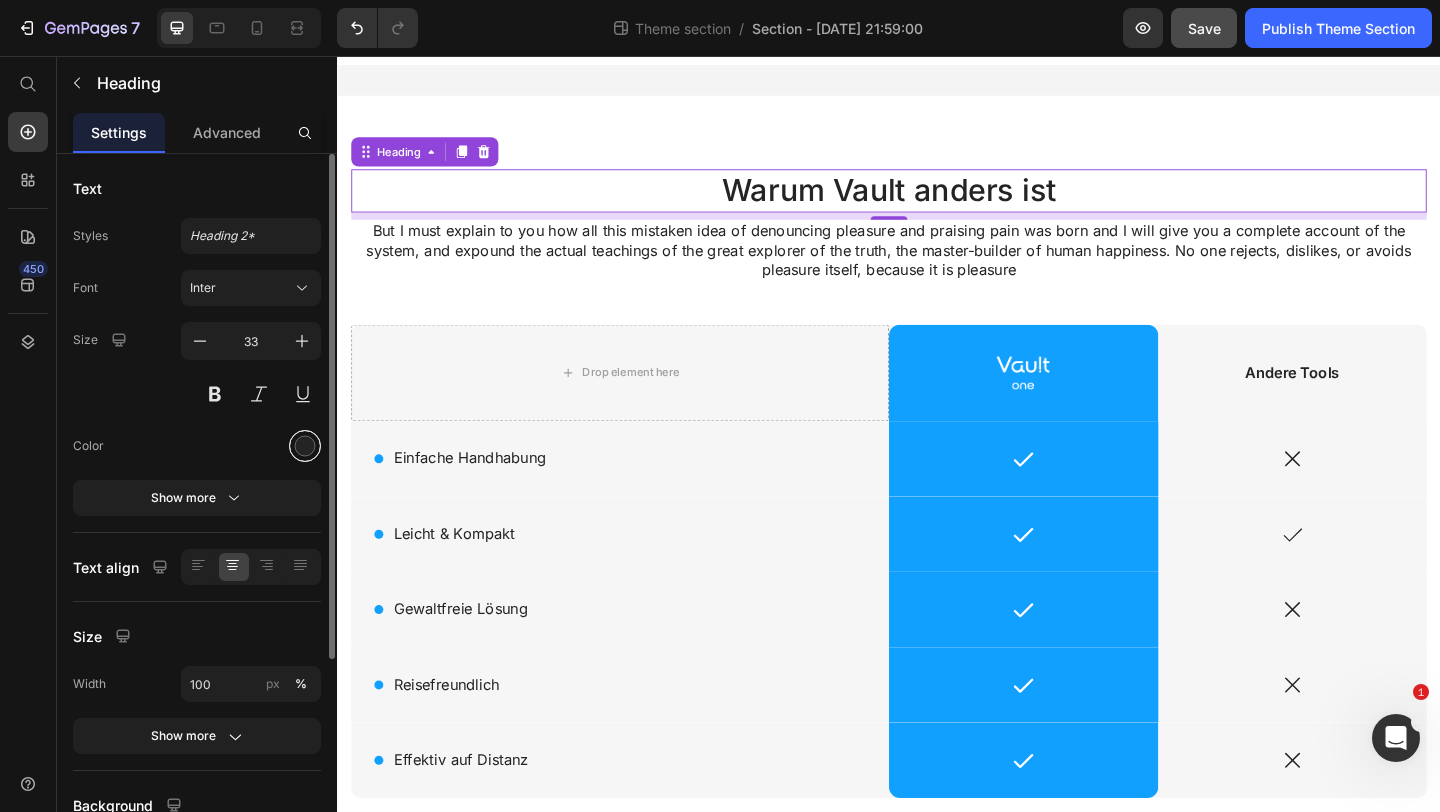 click at bounding box center (305, 446) 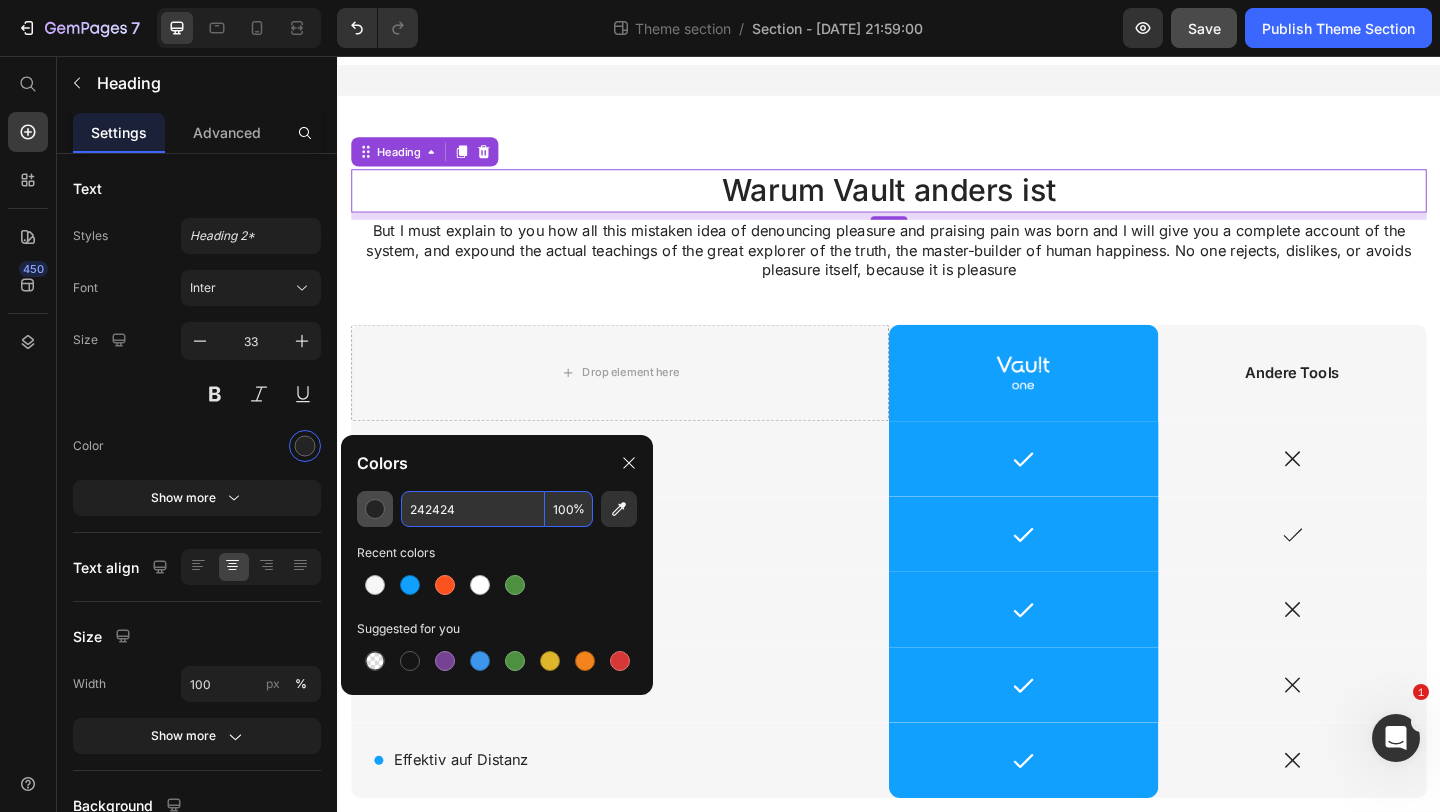 click at bounding box center [375, 509] 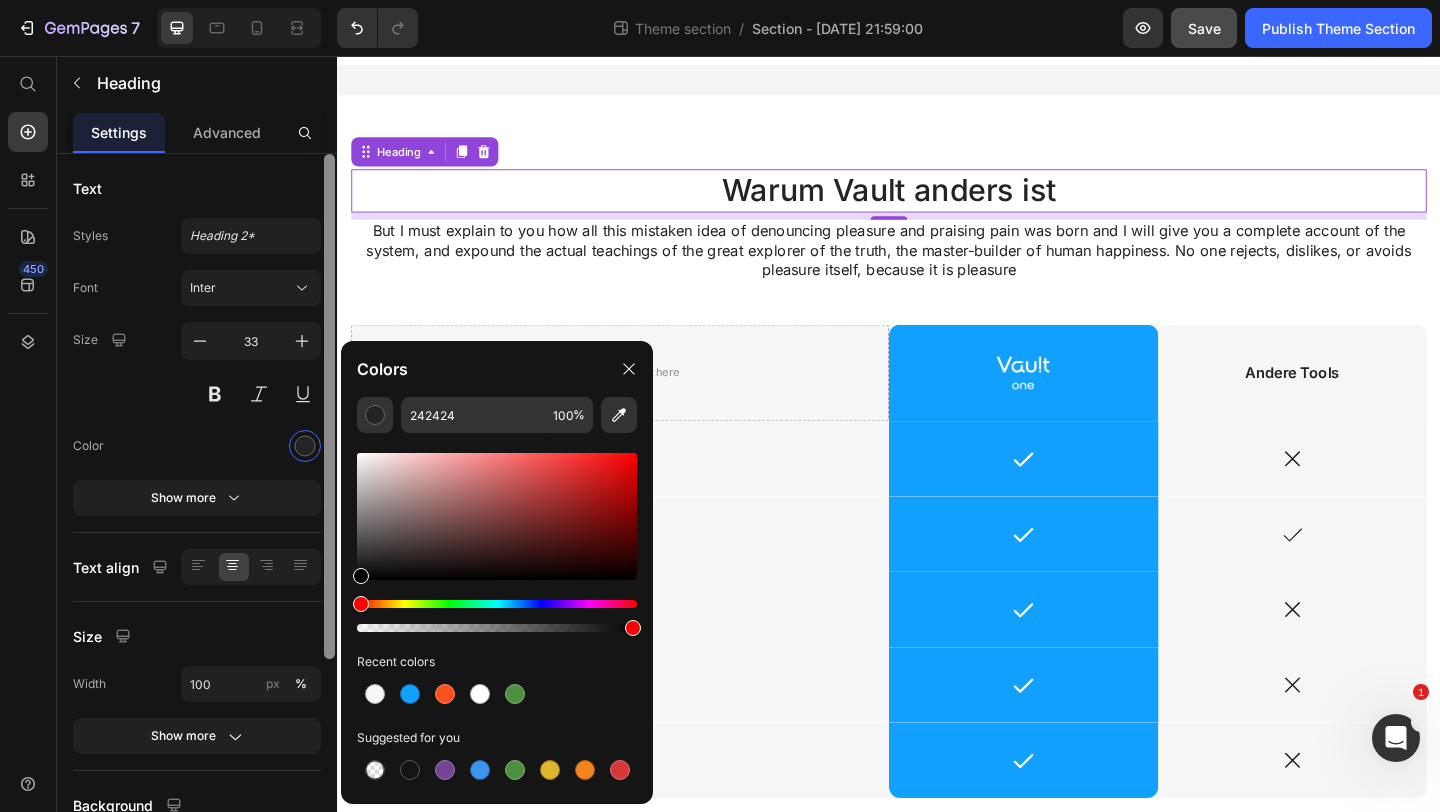 drag, startPoint x: 369, startPoint y: 564, endPoint x: 335, endPoint y: 603, distance: 51.739735 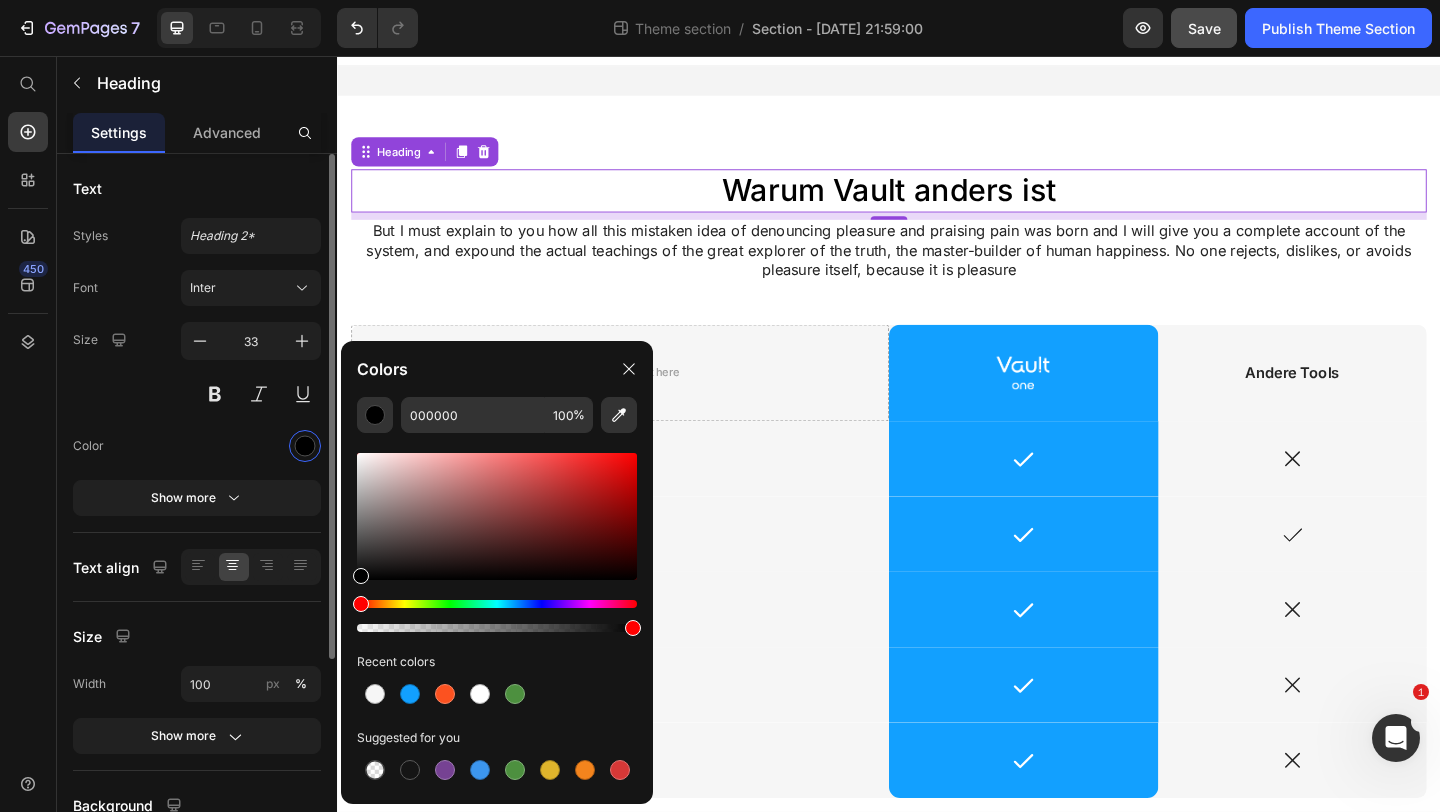 click at bounding box center [251, 446] 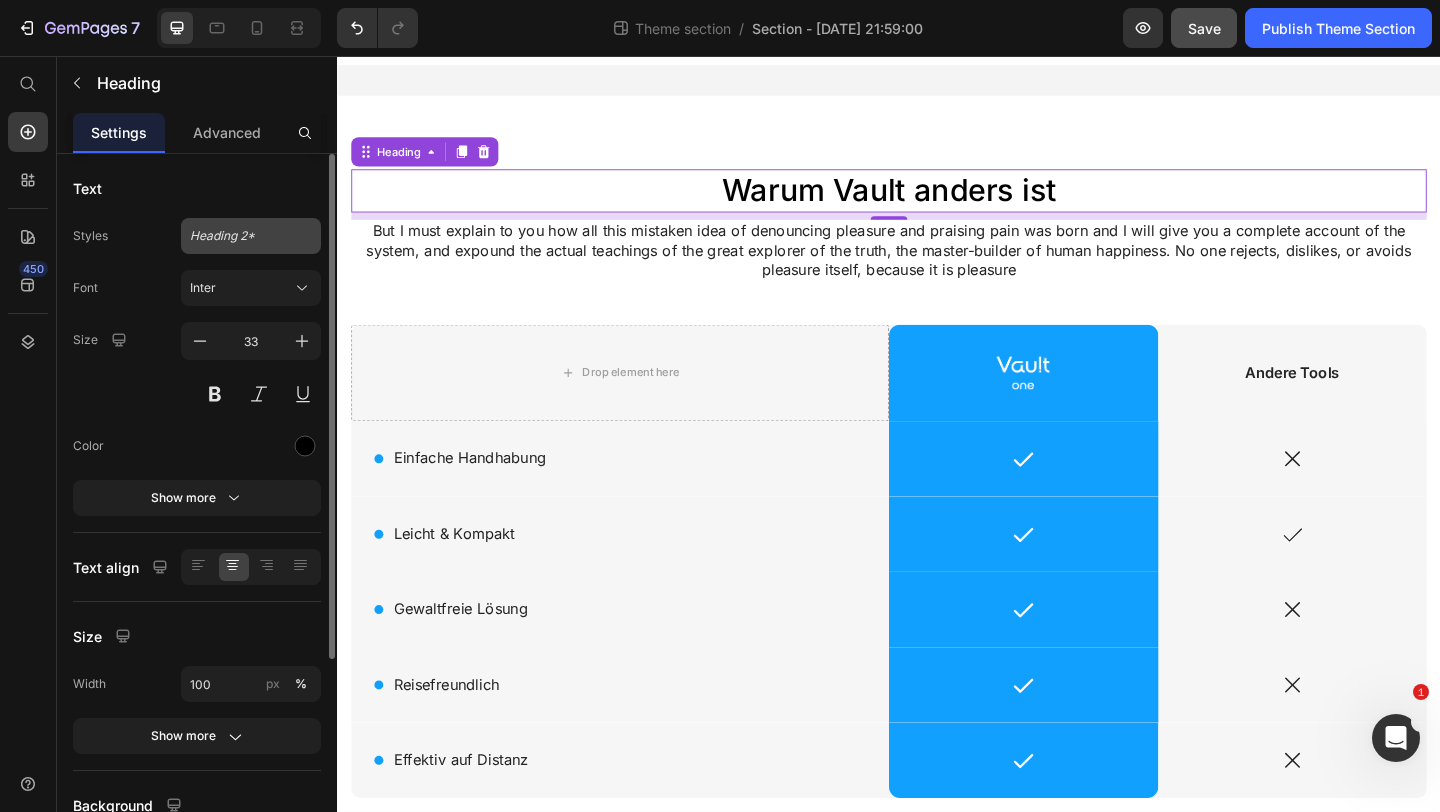 click on "Heading 2*" at bounding box center [251, 236] 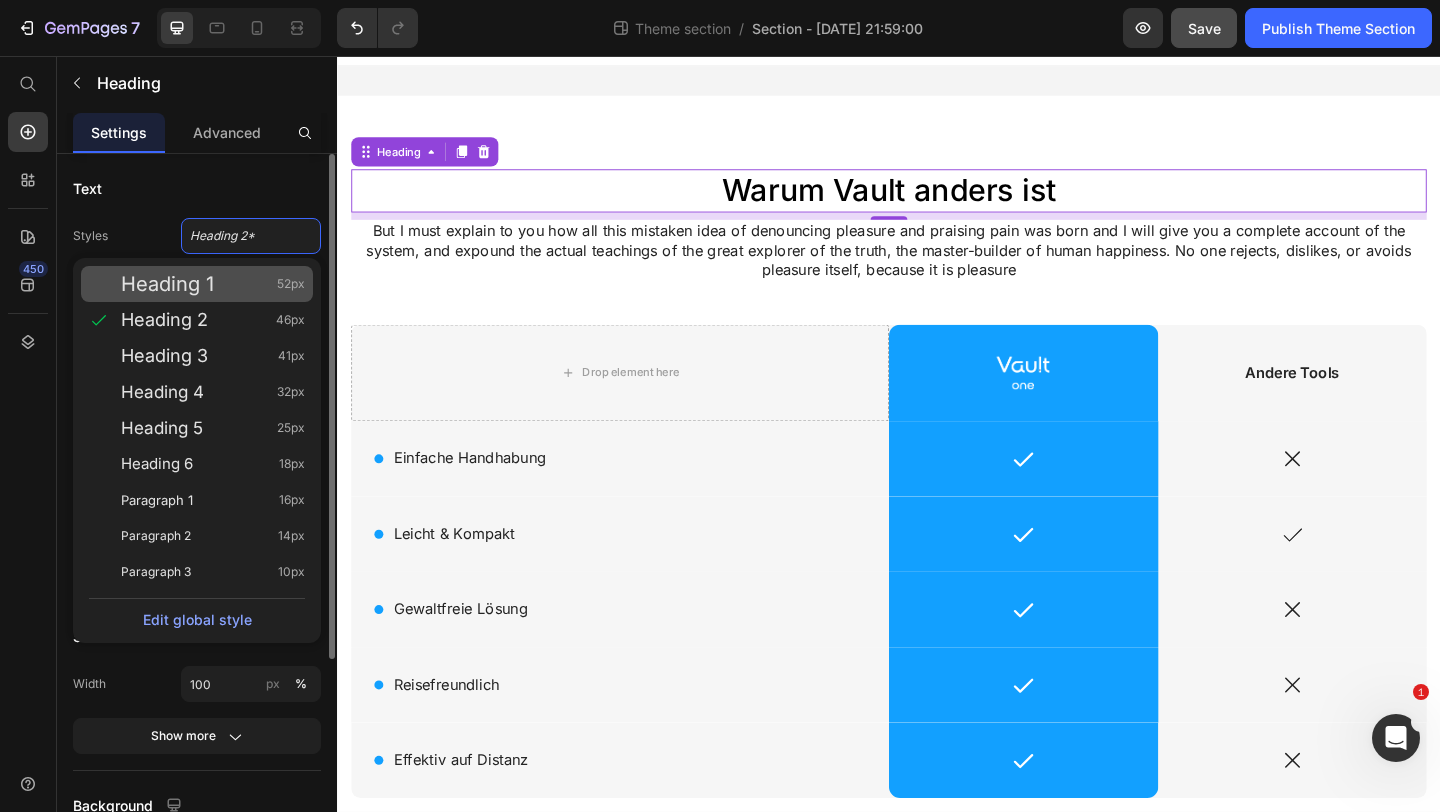 click on "Heading 1 52px" at bounding box center [213, 284] 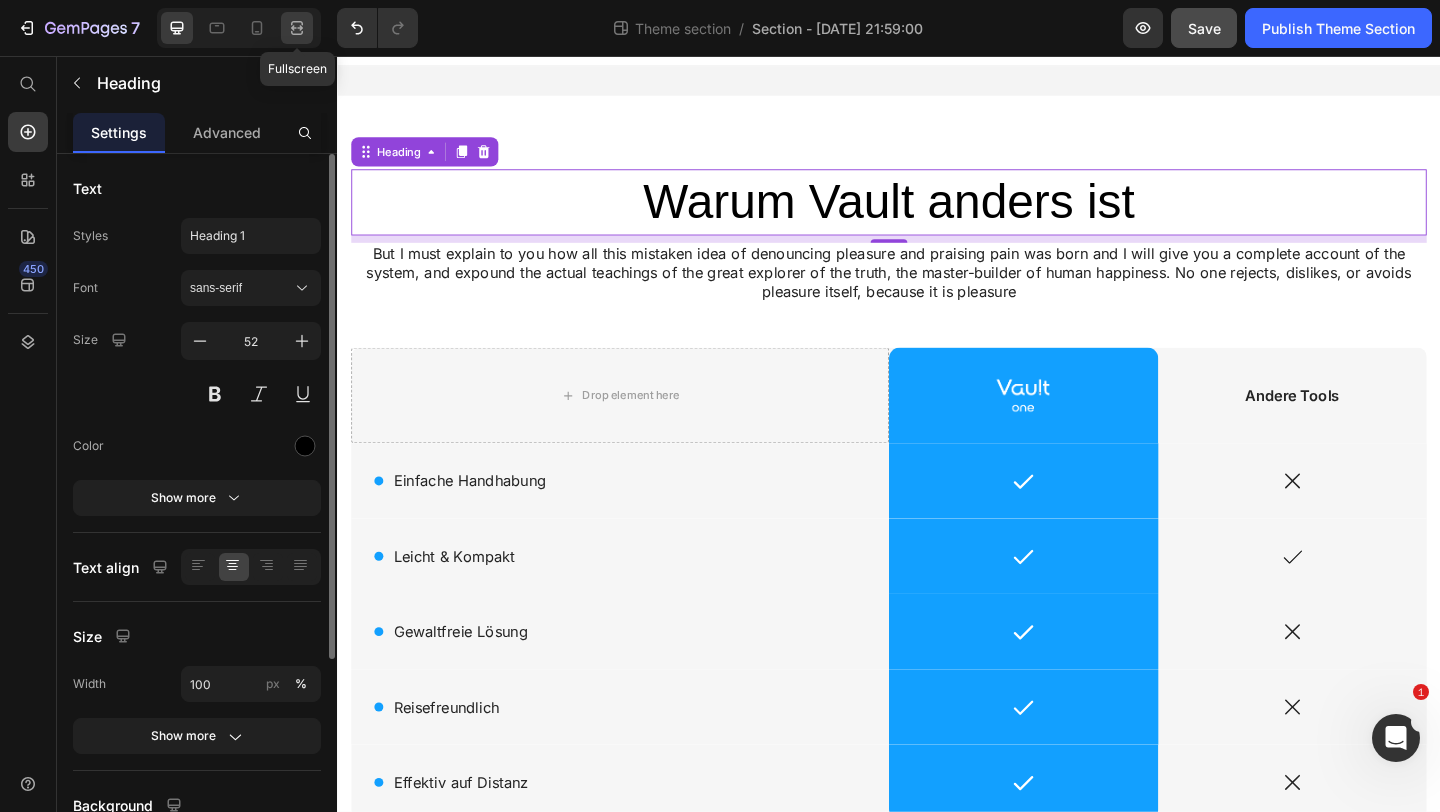 click 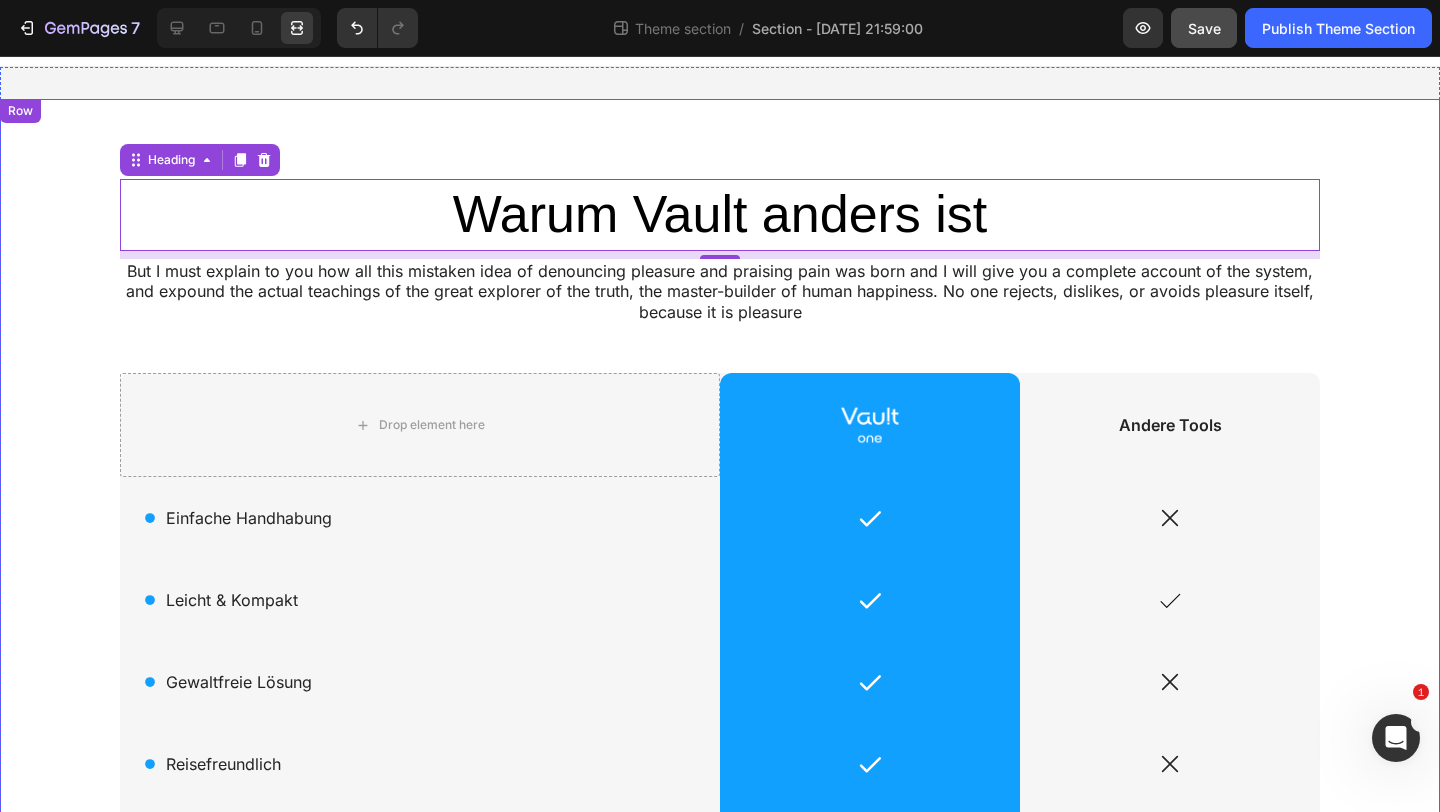 click on "Warum Vault anders ist Heading   8 But I must explain to you how all this mistaken idea of denouncing pleasure and praising pain was born and I will give you a complete account of the system, and expound the actual teachings of the great explorer of the truth, the master-builder of human happiness. No one rejects, dislikes, or avoids pleasure itself, because it is pleasure Text Block Row
Drop element here Image Row Andere Tools Text Block Row
Icon Einfache Handhabung Text Block Row
Icon Row
Icon Row
Icon Leicht & Kompakt Text Block Row
Icon Row
Icon Row
Icon Gewaltfreie Lösung Text Block Row
Icon Row
Icon Row
Icon Reisefreundlich Text Block Row
Icon Row
Icon Row
Icon Effektiv auf Distanz Text Block Row
Icon Row
Icon Row Row" at bounding box center (720, 541) 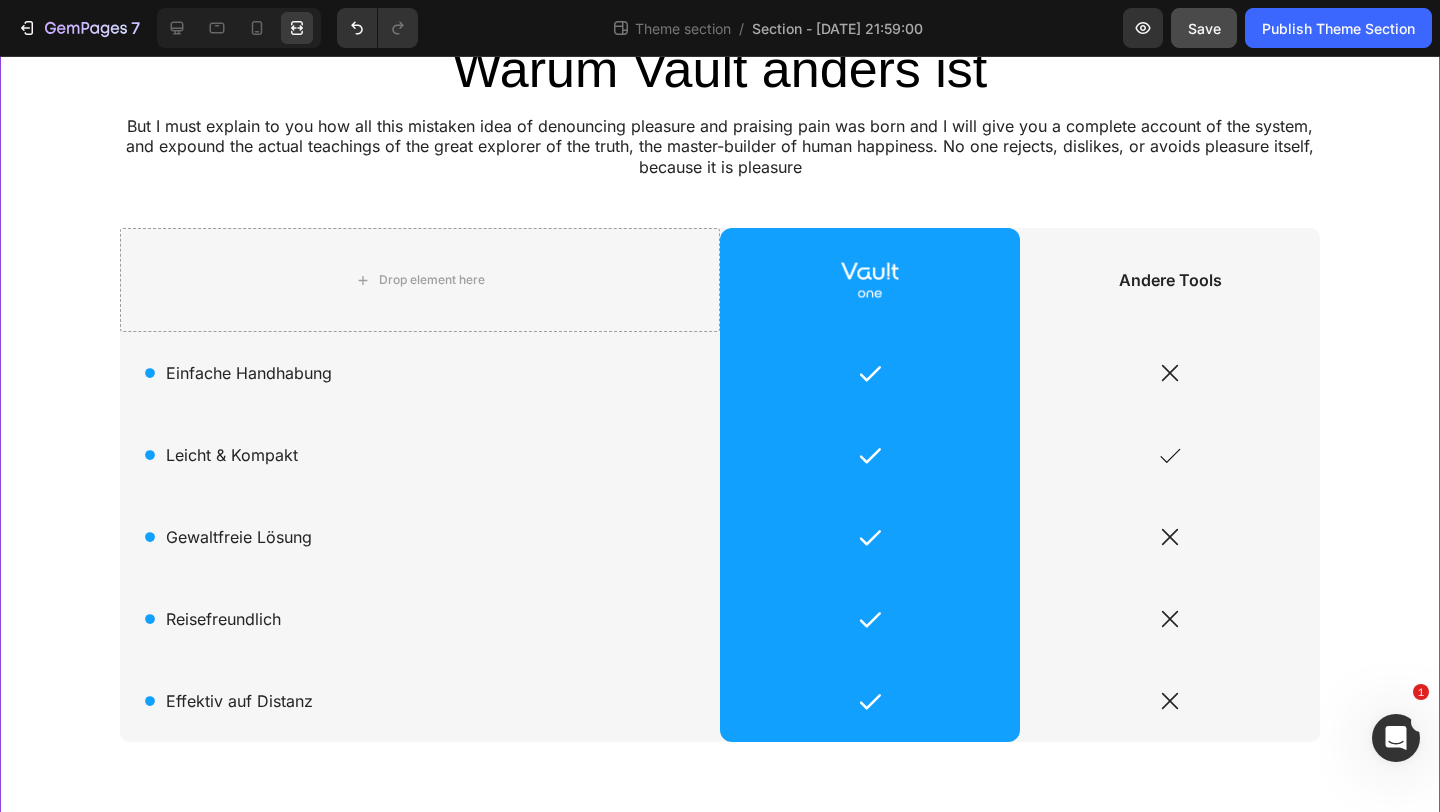 scroll, scrollTop: 0, scrollLeft: 0, axis: both 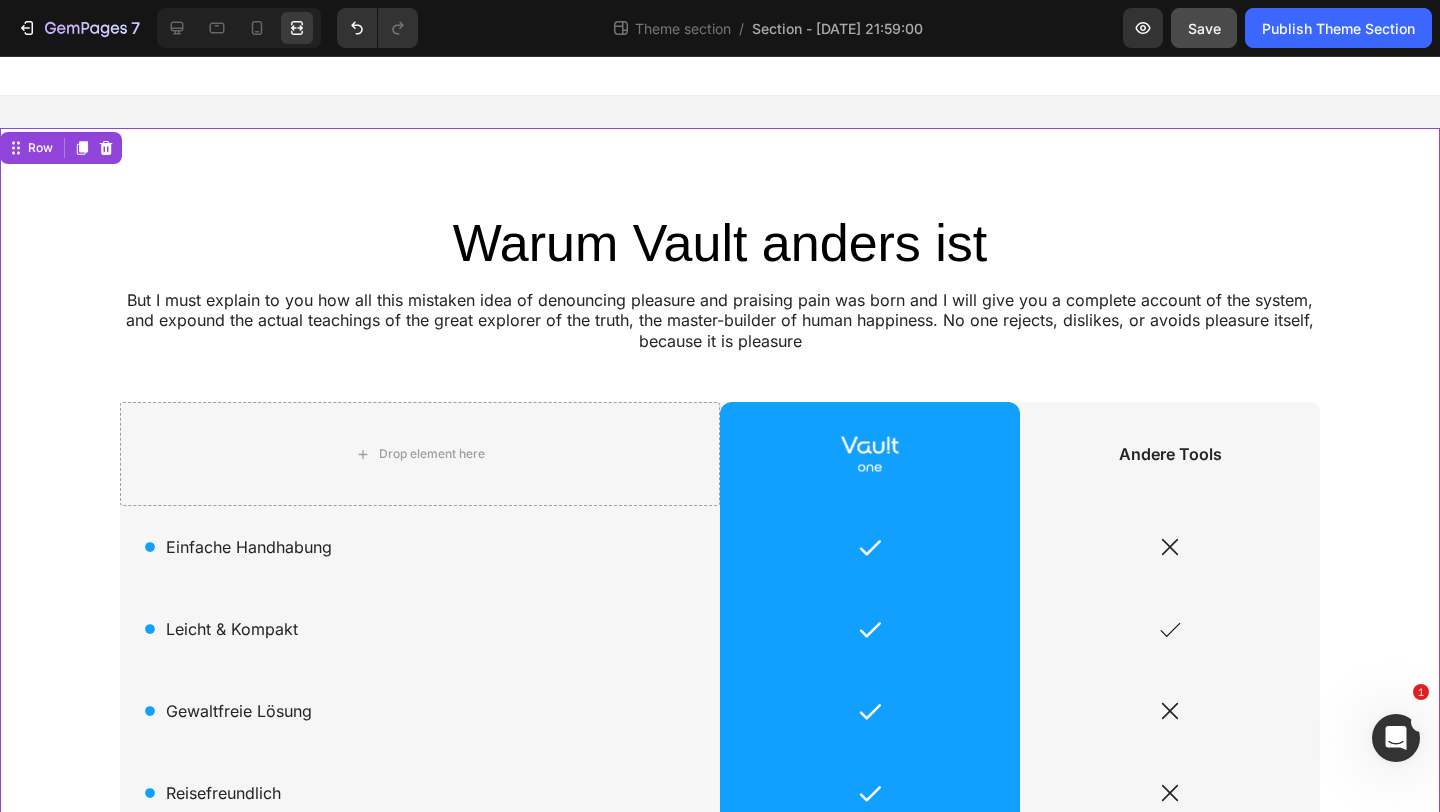click at bounding box center [720, 76] 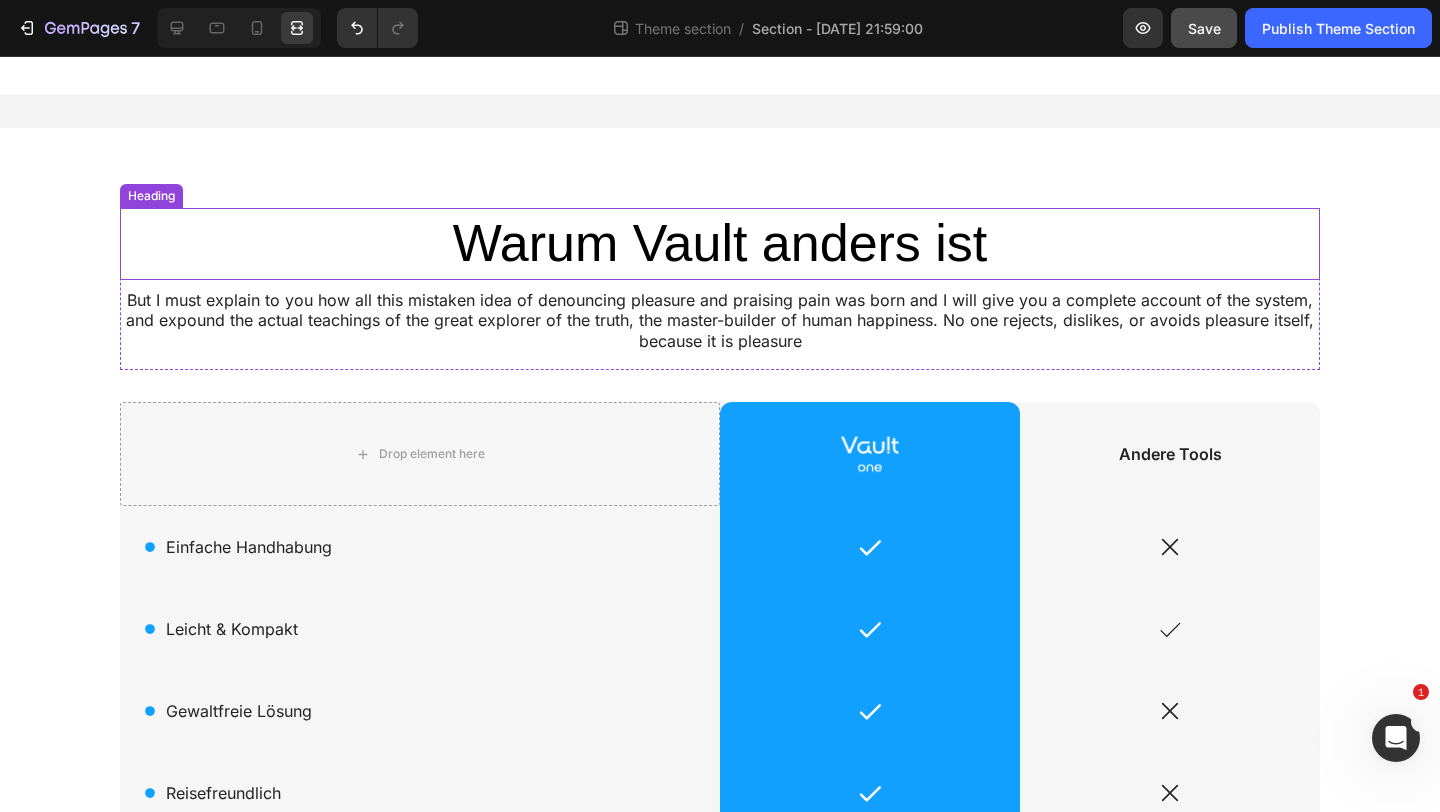 click on "Warum Vault anders ist" at bounding box center [720, 244] 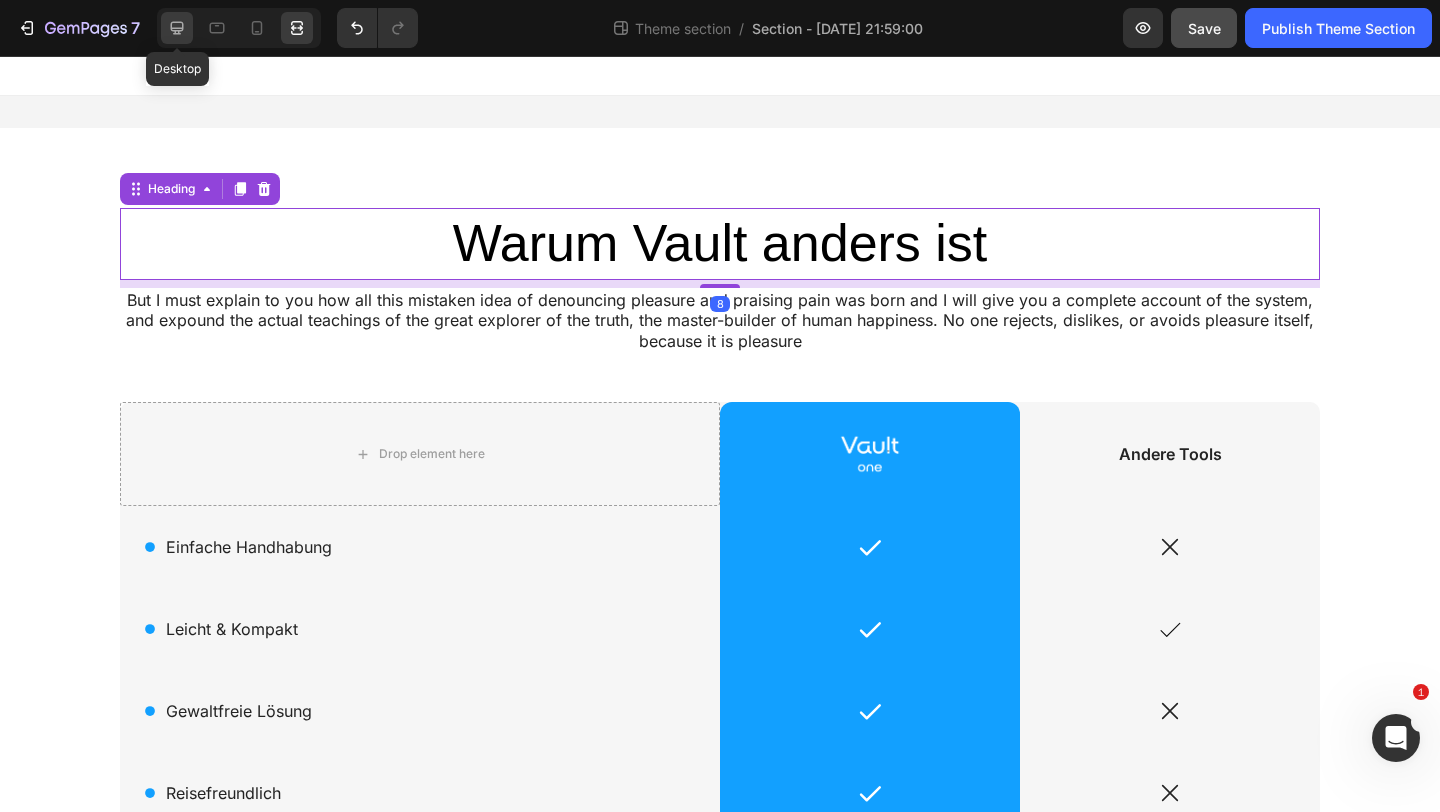 click 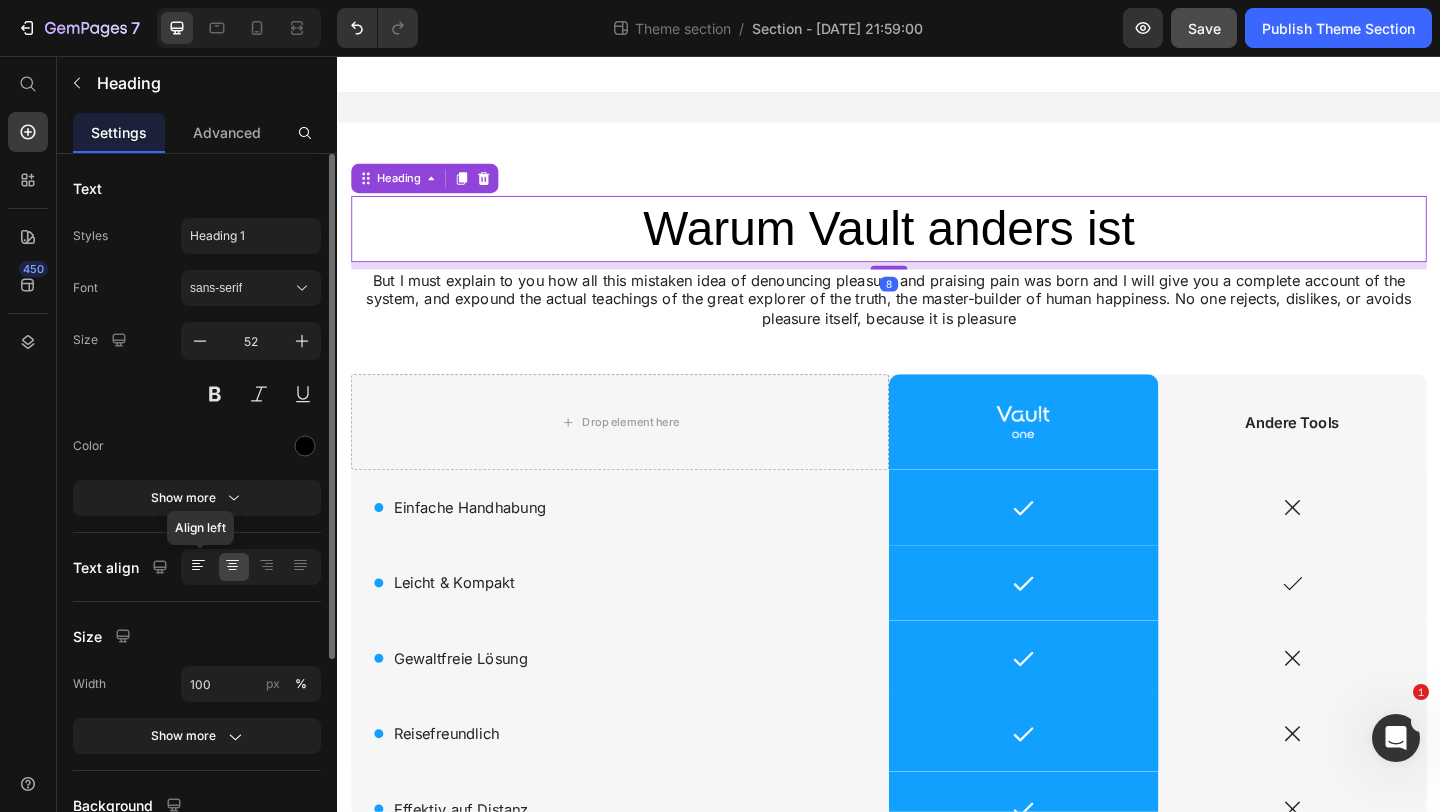 click 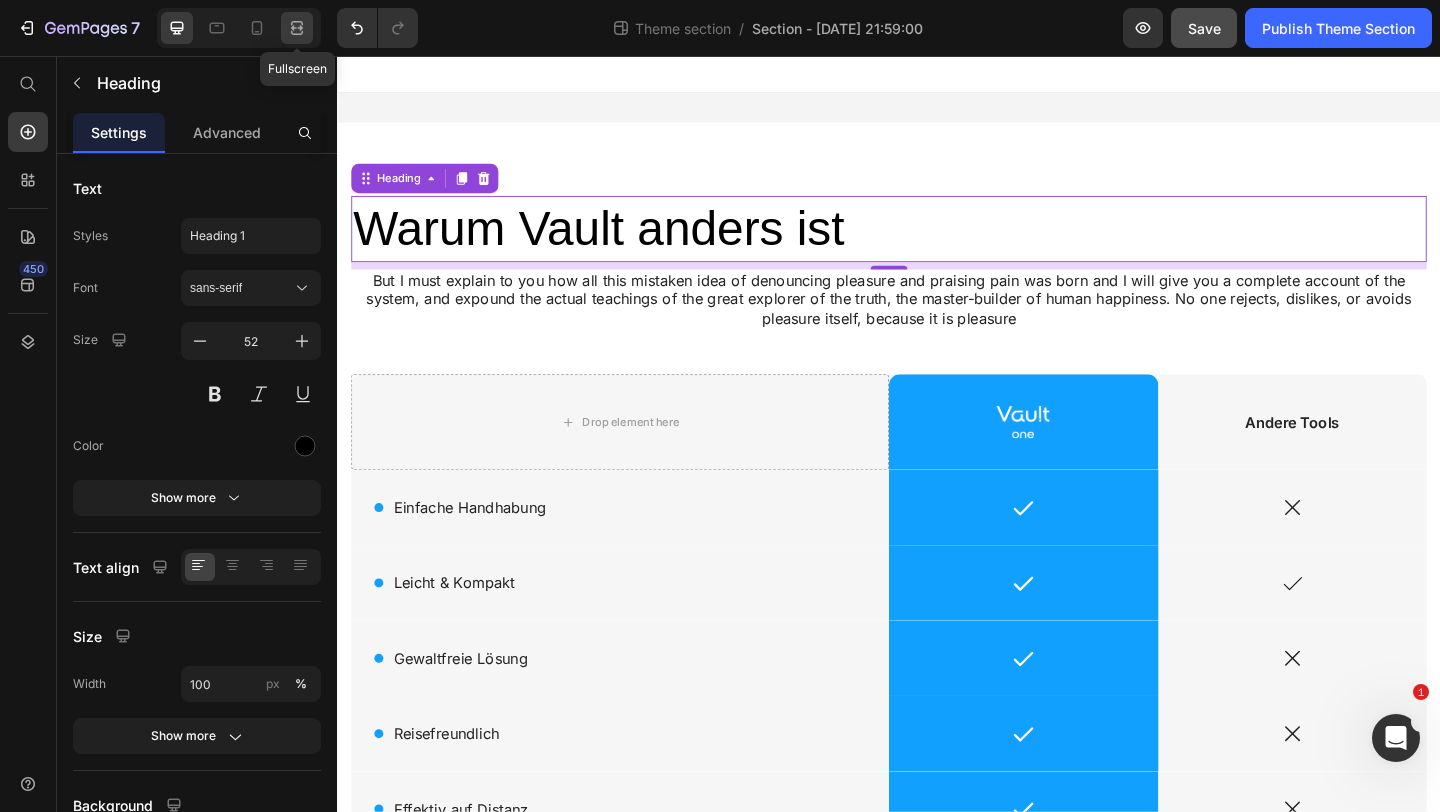 click 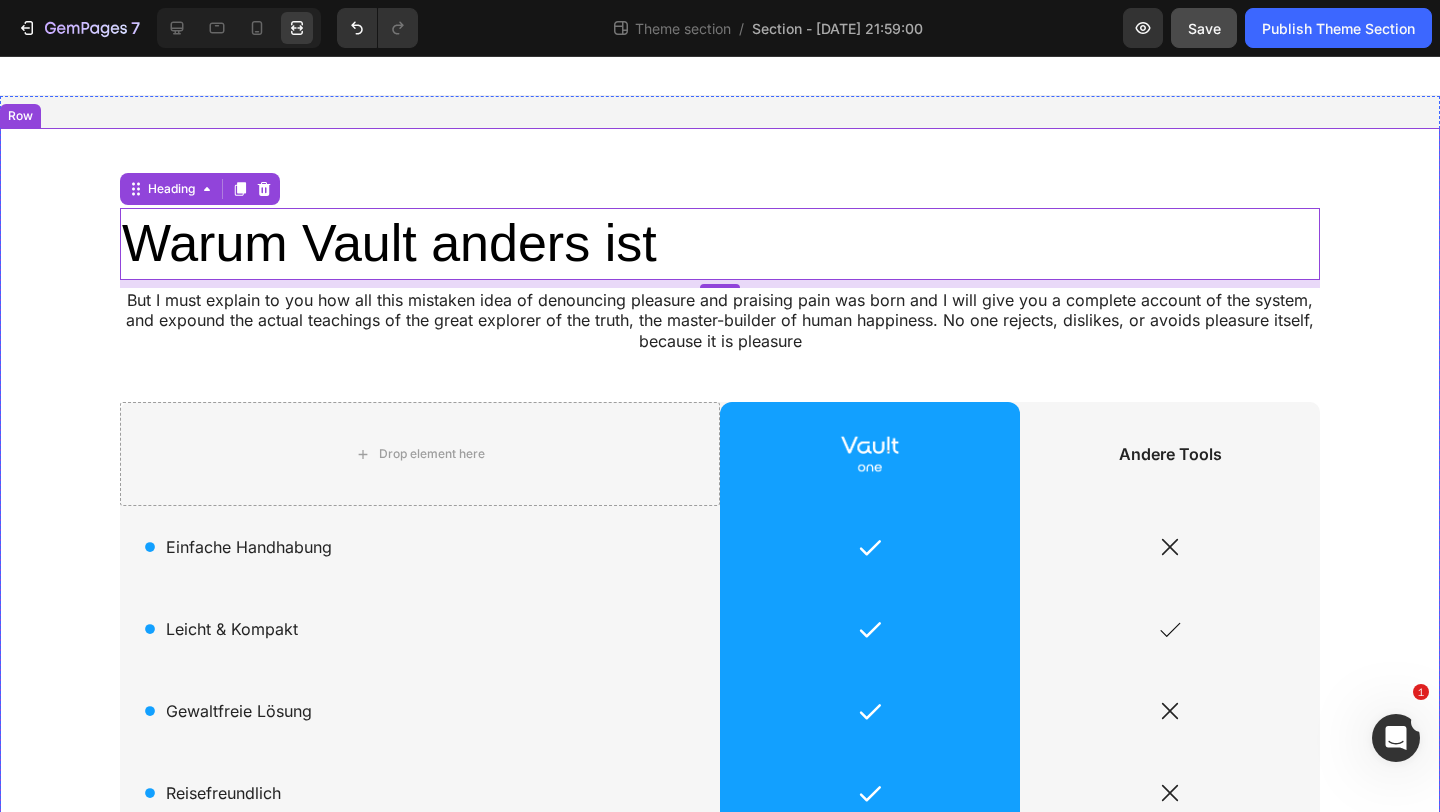 click on "Warum Vault anders ist Heading   8 But I must explain to you how all this mistaken idea of denouncing pleasure and praising pain was born and I will give you a complete account of the system, and expound the actual teachings of the great explorer of the truth, the master-builder of human happiness. No one rejects, dislikes, or avoids pleasure itself, because it is pleasure Text Block Row
Drop element here Image Row Andere Tools Text Block Row
Icon Einfache Handhabung Text Block Row
Icon Row
Icon Row
Icon Leicht & Kompakt Text Block Row
Icon Row
Icon Row
Icon Gewaltfreie Lösung Text Block Row
Icon Row
Icon Row
Icon Reisefreundlich Text Block Row
Icon Row
Icon Row
Icon Effektiv auf Distanz Text Block Row
Icon Row
Icon Row Row" at bounding box center [720, 570] 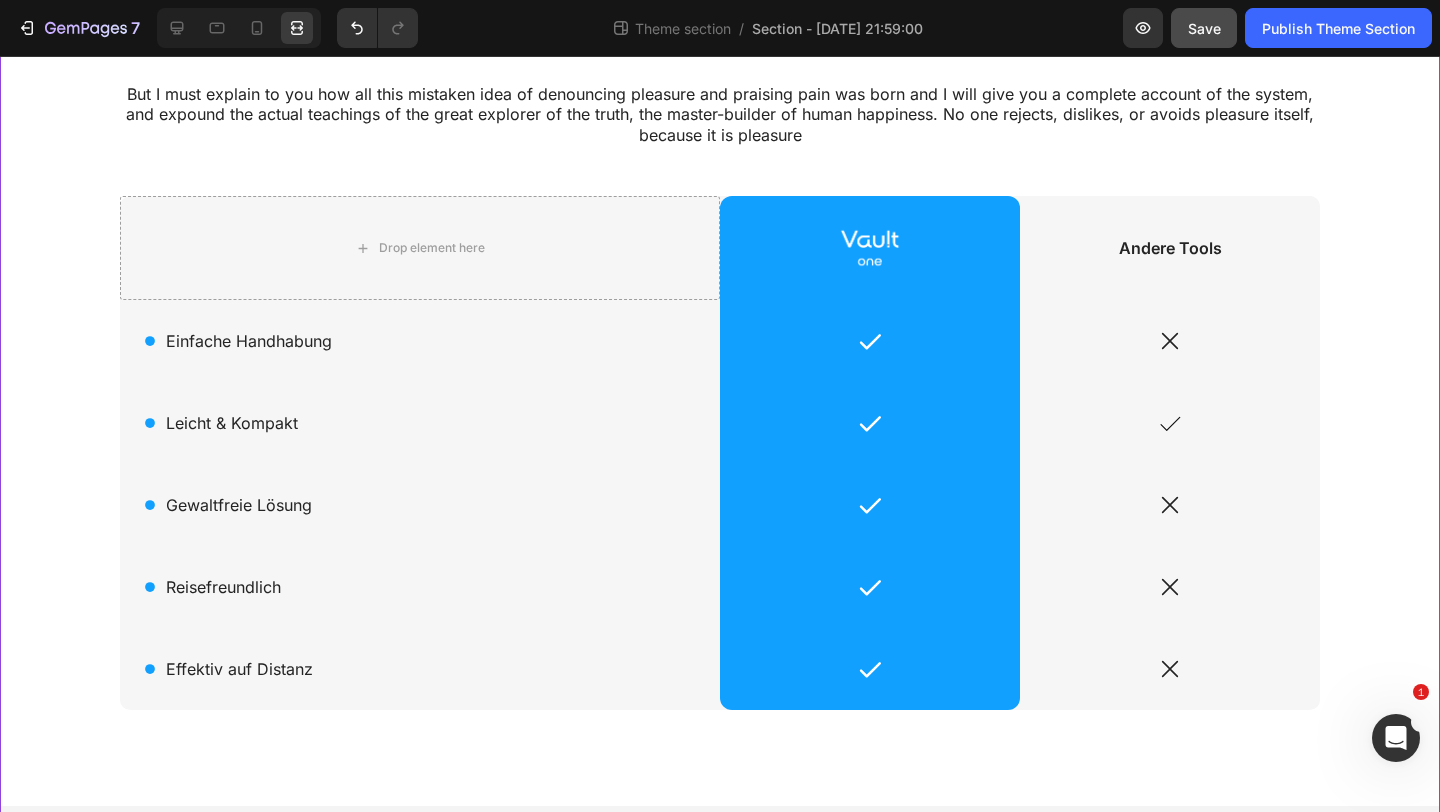 scroll, scrollTop: 232, scrollLeft: 0, axis: vertical 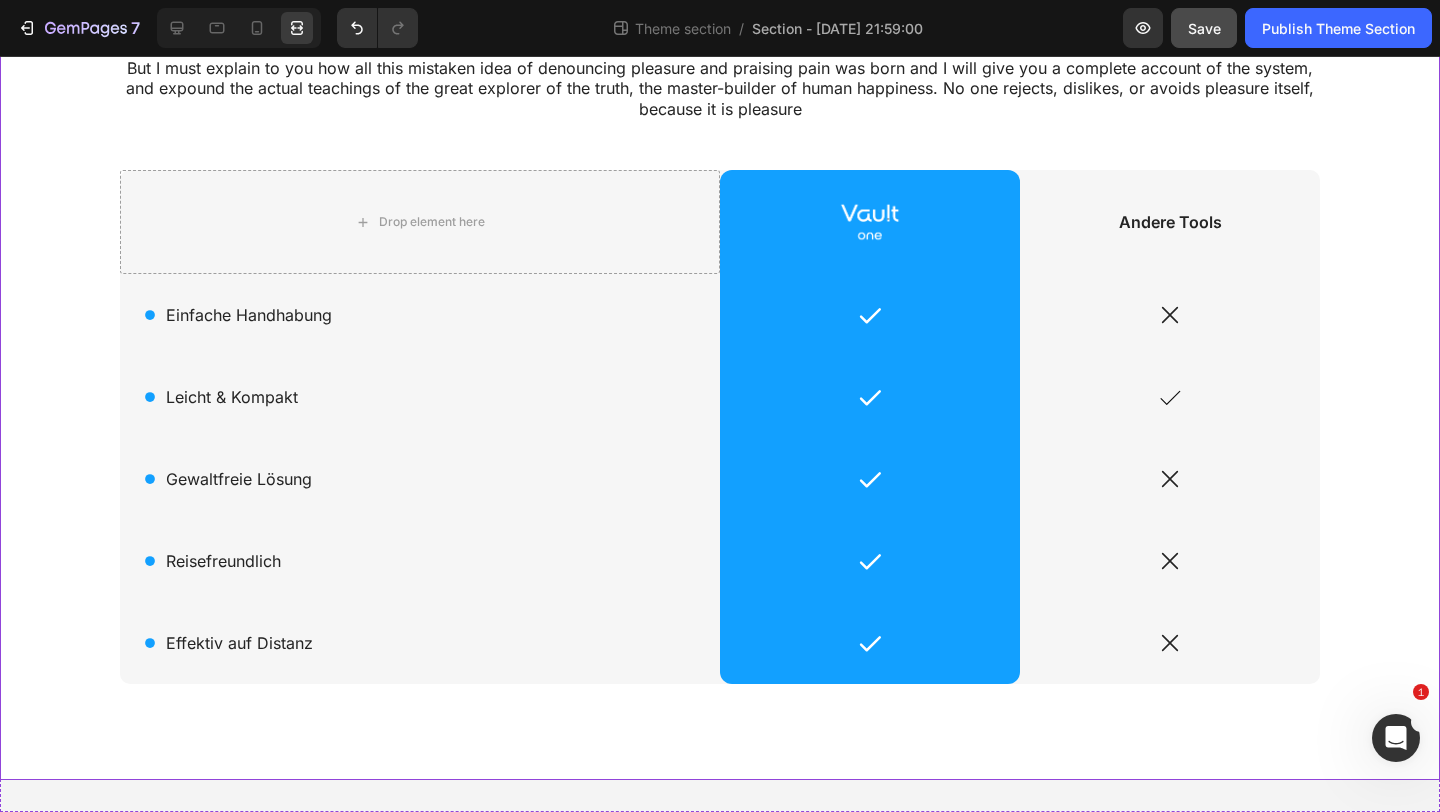 click on "Warum Vault anders ist Heading But I must explain to you how all this mistaken idea of denouncing pleasure and praising pain was born and I will give you a complete account of the system, and expound the actual teachings of the great explorer of the truth, the master-builder of human happiness. No one rejects, dislikes, or avoids pleasure itself, because it is pleasure Text Block Row
Drop element here Image Row Andere Tools Text Block Row
Icon Einfache Handhabung Text Block Row
Icon Row
Icon Row
Icon Leicht & Kompakt Text Block Row
Icon Row
Icon Row
Icon Gewaltfreie Lösung Text Block Row
Icon Row
Icon Row
Icon Reisefreundlich Text Block Row
Icon Row
Icon Row
Icon Effektiv auf Distanz Text Block Row
Icon Row
Icon Row Row" at bounding box center [720, 338] 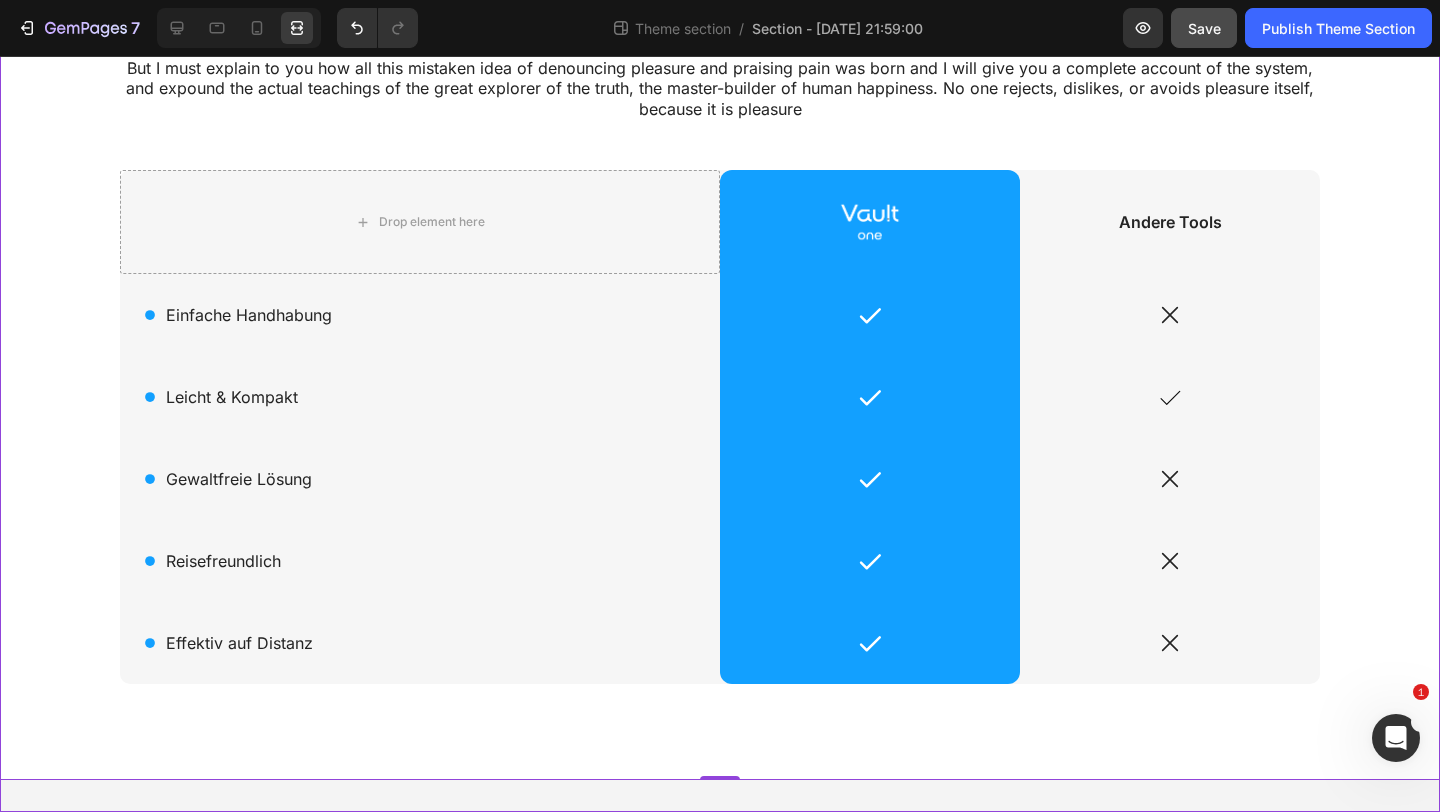 click on "Warum Vault anders ist Heading But I must explain to you how all this mistaken idea of denouncing pleasure and praising pain was born and I will give you a complete account of the system, and expound the actual teachings of the great explorer of the truth, the master-builder of human happiness. No one rejects, dislikes, or avoids pleasure itself, because it is pleasure Text Block Row
Drop element here Image Row Andere Tools Text Block Row
Icon Einfache Handhabung Text Block Row
Icon Row
Icon Row
Icon Leicht & Kompakt Text Block Row
Icon Row
Icon Row
Icon Gewaltfreie Lösung Text Block Row
Icon Row
Icon Row
Icon Reisefreundlich Text Block Row
Icon Row
Icon Row
Icon Effektiv auf Distanz Text Block Row
Icon Row
Icon Row Row   0" at bounding box center (720, 338) 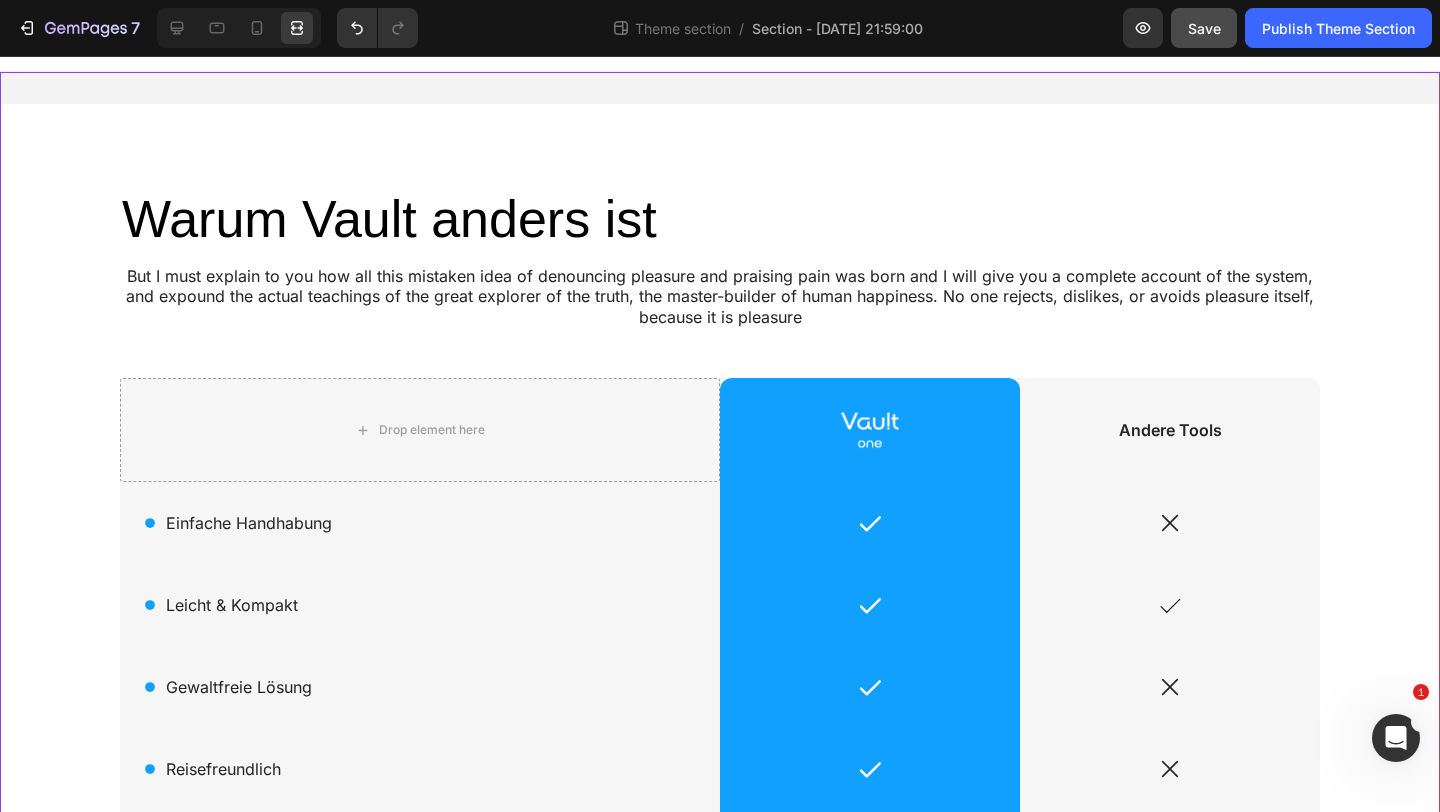 scroll, scrollTop: 27, scrollLeft: 0, axis: vertical 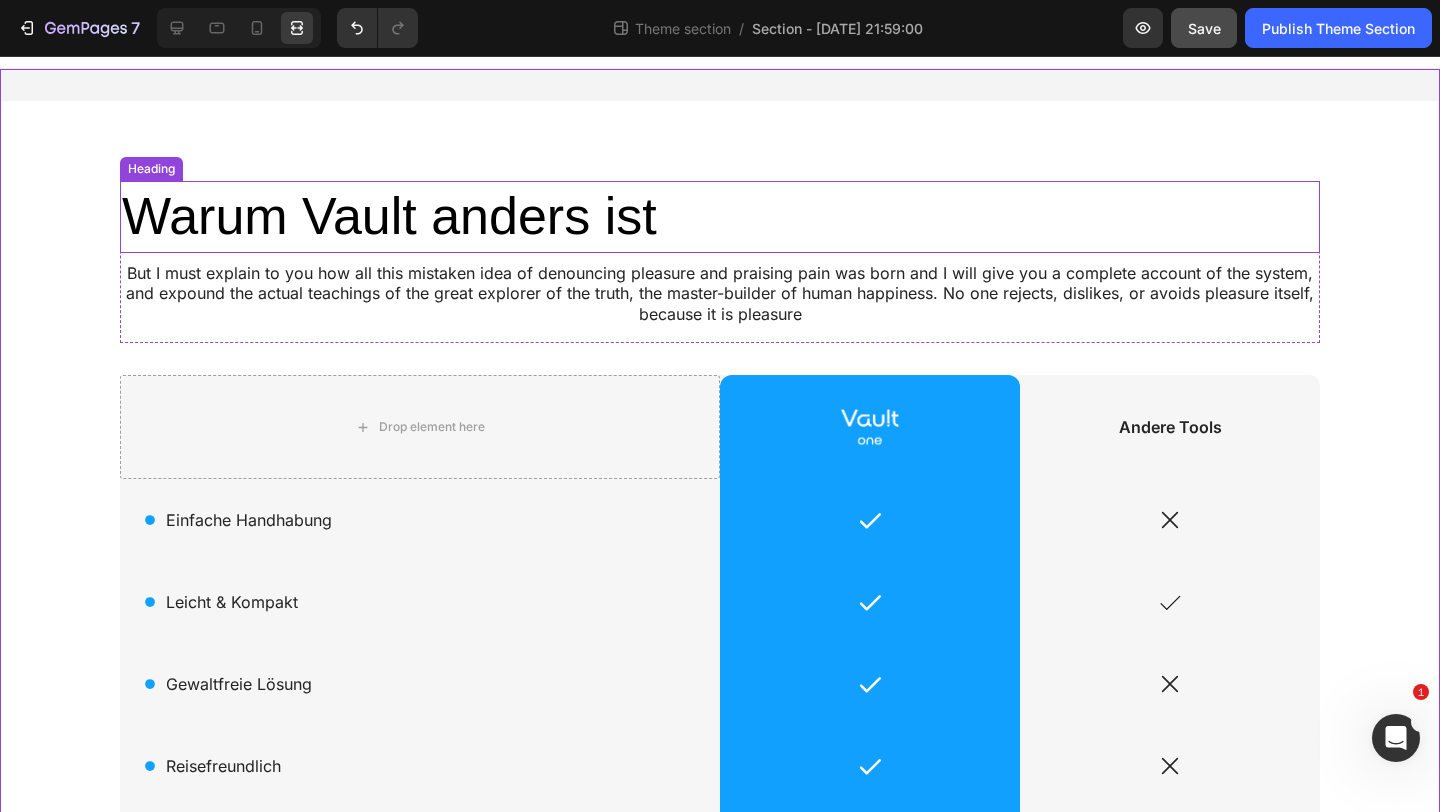 click on "Warum Vault anders ist" at bounding box center [720, 217] 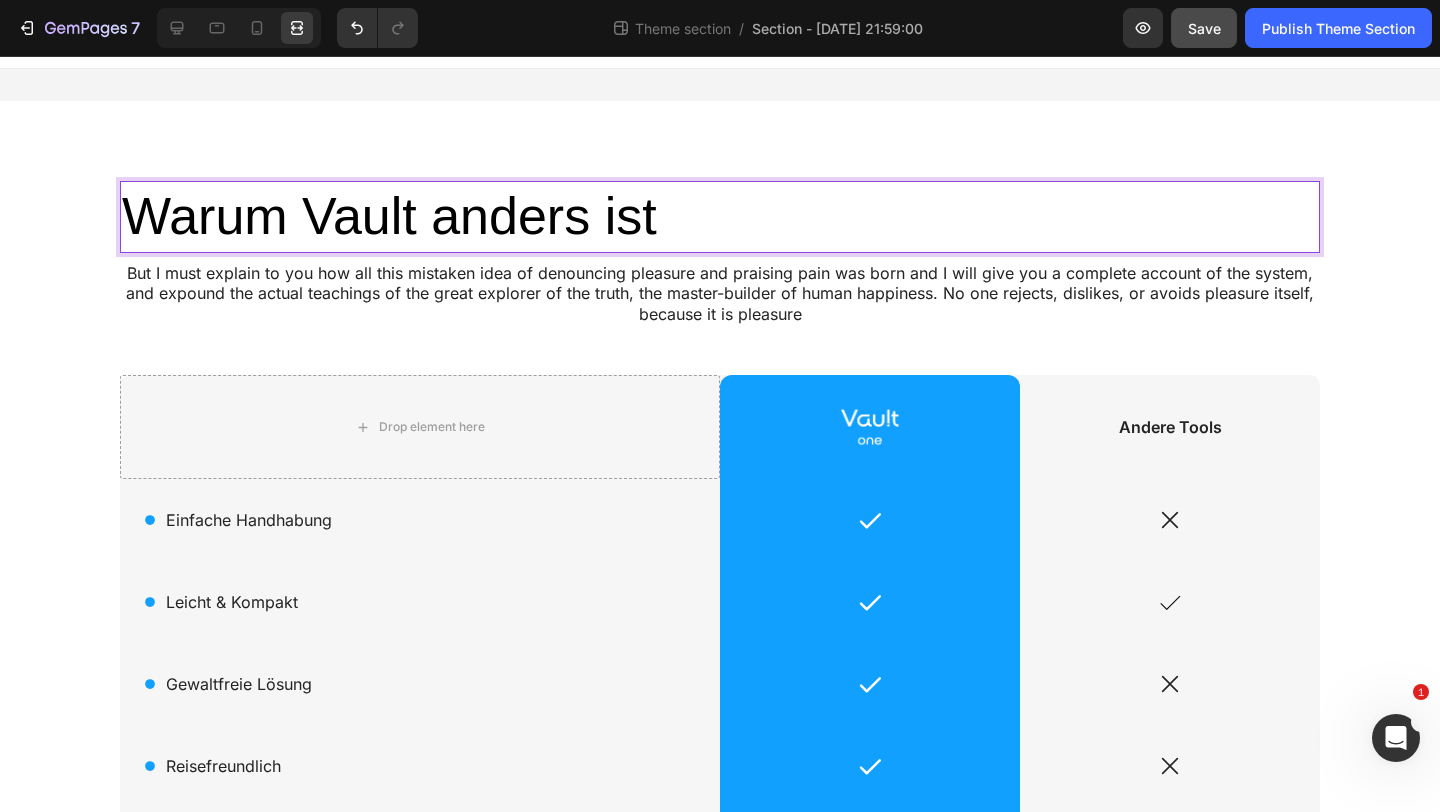 click on "Warum Vault anders ist" at bounding box center (720, 217) 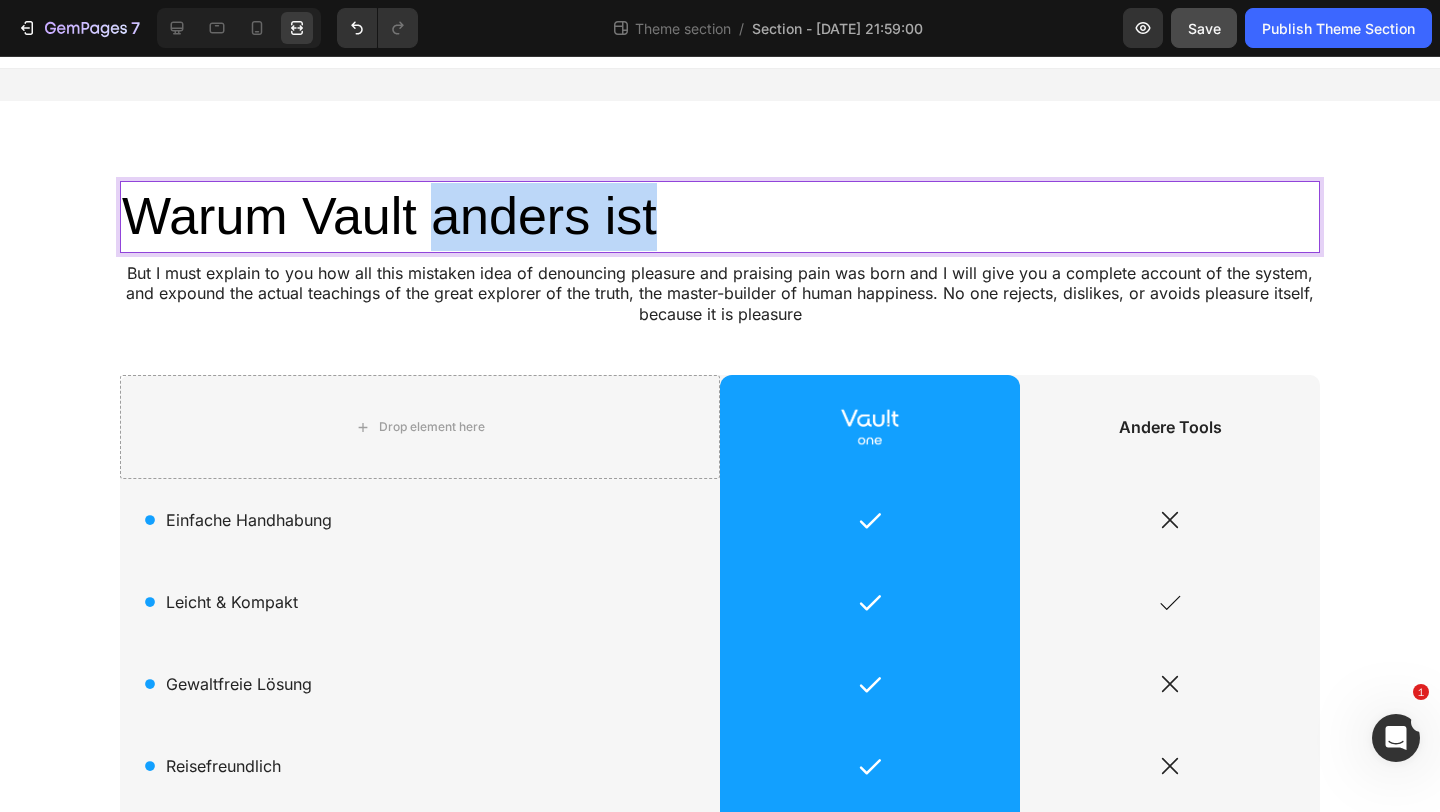 drag, startPoint x: 442, startPoint y: 222, endPoint x: 653, endPoint y: 227, distance: 211.05923 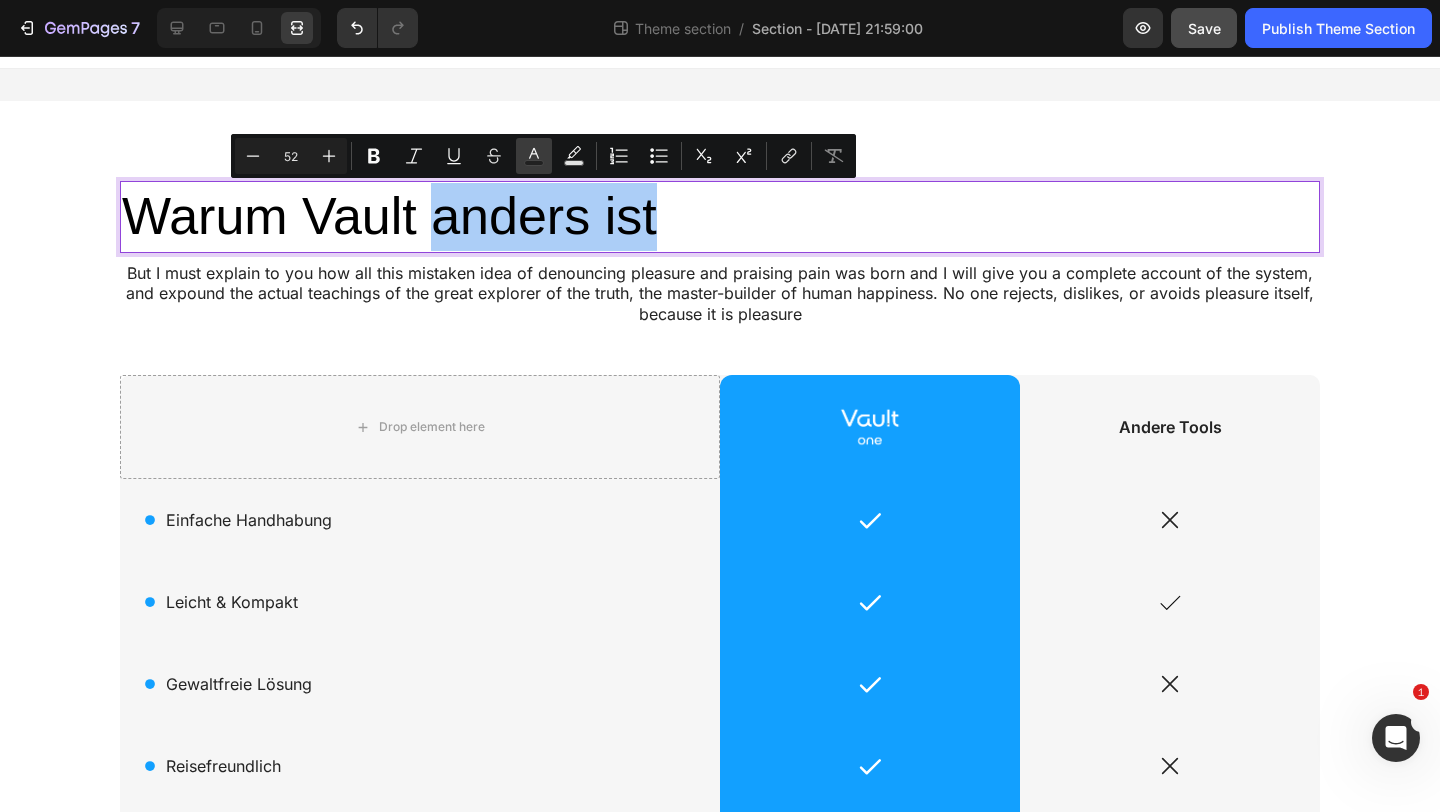 click 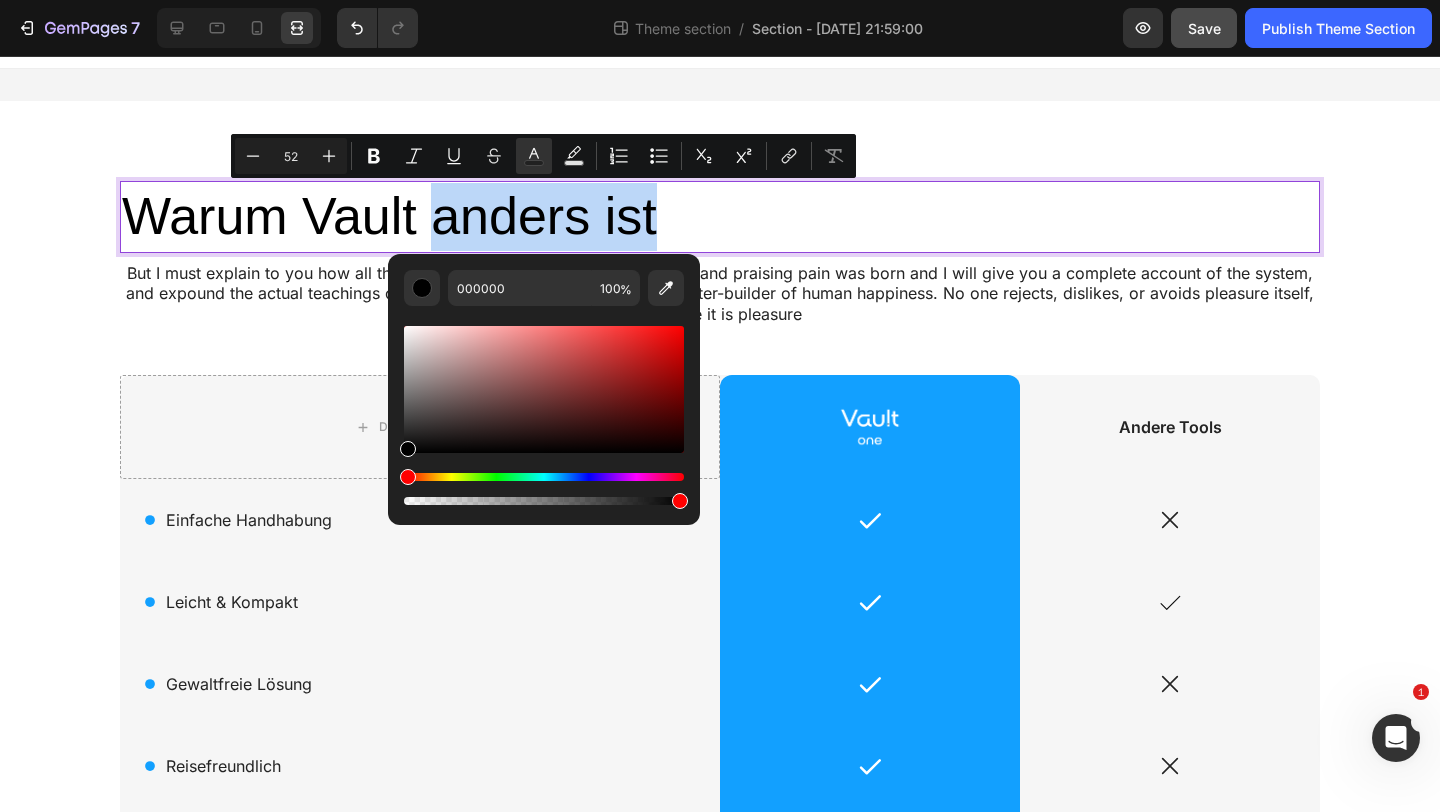 click on "Warum Vault anders ist" at bounding box center (720, 217) 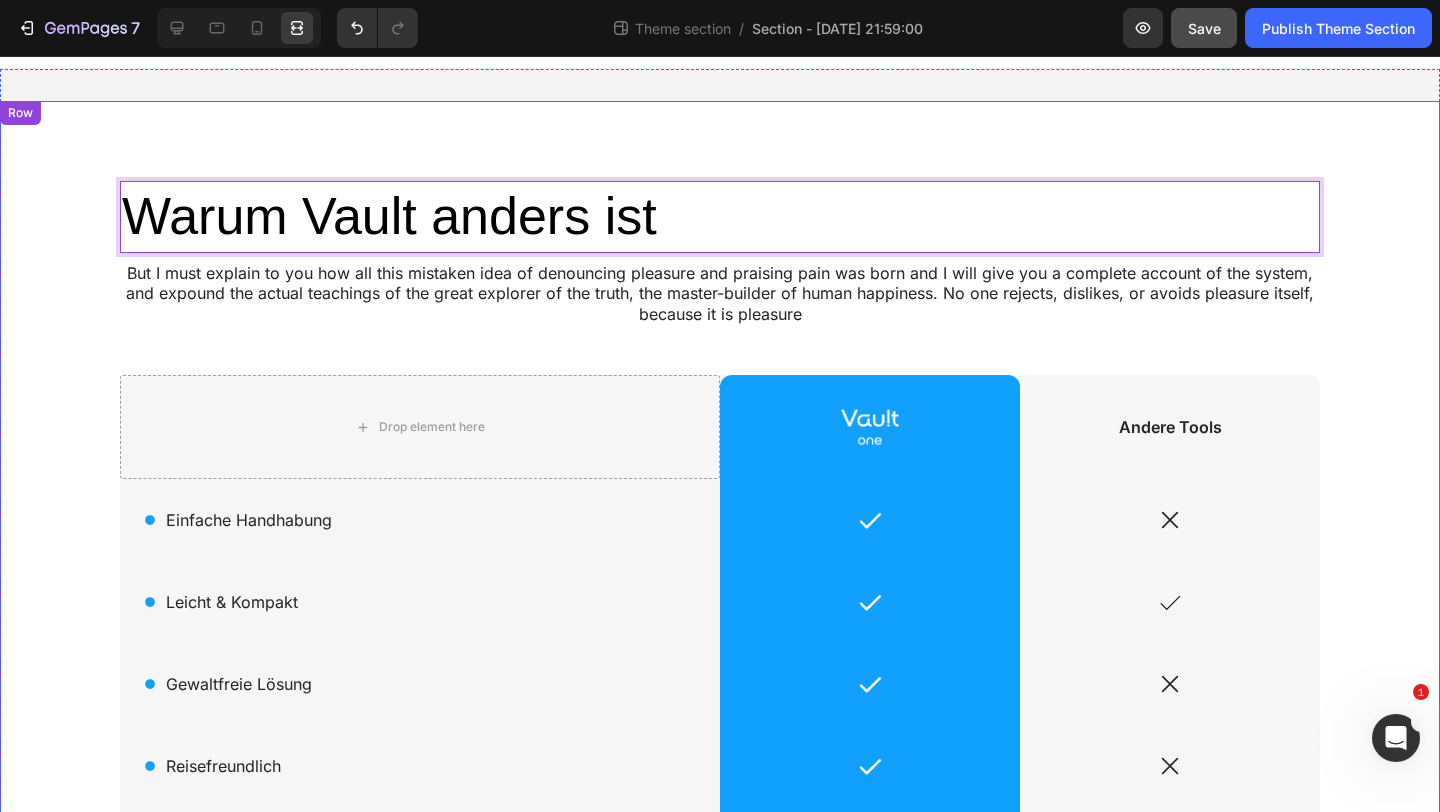 click on "Warum Vault anders ist Heading   8 But I must explain to you how all this mistaken idea of denouncing pleasure and praising pain was born and I will give you a complete account of the system, and expound the actual teachings of the great explorer of the truth, the master-builder of human happiness. No one rejects, dislikes, or avoids pleasure itself, because it is pleasure Text Block Row
Drop element here Image Row Andere Tools Text Block Row
Icon Einfache Handhabung Text Block Row
Icon Row
Icon Row
Icon Leicht & Kompakt Text Block Row
Icon Row
Icon Row
Icon Gewaltfreie Lösung Text Block Row
Icon Row
Icon Row
Icon Reisefreundlich Text Block Row
Icon Row
Icon Row
Icon Effektiv auf Distanz Text Block Row
Icon Row
Icon Row Row" at bounding box center (720, 543) 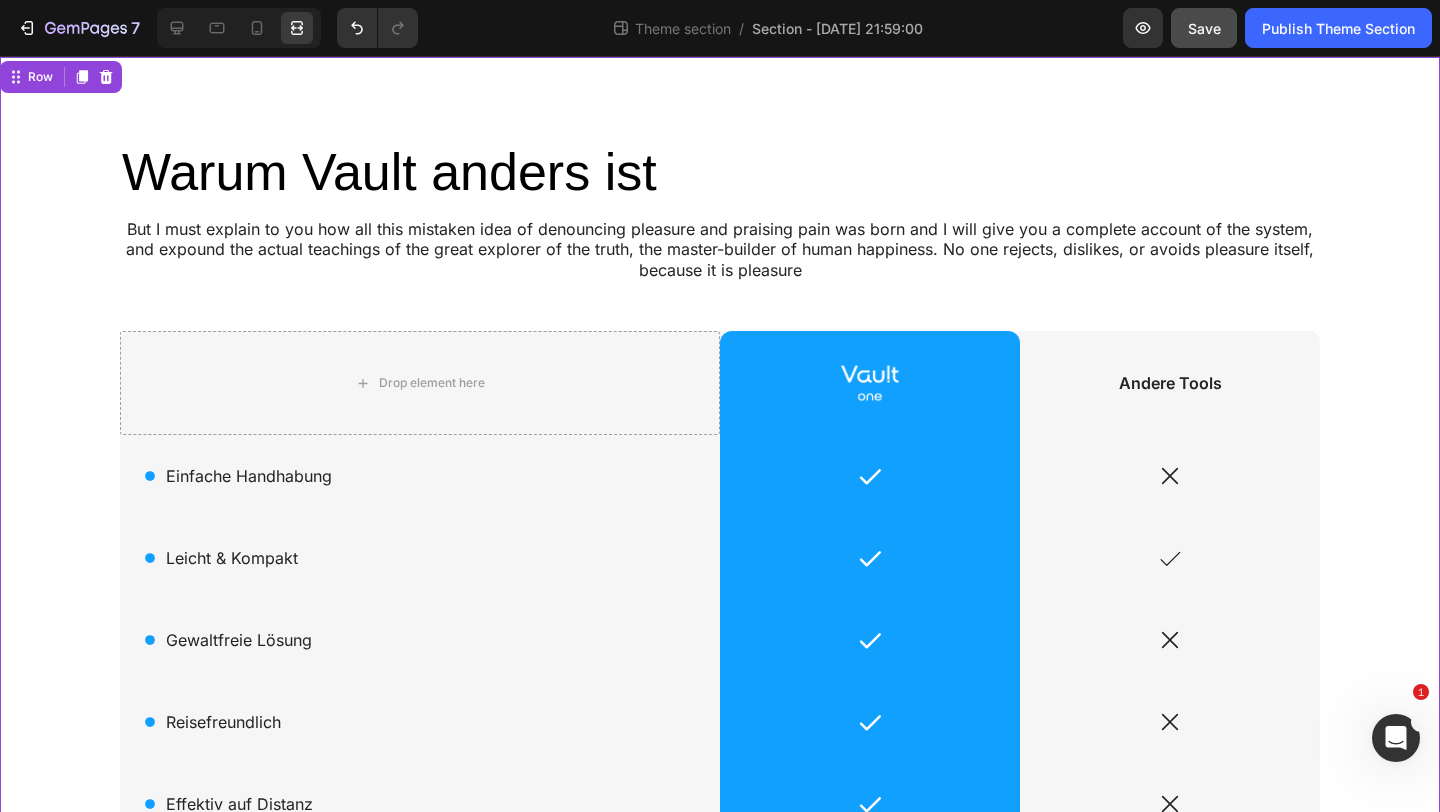 scroll, scrollTop: 62, scrollLeft: 0, axis: vertical 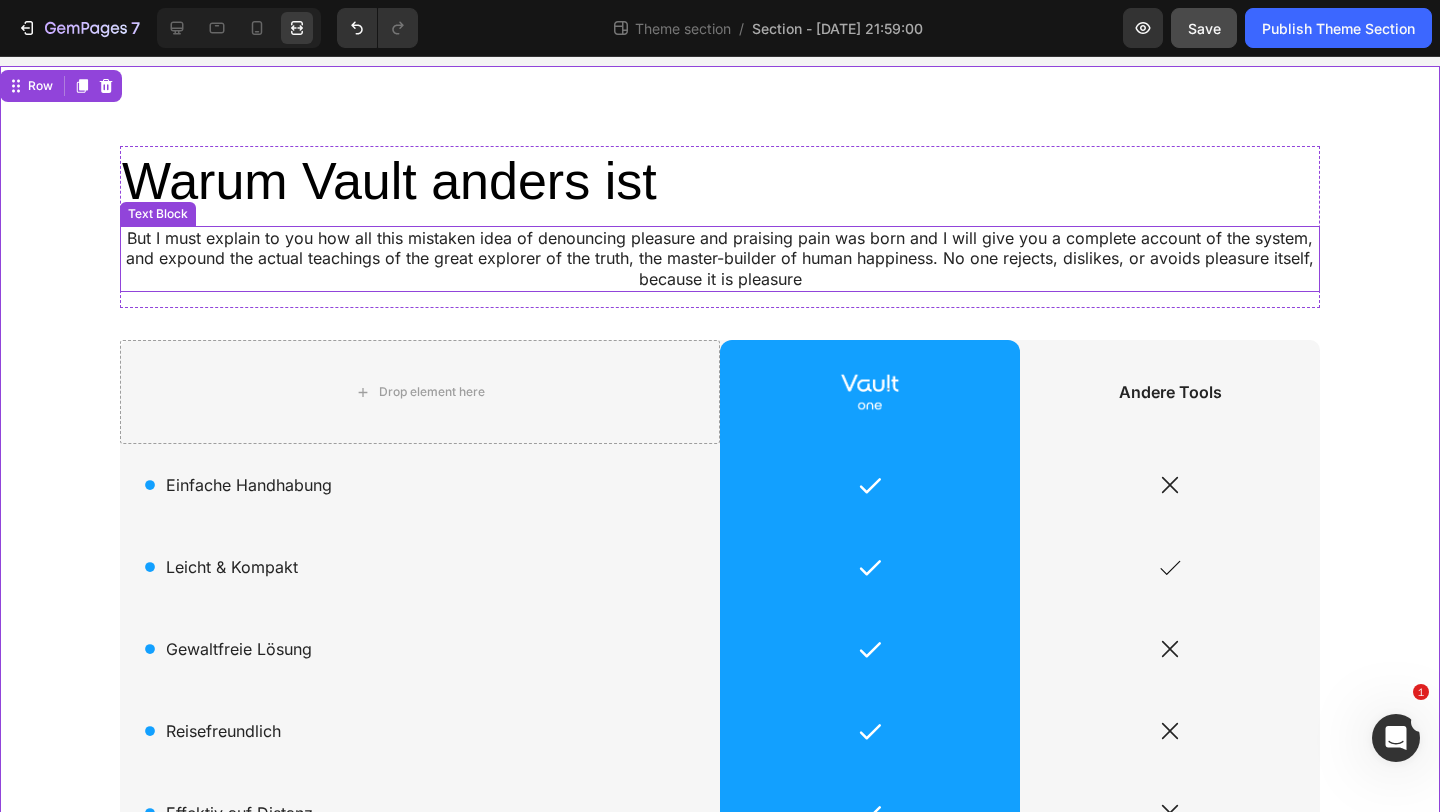 click on "But I must explain to you how all this mistaken idea of denouncing pleasure and praising pain was born and I will give you a complete account of the system, and expound the actual teachings of the great explorer of the truth, the master-builder of human happiness. No one rejects, dislikes, or avoids pleasure itself, because it is pleasure" at bounding box center (720, 259) 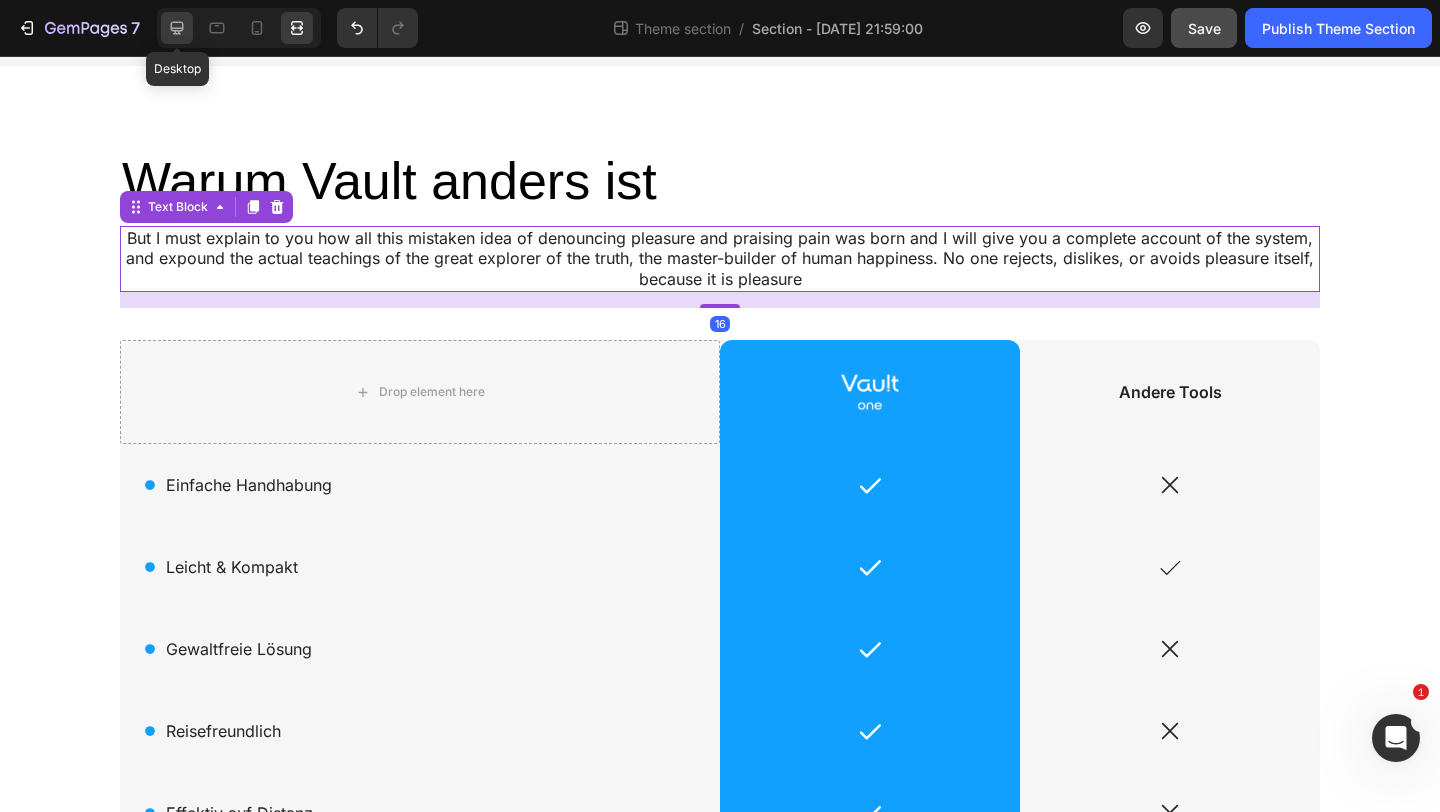 click 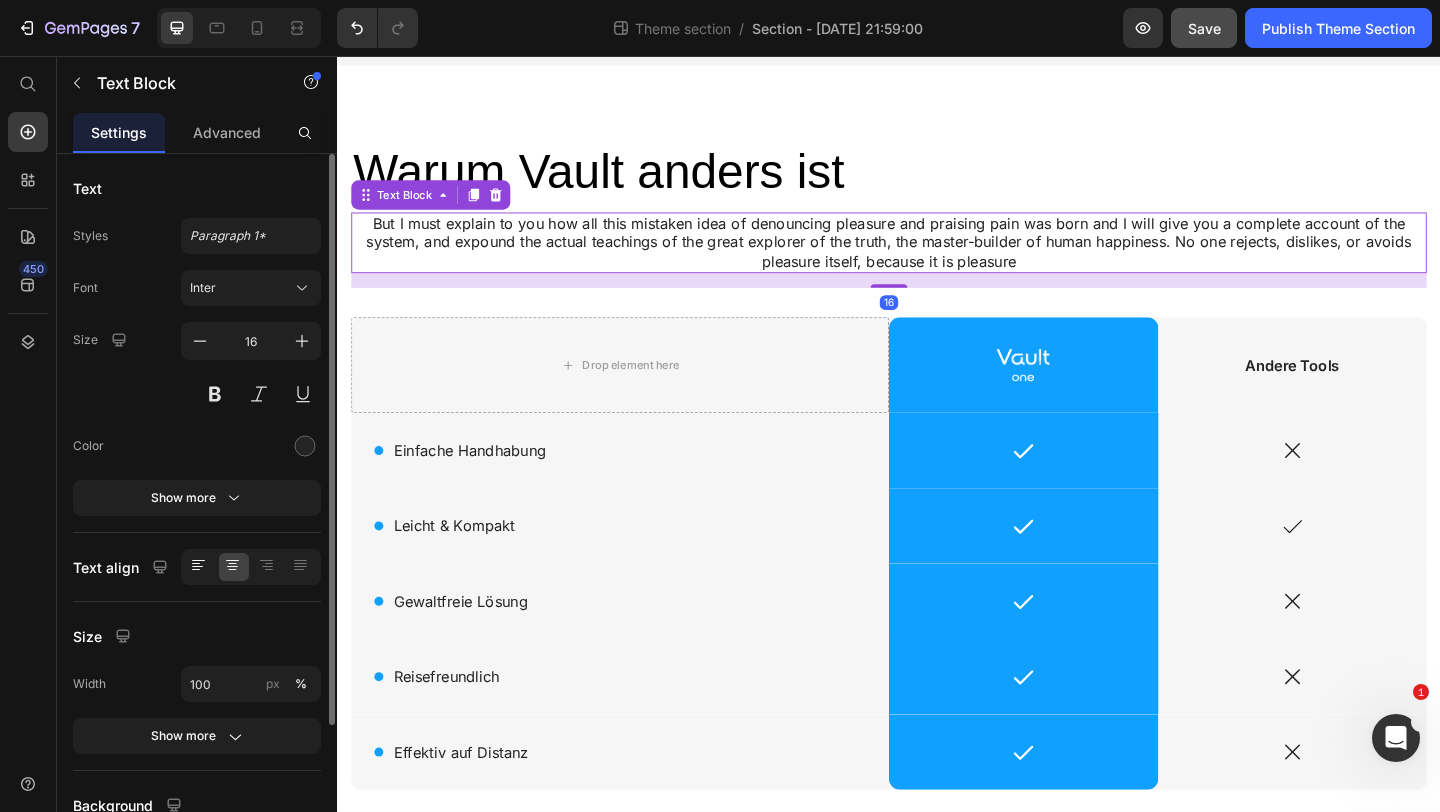 click 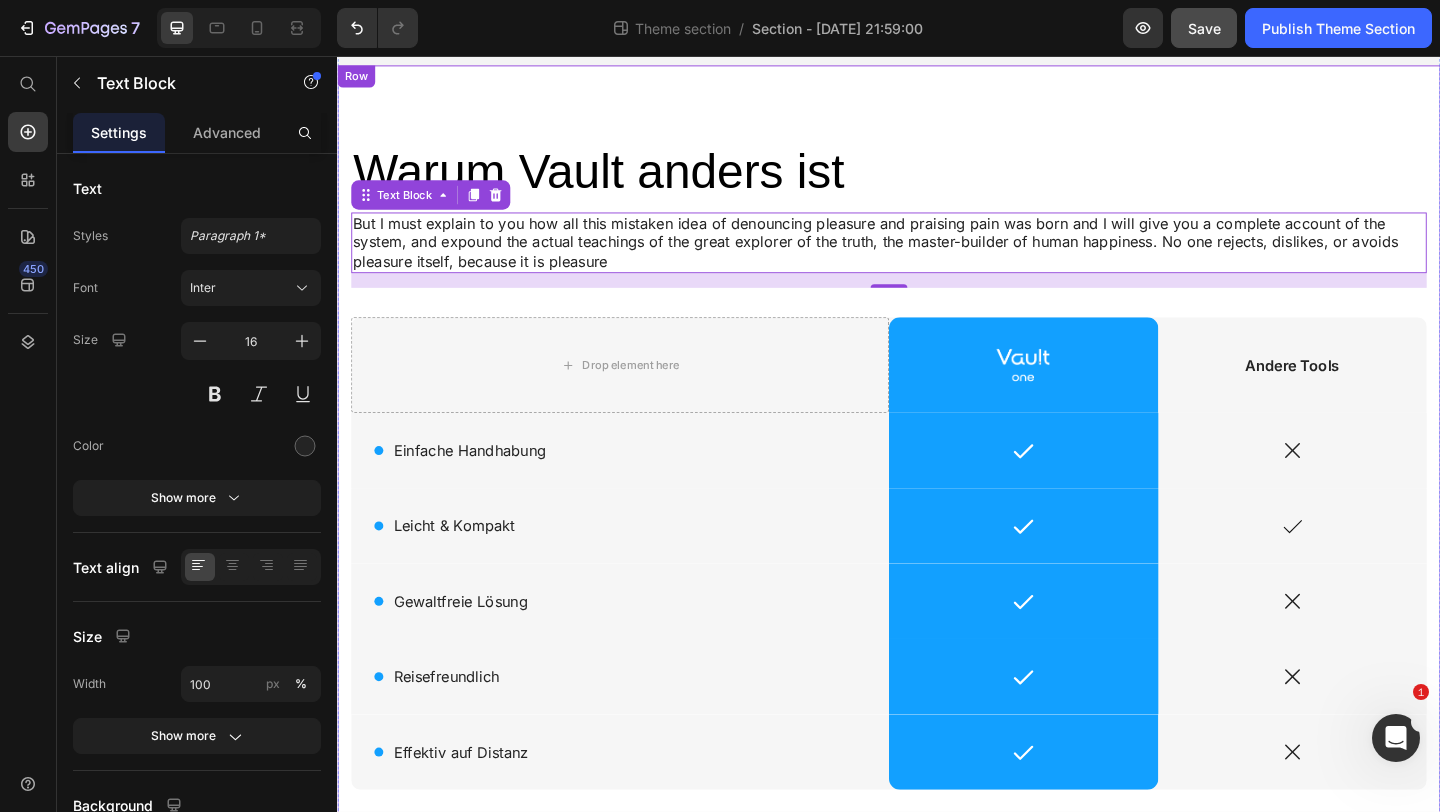 click on "Warum Vault anders ist Heading But I must explain to you how all this mistaken idea of denouncing pleasure and praising pain was born and I will give you a complete account of the system, and expound the actual teachings of the great explorer of the truth, the master-builder of human happiness. No one rejects, dislikes, or avoids pleasure itself, because it is pleasure Text Block   16 Row
Drop element here Image Row Andere Tools Text Block Row
Icon Einfache Handhabung Text Block Row
Icon Row
Icon Row
Icon Leicht & Kompakt Text Block Row
Icon Row
Icon Row
Icon Gewaltfreie Lösung Text Block Row
Icon Row
Icon Row
Icon Reisefreundlich Text Block Row
Icon Row
Icon Row
Icon Effektiv auf Distanz Text Block Row
Icon Row
Icon Row Row" at bounding box center (937, 508) 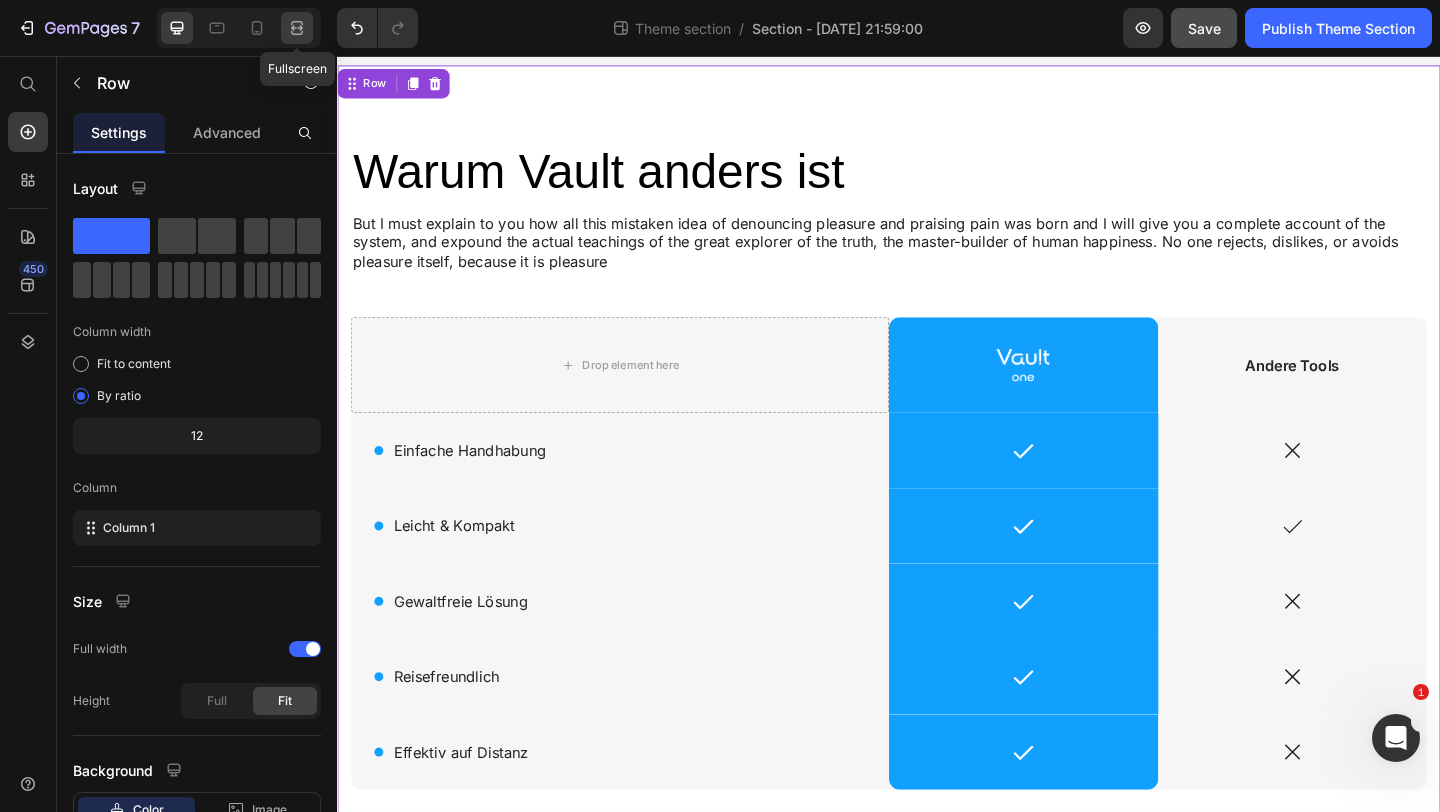 click 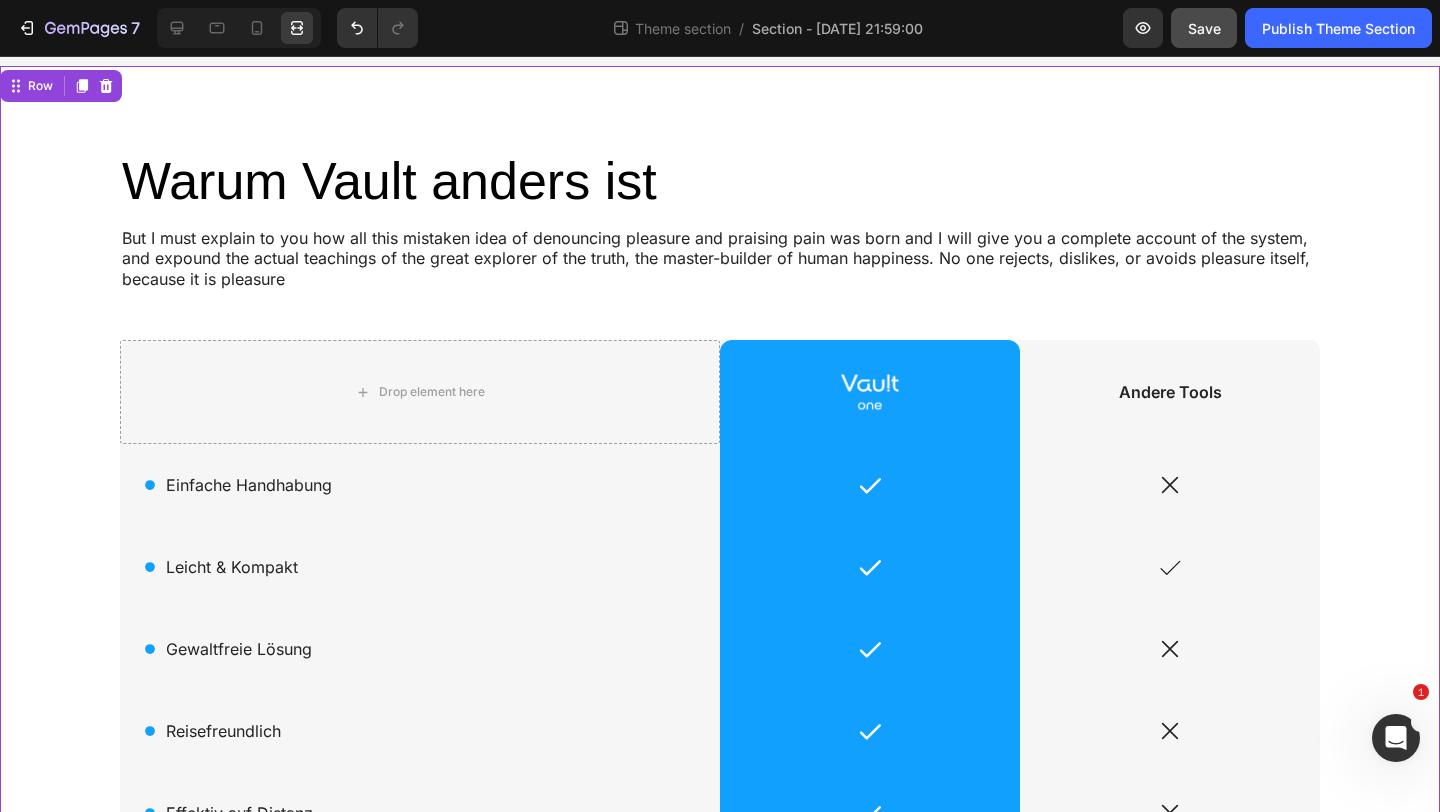 click on "Warum Vault anders ist Heading But I must explain to you how all this mistaken idea of denouncing pleasure and praising pain was born and I will give you a complete account of the system, and expound the actual teachings of the great explorer of the truth, the master-builder of human happiness. No one rejects, dislikes, or avoids pleasure itself, because it is pleasure Text Block Row
Drop element here Image Row Andere Tools Text Block Row
Icon Einfache Handhabung Text Block Row
Icon Row
Icon Row
Icon Leicht & Kompakt Text Block Row
Icon Row
Icon Row
Icon Gewaltfreie Lösung Text Block Row
Icon Row
Icon Row
Icon Reisefreundlich Text Block Row
Icon Row
Icon Row
Icon Effektiv auf Distanz Text Block Row
Icon Row
Icon Row Row   0" at bounding box center [720, 508] 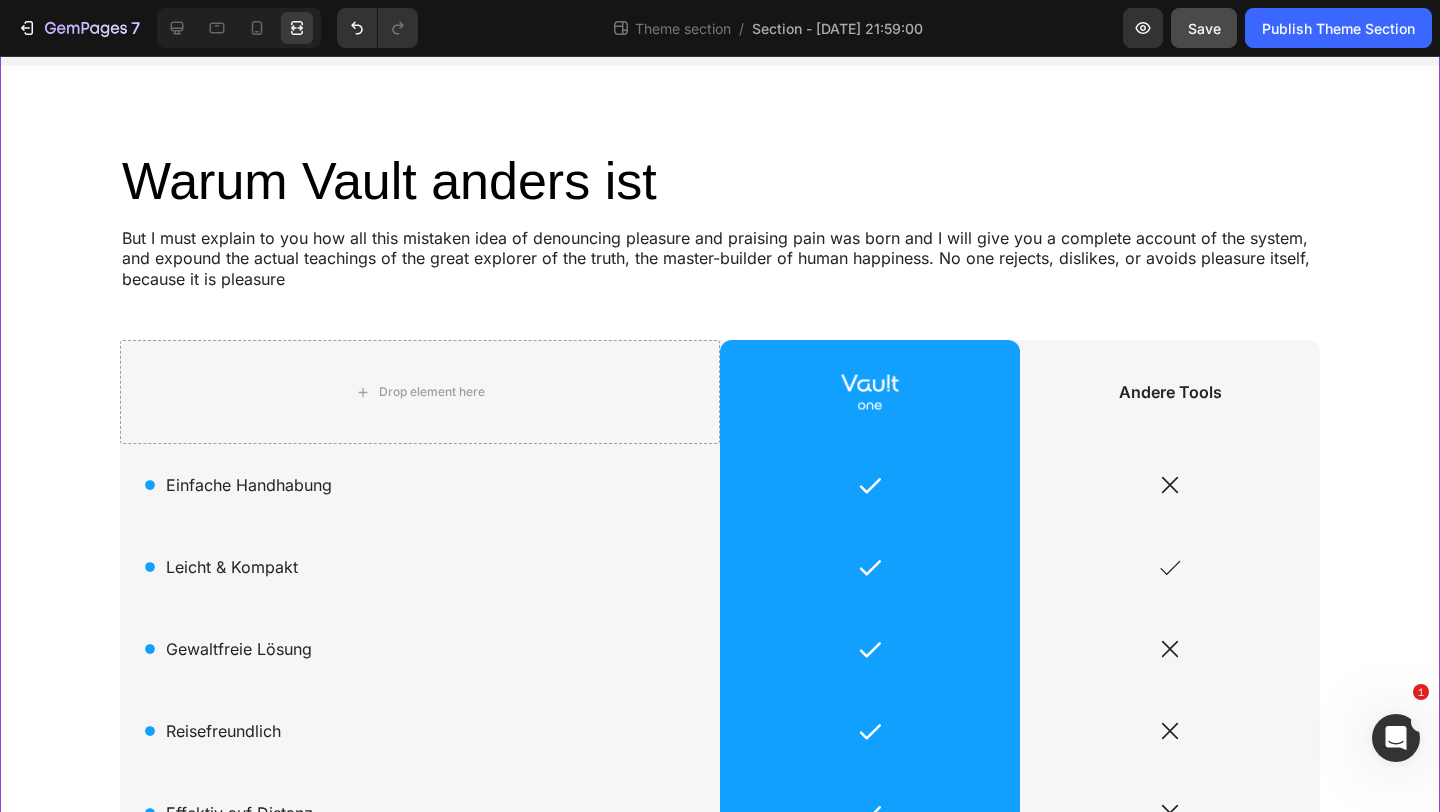click on "Warum Vault anders ist Heading But I must explain to you how all this mistaken idea of denouncing pleasure and praising pain was born and I will give you a complete account of the system, and expound the actual teachings of the great explorer of the truth, the master-builder of human happiness. No one rejects, dislikes, or avoids pleasure itself, because it is pleasure Text Block Row
Drop element here Image Row Andere Tools Text Block Row
Icon Einfache Handhabung Text Block Row
Icon Row
Icon Row
Icon Leicht & Kompakt Text Block Row
Icon Row
Icon Row
Icon Gewaltfreie Lösung Text Block Row
Icon Row
Icon Row
Icon Reisefreundlich Text Block Row
Icon Row
Icon Row
Icon Effektiv auf Distanz Text Block Row
Icon Row
Icon Row Row" at bounding box center (720, 508) 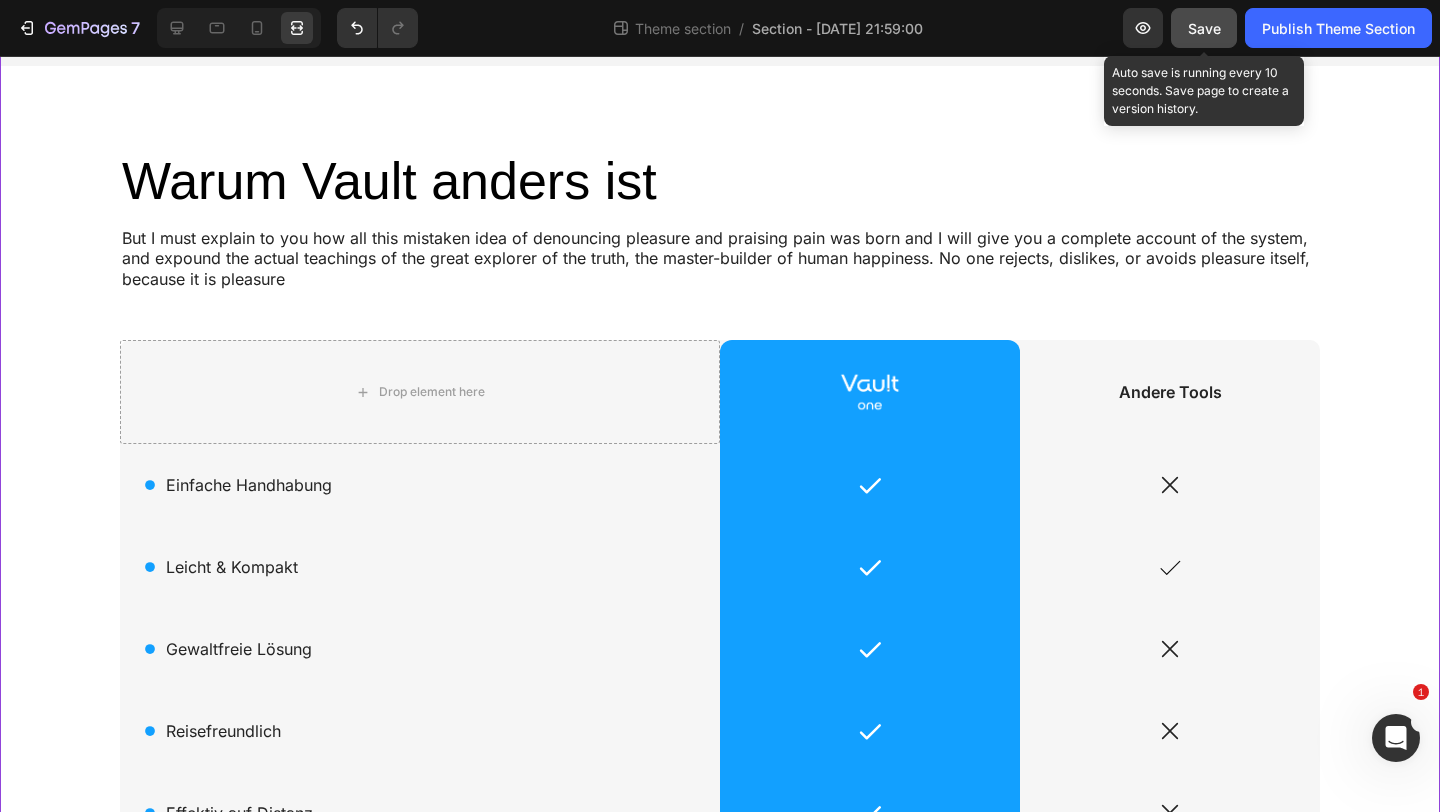 click on "Save" at bounding box center [1204, 28] 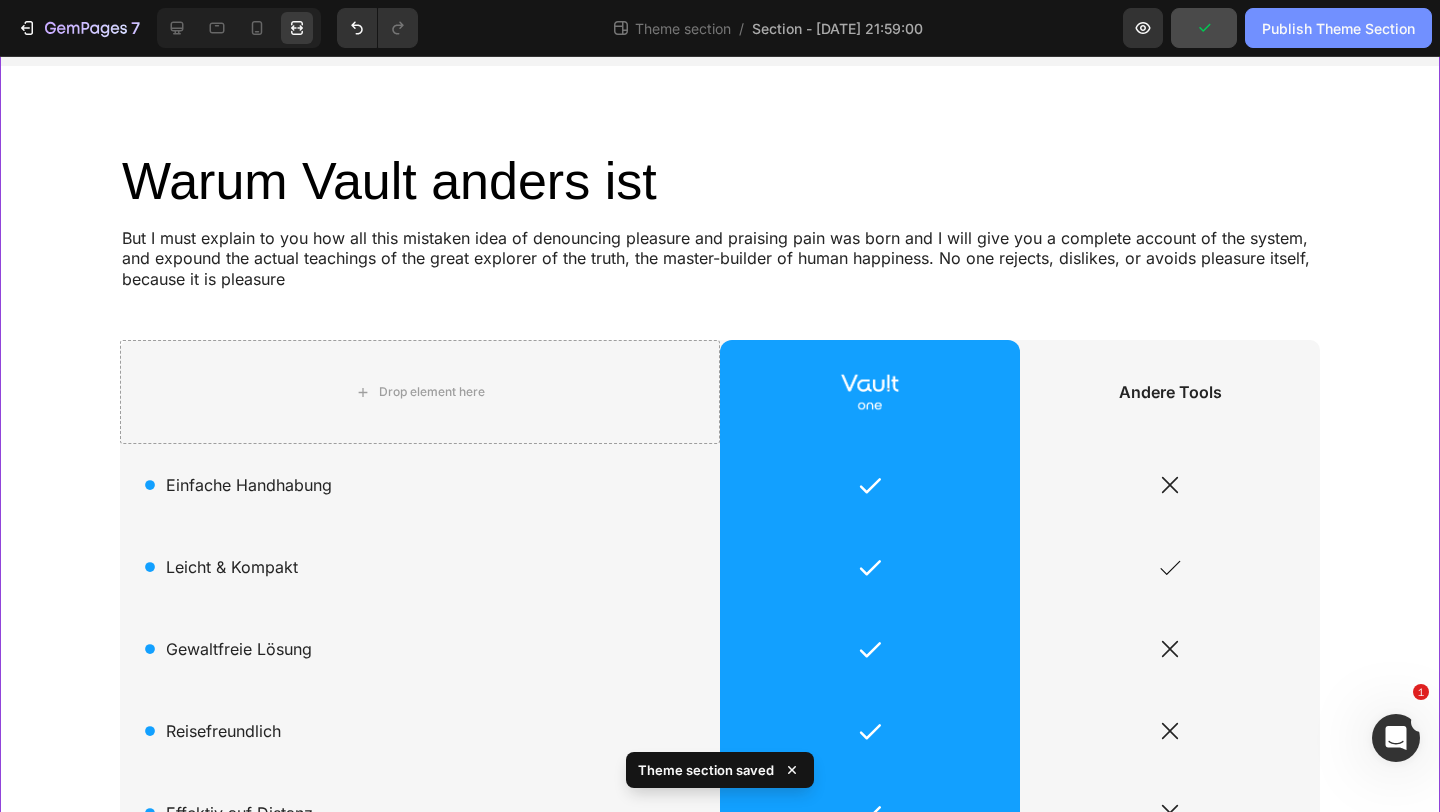click on "Publish Theme Section" at bounding box center [1338, 28] 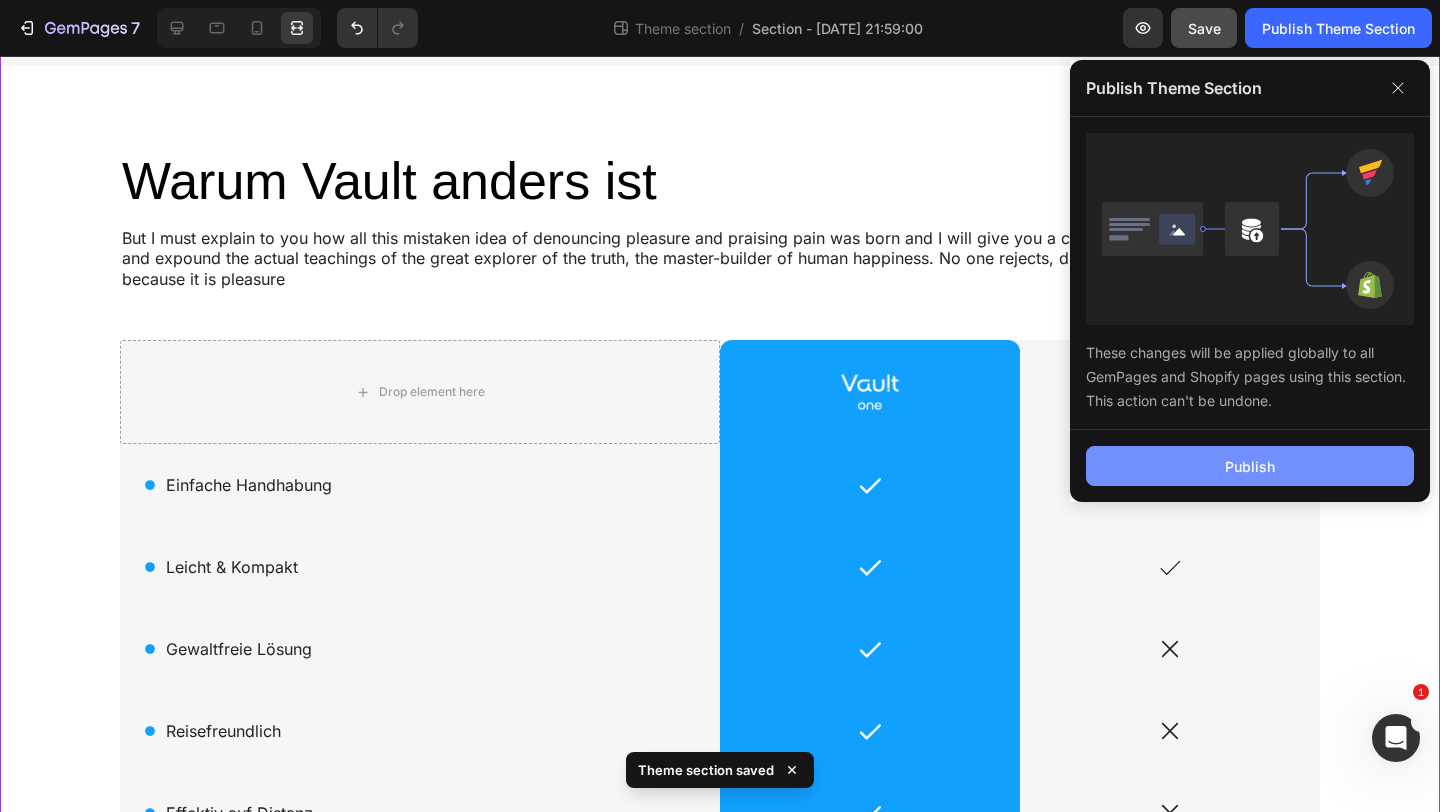click on "Publish" at bounding box center (1250, 466) 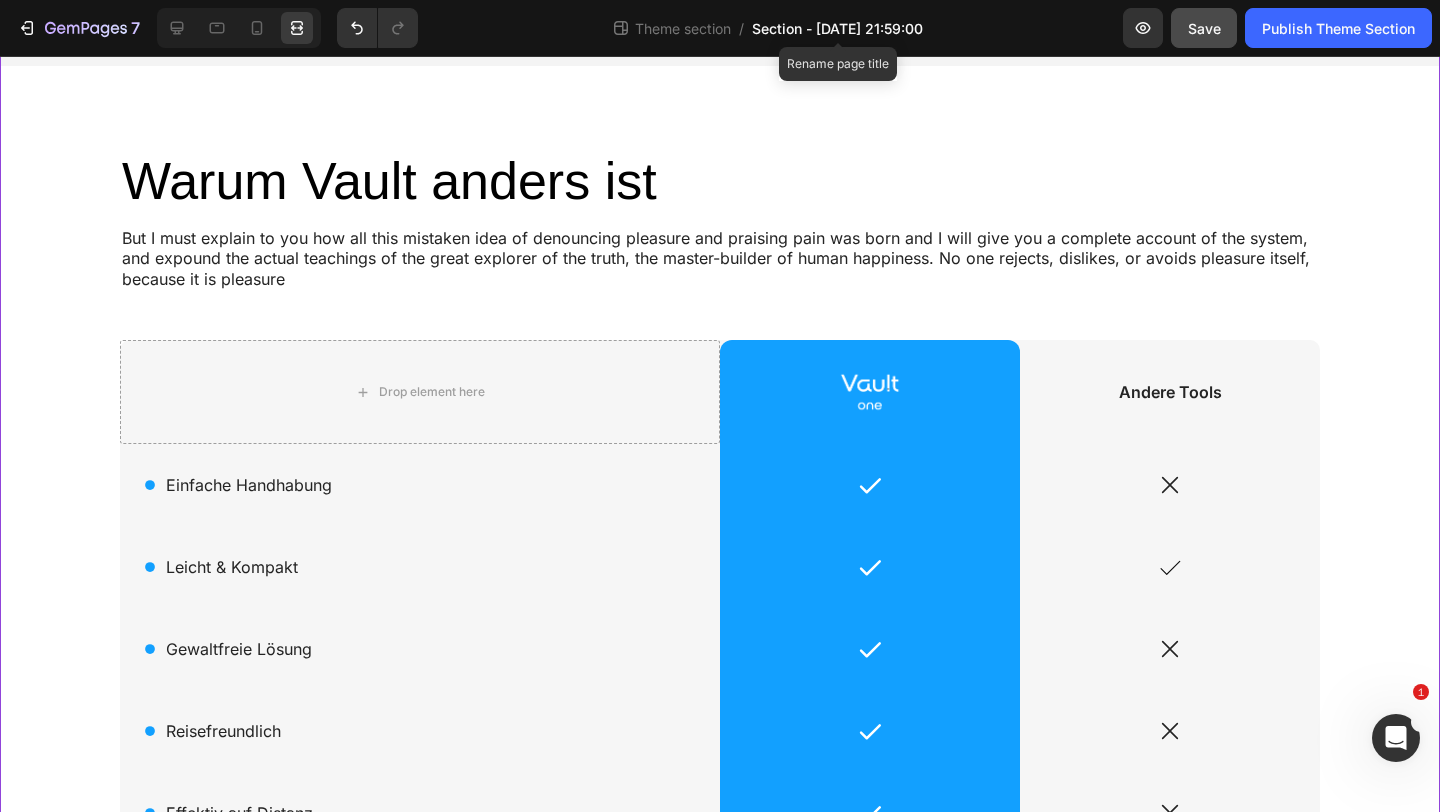 click on "Section - [DATE] 21:59:00" 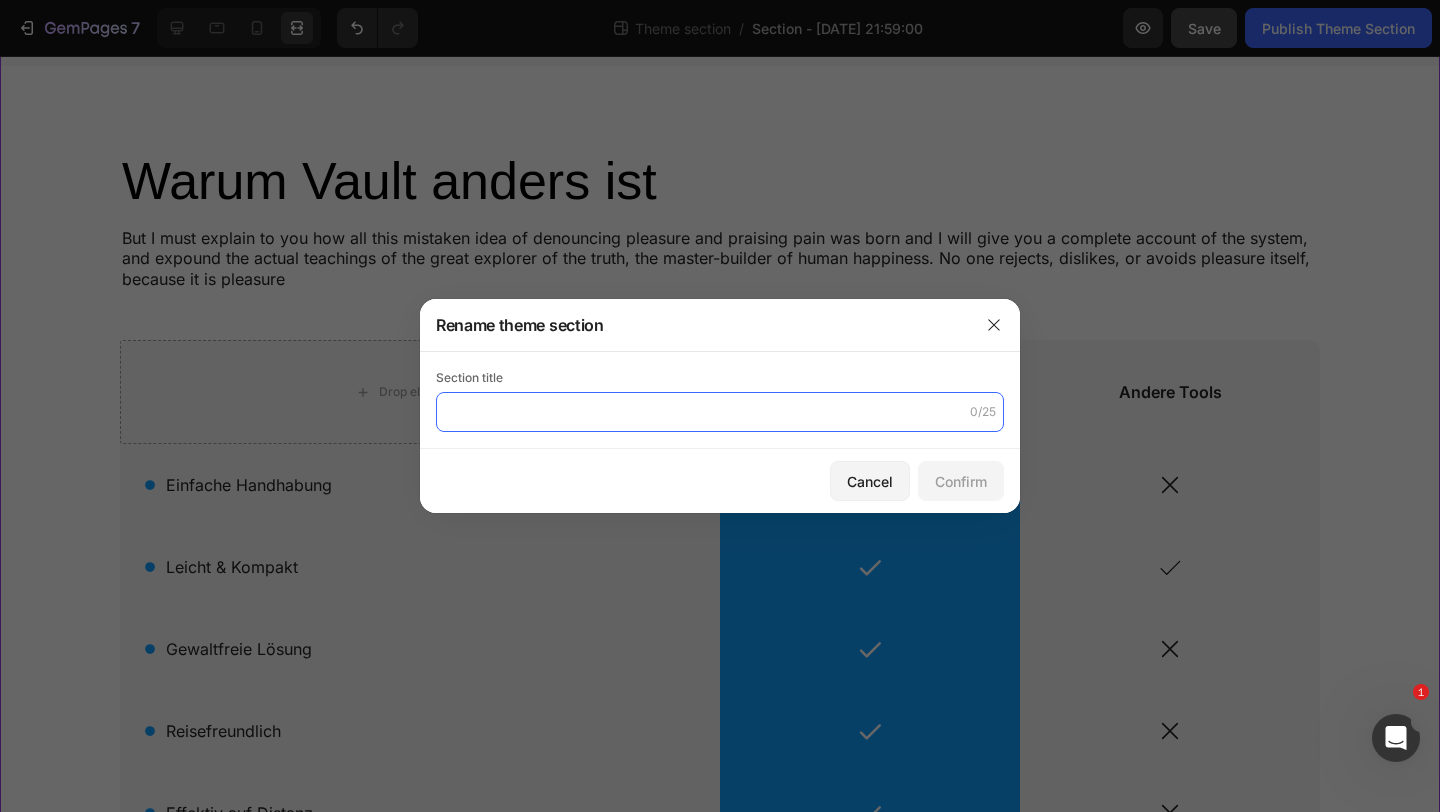 click 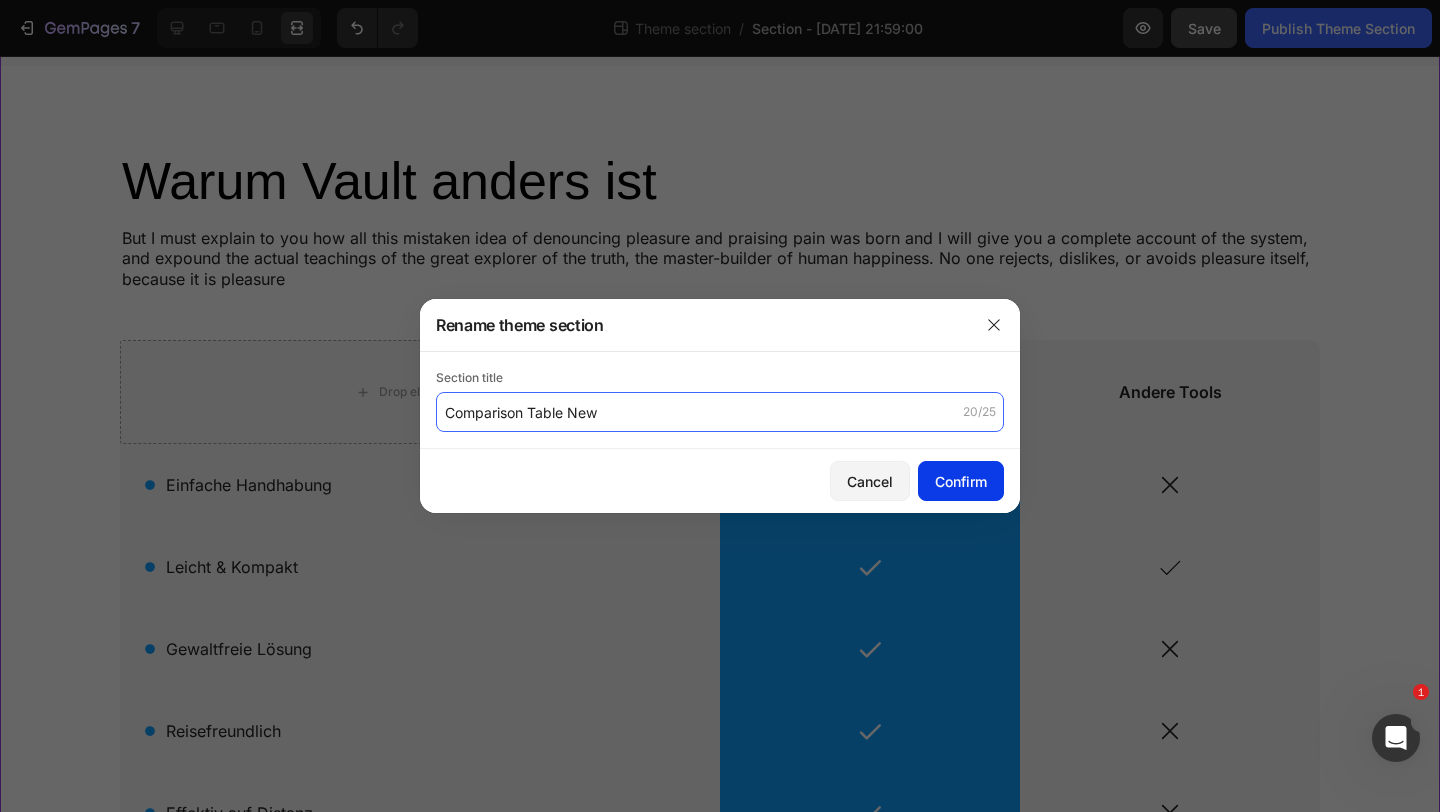 type on "Comparison Table New" 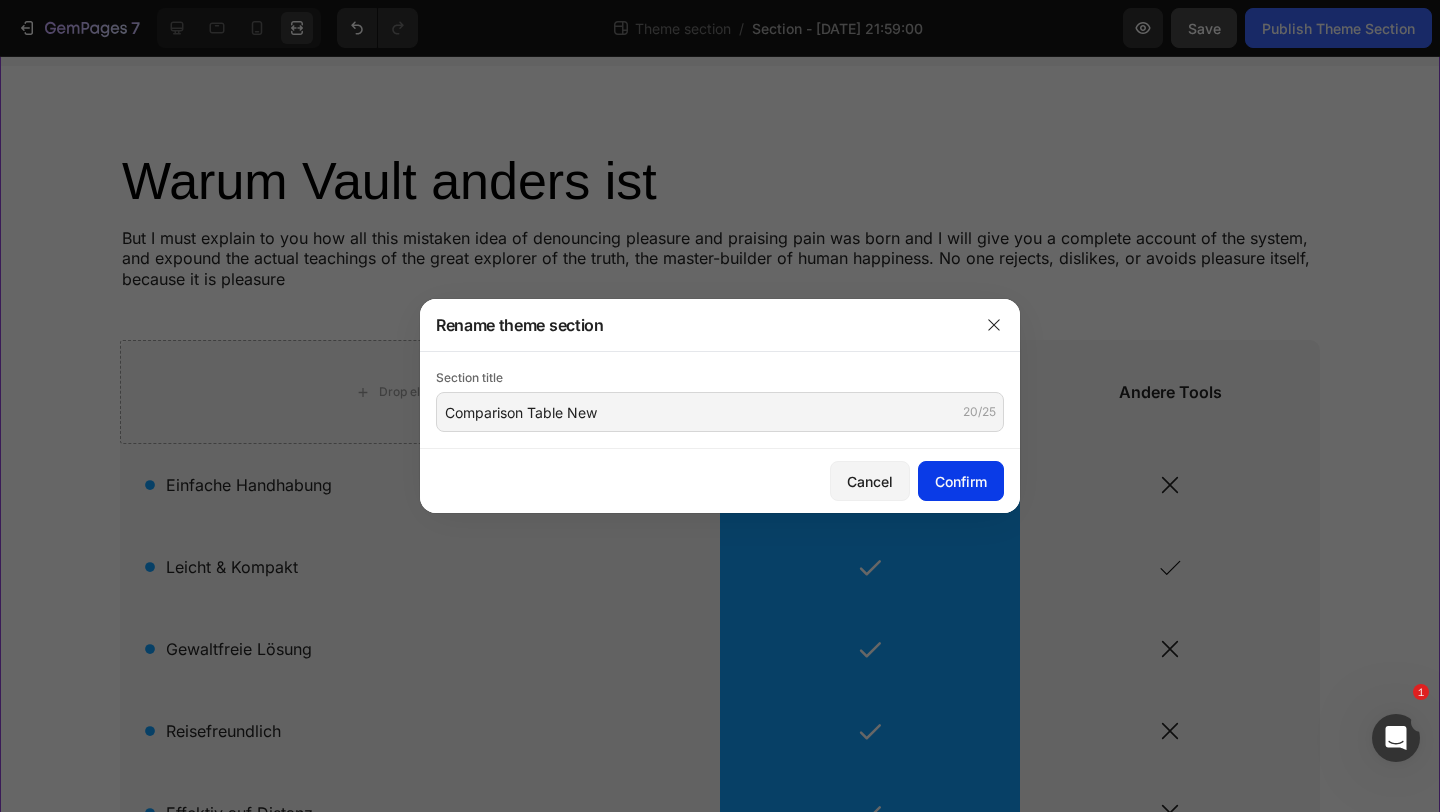 click on "Confirm" 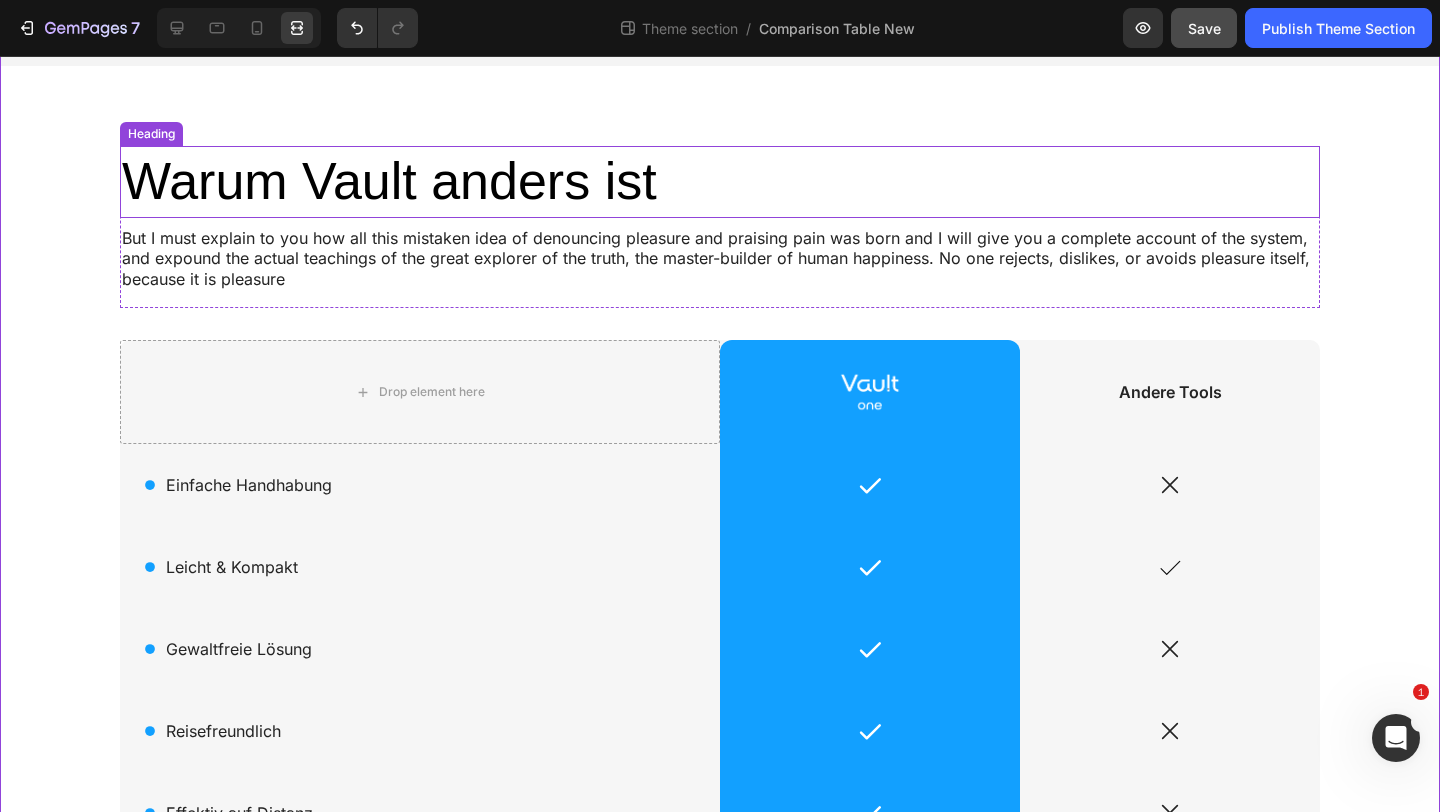 click on "Warum Vault anders ist" at bounding box center (720, 182) 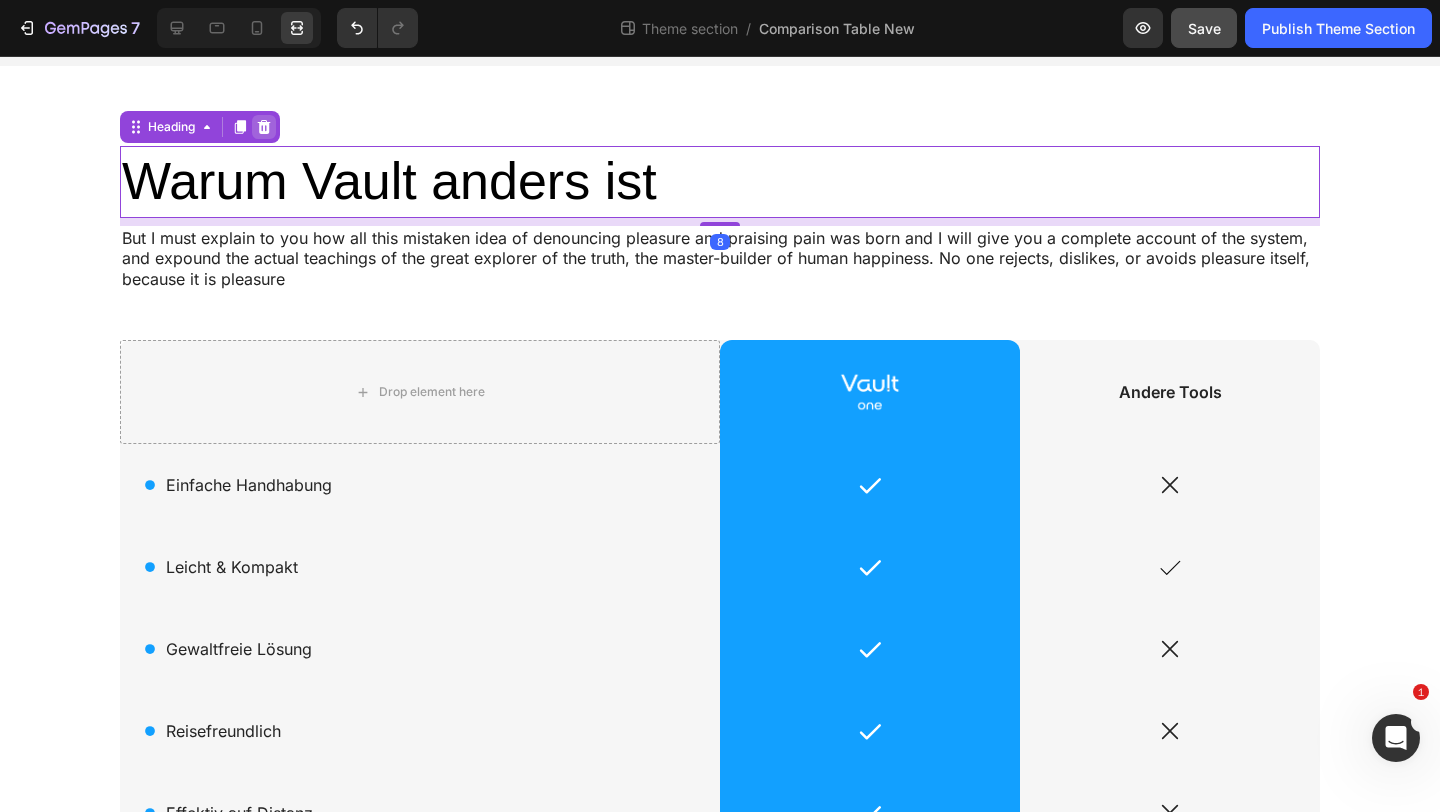 click 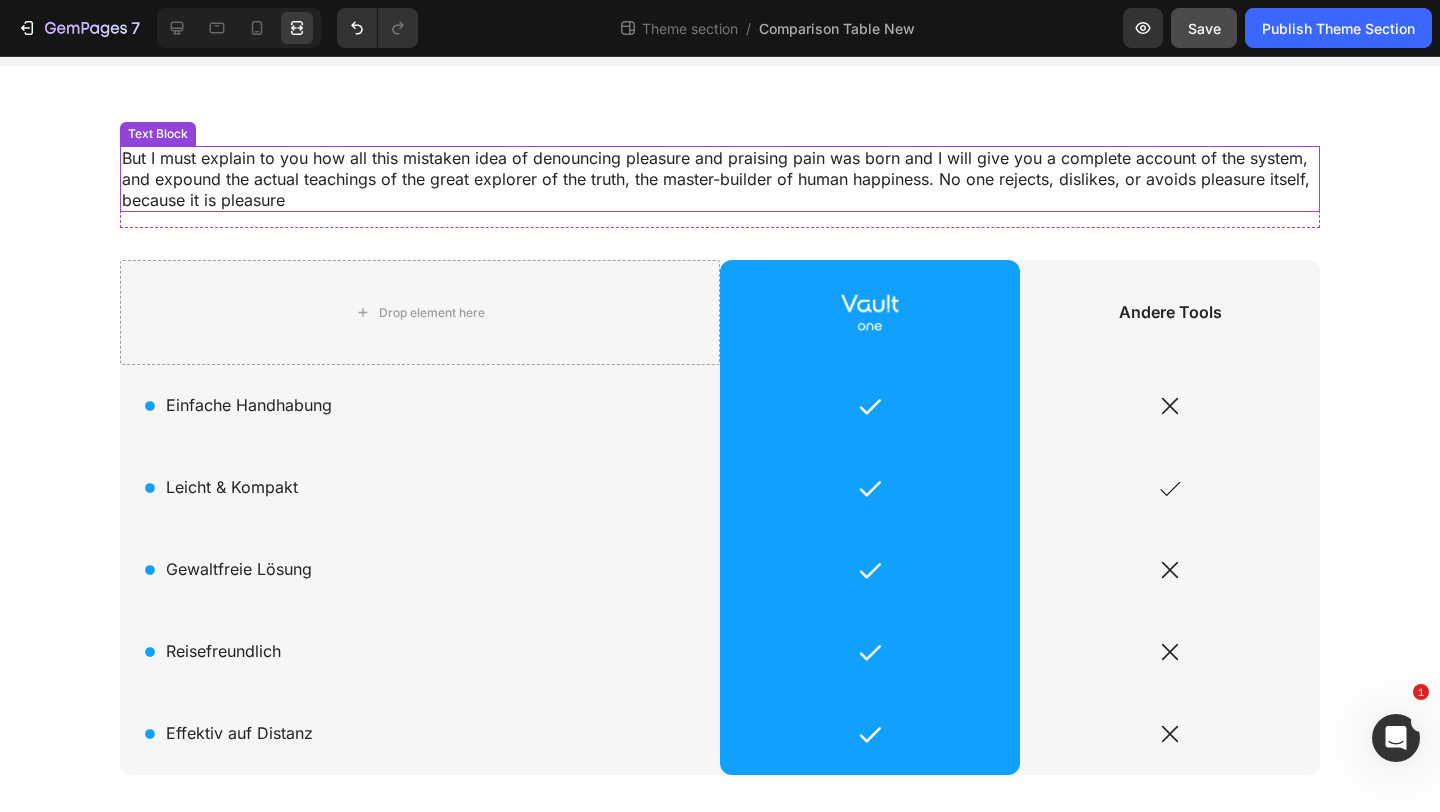 click on "But I must explain to you how all this mistaken idea of denouncing pleasure and praising pain was born and I will give you a complete account of the system, and expound the actual teachings of the great explorer of the truth, the master-builder of human happiness. No one rejects, dislikes, or avoids pleasure itself, because it is pleasure" at bounding box center [720, 179] 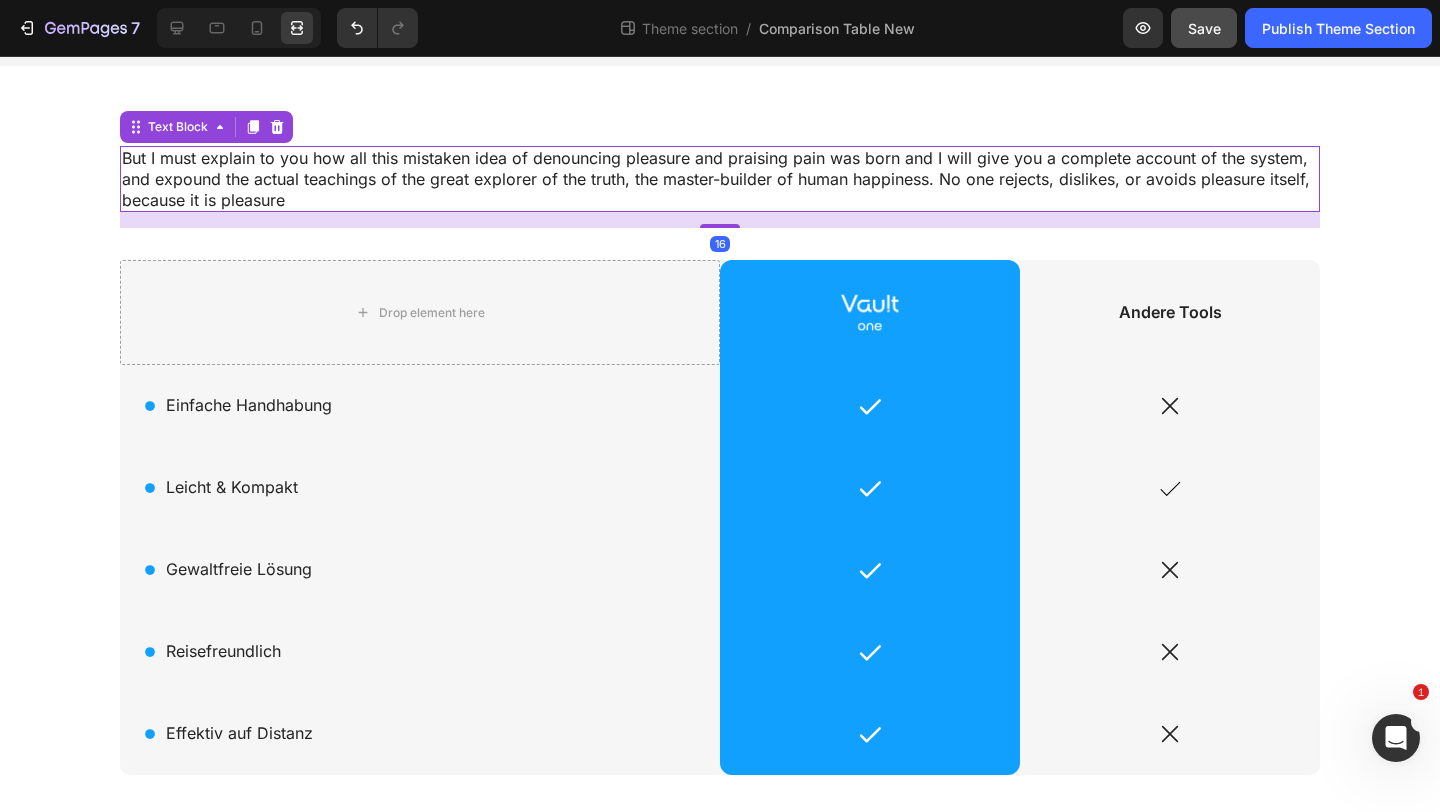 click on "16" at bounding box center (720, 220) 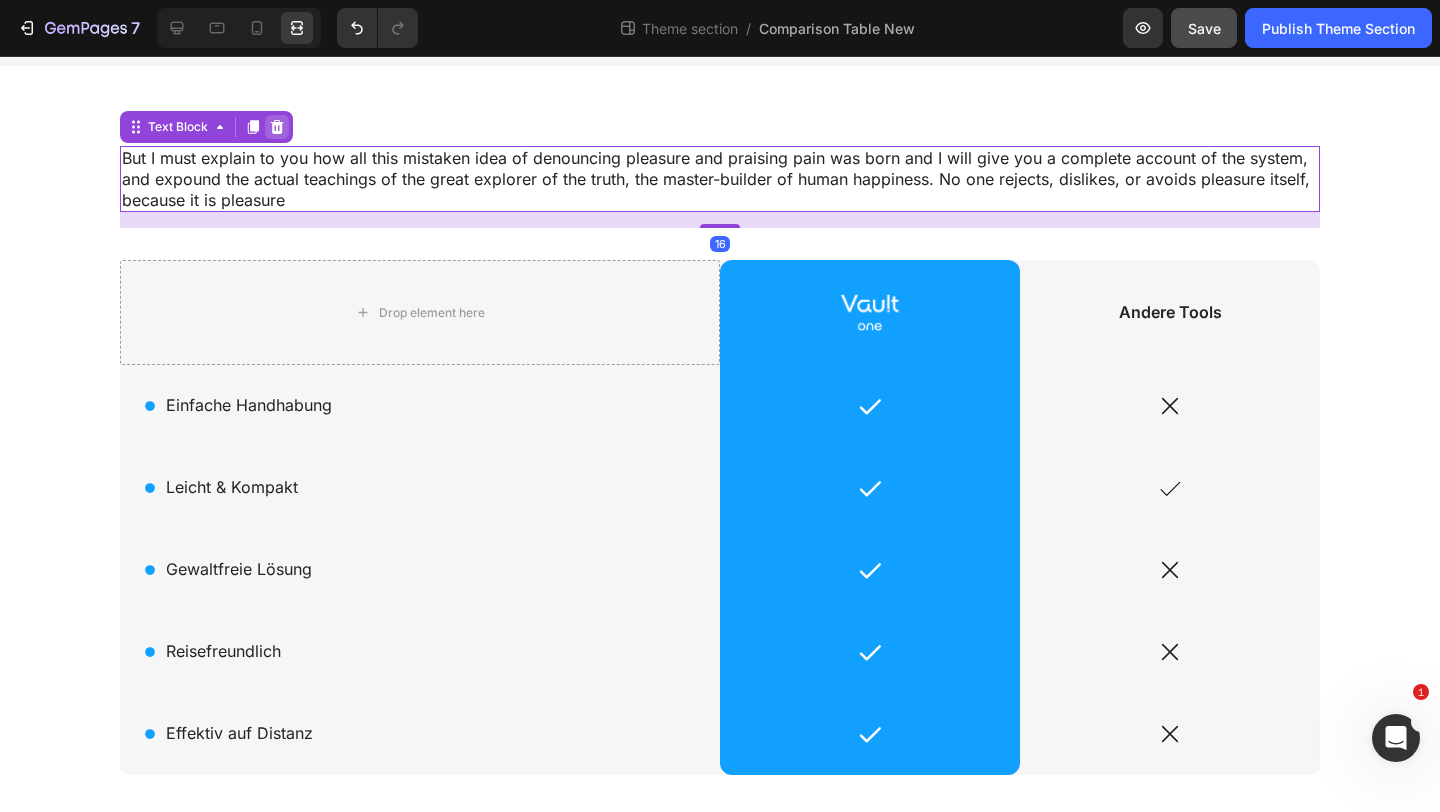 click 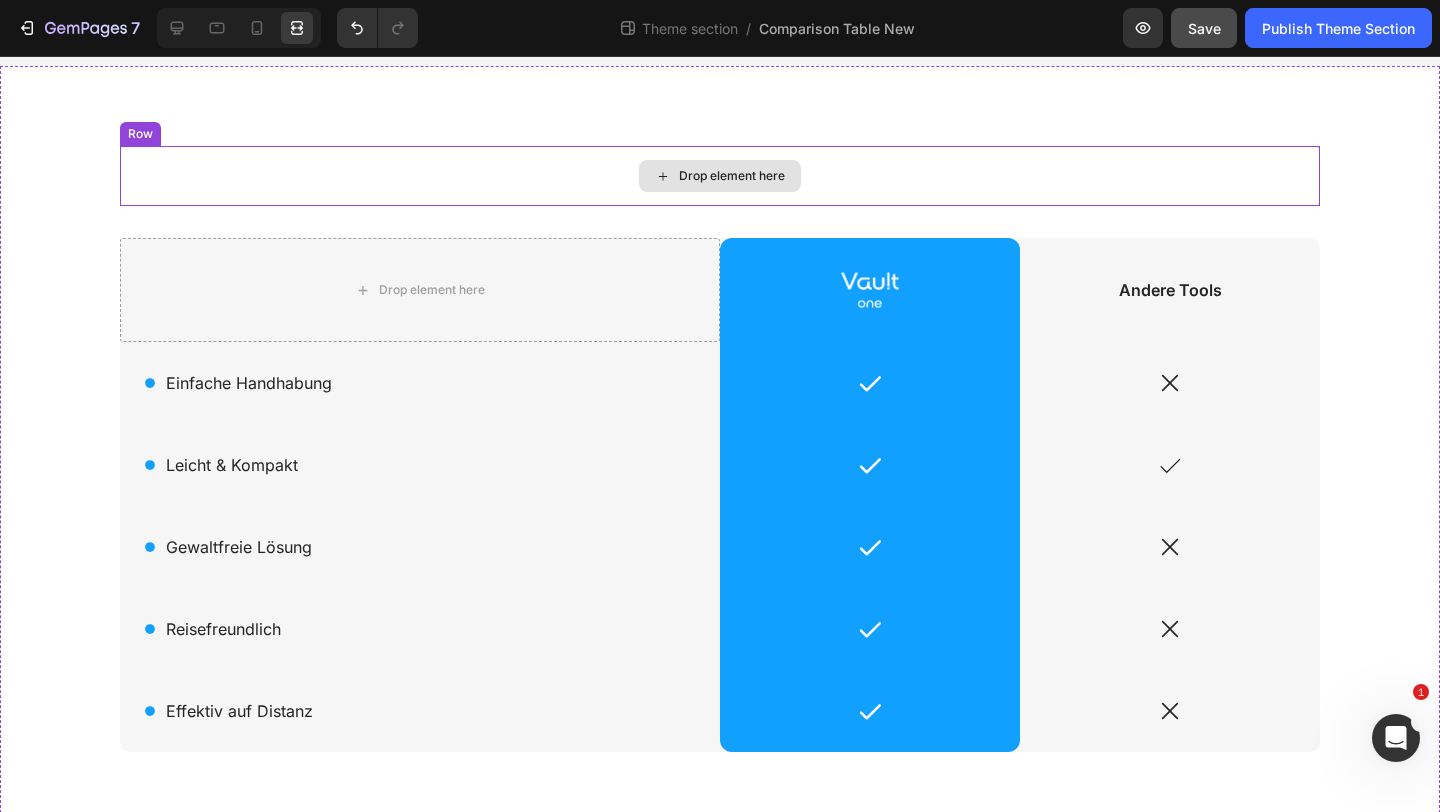 click on "Drop element here" at bounding box center [720, 176] 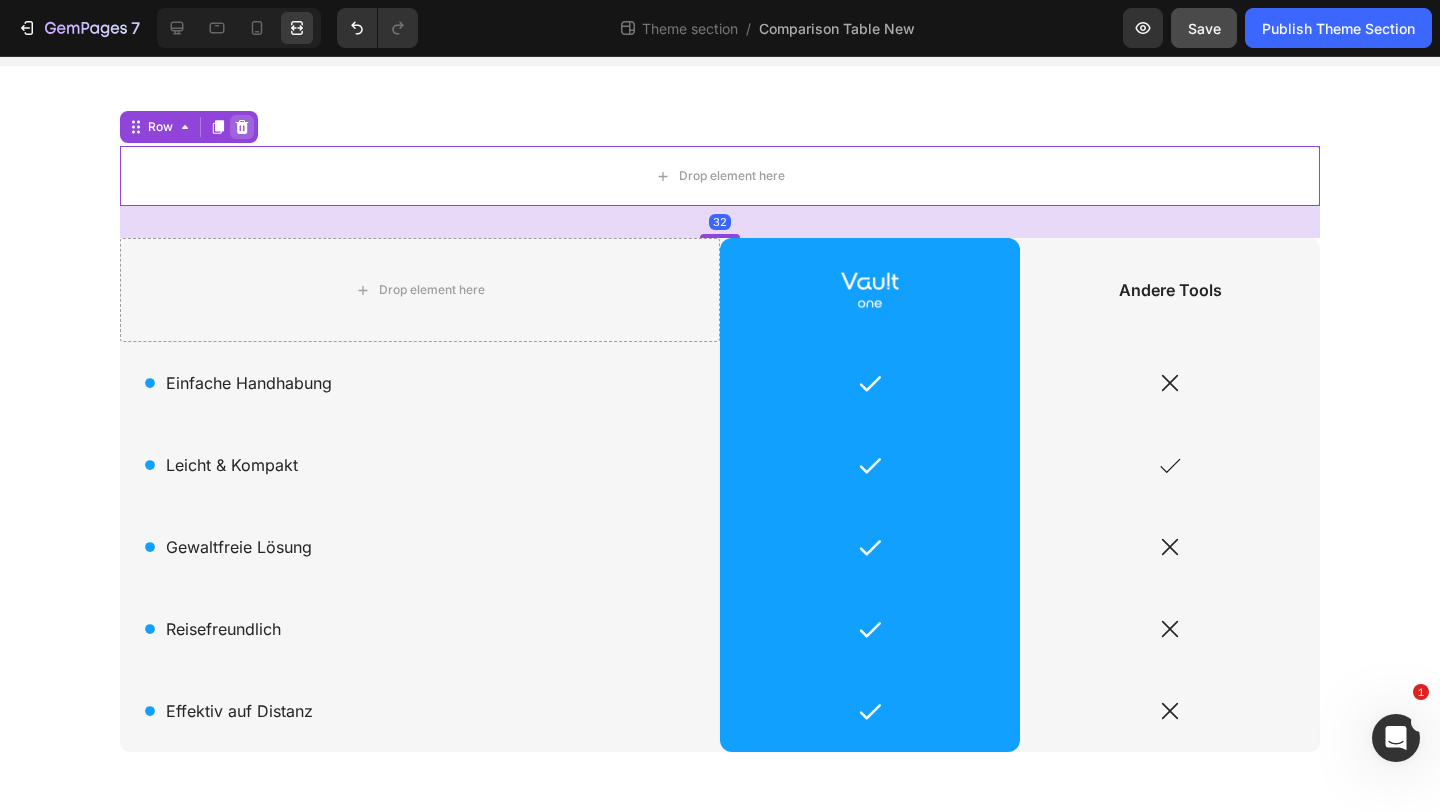 click 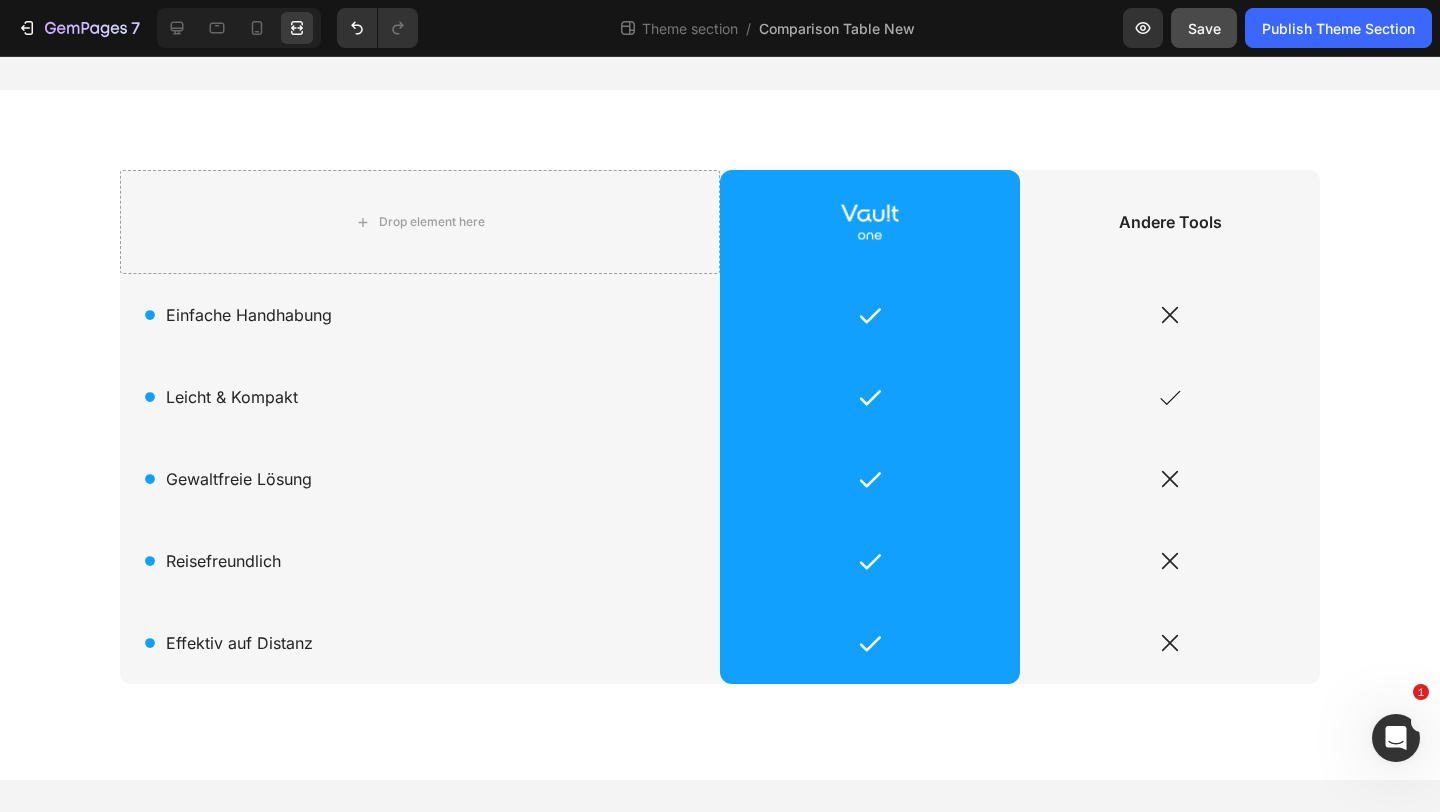 scroll, scrollTop: 38, scrollLeft: 0, axis: vertical 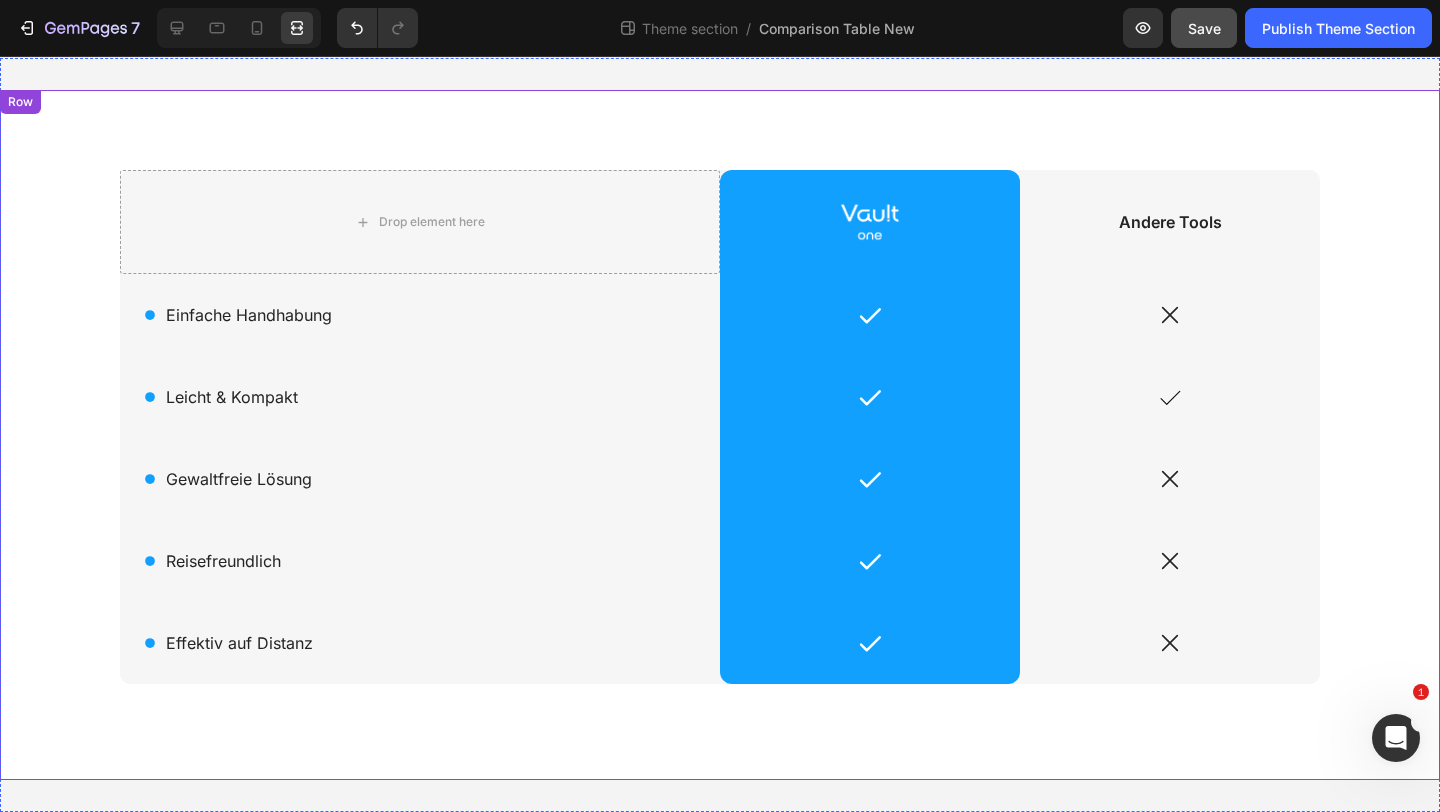 click on "Drop element here Image Row Andere Tools Text Block Row
Icon Einfache Handhabung Text Block Row
Icon Row
Icon Row
Icon Leicht & Kompakt Text Block Row
Icon Row
Icon Row
Icon Gewaltfreie Lösung Text Block Row
Icon Row
Icon Row
Icon Reisefreundlich Text Block Row
Icon Row
Icon Row
Icon Effektiv auf Distanz Text Block Row
Icon Row
Icon Row Row" at bounding box center (720, 435) 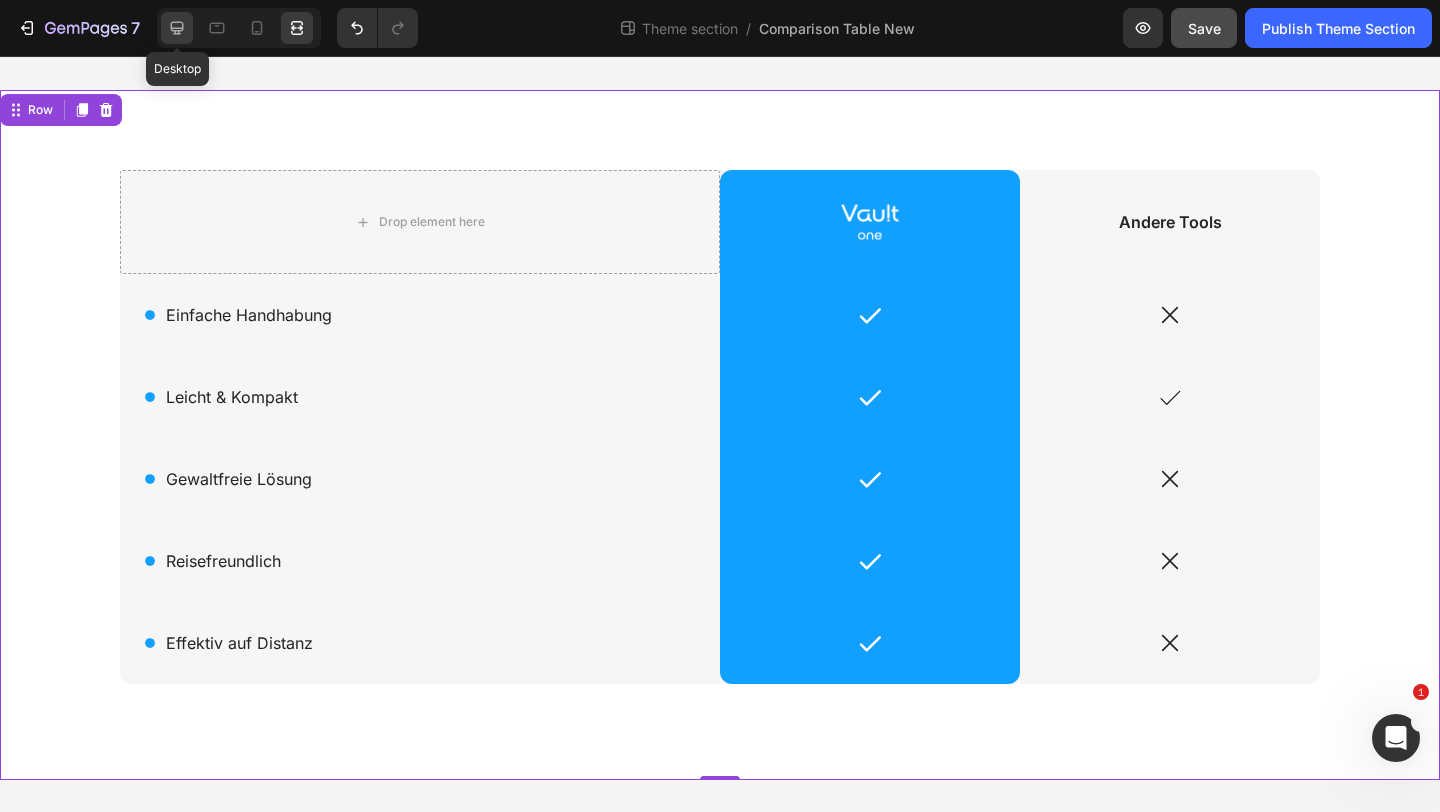 click 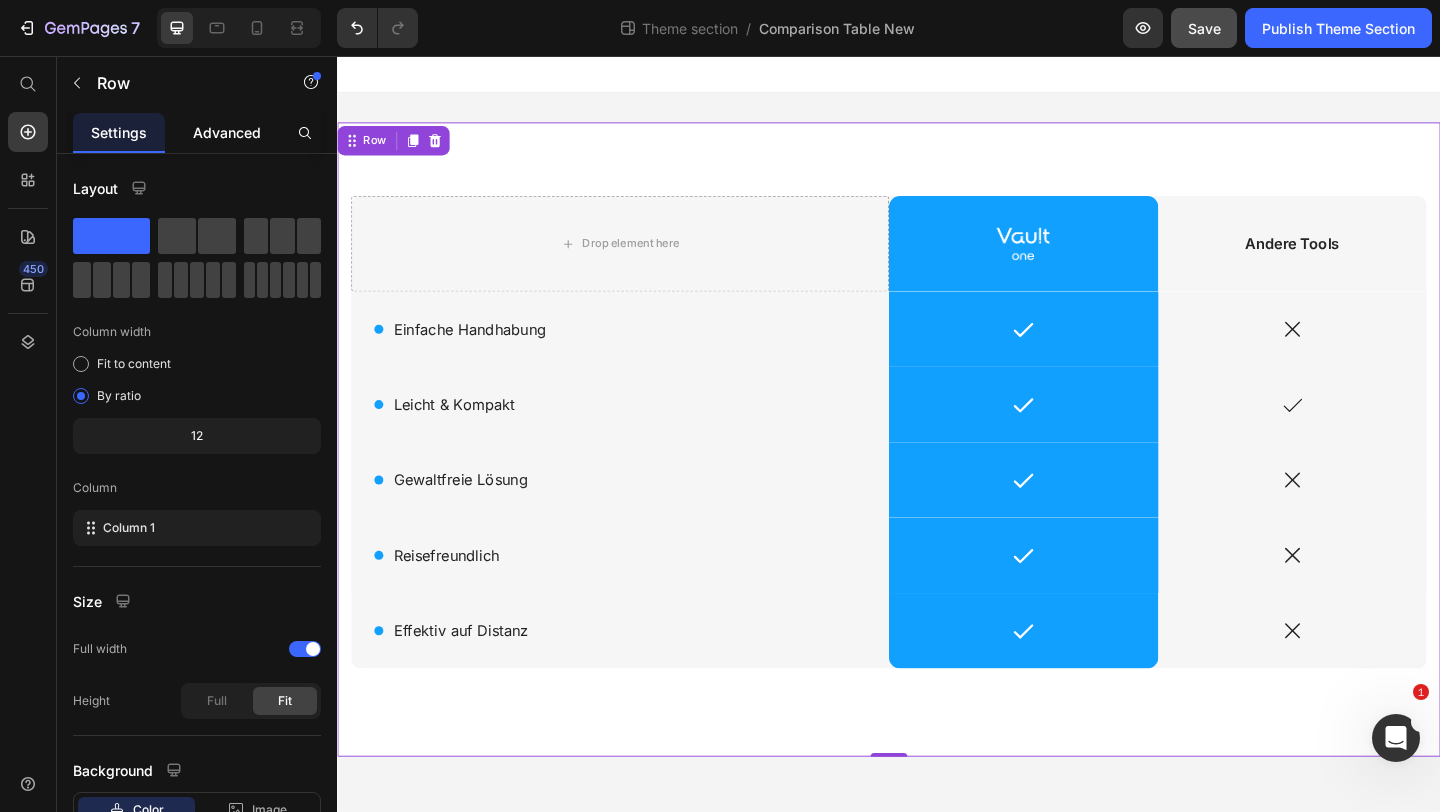 click on "Advanced" at bounding box center (227, 132) 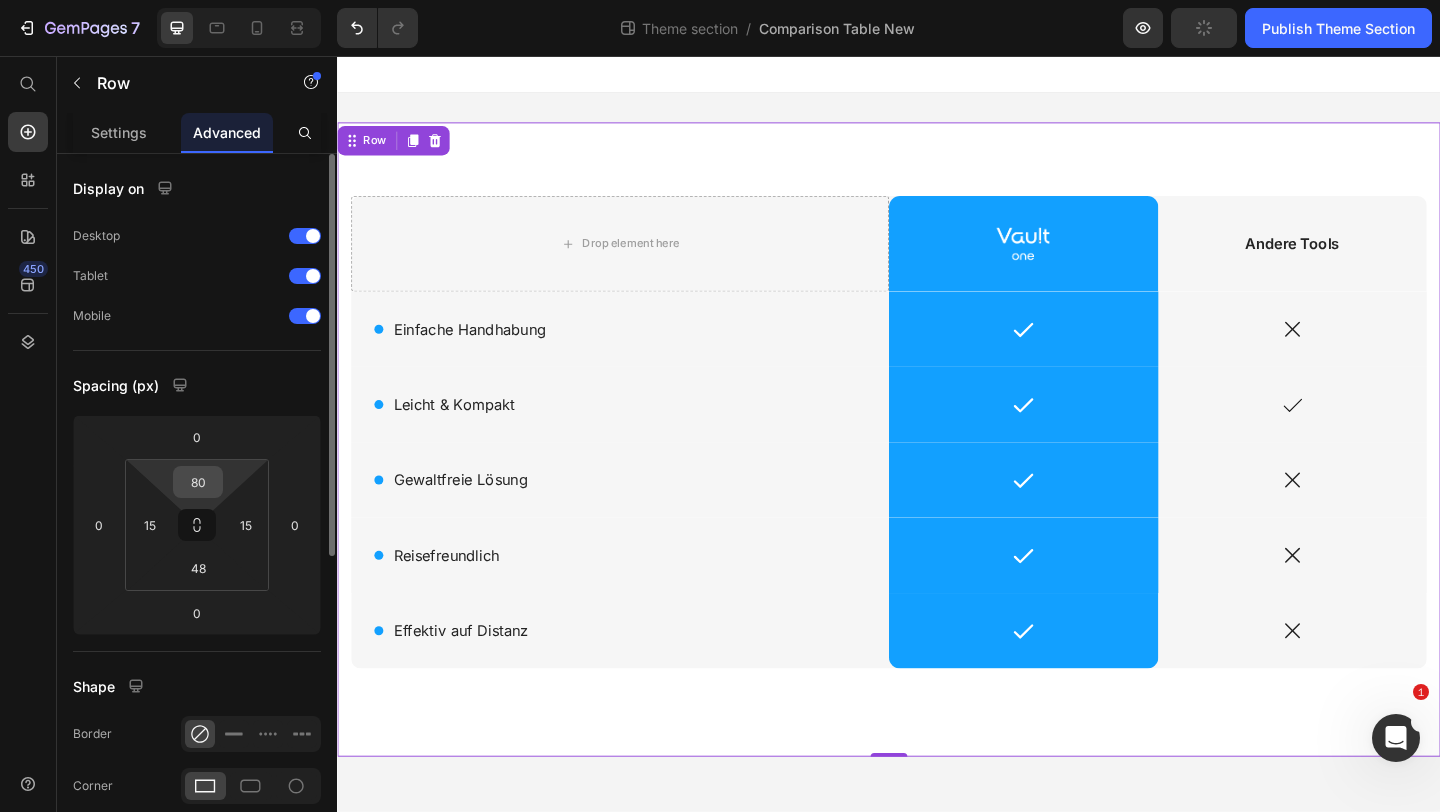 click on "80" at bounding box center [198, 482] 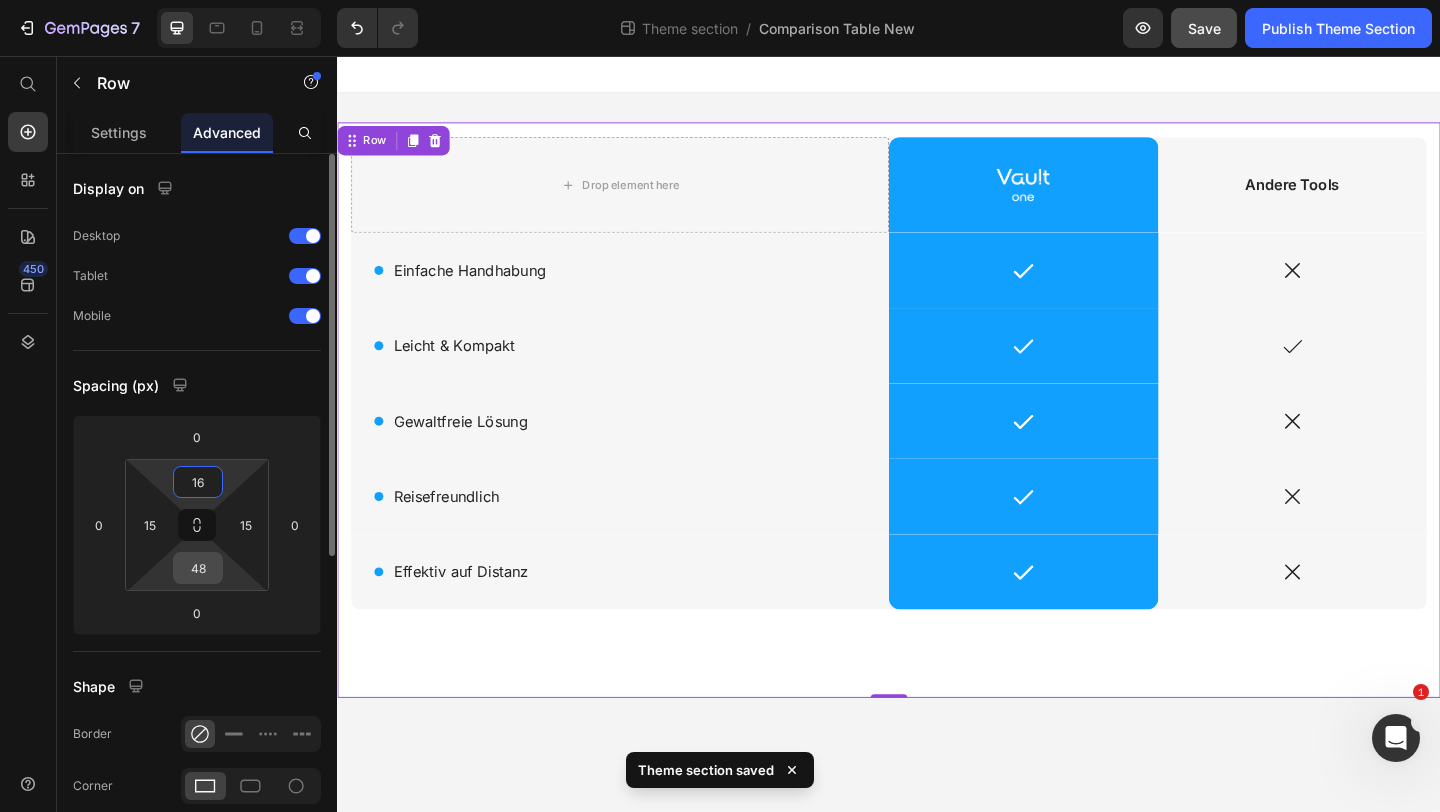 type on "16" 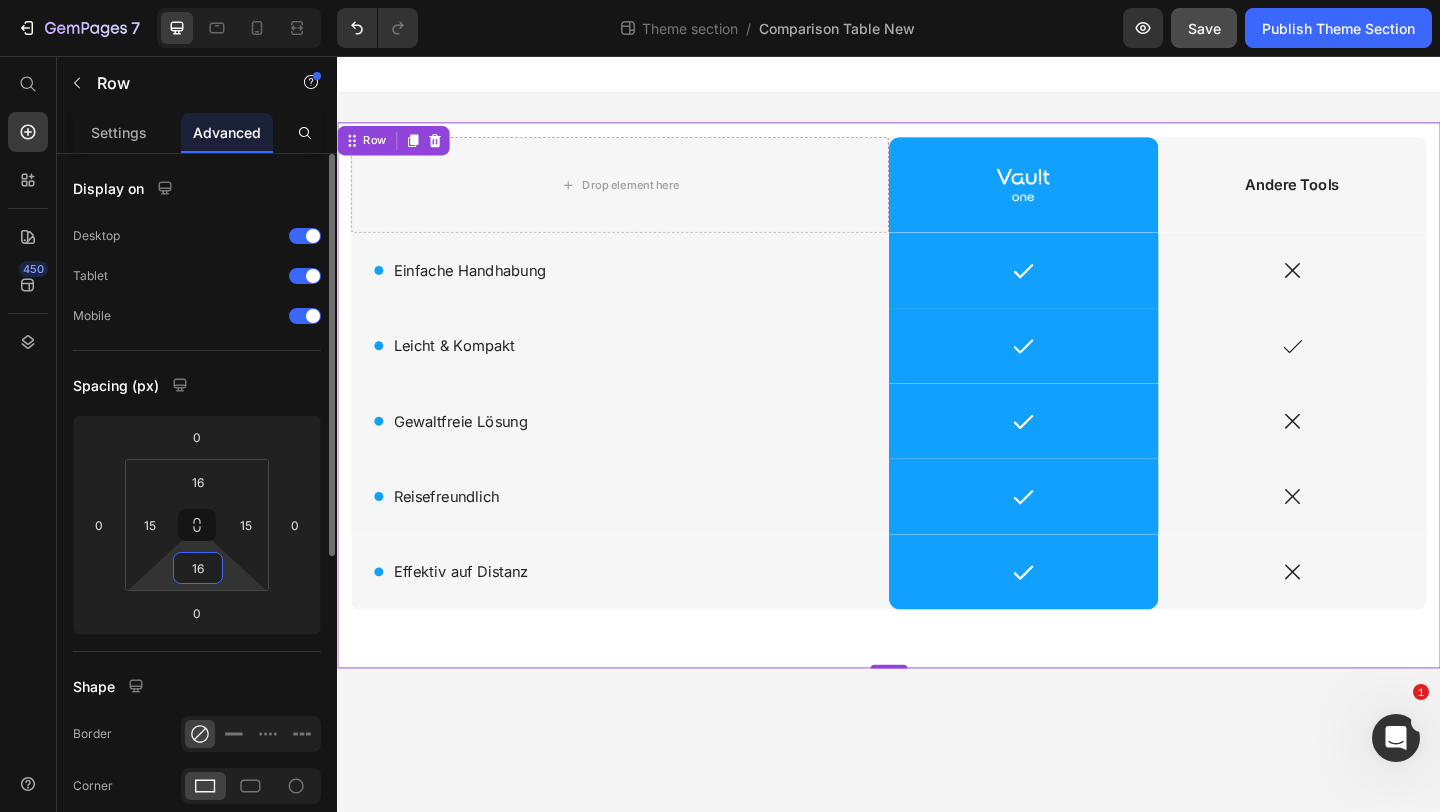 type on "16" 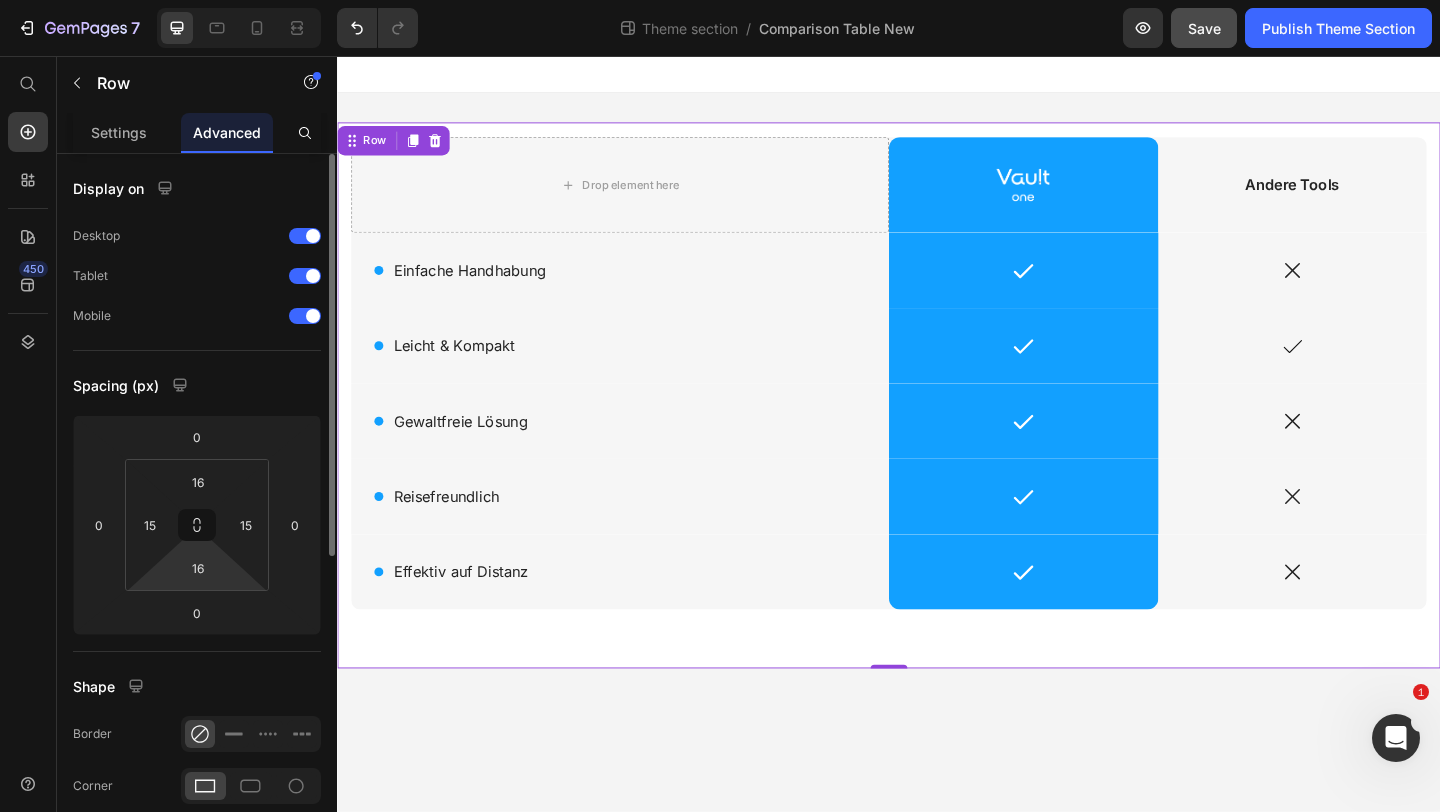 click on "Spacing (px)" at bounding box center [197, 385] 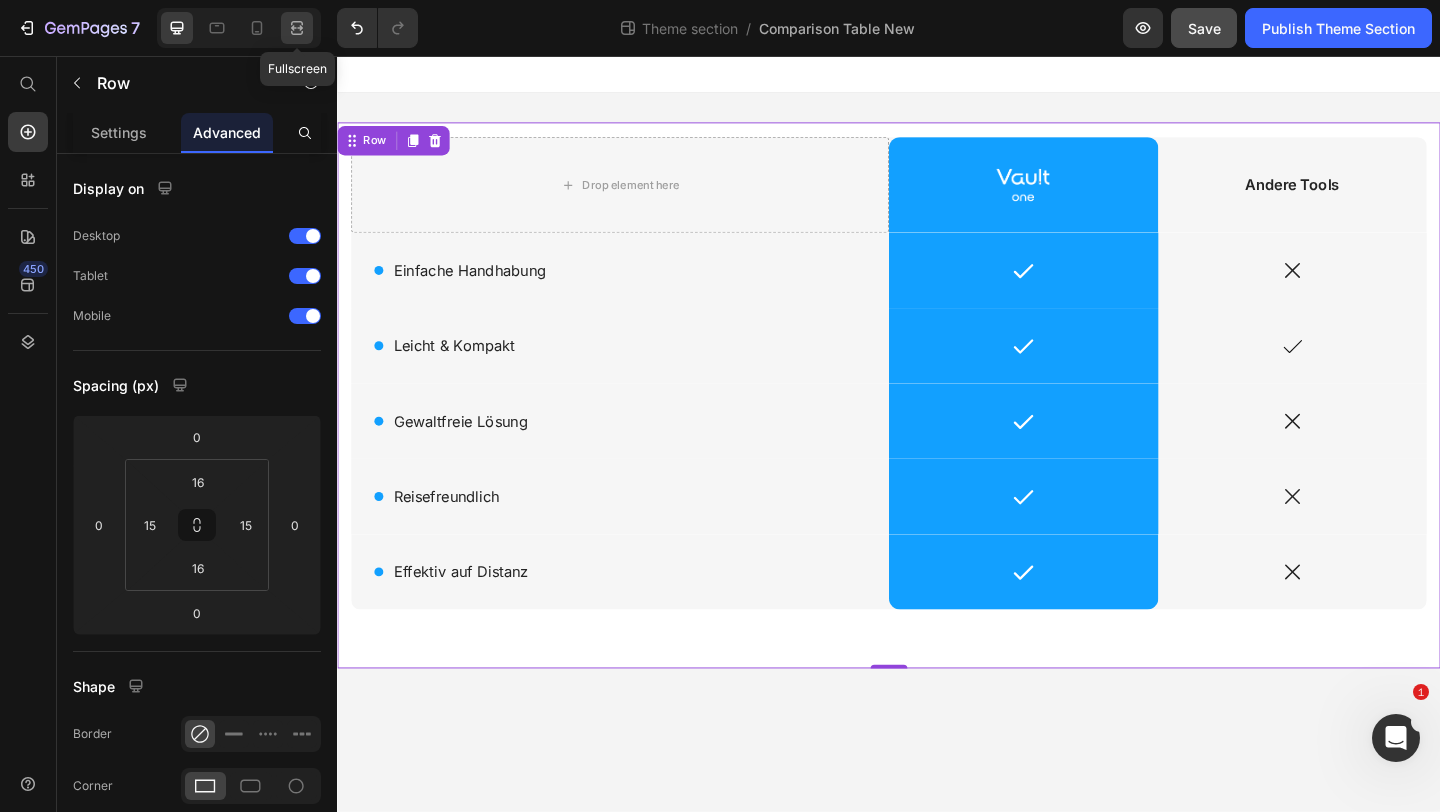 click 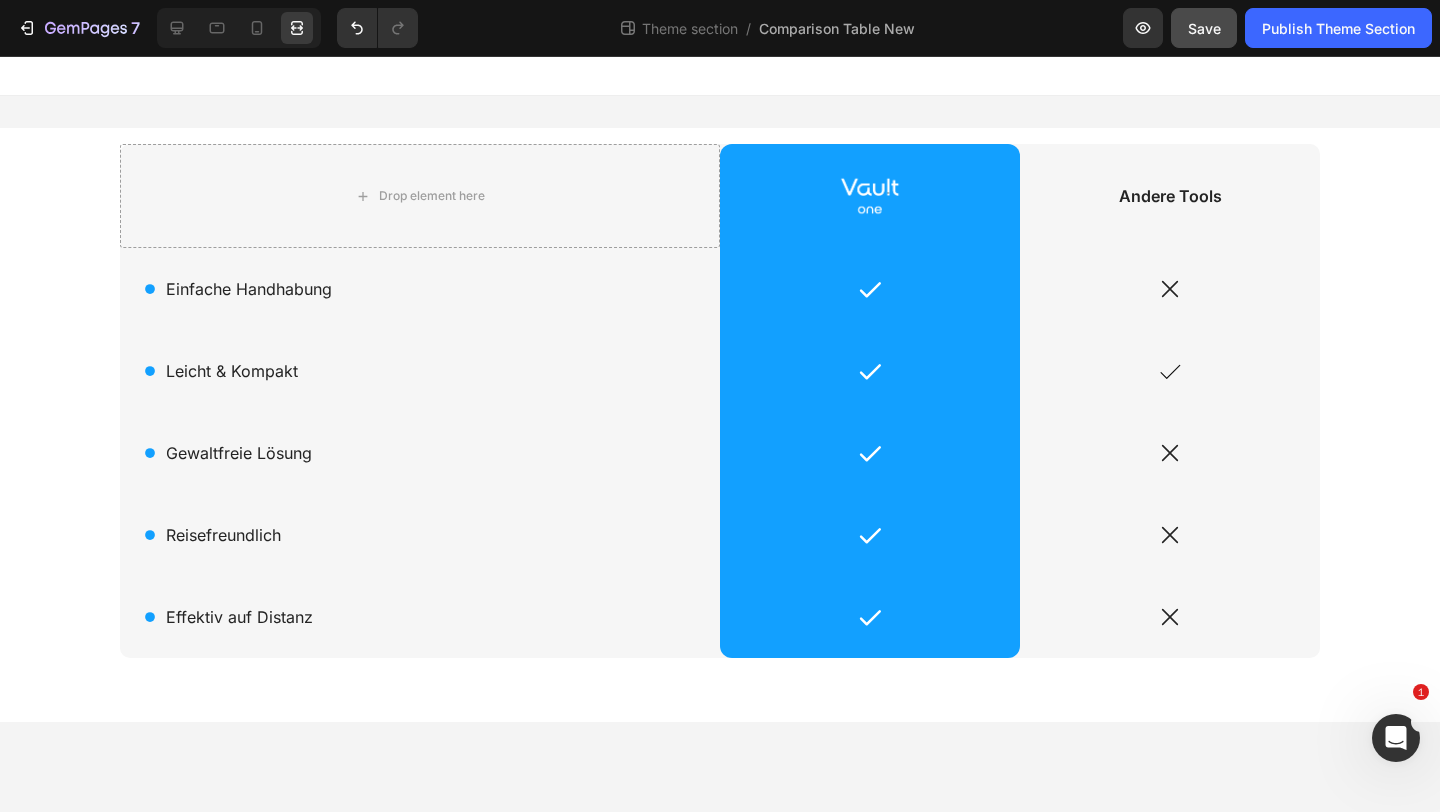 click at bounding box center (720, 76) 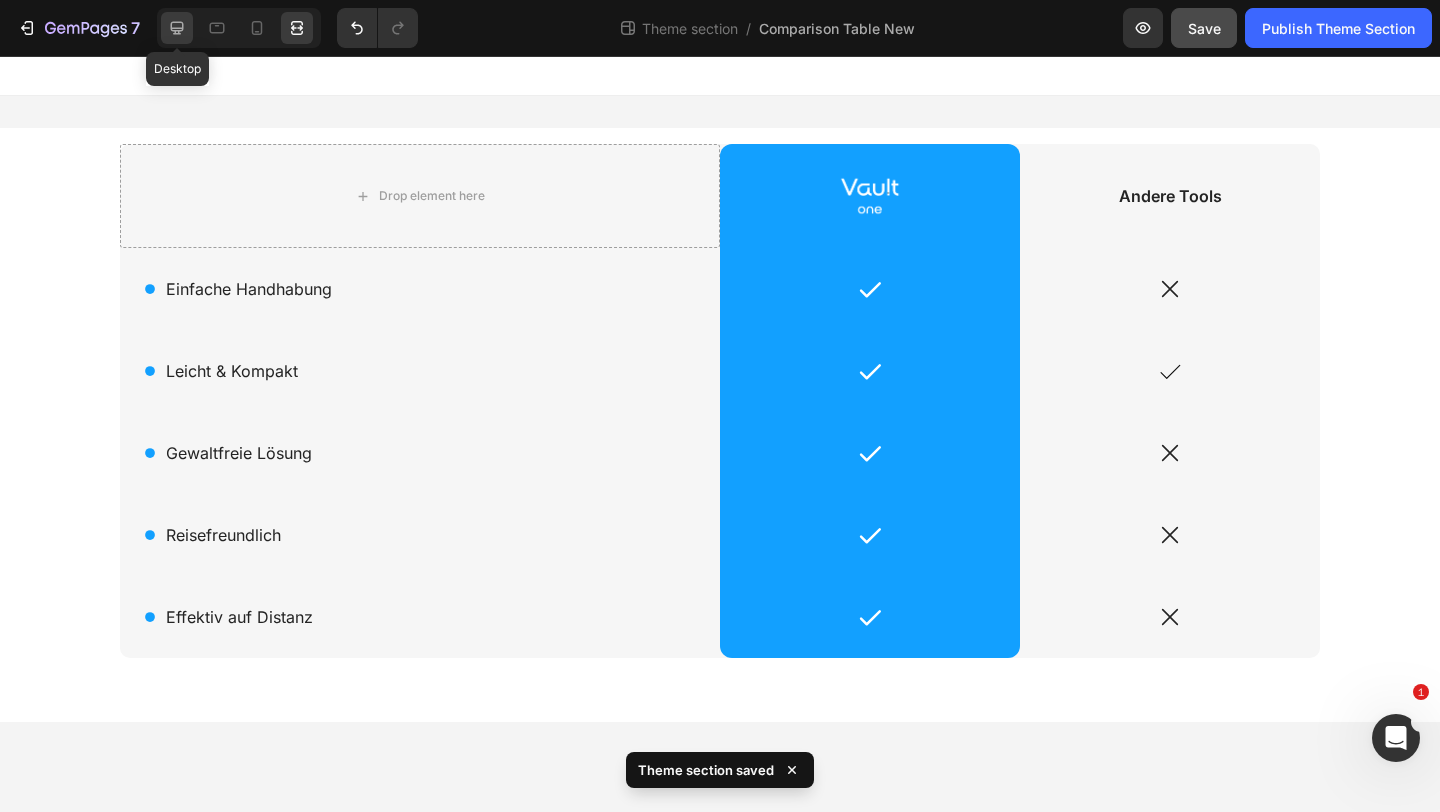 click 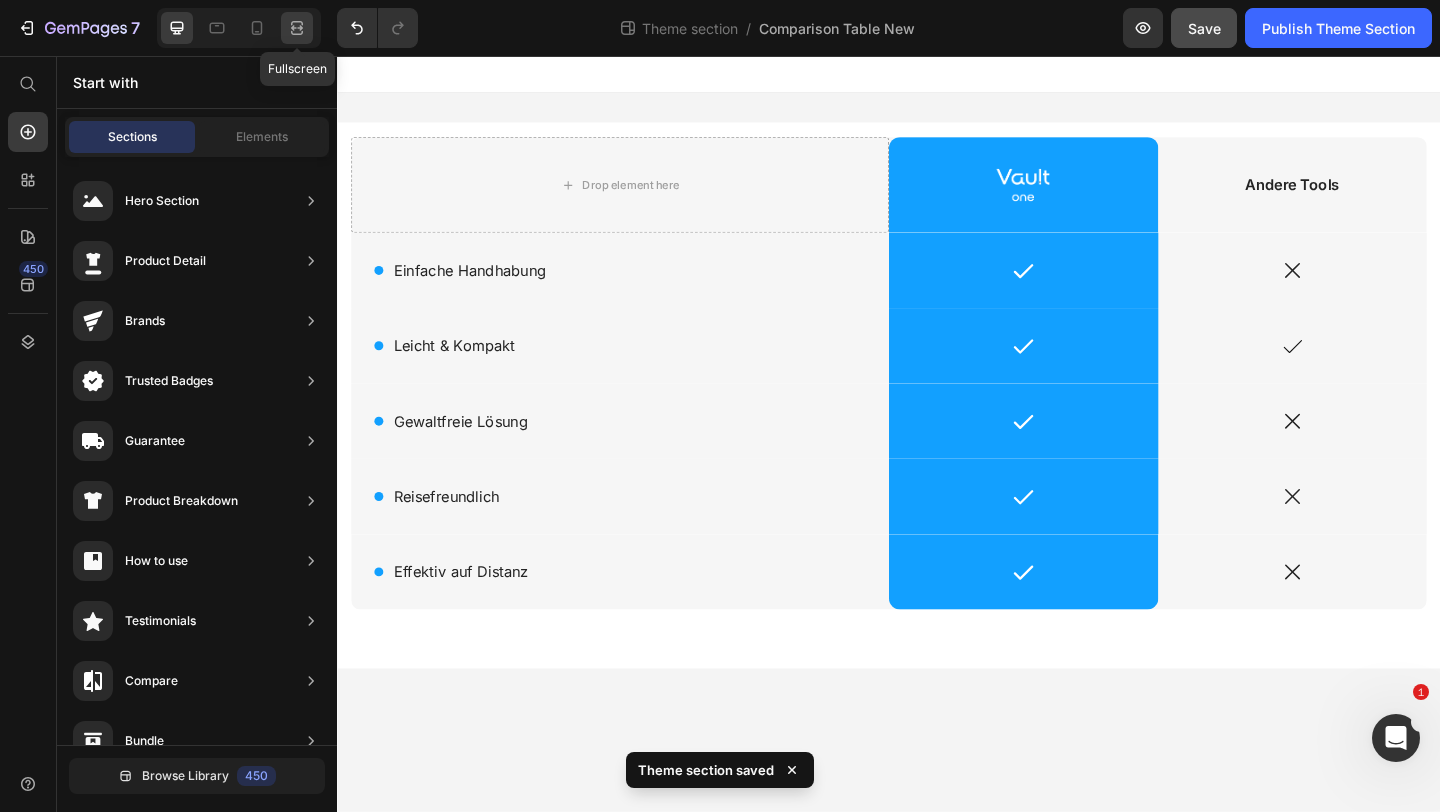 click 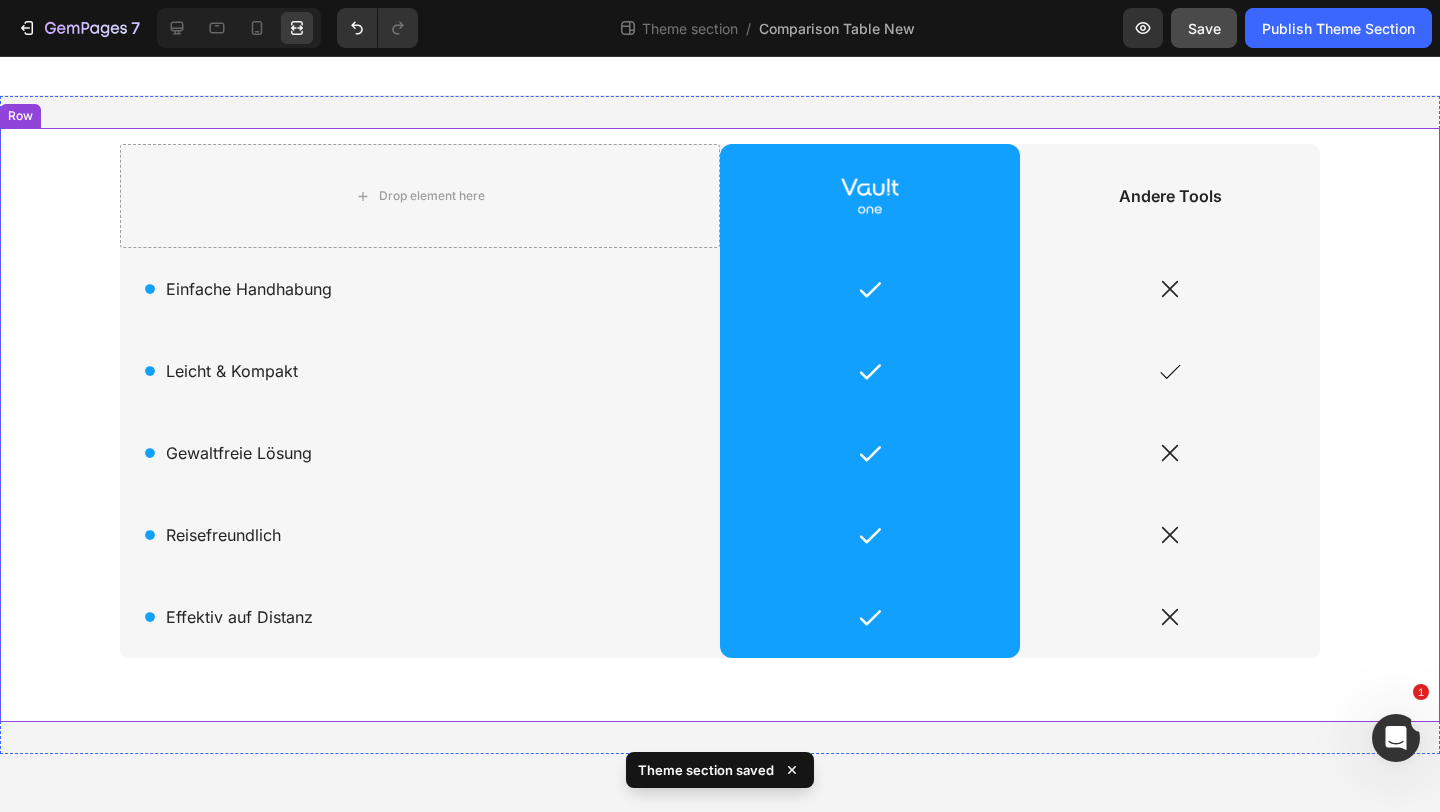 click on "Drop element here Image Row Andere Tools Text Block Row
Icon Einfache Handhabung Text Block Row
Icon Row
Icon Row
Icon Leicht & Kompakt Text Block Row
Icon Row
Icon Row
Icon Gewaltfreie Lösung Text Block Row
Icon Row
Icon Row
Icon Reisefreundlich Text Block Row
Icon Row
Icon Row
Icon Effektiv auf Distanz Text Block Row
Icon Row
Icon Row Row" at bounding box center [720, 425] 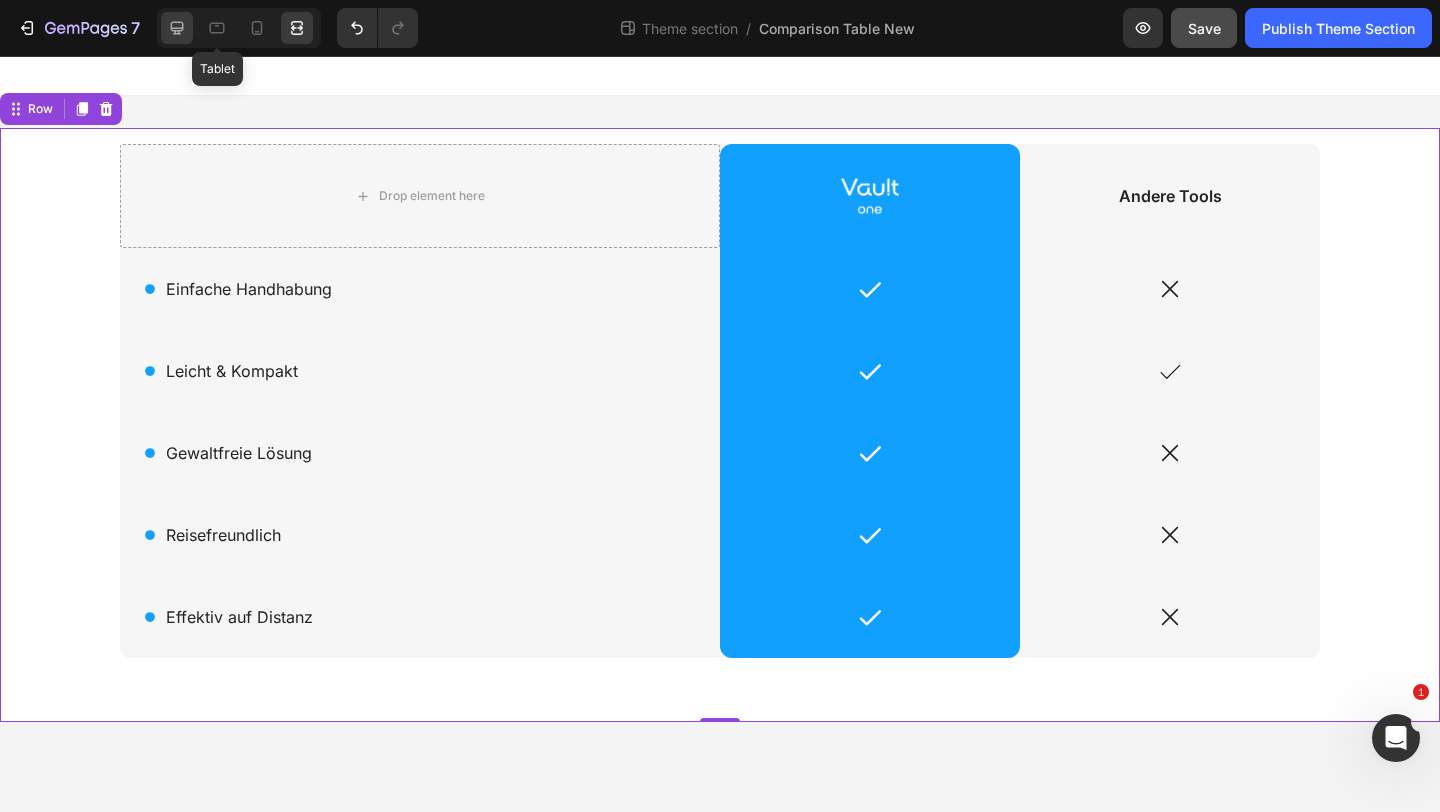 click 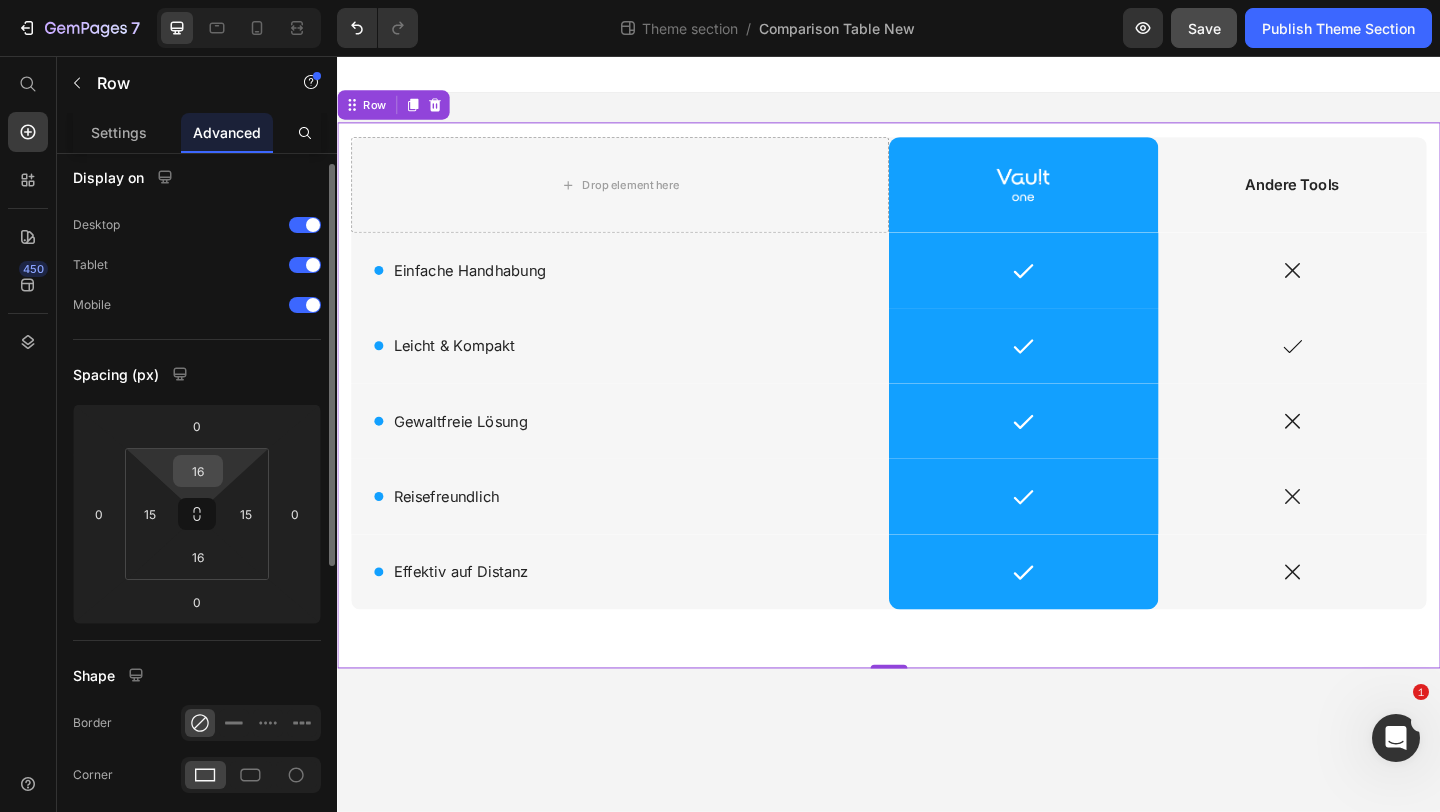 scroll, scrollTop: 14, scrollLeft: 0, axis: vertical 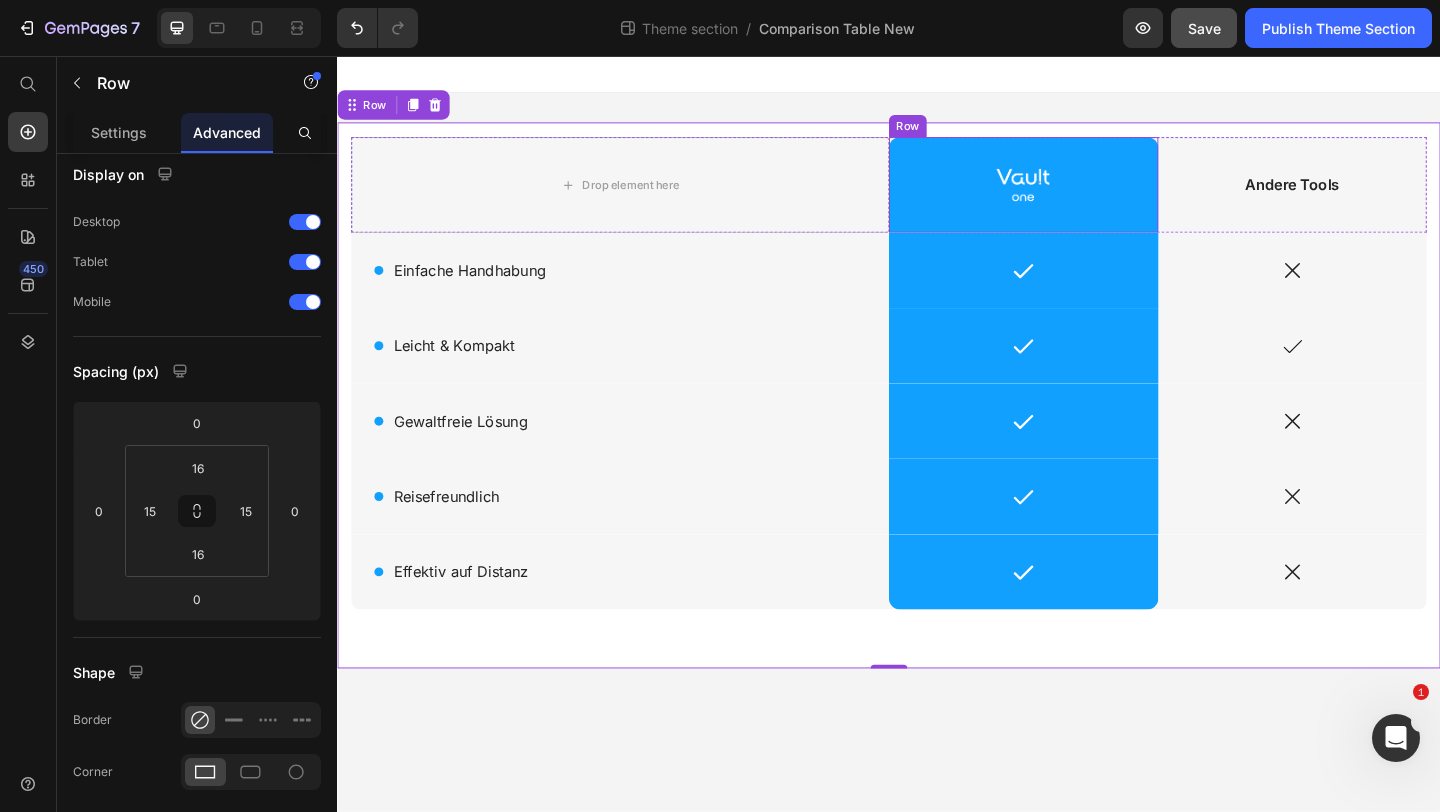 click on "Image Row" at bounding box center (1083, 196) 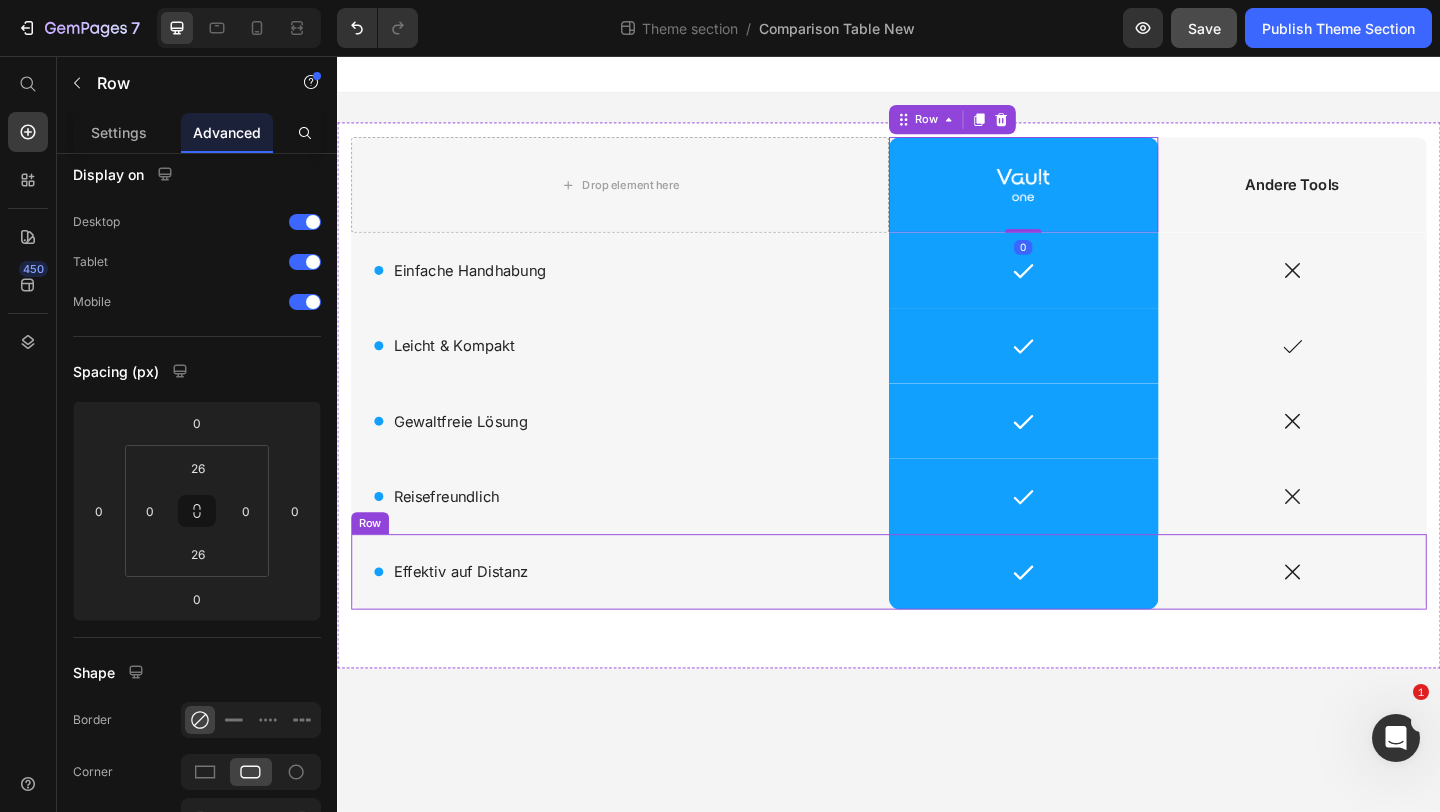 click on "Icon Effektiv auf Distanz Text Block Row" at bounding box center (644, 617) 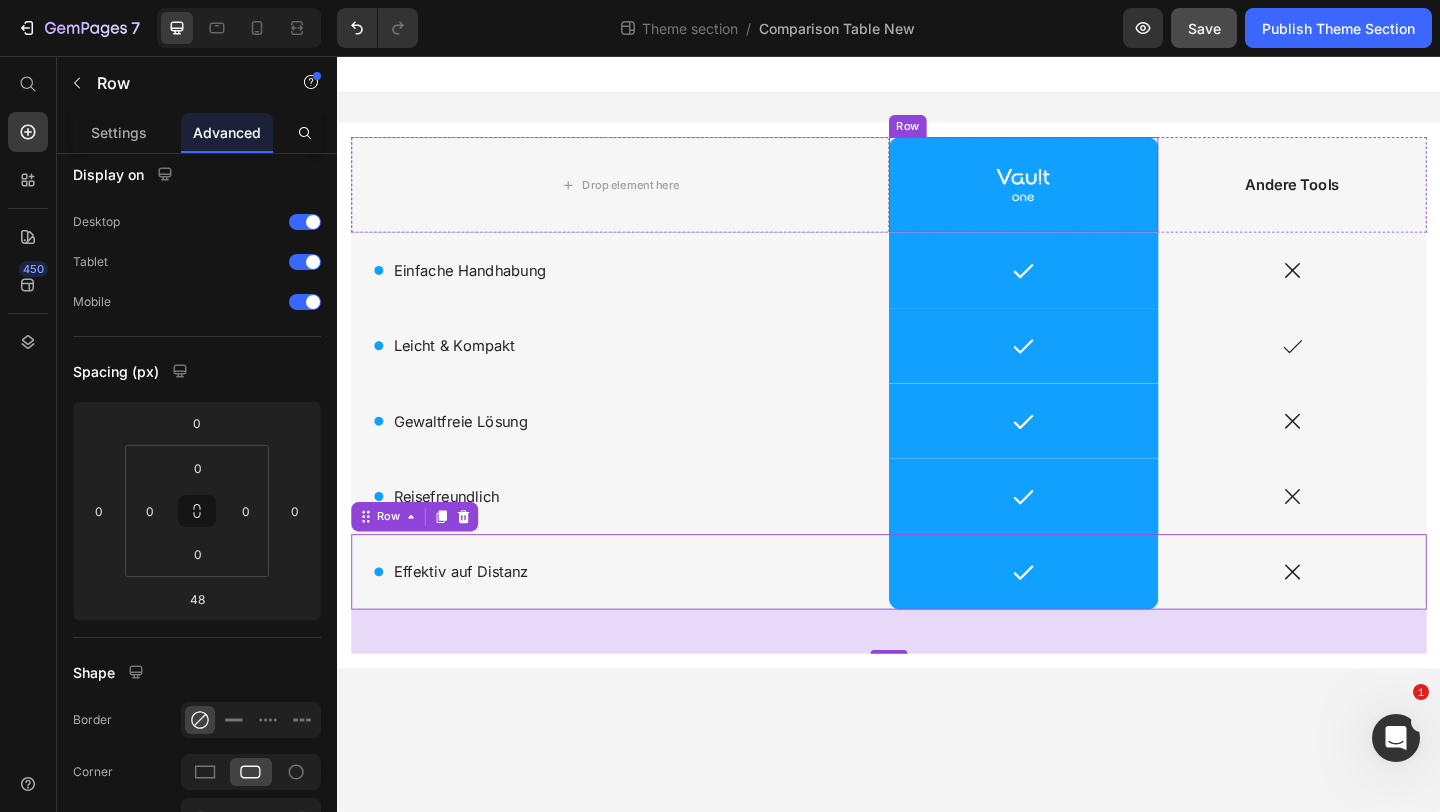 click on "Image Row" at bounding box center (1083, 196) 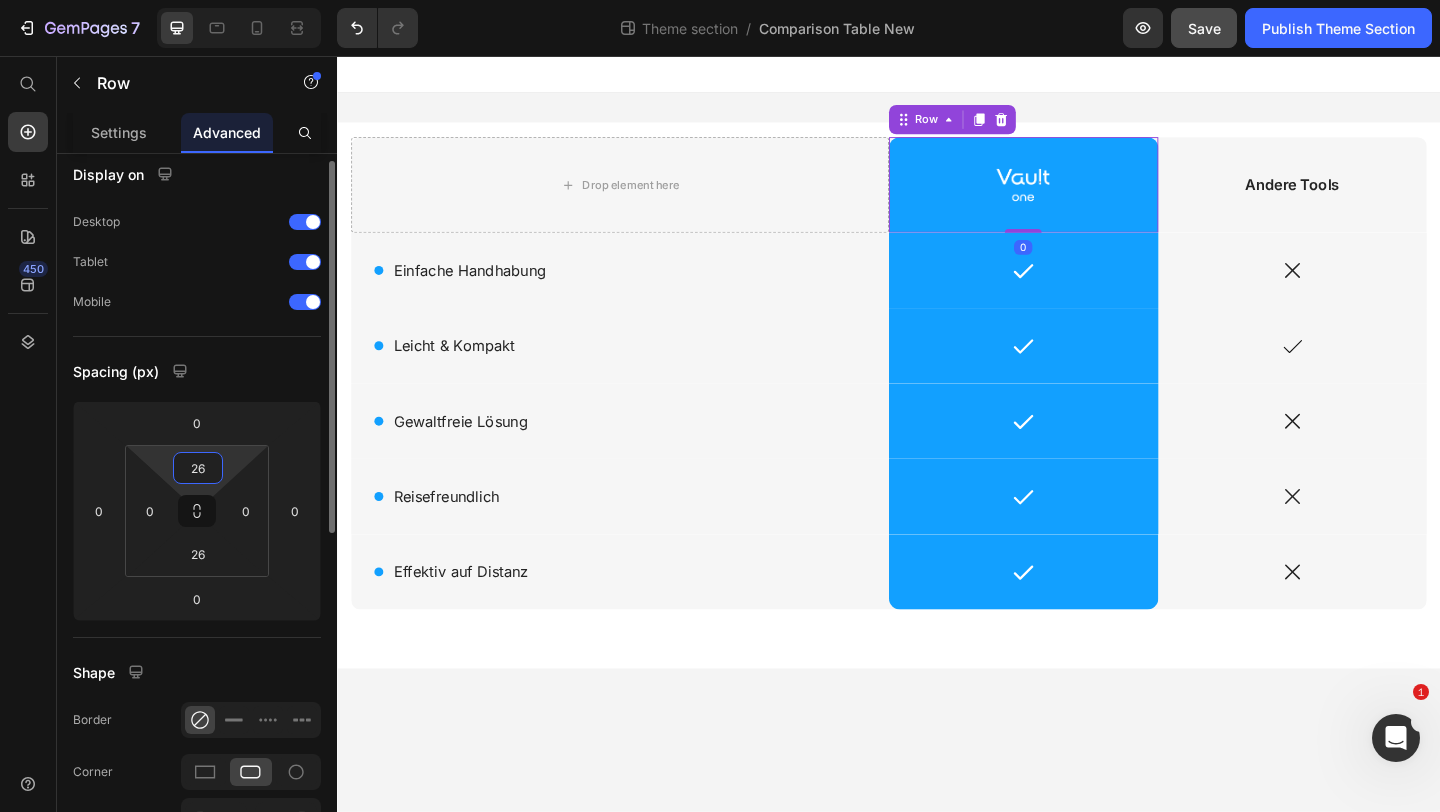 click on "26" at bounding box center (198, 468) 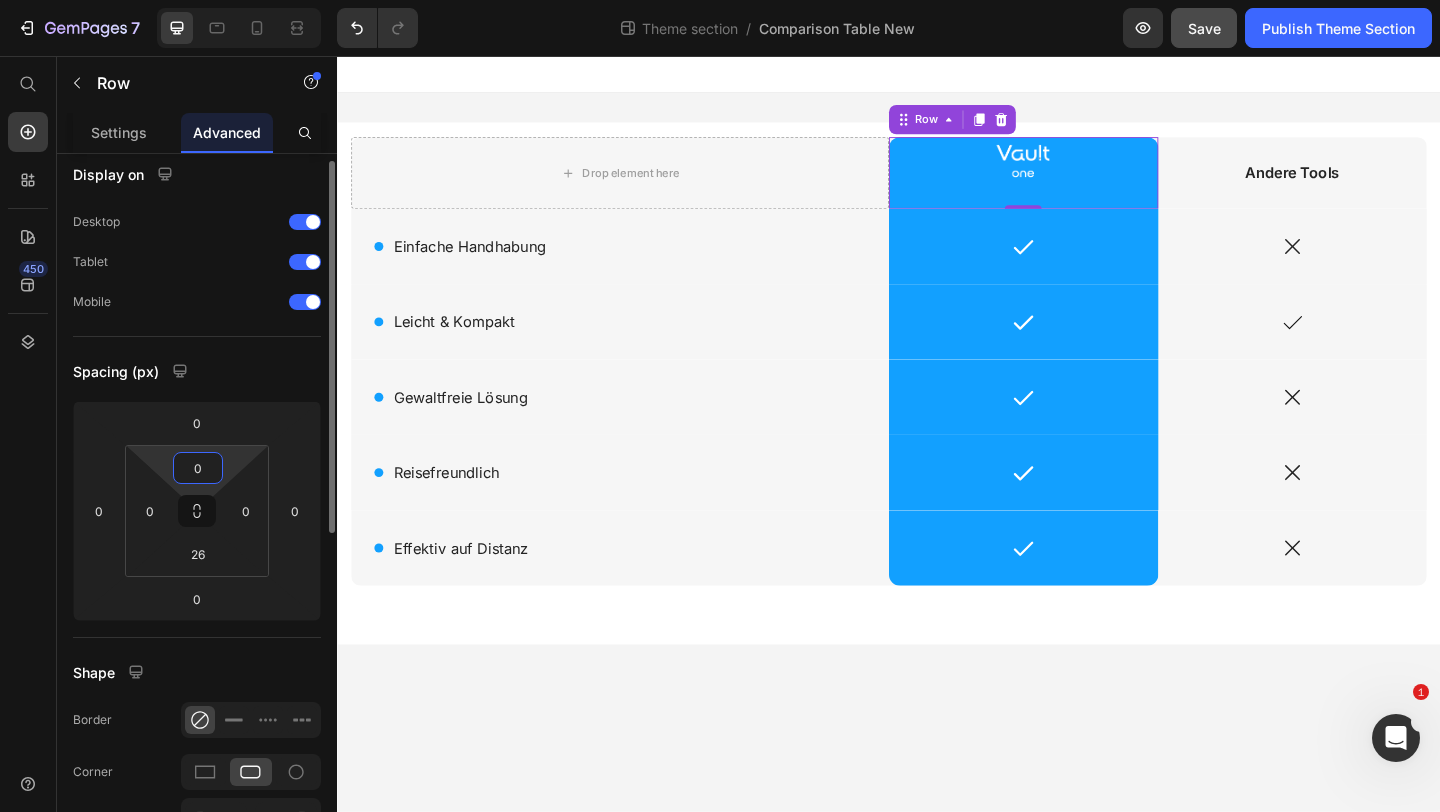 type on "26" 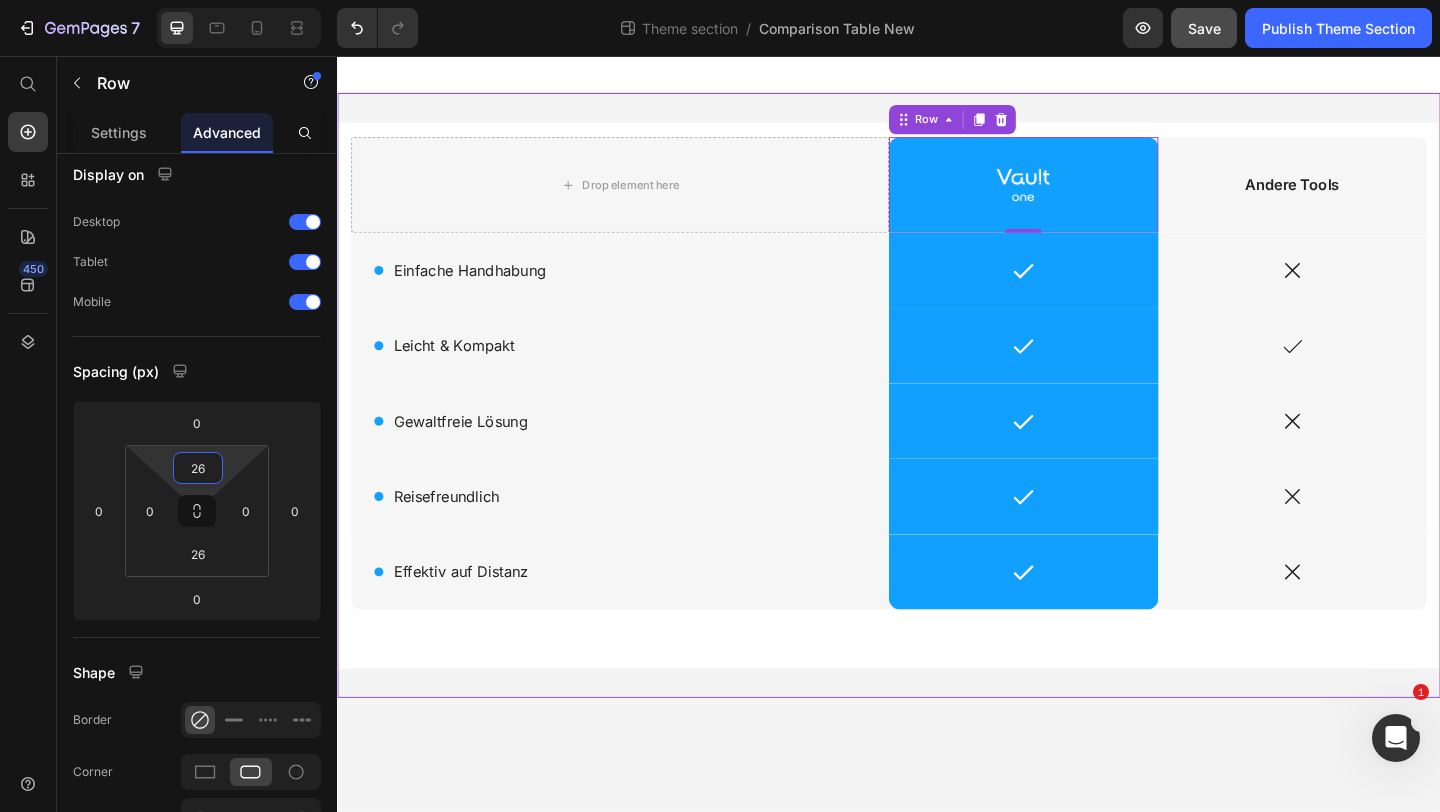 click on "Drop element here Image Row   0 Andere Tools Text Block Row
Icon Einfache Handhabung Text Block Row
Icon Row
Icon Row
Icon Leicht & Kompakt Text Block Row
Icon Row
Icon Row
Icon Gewaltfreie Lösung Text Block Row
Icon Row
Icon Row
Icon Reisefreundlich Text Block Row
Icon Row
Icon Row
Icon Effektiv auf Distanz Text Block Row
Icon Row
Icon Row Row" at bounding box center (937, 425) 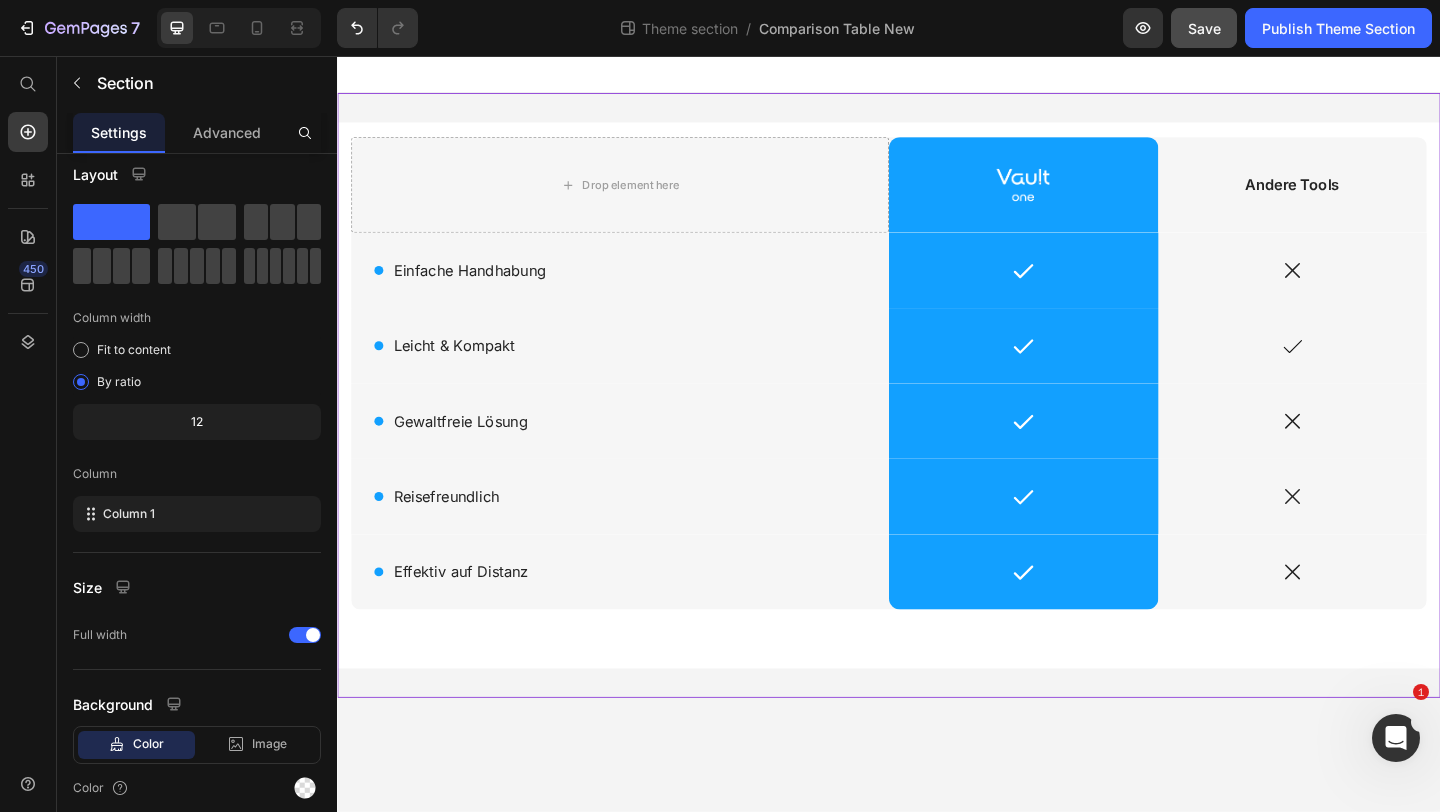 scroll, scrollTop: 0, scrollLeft: 0, axis: both 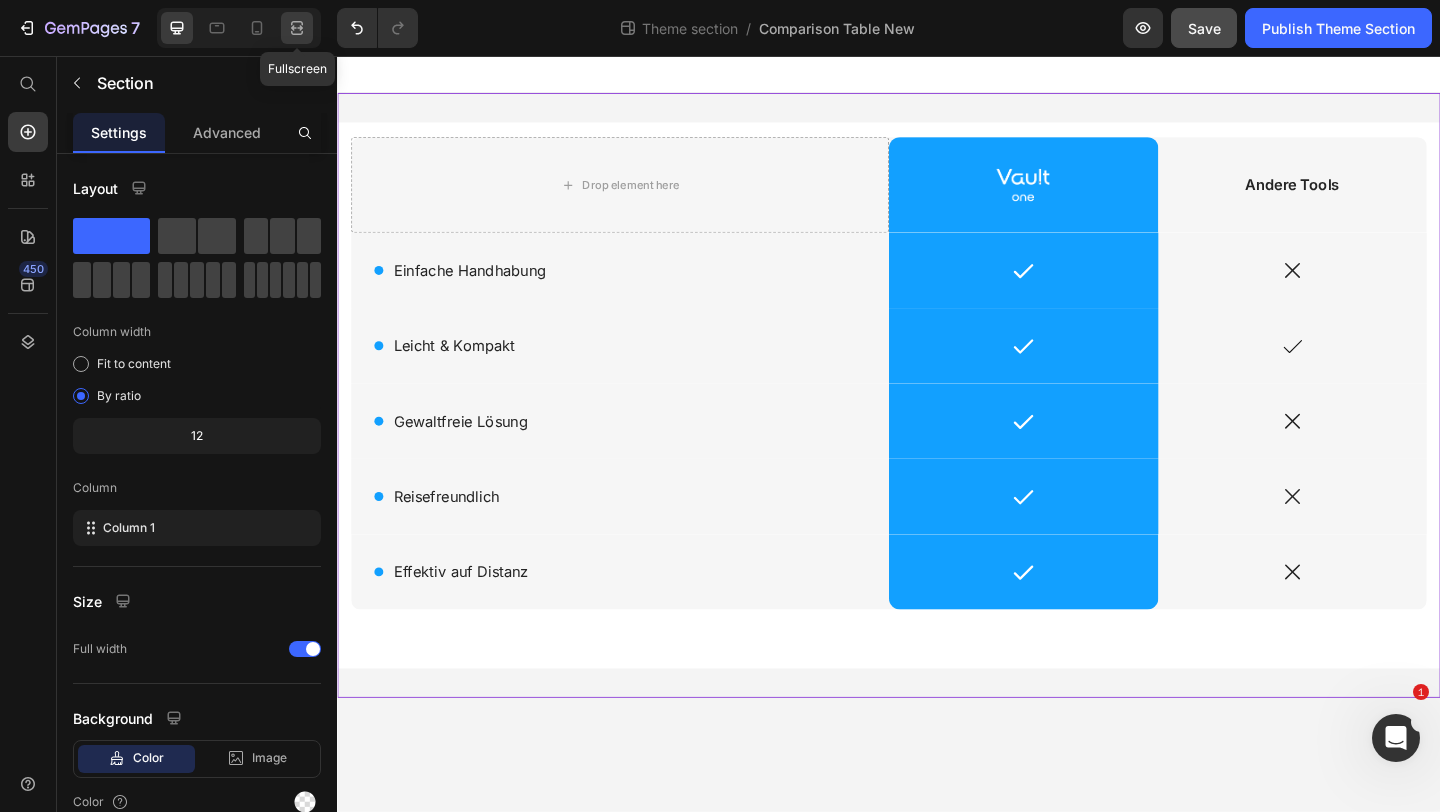 click 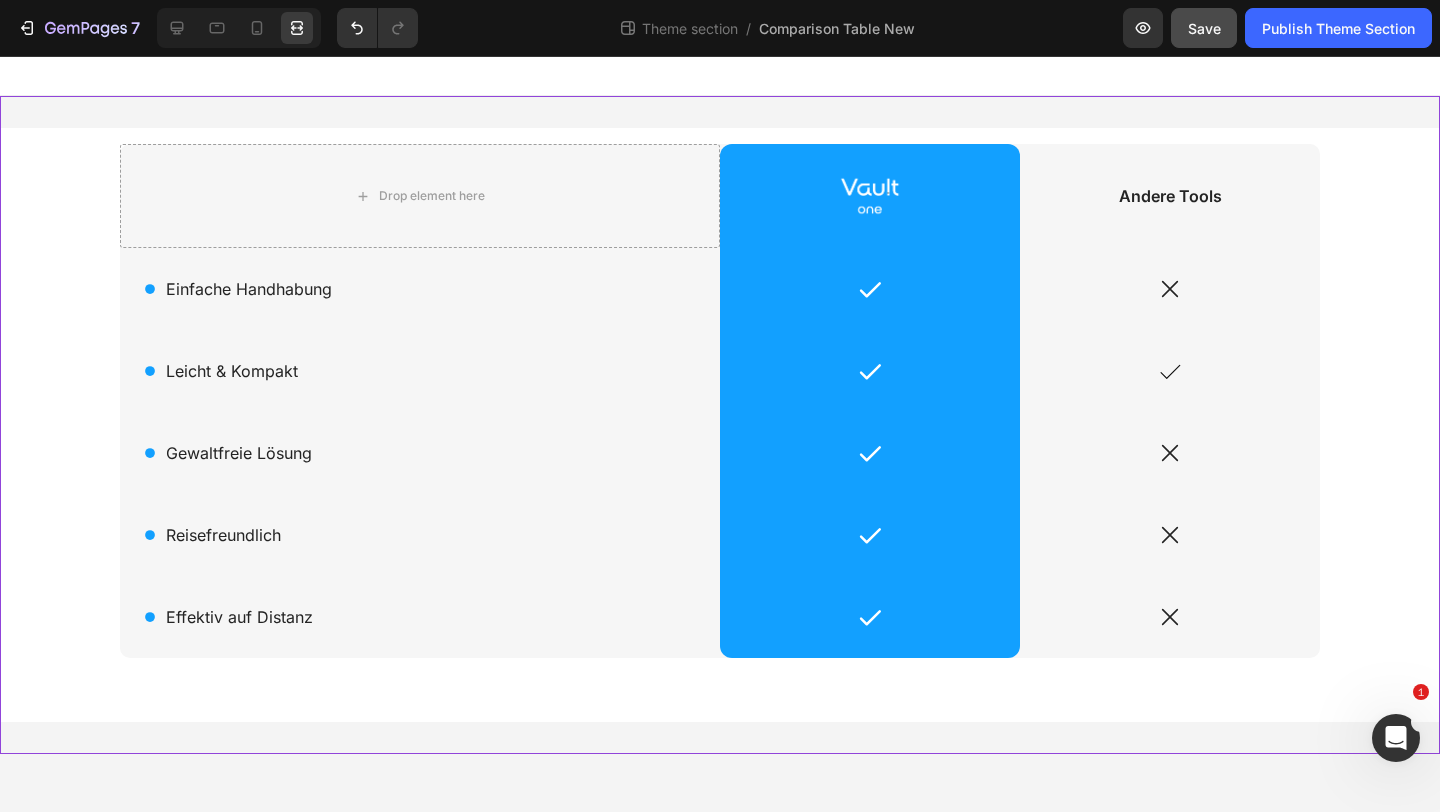 click on "Drop element here Image Row Andere Tools Text Block Row
Icon Einfache Handhabung Text Block Row
Icon Row
Icon Row
Icon Leicht & Kompakt Text Block Row
Icon Row
Icon Row
Icon Gewaltfreie Lösung Text Block Row
Icon Row
Icon Row
Icon Reisefreundlich Text Block Row
Icon Row
Icon Row
Icon Effektiv auf Distanz Text Block Row
Icon Row
Icon Row Row" at bounding box center (720, 425) 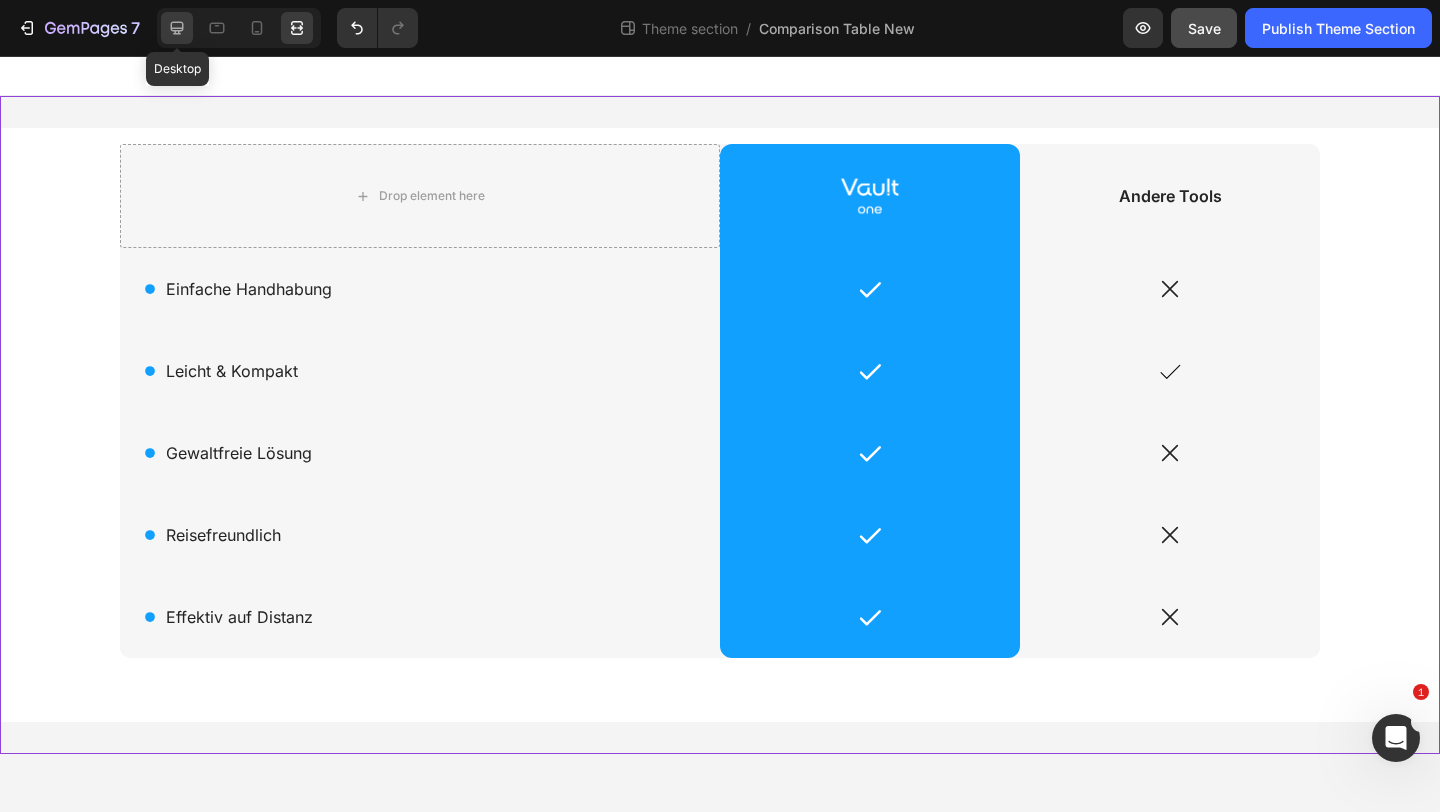 click 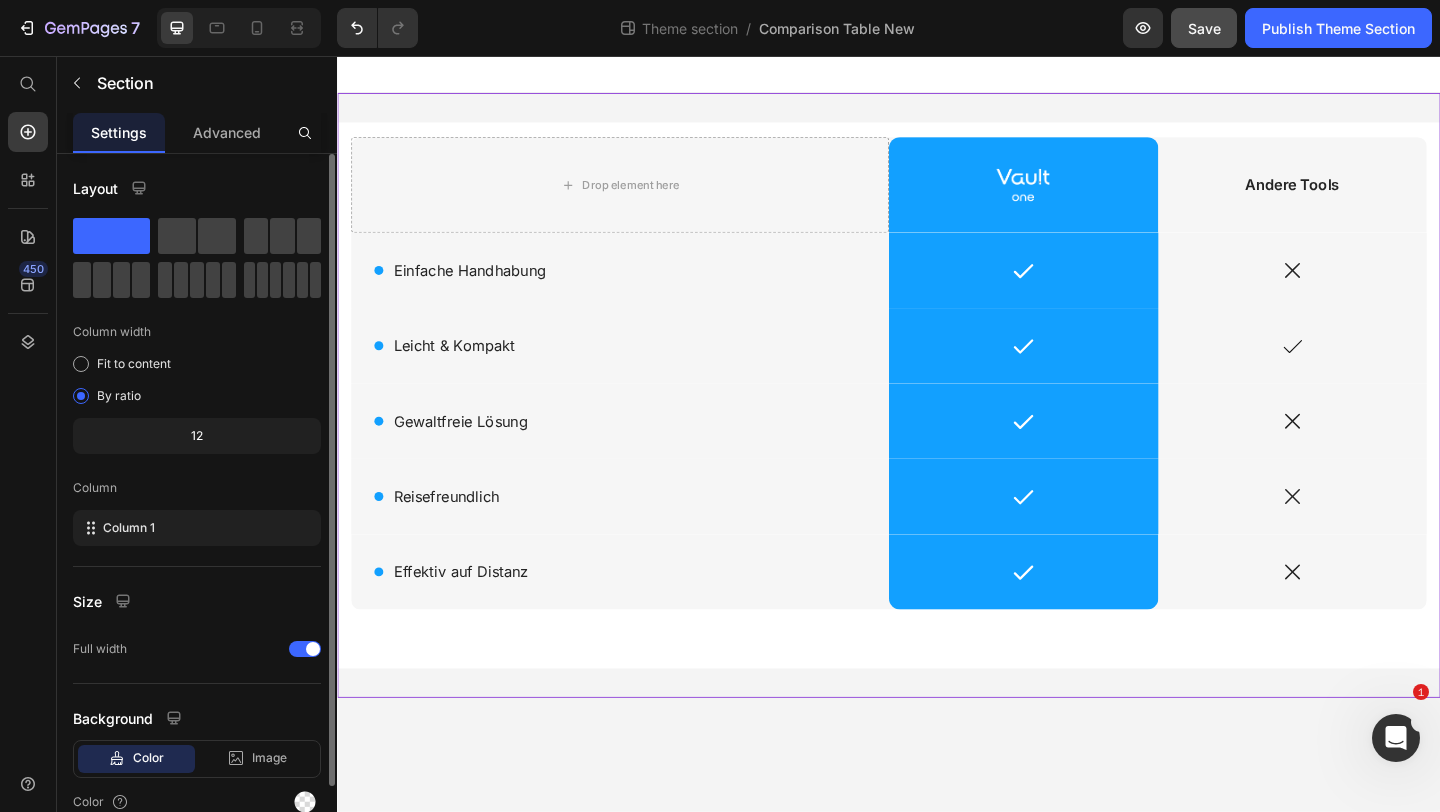 scroll, scrollTop: 93, scrollLeft: 0, axis: vertical 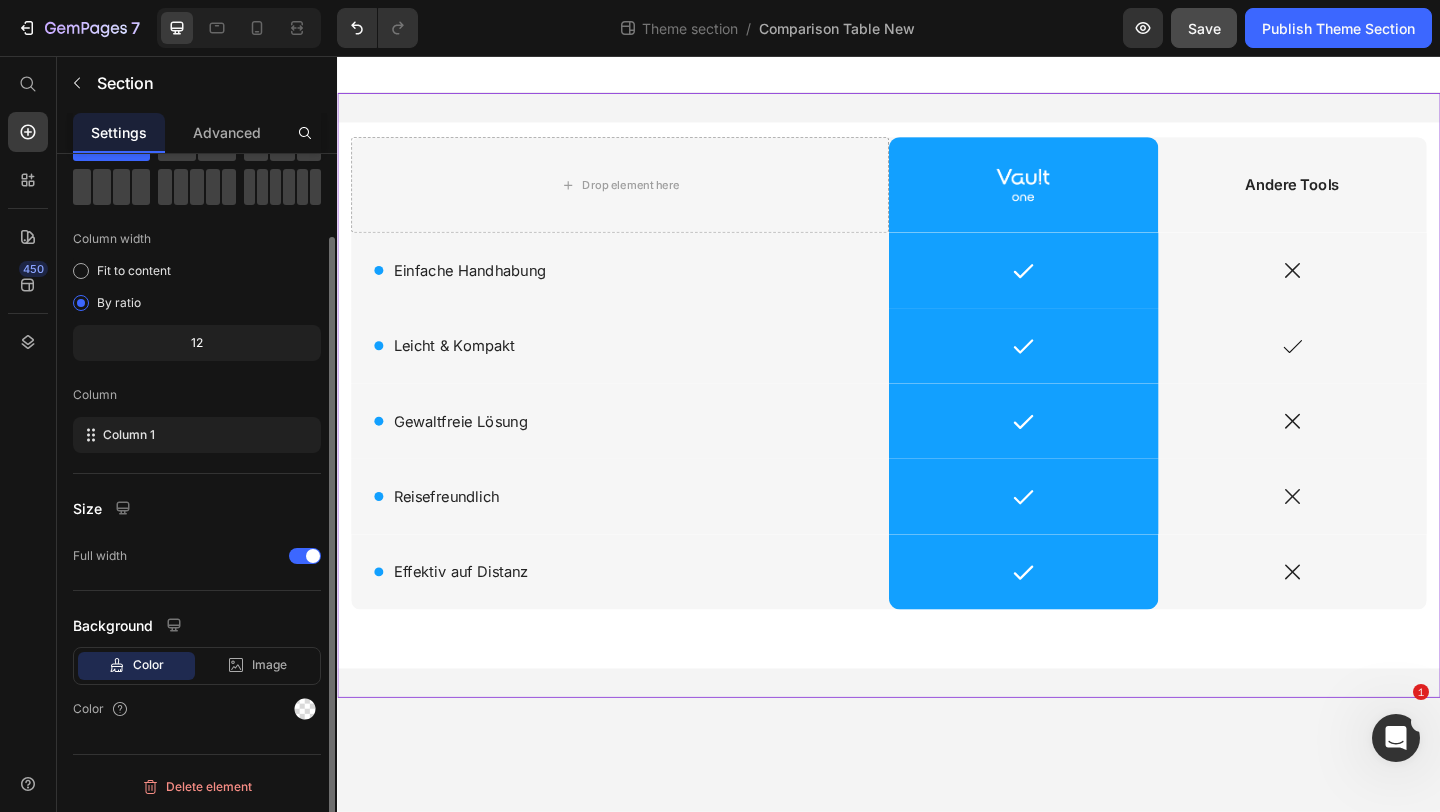 click on "Color" at bounding box center [197, 709] 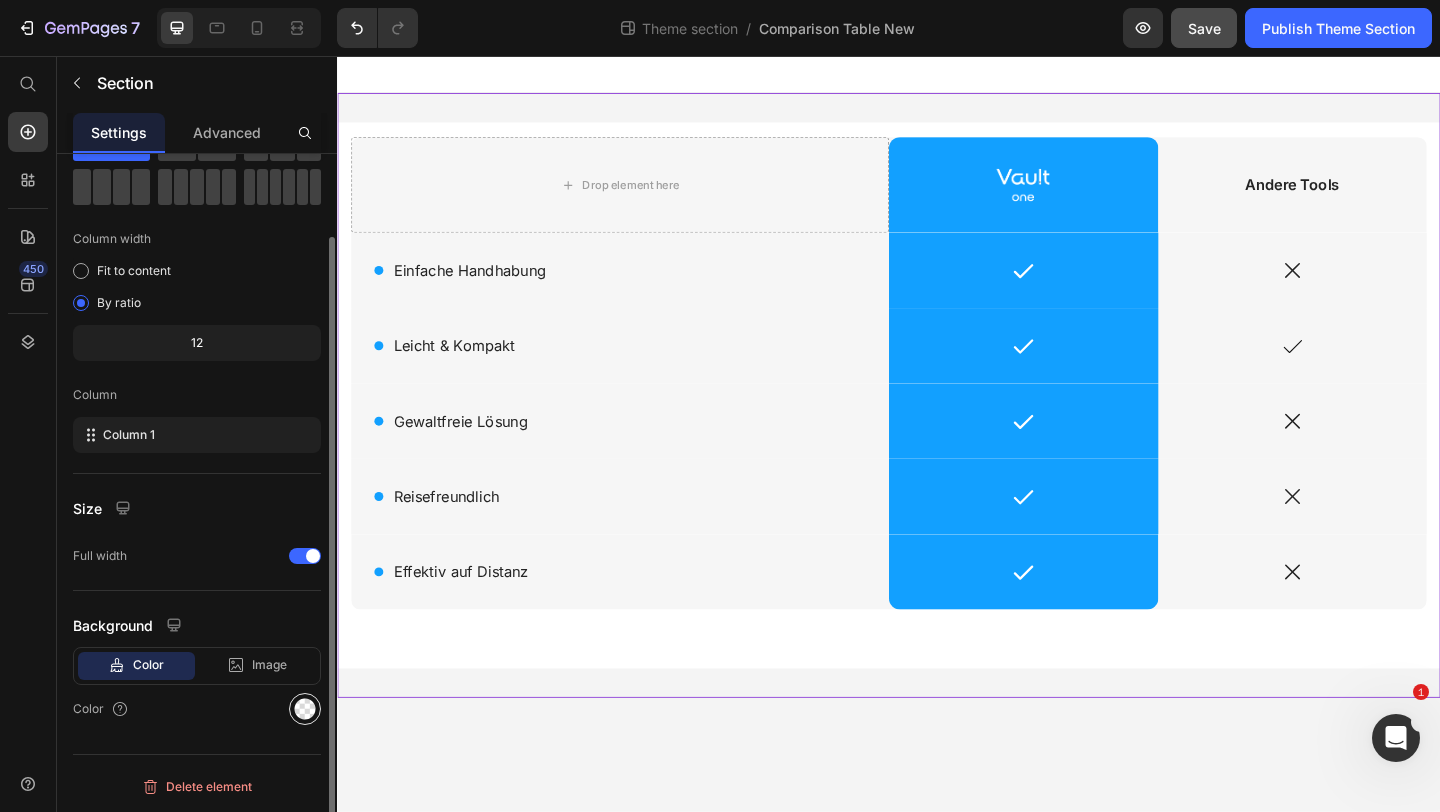click at bounding box center (305, 709) 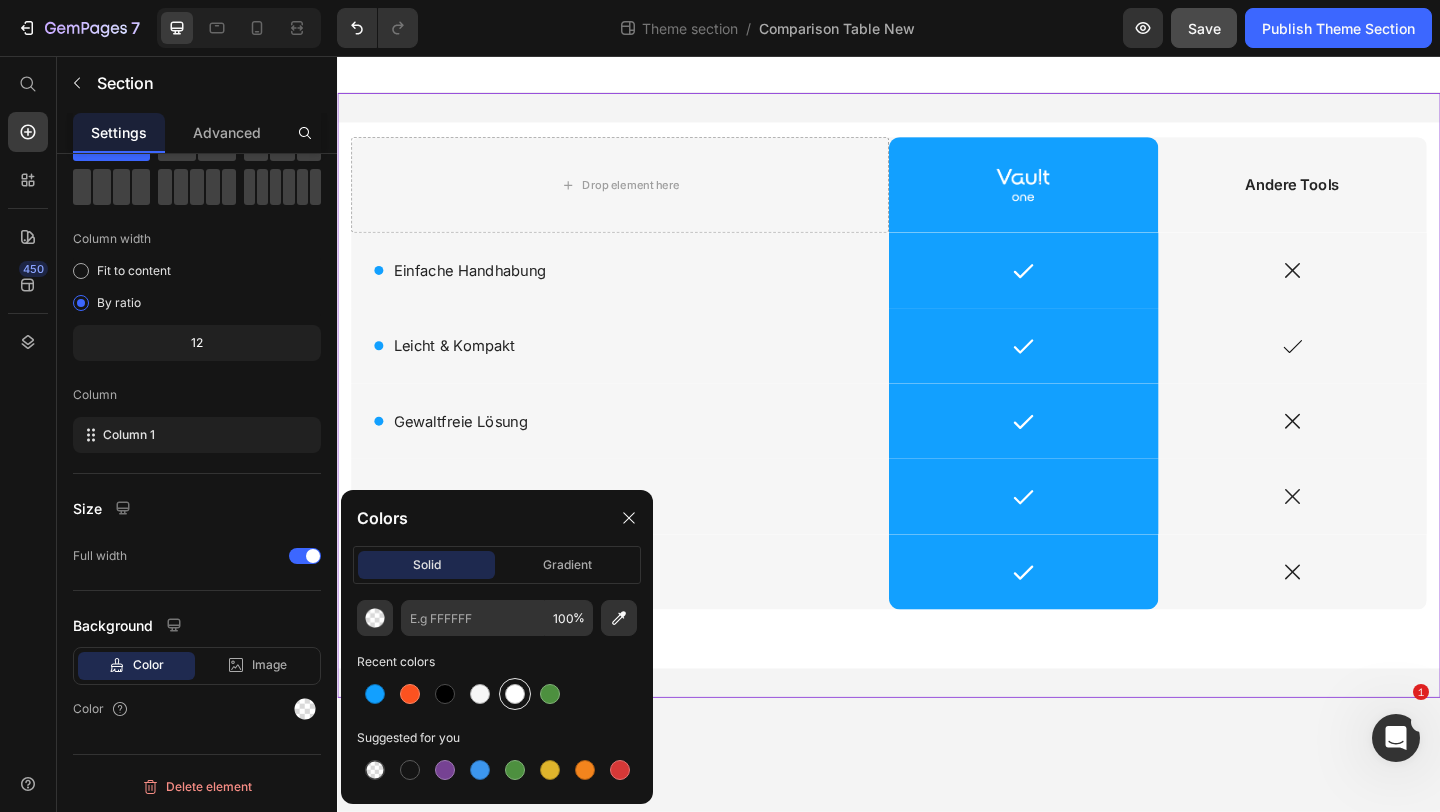 click at bounding box center (515, 694) 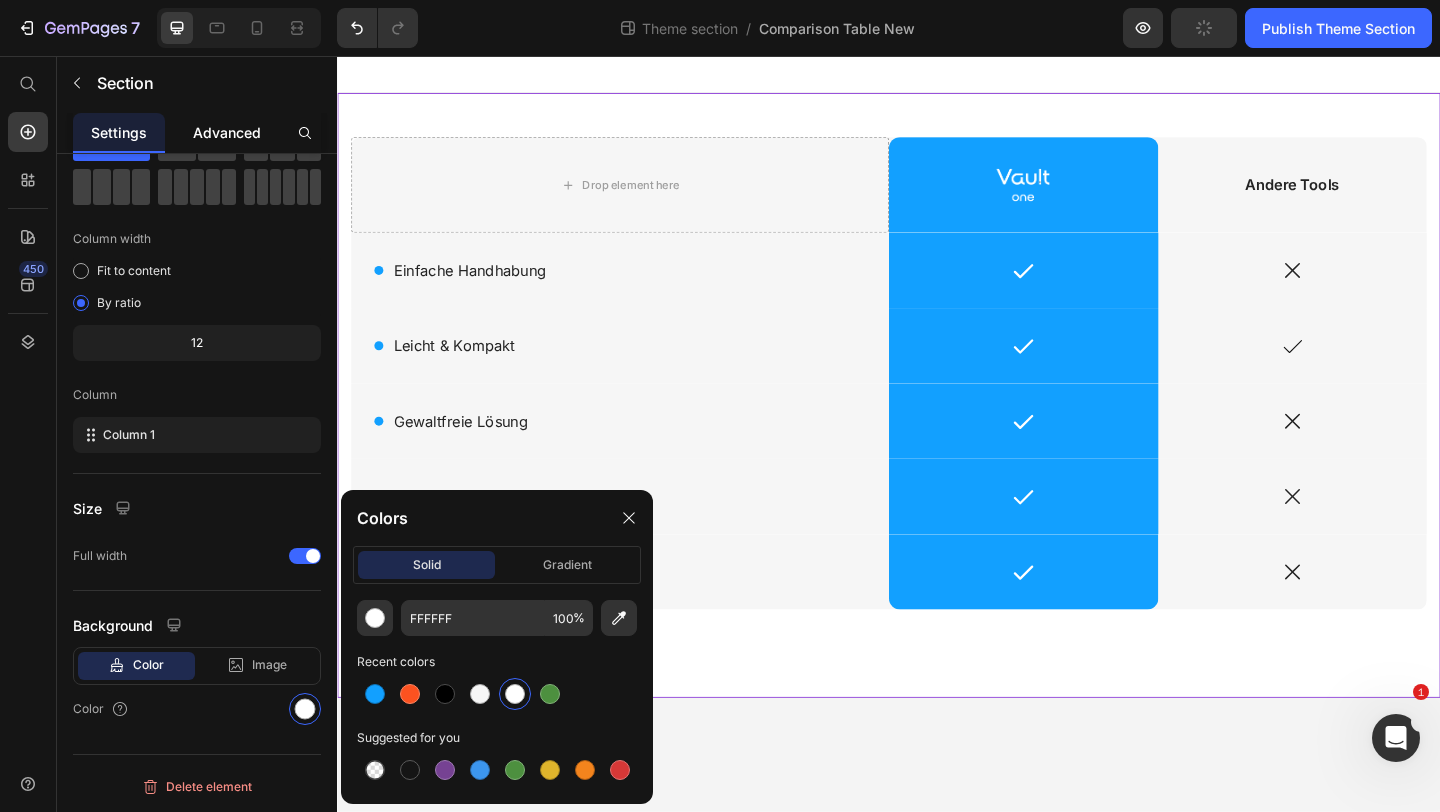 click on "Advanced" at bounding box center [227, 132] 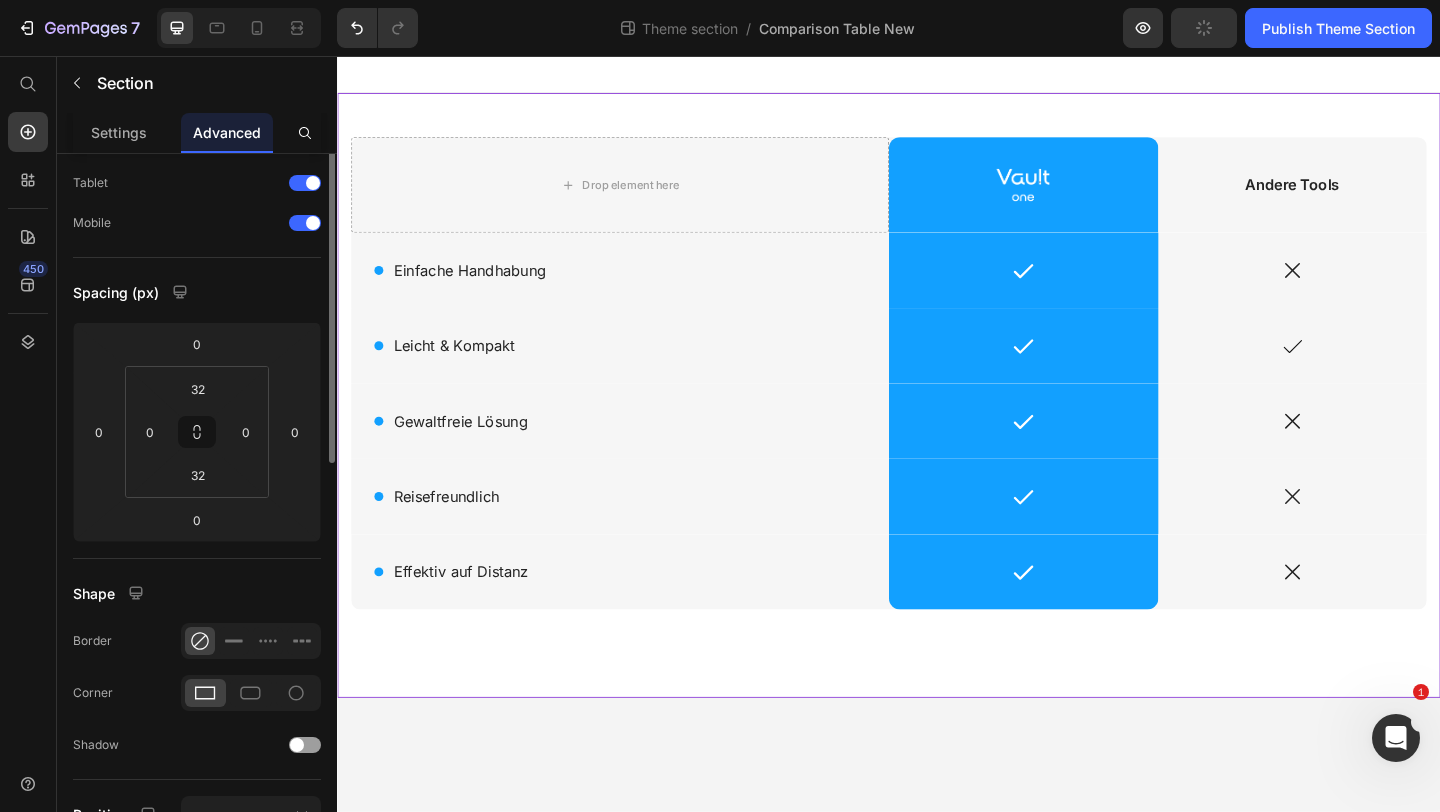 scroll, scrollTop: 0, scrollLeft: 0, axis: both 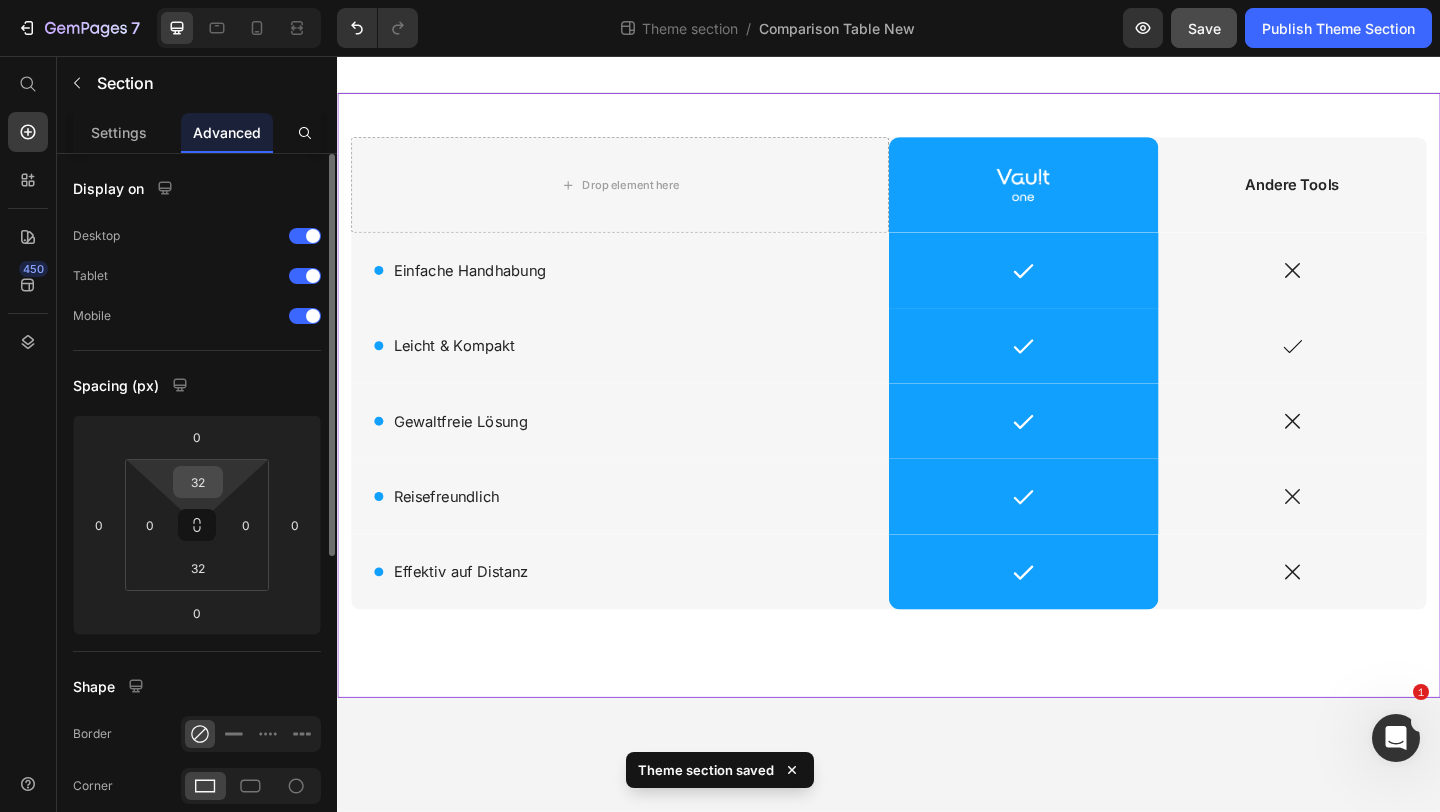 click on "32" at bounding box center (198, 482) 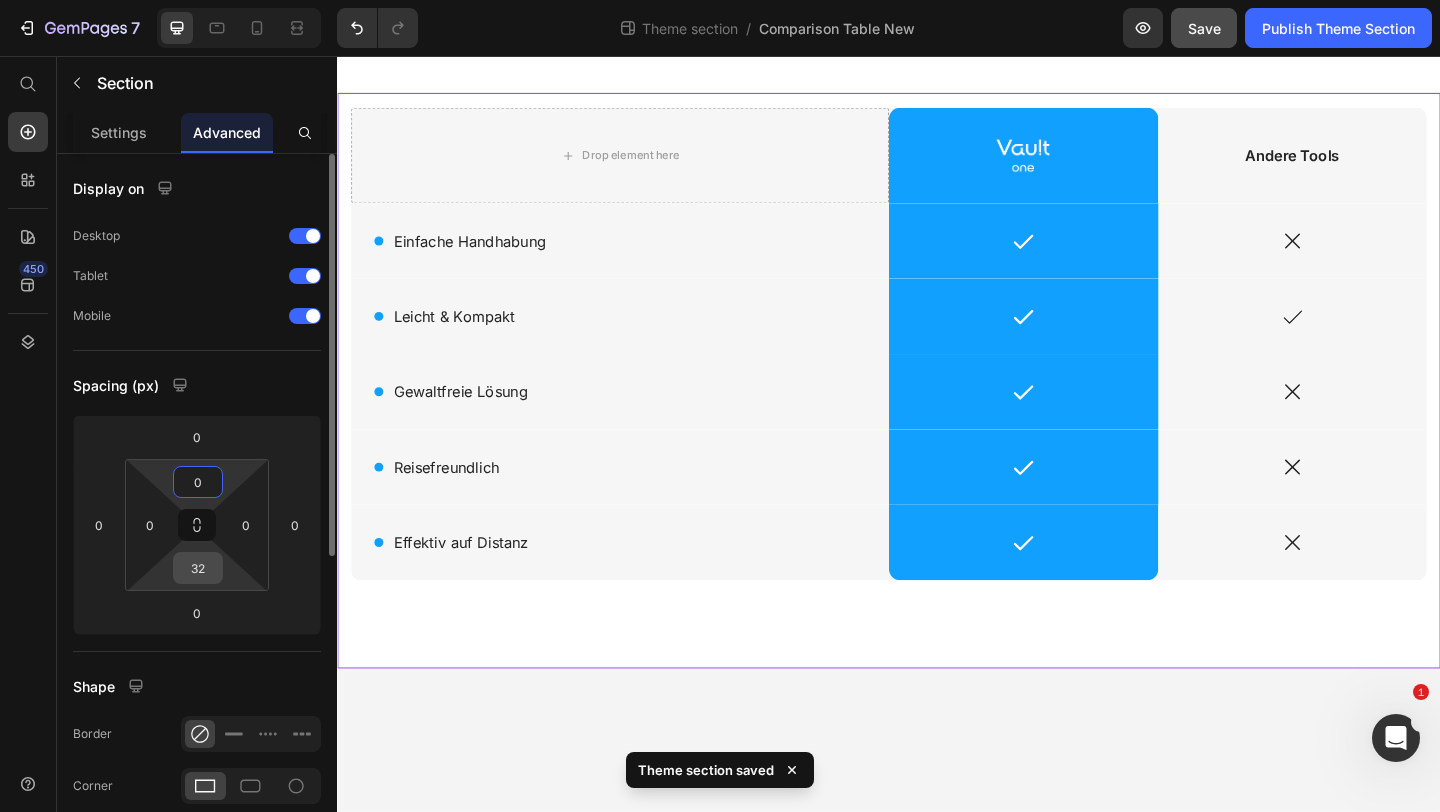type on "0" 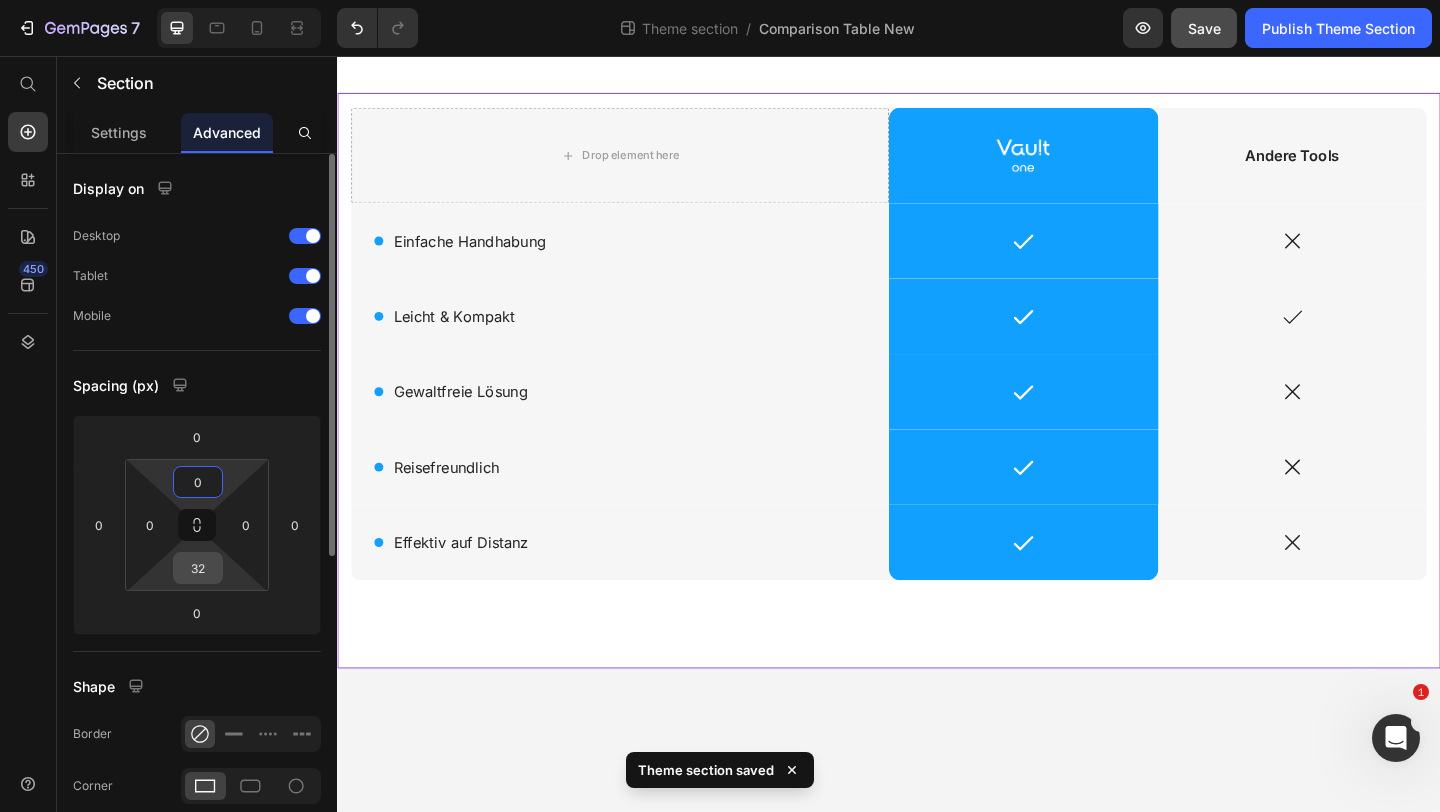 click on "32" at bounding box center (198, 568) 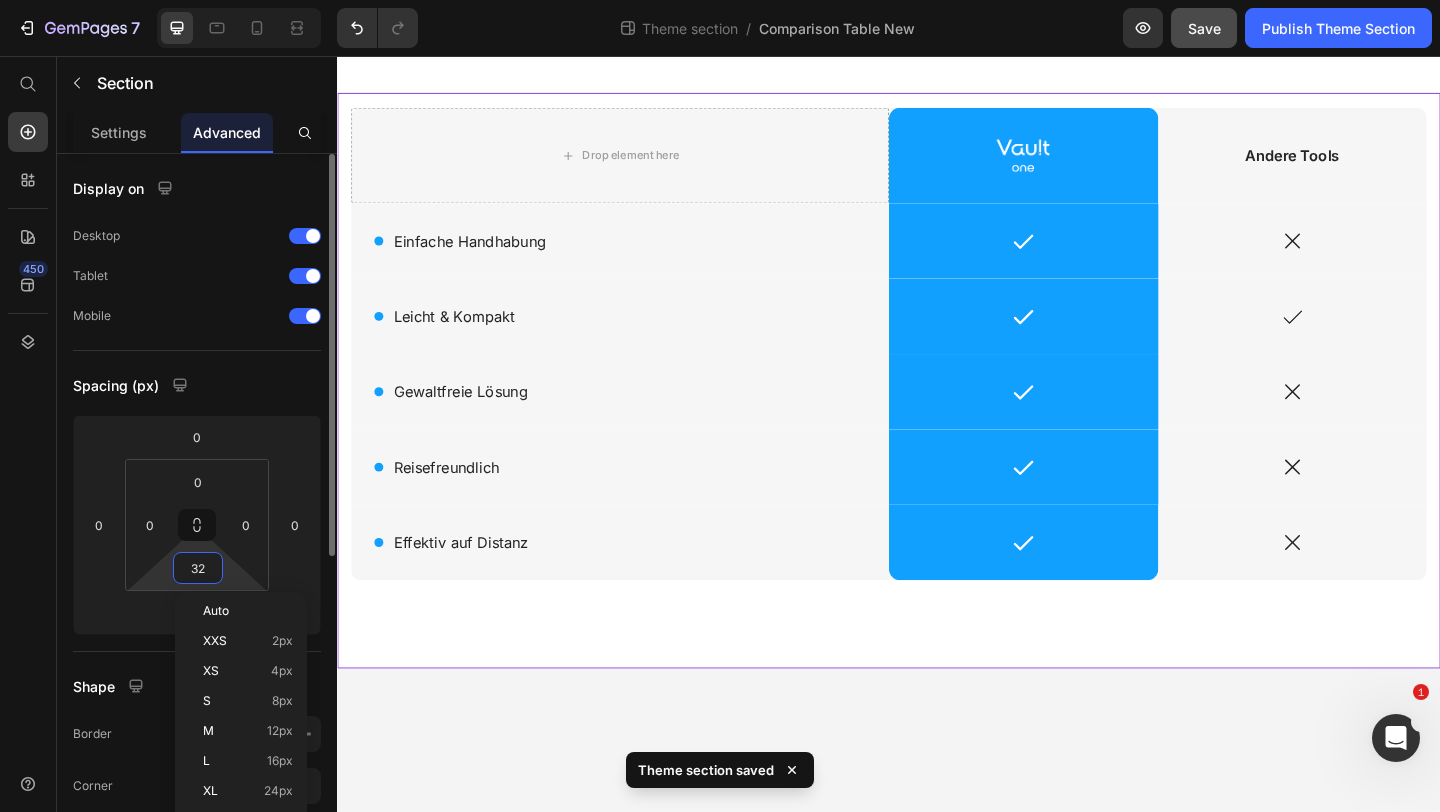 type on "0" 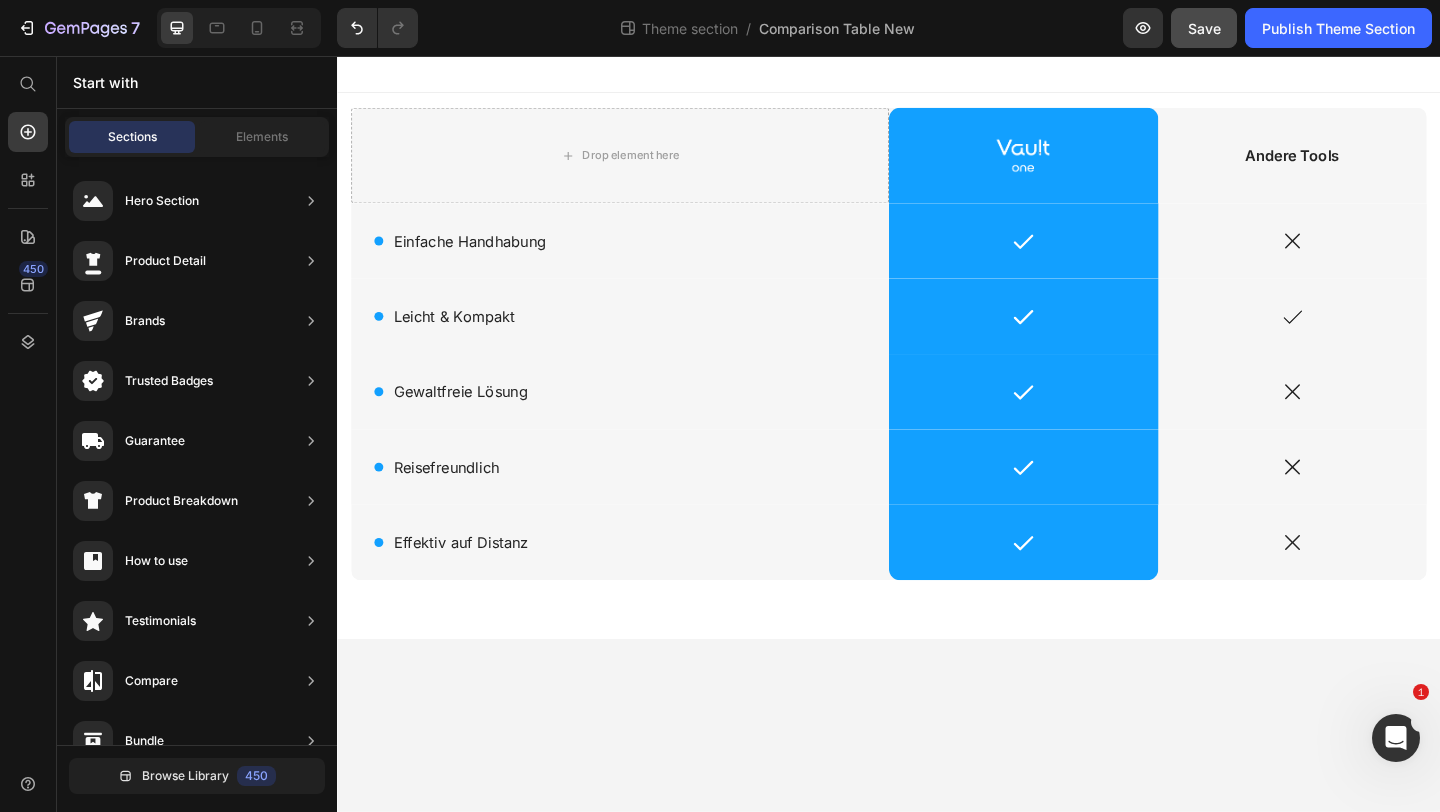 click on "Drop element here Image Row Andere Tools Text Block Row
Icon Einfache Handhabung Text Block Row
Icon Row
Icon Row
Icon Leicht & Kompakt Text Block Row
Icon Row
Icon Row
Icon Gewaltfreie Lösung Text Block Row
Icon Row
Icon Row
Icon Reisefreundlich Text Block Row
Icon Row
Icon Row
Icon Effektiv auf Distanz Text Block Row
Icon Row
Icon Row Row Root
Drag & drop element from sidebar or
Explore Library
Add section Choose templates inspired by CRO experts Generate layout from URL or image Add blank section then drag & drop elements" at bounding box center [937, 467] 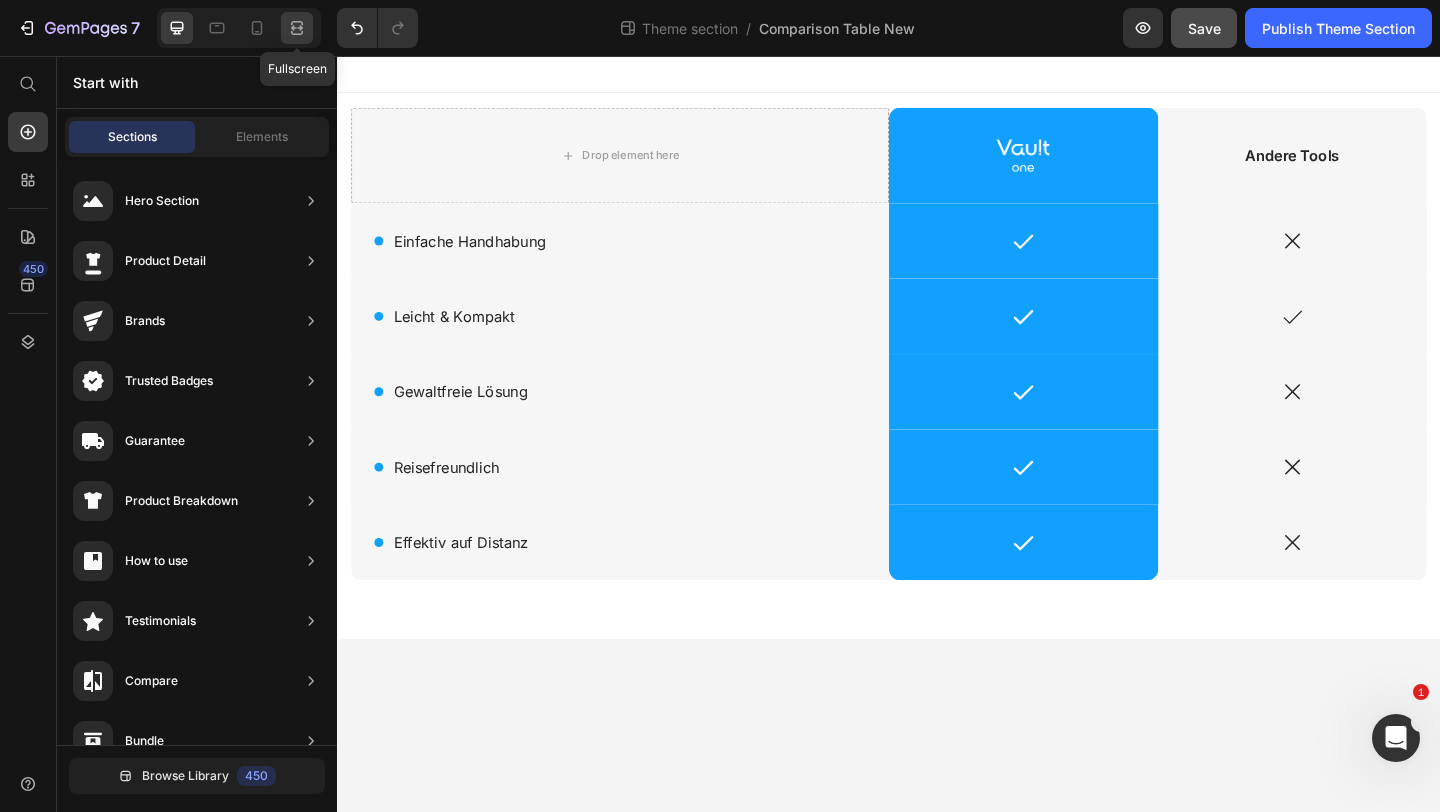 click 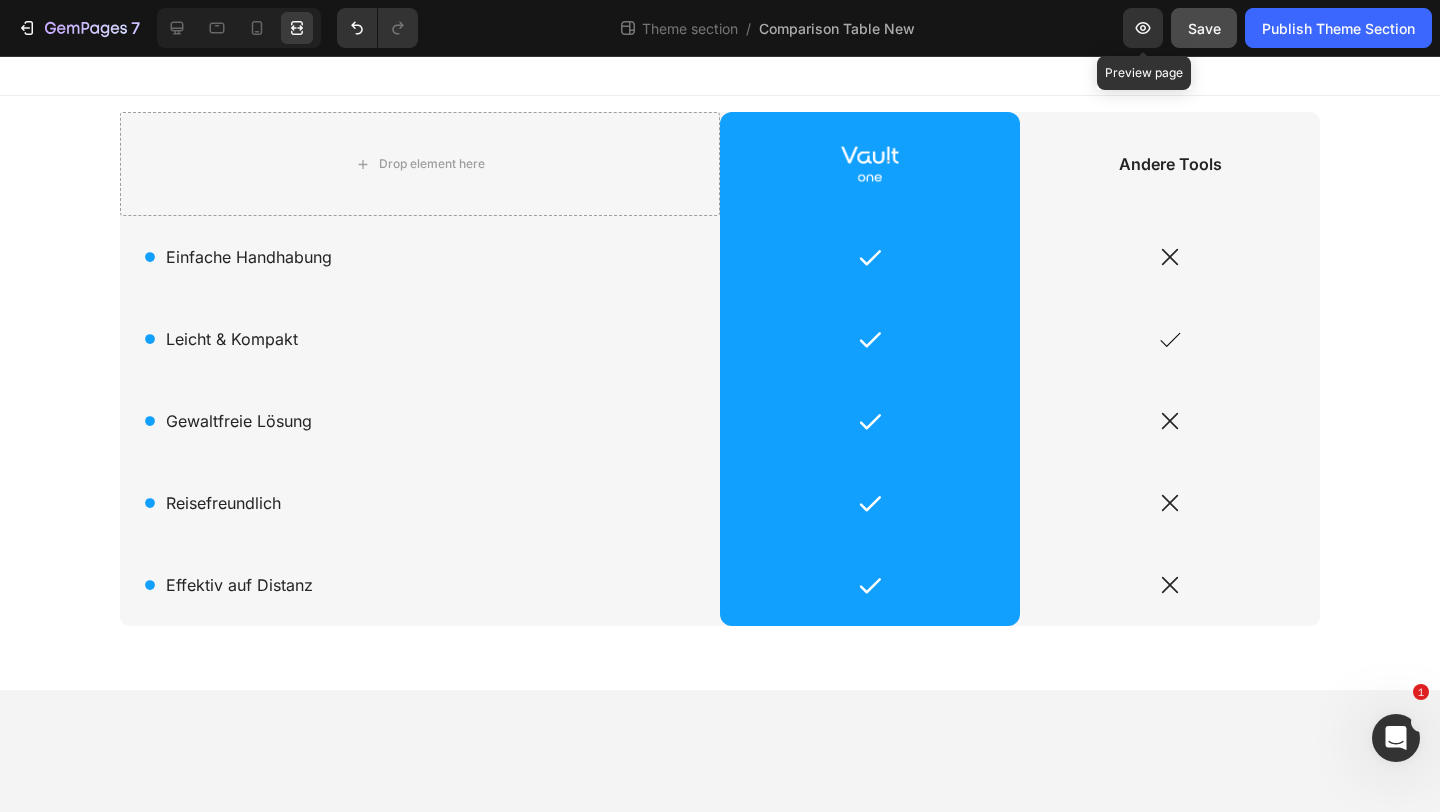click on "Save" at bounding box center [1204, 28] 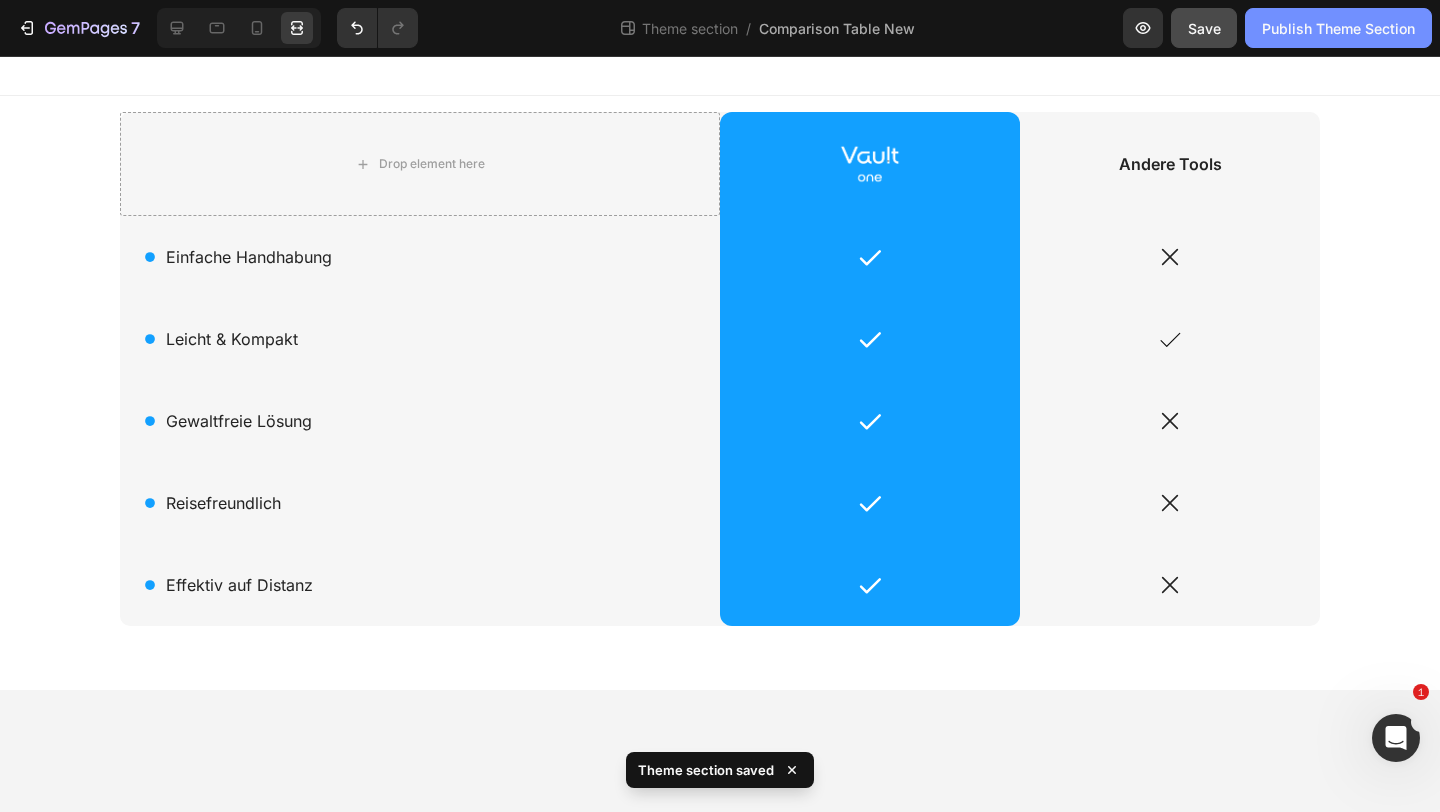 click on "Publish Theme Section" at bounding box center [1338, 28] 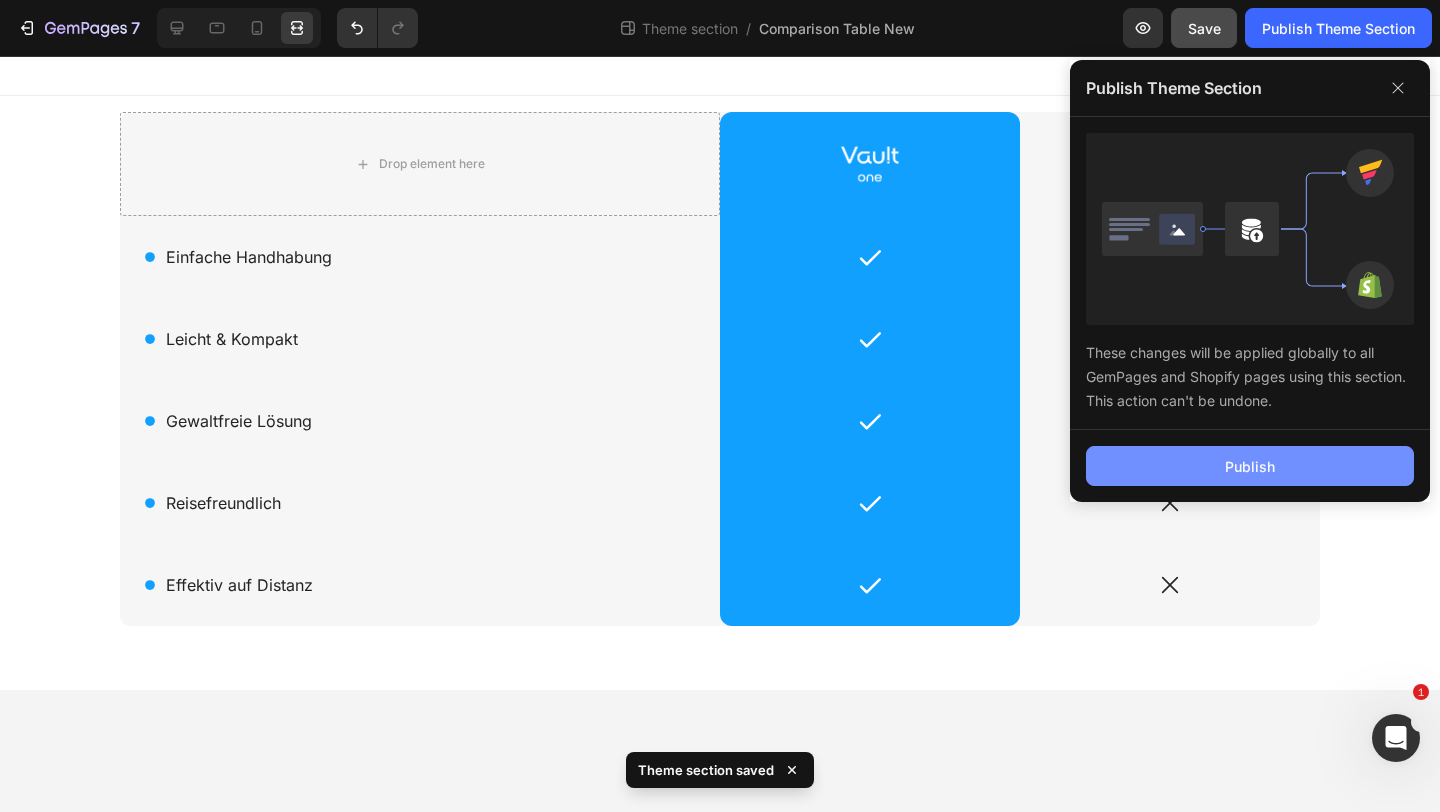 click on "Publish" 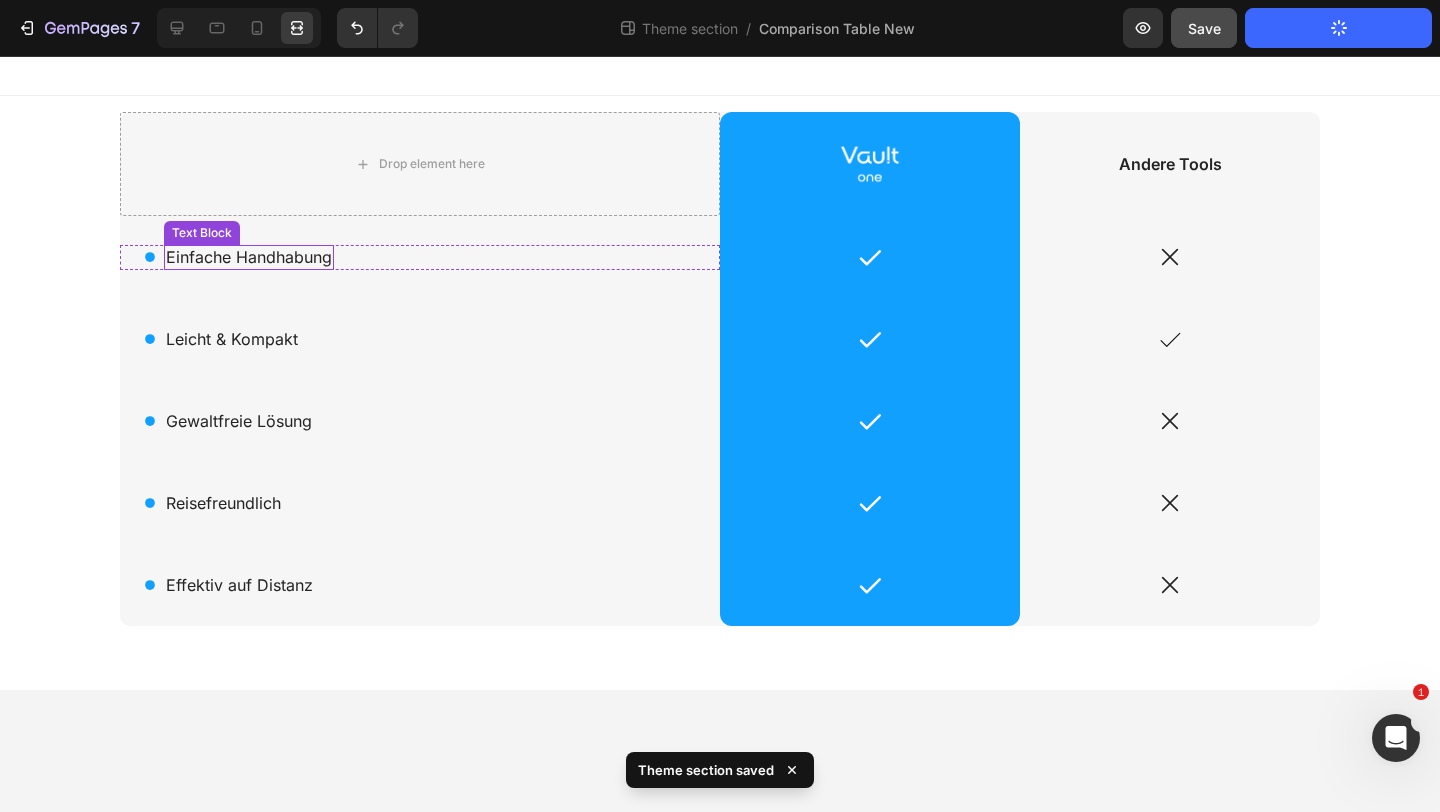 click on "Einfache Handhabung" at bounding box center (249, 257) 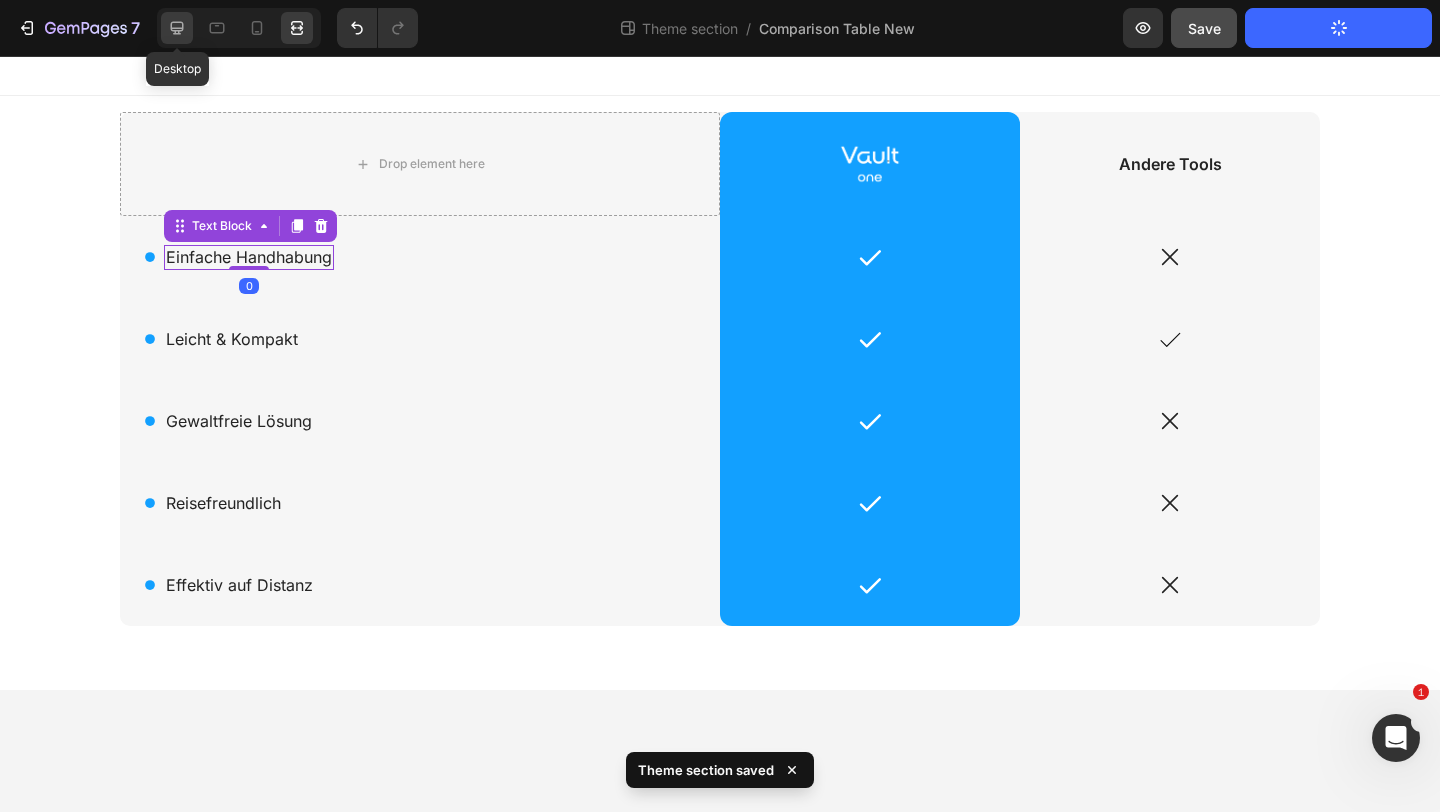 click 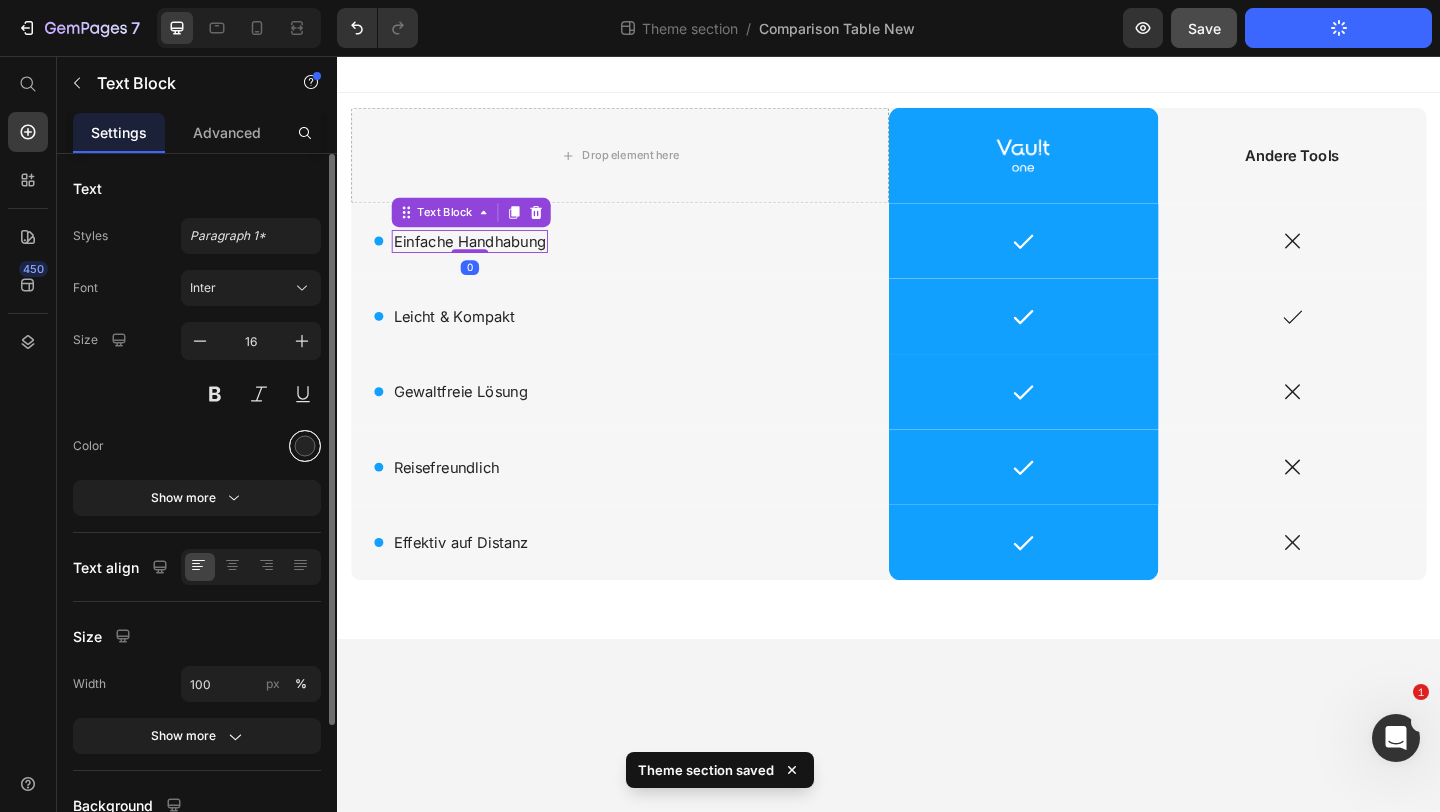 click at bounding box center (305, 446) 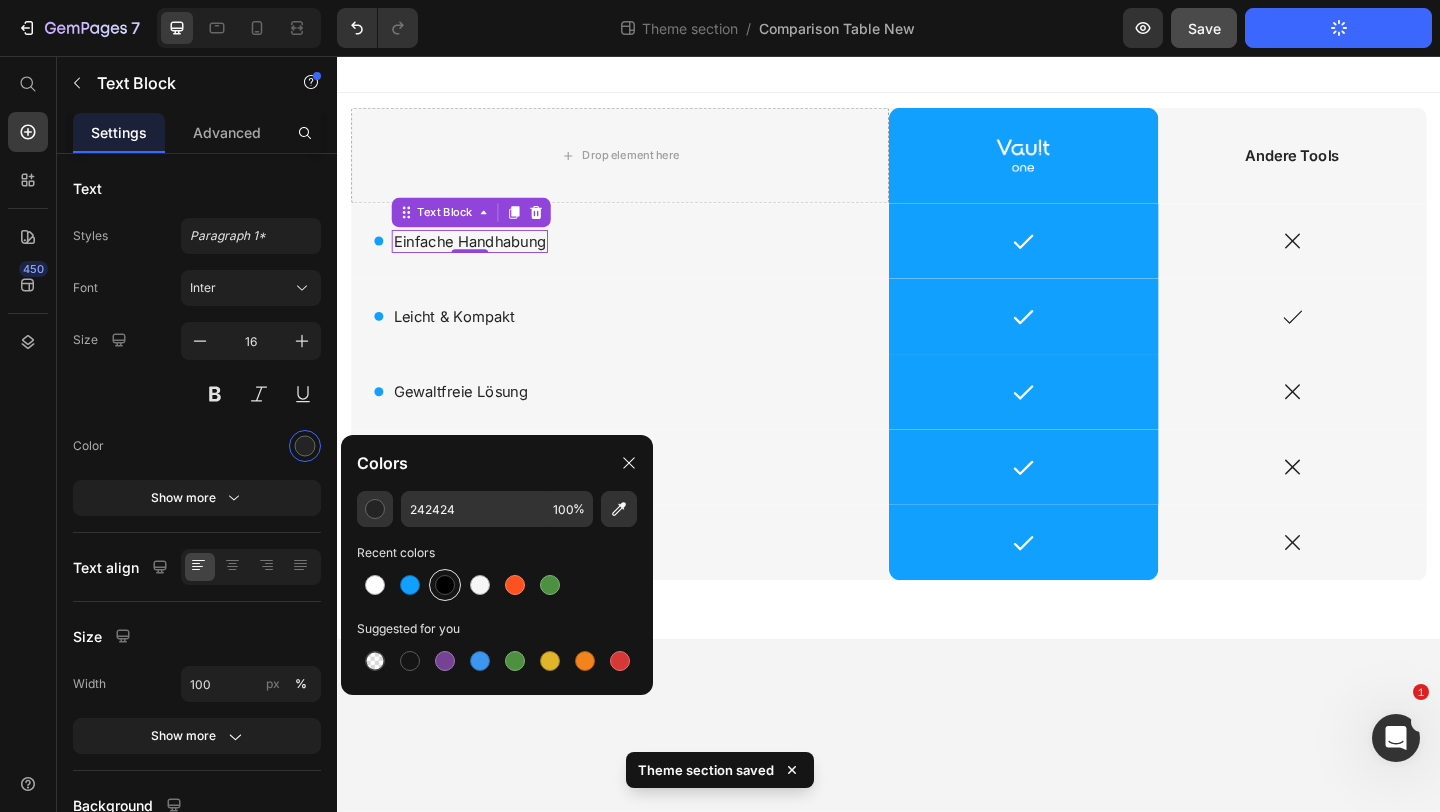 click at bounding box center [445, 585] 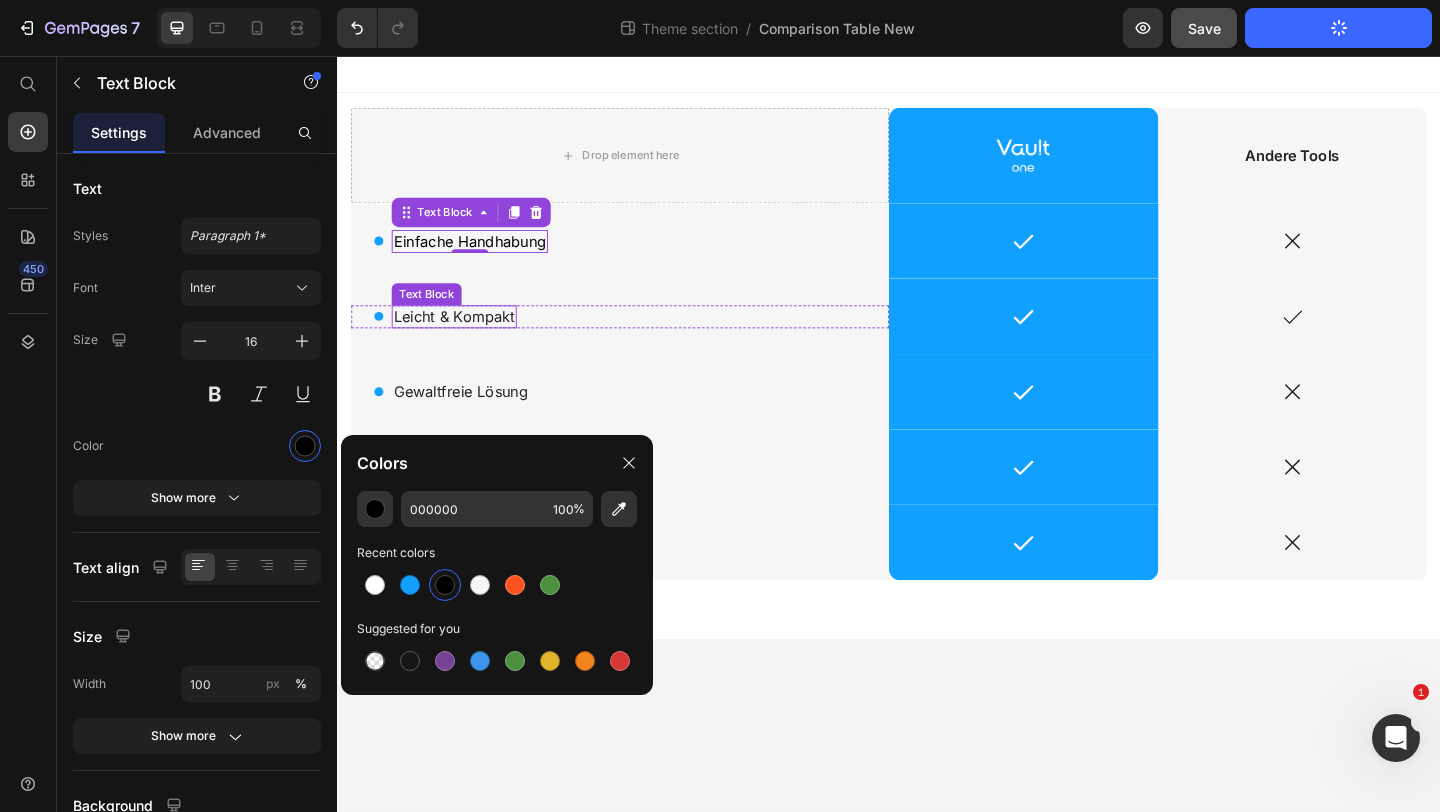 click on "Leicht & Kompakt" at bounding box center (464, 339) 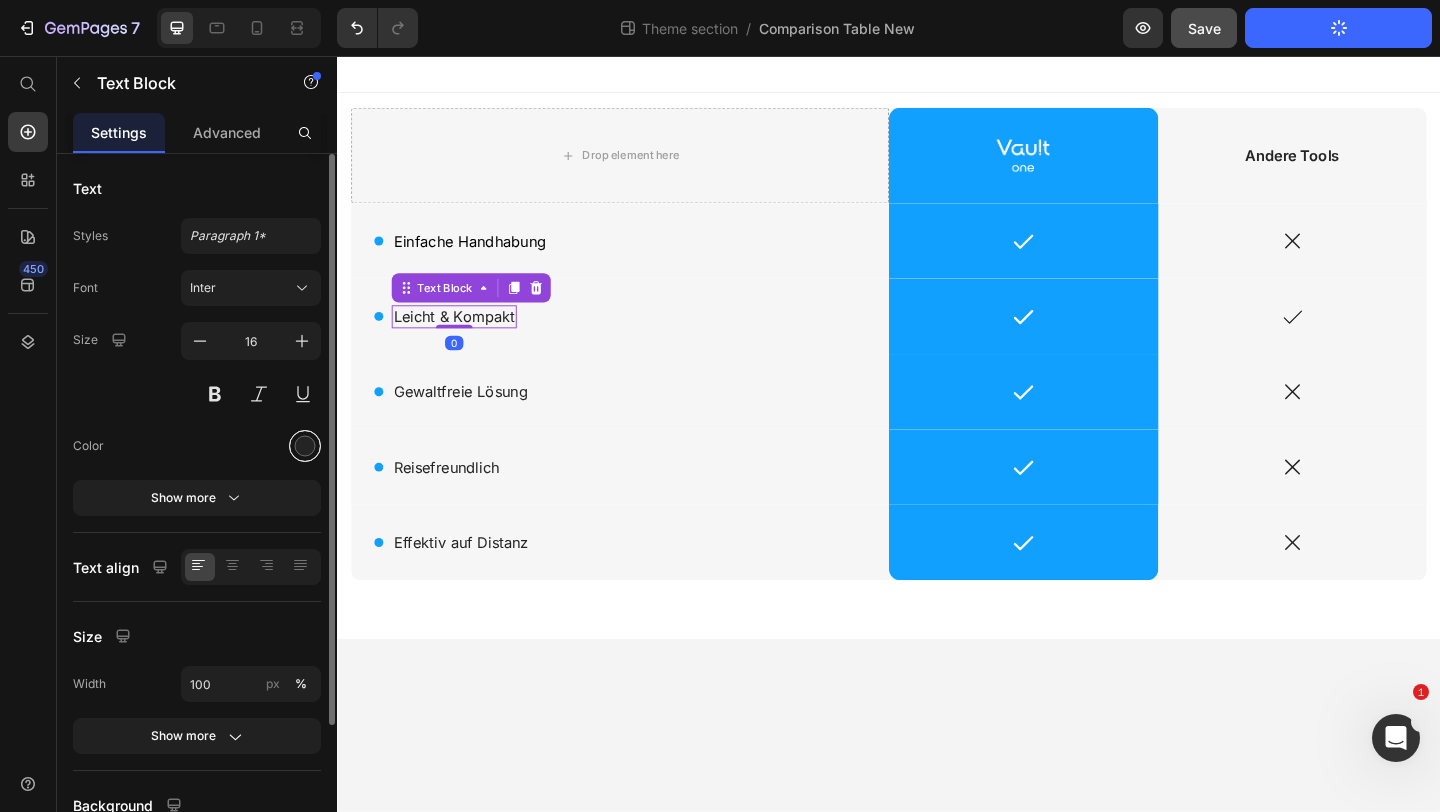 click at bounding box center [305, 446] 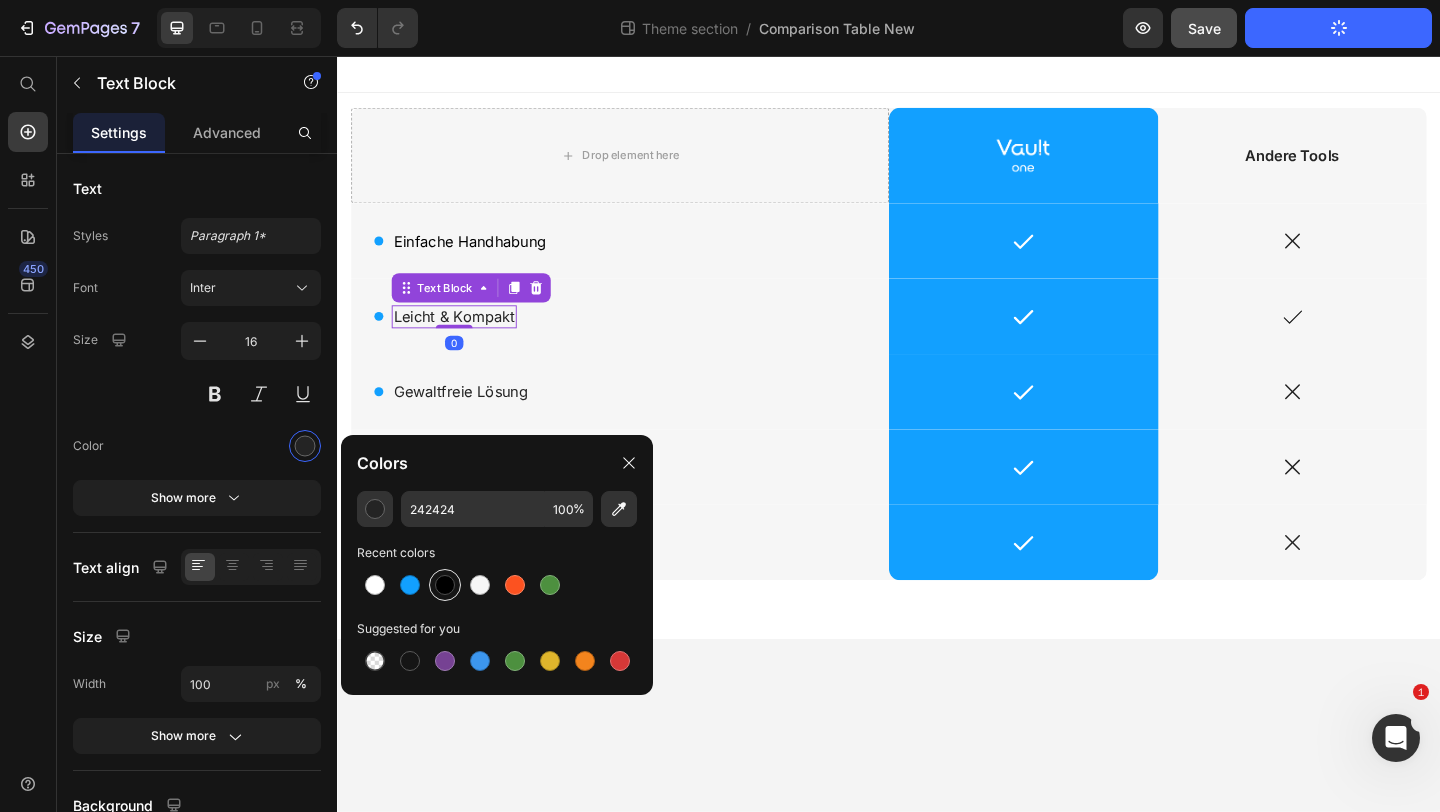 click at bounding box center (445, 585) 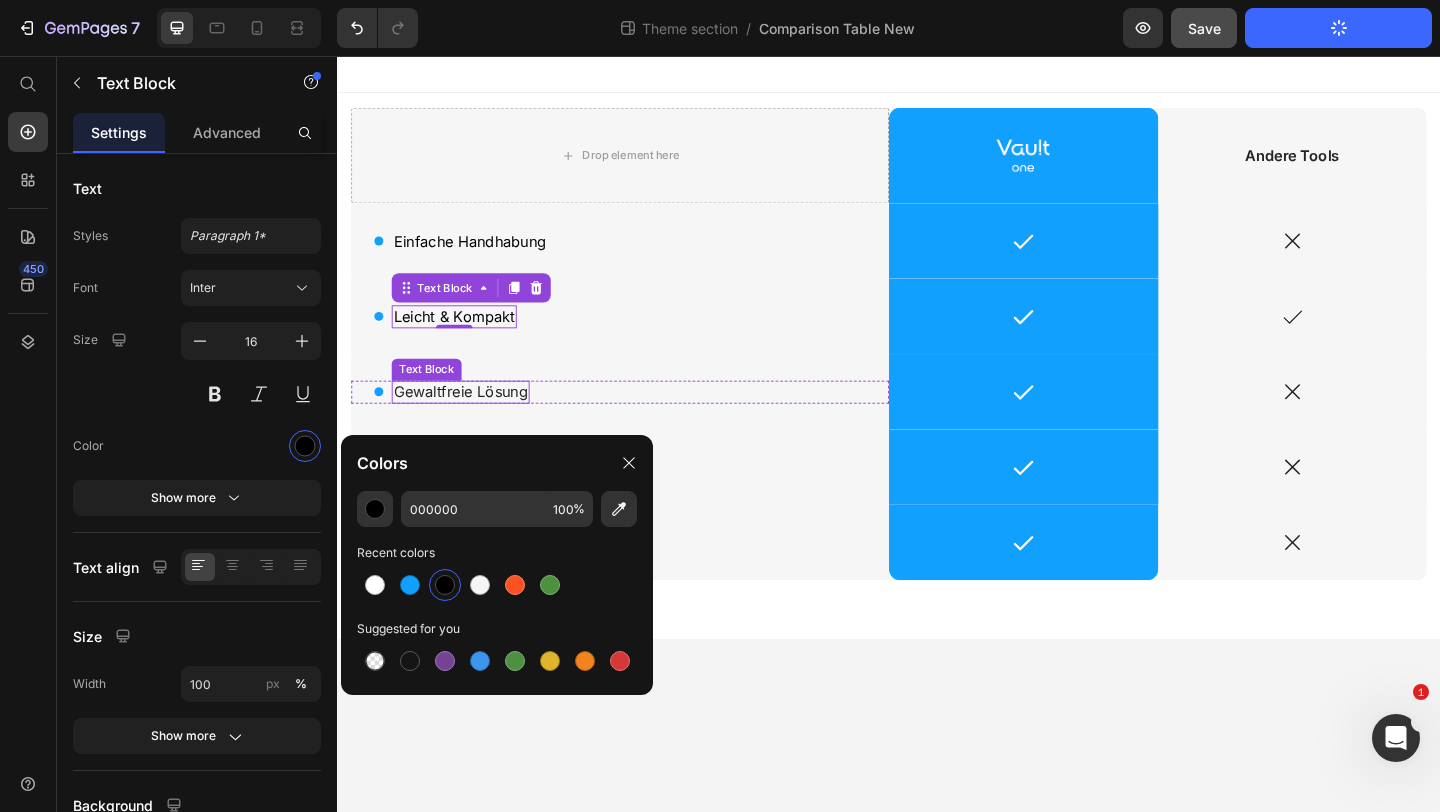 click on "Gewaltfreie Lösung" at bounding box center [471, 421] 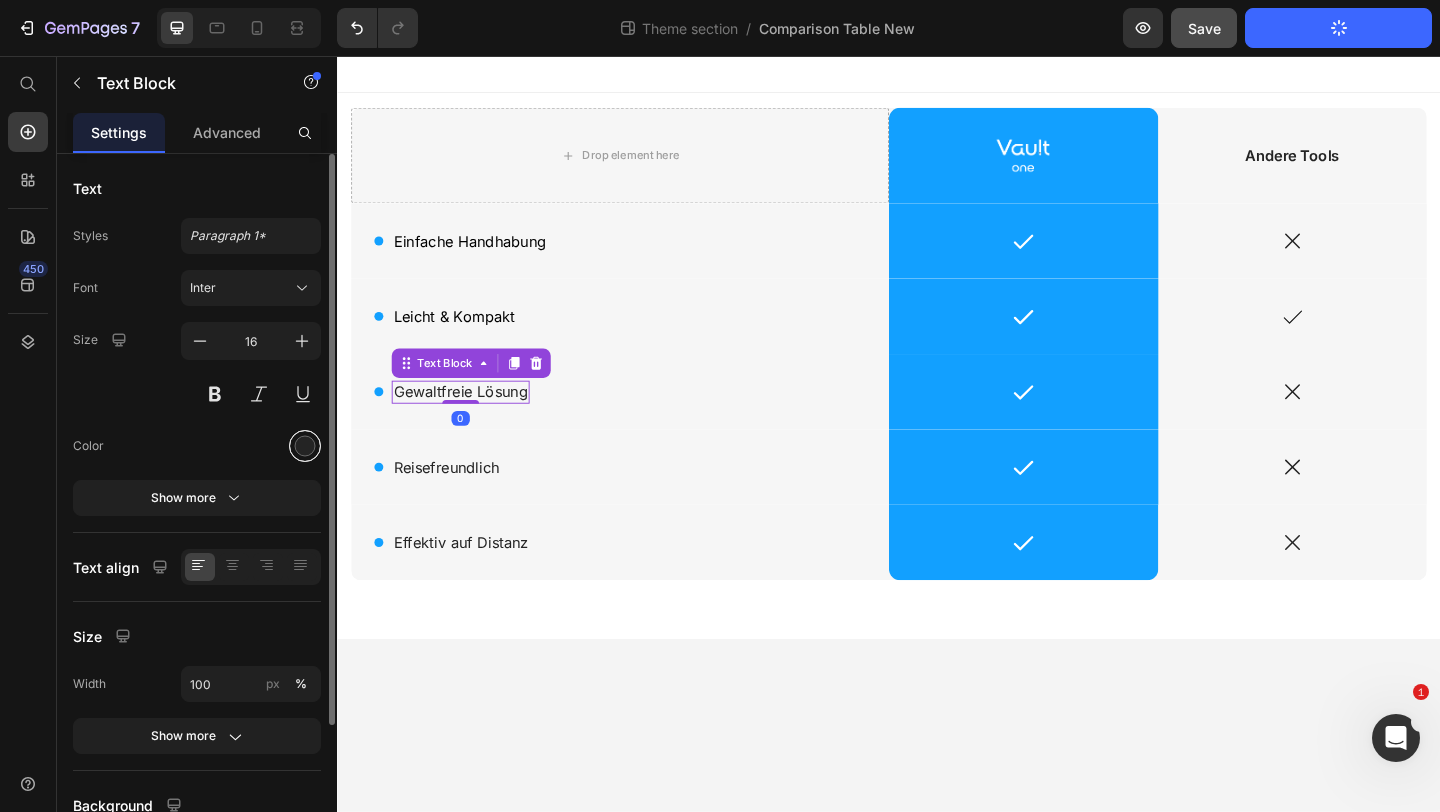 click at bounding box center [305, 446] 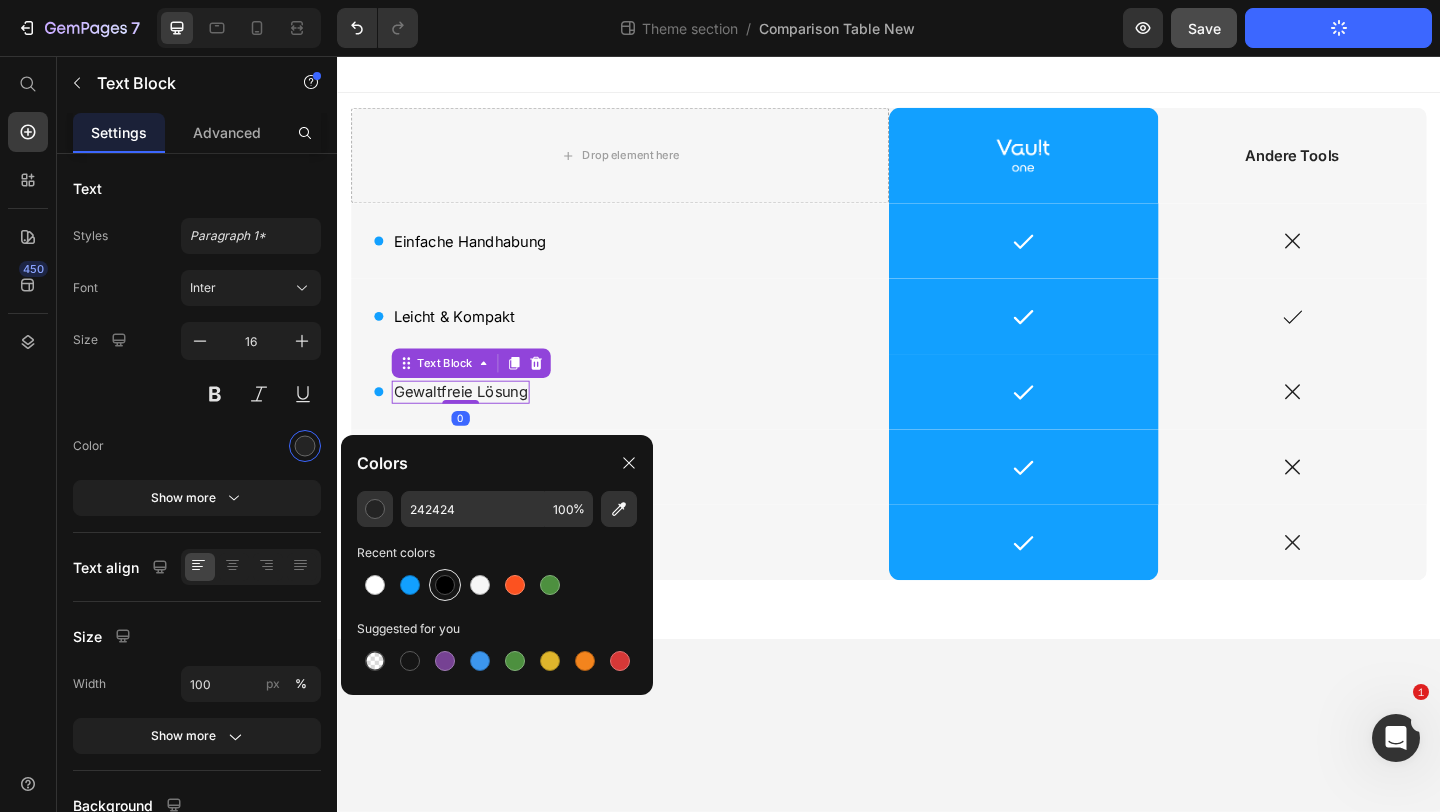 click at bounding box center [445, 585] 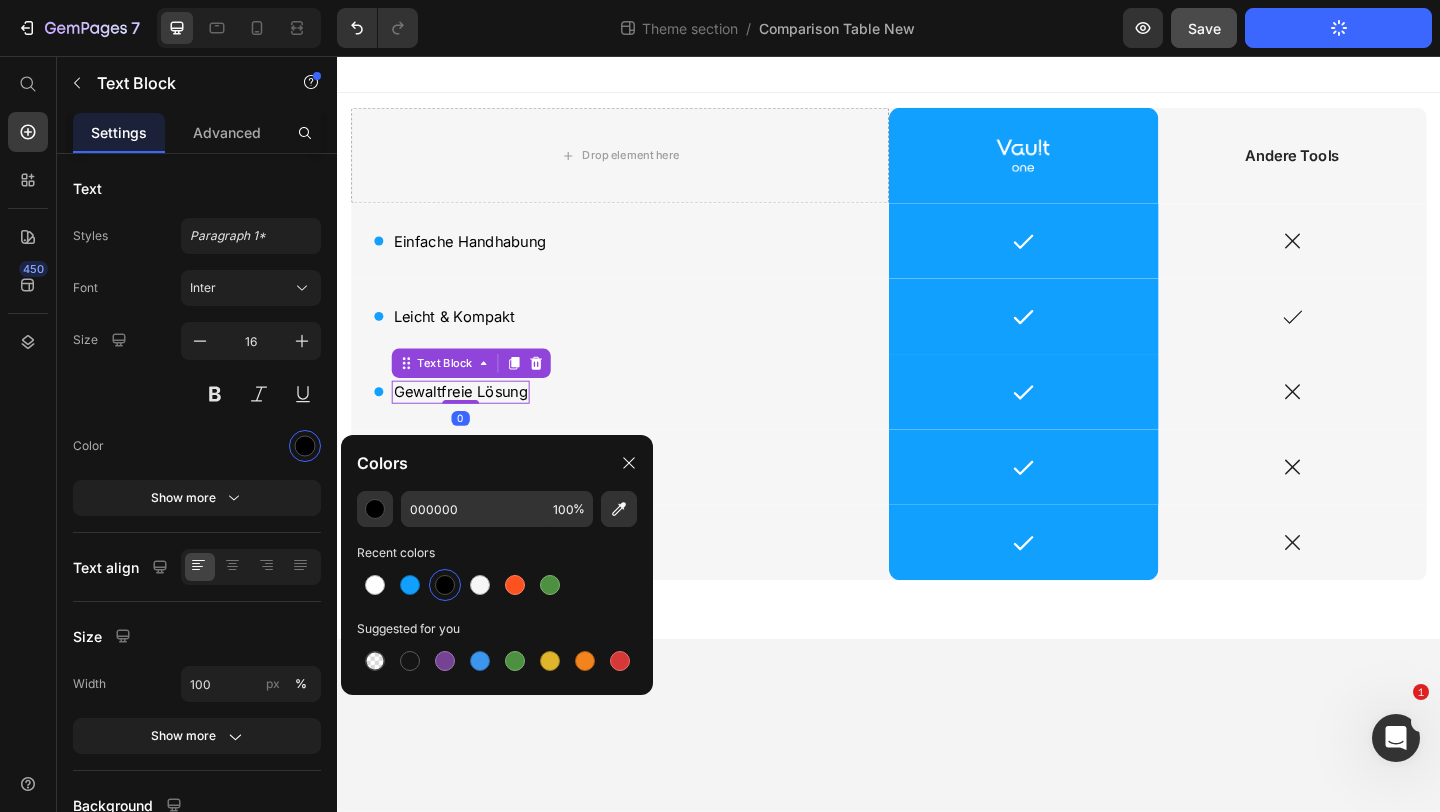 click on "Icon Gewaltfreie Lösung Text Block   0 Row" at bounding box center (644, 421) 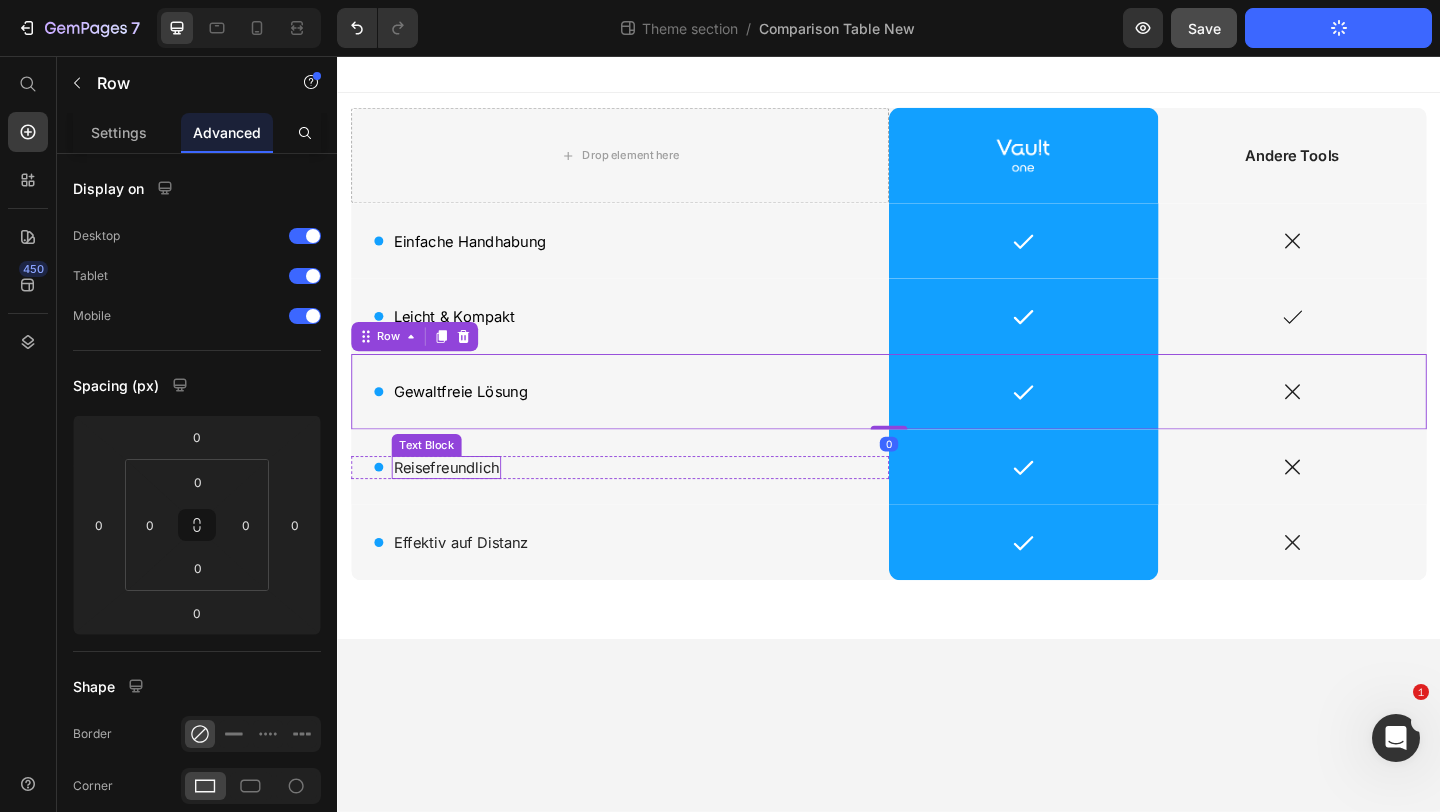 click on "Reisefreundlich" at bounding box center (455, 503) 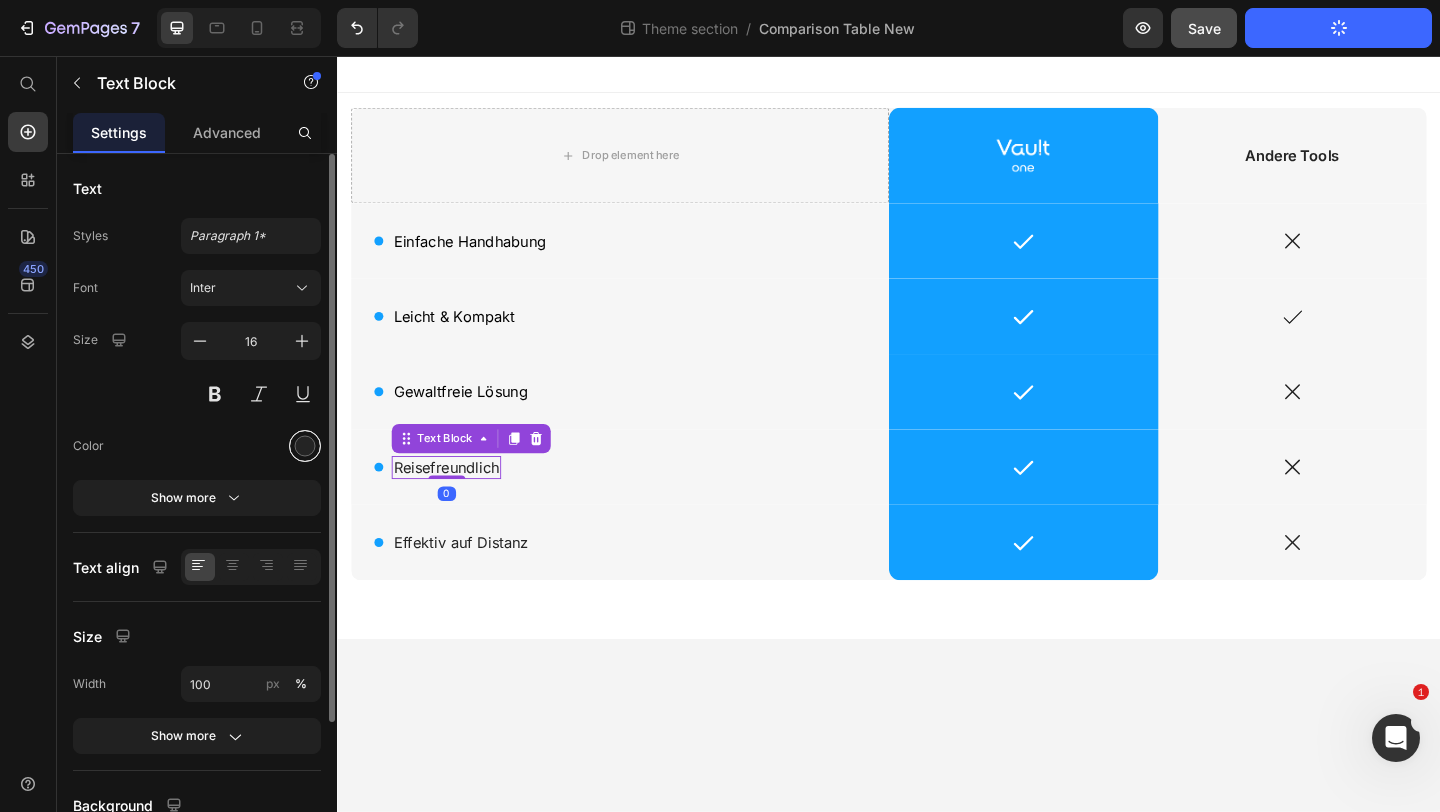 click at bounding box center (305, 446) 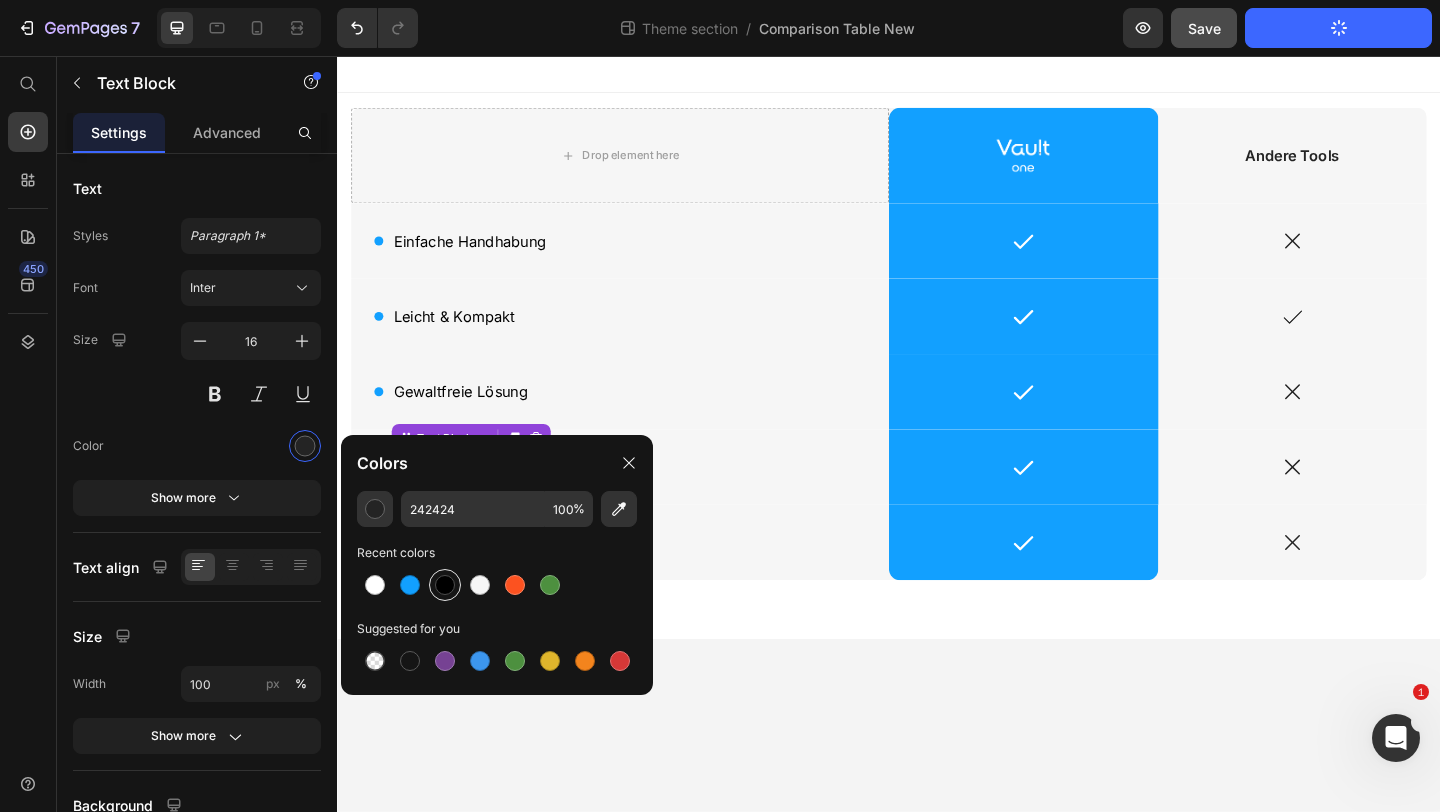 click at bounding box center (445, 585) 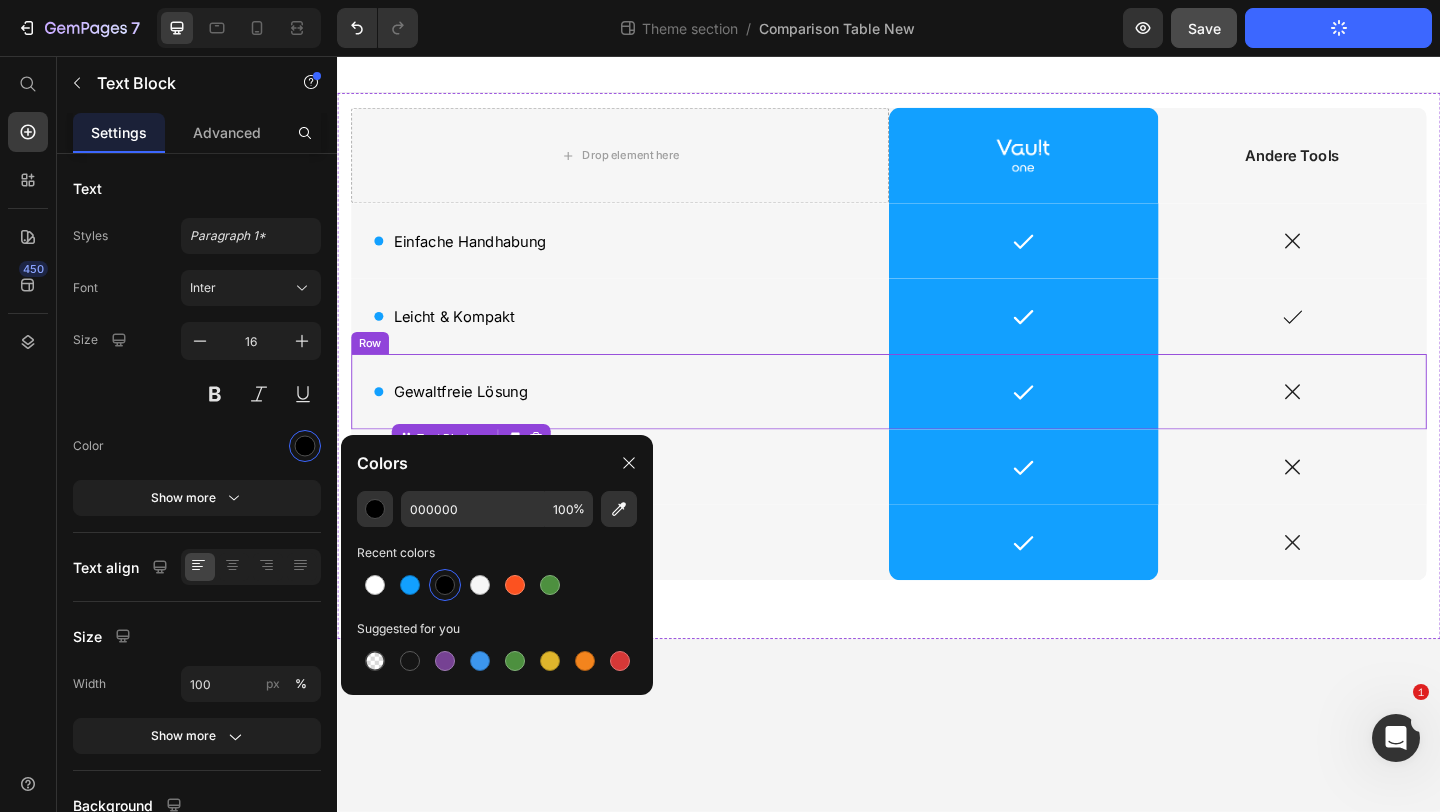 click on "Icon Gewaltfreie Lösung Text Block Row" at bounding box center (644, 421) 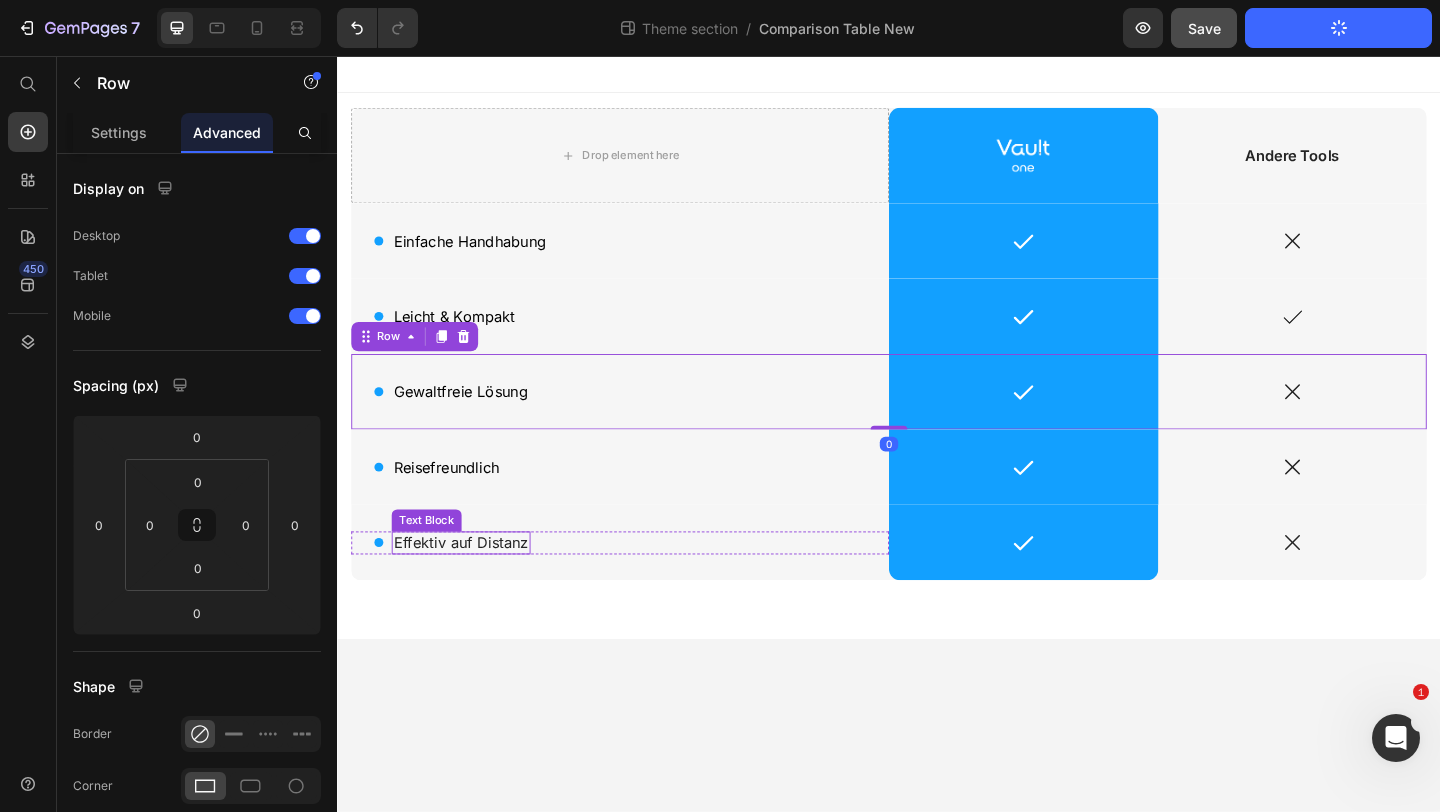 click on "Effektiv auf Distanz" at bounding box center (471, 585) 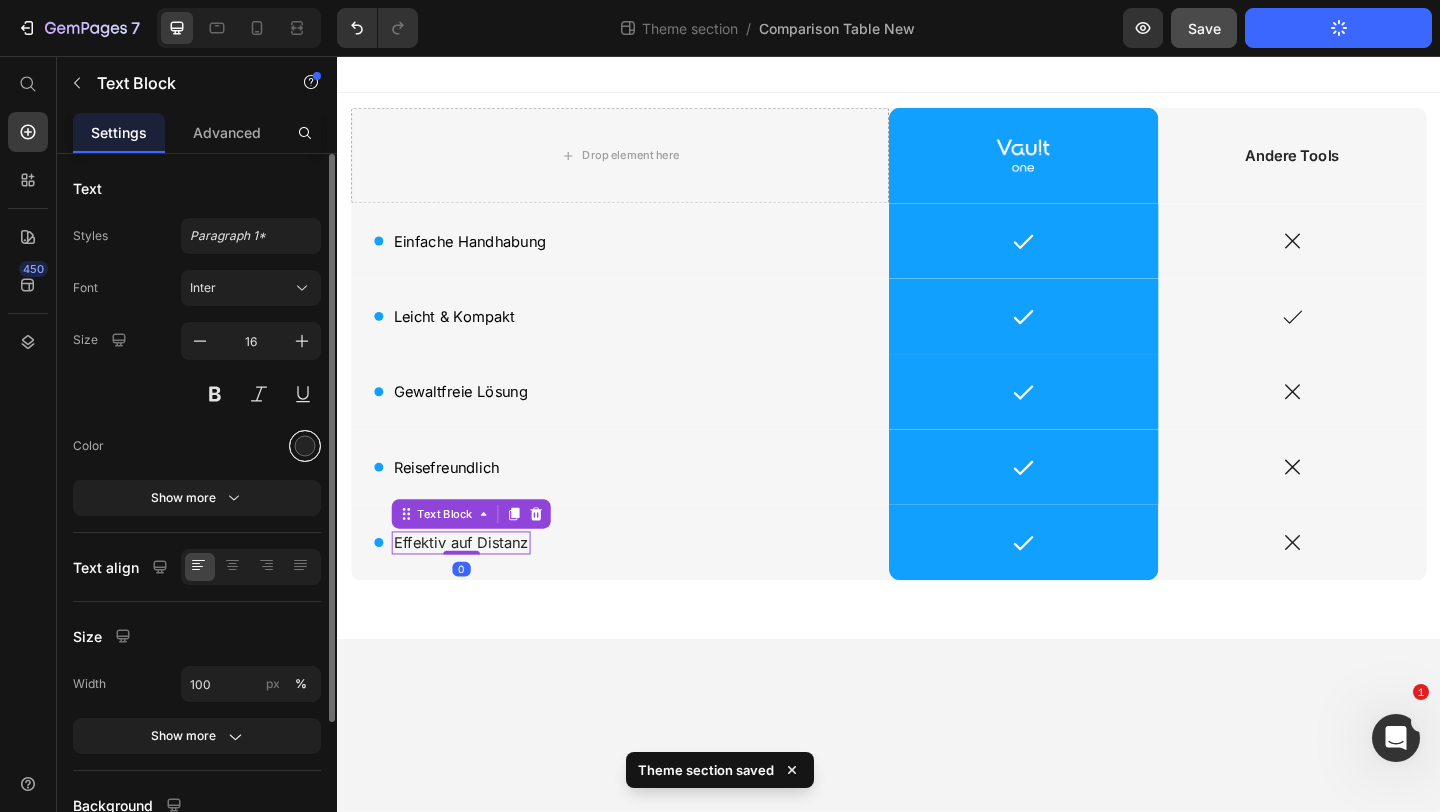 click at bounding box center [305, 446] 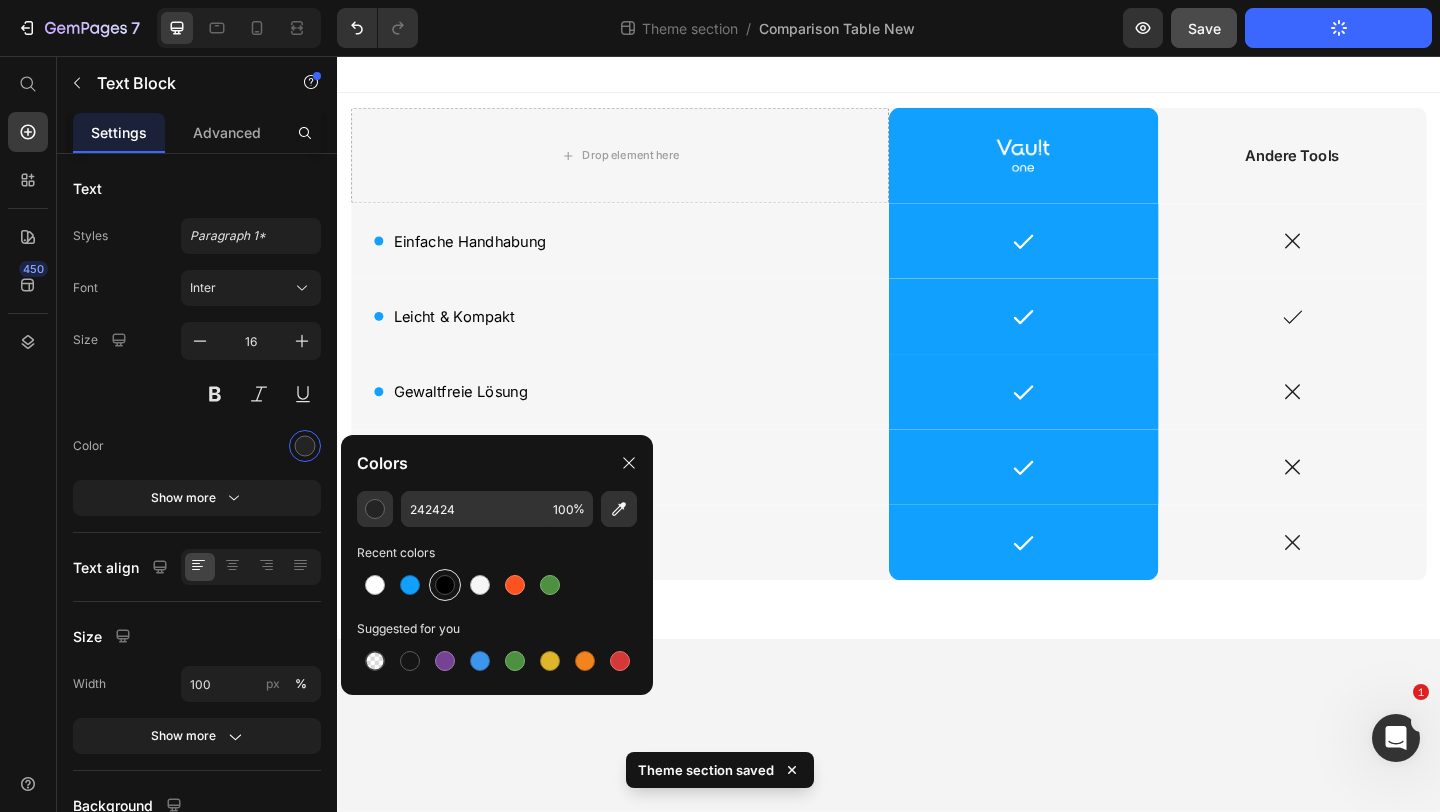 click at bounding box center [445, 585] 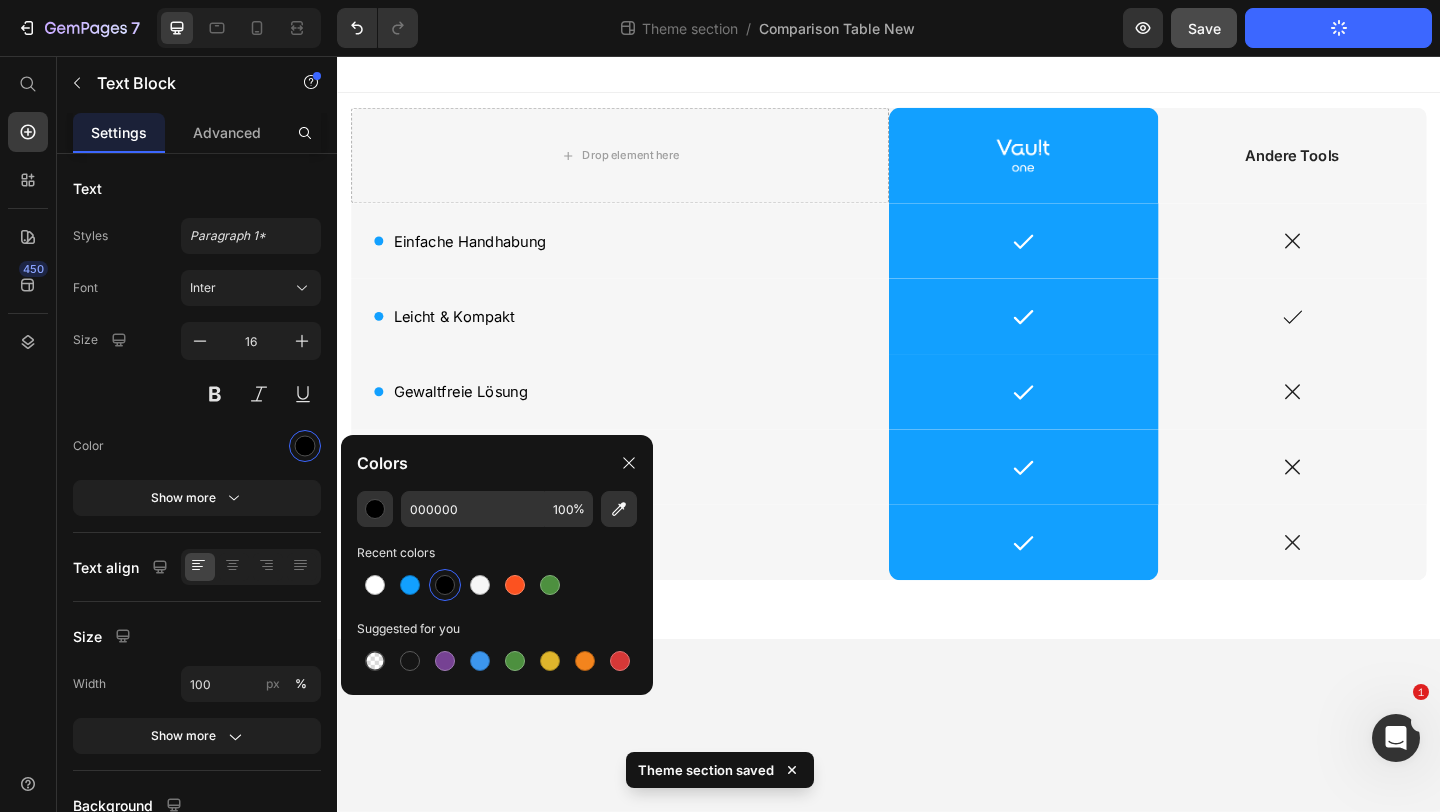 click on "Drop element here Image Row Andere Tools Text Block Row
Icon Einfache Handhabung Text Block Row
Icon Row
Icon Row
Icon Leicht & Kompakt Text Block Row
Icon Row
Icon Row
Icon Gewaltfreie Lösung Text Block Row
Icon Row
Icon Row
Icon Reisefreundlich Text Block Row
Icon Row
Icon Row
Icon Effektiv auf Distanz Text Block   0 Row
Icon Row
Icon Row Row Root
Drag & drop element from sidebar or
Explore Library
Add section Choose templates inspired by CRO experts Generate layout from URL or image Add blank section then drag & drop elements" at bounding box center (937, 467) 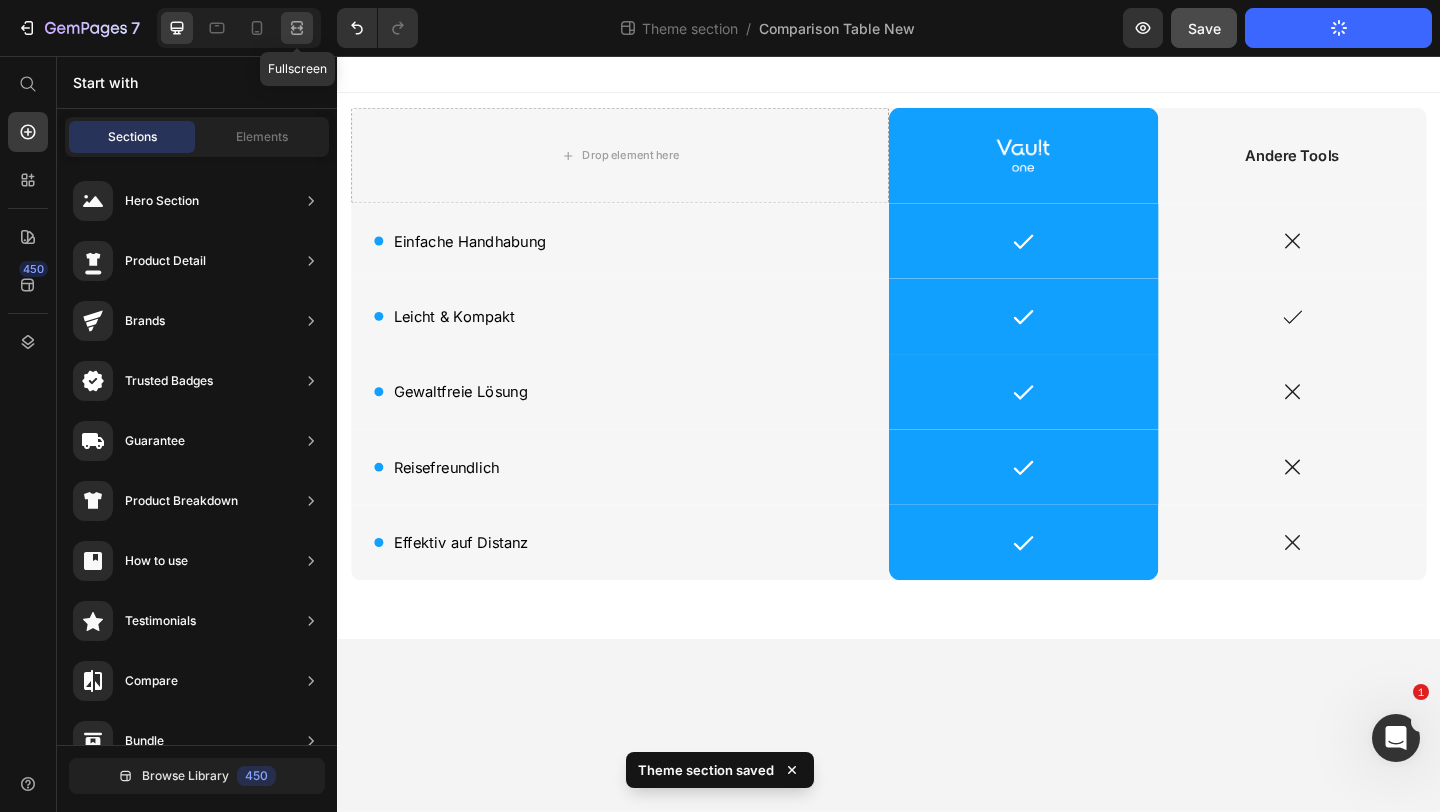 click 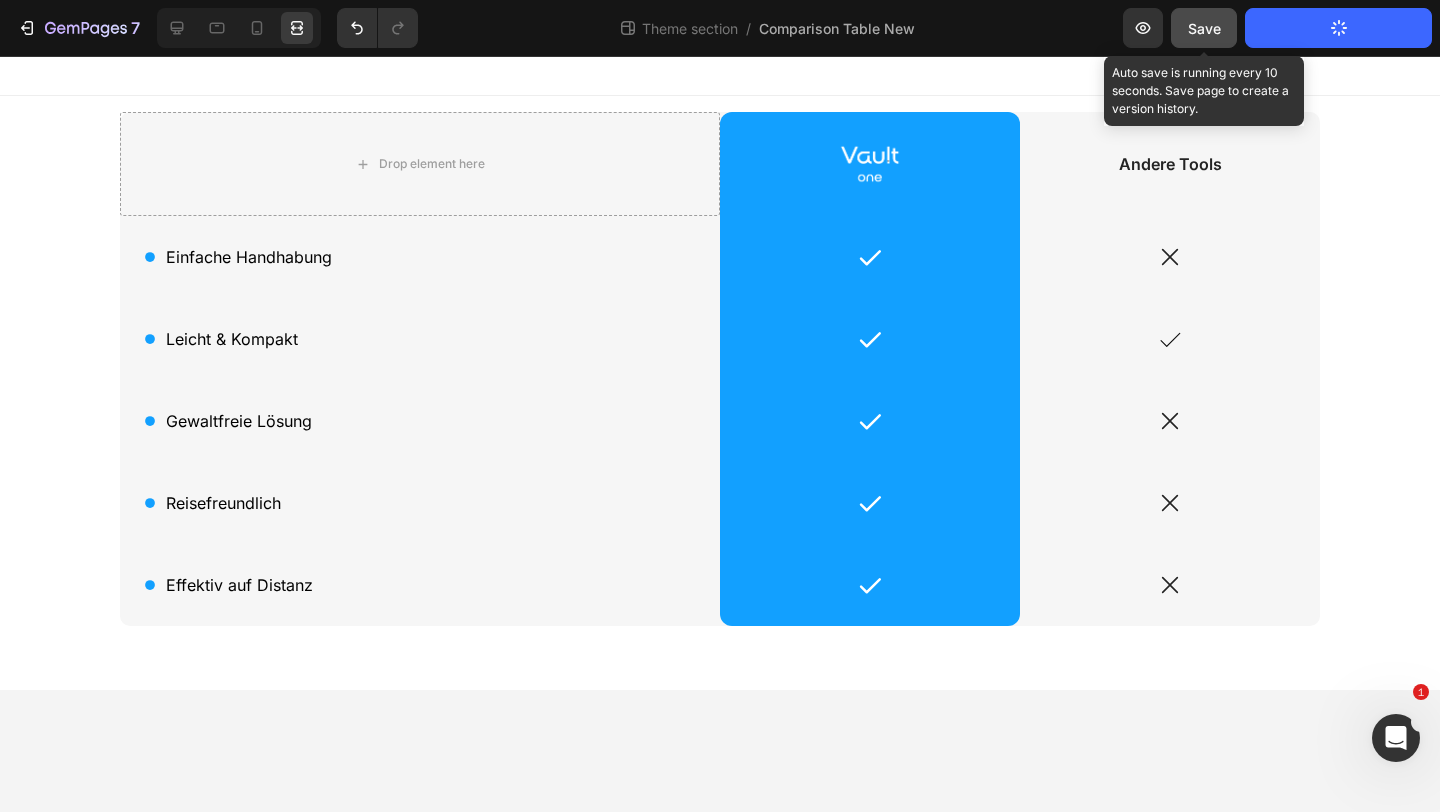 click on "Save" at bounding box center [1204, 28] 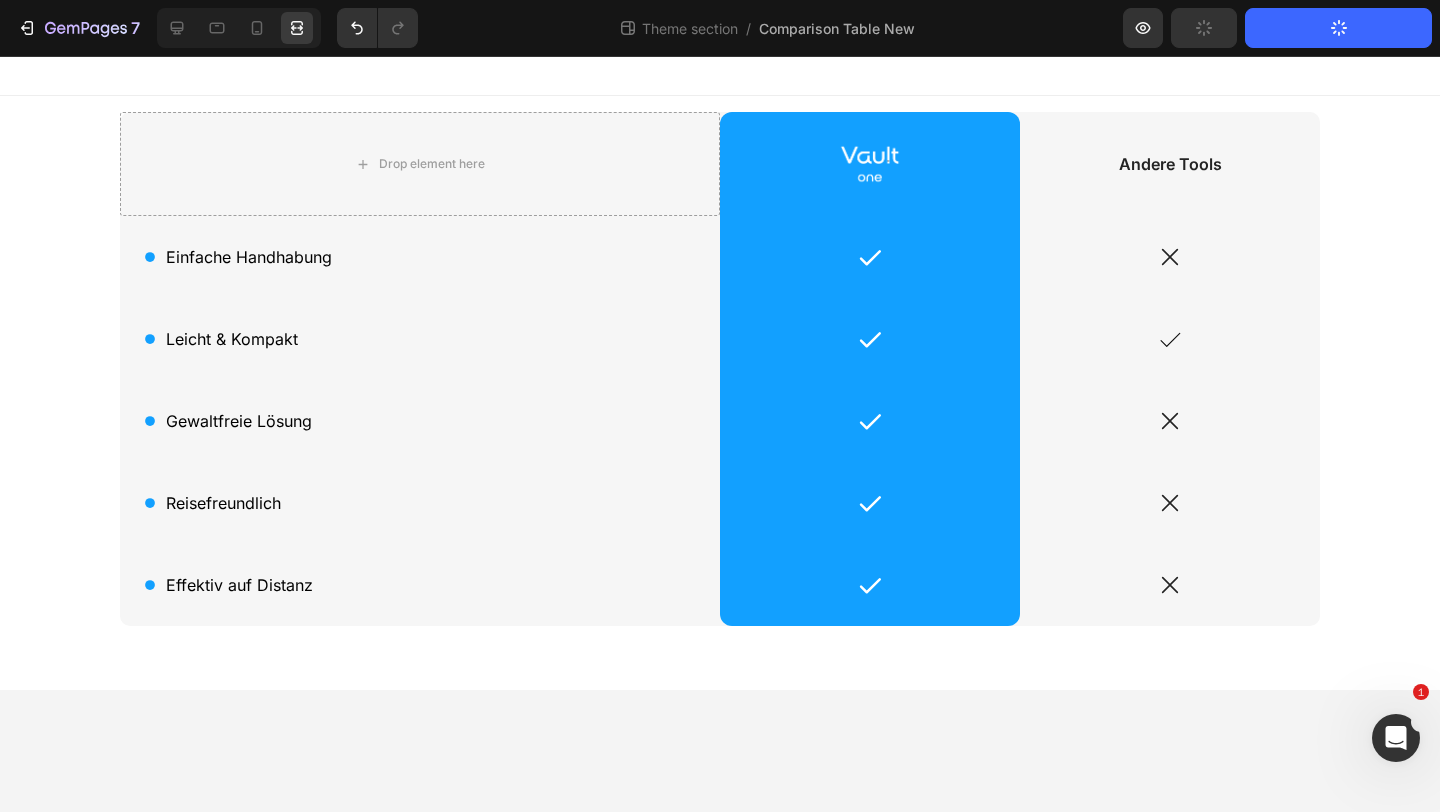 click on "Publish Theme Section" 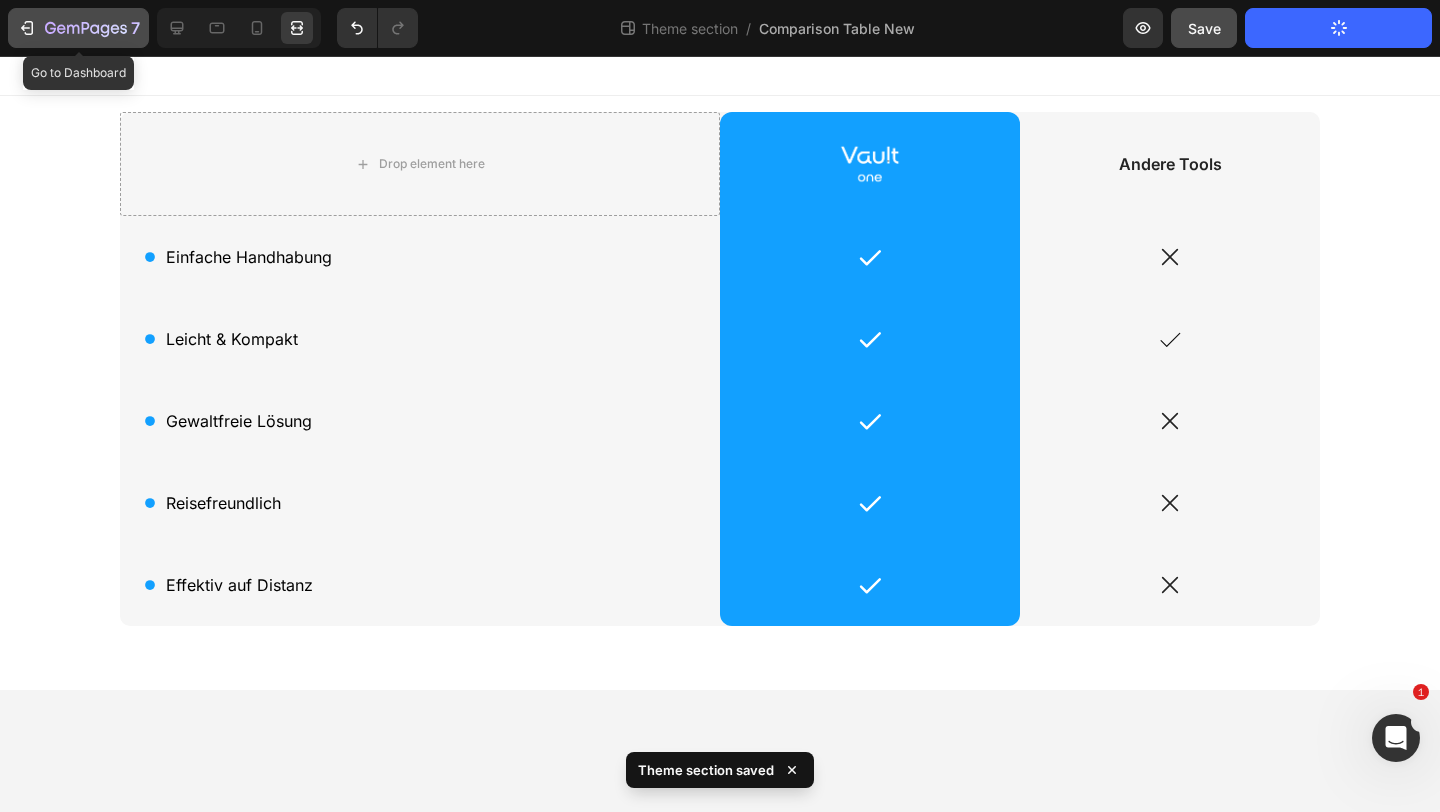 click 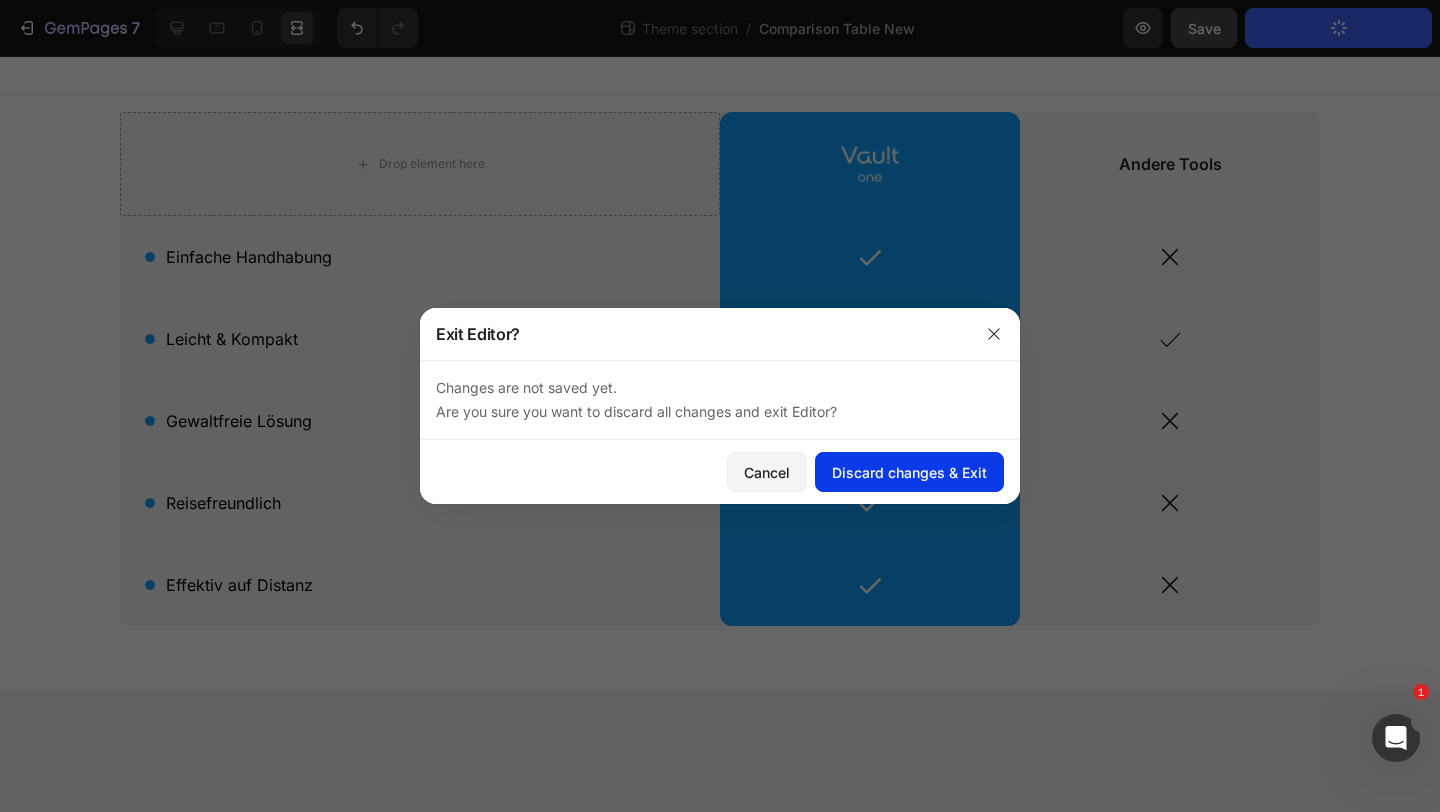 click on "Discard changes & Exit" at bounding box center (909, 472) 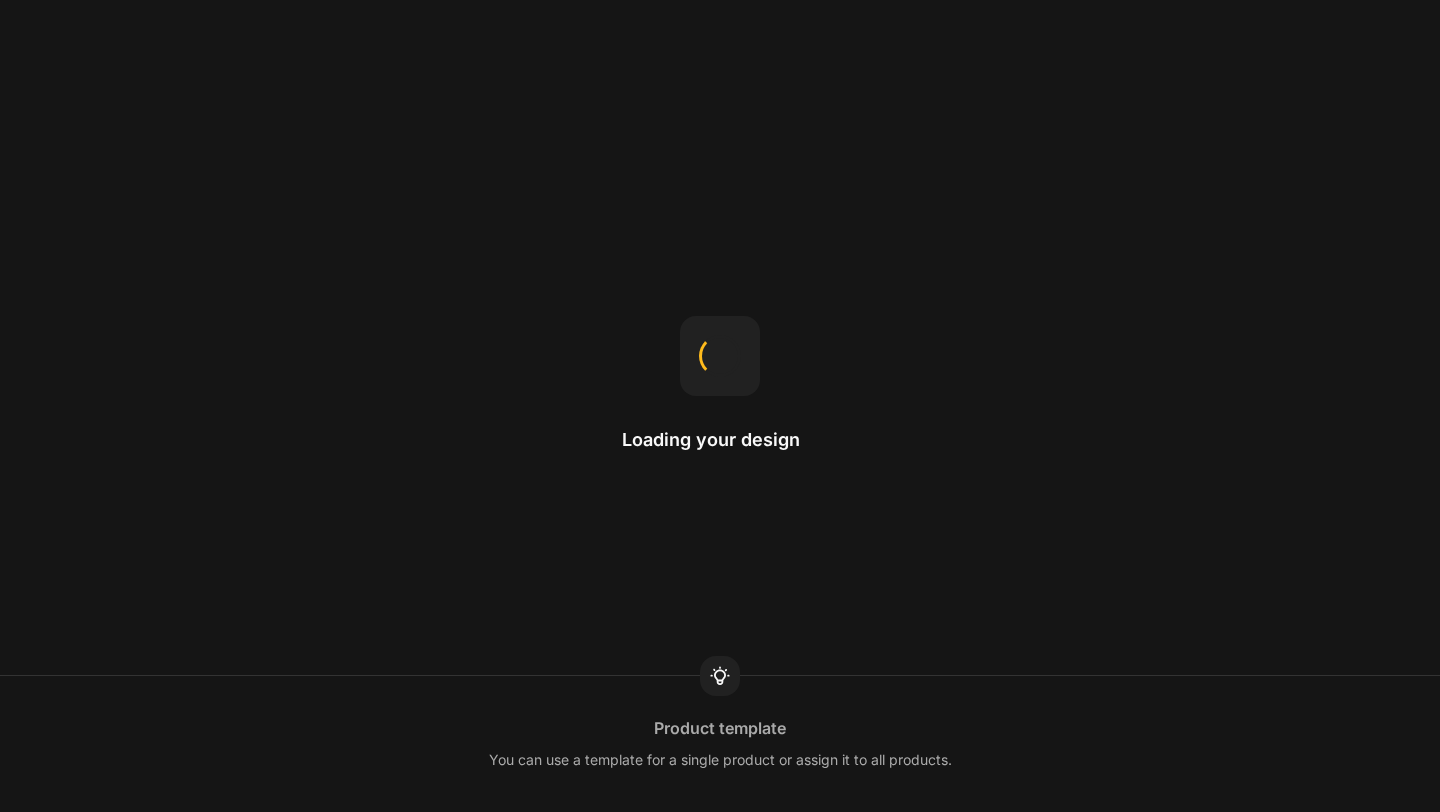 scroll, scrollTop: 0, scrollLeft: 0, axis: both 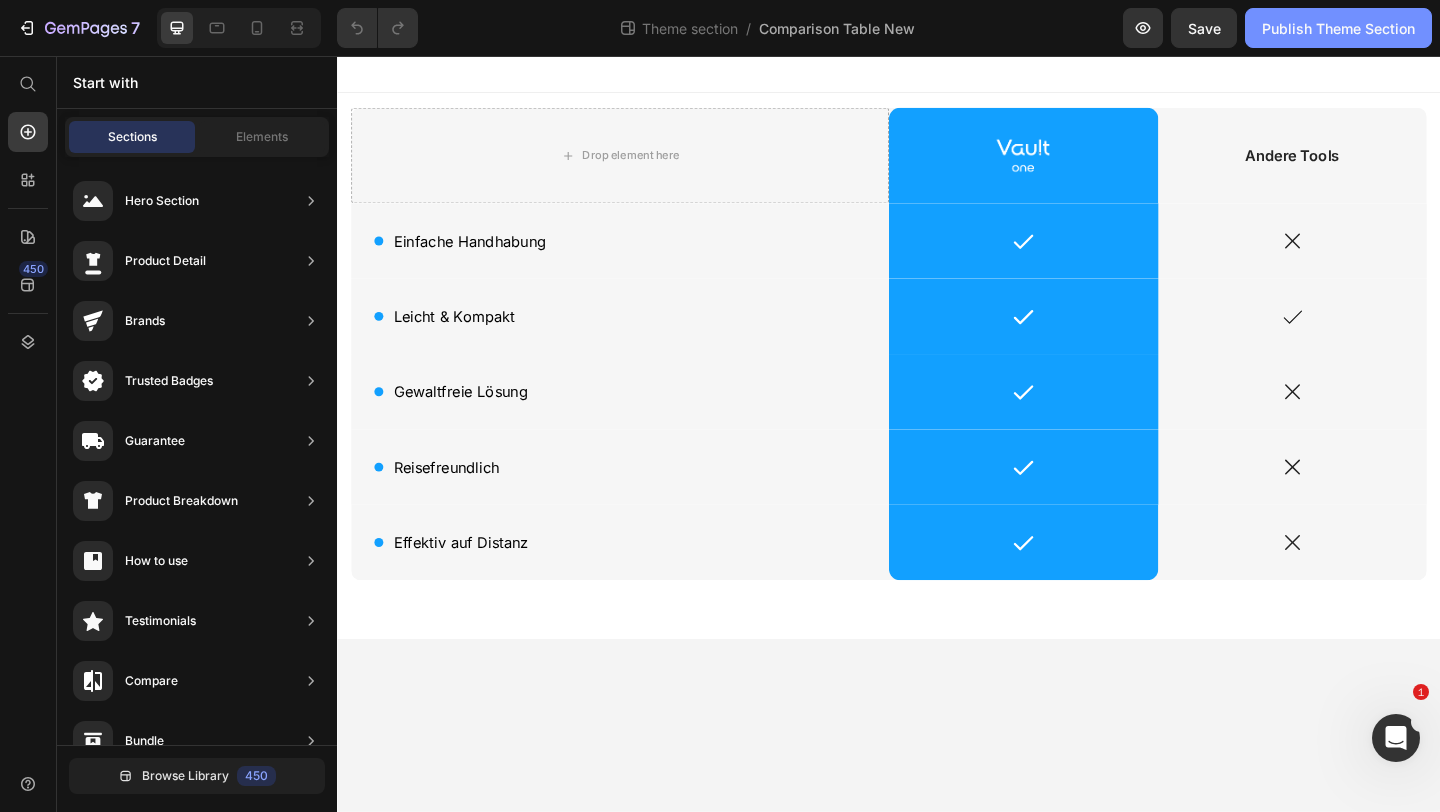 click on "Publish Theme Section" at bounding box center [1338, 28] 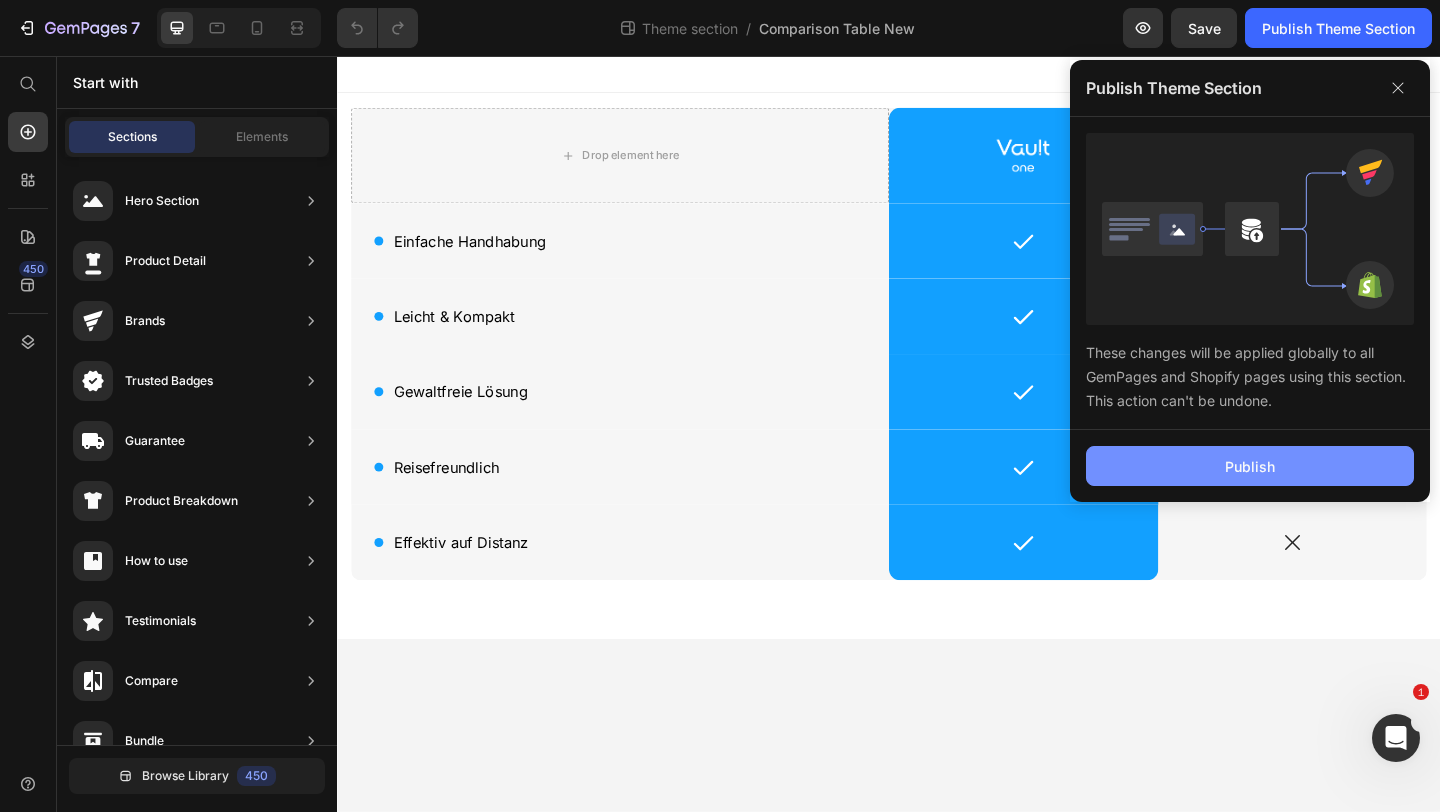 click on "Publish" at bounding box center (1250, 466) 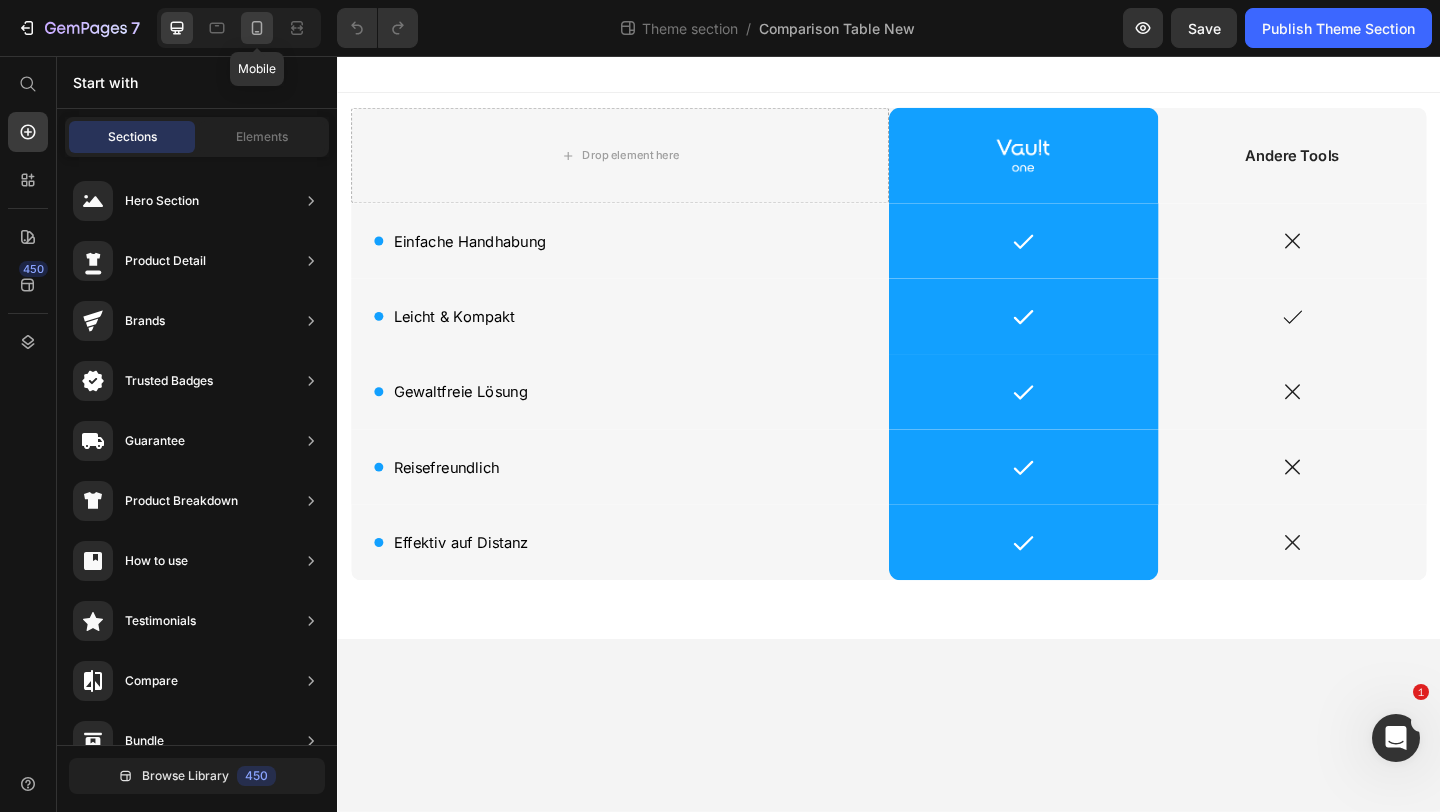 click 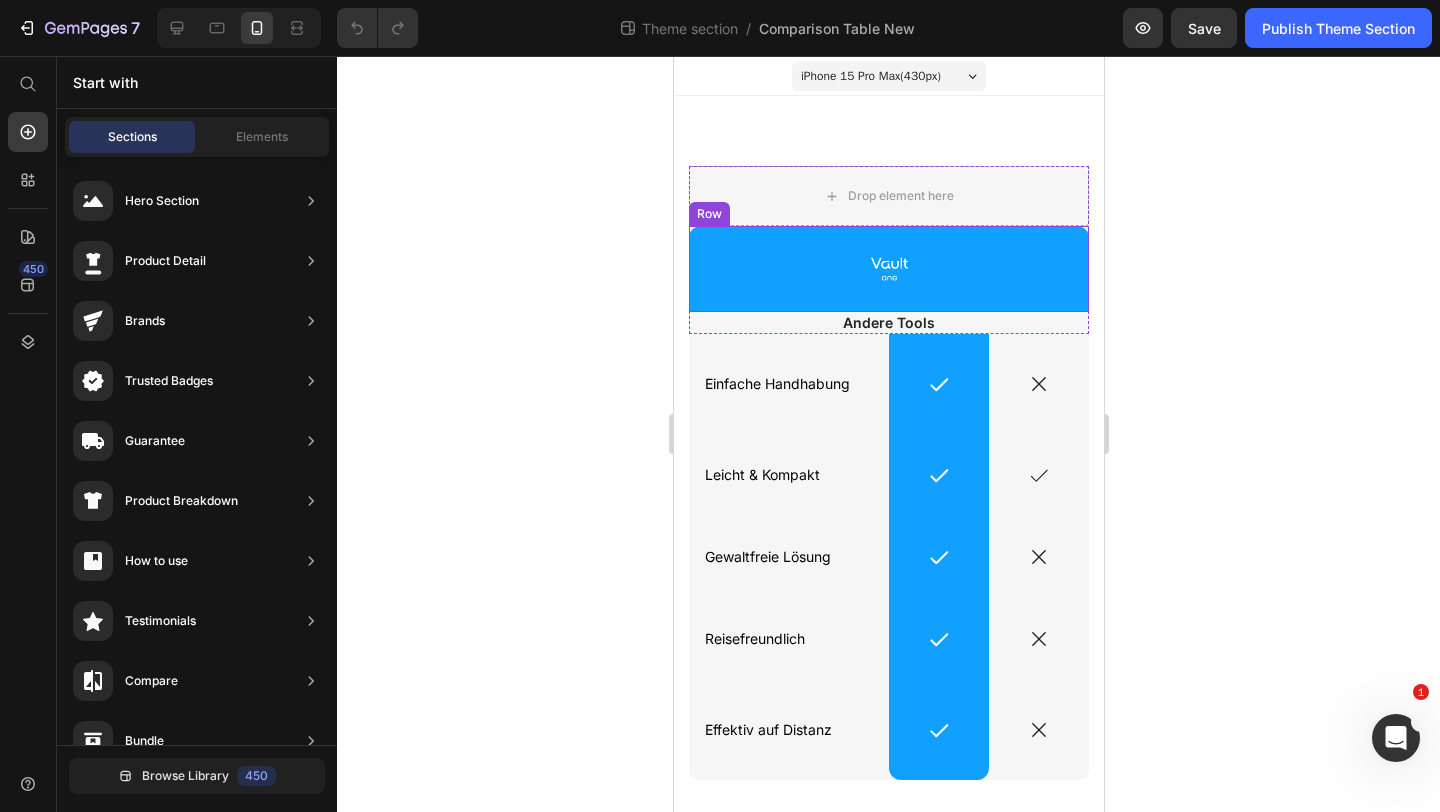 click on "Image Row" at bounding box center (888, 269) 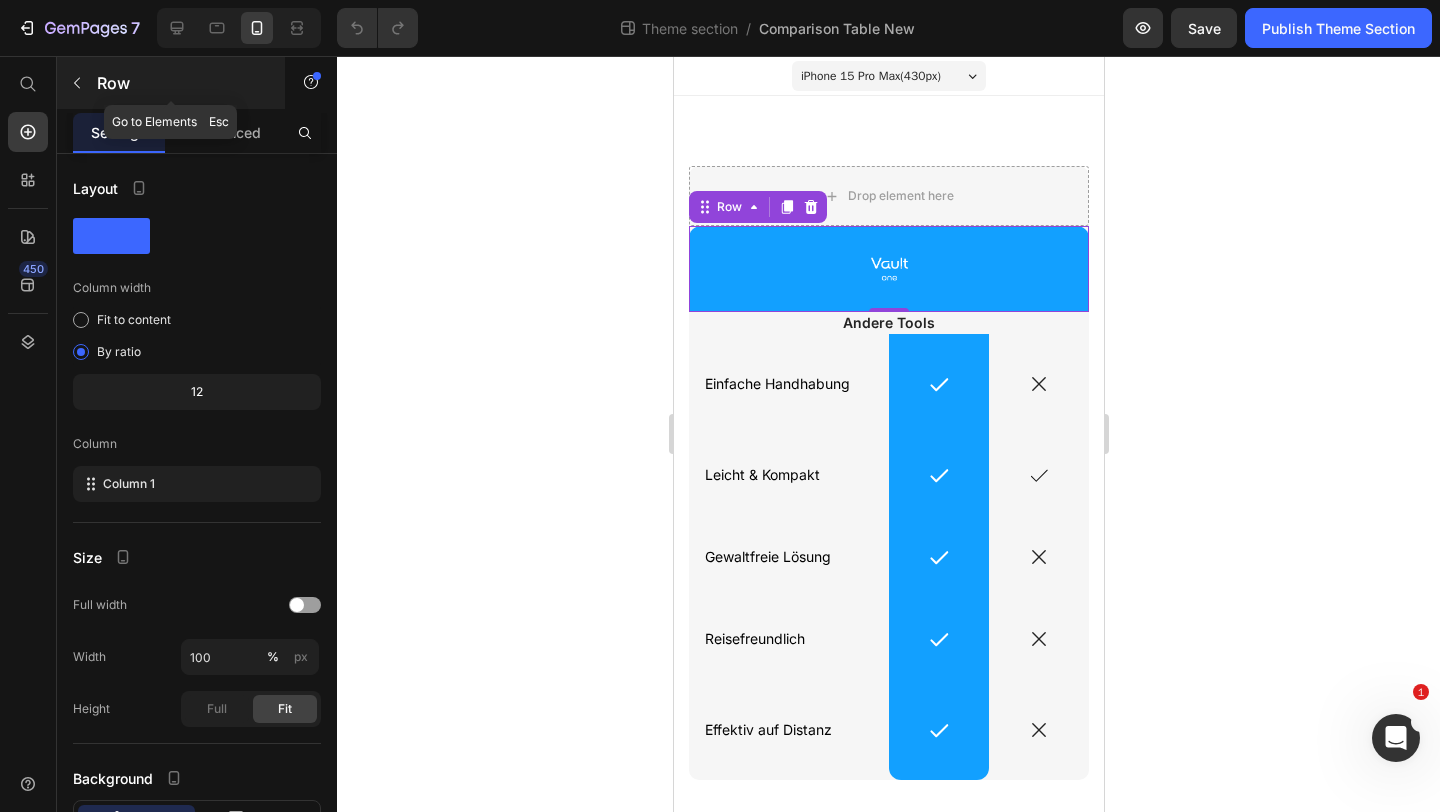click at bounding box center (77, 83) 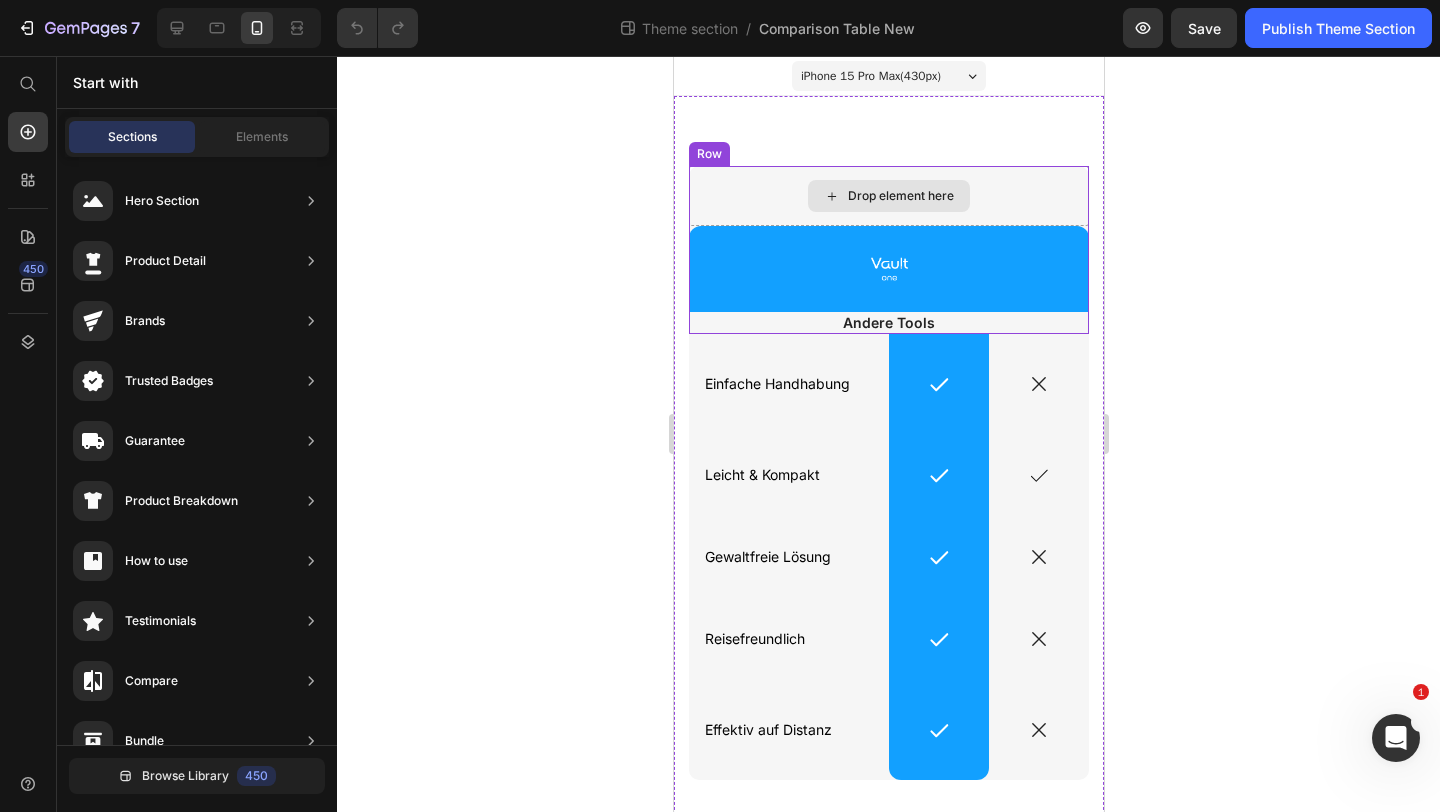 click on "Drop element here" at bounding box center (888, 196) 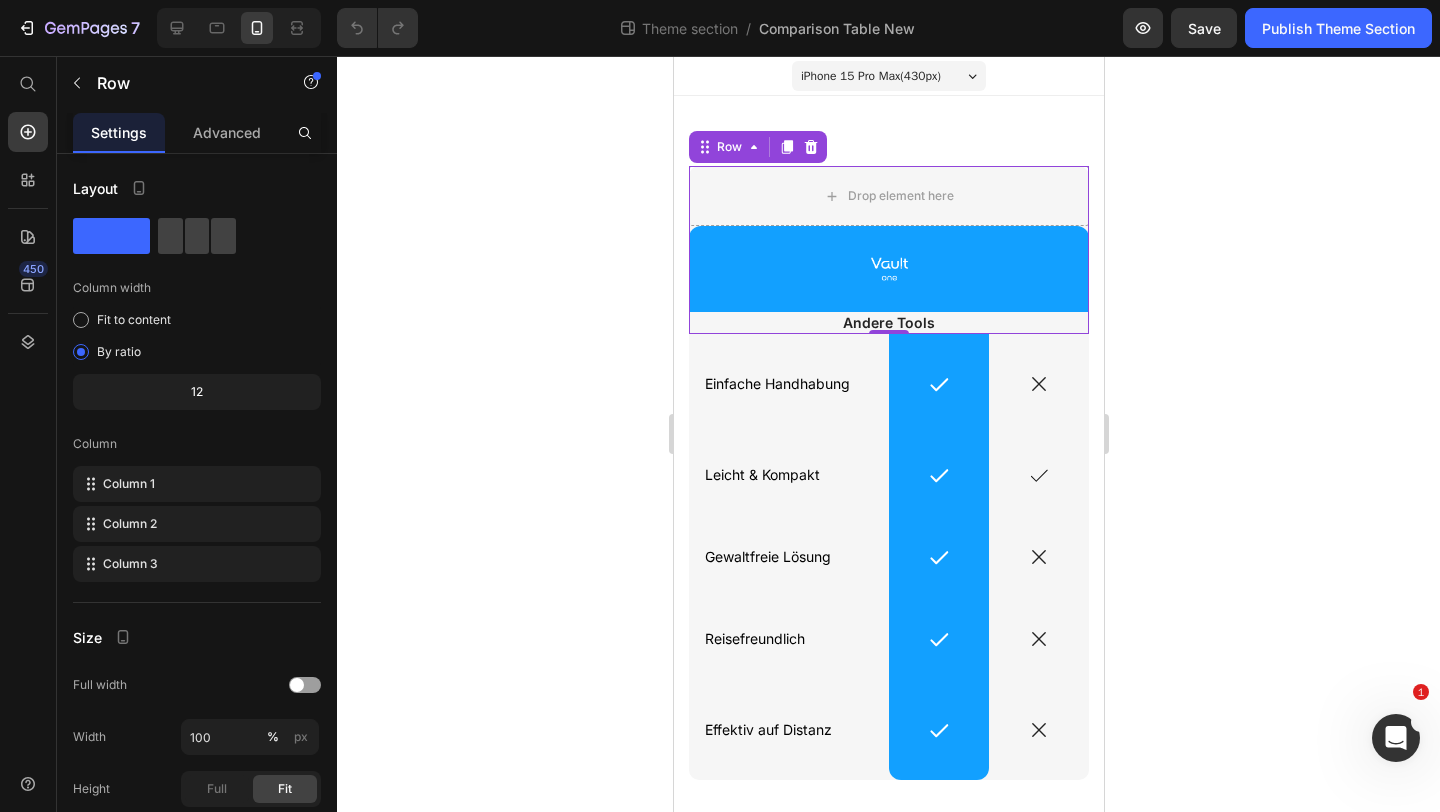 click 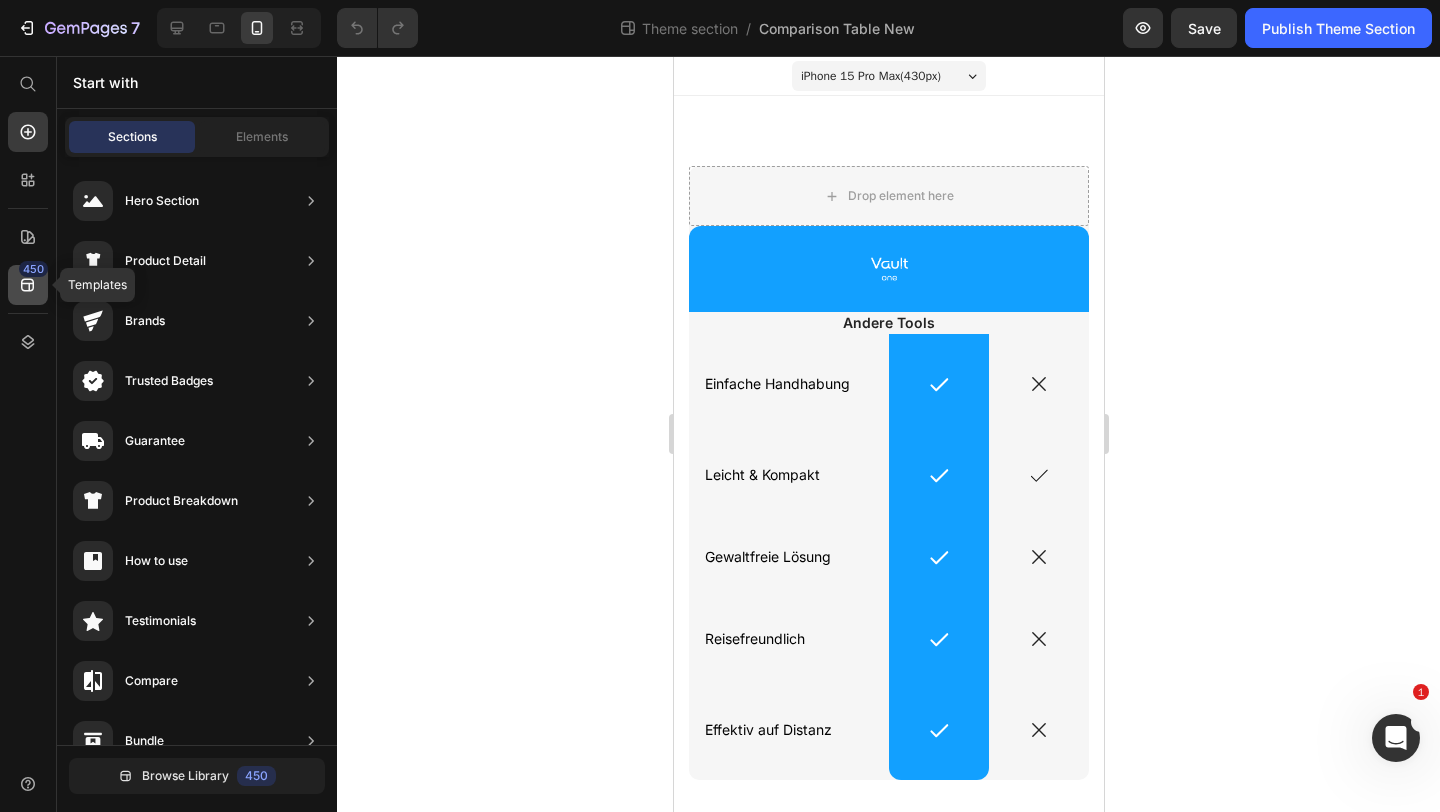 click on "450" 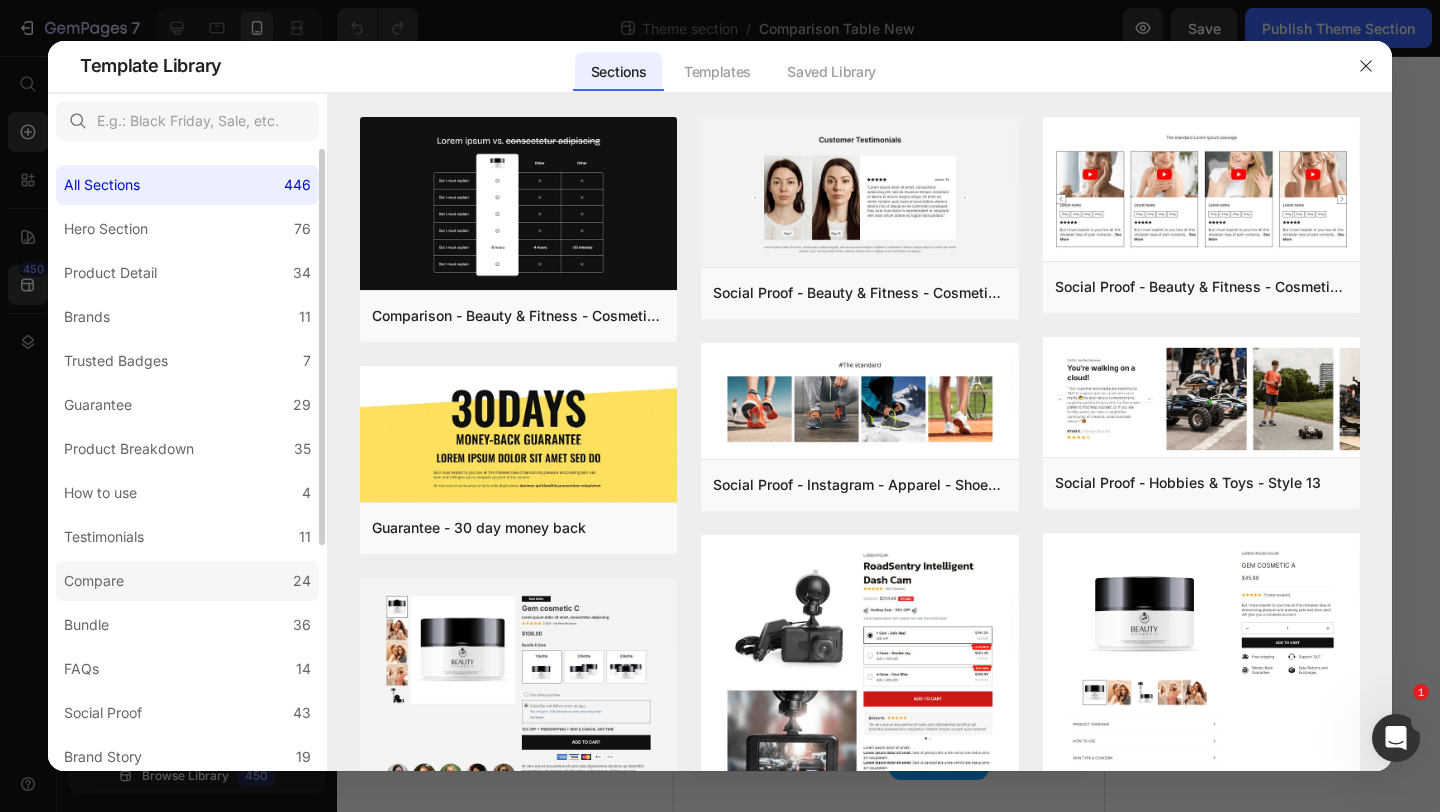 click on "Compare 24" 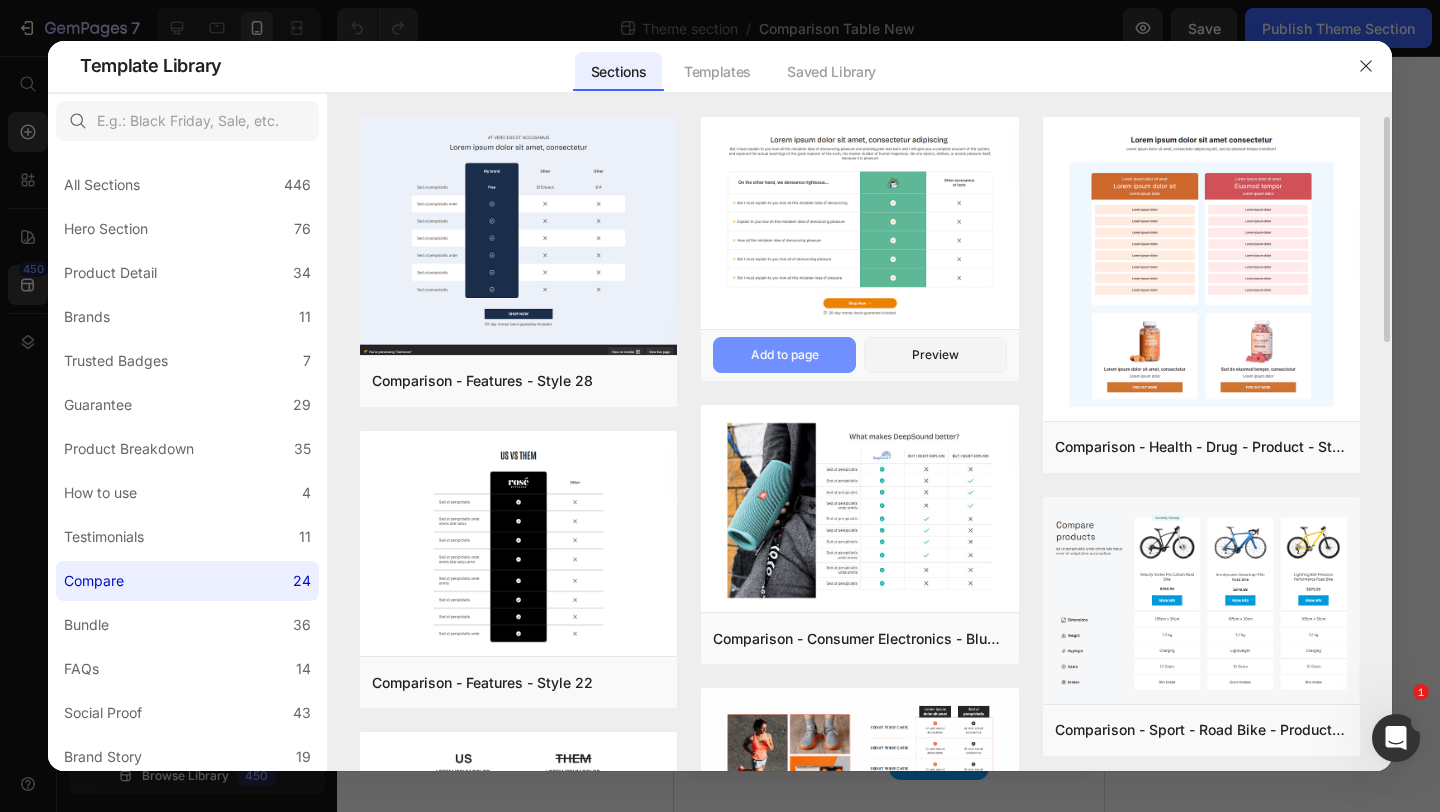 click on "Add to page" at bounding box center (785, 355) 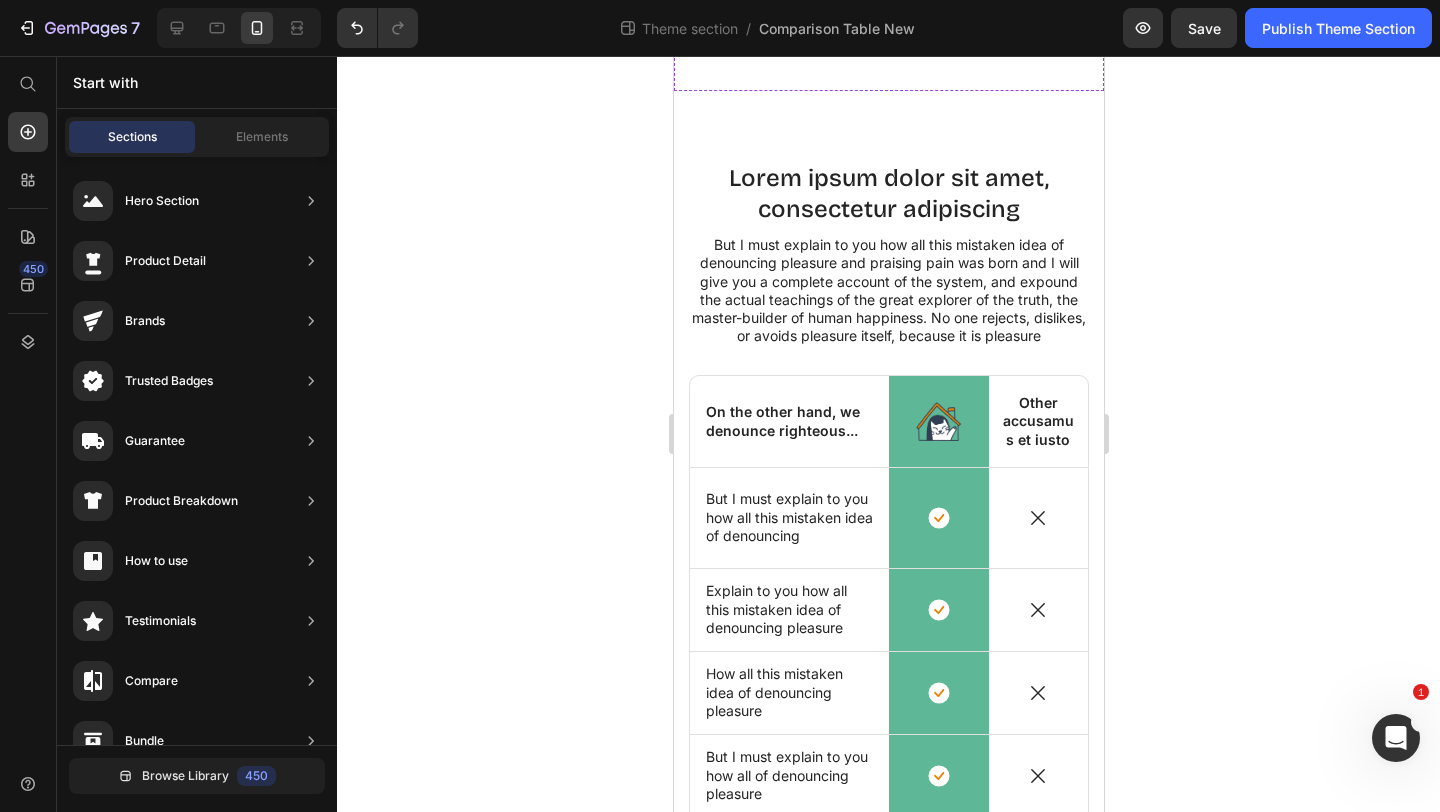 scroll, scrollTop: 794, scrollLeft: 0, axis: vertical 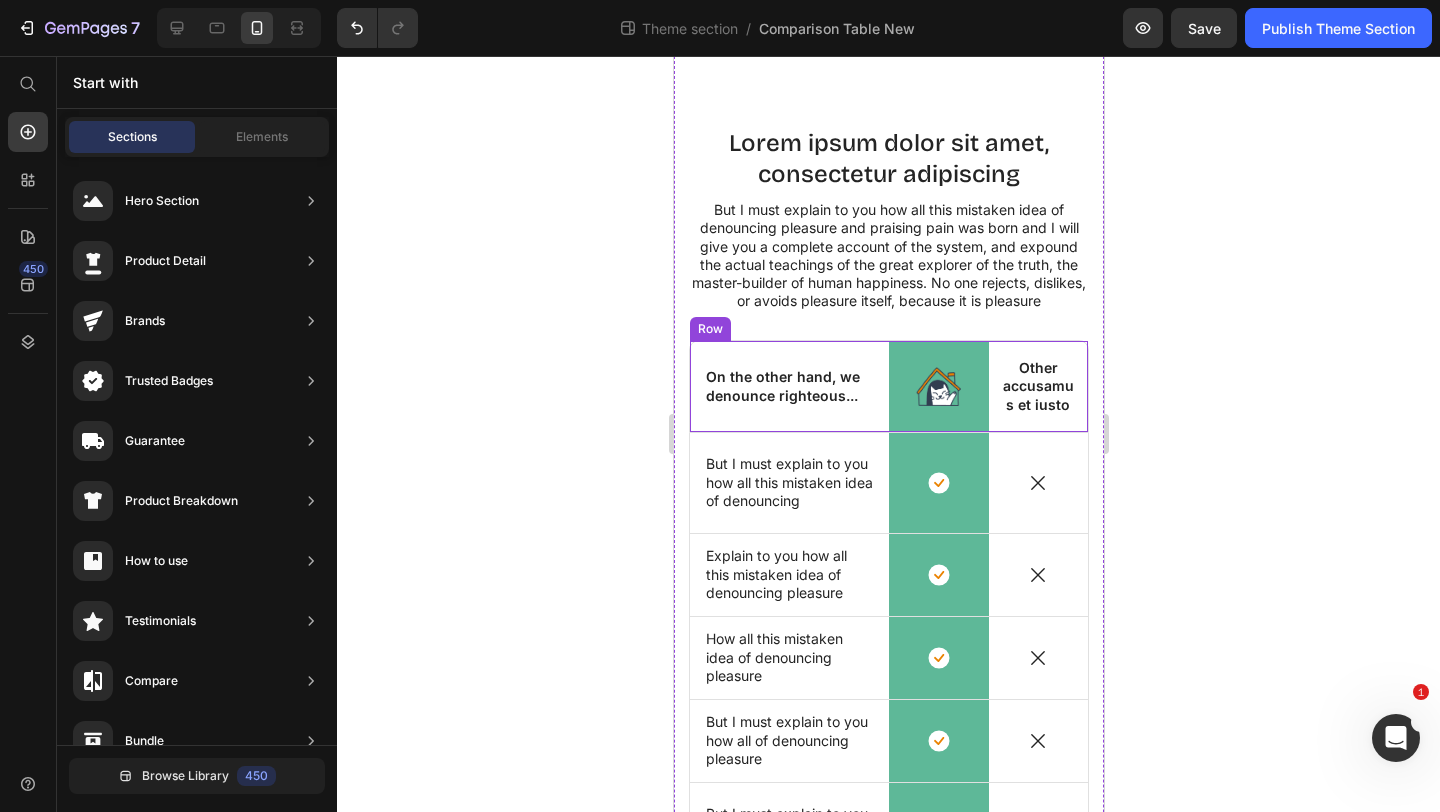 click on "On the other hand, we denounce righteous... Text Block" at bounding box center [788, 386] 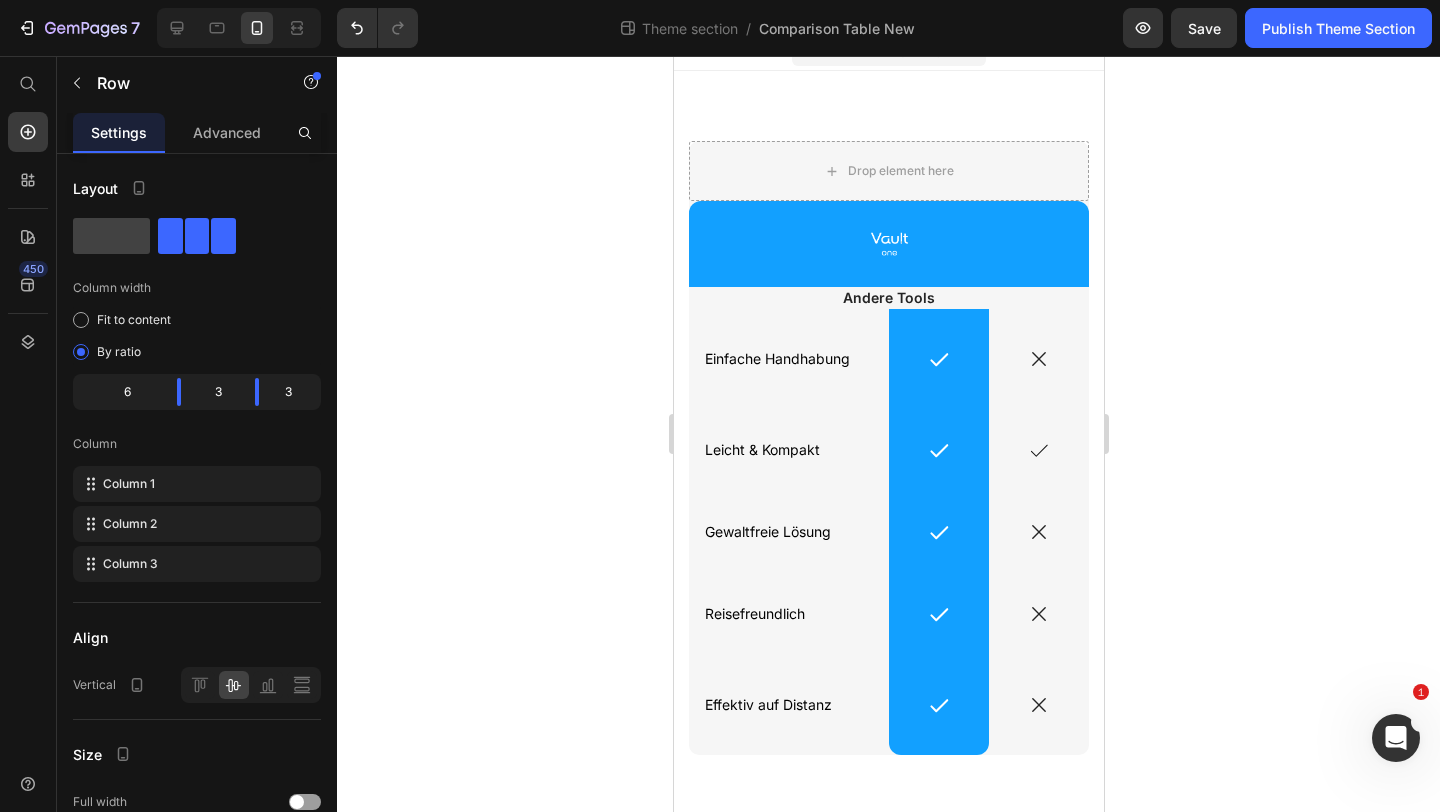 scroll, scrollTop: 0, scrollLeft: 0, axis: both 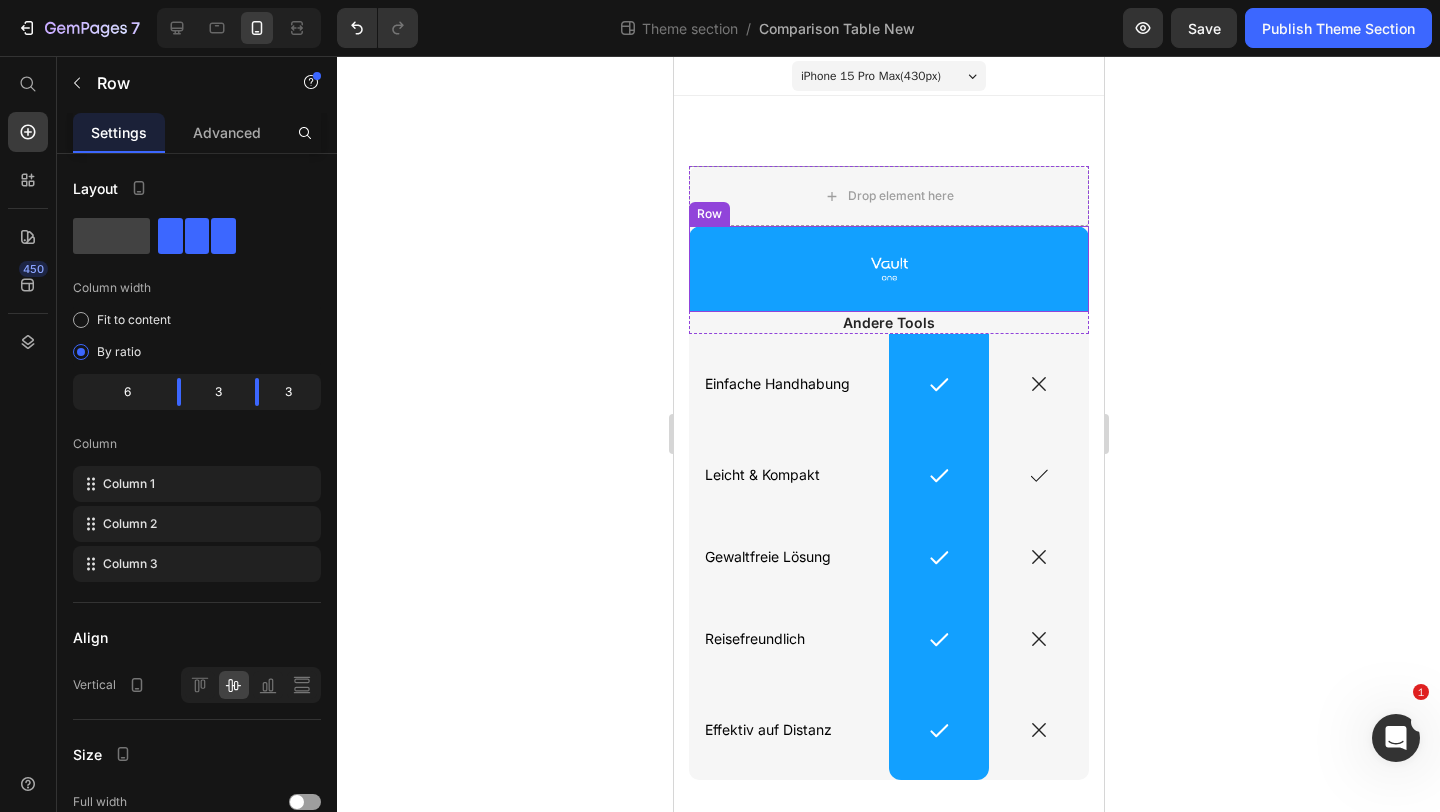 click on "Image Row" at bounding box center [888, 269] 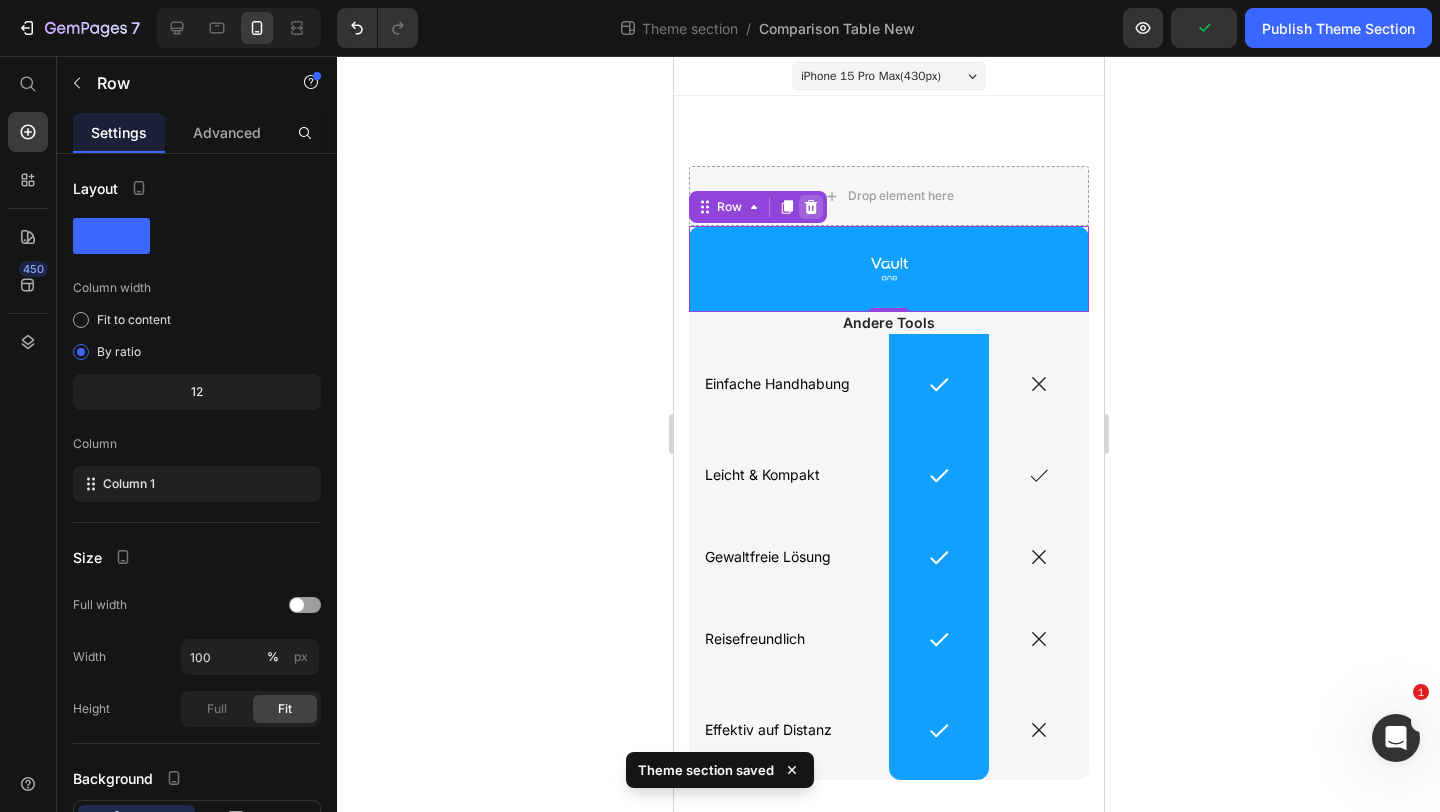 click 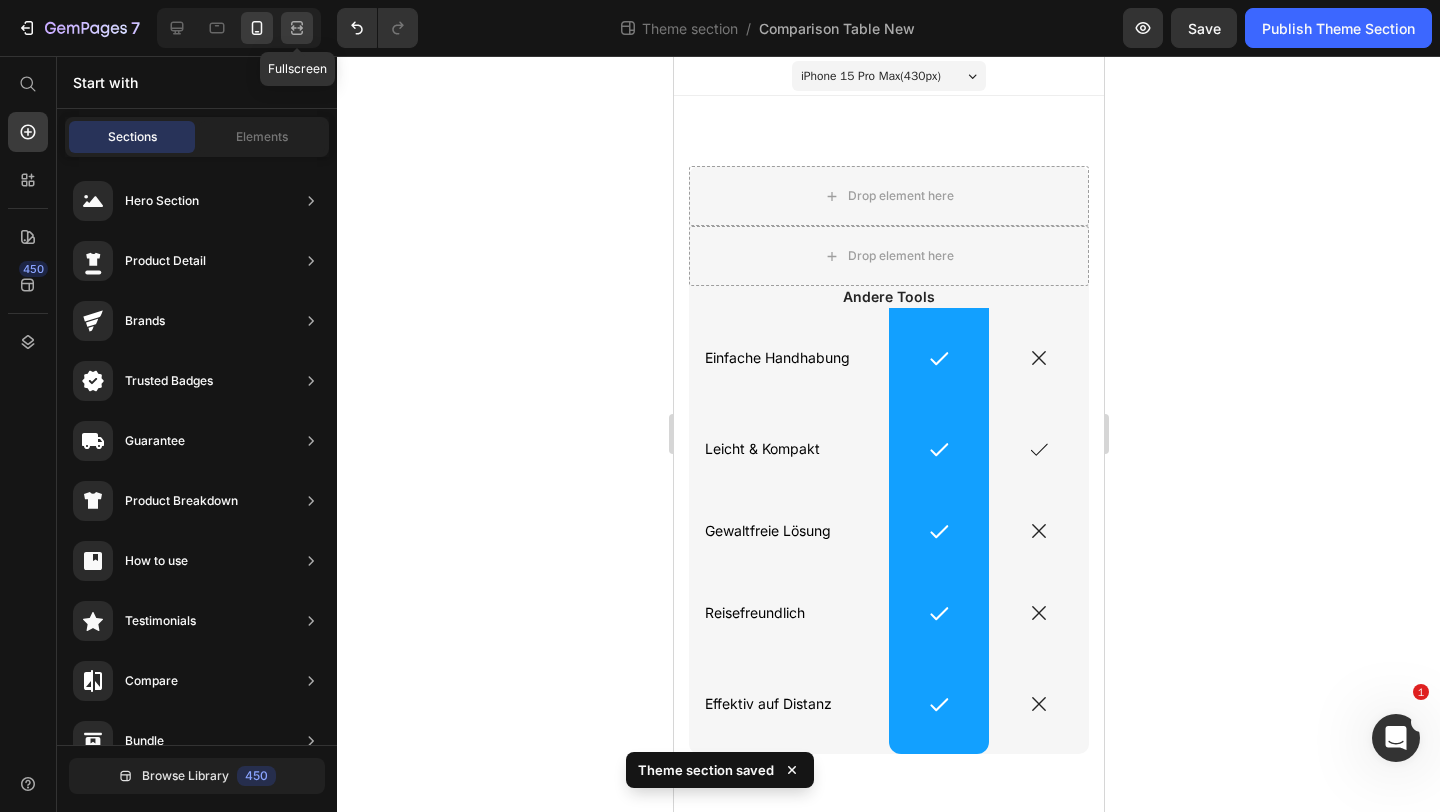 click 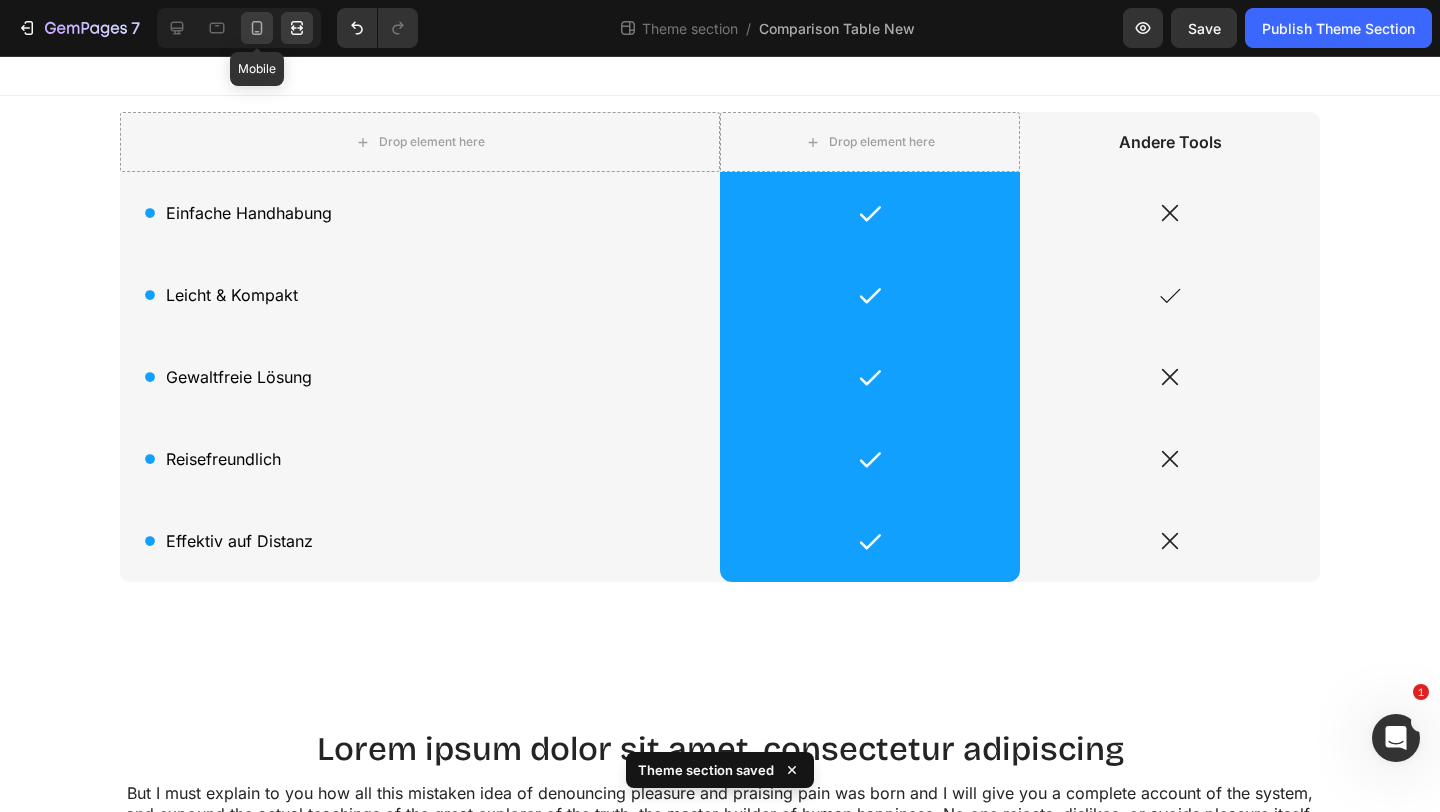 click 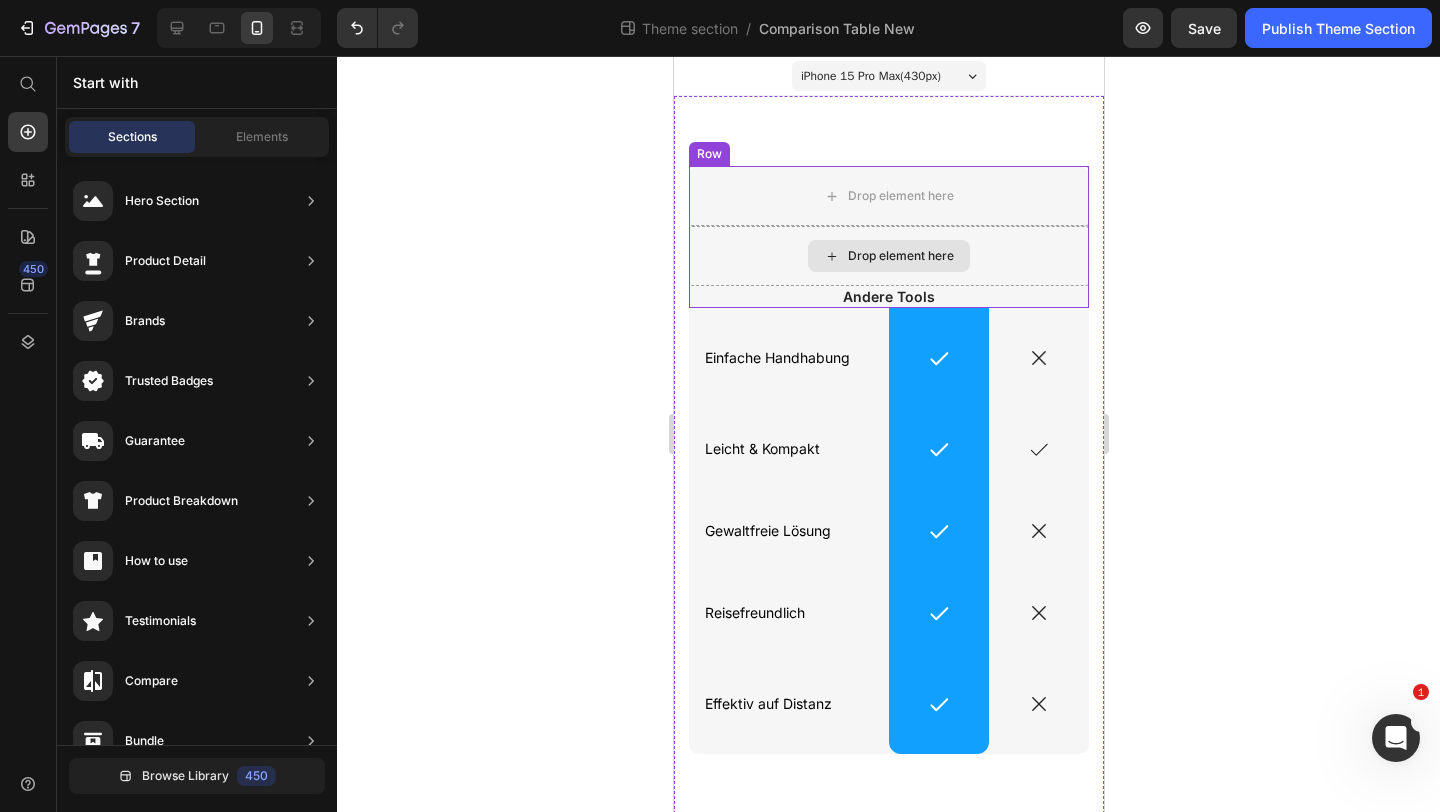 click on "Drop element here" at bounding box center (888, 256) 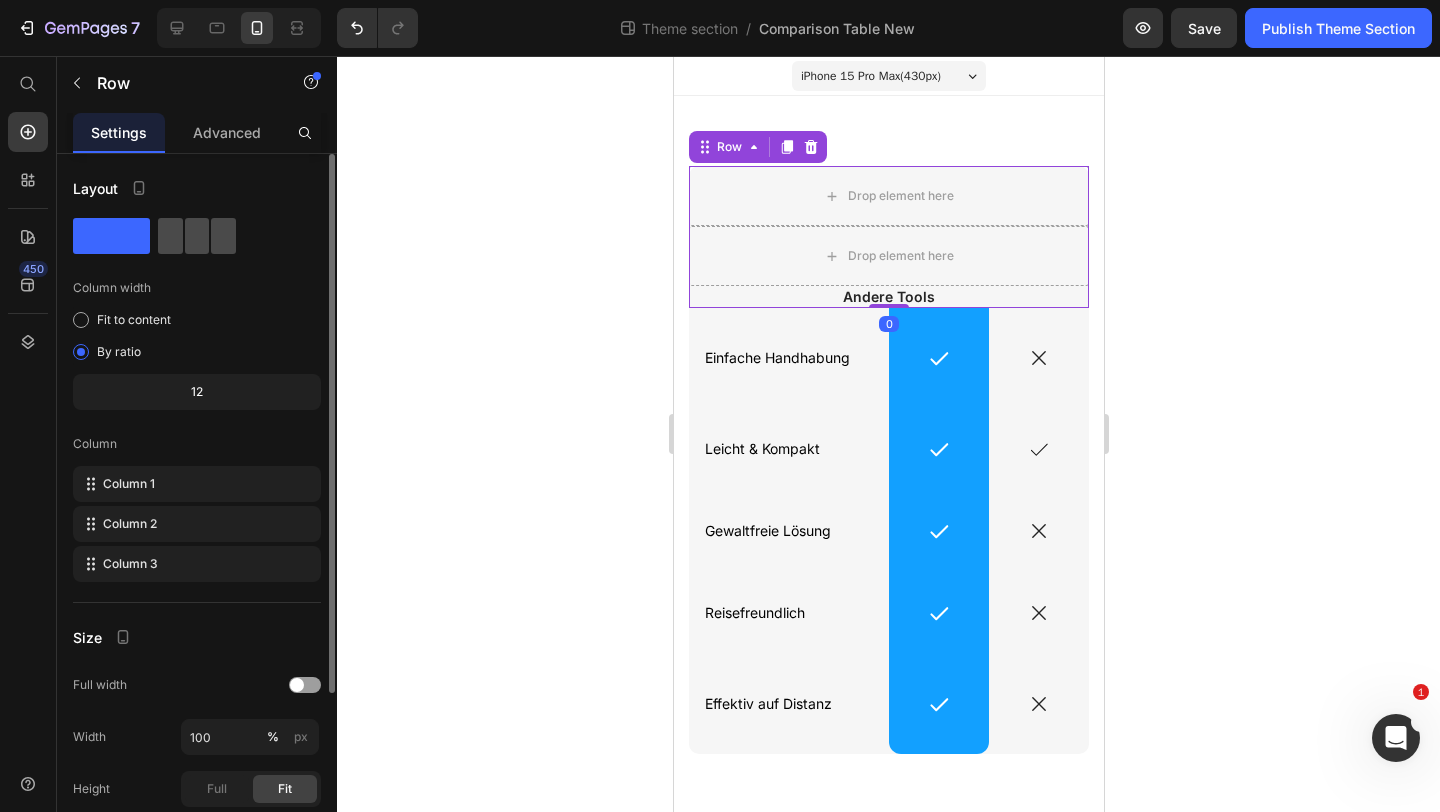 click 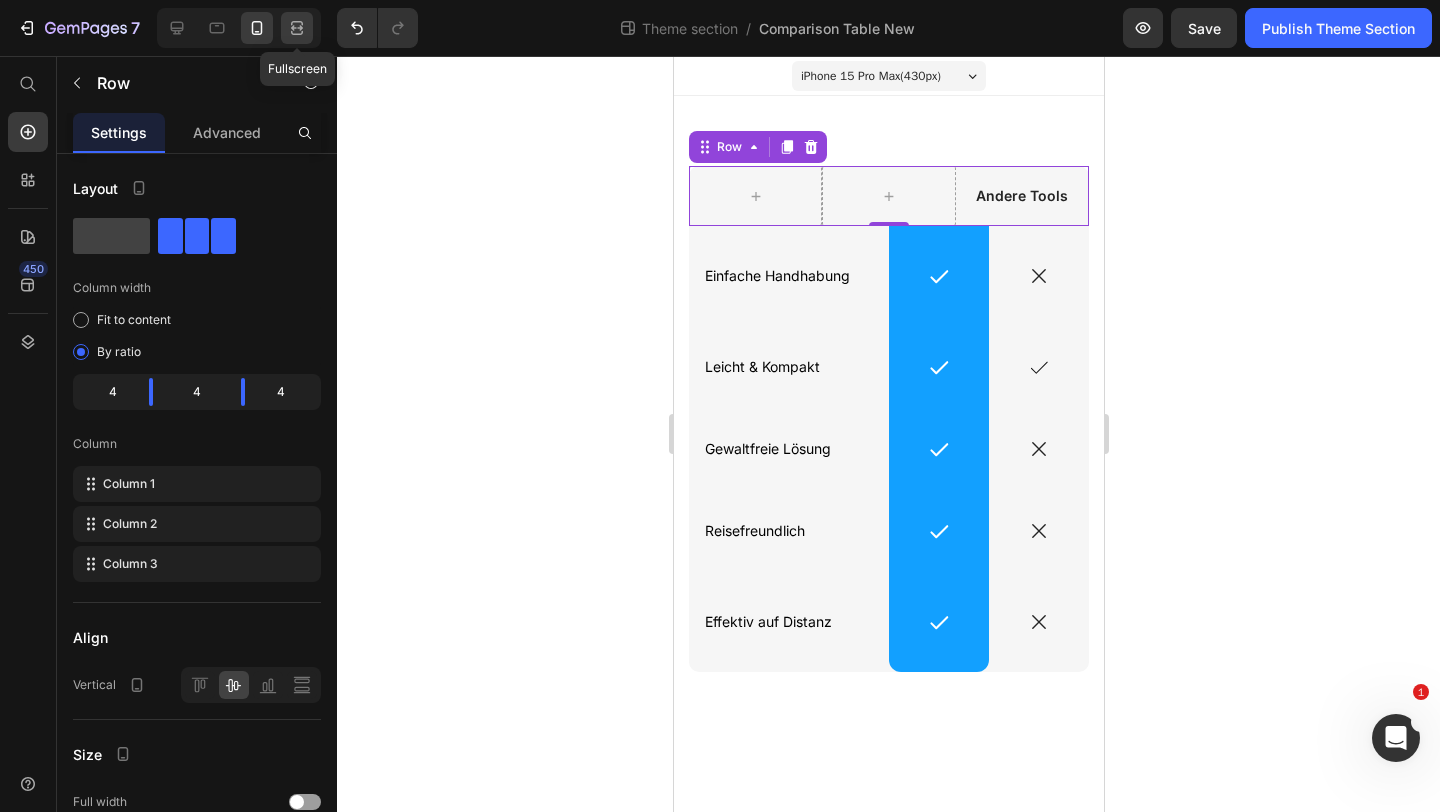 click 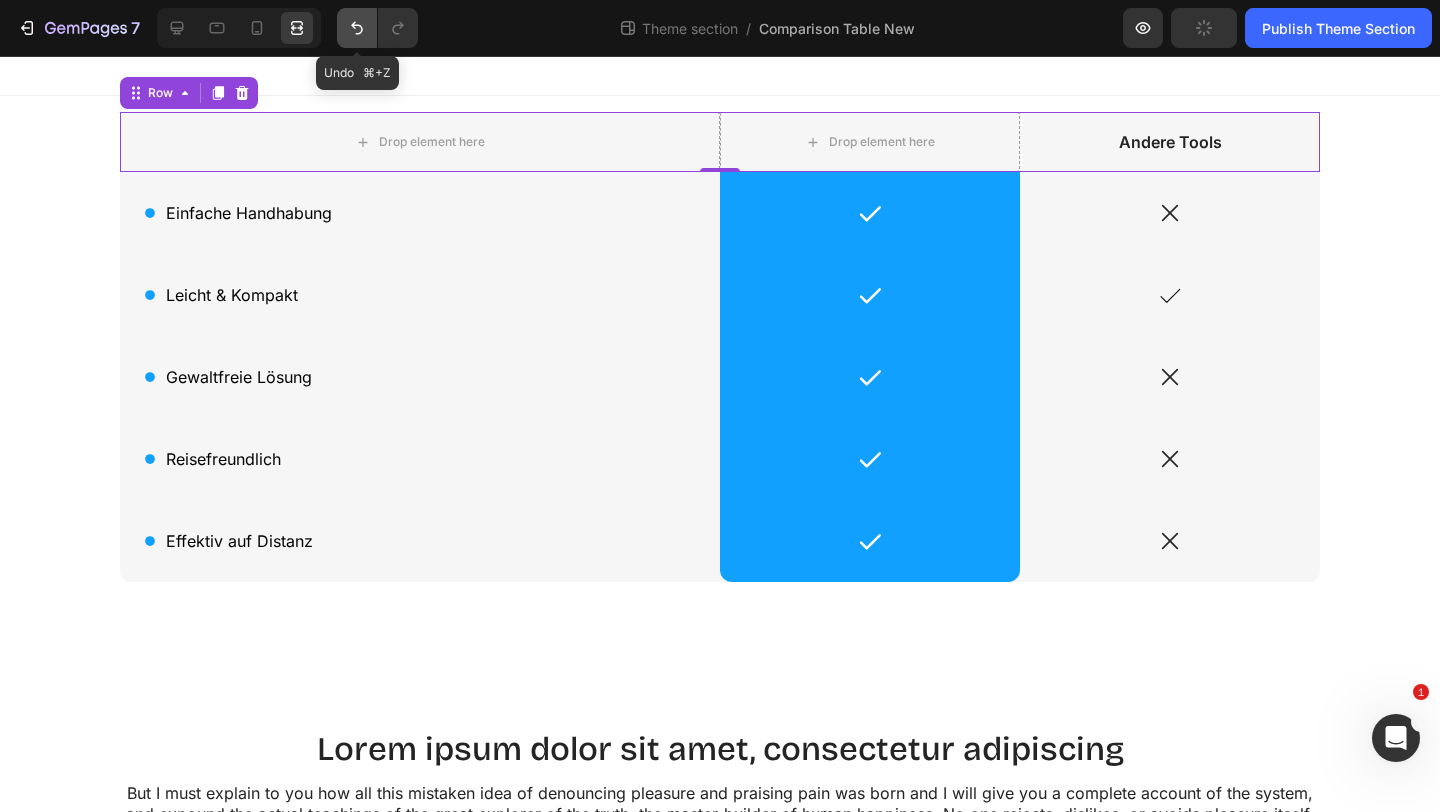 click 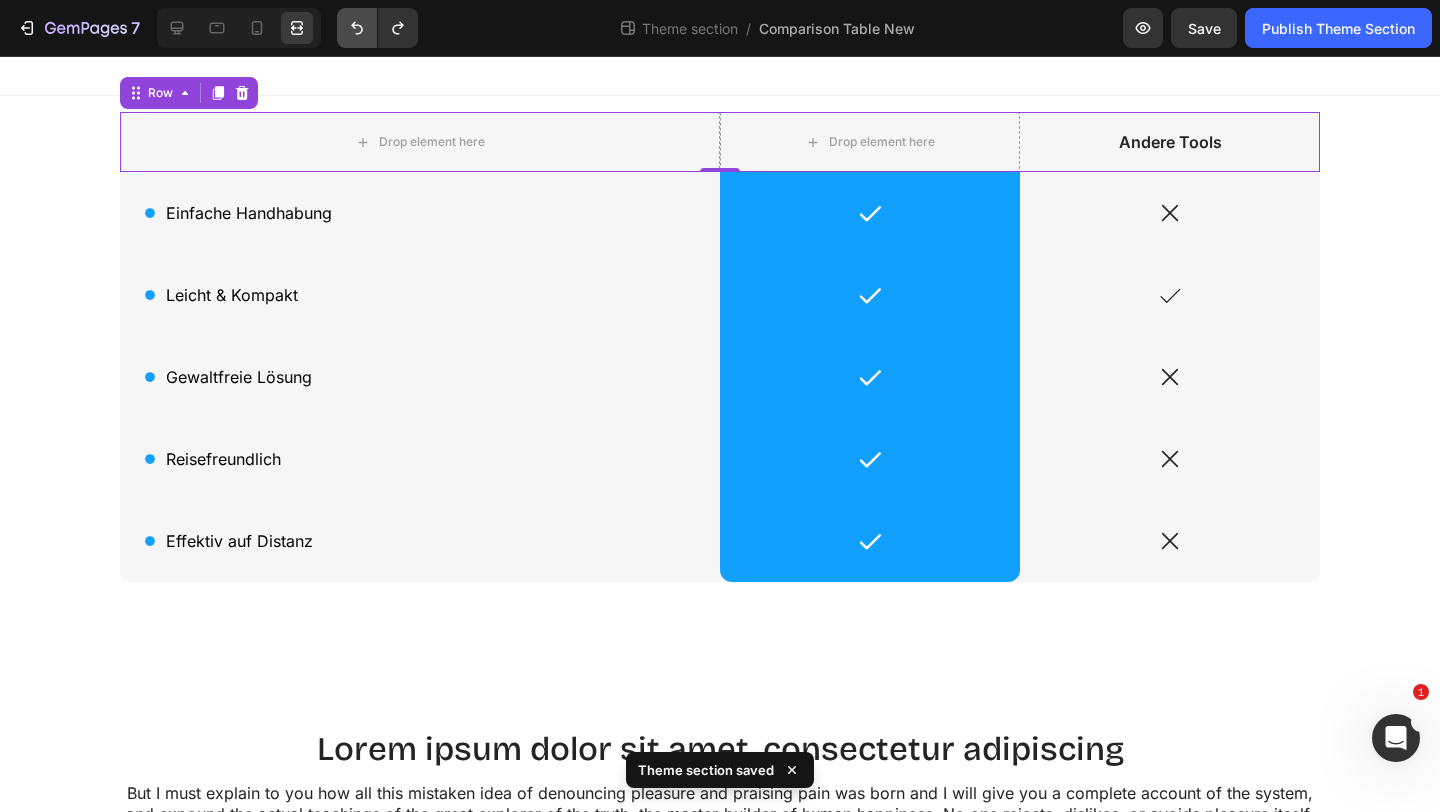 click 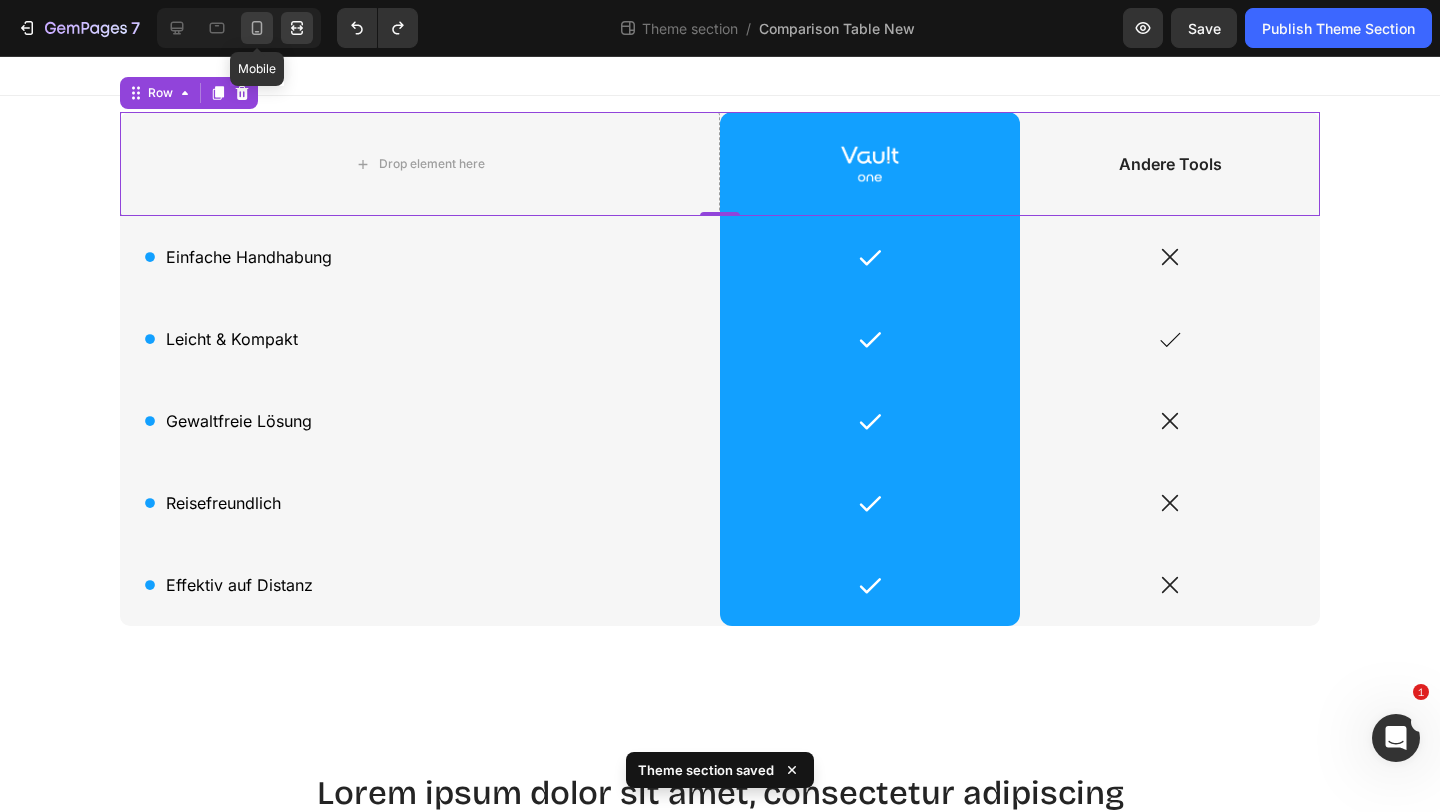click 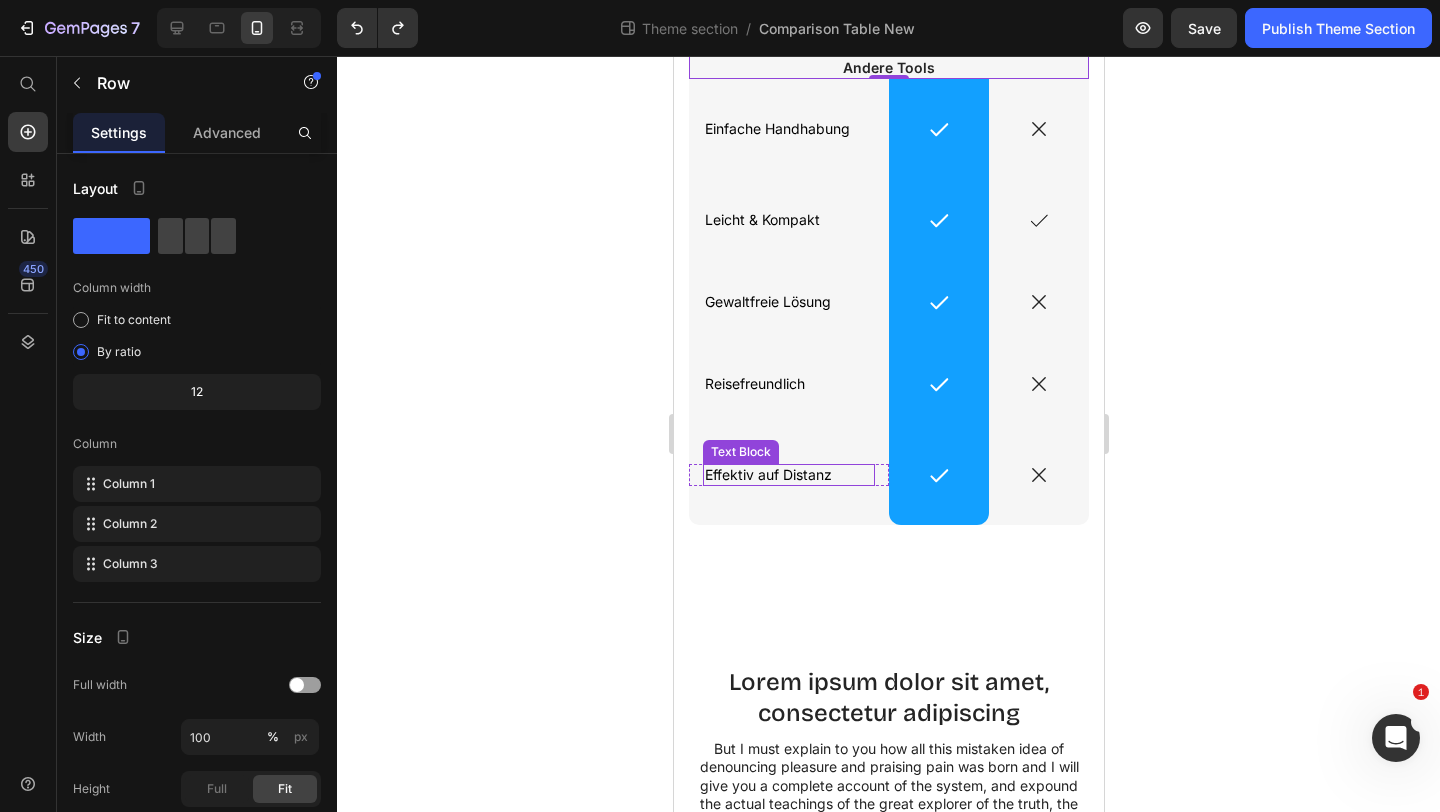 scroll, scrollTop: 278, scrollLeft: 0, axis: vertical 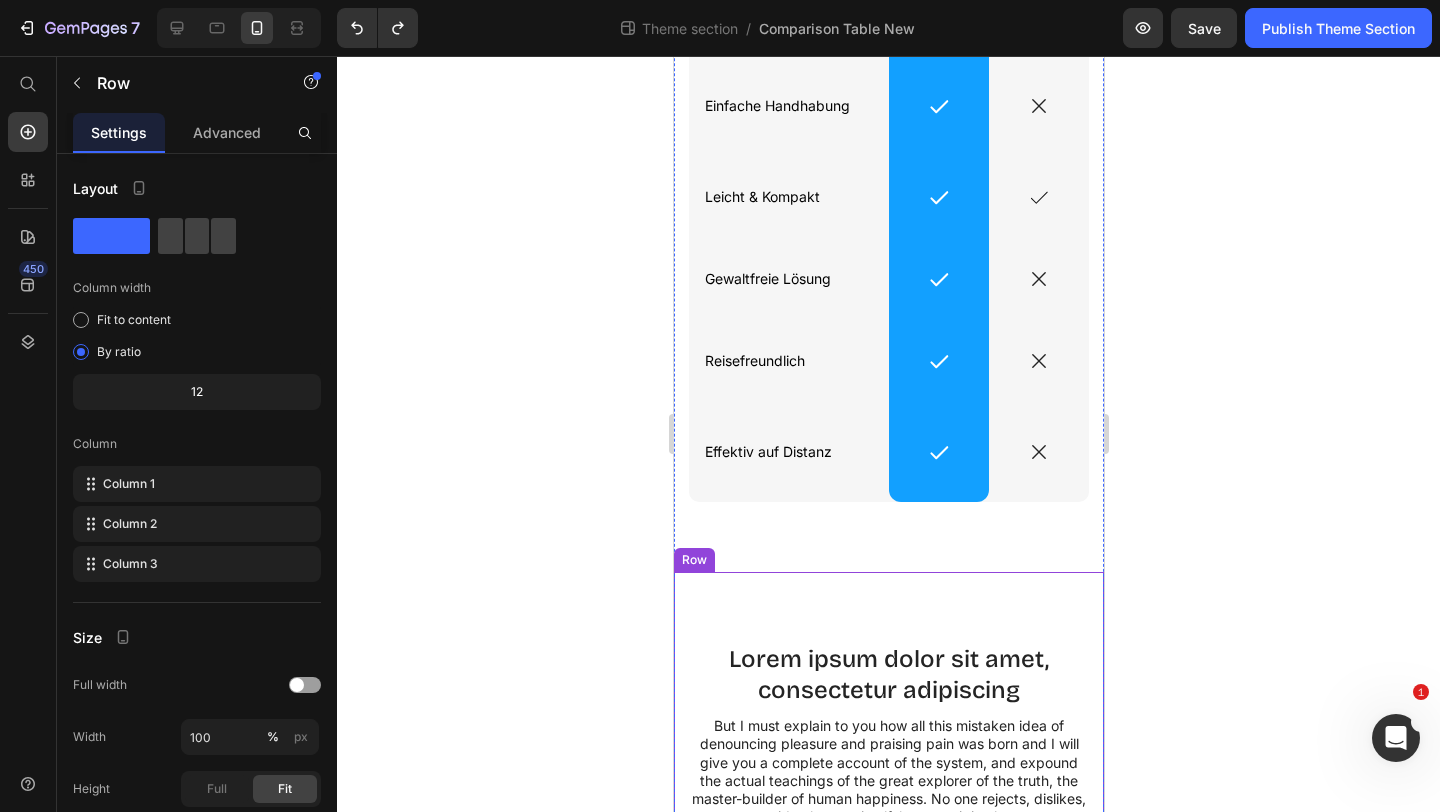 click on "Lorem ipsum dolor sit amet, consectetur adipiscing  Heading But I must explain to you how all this mistaken idea of denouncing pleasure and praising pain was born and I will give you a complete account of the system, and expound the actual teachings of the great explorer of the truth, the master-builder of human happiness. No one rejects, dislikes, or avoids pleasure itself, because it is pleasure Text Block Row On the other hand, we denounce righteous... Text Block Image Row Other accusamus et iusto Text Block Row
Icon But I must explain to you how all this mistaken idea of denouncing Text Block Row
Icon Row
Icon Row
Icon Explain to you how all this mistaken idea of denouncing pleasure Text Block Row
Icon Row
Icon Row
Icon How all this mistaken idea of denouncing pleasure Text Block Row
Icon Row
Icon Row
Icon But I must explain to you how all of denouncing pleasure Text Block Row
Icon Row
Icon Row
Row" at bounding box center (888, 1072) 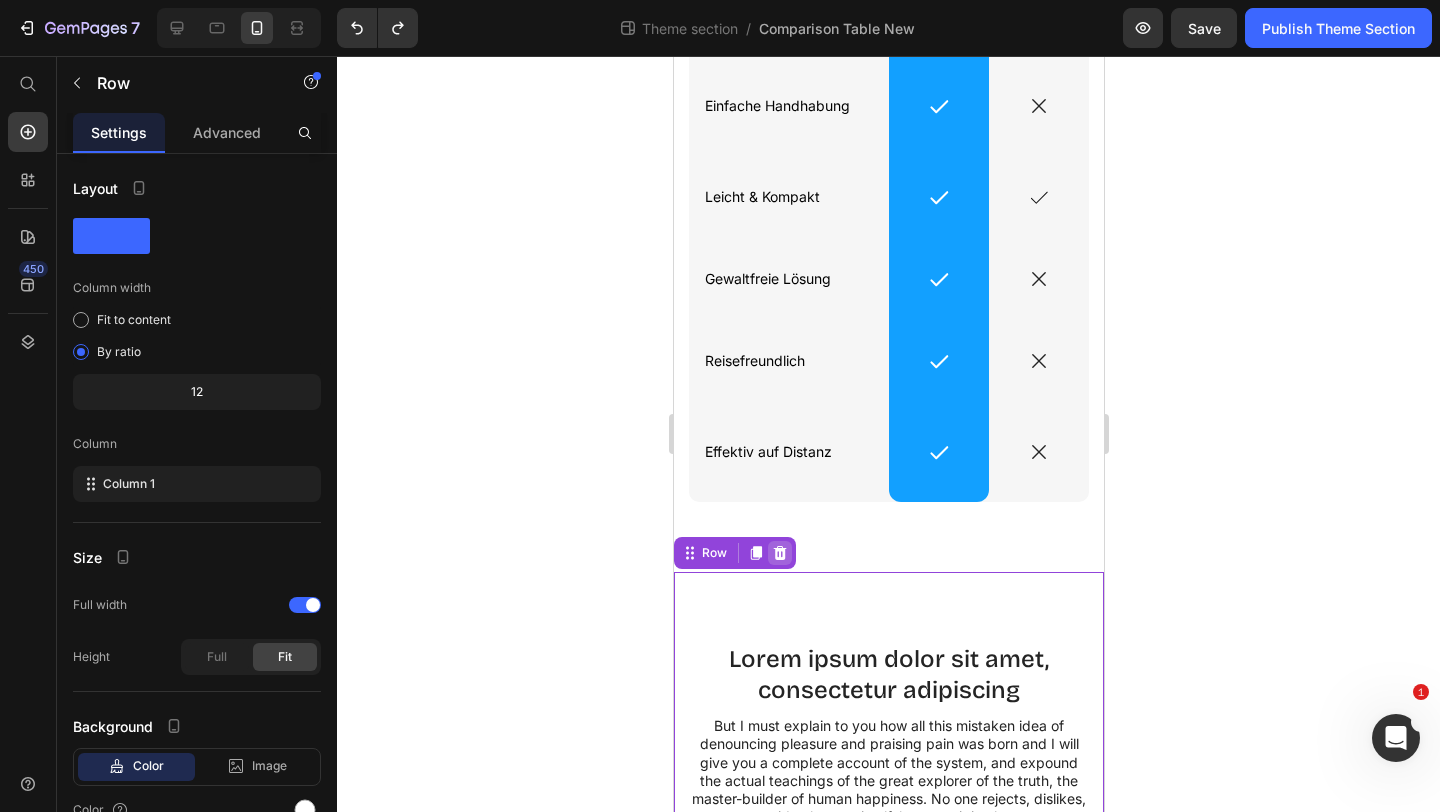 click at bounding box center [779, 553] 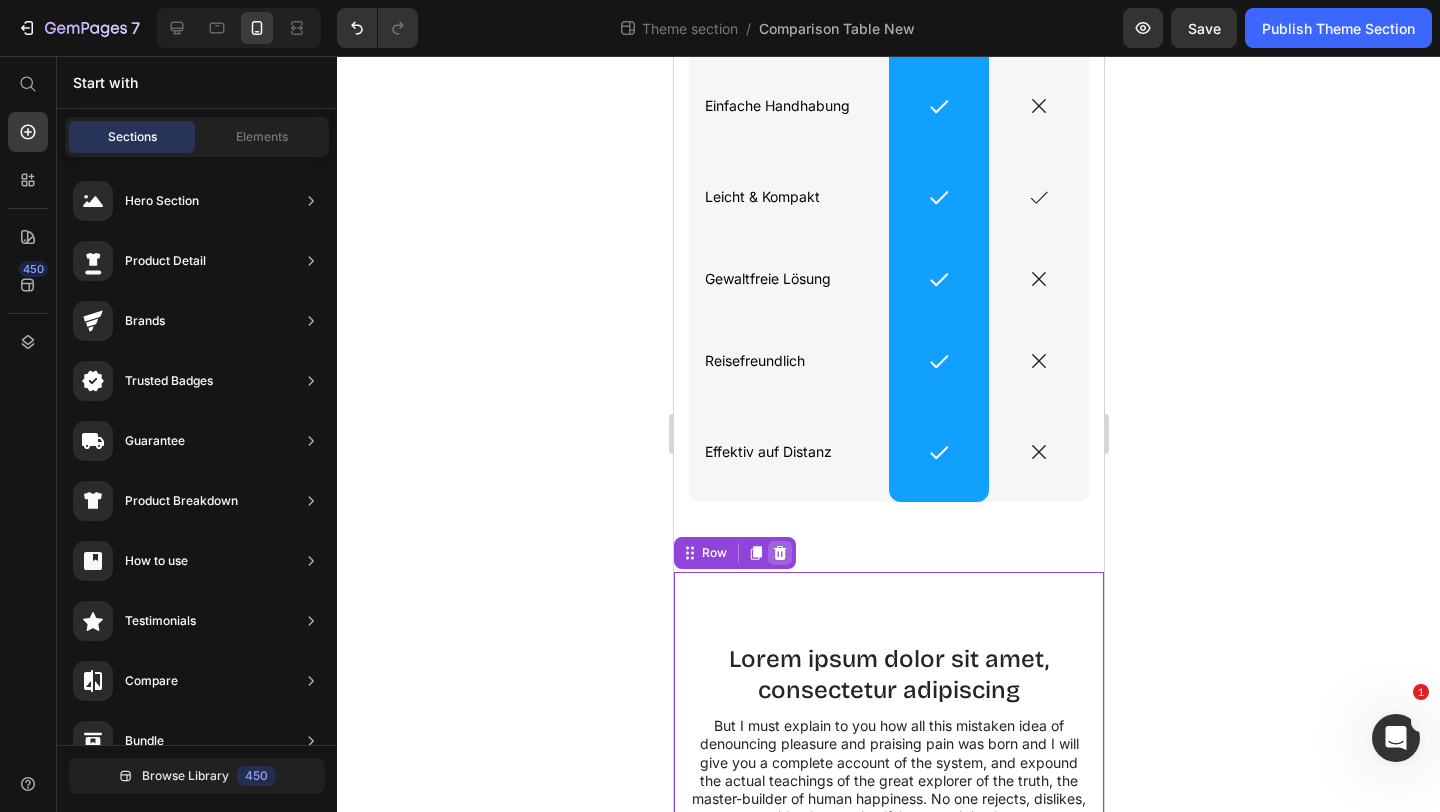 scroll, scrollTop: 38, scrollLeft: 0, axis: vertical 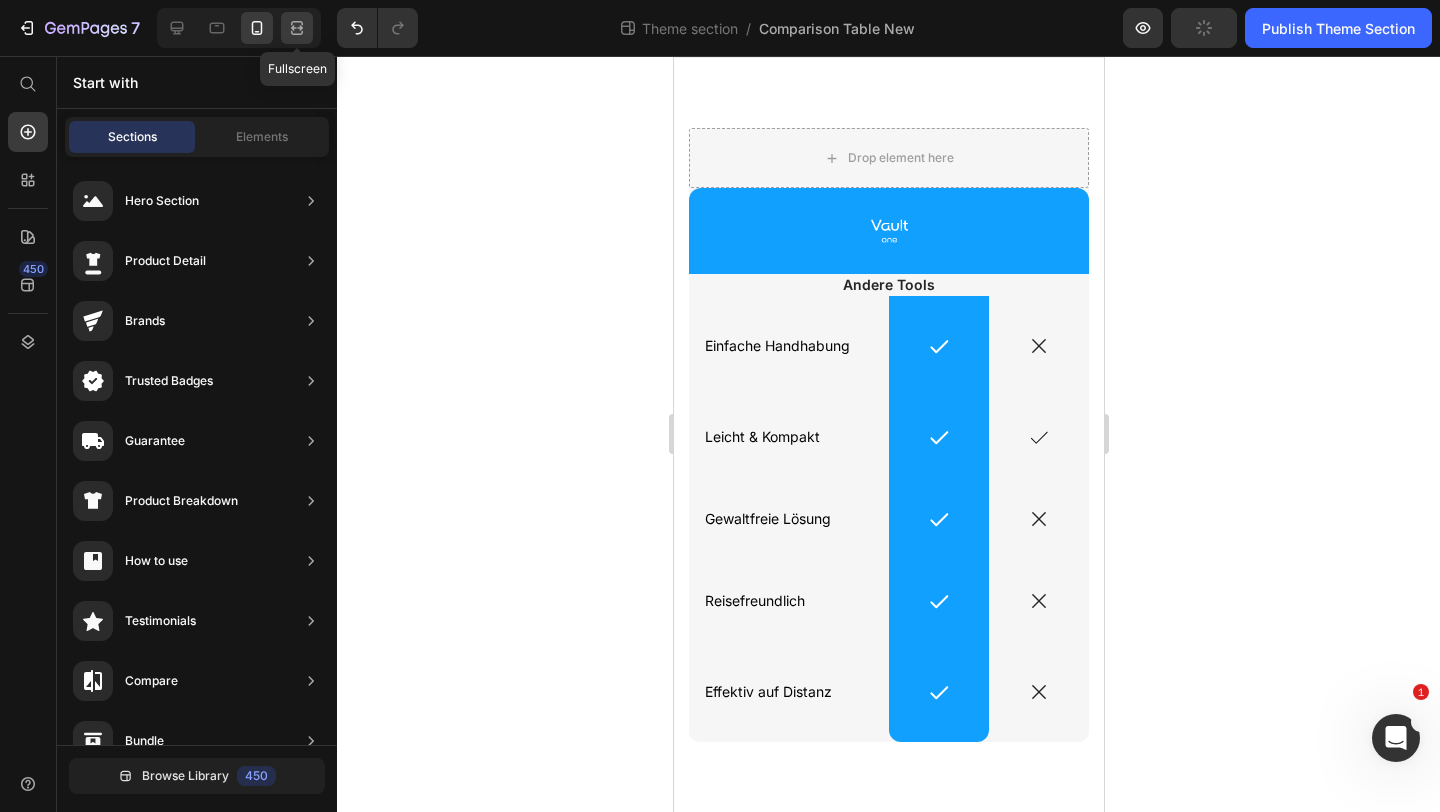 click 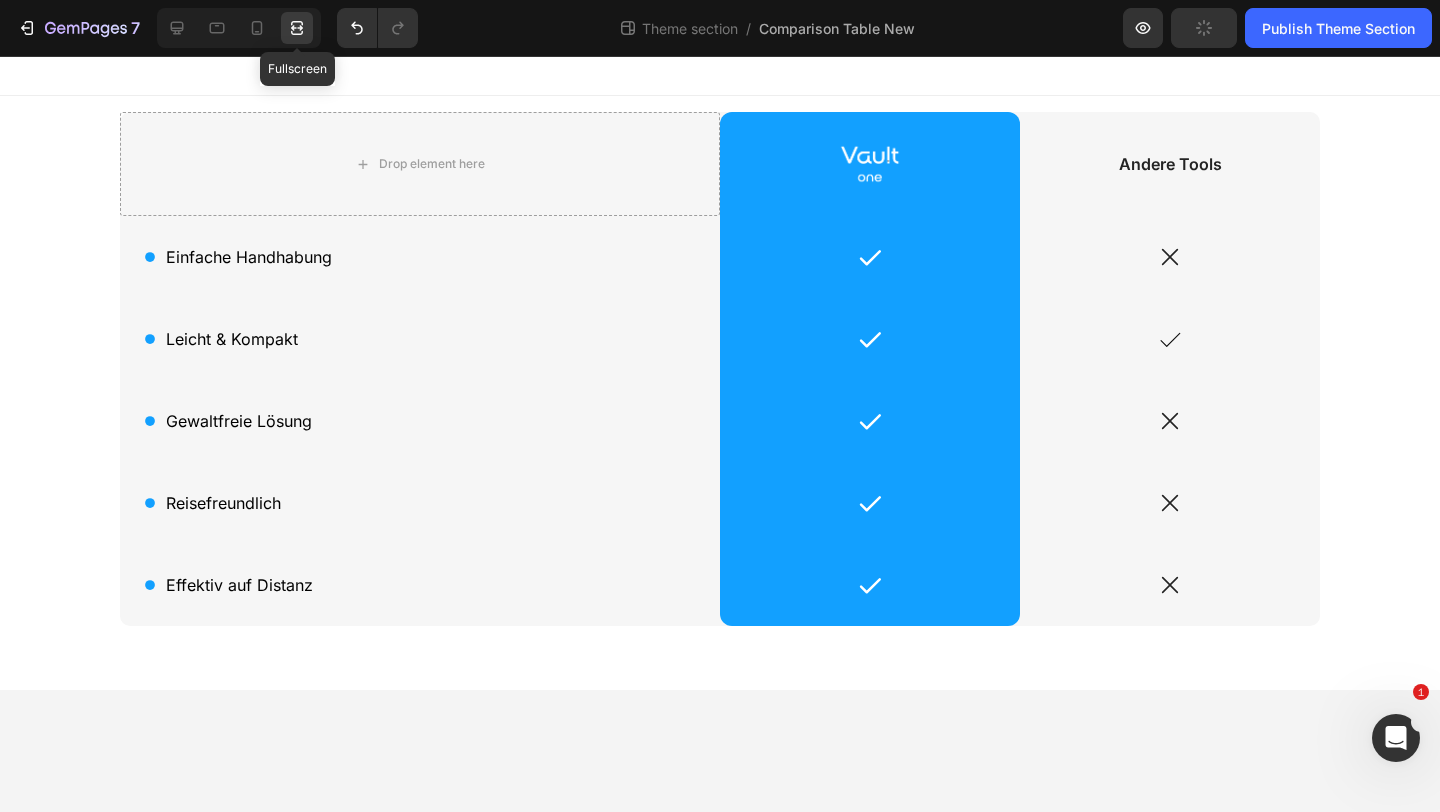 scroll, scrollTop: 0, scrollLeft: 0, axis: both 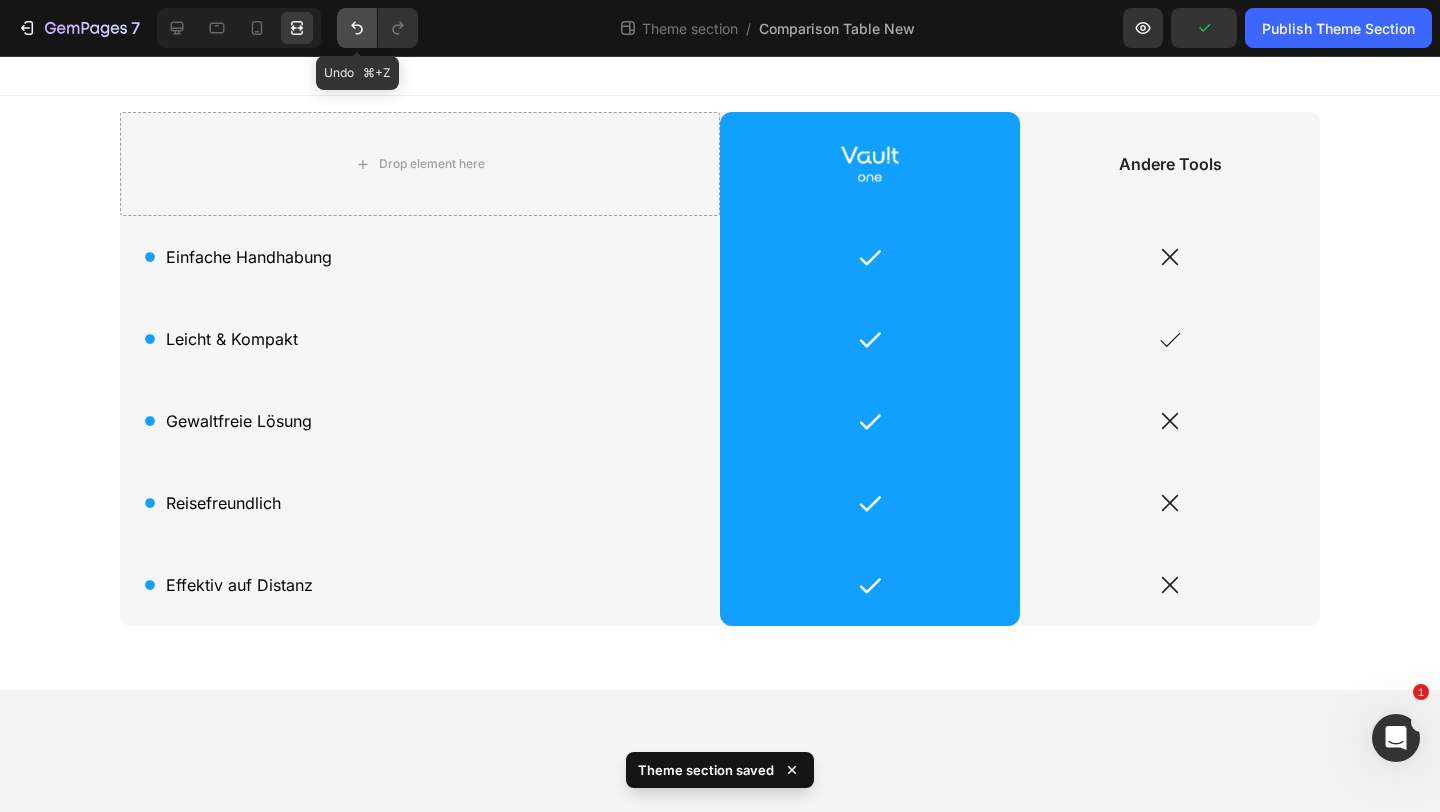 click 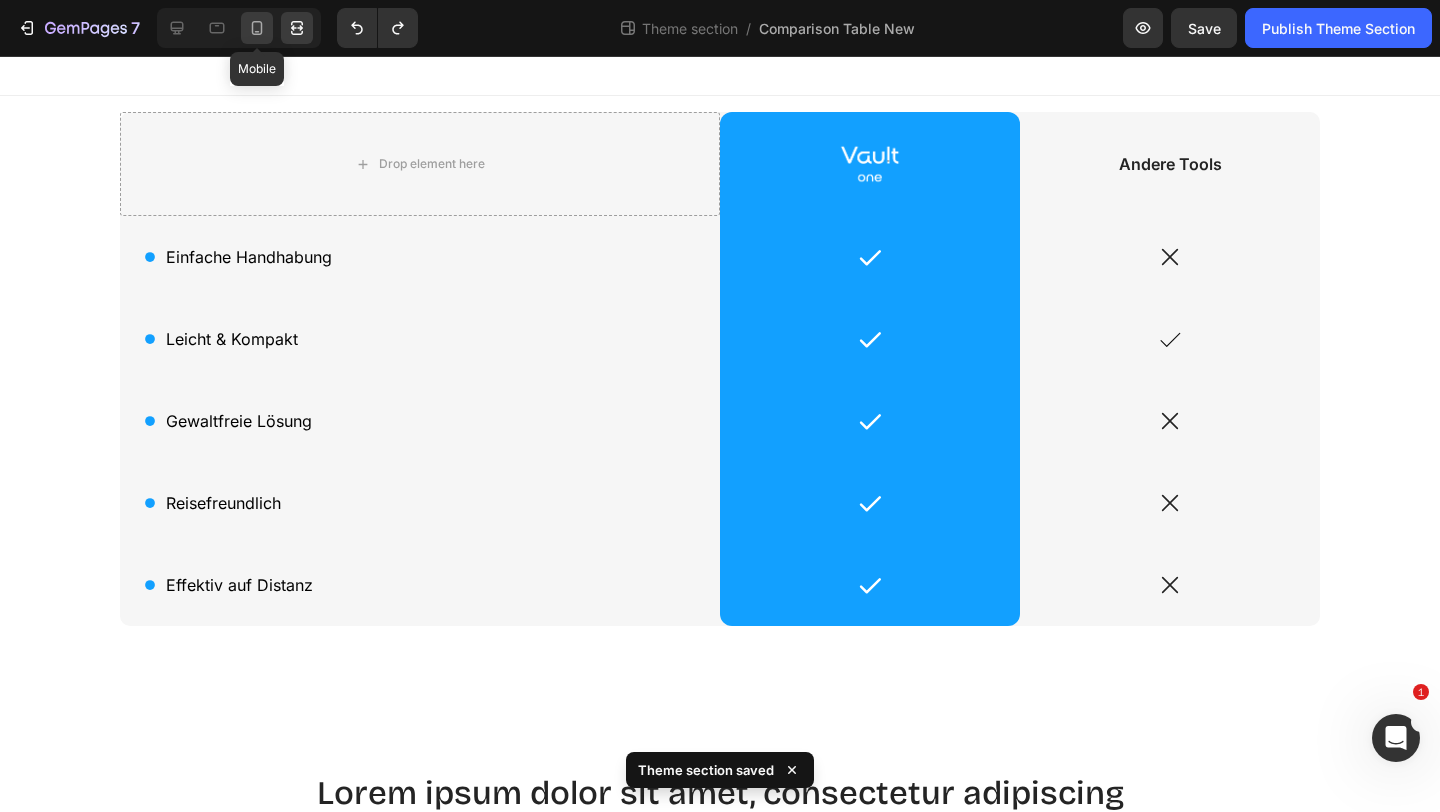click 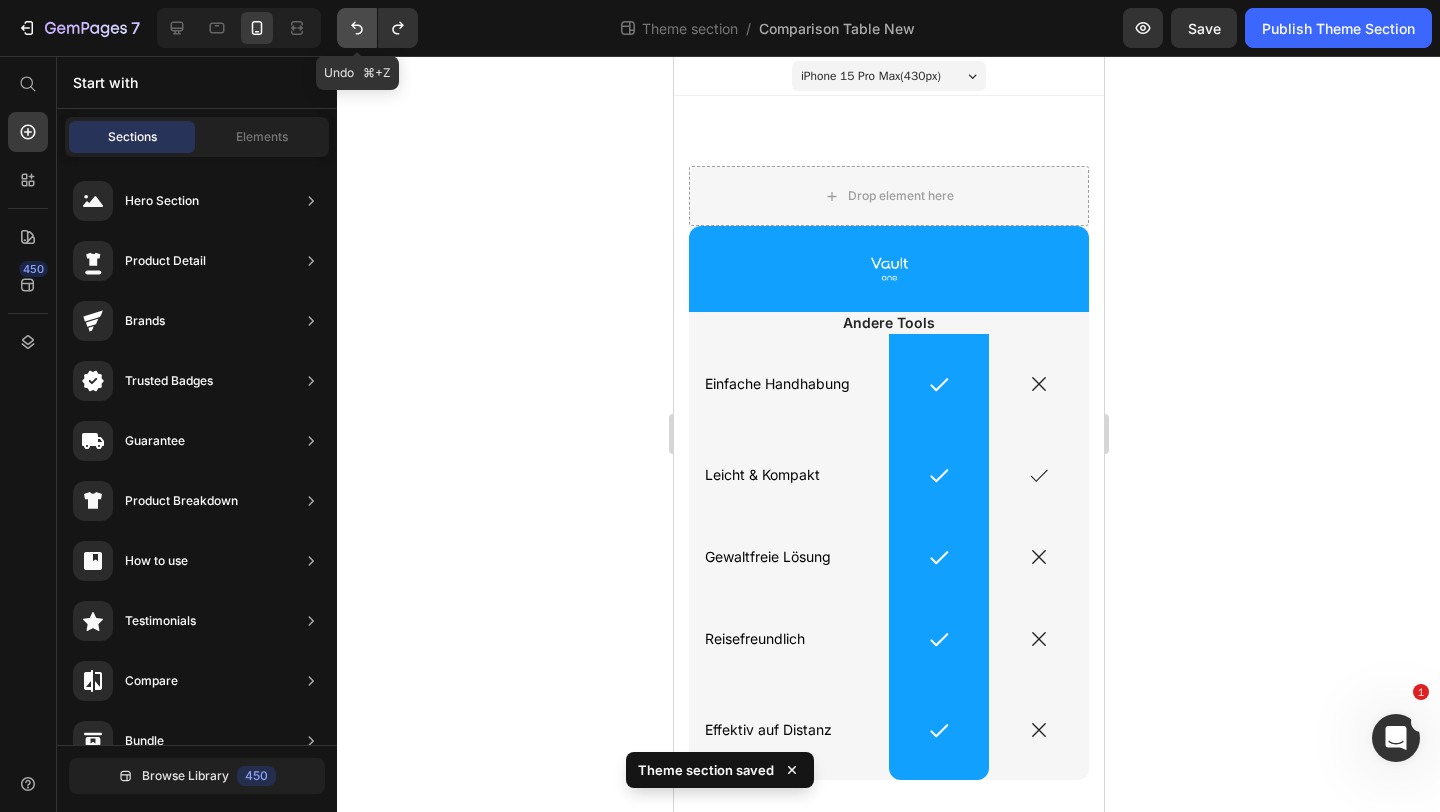 click 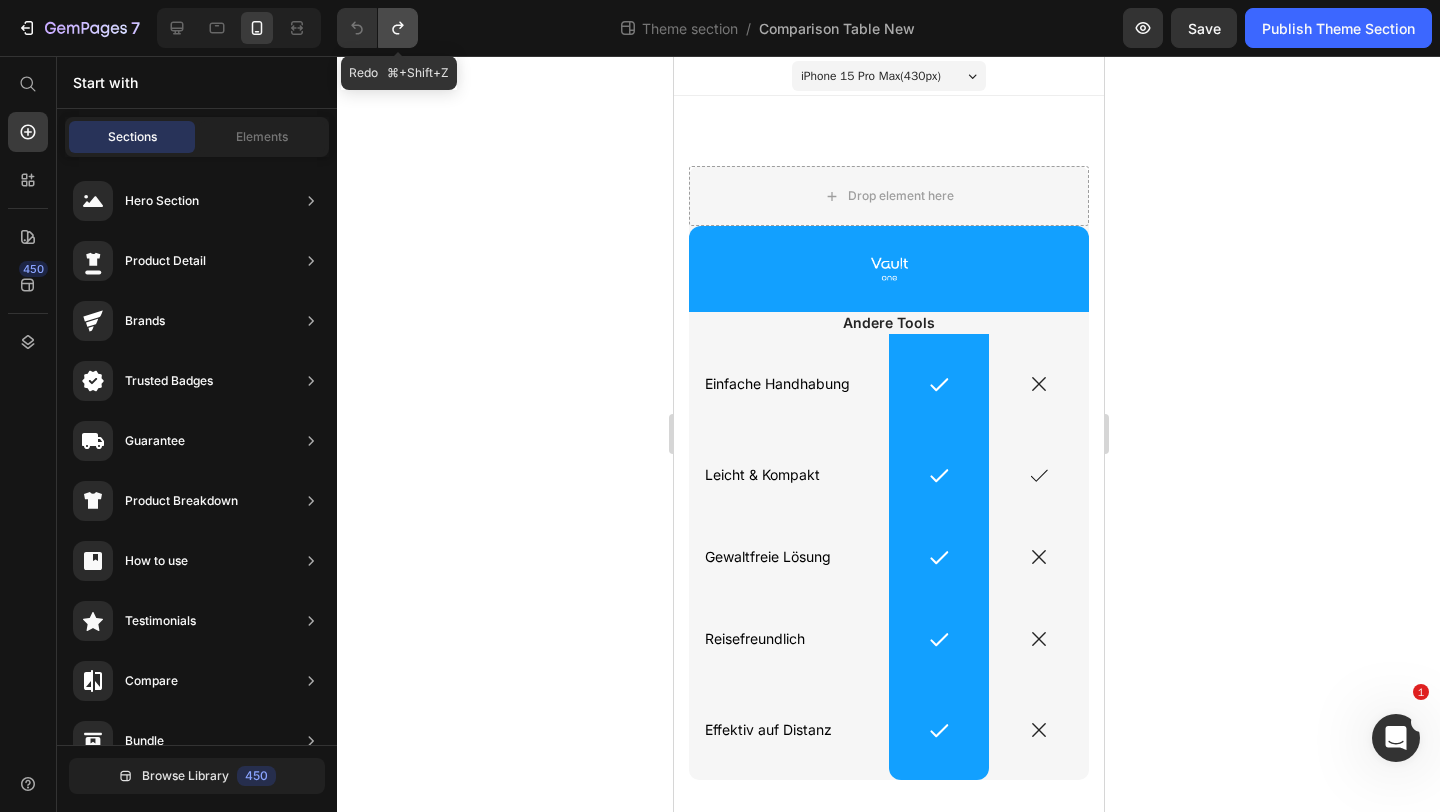 click 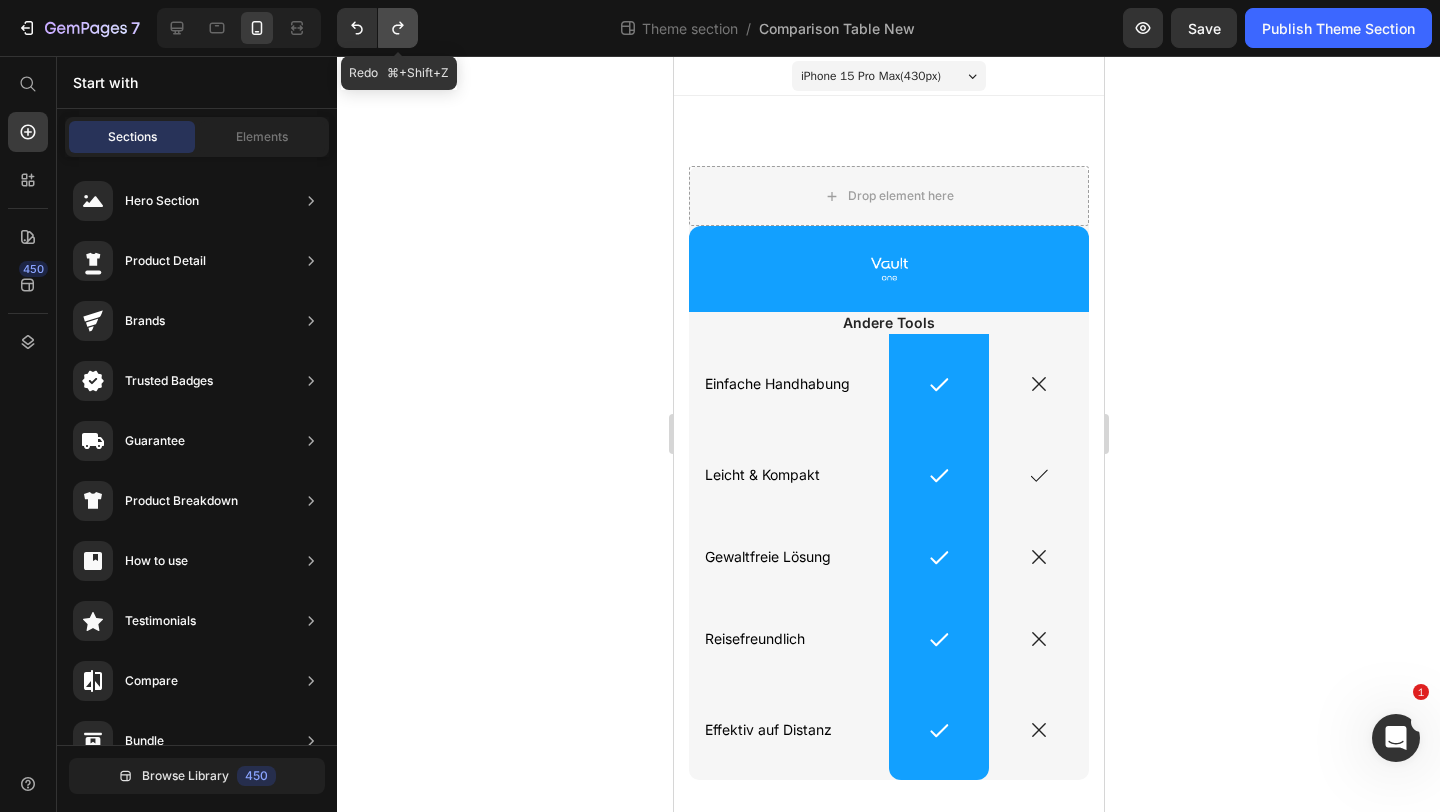 click 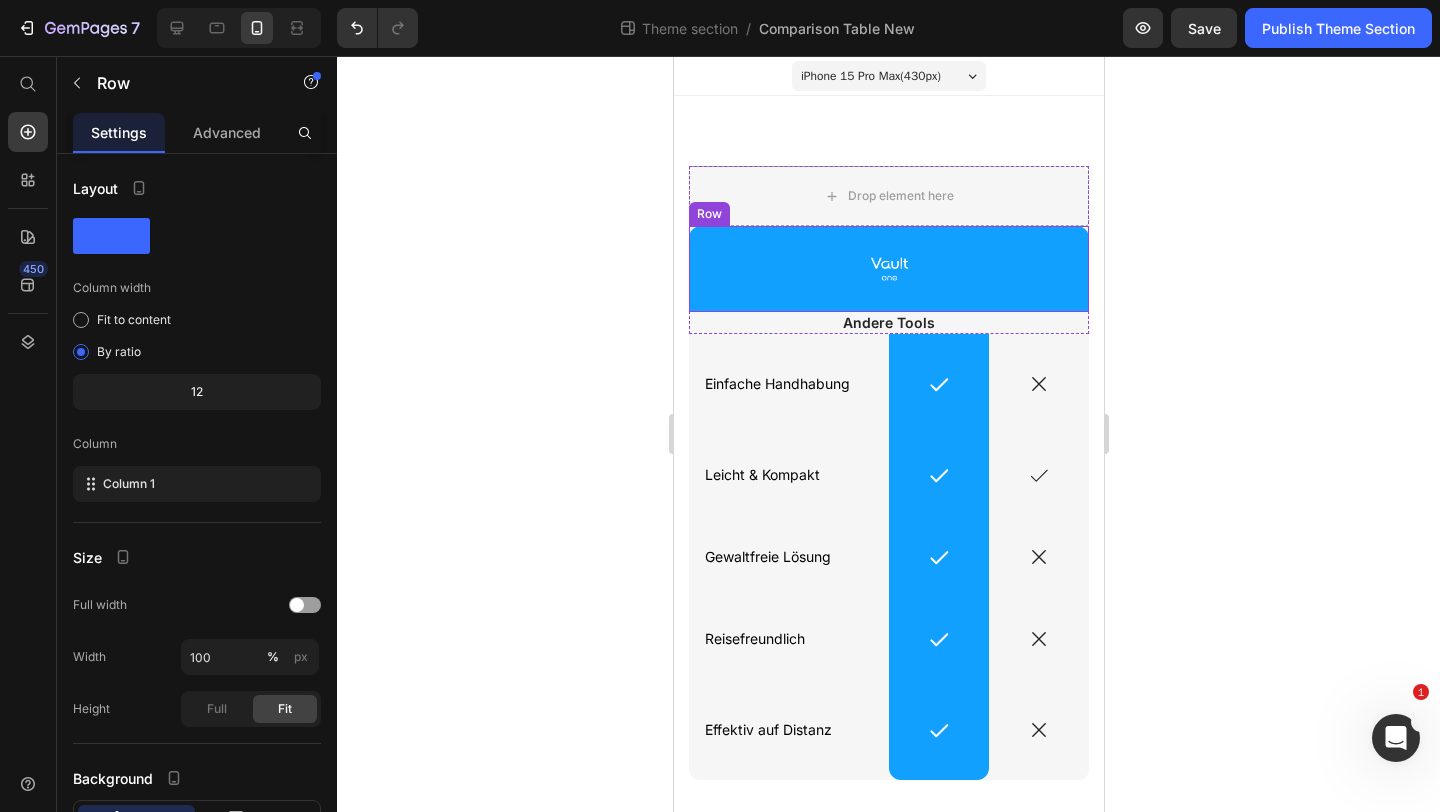 click on "Image Row" at bounding box center (888, 269) 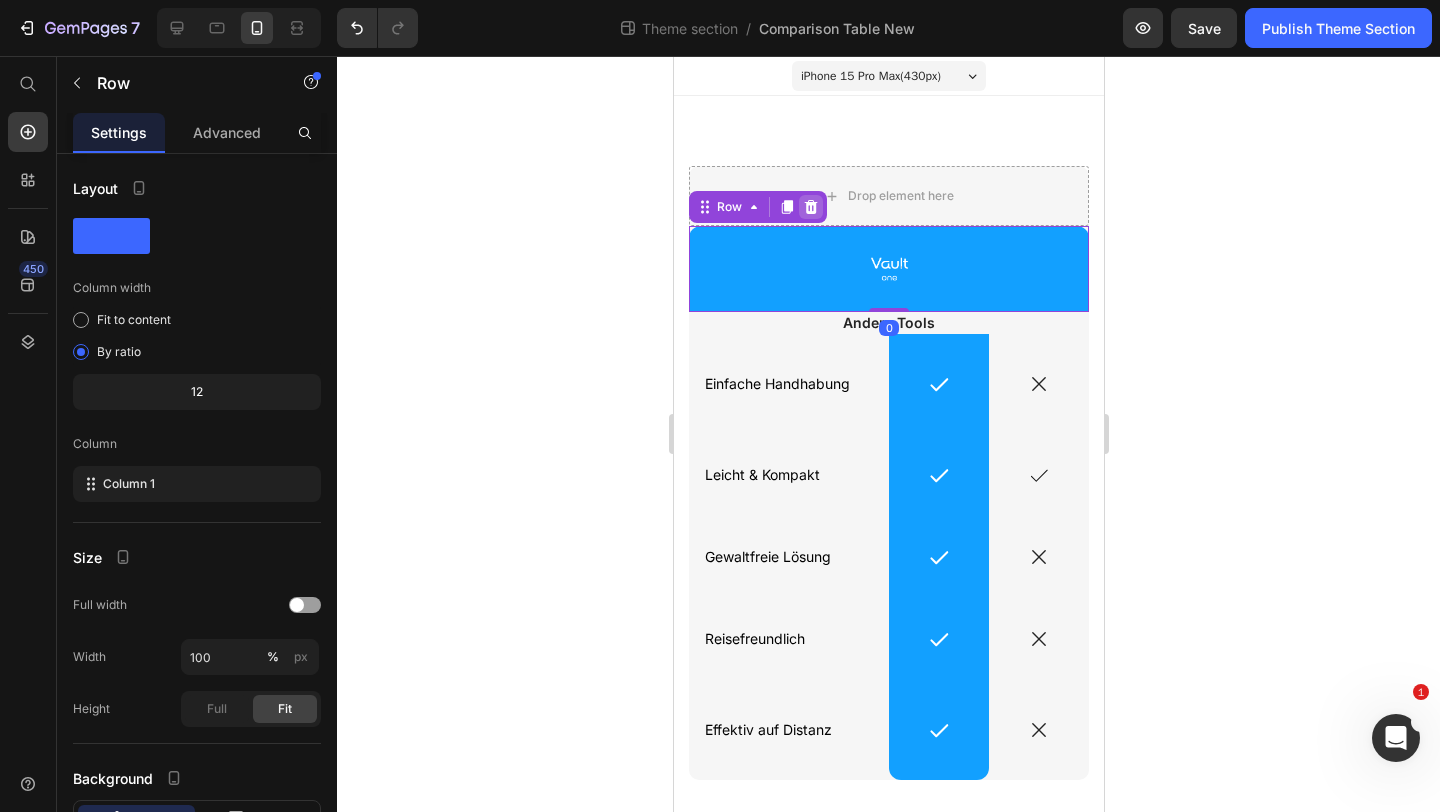 click 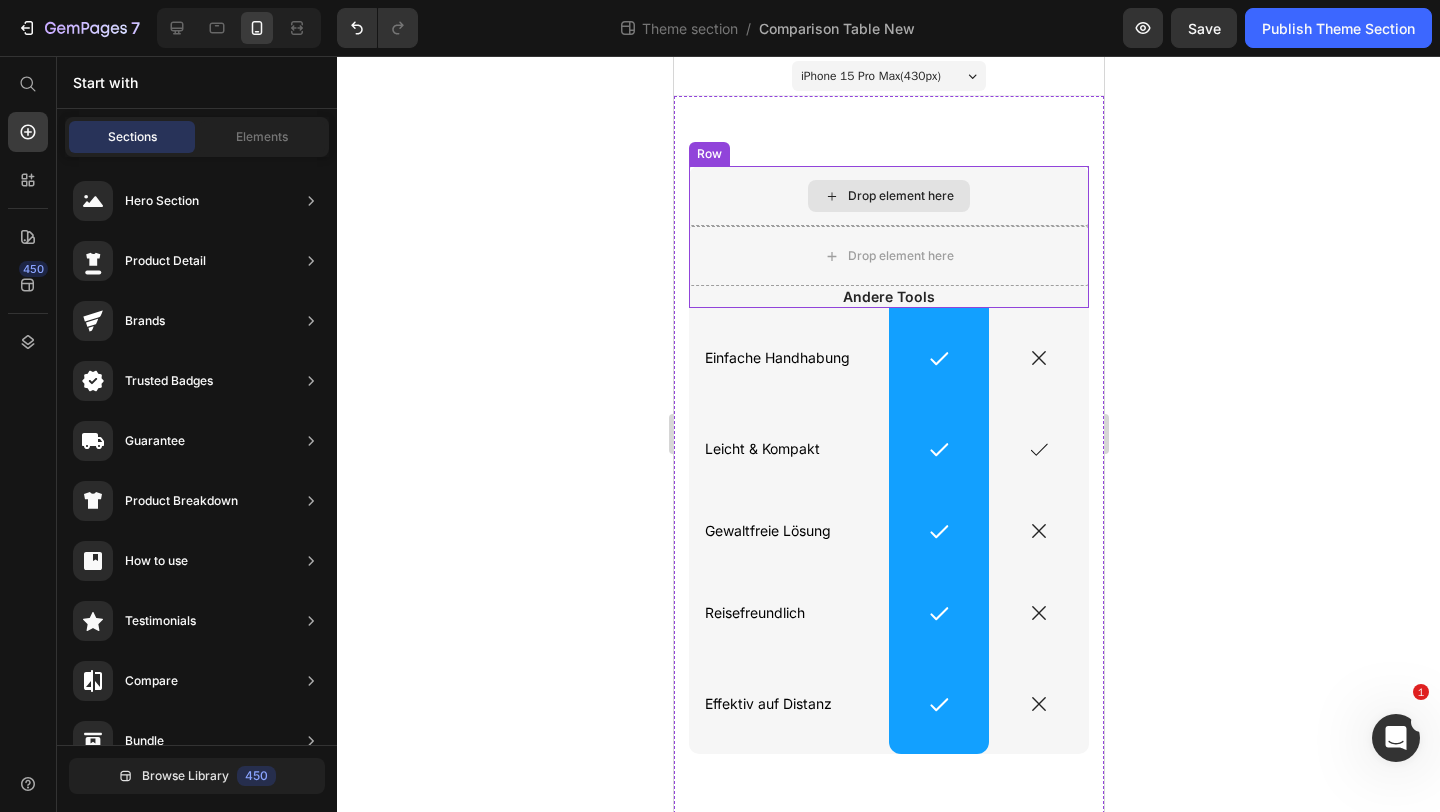 click on "Drop element here" at bounding box center [888, 196] 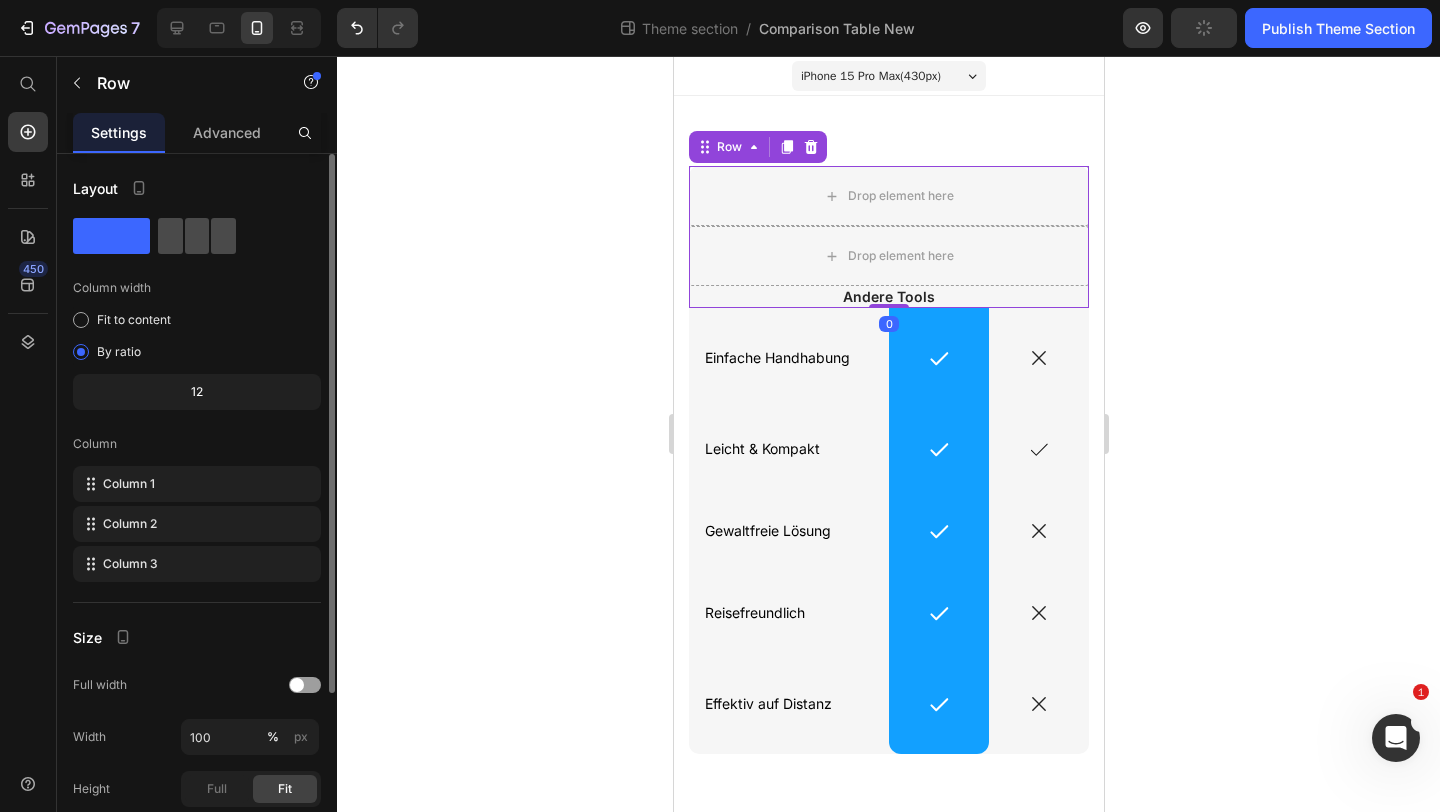 click 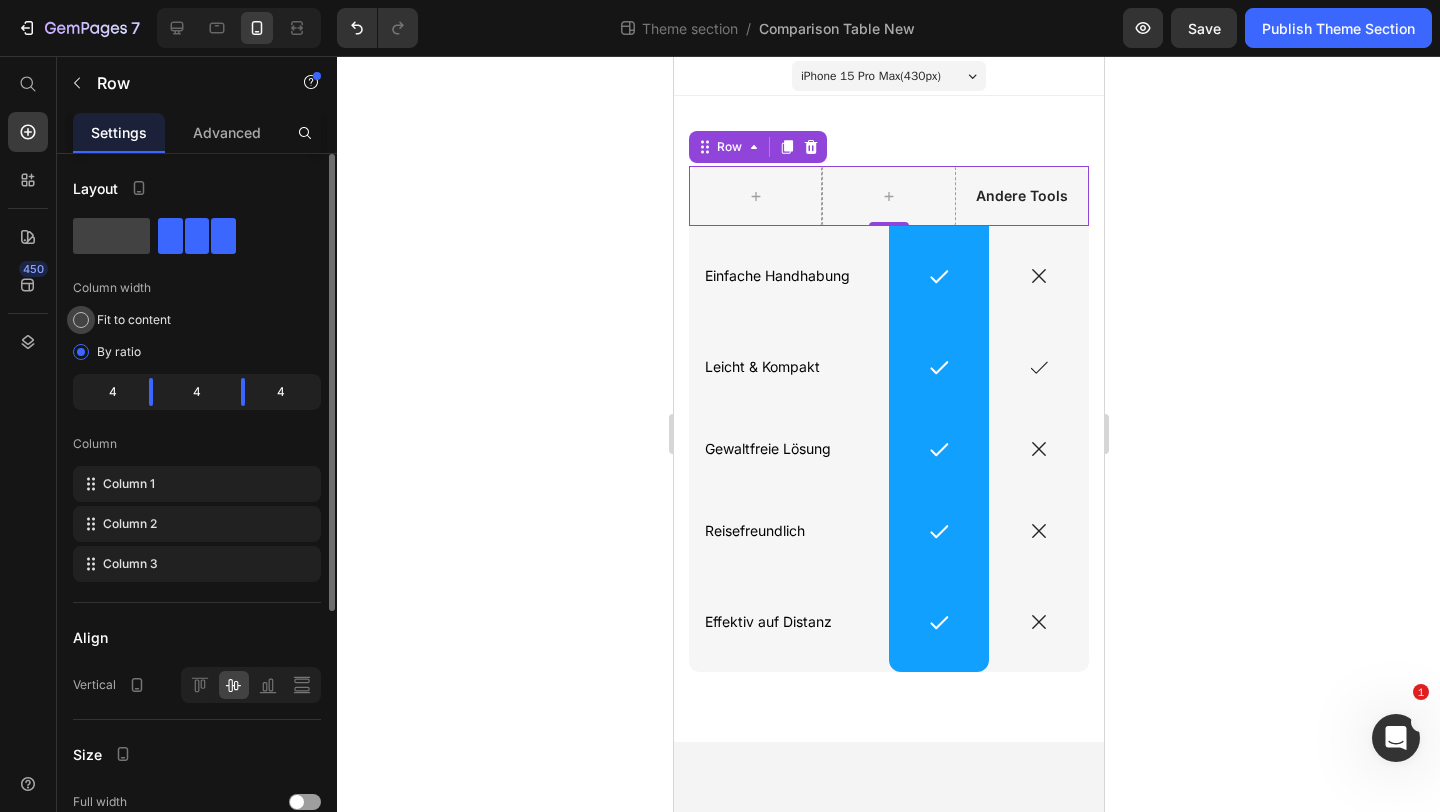 click on "Fit to content" at bounding box center [134, 320] 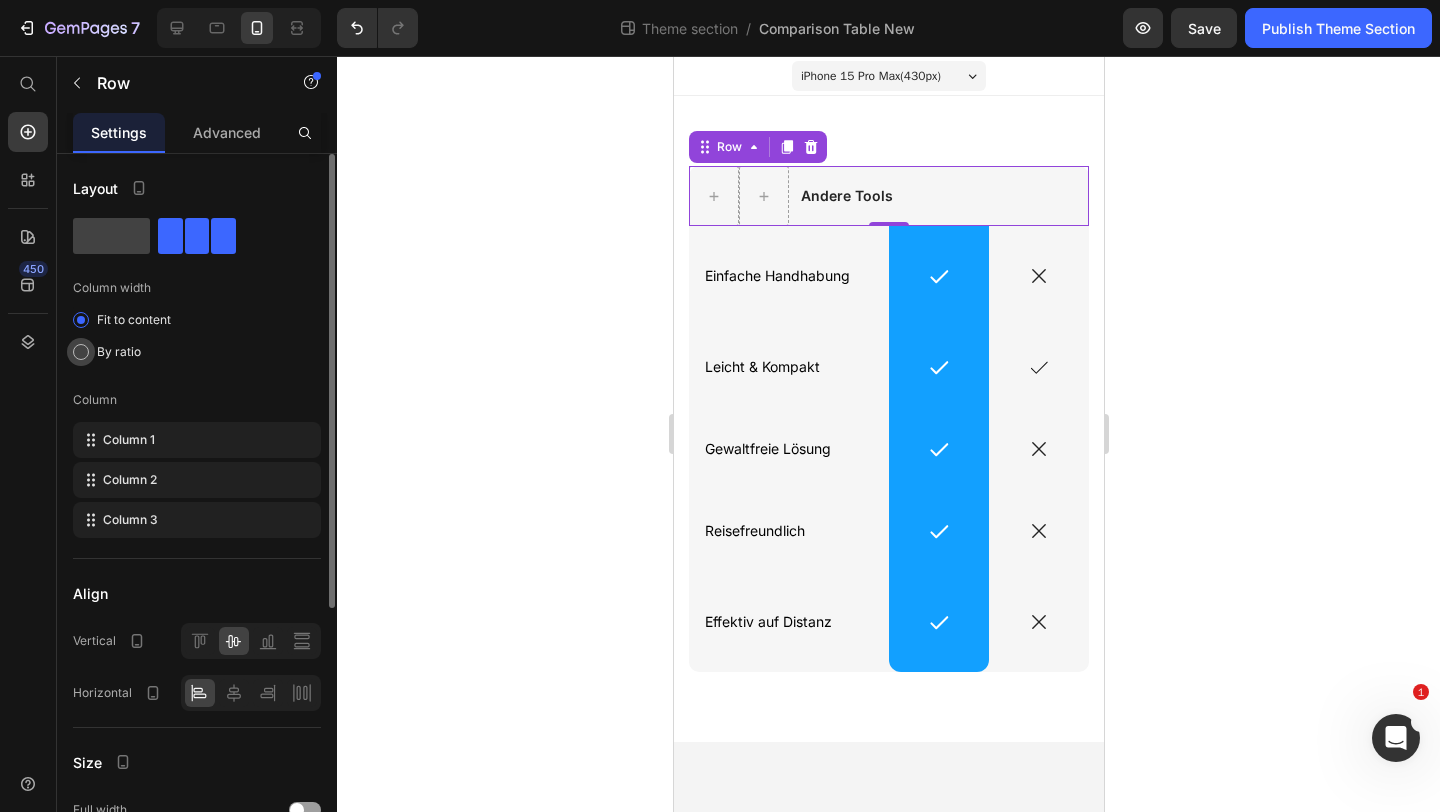 click on "By ratio" at bounding box center (119, 352) 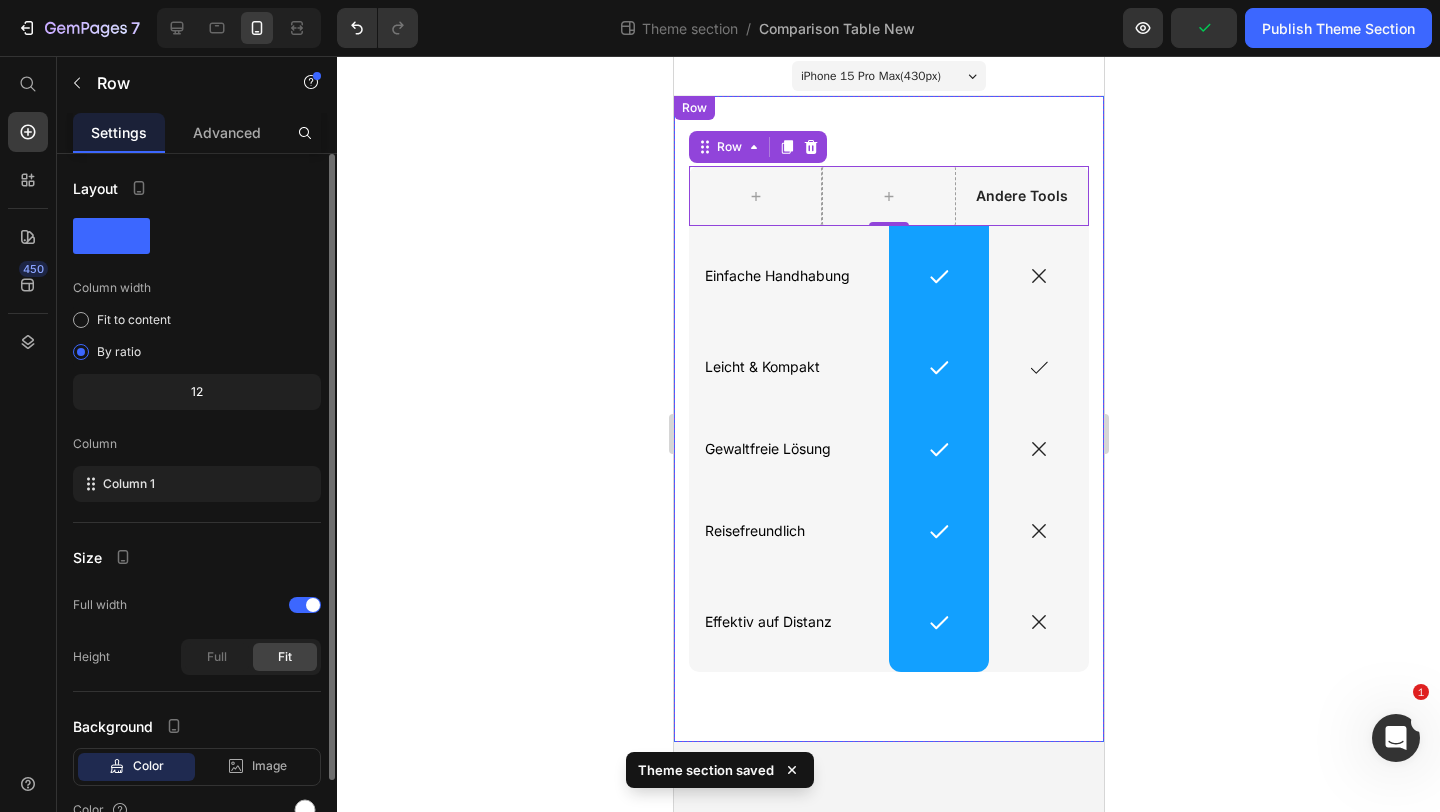 click on "Andere Tools Text Block Row   0
Icon Einfache Handhabung Text Block Row
Icon Row
Icon Row
Icon Leicht & Kompakt Text Block Row
Icon Row
Icon Row
Icon Gewaltfreie Lösung Text Block Row
Icon Row
Icon Row
Icon Reisefreundlich Text Block Row
Icon Row
Icon Row
Icon Effektiv auf Distanz Text Block Row
Icon Row
Icon Row Row" at bounding box center [888, 419] 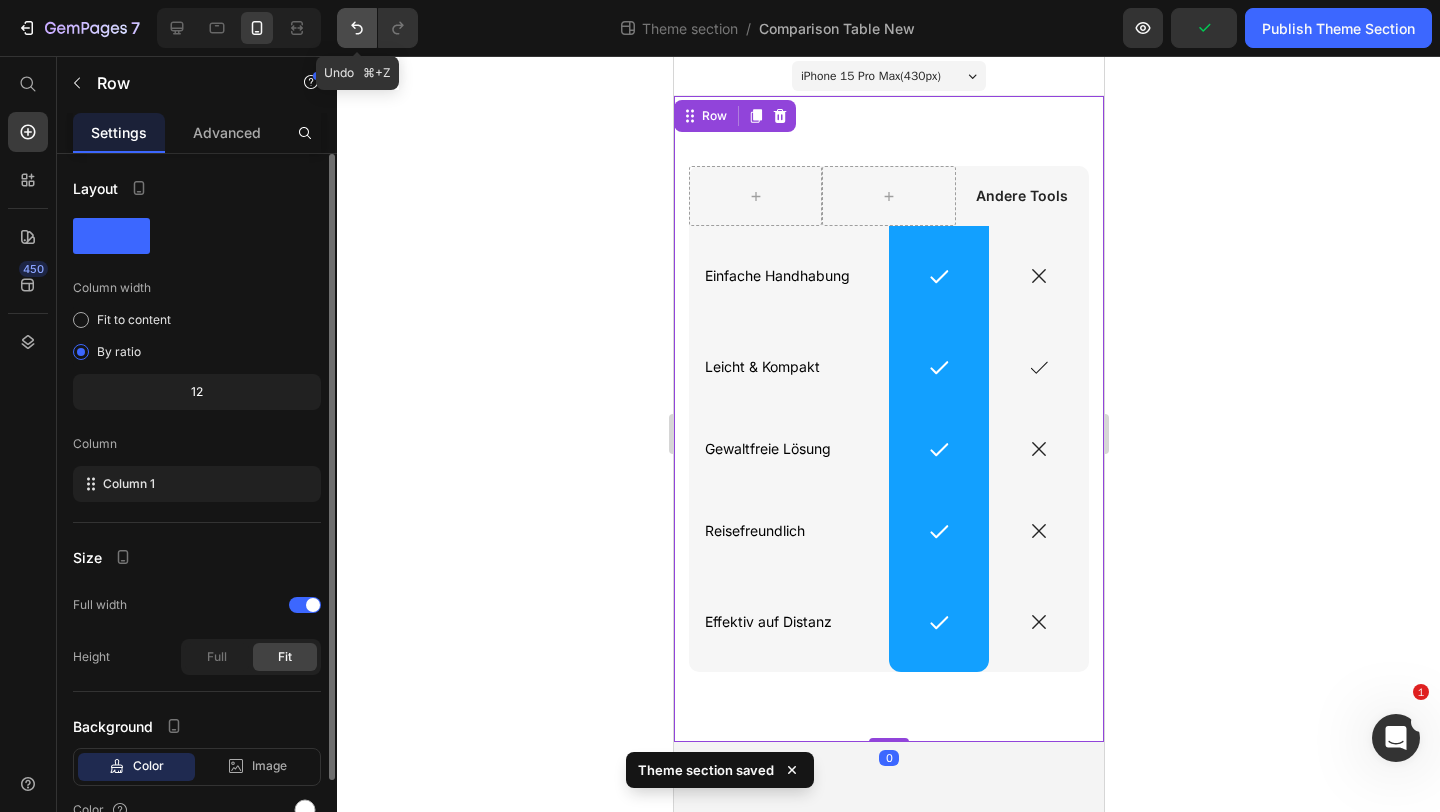 click 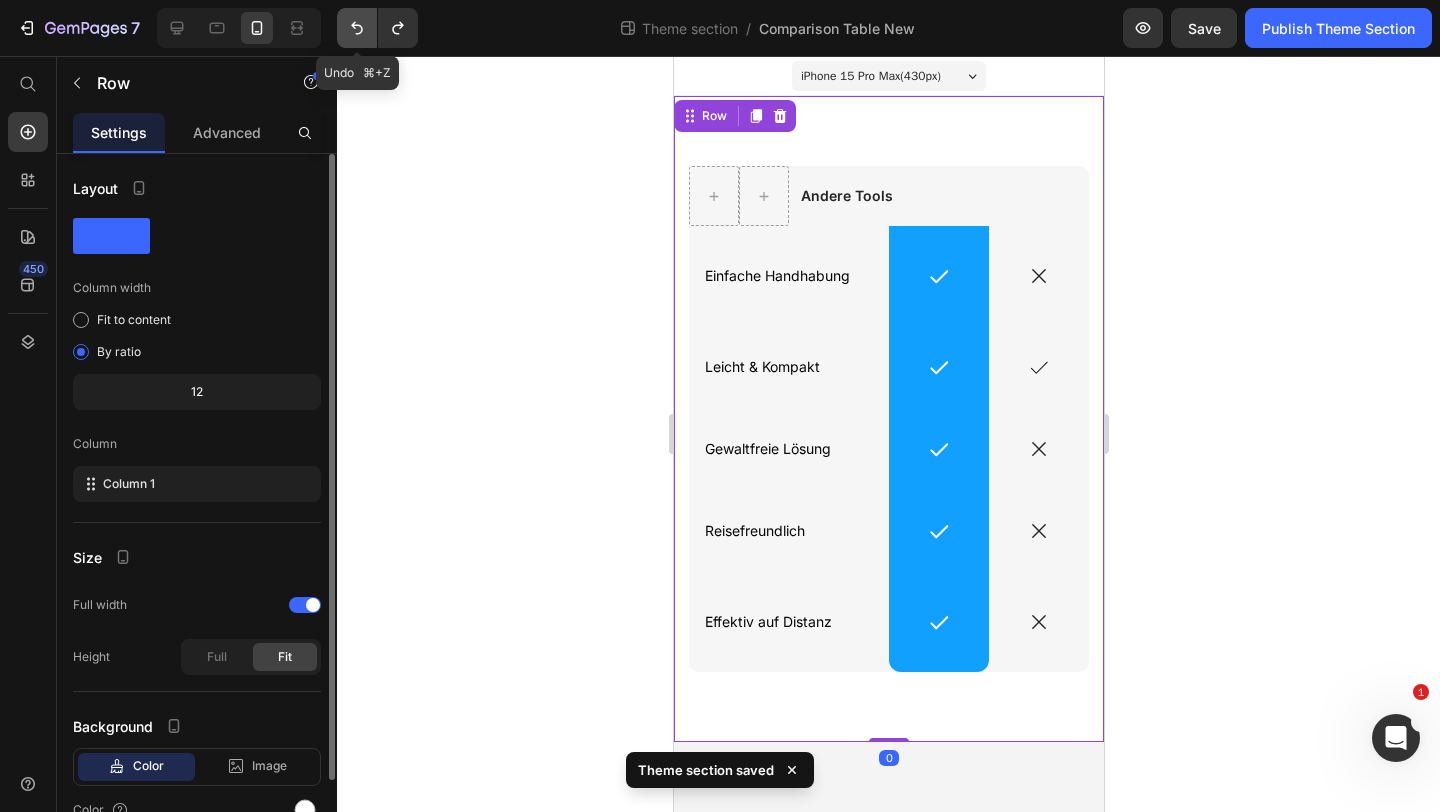 click 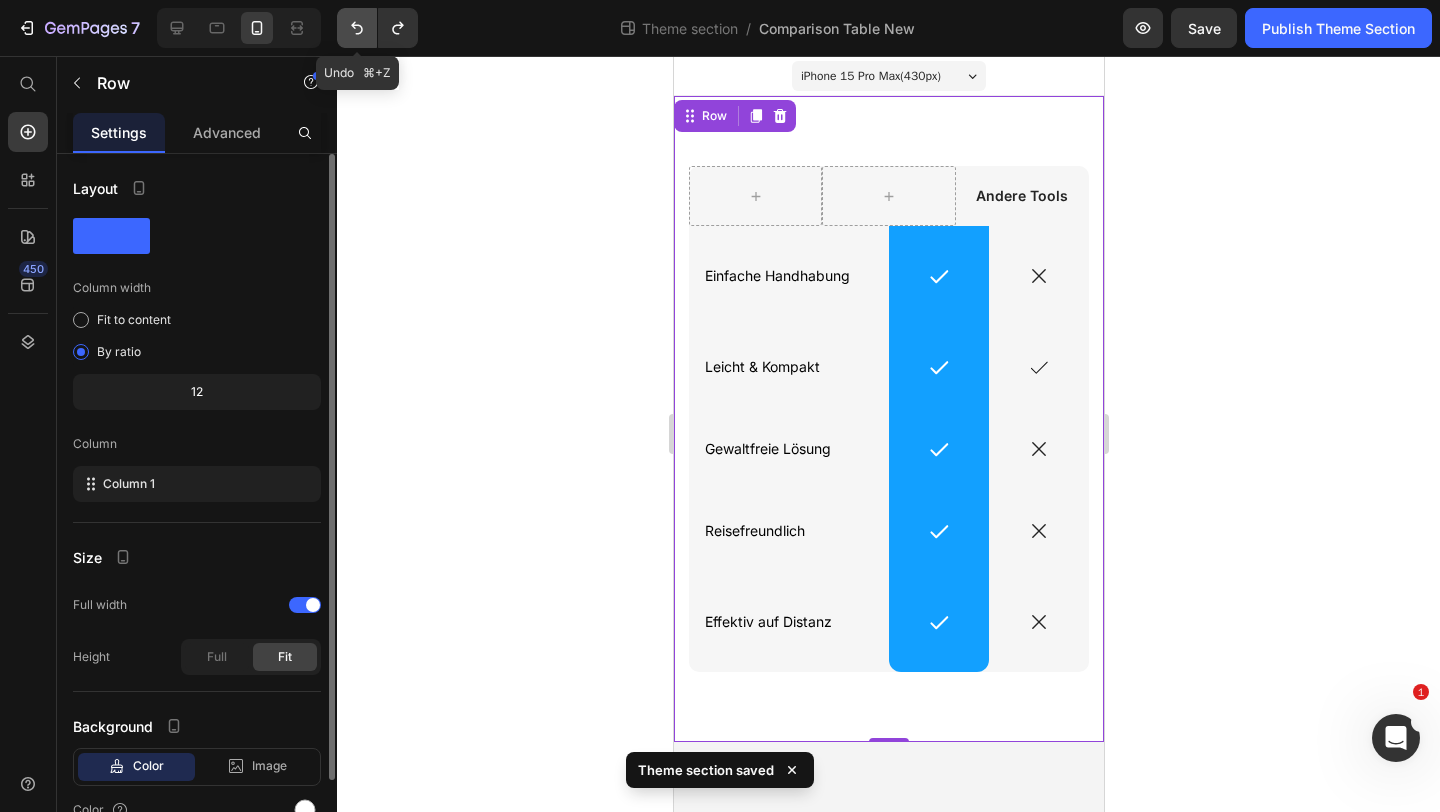 click 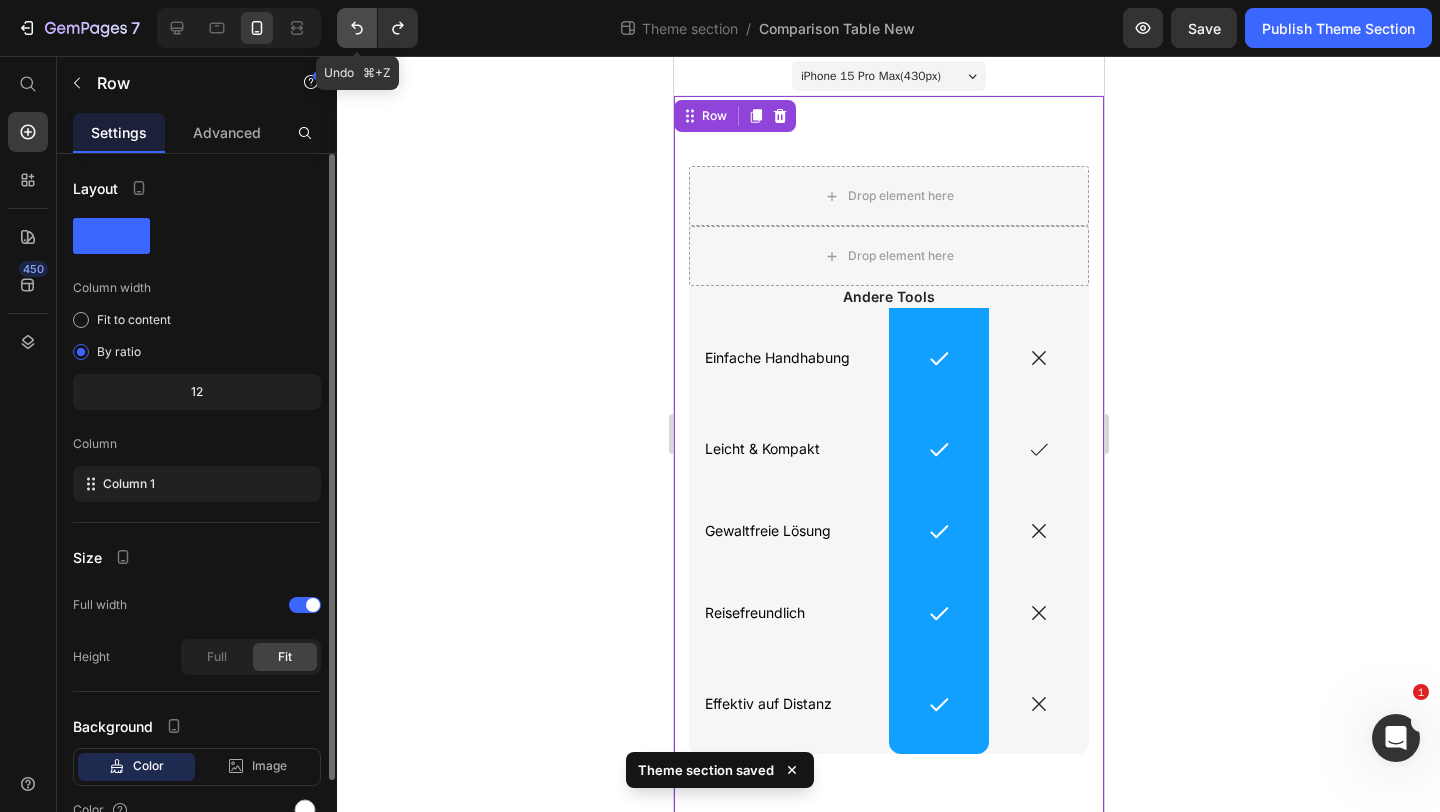 click 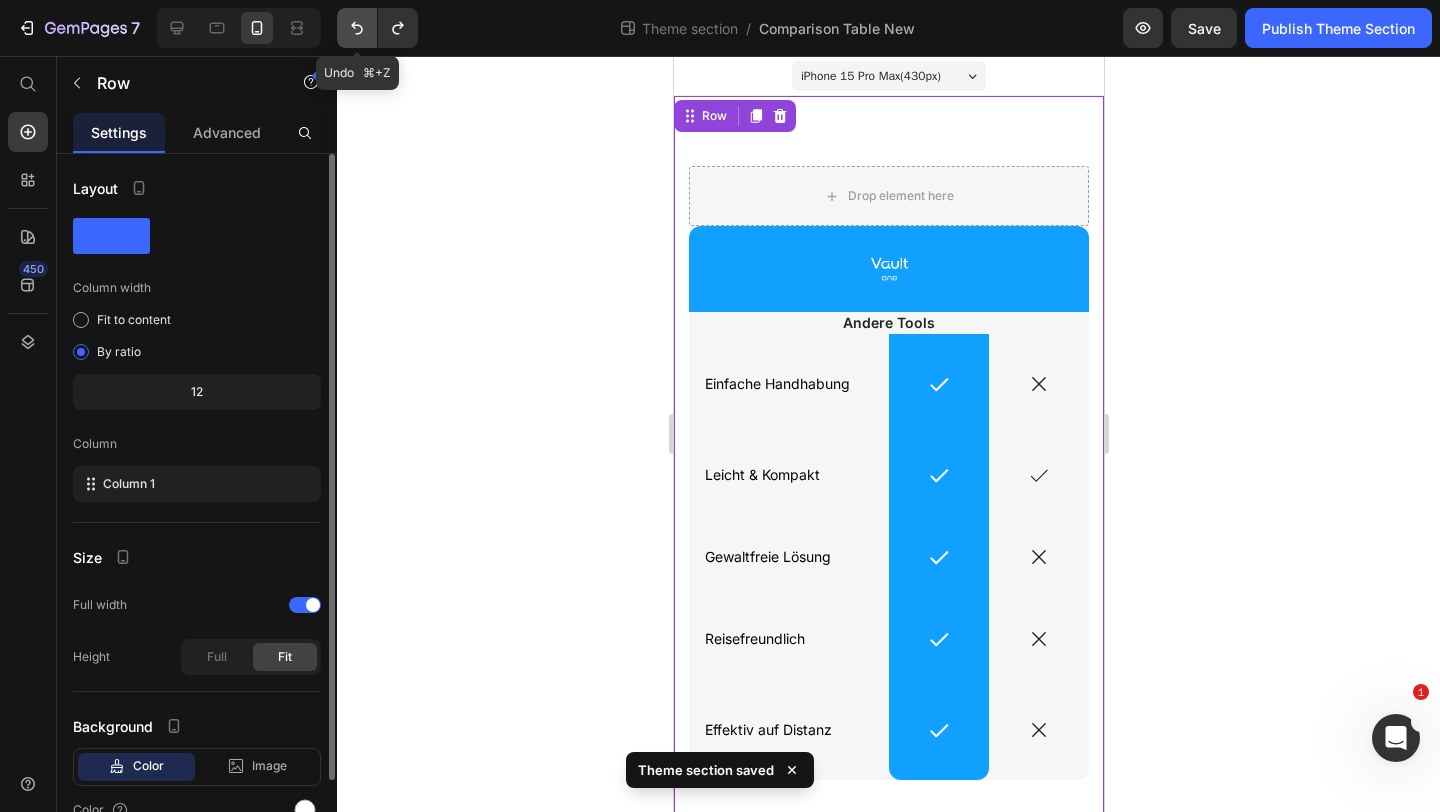 click 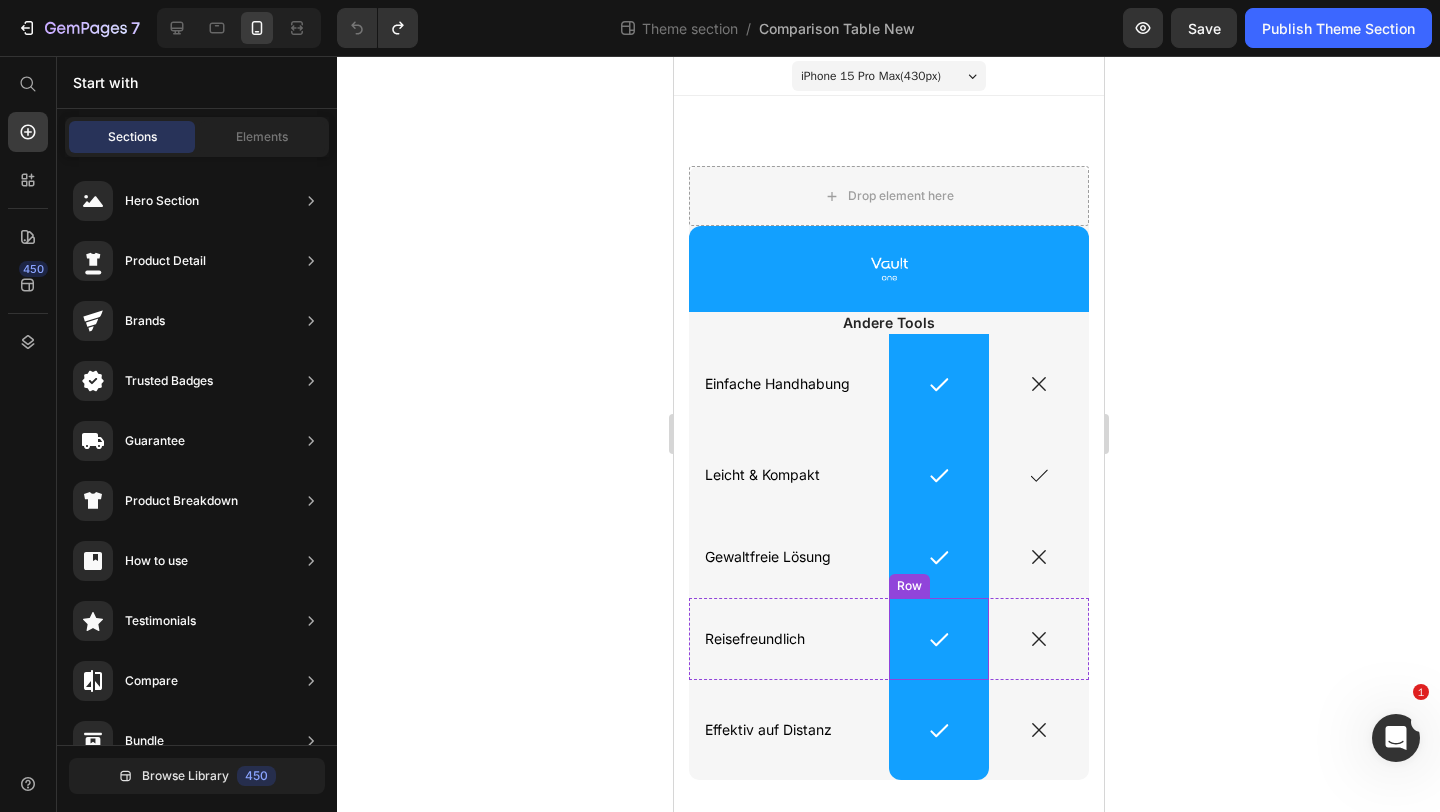 scroll, scrollTop: 38, scrollLeft: 0, axis: vertical 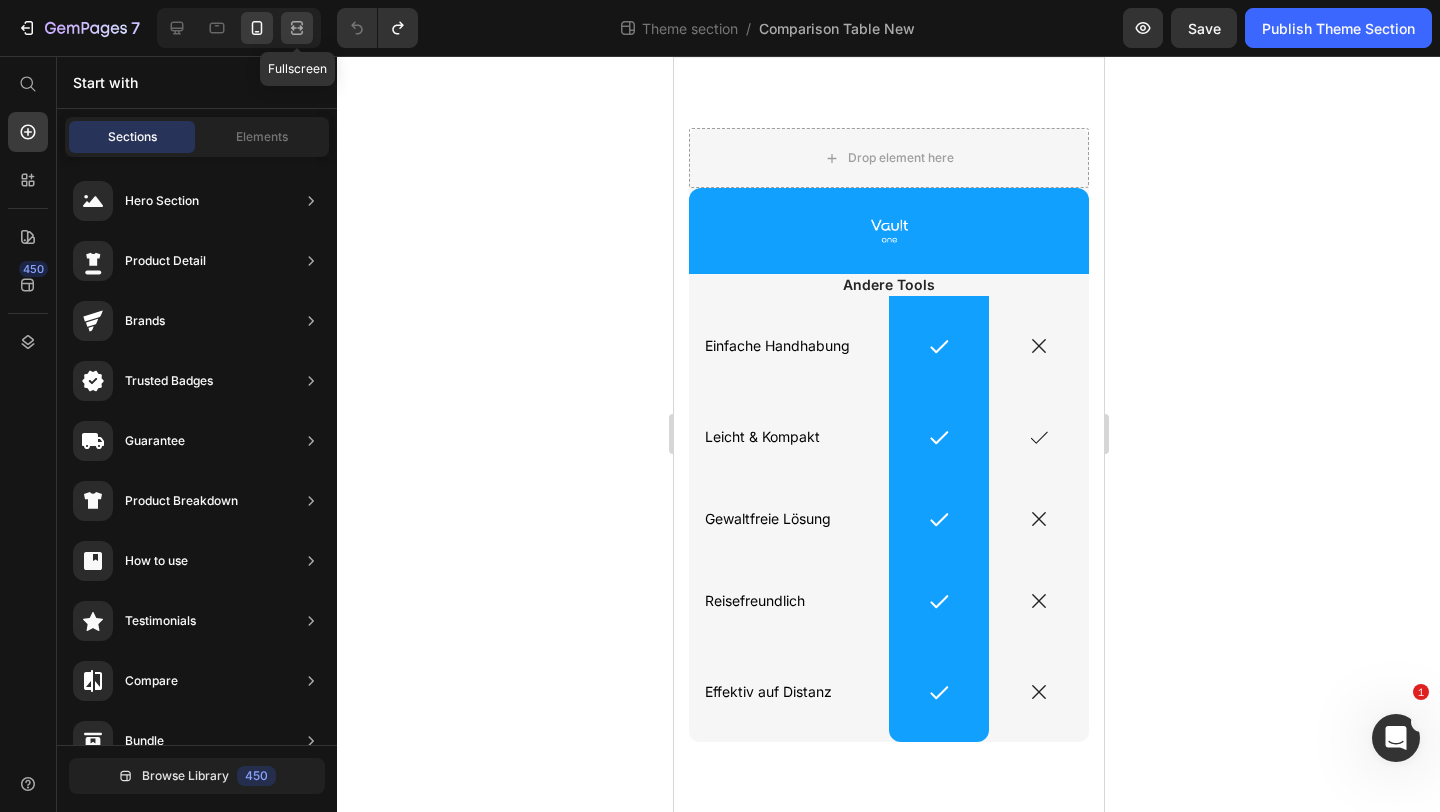 click 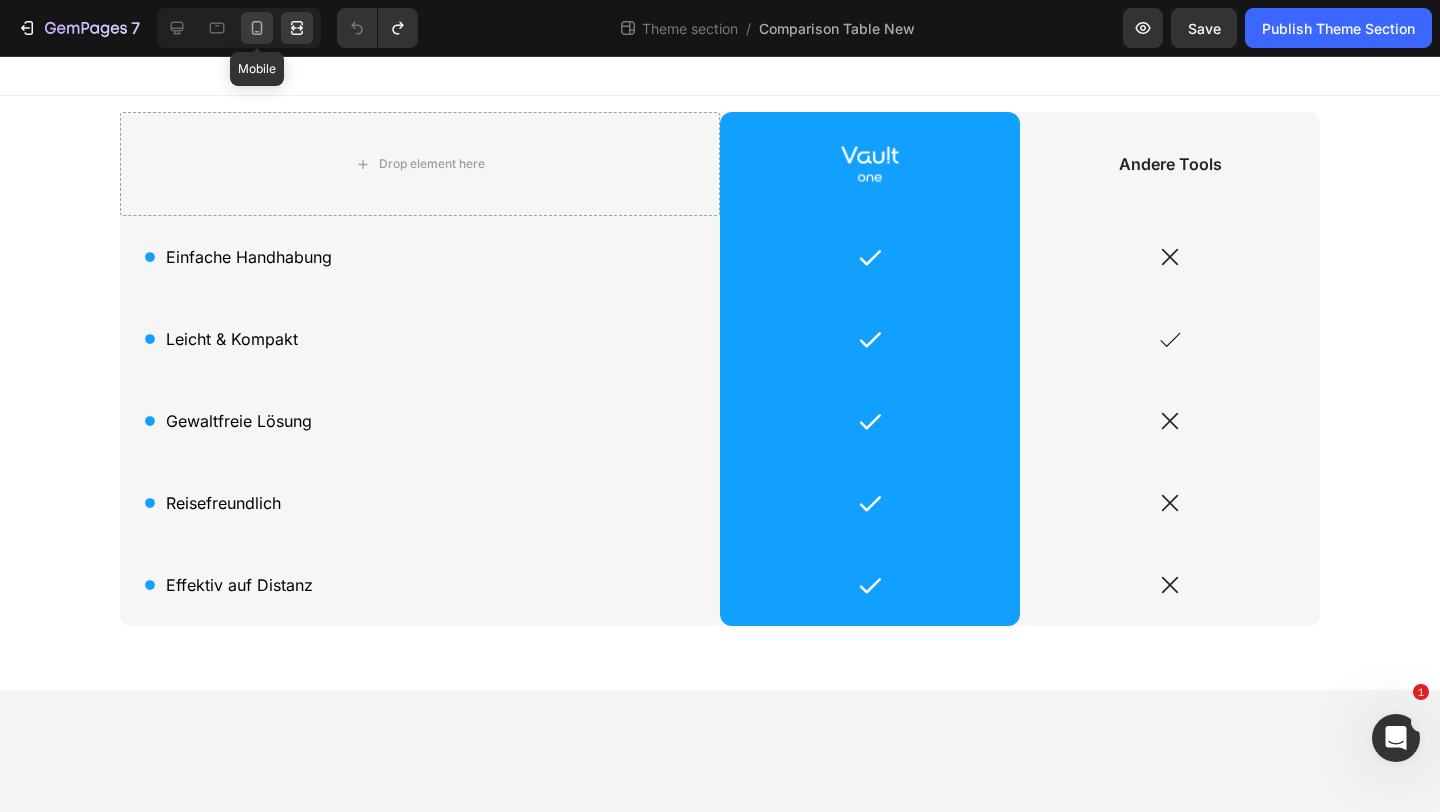 click 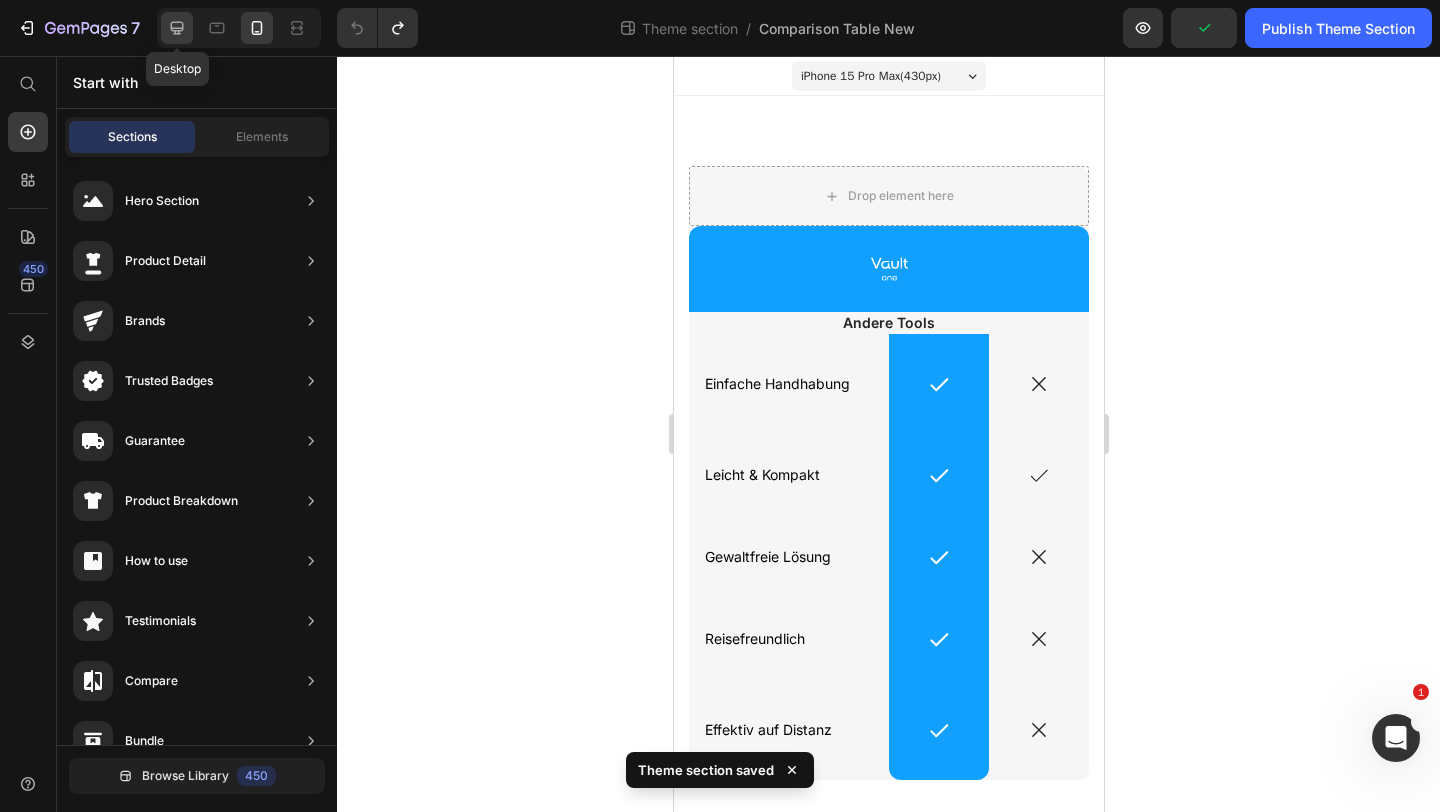 click 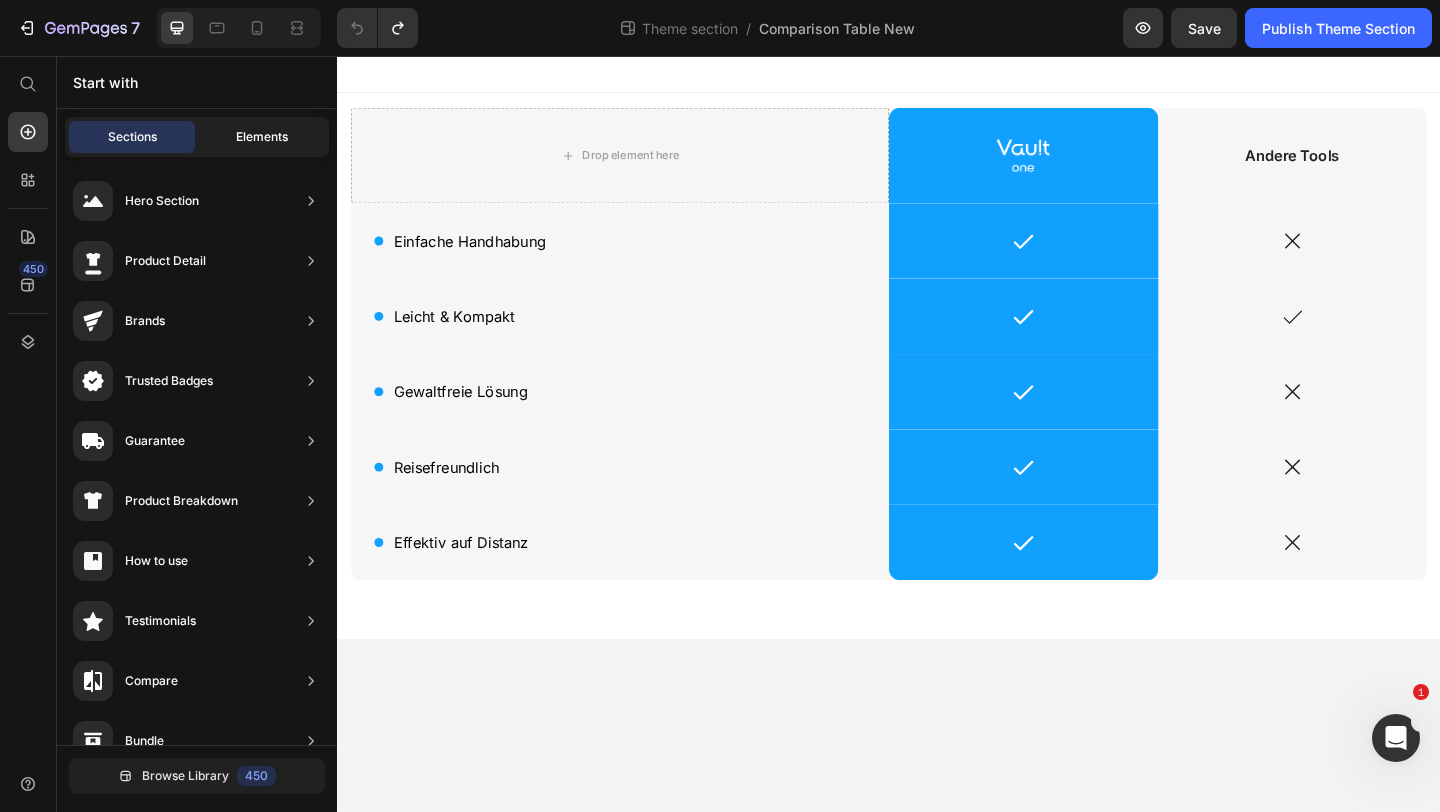 click on "Elements" 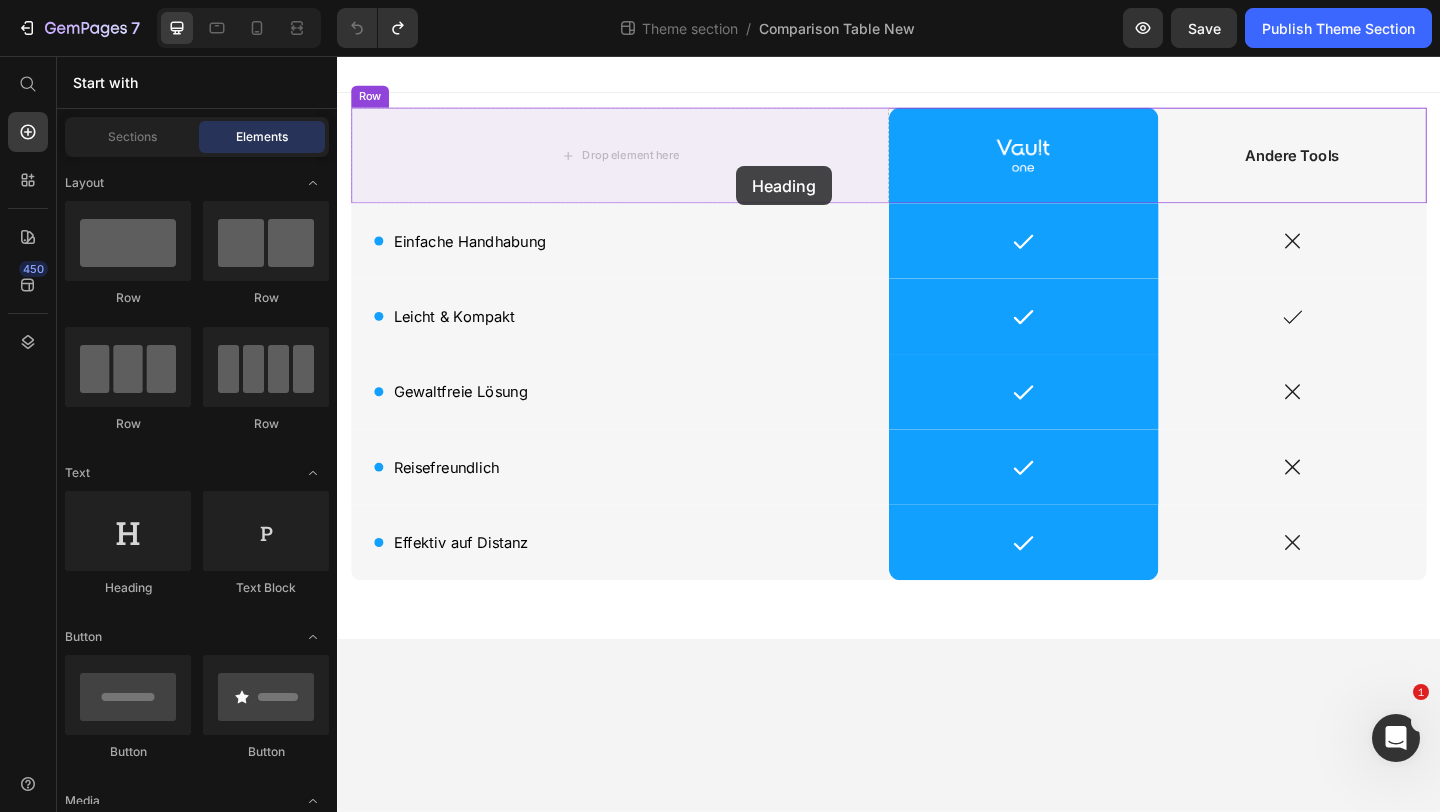 drag, startPoint x: 470, startPoint y: 587, endPoint x: 771, endPoint y: 176, distance: 509.433 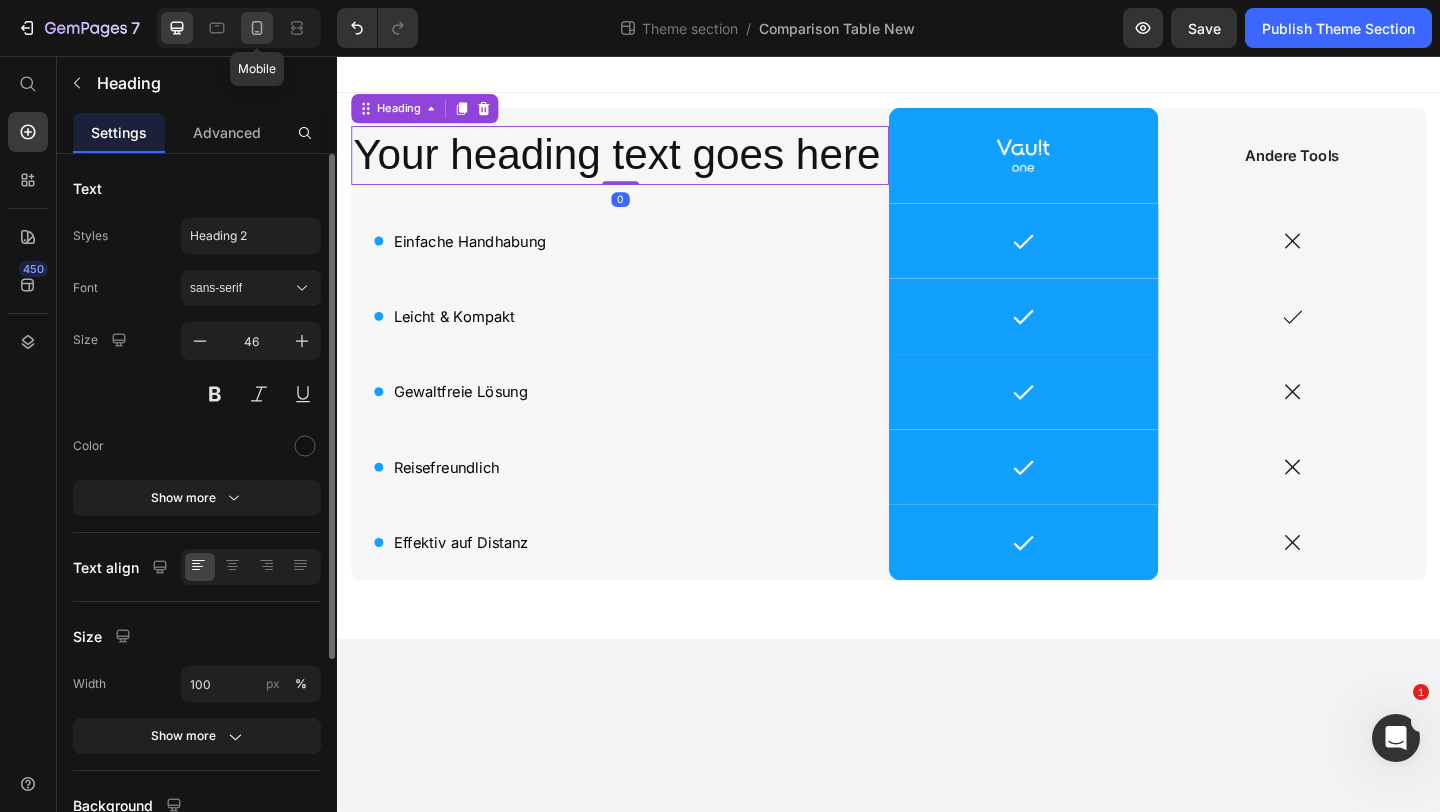click 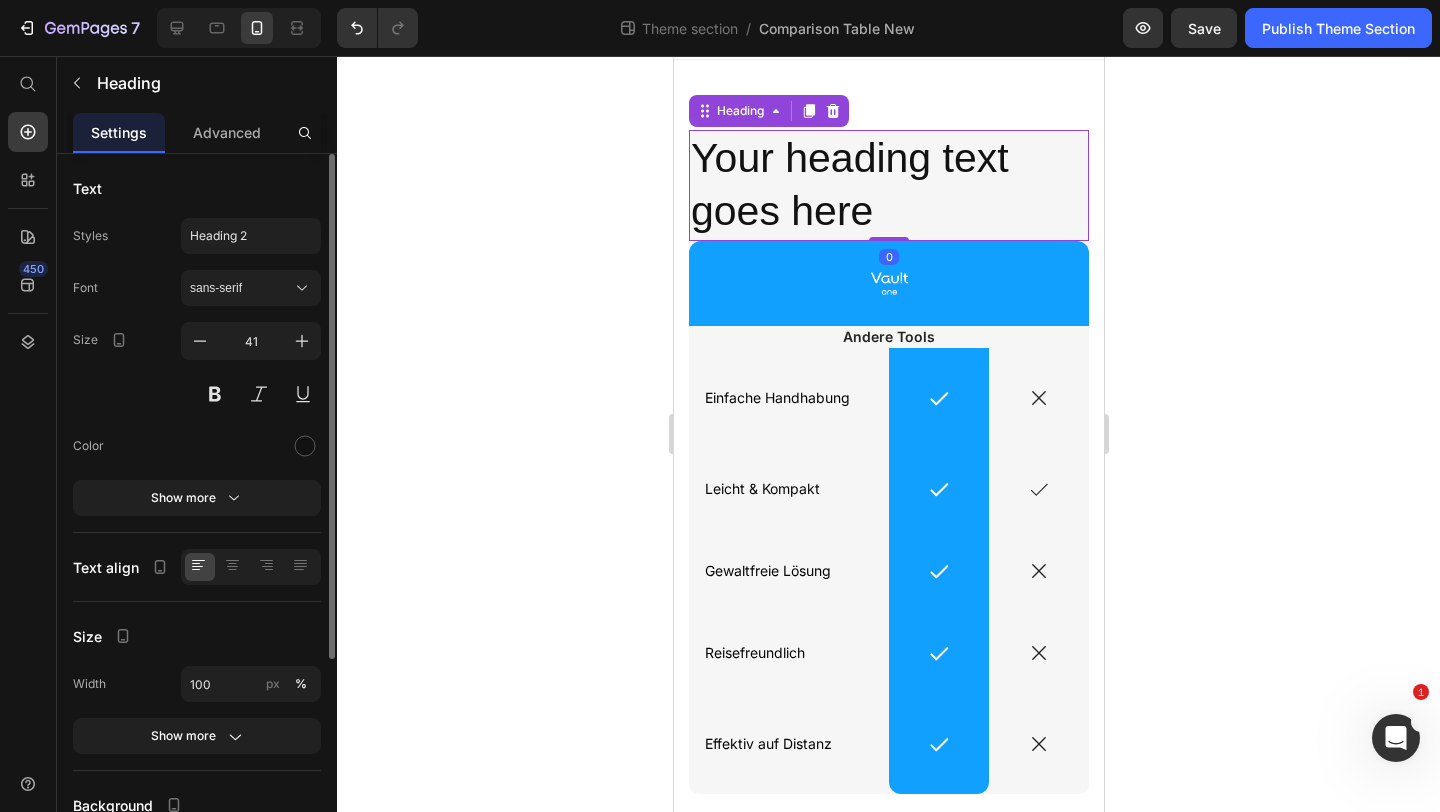 scroll, scrollTop: 40, scrollLeft: 0, axis: vertical 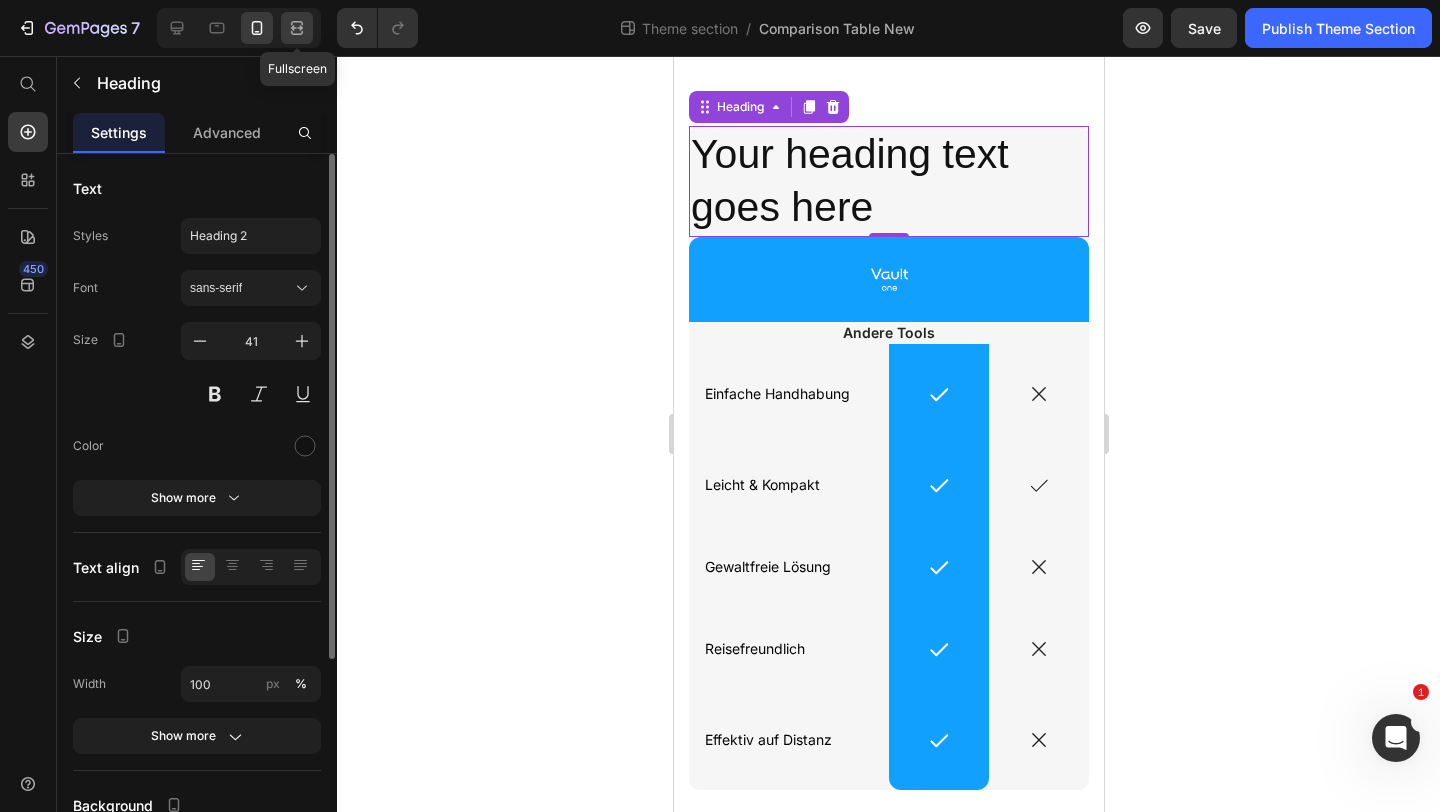click 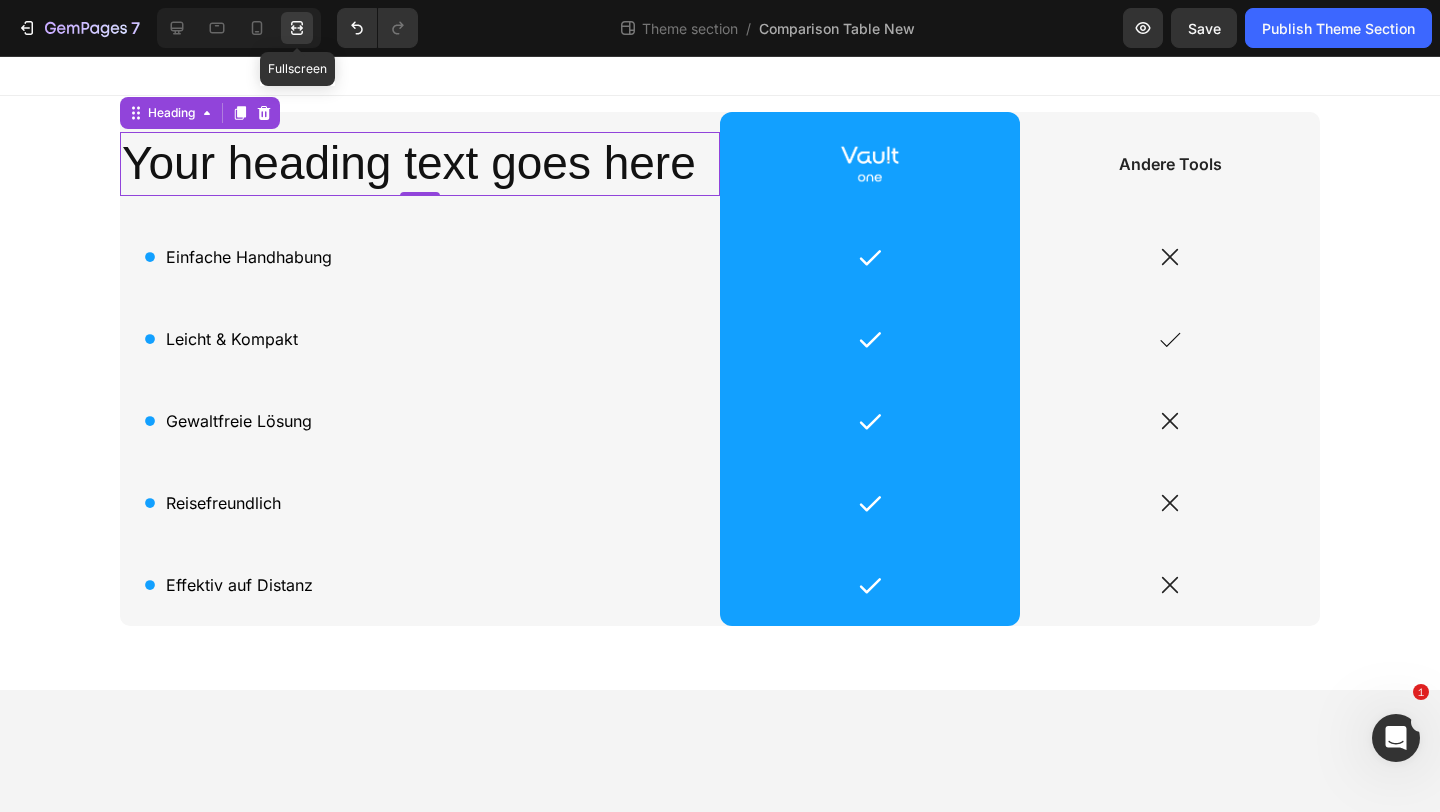 scroll, scrollTop: 0, scrollLeft: 0, axis: both 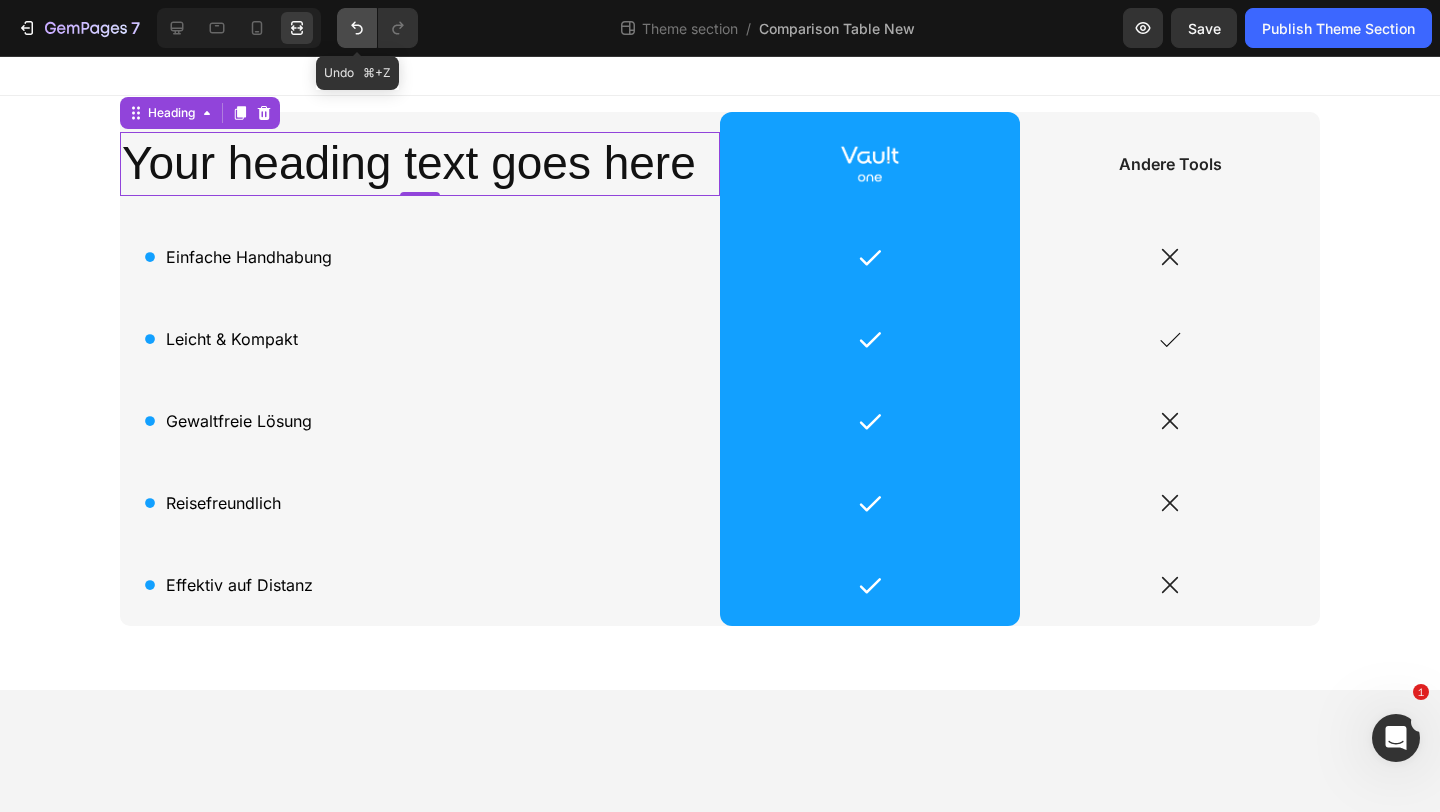 click 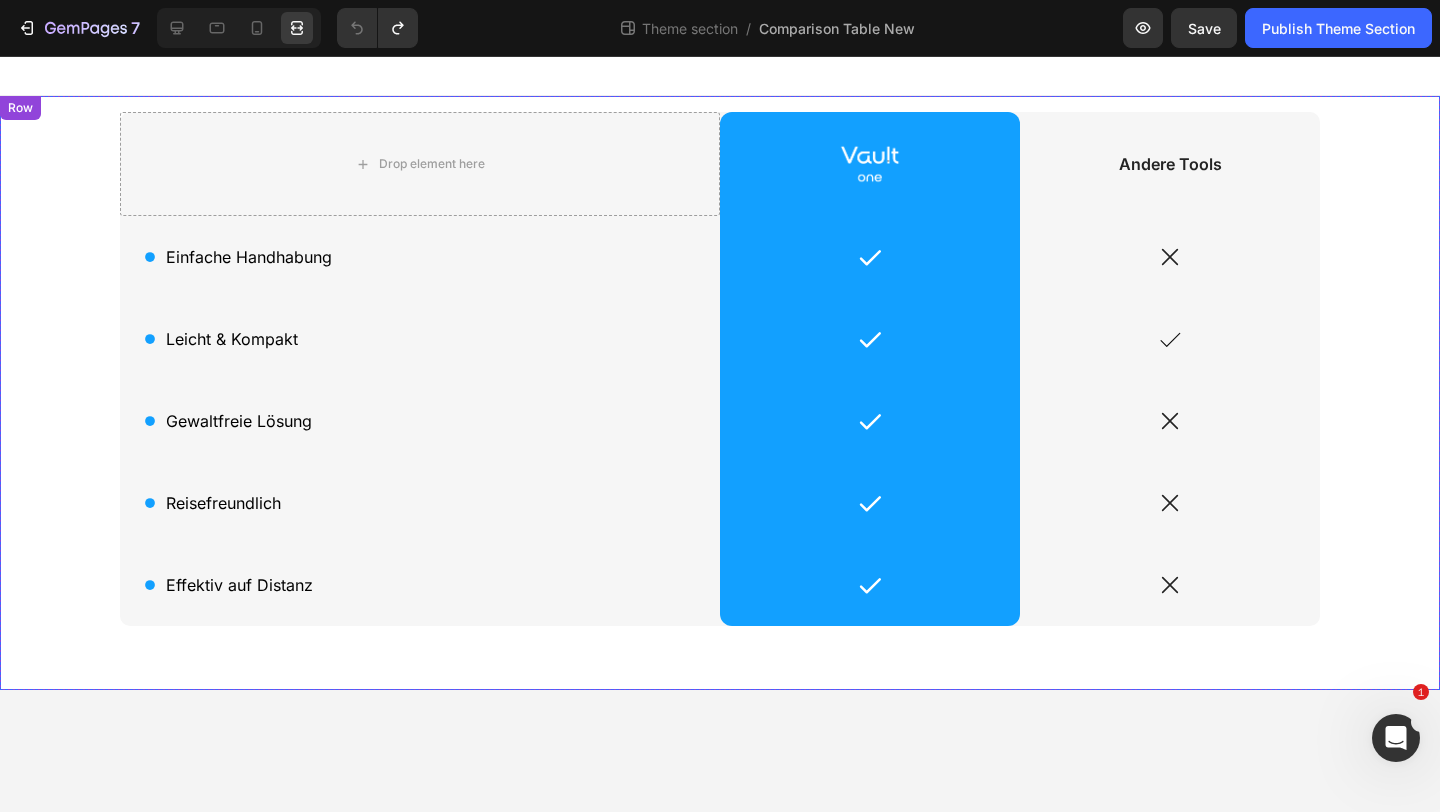 click on "Drop element here Image Row Andere Tools Text Block Row
Icon Einfache Handhabung Text Block Row
Icon Row
Icon Row
Icon Leicht & Kompakt Text Block Row
Icon Row
Icon Row
Icon Gewaltfreie Lösung Text Block Row
Icon Row
Icon Row
Icon Reisefreundlich Text Block Row
Icon Row
Icon Row
Icon Effektiv auf Distanz Text Block Row
Icon Row
Icon Row" at bounding box center [720, 393] 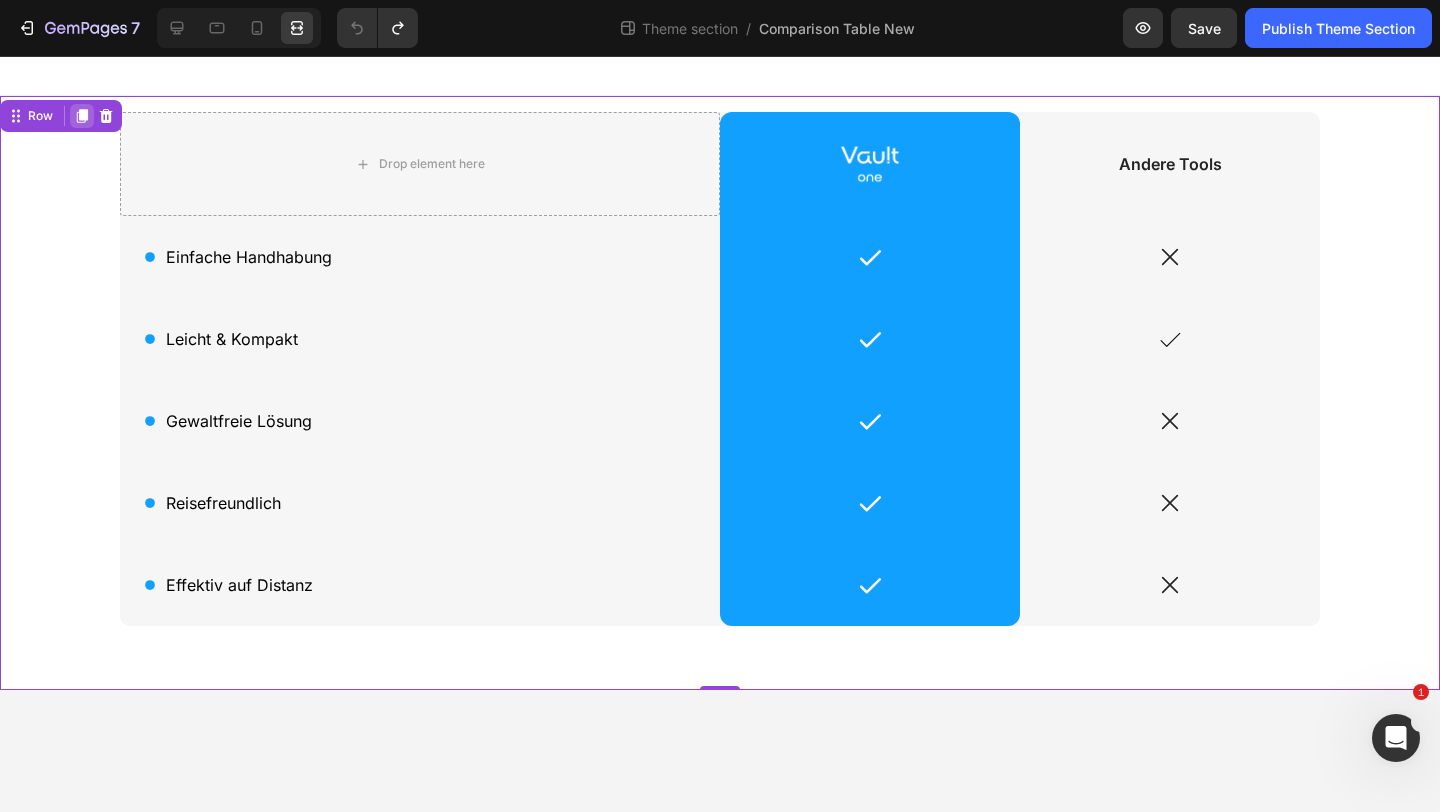 click at bounding box center [82, 116] 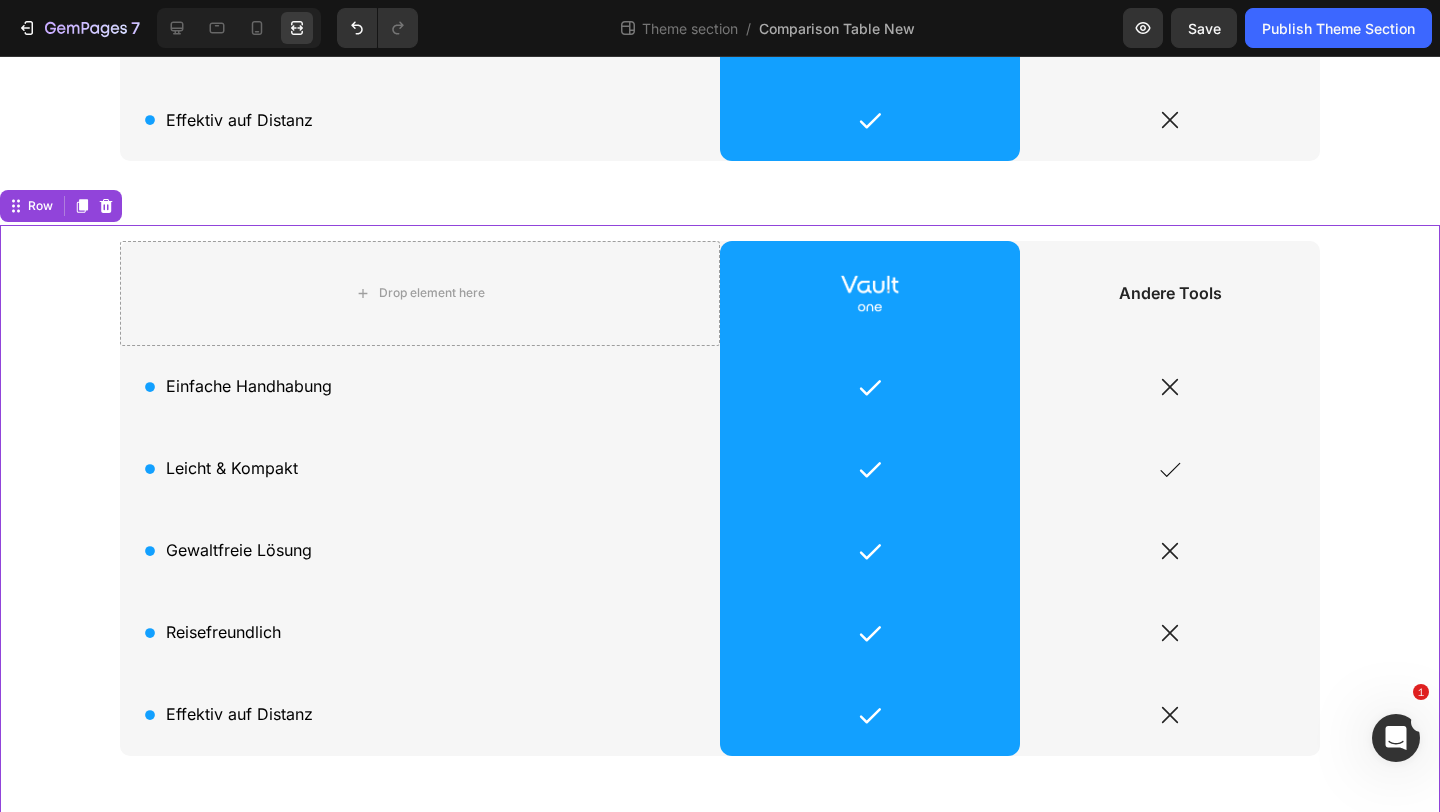 scroll, scrollTop: 472, scrollLeft: 0, axis: vertical 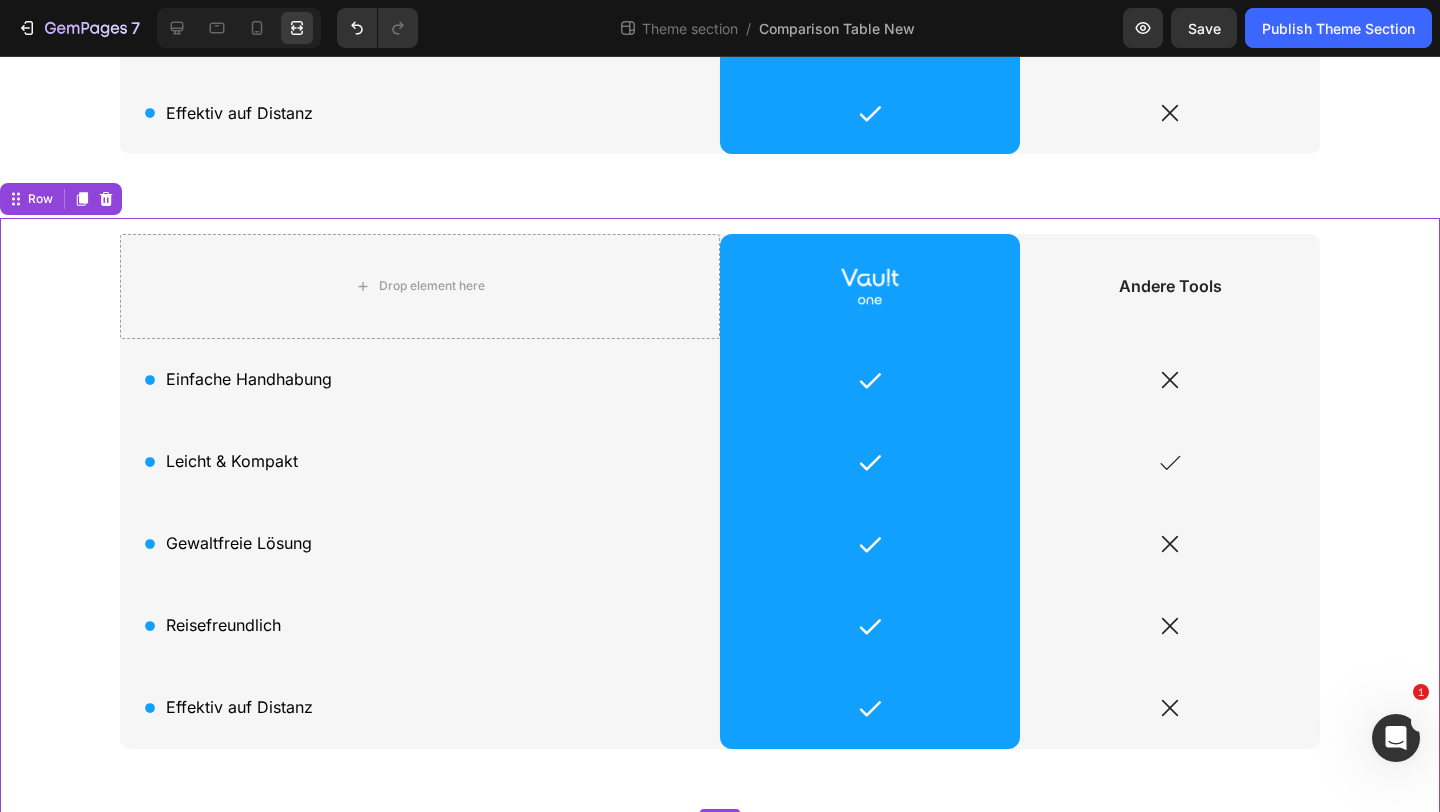 click at bounding box center [239, 28] 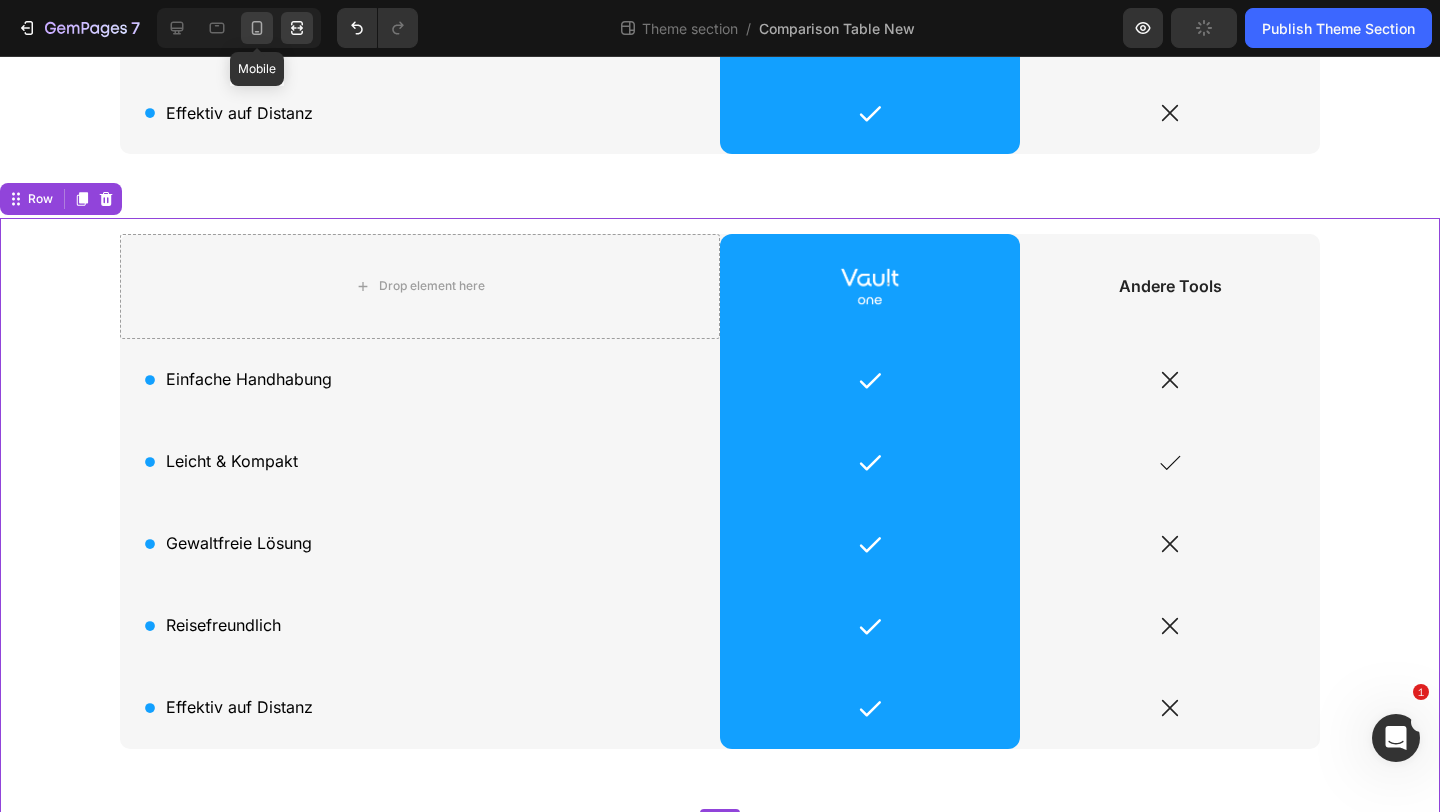 click 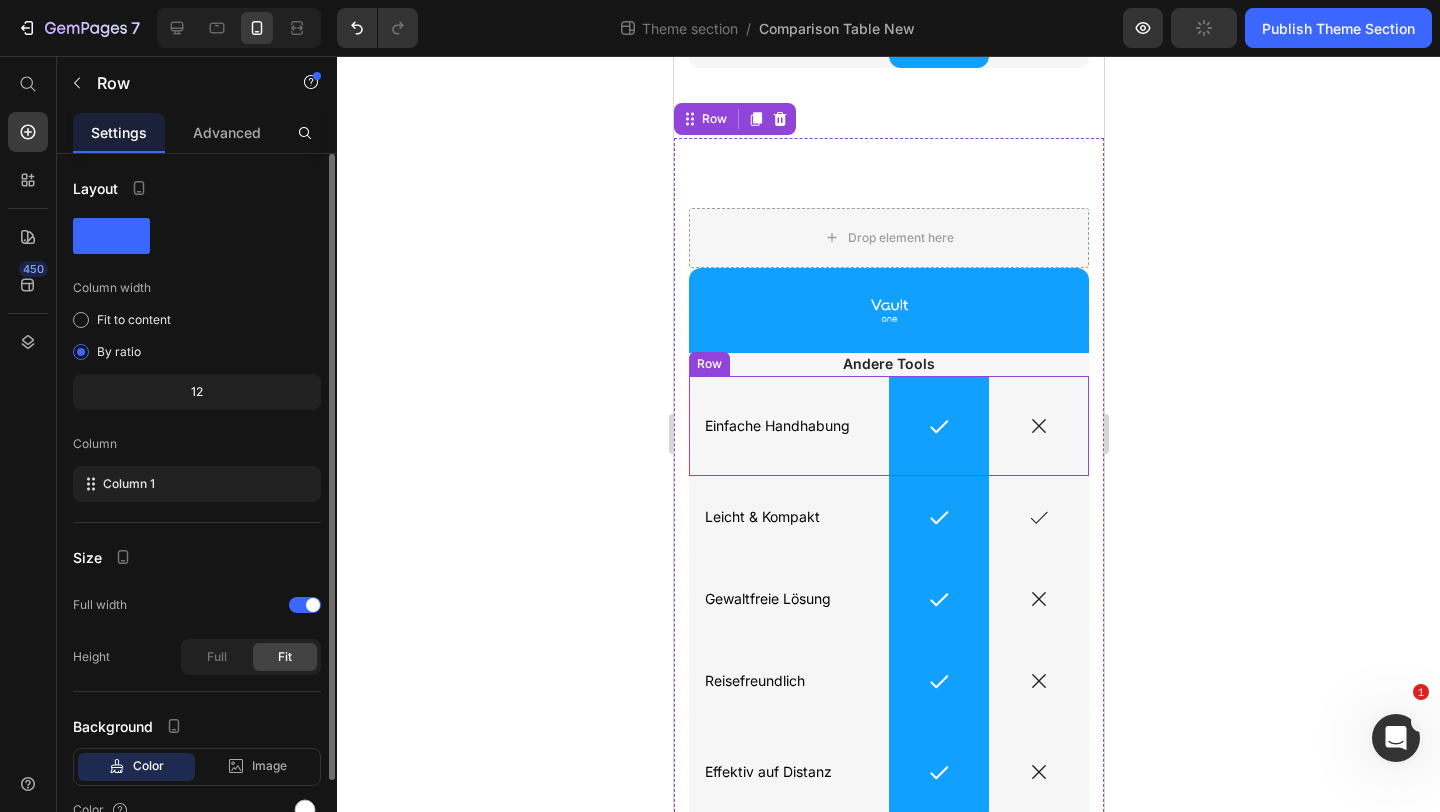 scroll, scrollTop: 724, scrollLeft: 0, axis: vertical 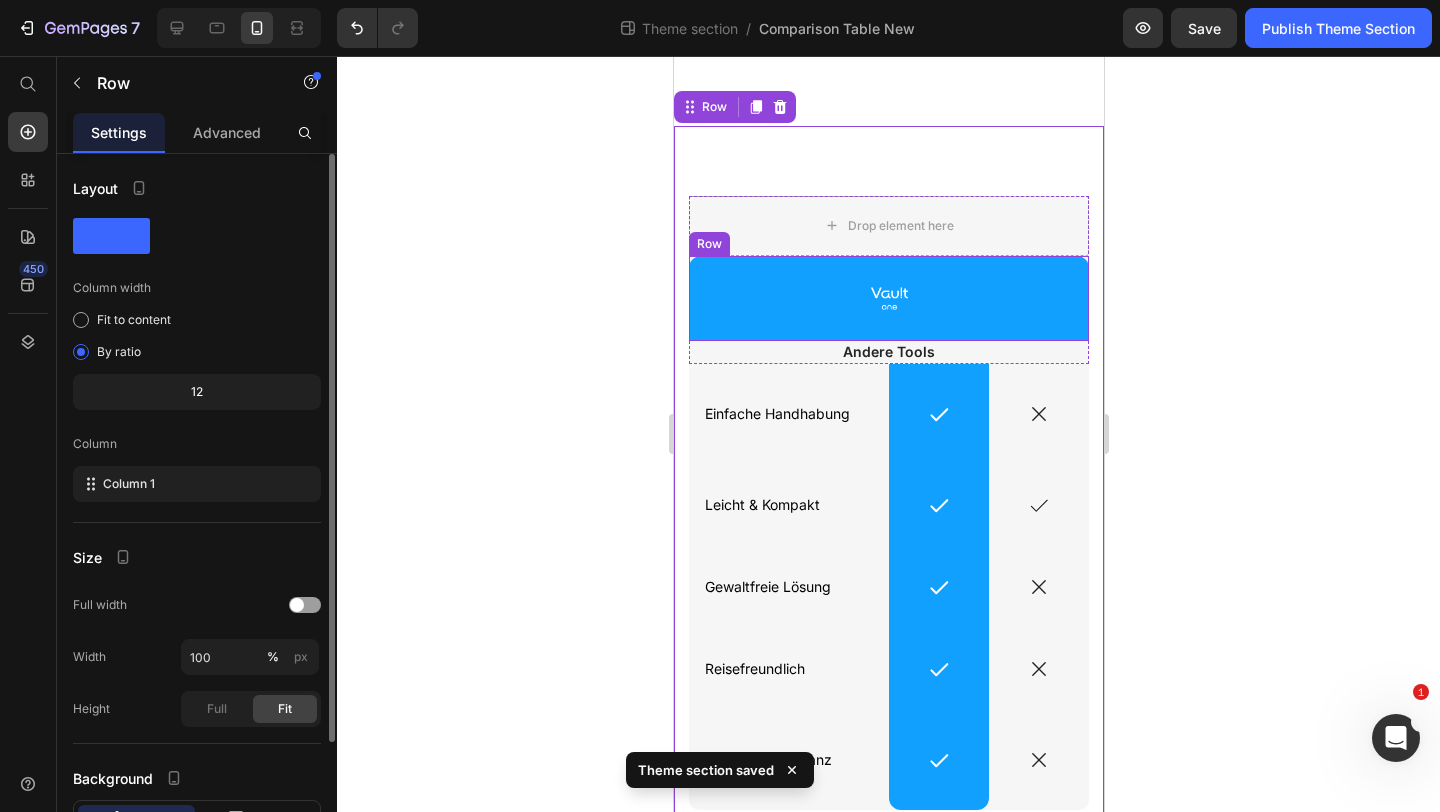 click on "Image Row" at bounding box center (888, 299) 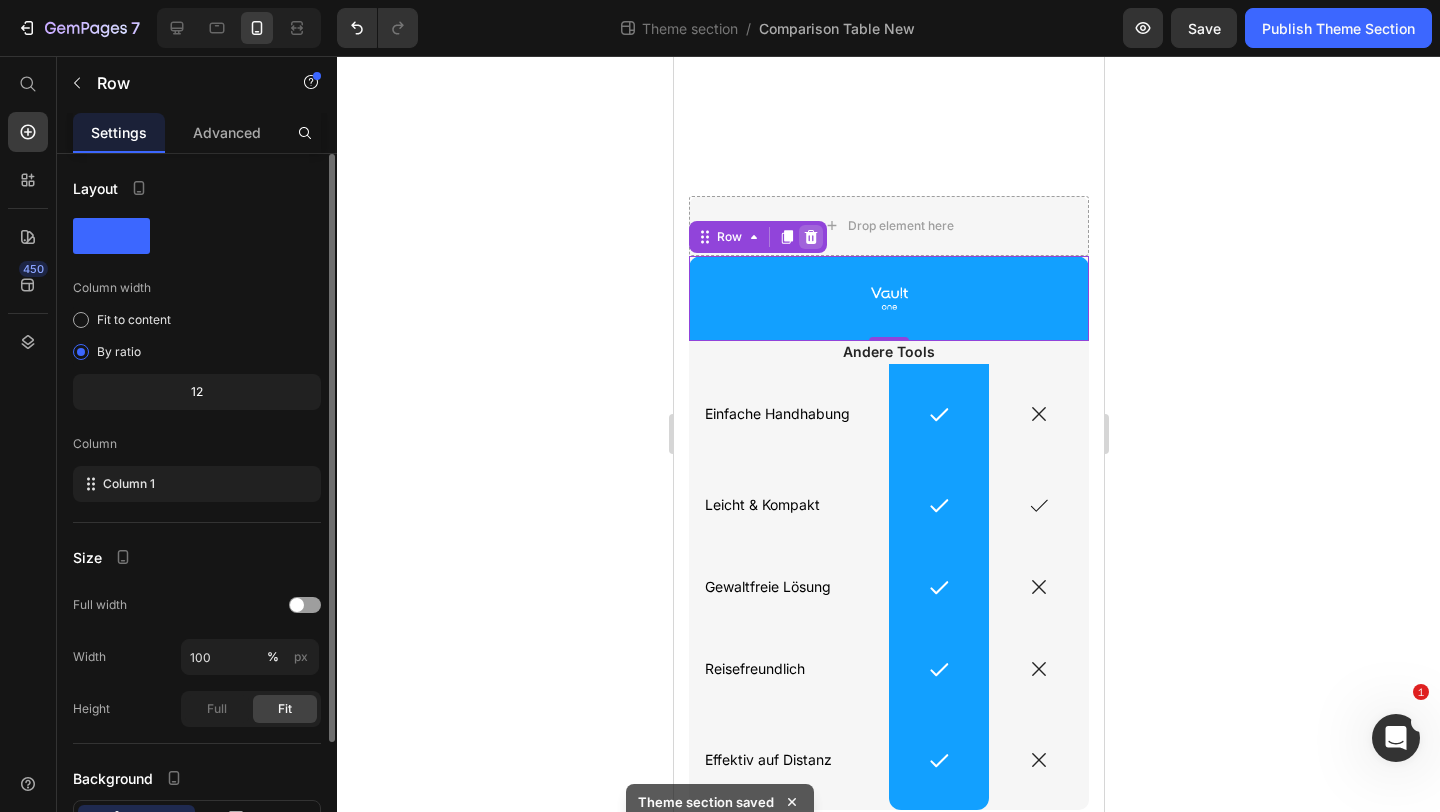 click 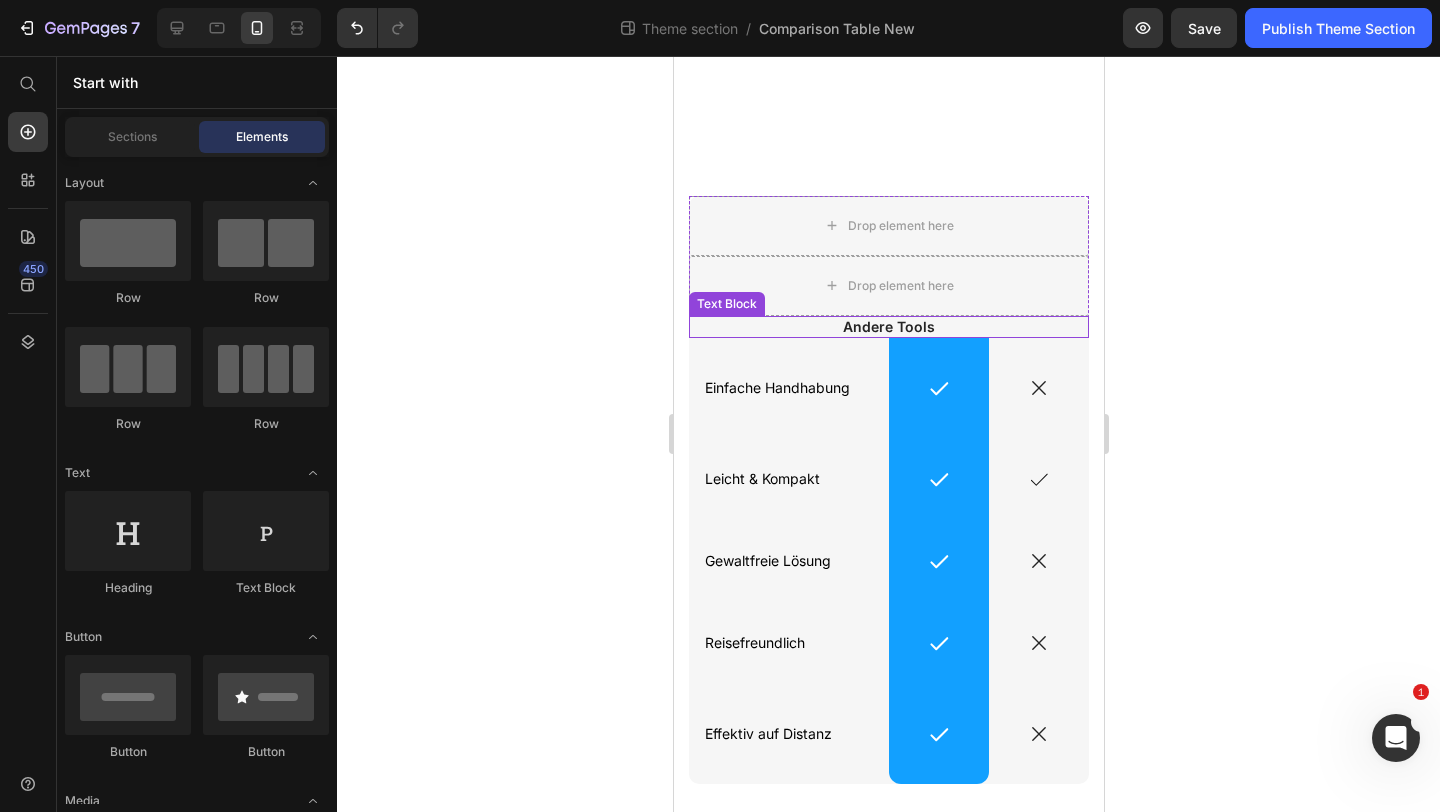 click on "Andere Tools" at bounding box center (888, 327) 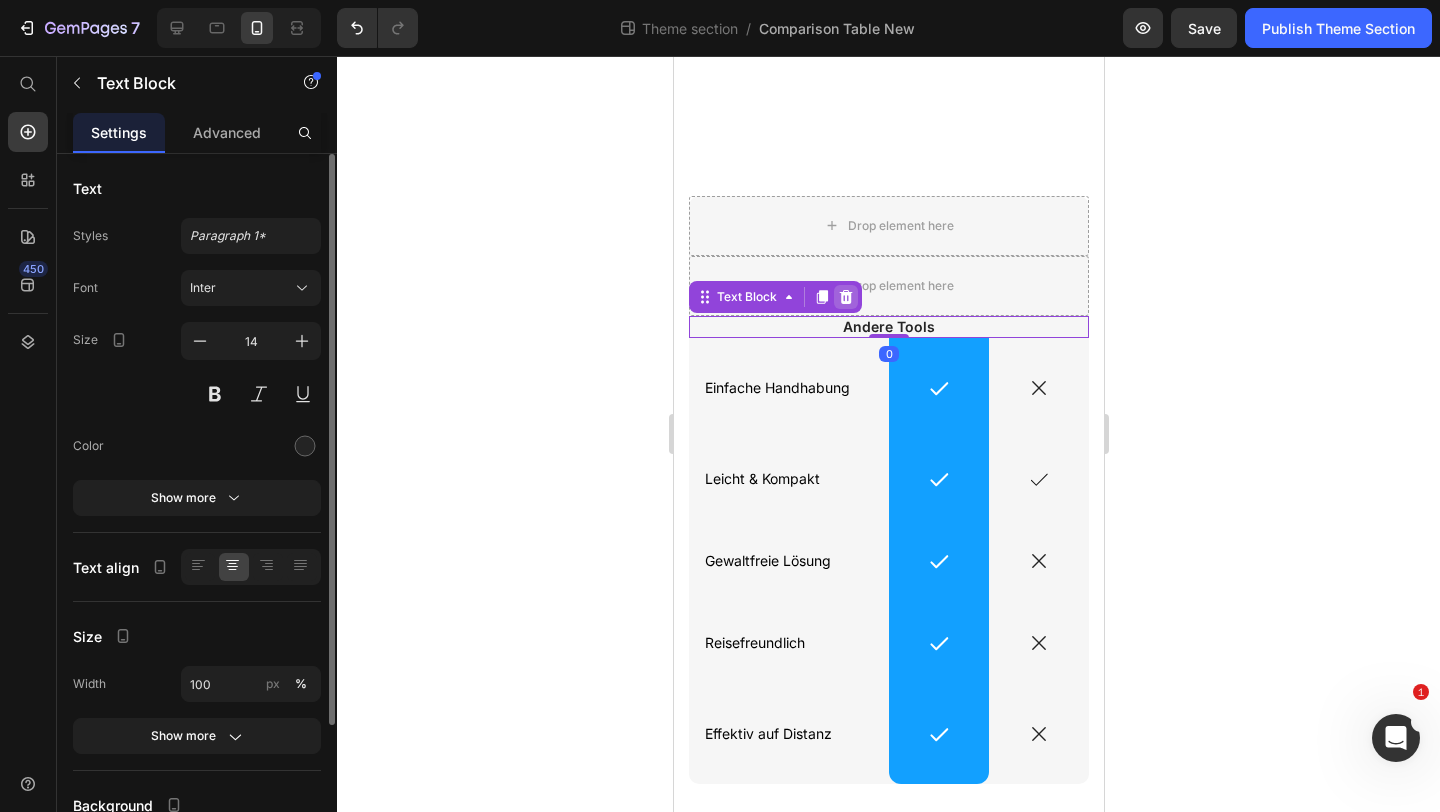 click 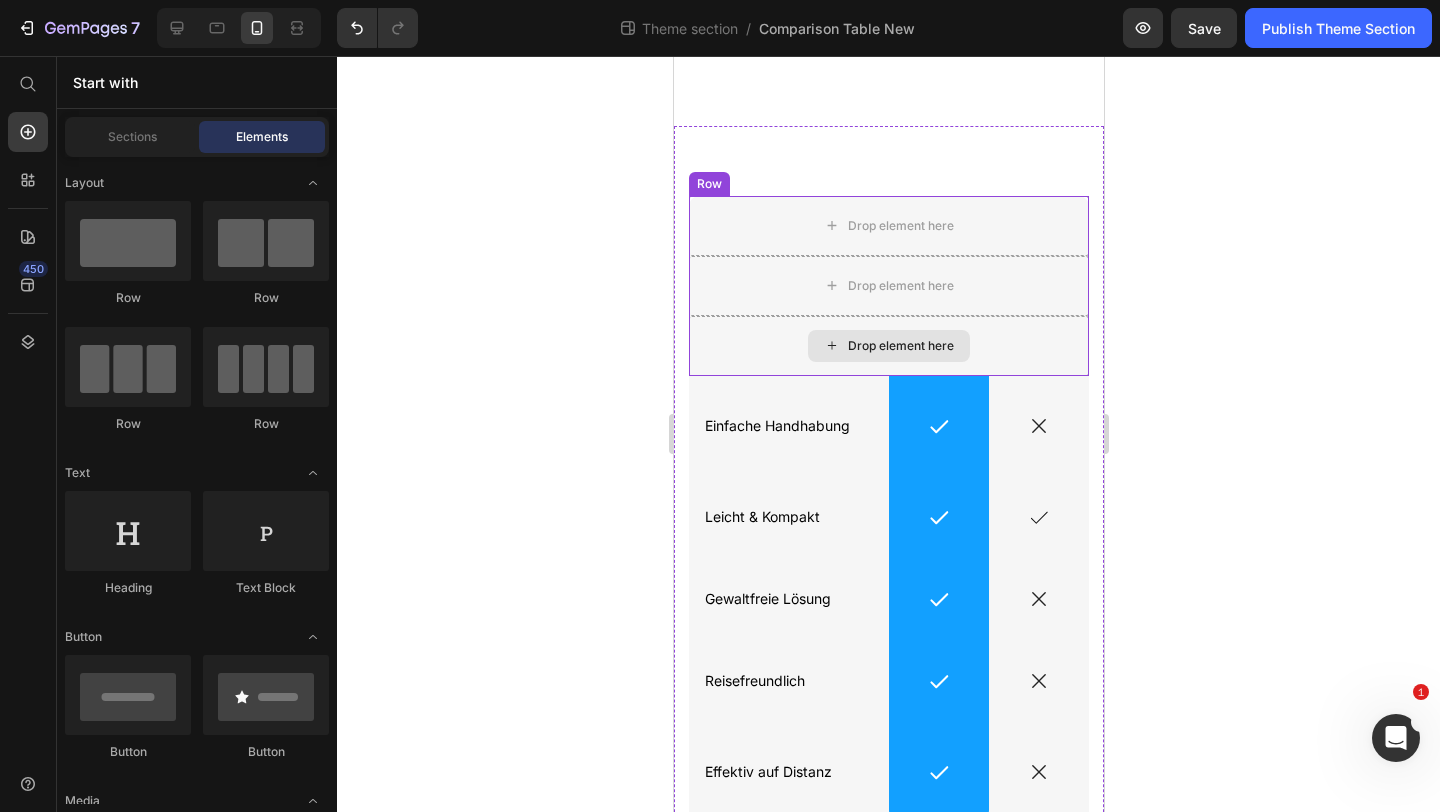 click on "Drop element here" at bounding box center (888, 346) 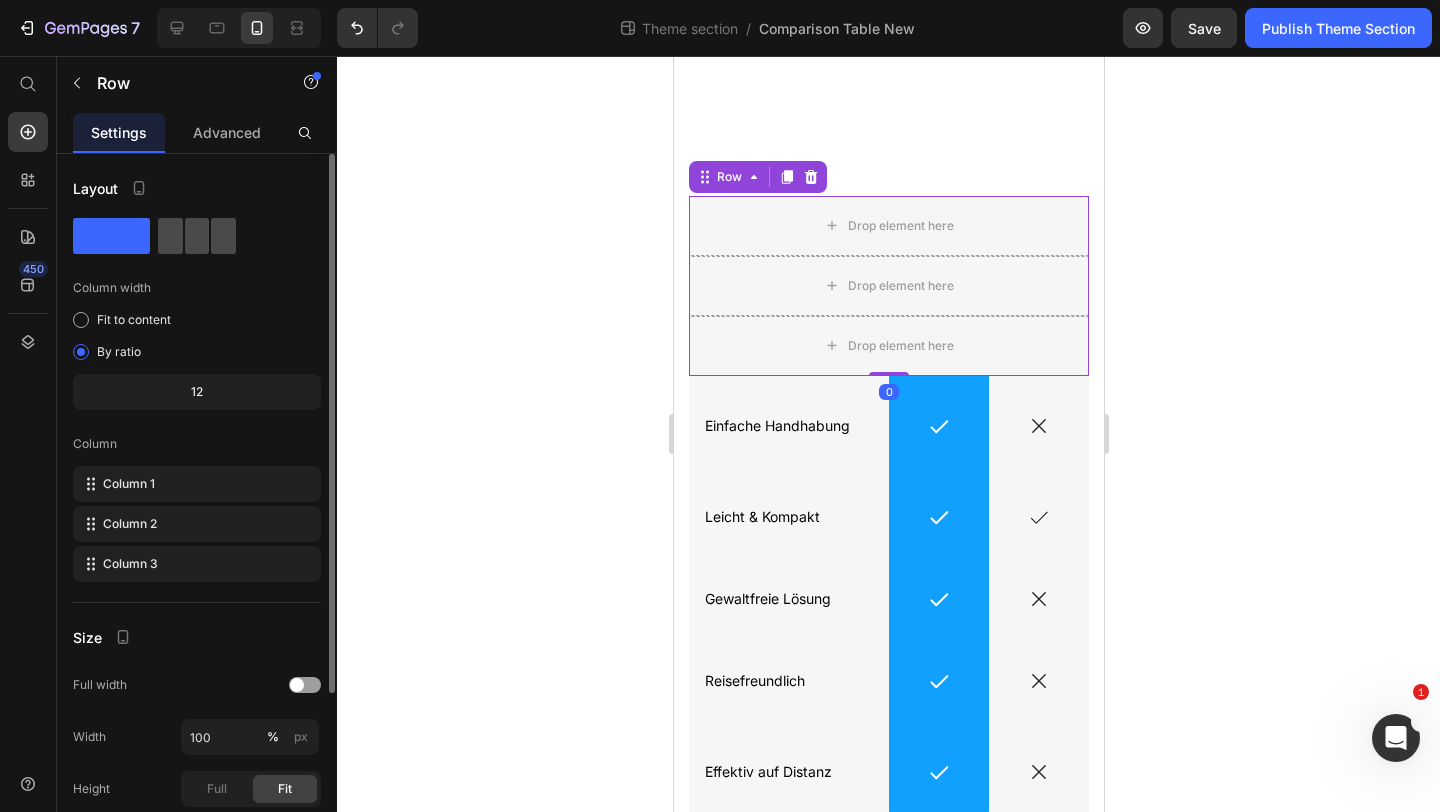 click 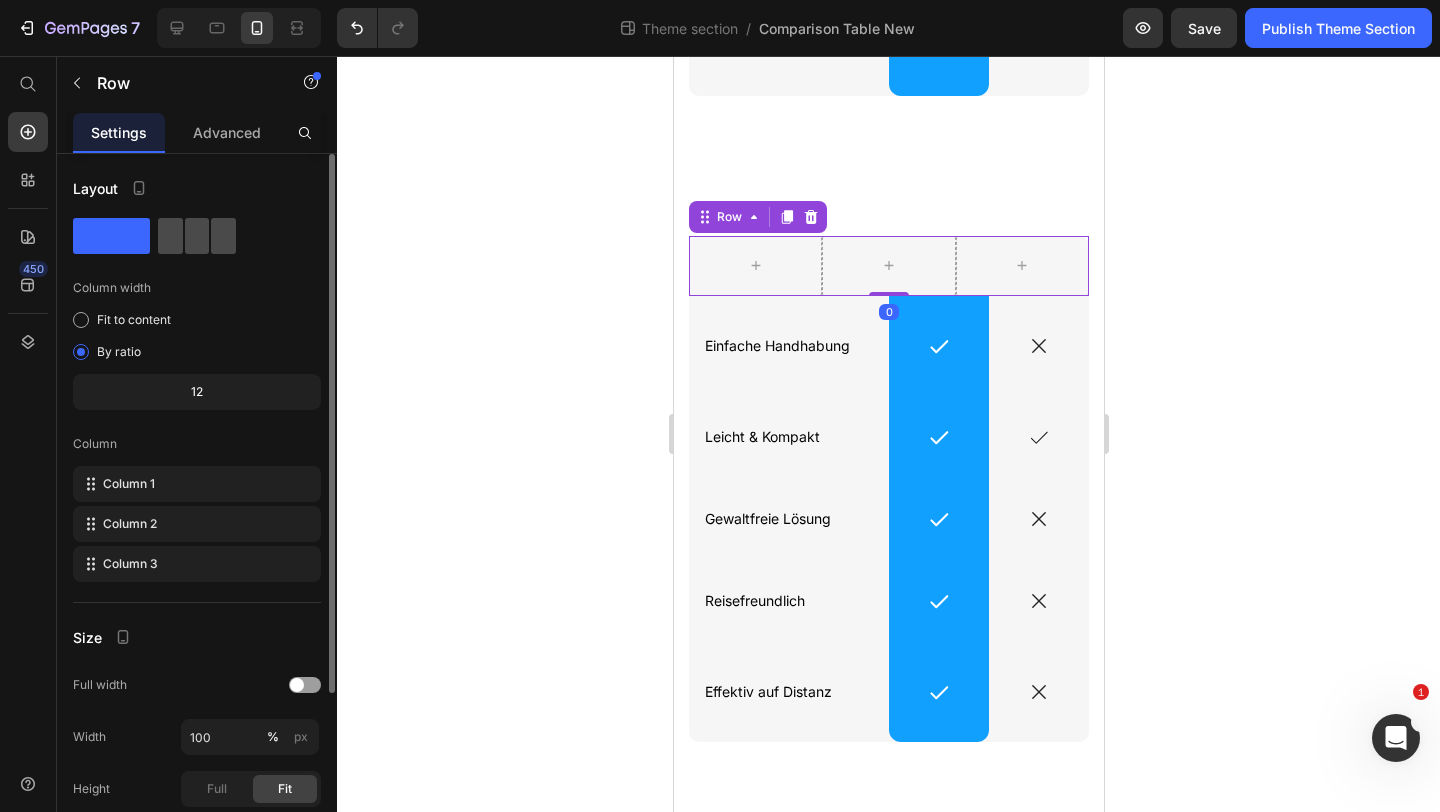 scroll, scrollTop: 684, scrollLeft: 0, axis: vertical 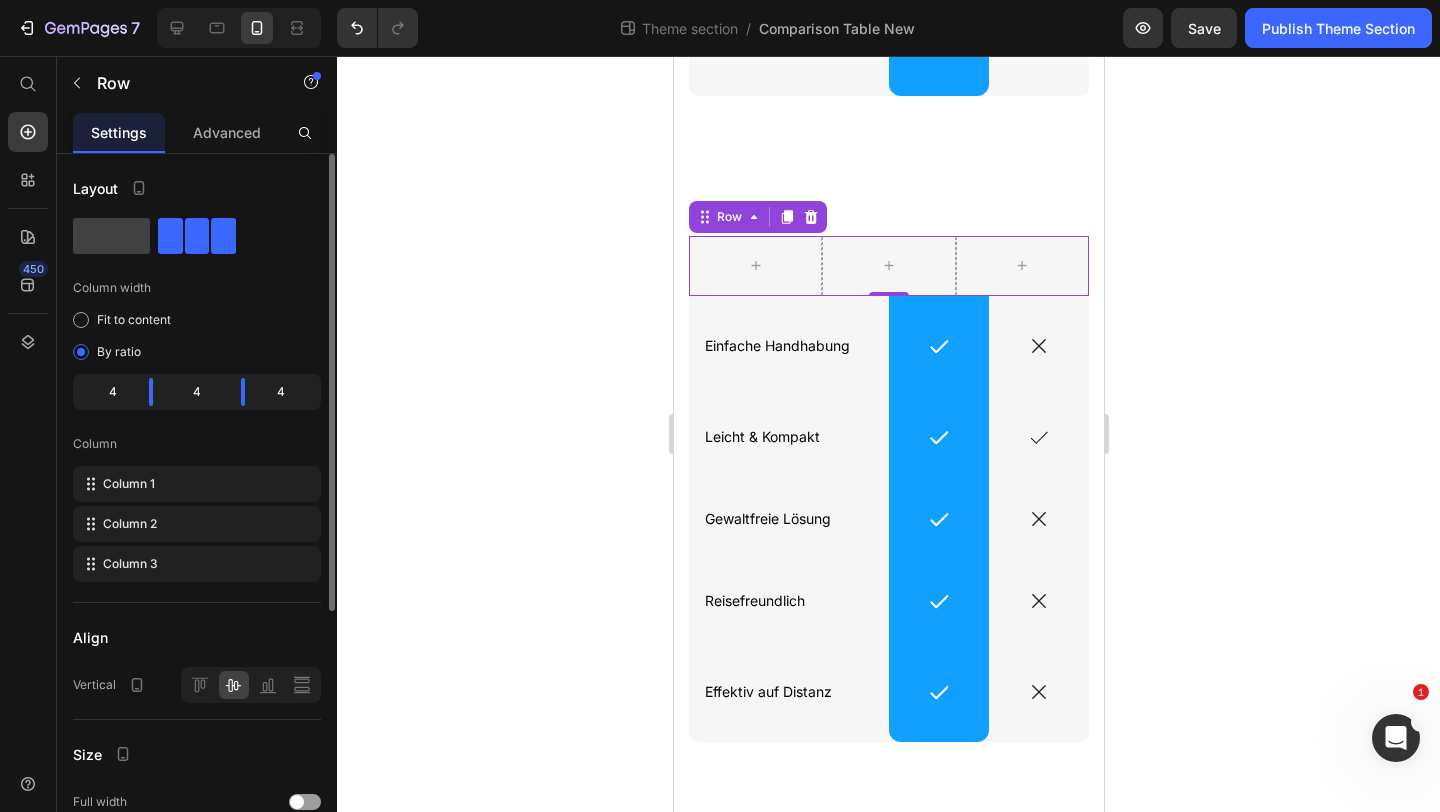 click on "4" 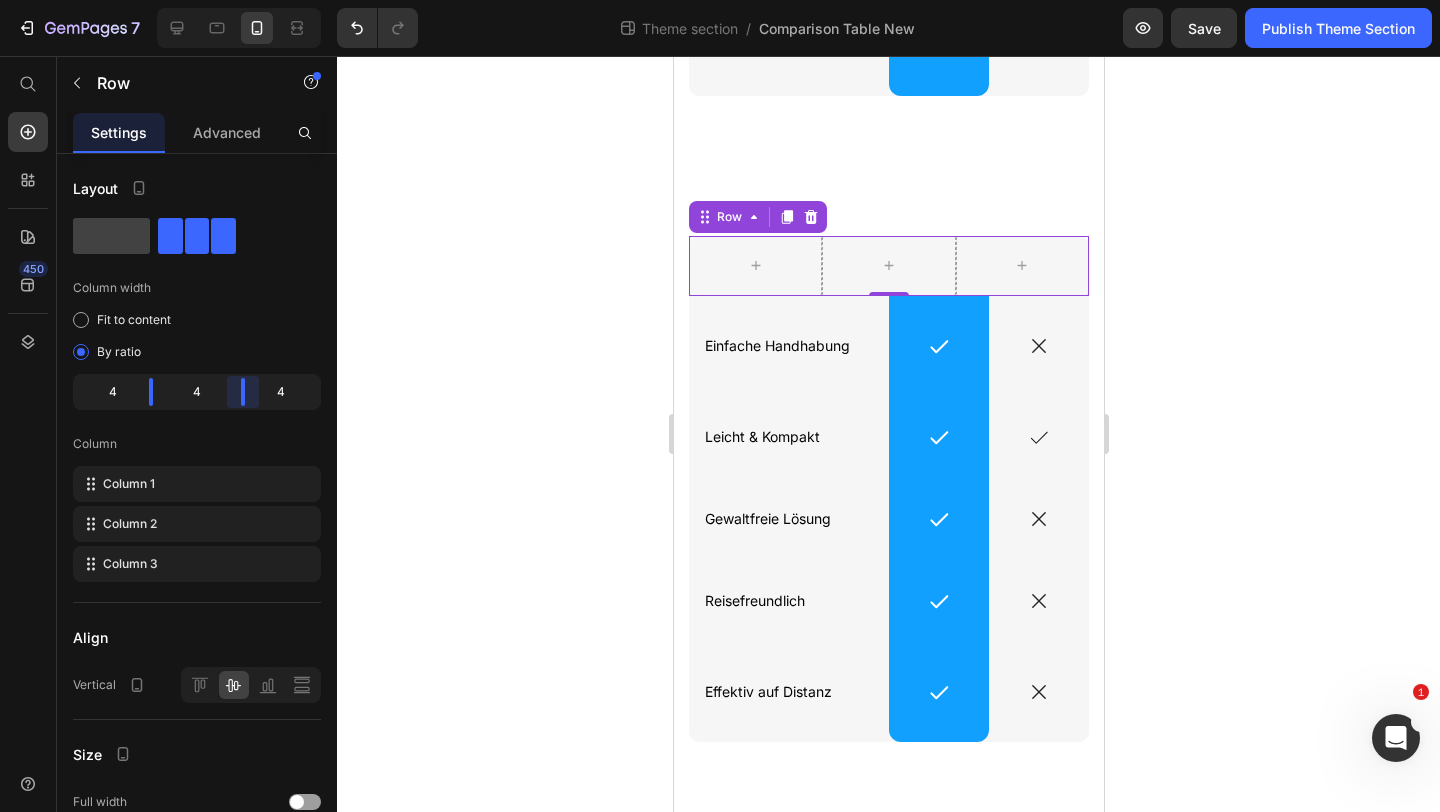 click on "7  Theme section  /  Comparison Table New Preview  Save   Publish Theme Section  450 Start with Sections Elements Hero Section Product Detail Brands Trusted Badges Guarantee Product Breakdown How to use Testimonials Compare Bundle FAQs Social Proof Brand Story Product List Collection Blog List Contact Sticky Add to Cart Custom Footer Browse Library 450 Layout
Row
Row
Row
Row Text
Heading
Text Block Button
Button
Button Media
Image
Image" at bounding box center [720, 0] 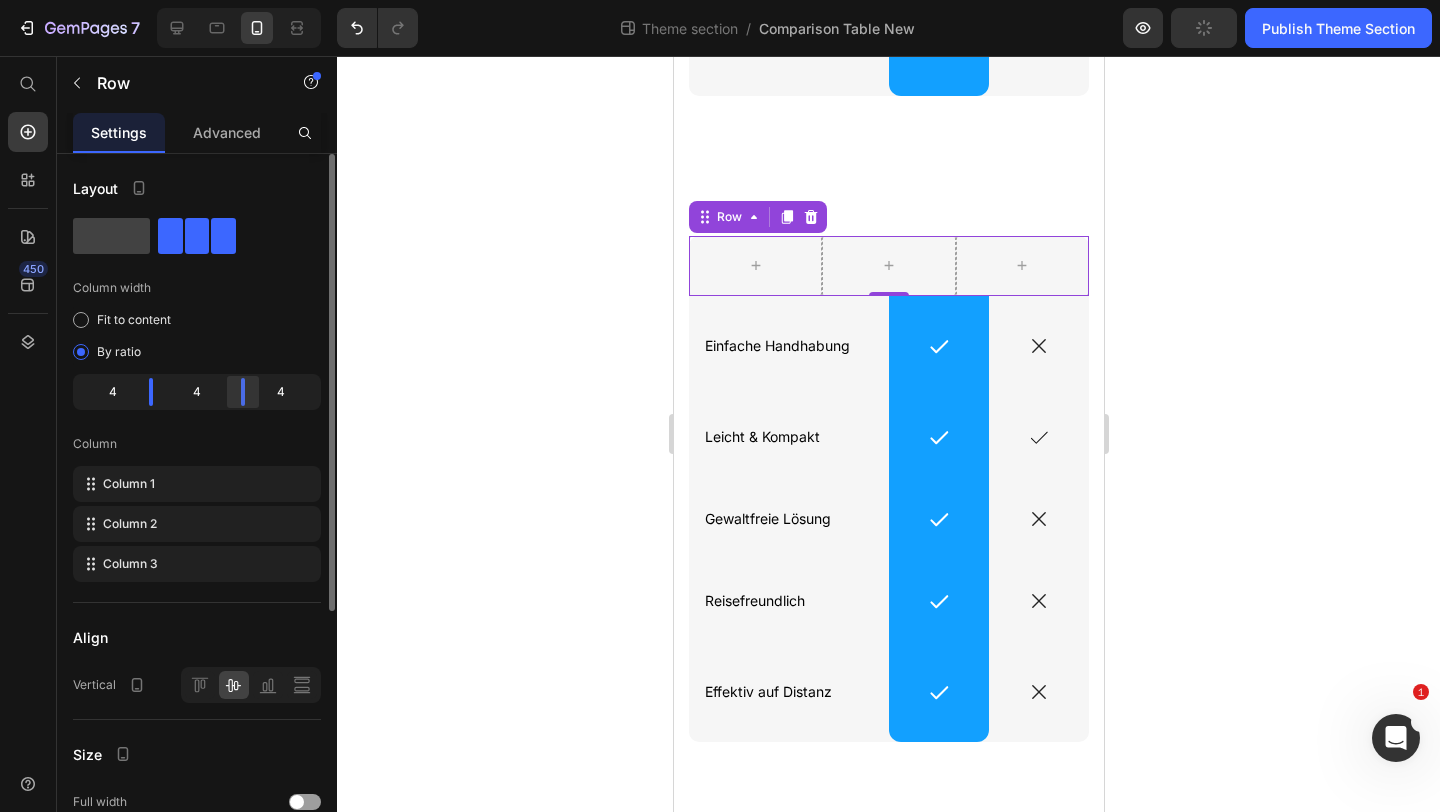 click on "7  Theme section  /  Comparison Table New Preview  Publish Theme Section  450 Start with Sections Elements Hero Section Product Detail Brands Trusted Badges Guarantee Product Breakdown How to use Testimonials Compare Bundle FAQs Social Proof Brand Story Product List Collection Blog List Contact Sticky Add to Cart Custom Footer Browse Library 450 Layout
Row
Row
Row
Row Text
Heading
Text Block Button
Button
Button Media
Image
Image" at bounding box center (720, 0) 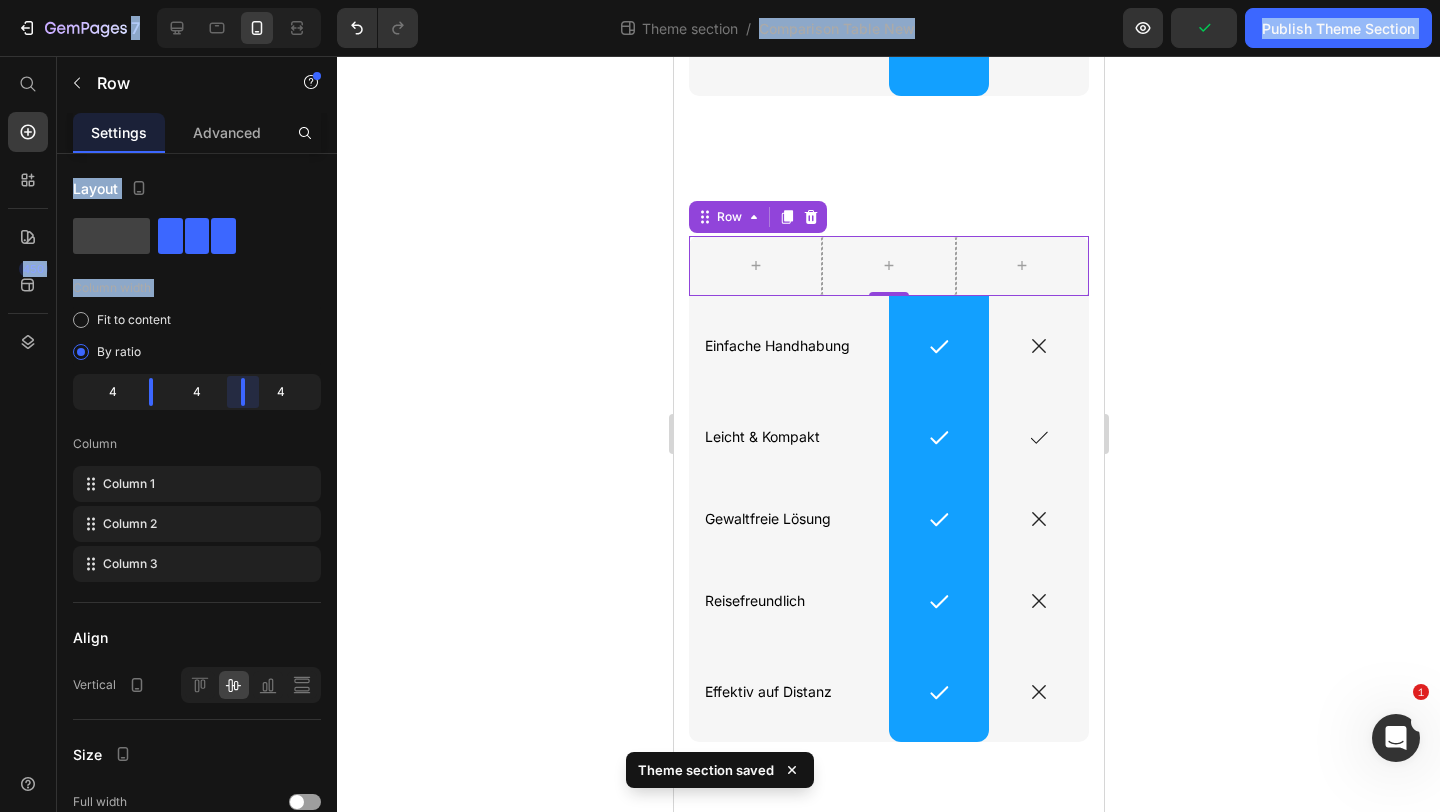 click on "7  Theme section  /  Comparison Table New Preview  Publish Theme Section  450 Start with Sections Elements Hero Section Product Detail Brands Trusted Badges Guarantee Product Breakdown How to use Testimonials Compare Bundle FAQs Social Proof Brand Story Product List Collection Blog List Contact Sticky Add to Cart Custom Footer Browse Library 450 Layout
Row
Row
Row
Row Text
Heading
Text Block Button
Button
Button Media
Image
Image" at bounding box center (720, 0) 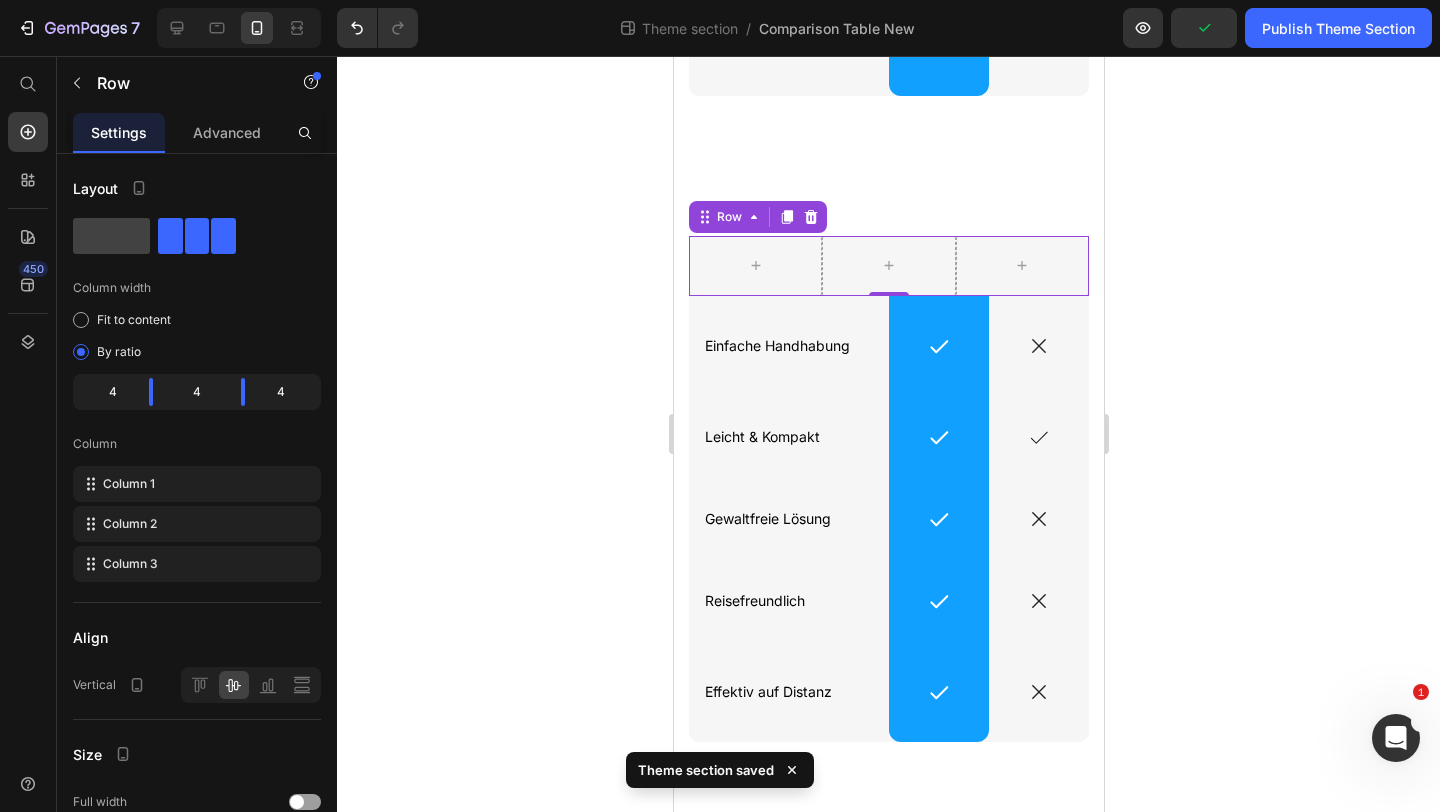 click on "7  Theme section  /  Comparison Table New Preview  Publish Theme Section  450 Start with Sections Elements Hero Section Product Detail Brands Trusted Badges Guarantee Product Breakdown How to use Testimonials Compare Bundle FAQs Social Proof Brand Story Product List Collection Blog List Contact Sticky Add to Cart Custom Footer Browse Library 450 Layout
Row
Row
Row
Row Text
Heading
Text Block Button
Button
Button Media
Image
Image" at bounding box center [720, 0] 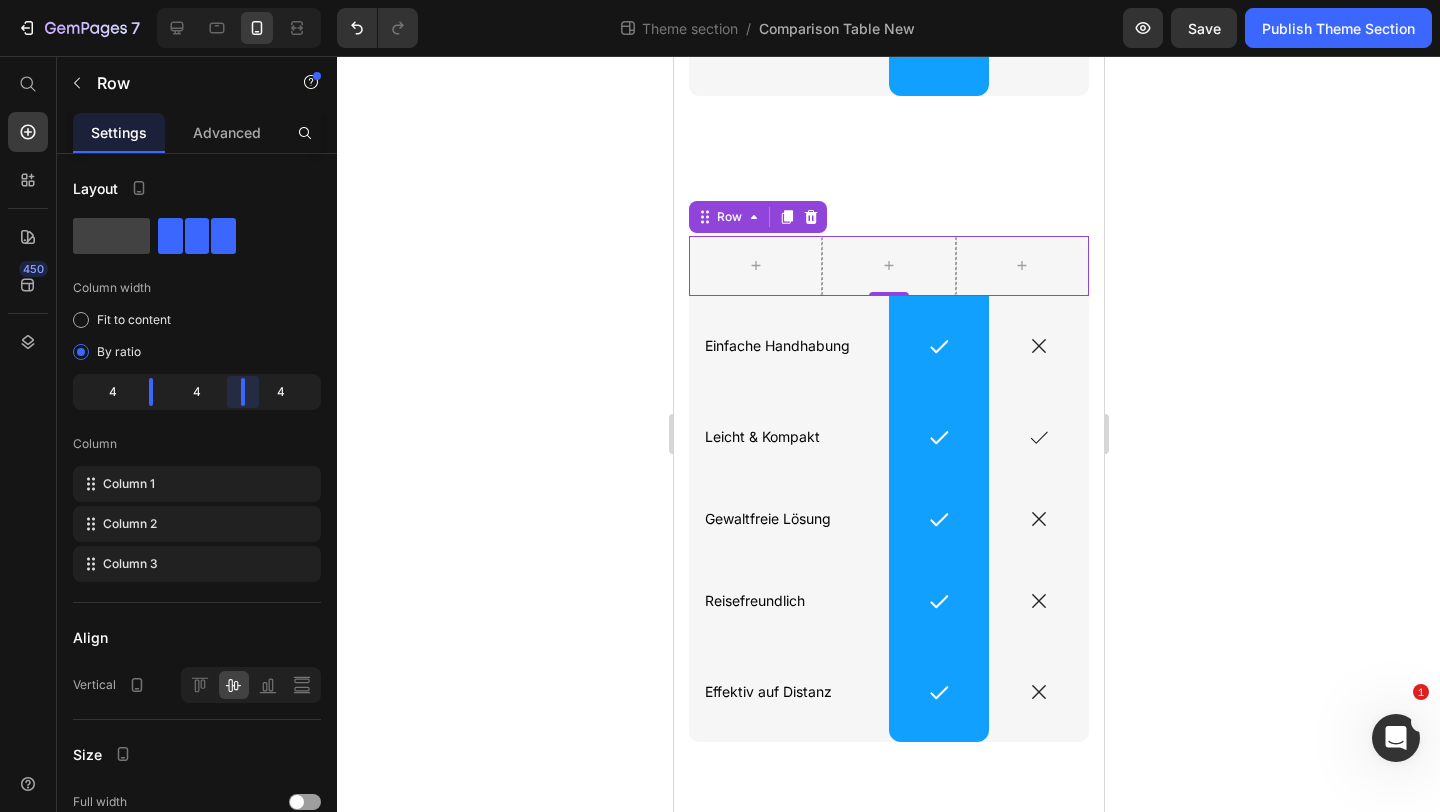 click on "7  Theme section  /  Comparison Table New Preview  Save   Publish Theme Section  450 Start with Sections Elements Hero Section Product Detail Brands Trusted Badges Guarantee Product Breakdown How to use Testimonials Compare Bundle FAQs Social Proof Brand Story Product List Collection Blog List Contact Sticky Add to Cart Custom Footer Browse Library 450 Layout
Row
Row
Row
Row Text
Heading
Text Block Button
Button
Button Media
Image
Image" at bounding box center [720, 0] 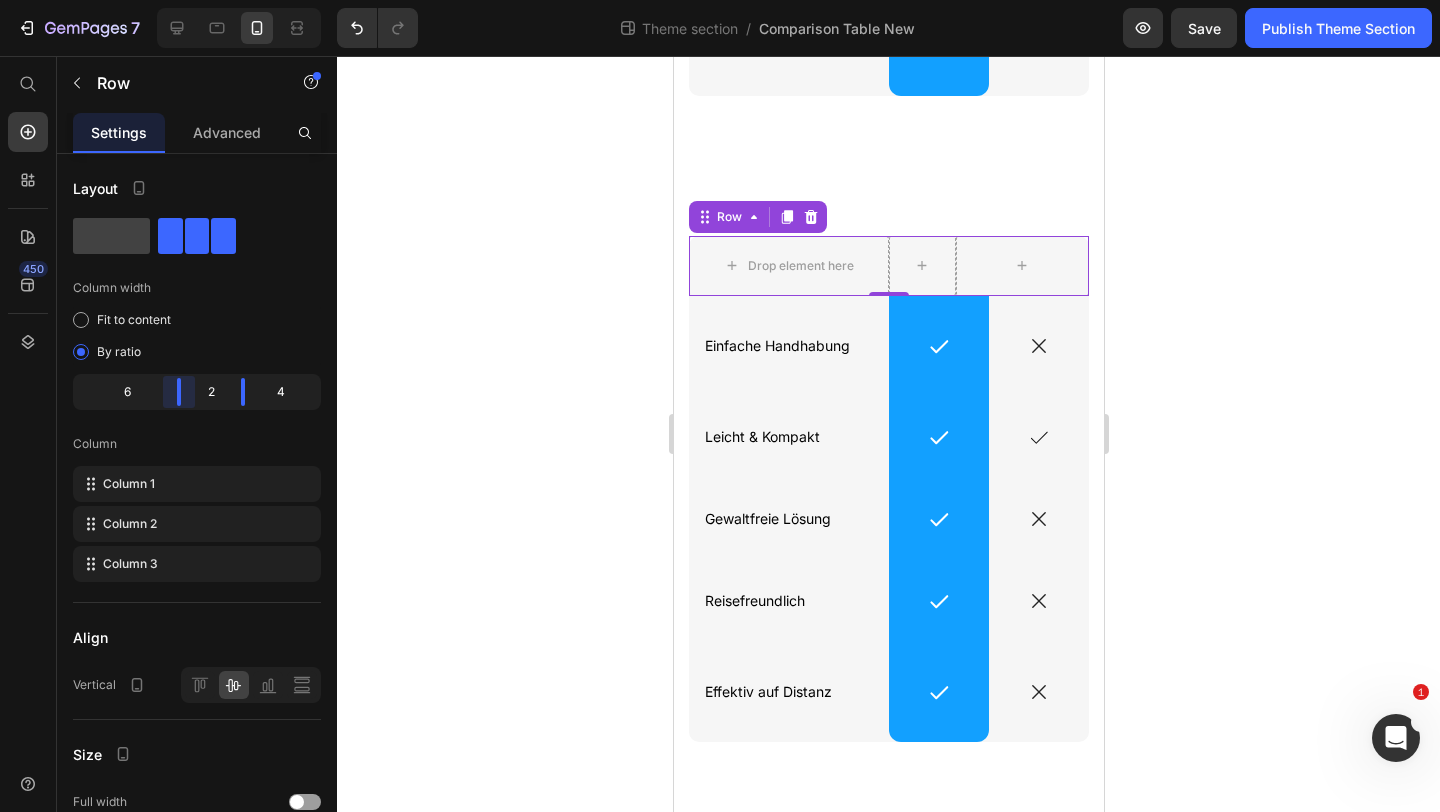 drag, startPoint x: 150, startPoint y: 388, endPoint x: 201, endPoint y: 388, distance: 51 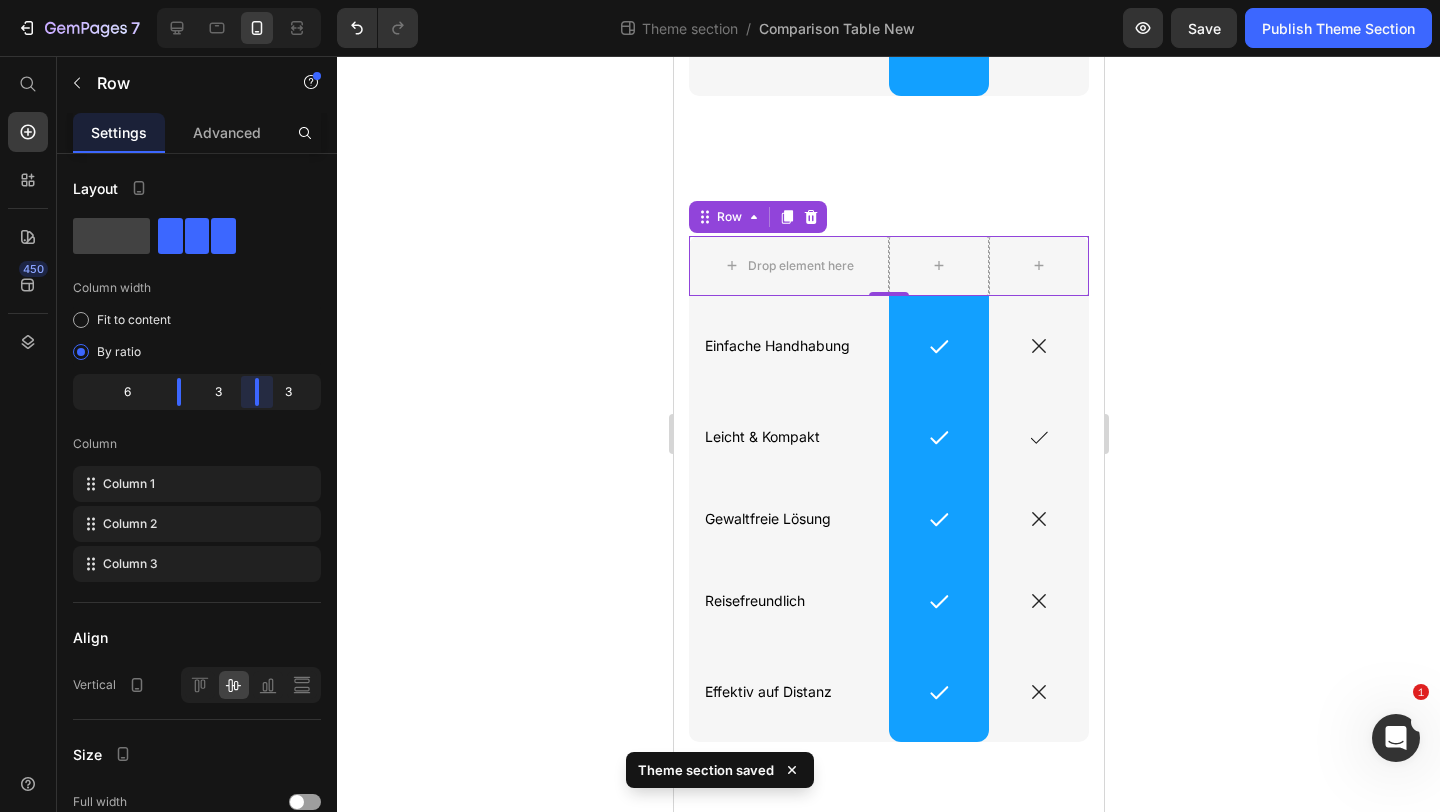 drag, startPoint x: 238, startPoint y: 389, endPoint x: 258, endPoint y: 389, distance: 20 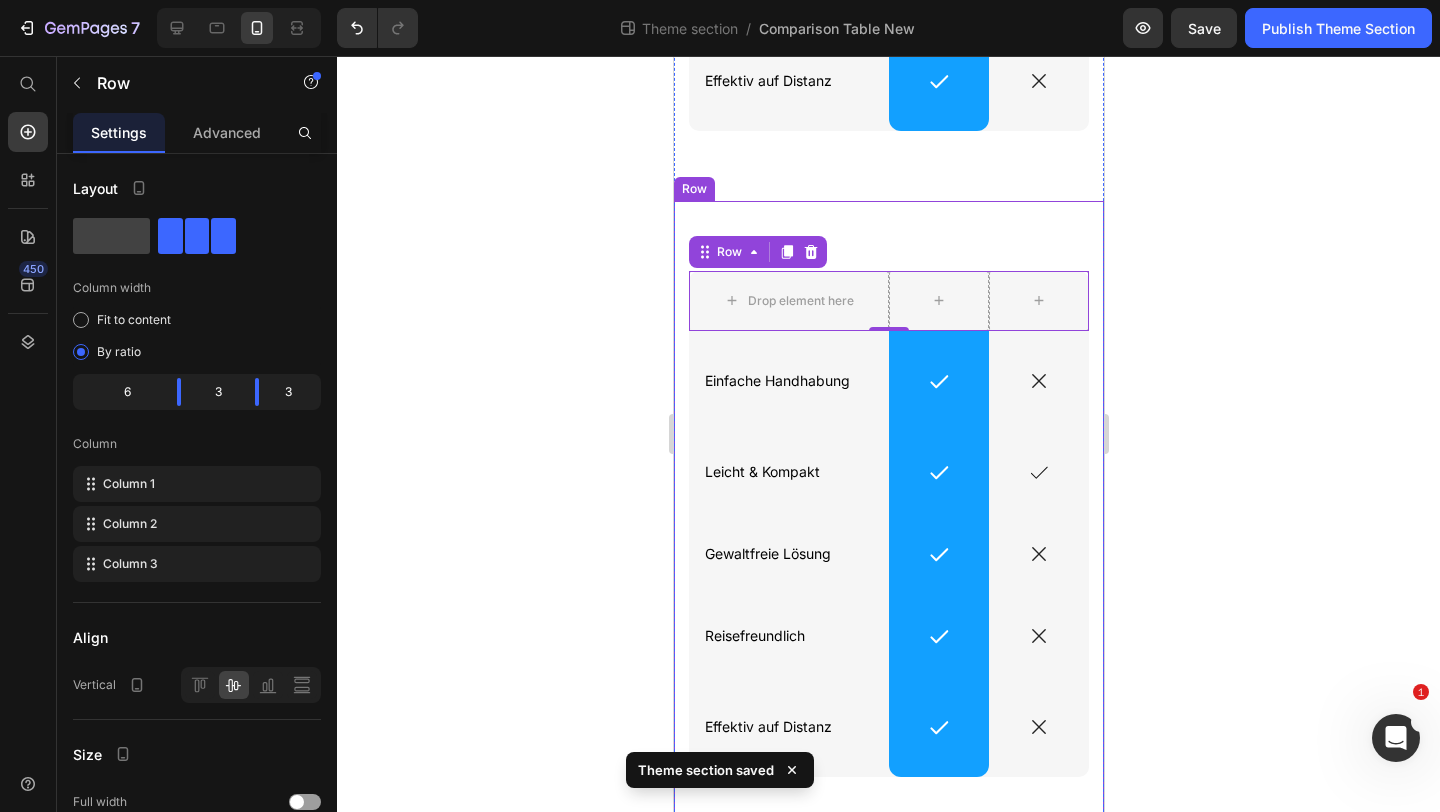 scroll, scrollTop: 648, scrollLeft: 0, axis: vertical 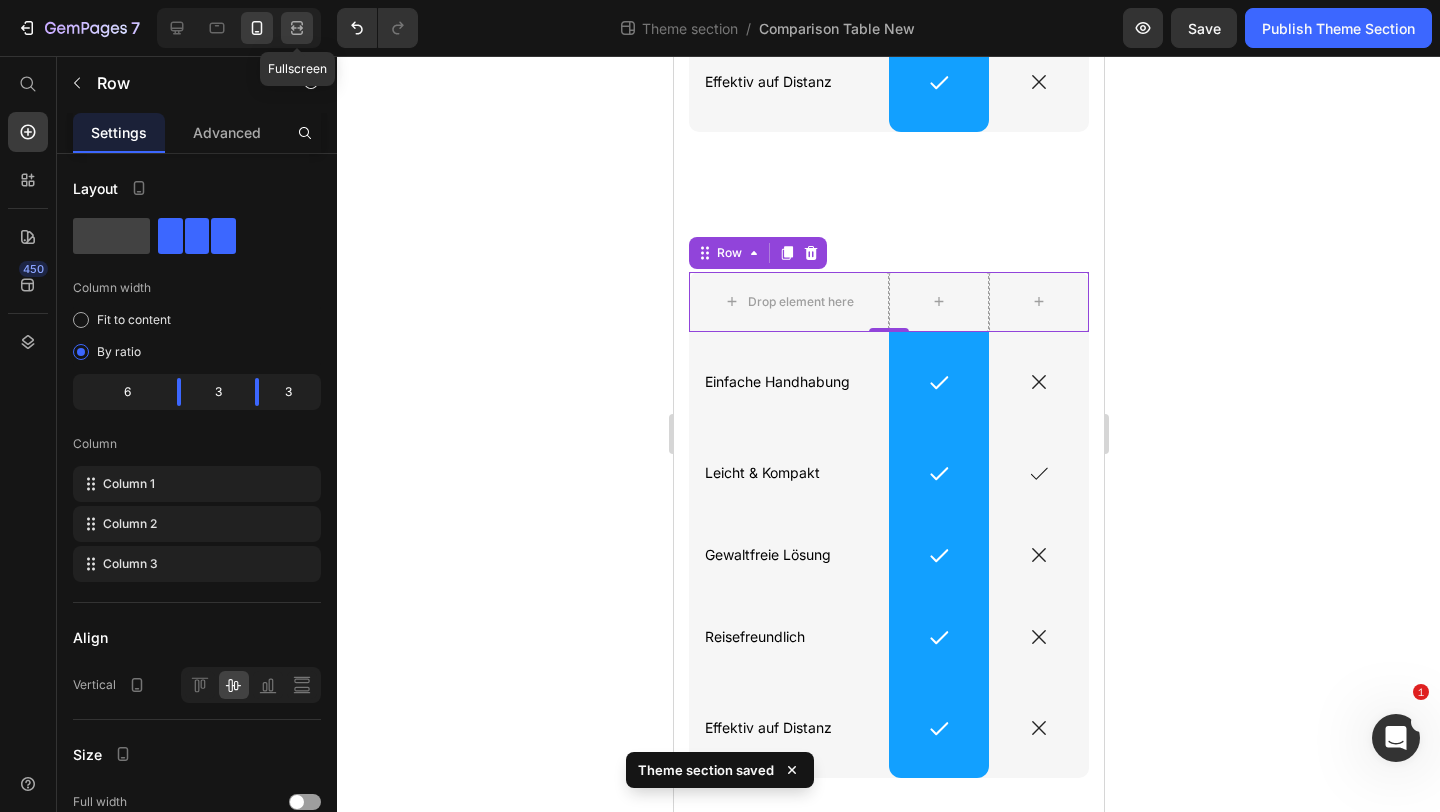 click 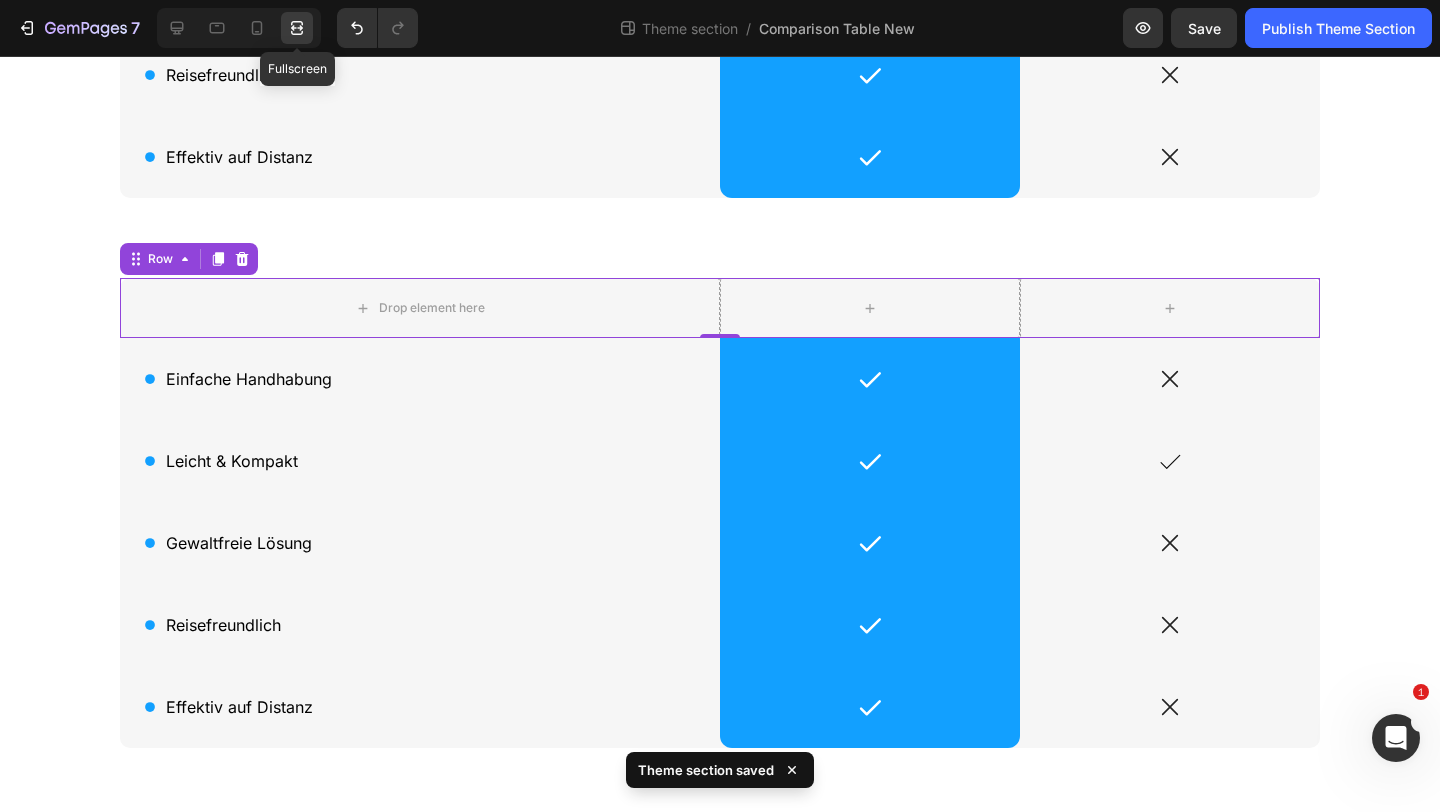 scroll, scrollTop: 428, scrollLeft: 0, axis: vertical 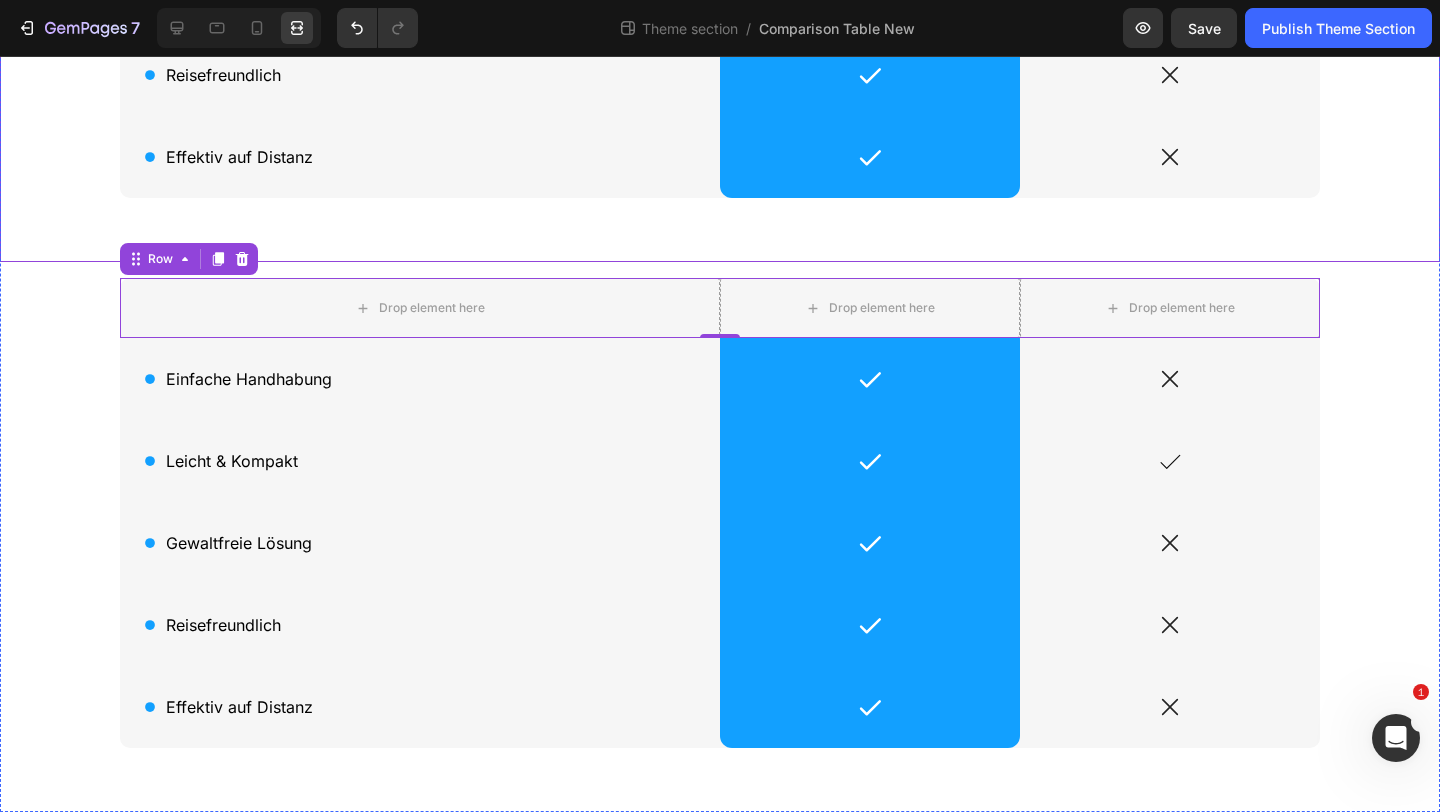 click on "Drop element here Image Row Andere Tools Text Block Row
Icon Einfache Handhabung Text Block Row
Icon Row
Icon Row
Icon Leicht & Kompakt Text Block Row
Icon Row
Icon Row
Icon Gewaltfreie Lösung Text Block Row
Icon Row
Icon Row
Icon Reisefreundlich Text Block Row
Icon Row
Icon Row
Icon Effektiv auf Distanz Text Block Row
Icon Row
Icon Row" at bounding box center (720, -35) 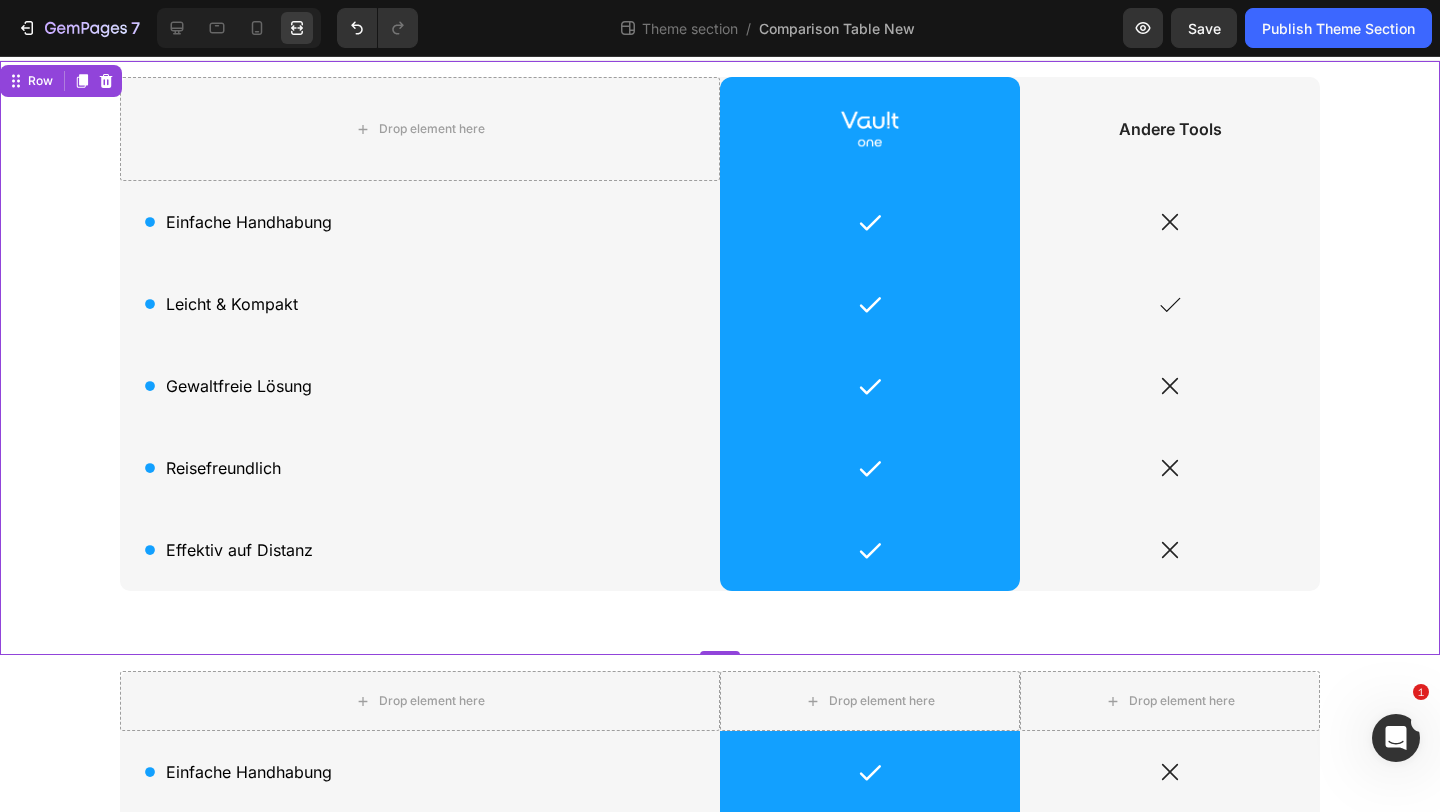 scroll, scrollTop: 0, scrollLeft: 0, axis: both 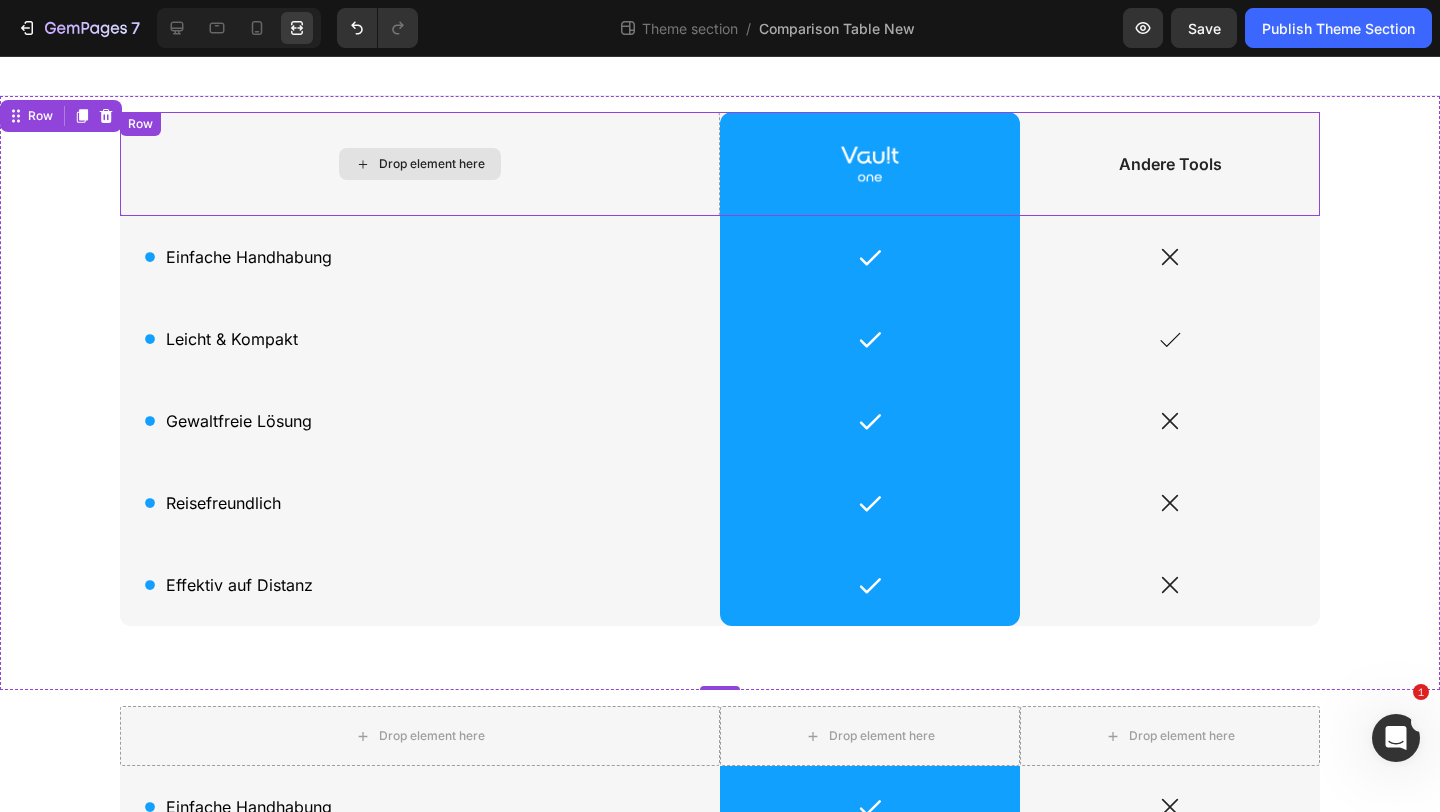 click on "Drop element here" at bounding box center (420, 164) 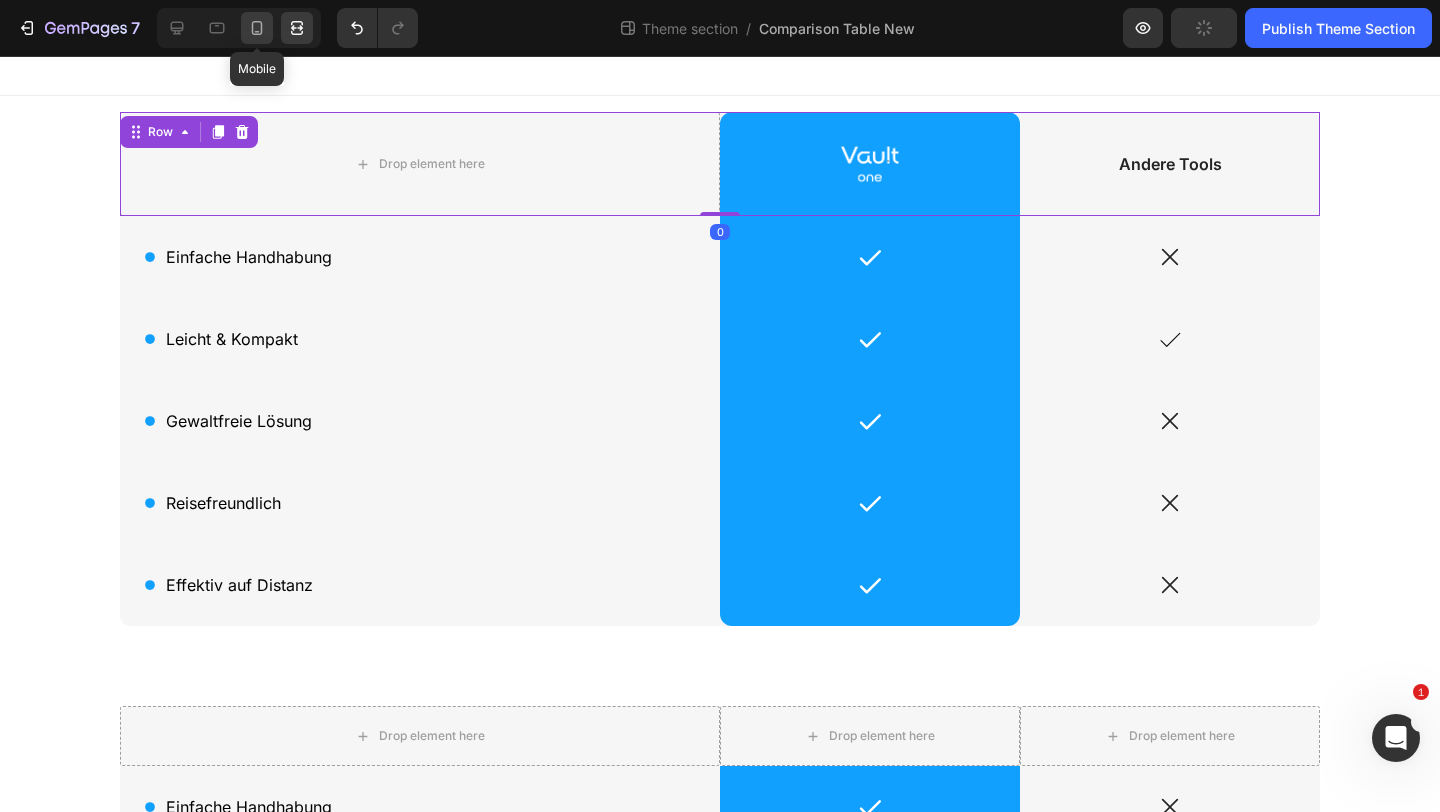 click 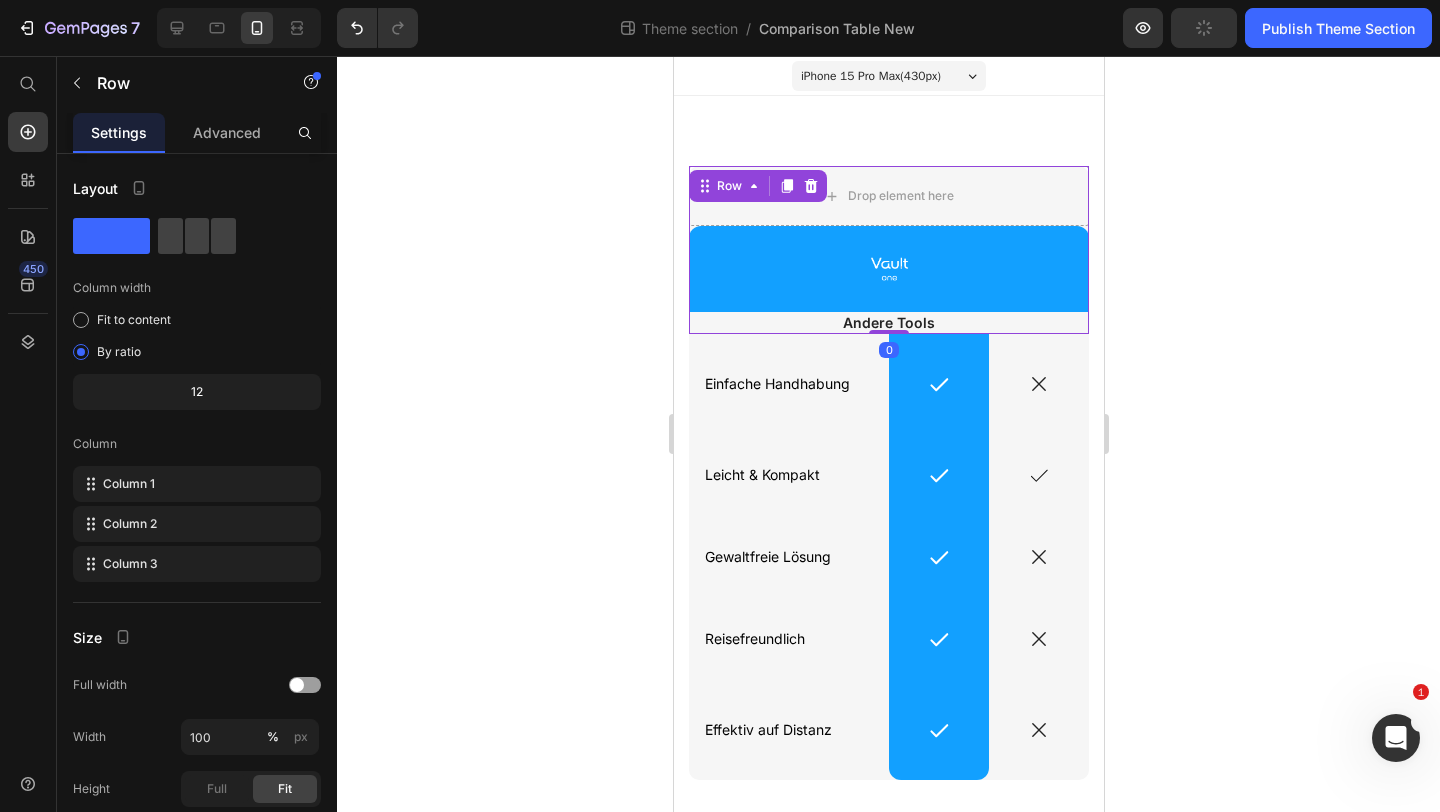 scroll, scrollTop: 40, scrollLeft: 0, axis: vertical 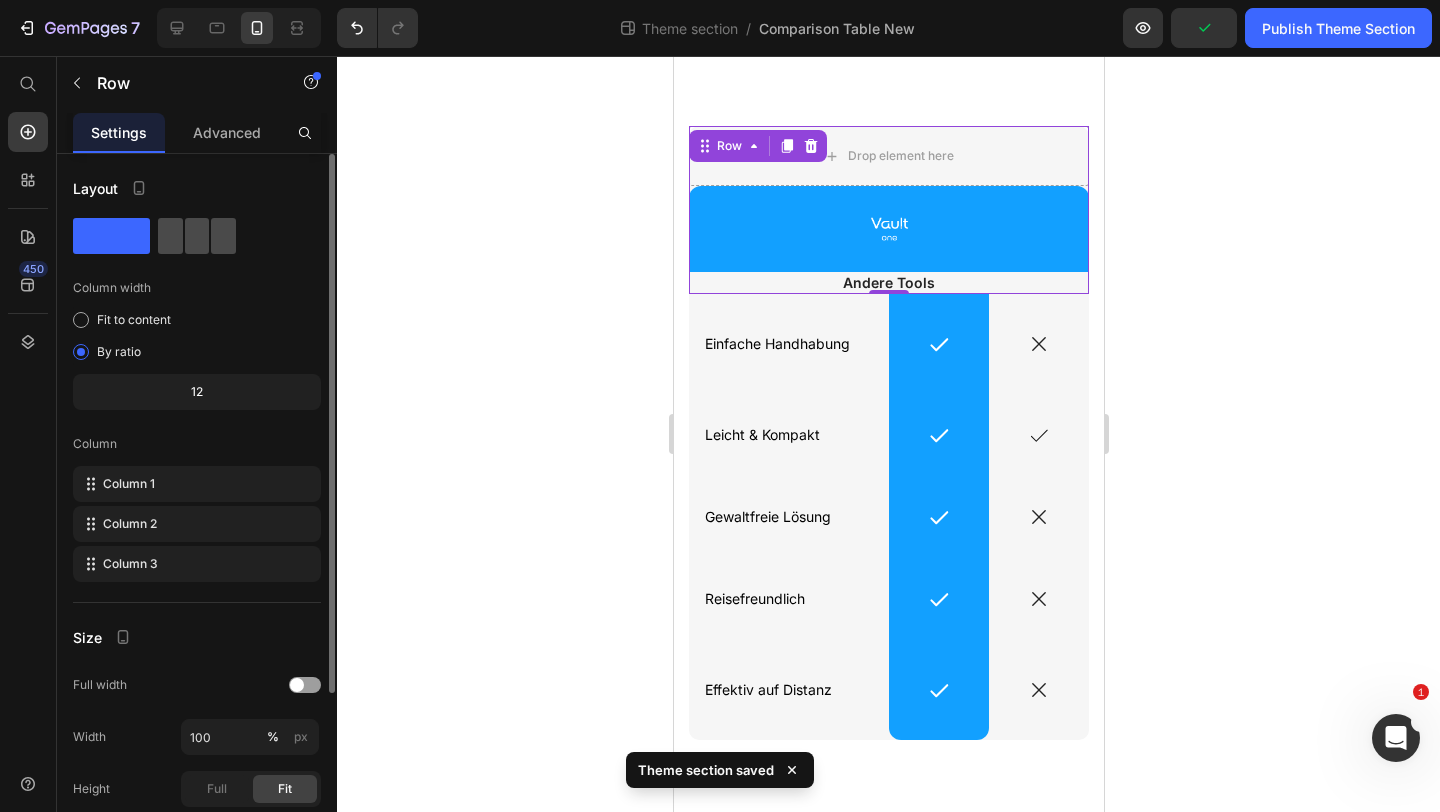 click 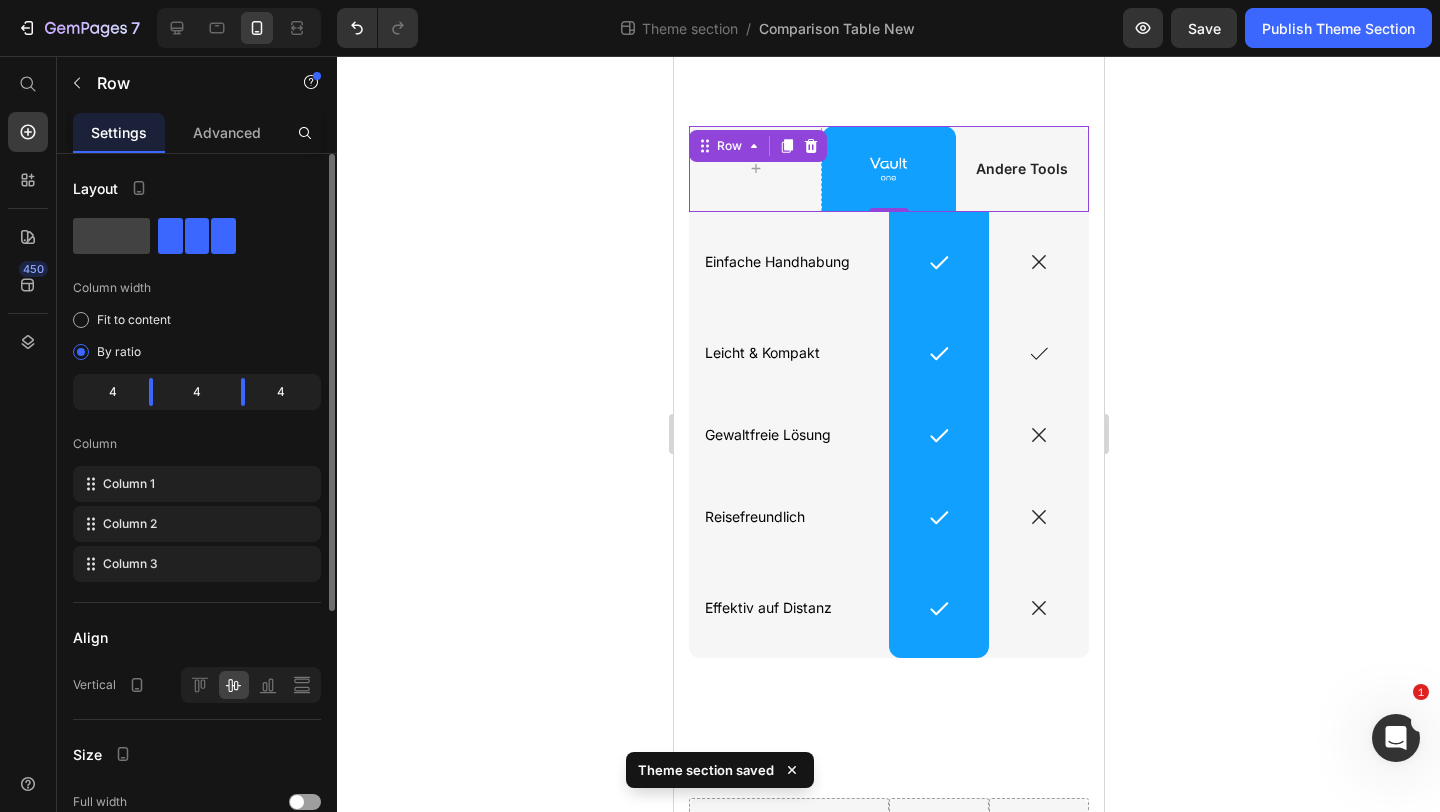 click on "4" 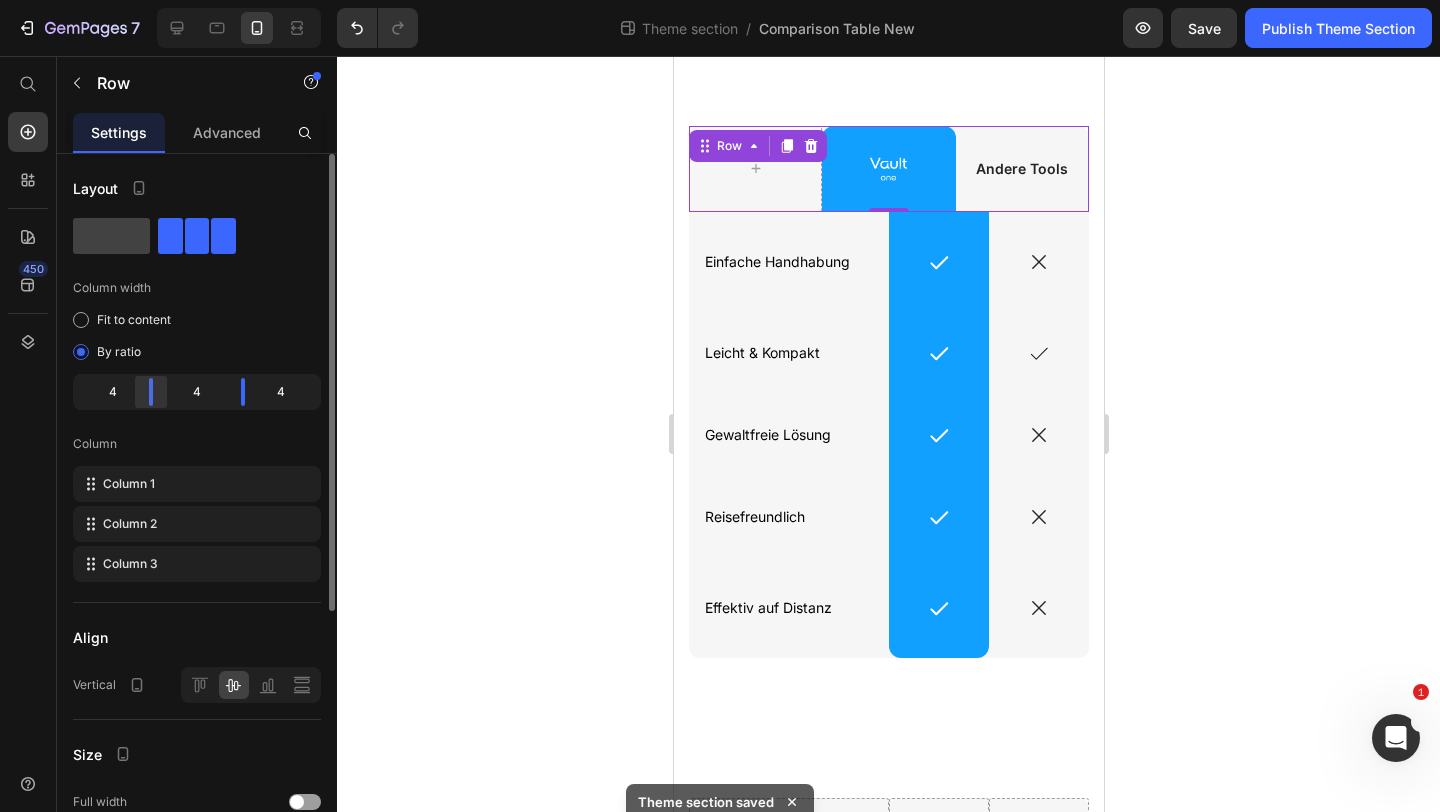 drag, startPoint x: 143, startPoint y: 388, endPoint x: 166, endPoint y: 389, distance: 23.021729 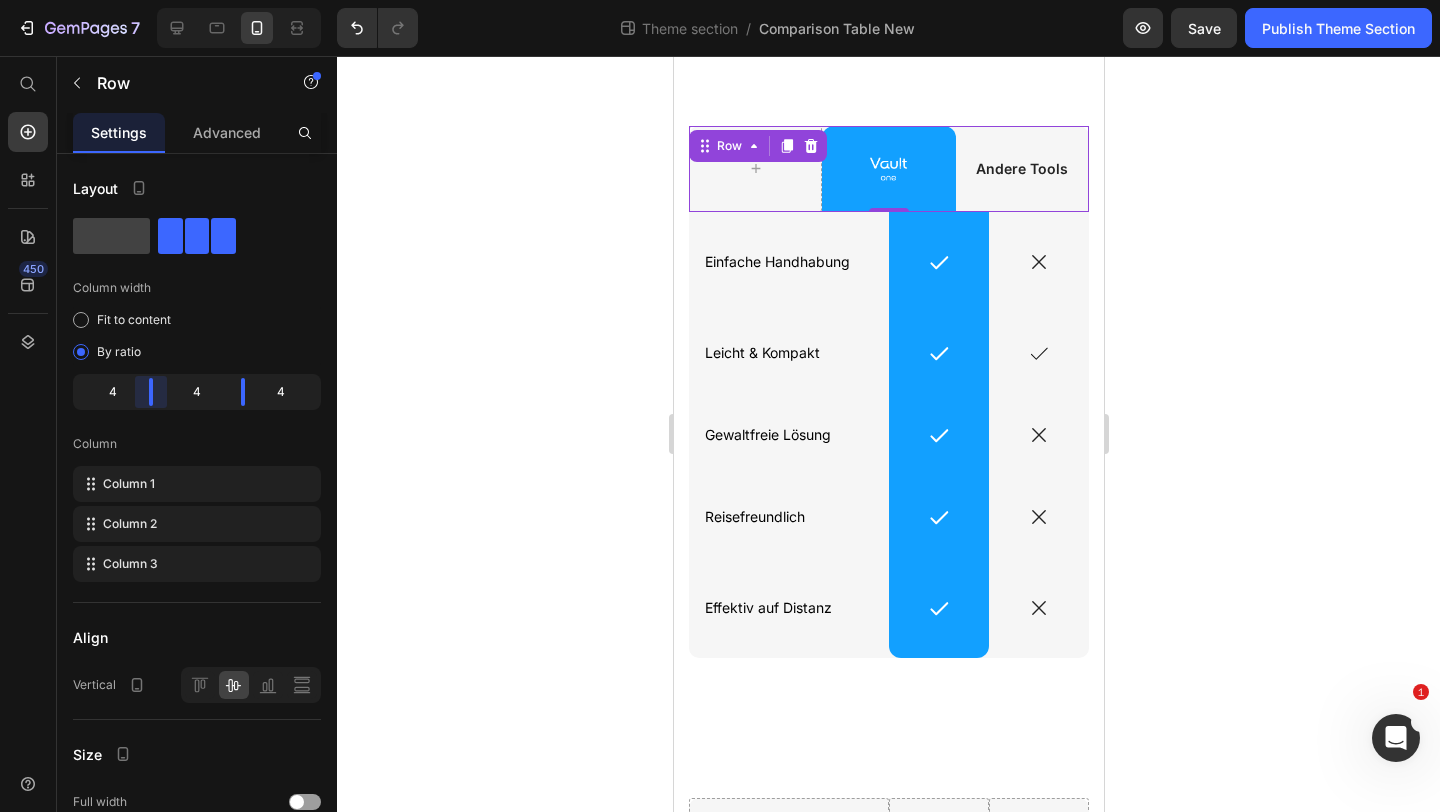 click on "7  Theme section  /  Comparison Table New Preview  Save   Publish Theme Section  450 Start with Sections Elements Hero Section Product Detail Brands Trusted Badges Guarantee Product Breakdown How to use Testimonials Compare Bundle FAQs Social Proof Brand Story Product List Collection Blog List Contact Sticky Add to Cart Custom Footer Browse Library 450 Layout
Row
Row
Row
Row Text
Heading
Text Block Button
Button
Button Media
Image
Image" at bounding box center [720, 0] 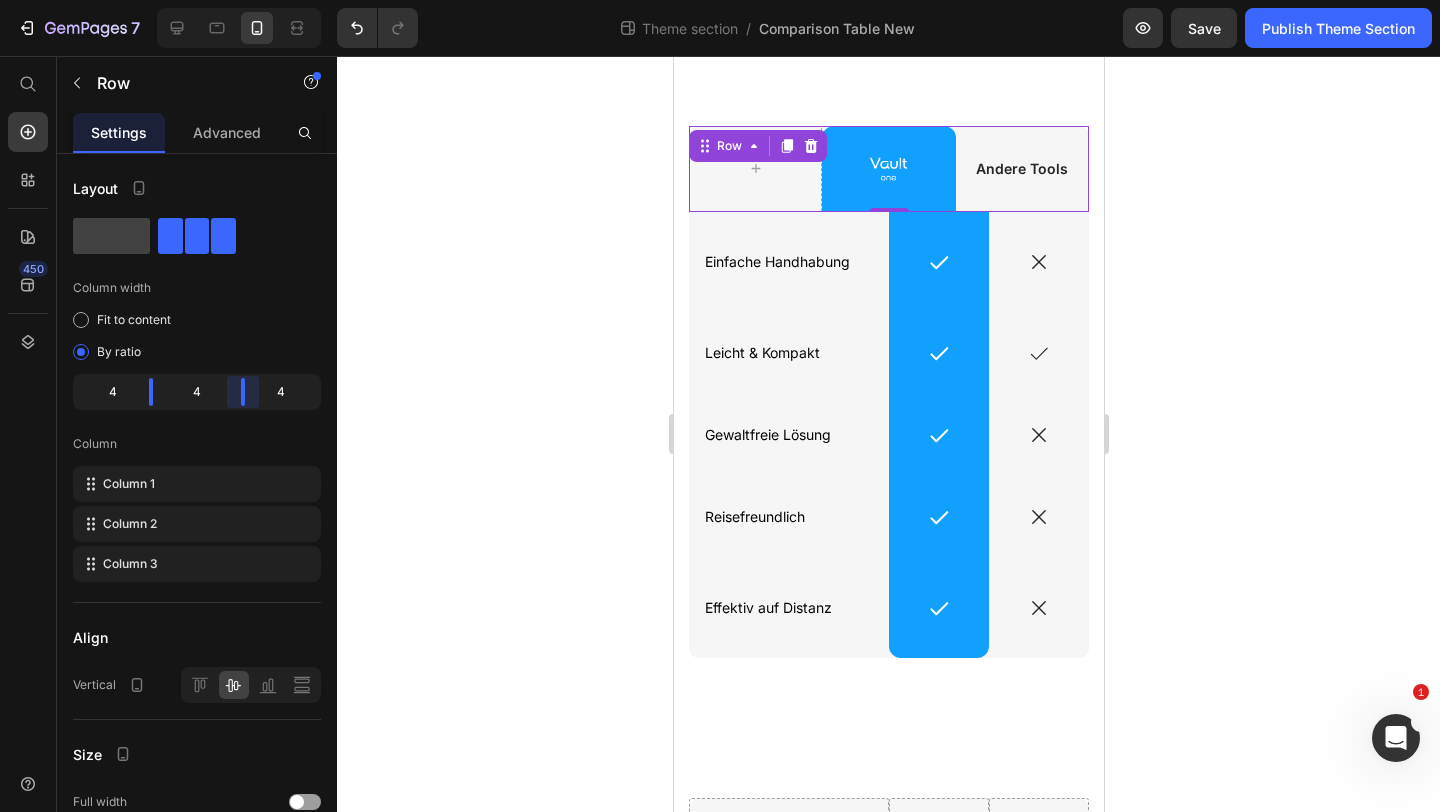 click on "7  Theme section  /  Comparison Table New Preview  Save   Publish Theme Section  450 Start with Sections Elements Hero Section Product Detail Brands Trusted Badges Guarantee Product Breakdown How to use Testimonials Compare Bundle FAQs Social Proof Brand Story Product List Collection Blog List Contact Sticky Add to Cart Custom Footer Browse Library 450 Layout
Row
Row
Row
Row Text
Heading
Text Block Button
Button
Button Media
Image
Image" at bounding box center [720, 0] 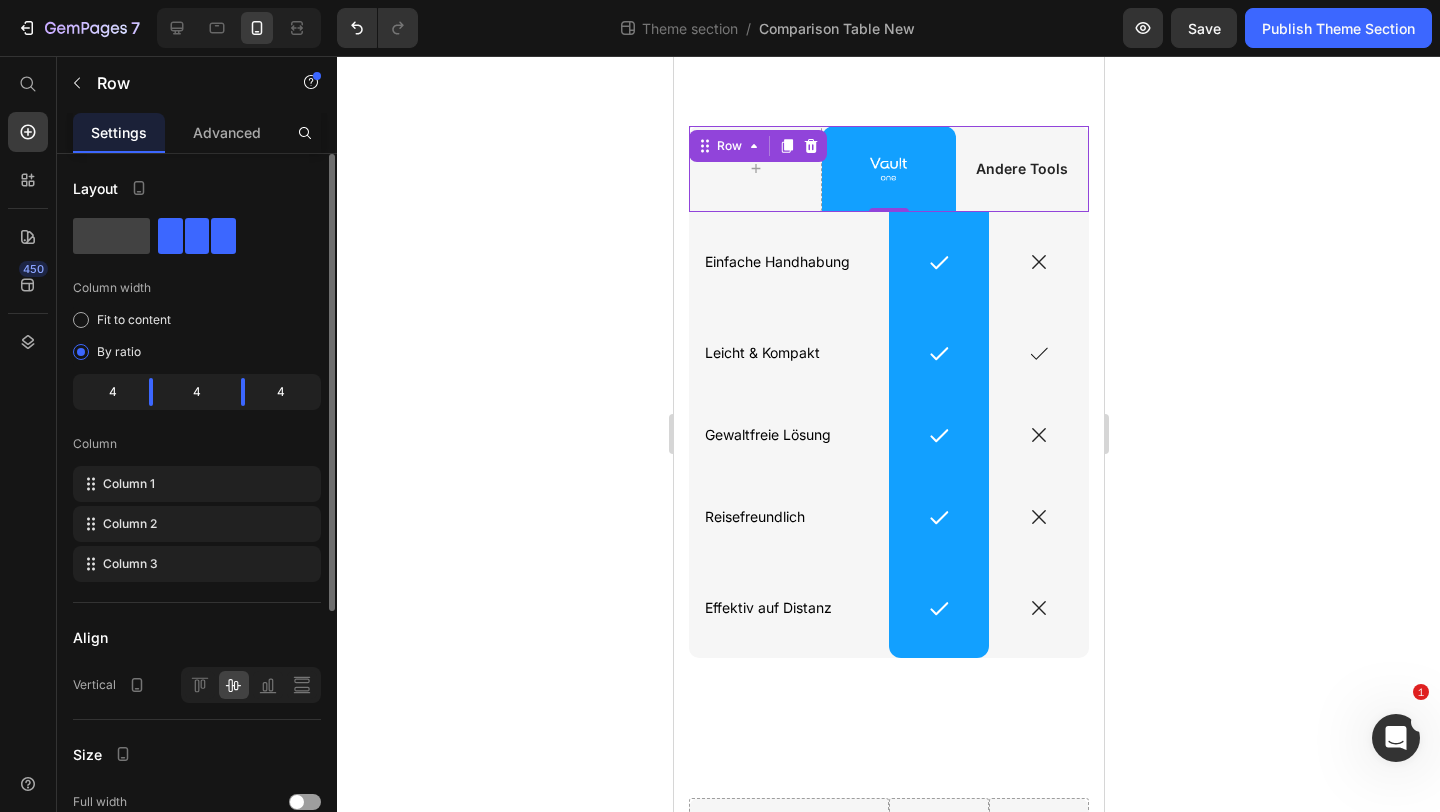 click on "4" 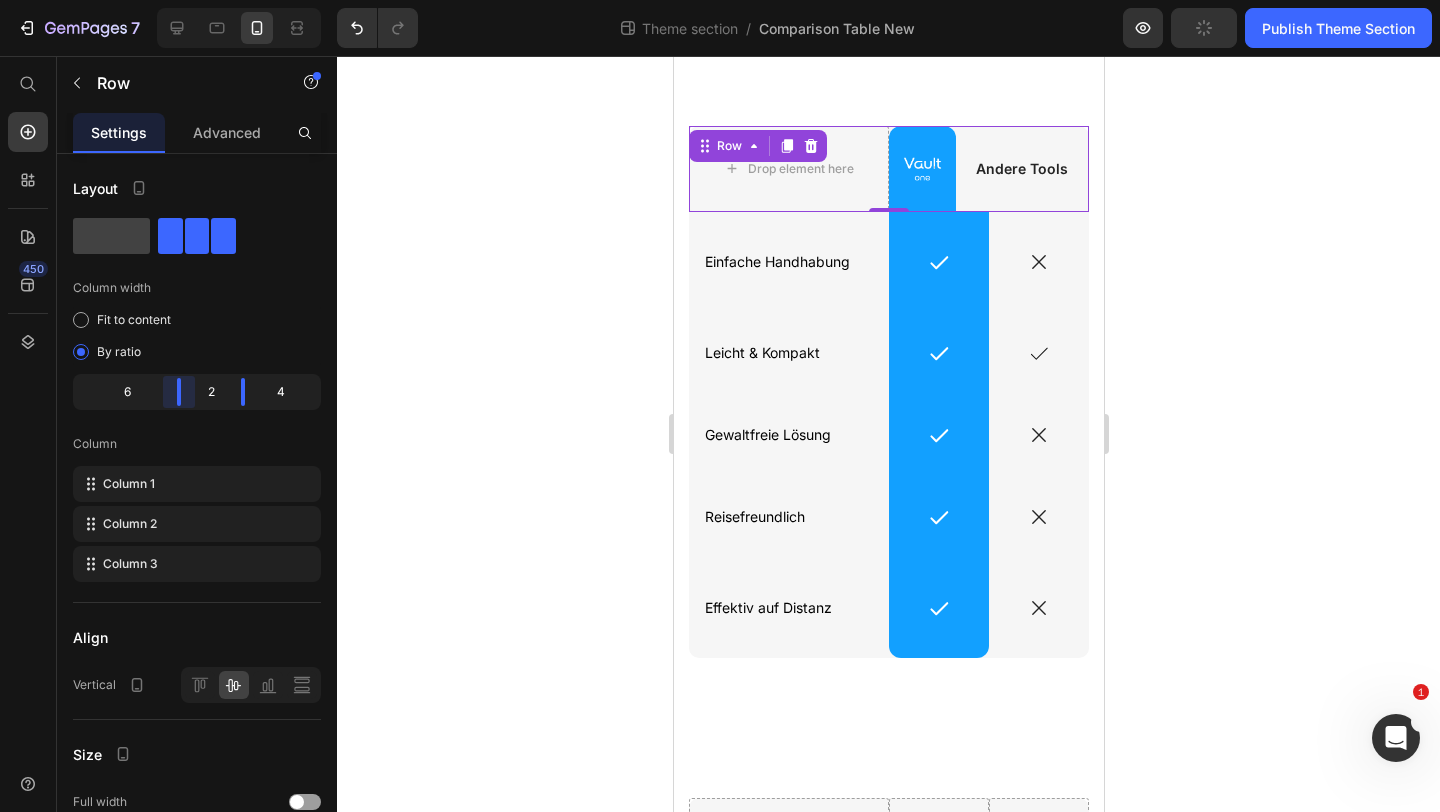 drag, startPoint x: 157, startPoint y: 389, endPoint x: 194, endPoint y: 389, distance: 37 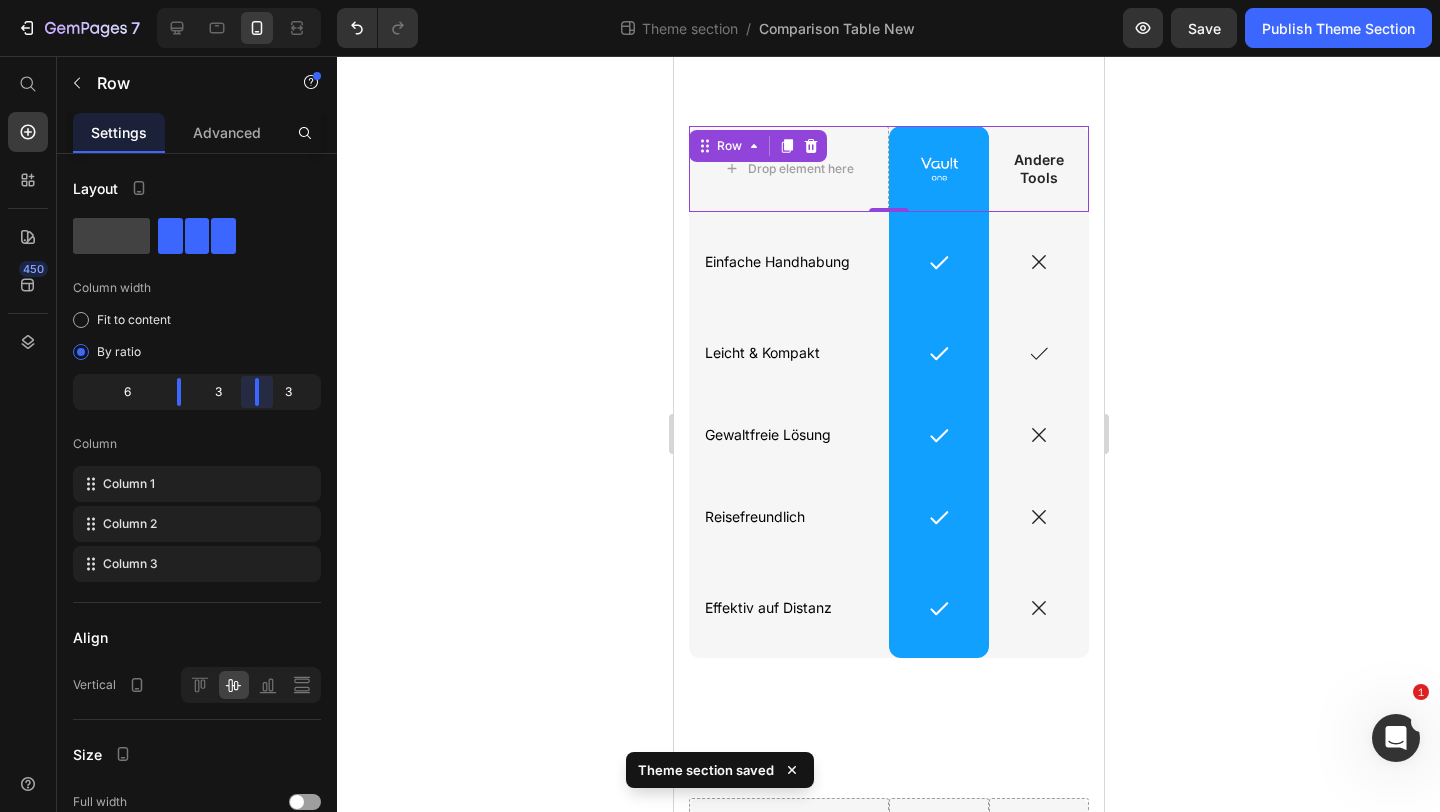 drag, startPoint x: 244, startPoint y: 392, endPoint x: 258, endPoint y: 392, distance: 14 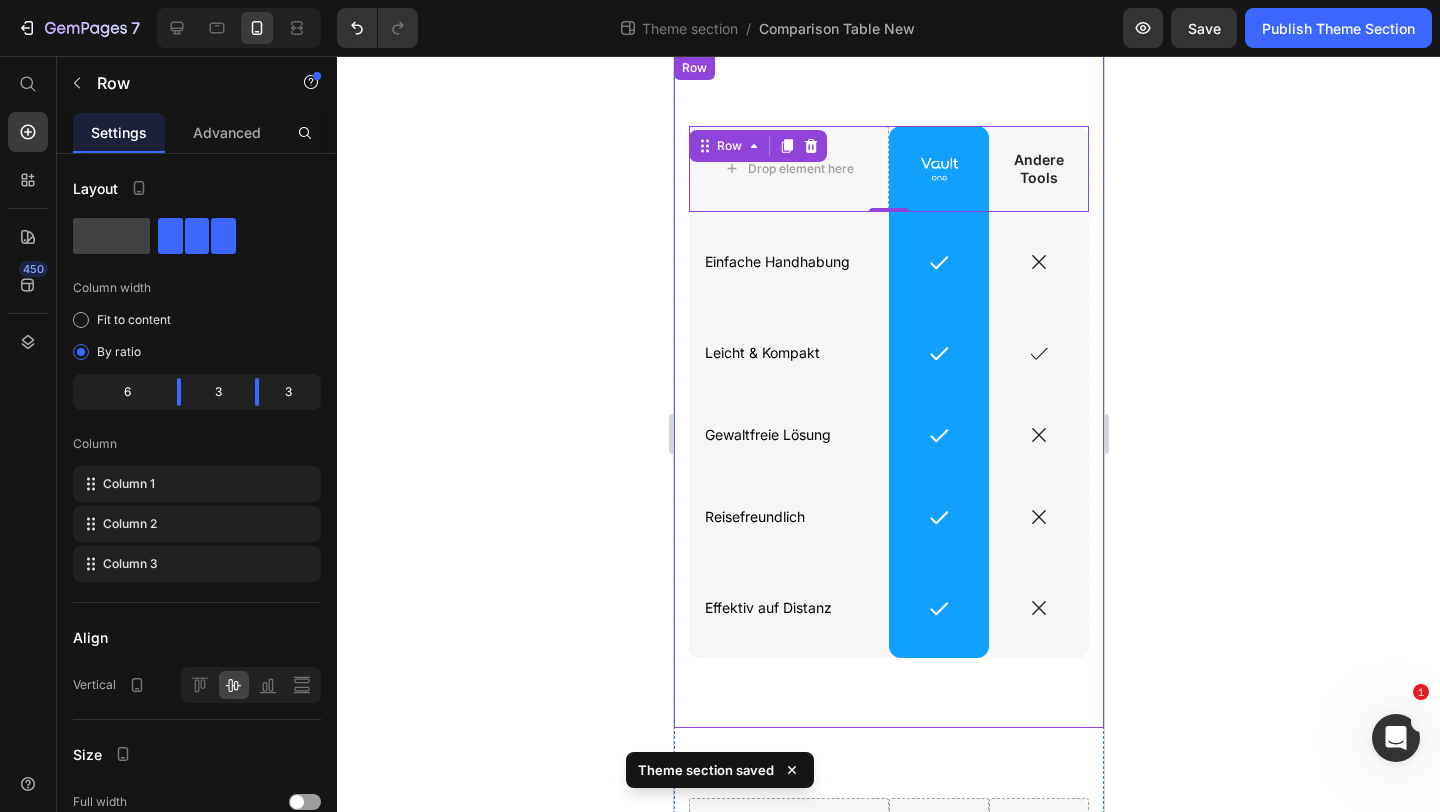 click on "Drop element here Image Row Andere Tools Text Block Row   0
Icon Einfache Handhabung Text Block Row
Icon Row
Icon Row
Icon Leicht & Kompakt Text Block Row
Icon Row
Icon Row
Icon Gewaltfreie Lösung Text Block Row
Icon Row
Icon Row
Icon Reisefreundlich Text Block Row
Icon Row
Icon Row
Icon Effektiv auf Distanz Text Block Row
Icon Row
Icon Row Row" at bounding box center (888, 392) 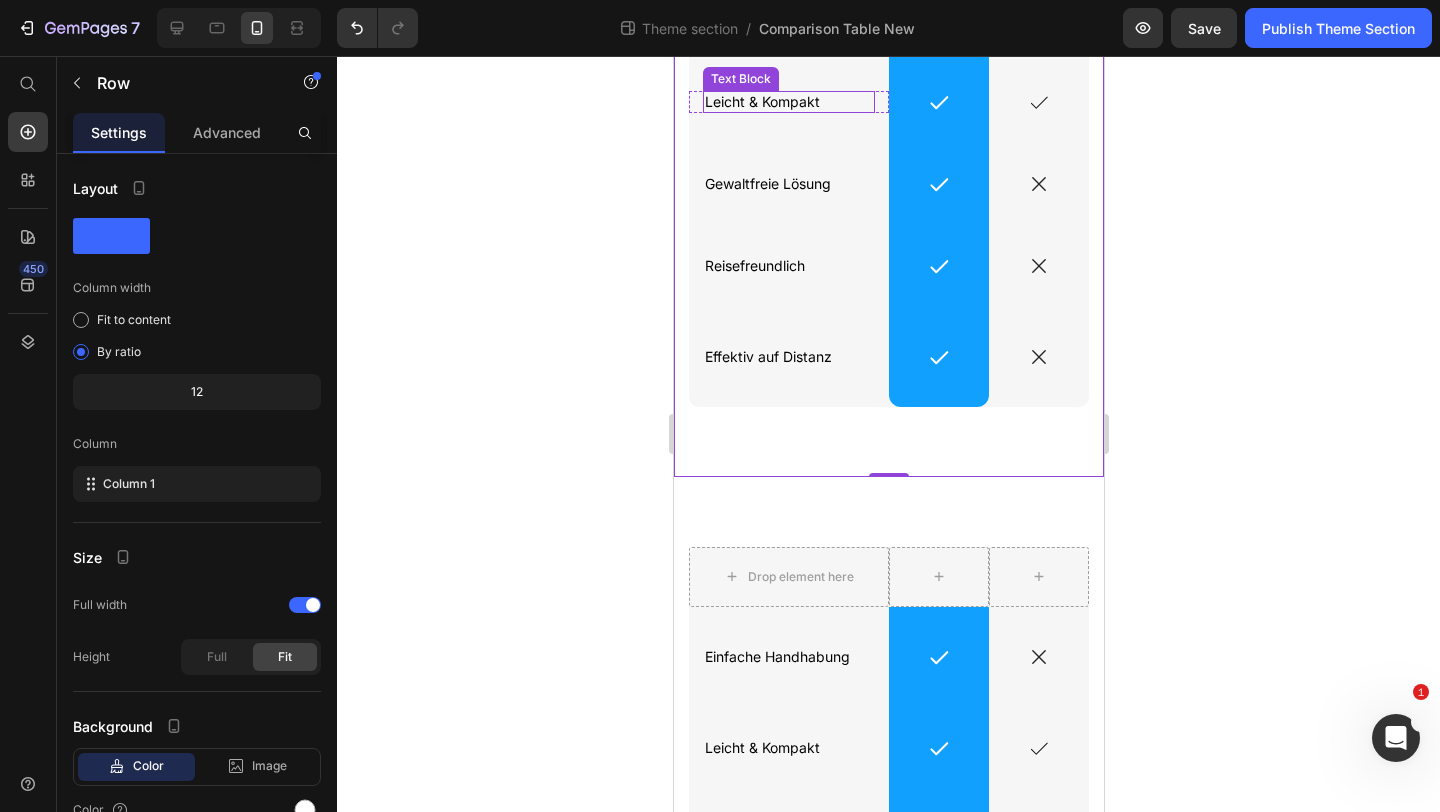 scroll, scrollTop: 374, scrollLeft: 0, axis: vertical 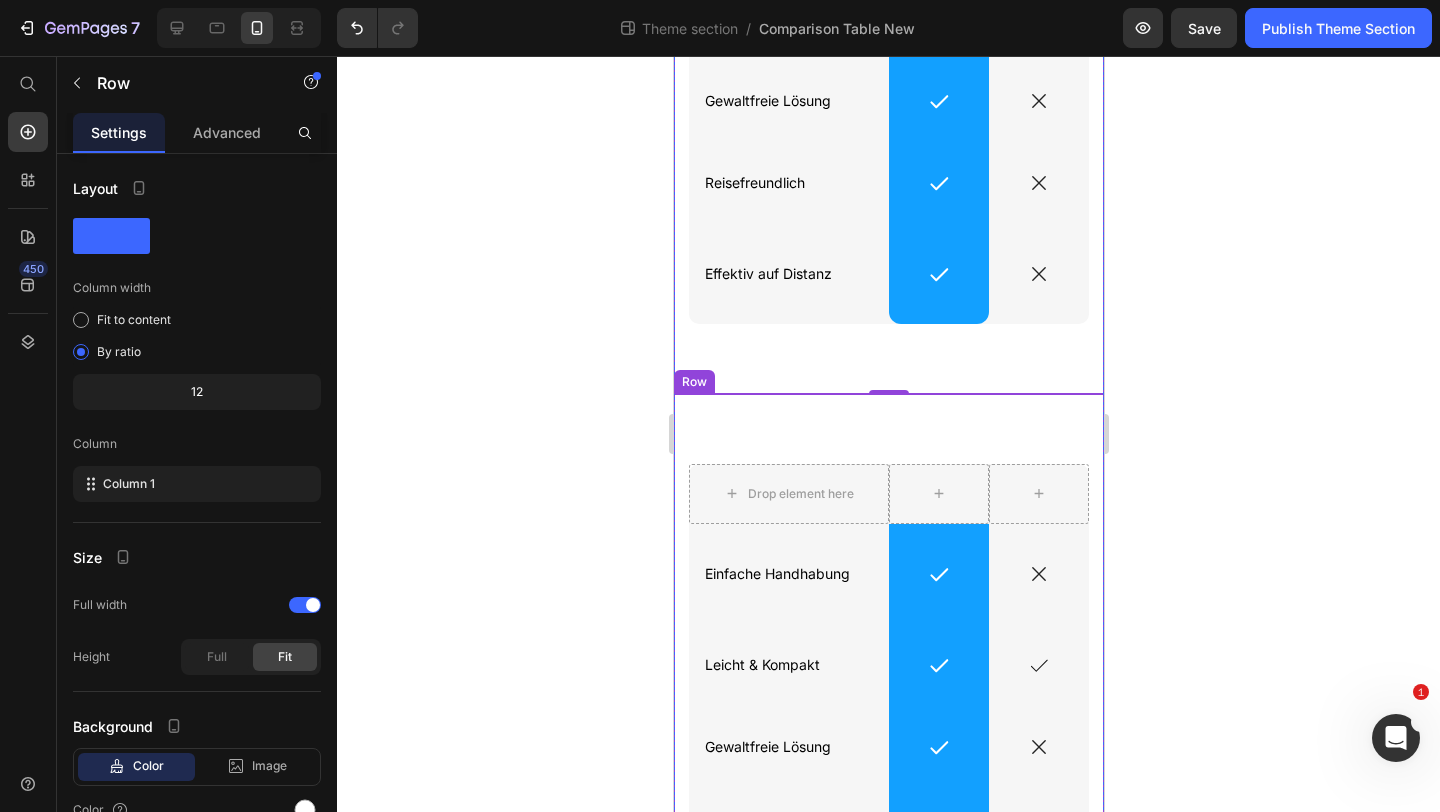 click on "Drop element here
Row
Icon Einfache Handhabung Text Block Row
Icon Row
Icon Row
Icon Leicht & Kompakt Text Block Row
Icon Row
Icon Row
Icon Gewaltfreie Lösung Text Block Row
Icon Row
Icon Row
Icon Reisefreundlich Text Block Row
Icon Row
Icon Row
Icon Effektiv auf Distanz Text Block Row
Icon Row
Icon Row Row" at bounding box center [888, 717] 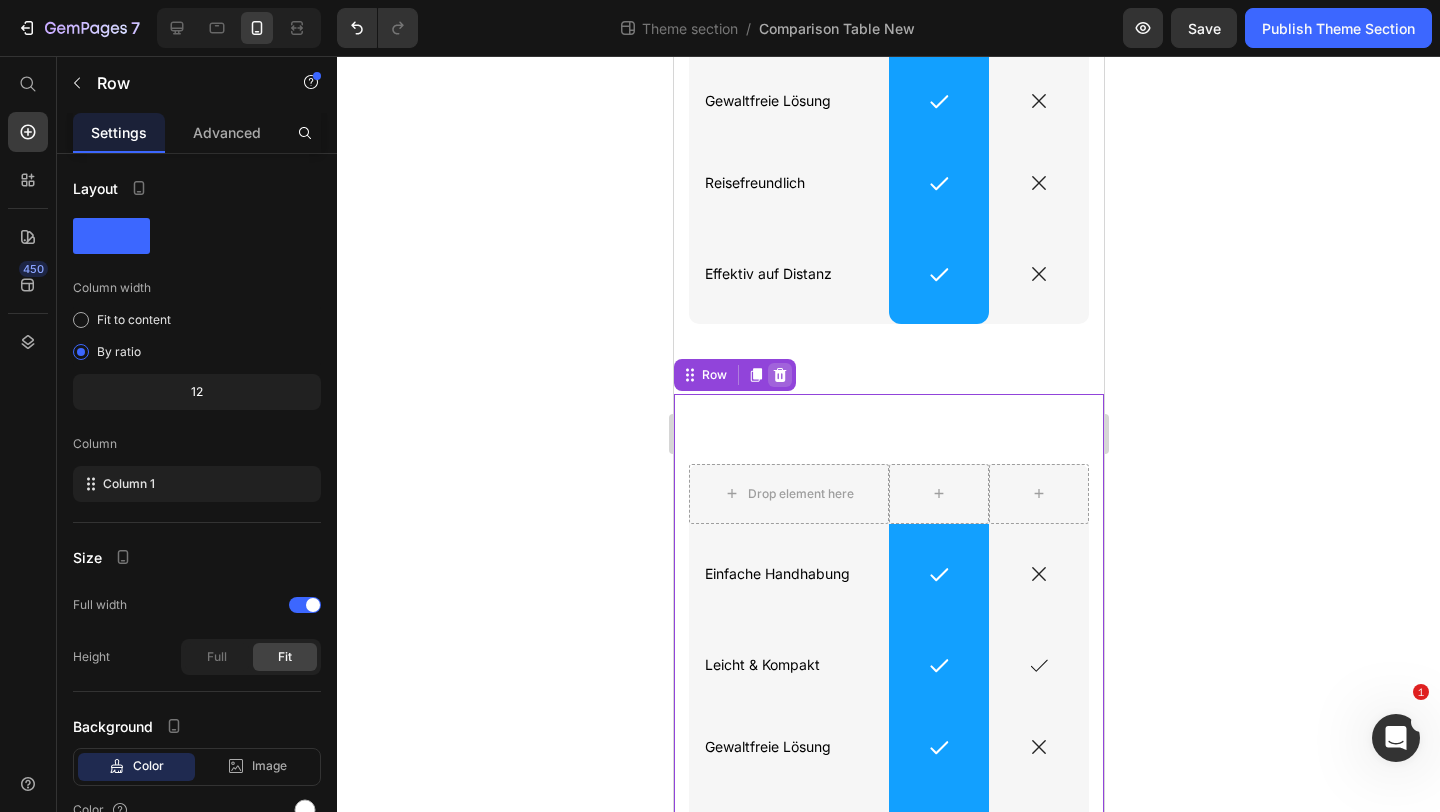 click 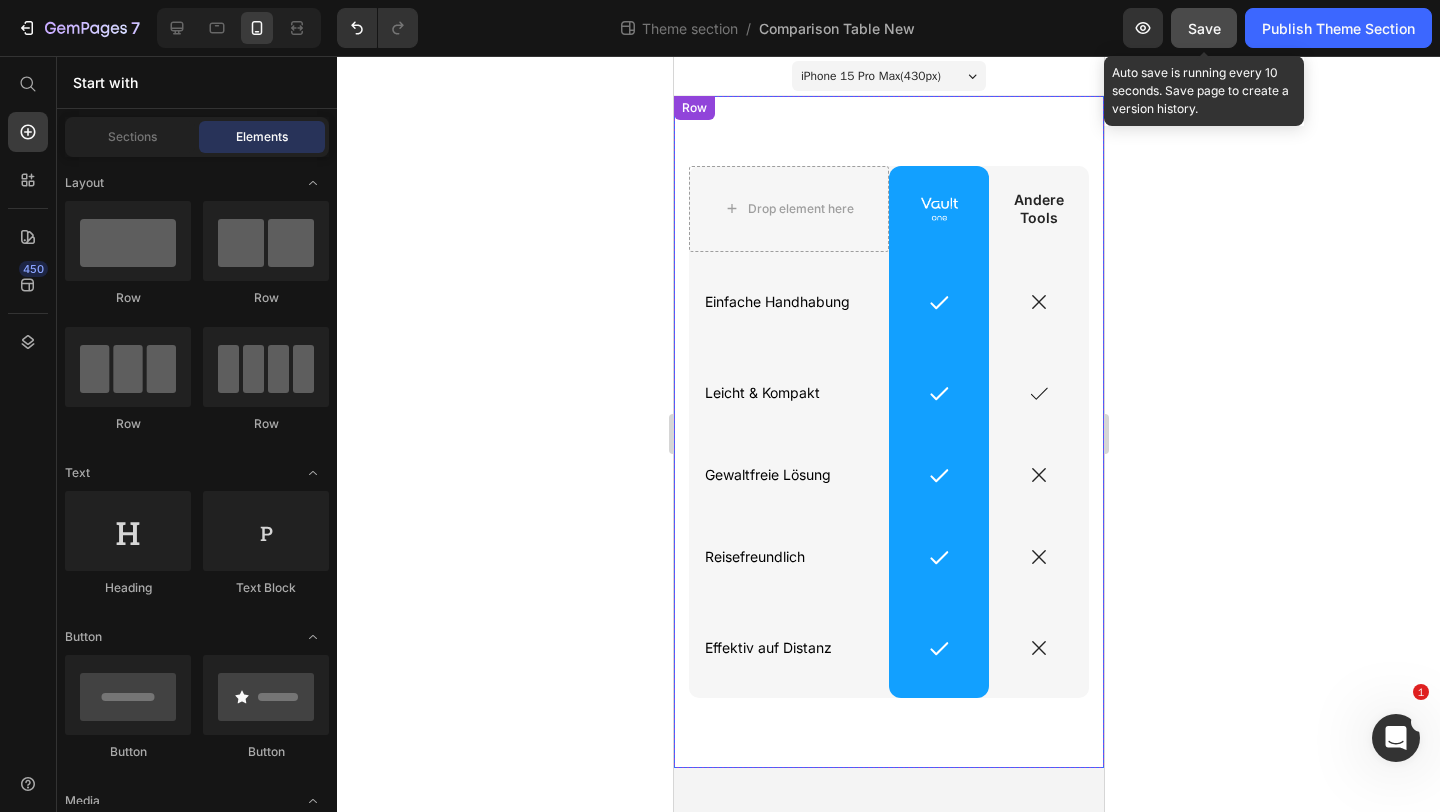 click on "Save" at bounding box center (1204, 28) 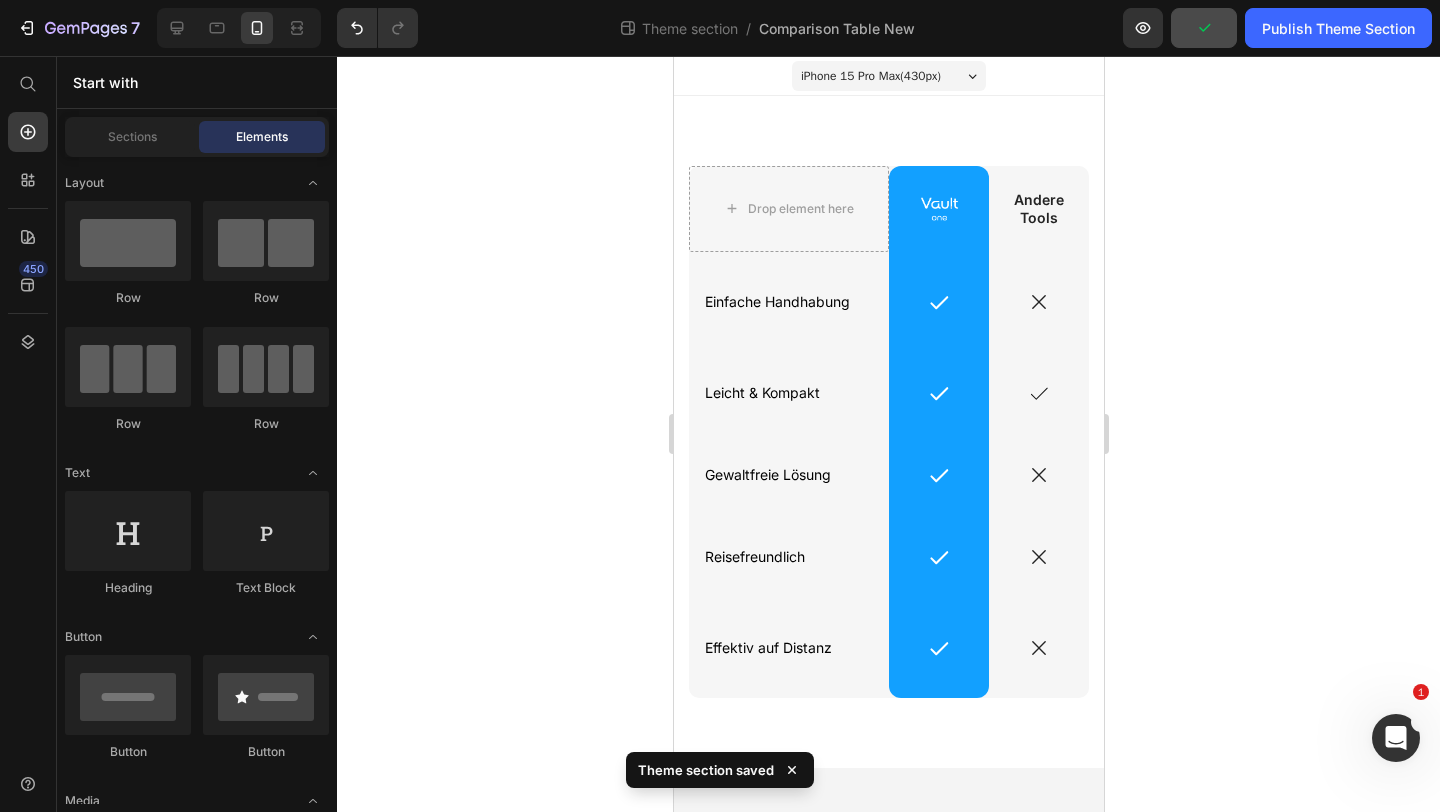 click on "iPhone 15 Pro Max  ( 430 px) iPhone 13 Mini iPhone 13 Pro iPhone 11 Pro Max iPhone 15 Pro Max Pixel 7 Galaxy S8+ Galaxy S20 Ultra iPad Mini iPad Air iPad Pro
Drop element here Image Row Andere Tools Text Block Row
Icon Einfache Handhabung Text Block Row
Icon Row
Icon Row
Icon Leicht & Kompakt Text Block Row
Icon Row
Icon Row
Icon Gewaltfreie Lösung Text Block Row
Icon Row
Icon Row
Icon Reisefreundlich Text Block Row
Icon Row
Icon Row
Icon Effektiv auf Distanz Text Block Row
Icon Row
Icon Row Row Root
Drag & drop element from sidebar or
Explore Library" at bounding box center (888, 434) 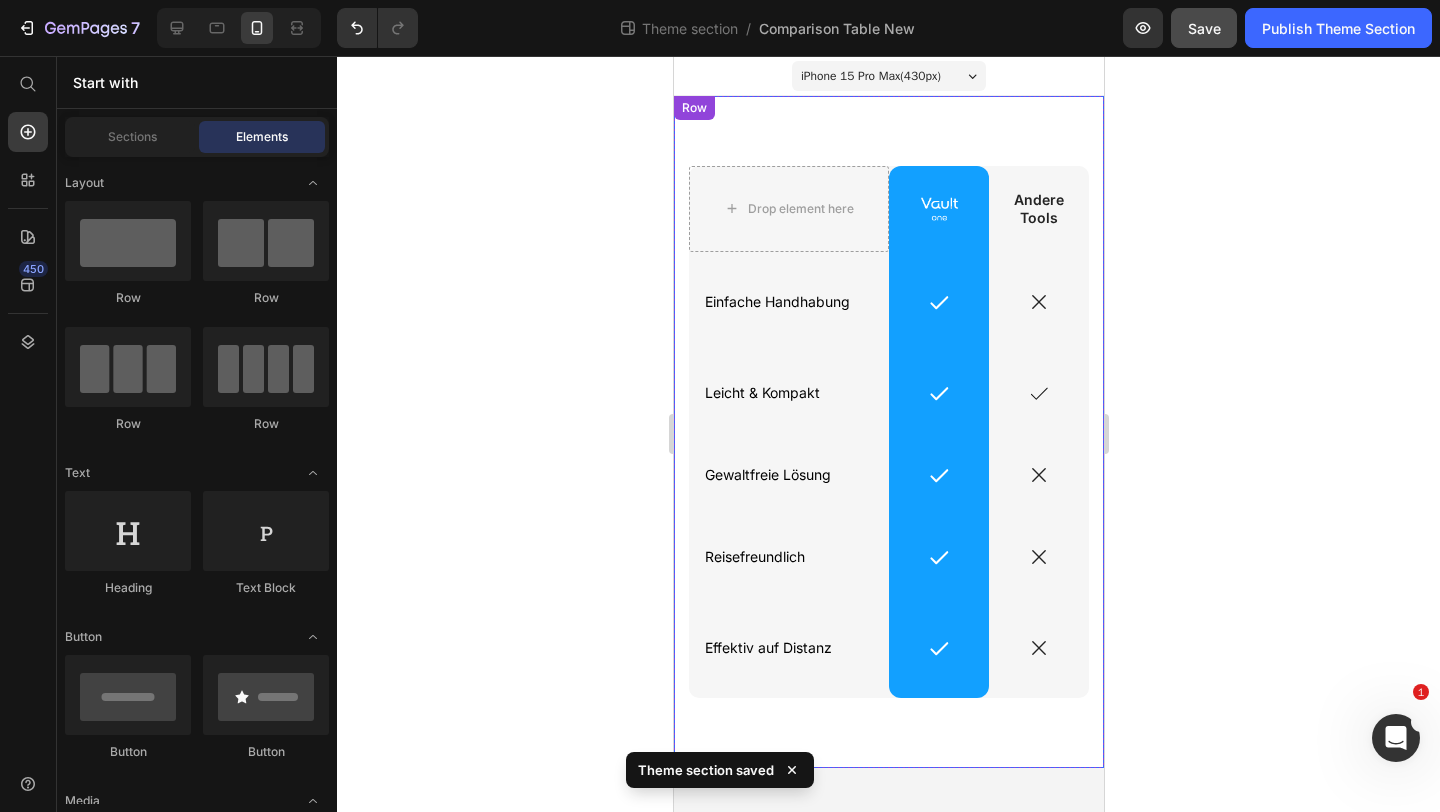 click on "Drop element here Image Row Andere Tools Text Block Row
Icon Einfache Handhabung Text Block Row
Icon Row
Icon Row
Icon Leicht & Kompakt Text Block Row
Icon Row
Icon Row
Icon Gewaltfreie Lösung Text Block Row
Icon Row
Icon Row
Icon Reisefreundlich Text Block Row
Icon Row
Icon Row
Icon Effektiv auf Distanz Text Block Row
Icon Row
Icon Row Row" at bounding box center [888, 432] 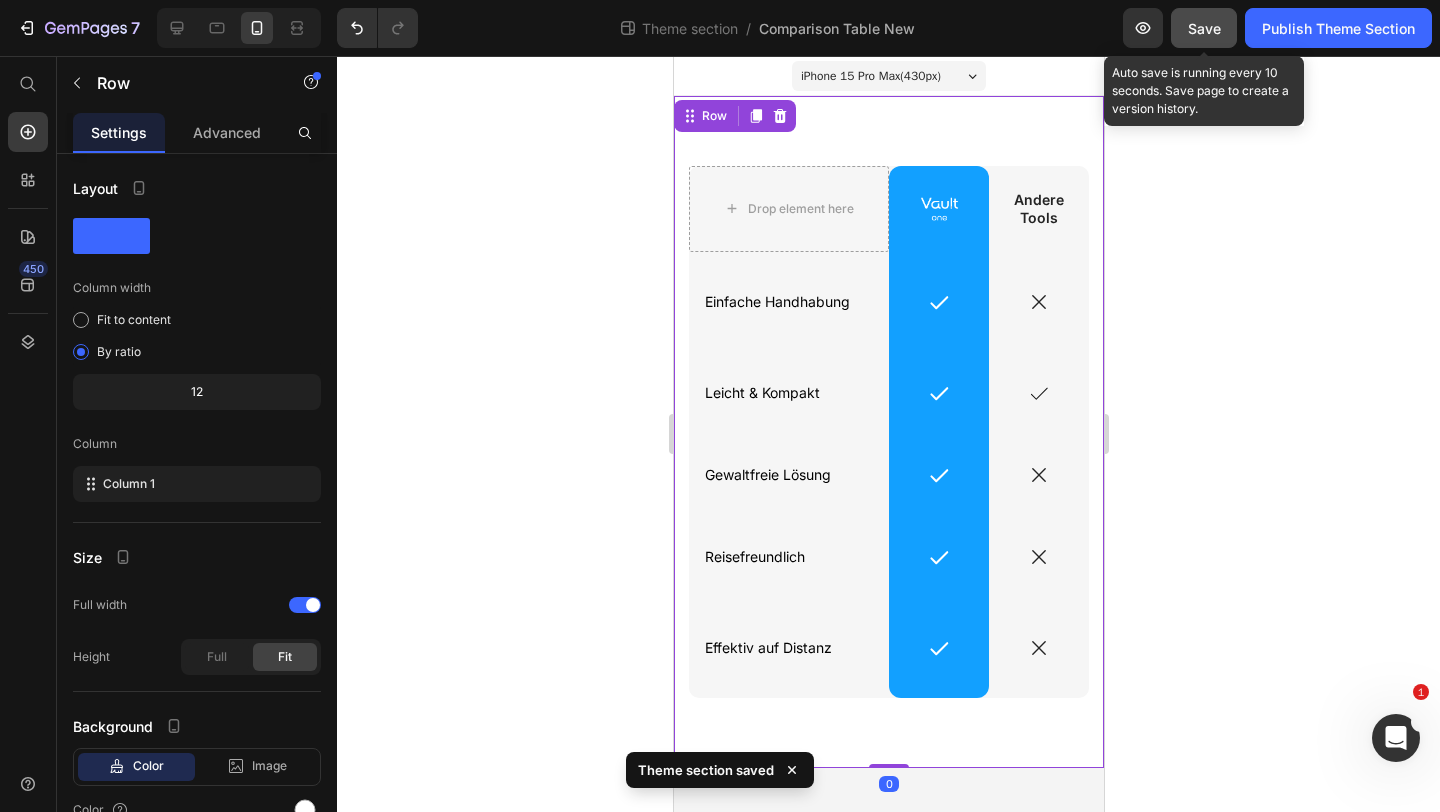 click on "Save" 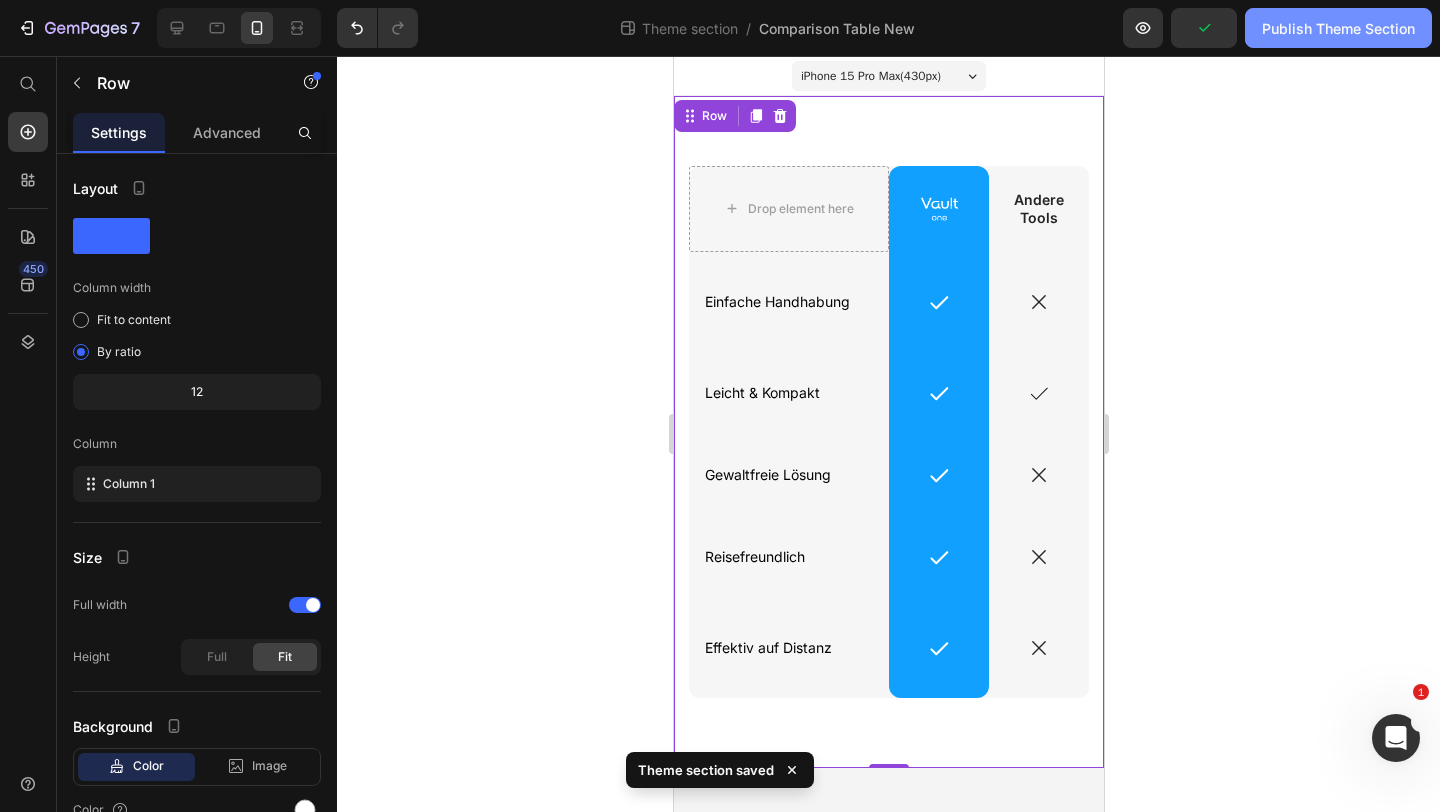 click on "Publish Theme Section" at bounding box center (1338, 28) 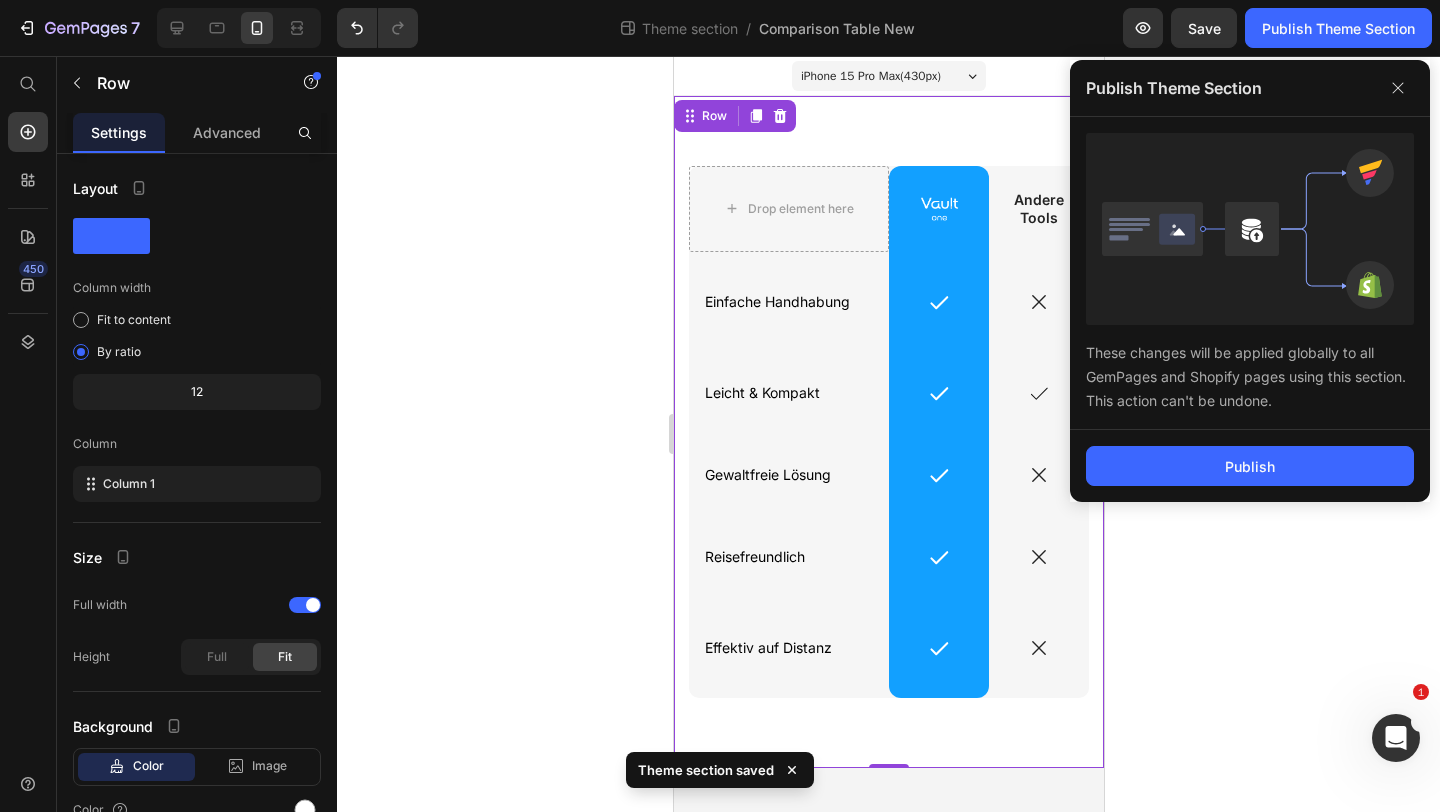 click on "Drop element here Image Row Andere Tools Text Block Row
Icon Einfache Handhabung Text Block Row
Icon Row
Icon Row
Icon Leicht & Kompakt Text Block Row
Icon Row
Icon Row
Icon Gewaltfreie Lösung Text Block Row
Icon Row
Icon Row
Icon Reisefreundlich Text Block Row
Icon Row
Icon Row
Icon Effektiv auf Distanz Text Block Row
Icon Row
Icon Row Row   0" at bounding box center [888, 432] 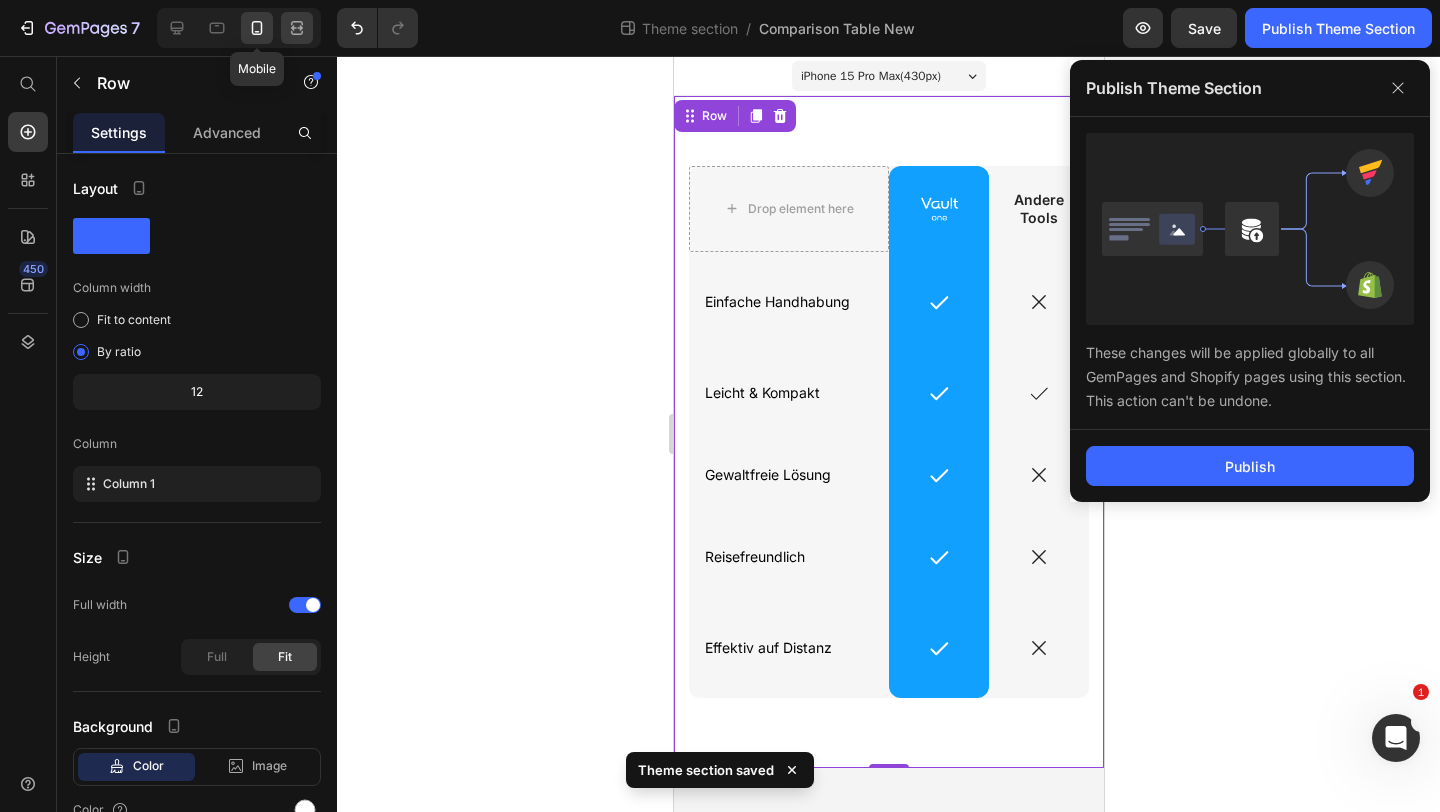 click 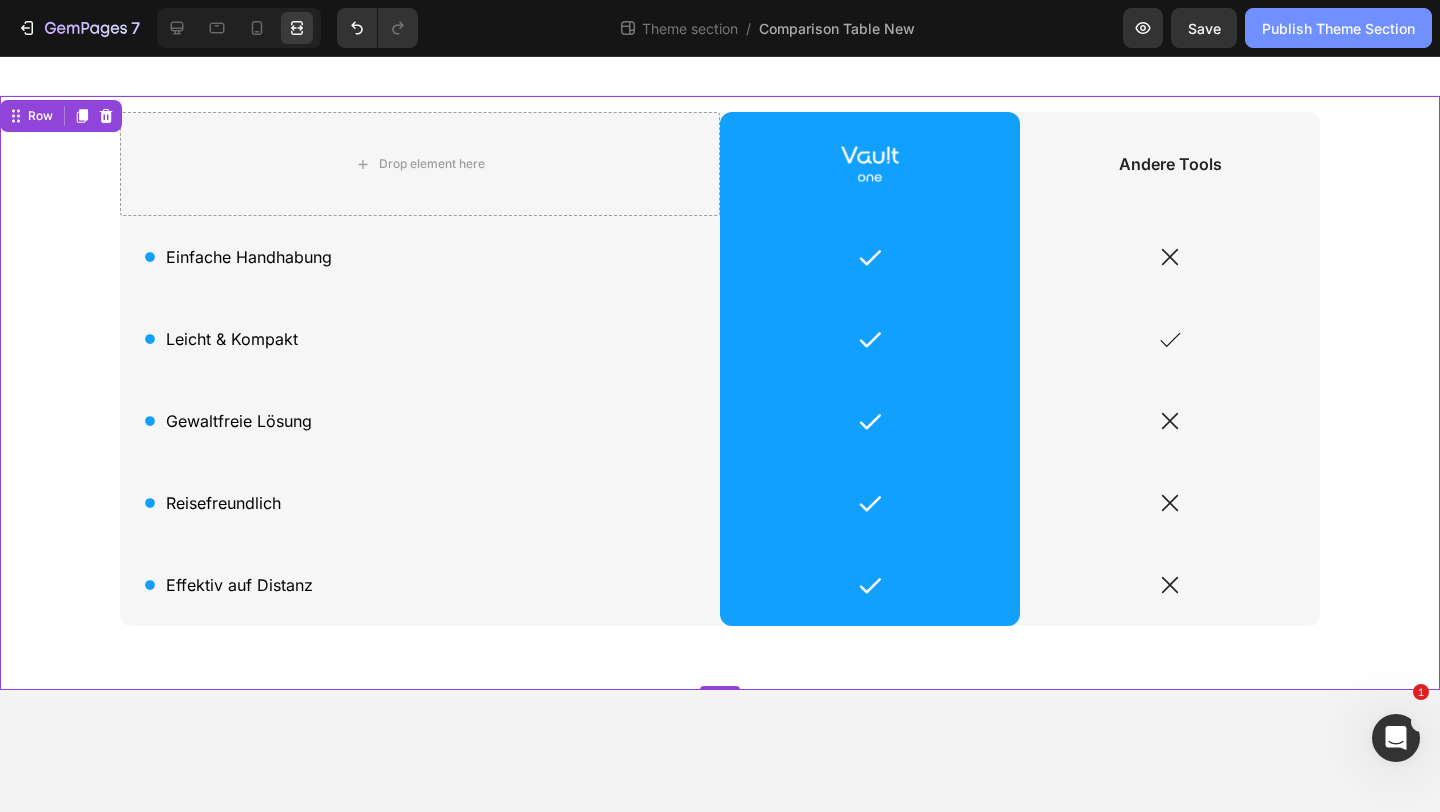 click on "Publish Theme Section" 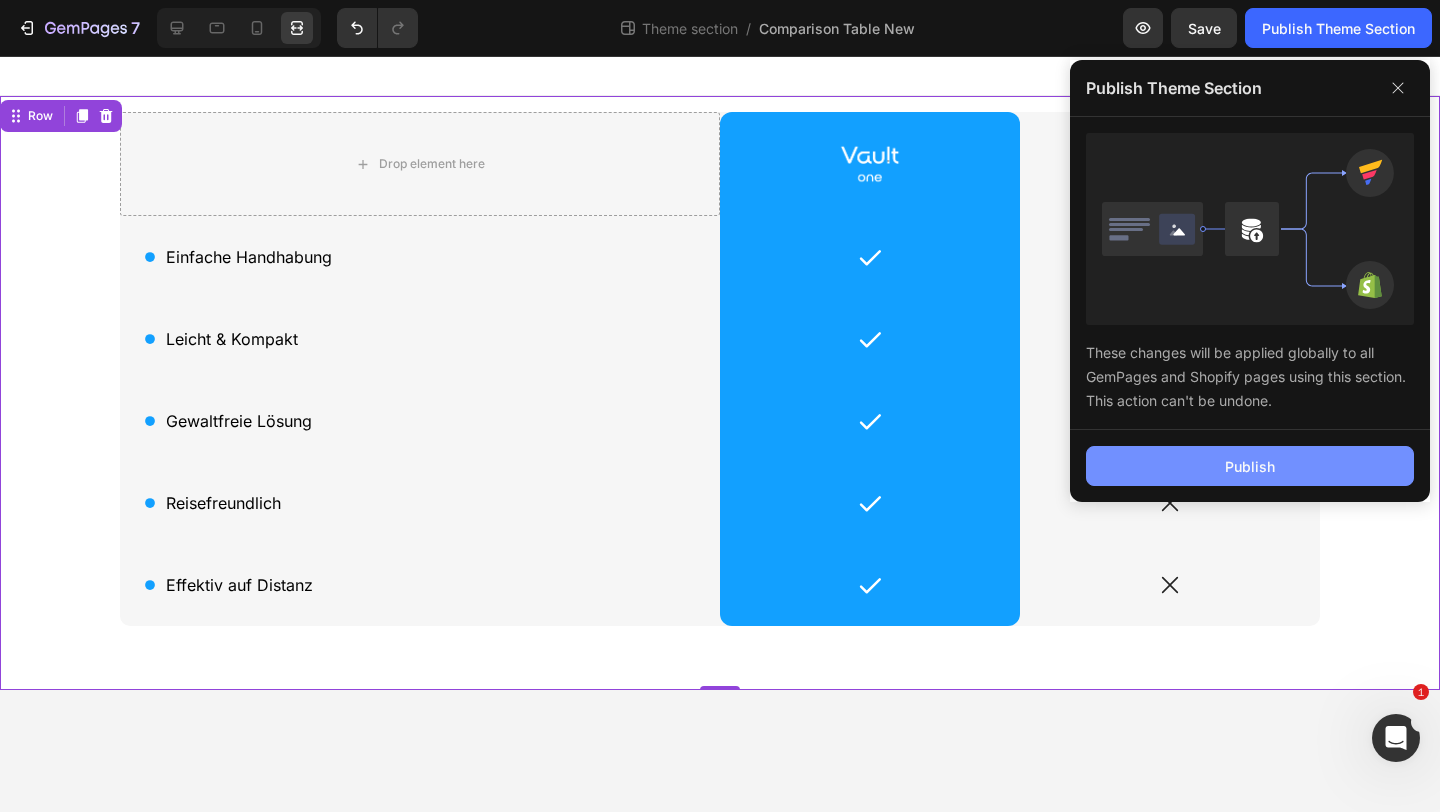 click on "Publish" 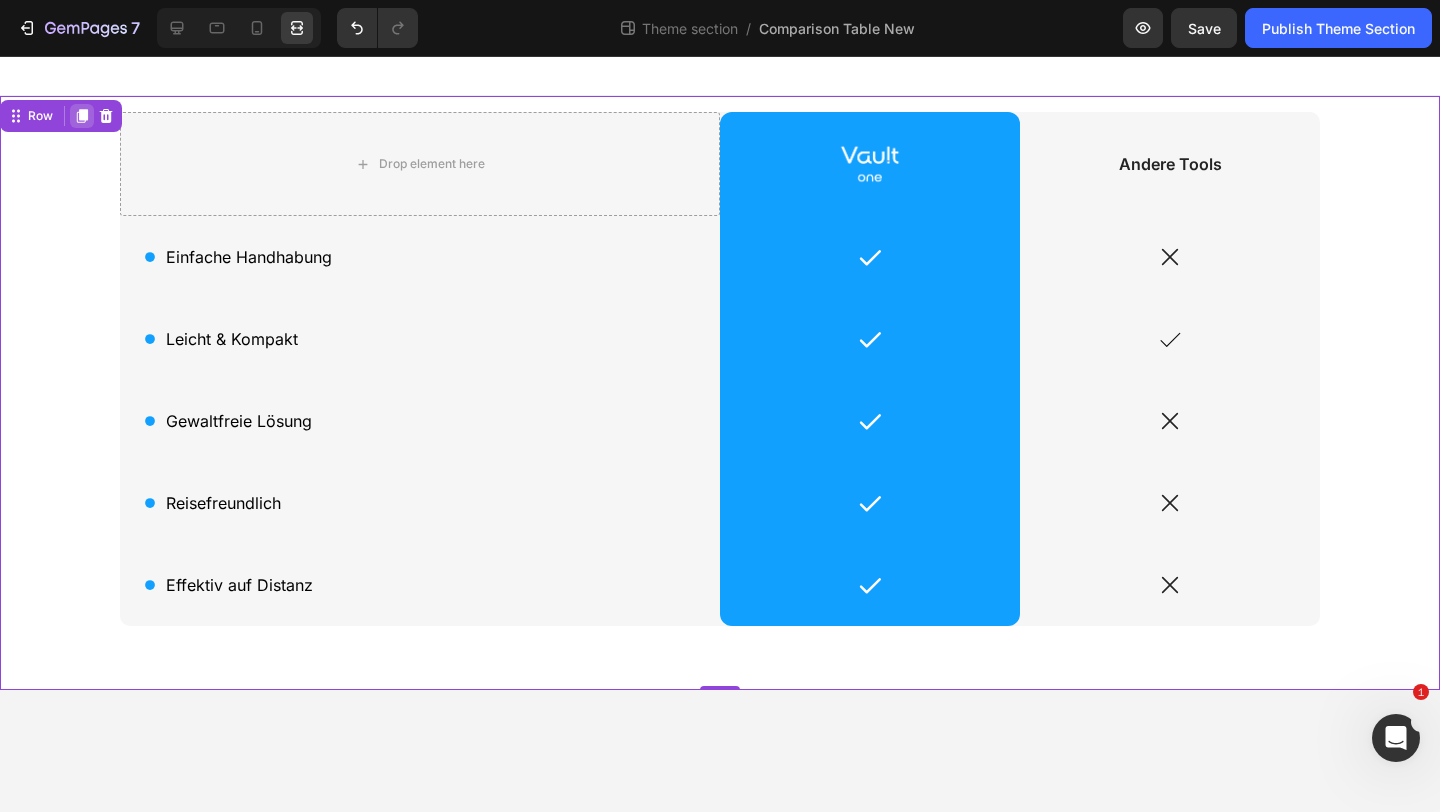 click 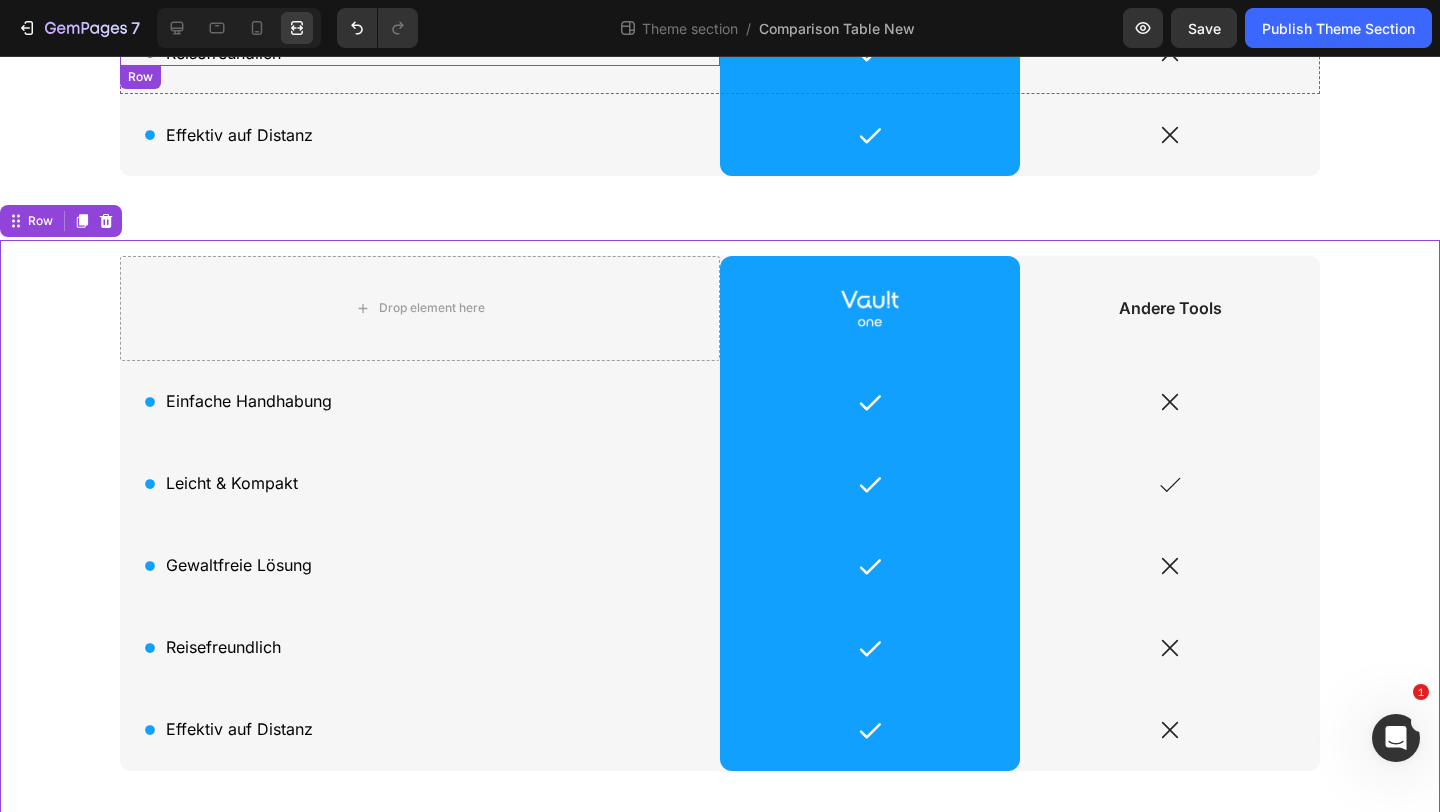 scroll, scrollTop: 472, scrollLeft: 0, axis: vertical 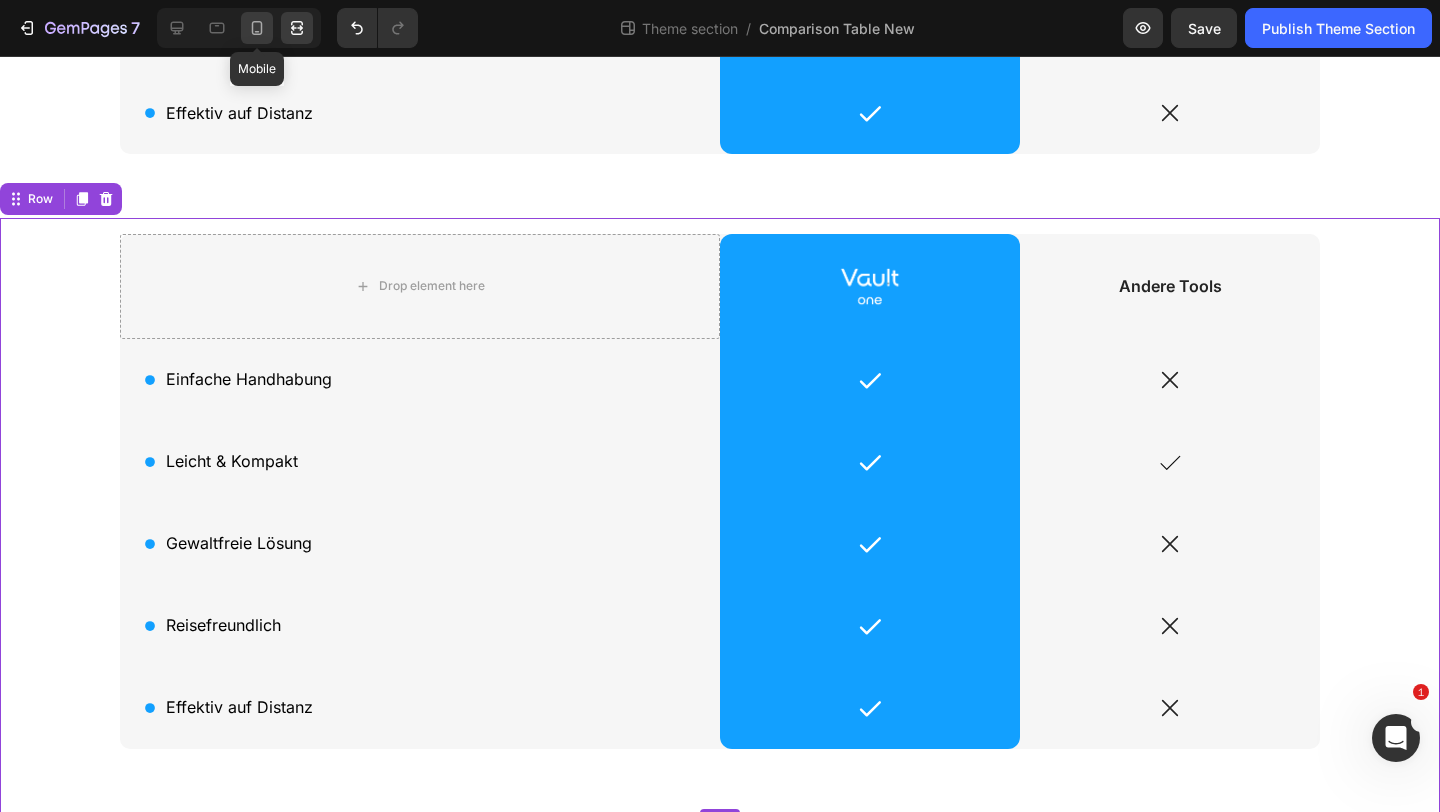 click 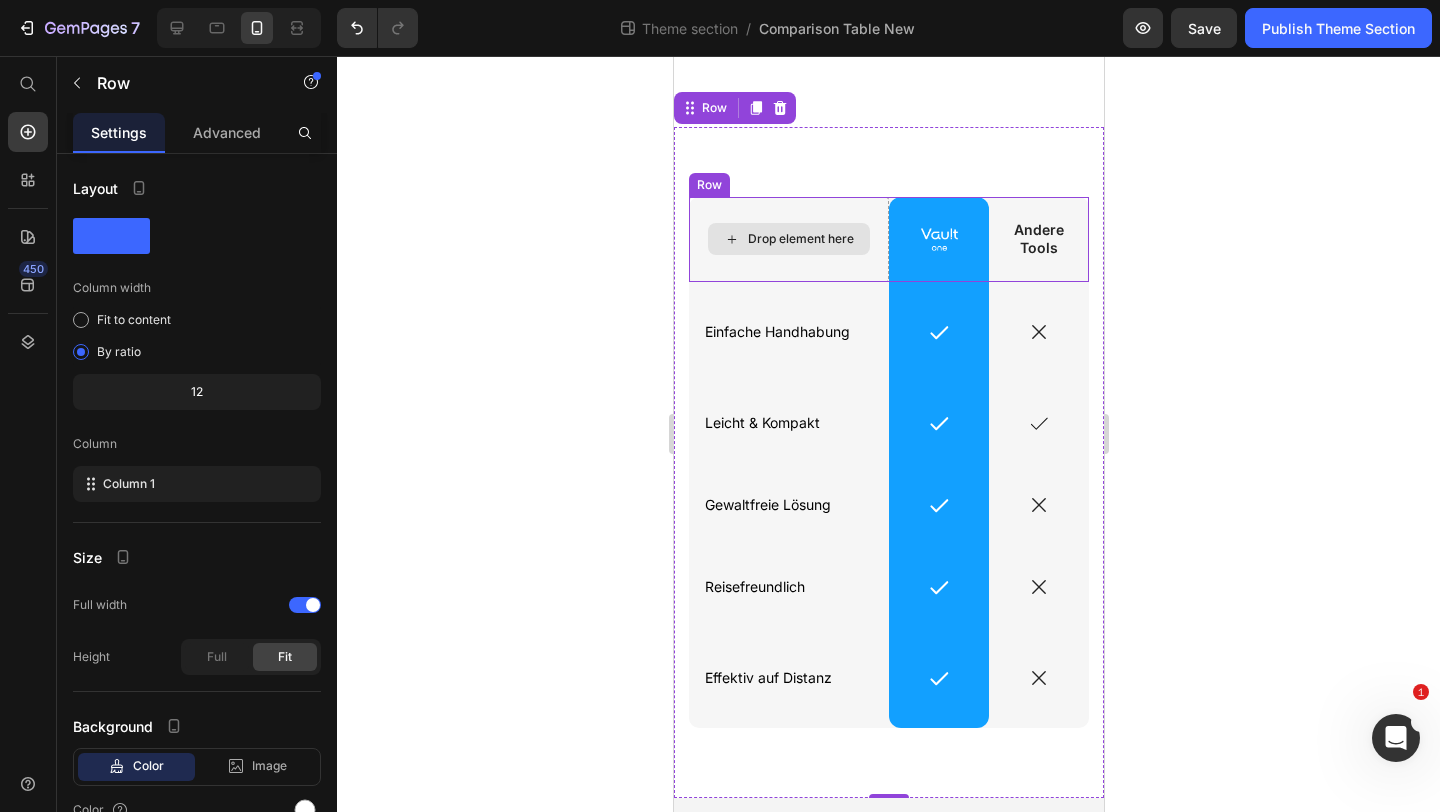 click on "Drop element here Image Row Andere Tools Text Block Row
Icon Einfache Handhabung Text Block Row
Icon Row
Icon Row
Icon Leicht & Kompakt Text Block Row
Icon Row
Icon Row
Icon Gewaltfreie Lösung Text Block Row
Icon Row
Icon Row
Icon Reisefreundlich Text Block Row
Icon Row
Icon Row
Icon Effektiv auf Distanz Text Block Row
Icon Row
Icon Row Row   0" at bounding box center [888, 463] 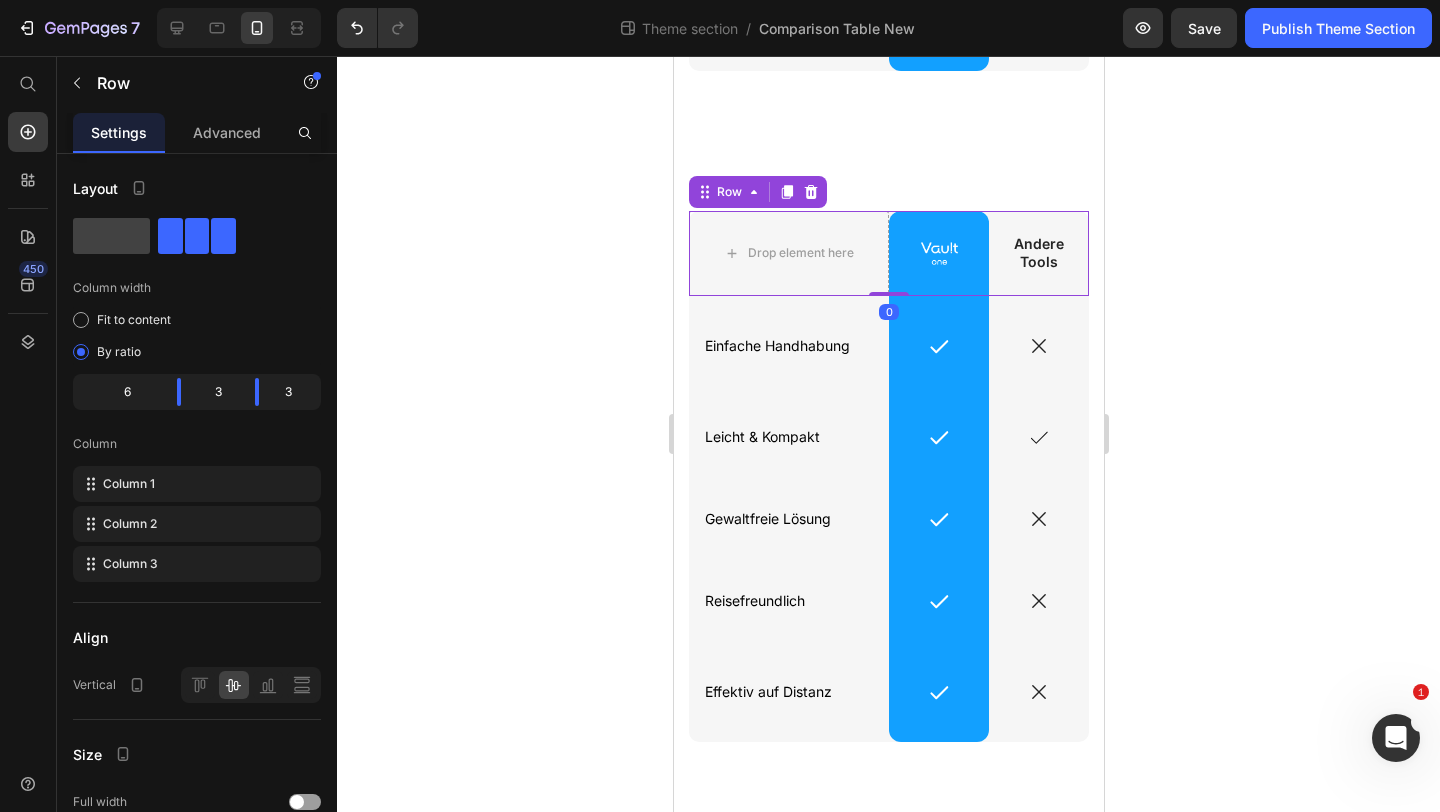 scroll, scrollTop: 627, scrollLeft: 0, axis: vertical 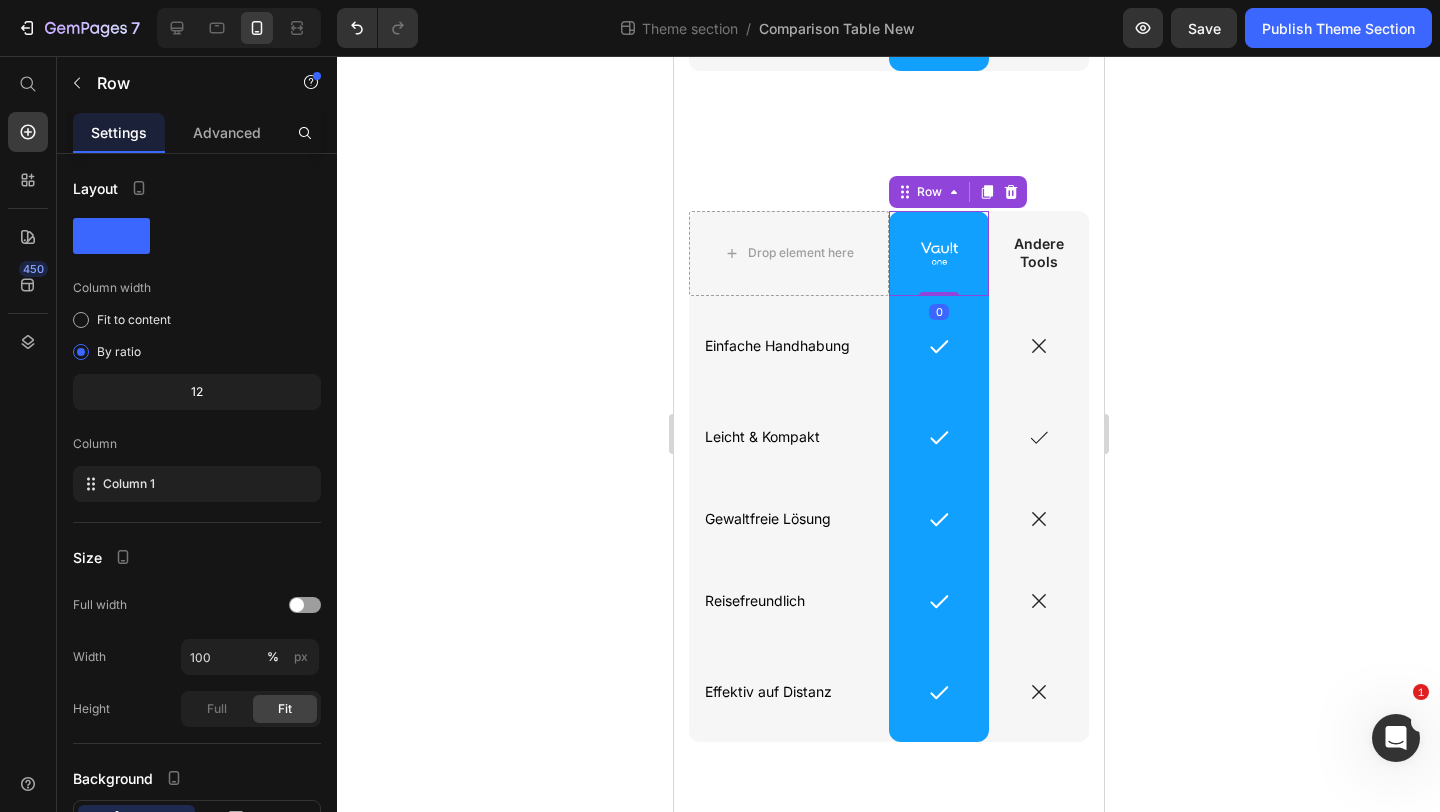 click on "Image Row   0" at bounding box center [938, 254] 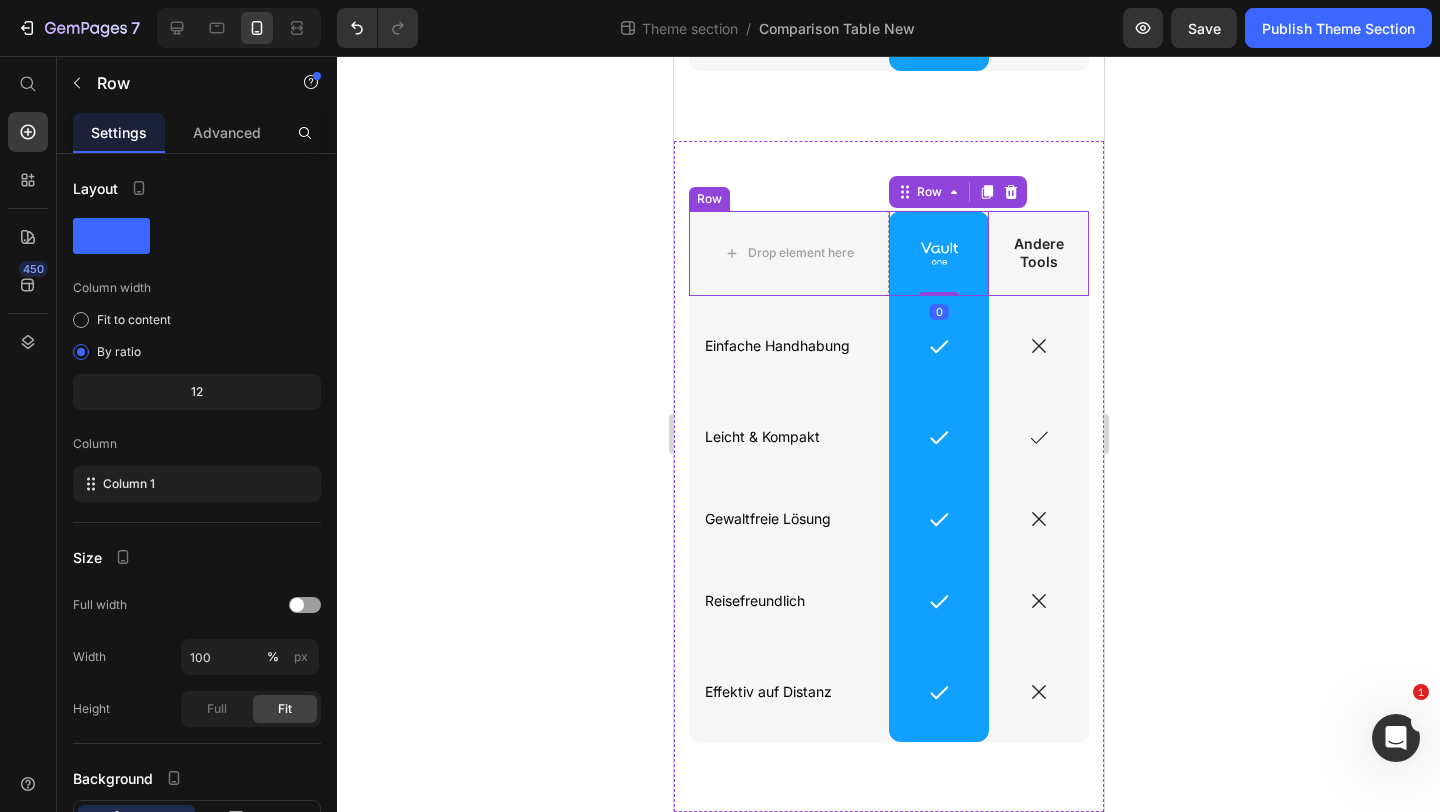 click on "Andere Tools Text Block" at bounding box center [1038, 254] 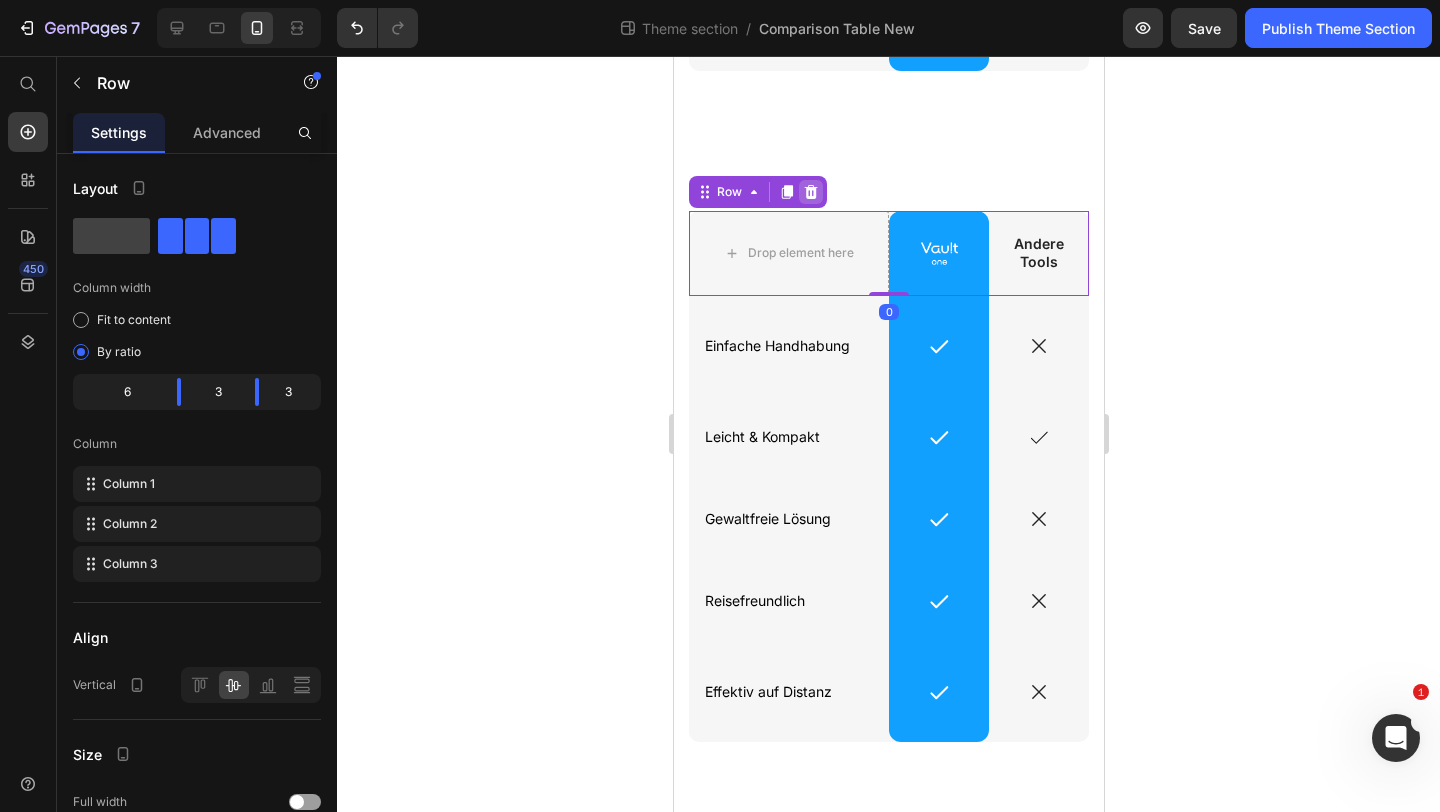 click 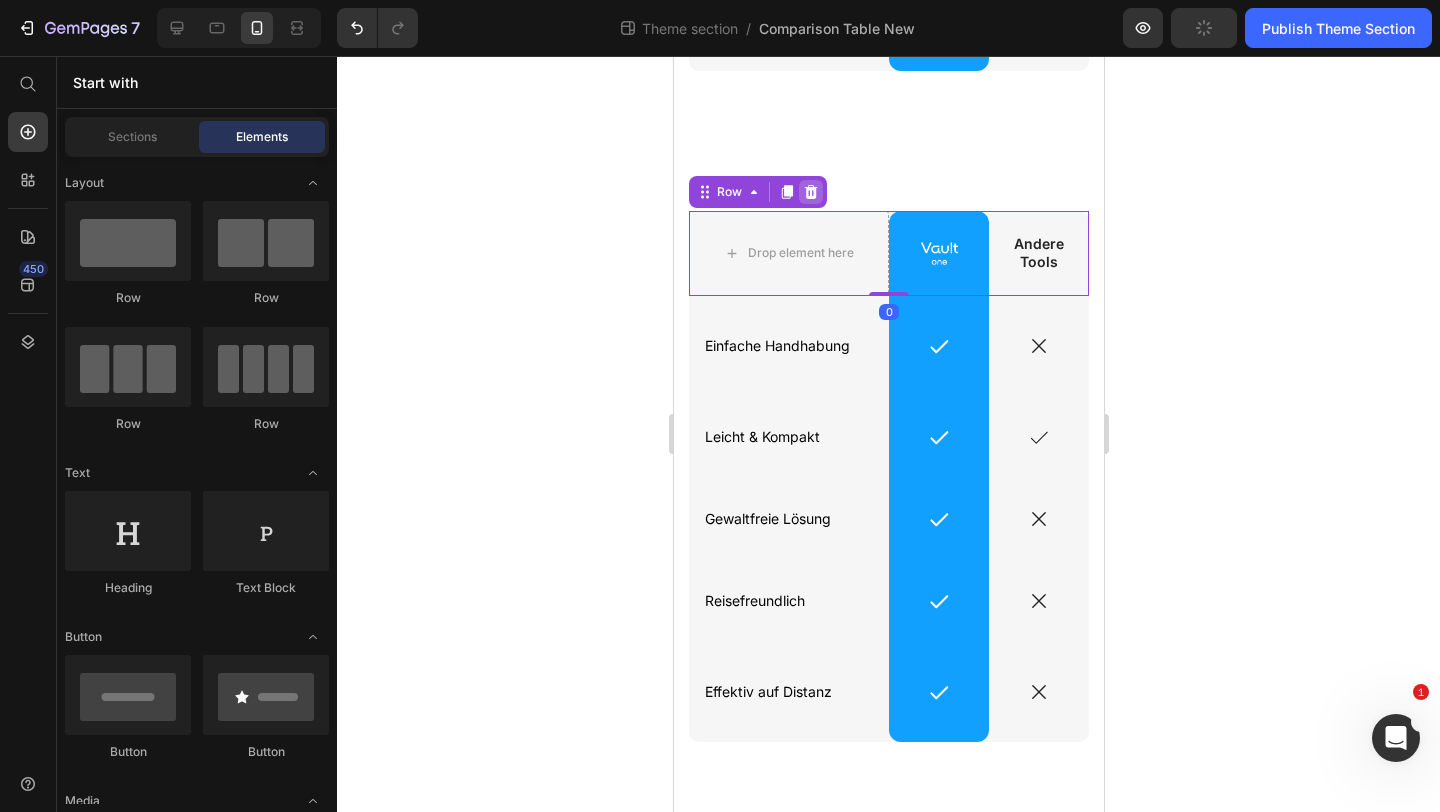 scroll, scrollTop: 541, scrollLeft: 0, axis: vertical 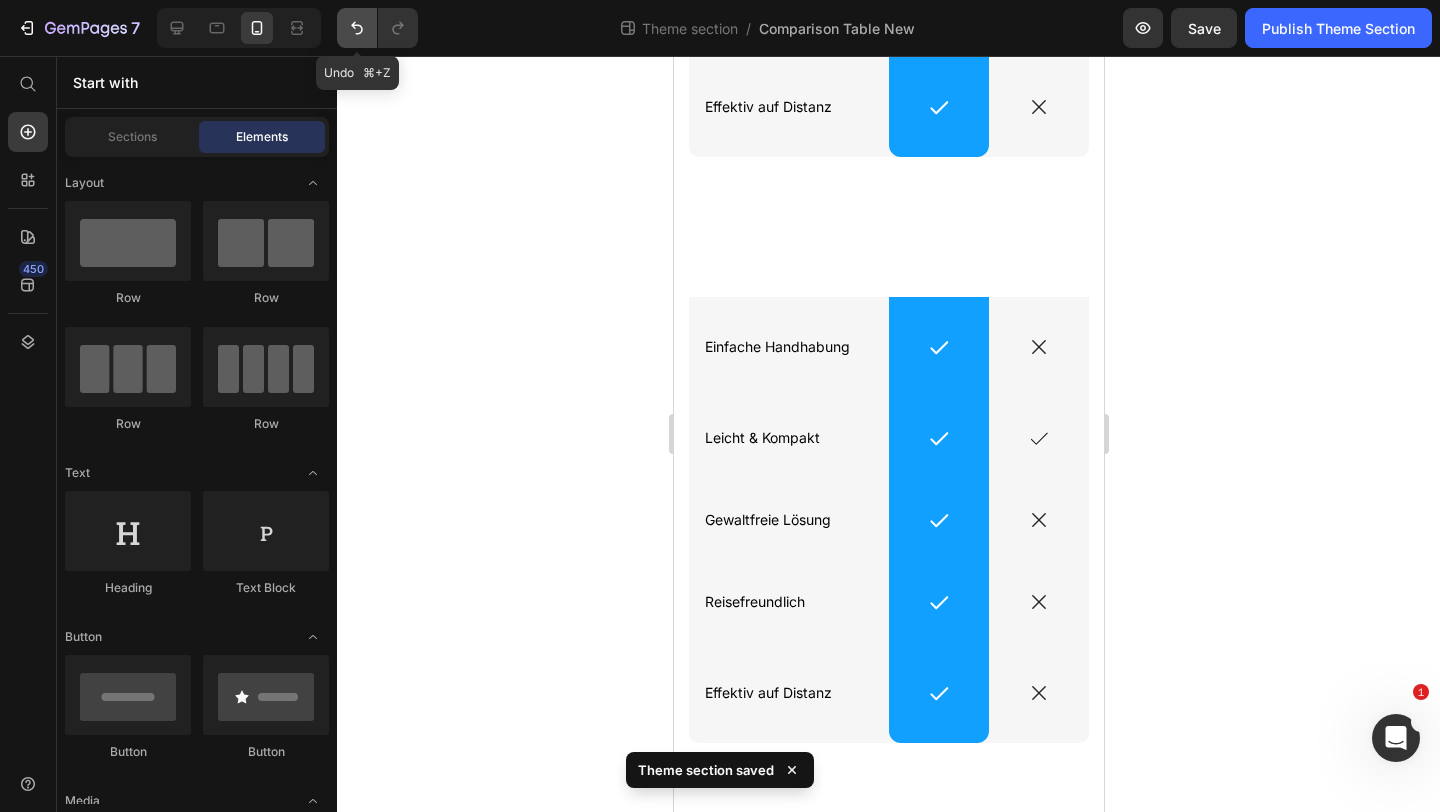 click 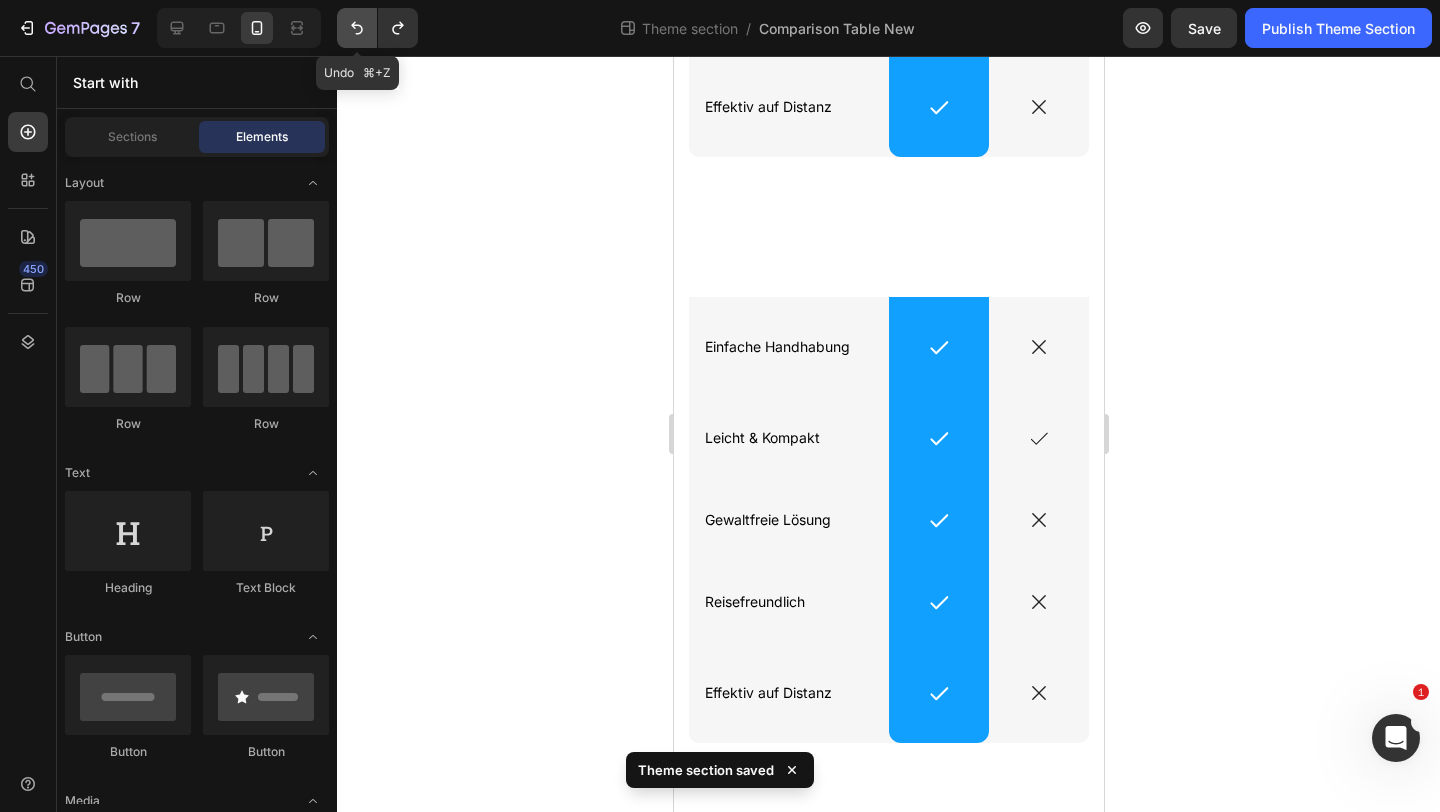 scroll, scrollTop: 627, scrollLeft: 0, axis: vertical 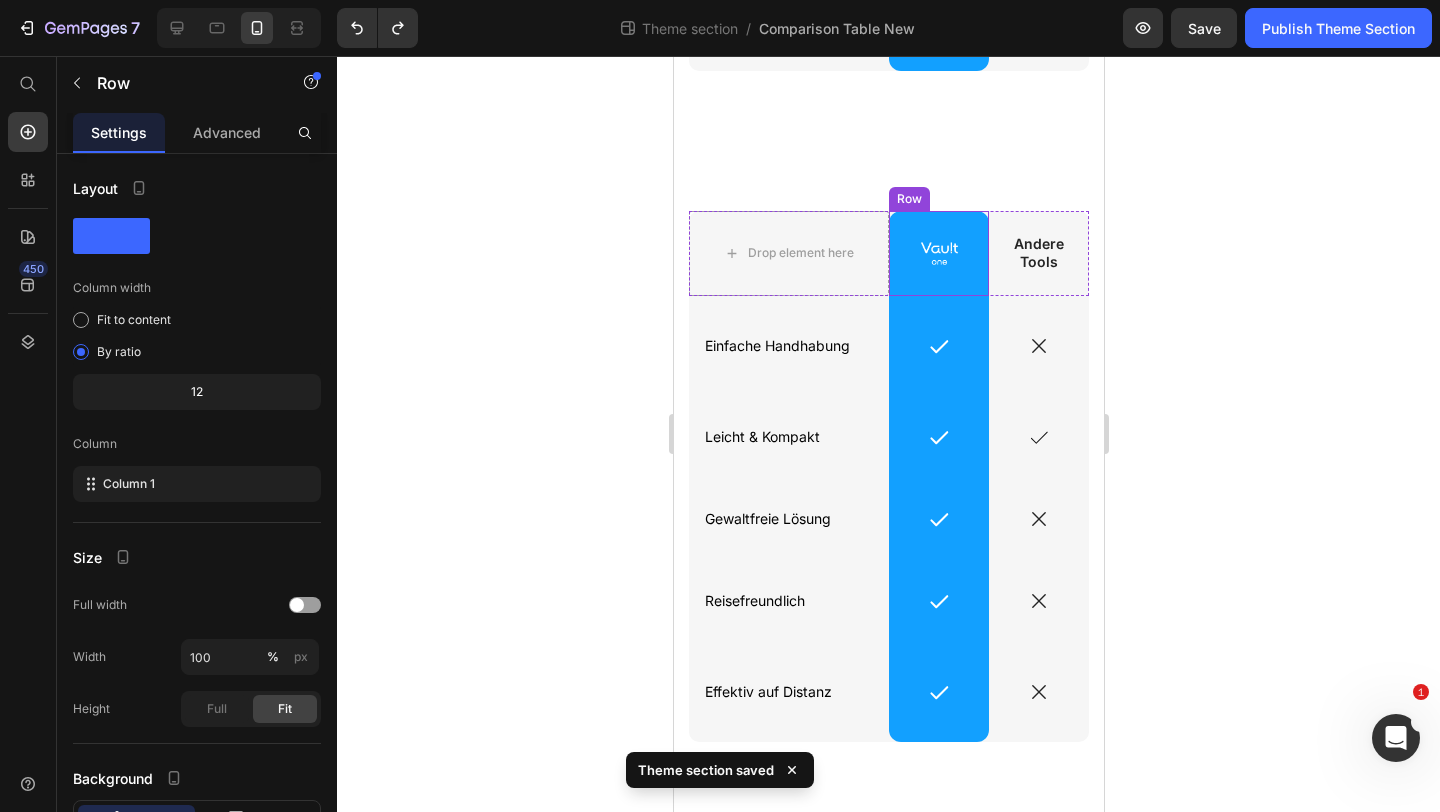 click on "Image Row" at bounding box center [938, 254] 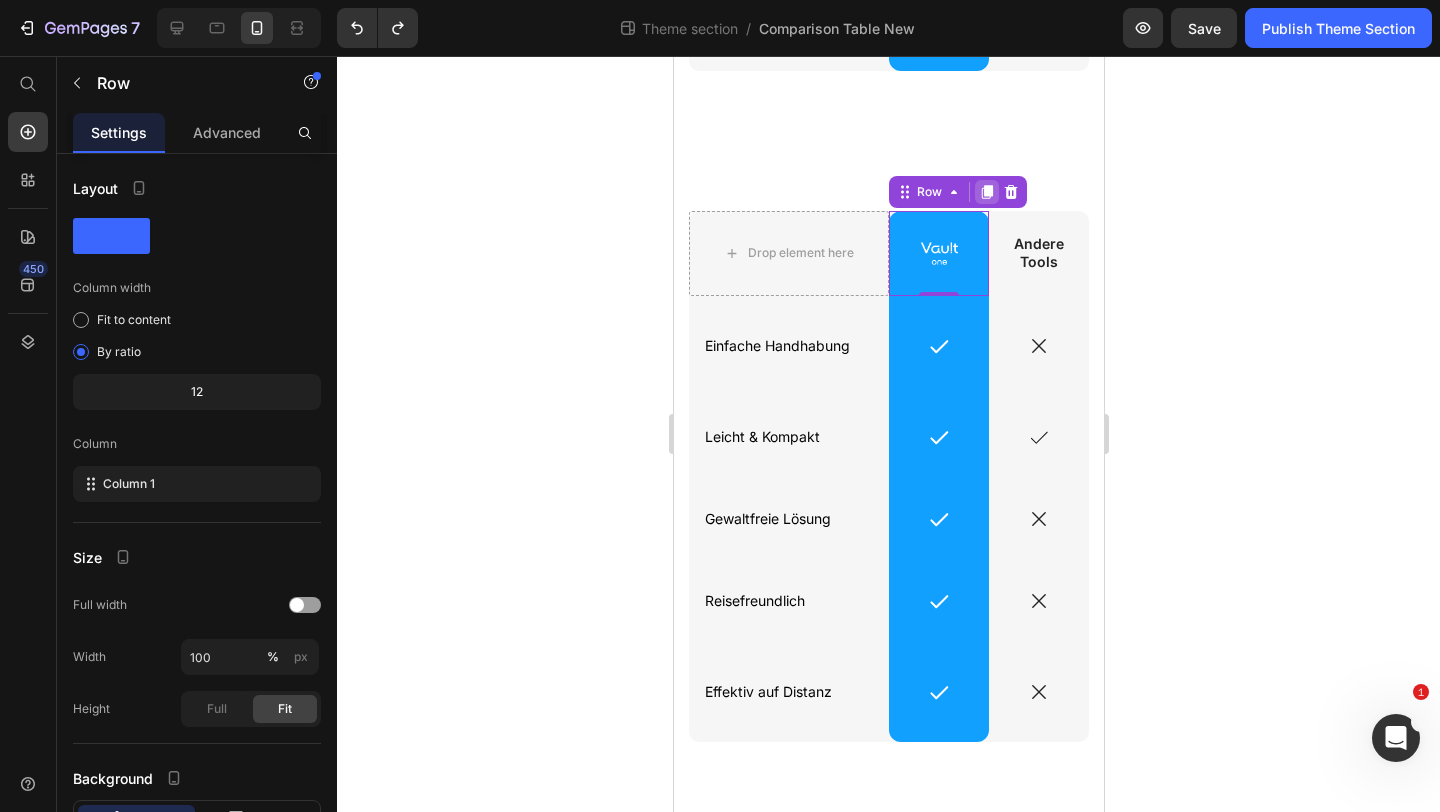 click 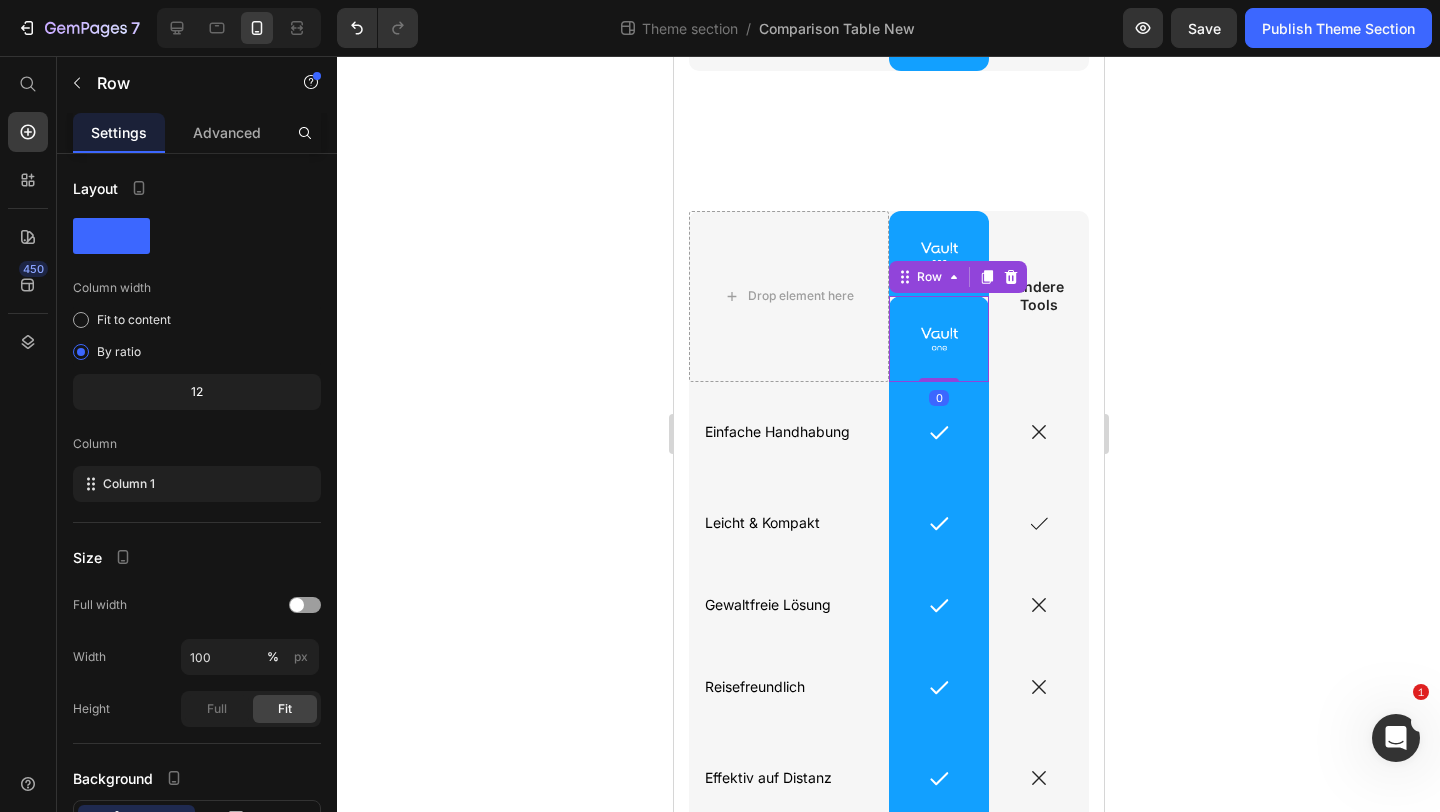 scroll, scrollTop: 641, scrollLeft: 0, axis: vertical 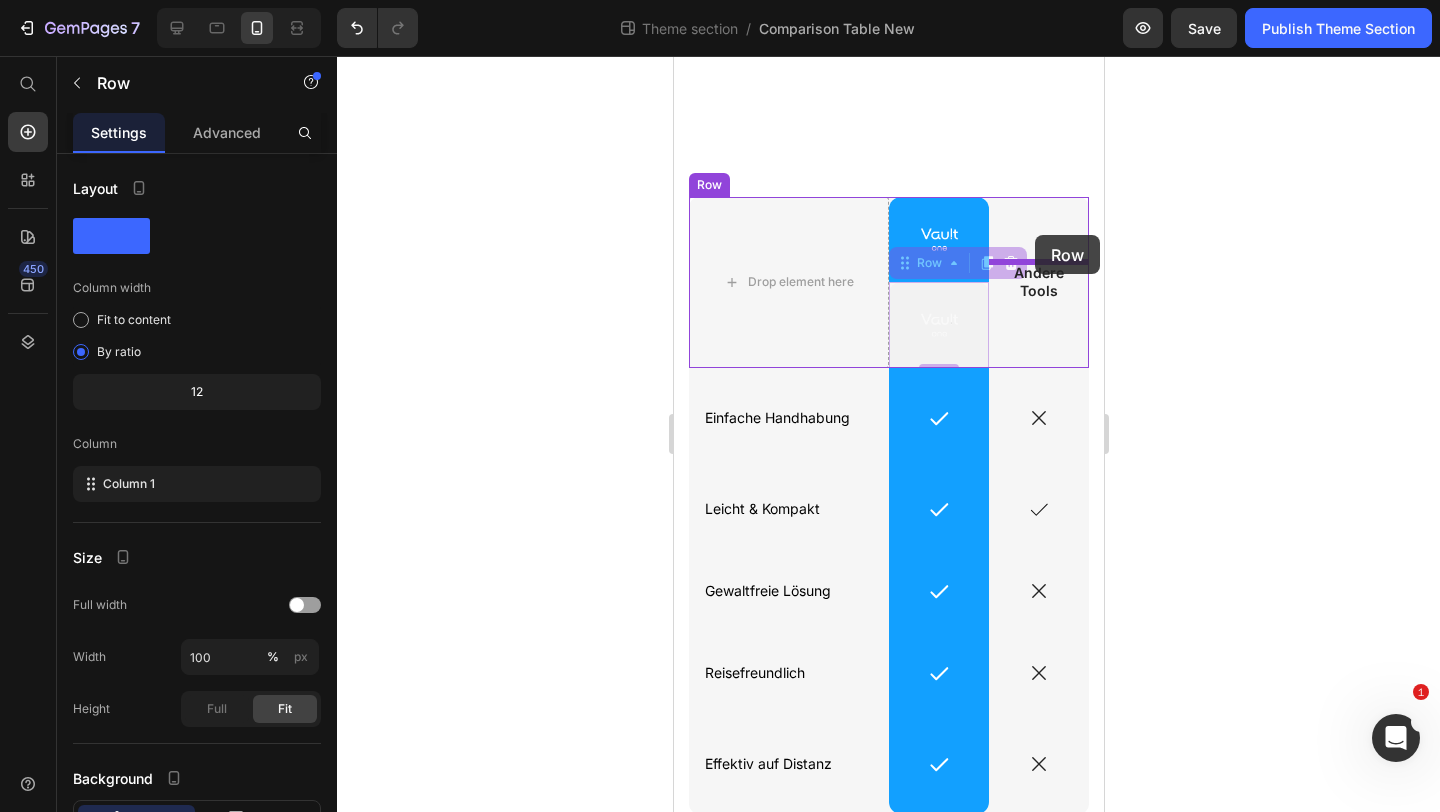 drag, startPoint x: 924, startPoint y: 265, endPoint x: 1034, endPoint y: 236, distance: 113.758514 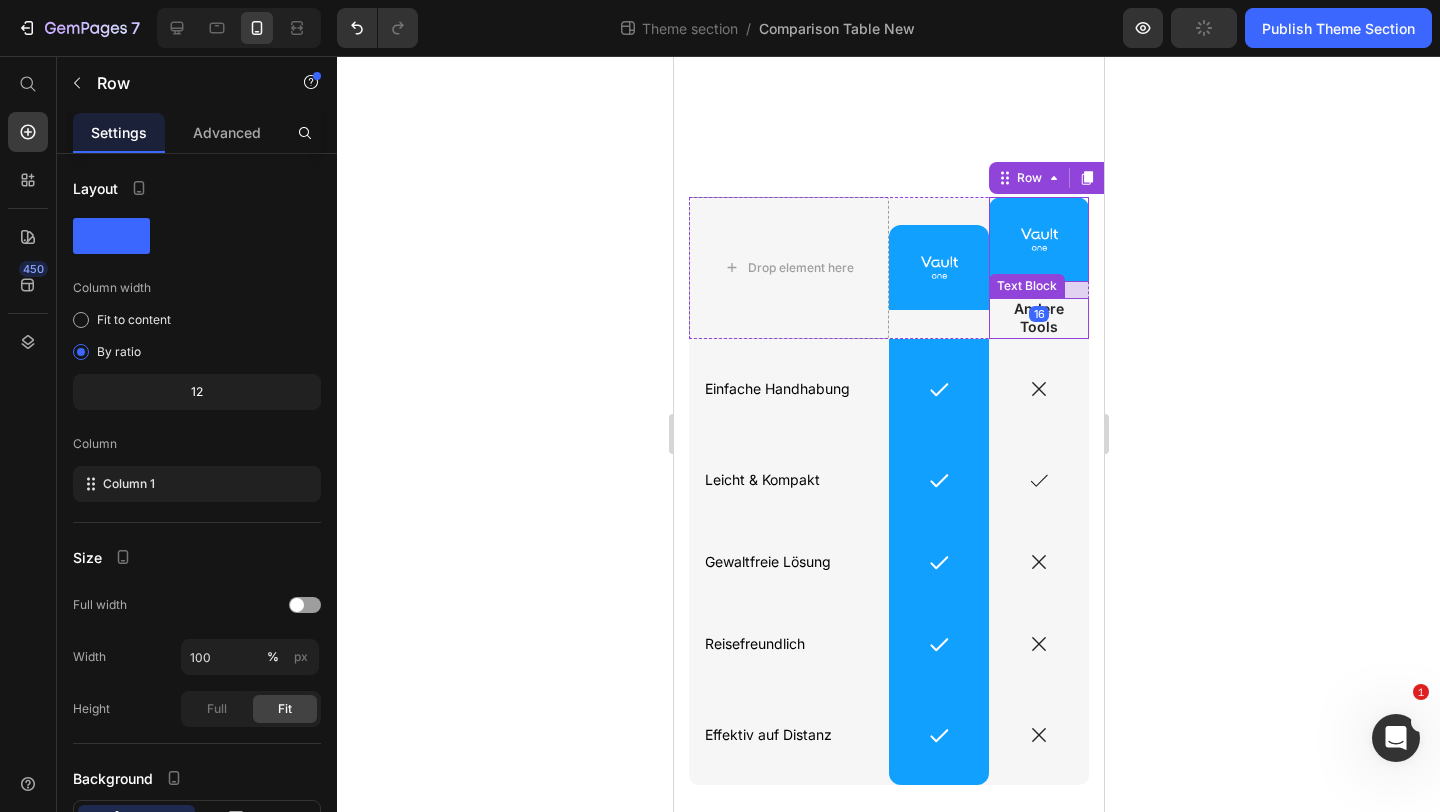 click on "Andere Tools" at bounding box center (1038, 318) 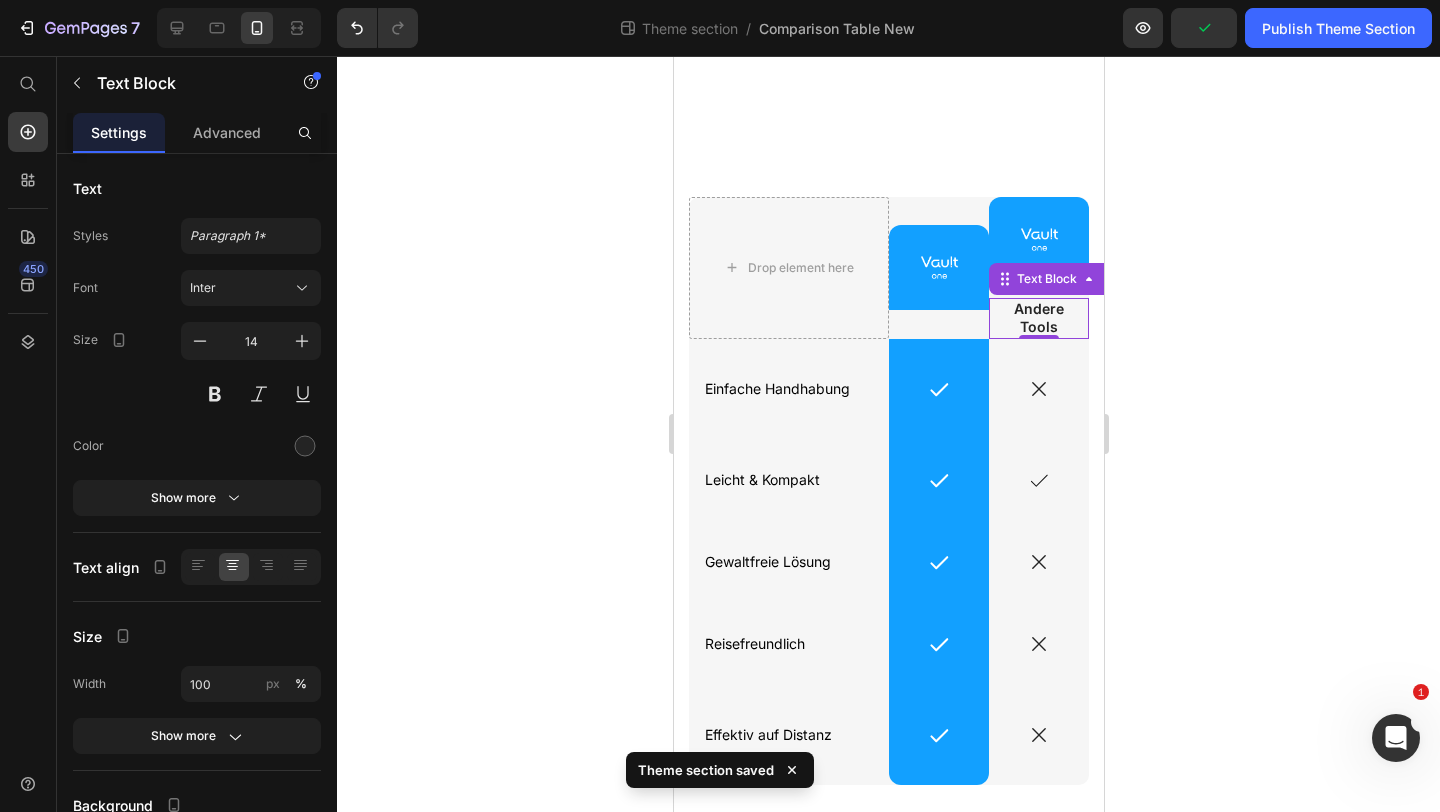 click 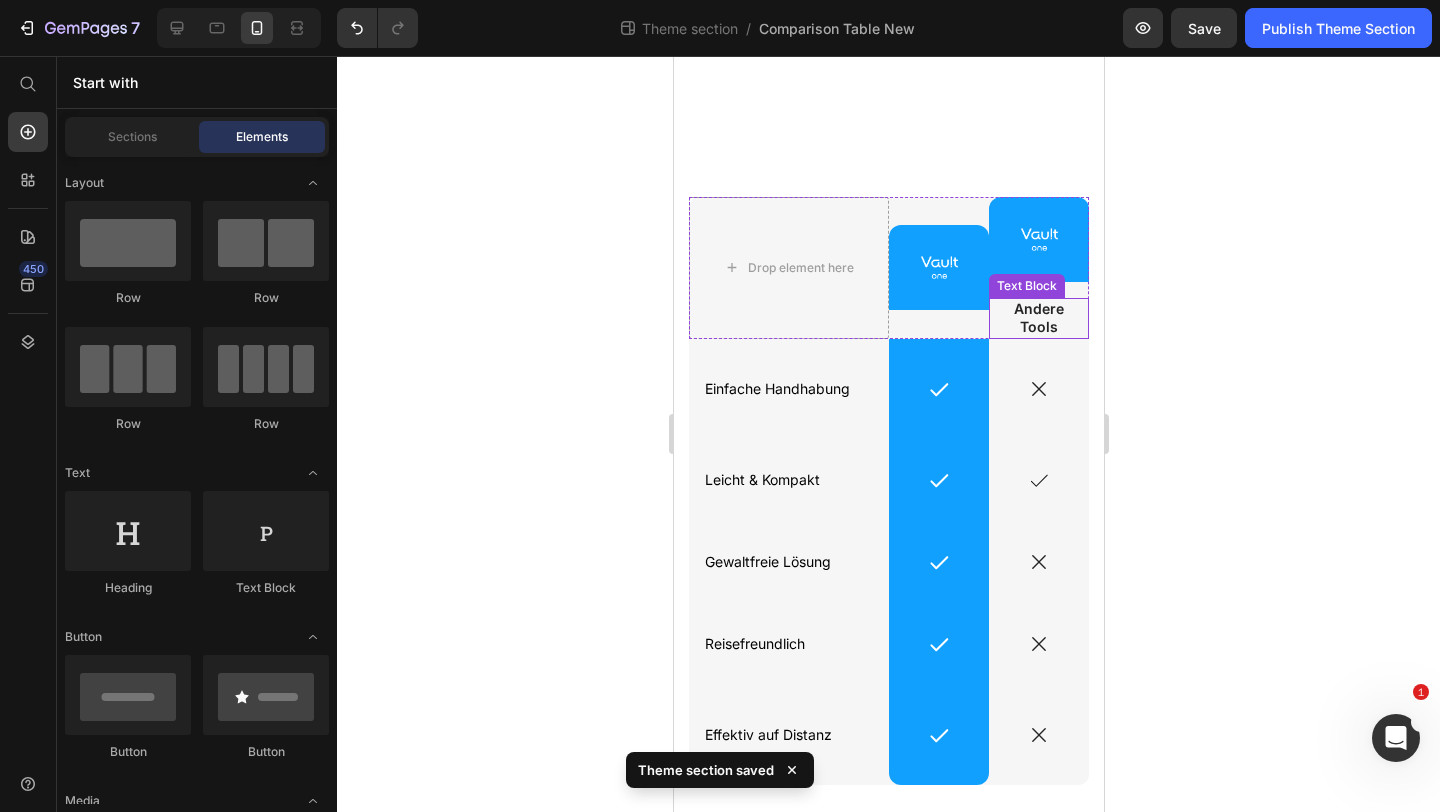click on "Andere Tools" at bounding box center (1038, 318) 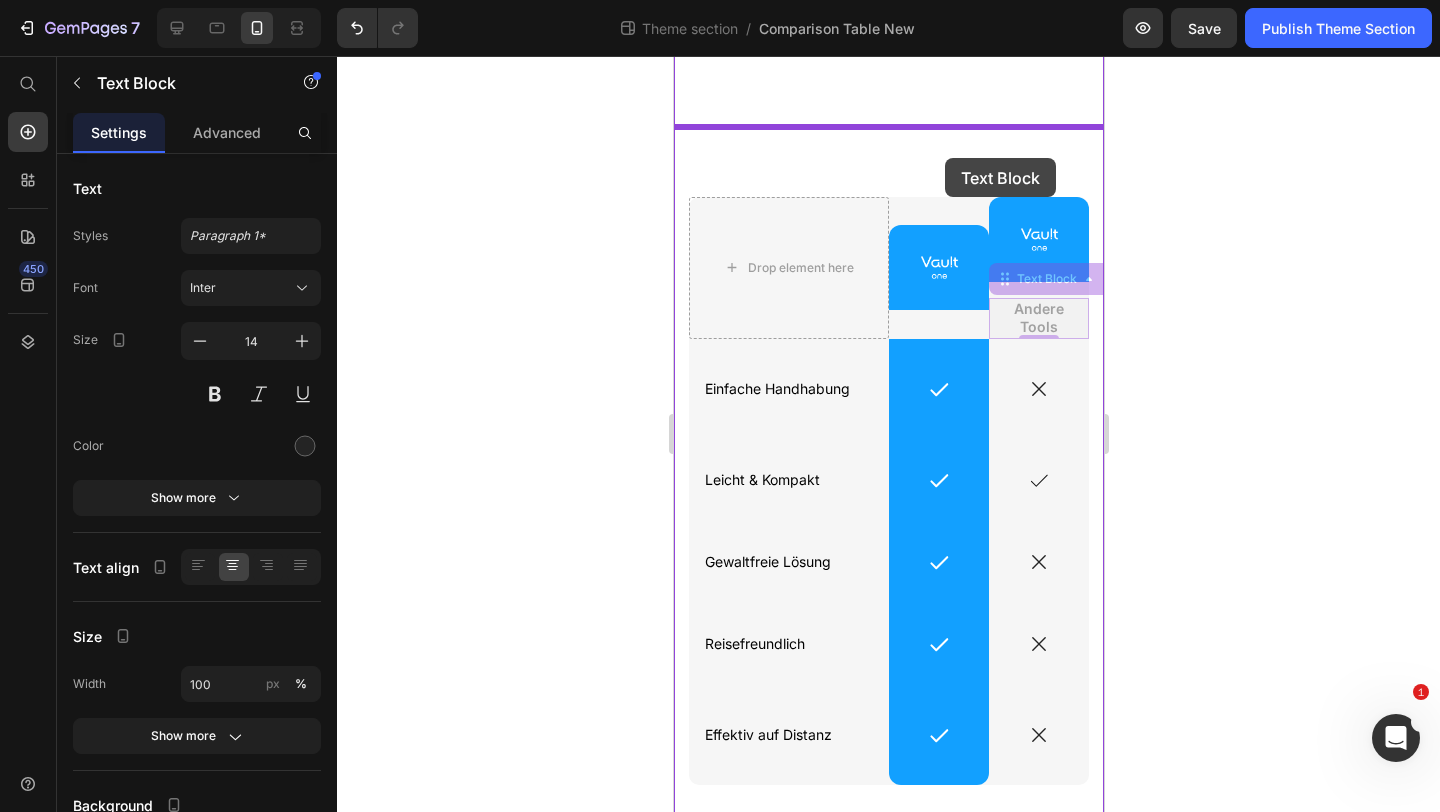 drag, startPoint x: 1018, startPoint y: 286, endPoint x: 944, endPoint y: 157, distance: 148.71785 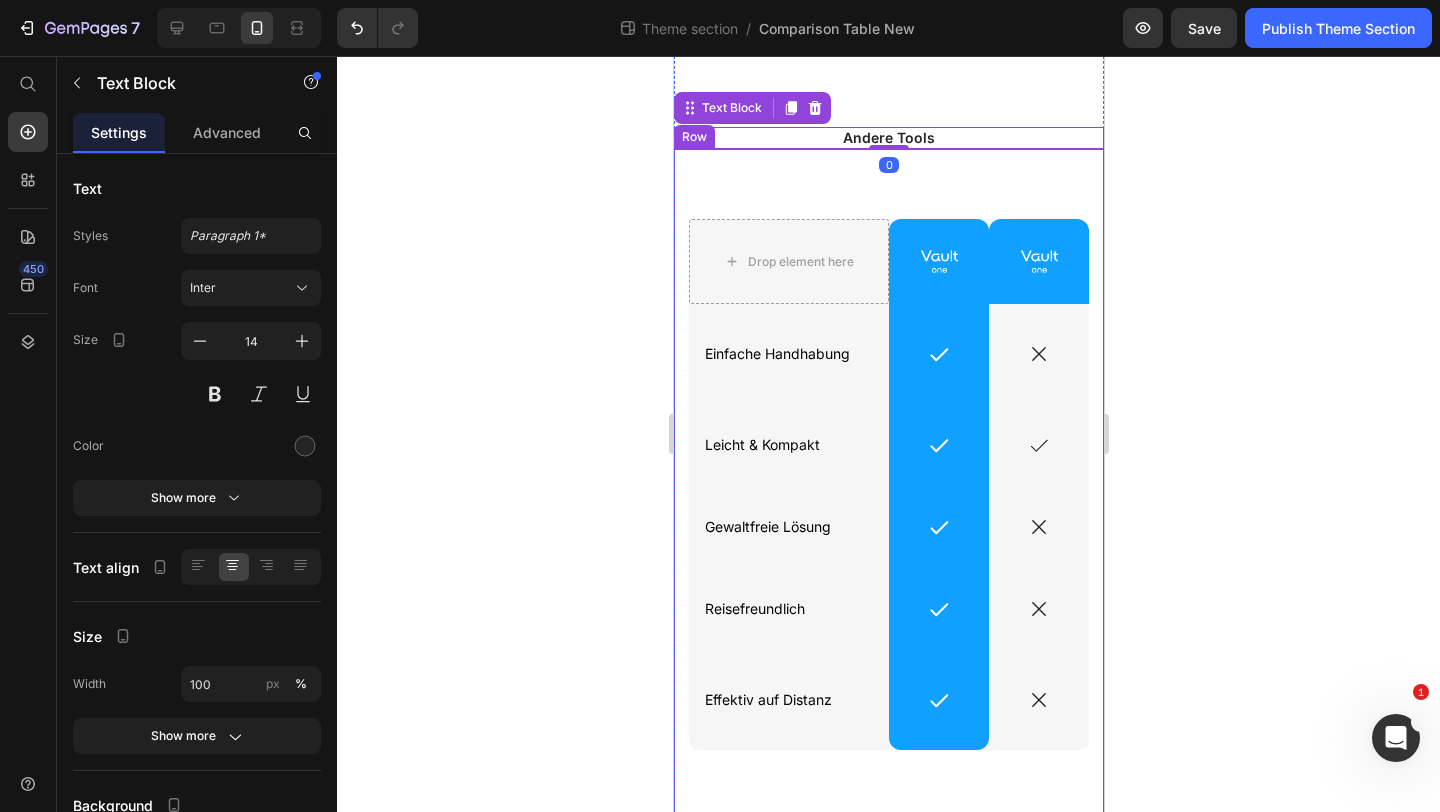 click on "Drop element here Image Row Image Row Row
Icon Einfache Handhabung Text Block Row
Icon Row
Icon Row
Icon Leicht & Kompakt Text Block Row
Icon Row
Icon Row
Icon Gewaltfreie Lösung Text Block Row
Icon Row
Icon Row
Icon Reisefreundlich Text Block Row
Icon Row
Icon Row
Icon Effektiv auf Distanz Text Block Row
Icon Row
Icon Row Row" at bounding box center (888, 485) 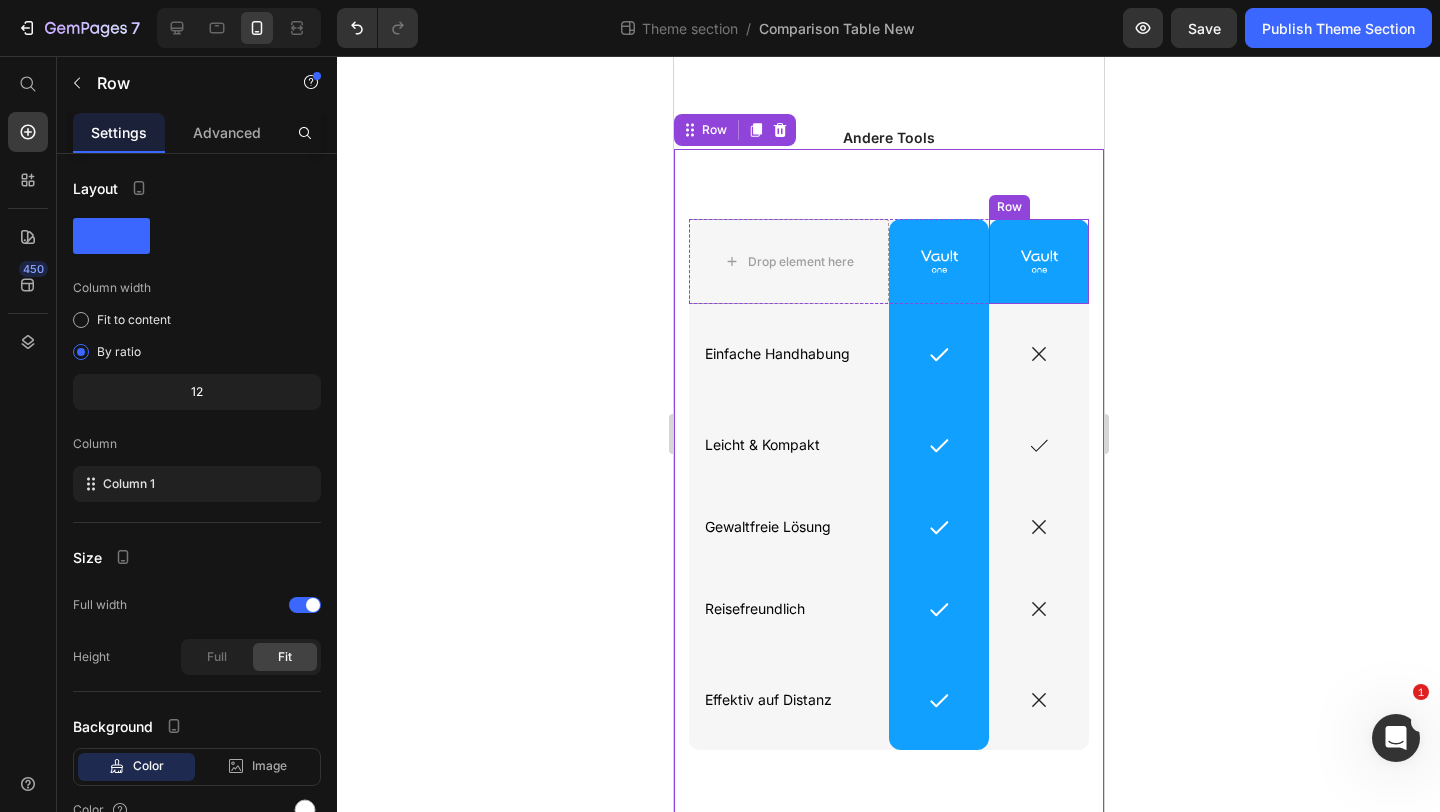 click on "Image Row" at bounding box center [1038, 262] 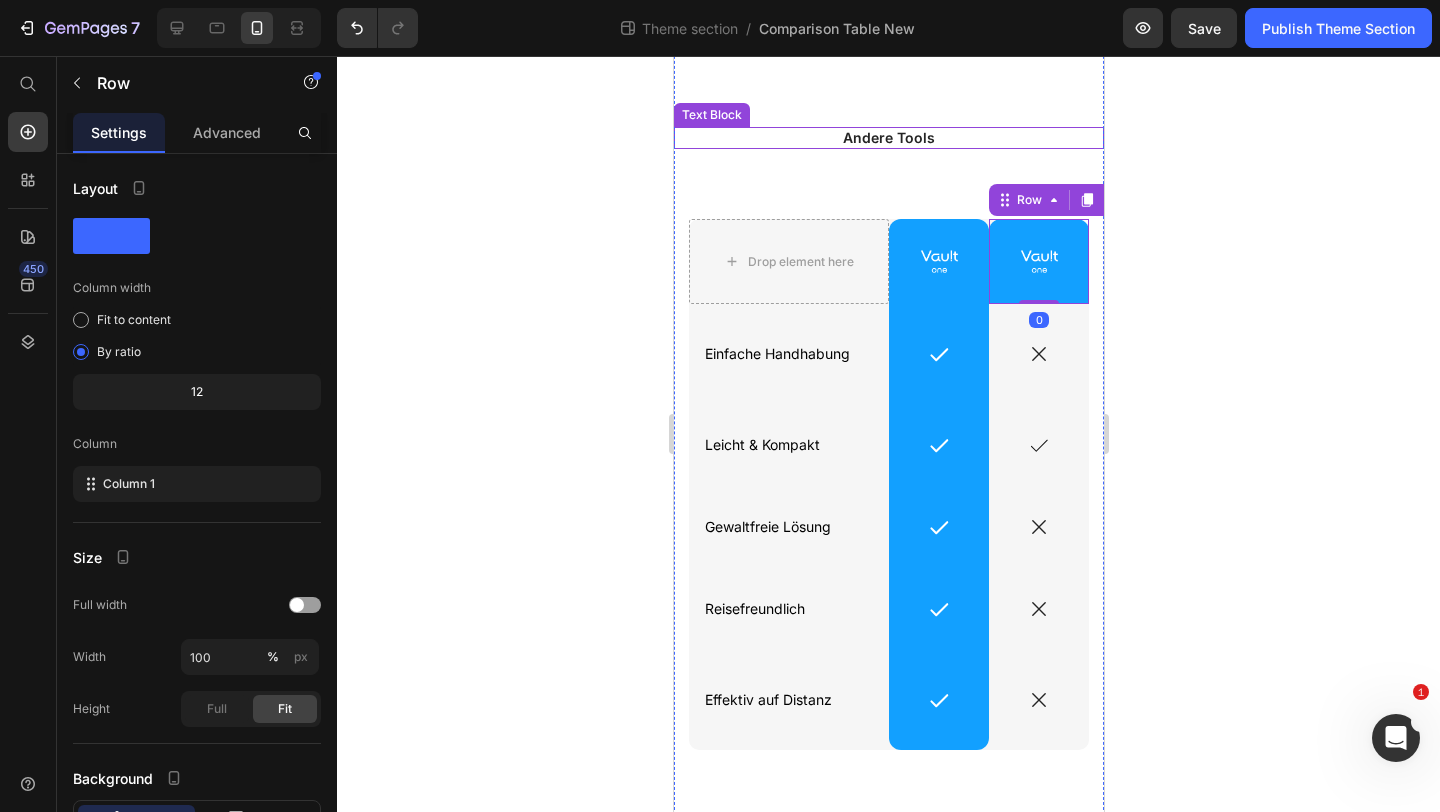 click on "Andere Tools" at bounding box center [888, 138] 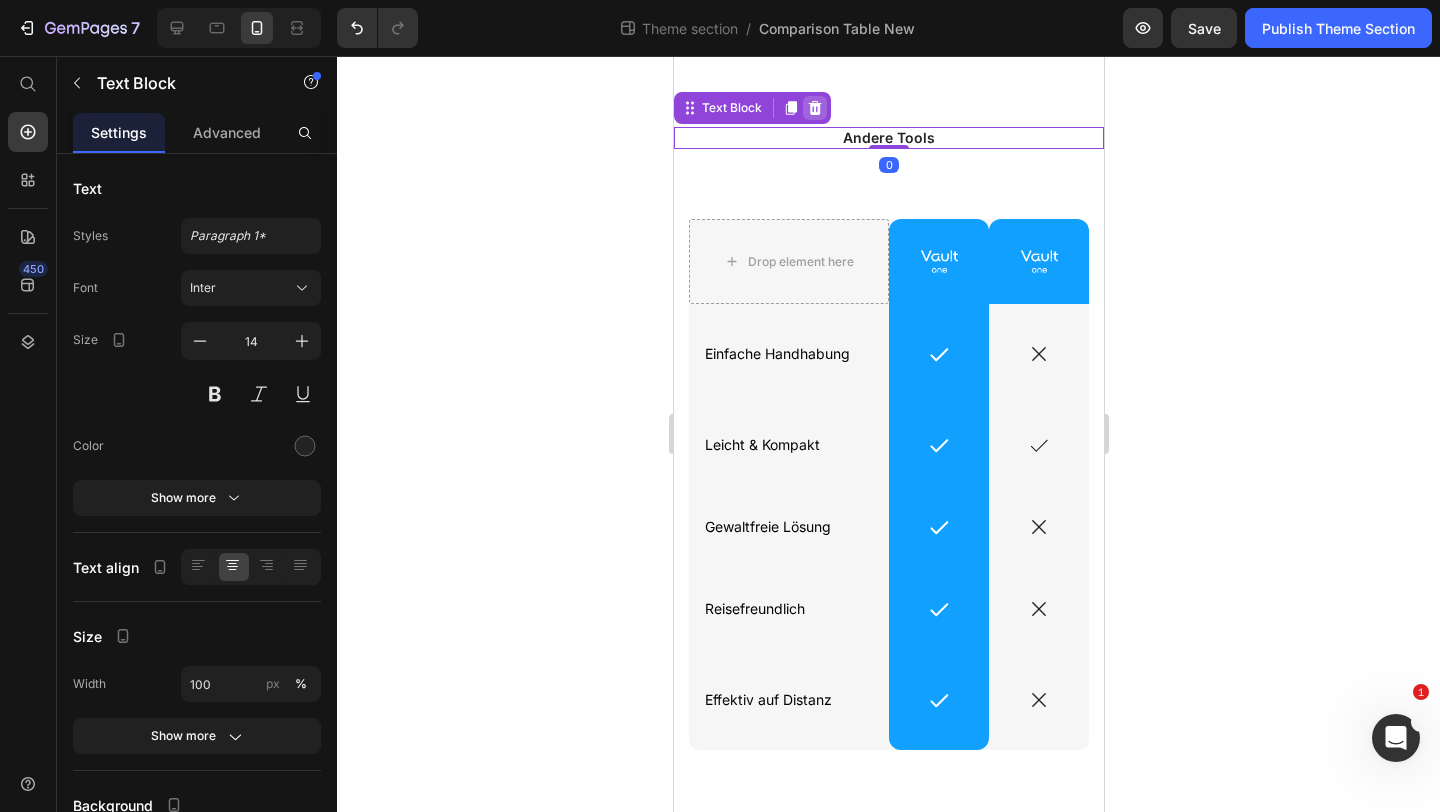 click 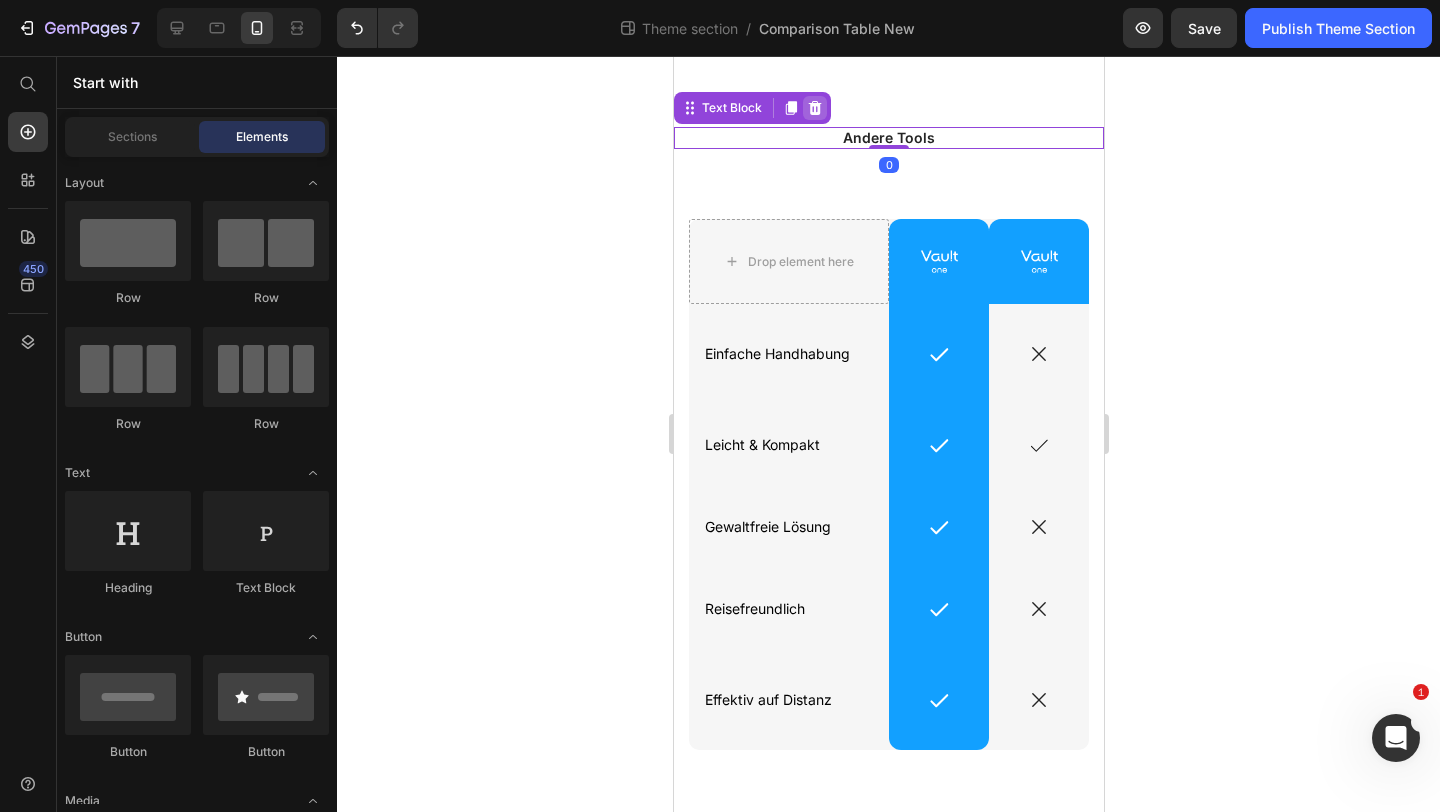 scroll, scrollTop: 627, scrollLeft: 0, axis: vertical 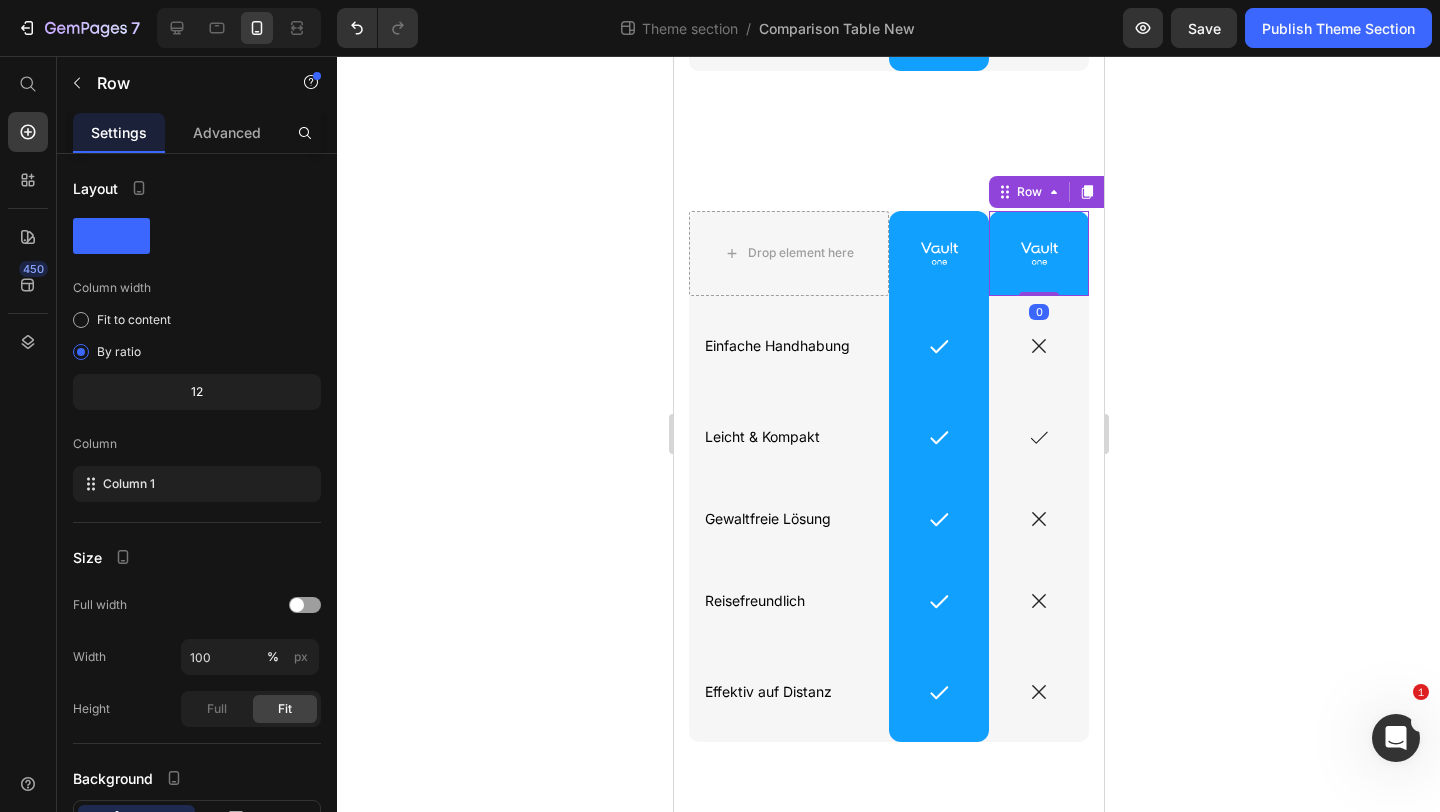 click on "Image Row   0" at bounding box center (1038, 254) 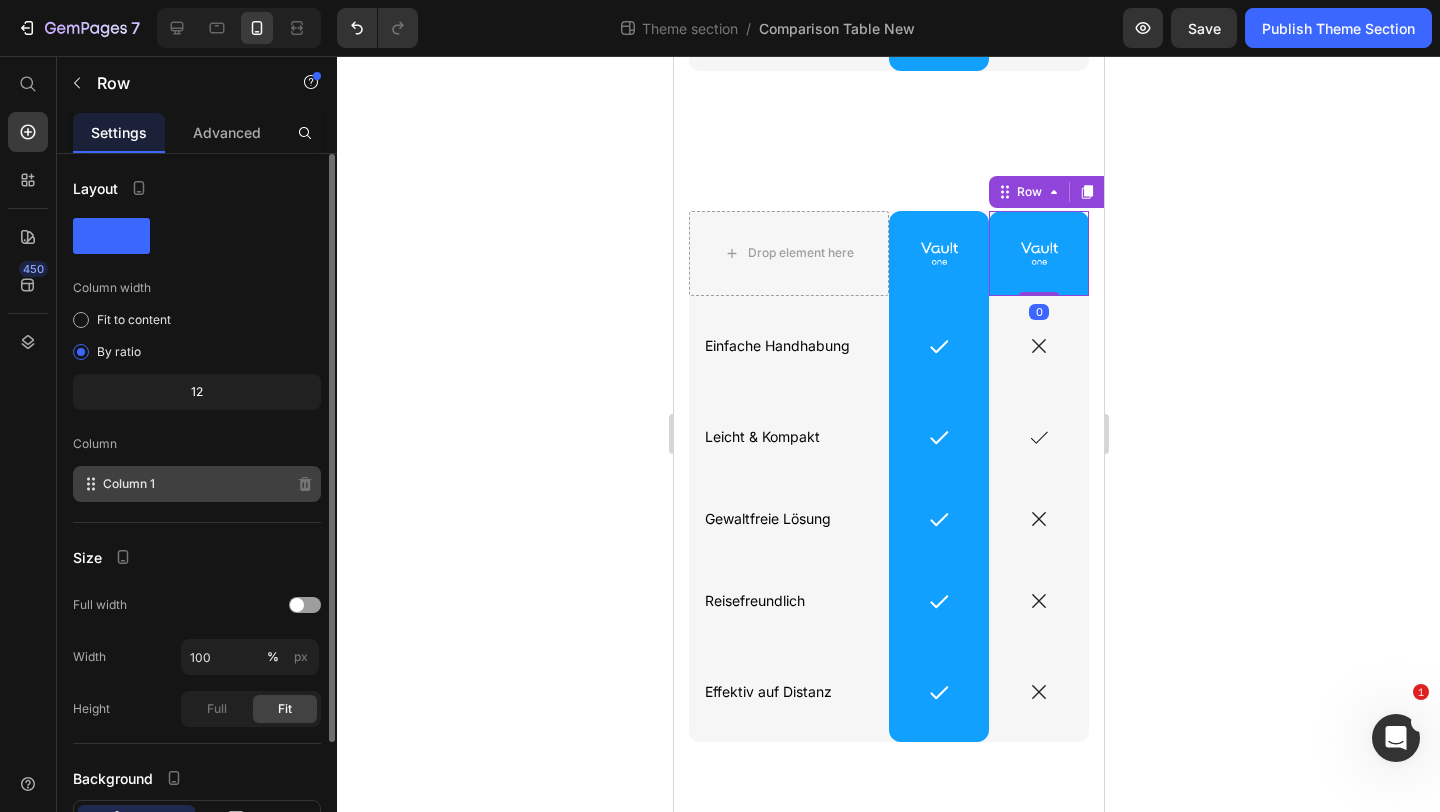 scroll, scrollTop: 153, scrollLeft: 0, axis: vertical 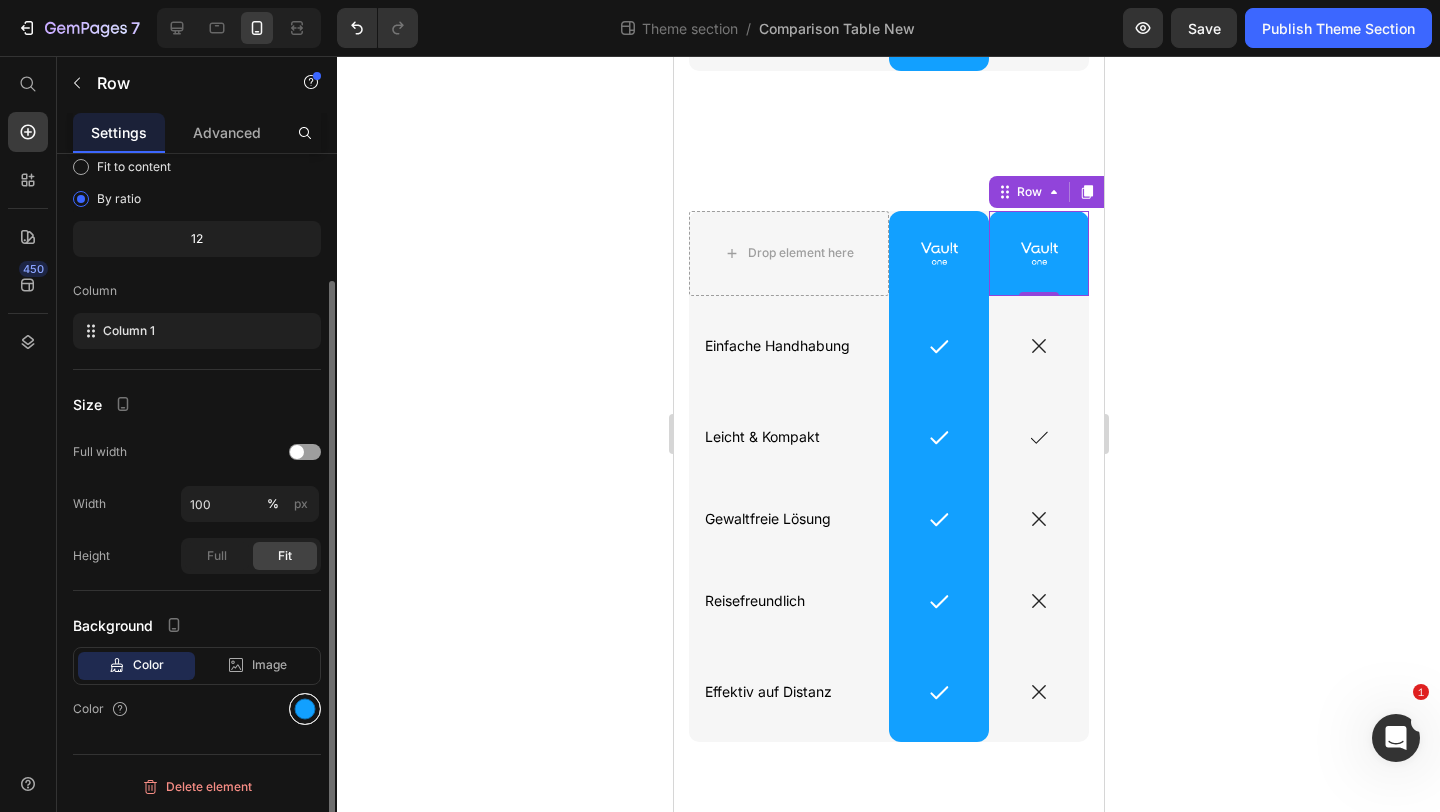 click at bounding box center [305, 709] 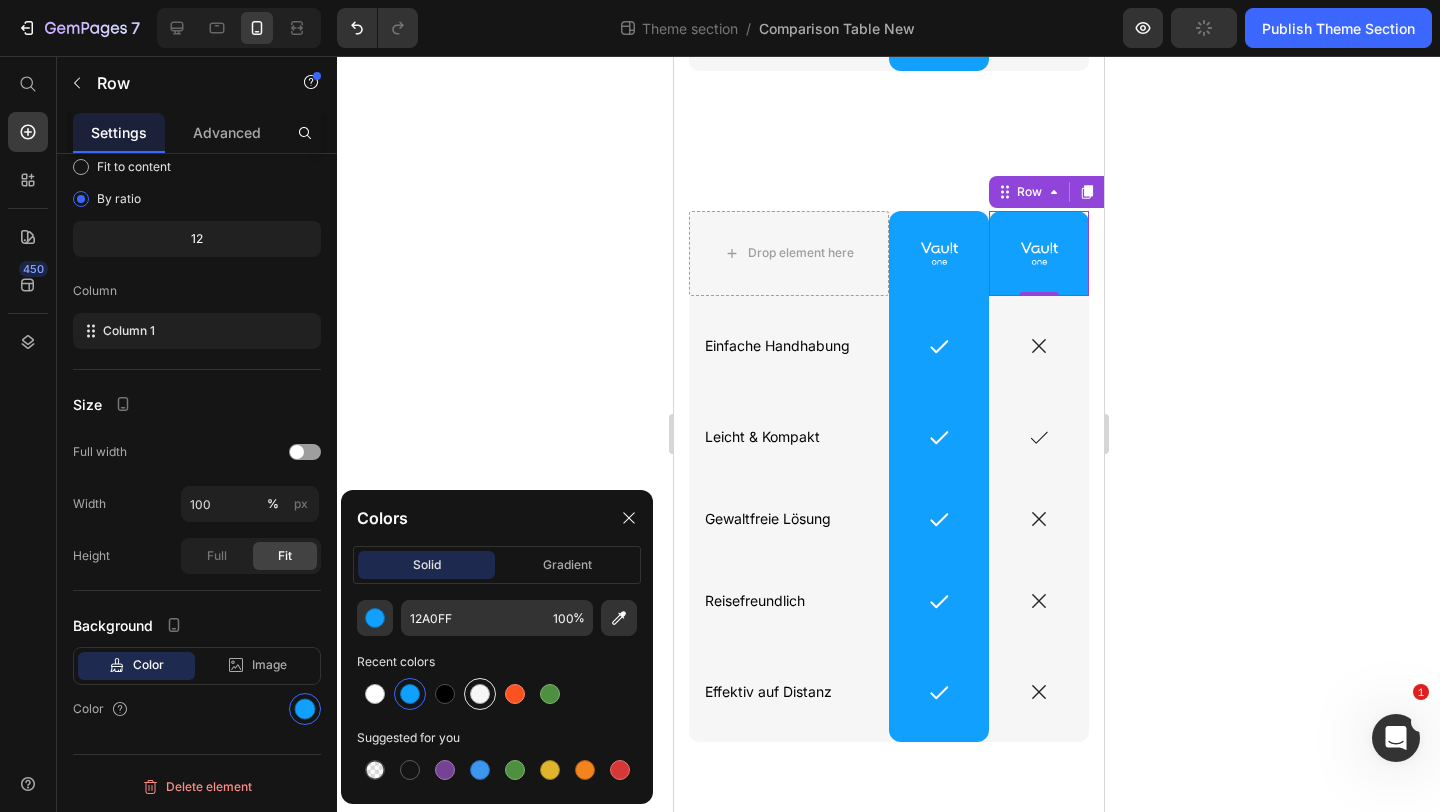 click at bounding box center (480, 694) 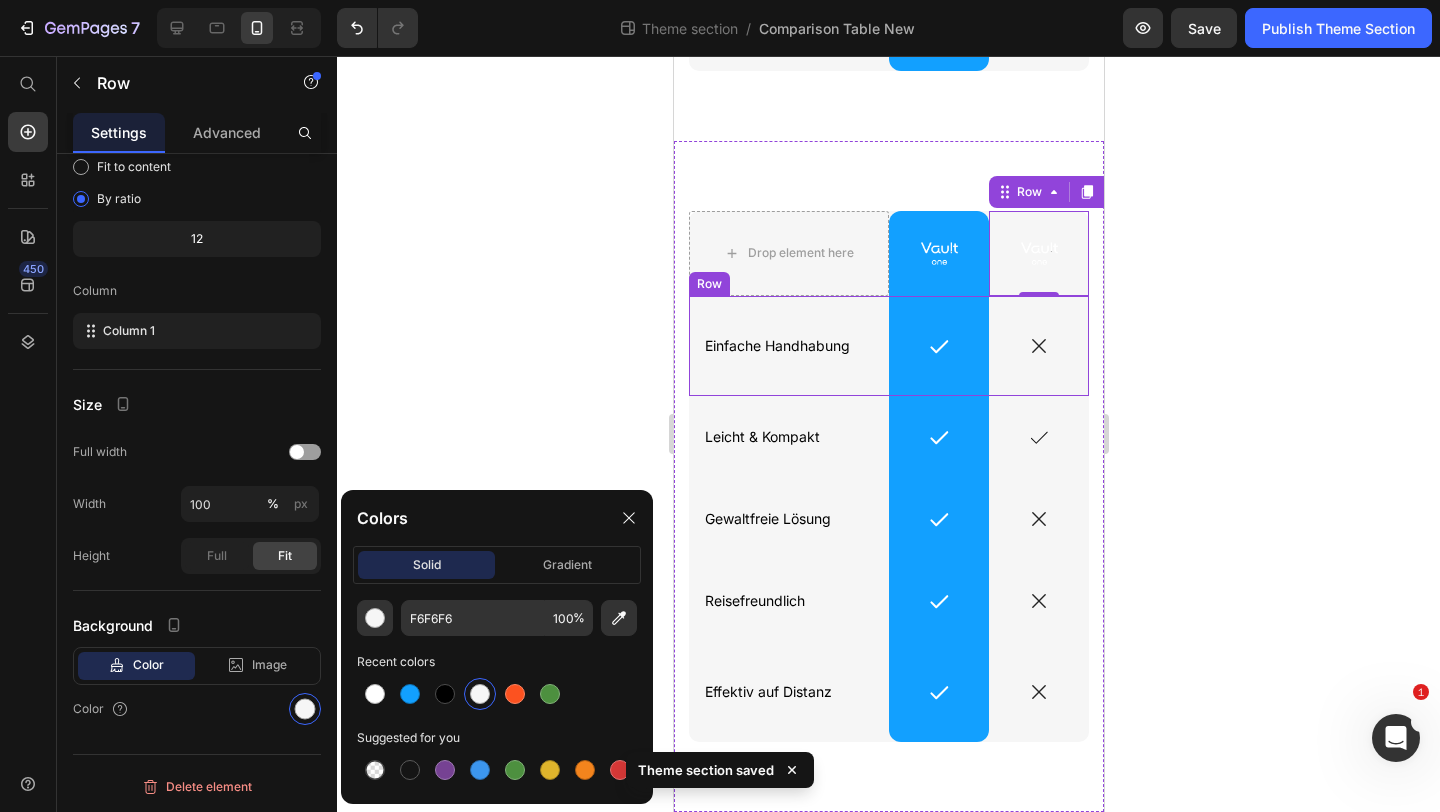 click 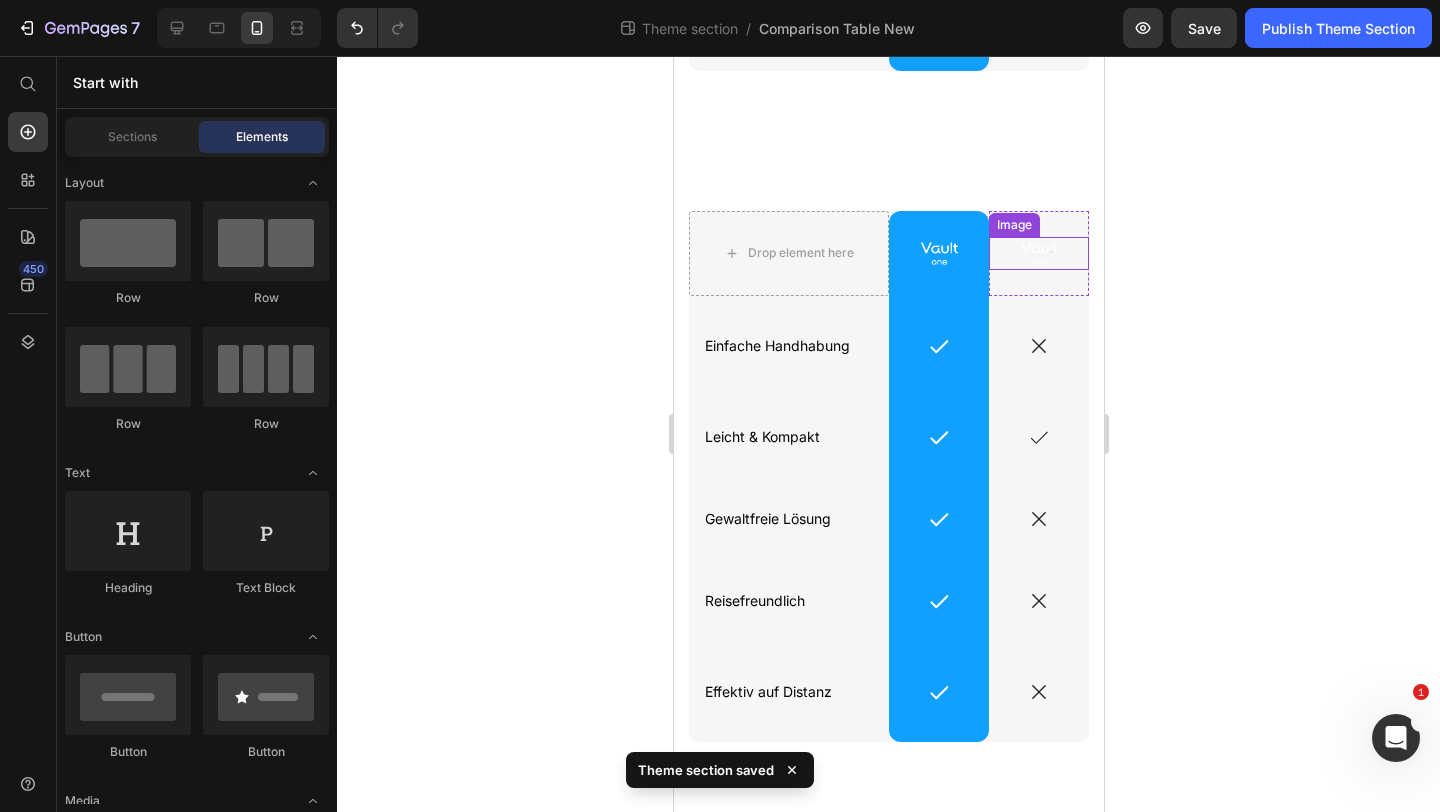 click at bounding box center [1038, 254] 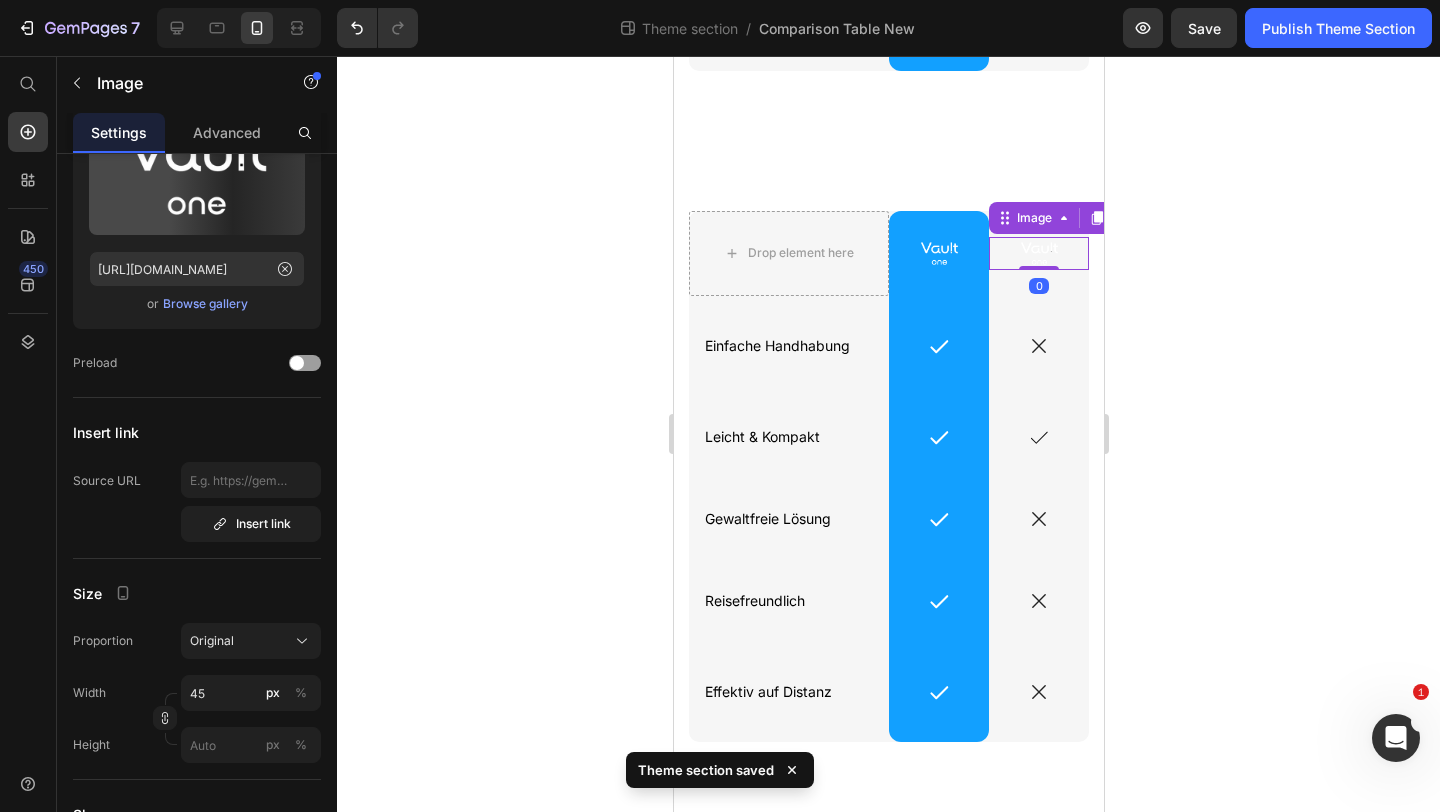 scroll, scrollTop: 0, scrollLeft: 0, axis: both 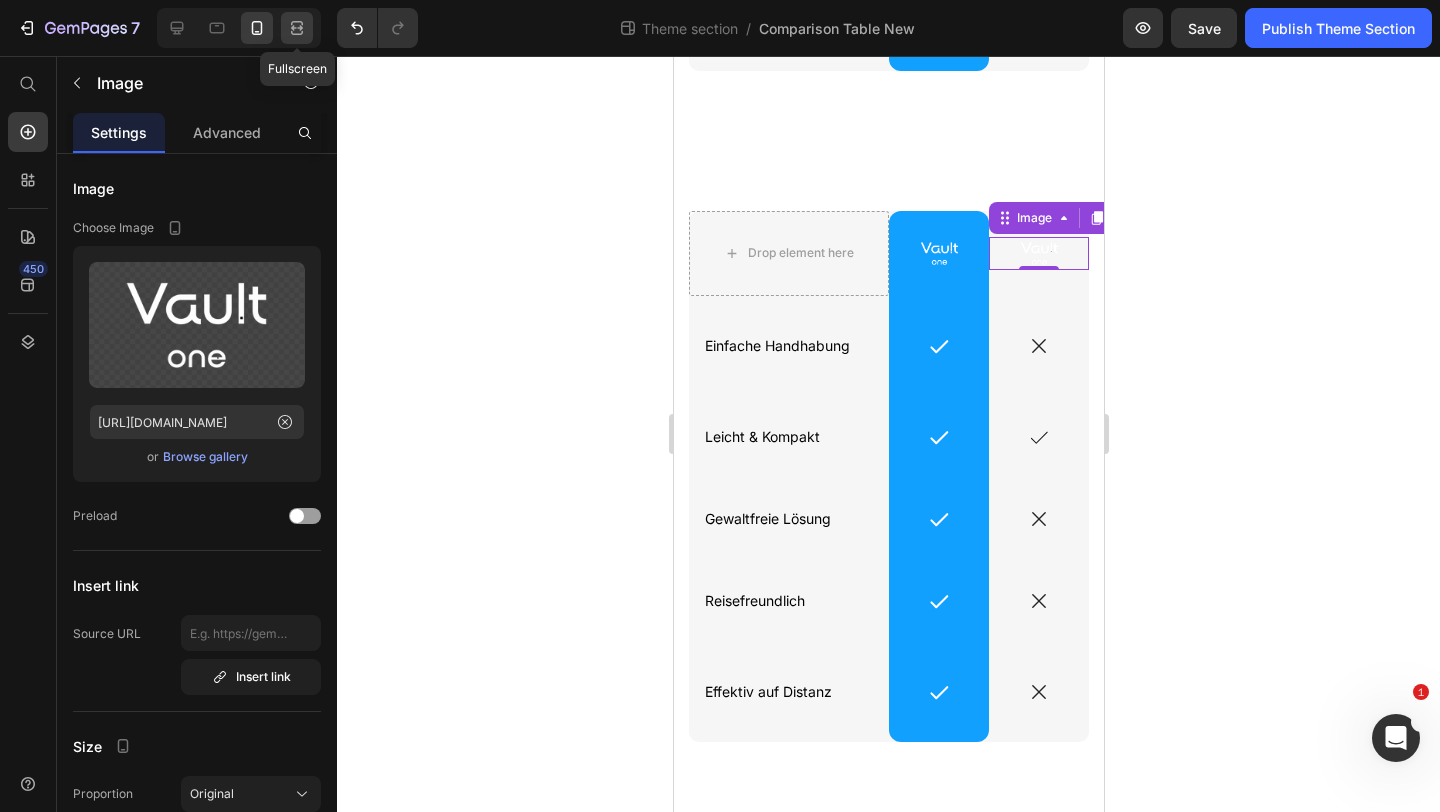 click 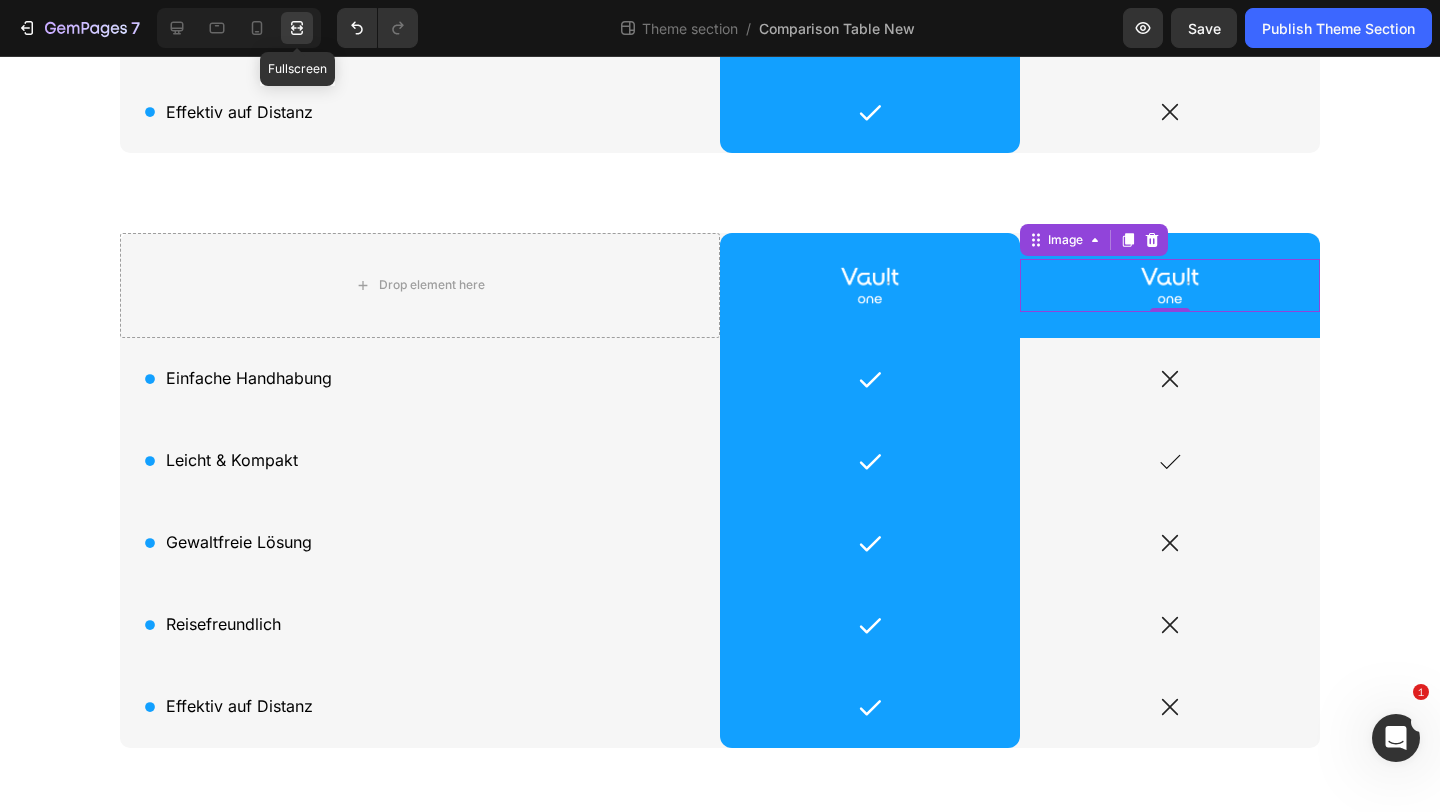 scroll, scrollTop: 472, scrollLeft: 0, axis: vertical 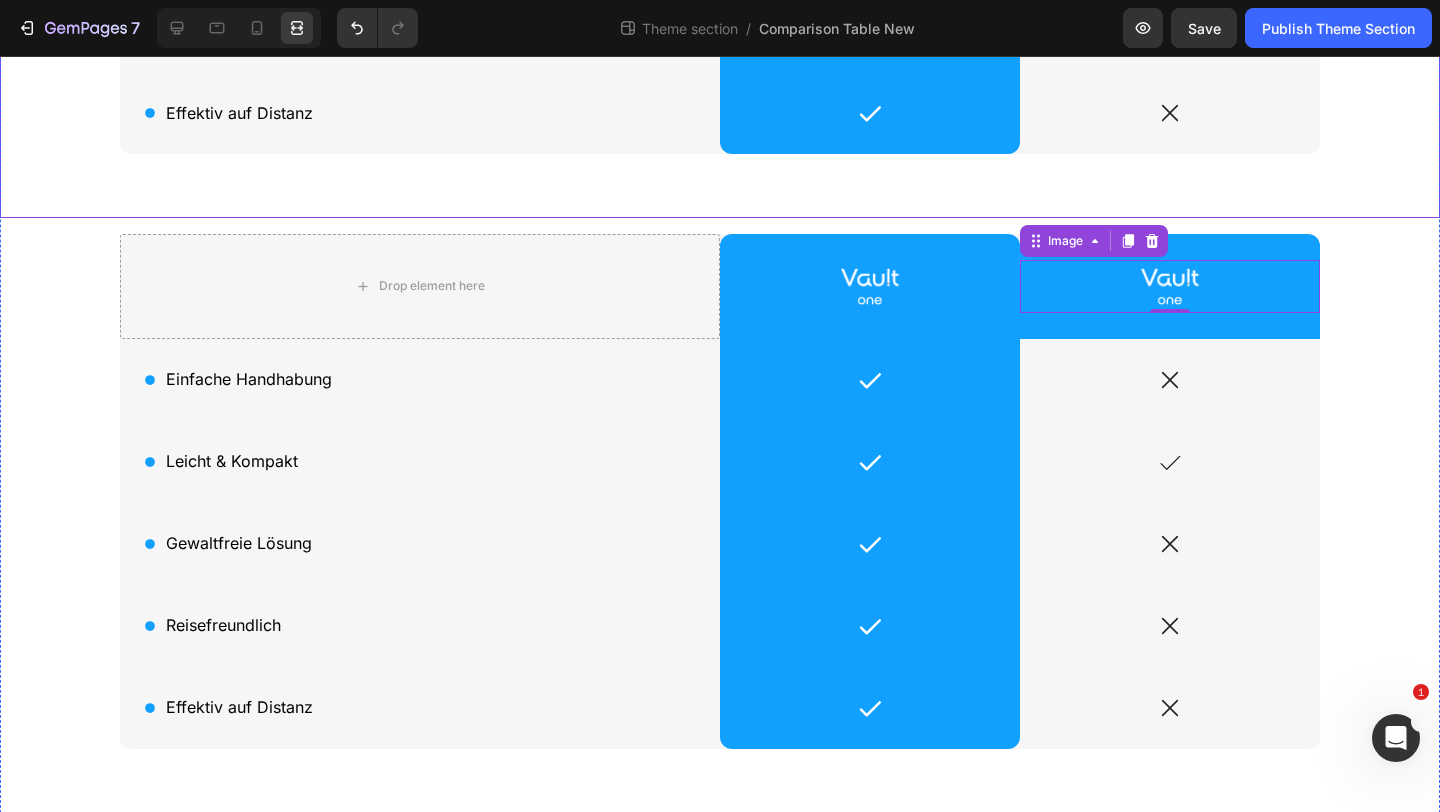 click on "Drop element here Image Row Andere Tools Text Block Row
Icon Einfache Handhabung Text Block Row
Icon Row
Icon Row
Icon Leicht & Kompakt Text Block Row
Icon Row
Icon Row
Icon Gewaltfreie Lösung Text Block Row
Icon Row
Icon Row
Icon Reisefreundlich Text Block Row
Icon Row
Icon Row
Icon Effektiv auf Distanz Text Block Row
Icon Row
Icon Row Row" at bounding box center [720, -79] 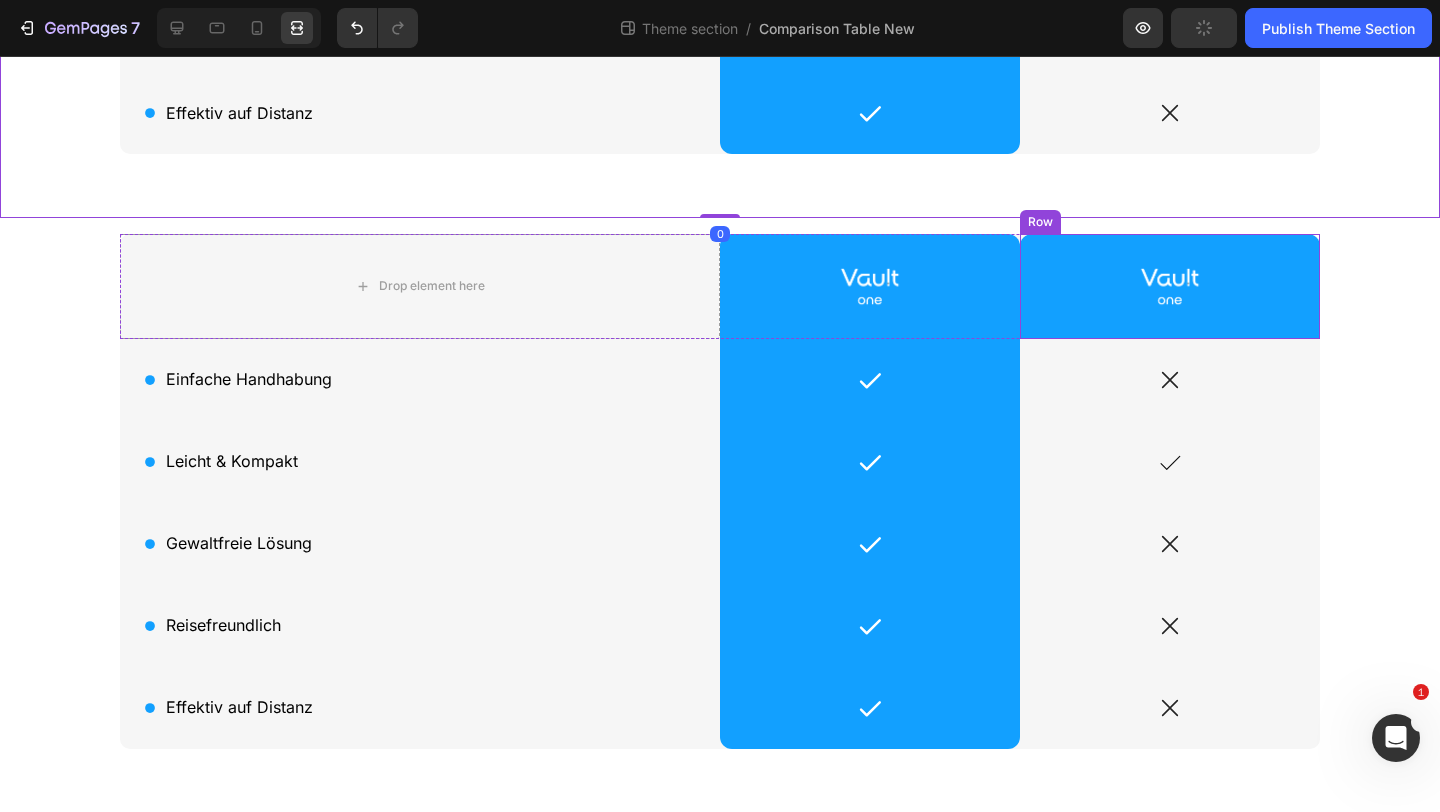 click on "Image Row" at bounding box center [1170, 286] 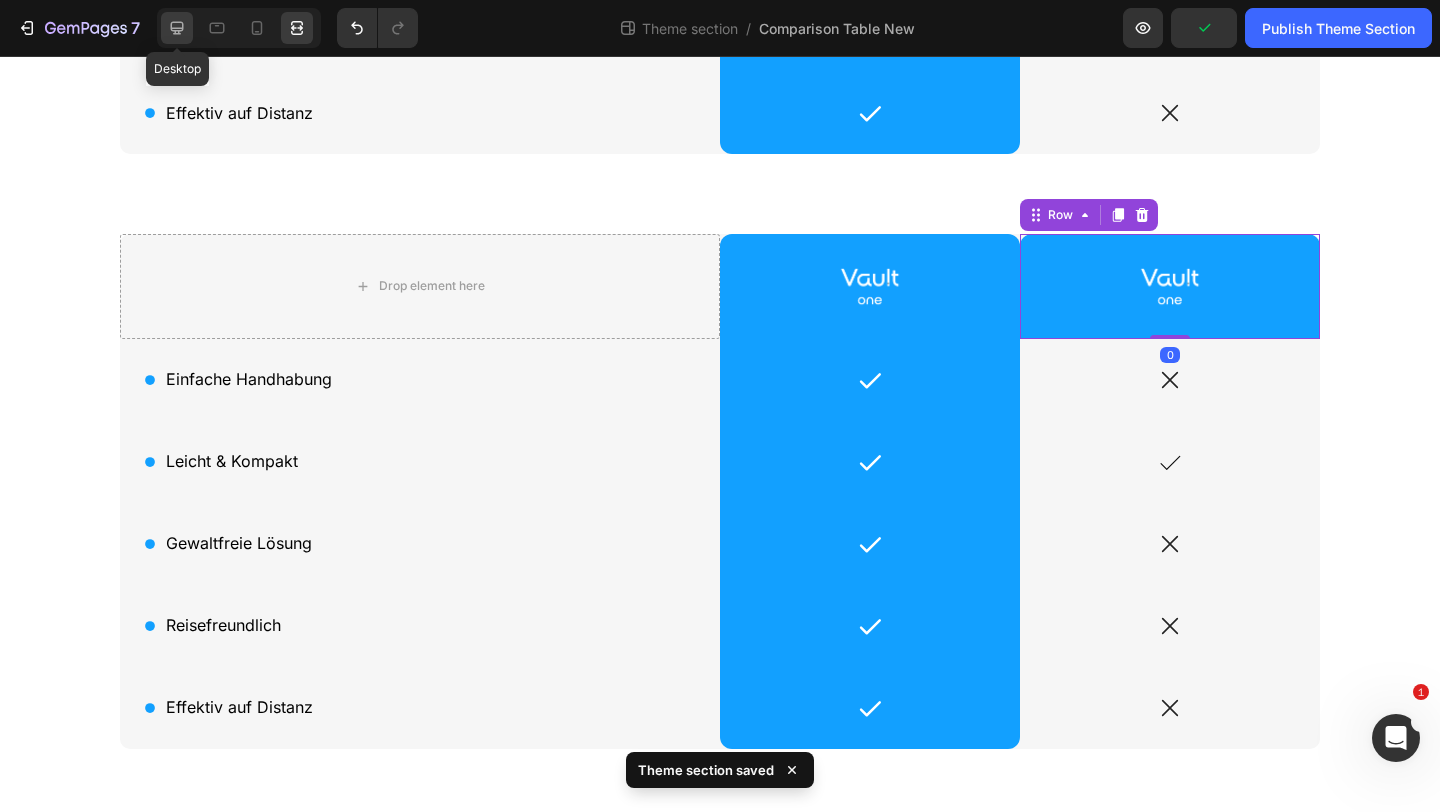click 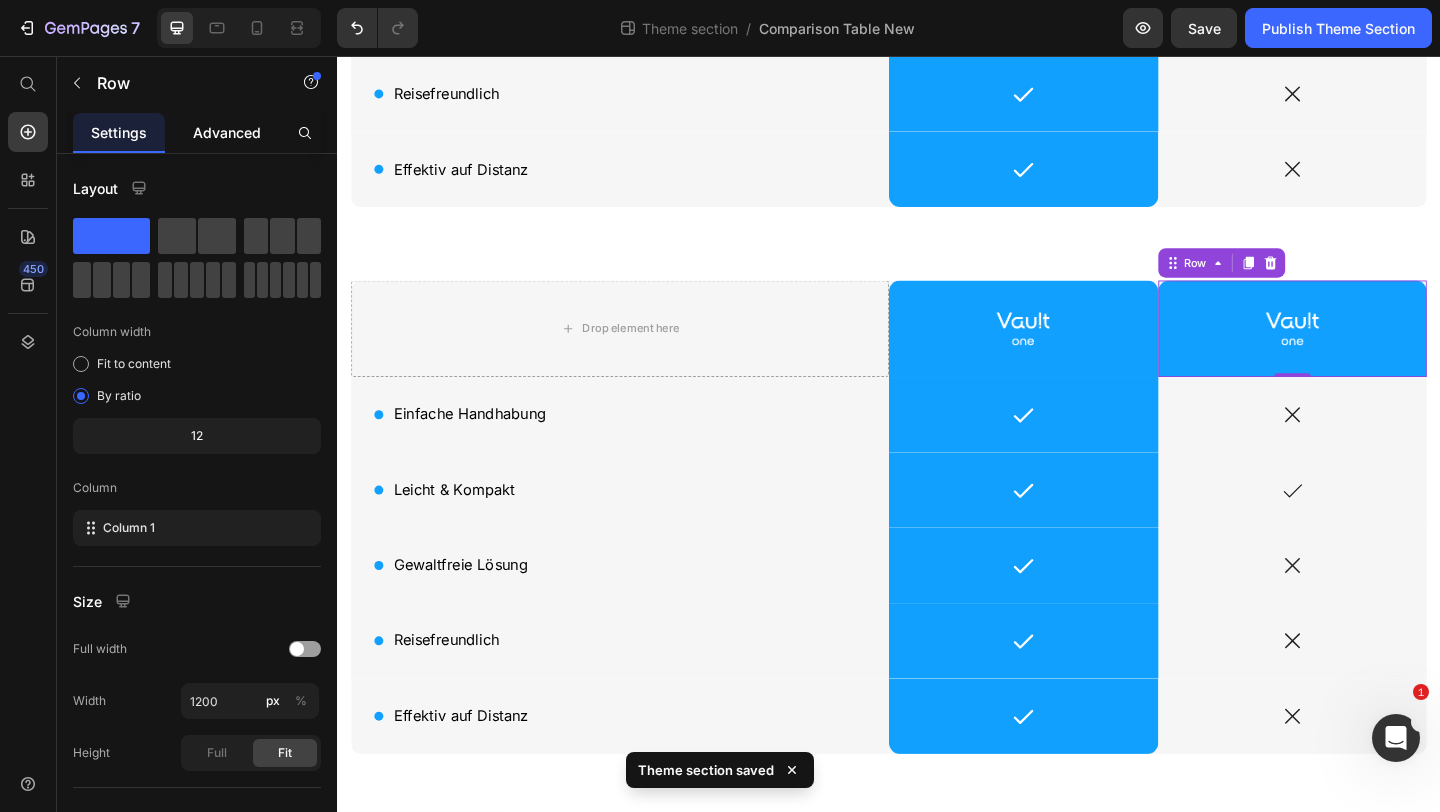 click on "Advanced" at bounding box center (227, 132) 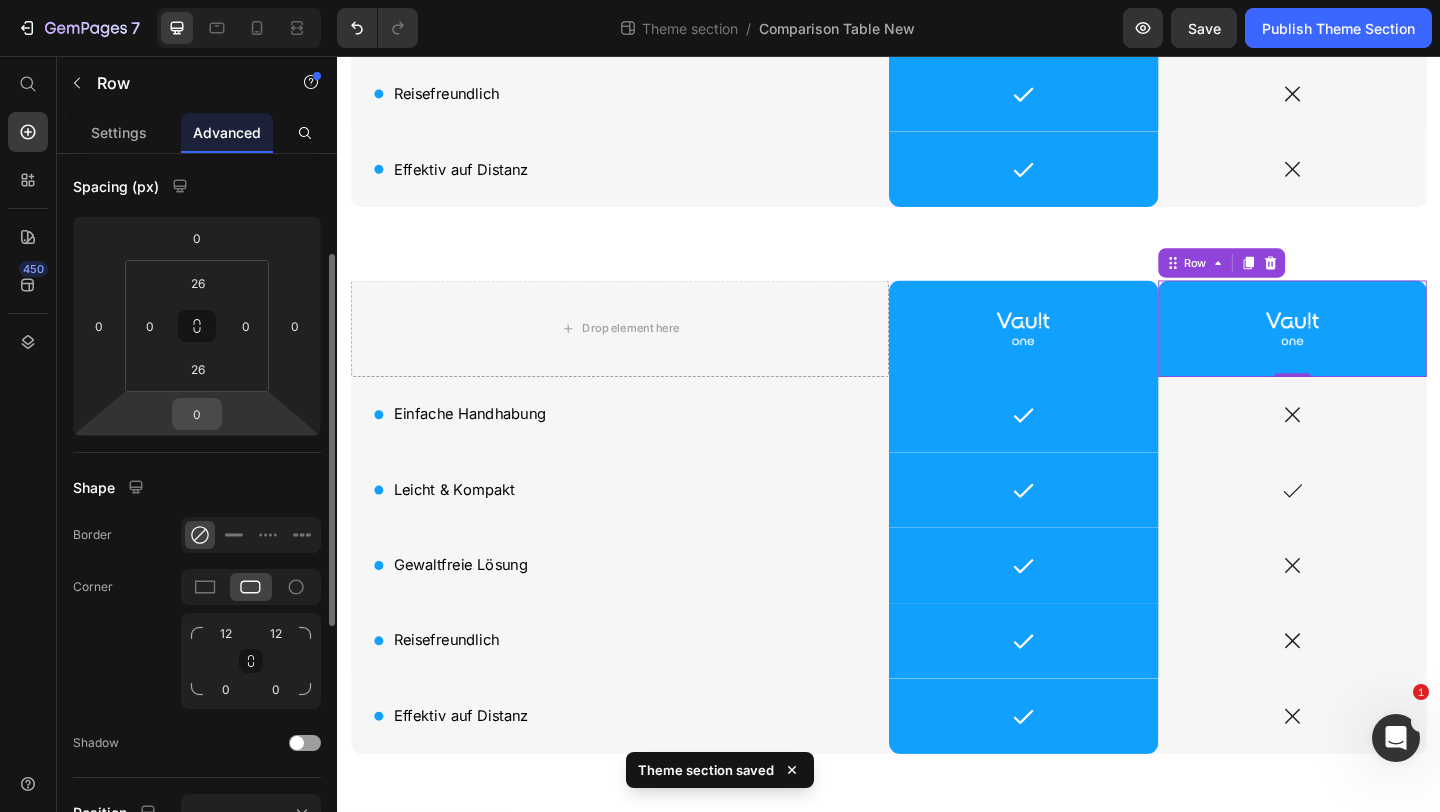 scroll, scrollTop: 197, scrollLeft: 0, axis: vertical 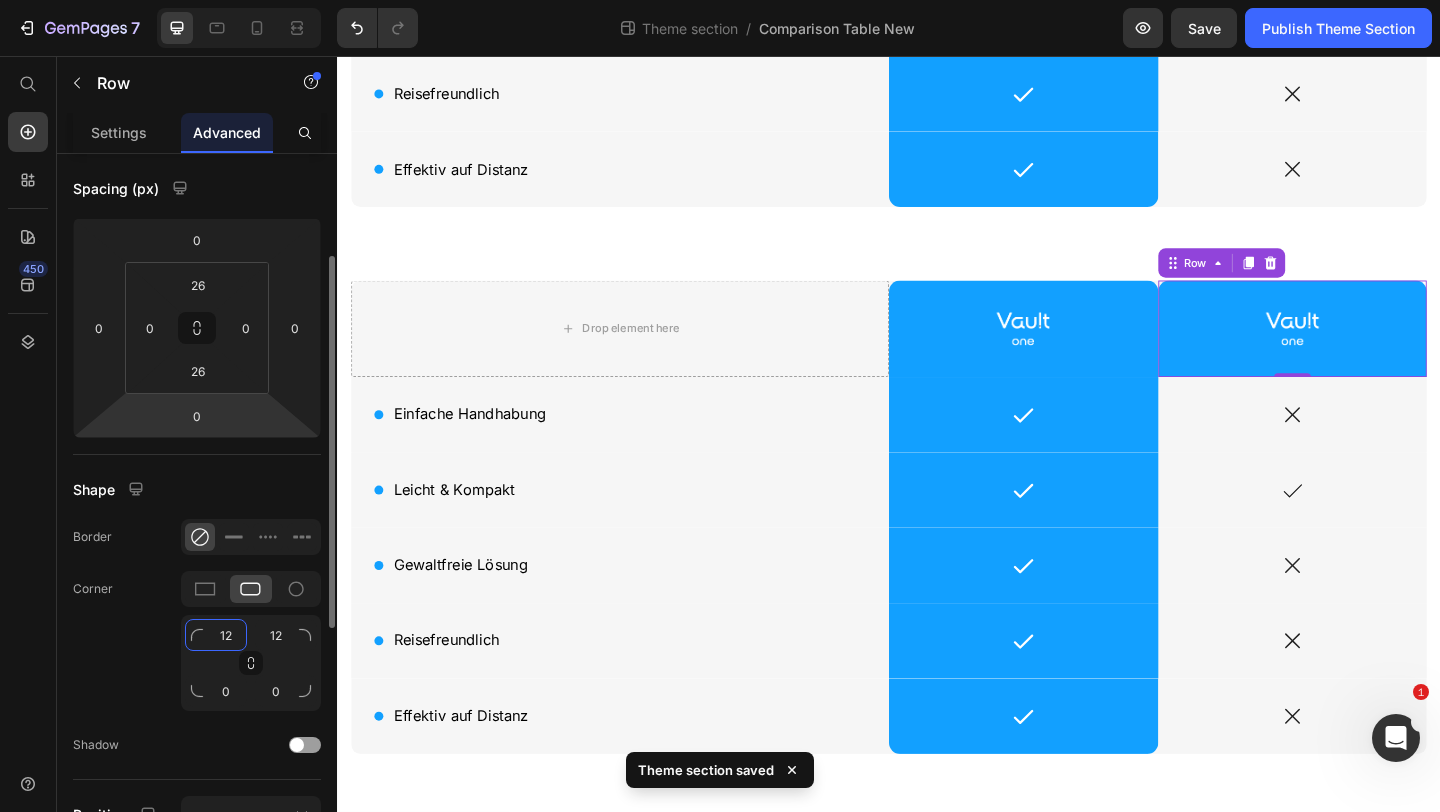 click on "12" 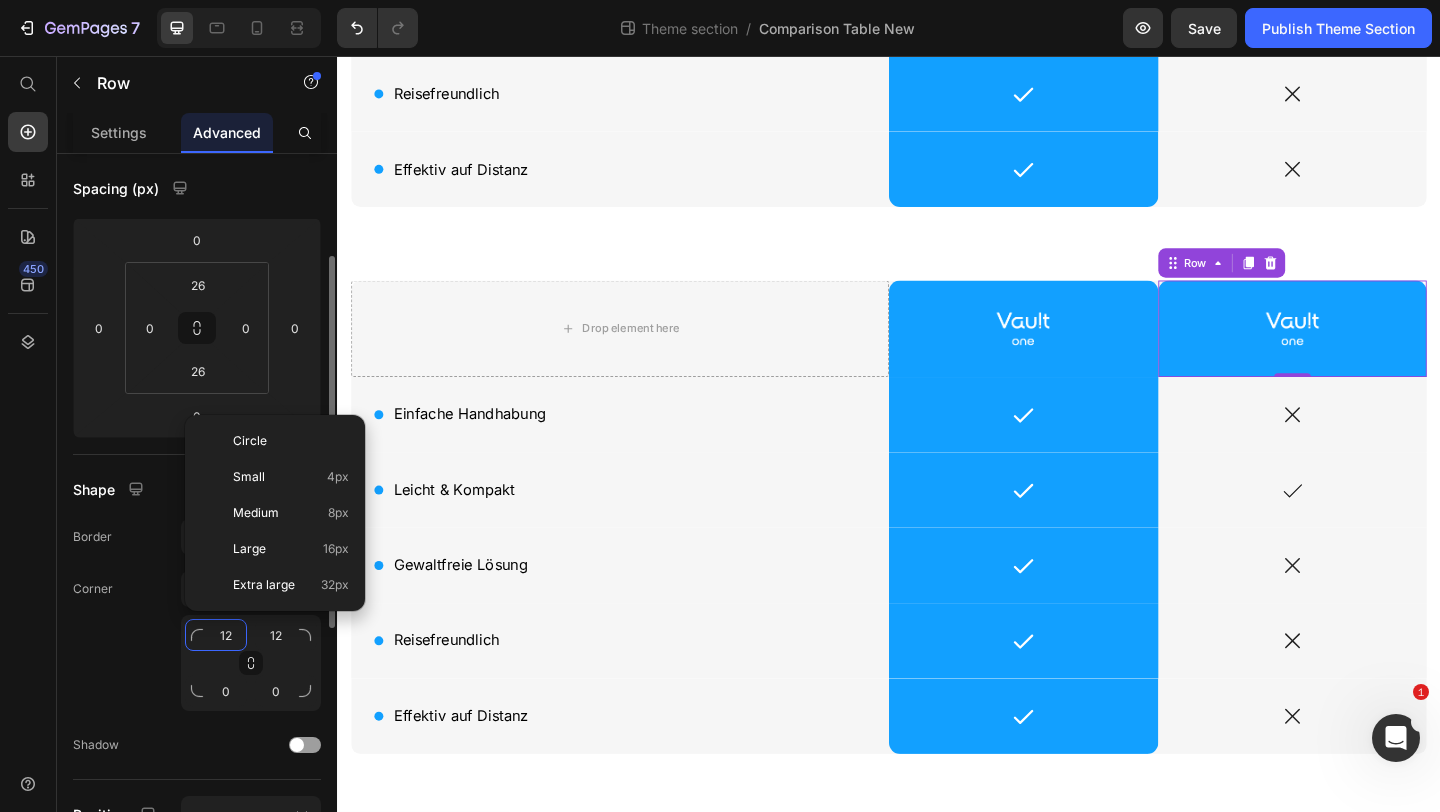 click on "12" 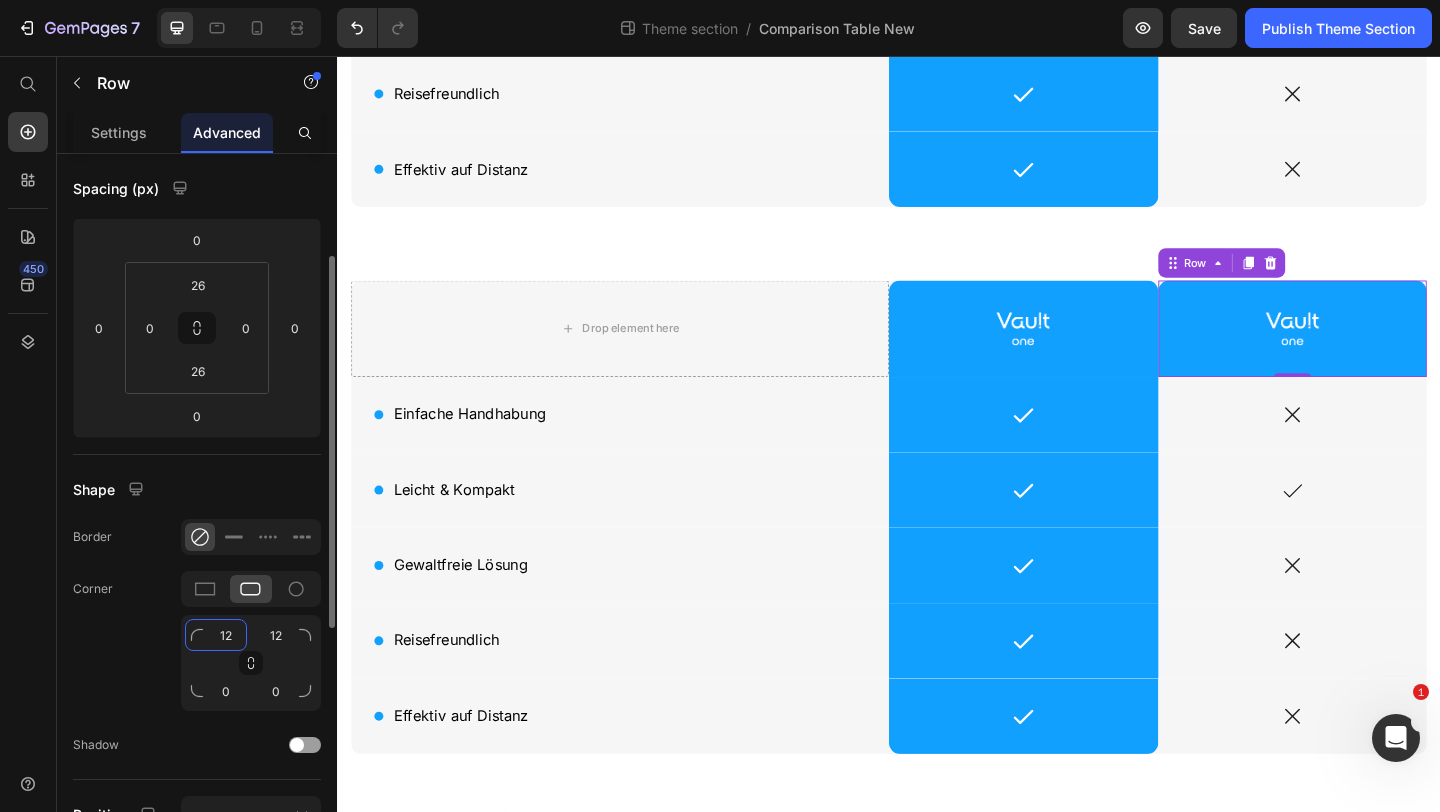 drag, startPoint x: 232, startPoint y: 636, endPoint x: 216, endPoint y: 636, distance: 16 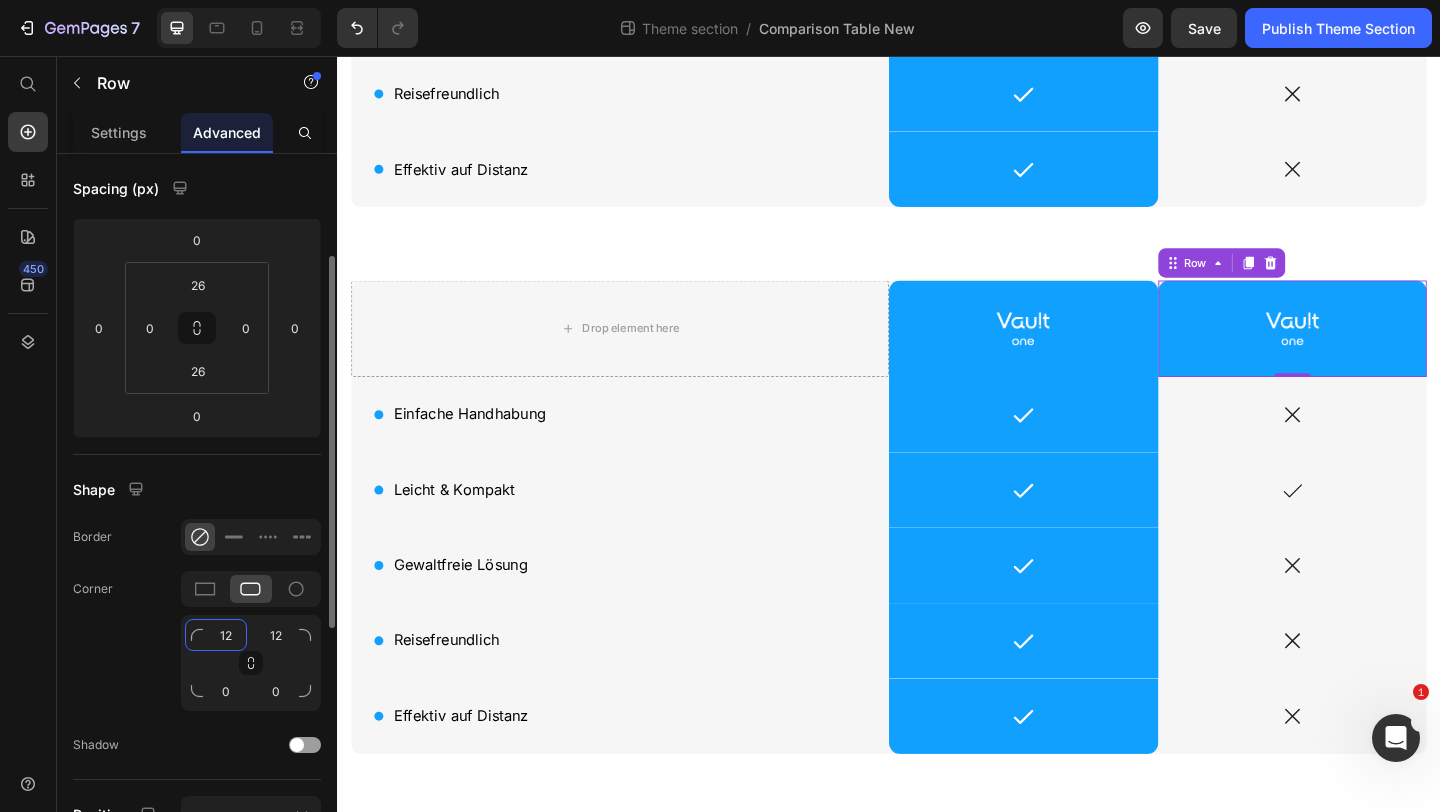 click on "12" 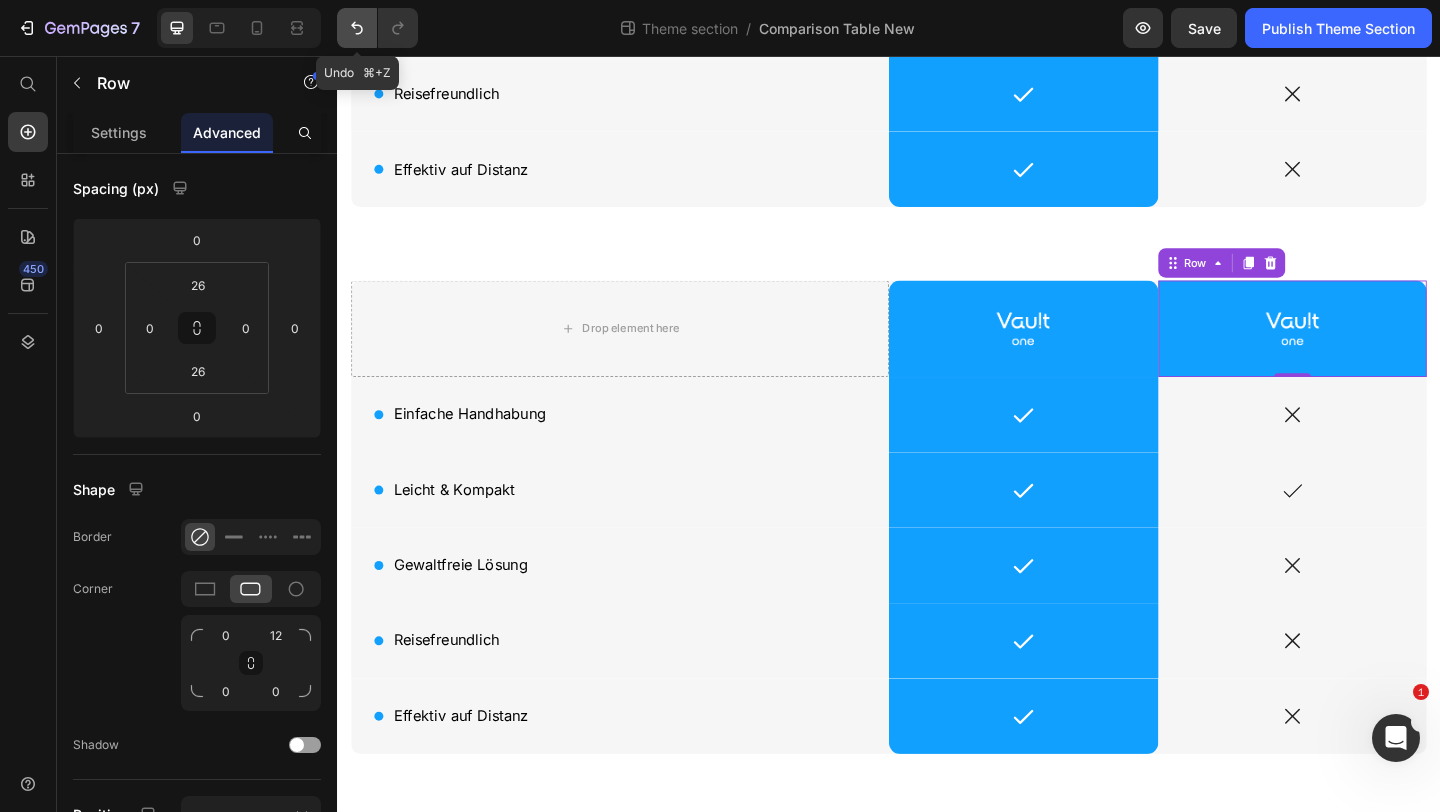 click 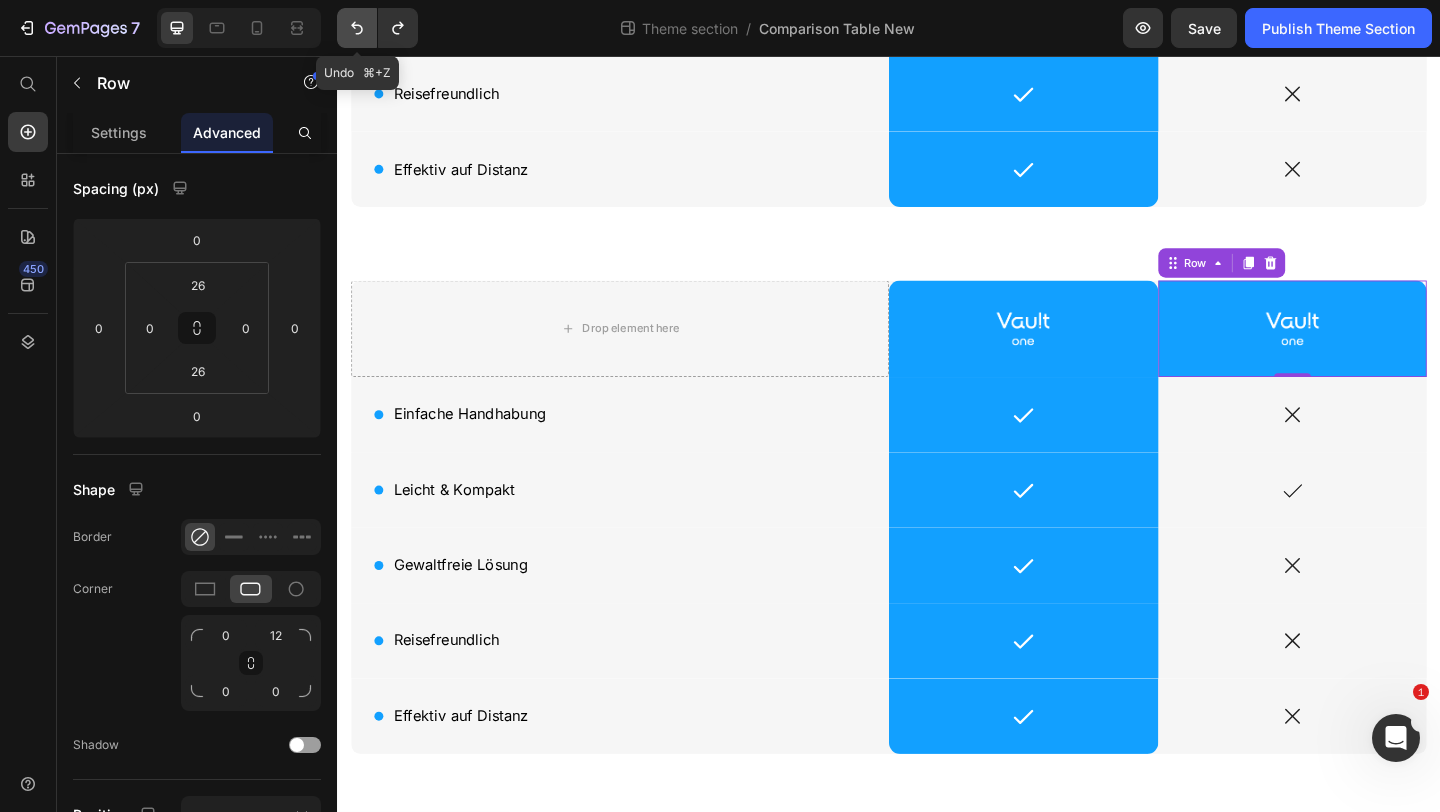click 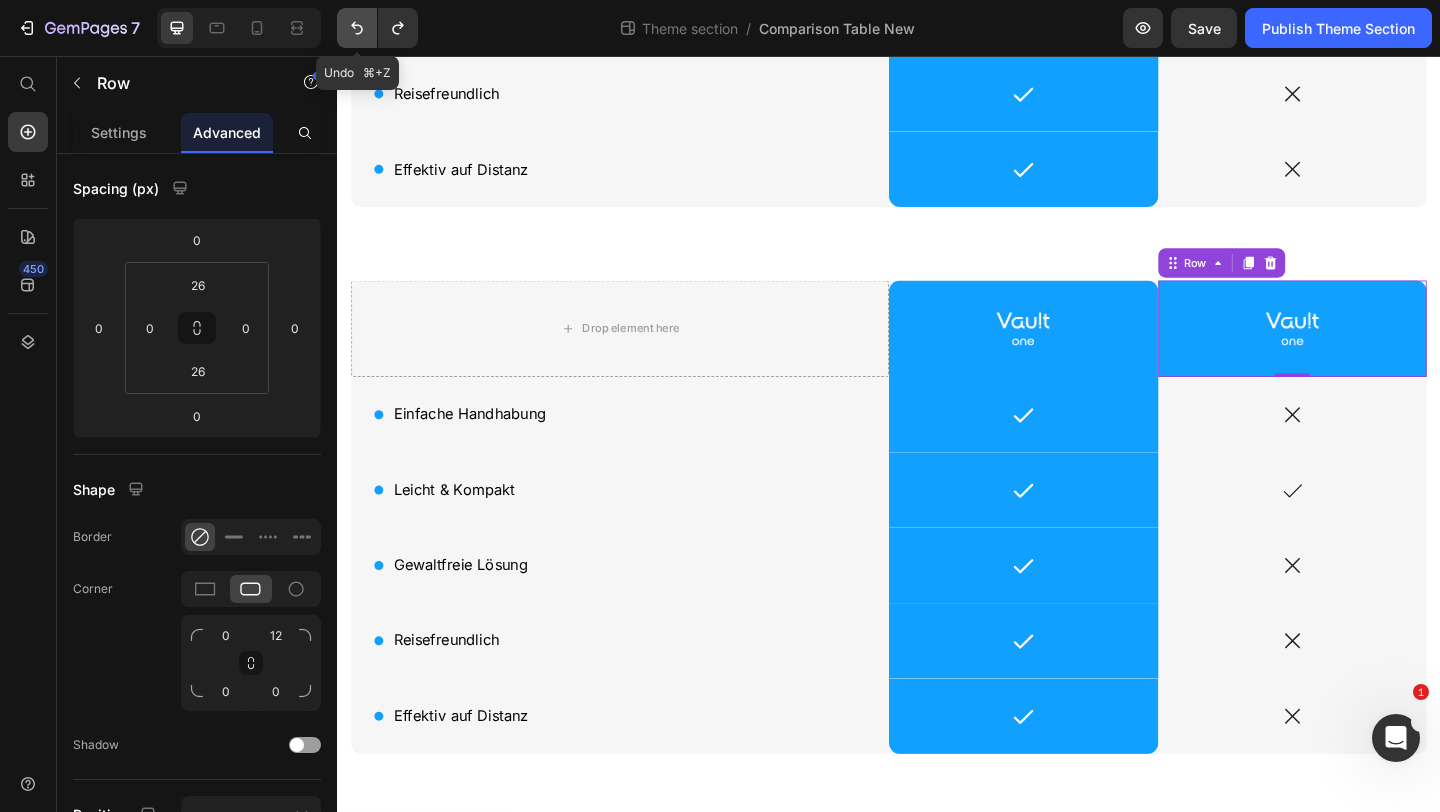 type on "12" 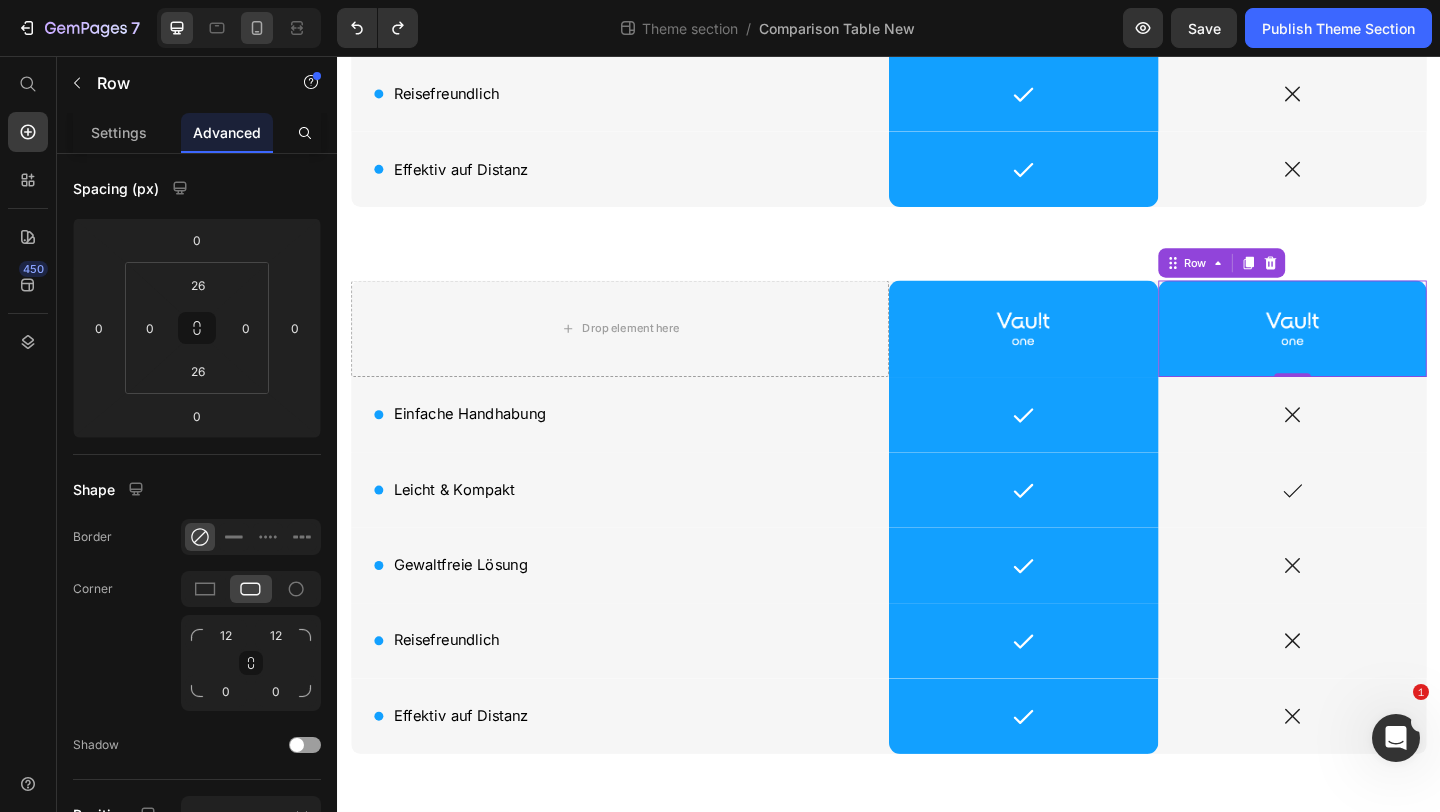 click 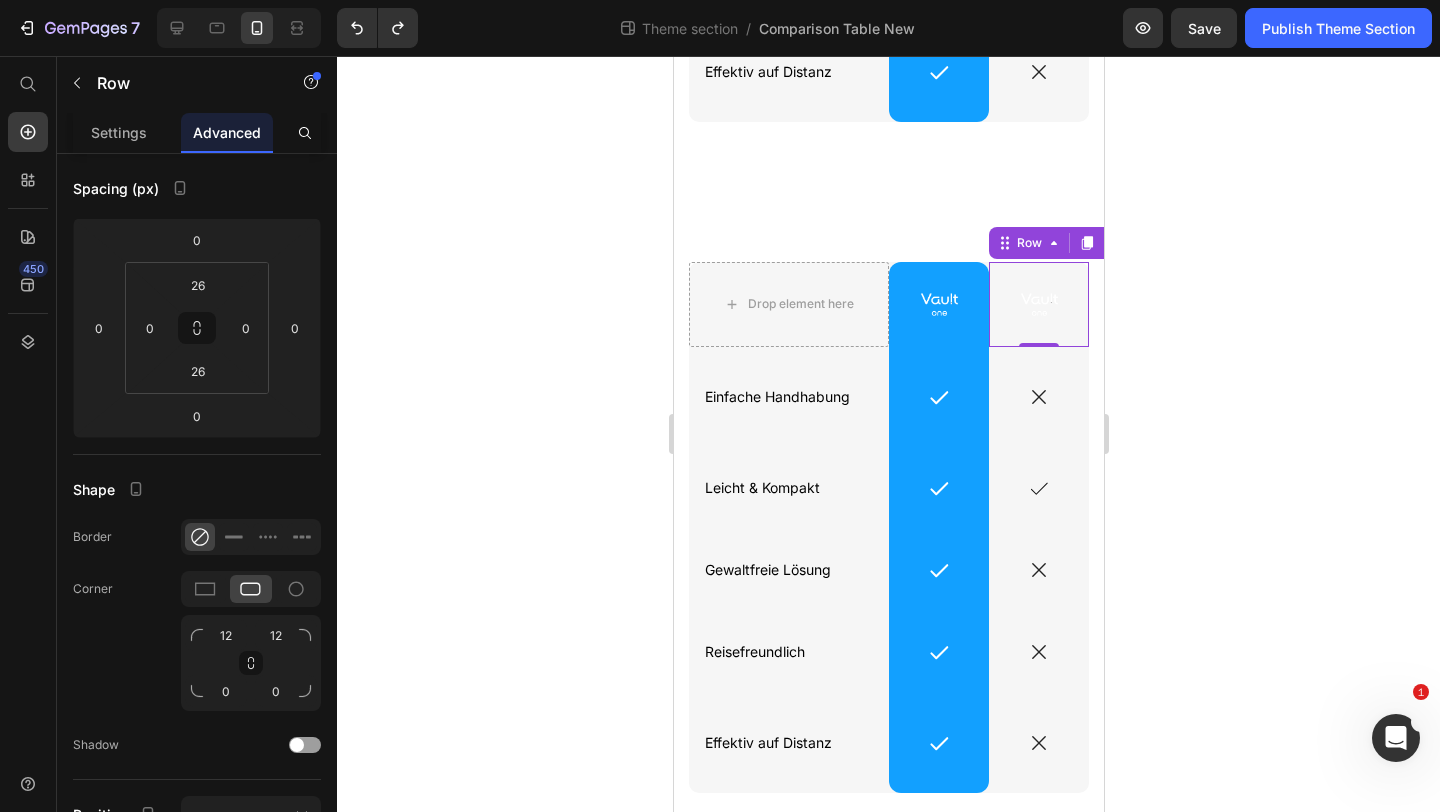 scroll, scrollTop: 627, scrollLeft: 0, axis: vertical 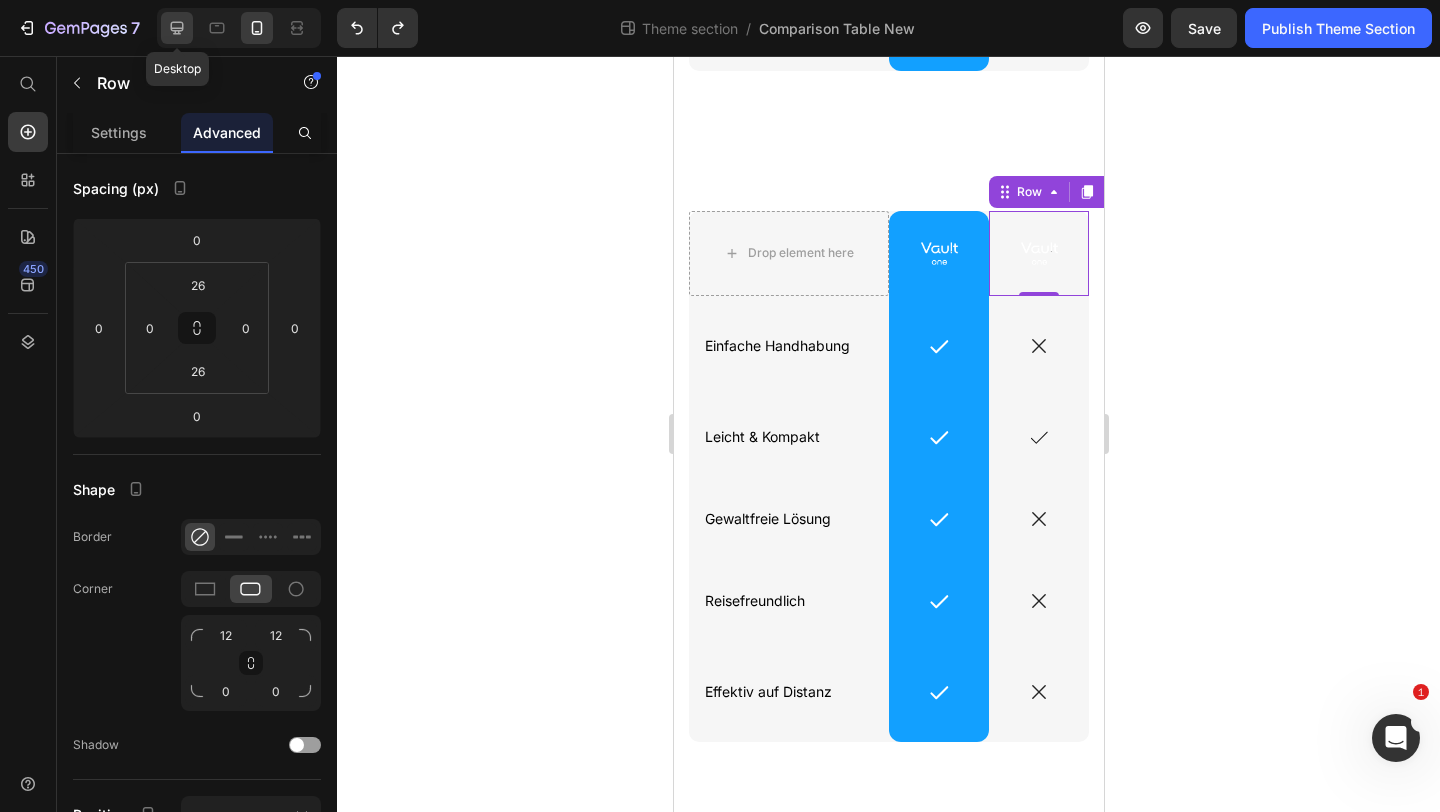 click 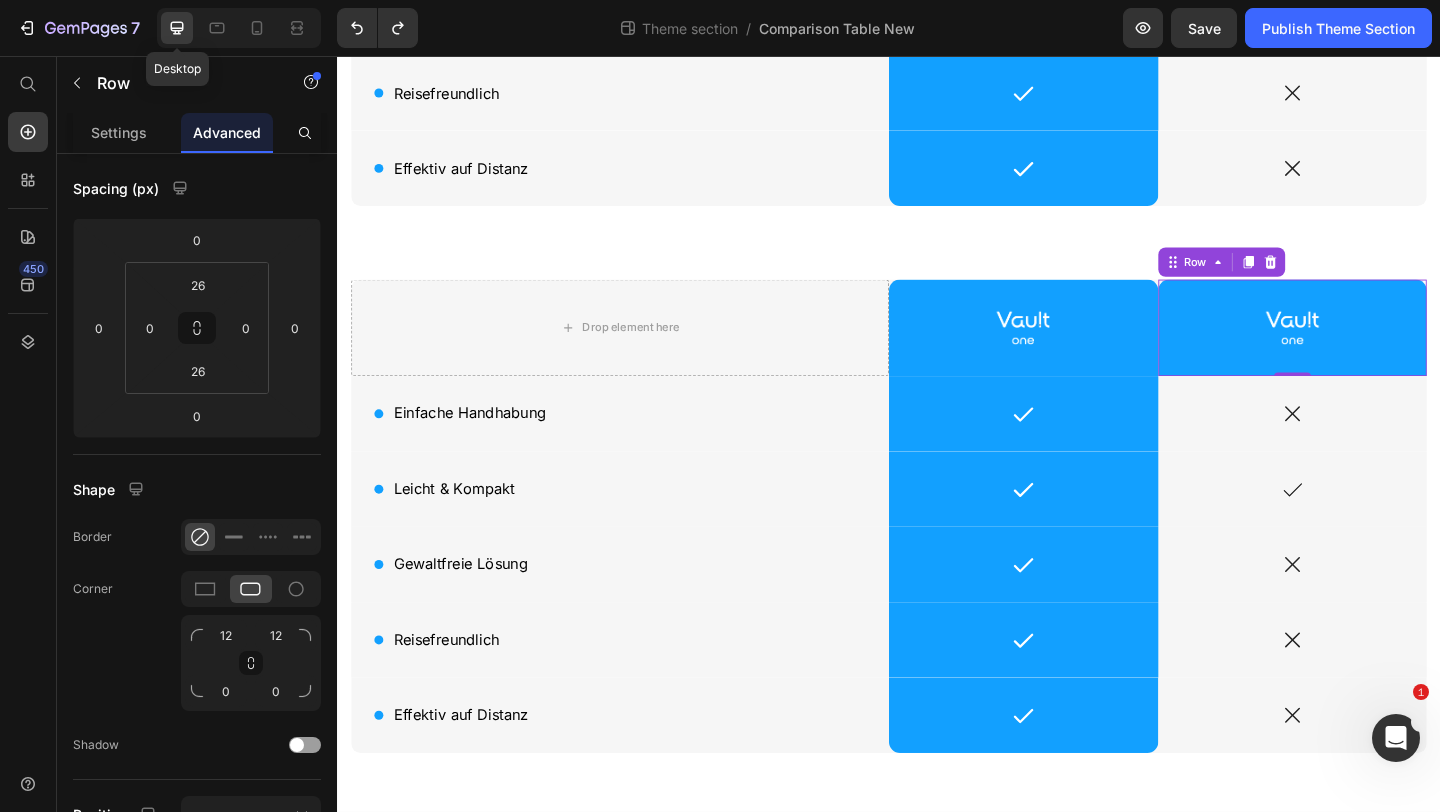 scroll, scrollTop: 406, scrollLeft: 0, axis: vertical 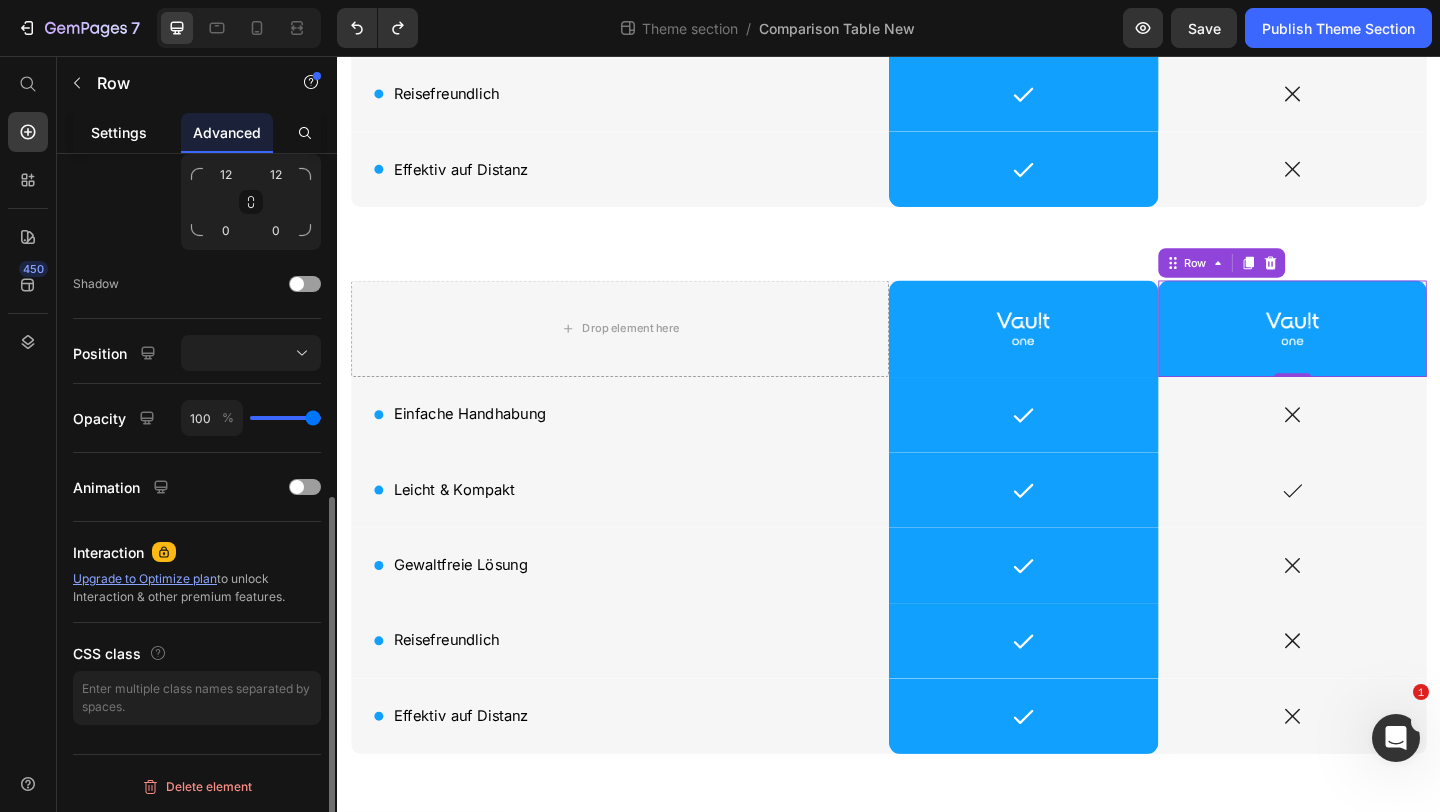 click on "Settings" at bounding box center [119, 132] 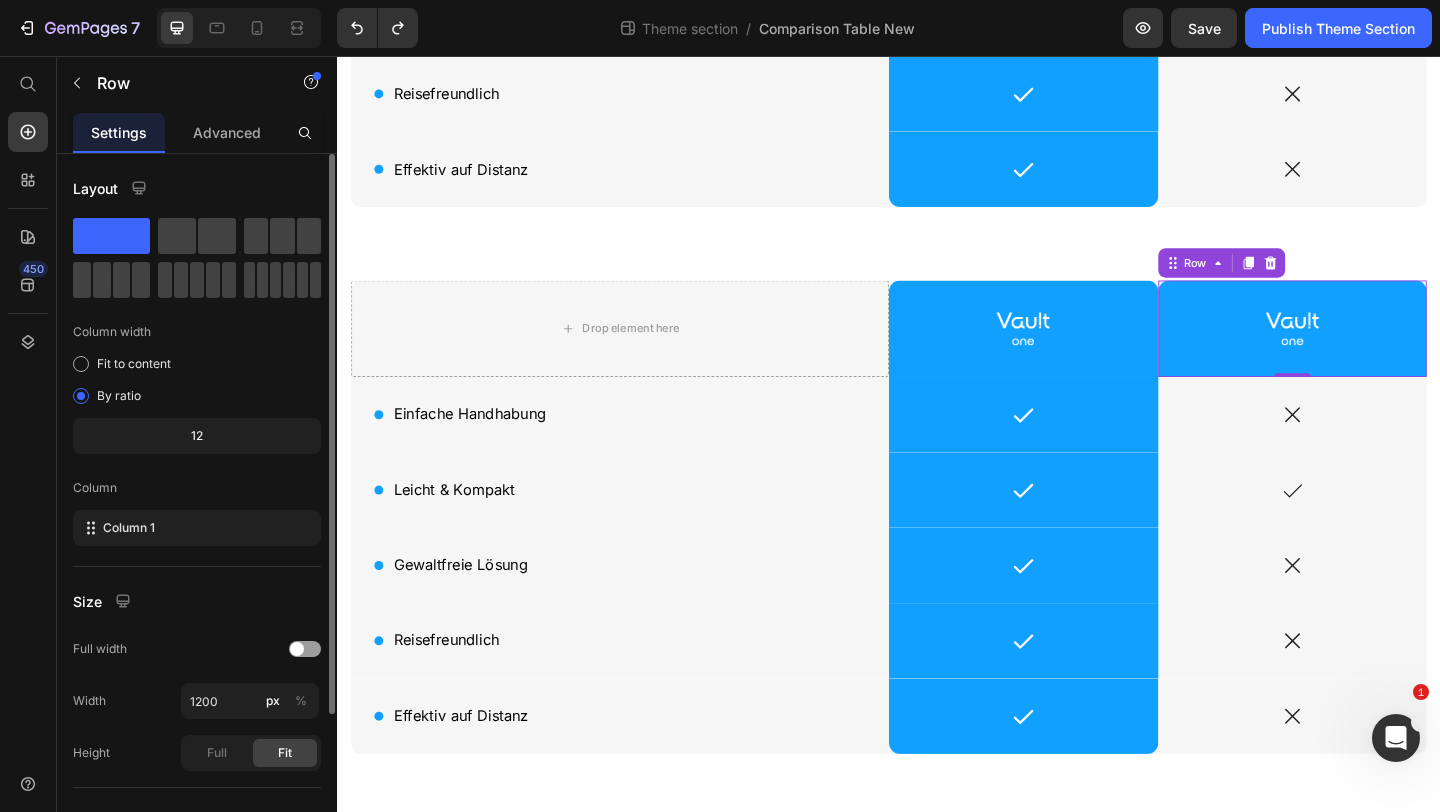 scroll, scrollTop: 197, scrollLeft: 0, axis: vertical 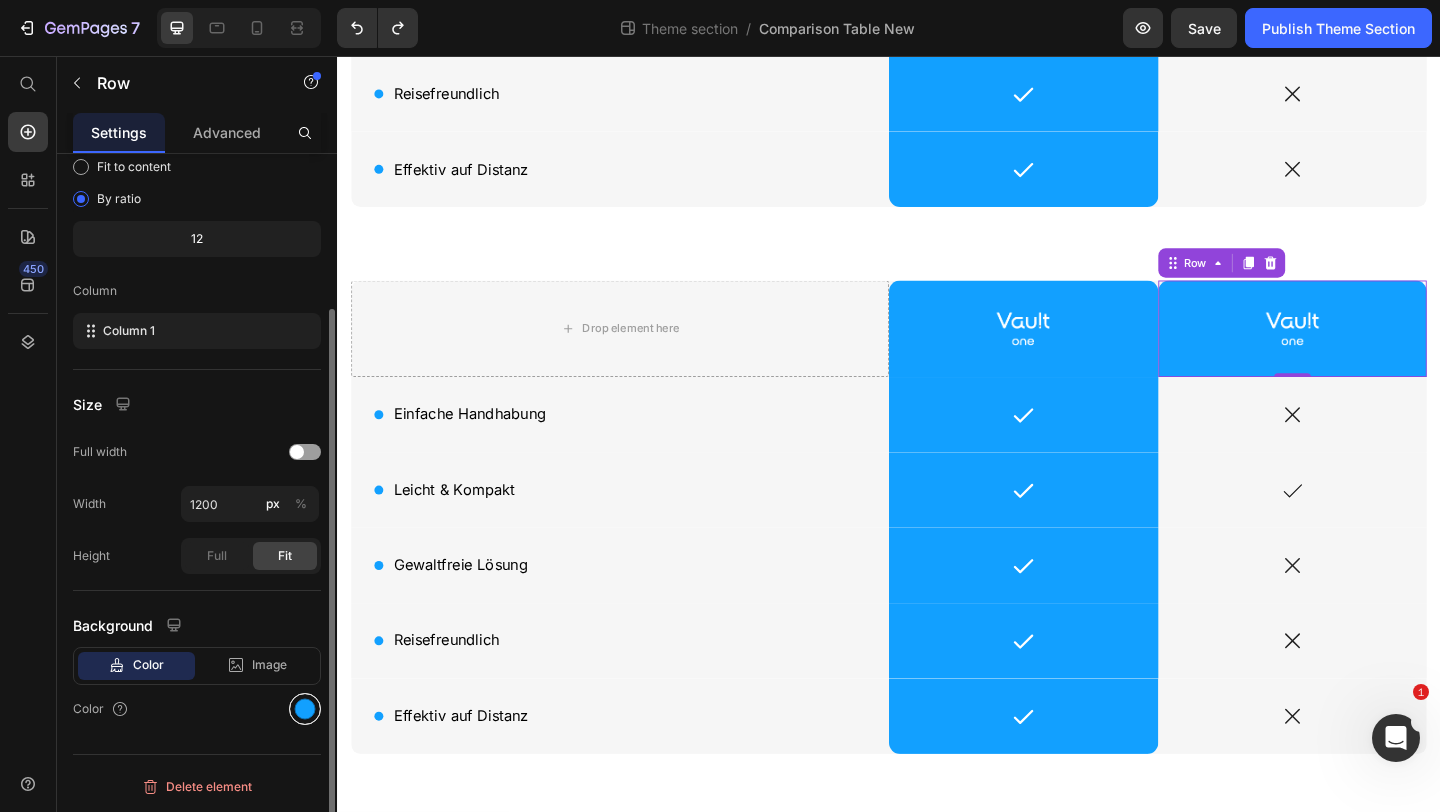 click at bounding box center (305, 709) 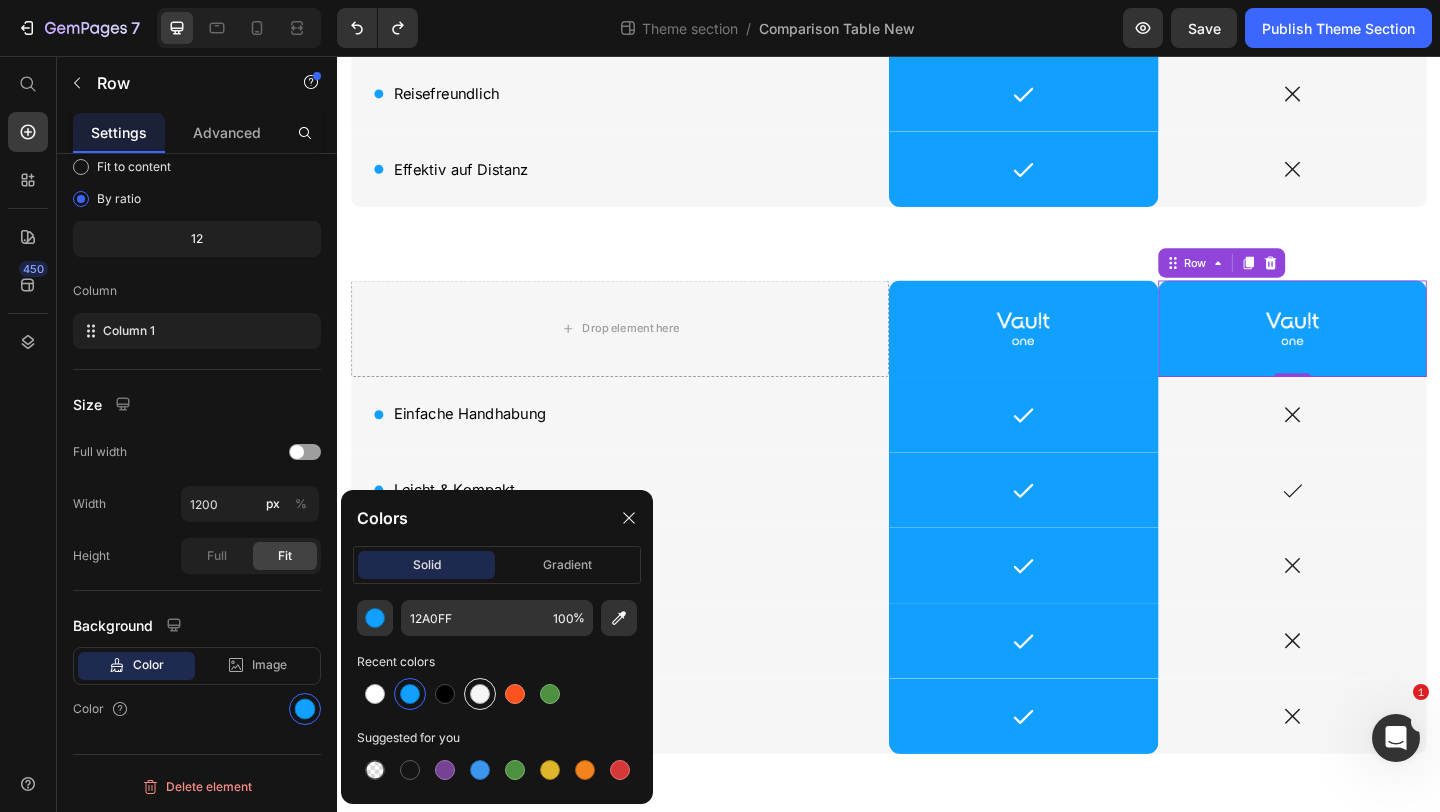 click at bounding box center (480, 694) 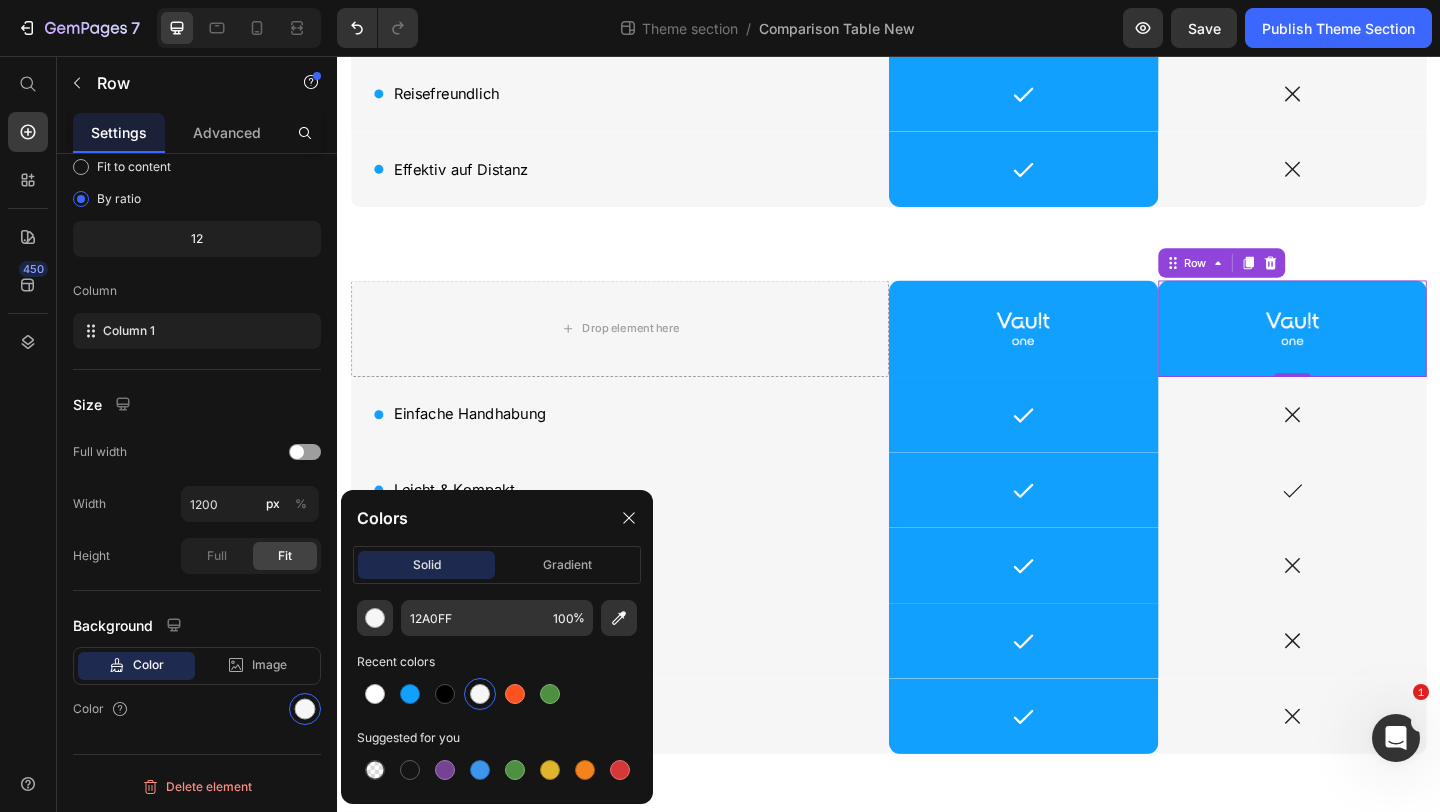 type on "F6F6F6" 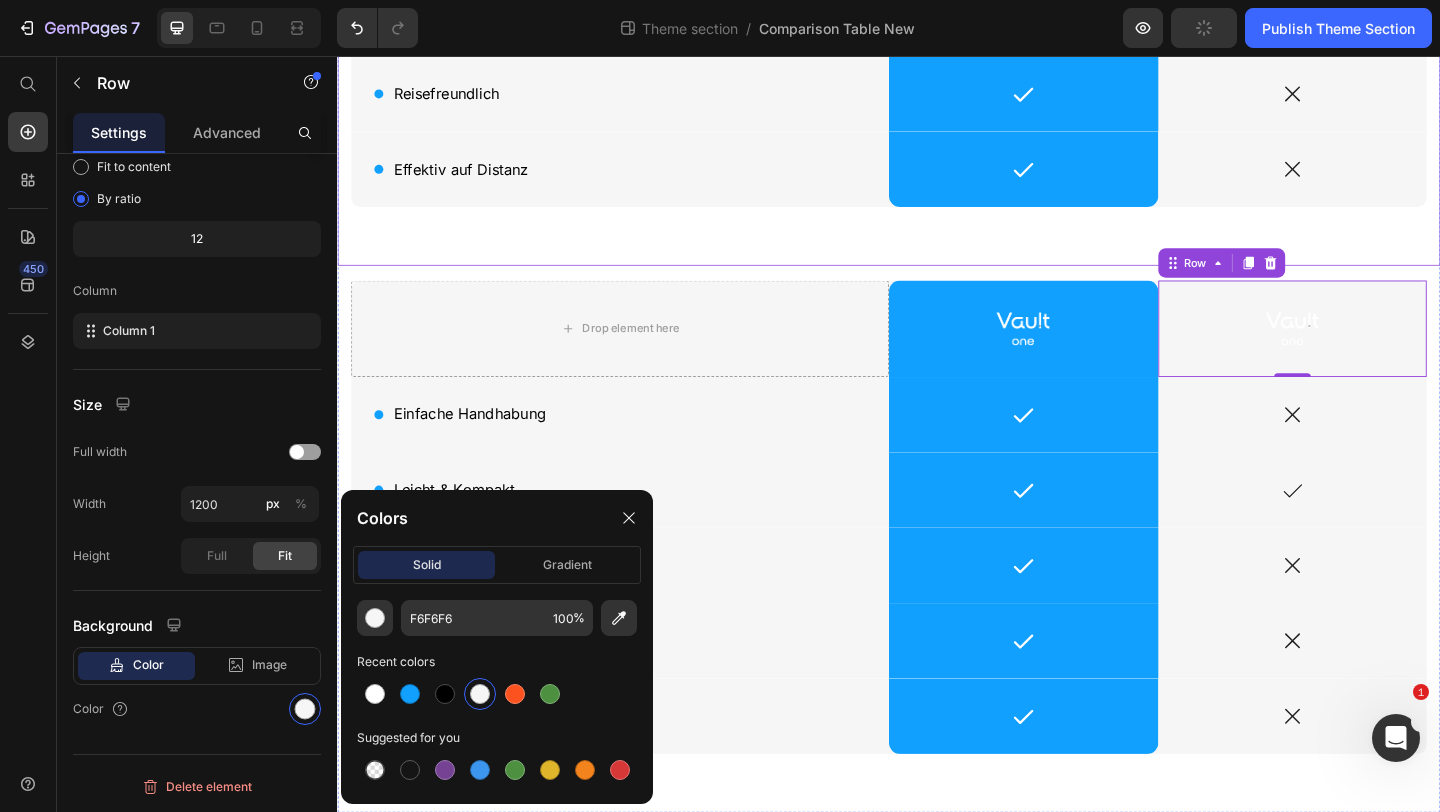 click on "Drop element here Image Row Andere Tools Text Block Row
Icon Einfache Handhabung Text Block Row
Icon Row
Icon Row
Icon Leicht & Kompakt Text Block Row
Icon Row
Icon Row
Icon Gewaltfreie Lösung Text Block Row
Icon Row
Icon Row
Icon Reisefreundlich Text Block Row
Icon Row
Icon Row
Icon Effektiv auf Distanz Text Block Row
Icon Row
Icon Row Row" at bounding box center [937, -13] 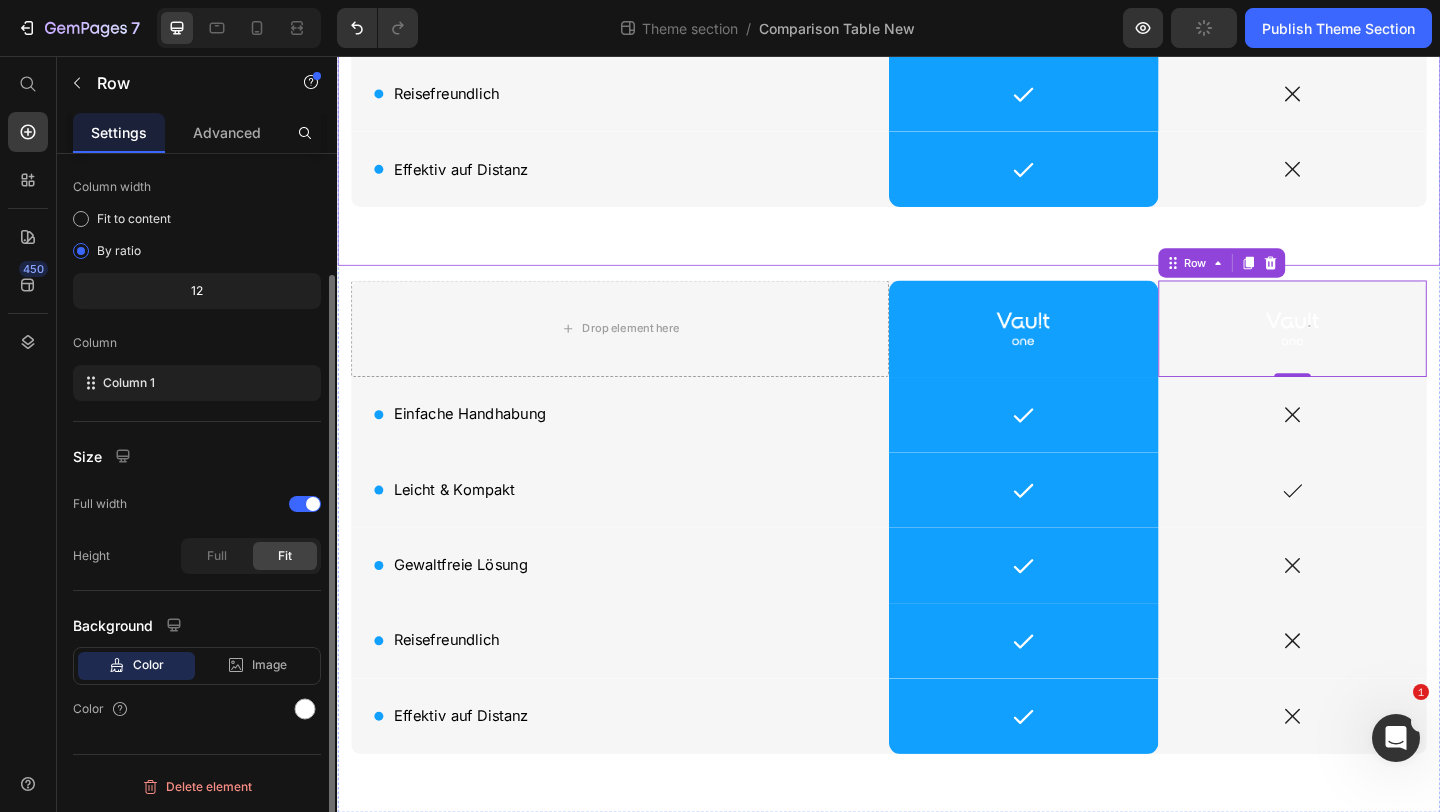 scroll, scrollTop: 145, scrollLeft: 0, axis: vertical 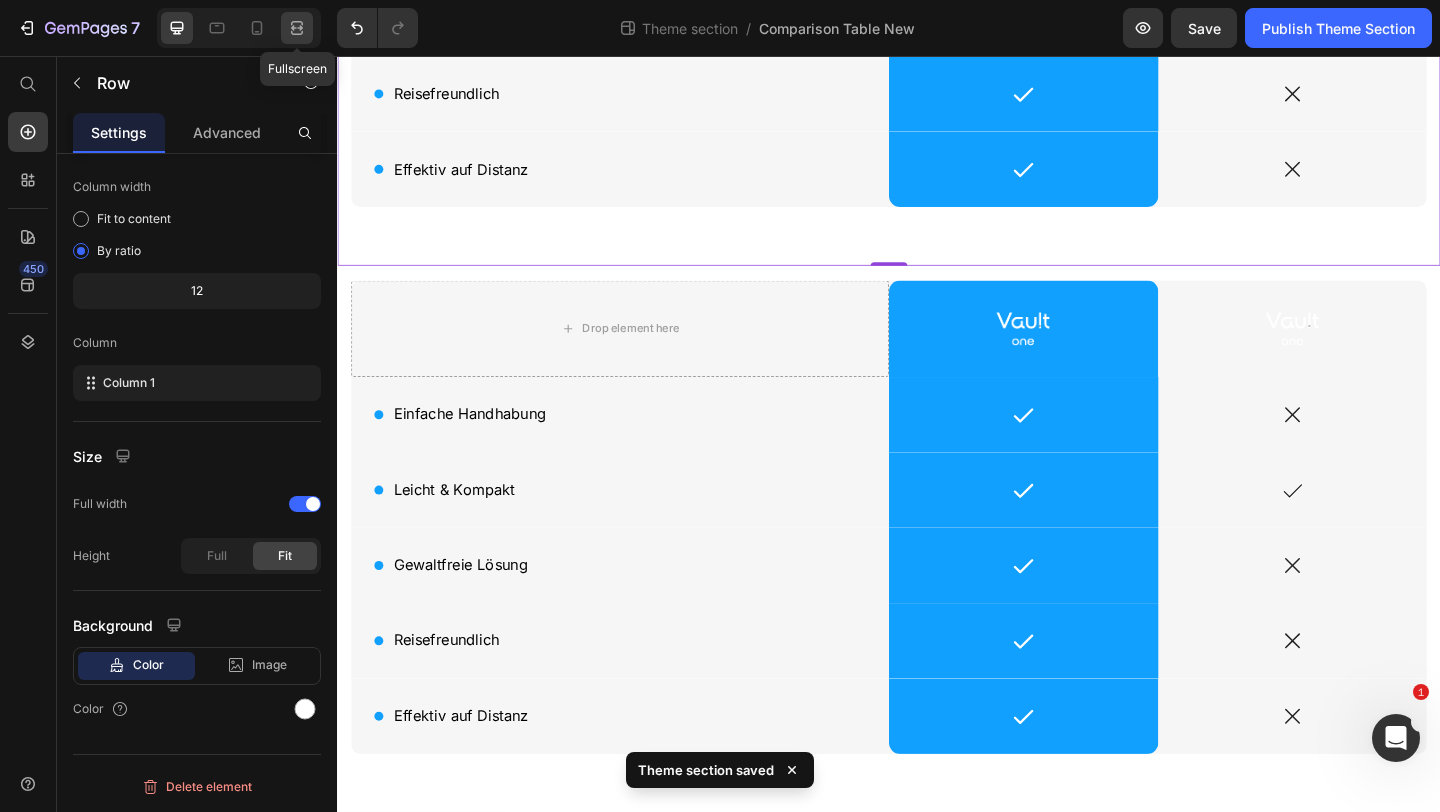 click 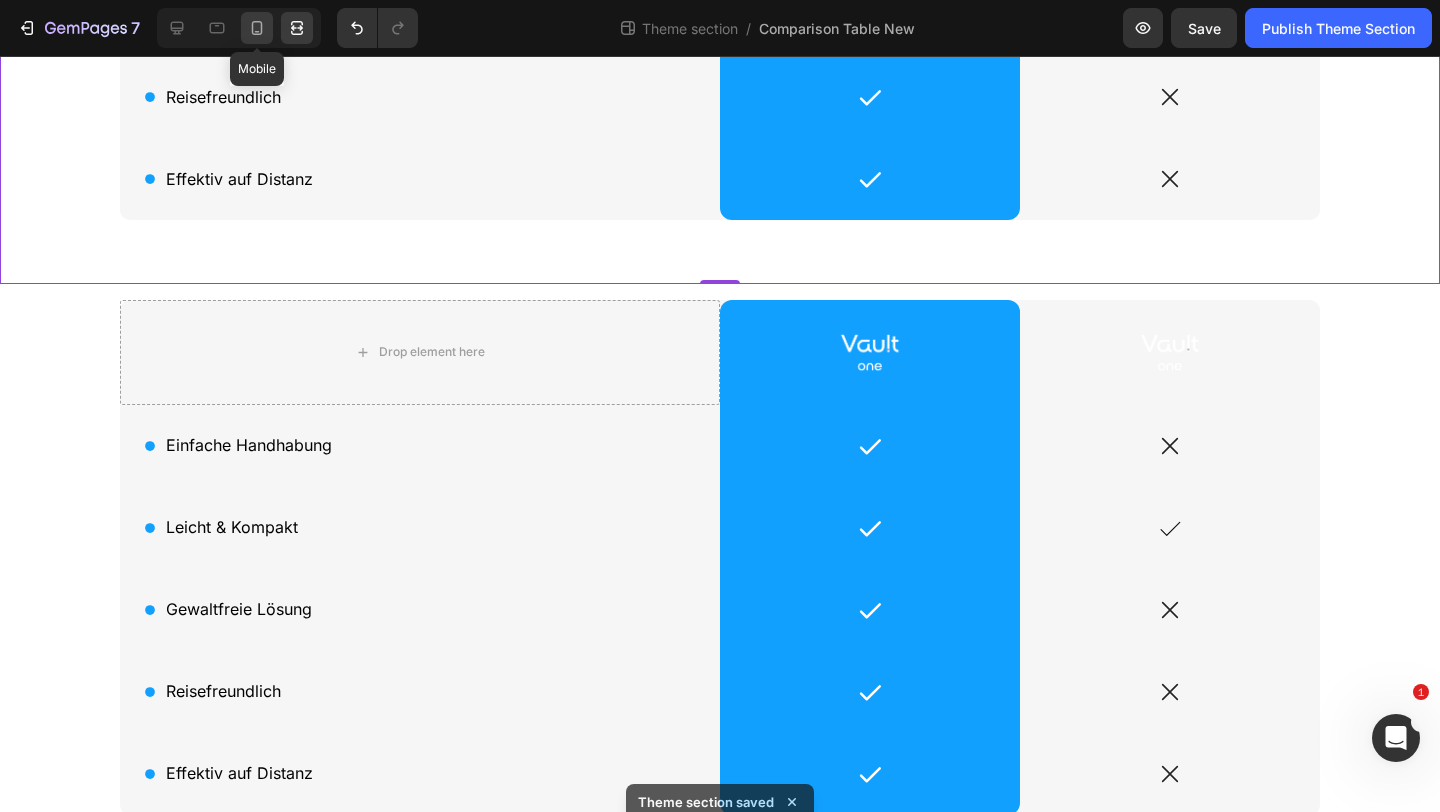 click 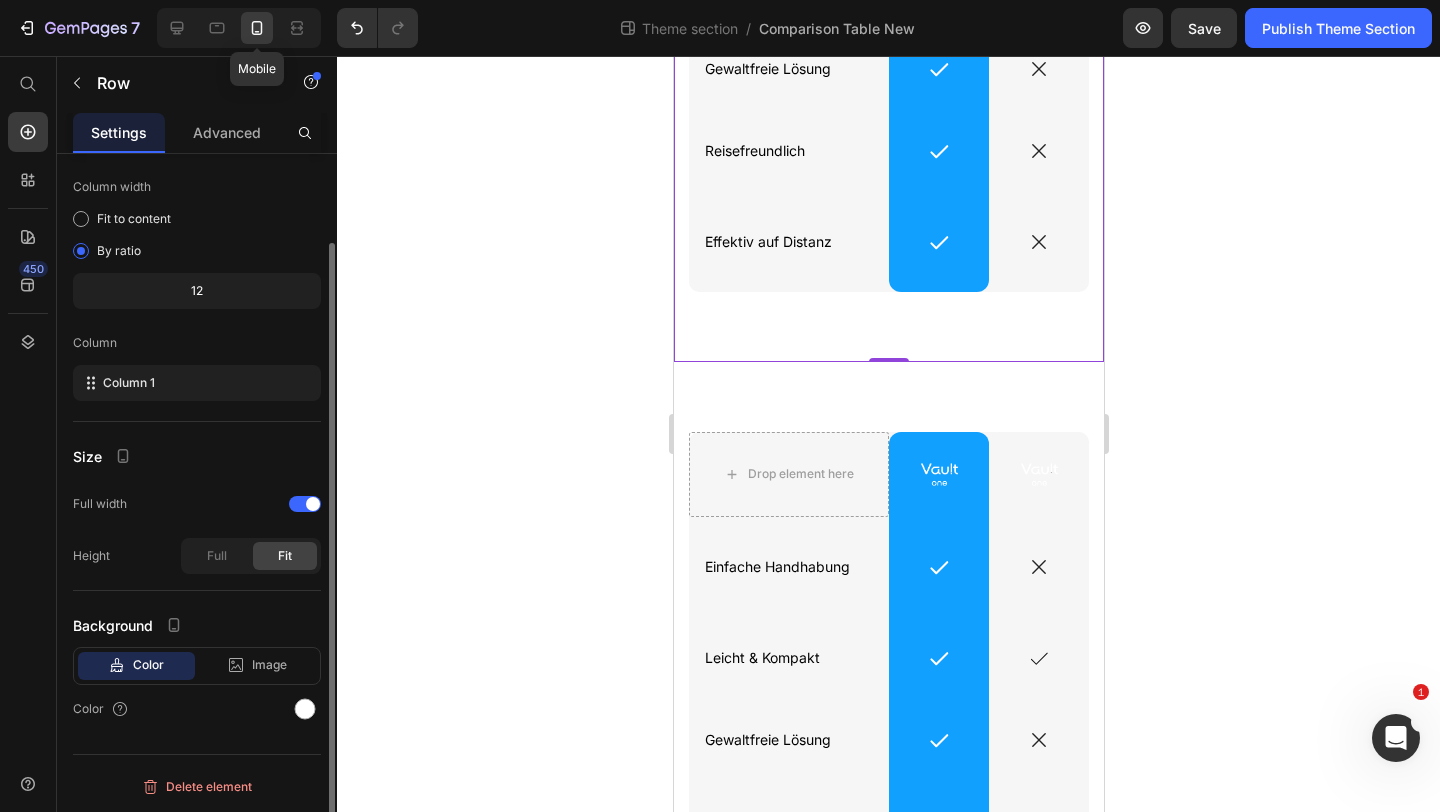 scroll, scrollTop: 101, scrollLeft: 0, axis: vertical 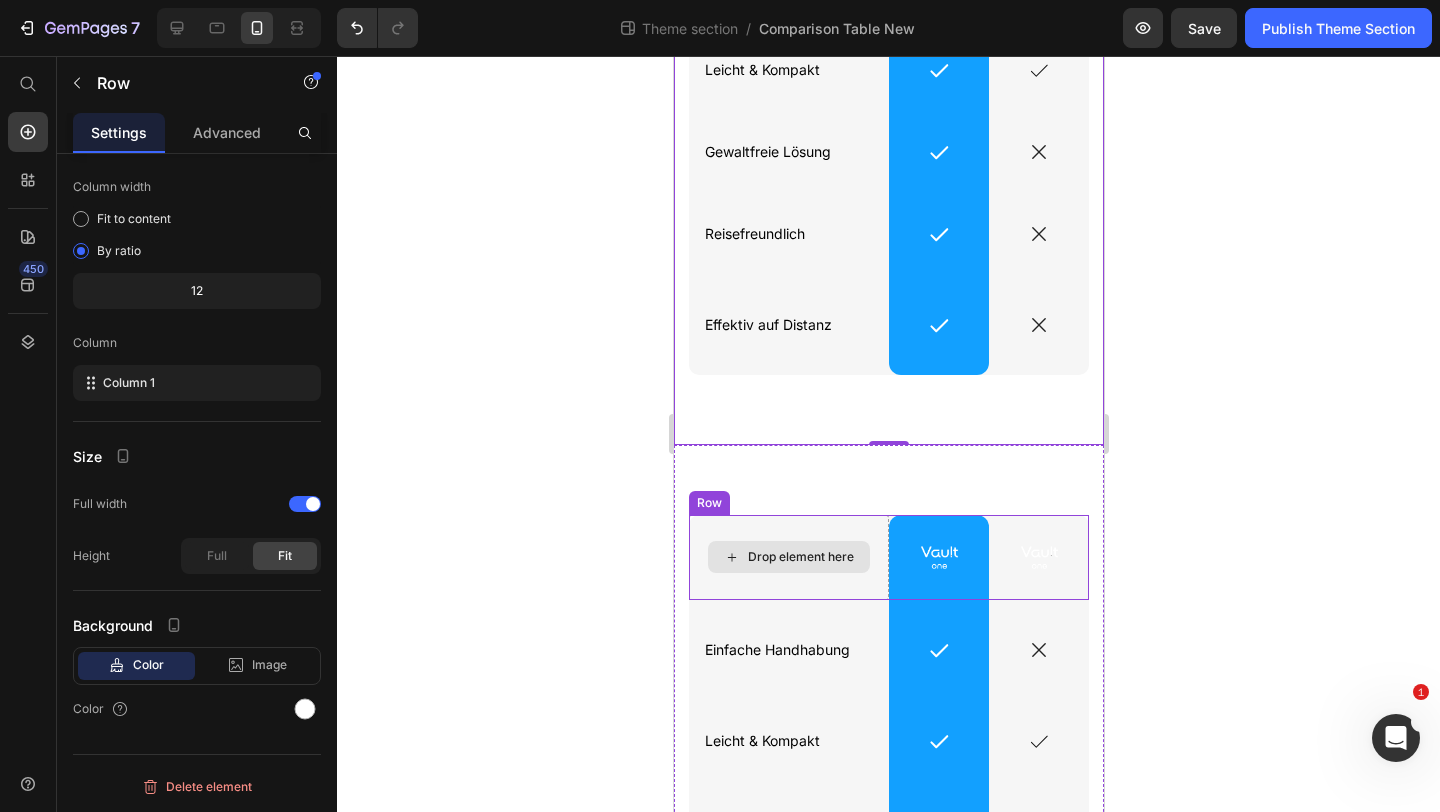 click on "Drop element here" at bounding box center (788, 558) 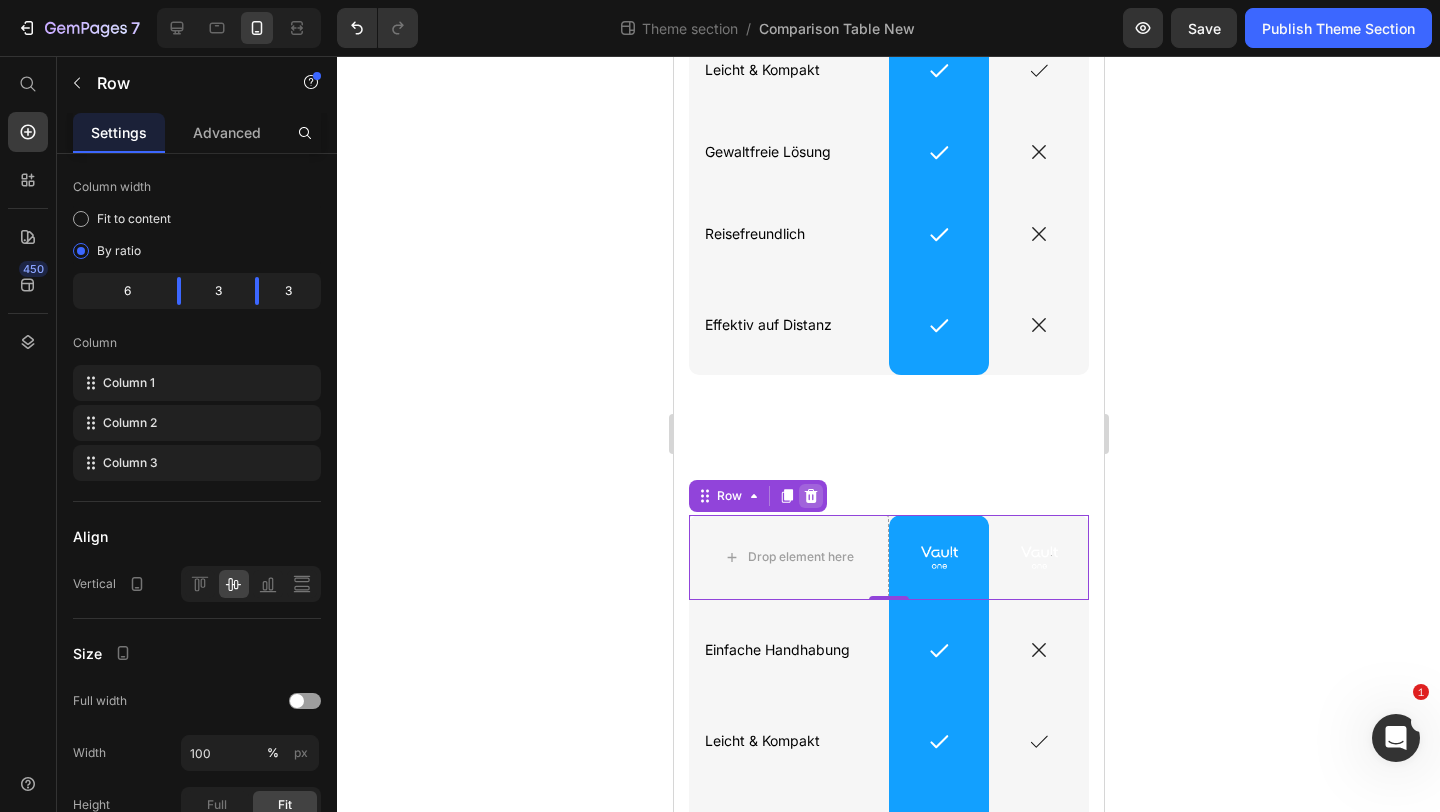 click at bounding box center [810, 496] 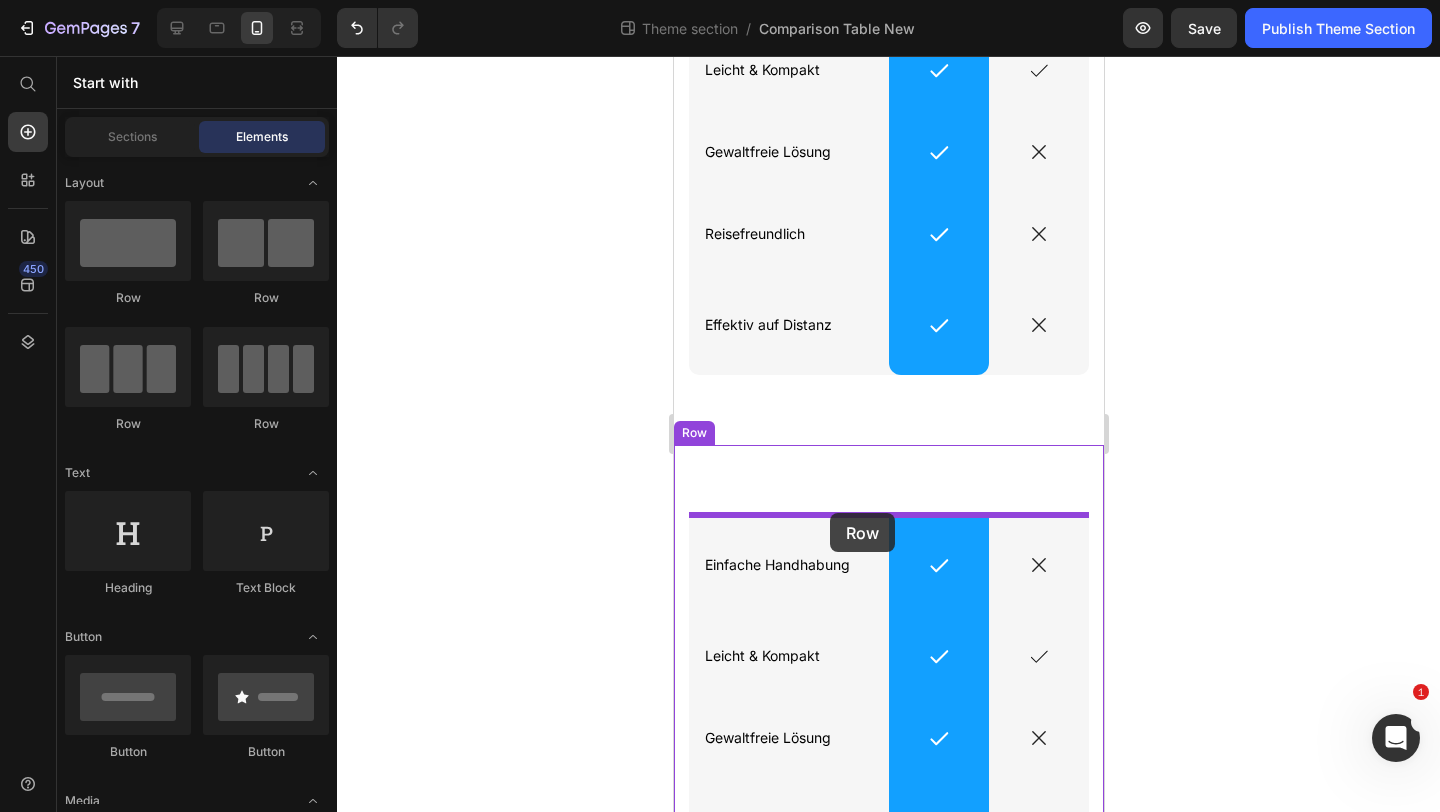 drag, startPoint x: 927, startPoint y: 329, endPoint x: 829, endPoint y: 513, distance: 208.47063 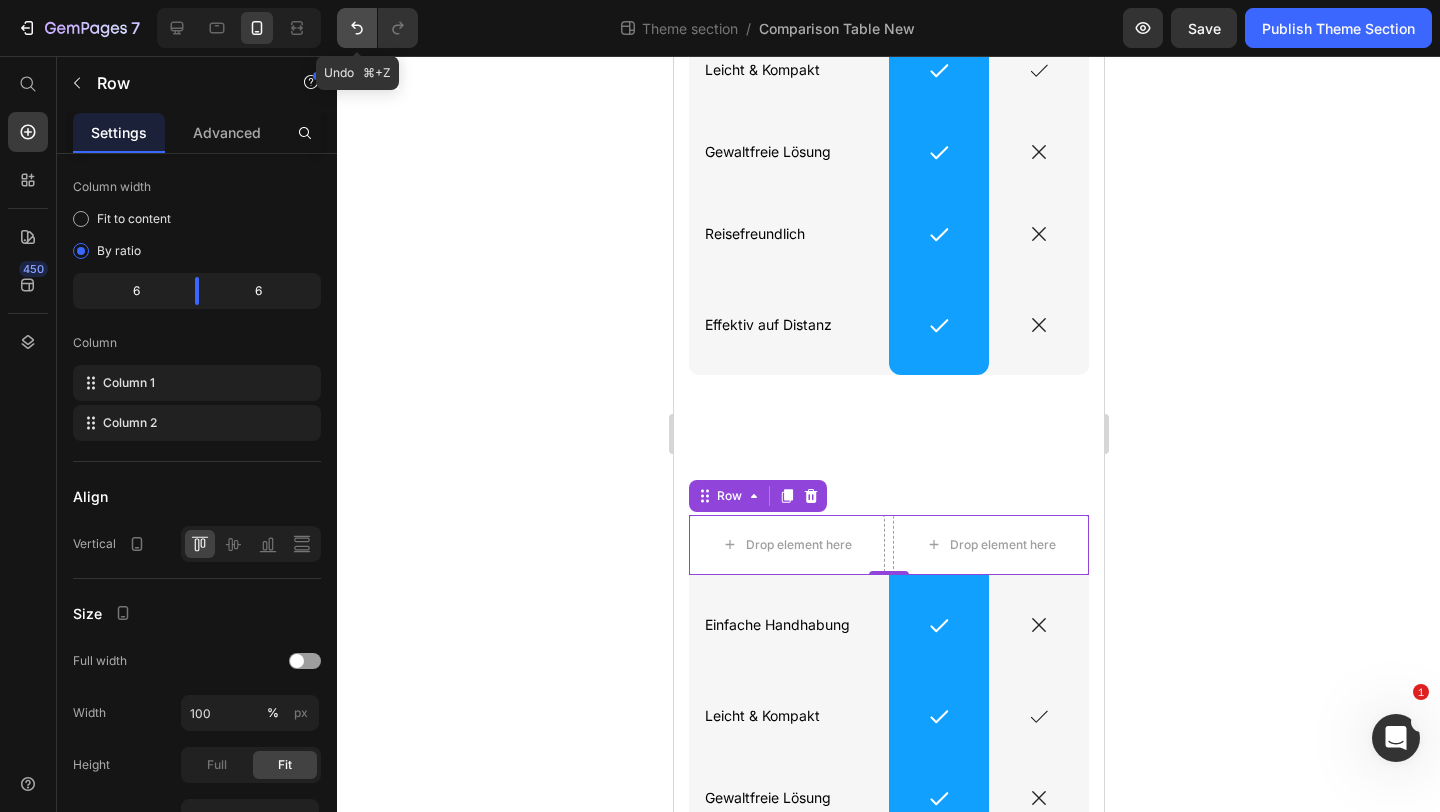 click 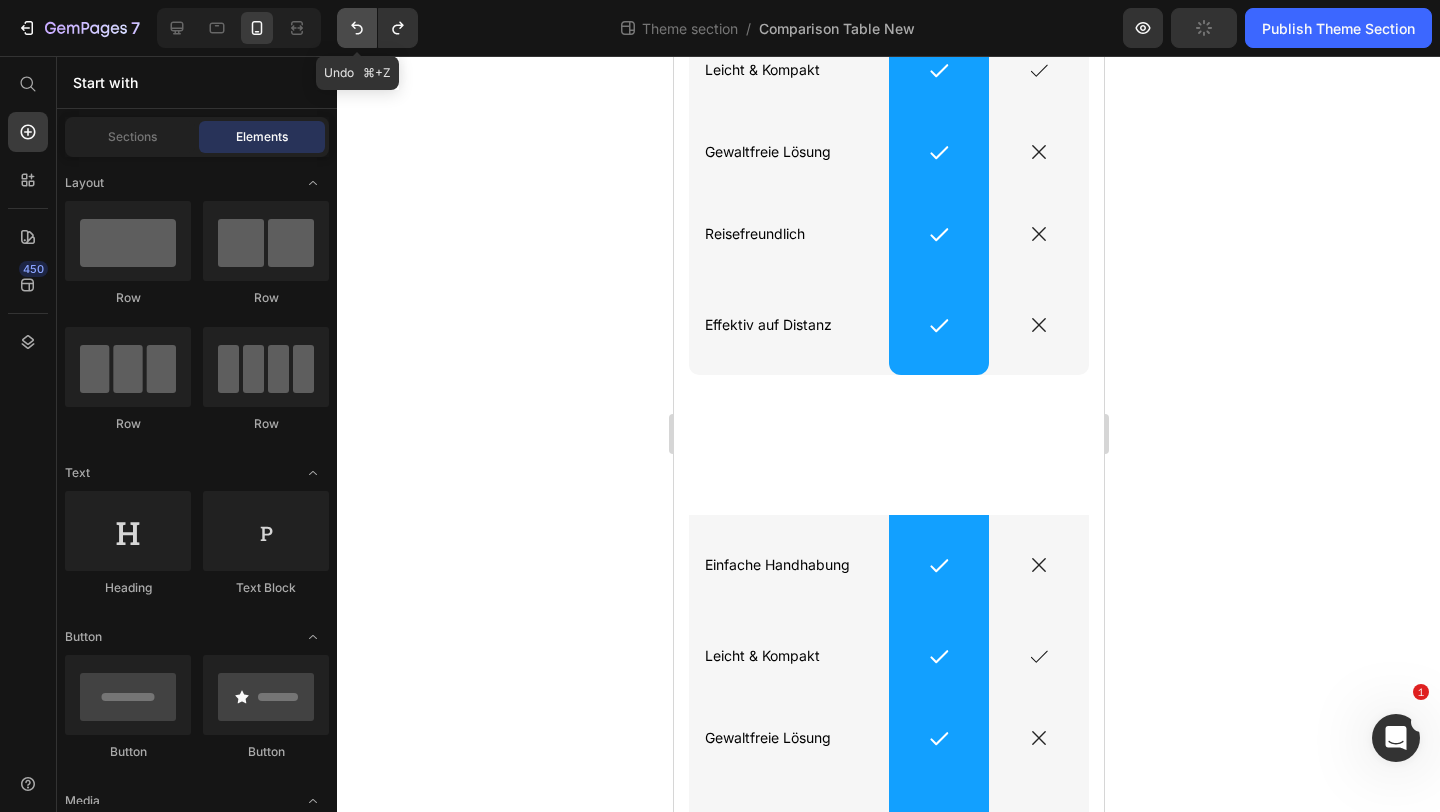 click 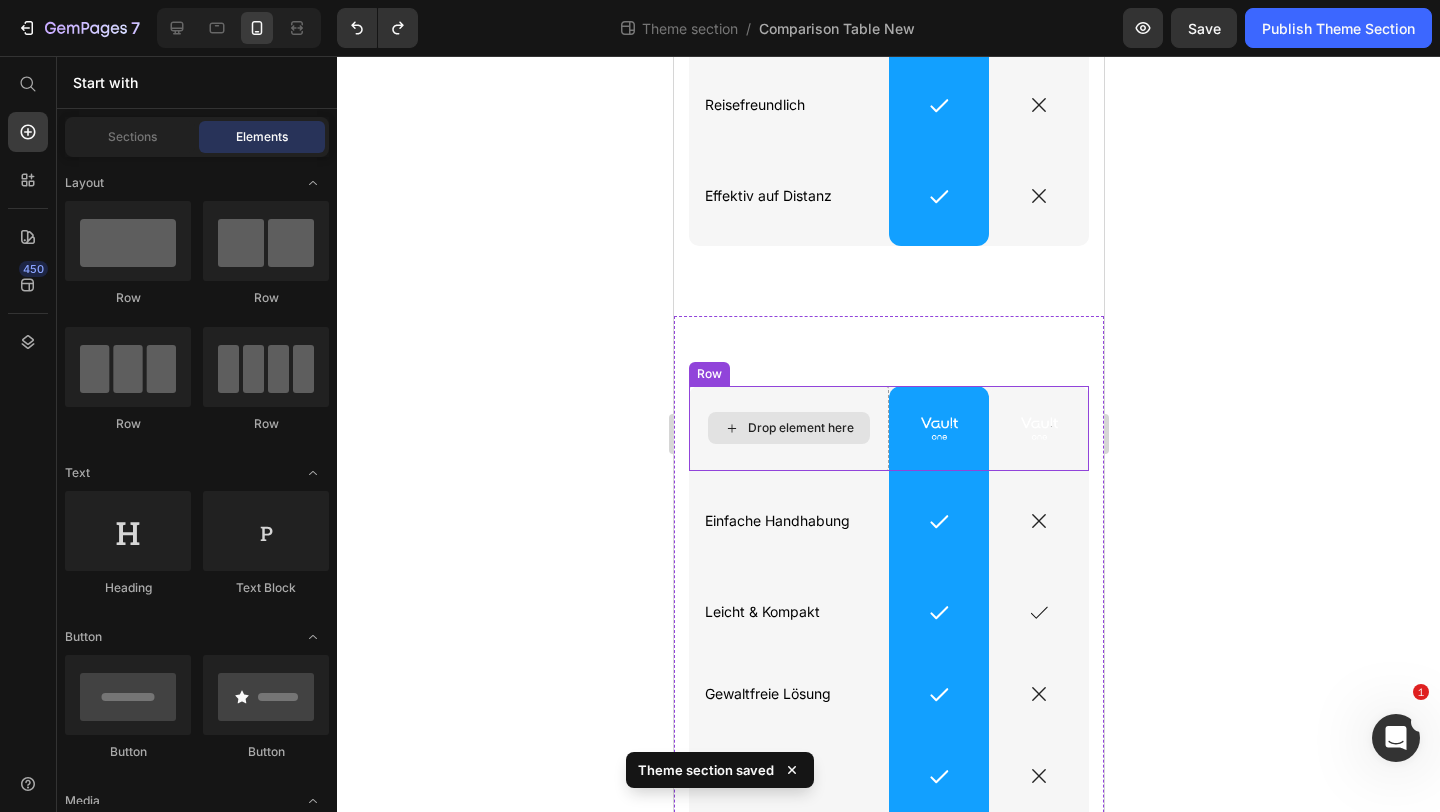 scroll, scrollTop: 459, scrollLeft: 0, axis: vertical 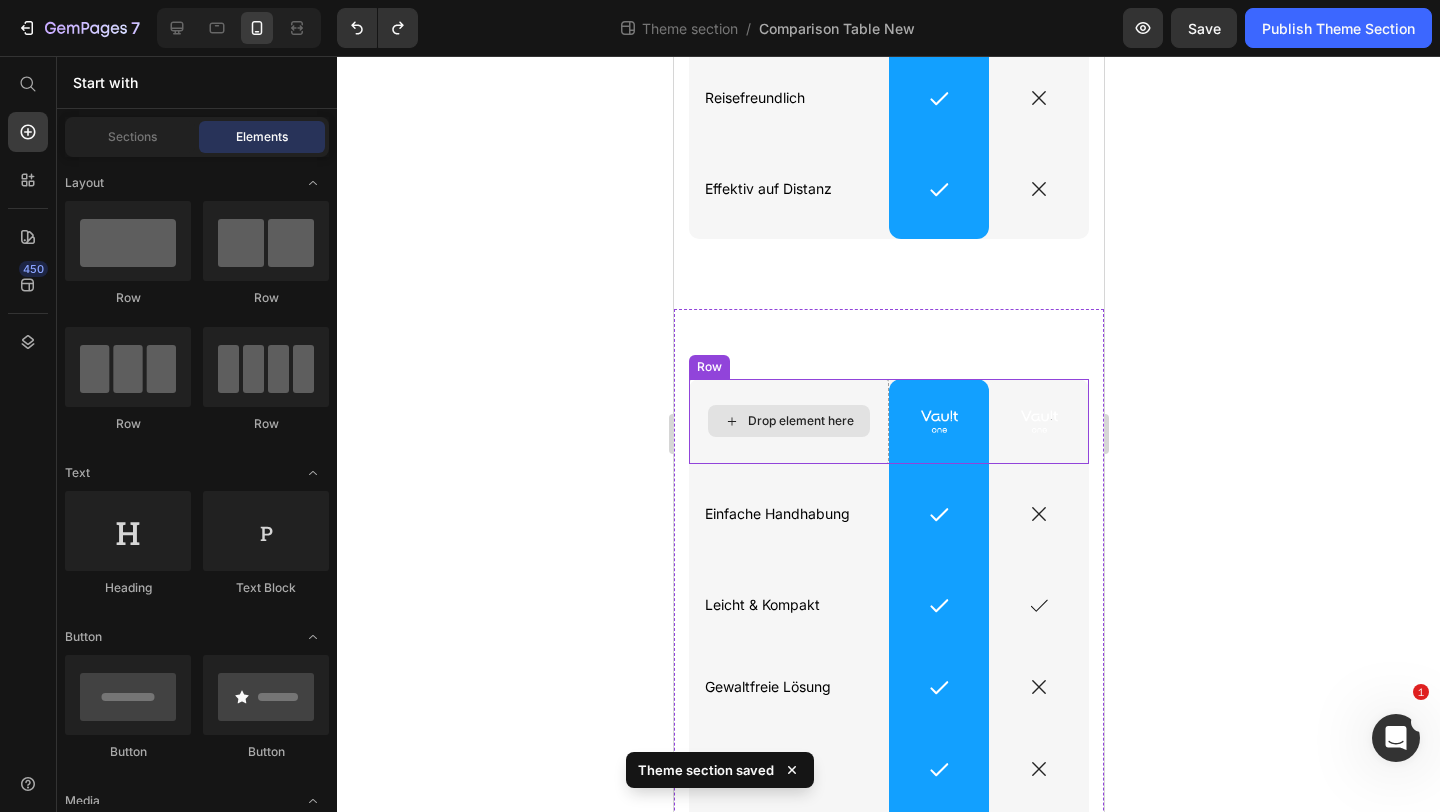 click on "Drop element here" at bounding box center (788, 422) 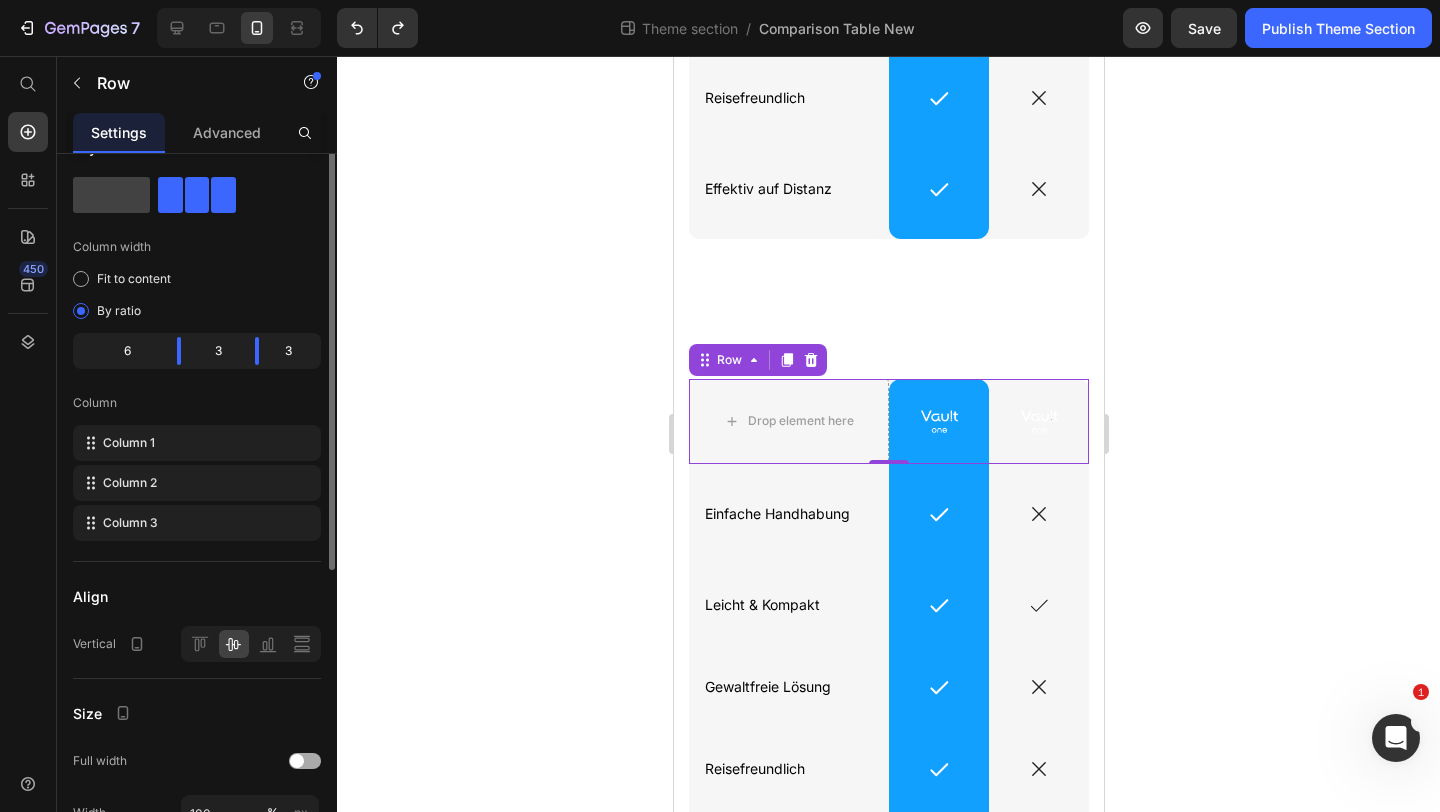 scroll, scrollTop: 0, scrollLeft: 0, axis: both 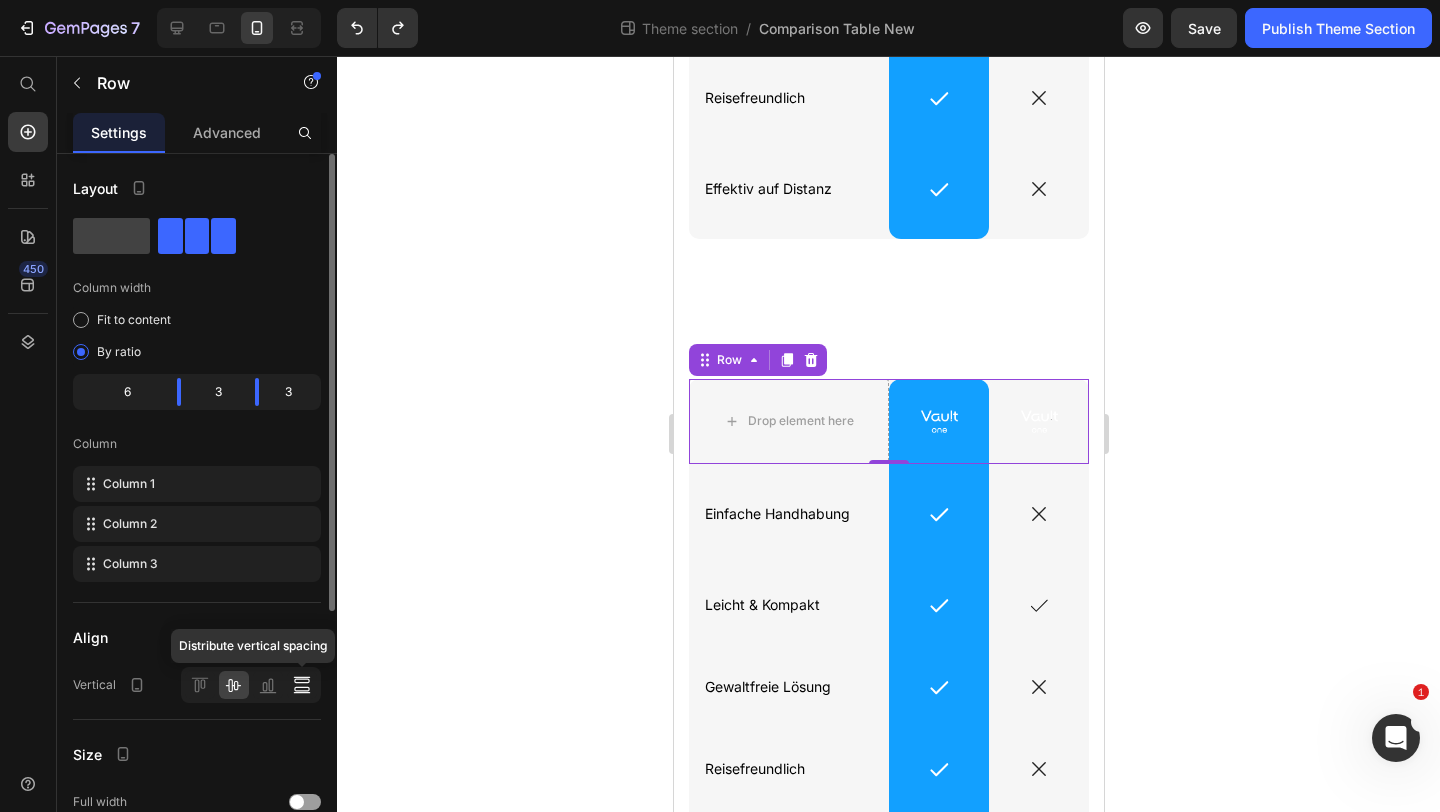 click 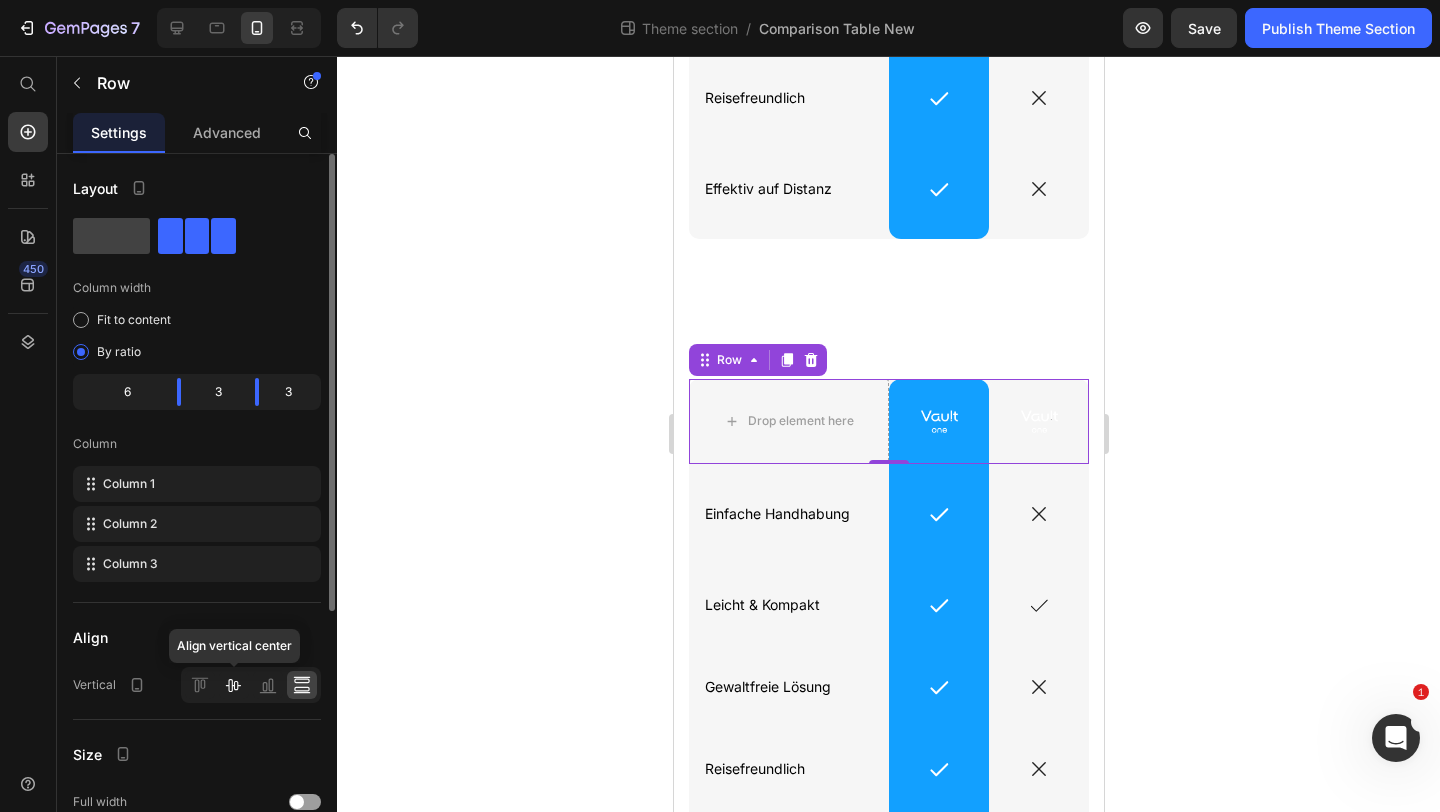 click 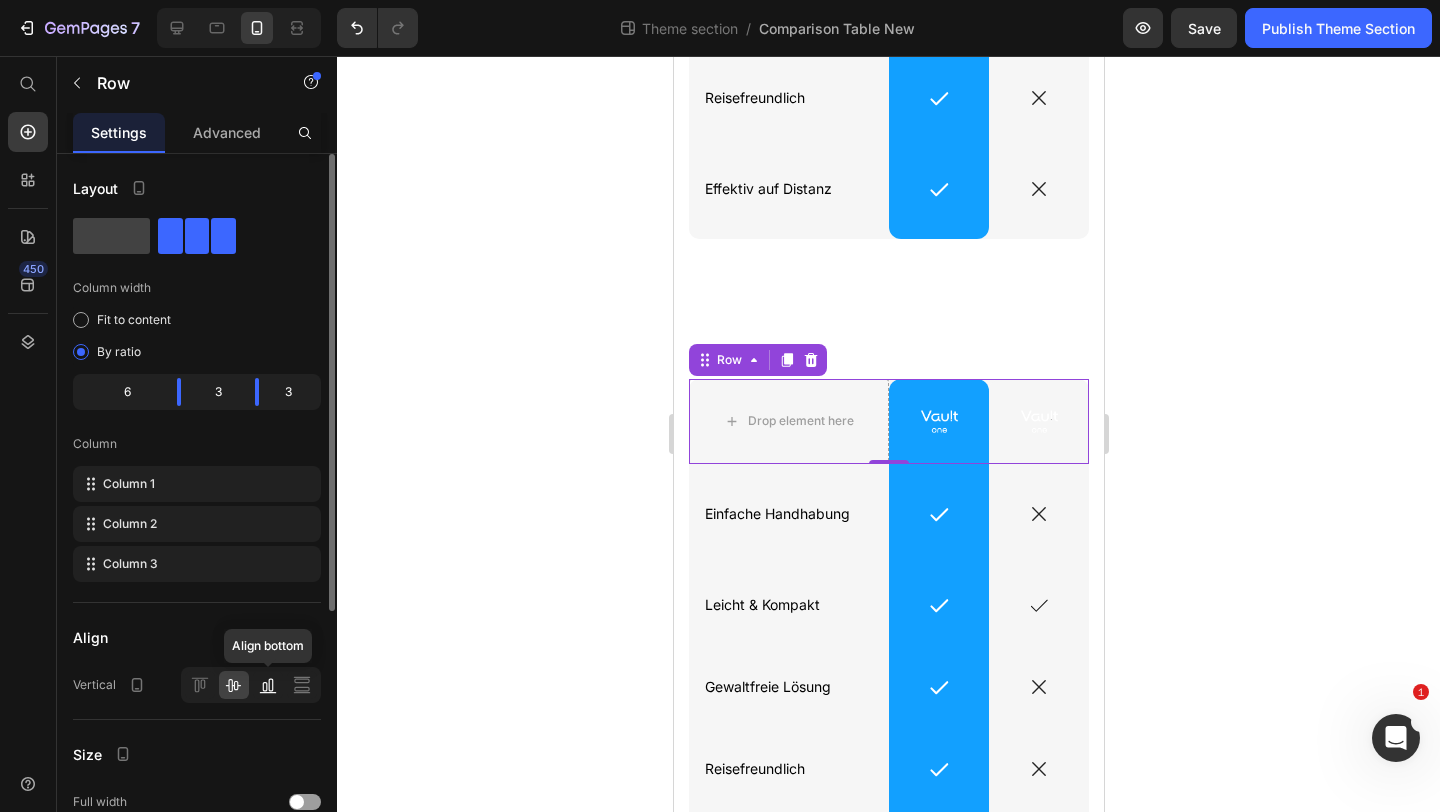 click 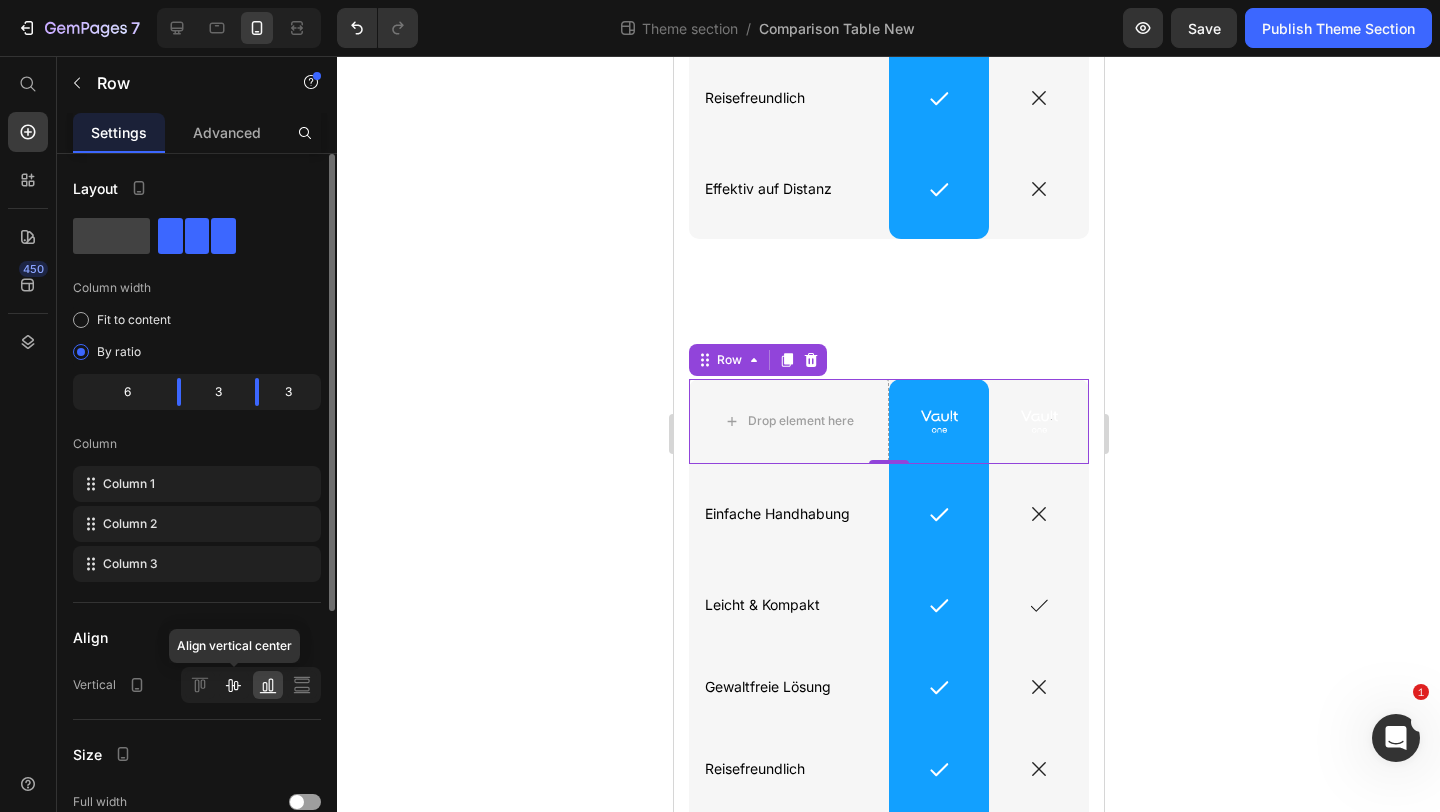 click 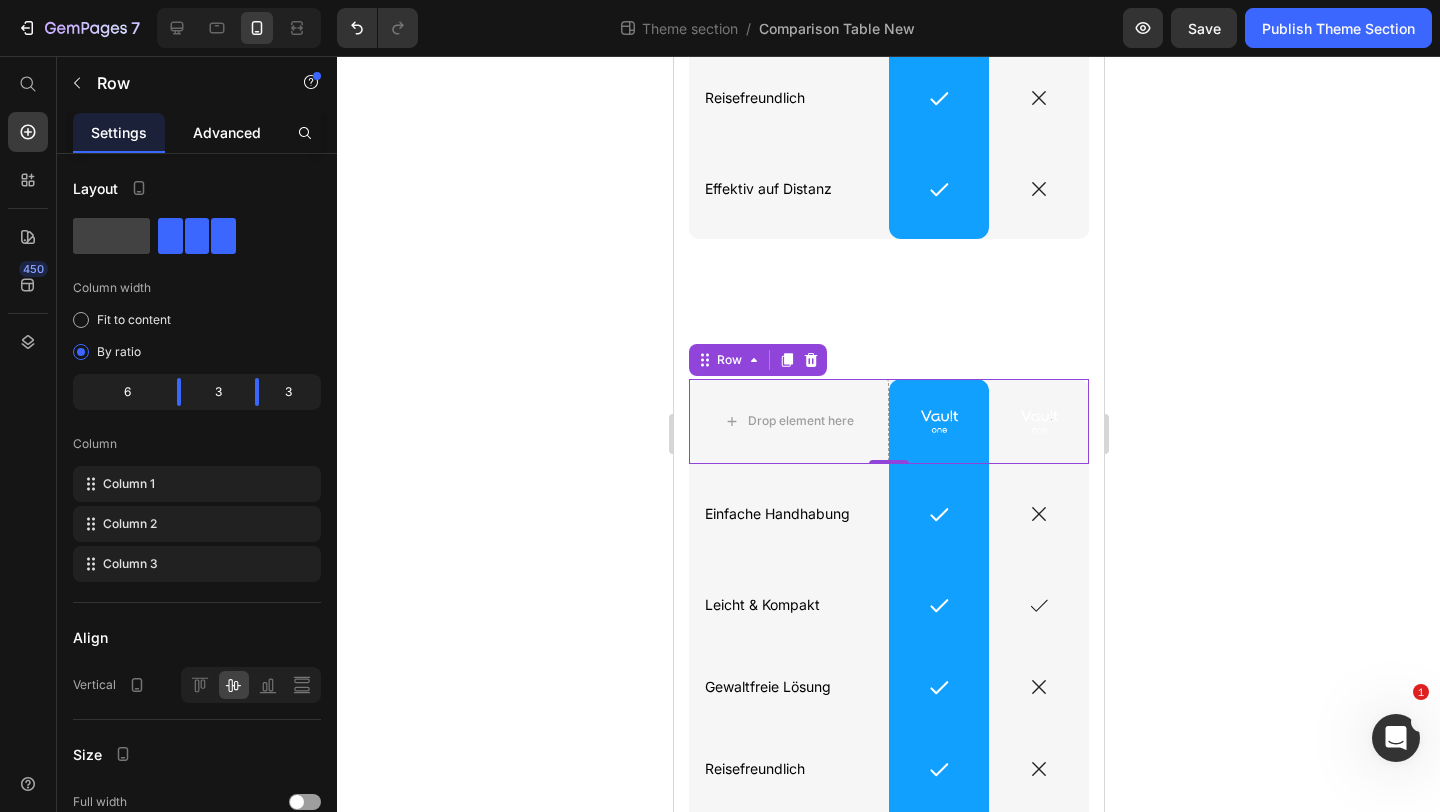 click on "Advanced" at bounding box center [227, 132] 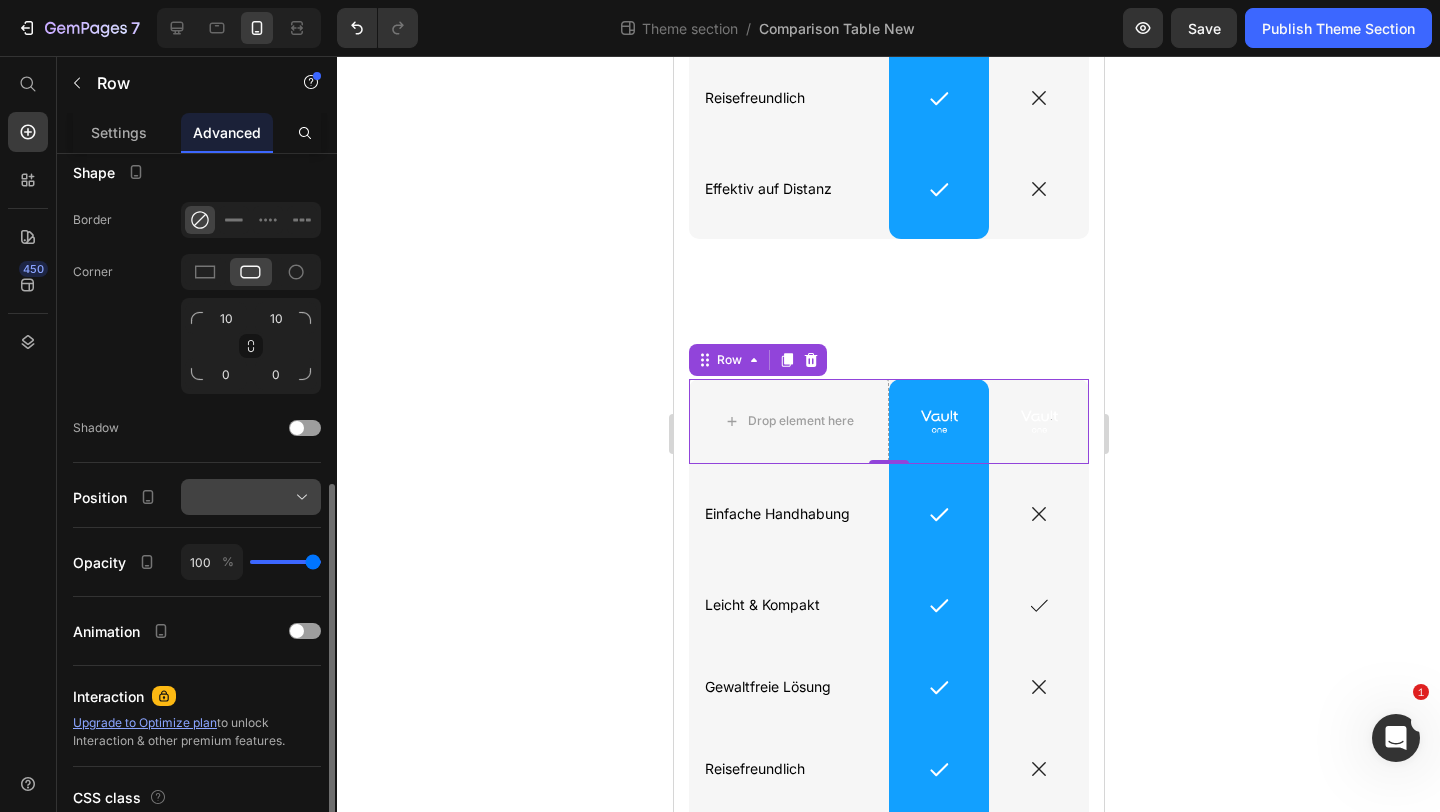 scroll, scrollTop: 658, scrollLeft: 0, axis: vertical 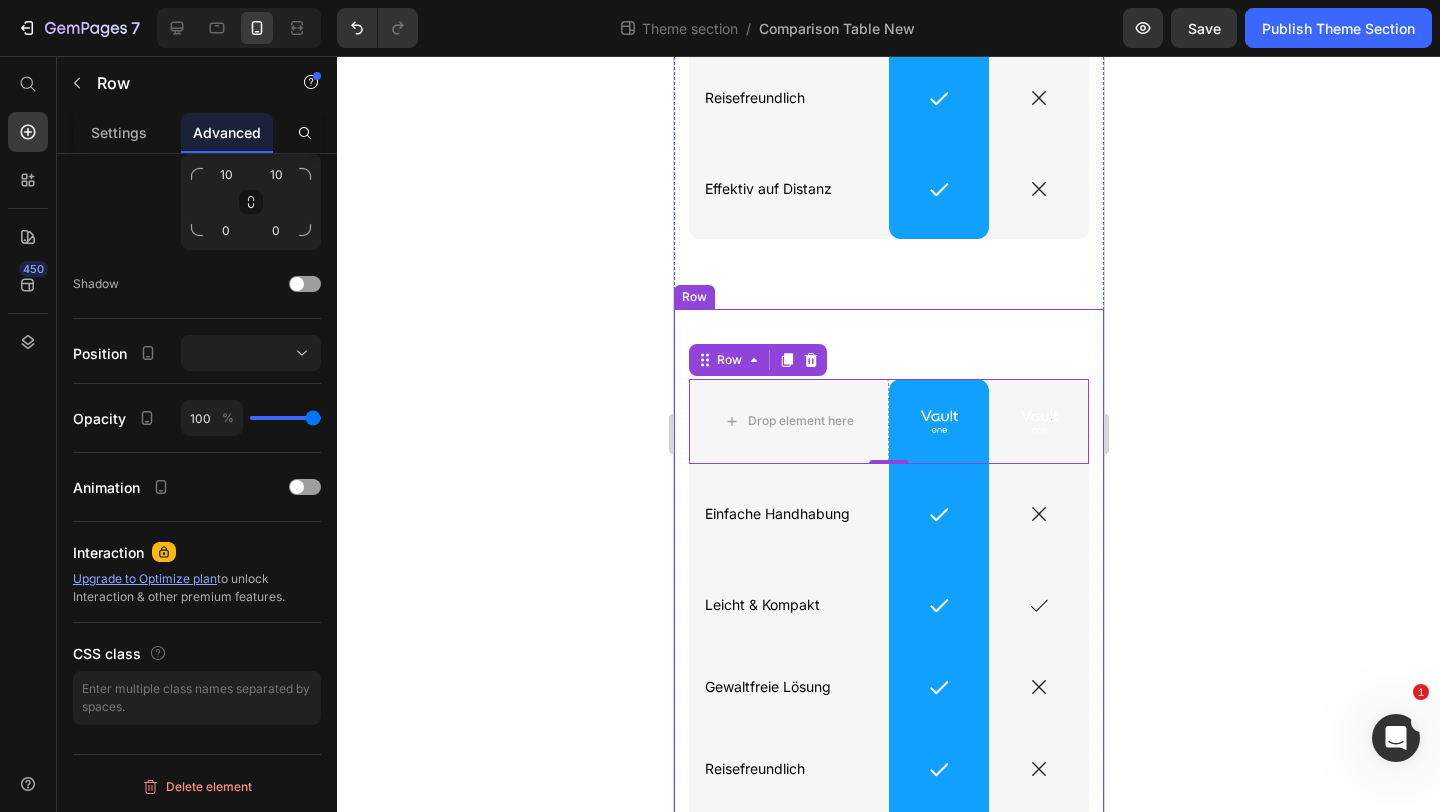 click on "Drop element here Image Row Image Row Row   0
Icon Einfache Handhabung Text Block Row
Icon Row
Icon Row
Icon Leicht & Kompakt Text Block Row
Icon Row
Icon Row
Icon Gewaltfreie Lösung Text Block Row
Icon Row
Icon Row
Icon Reisefreundlich Text Block Row
Icon Row
Icon Row
Icon Effektiv auf Distanz Text Block Row
Icon Row
Icon Row Row" at bounding box center (888, 645) 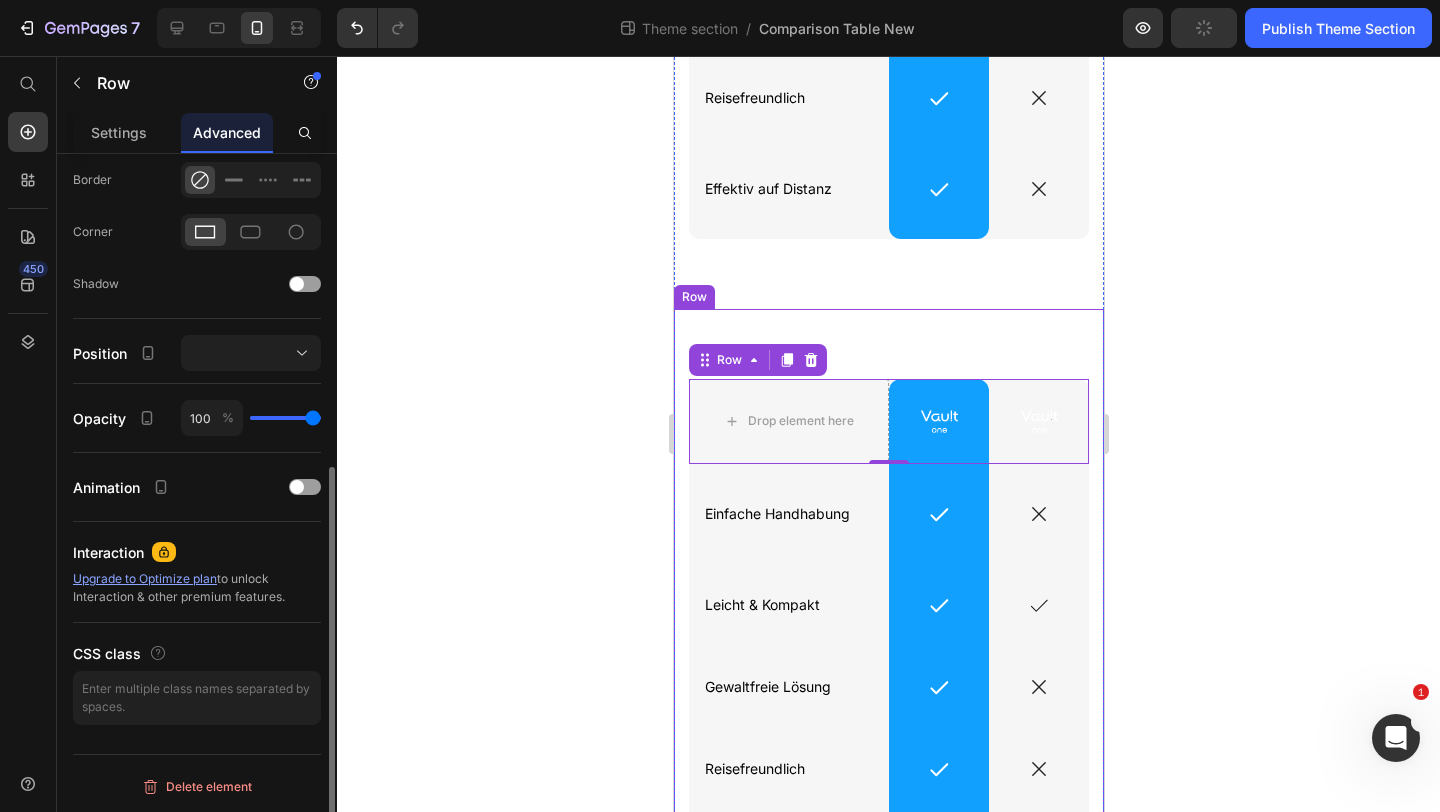 scroll, scrollTop: 554, scrollLeft: 0, axis: vertical 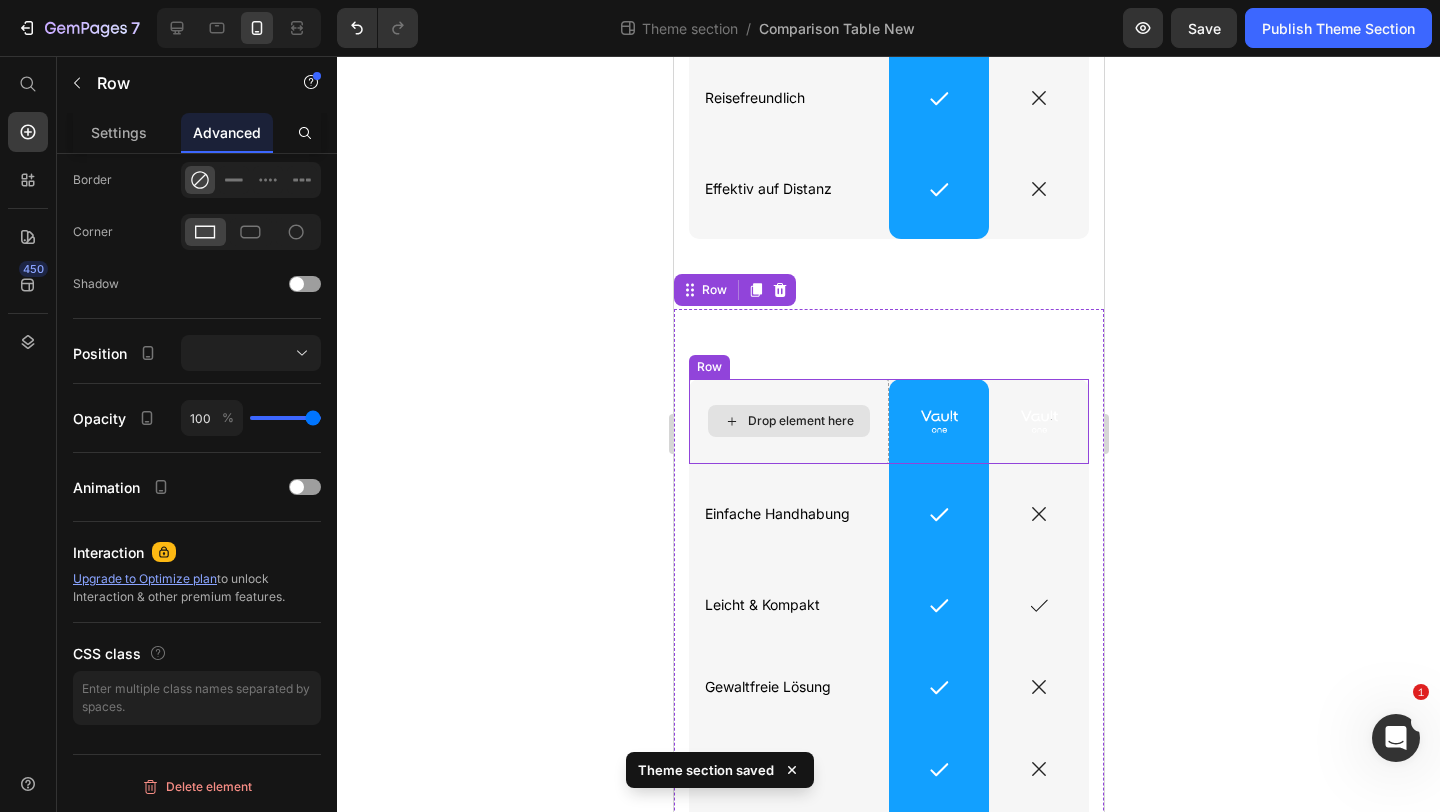 click on "Drop element here" at bounding box center [788, 422] 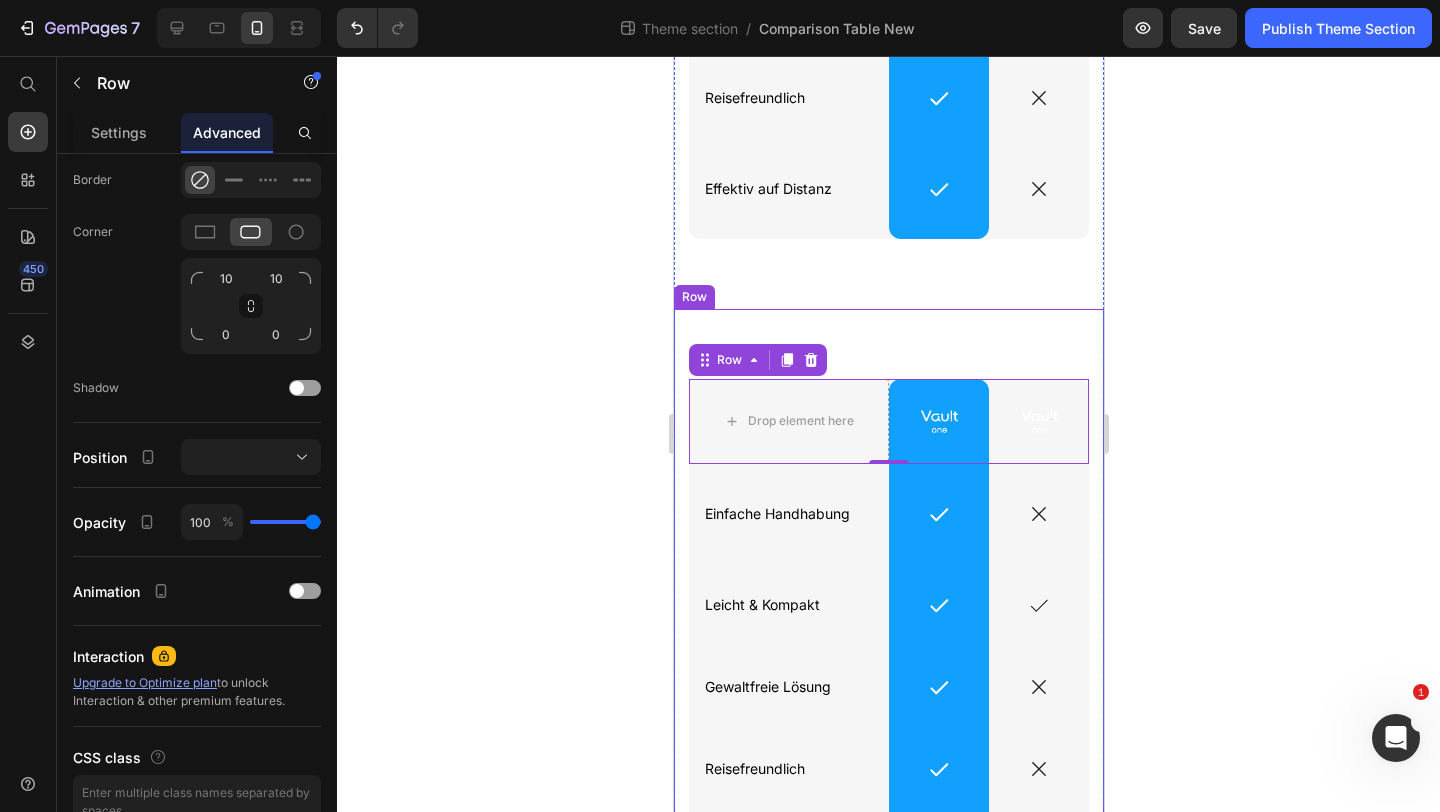 click on "Drop element here Image Row Image Row Row   0
Icon Einfache Handhabung Text Block Row
Icon Row
Icon Row
Icon Leicht & Kompakt Text Block Row
Icon Row
Icon Row
Icon Gewaltfreie Lösung Text Block Row
Icon Row
Icon Row
Icon Reisefreundlich Text Block Row
Icon Row
Icon Row
Icon Effektiv auf Distanz Text Block Row
Icon Row
Icon Row Row" at bounding box center (888, 645) 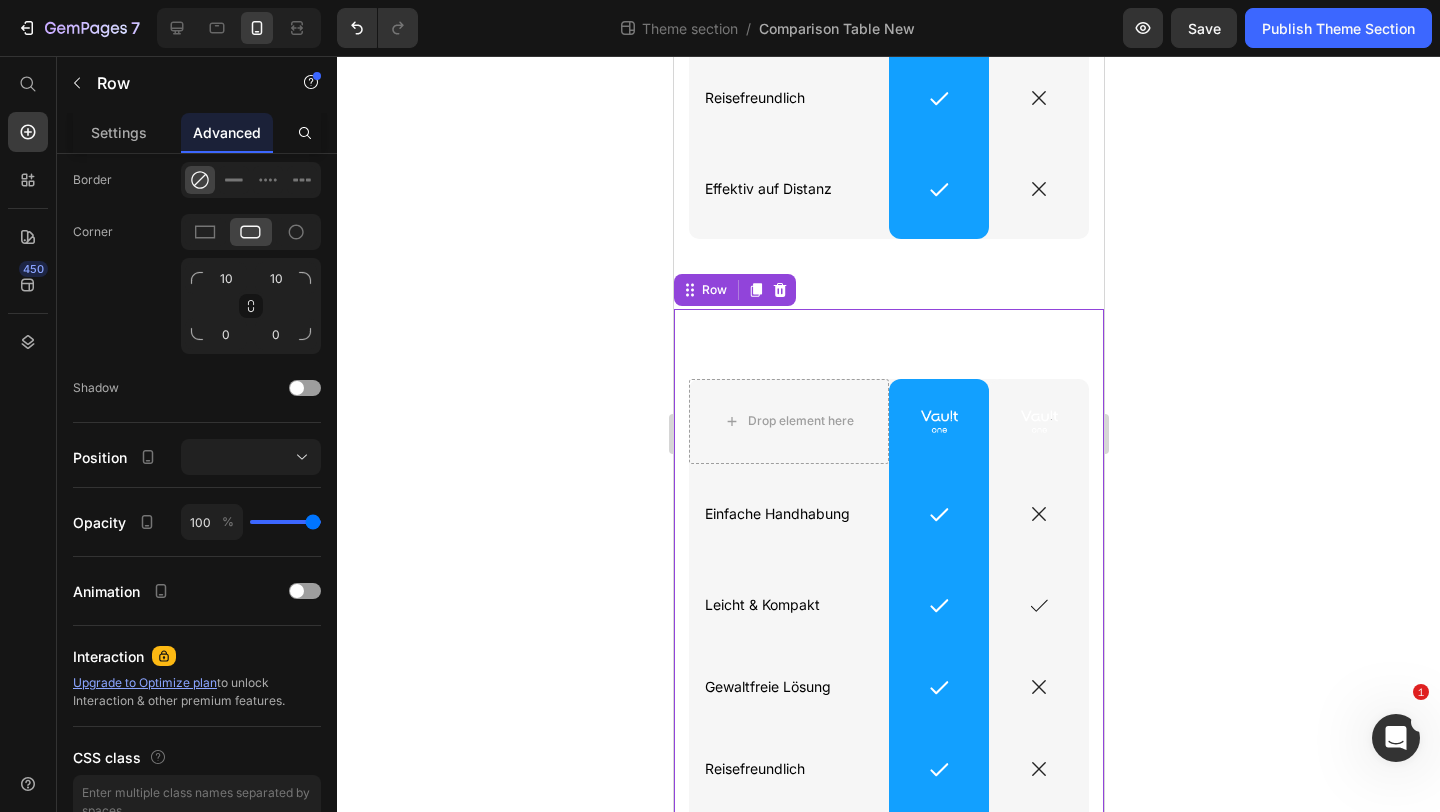 click on "Drop element here Image Row Image Row Row
Icon Einfache Handhabung Text Block Row
Icon Row
Icon Row
Icon Leicht & Kompakt Text Block Row
Icon Row
Icon Row
Icon Gewaltfreie Lösung Text Block Row
Icon Row
Icon Row
Icon Reisefreundlich Text Block Row
Icon Row
Icon Row
Icon Effektiv auf Distanz Text Block Row
Icon Row
Icon Row Row   0" at bounding box center (888, 645) 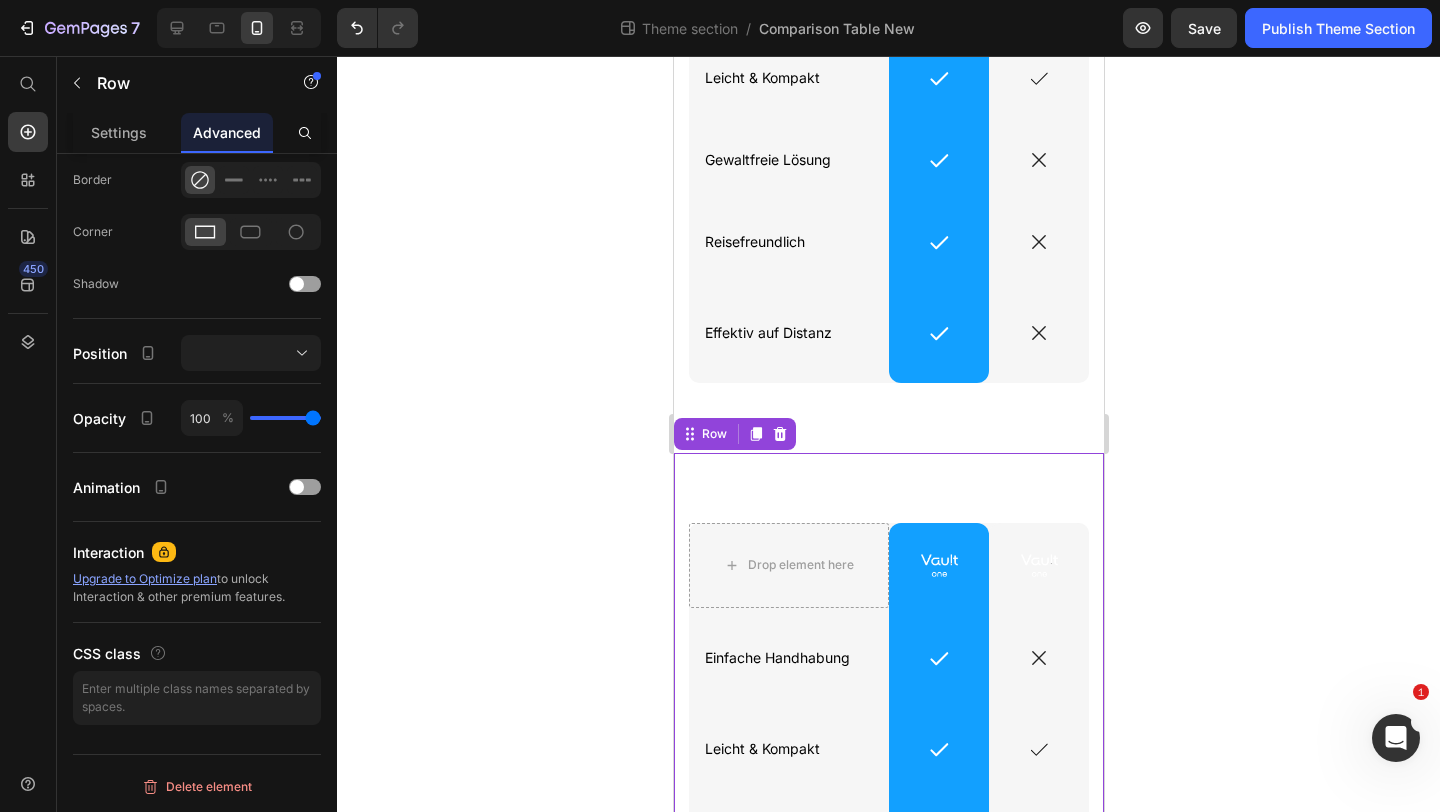 scroll, scrollTop: 364, scrollLeft: 0, axis: vertical 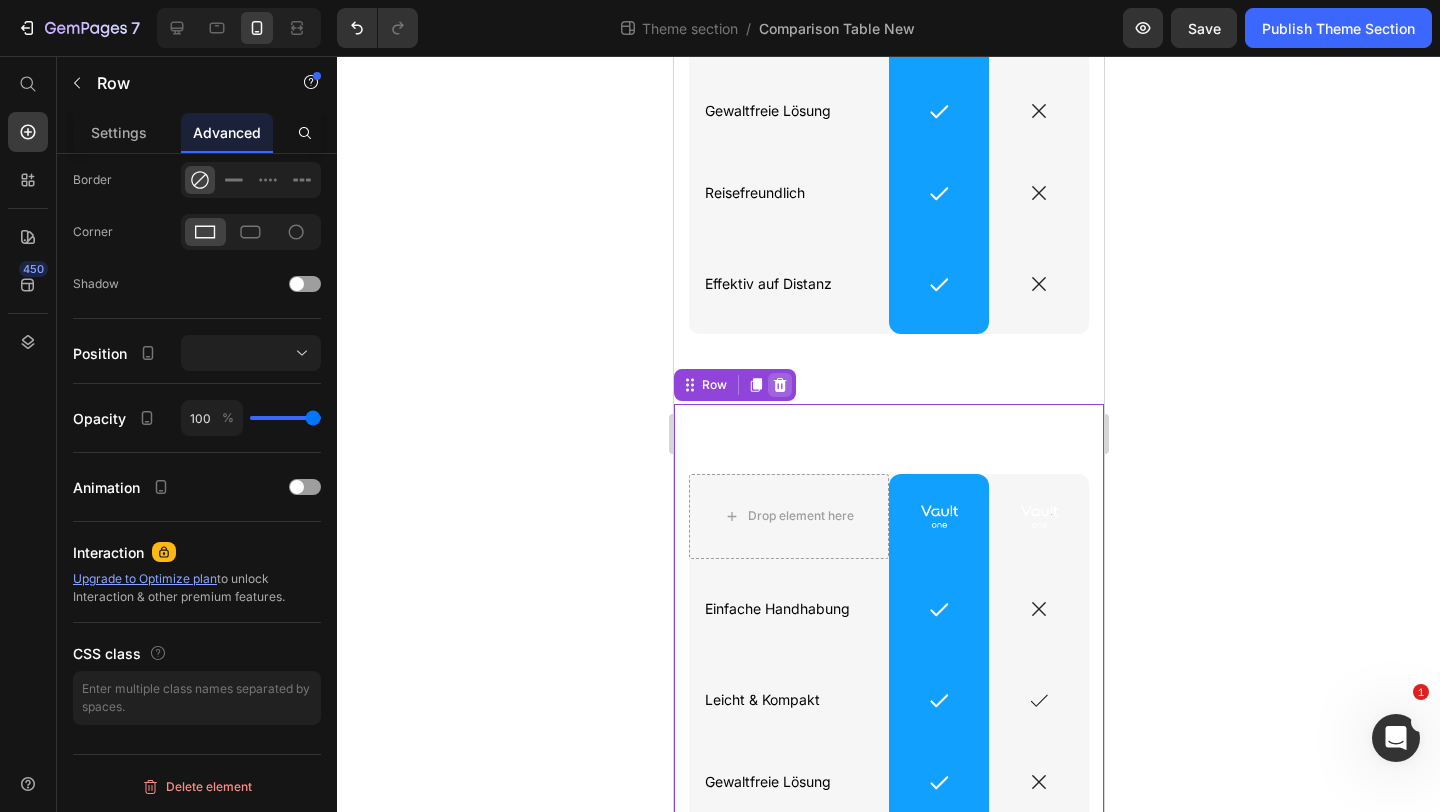 click 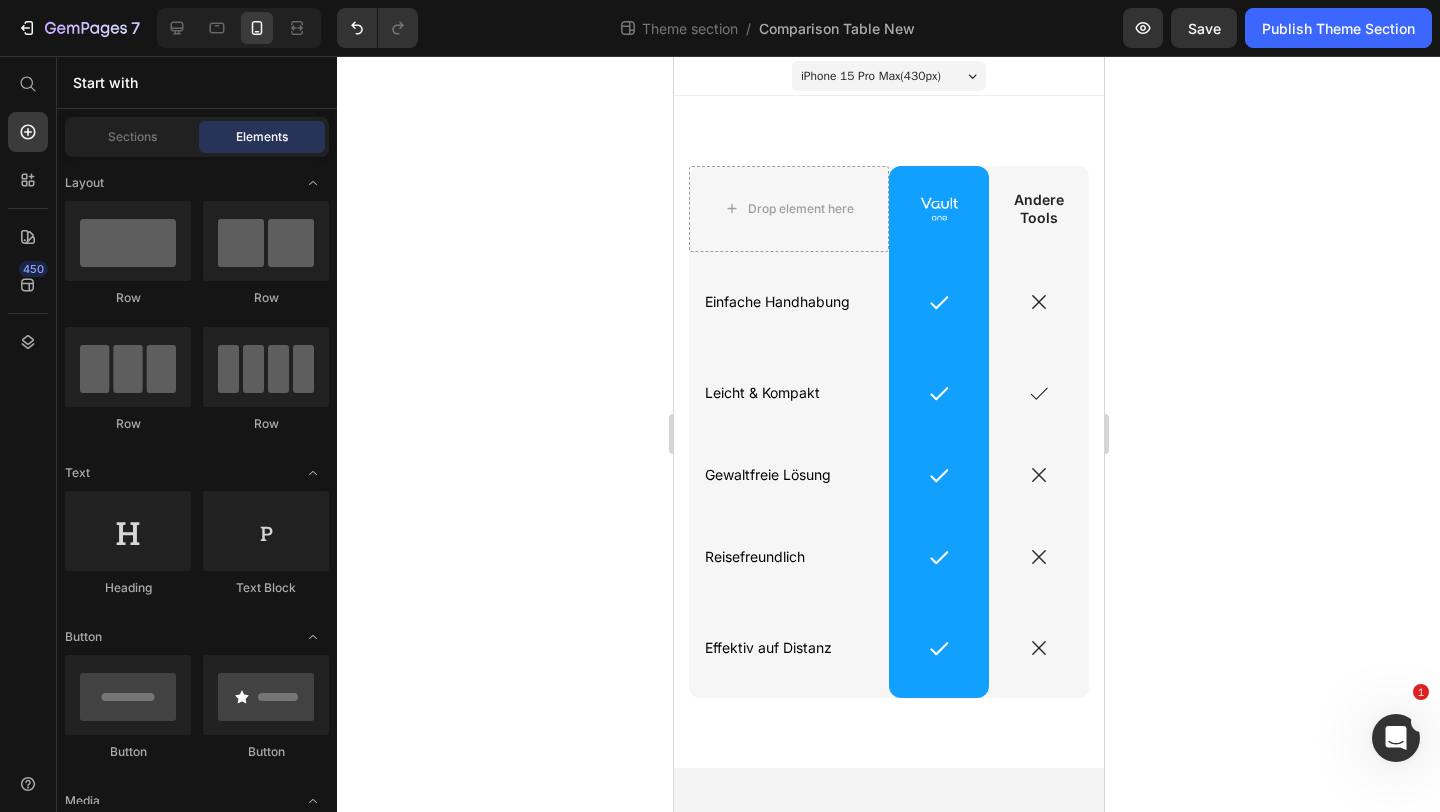 scroll, scrollTop: 0, scrollLeft: 0, axis: both 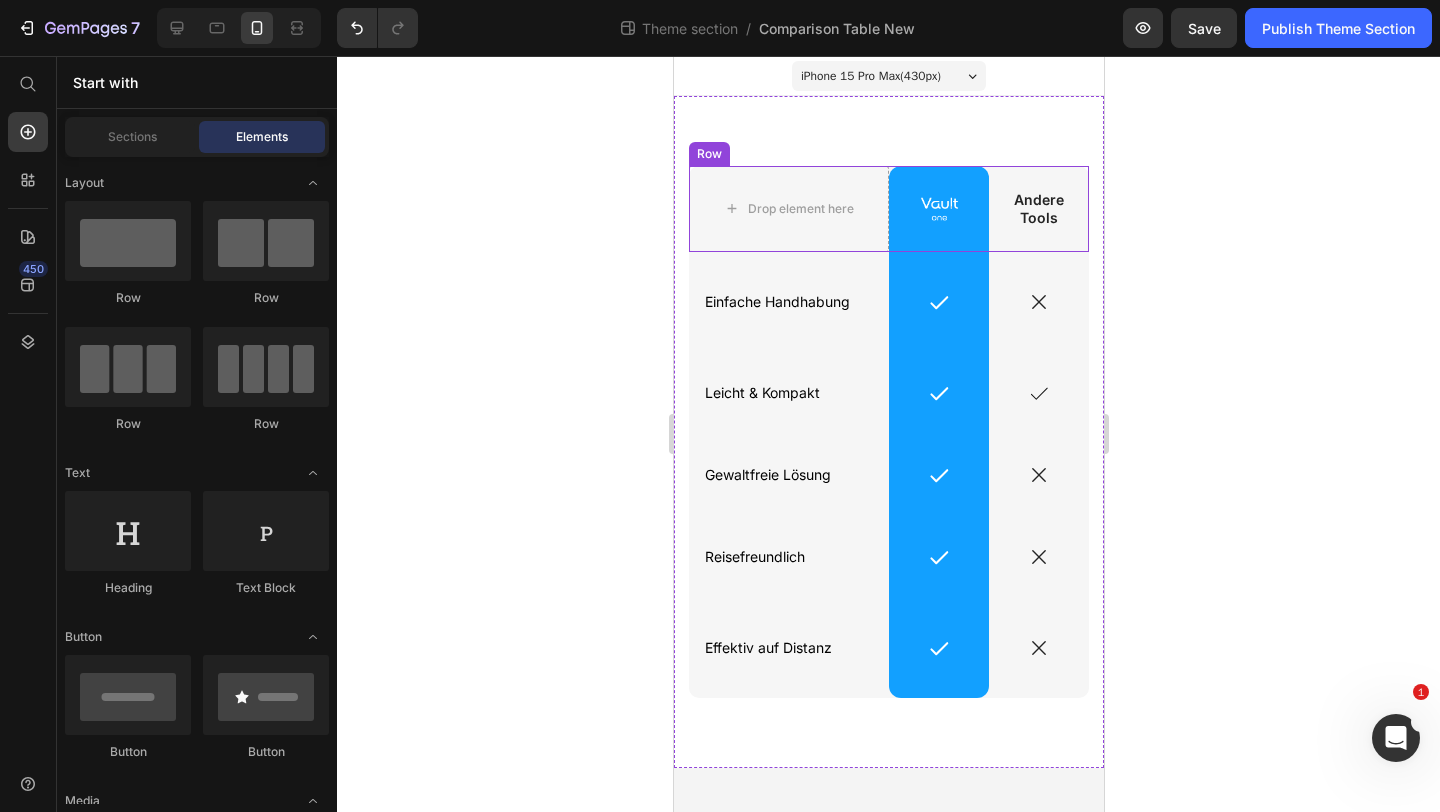 click on "Andere Tools Text Block" at bounding box center (1038, 209) 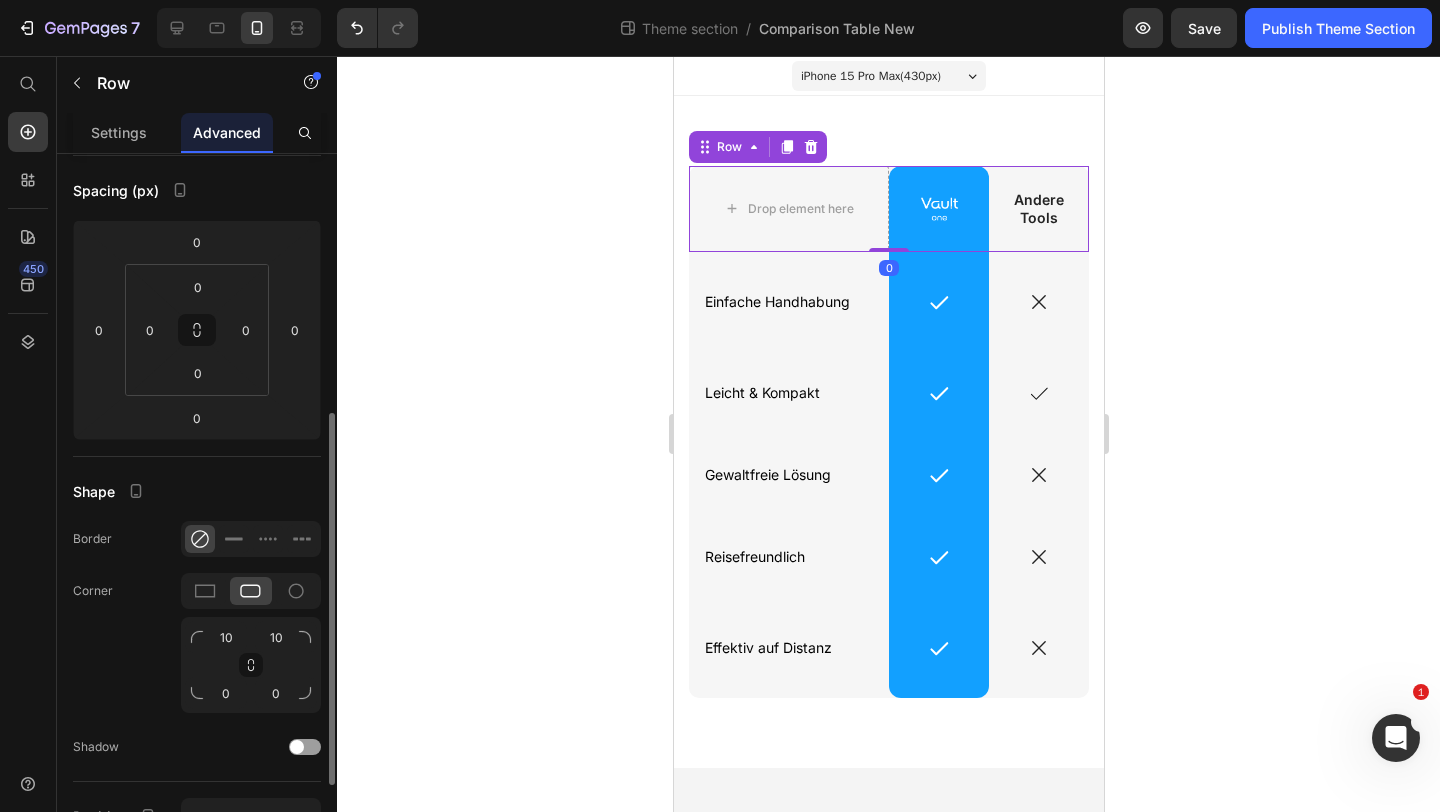 scroll, scrollTop: 0, scrollLeft: 0, axis: both 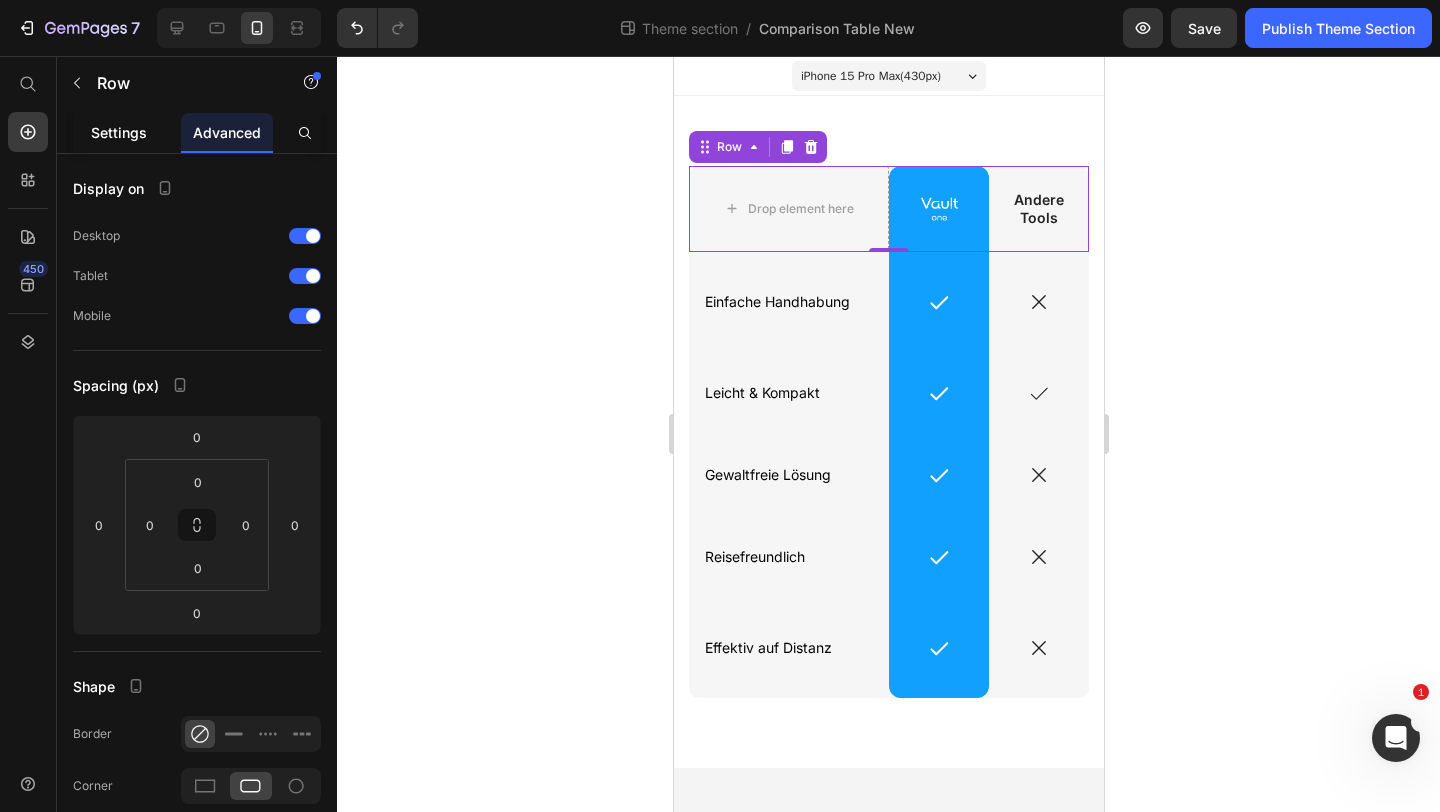click on "Settings" at bounding box center (119, 132) 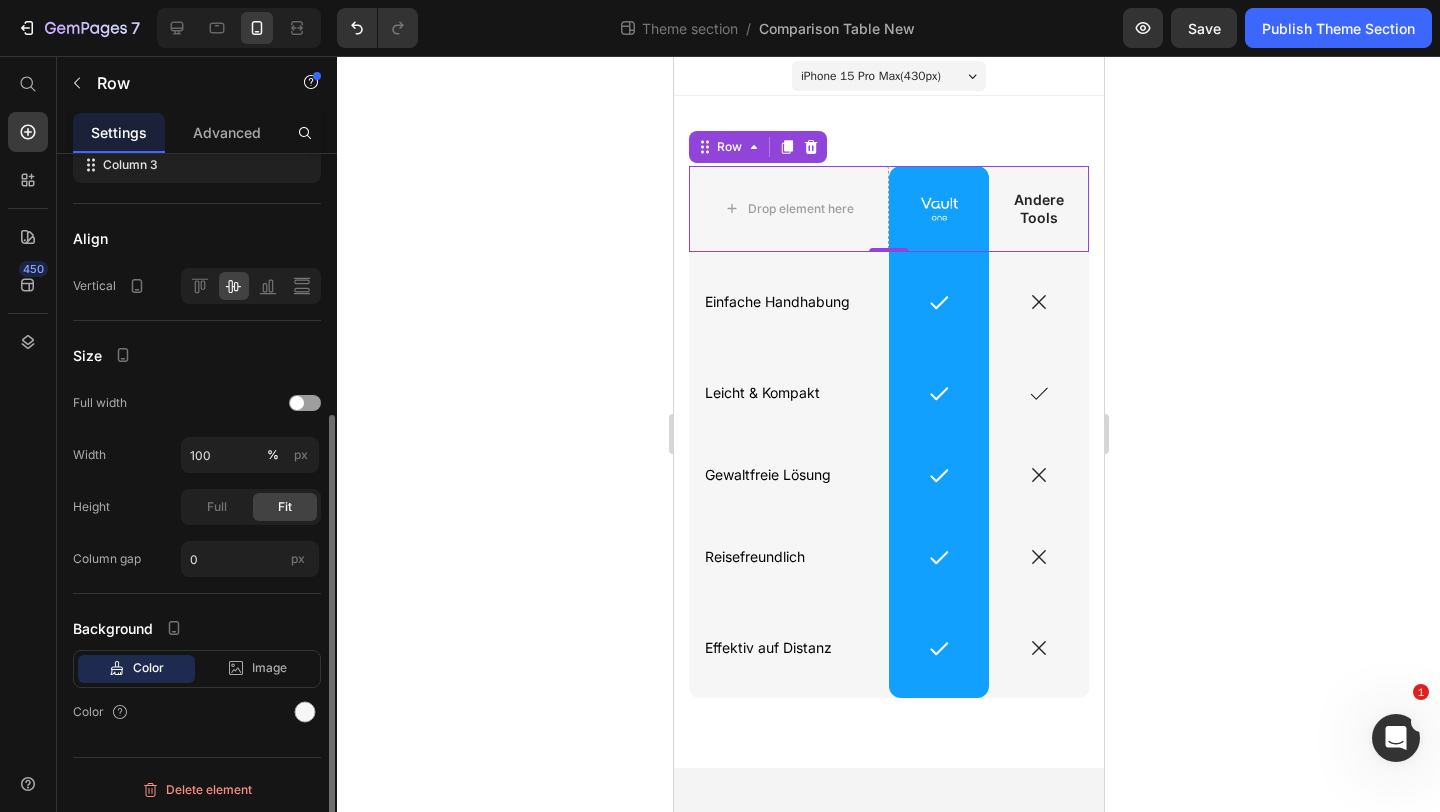scroll, scrollTop: 402, scrollLeft: 0, axis: vertical 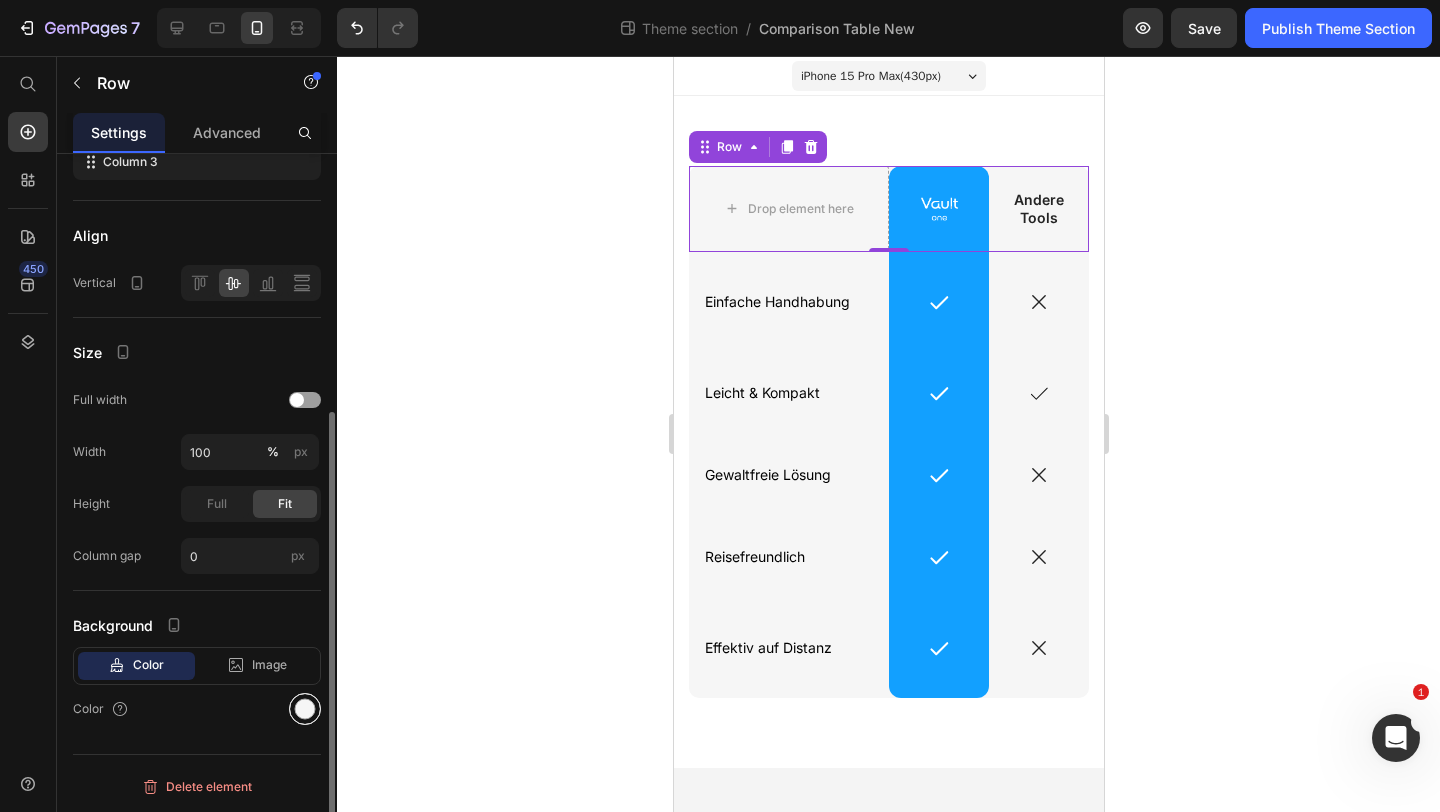 click at bounding box center (305, 709) 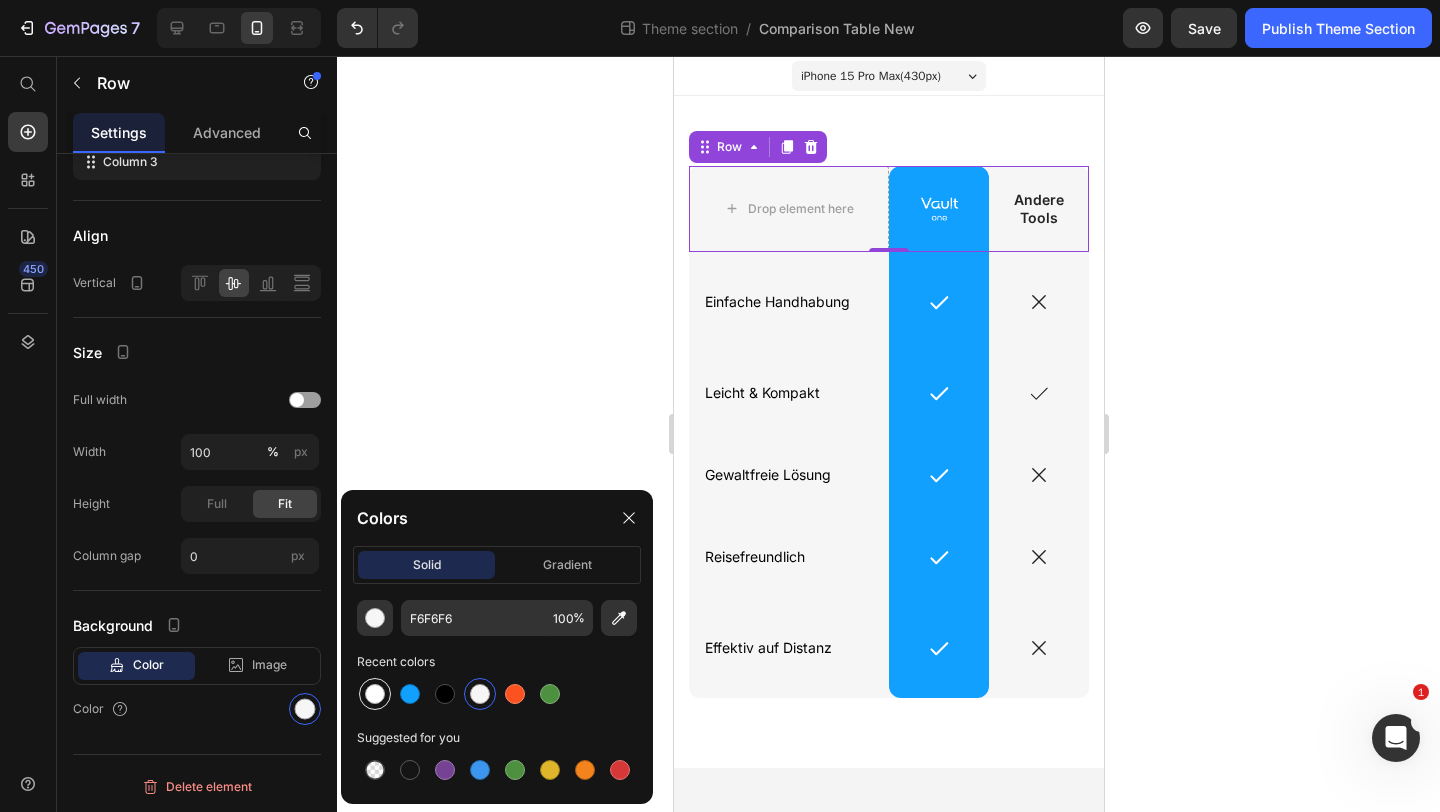 click at bounding box center (375, 694) 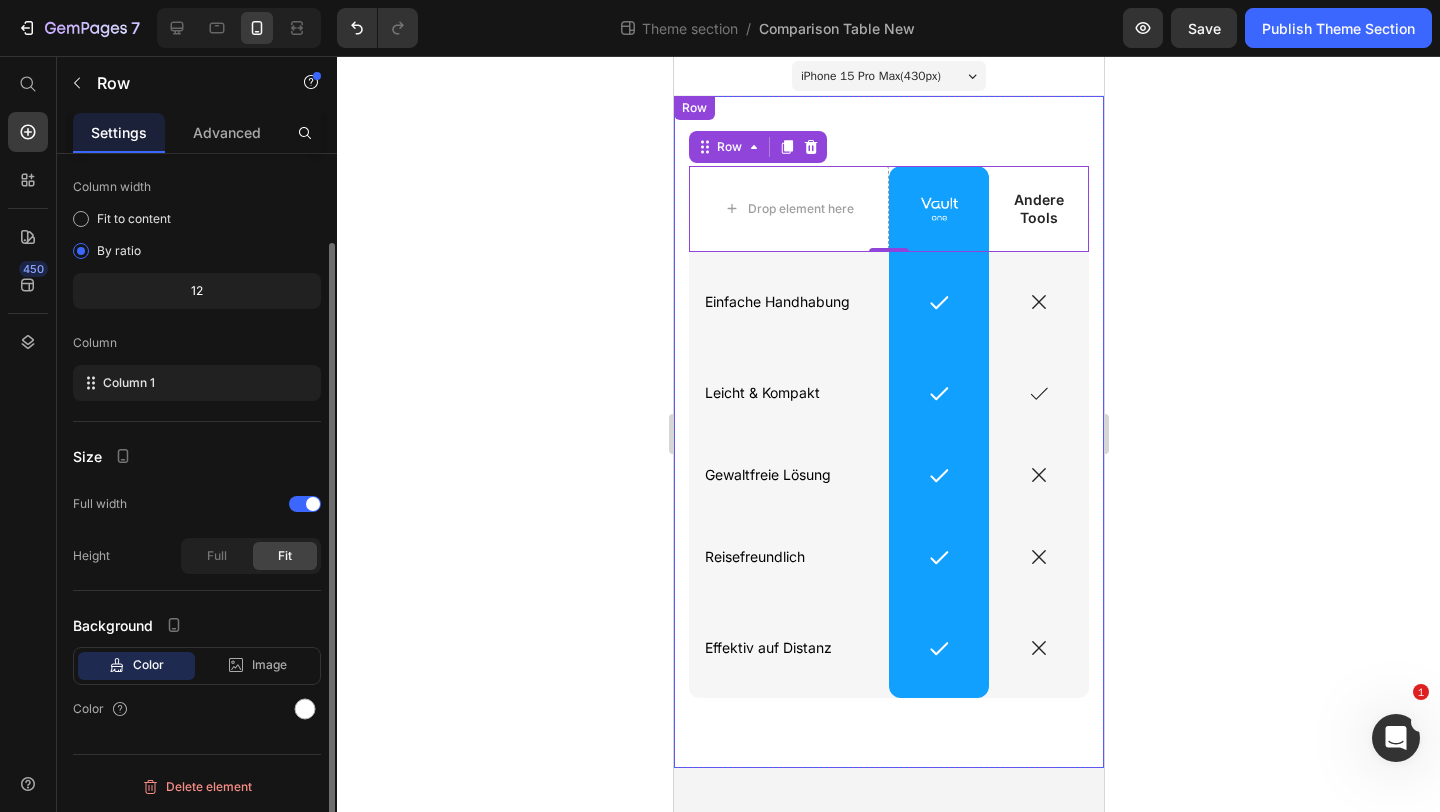 click on "Drop element here Image Row Andere Tools Text Block Row   0
Icon Einfache Handhabung Text Block Row
Icon Row
Icon Row
Icon Leicht & Kompakt Text Block Row
Icon Row
Icon Row
Icon Gewaltfreie Lösung Text Block Row
Icon Row
Icon Row
Icon Reisefreundlich Text Block Row
Icon Row
Icon Row
Icon Effektiv auf Distanz Text Block Row
Icon Row
Icon Row Row" at bounding box center (888, 432) 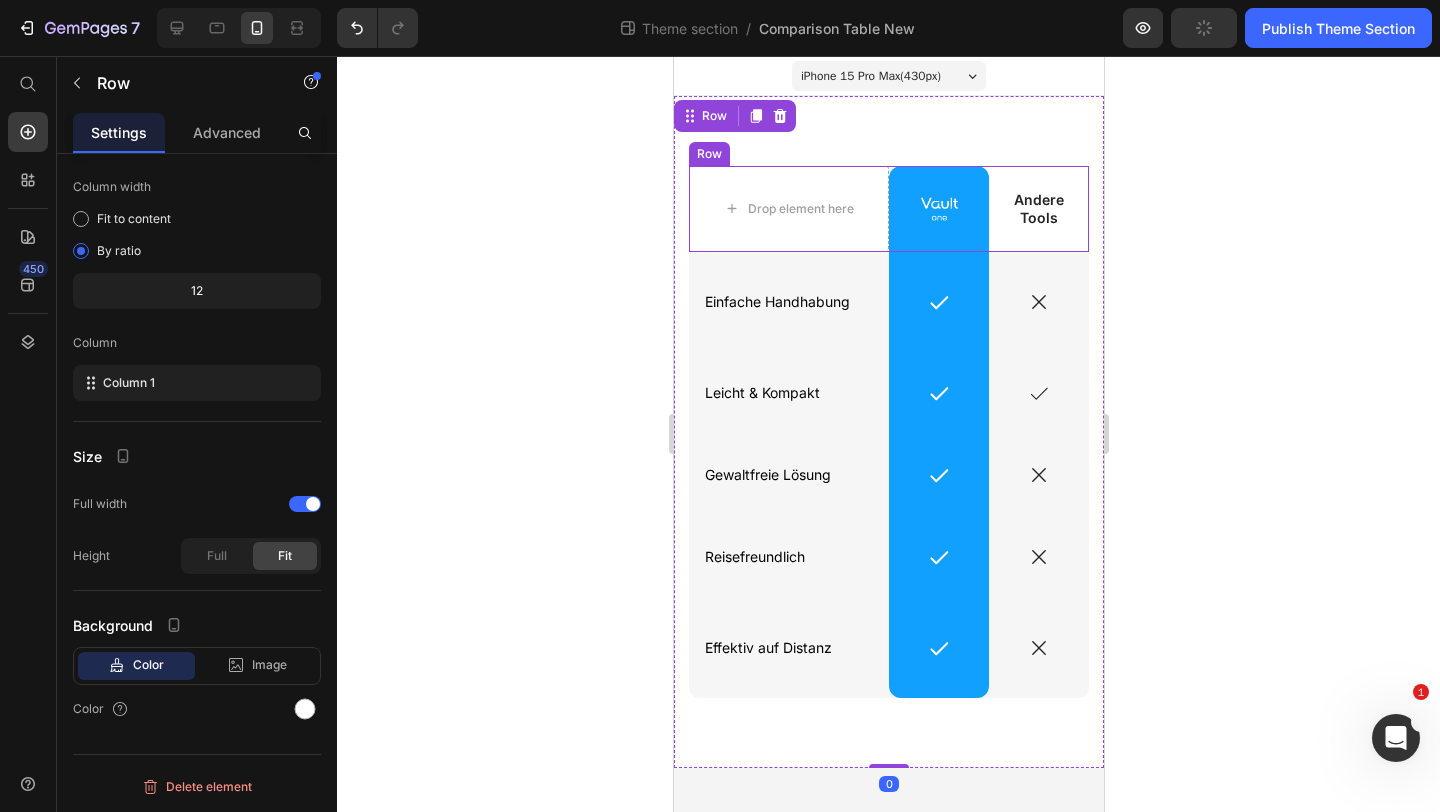 click on "Andere Tools Text Block" at bounding box center [1038, 209] 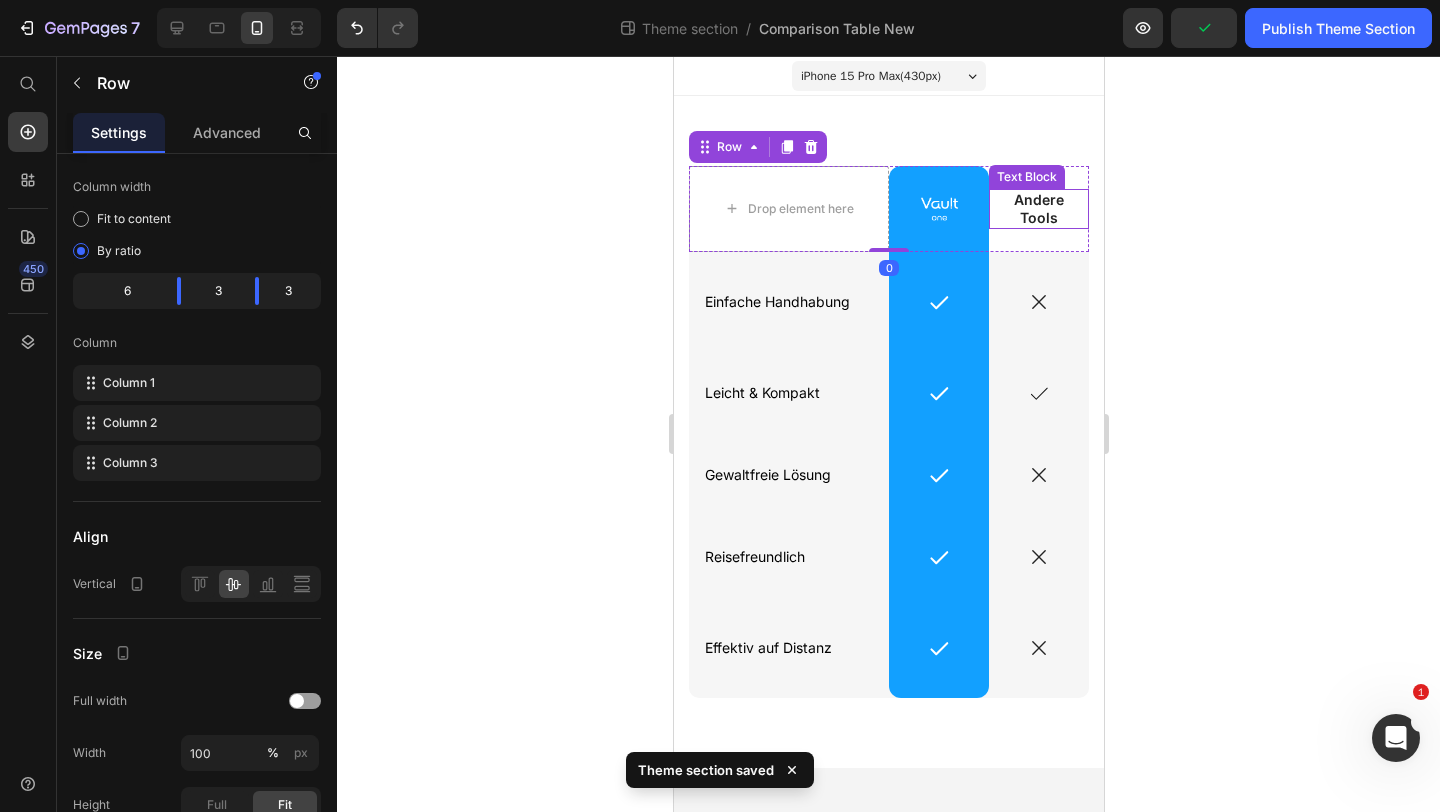 click on "Andere Tools" at bounding box center [1038, 209] 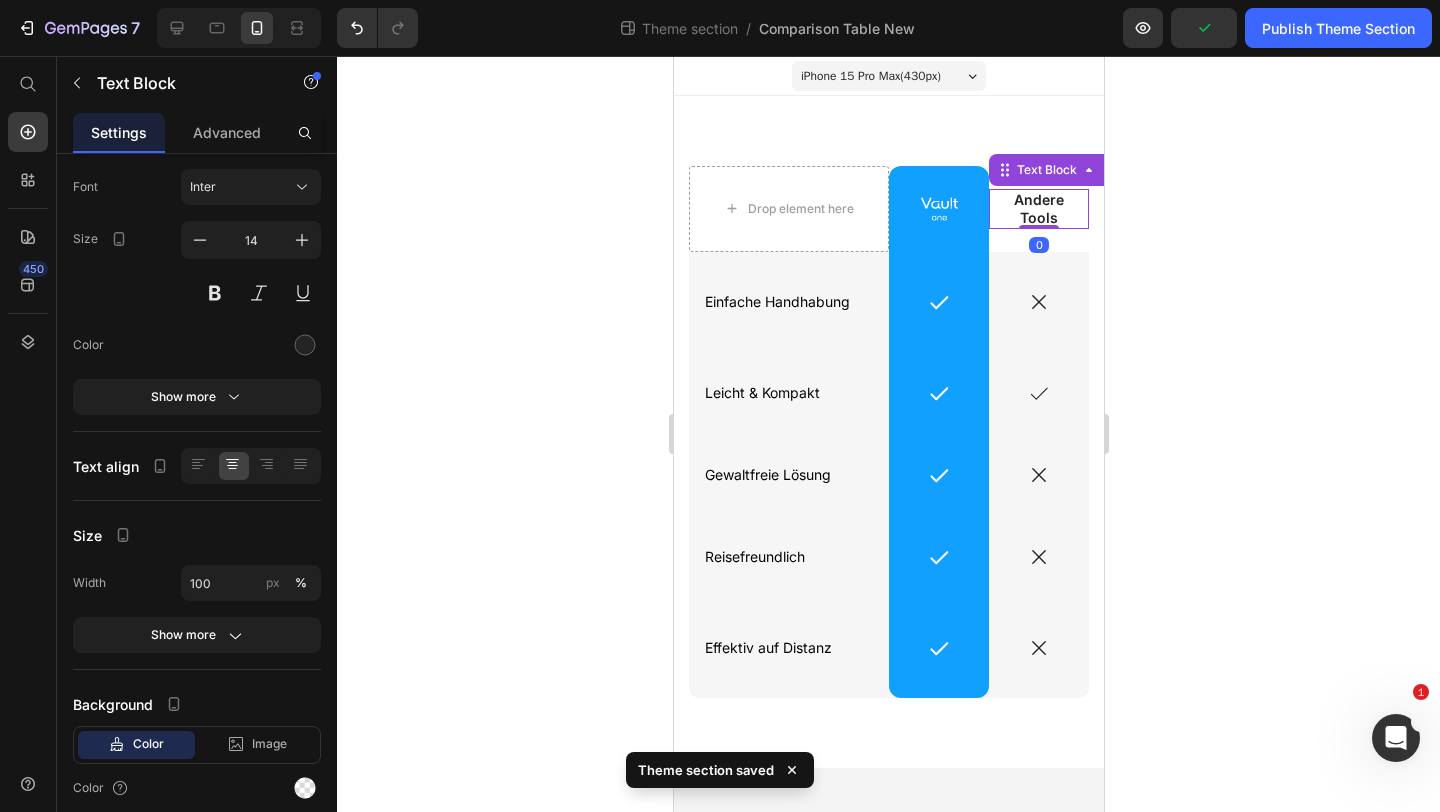 scroll, scrollTop: 0, scrollLeft: 0, axis: both 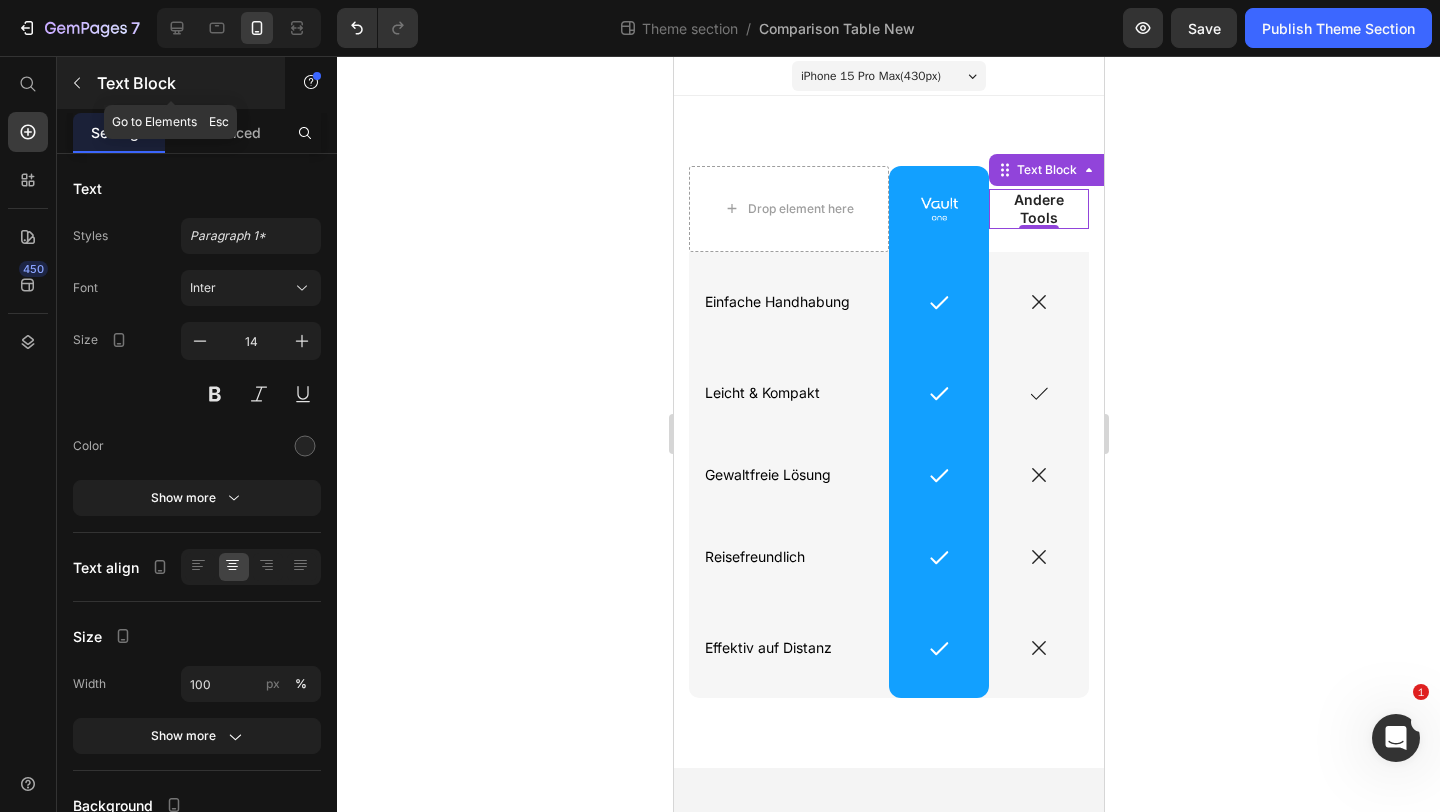 click 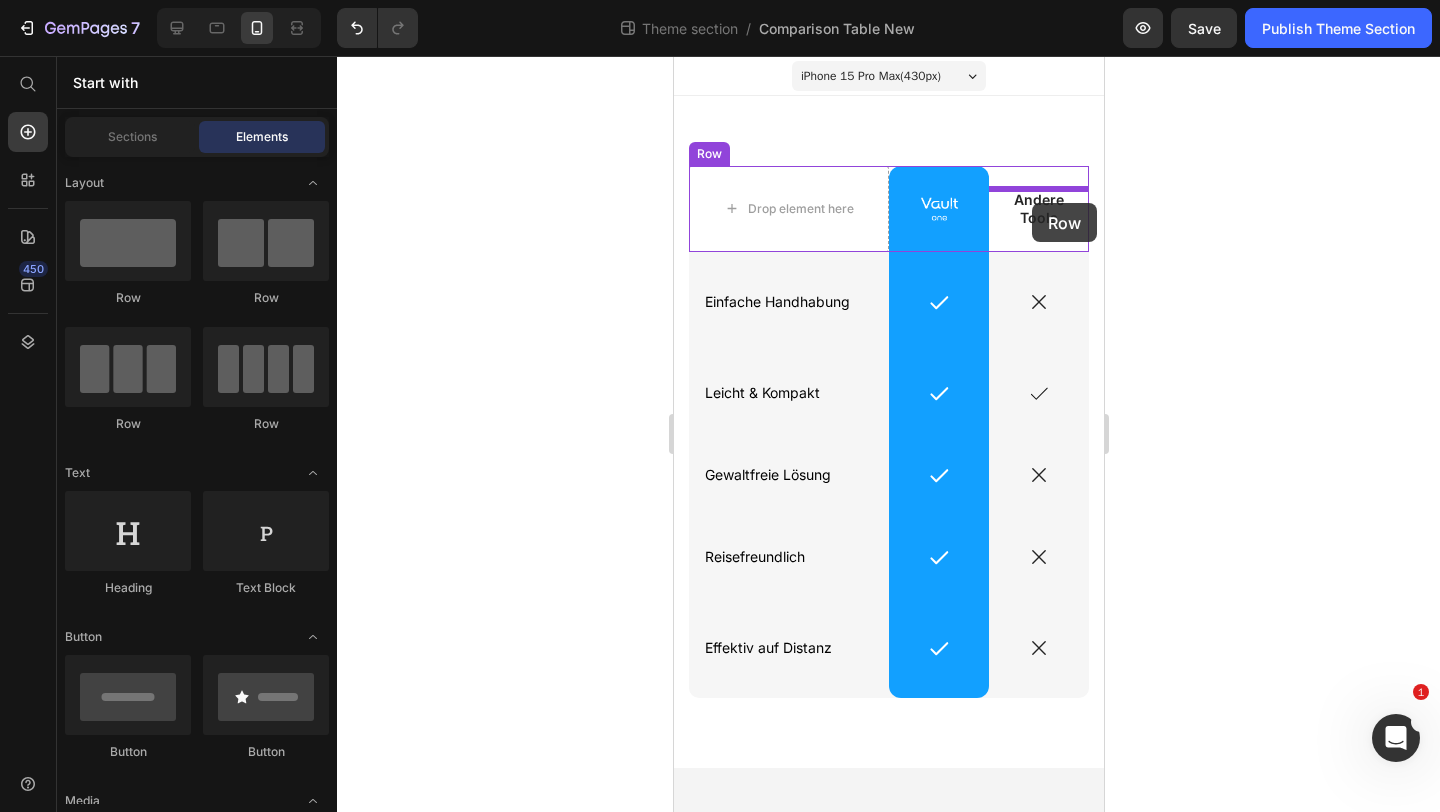 drag, startPoint x: 820, startPoint y: 295, endPoint x: 1031, endPoint y: 203, distance: 230.18471 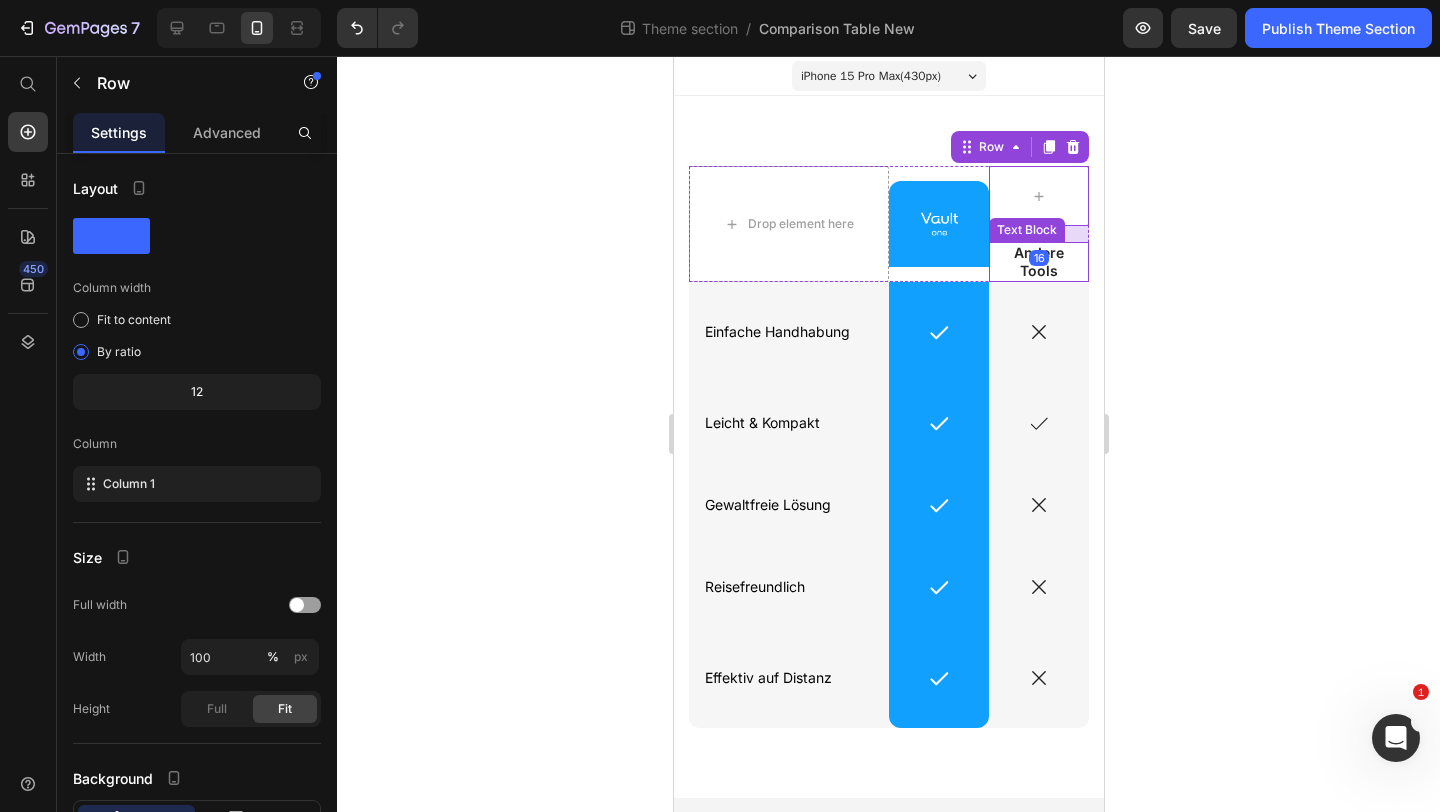 click on "Andere Tools" at bounding box center (1038, 262) 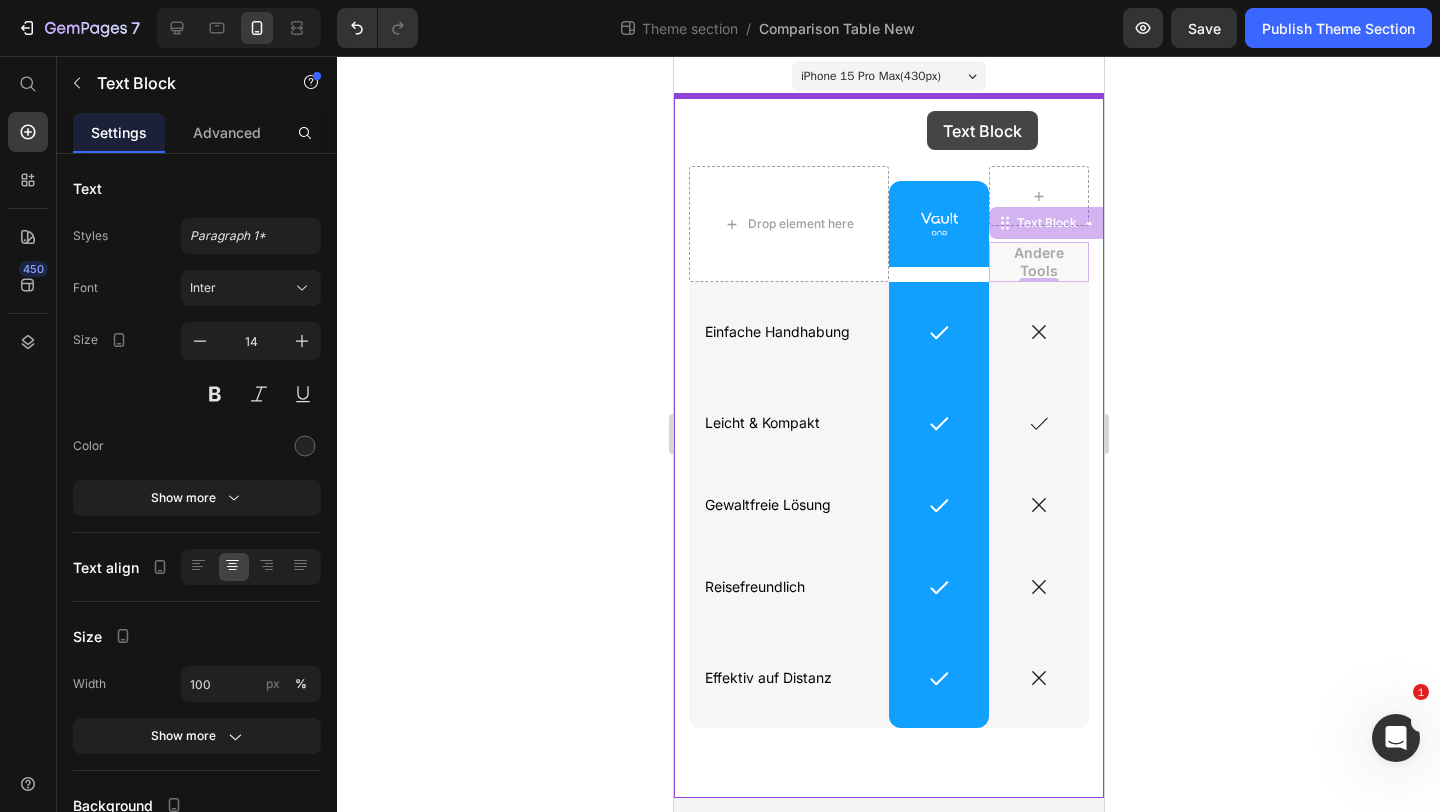 drag, startPoint x: 1033, startPoint y: 227, endPoint x: 926, endPoint y: 111, distance: 157.81319 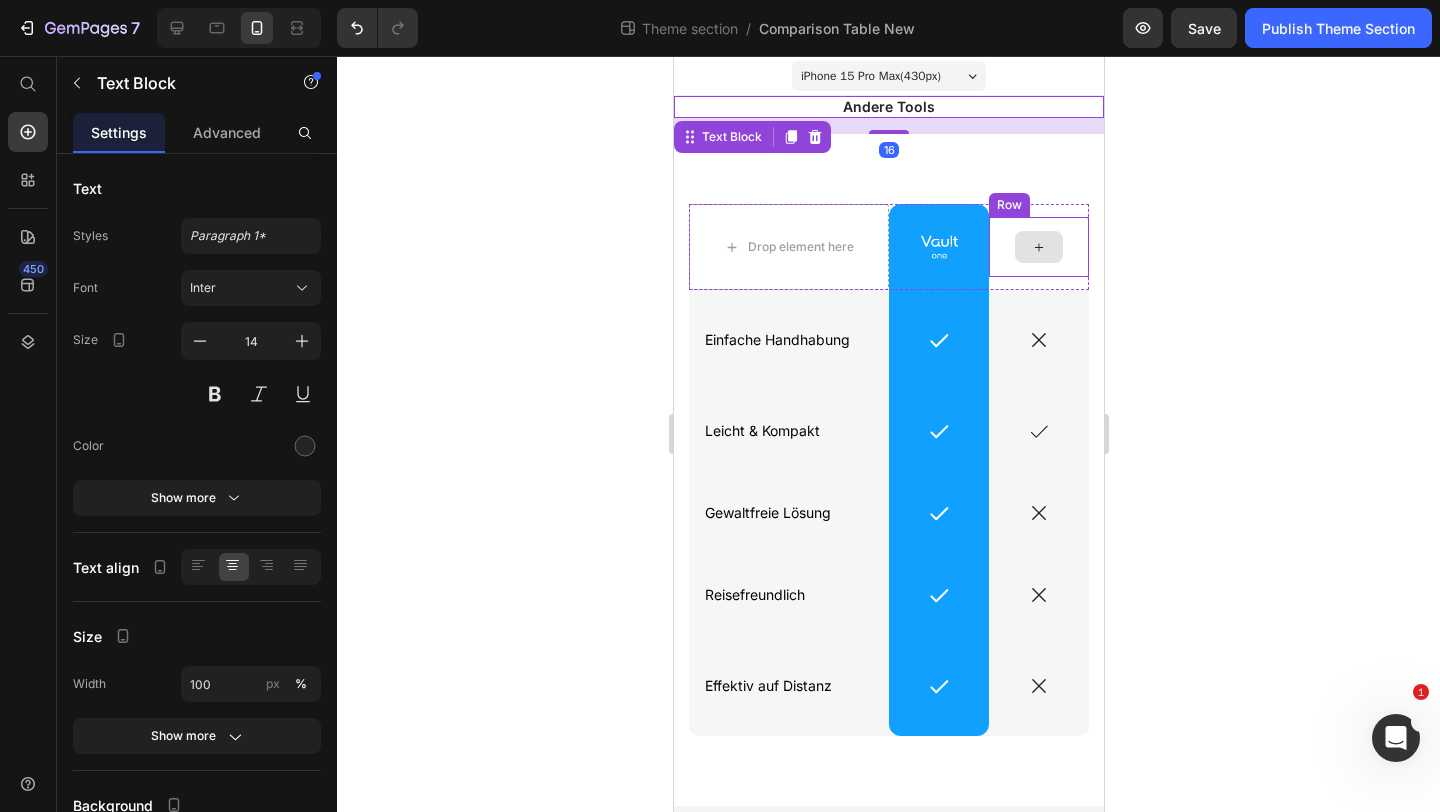 click at bounding box center (1038, 247) 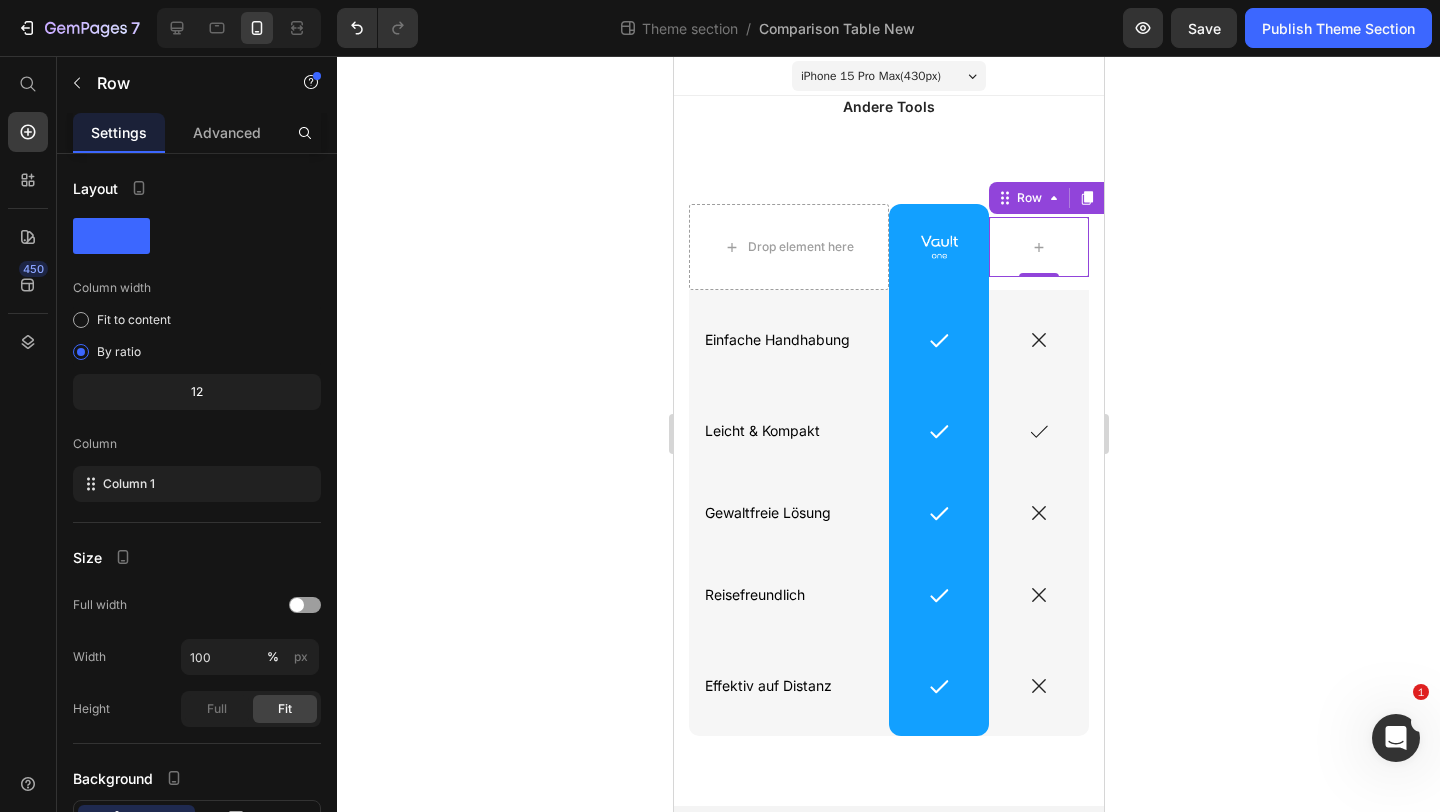 click 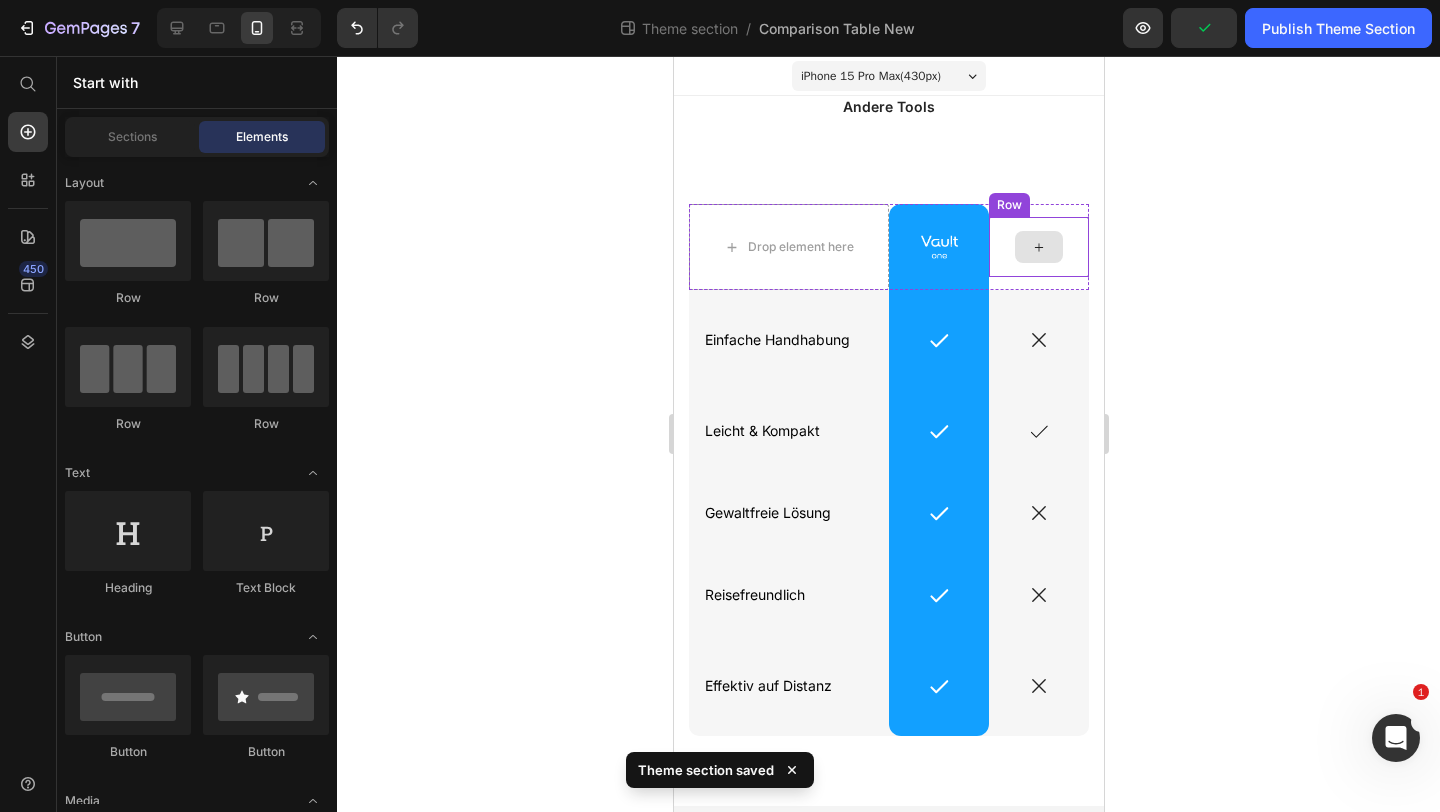 click at bounding box center (1038, 247) 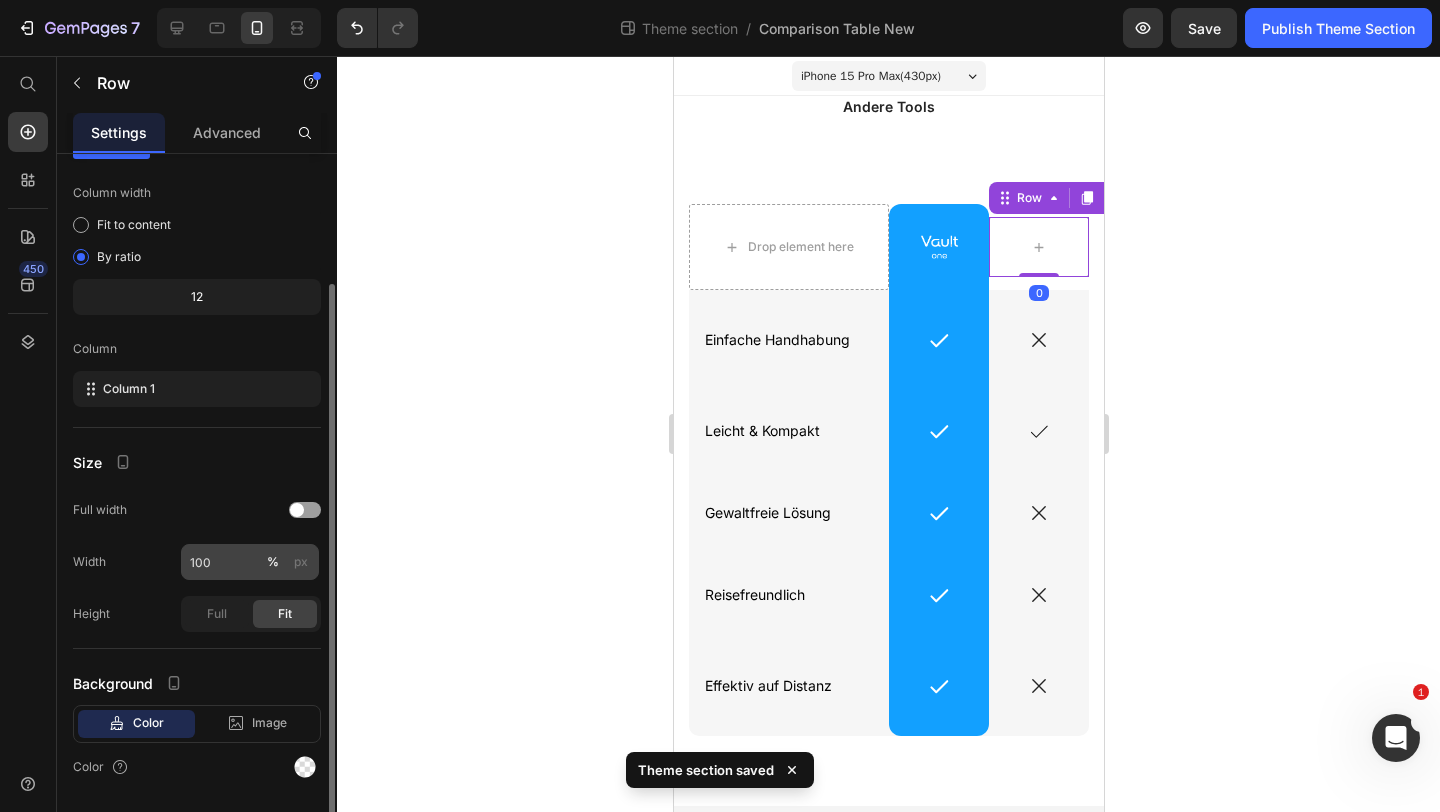 scroll, scrollTop: 153, scrollLeft: 0, axis: vertical 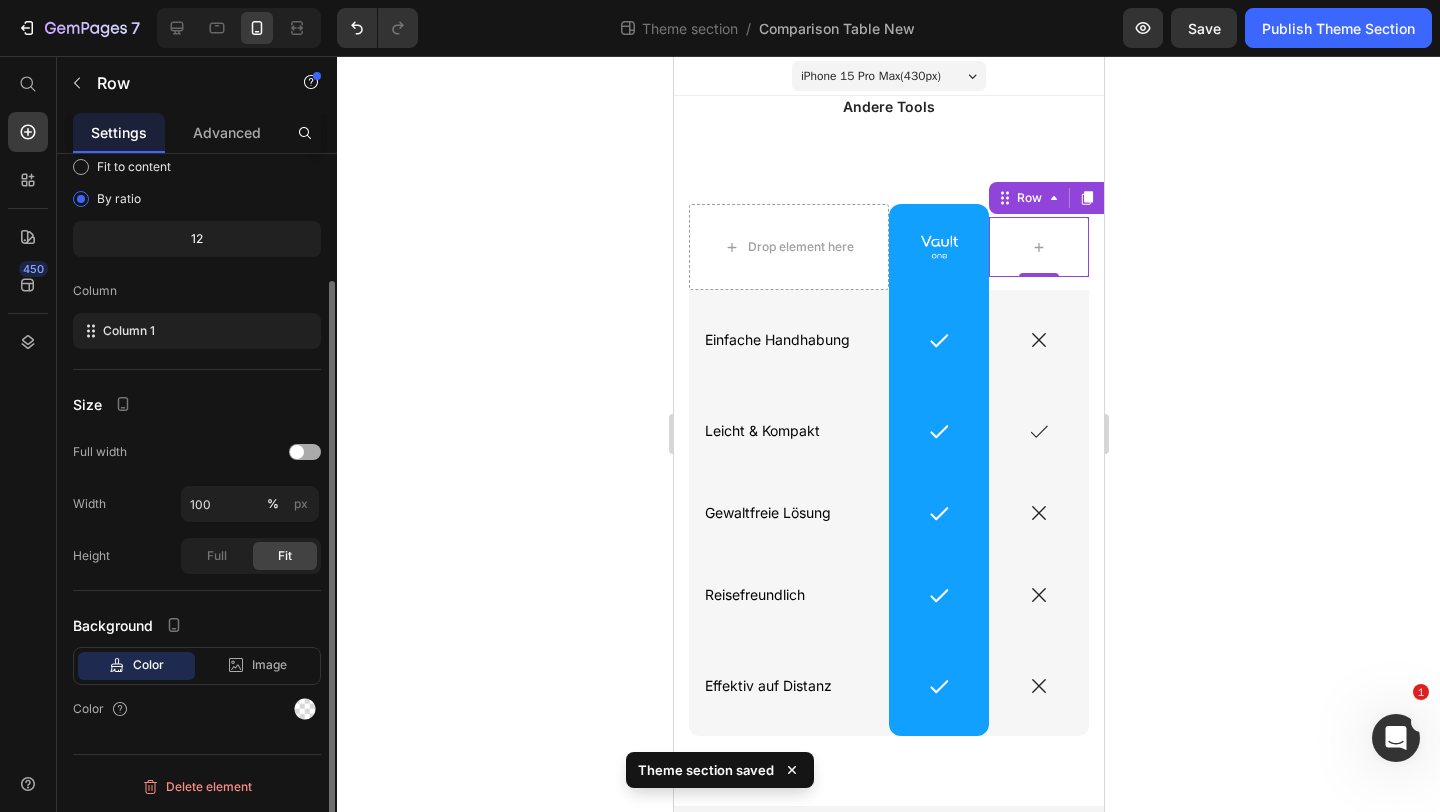 click at bounding box center [297, 452] 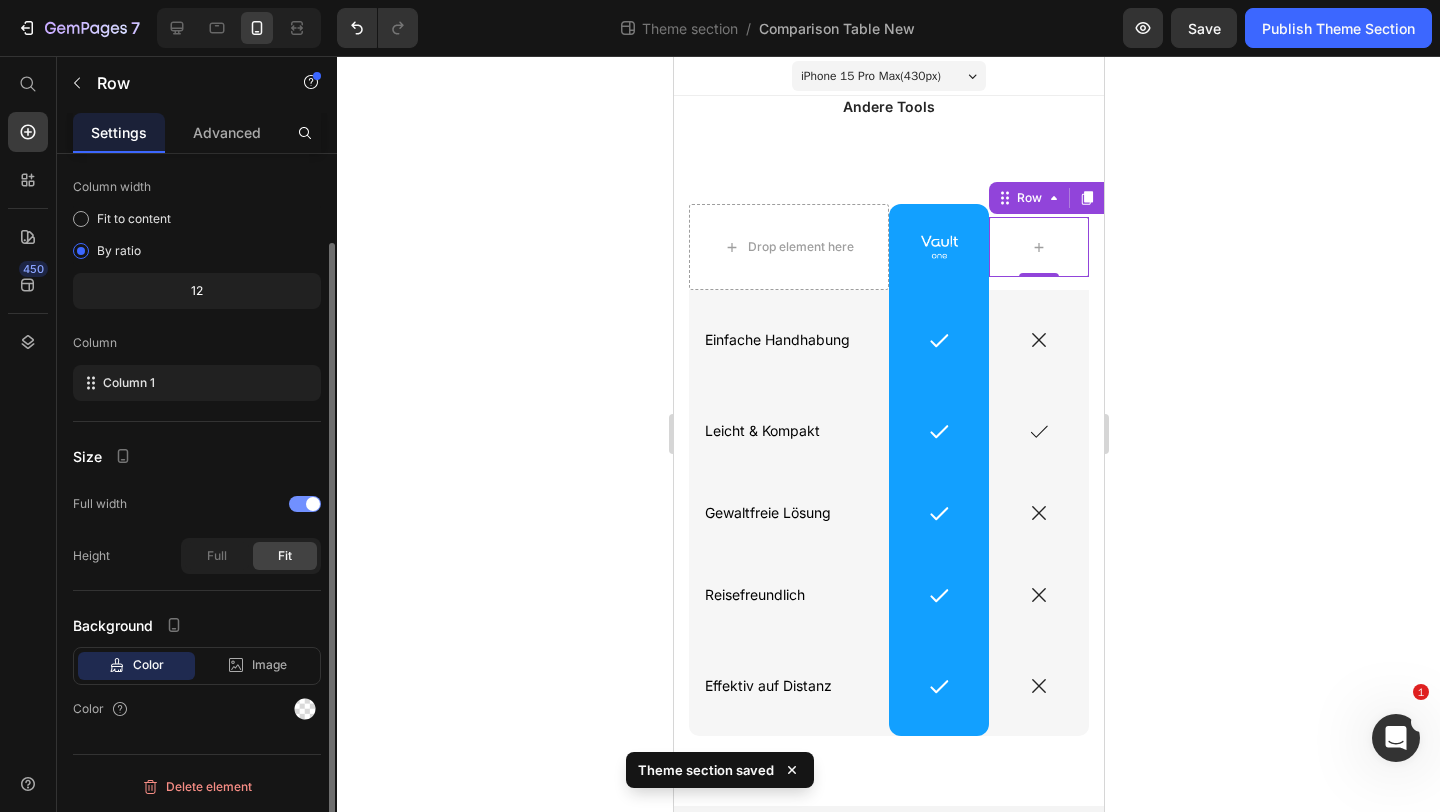 scroll, scrollTop: 101, scrollLeft: 0, axis: vertical 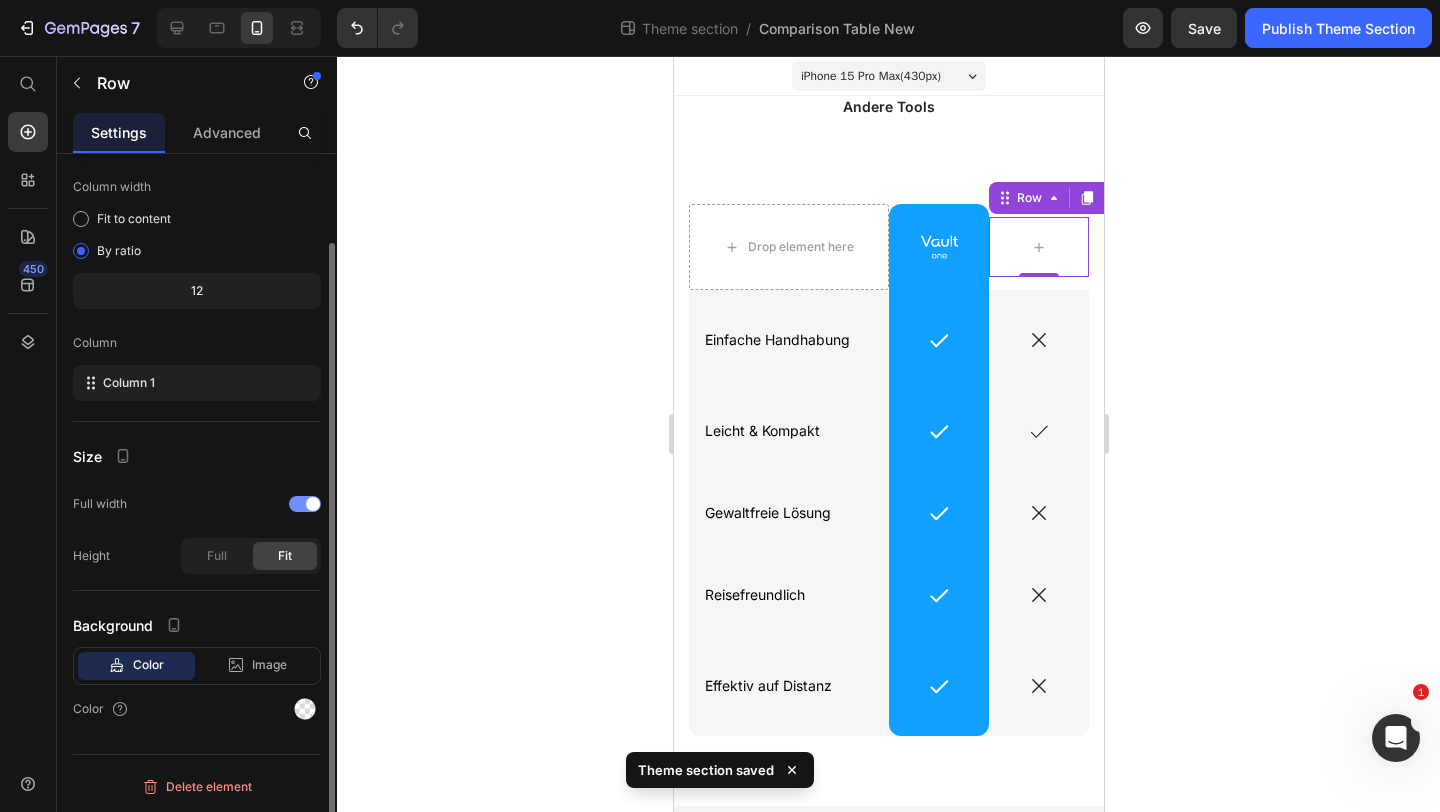 click on "Full width" 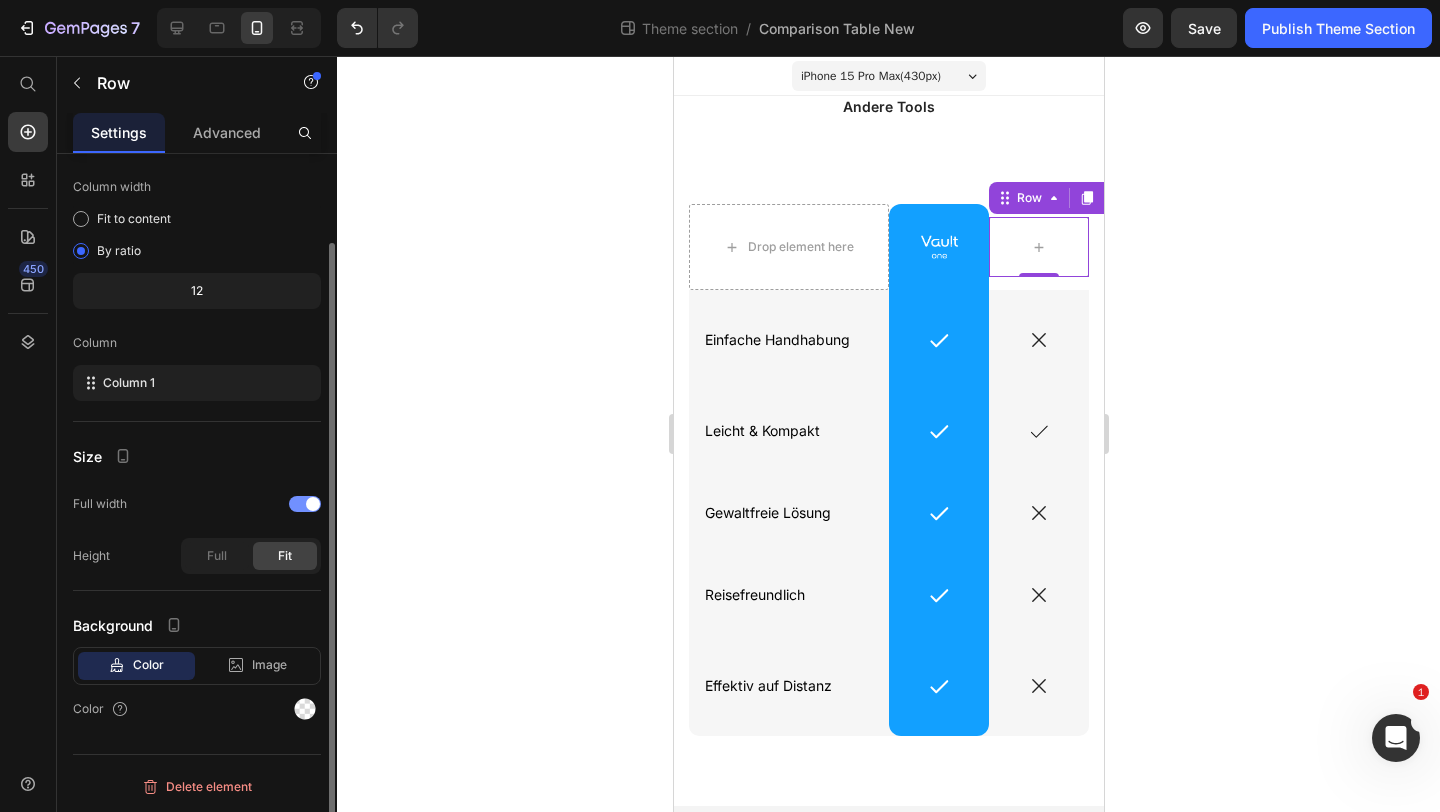click at bounding box center [305, 504] 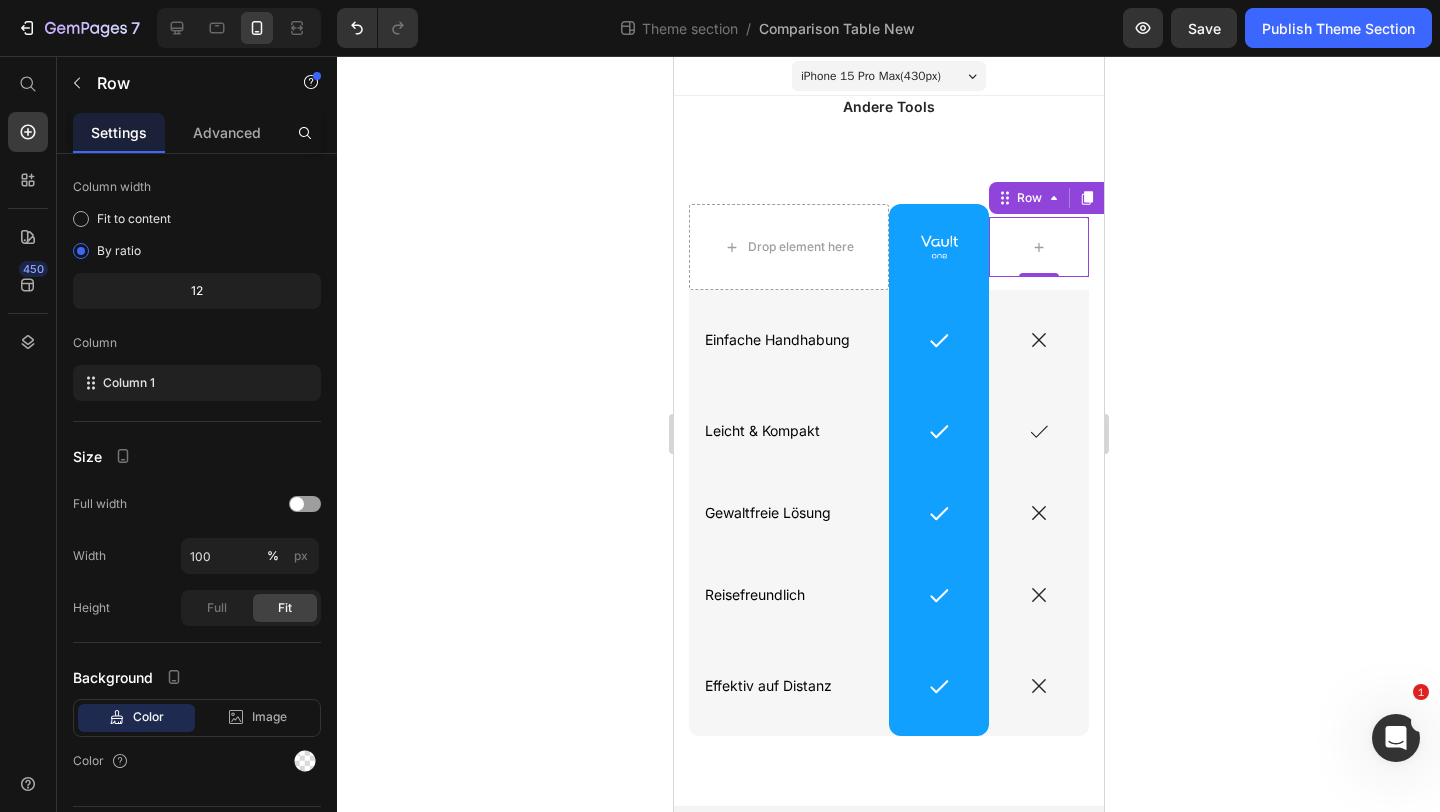 click 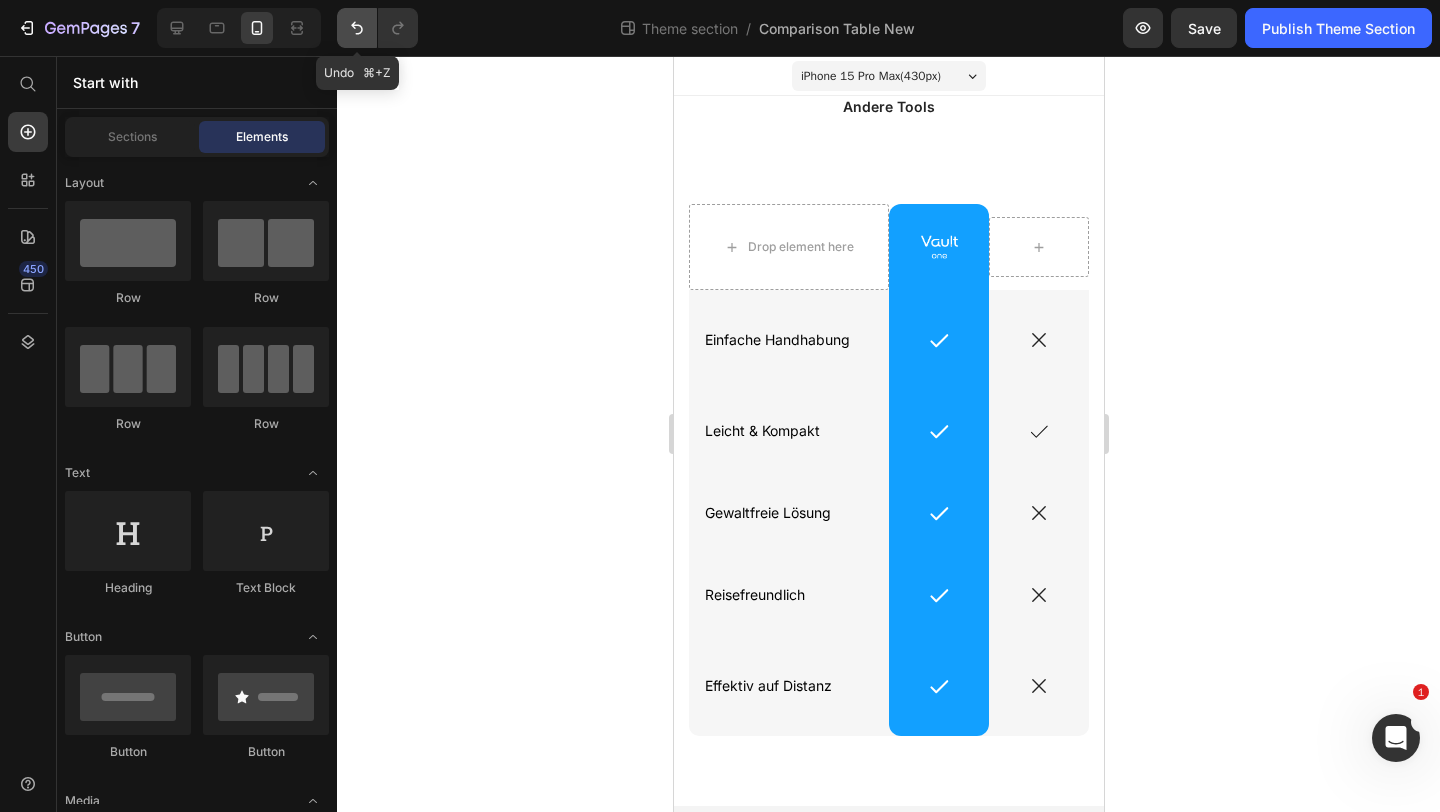 click 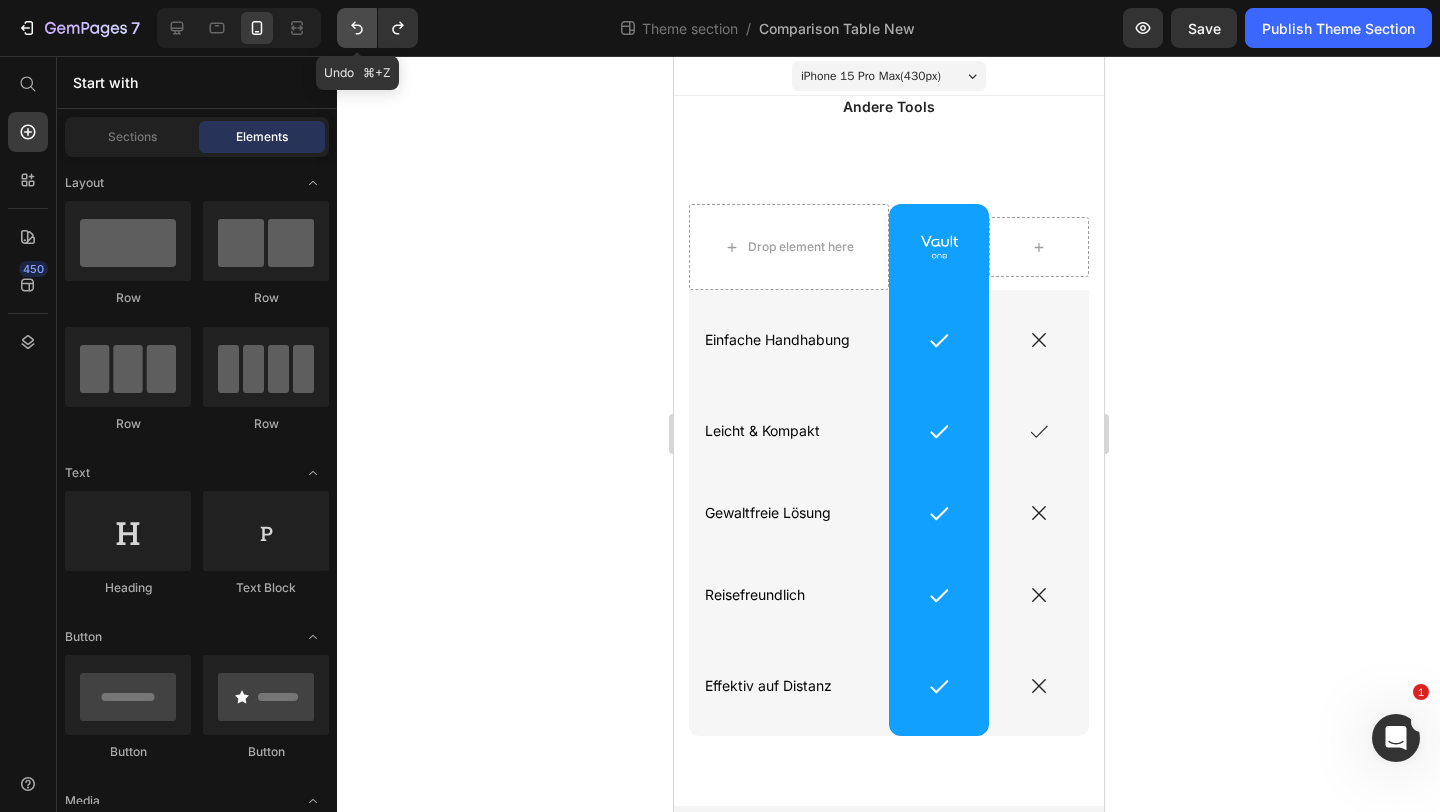 click 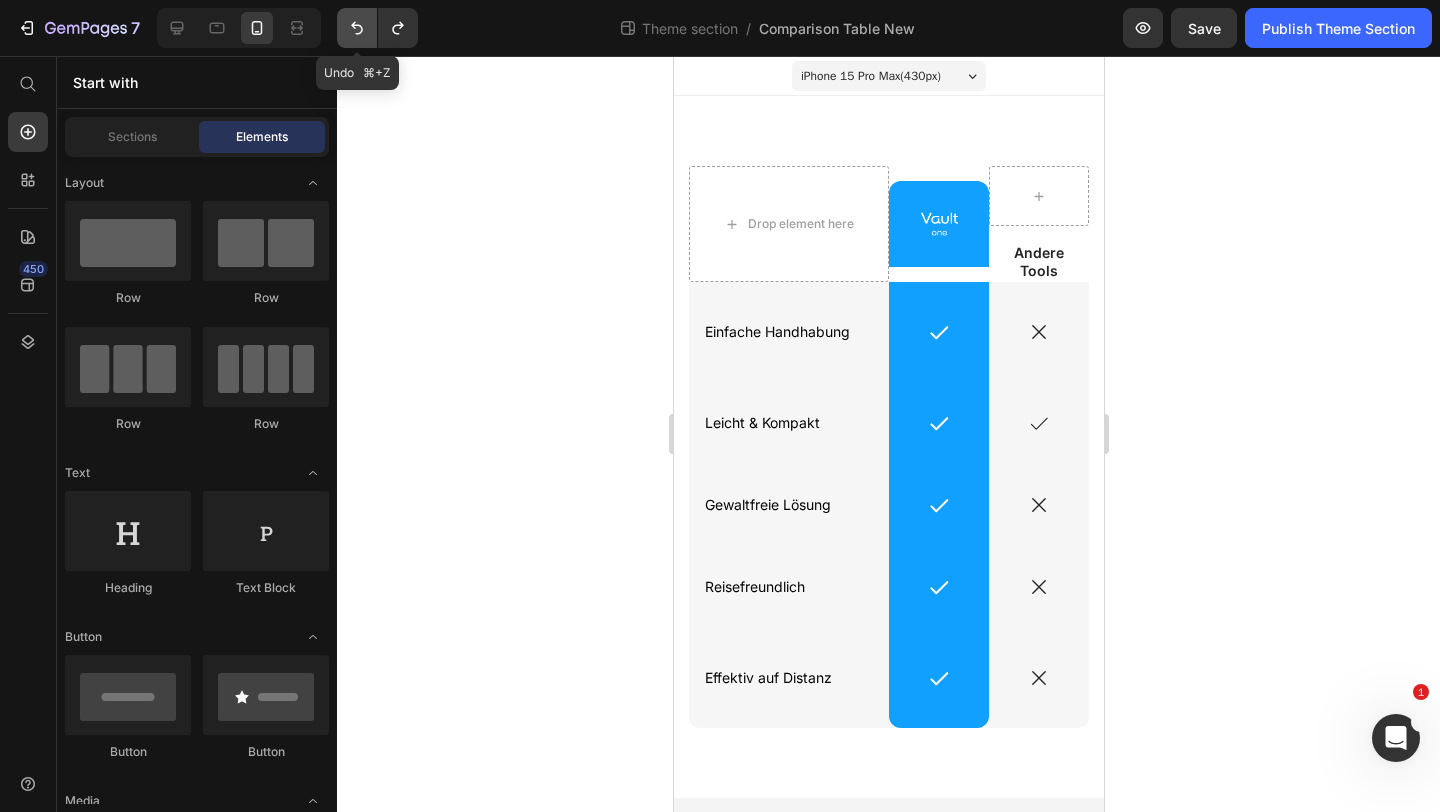click 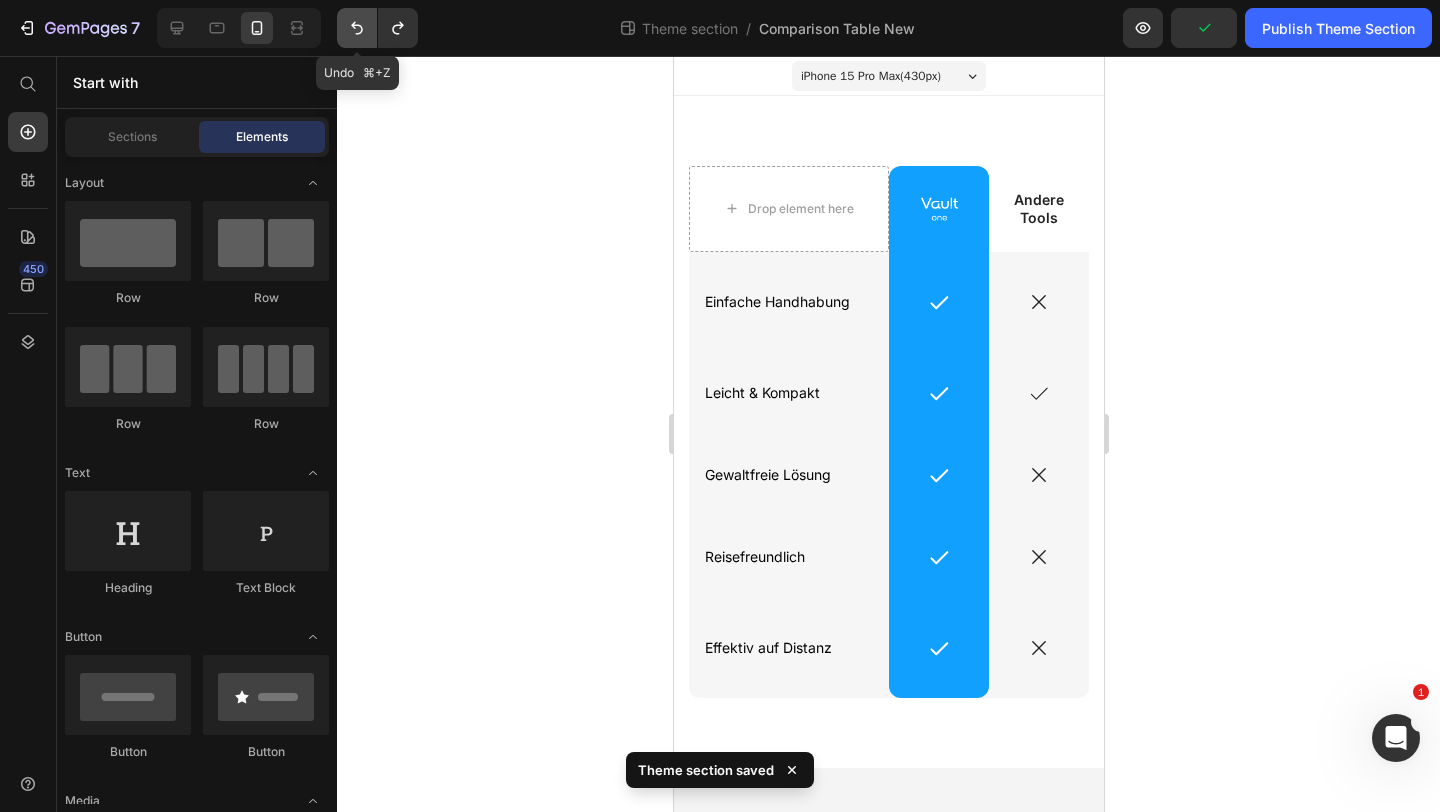 click 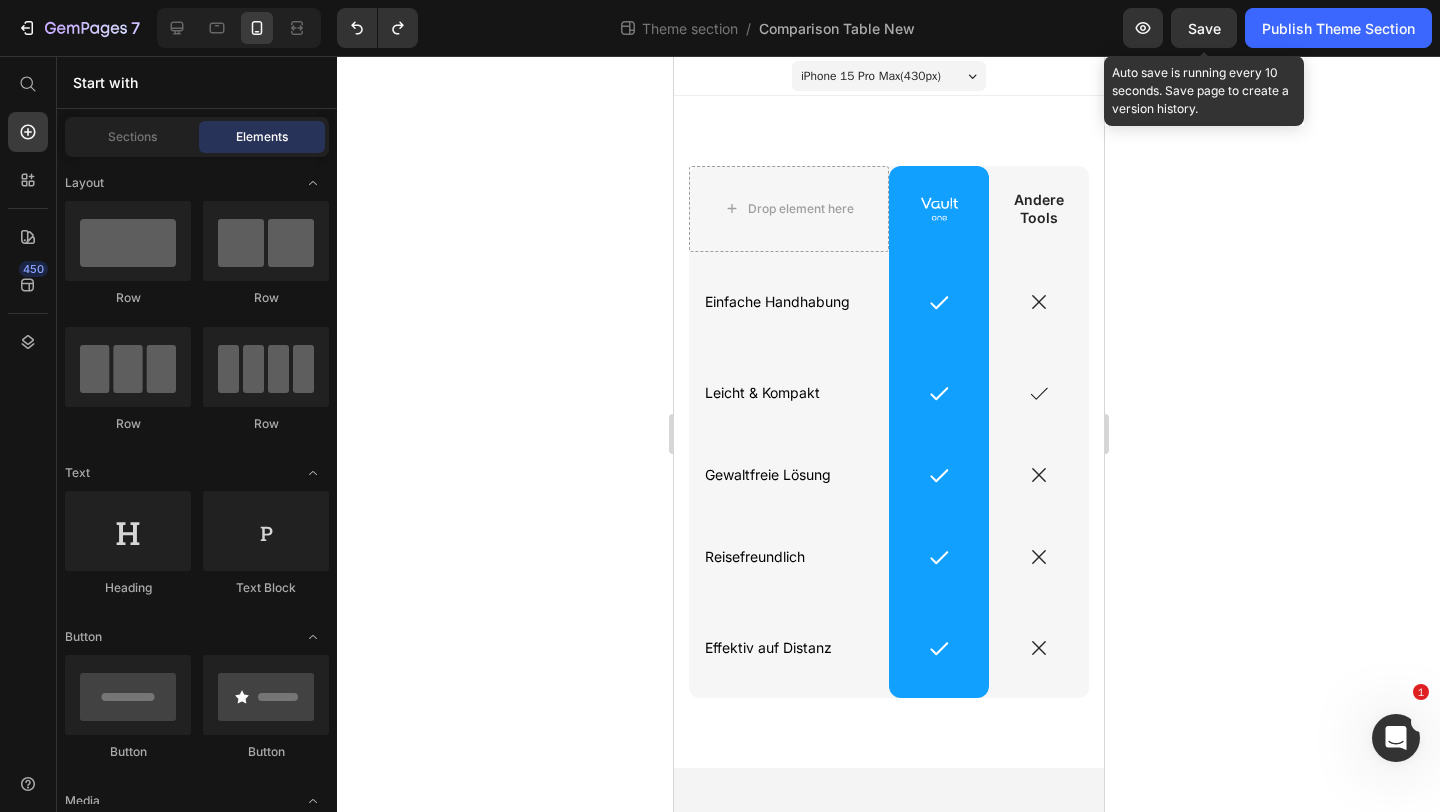 click on "Save" at bounding box center [1204, 28] 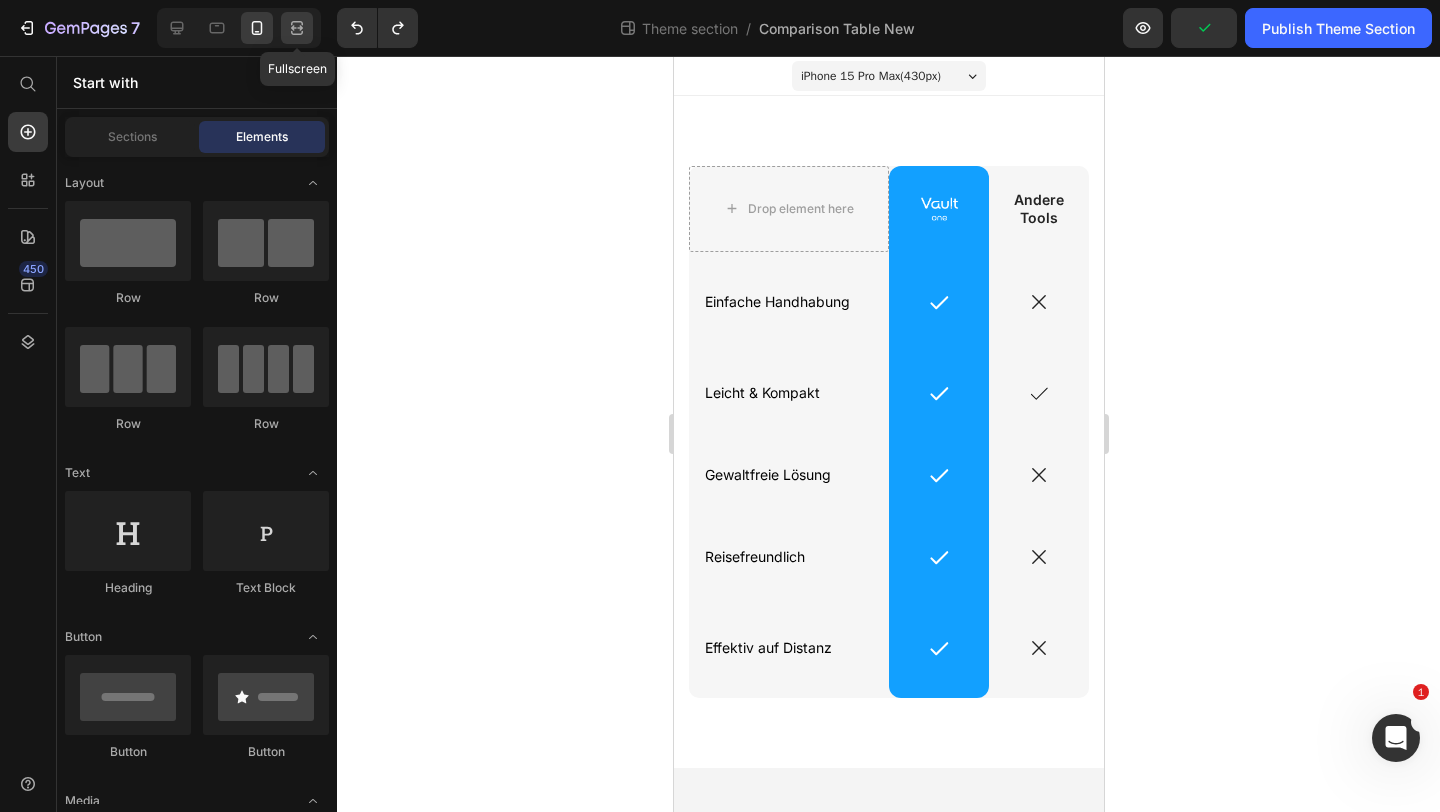 click 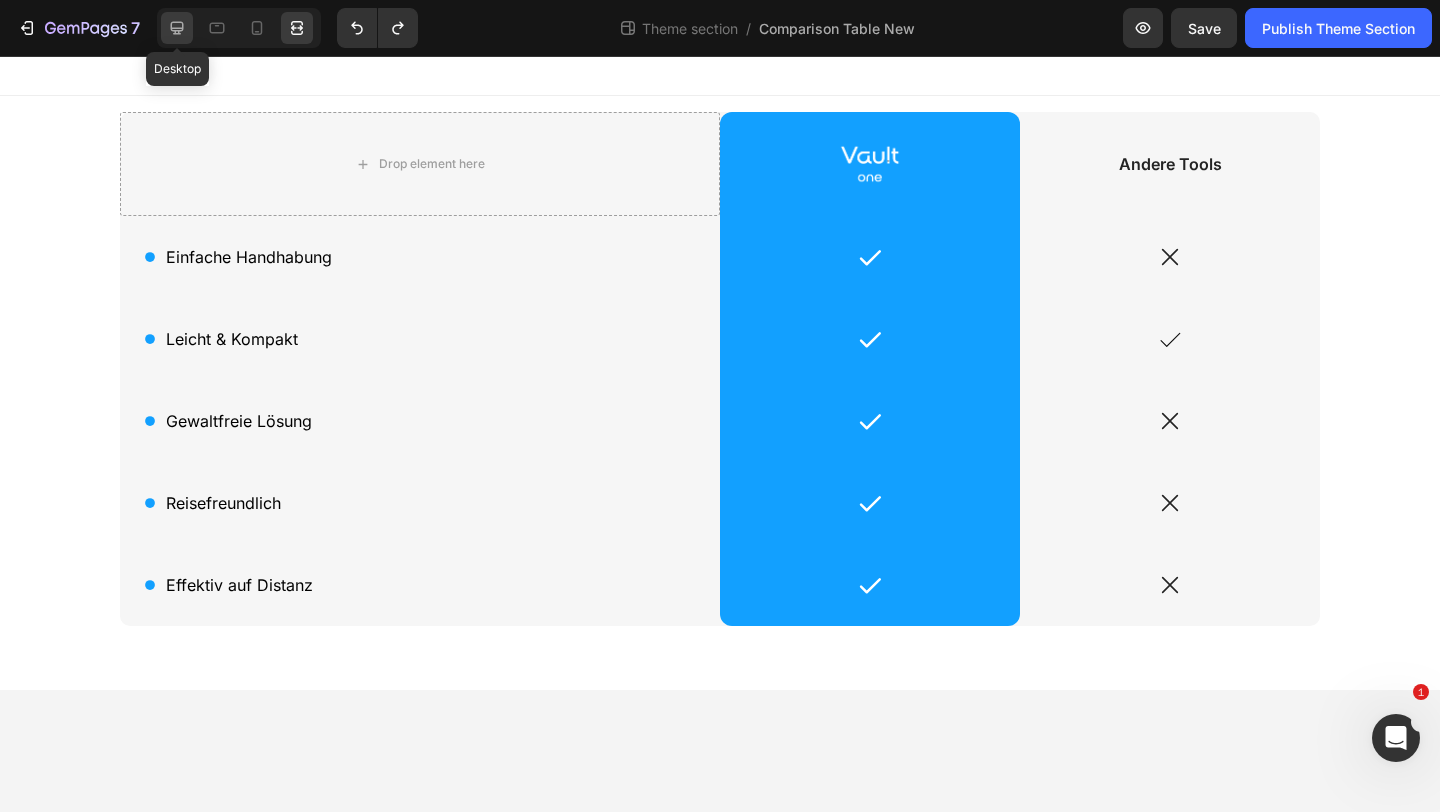 click 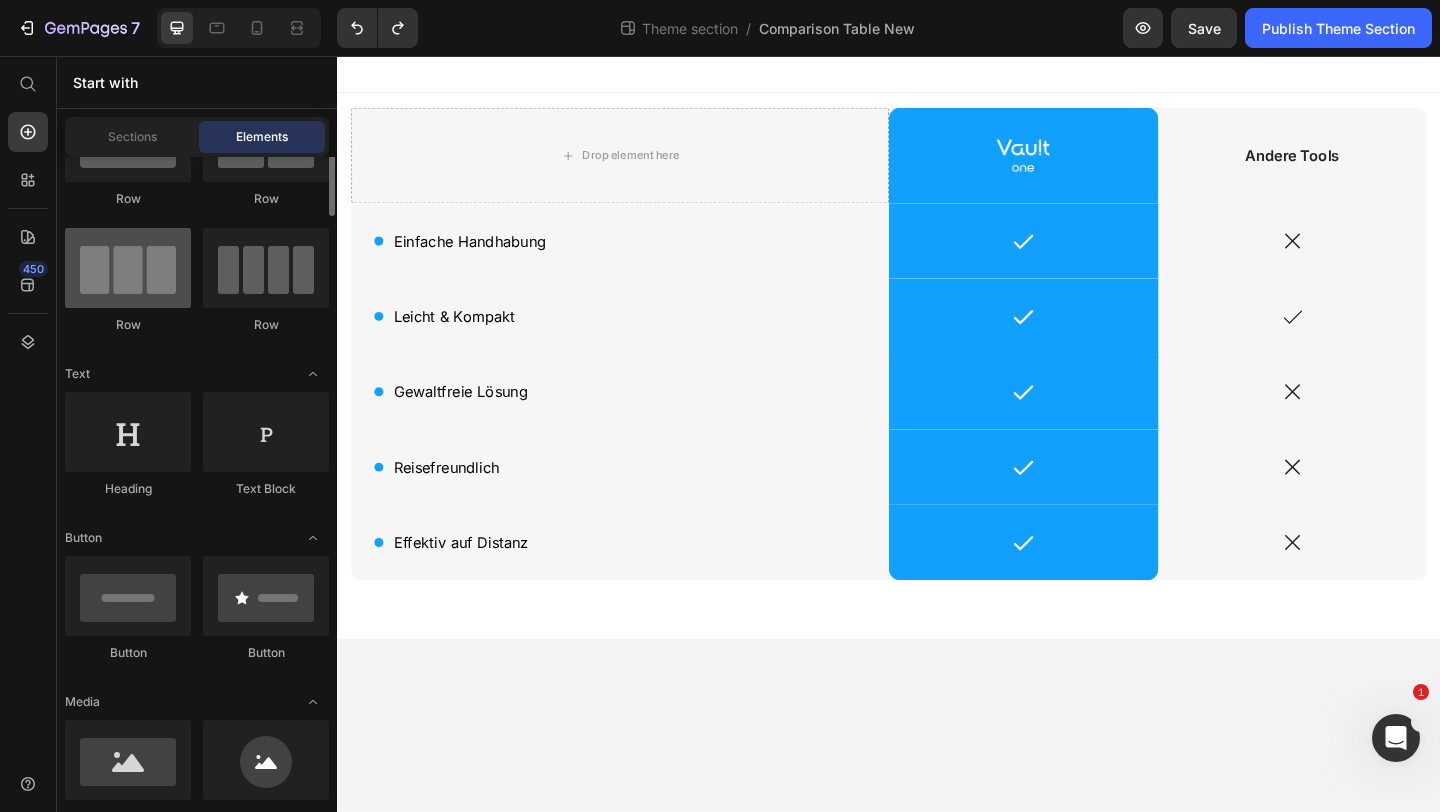 scroll, scrollTop: 0, scrollLeft: 0, axis: both 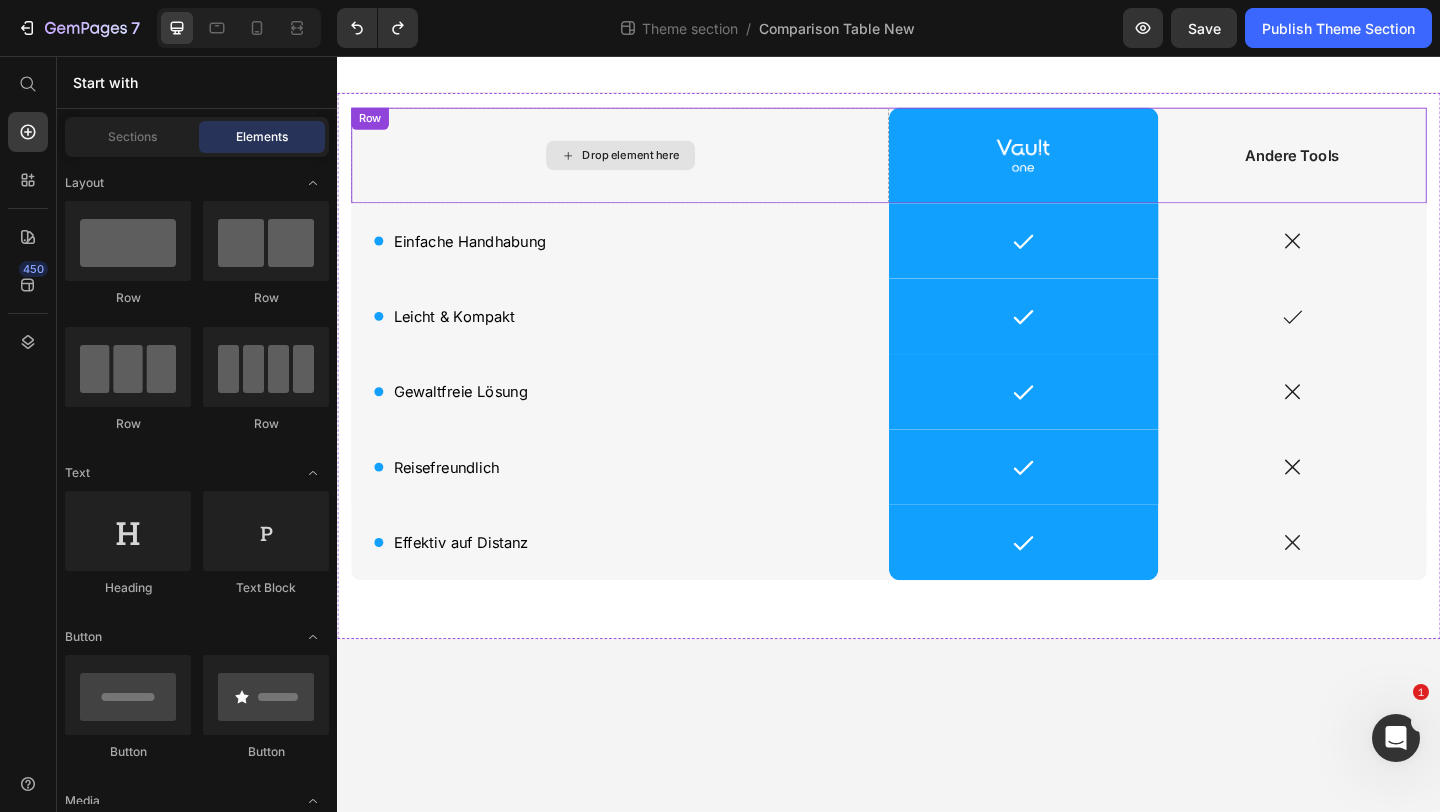 click on "Drop element here" at bounding box center (644, 164) 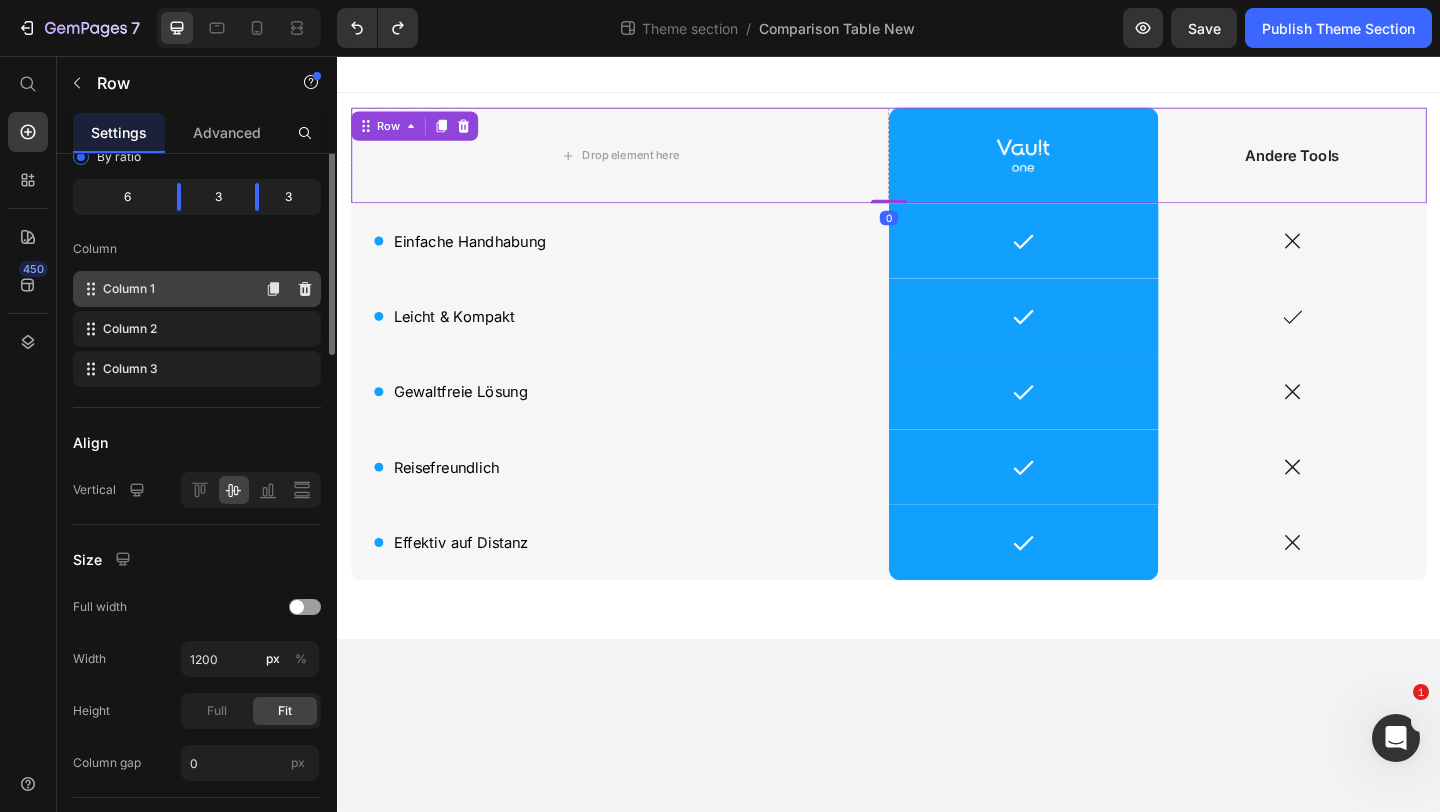 scroll, scrollTop: 0, scrollLeft: 0, axis: both 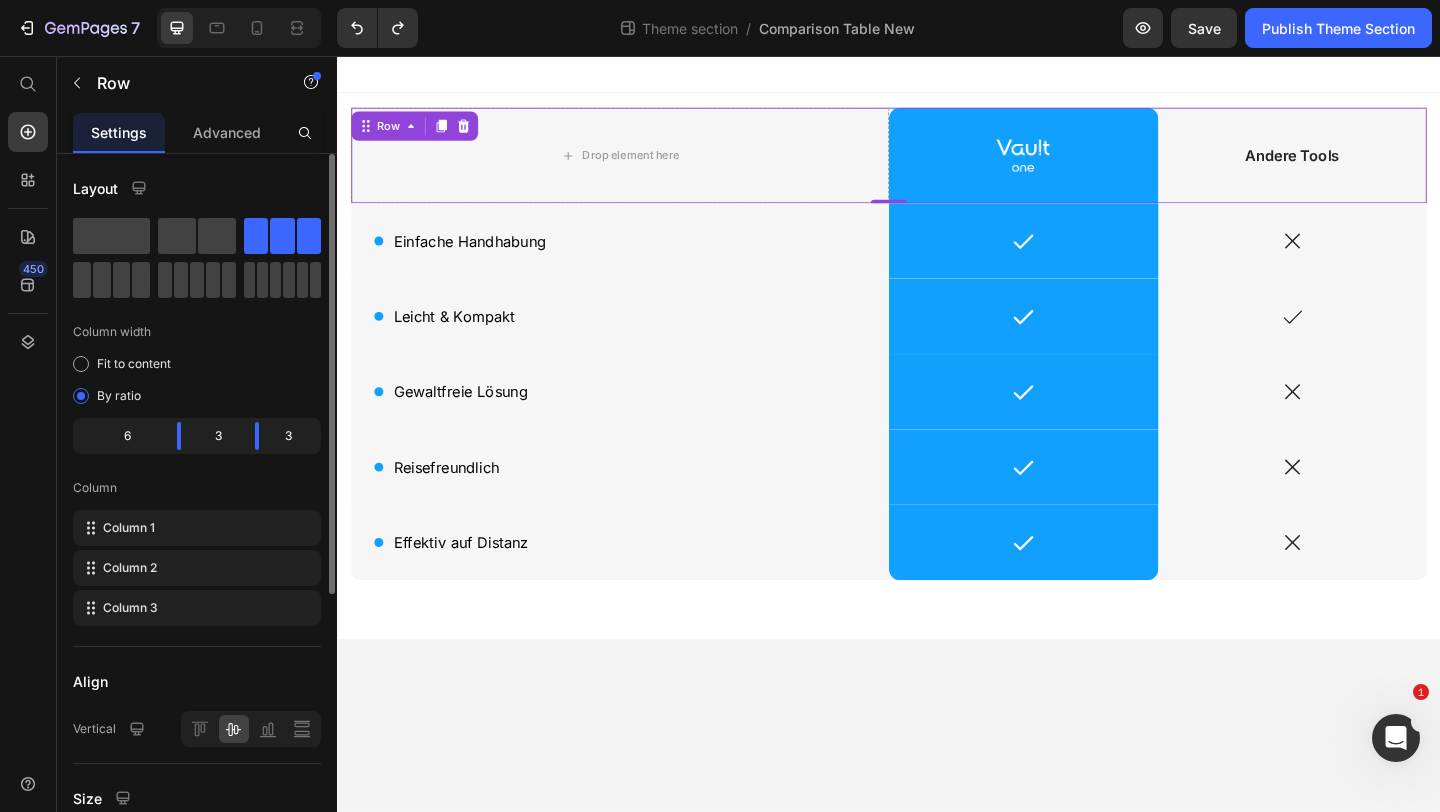 click on "6" 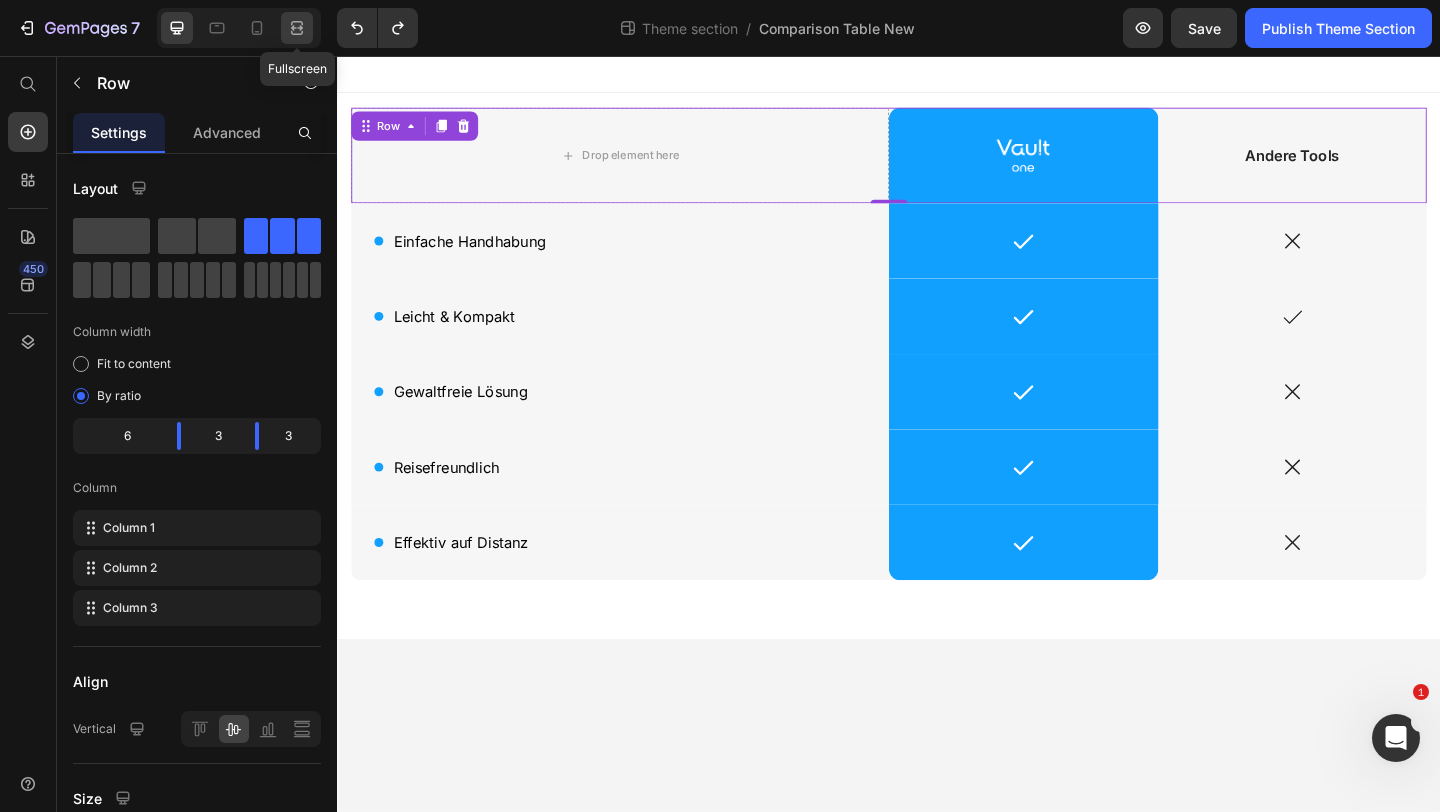 click 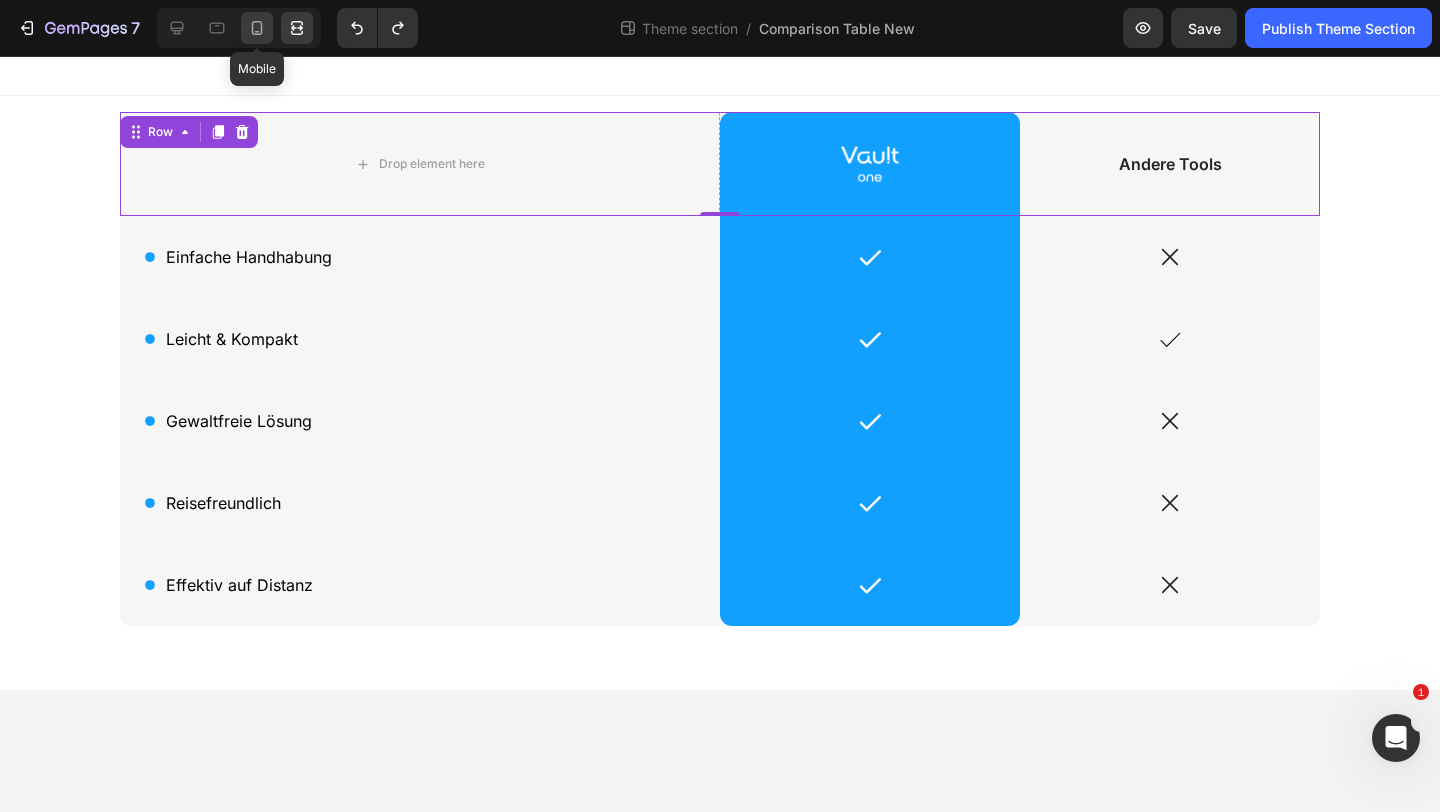 click 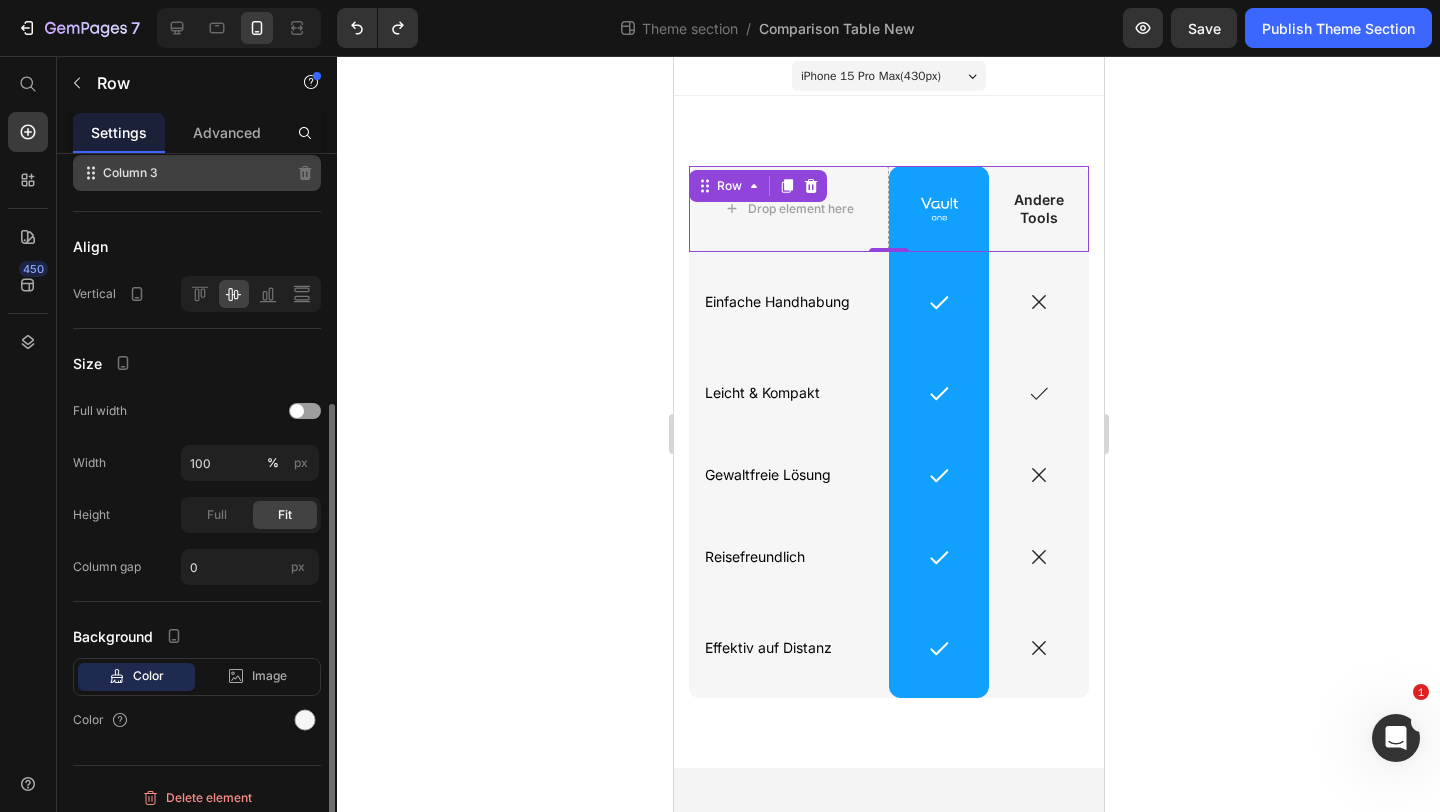 scroll, scrollTop: 402, scrollLeft: 0, axis: vertical 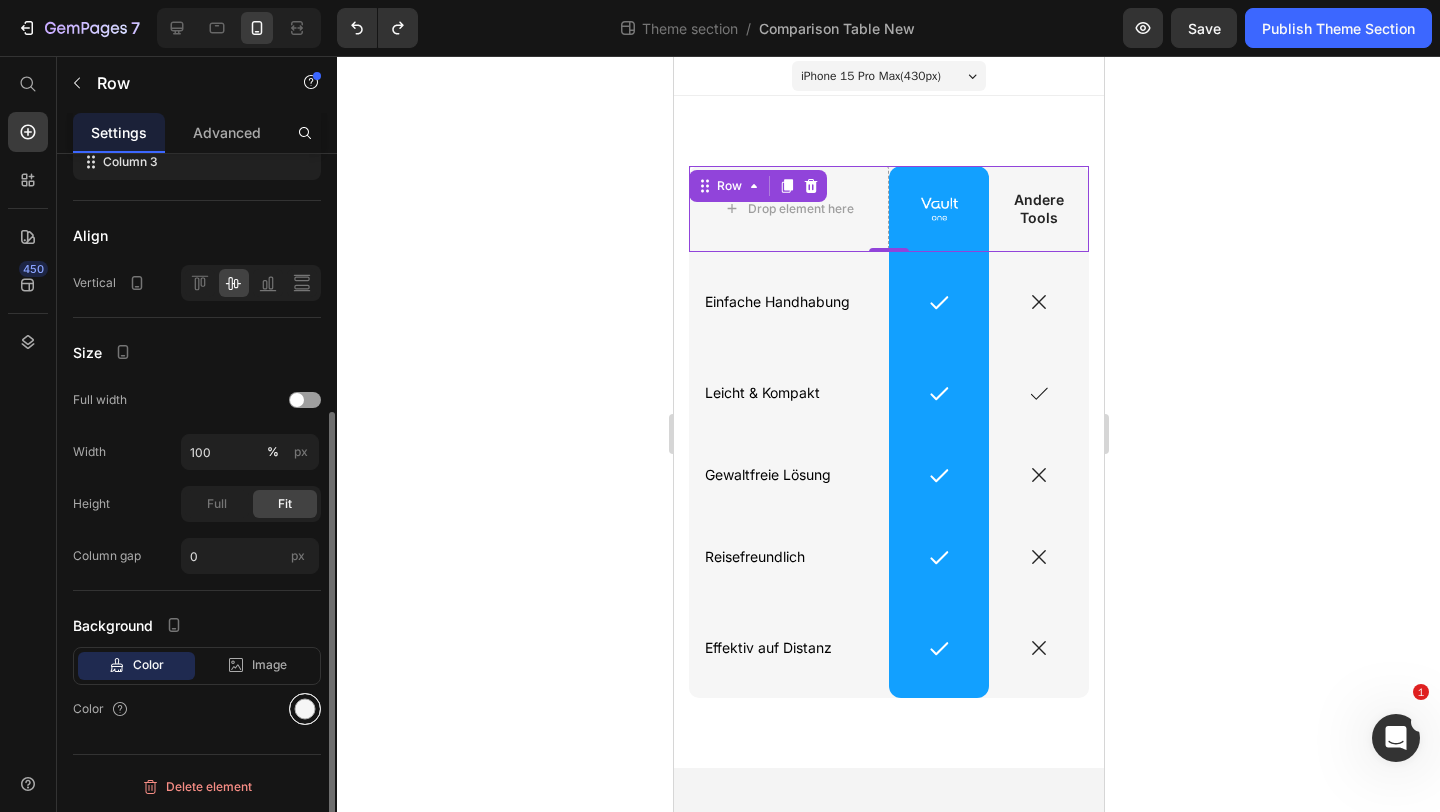 click at bounding box center (305, 709) 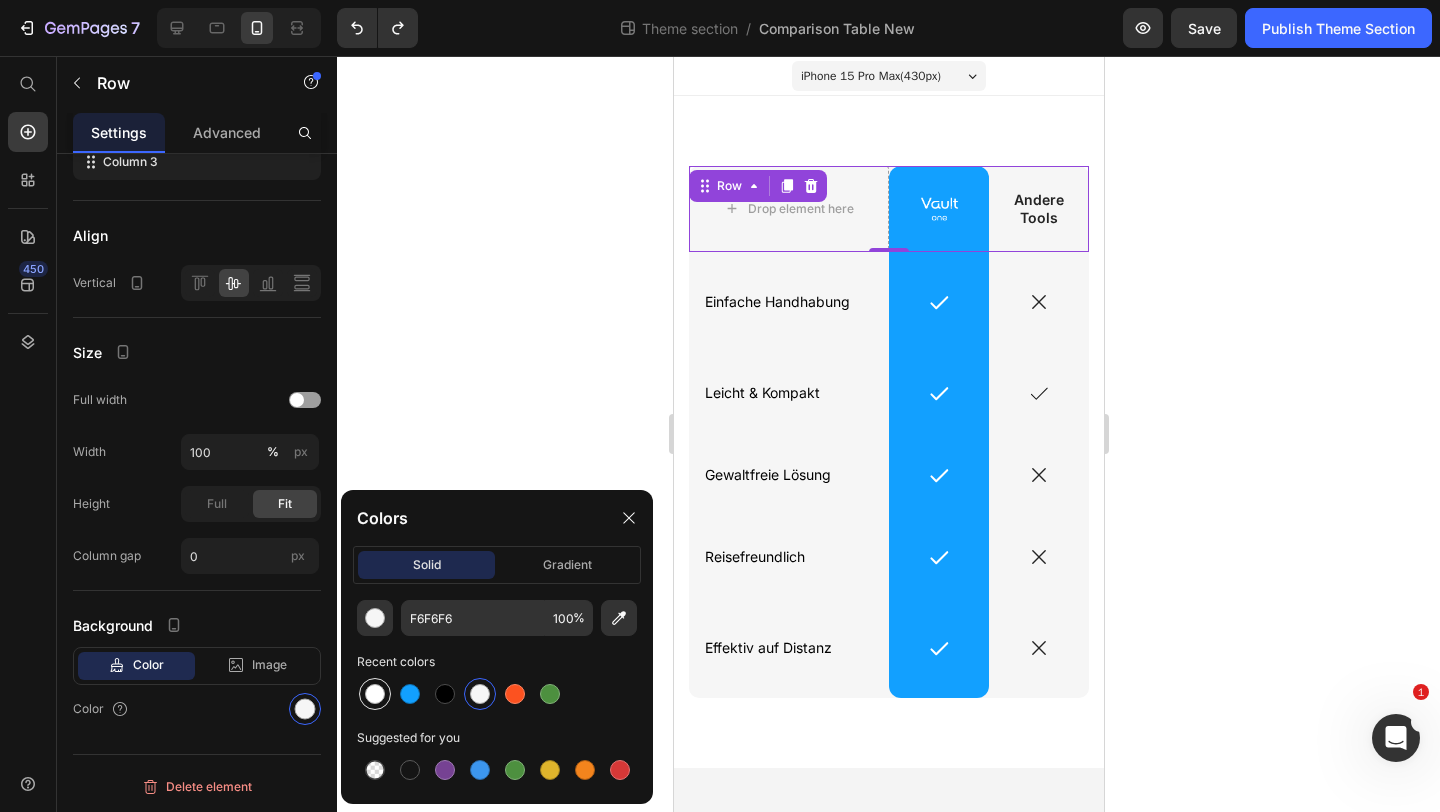 click at bounding box center [375, 694] 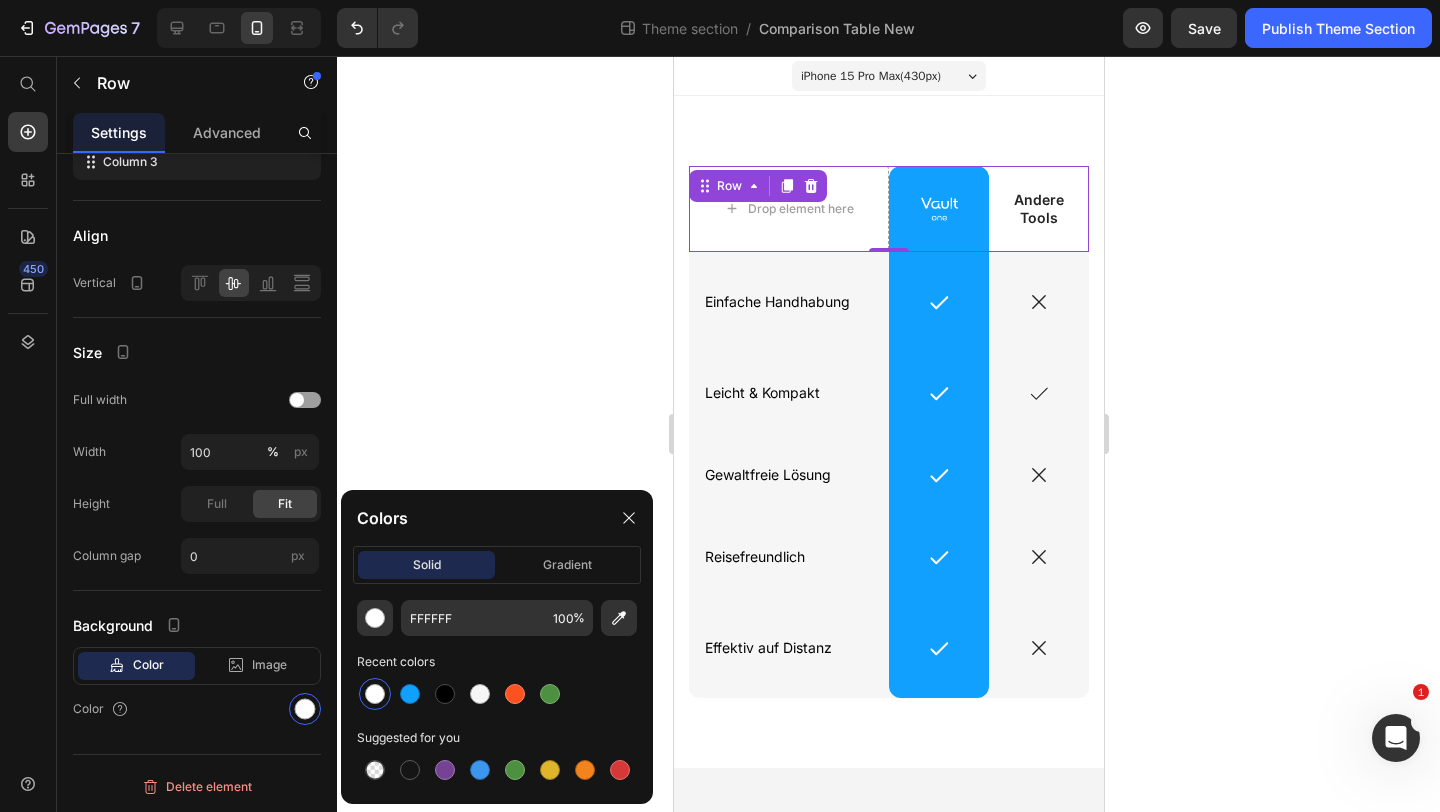 click 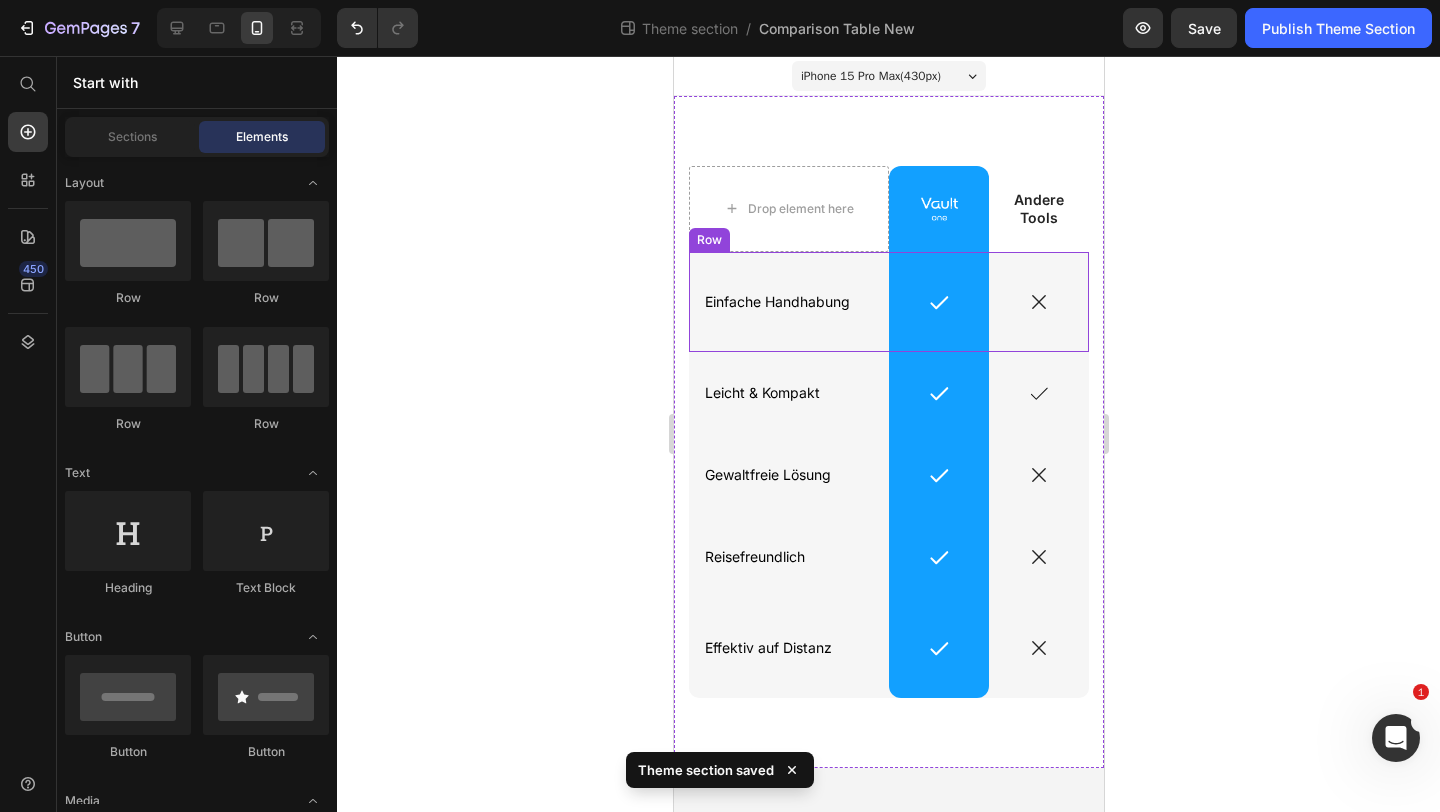 click on "Icon" at bounding box center [1038, 302] 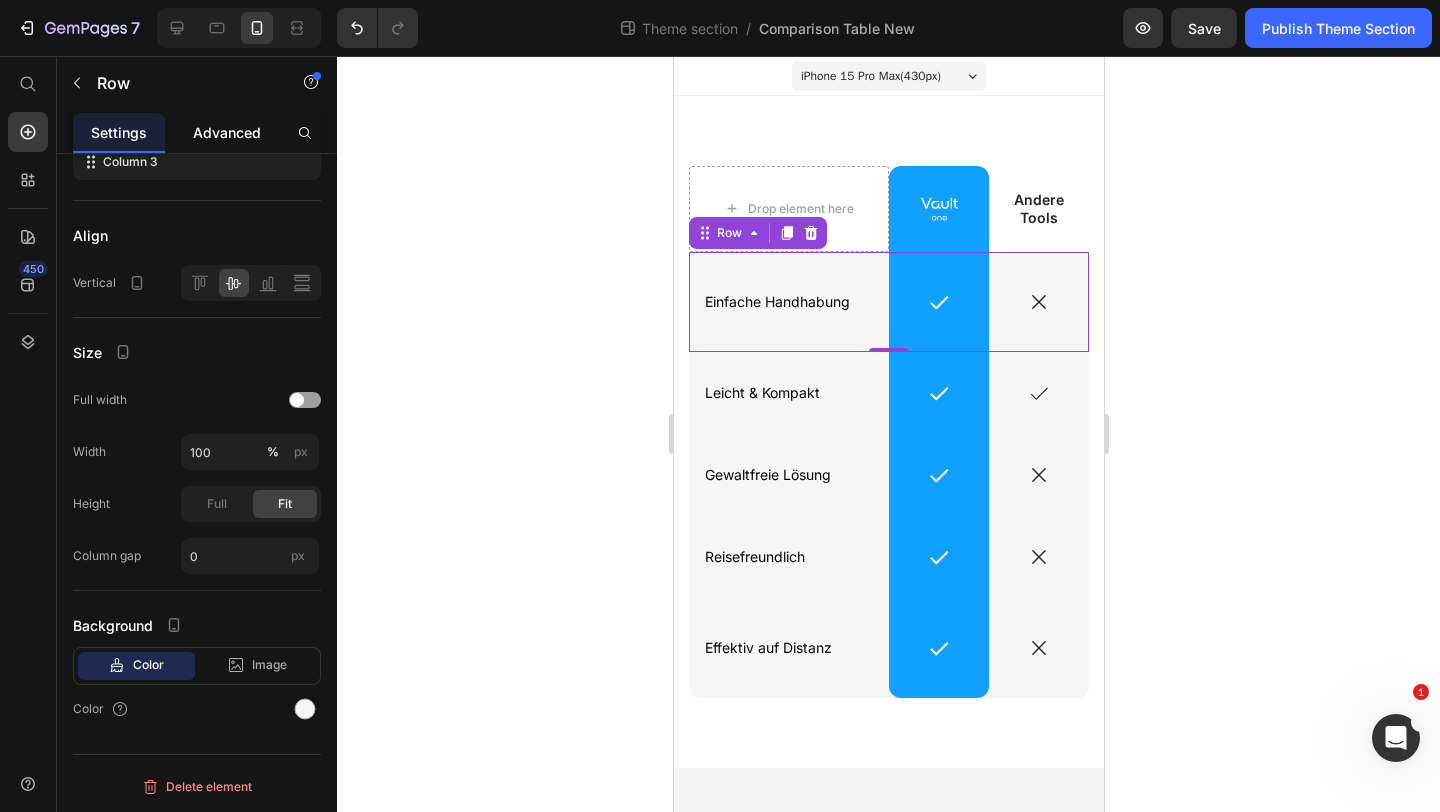 click on "Advanced" at bounding box center [227, 132] 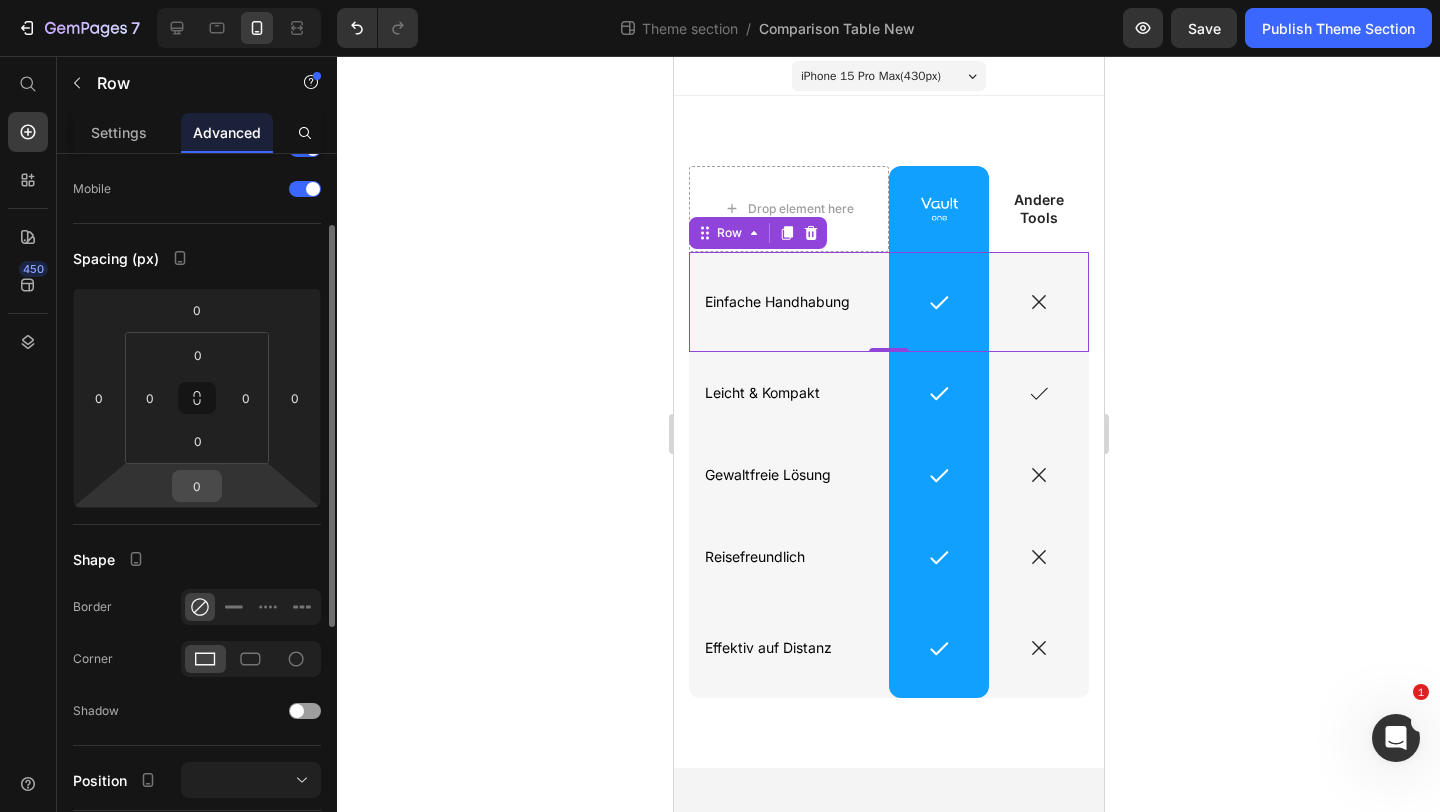scroll, scrollTop: 185, scrollLeft: 0, axis: vertical 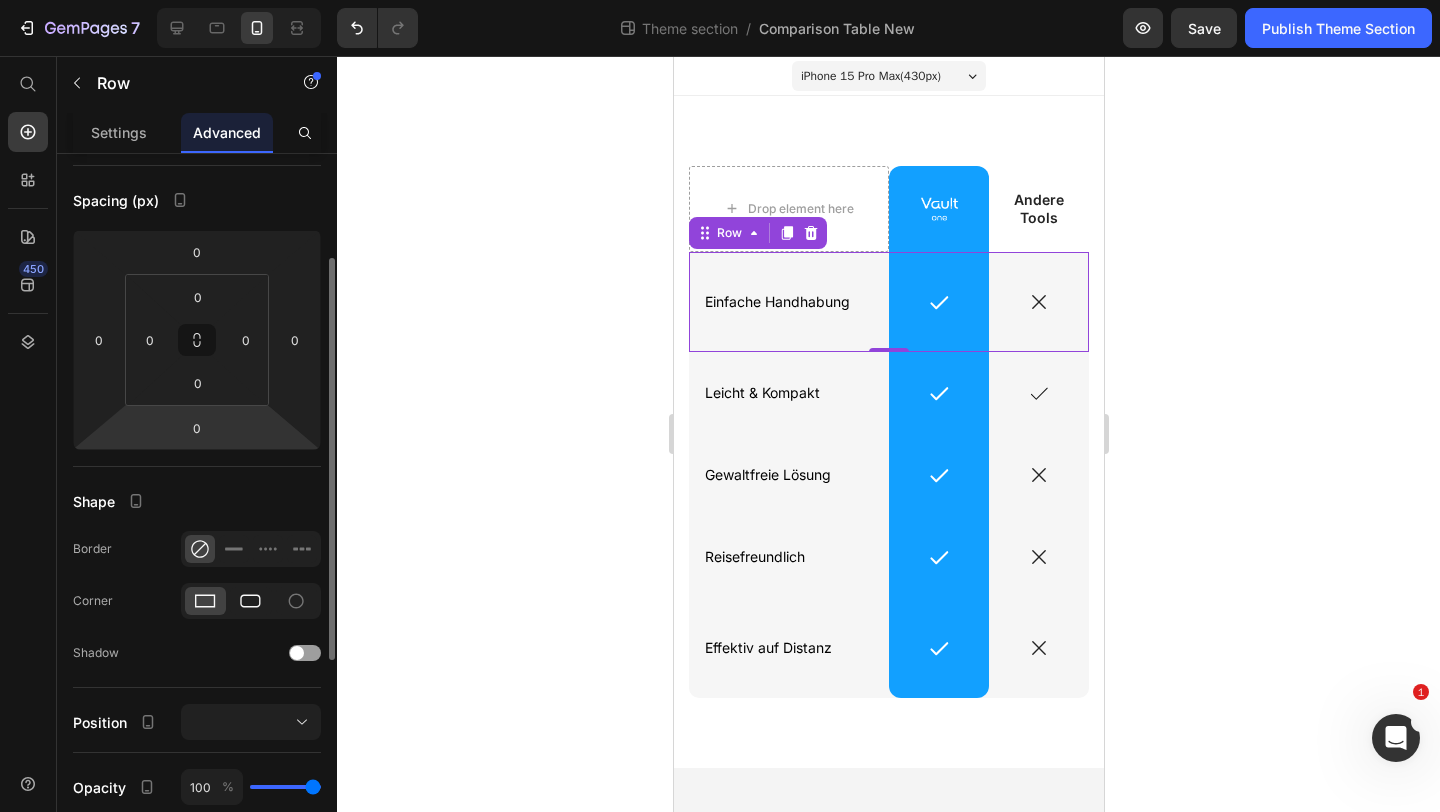 click 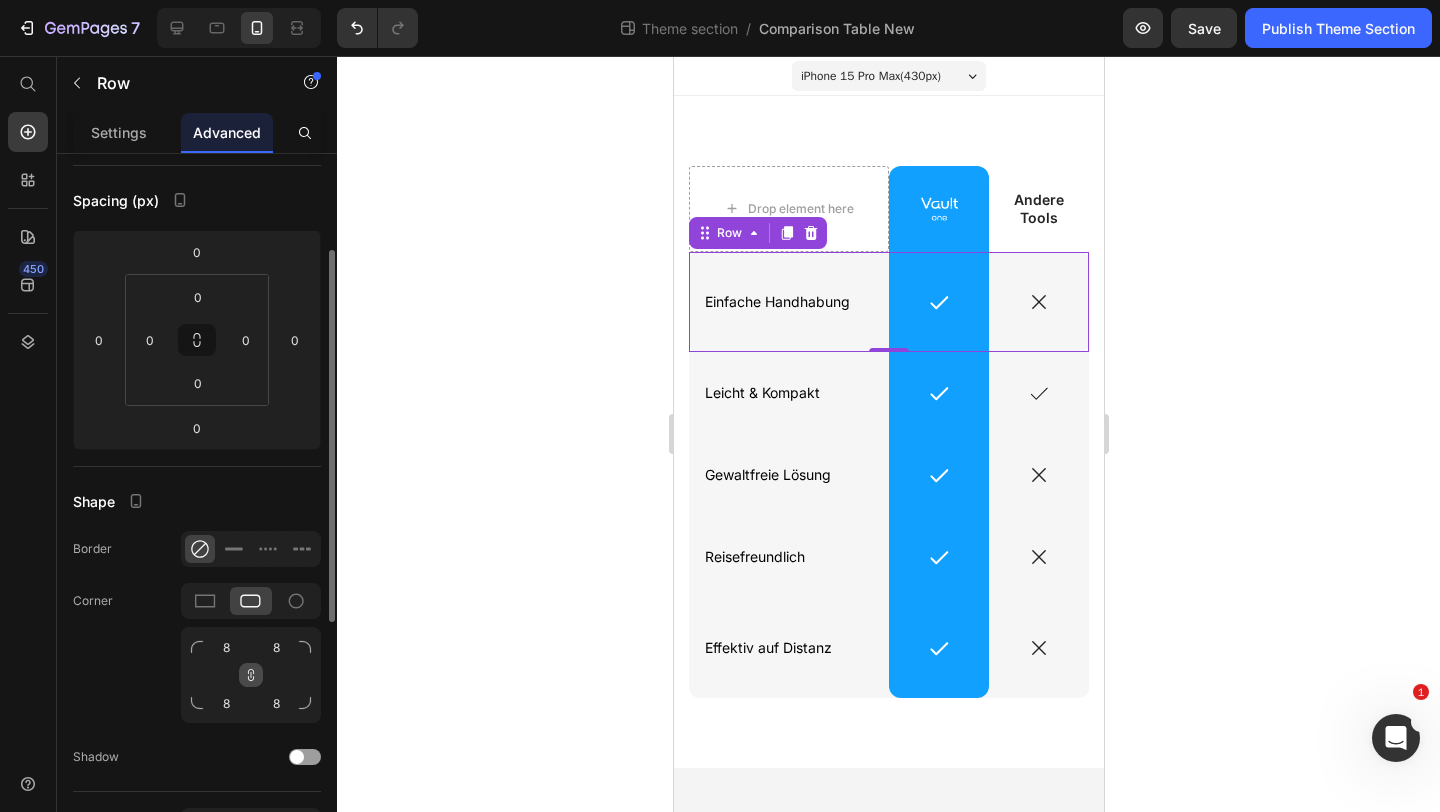 click 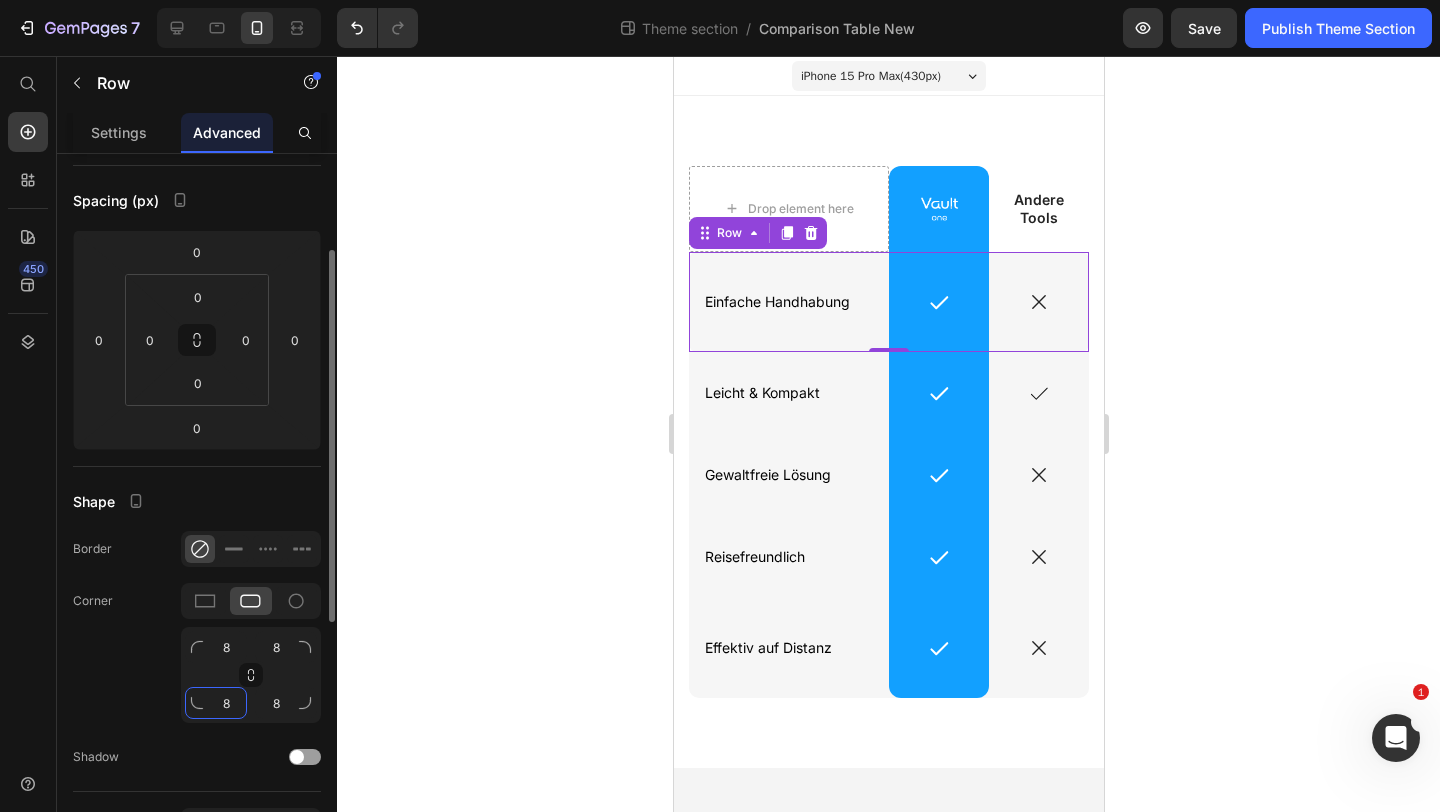 click on "8" 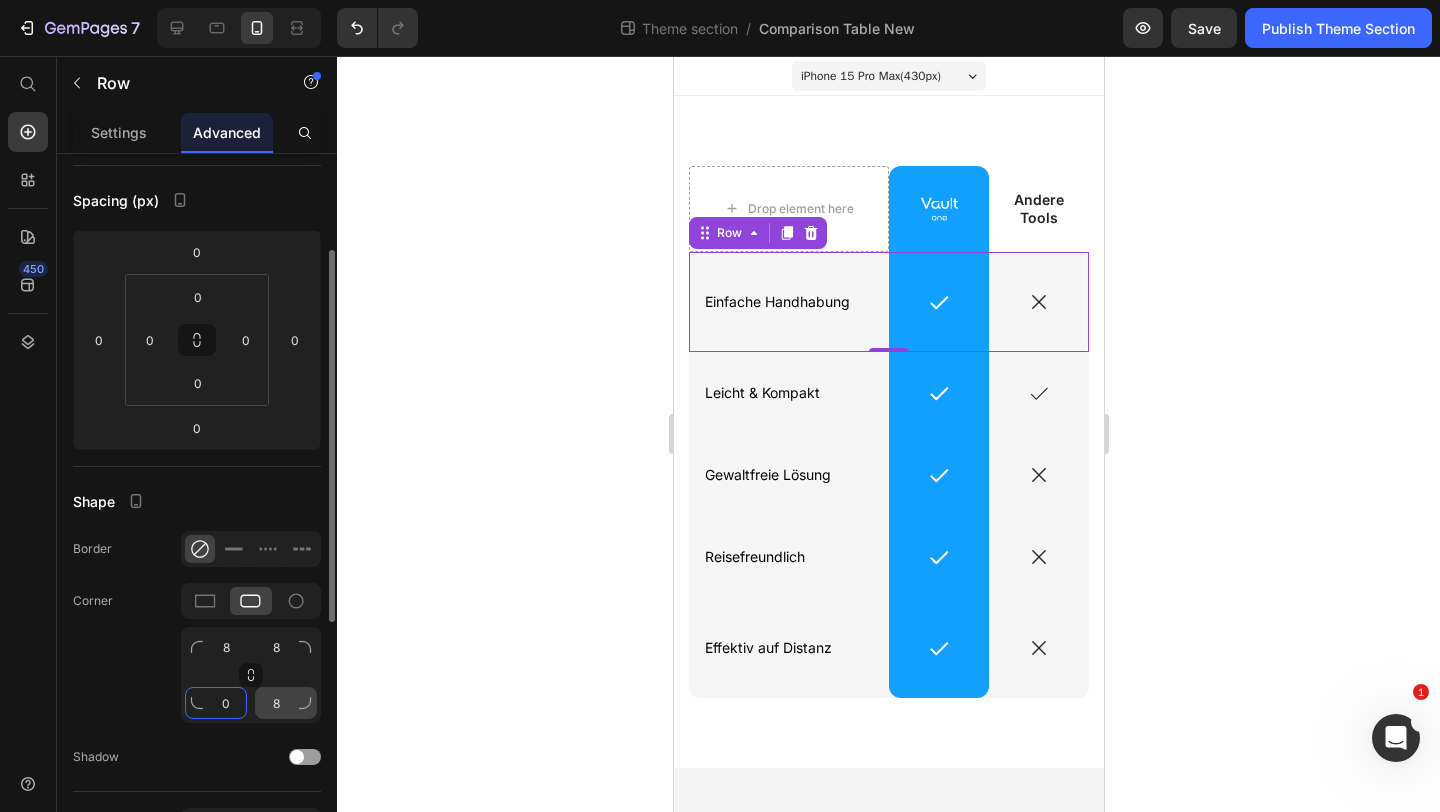 type on "0" 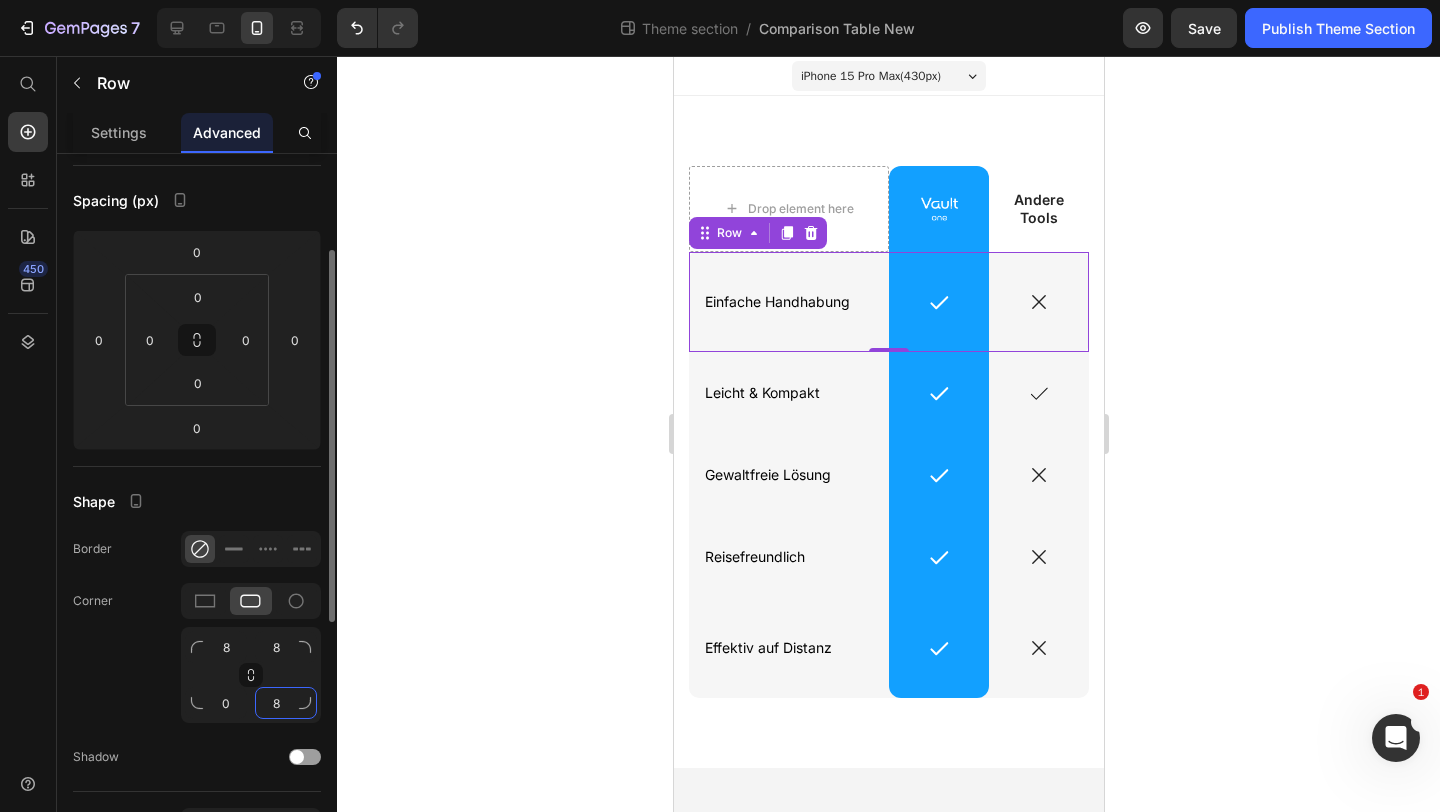 click on "8" 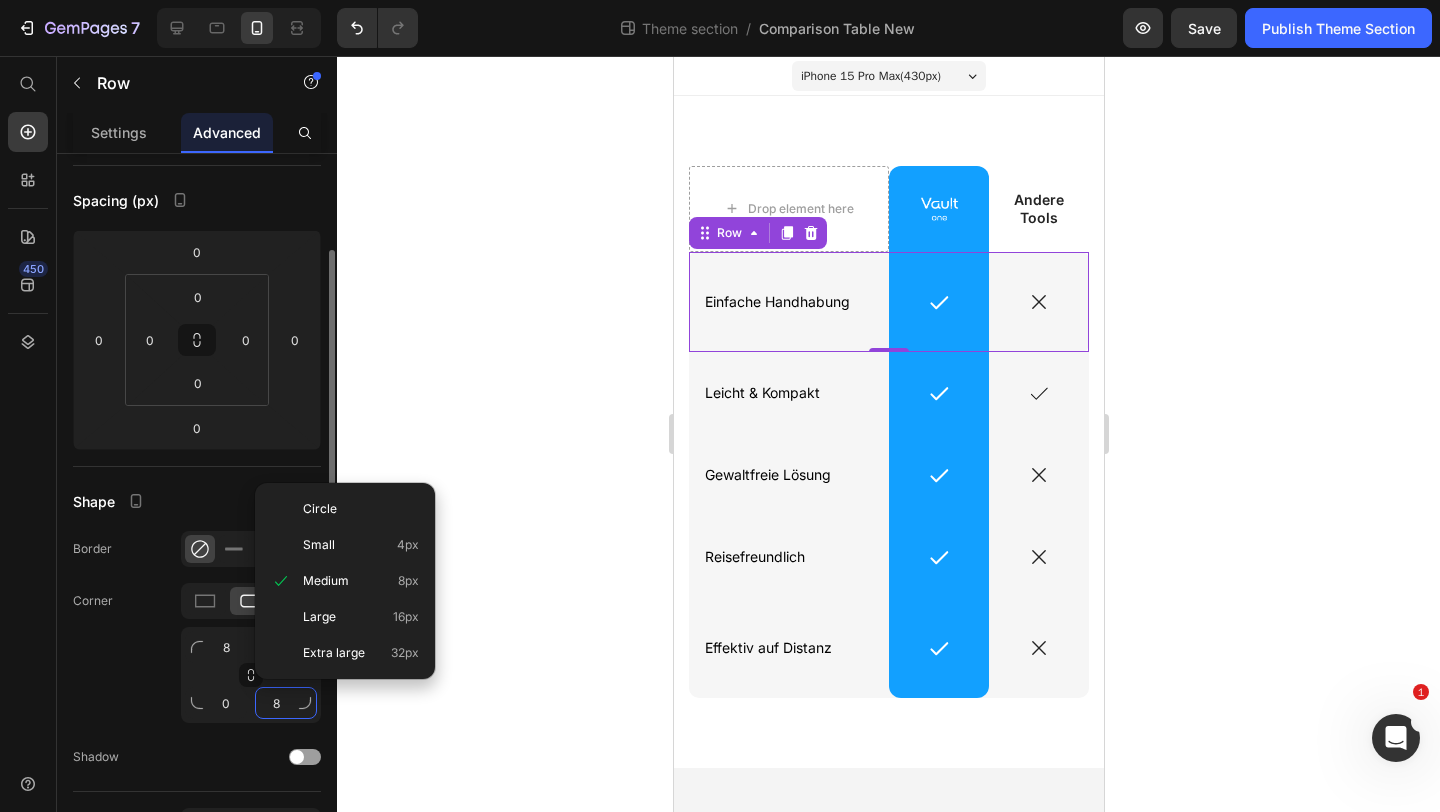 type on "8" 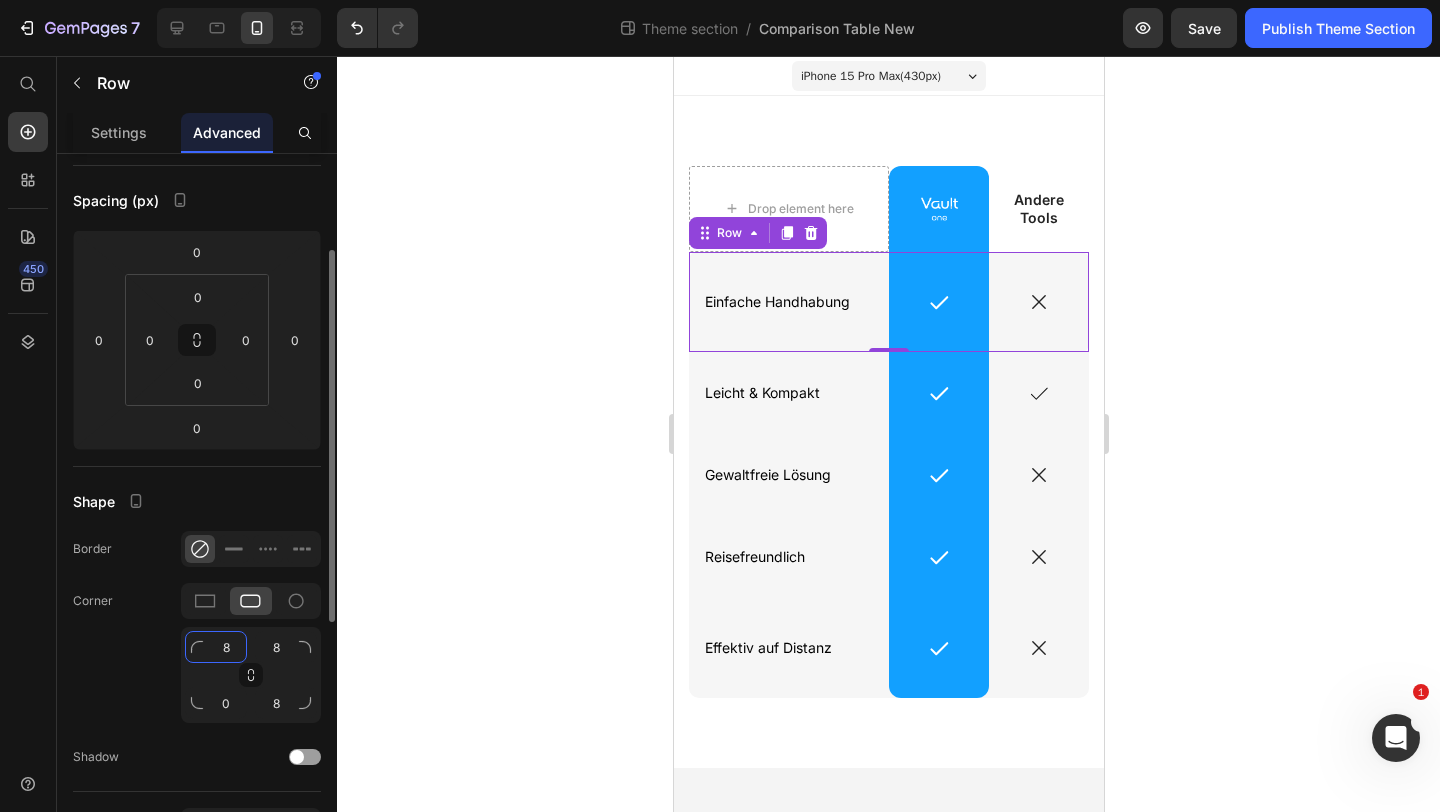 click on "8" 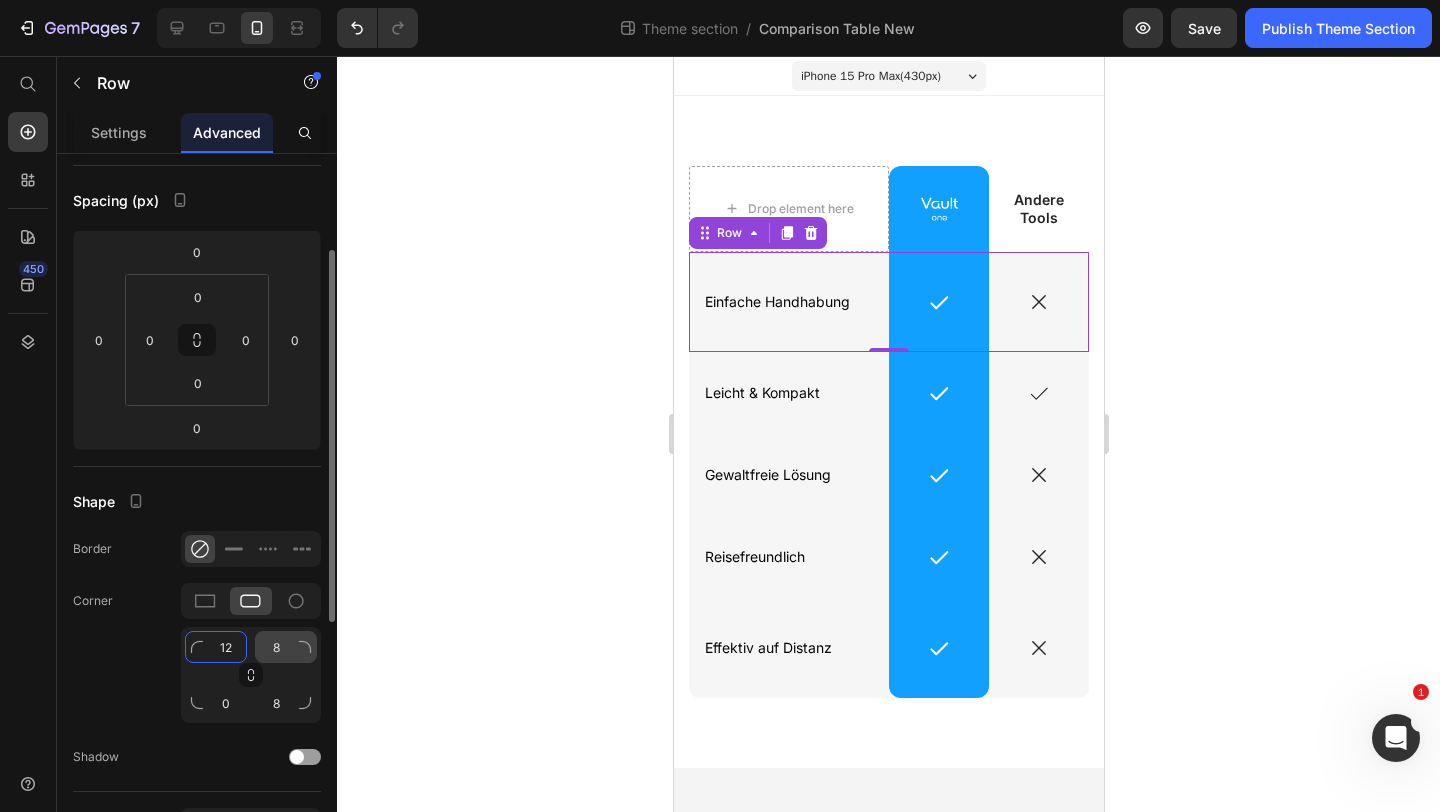 type on "12" 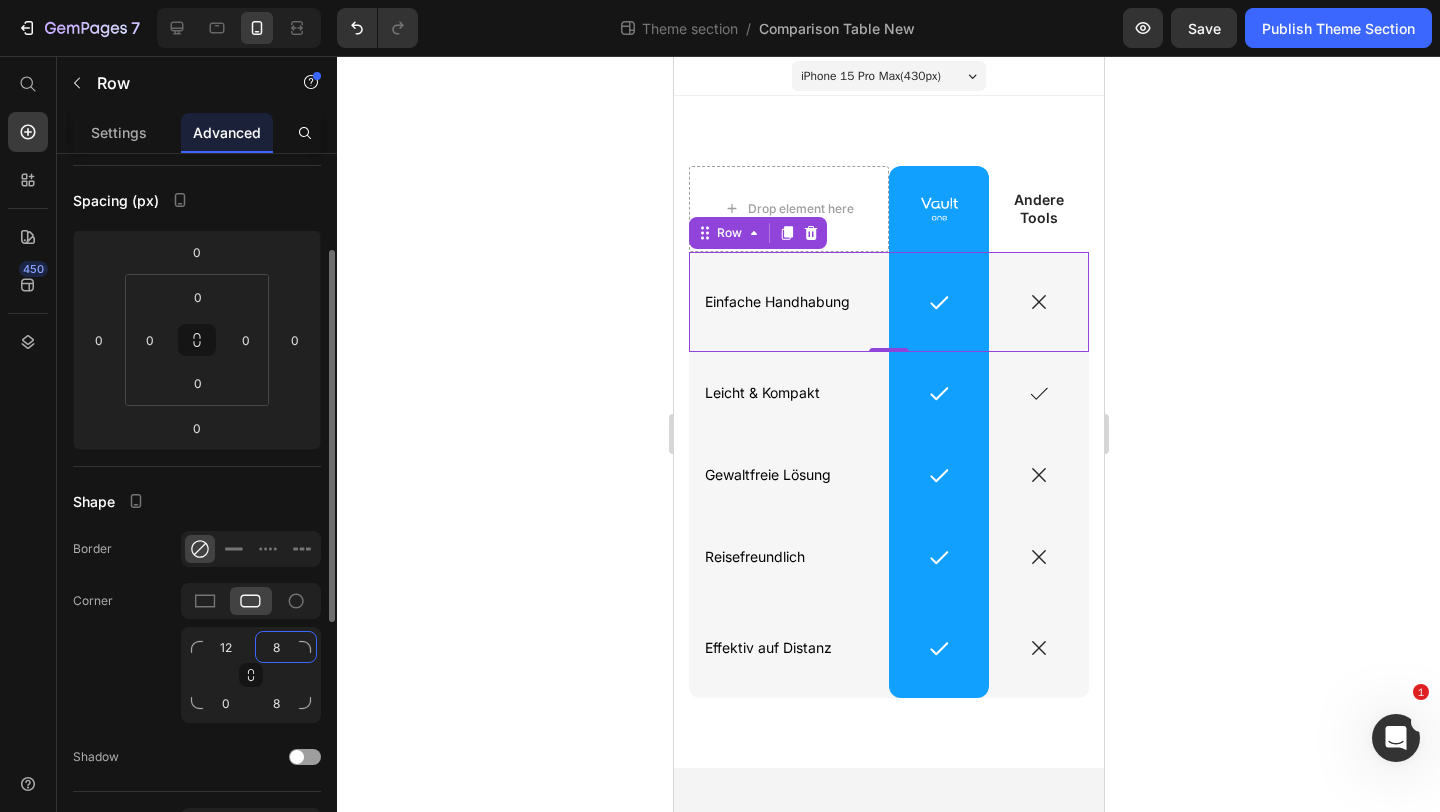 click on "8" 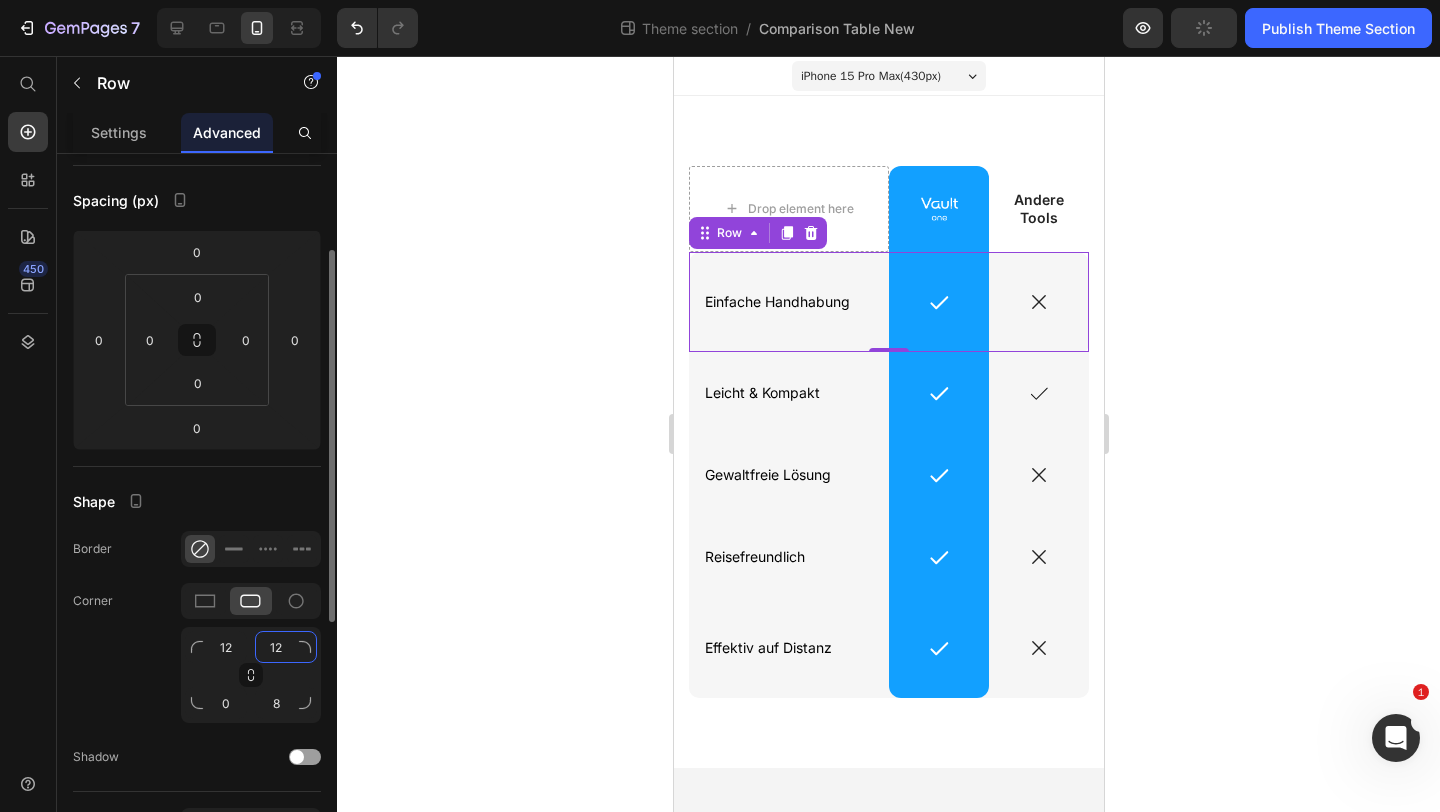 type on "12" 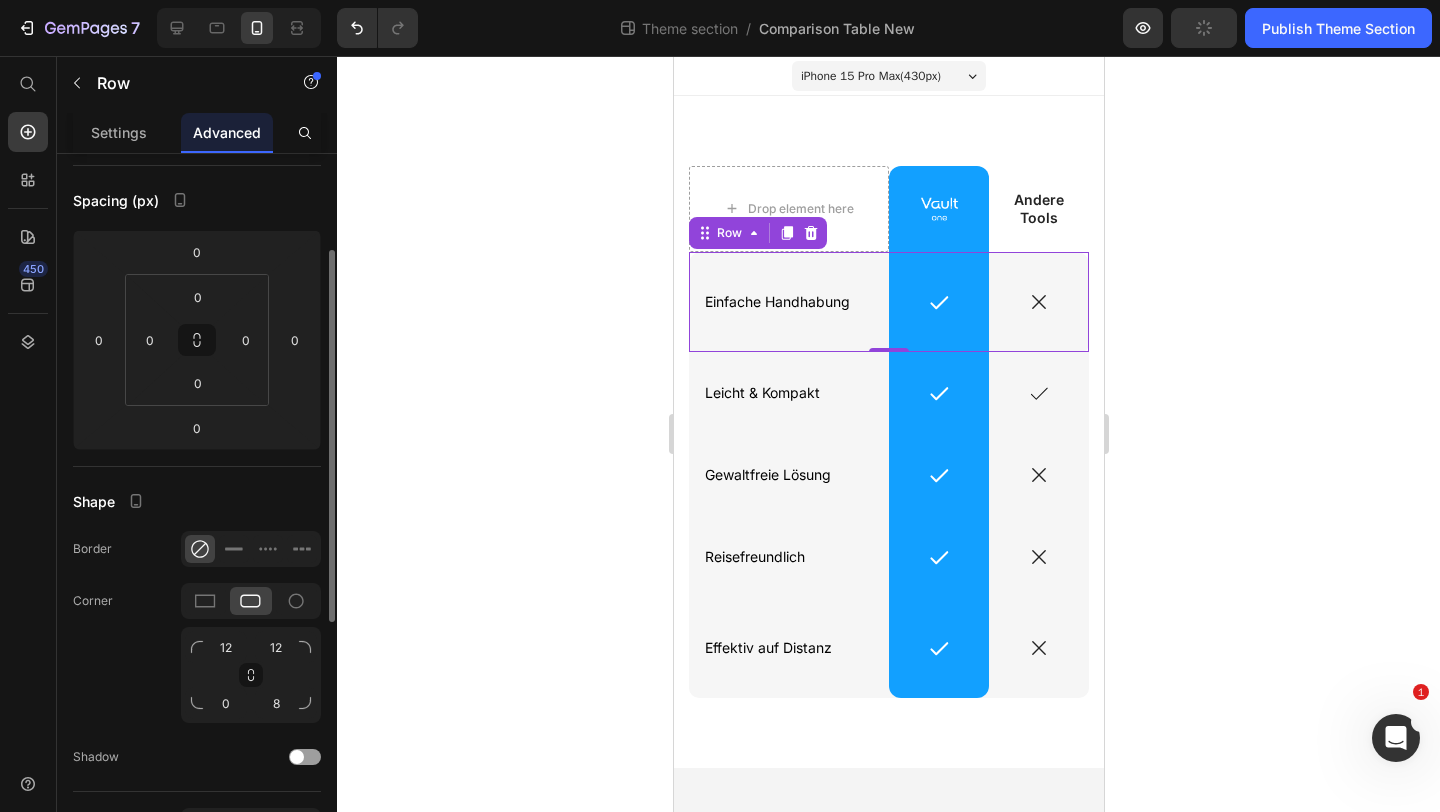 click on "Corner 12 12 0 8" 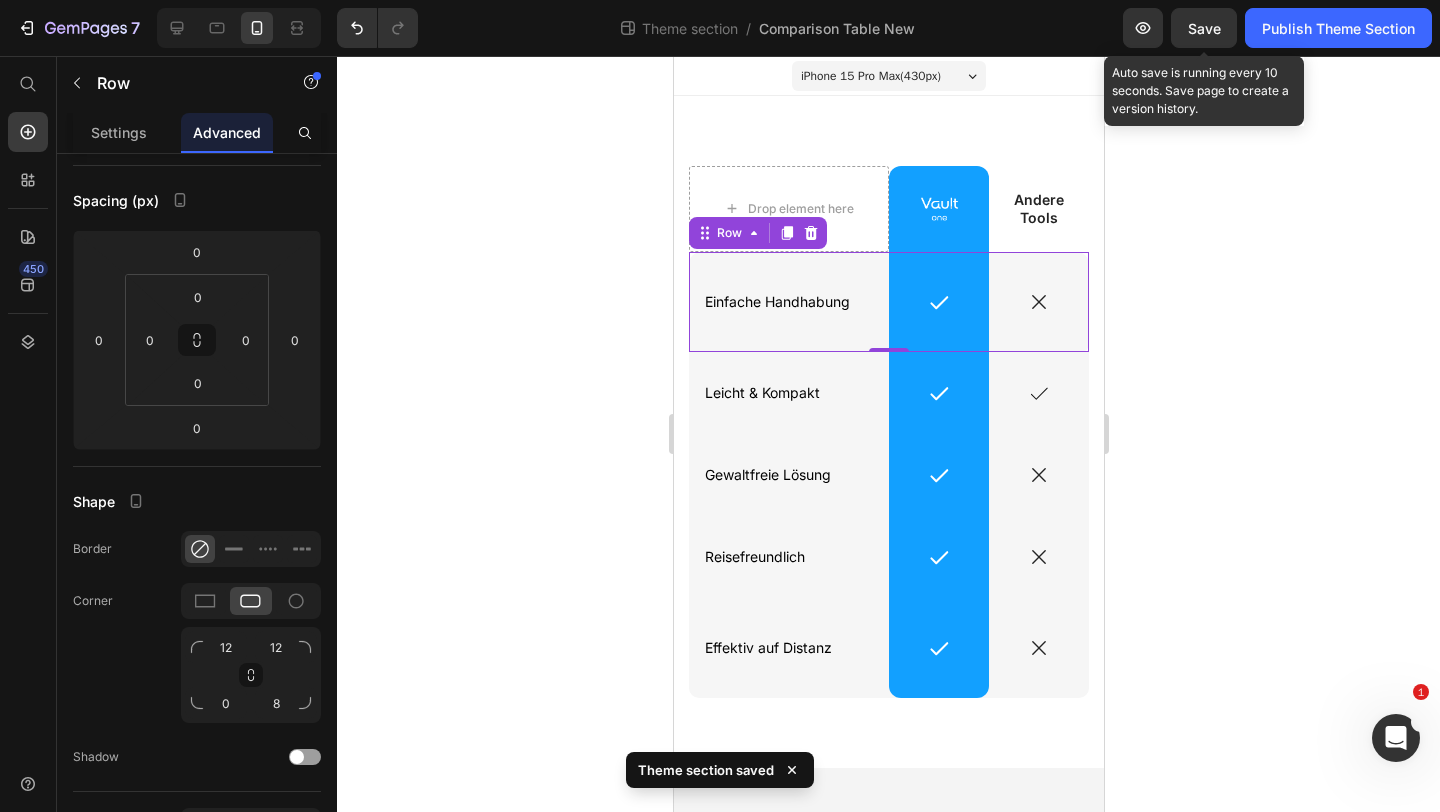 click on "Save" at bounding box center (1204, 28) 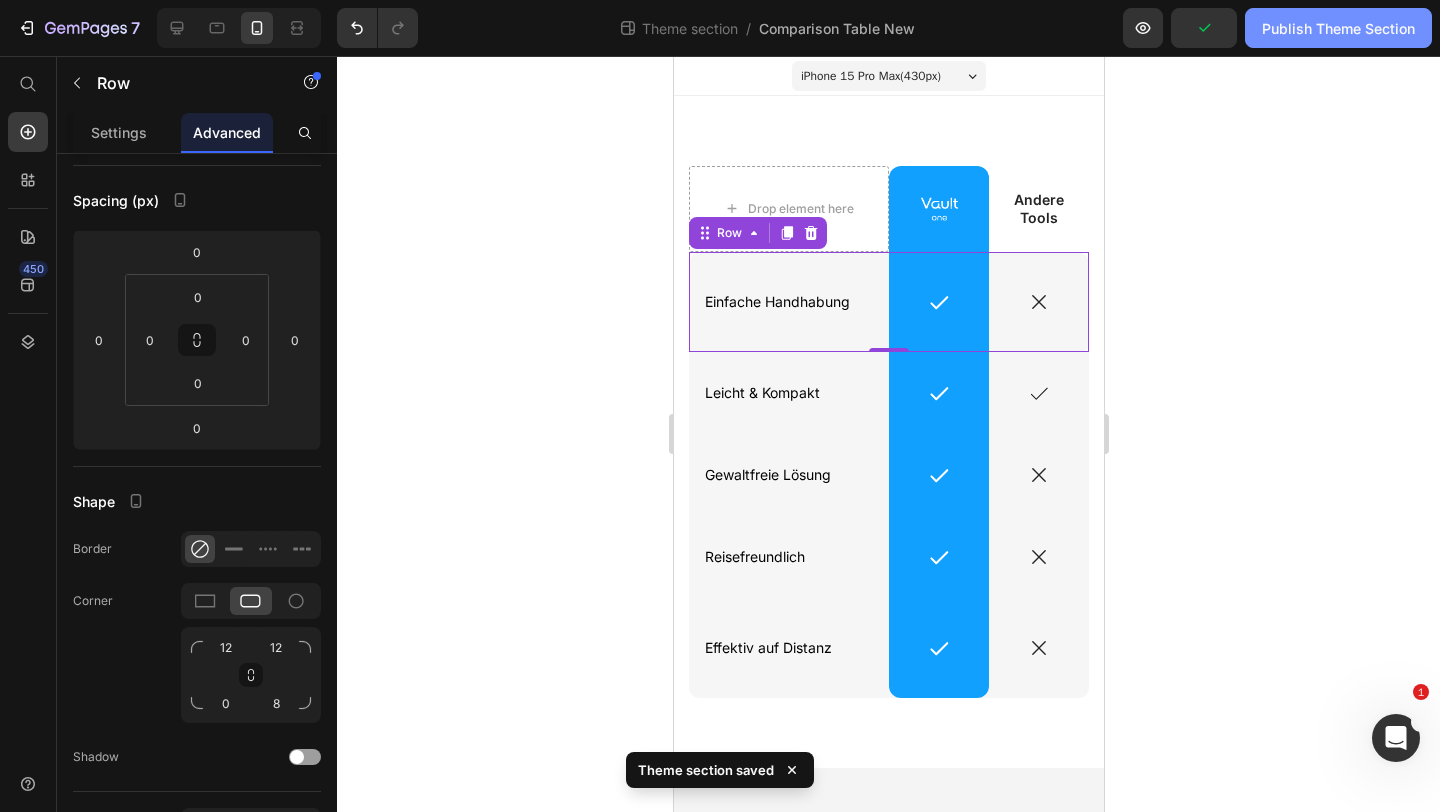 click on "Publish Theme Section" 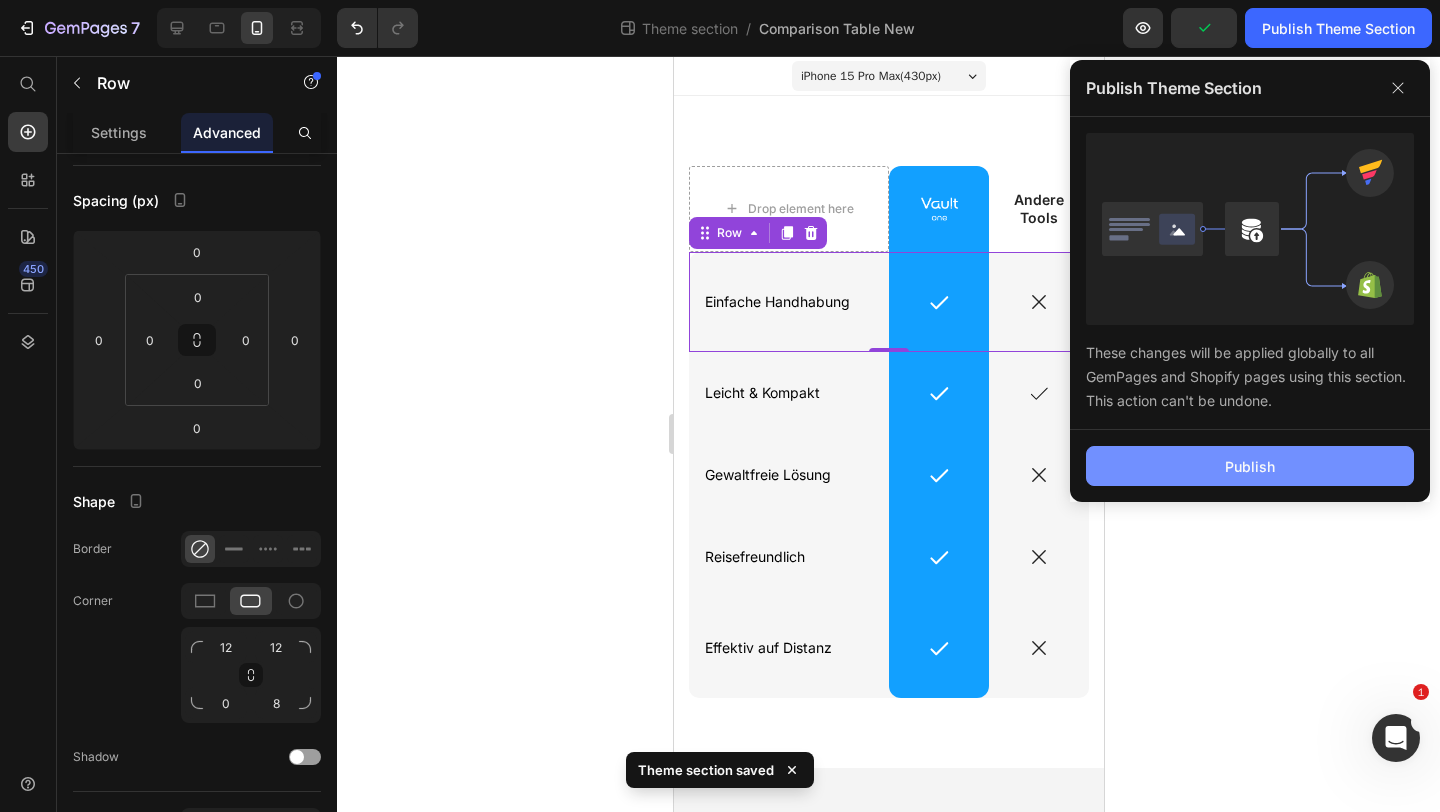 click on "Publish" 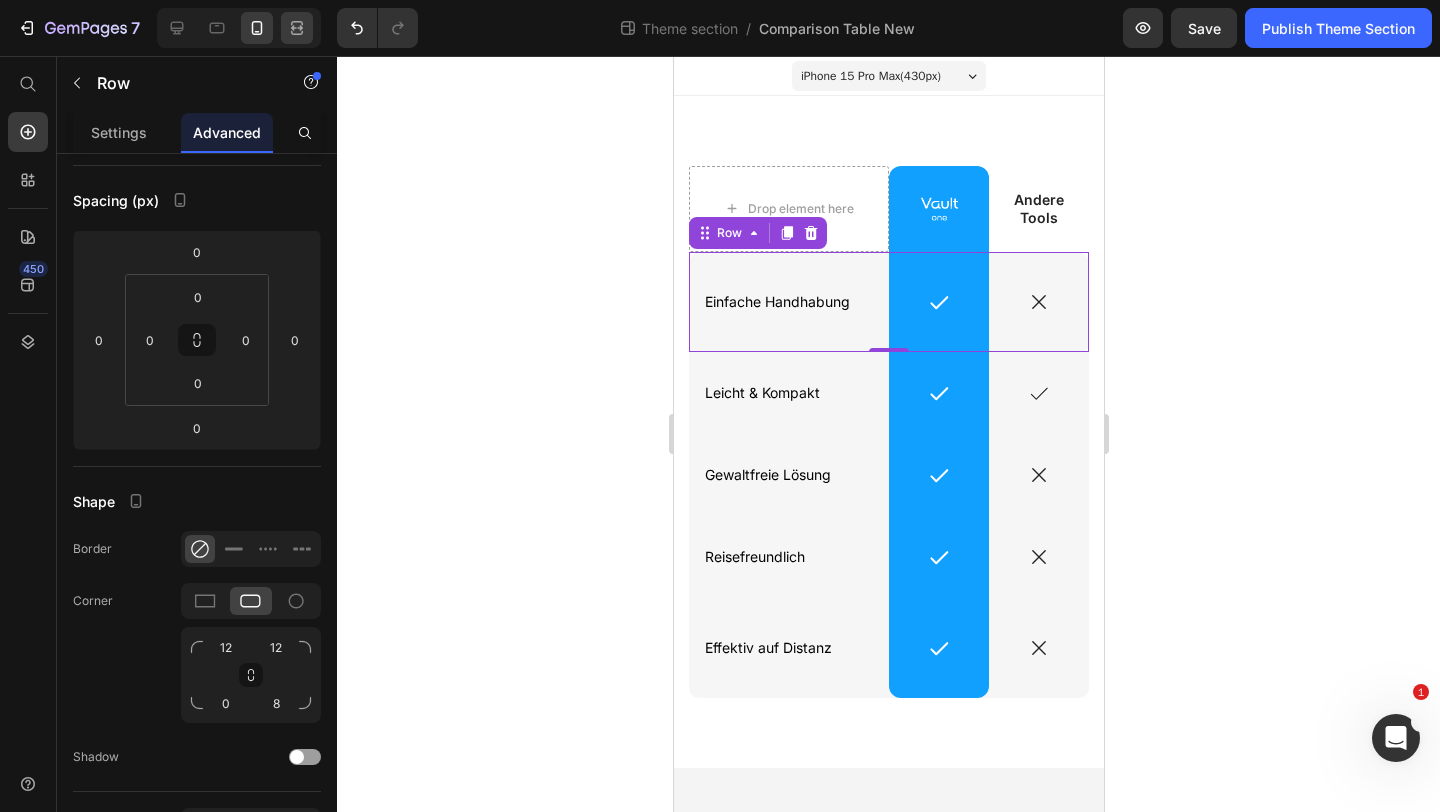click 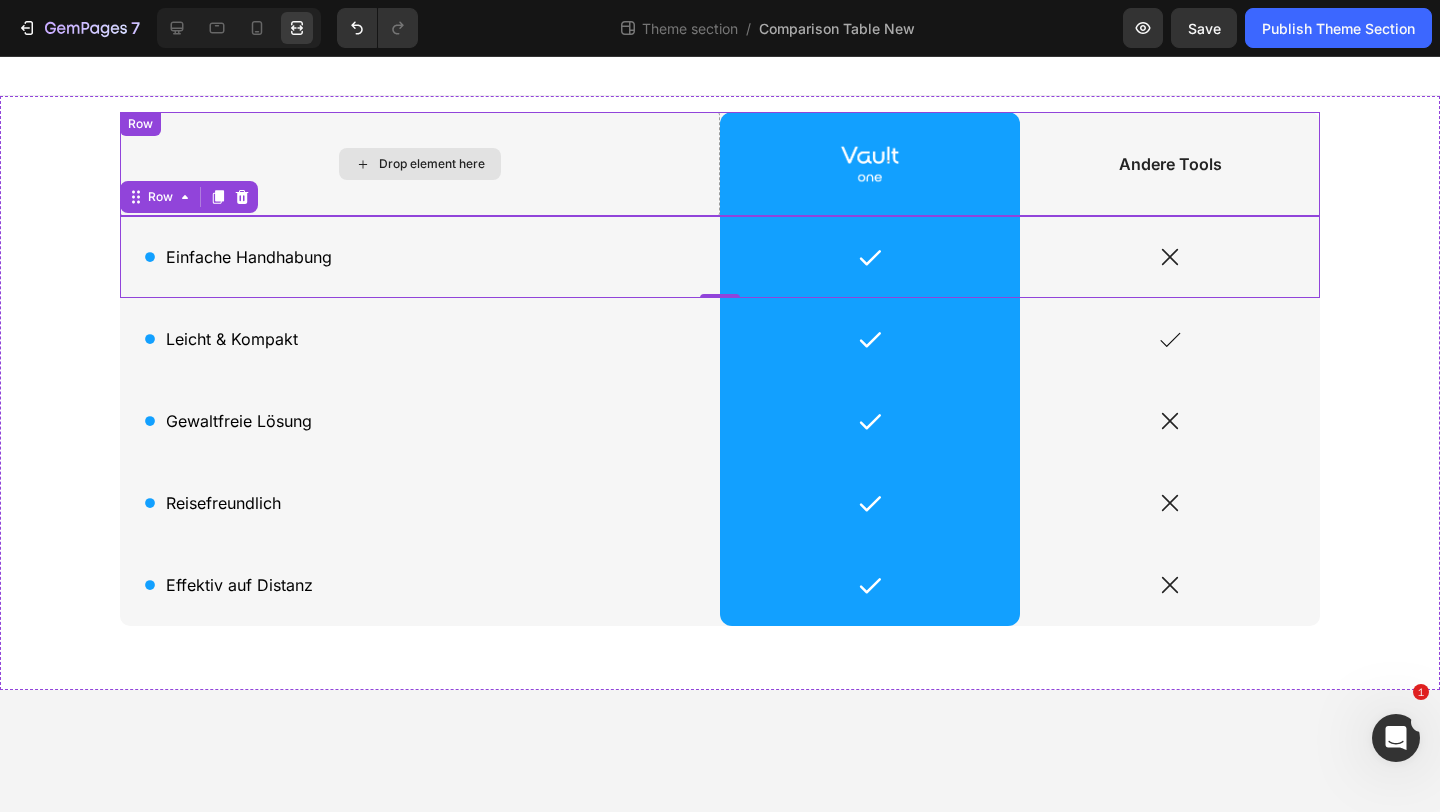 click on "Drop element here" at bounding box center [420, 164] 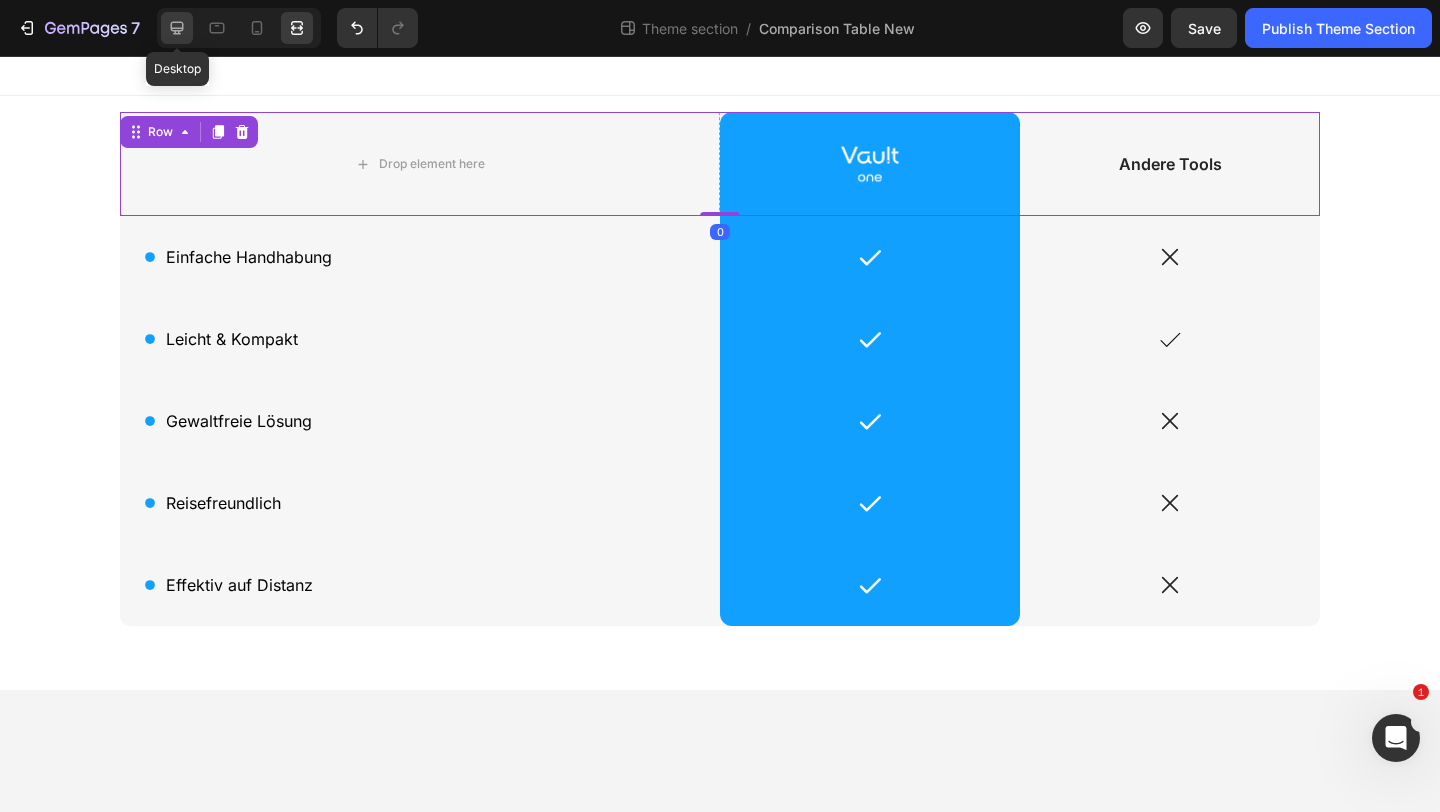 click 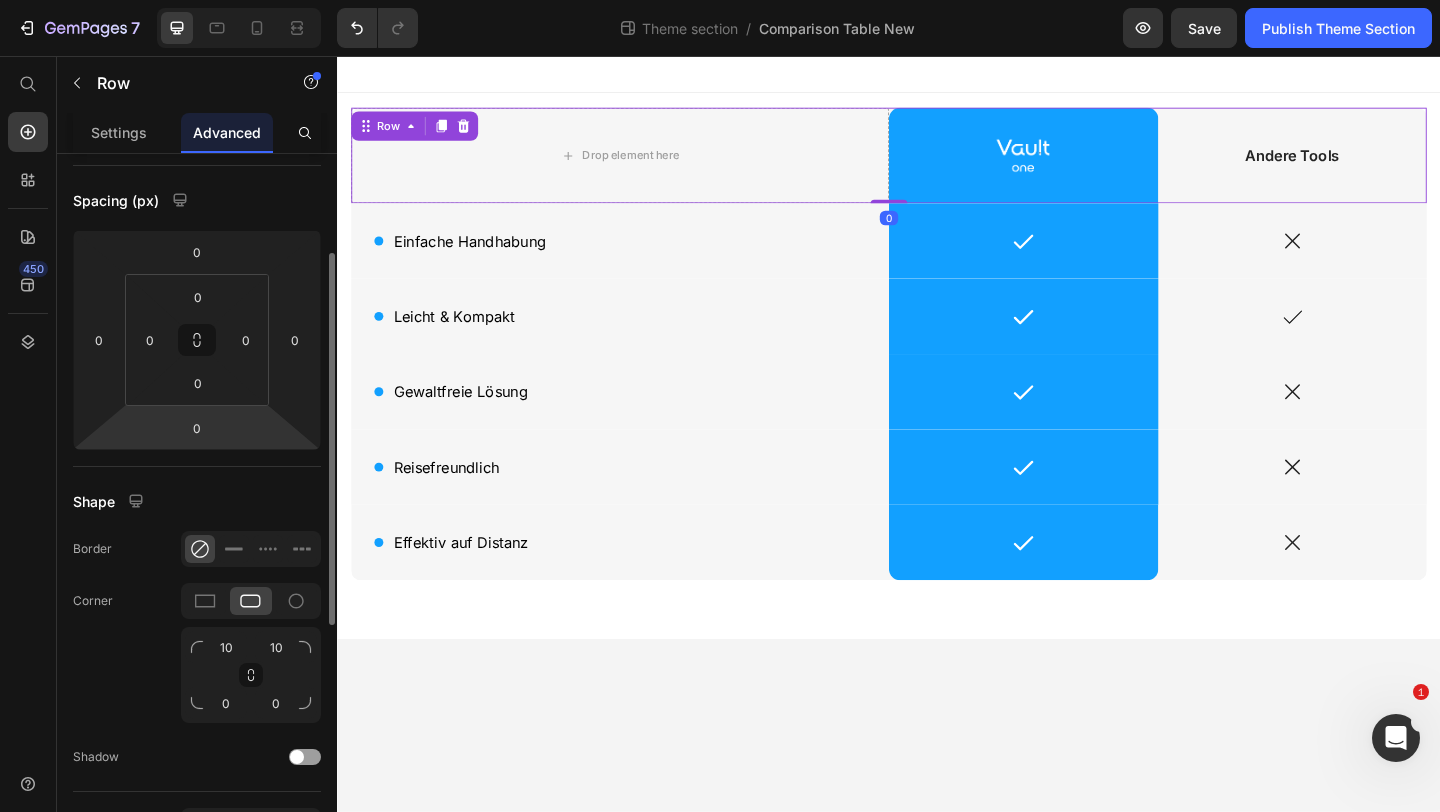 scroll, scrollTop: 658, scrollLeft: 0, axis: vertical 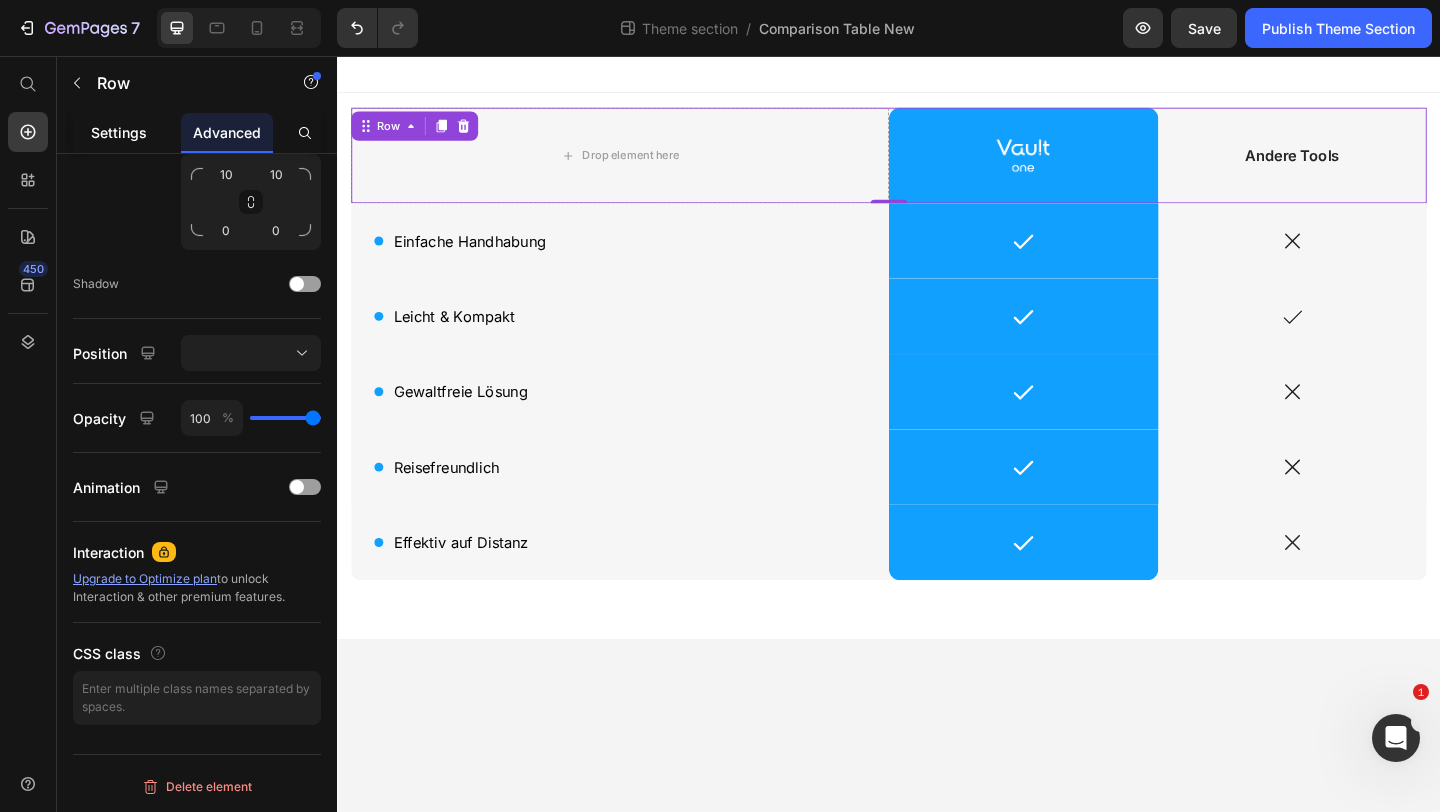 click on "Settings" at bounding box center (119, 132) 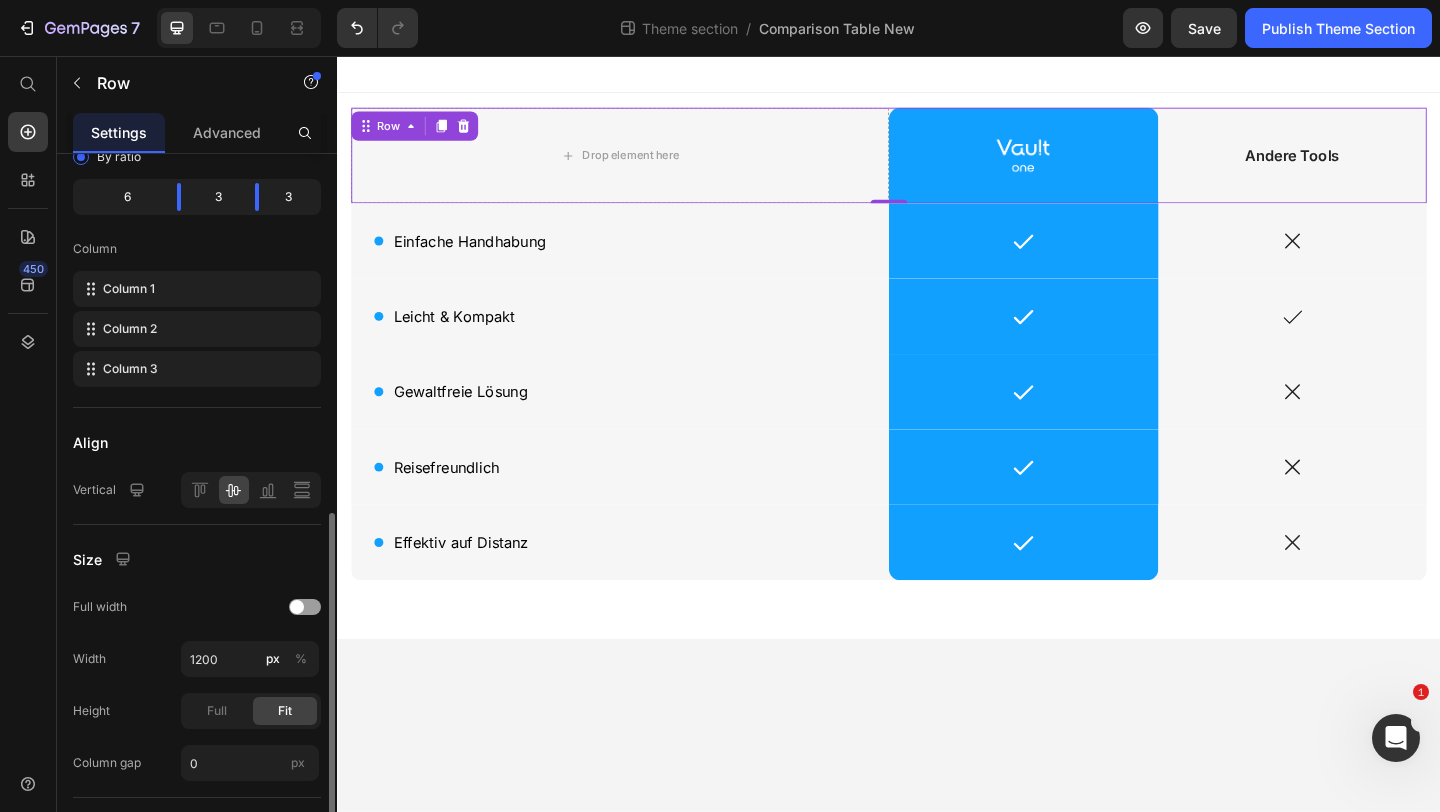 scroll, scrollTop: 446, scrollLeft: 0, axis: vertical 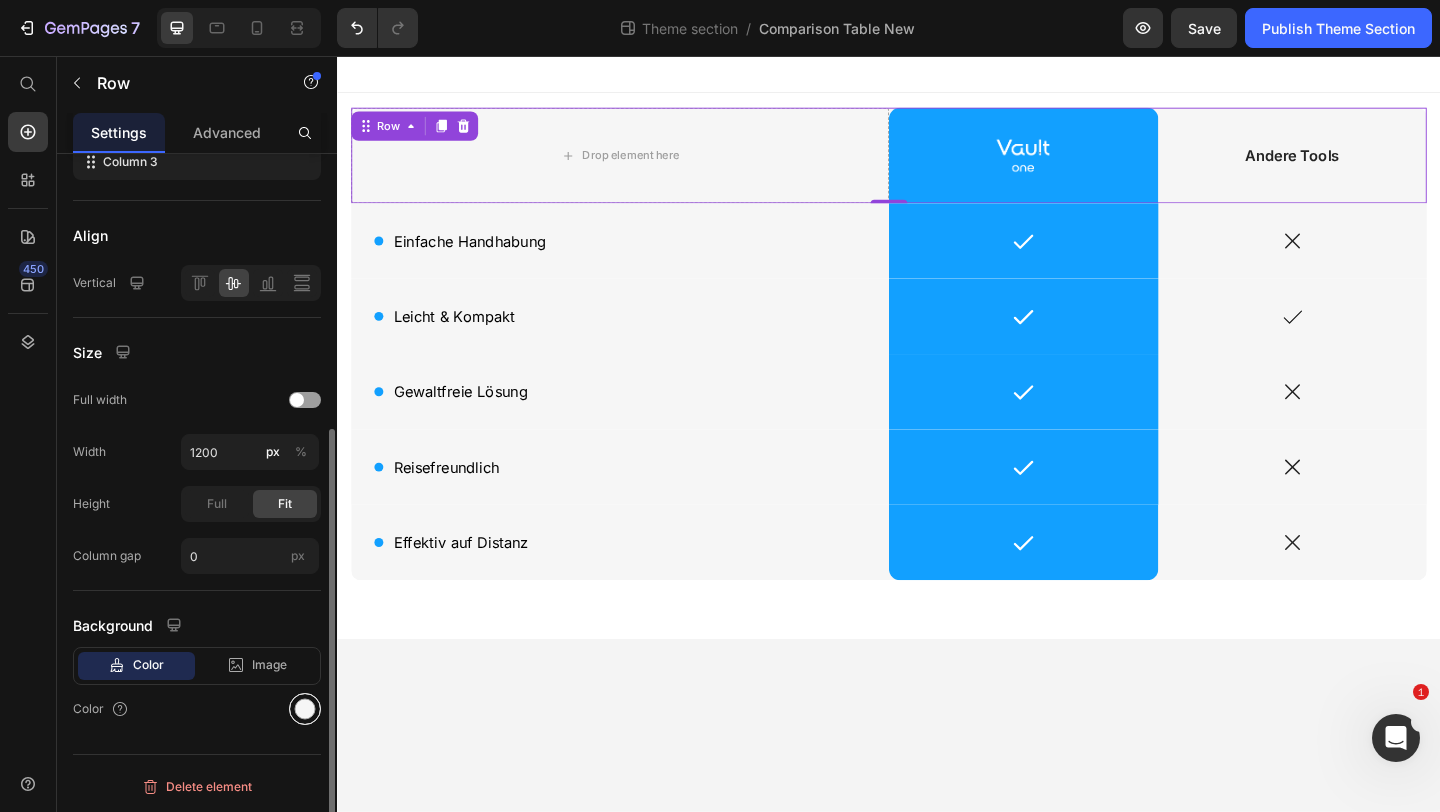 click at bounding box center [305, 709] 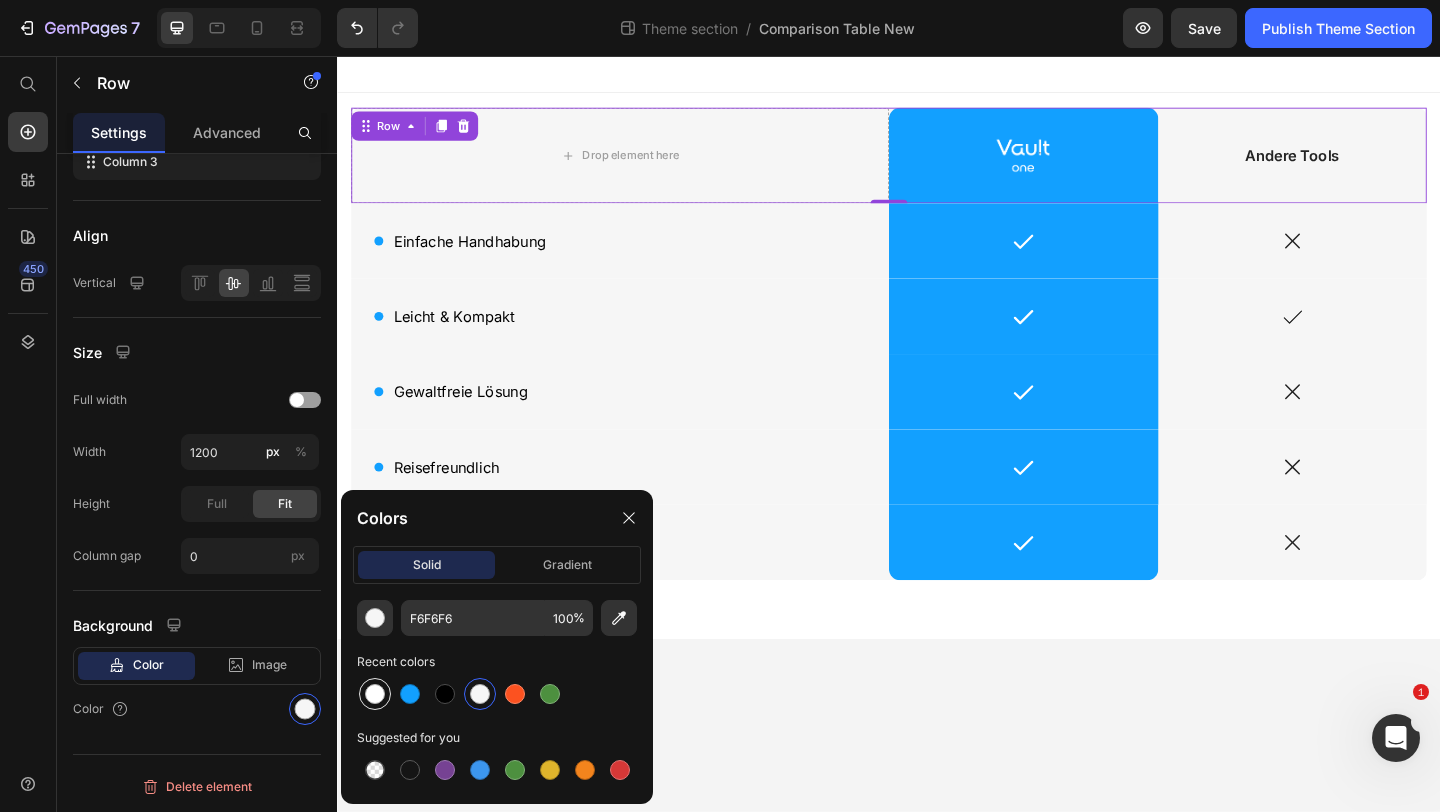 click at bounding box center [375, 694] 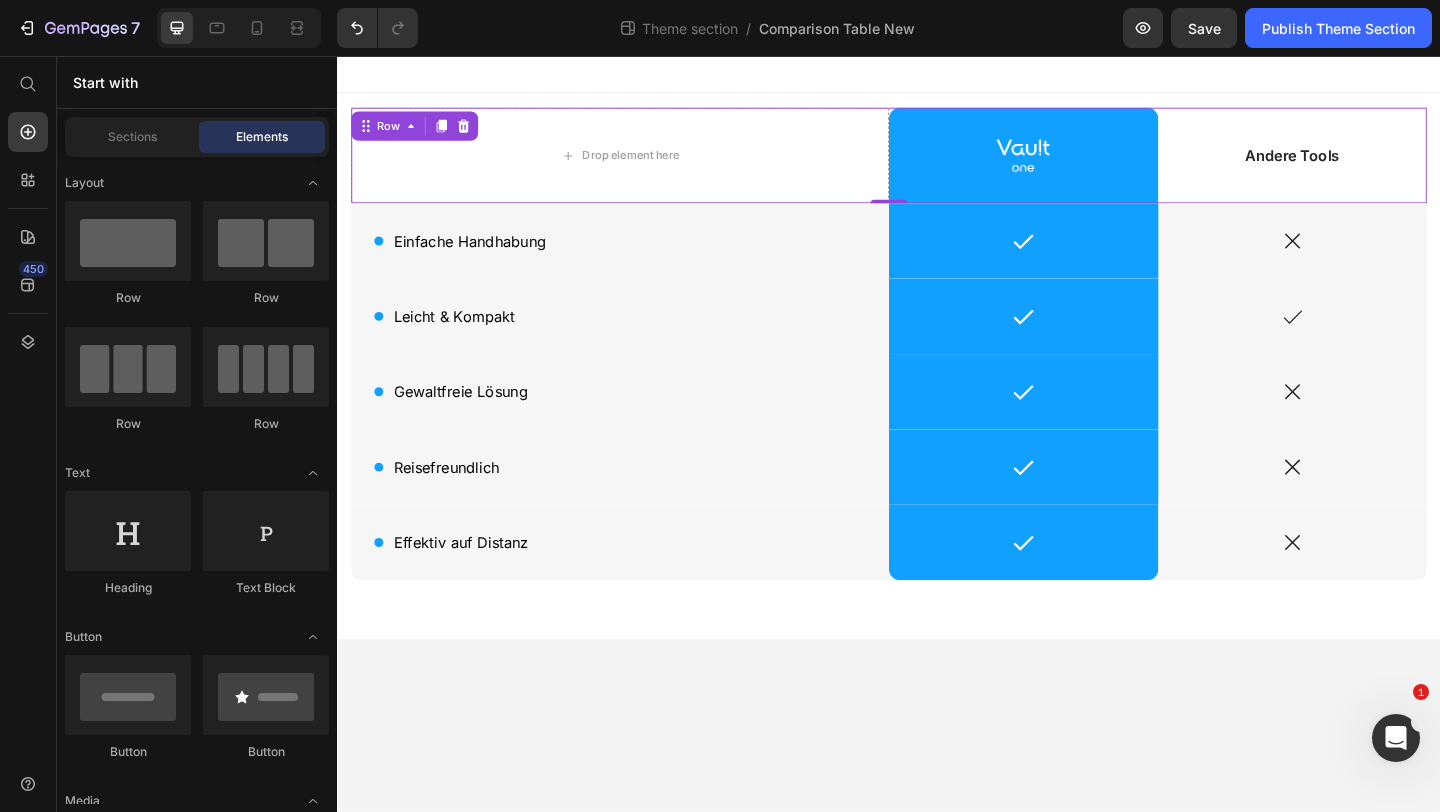 click on "Drop element here Image Row Andere Tools Text Block Row   0
Icon Einfache Handhabung Text Block Row
Icon Row
Icon Row
Icon Leicht & Kompakt Text Block Row
Icon Row
Icon Row
Icon Gewaltfreie Lösung Text Block Row
Icon Row
Icon Row
Icon Reisefreundlich Text Block Row
Icon Row
Icon Row
Icon Effektiv auf Distanz Text Block Row
Icon Row
Icon Row Row Root
Drag & drop element from sidebar or
Explore Library
Add section Choose templates inspired by CRO experts Generate layout from URL or image Add blank section then drag & drop elements" at bounding box center (937, 467) 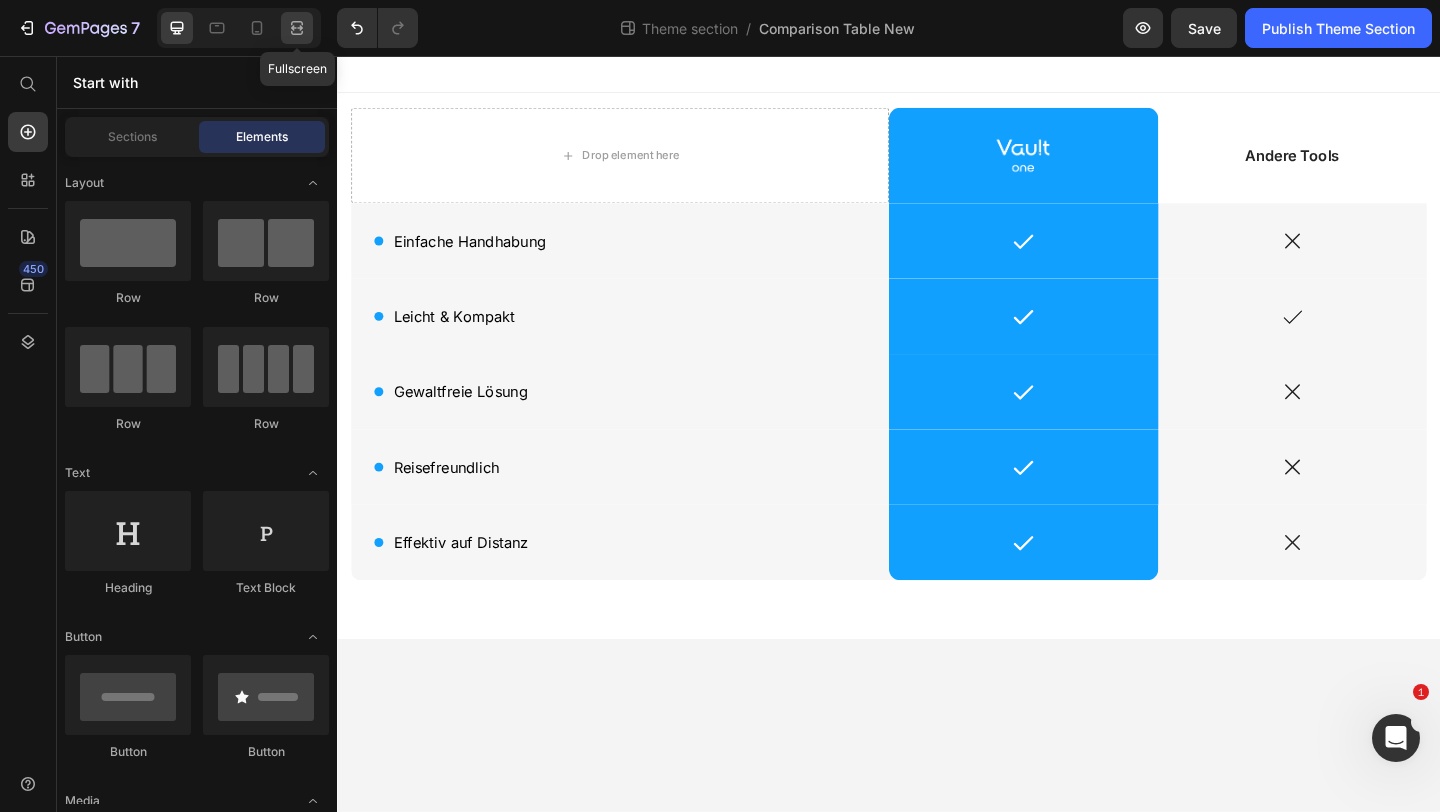 click 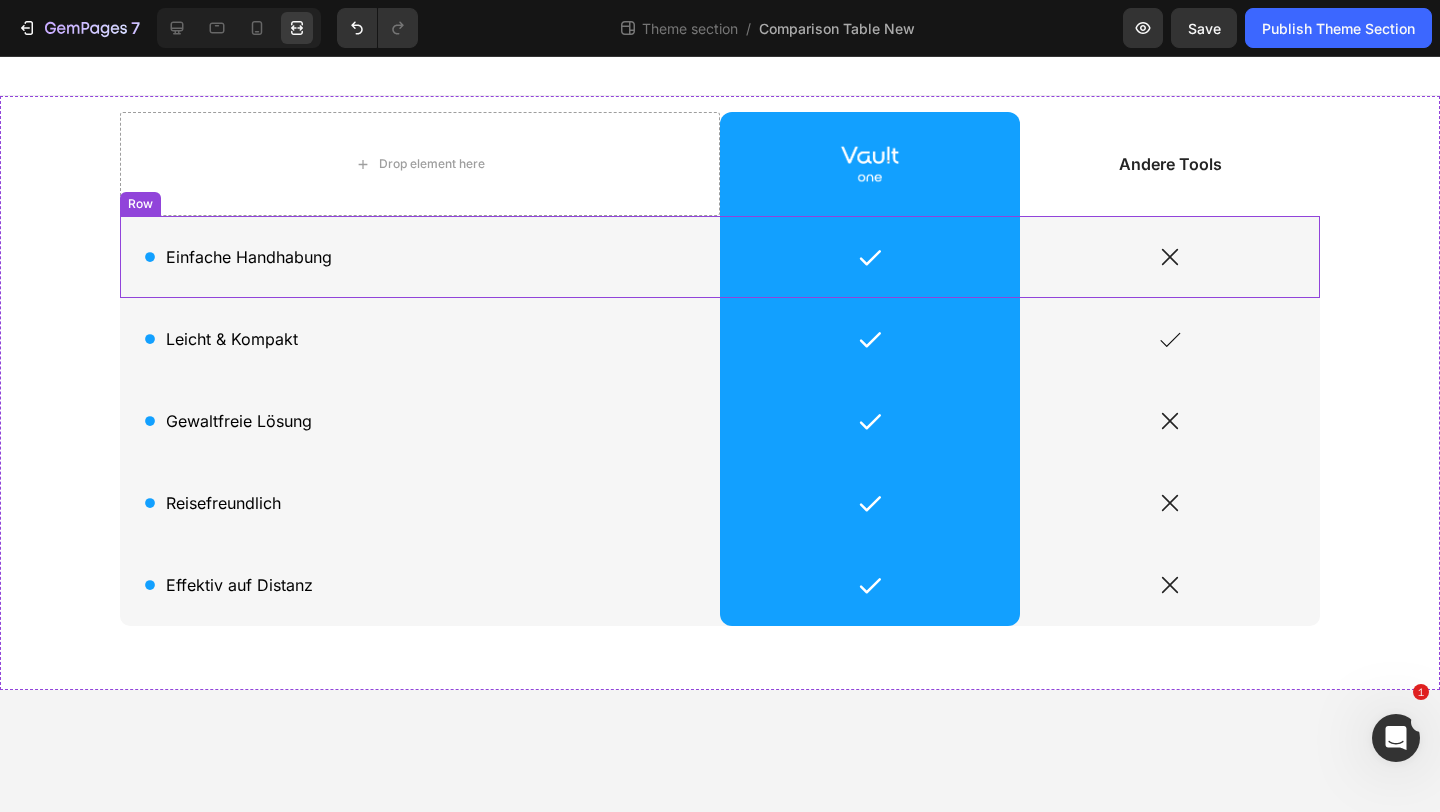 click on "Icon Einfache Handhabung Text Block Row" at bounding box center [420, 257] 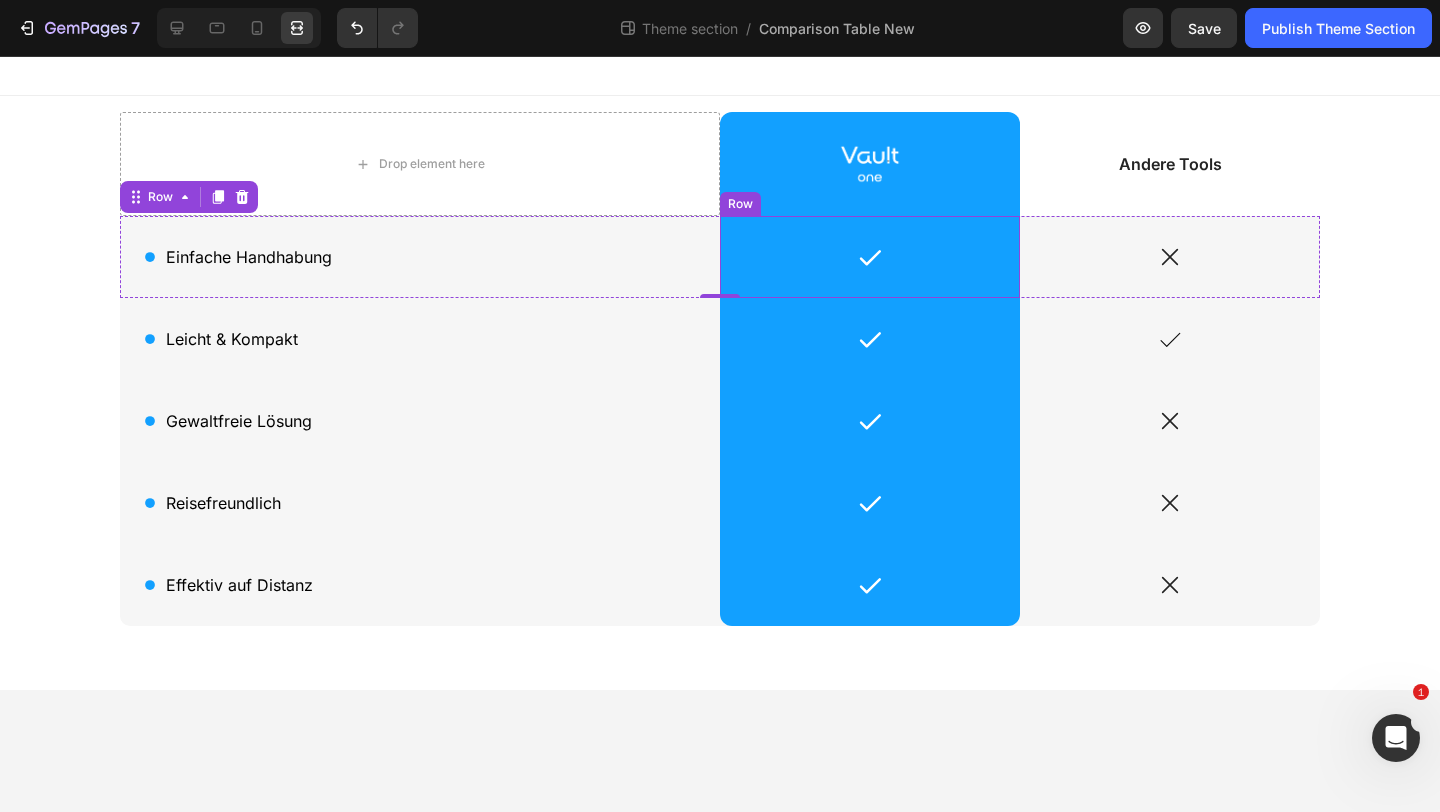click on "Icon Row" at bounding box center [870, 257] 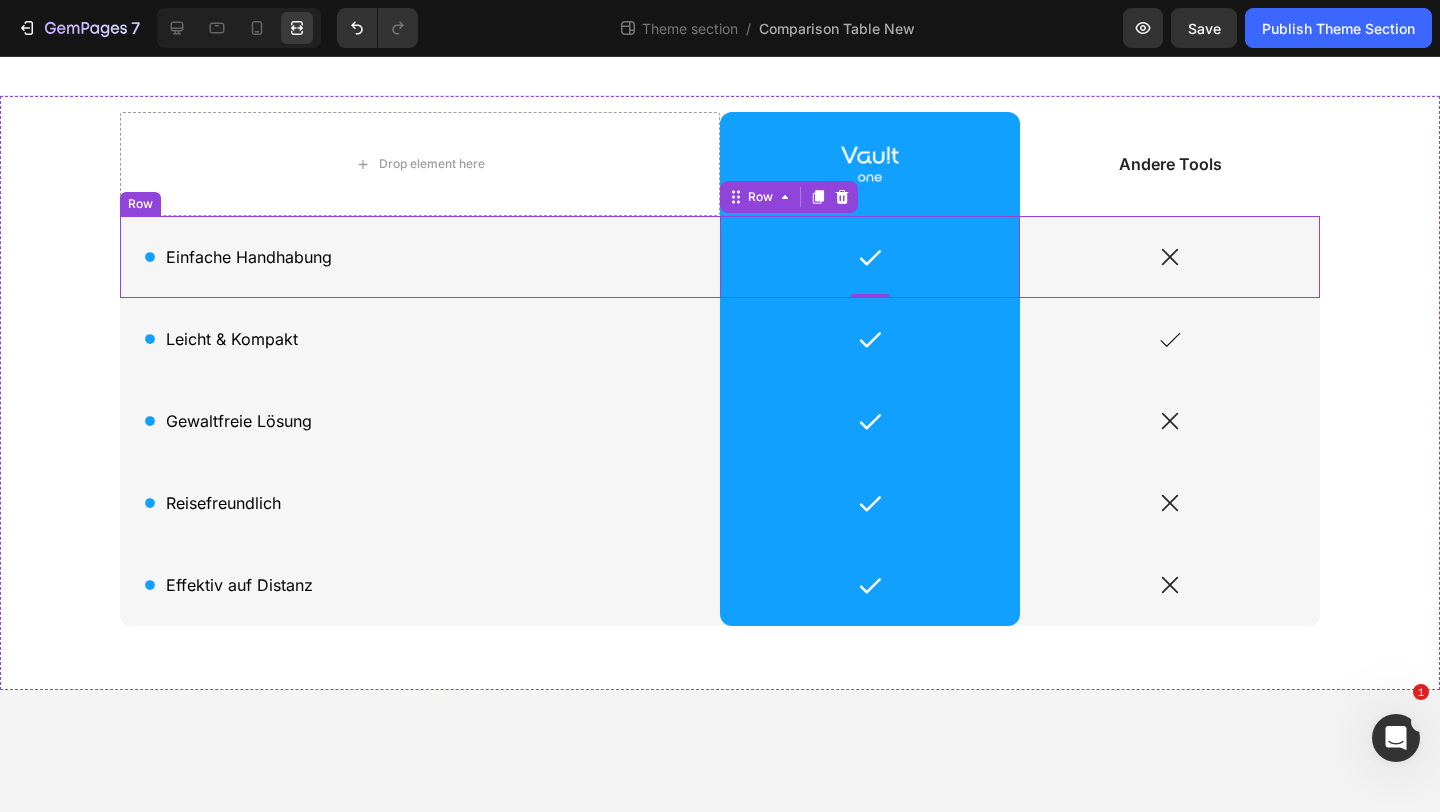 click on "Icon Einfache Handhabung Text Block Row" at bounding box center (420, 257) 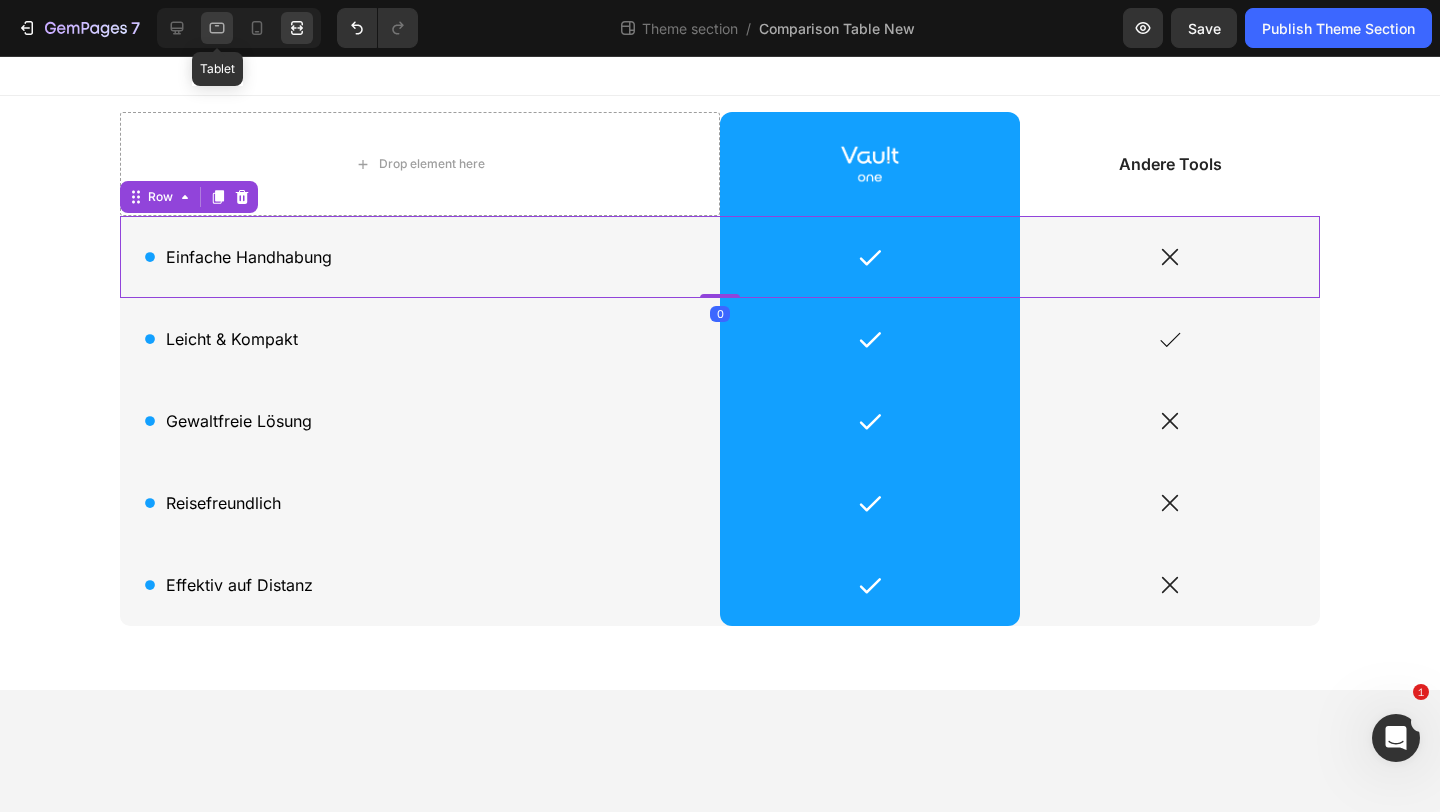 click 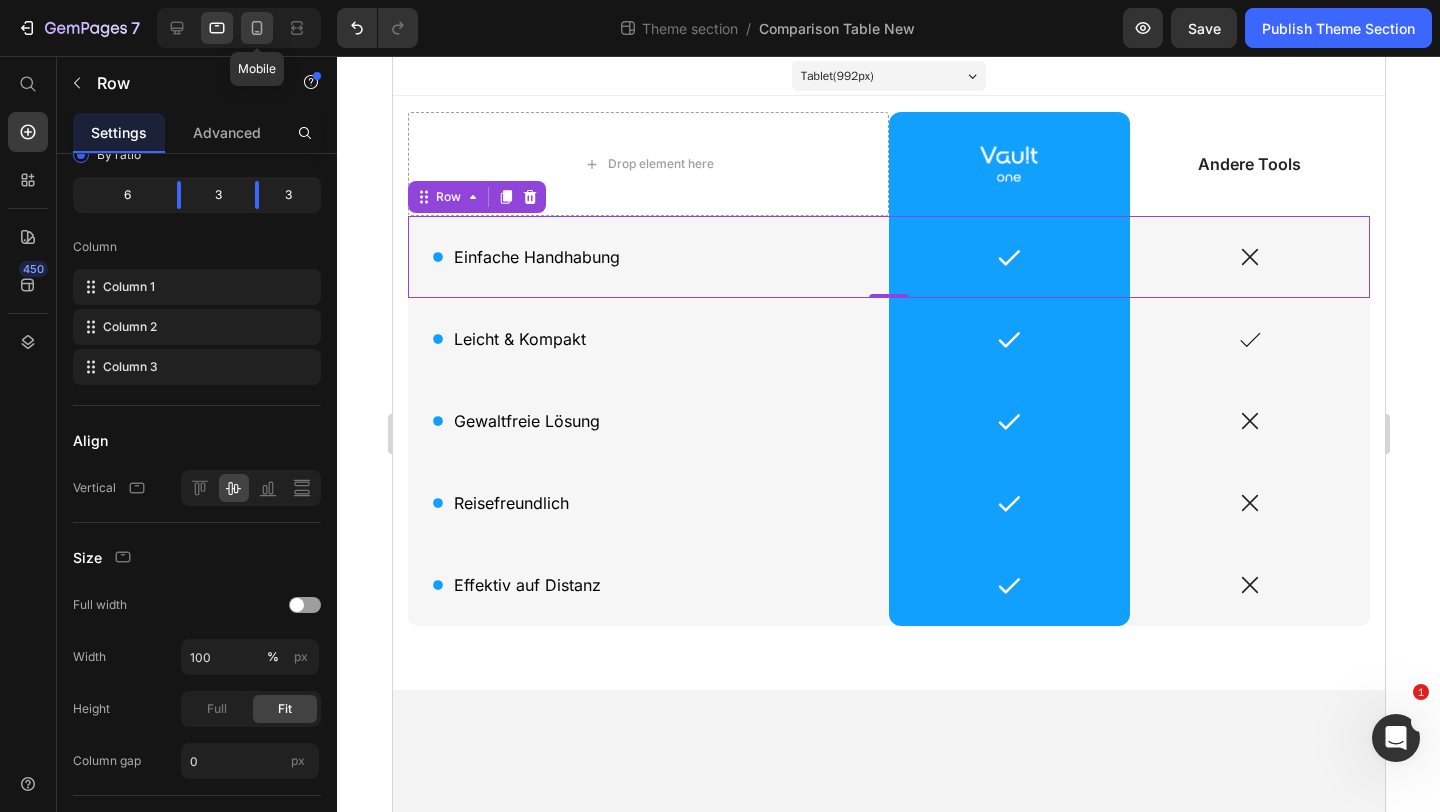 click 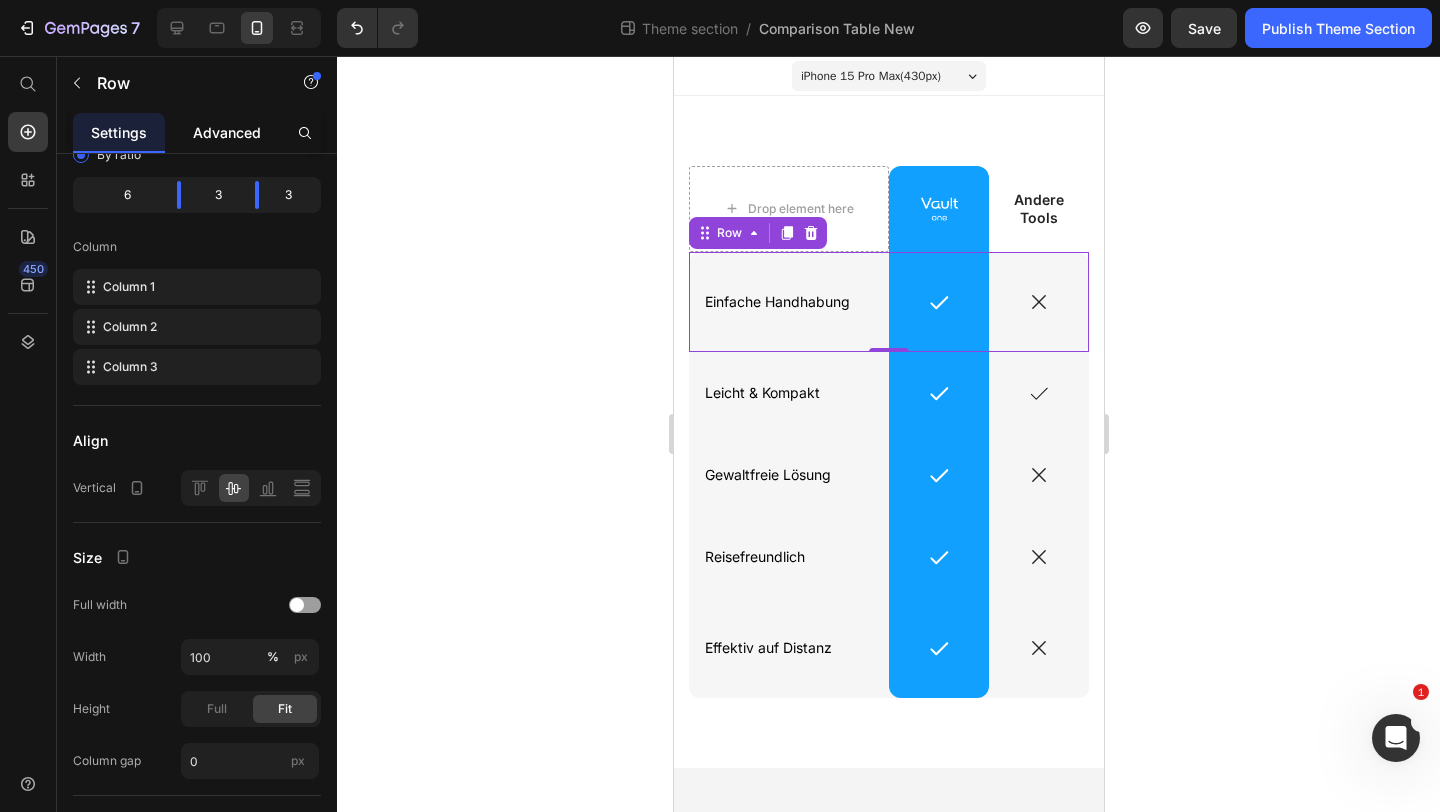 click on "Advanced" at bounding box center [227, 132] 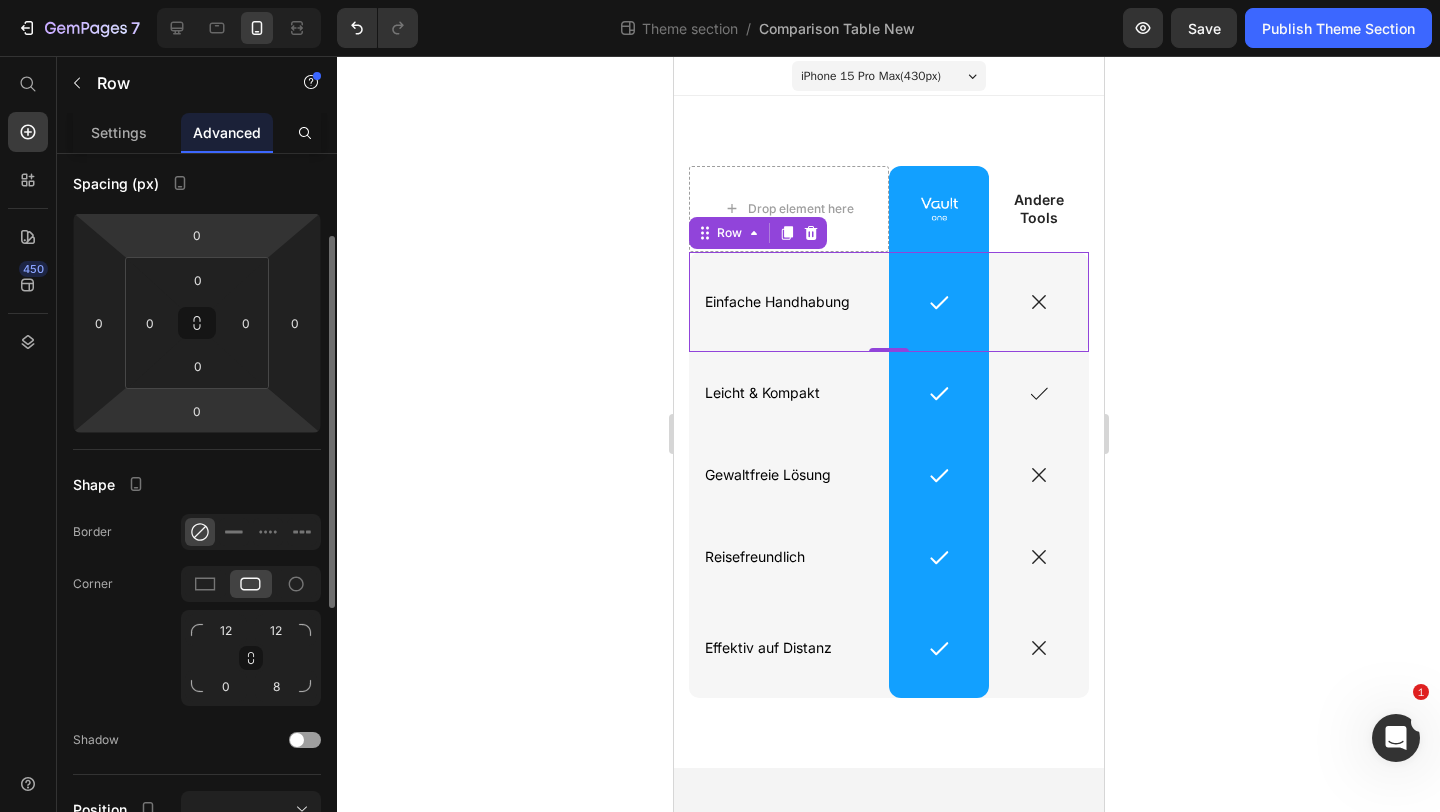 scroll, scrollTop: 276, scrollLeft: 0, axis: vertical 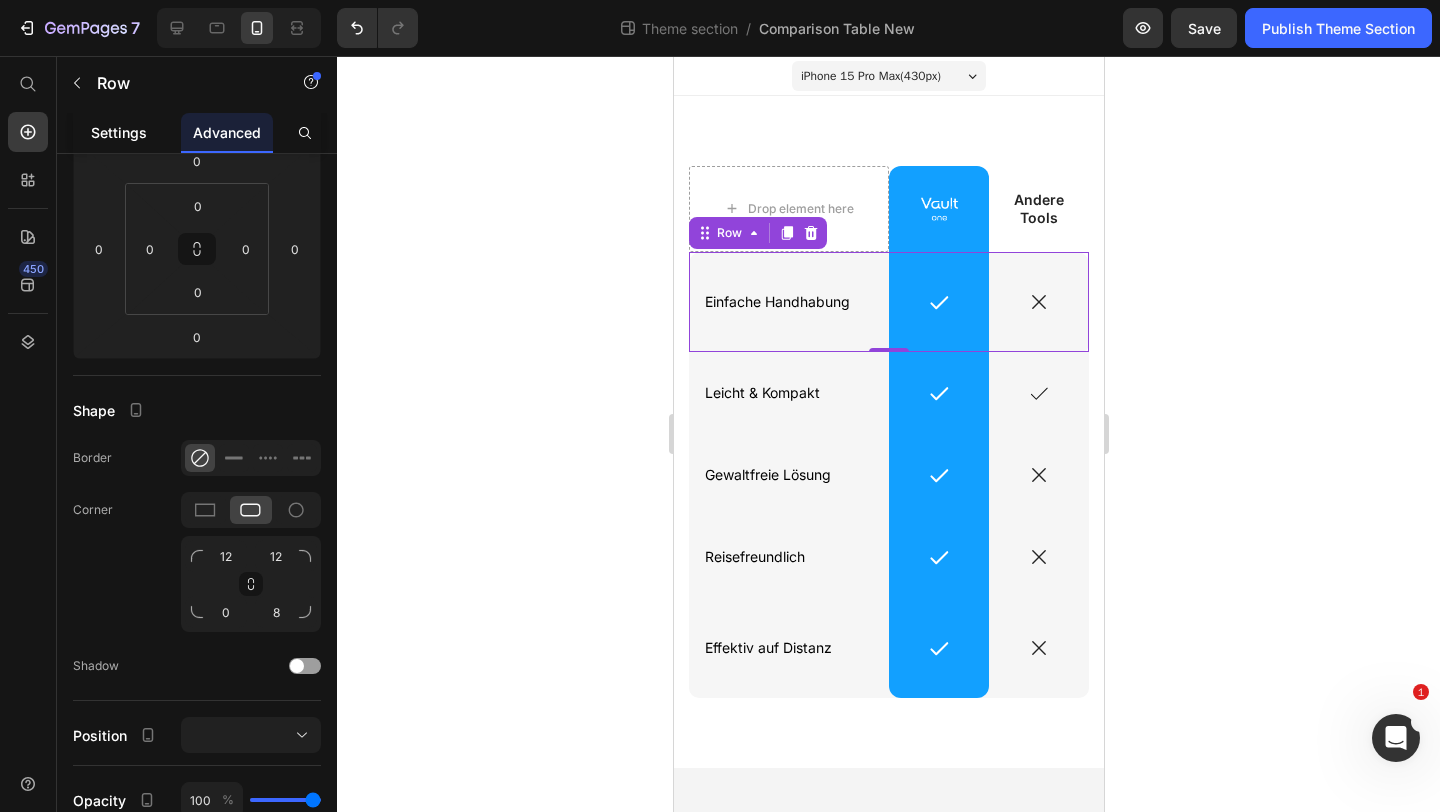 click on "Settings" at bounding box center (119, 132) 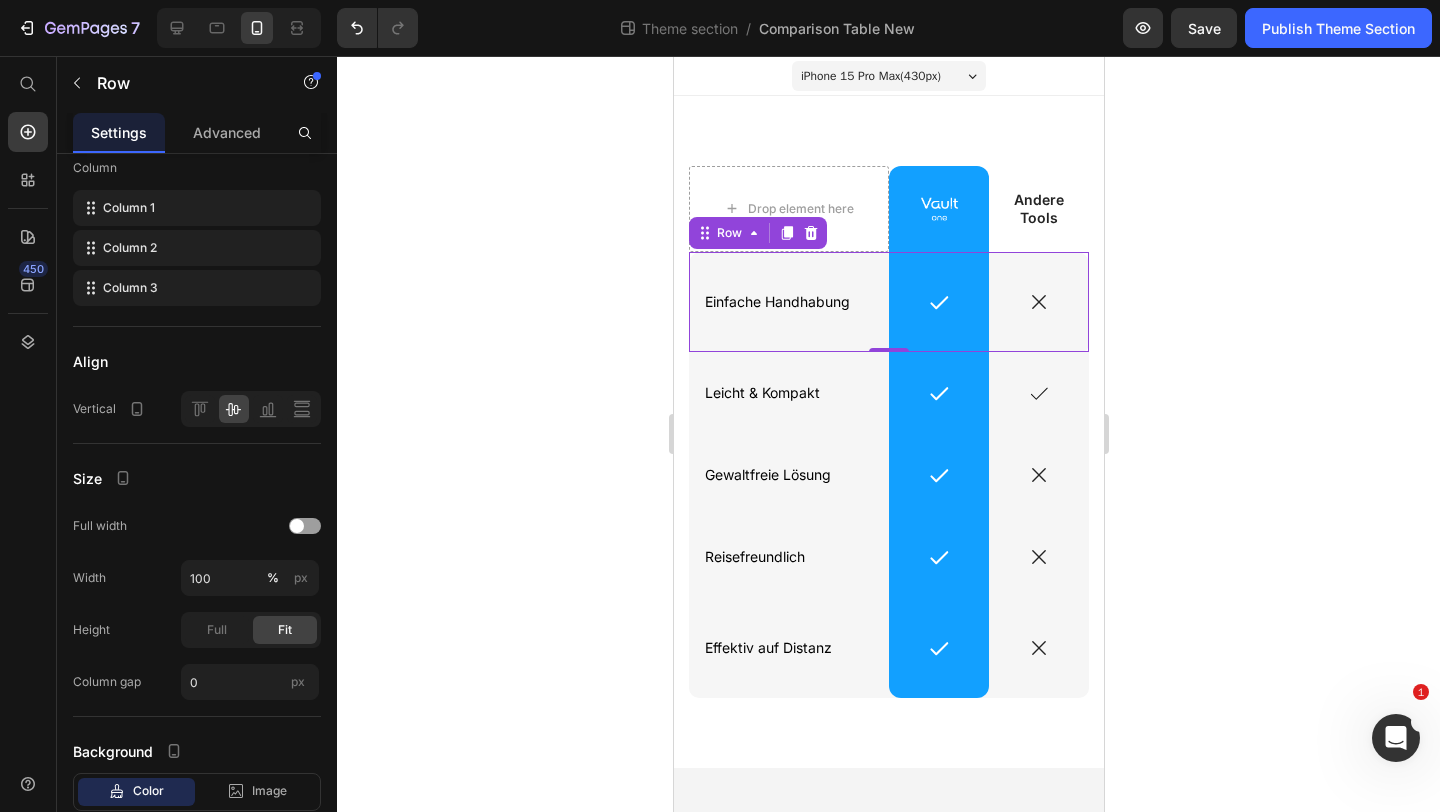 scroll, scrollTop: 0, scrollLeft: 0, axis: both 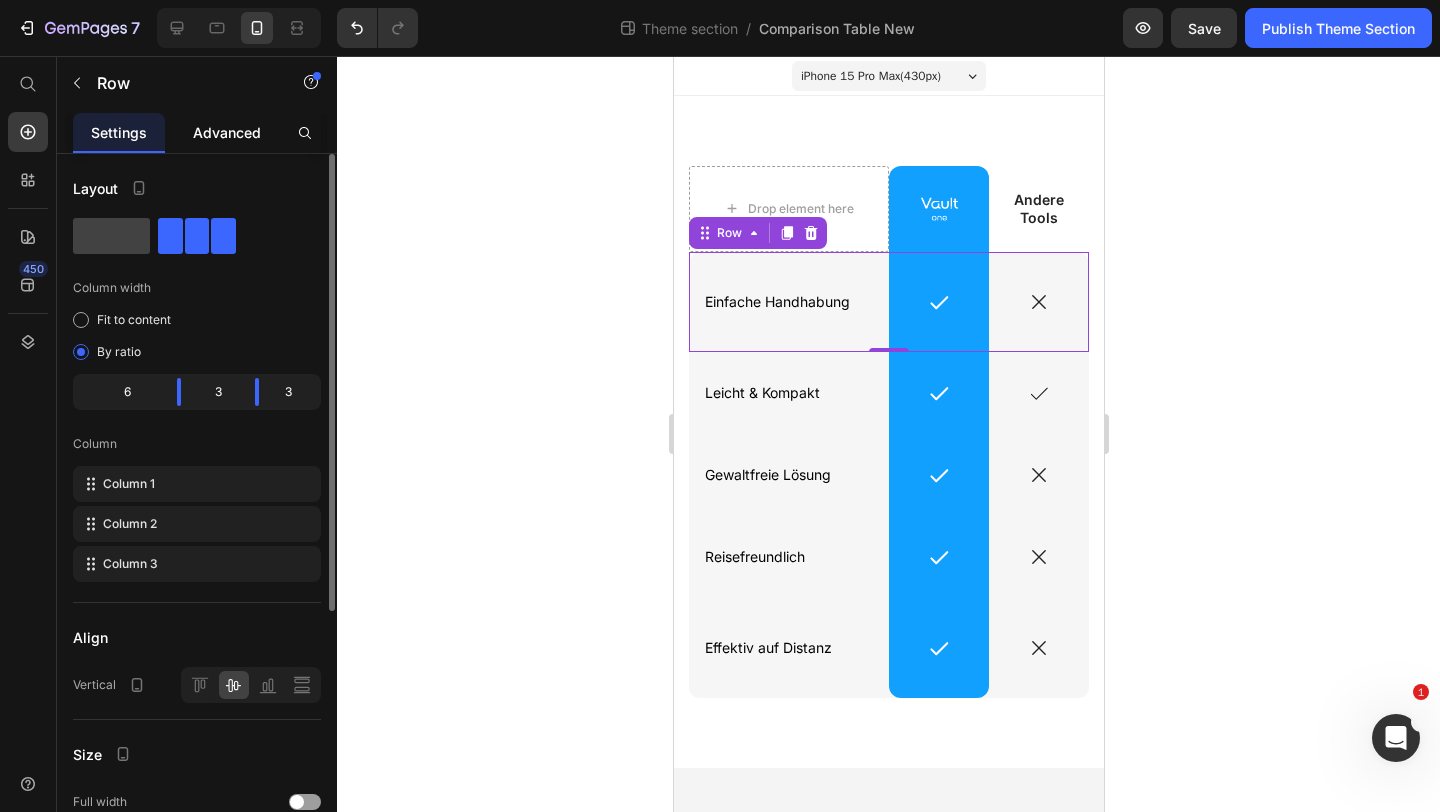 click on "Advanced" at bounding box center (227, 132) 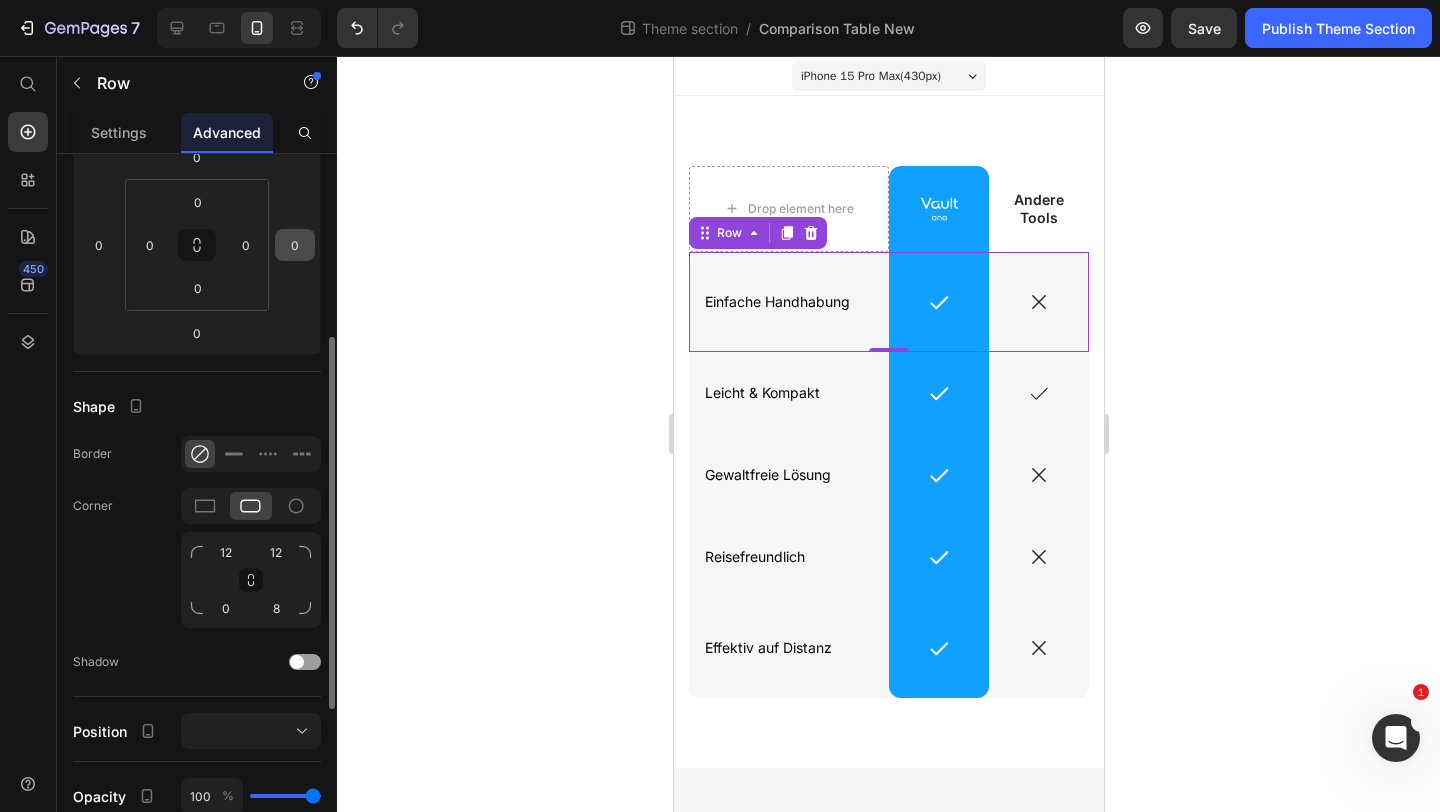 scroll, scrollTop: 305, scrollLeft: 0, axis: vertical 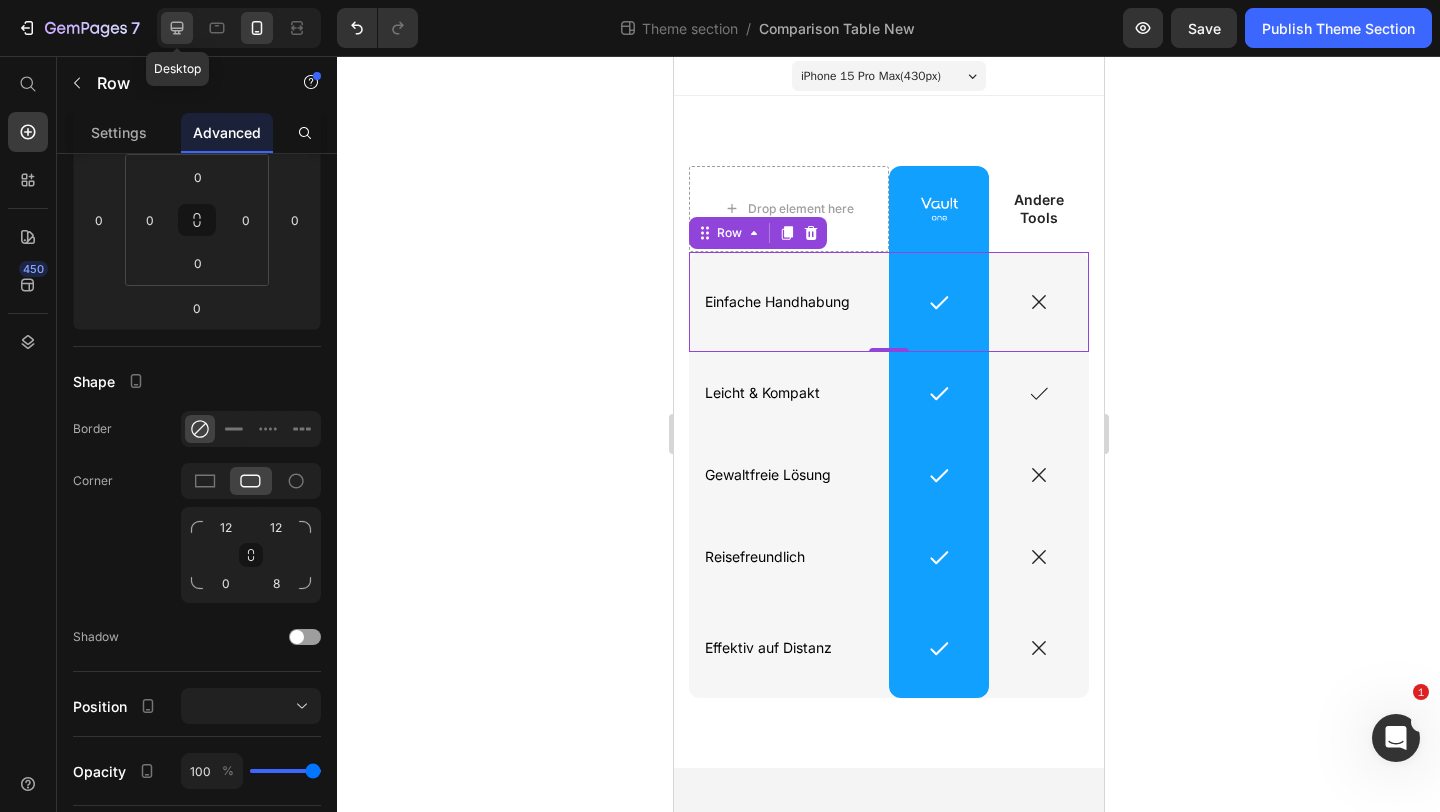 click 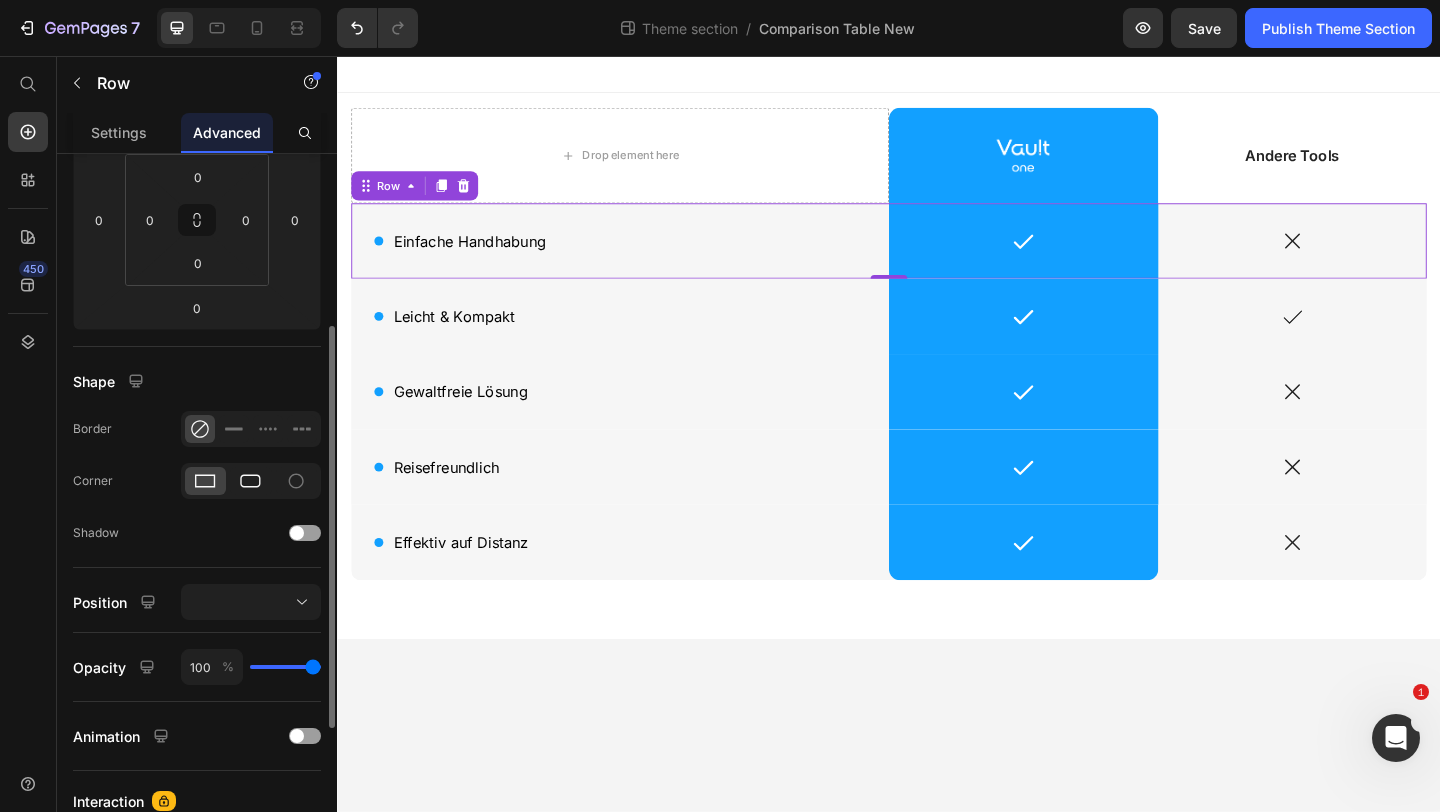 click 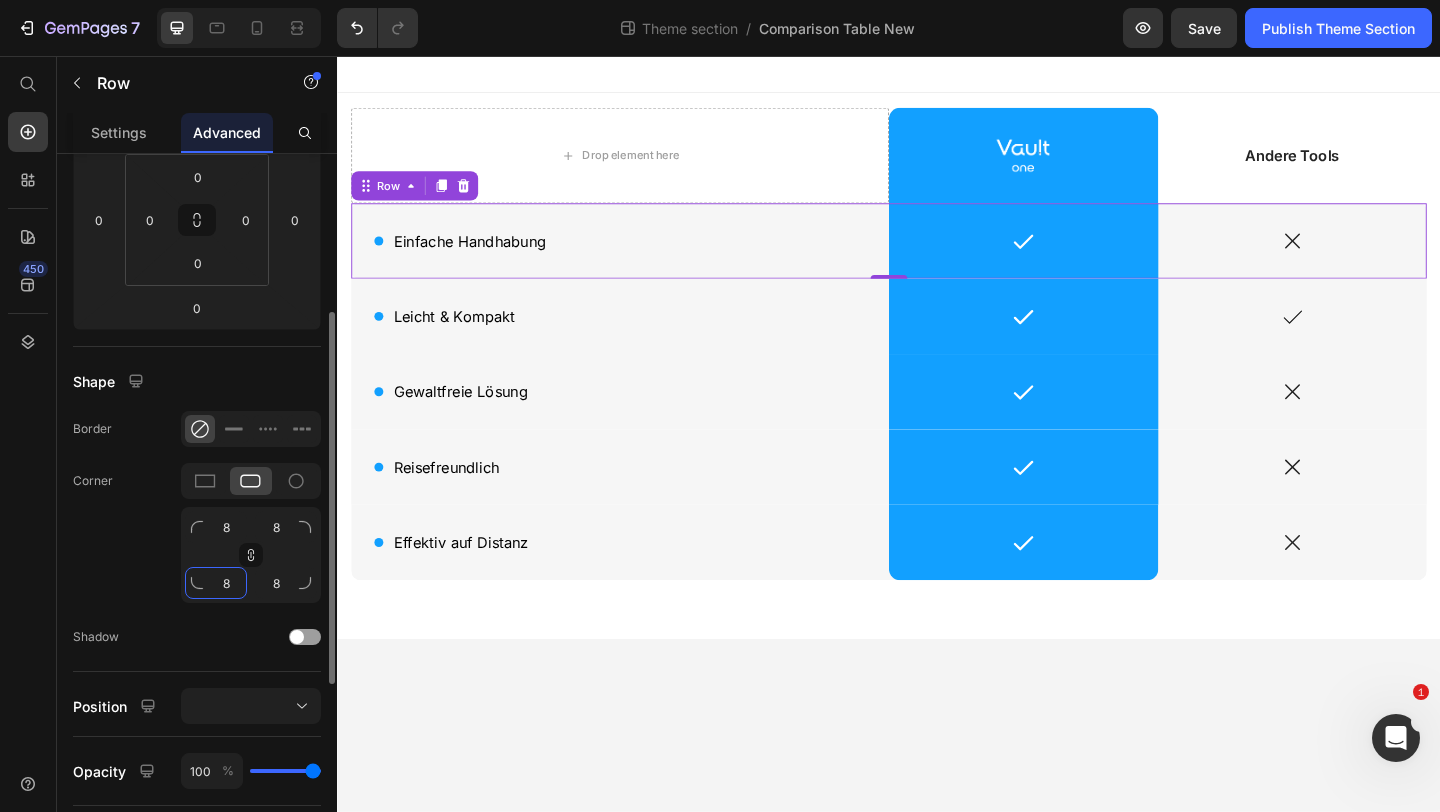 click on "8" 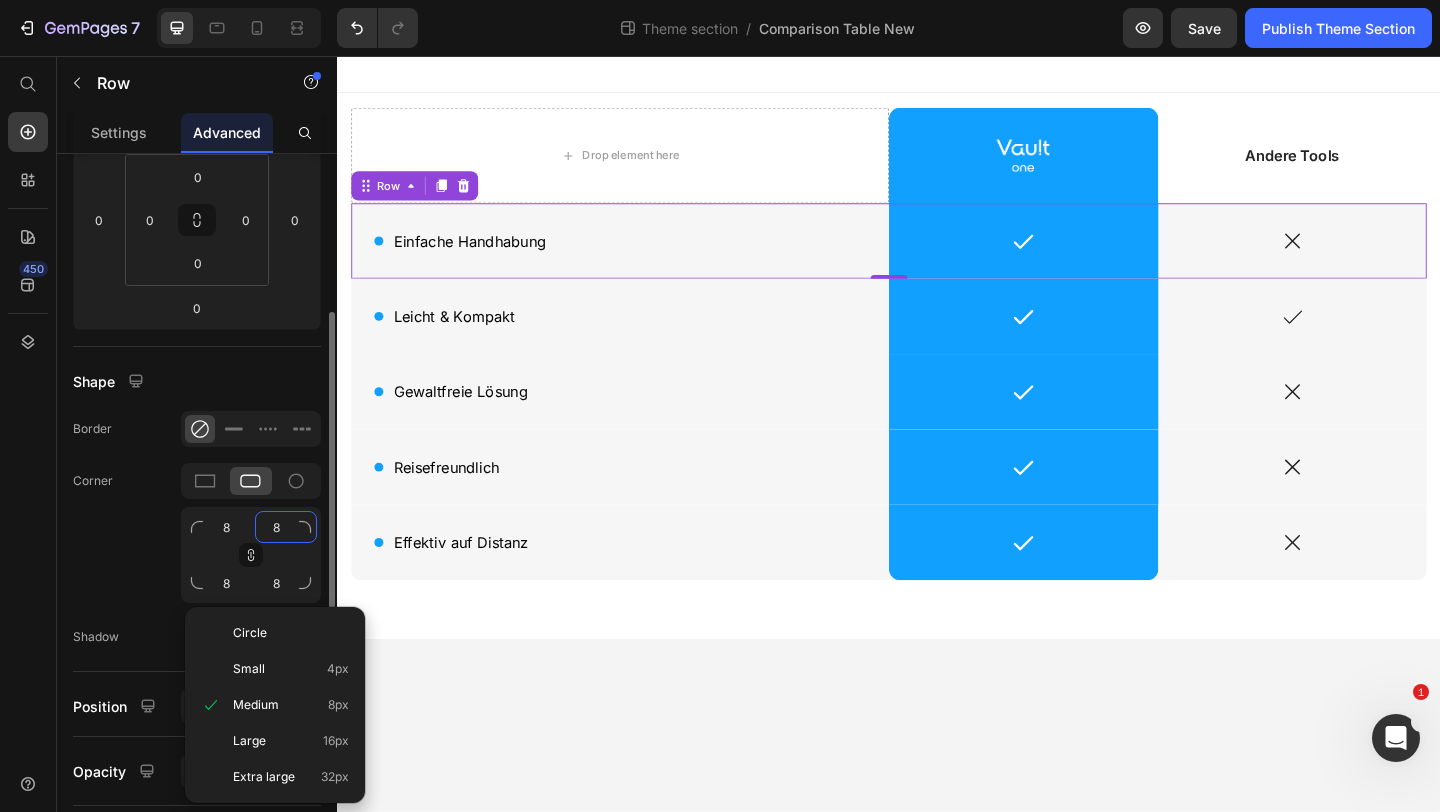 click on "8" 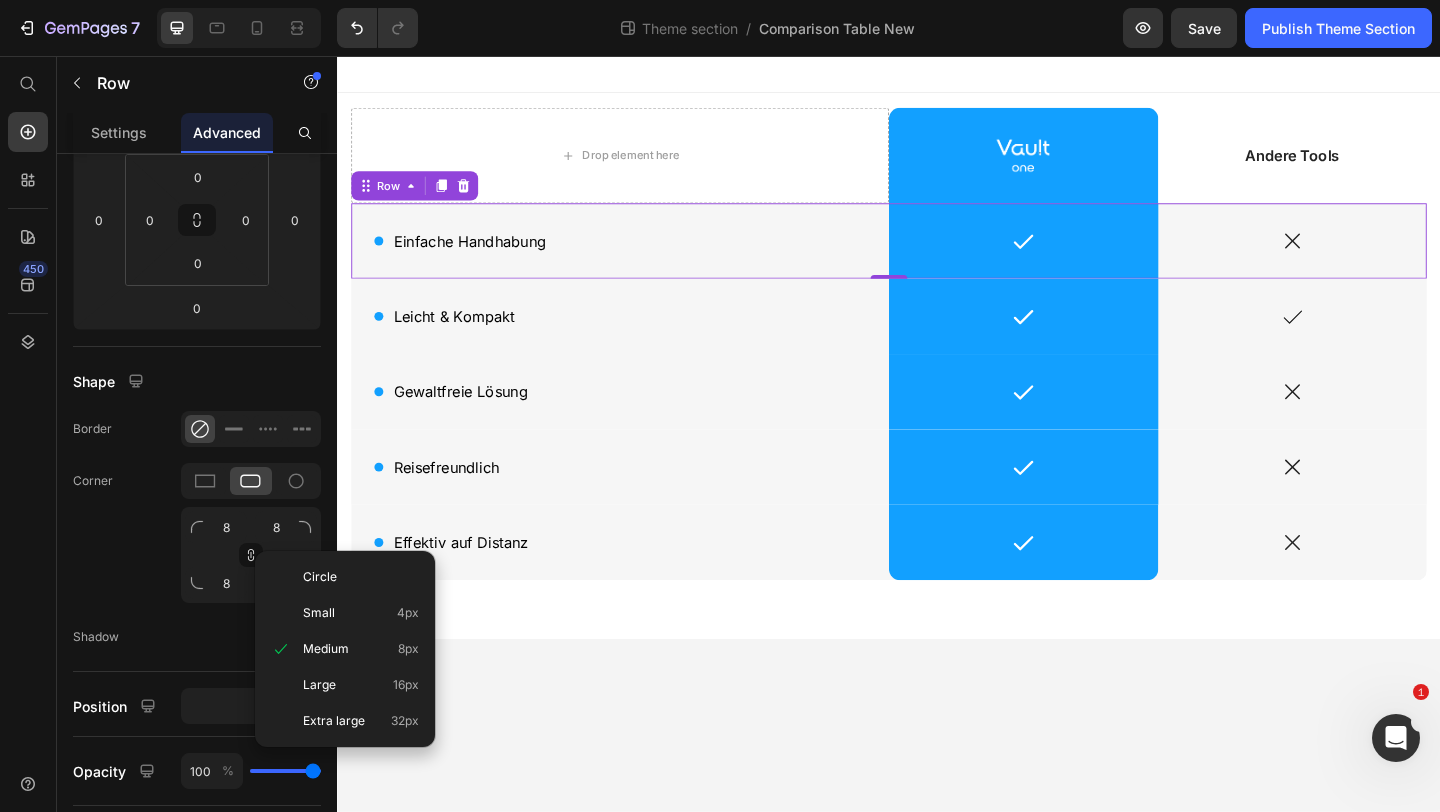 click on "Circle Small 4px Medium 8px Large 16px Extra large 32px" at bounding box center [345, 649] 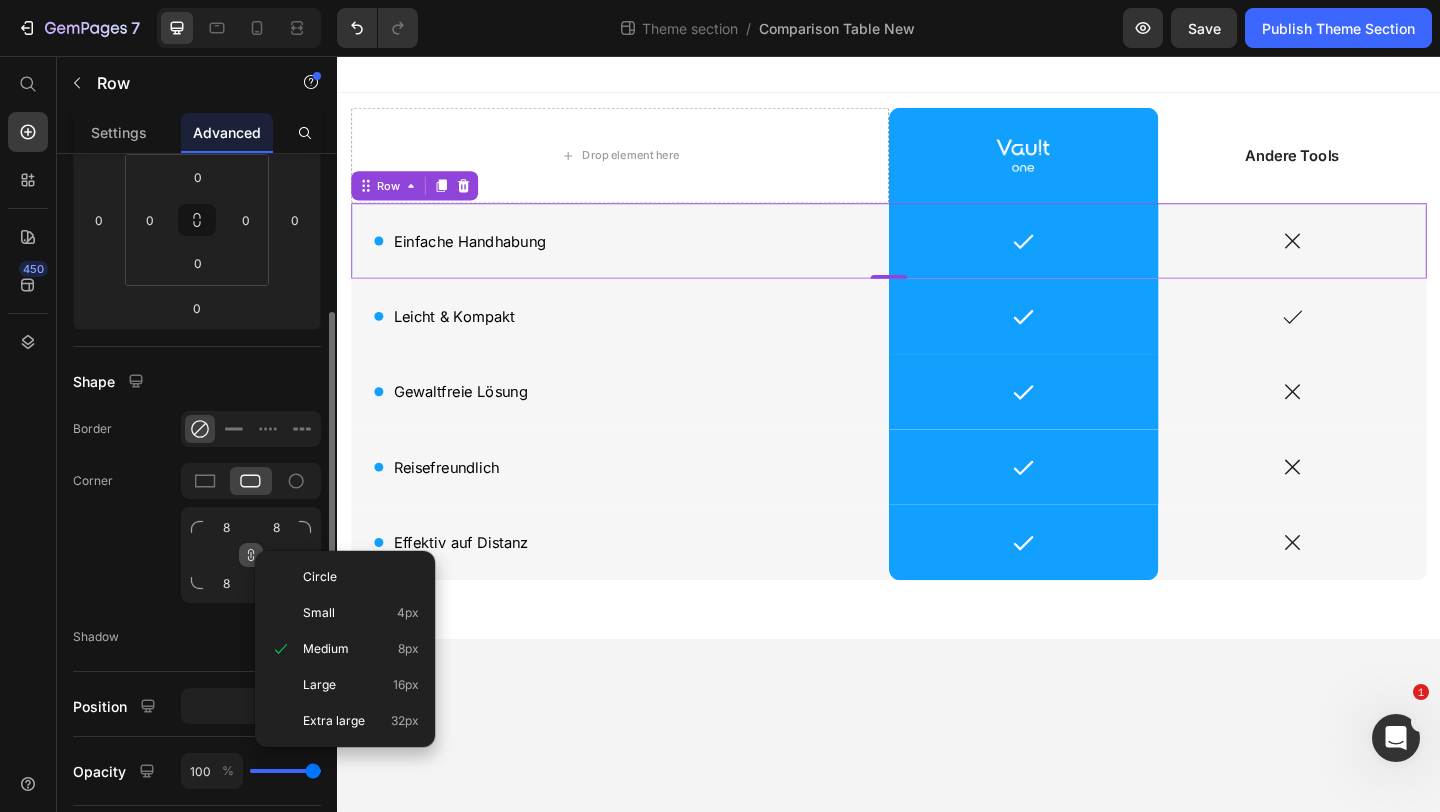 click at bounding box center (251, 555) 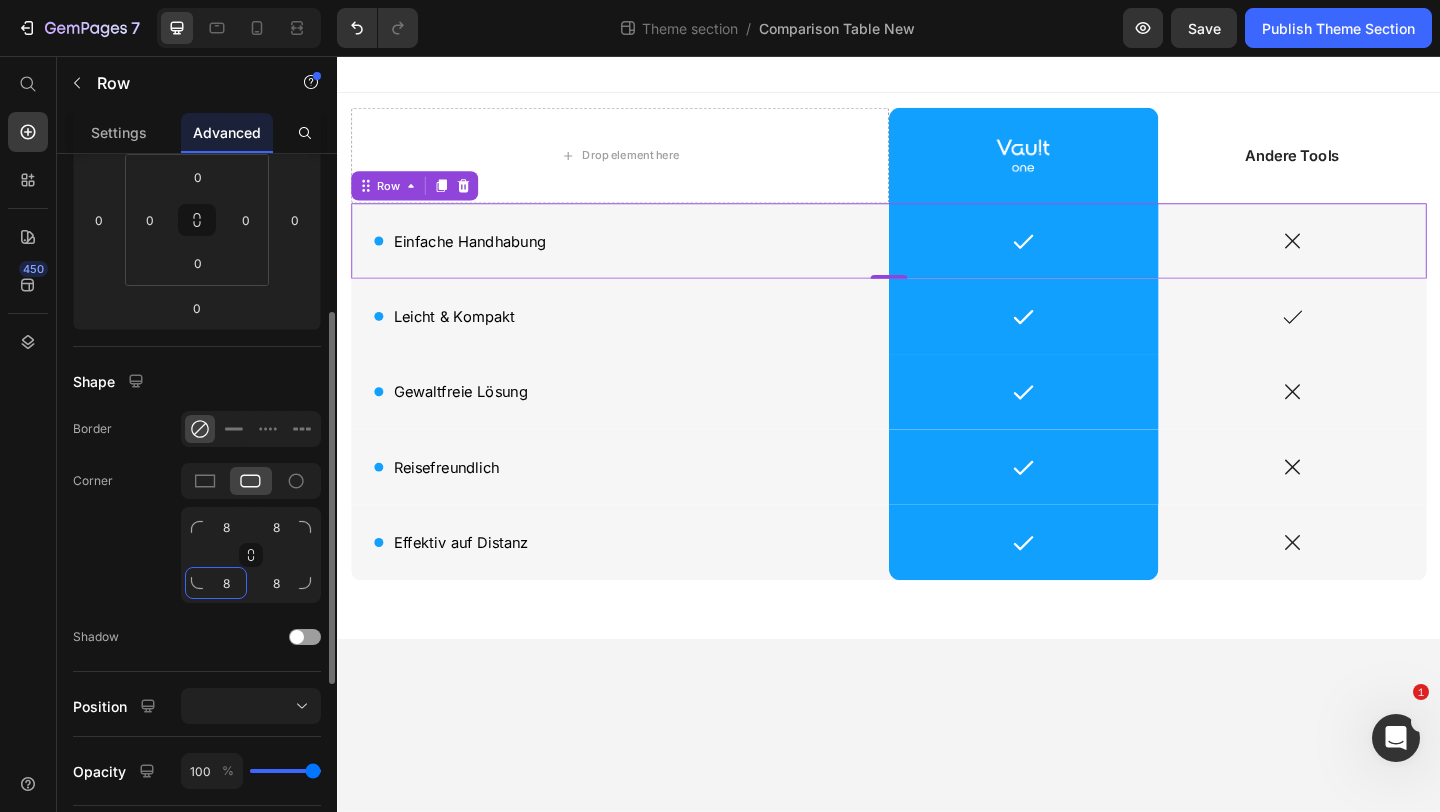 click on "8" 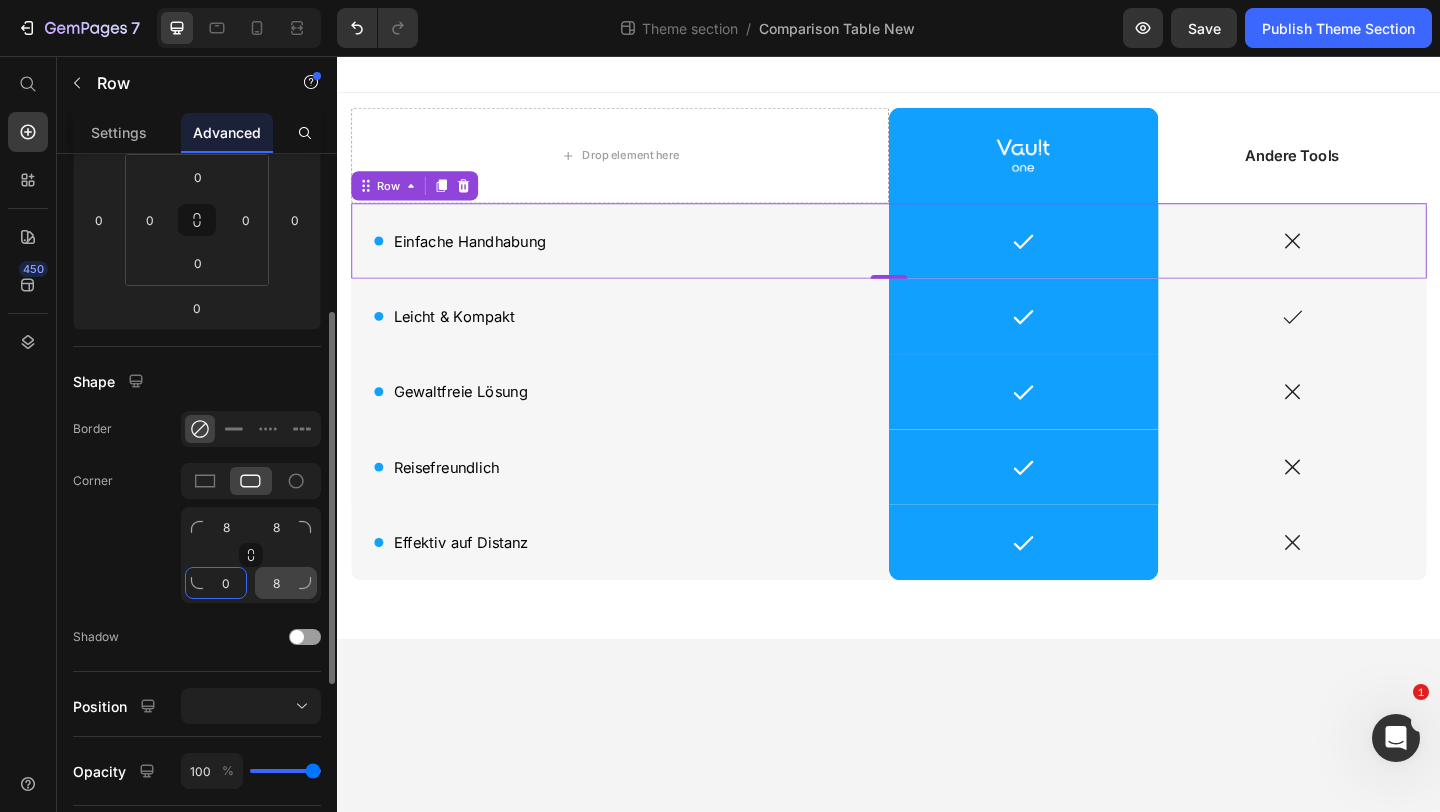 type on "0" 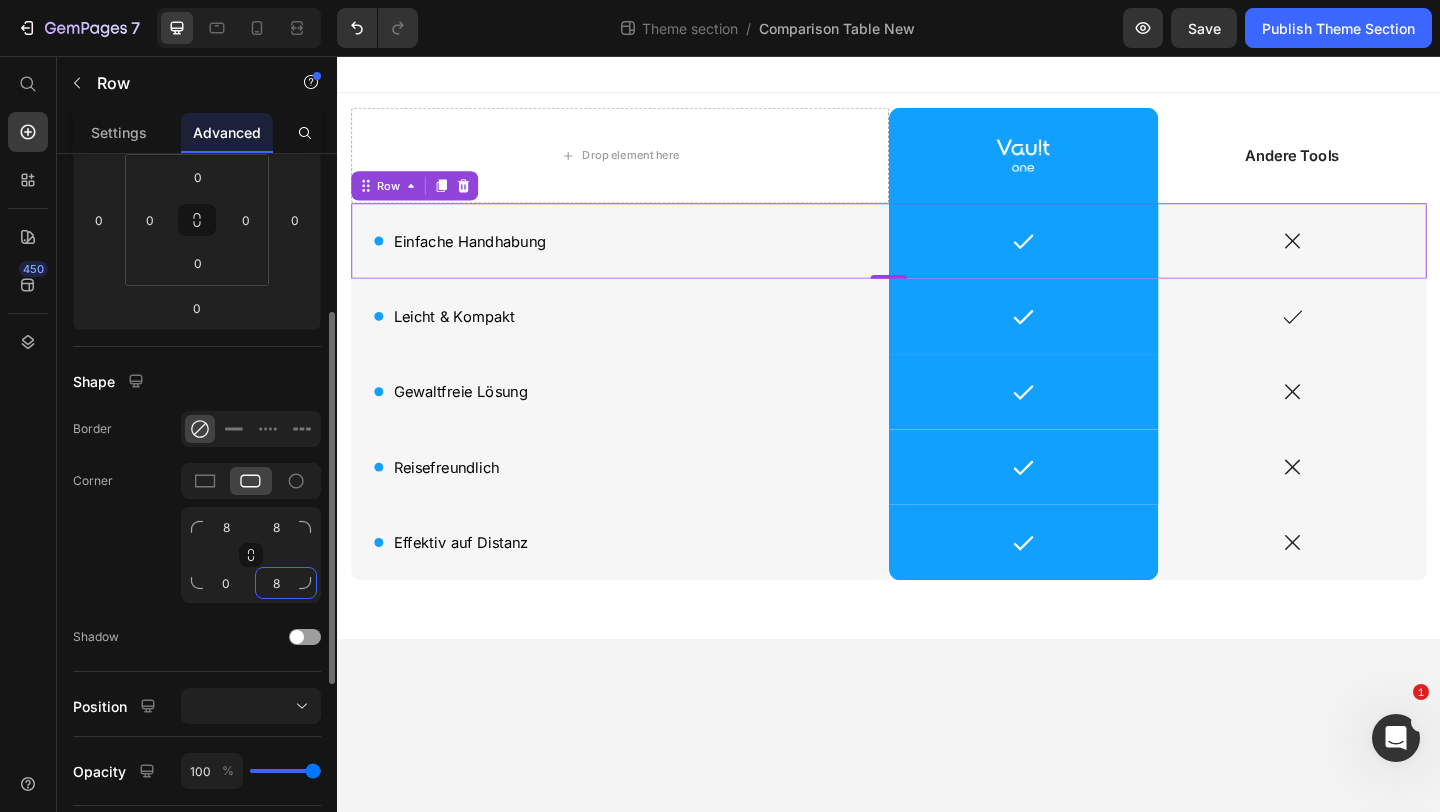 click on "8" 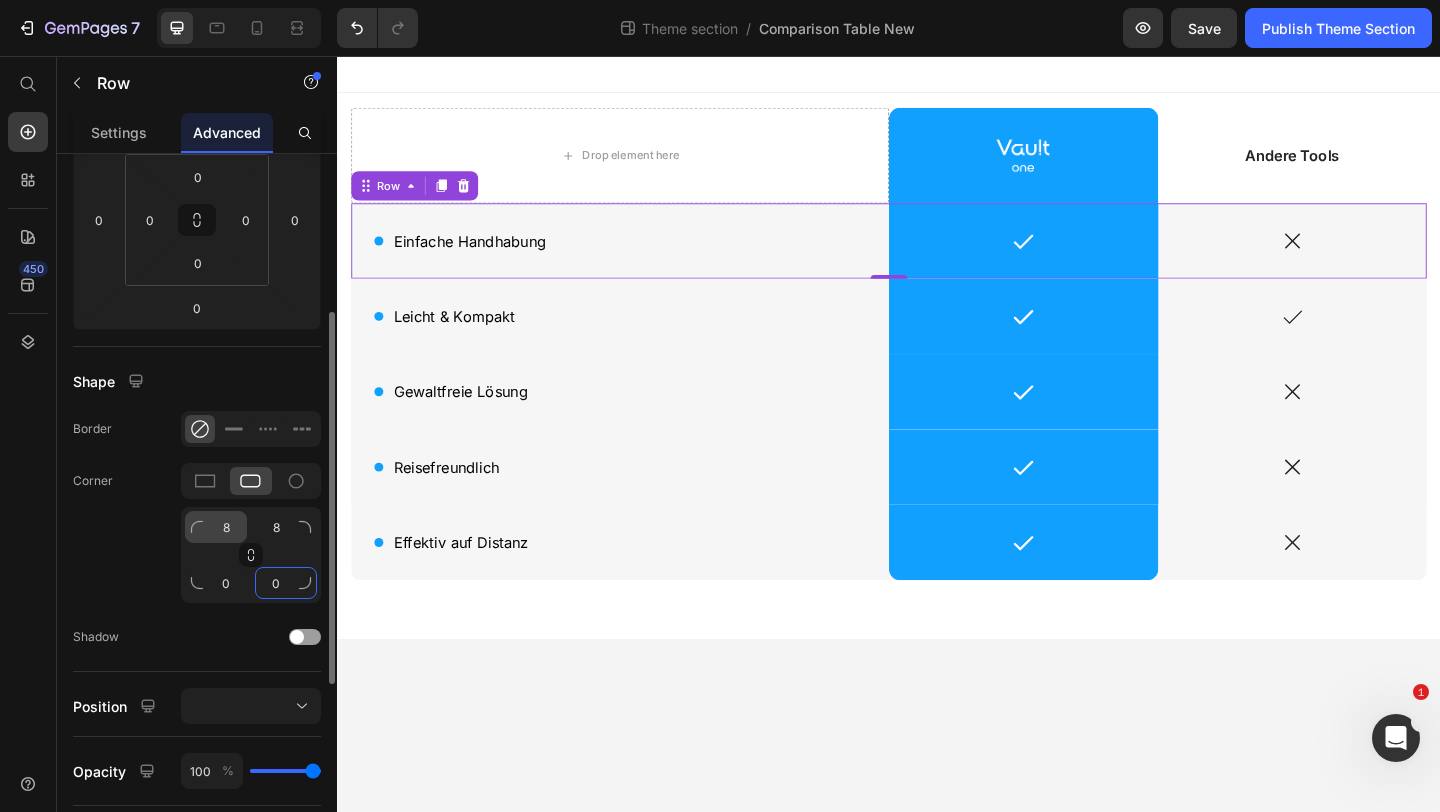type on "0" 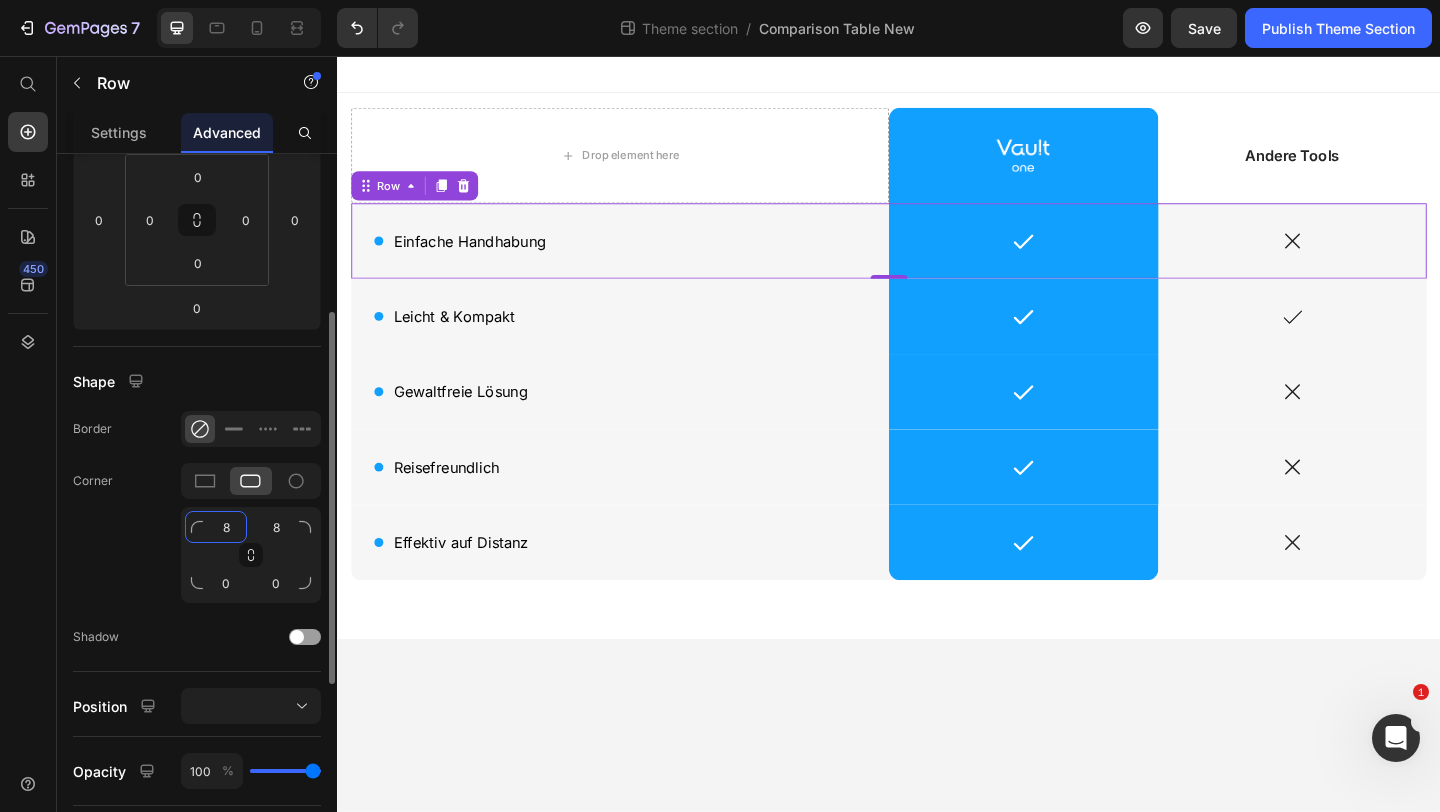 click on "8" 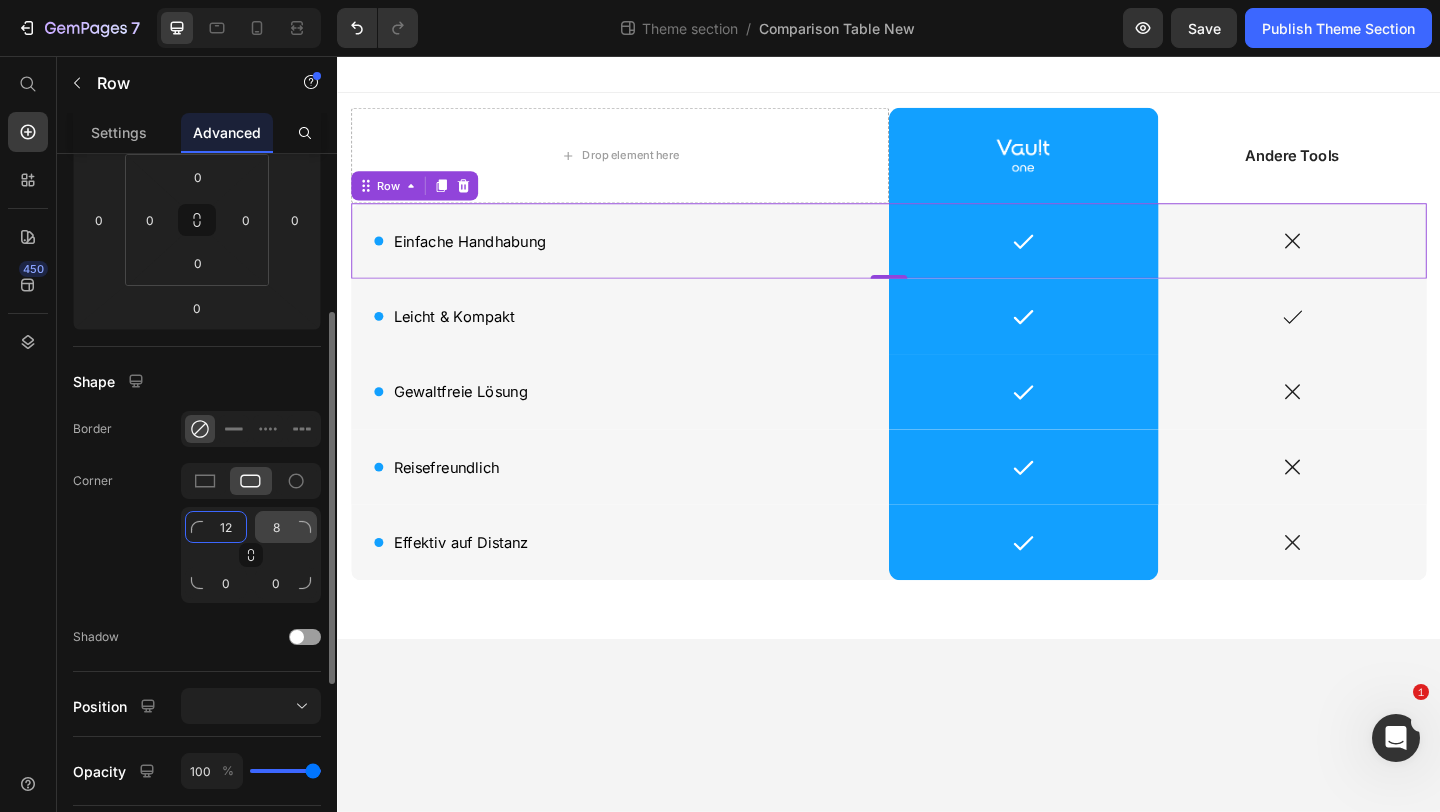type on "12" 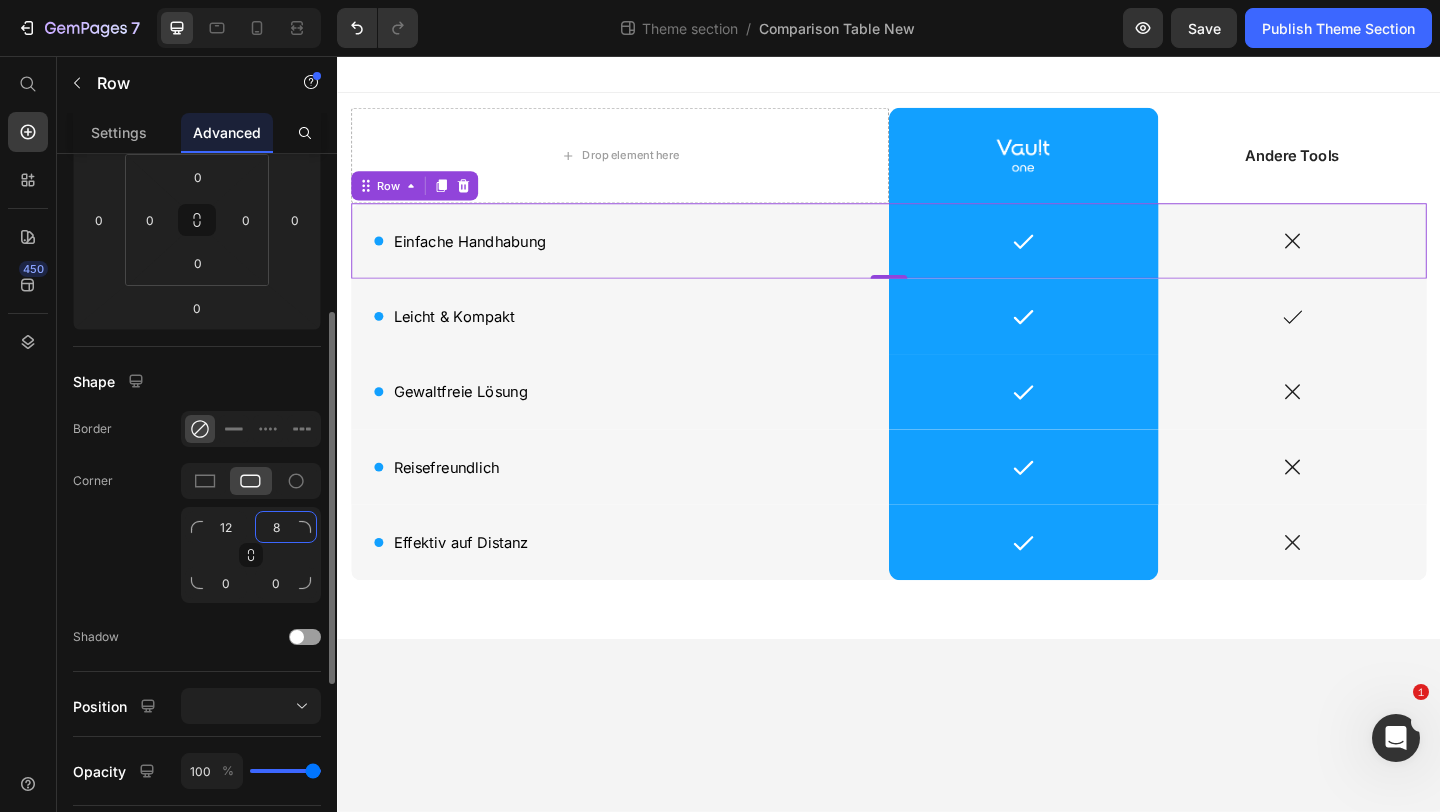 click on "8" 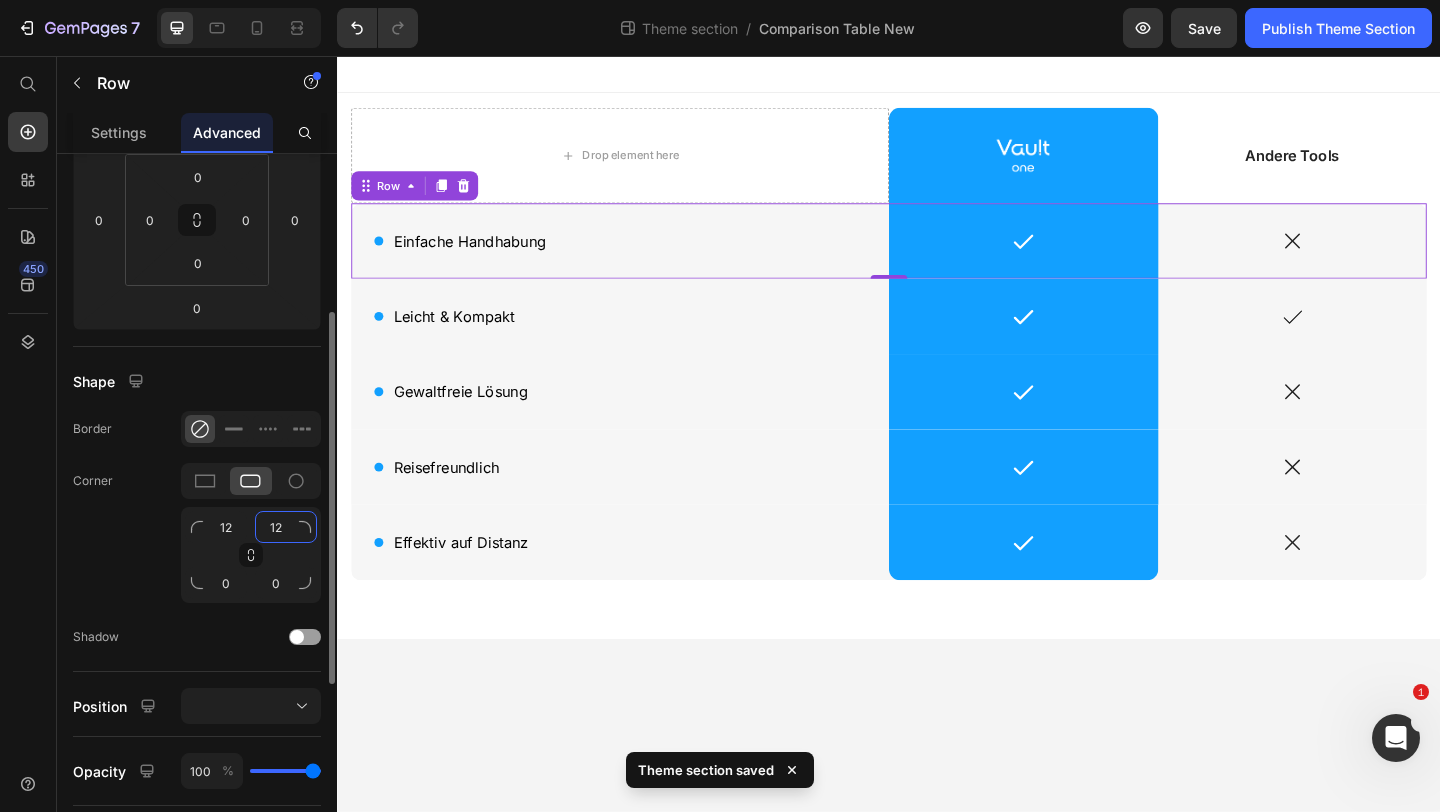 type on "12" 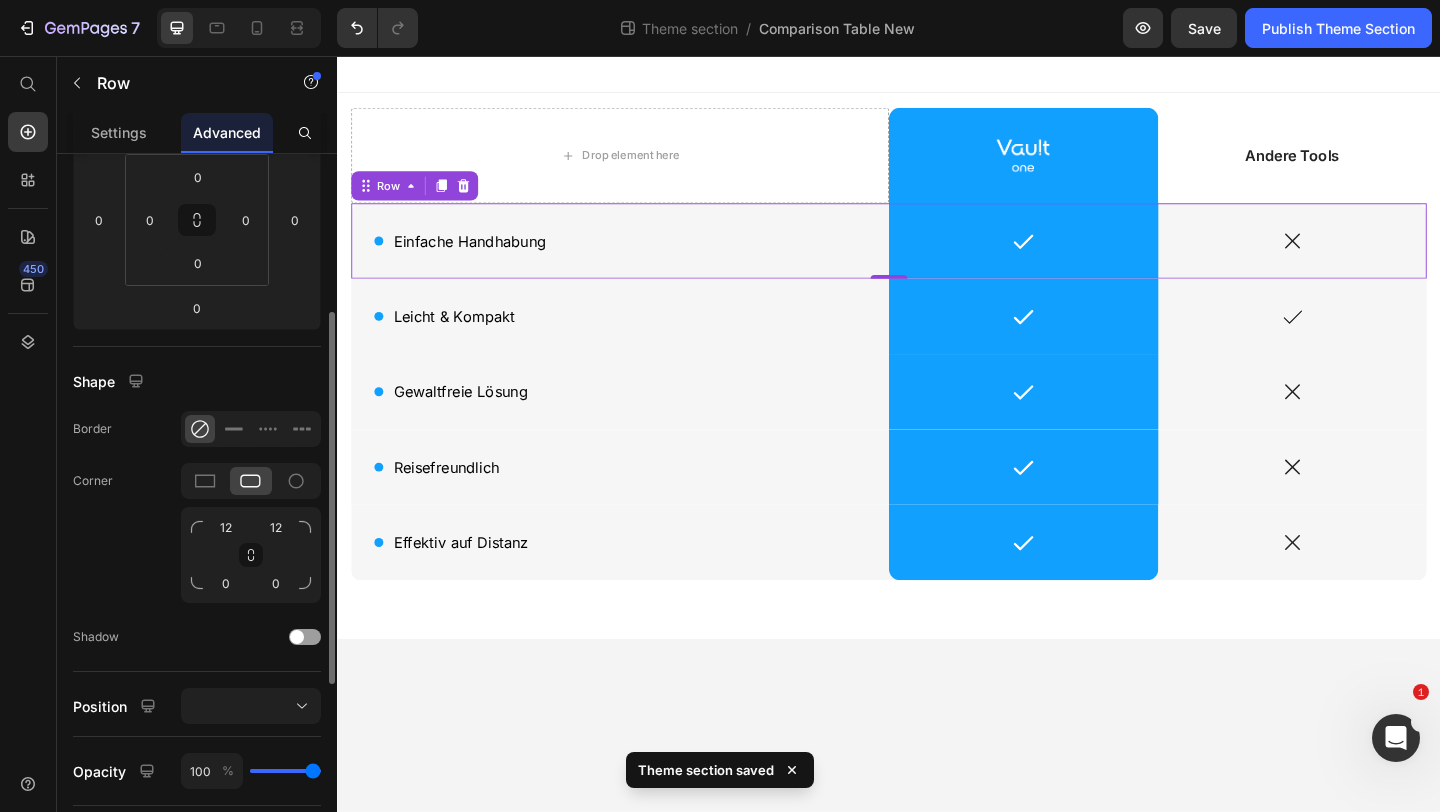 click on "Corner 12 12 0 0" 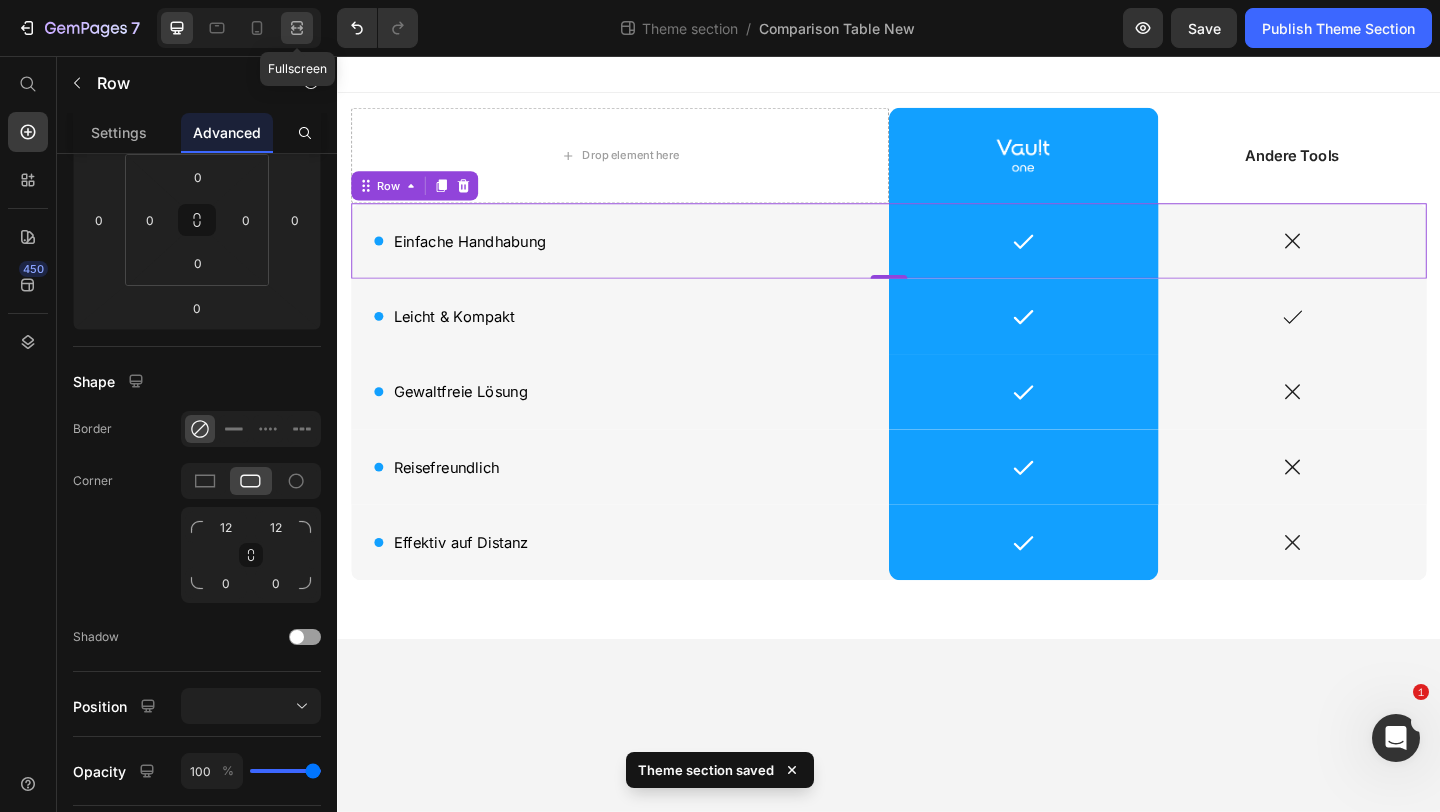 click 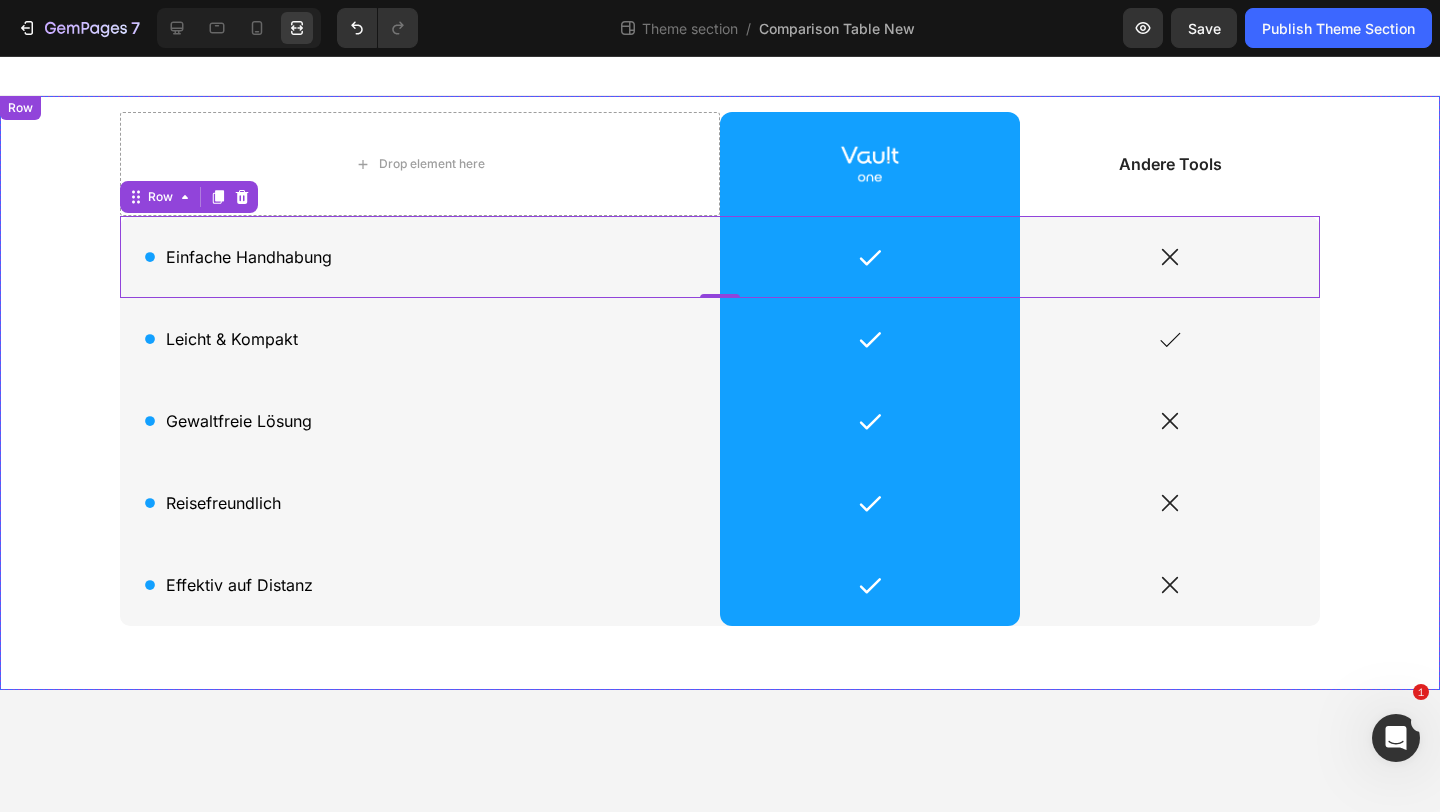 click on "Drop element here Image Row Andere Tools Text Block Row
Icon Einfache Handhabung Text Block Row
Icon Row
Icon Row   0
Icon Leicht & Kompakt Text Block Row
Icon Row
Icon Row
Icon Gewaltfreie Lösung Text Block Row
Icon Row
Icon Row
Icon Reisefreundlich Text Block Row
Icon Row
Icon Row
Icon Effektiv auf Distanz Text Block Row
Icon Row
Icon Row" at bounding box center [720, 393] 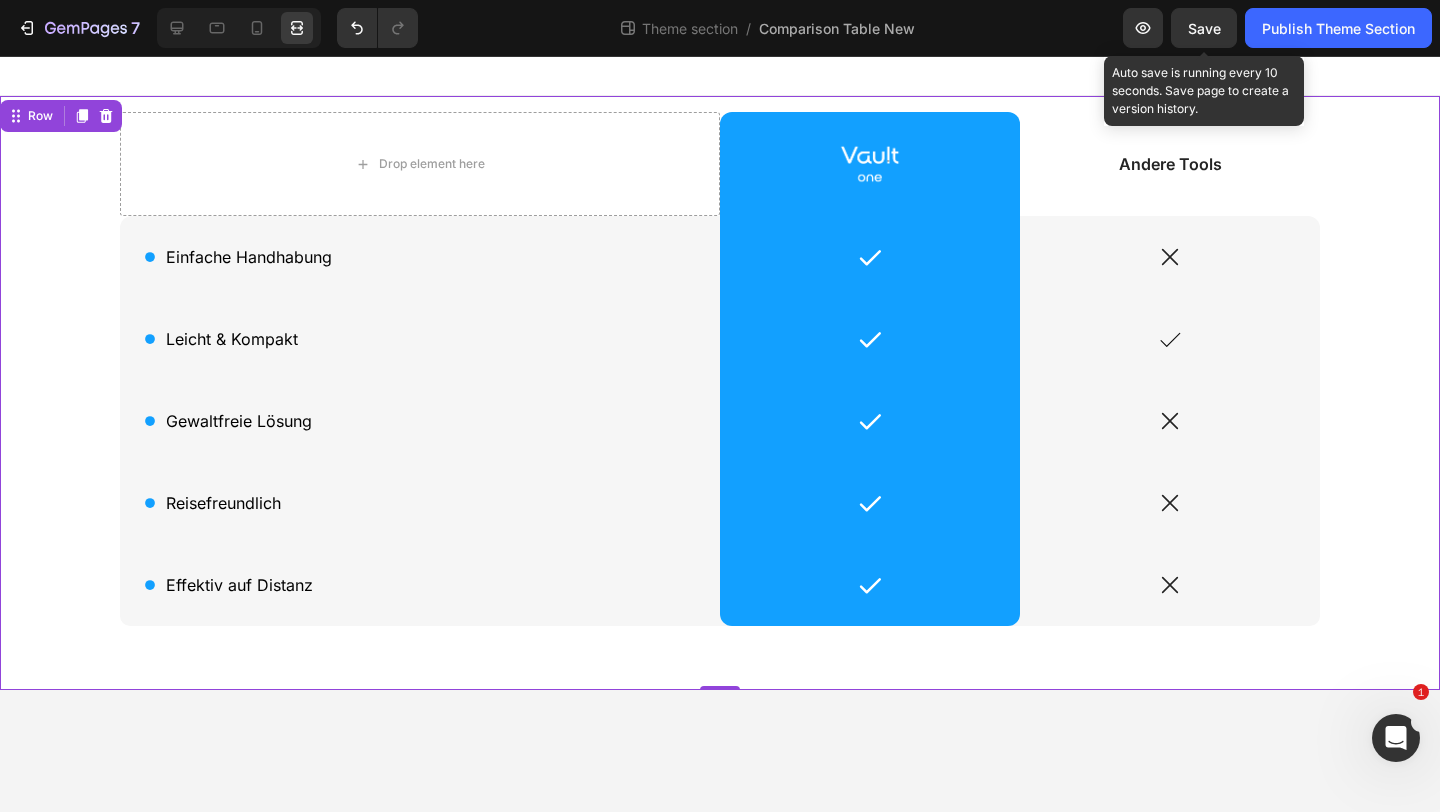 click on "Save" at bounding box center (1204, 28) 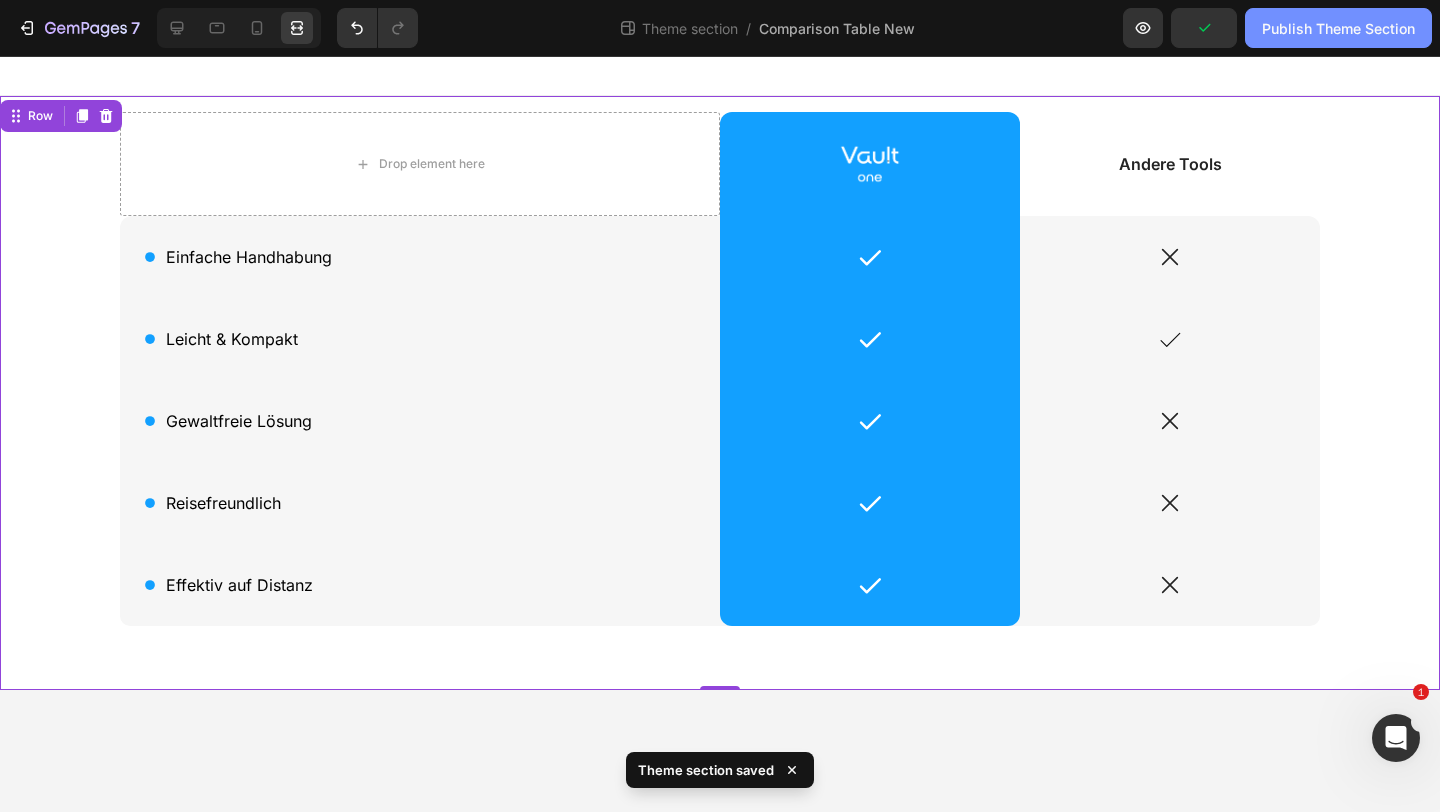 click on "Publish Theme Section" at bounding box center (1338, 28) 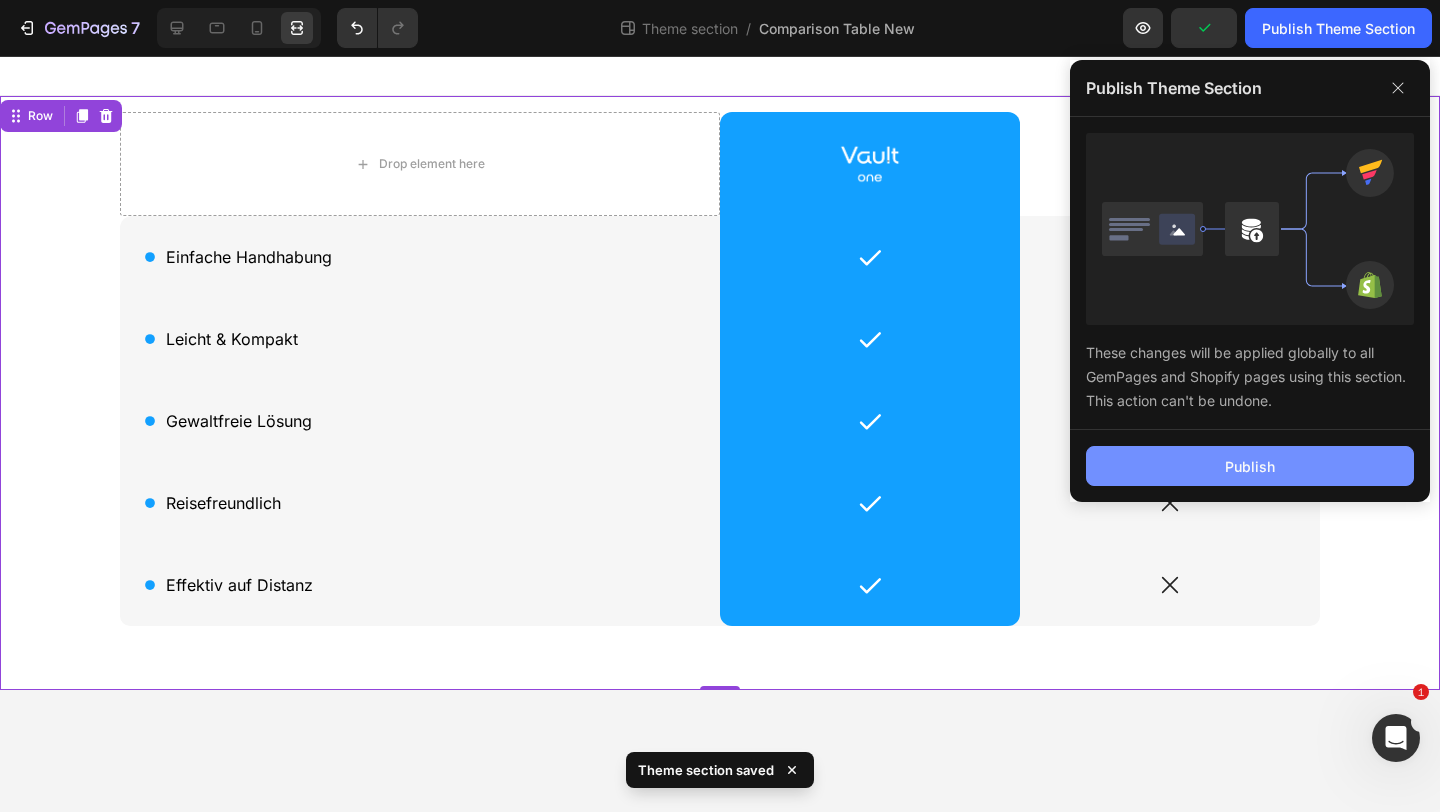 click on "Publish" 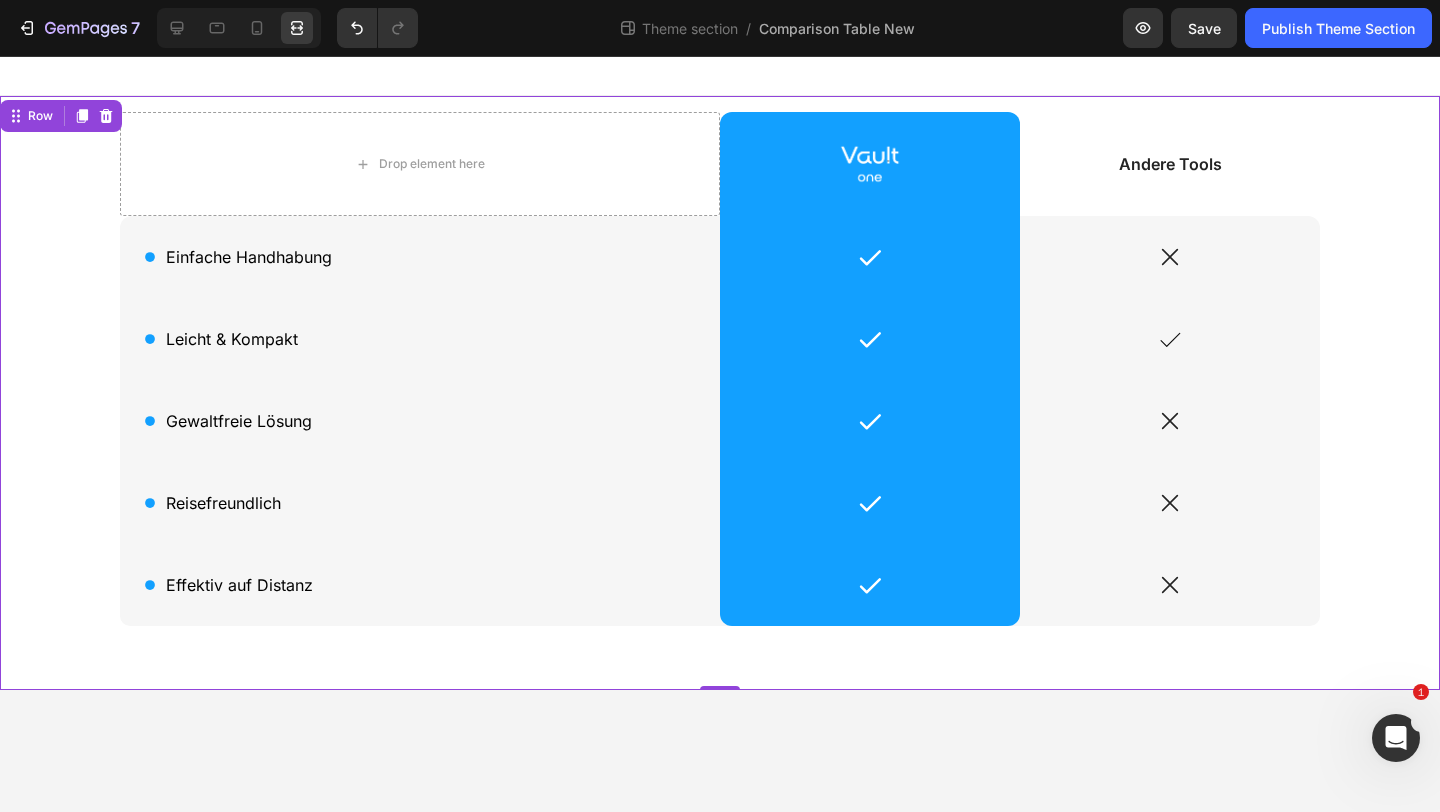 click at bounding box center [720, 76] 